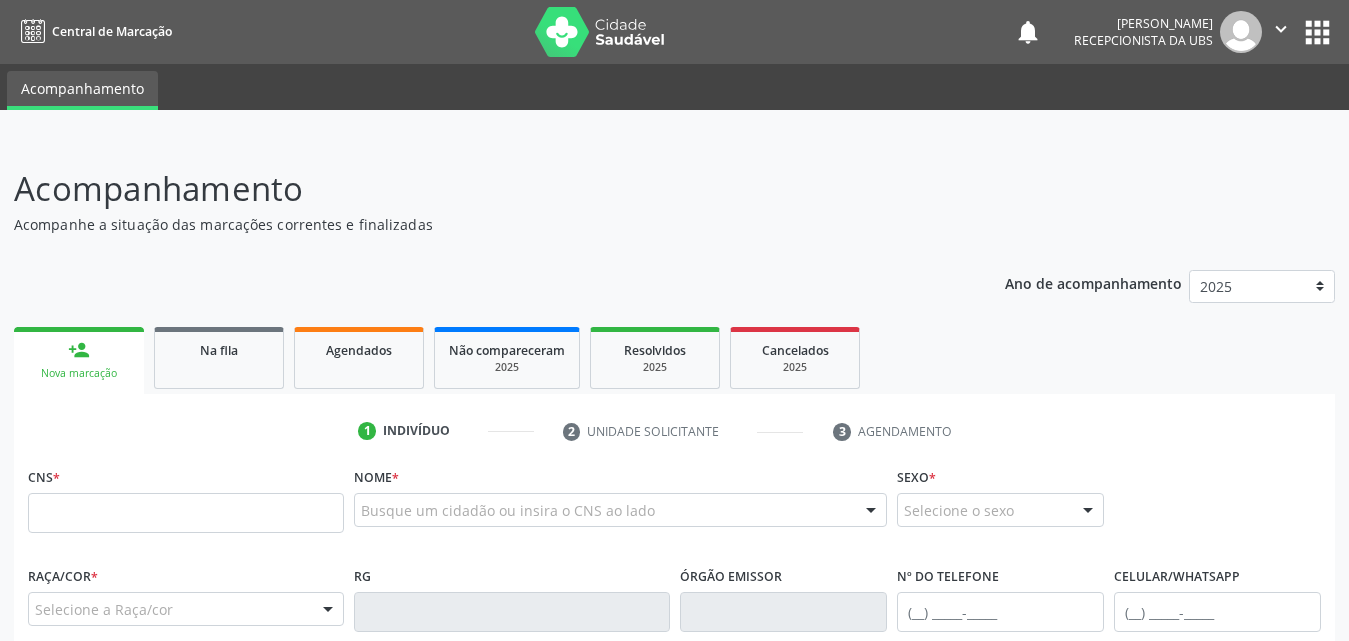 scroll, scrollTop: 200, scrollLeft: 0, axis: vertical 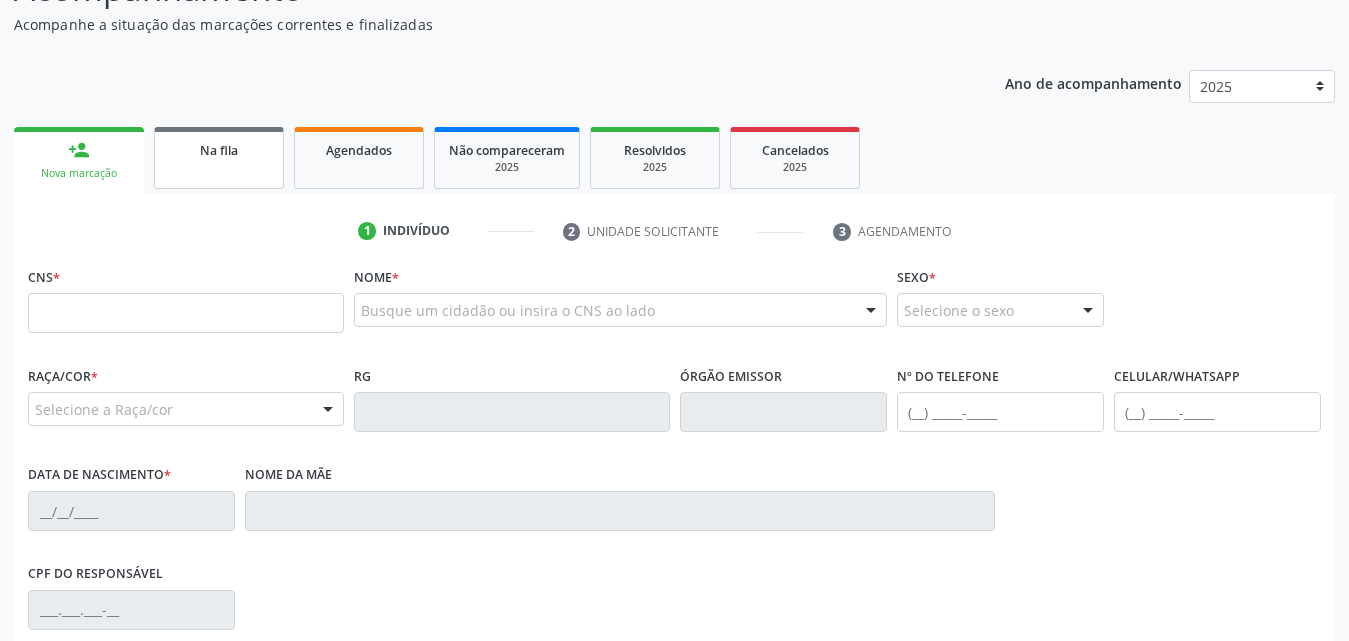 click on "Na fila" at bounding box center [219, 150] 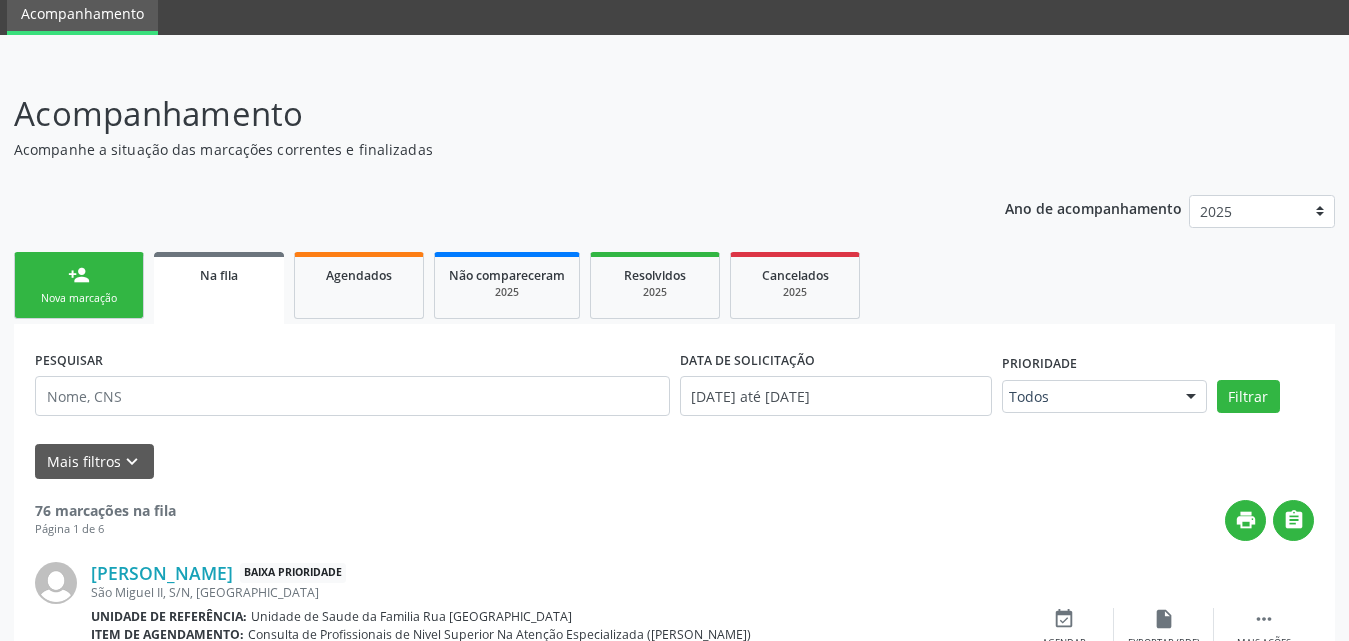 scroll, scrollTop: 200, scrollLeft: 0, axis: vertical 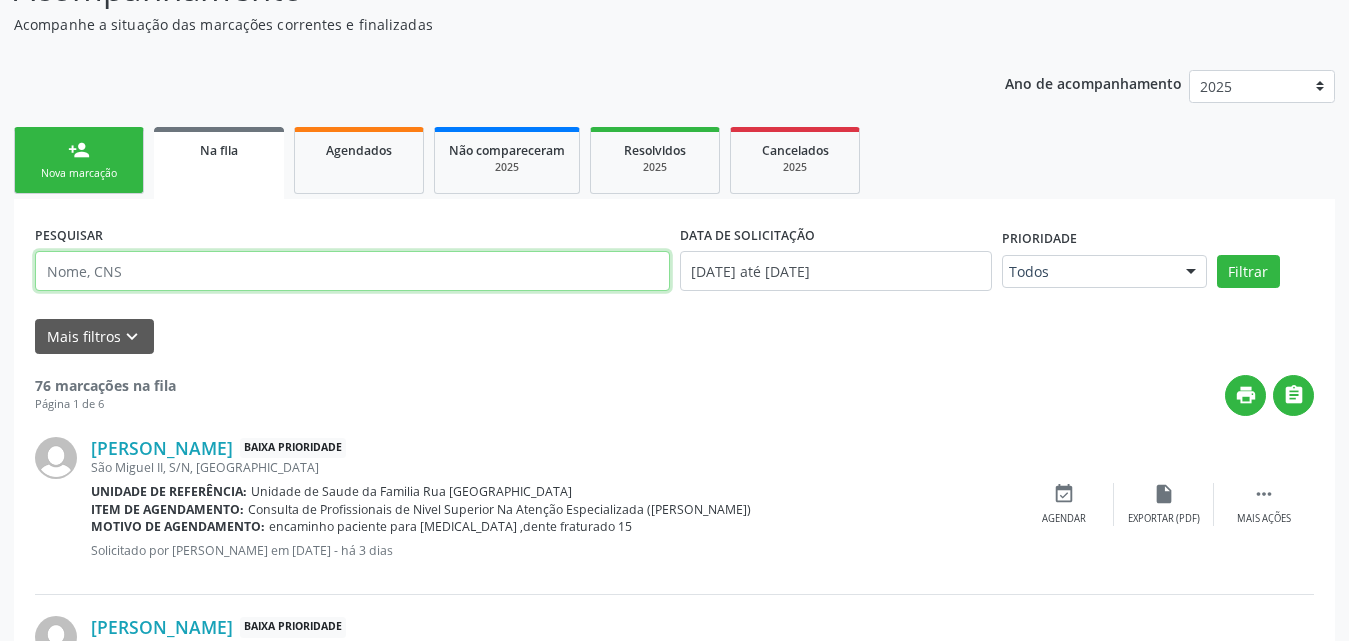click at bounding box center [352, 271] 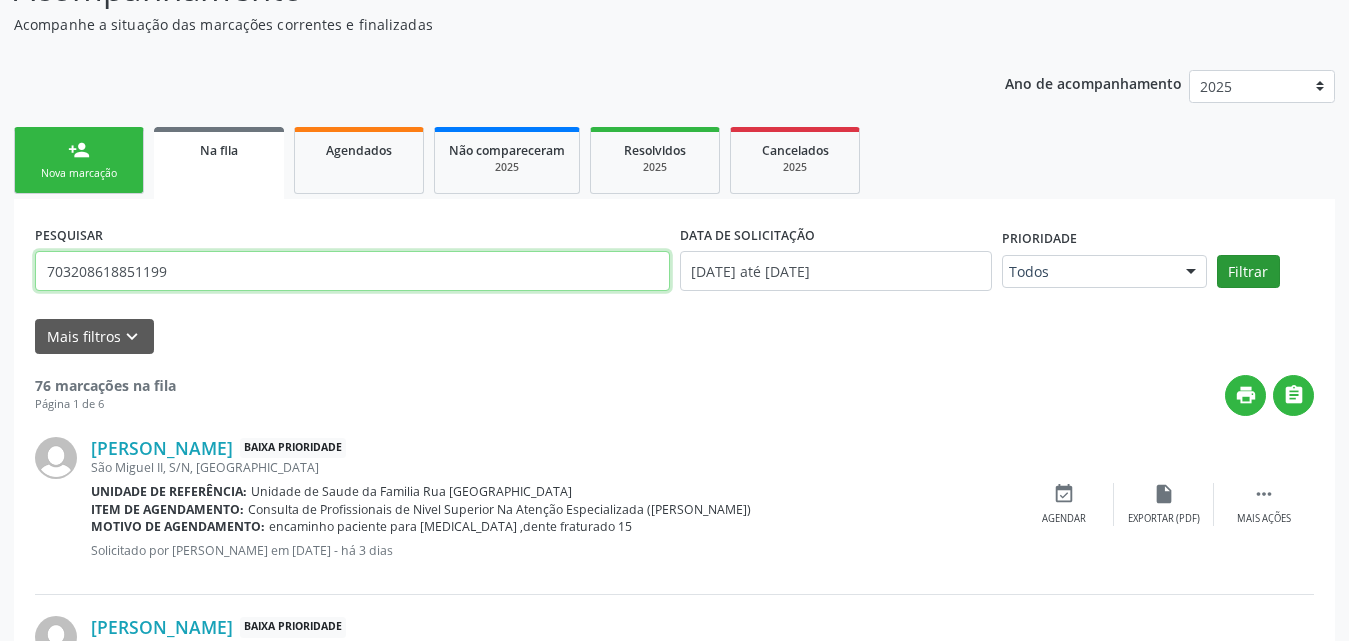type on "703208618851199" 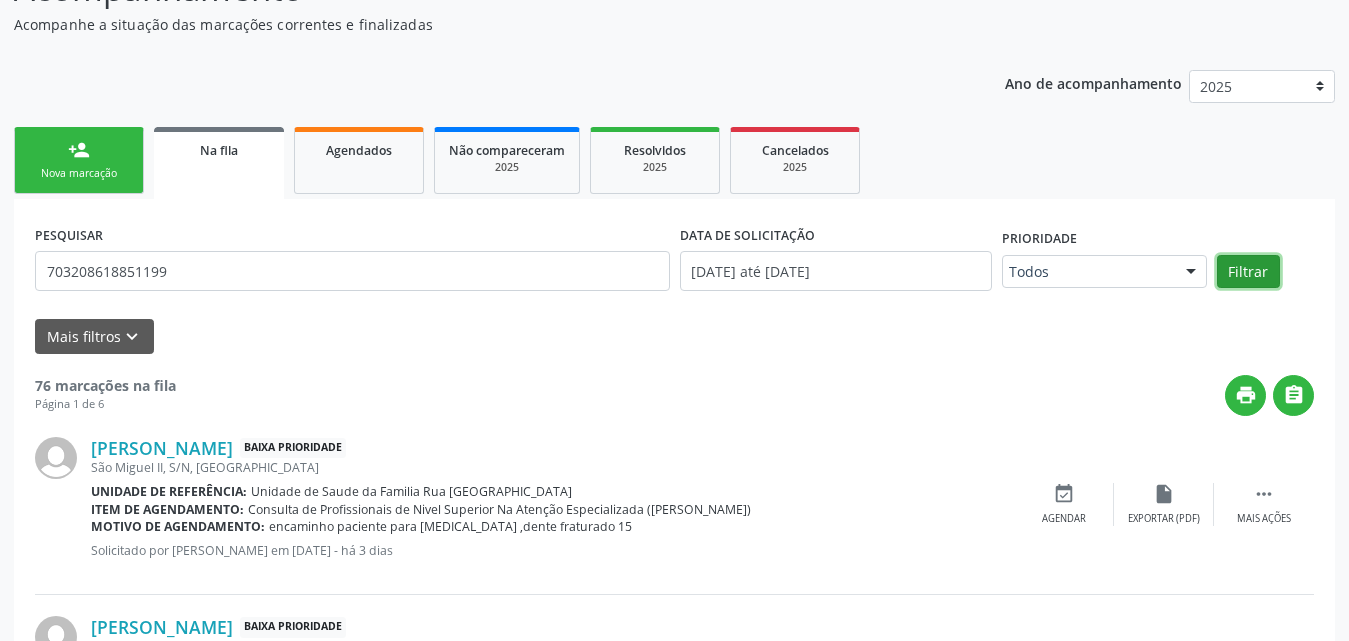 click on "Filtrar" at bounding box center [1248, 272] 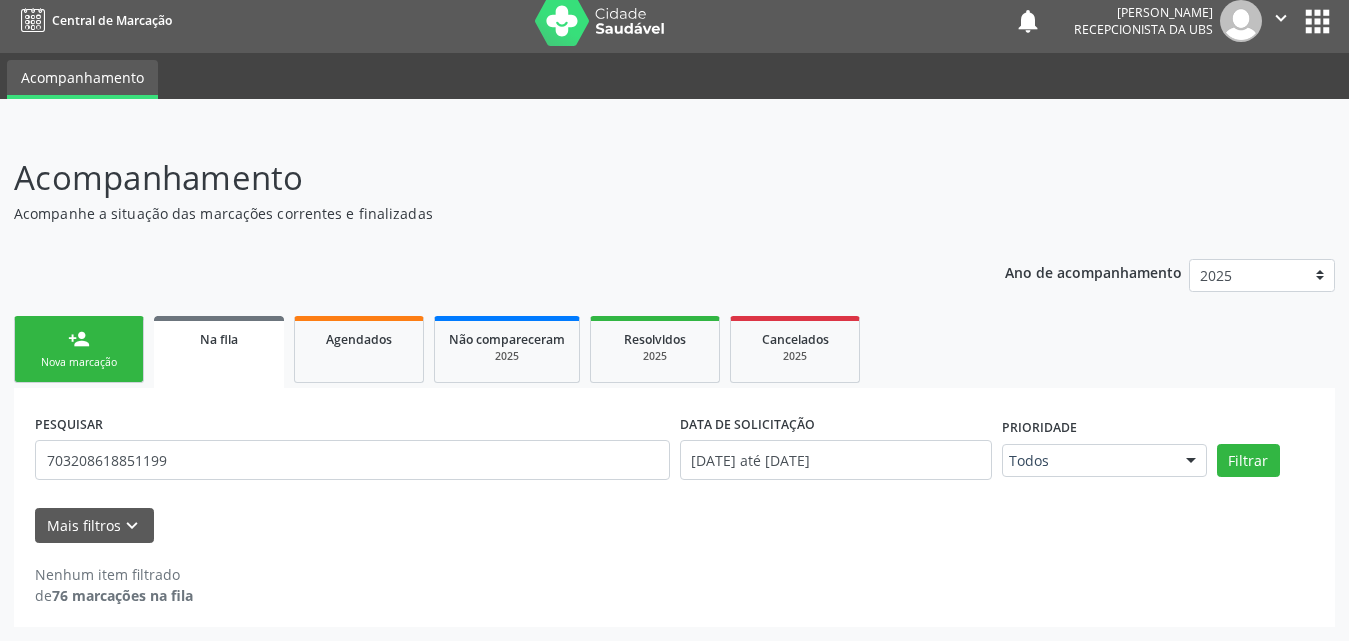 scroll, scrollTop: 11, scrollLeft: 0, axis: vertical 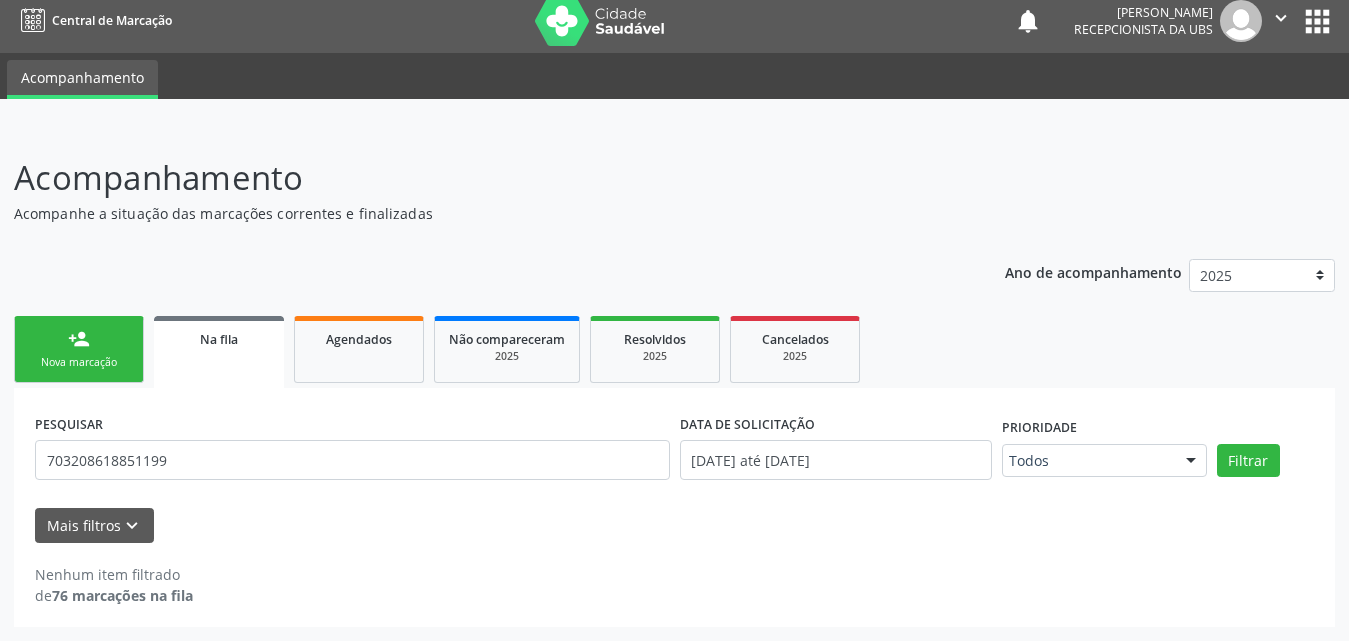 click on "Nova marcação" at bounding box center [79, 362] 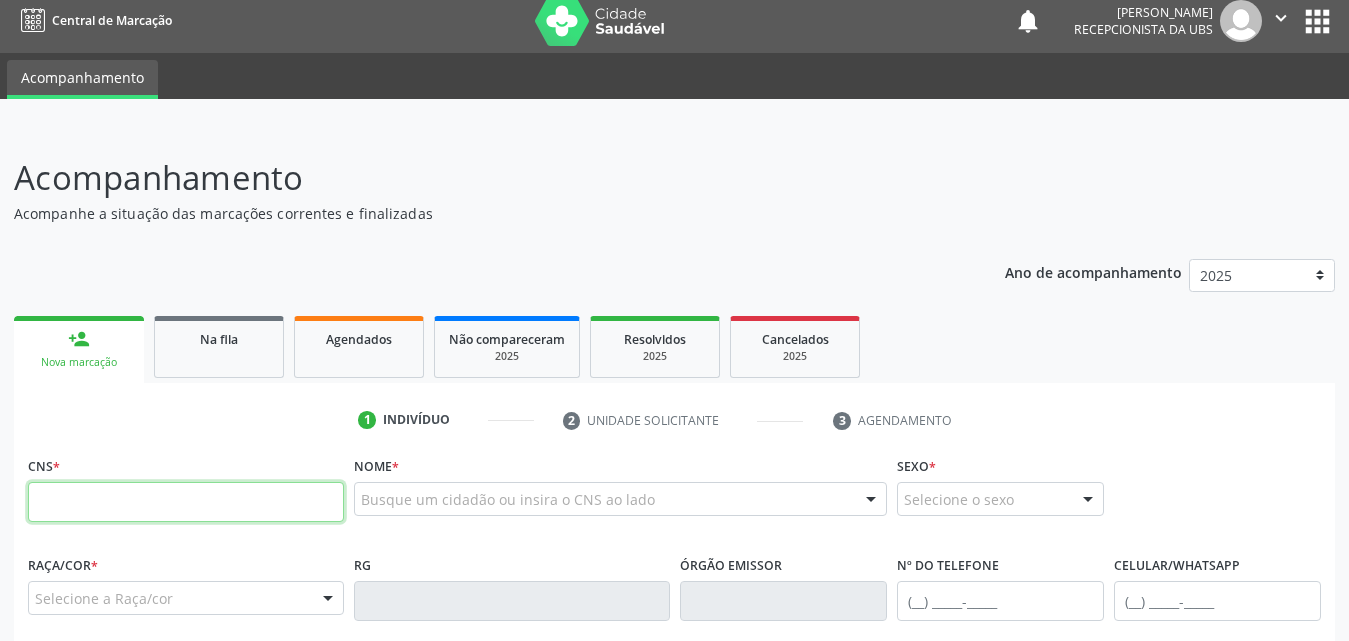 click at bounding box center (186, 502) 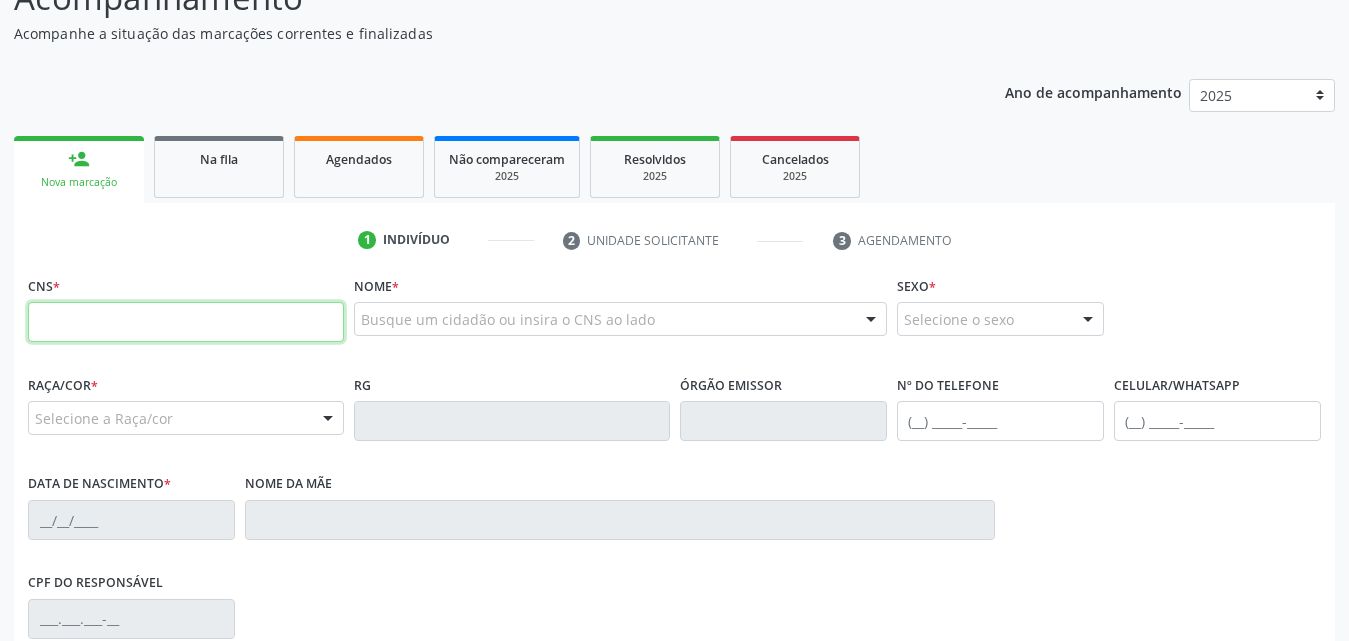 scroll, scrollTop: 111, scrollLeft: 0, axis: vertical 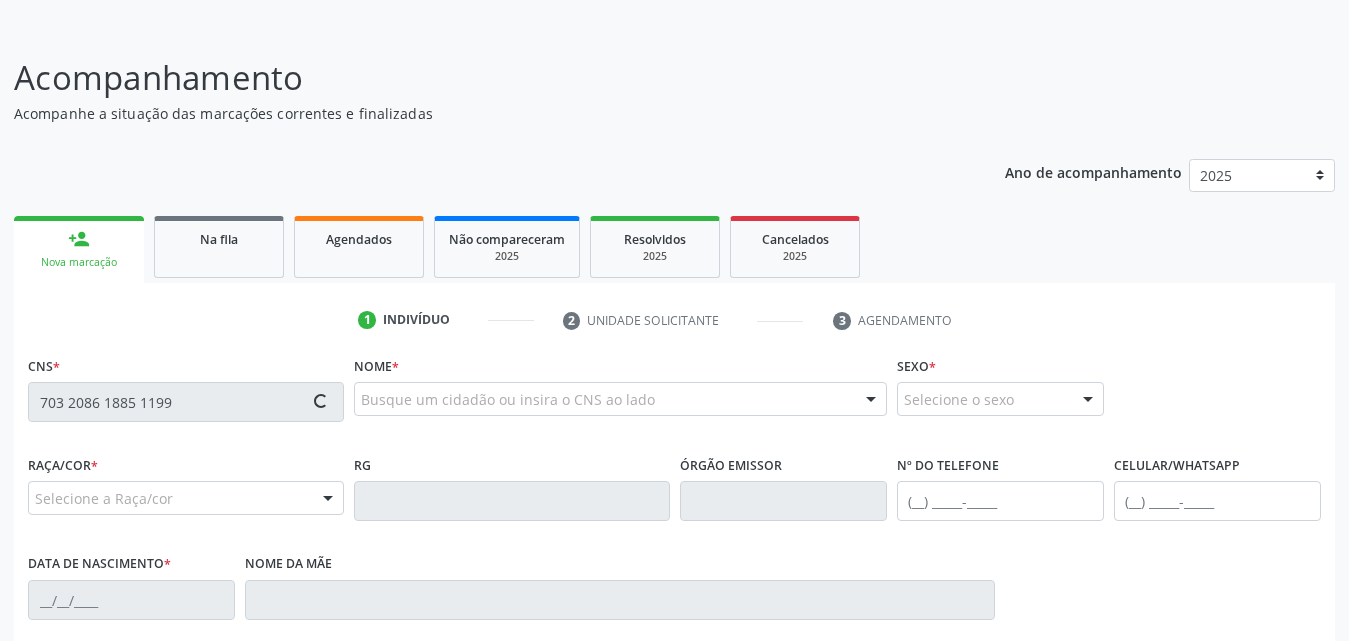 type on "703 2086 1885 1199" 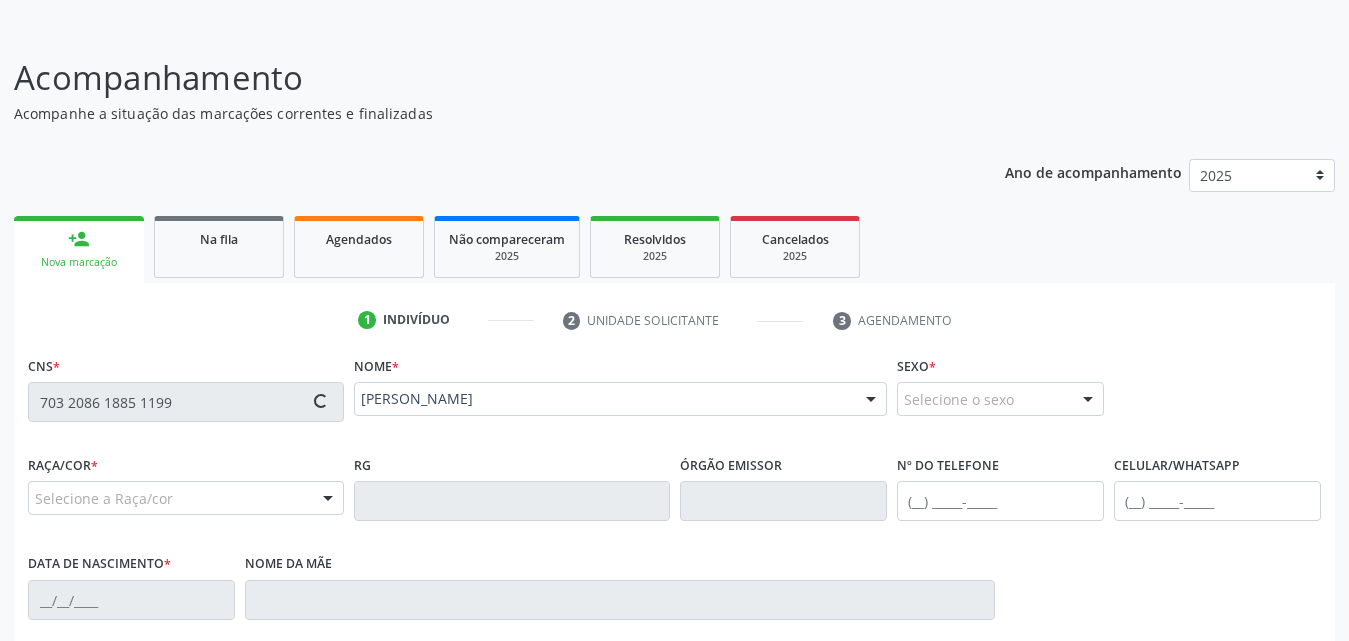 type on "[PHONE_NUMBER]" 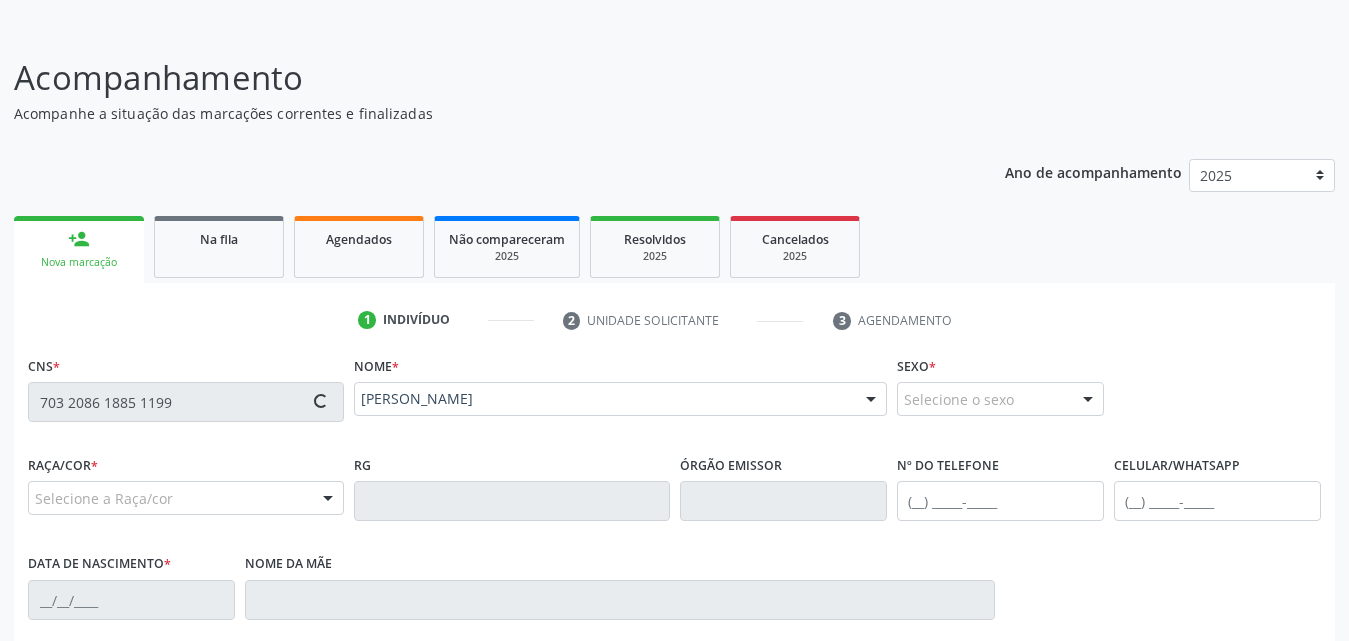 type on "0[DATE]" 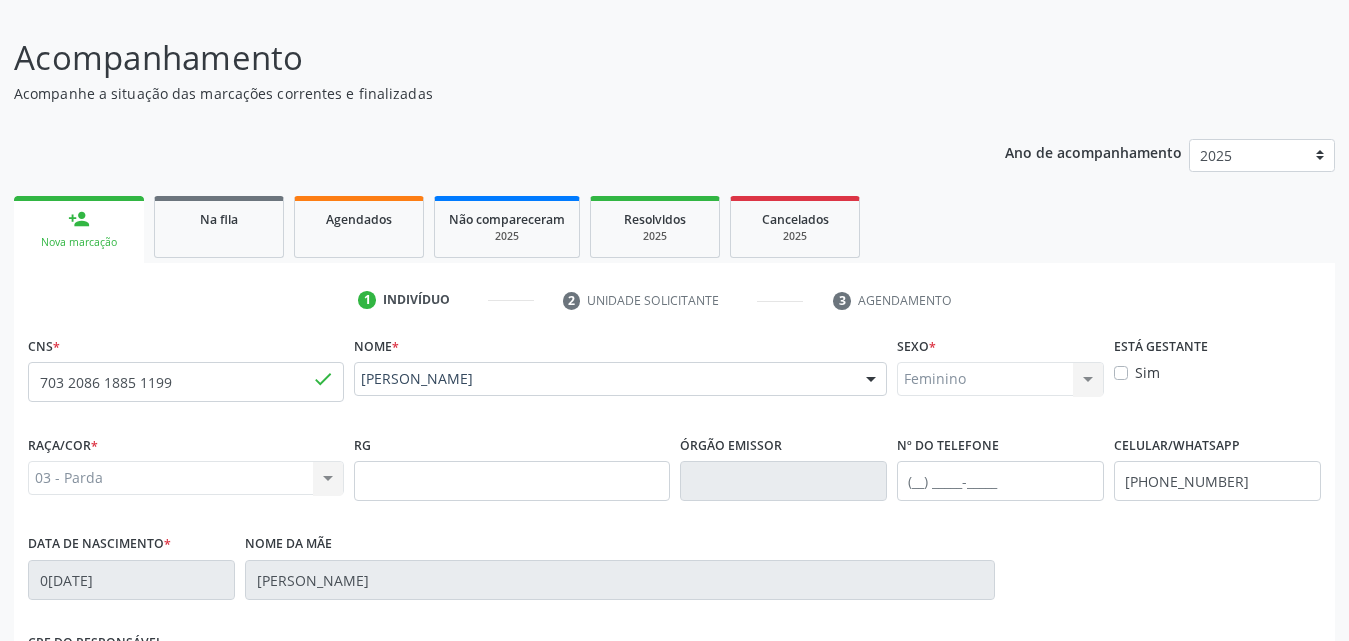 scroll, scrollTop: 111, scrollLeft: 0, axis: vertical 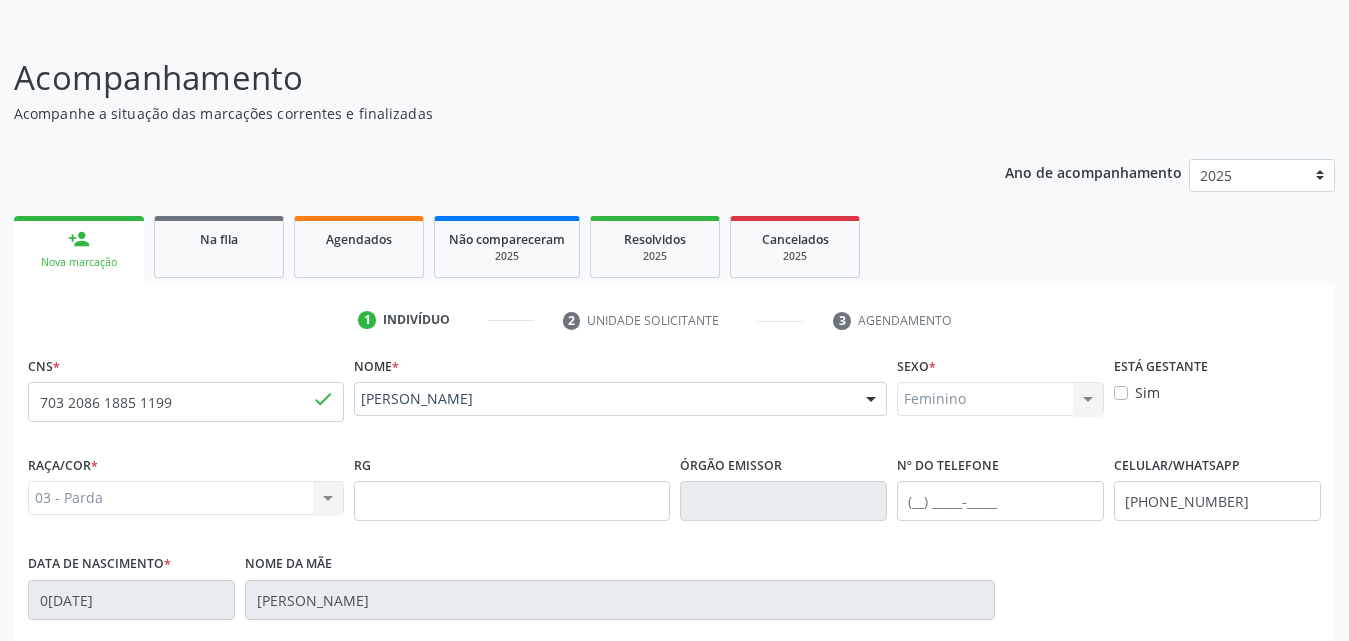 click on "Sexo
*
Feminino         Masculino   Feminino
Nenhum resultado encontrado para: "   "
Não há nenhuma opção para ser exibida." at bounding box center (1000, 400) 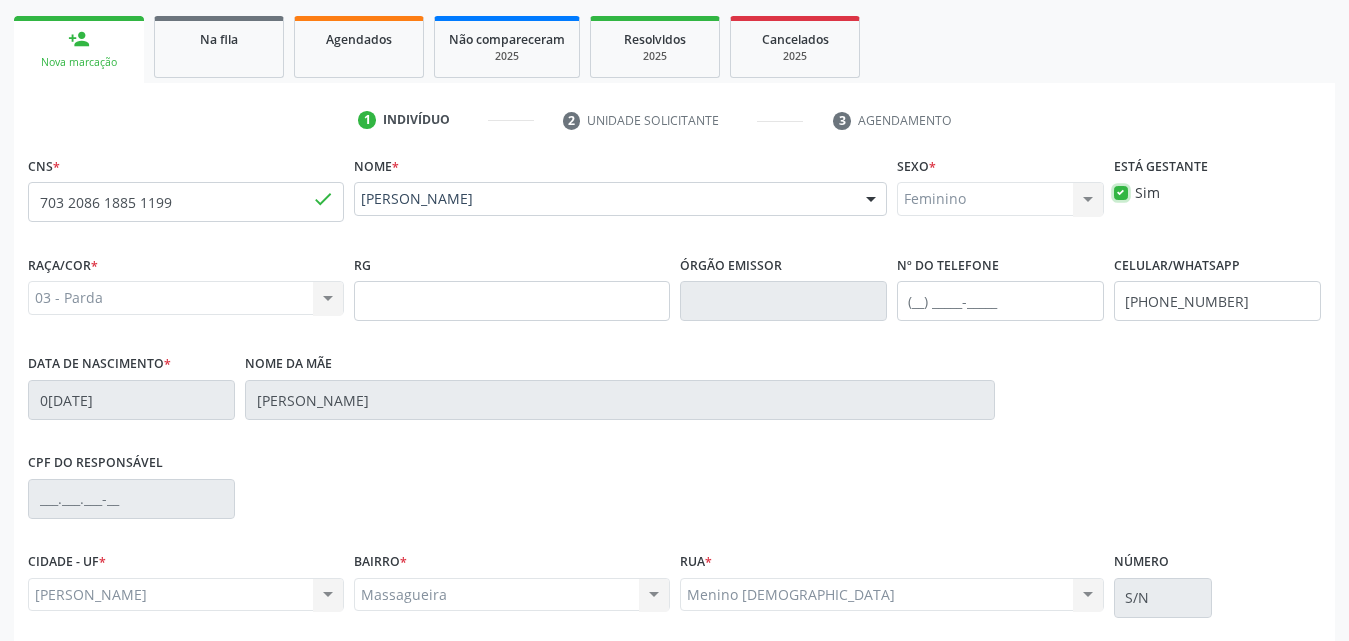scroll, scrollTop: 471, scrollLeft: 0, axis: vertical 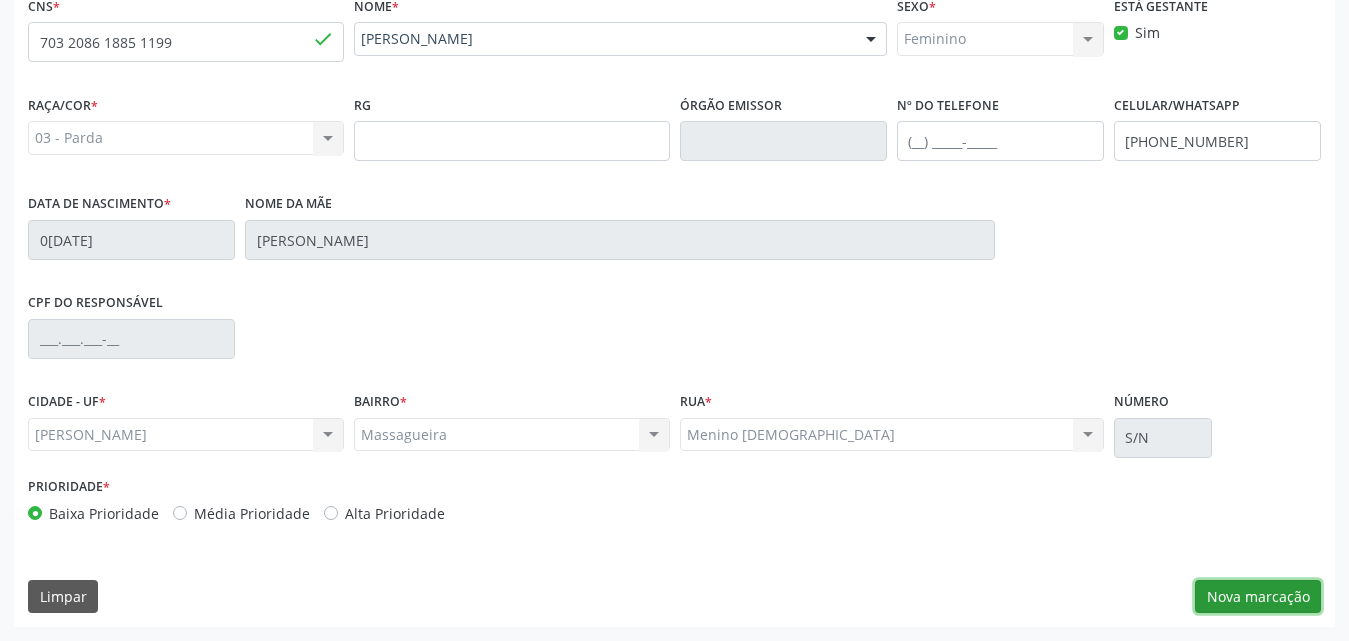 click on "Nova marcação" at bounding box center (1258, 597) 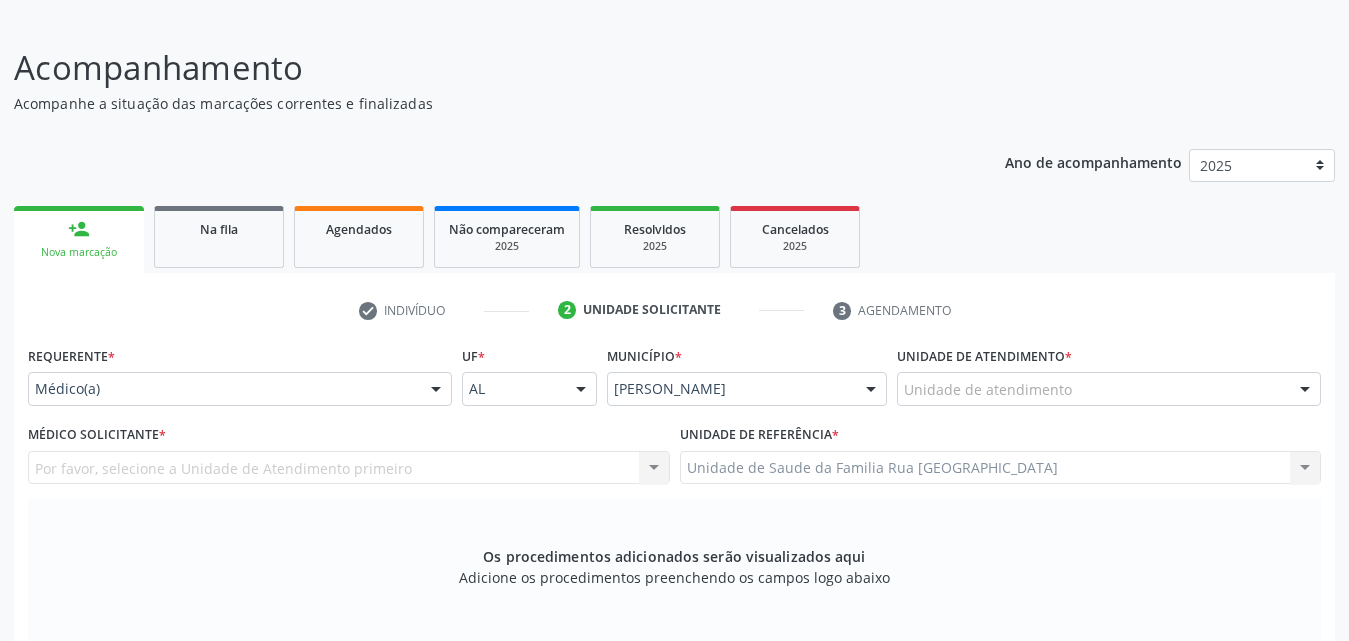 scroll, scrollTop: 171, scrollLeft: 0, axis: vertical 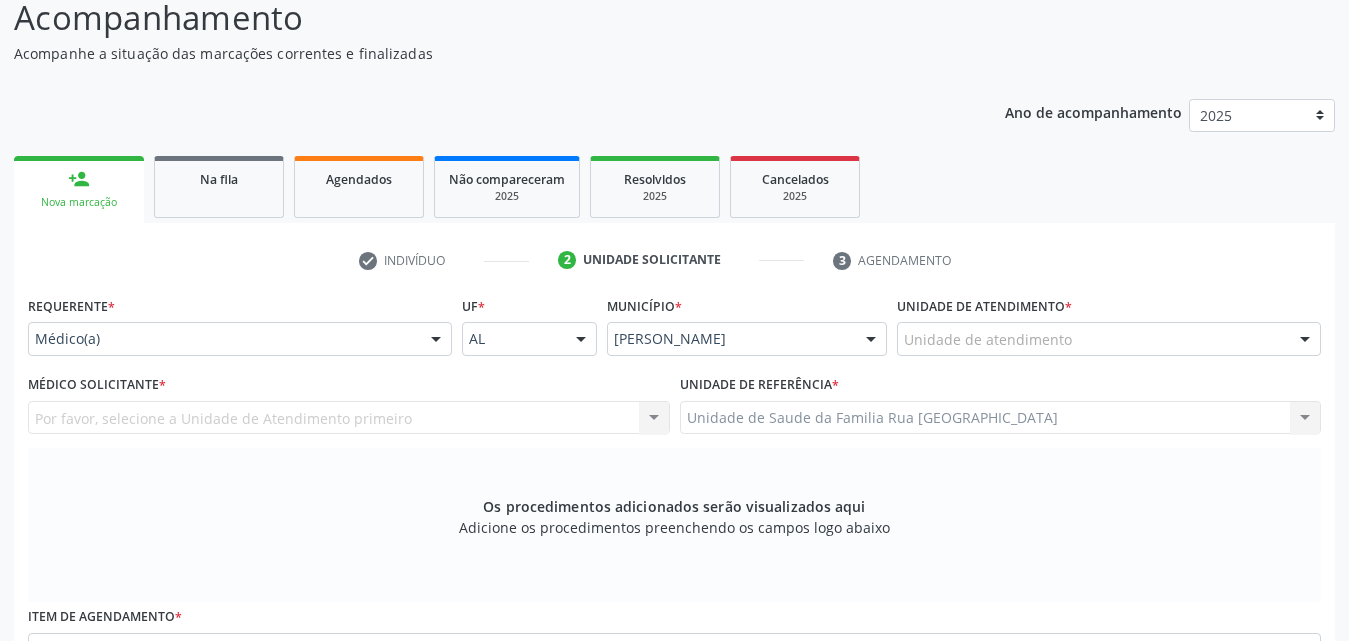 click on "Unidade de atendimento" at bounding box center (1109, 339) 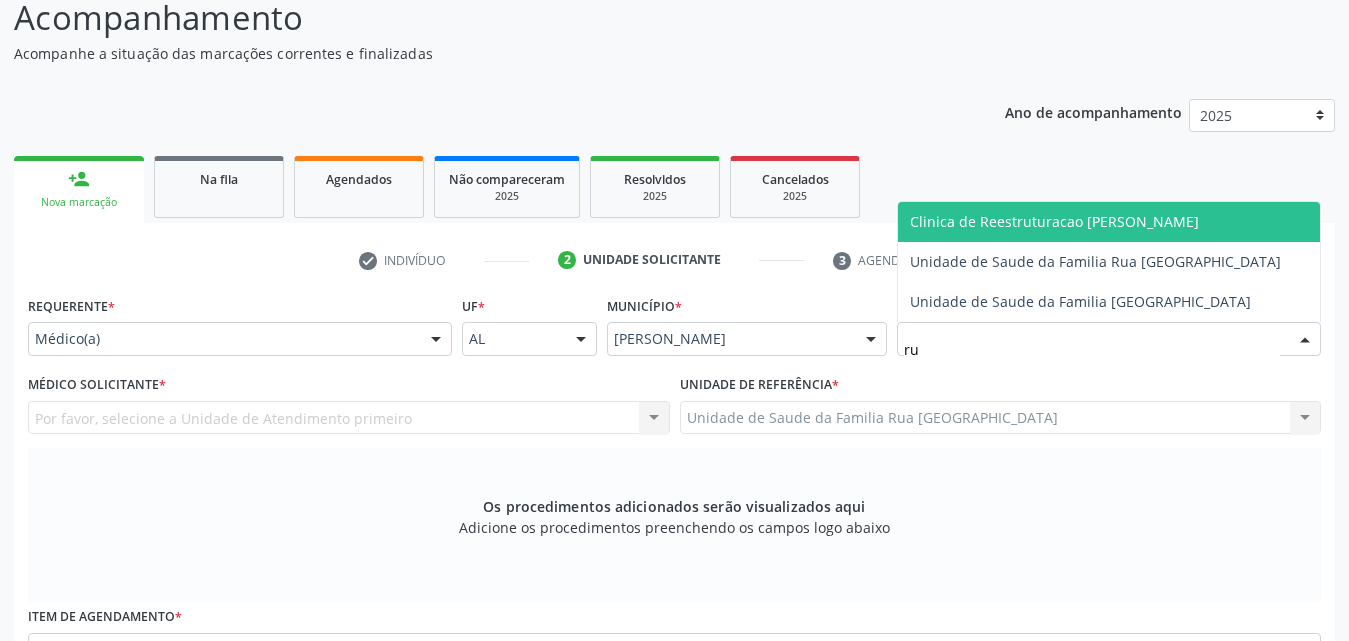 type on "rua" 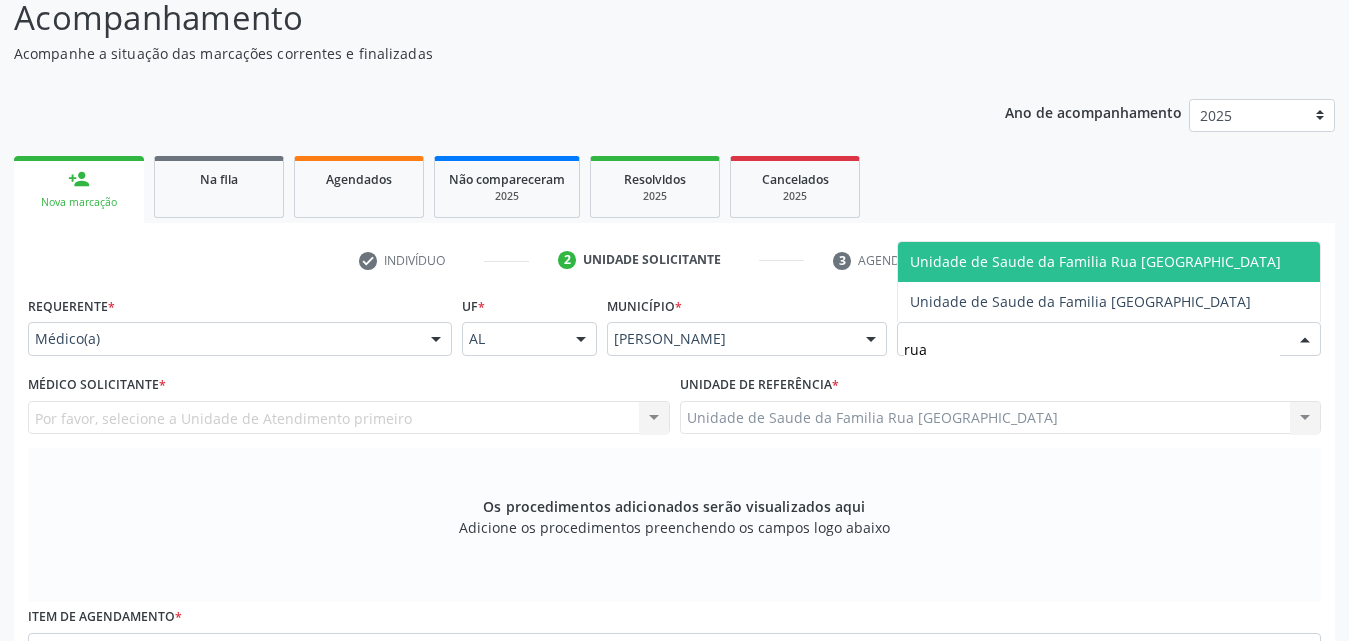 click on "Unidade de Saude da Familia Rua [GEOGRAPHIC_DATA]" at bounding box center (1095, 261) 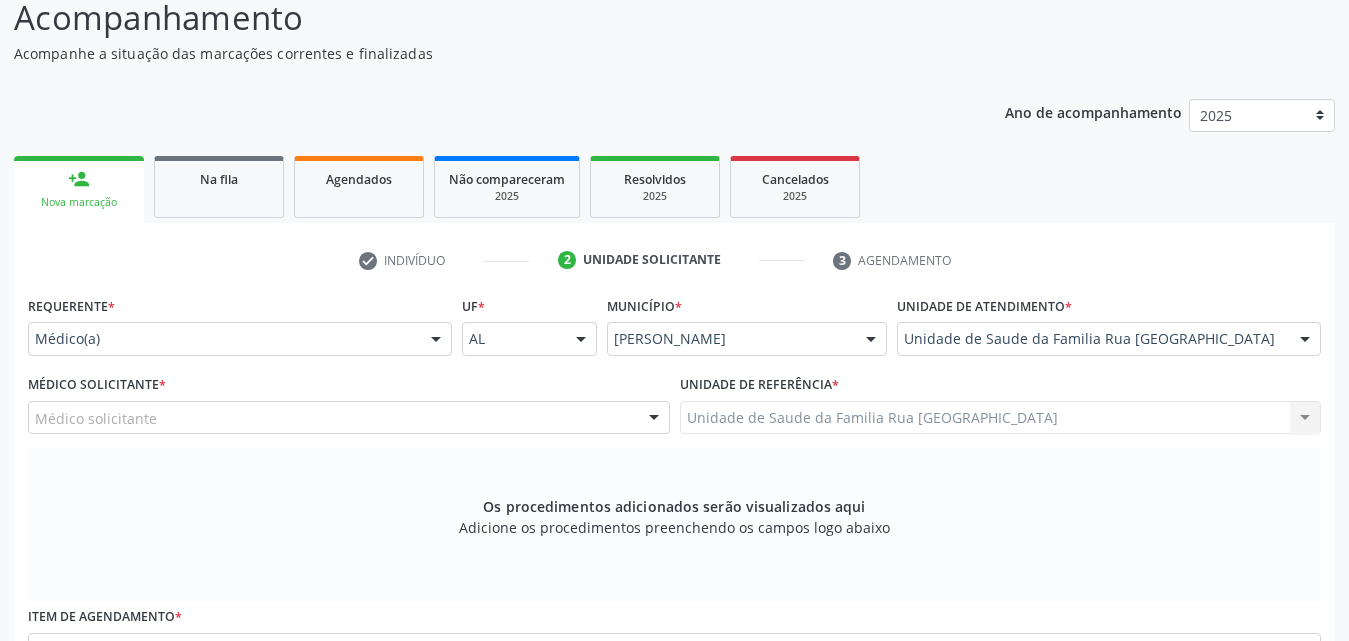 click at bounding box center [654, 419] 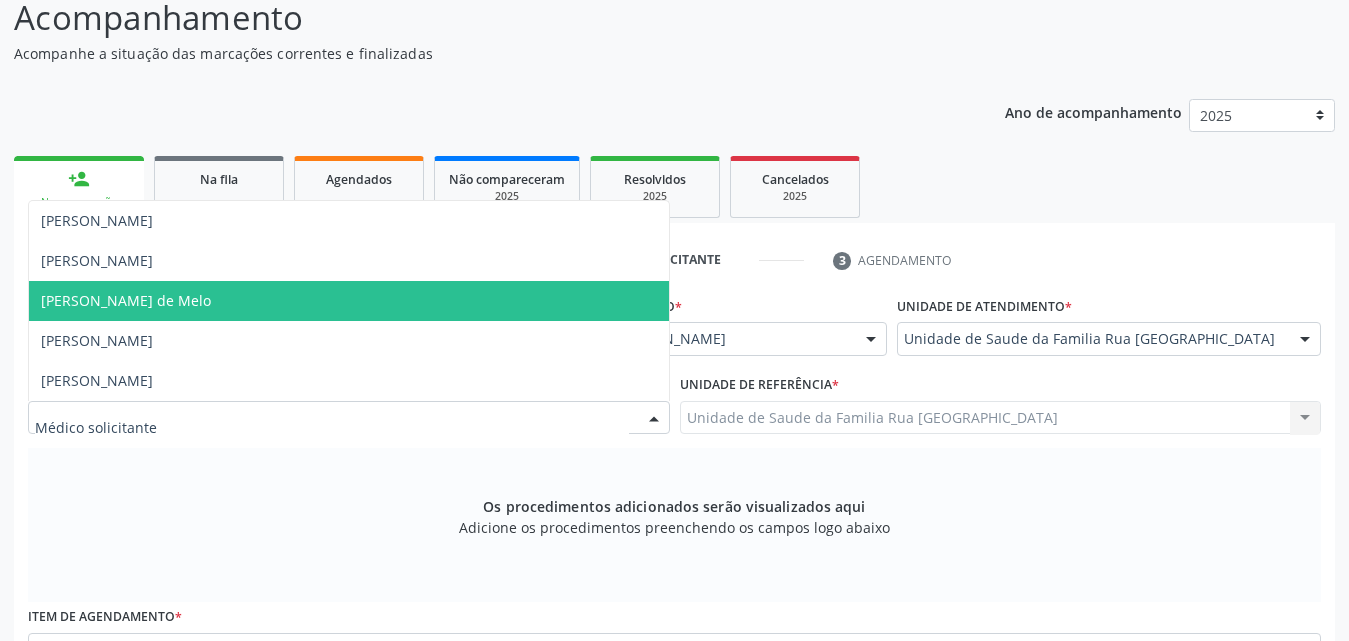 click on "[PERSON_NAME] de Melo" at bounding box center (126, 300) 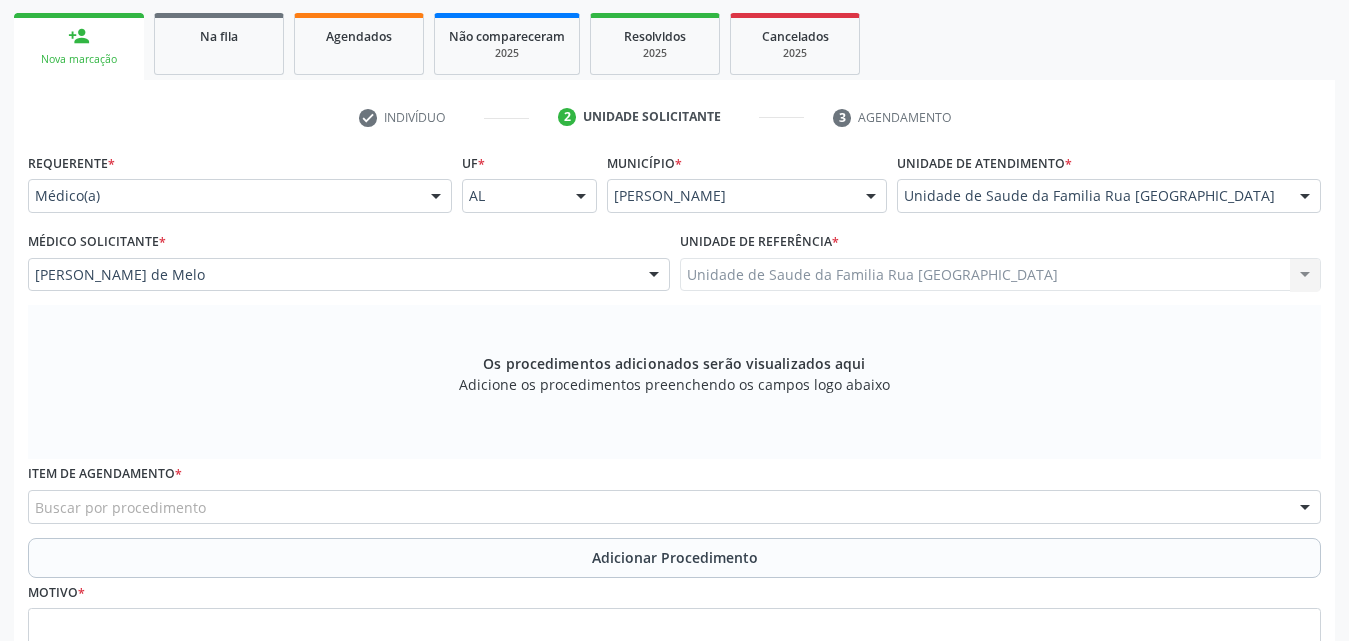 scroll, scrollTop: 488, scrollLeft: 0, axis: vertical 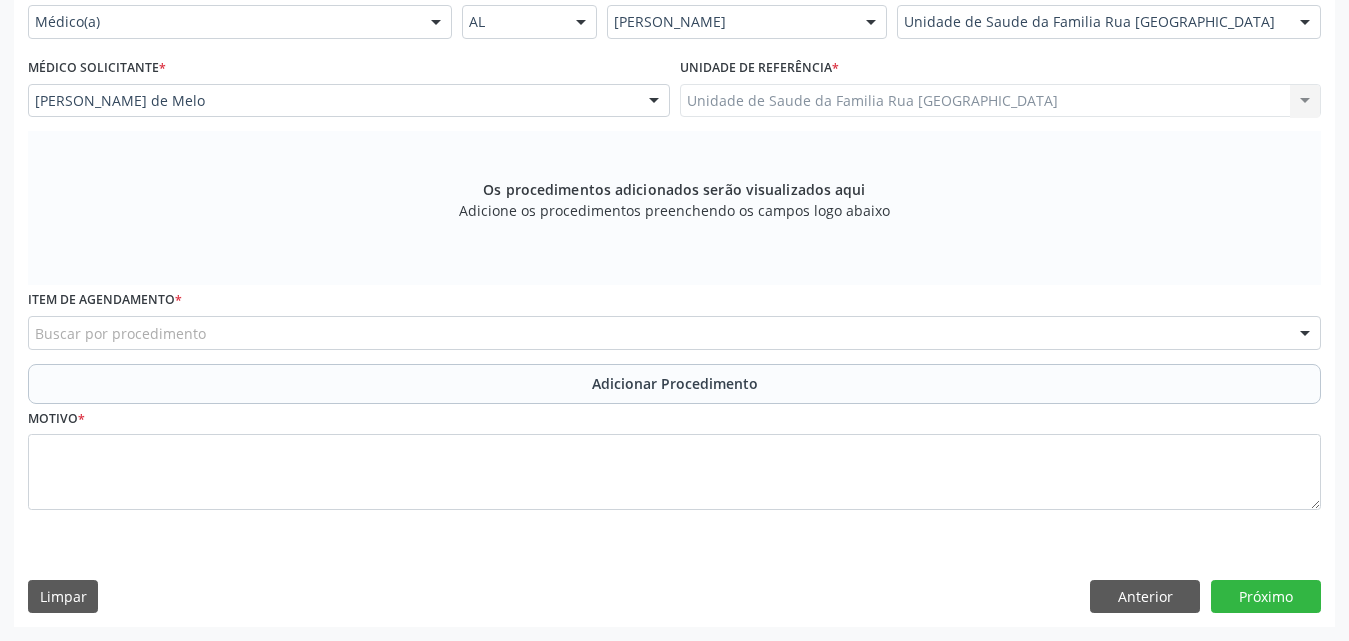 click on "Buscar por procedimento" at bounding box center [674, 333] 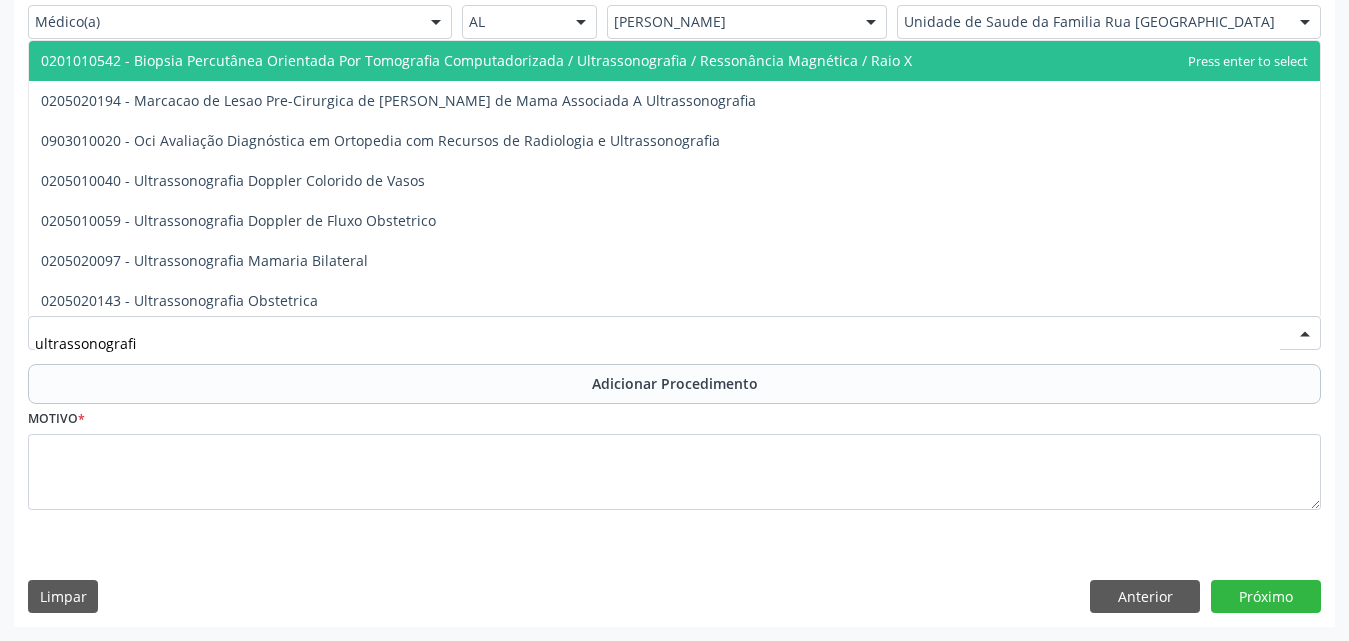type on "ultrassonografia" 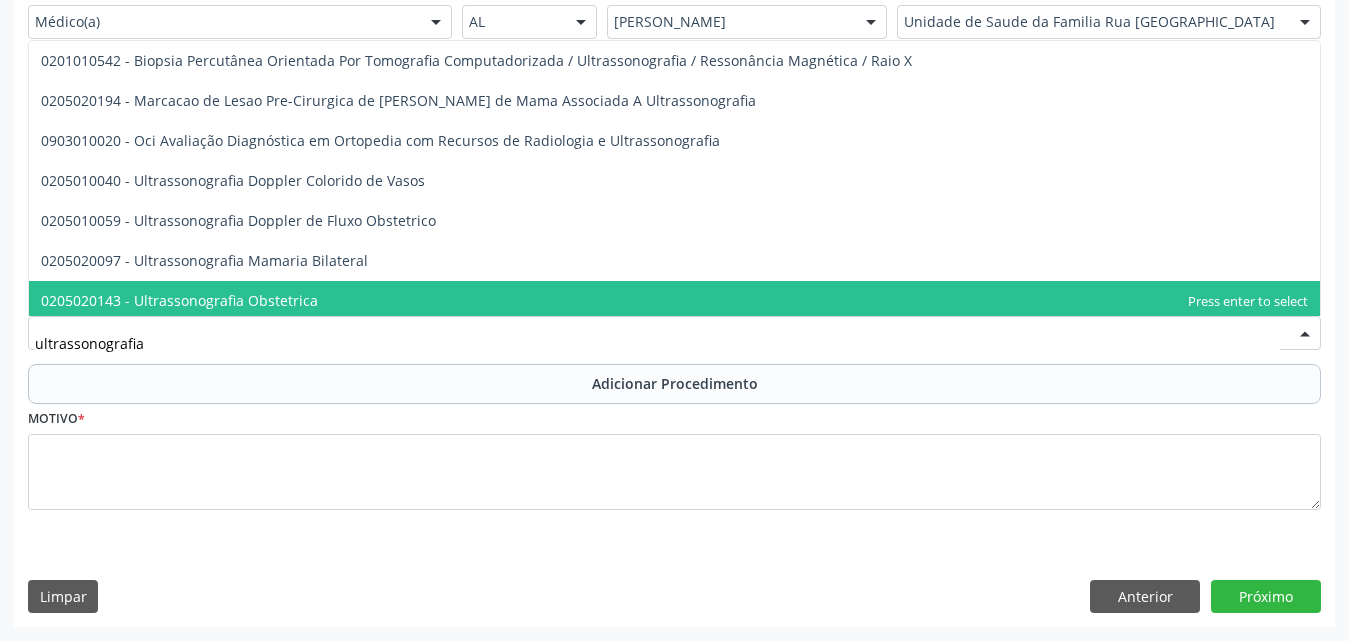 click on "0205020143 - Ultrassonografia Obstetrica" at bounding box center (179, 300) 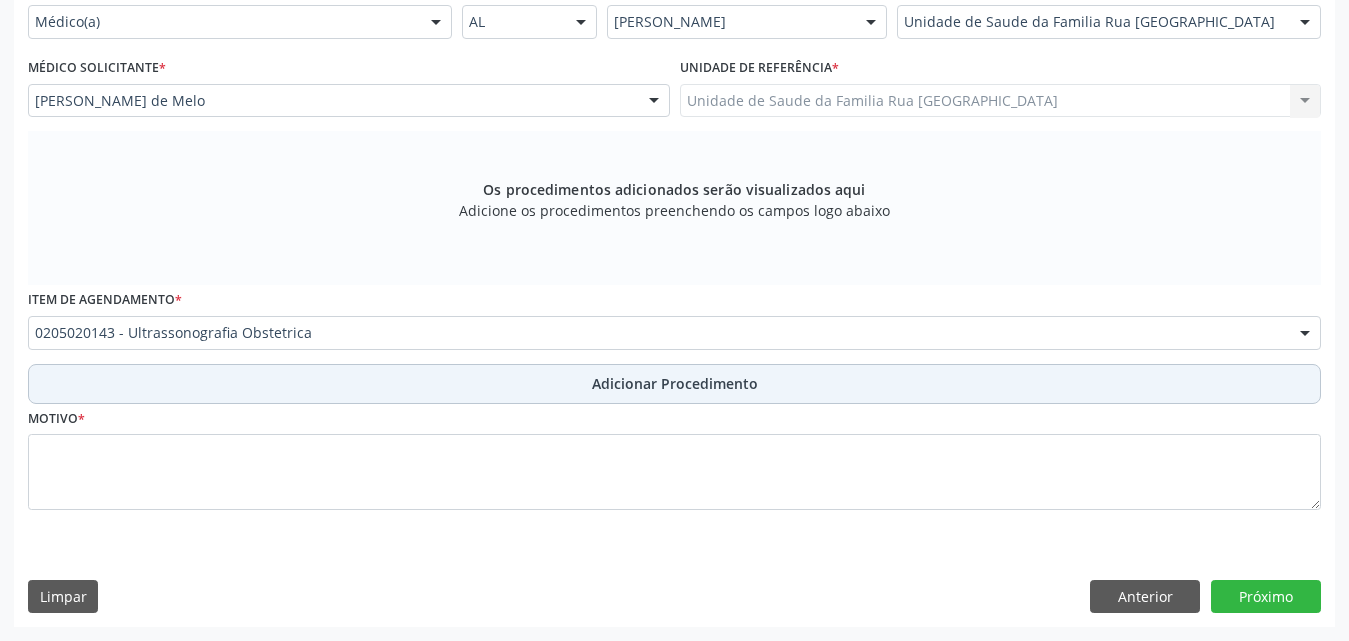 click on "Adicionar Procedimento" at bounding box center [674, 384] 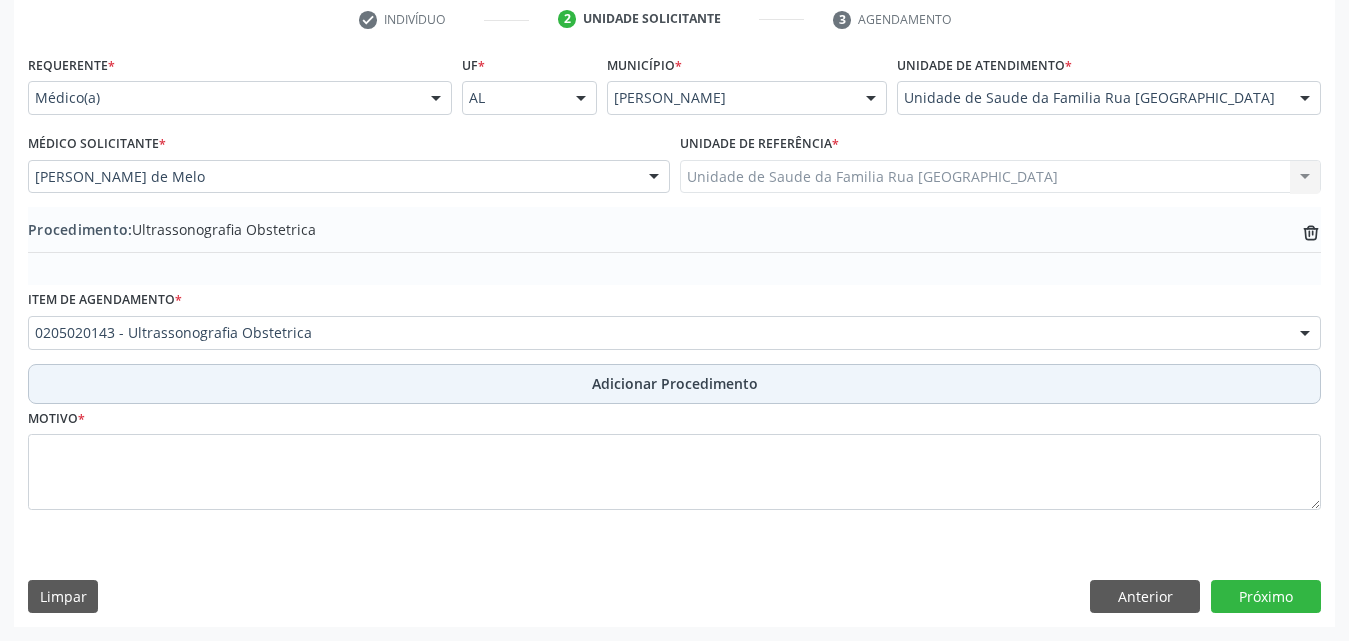 scroll, scrollTop: 412, scrollLeft: 0, axis: vertical 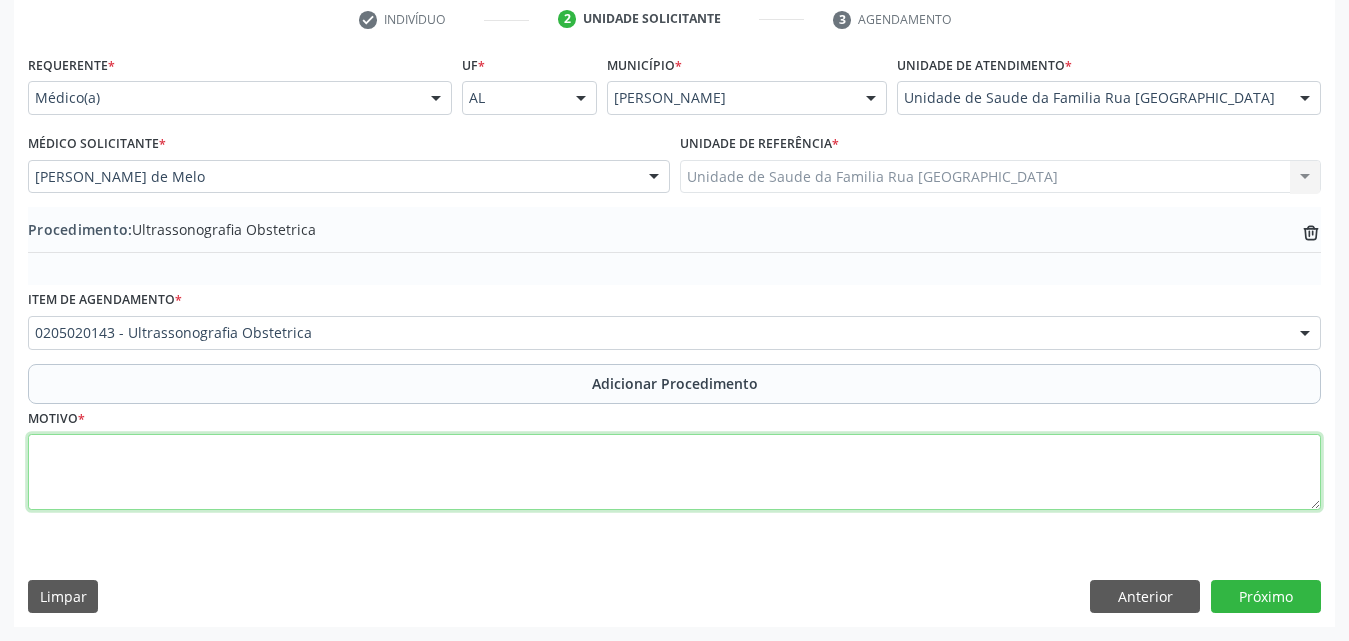 click at bounding box center (674, 472) 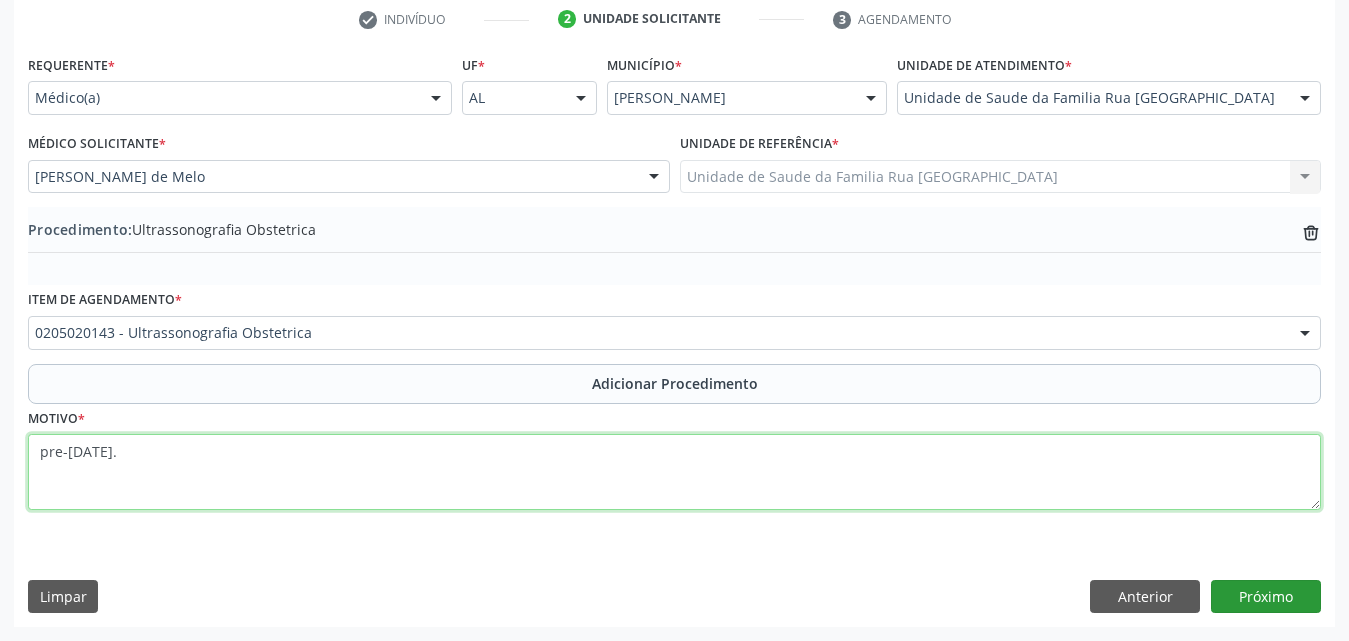 type on "pre-[DATE]." 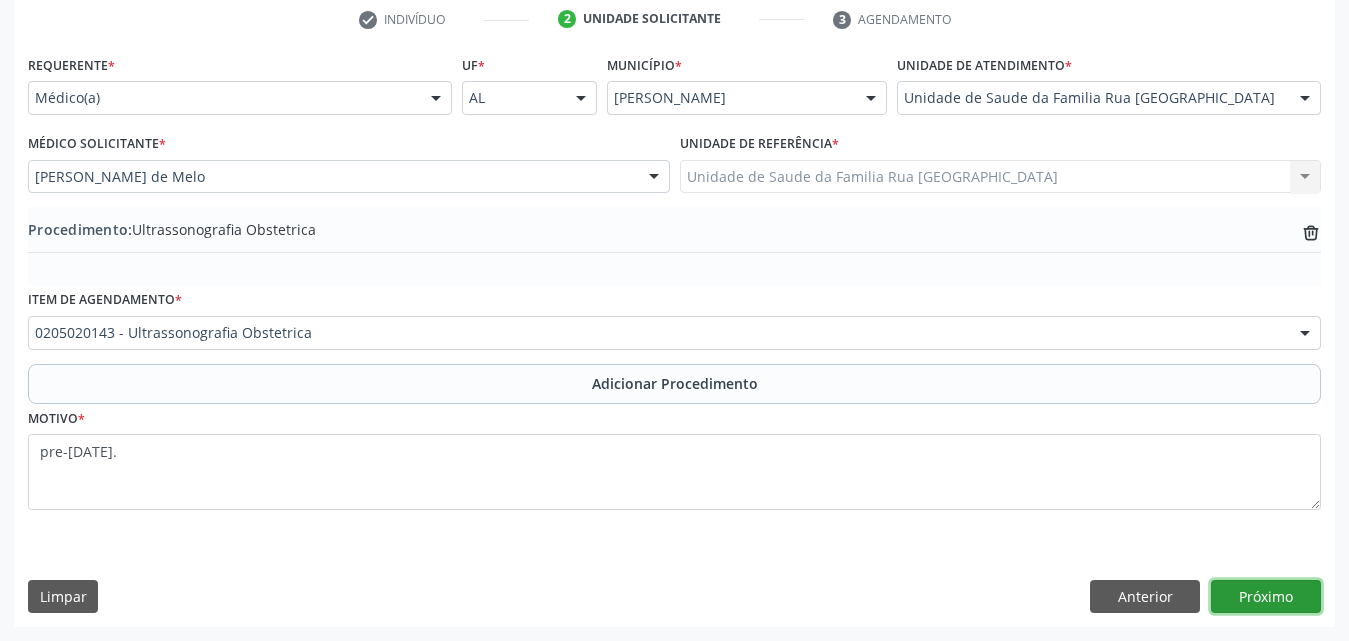 click on "Próximo" at bounding box center [1266, 597] 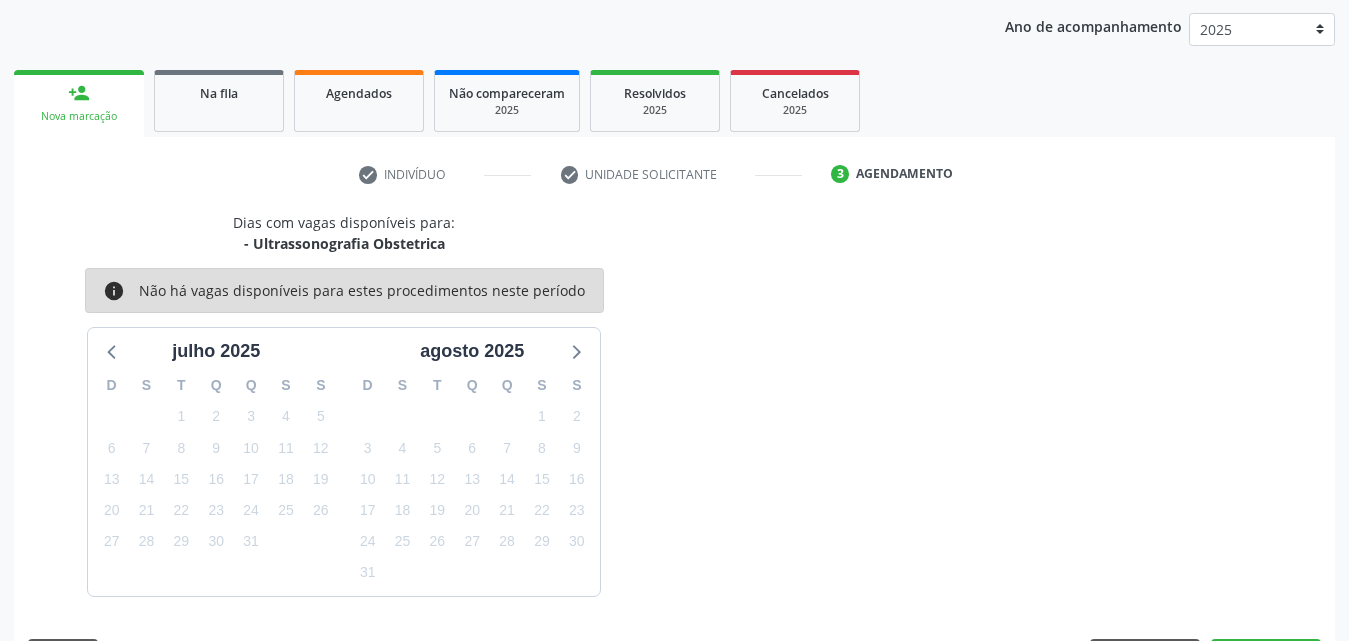 scroll, scrollTop: 316, scrollLeft: 0, axis: vertical 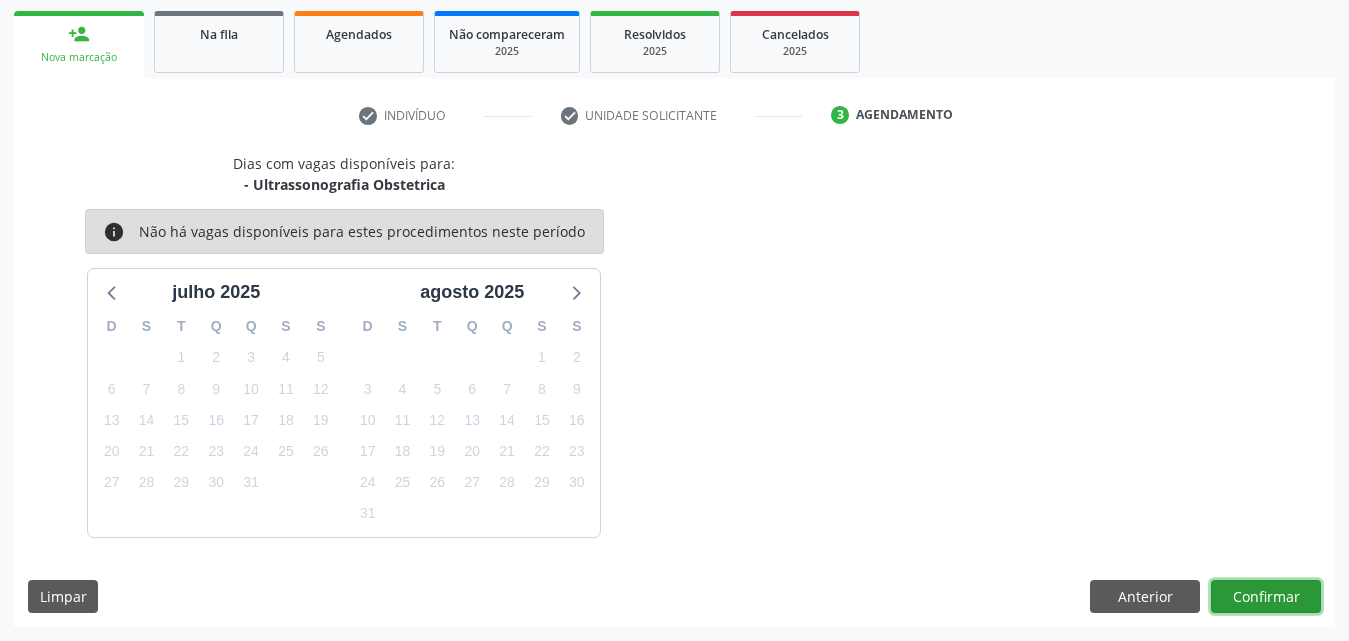 click on "Confirmar" at bounding box center [1266, 597] 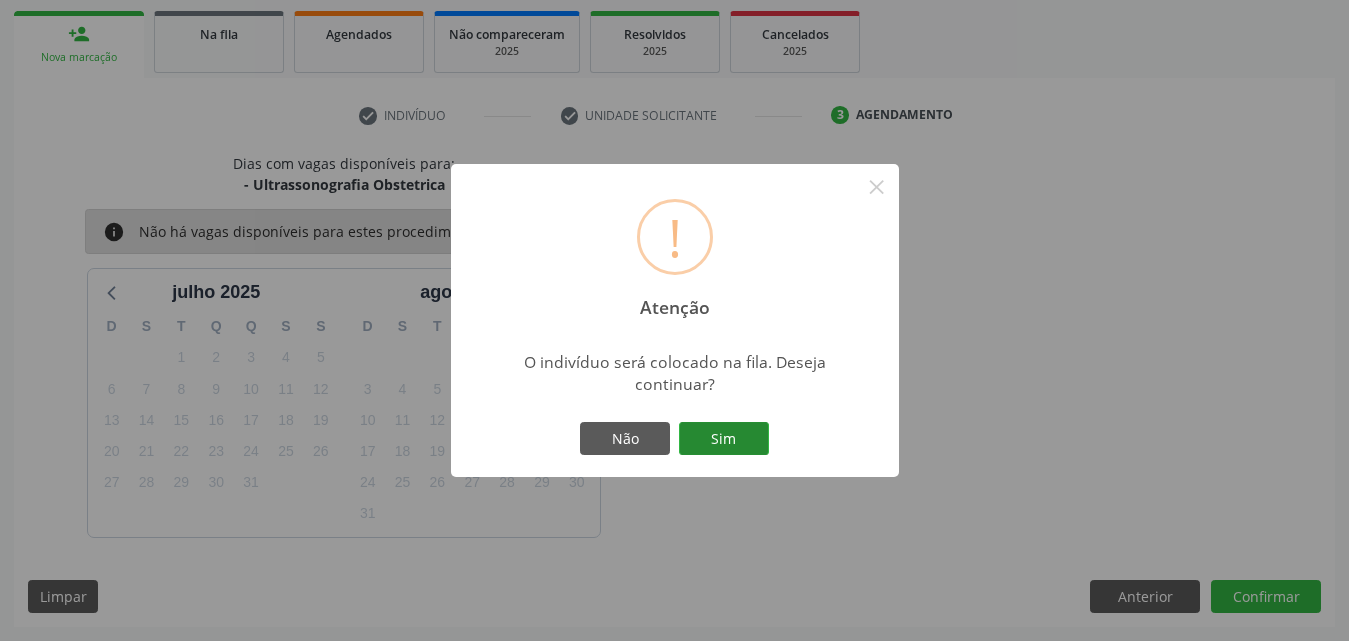click on "Sim" at bounding box center [724, 439] 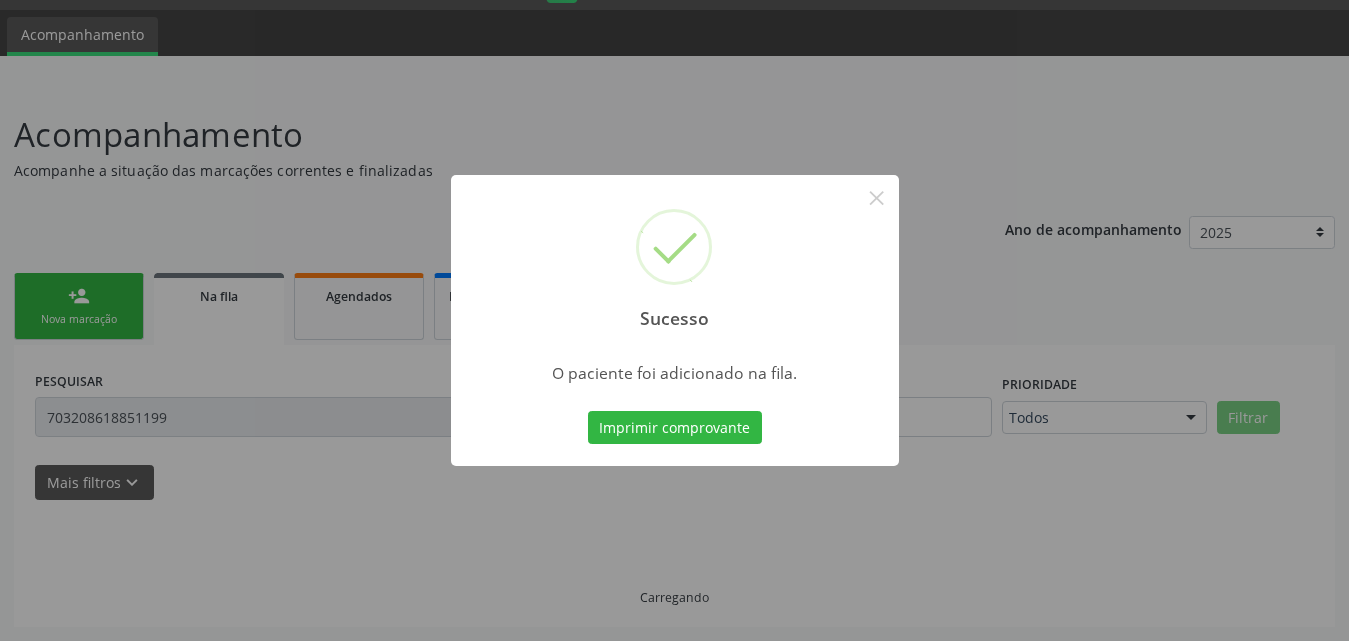 scroll, scrollTop: 54, scrollLeft: 0, axis: vertical 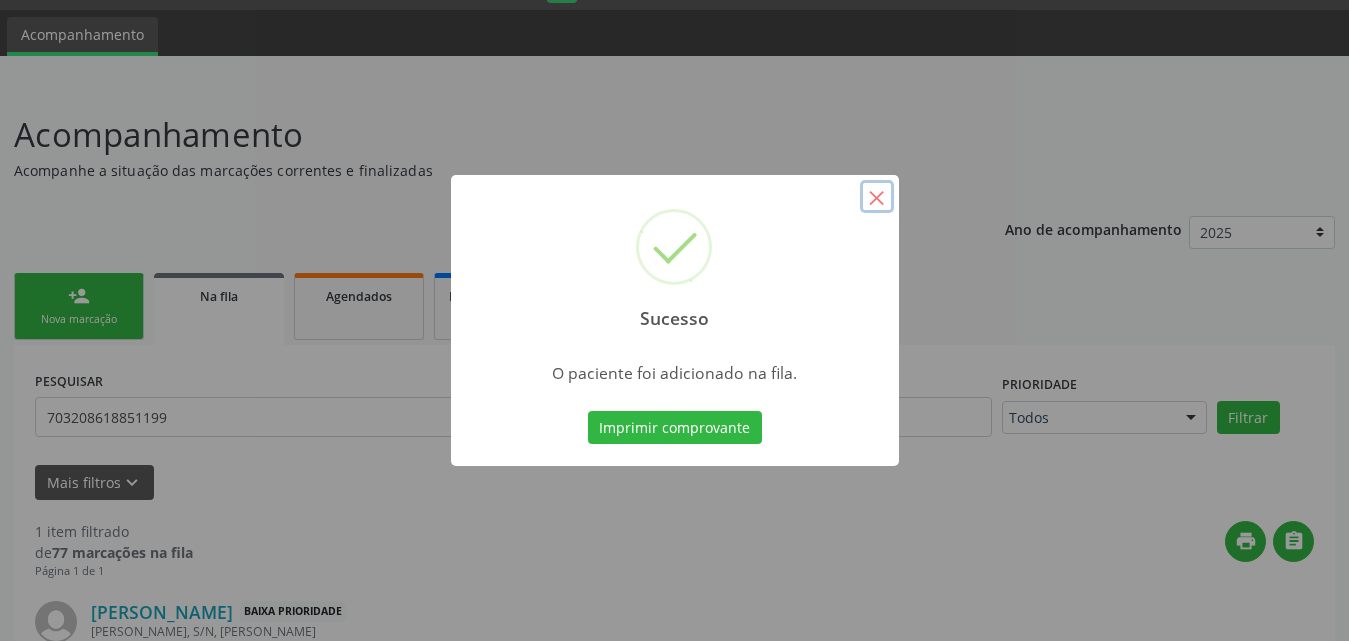 click on "×" at bounding box center (877, 197) 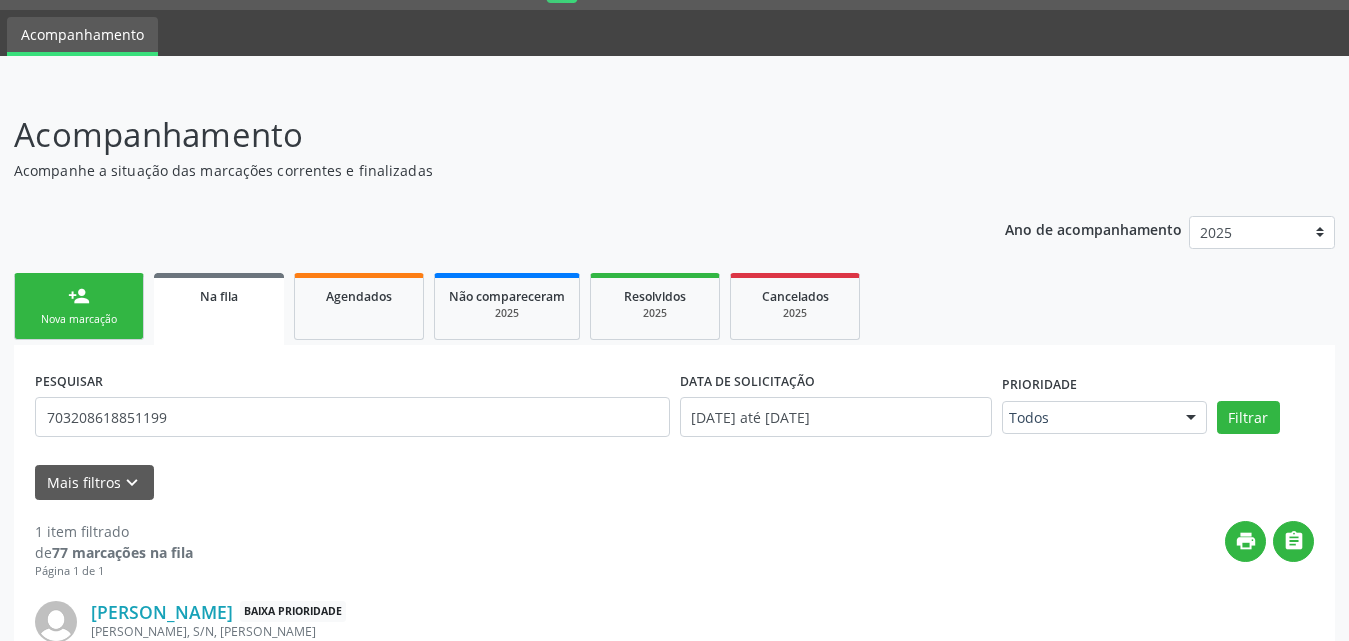 click on "Na fila" at bounding box center [219, 296] 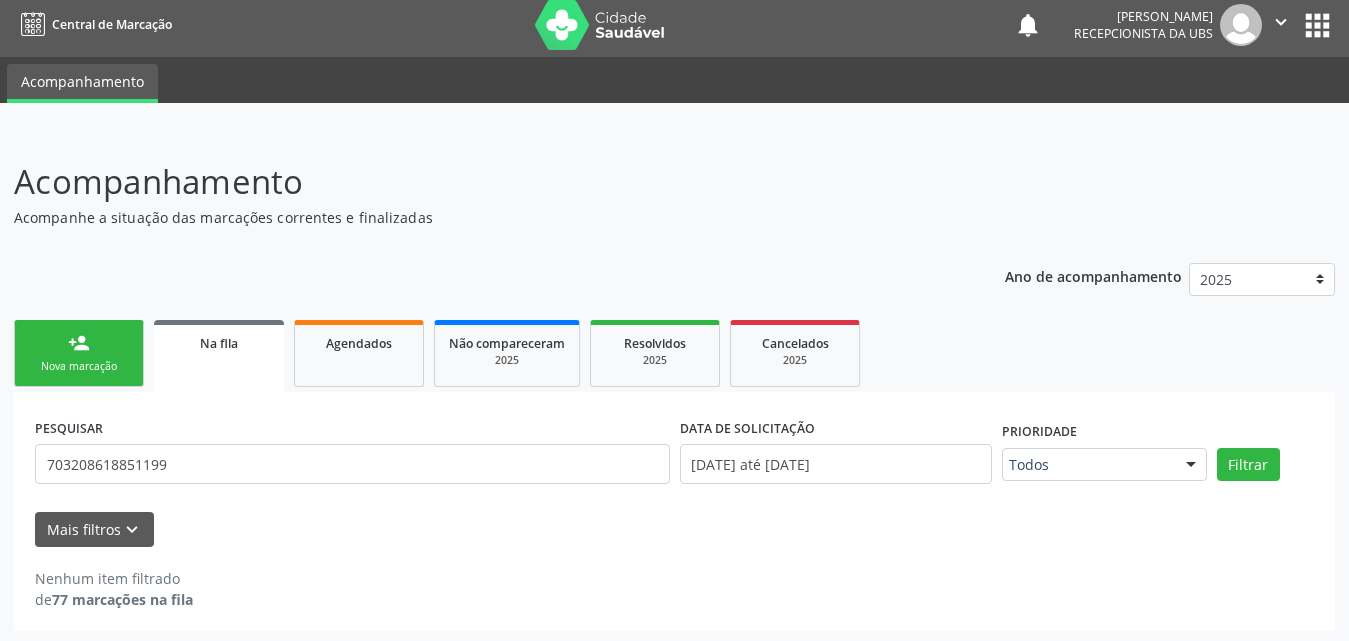 scroll, scrollTop: 11, scrollLeft: 0, axis: vertical 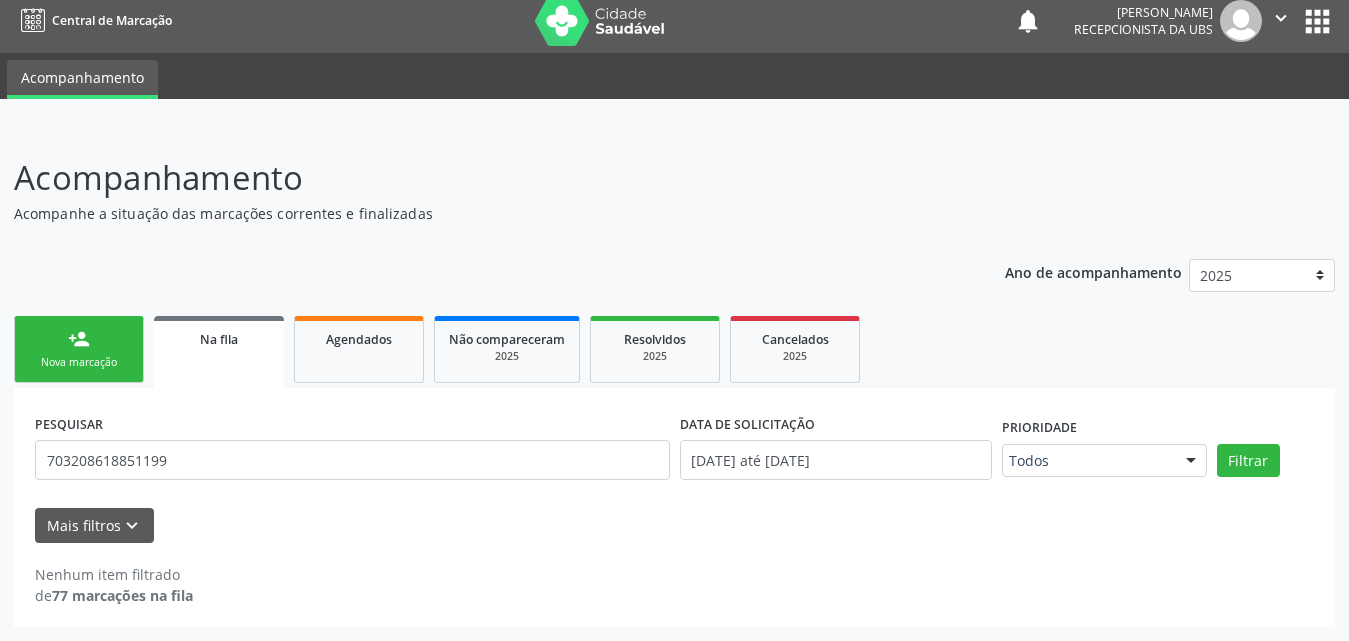 click on "Na fila" at bounding box center [219, 339] 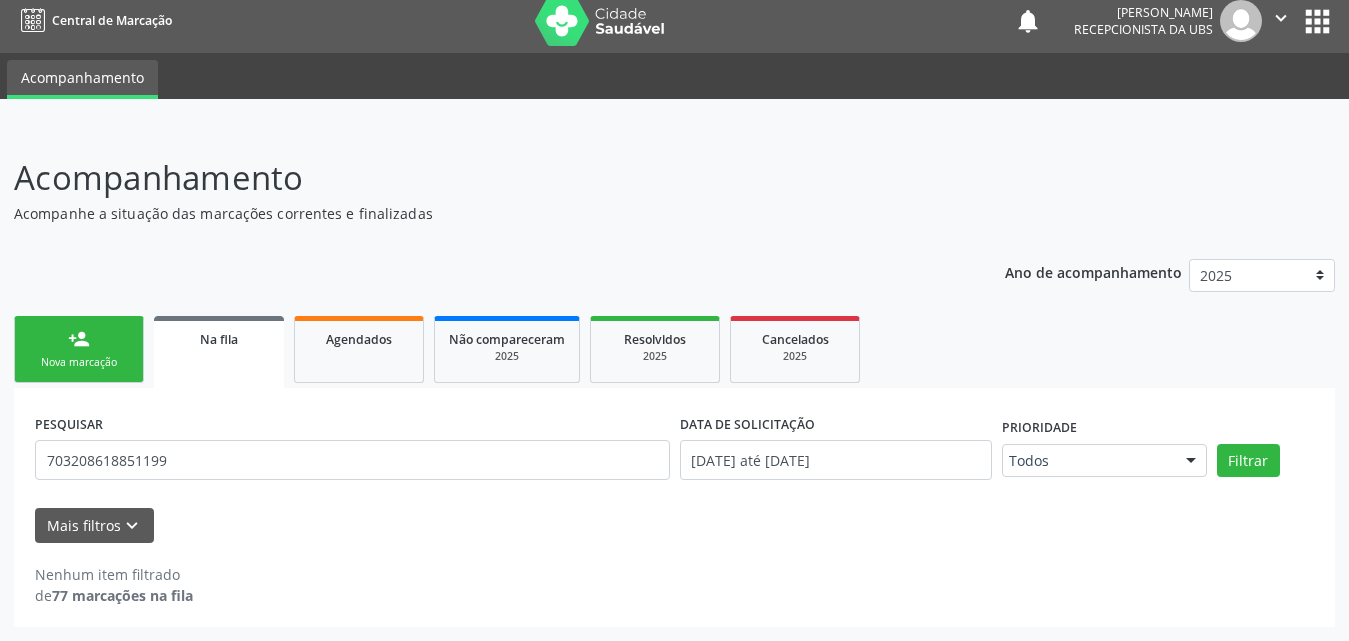 click on "person_add
Nova marcação" at bounding box center (79, 349) 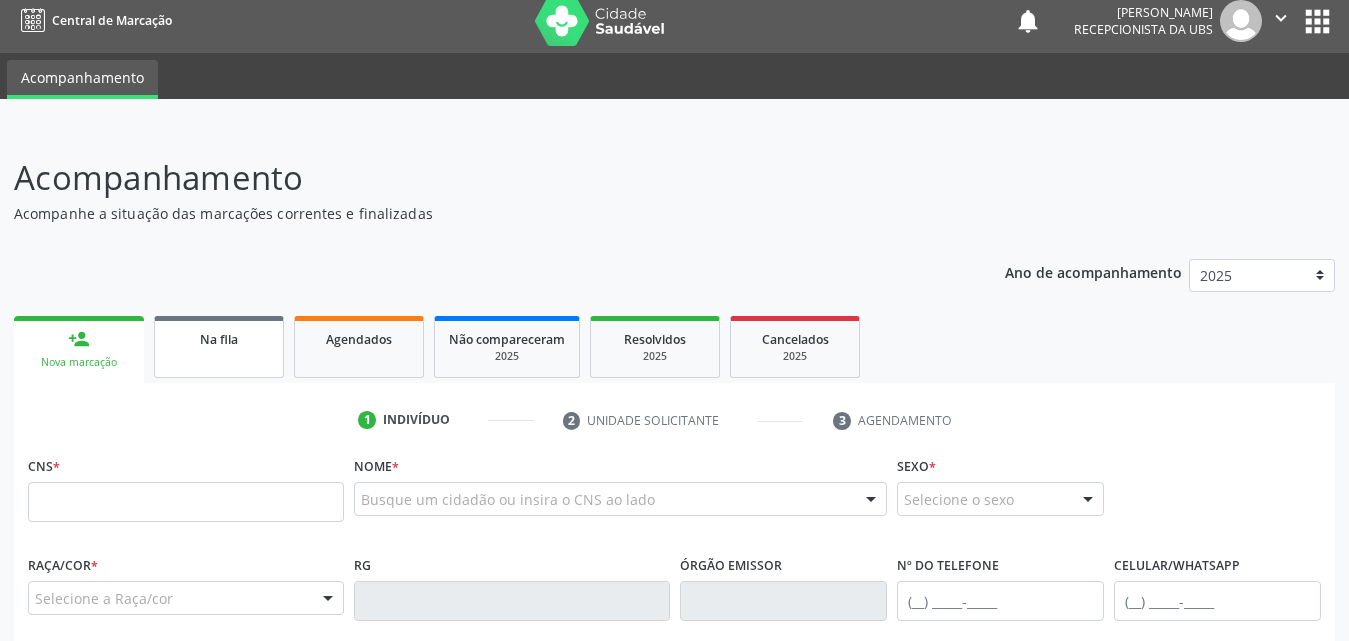 click on "Na fila" at bounding box center (219, 339) 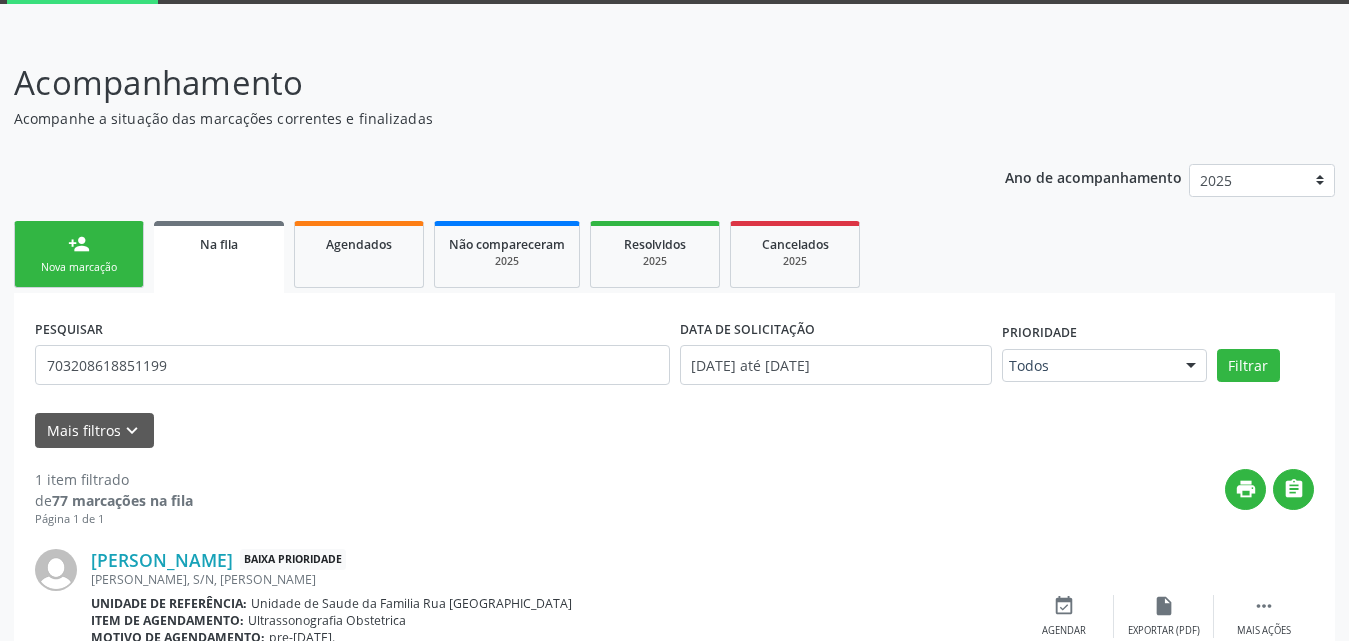 scroll, scrollTop: 206, scrollLeft: 0, axis: vertical 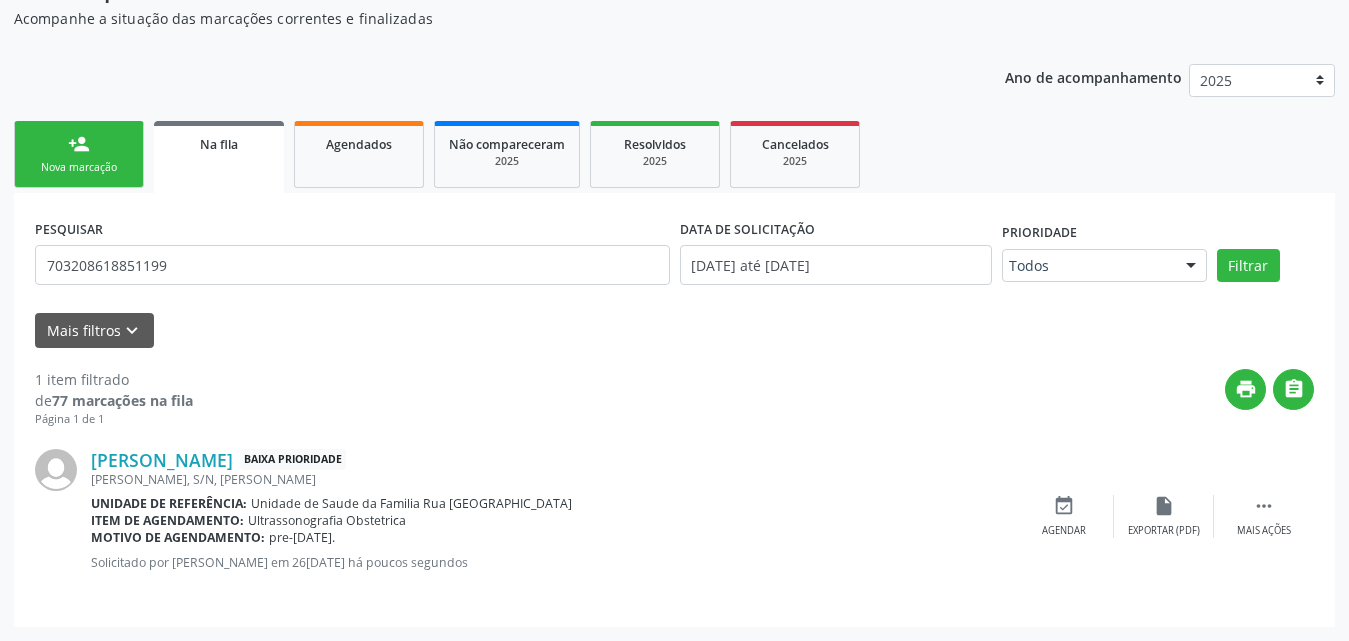 click on "Nova marcação" at bounding box center (79, 167) 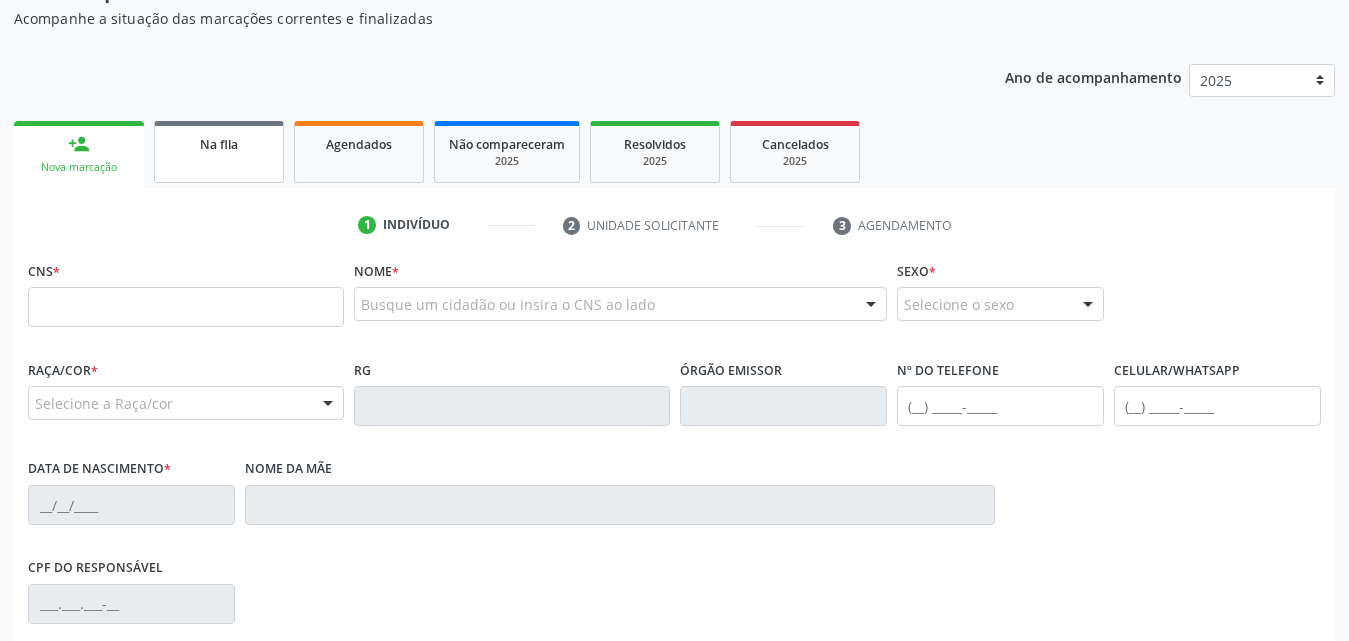click on "Na fila" at bounding box center (219, 152) 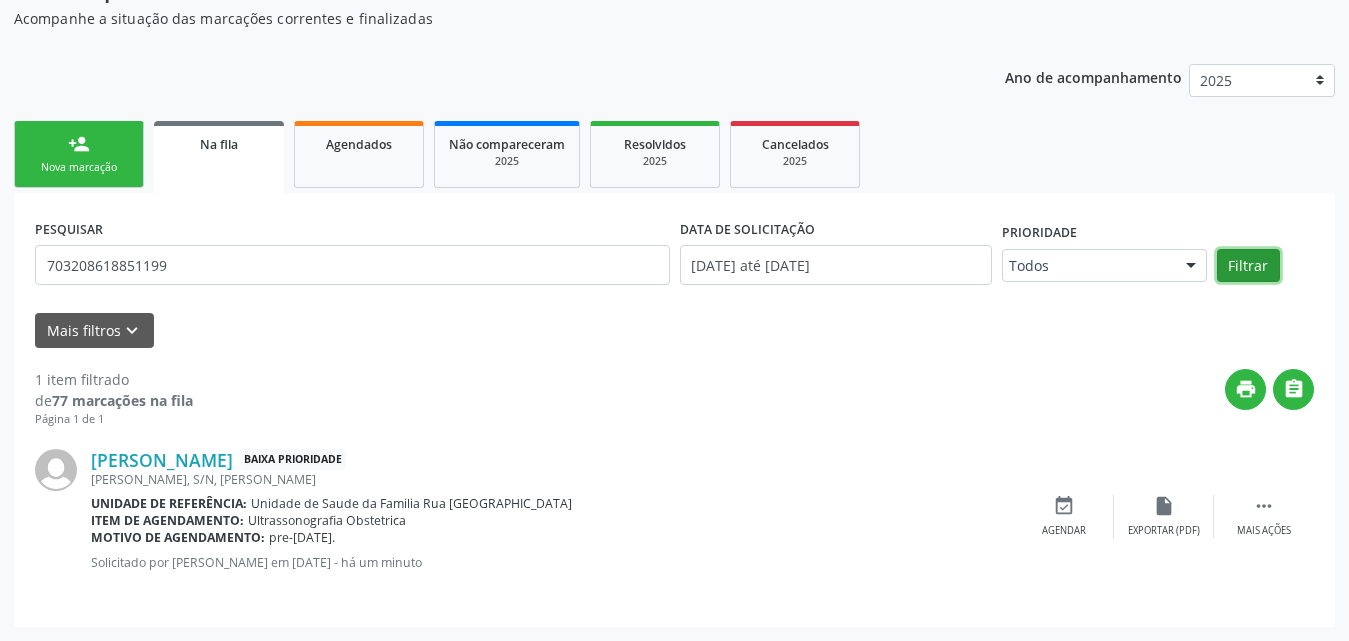 click on "Filtrar" at bounding box center (1248, 266) 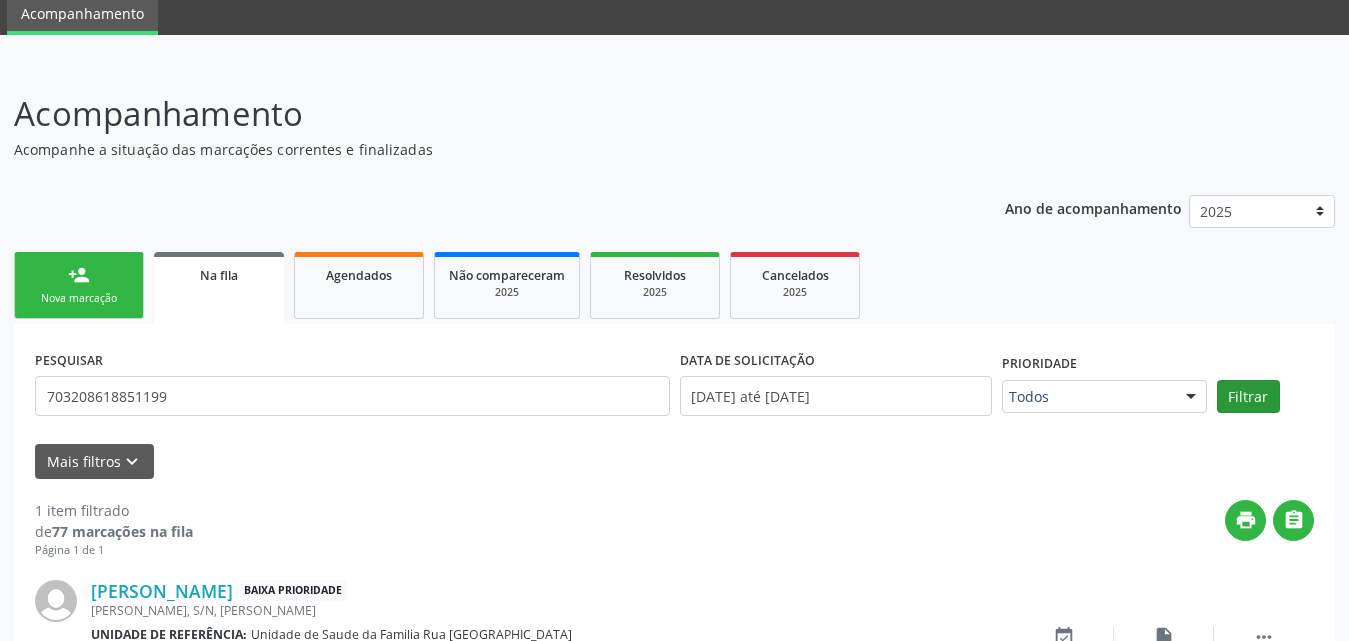 scroll, scrollTop: 206, scrollLeft: 0, axis: vertical 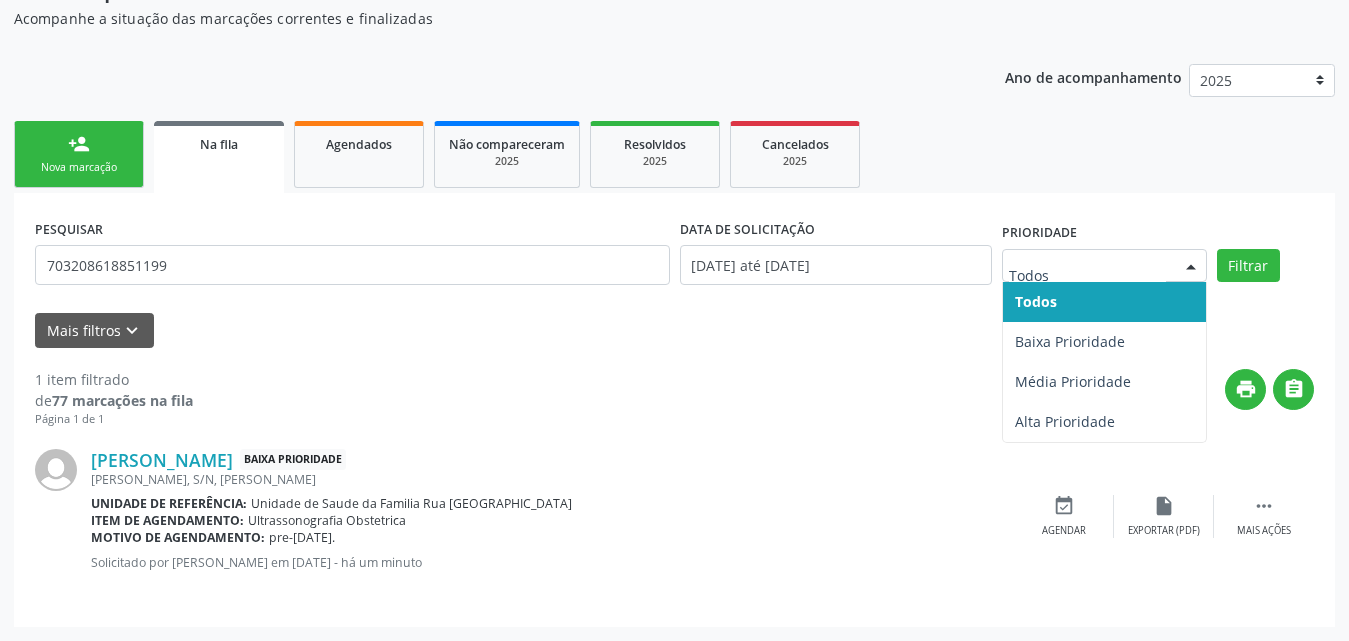 click at bounding box center [1191, 267] 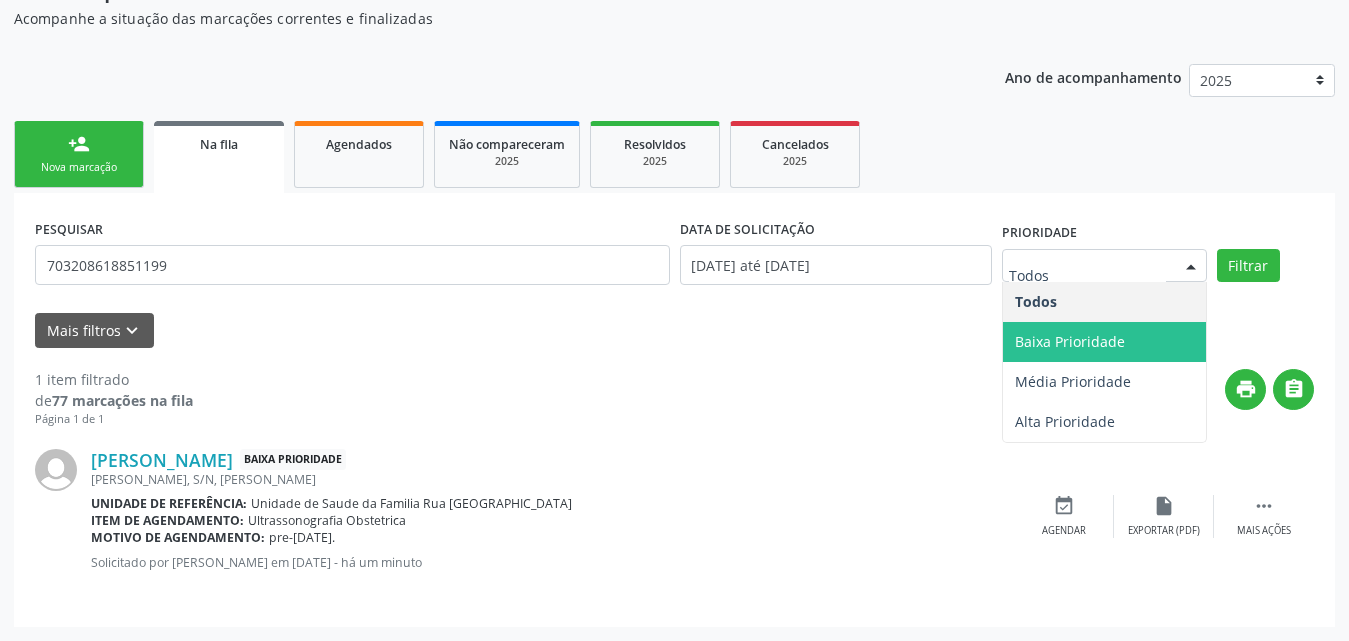 click on "print   " at bounding box center [753, 398] 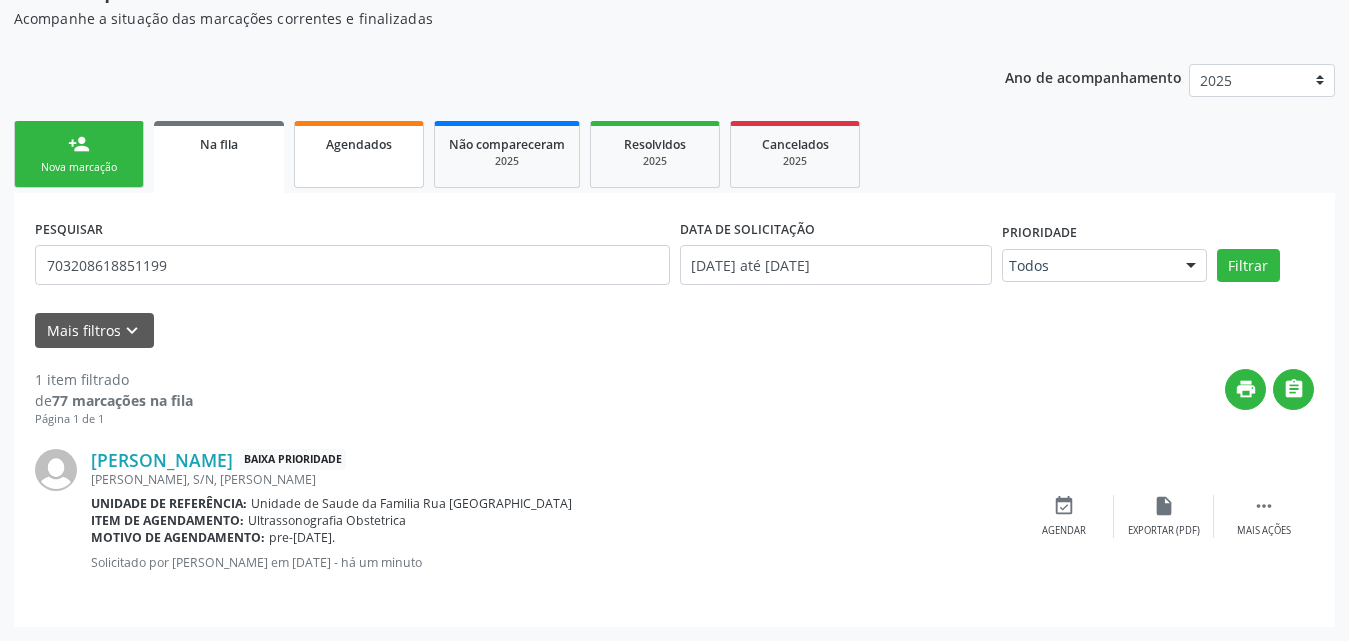 click on "Agendados" at bounding box center [359, 154] 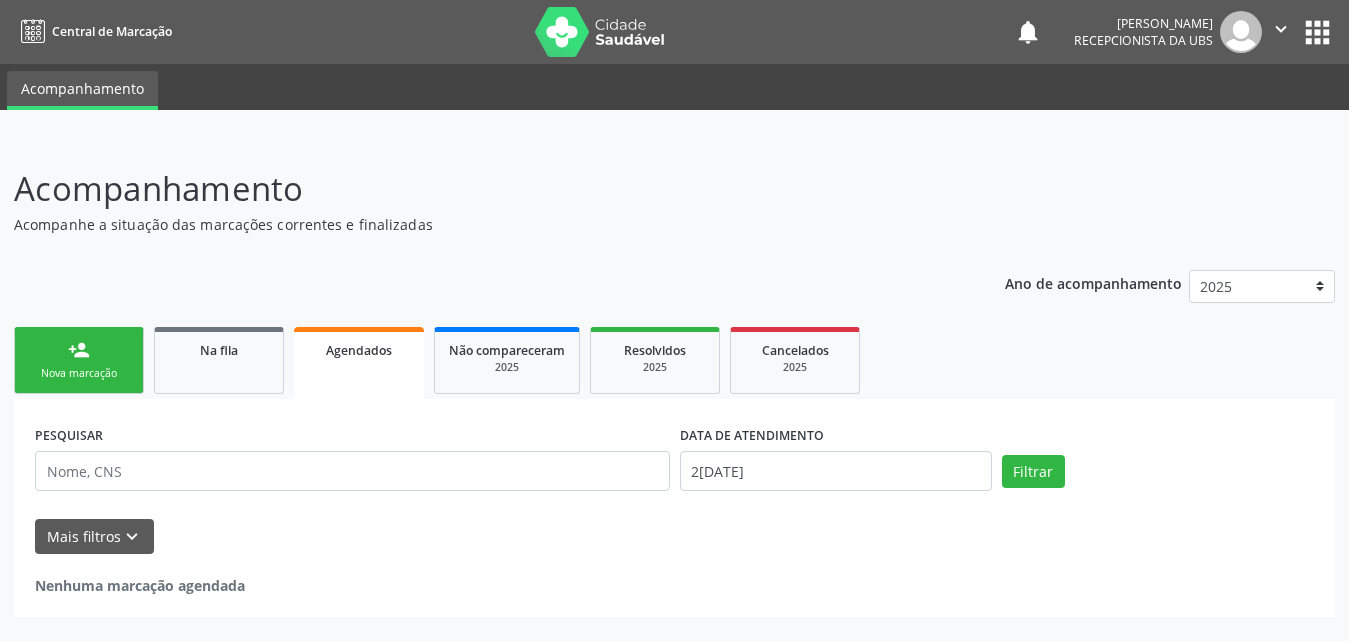 scroll, scrollTop: 0, scrollLeft: 0, axis: both 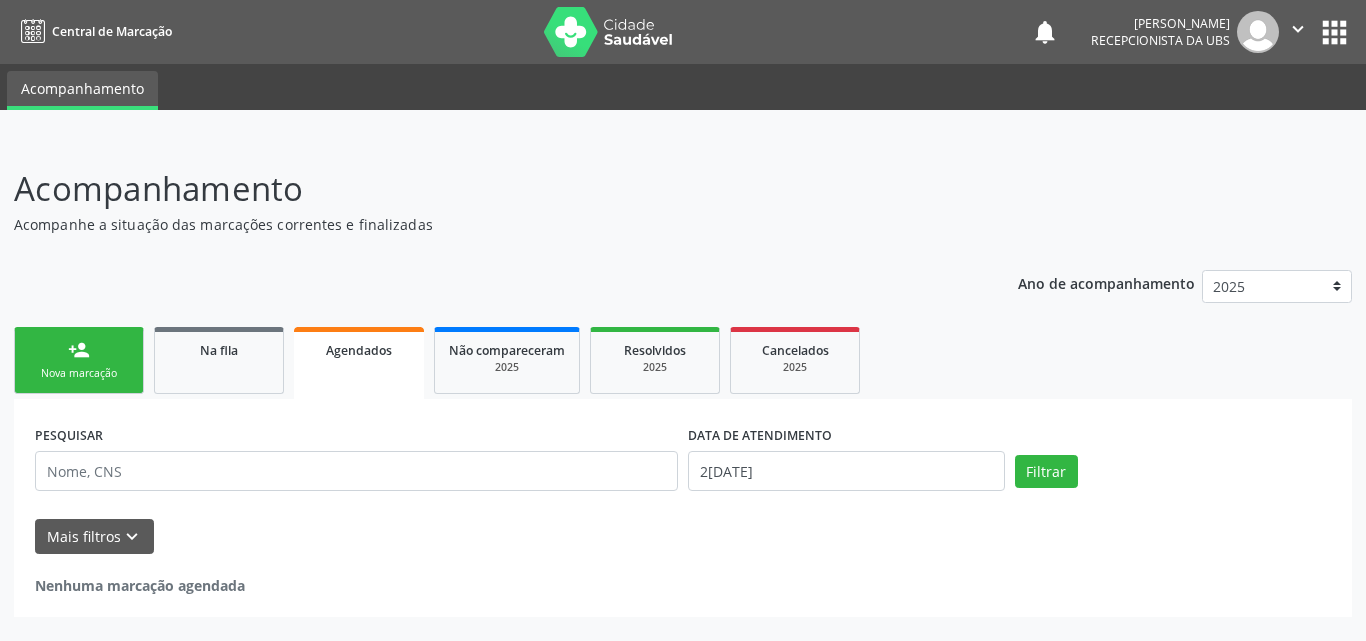 click on "person_add
Nova marcação" at bounding box center [79, 360] 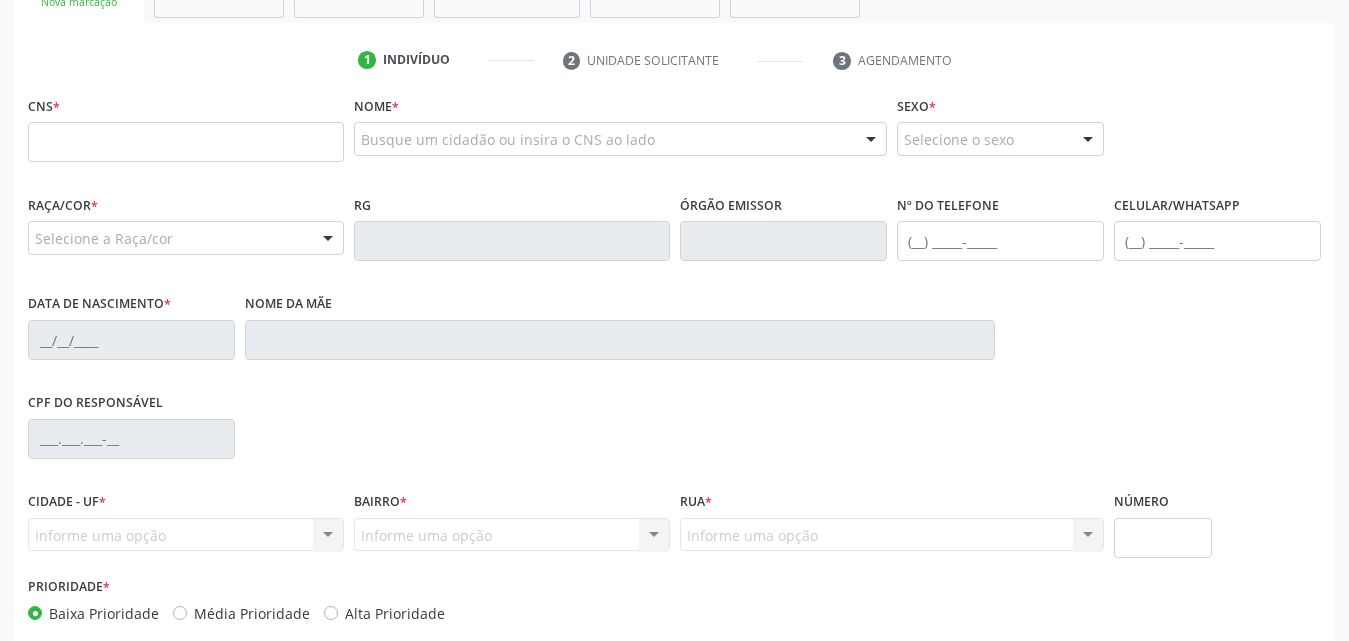 scroll, scrollTop: 71, scrollLeft: 0, axis: vertical 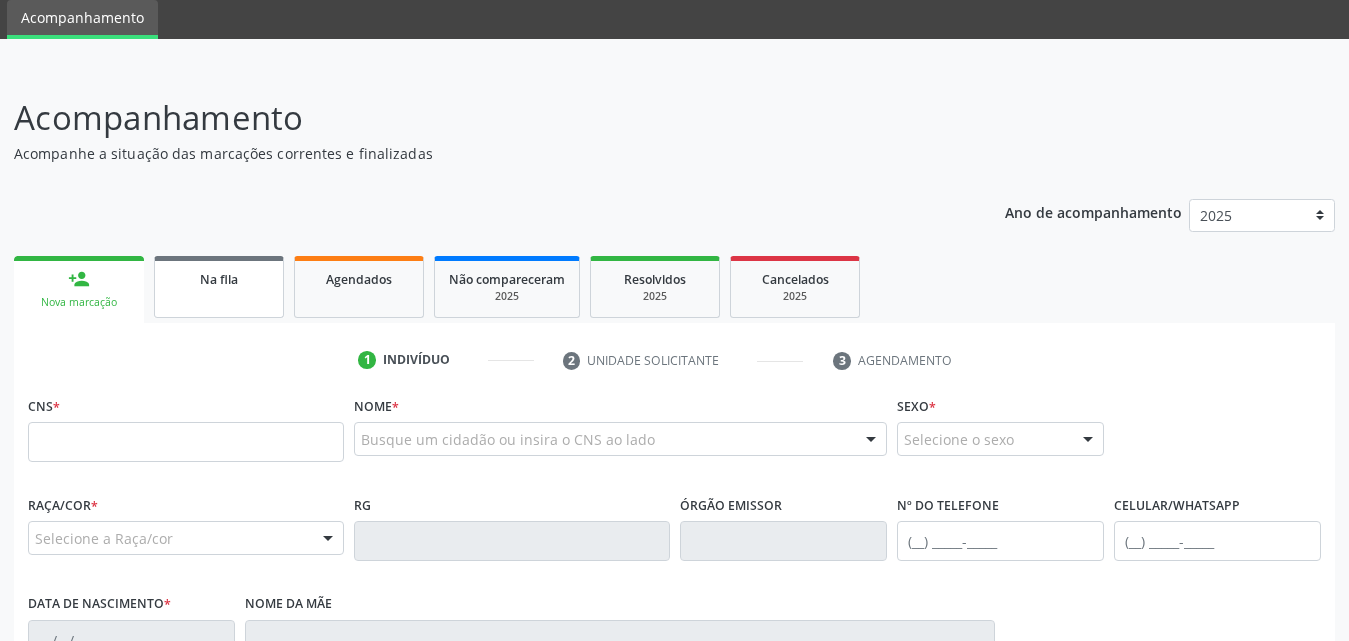 click on "Na fila" at bounding box center [219, 287] 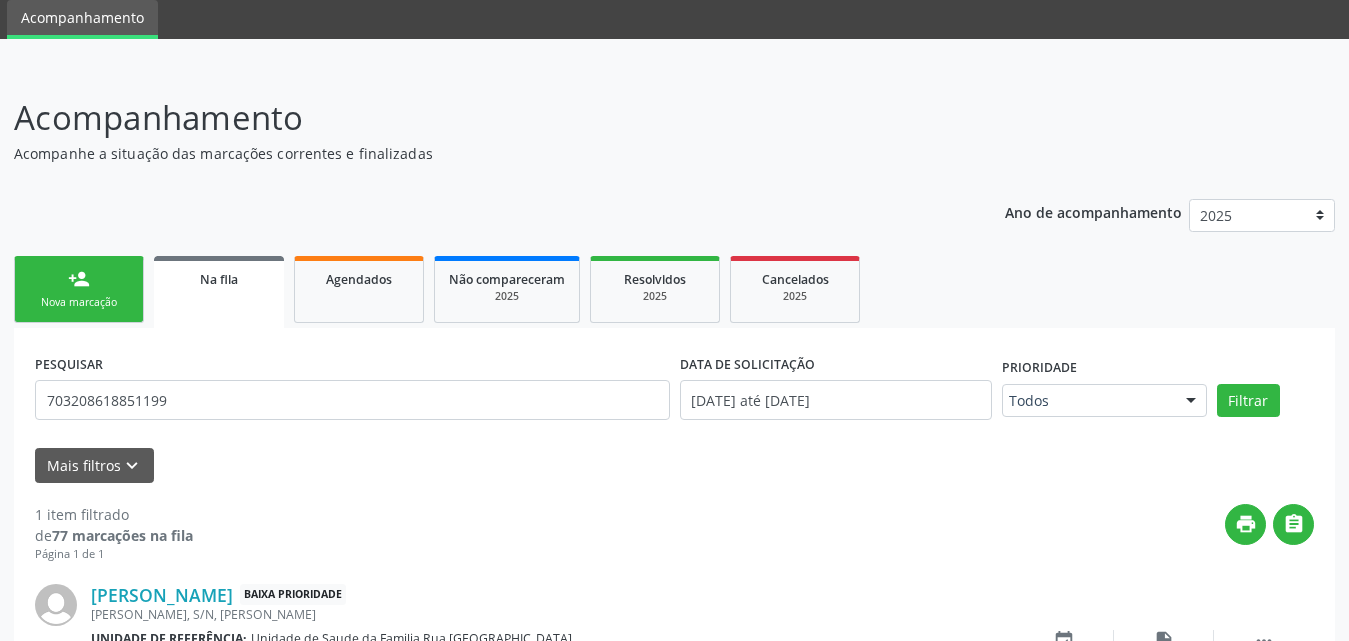 scroll, scrollTop: 206, scrollLeft: 0, axis: vertical 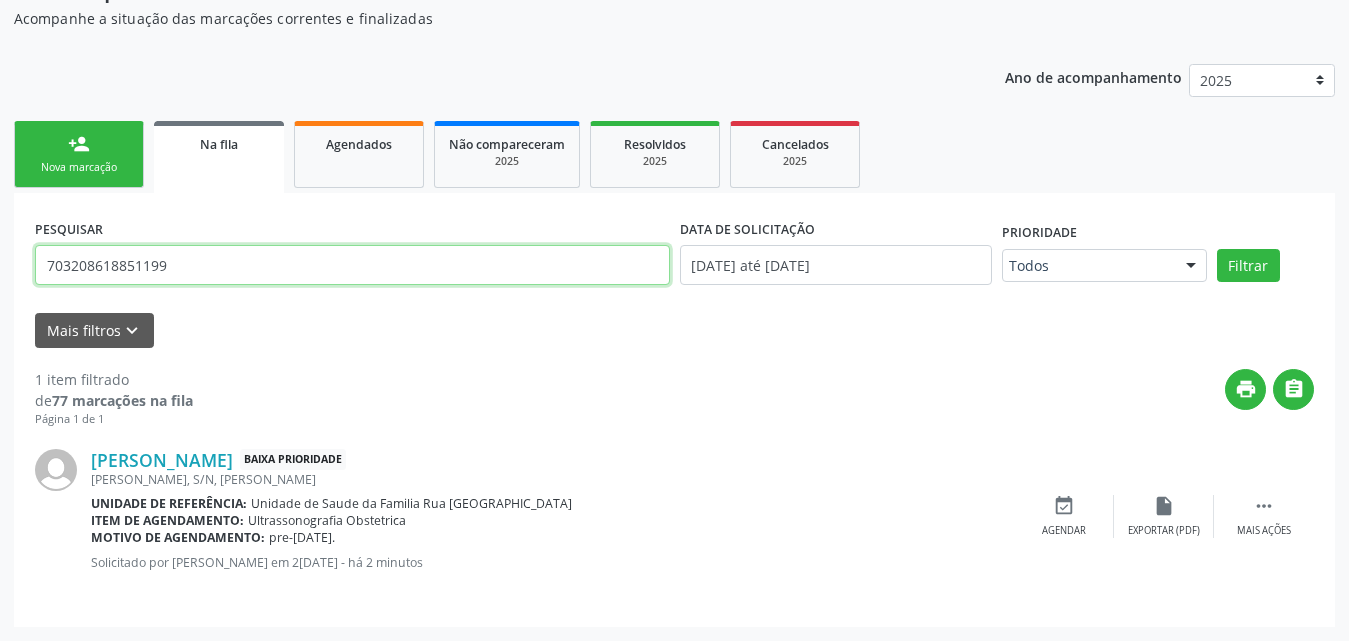 click on "703208618851199" at bounding box center [352, 265] 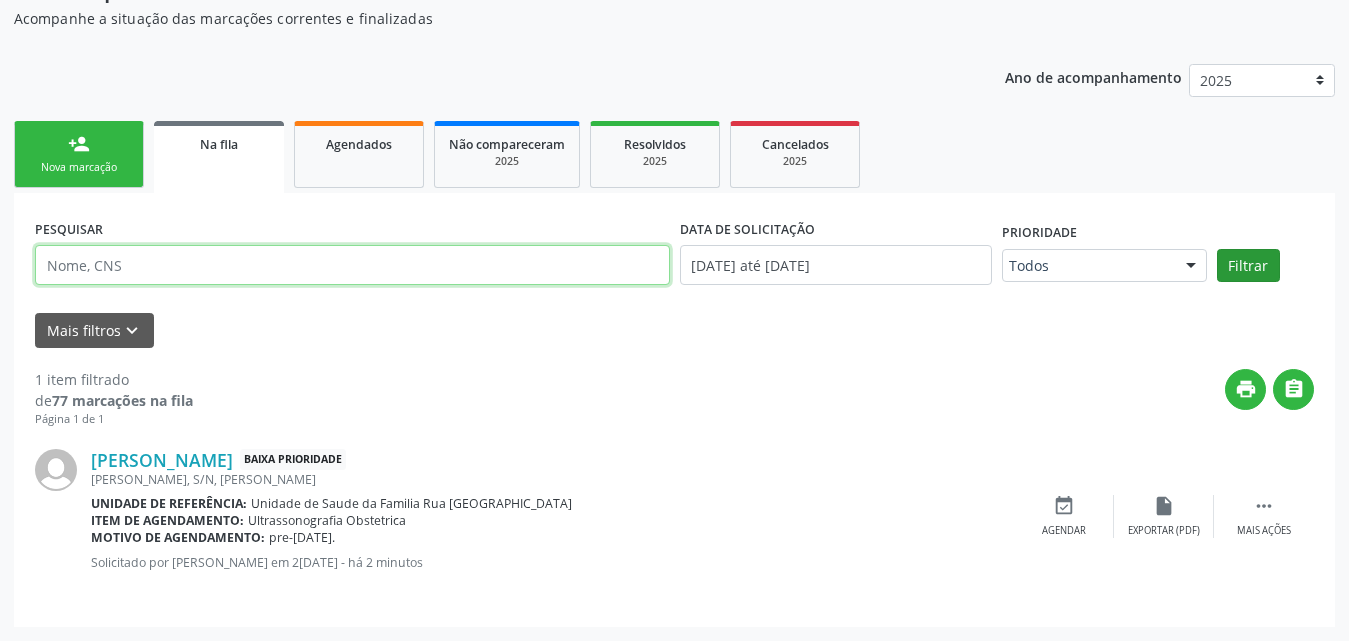 type 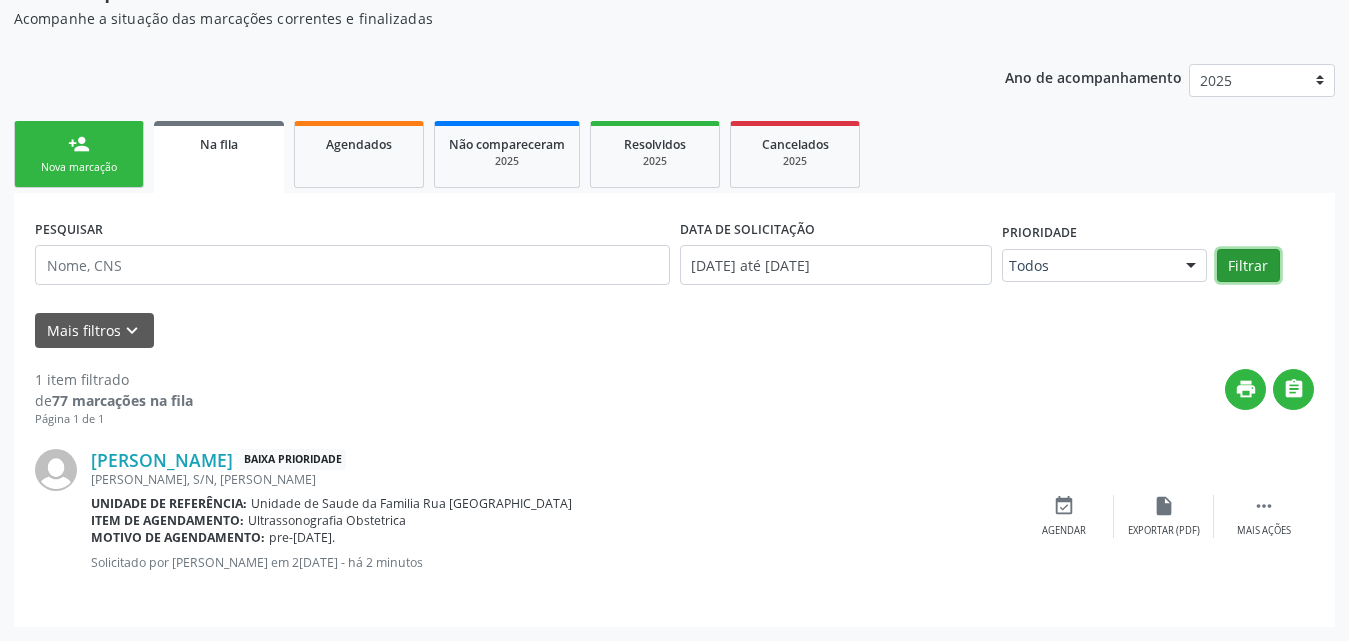 click on "Filtrar" at bounding box center [1248, 266] 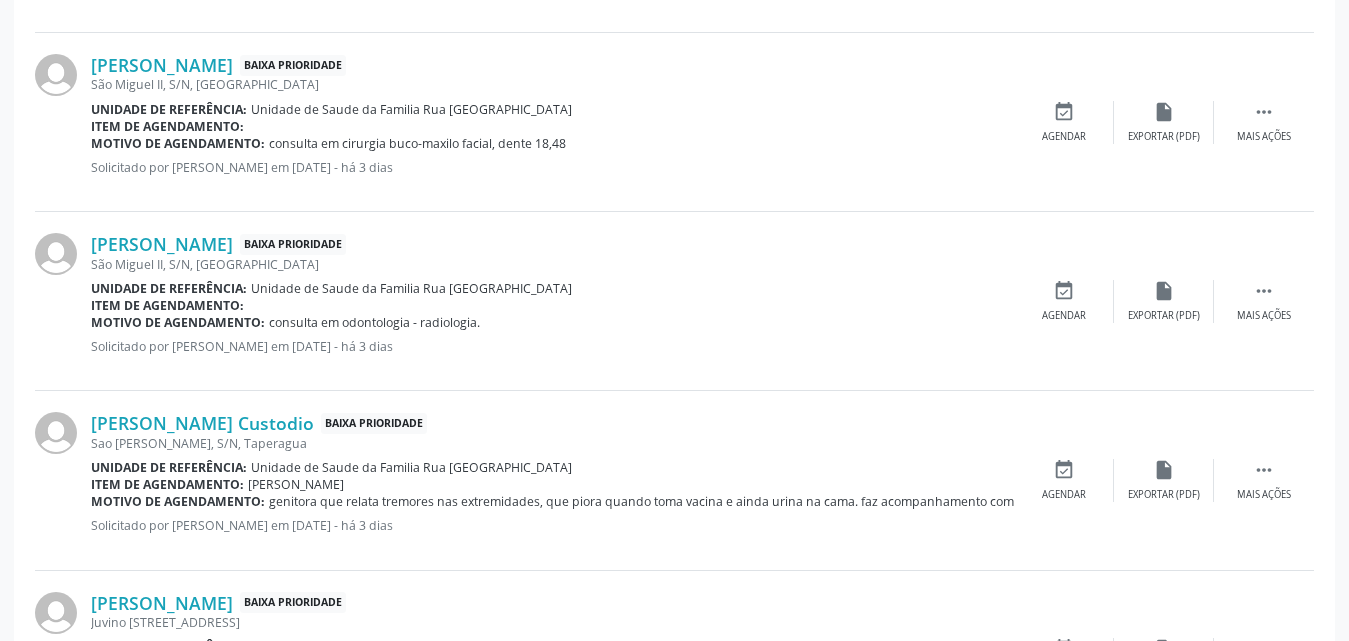 scroll, scrollTop: 2771, scrollLeft: 0, axis: vertical 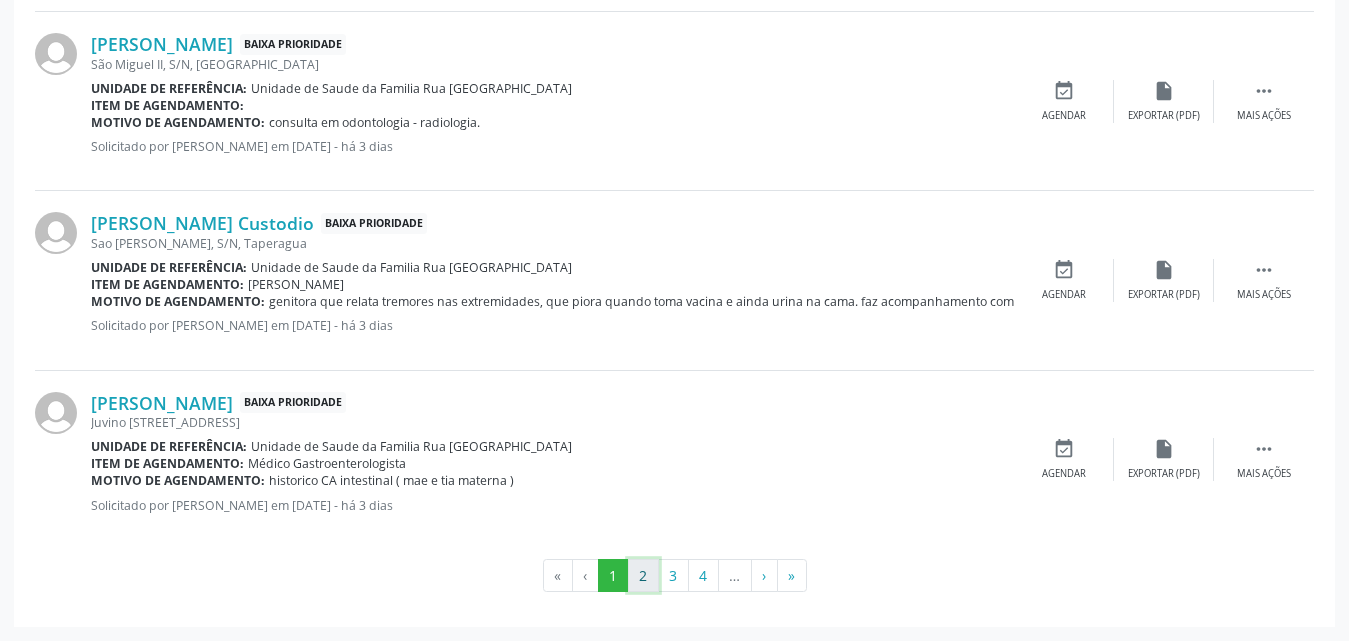 click on "2" at bounding box center (643, 576) 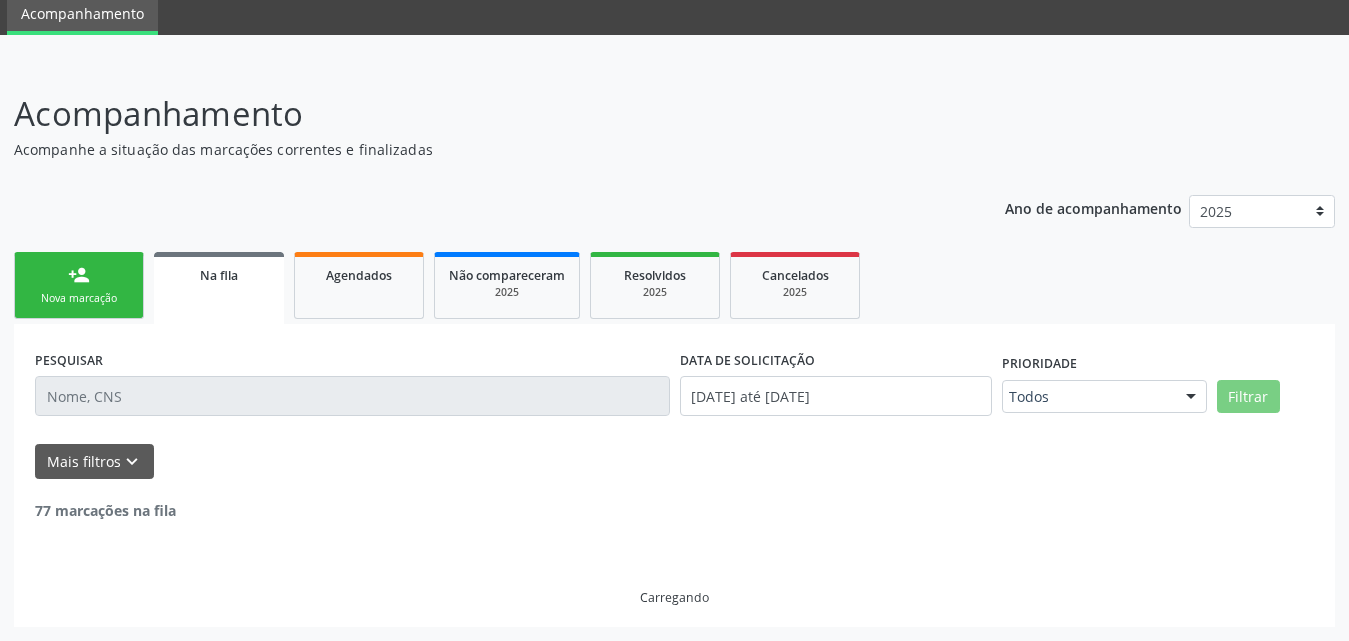 scroll, scrollTop: 75, scrollLeft: 0, axis: vertical 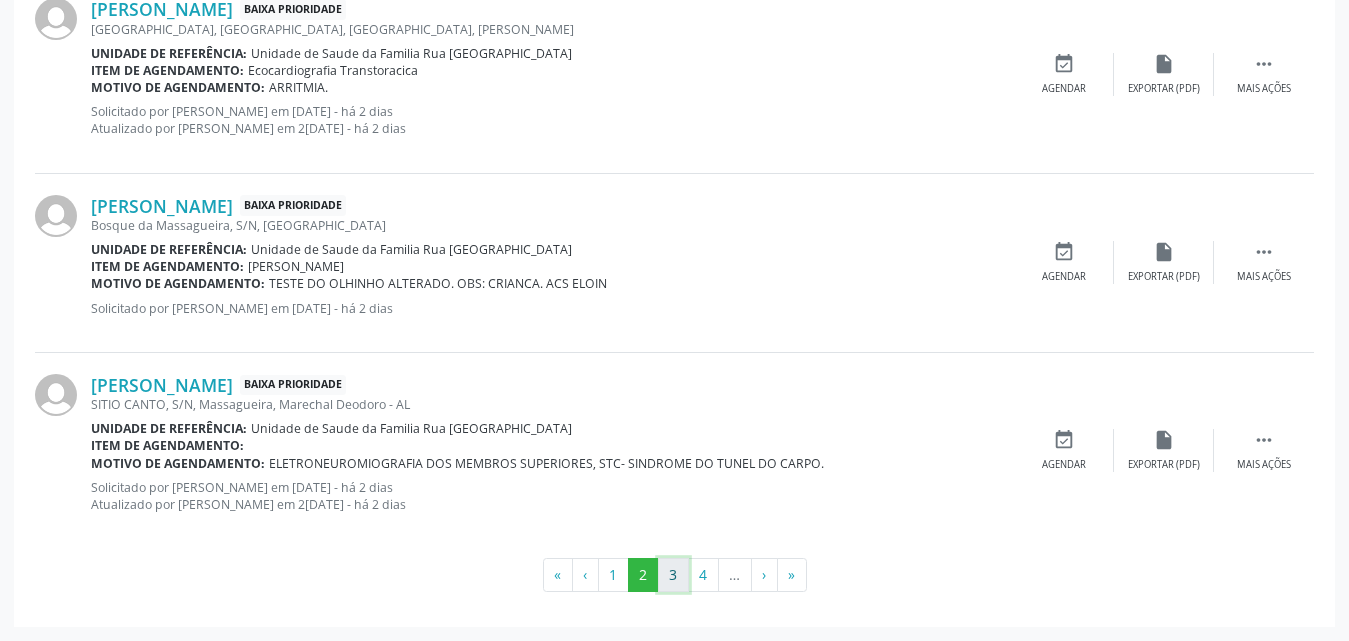 click on "3" at bounding box center (673, 575) 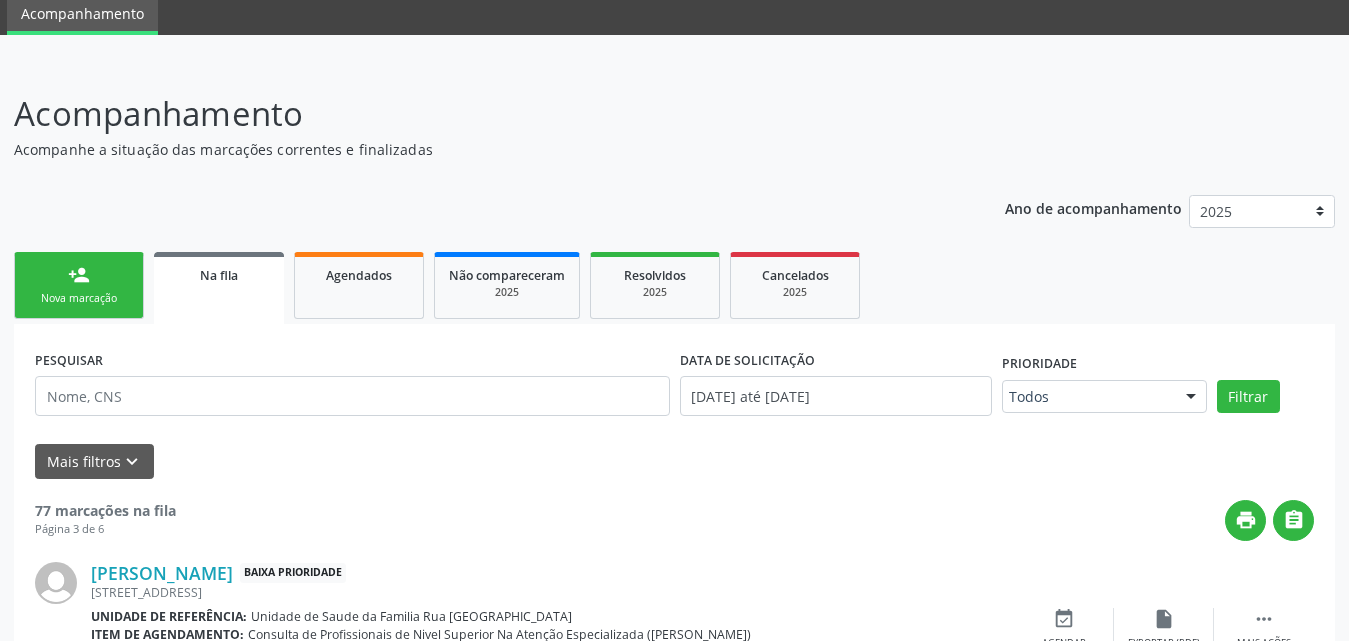 scroll, scrollTop: 2771, scrollLeft: 0, axis: vertical 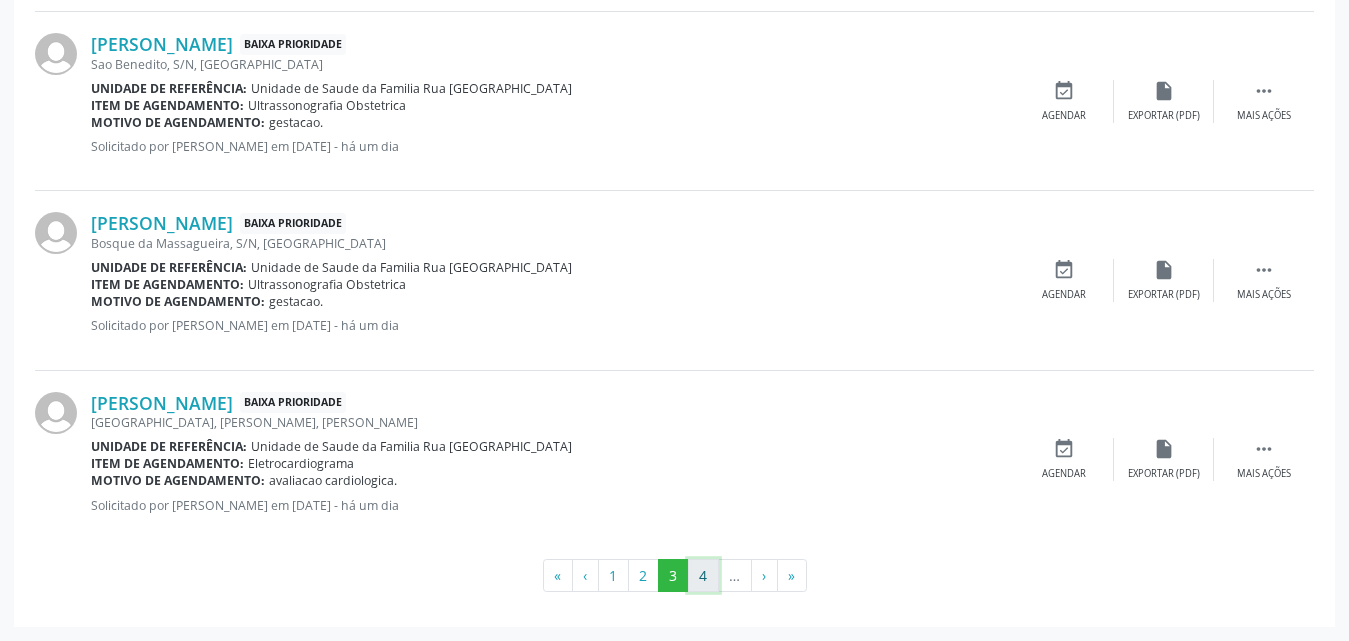 click on "4" at bounding box center (703, 576) 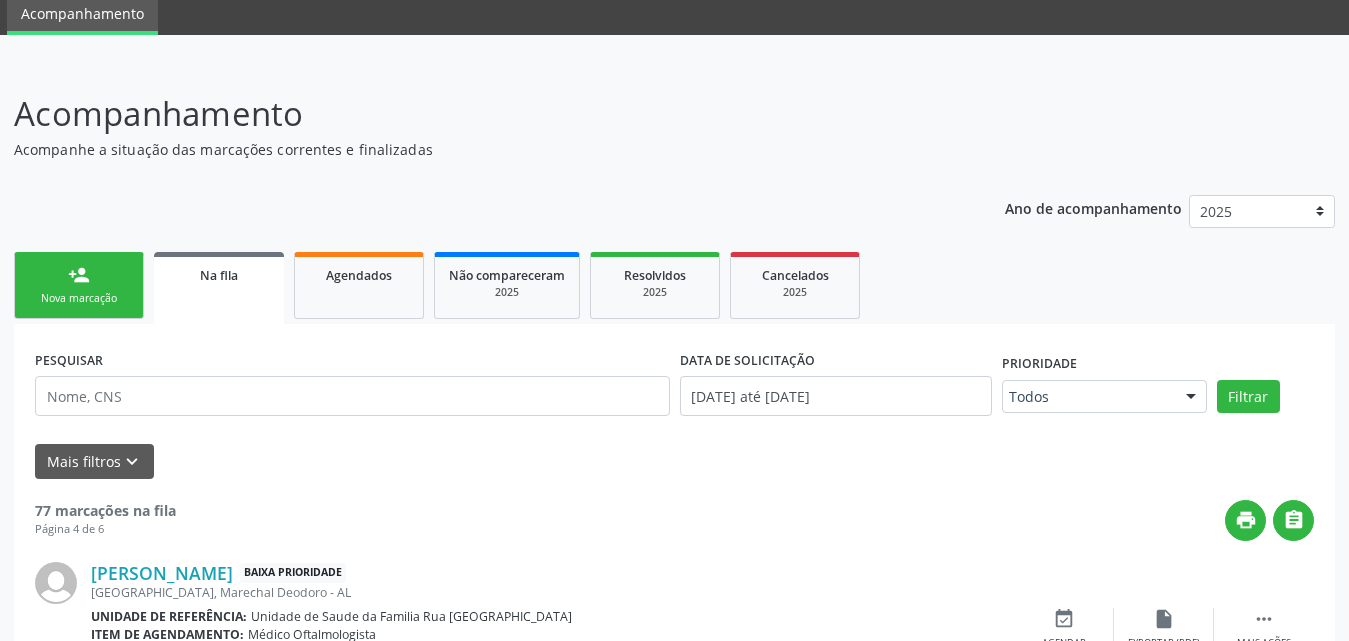 scroll, scrollTop: 2754, scrollLeft: 0, axis: vertical 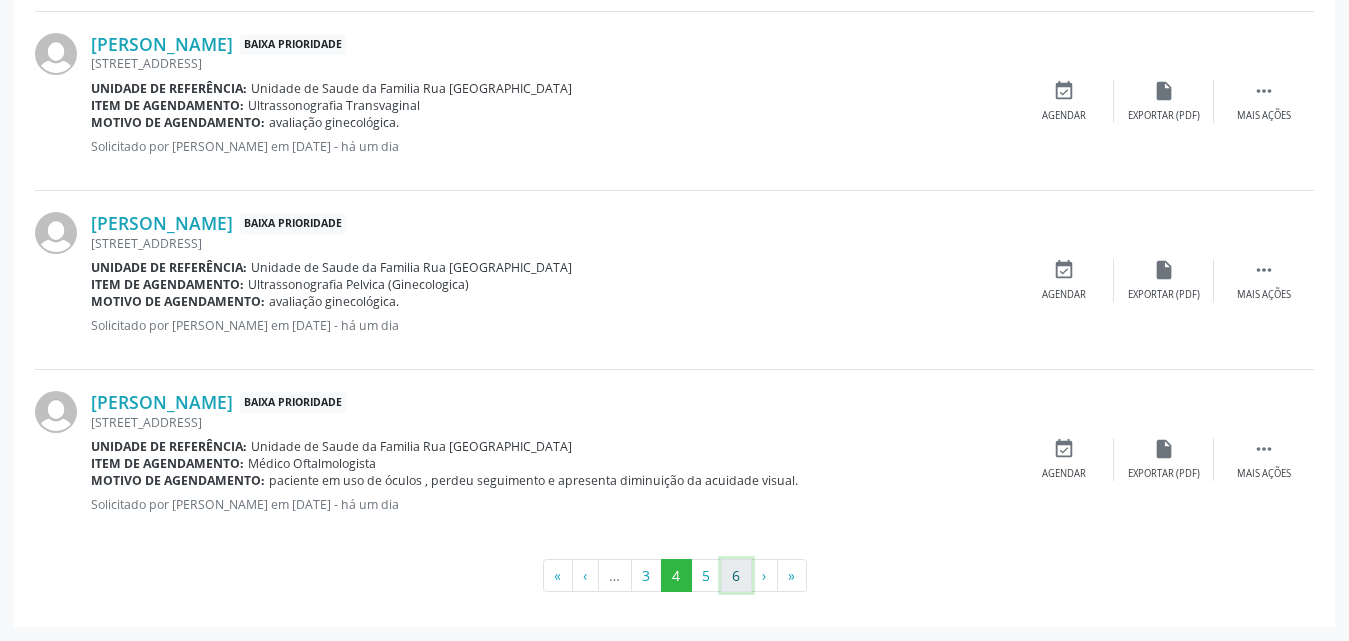 click on "6" at bounding box center [736, 576] 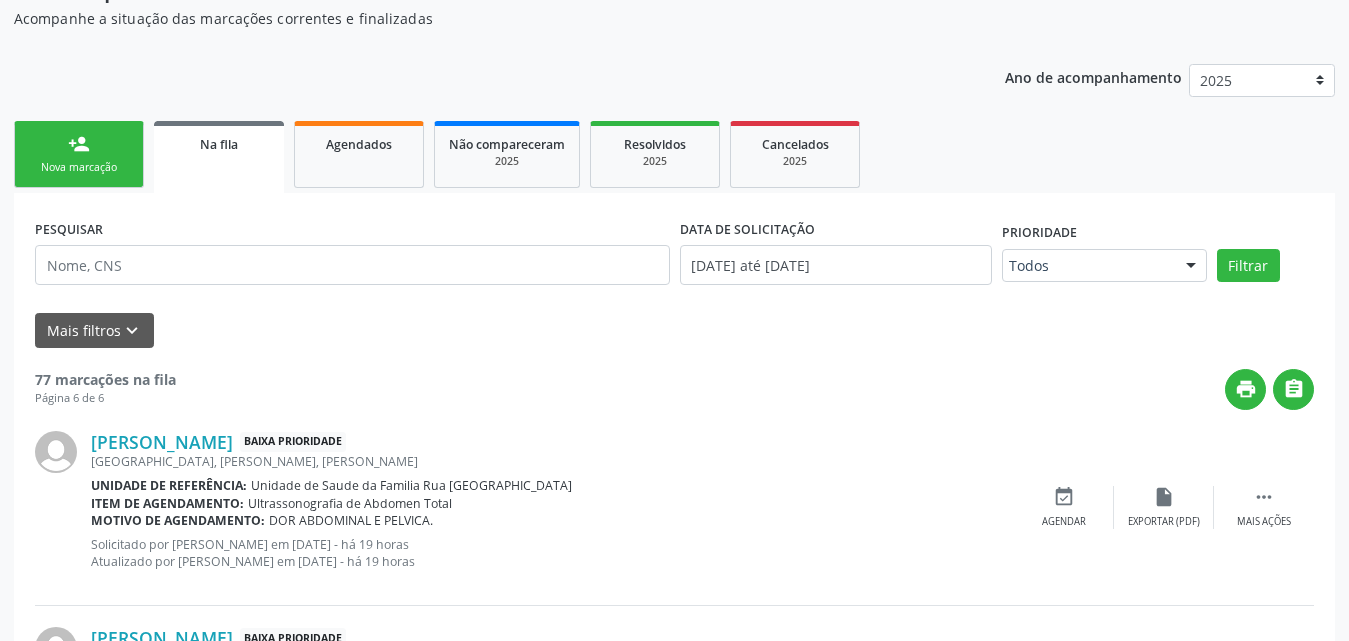 scroll, scrollTop: 0, scrollLeft: 0, axis: both 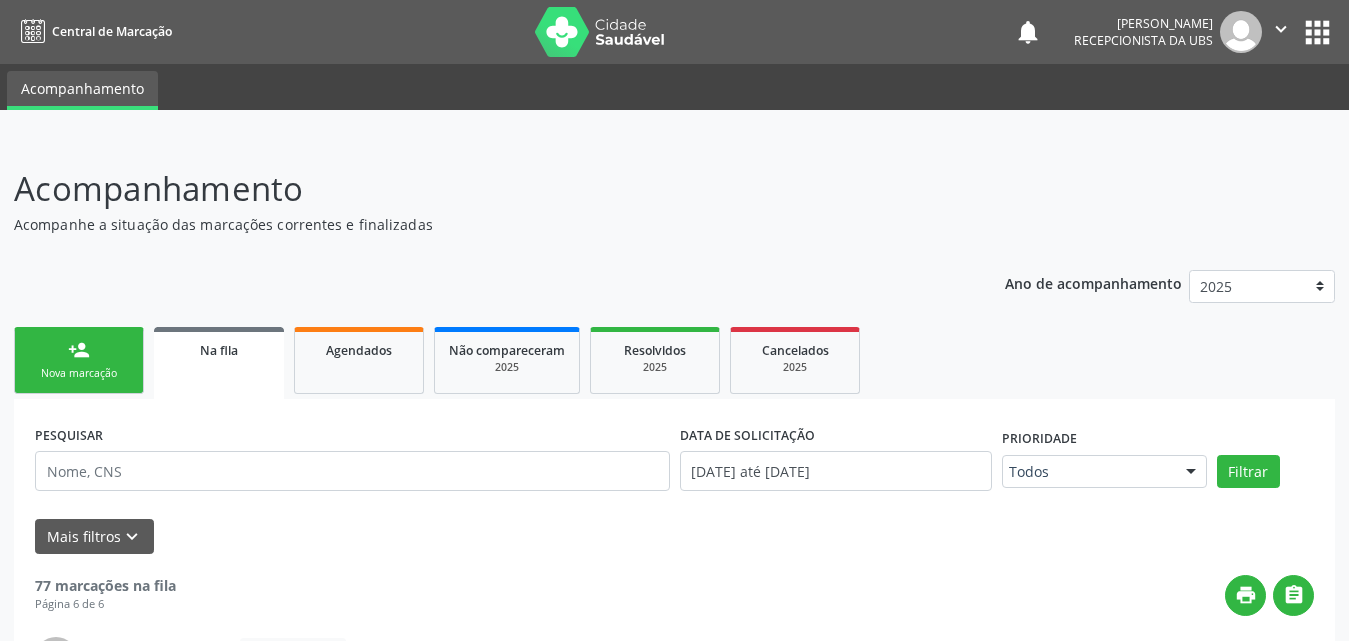 click on "person_add
Nova marcação" at bounding box center [79, 360] 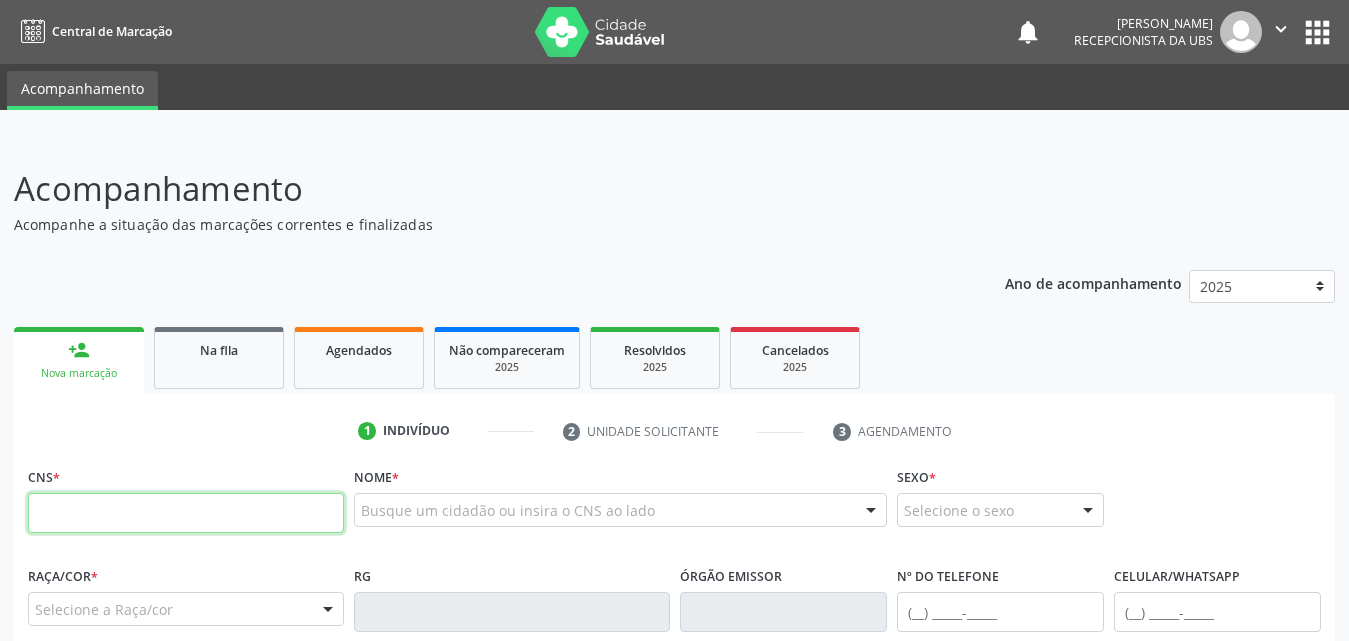 click at bounding box center [186, 513] 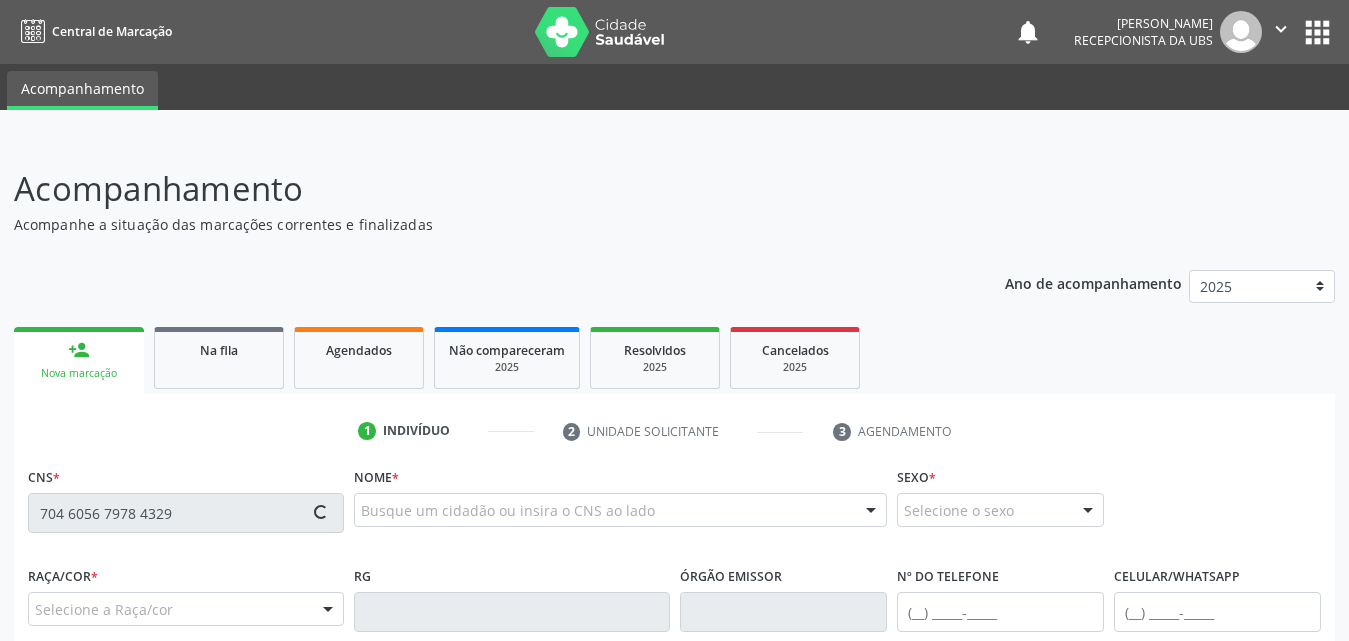 type on "704 6056 7978 4329" 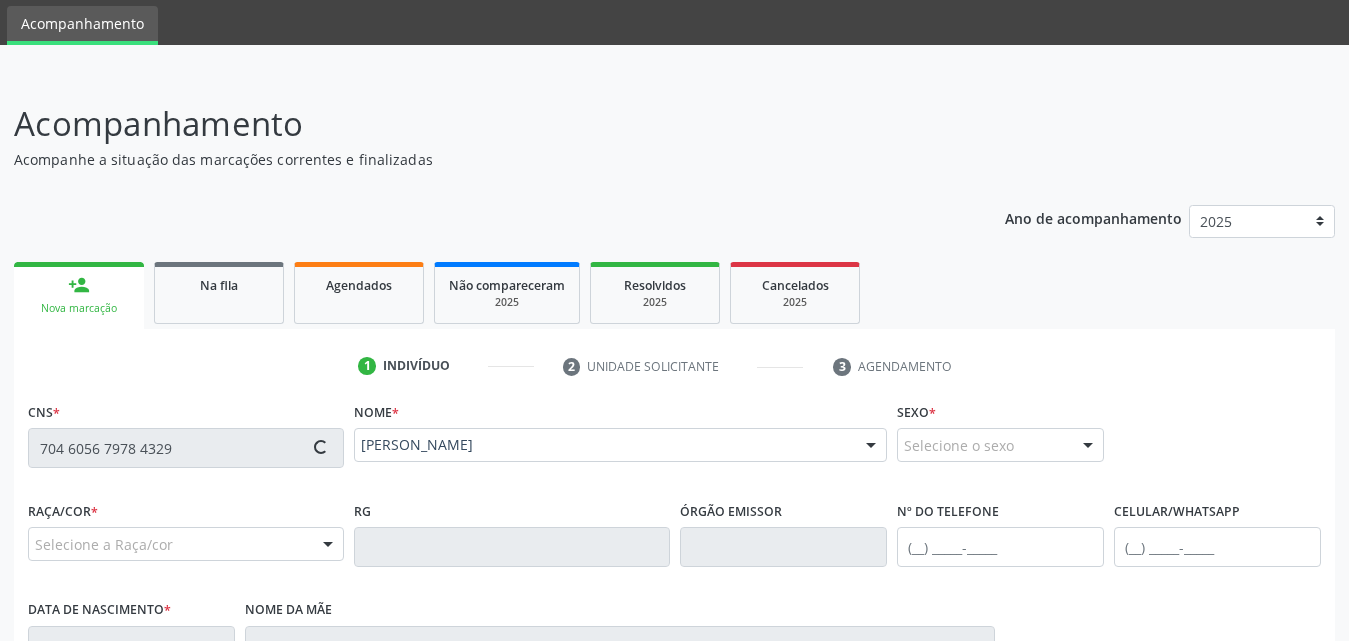 scroll, scrollTop: 100, scrollLeft: 0, axis: vertical 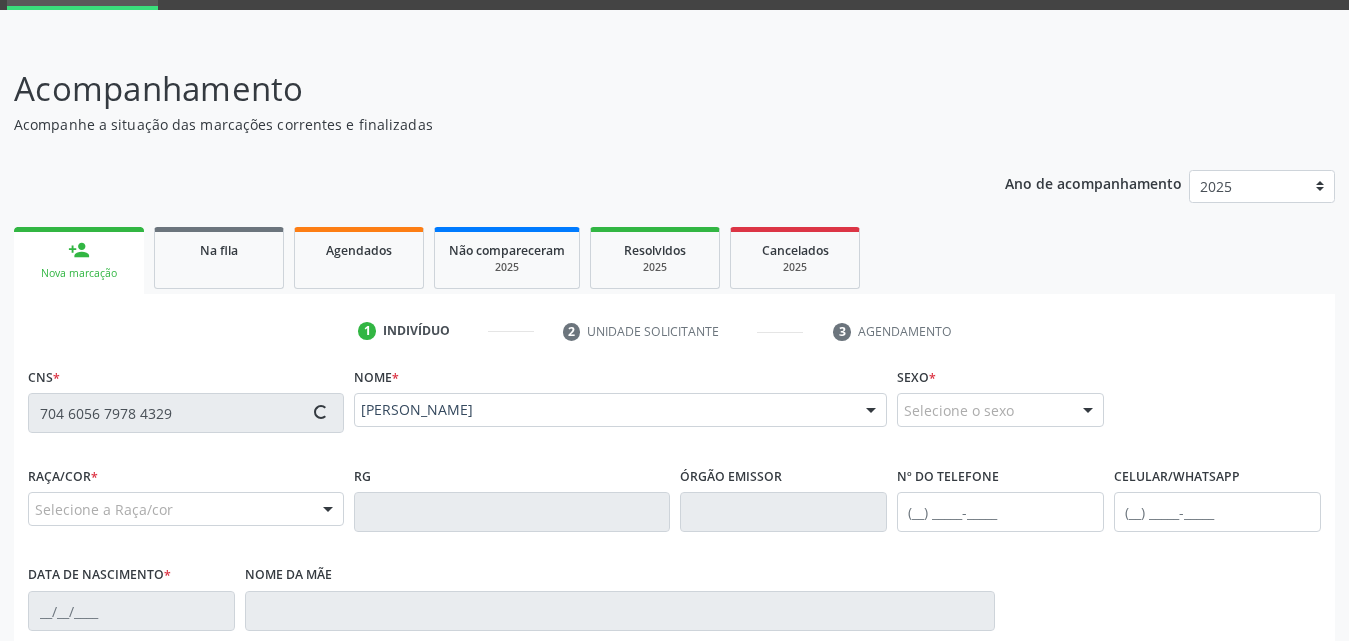 type on "[PHONE_NUMBER]" 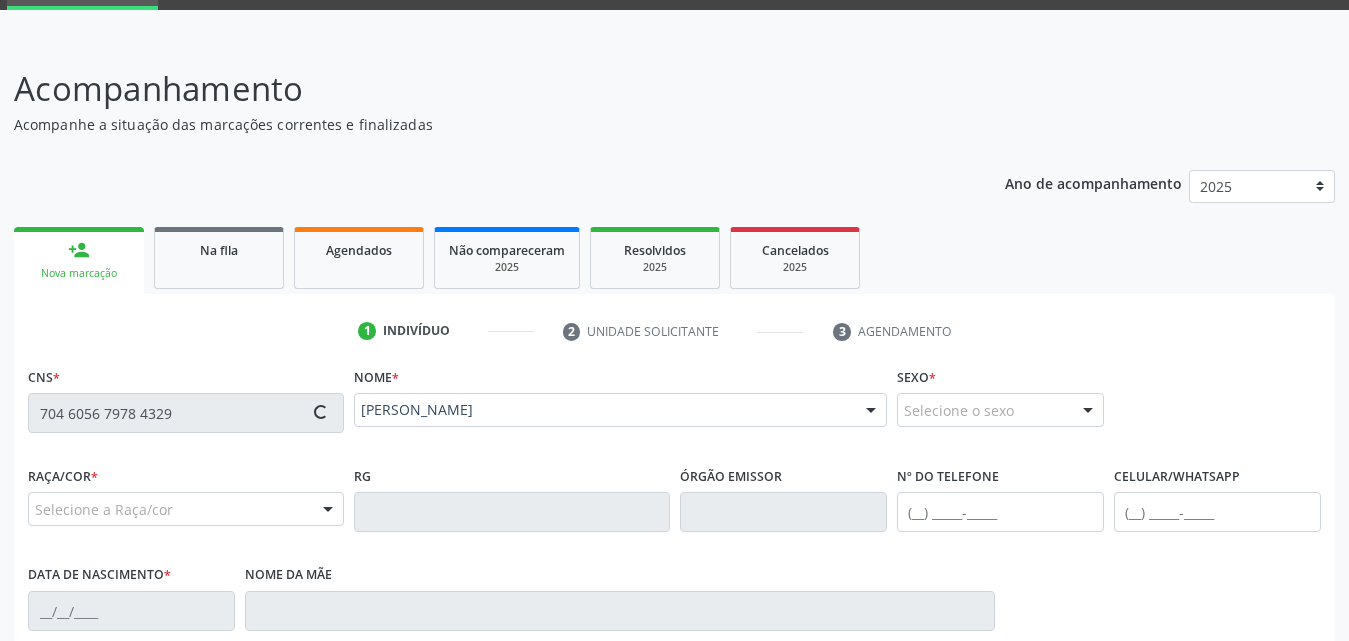 type on "[DATE]" 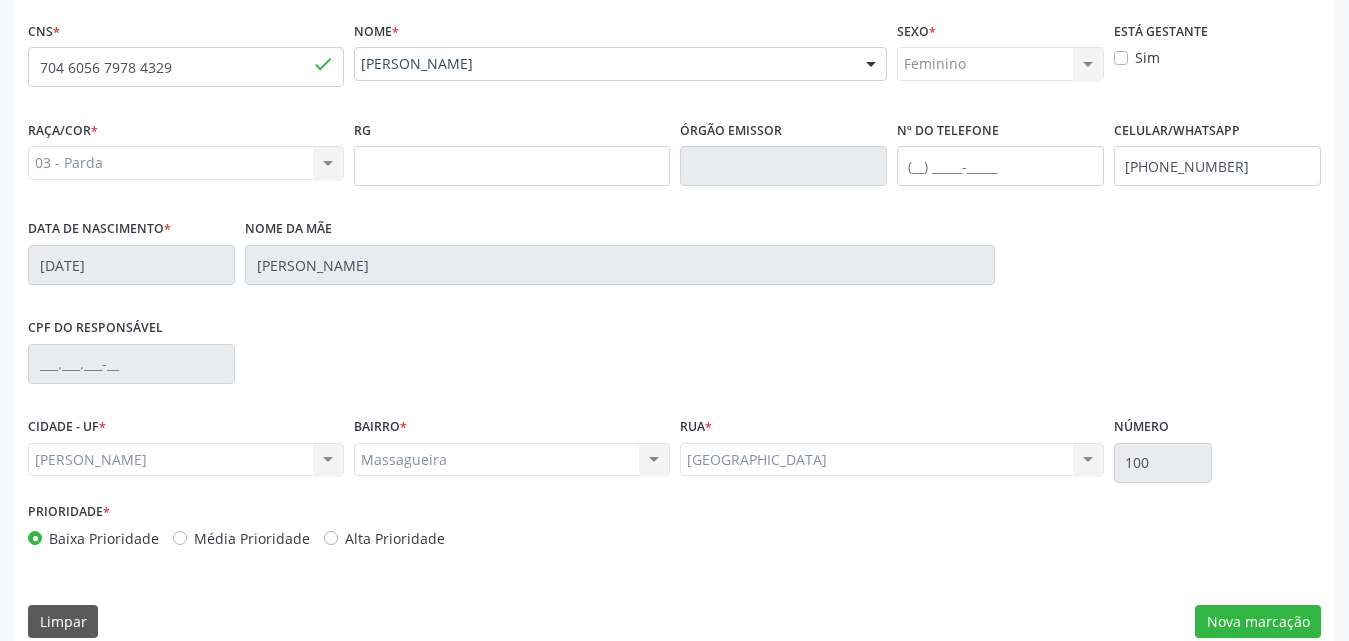 scroll, scrollTop: 471, scrollLeft: 0, axis: vertical 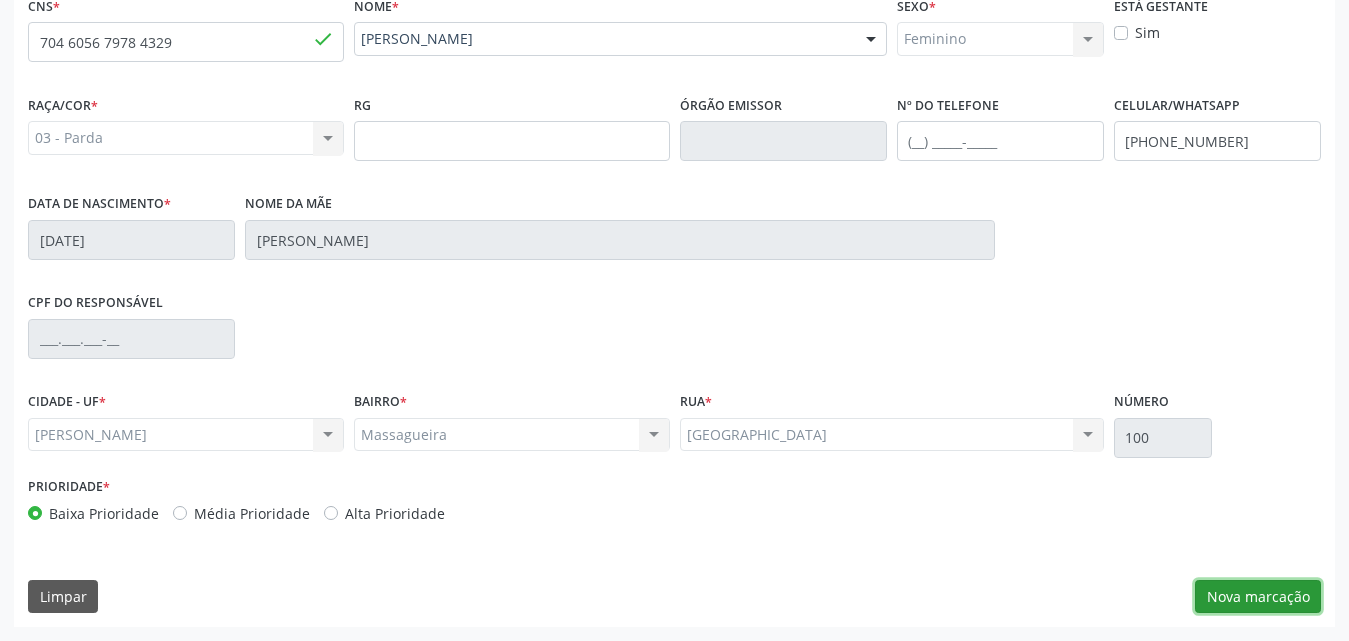 click on "Nova marcação" at bounding box center (1258, 597) 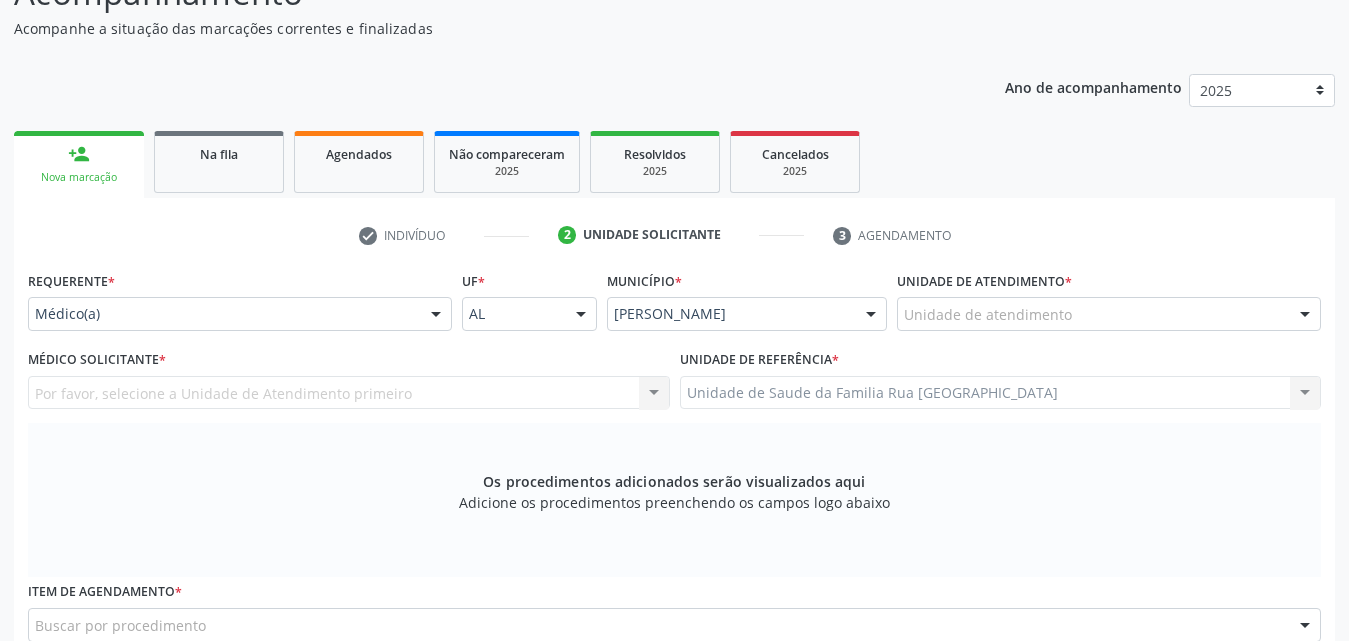scroll, scrollTop: 200, scrollLeft: 0, axis: vertical 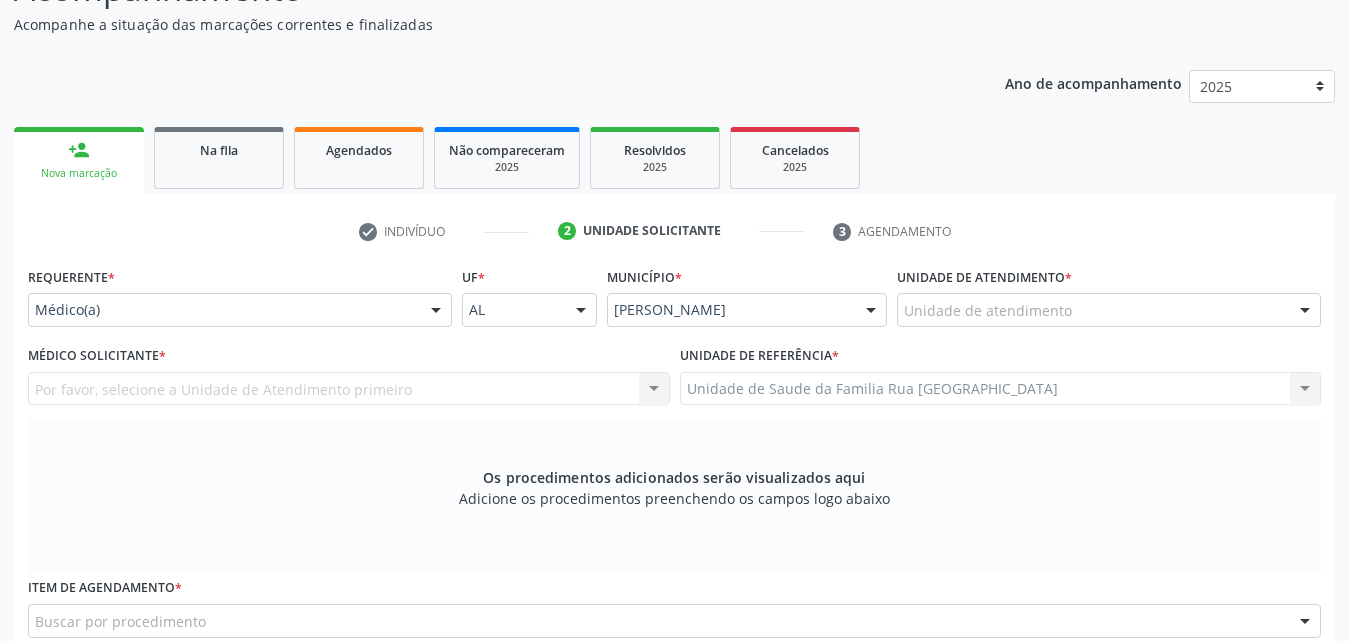 click at bounding box center (436, 311) 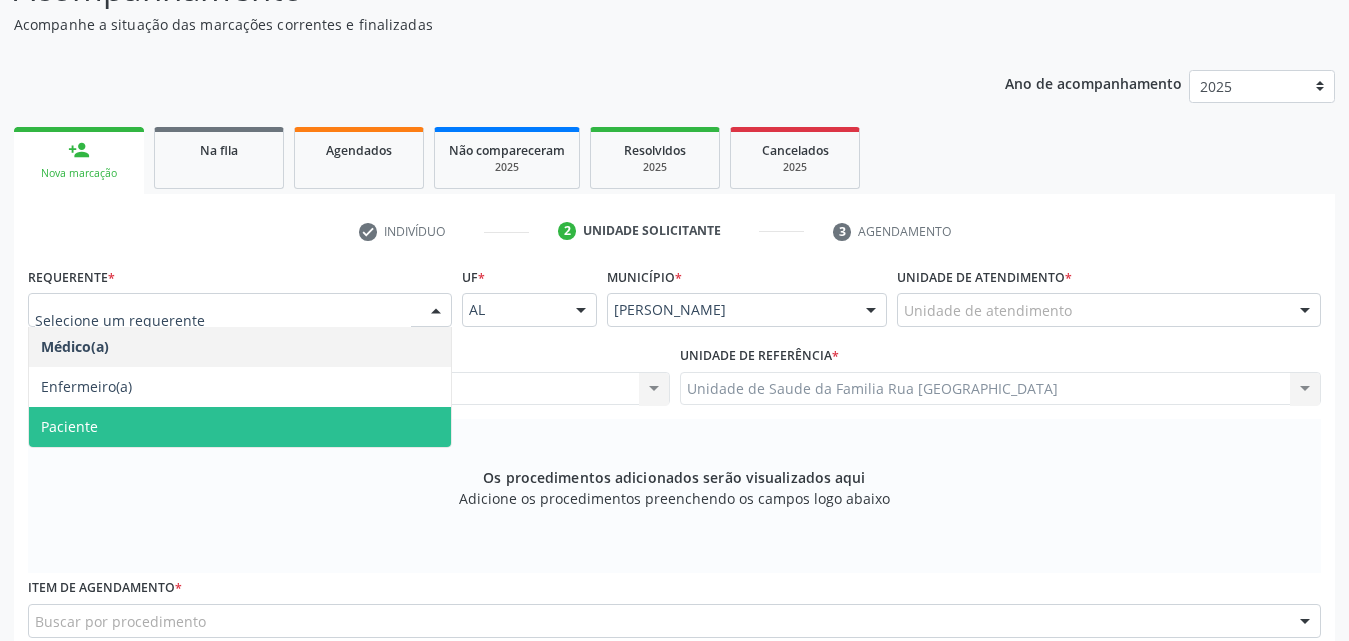 click on "Paciente" at bounding box center (240, 427) 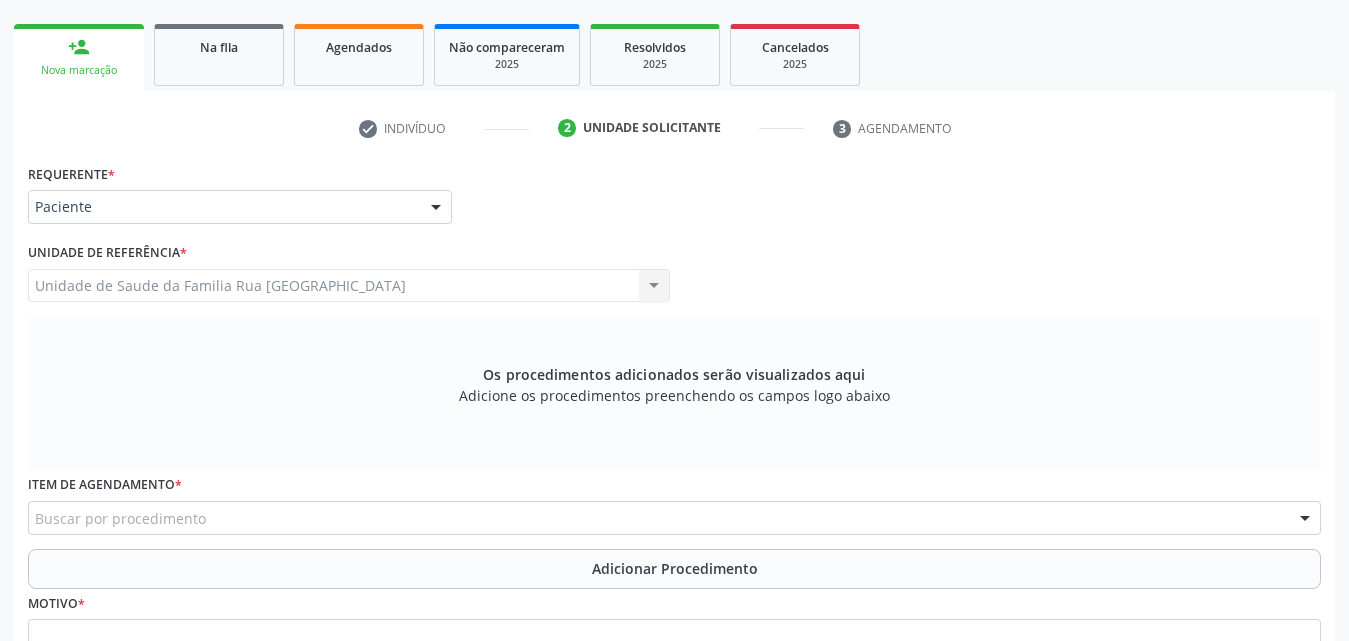 scroll, scrollTop: 488, scrollLeft: 0, axis: vertical 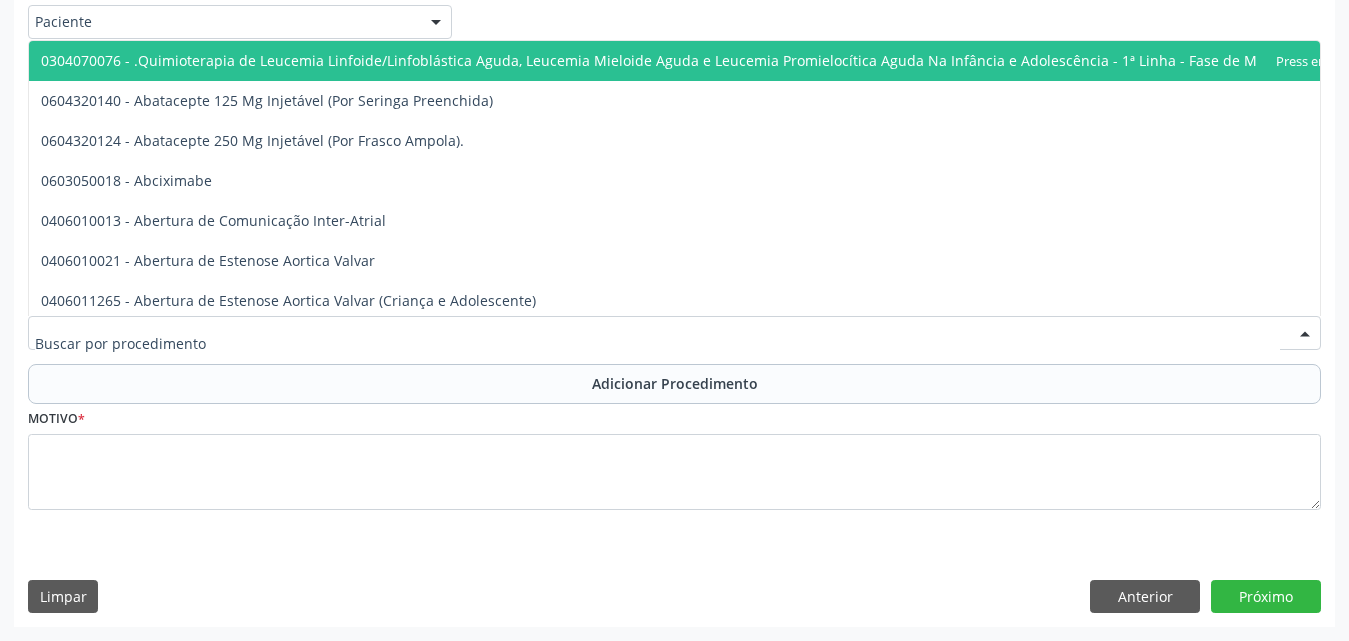click at bounding box center [674, 333] 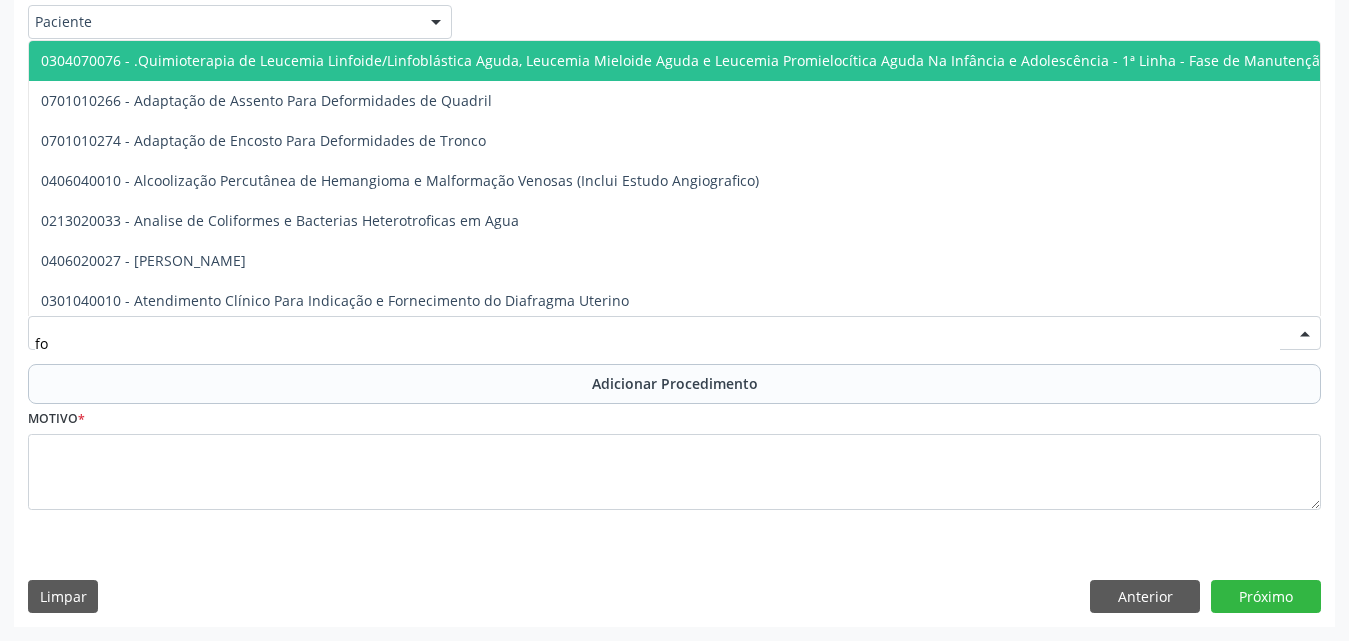 type on "f" 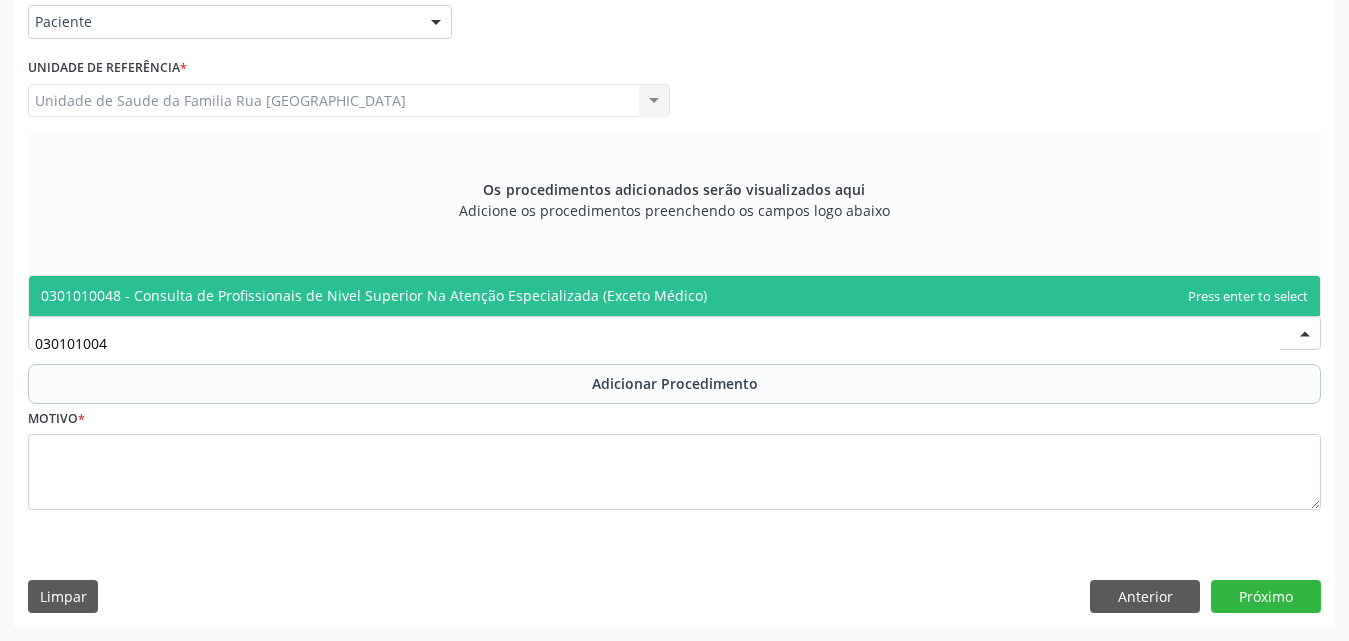 type on "0301010048" 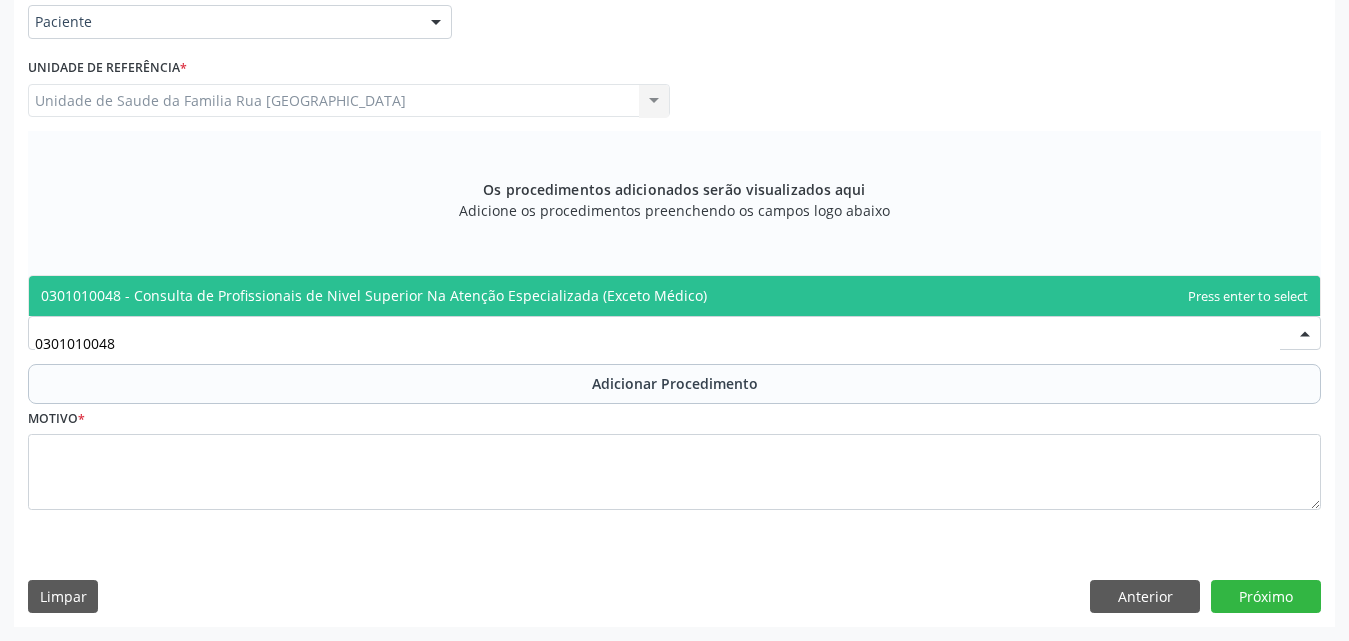 click on "0301010048 - Consulta de Profissionais de Nivel Superior Na Atenção Especializada (Exceto Médico)" at bounding box center (374, 295) 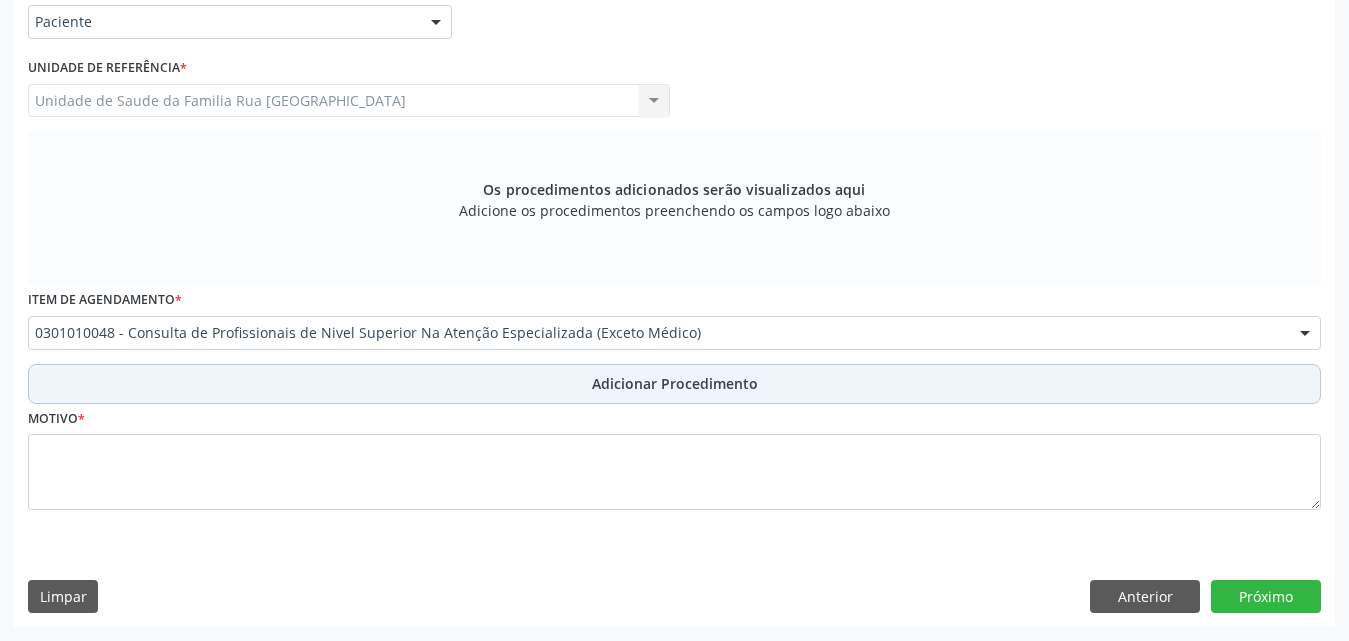 click on "Adicionar Procedimento" at bounding box center (675, 383) 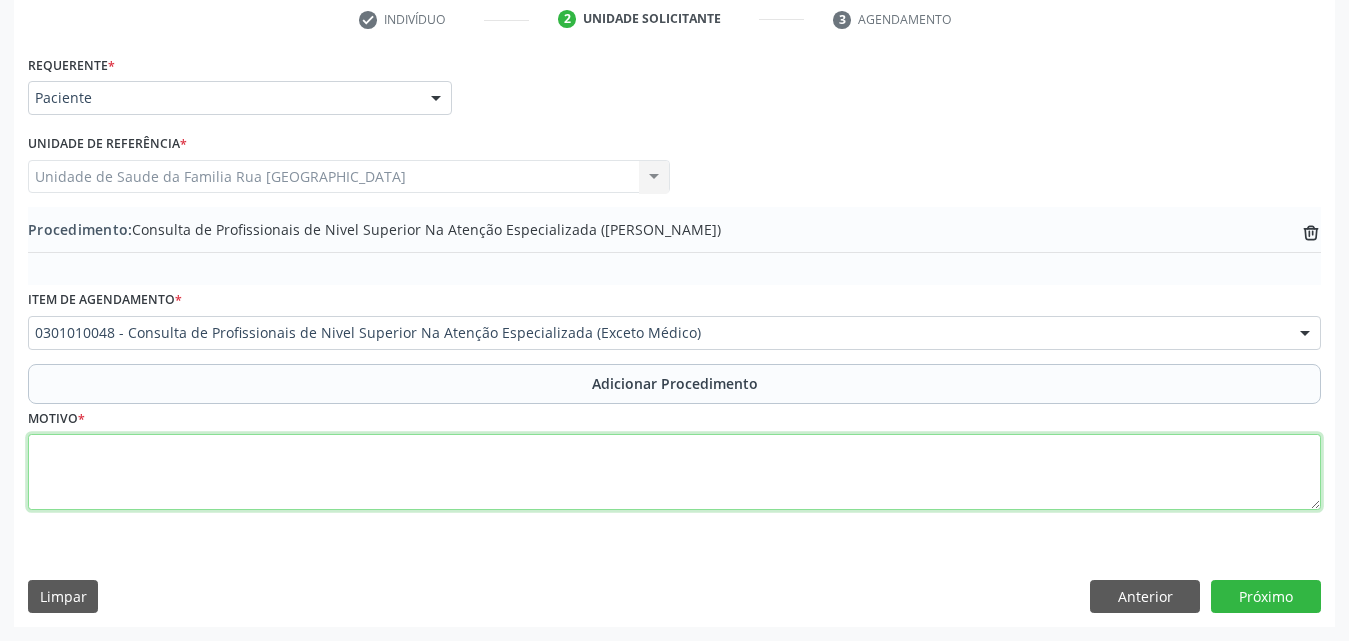 click at bounding box center (674, 472) 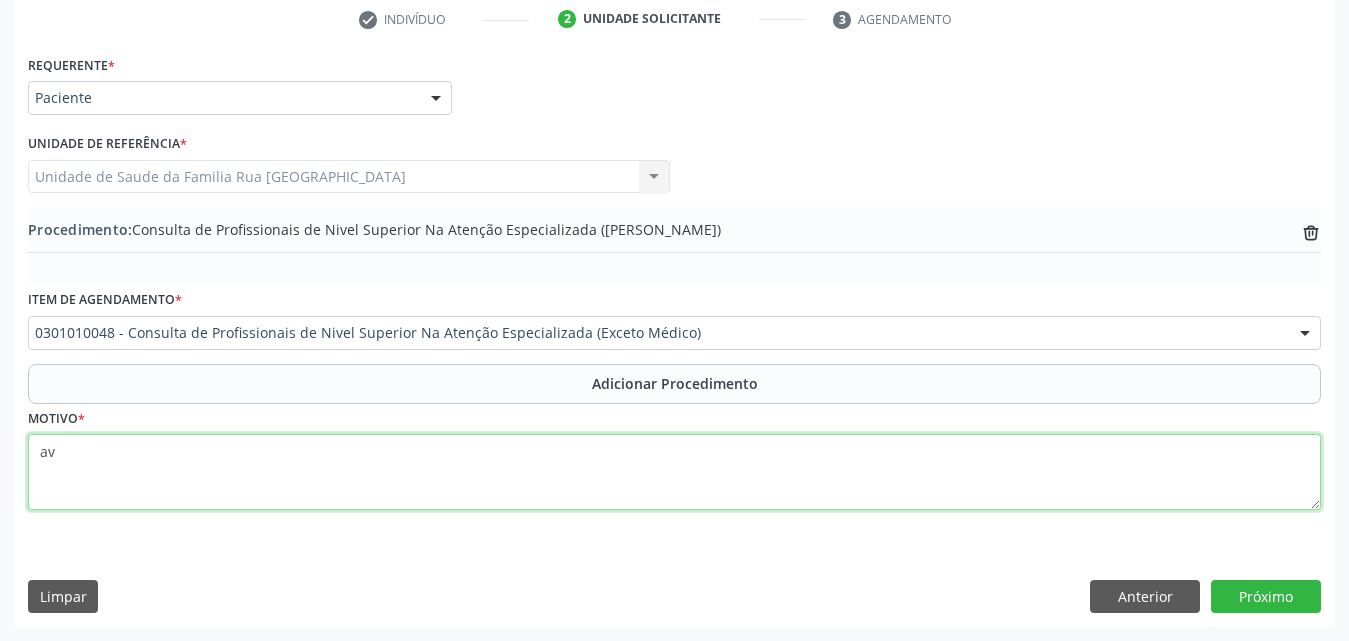 type on "a" 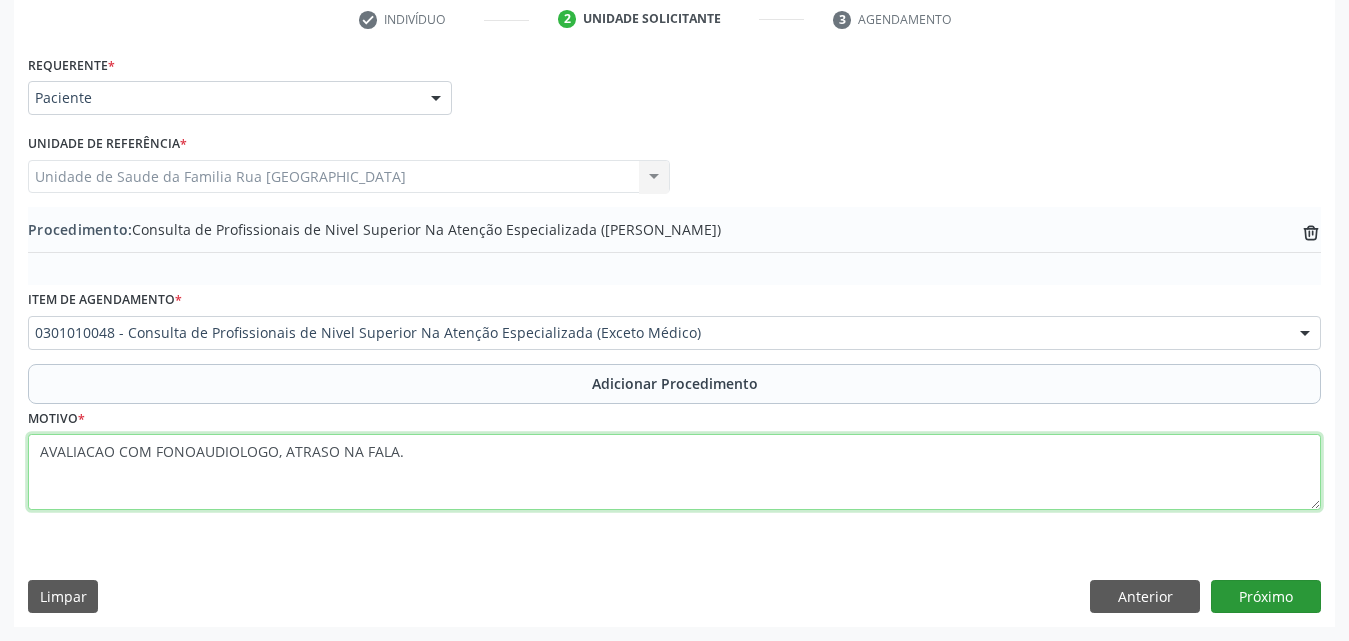 type on "AVALIACAO COM FONOAUDIOLOGO, ATRASO NA FALA." 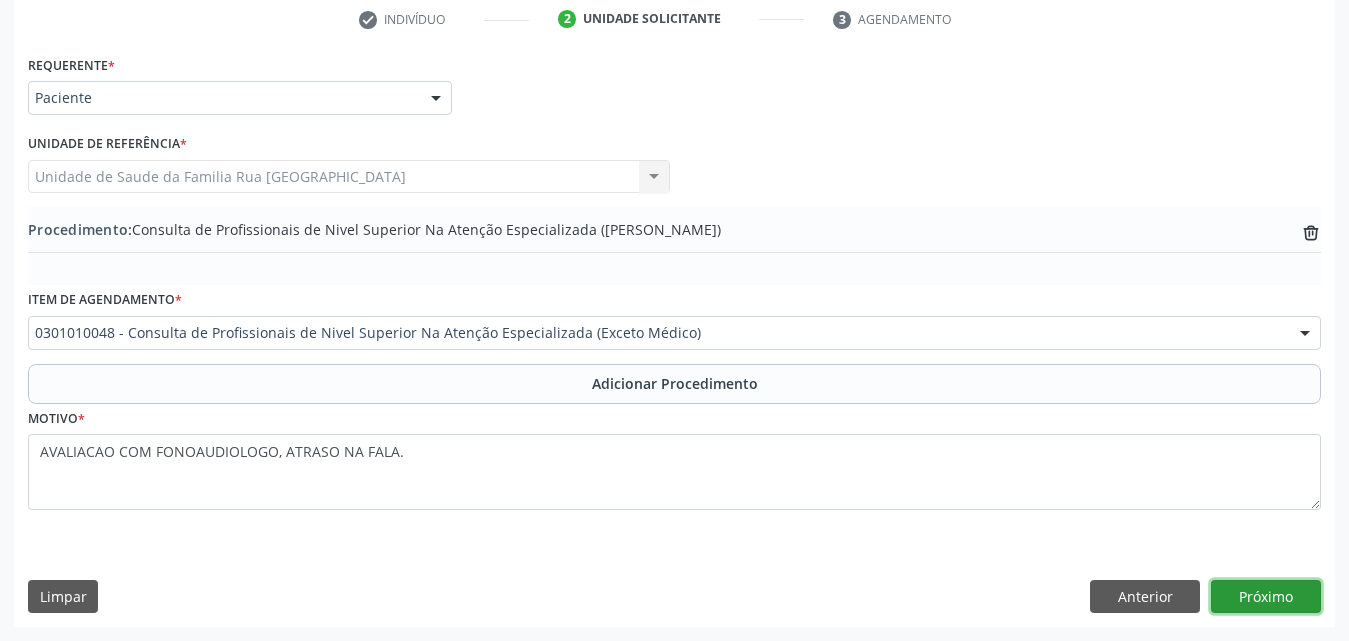 click on "Próximo" at bounding box center [1266, 597] 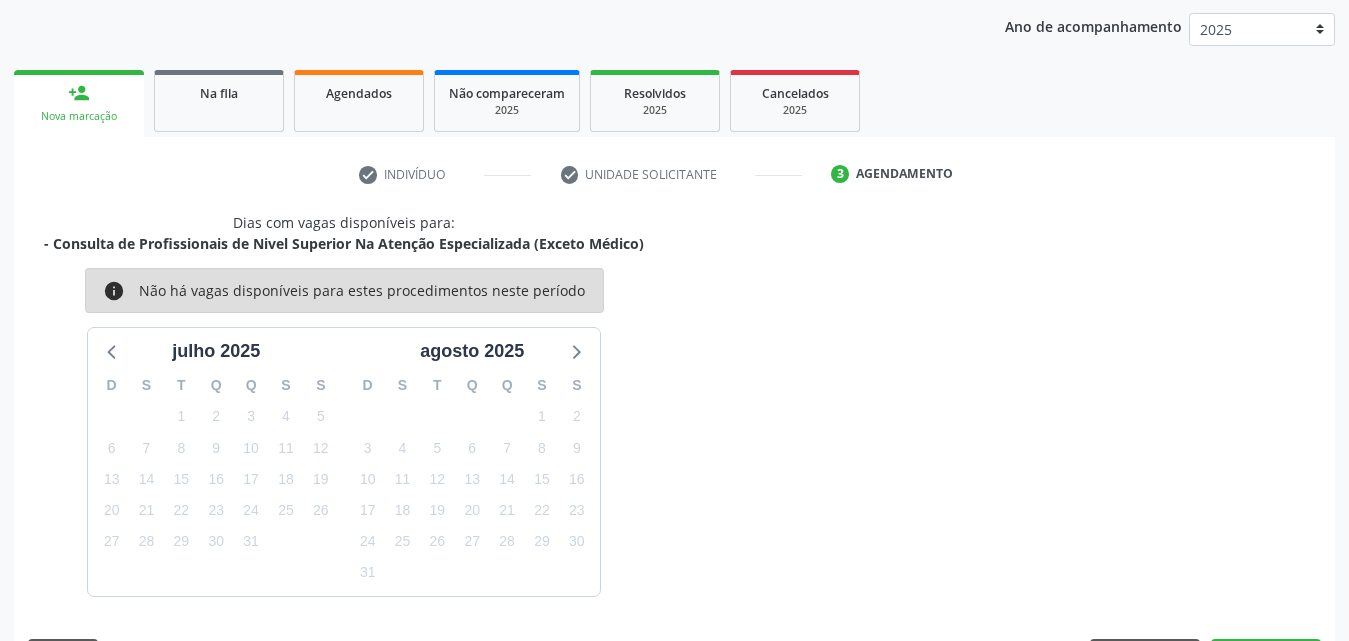 scroll, scrollTop: 316, scrollLeft: 0, axis: vertical 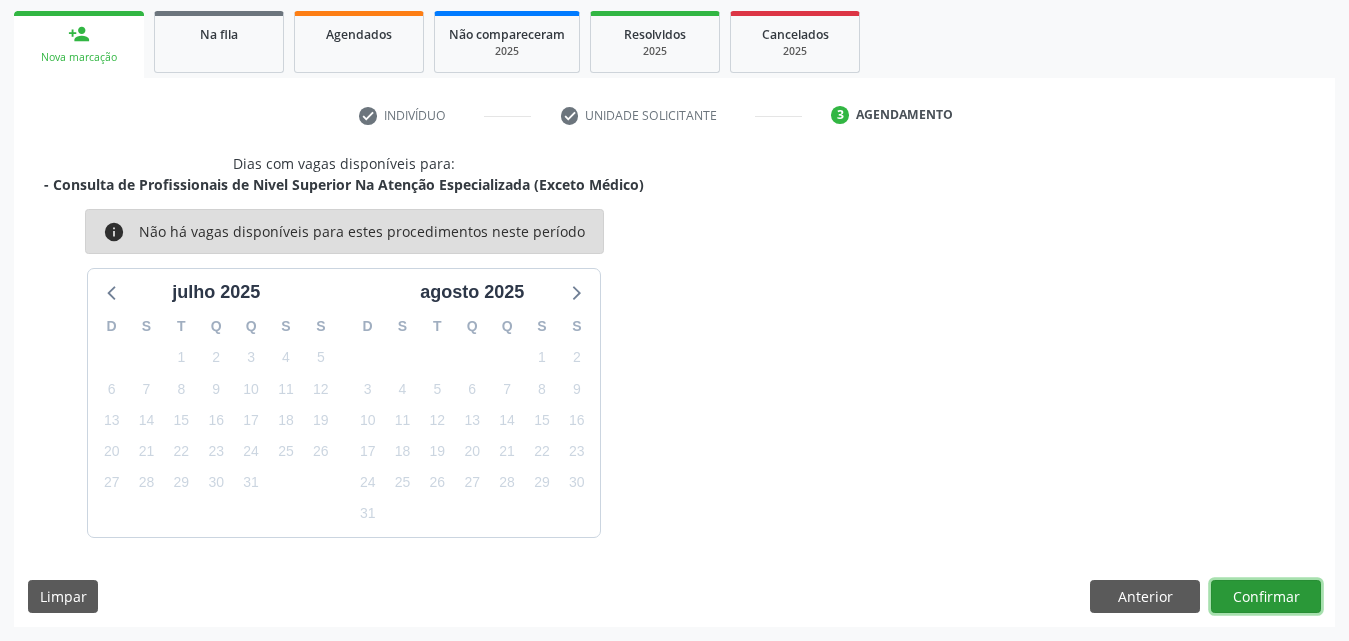 click on "Confirmar" at bounding box center (1266, 597) 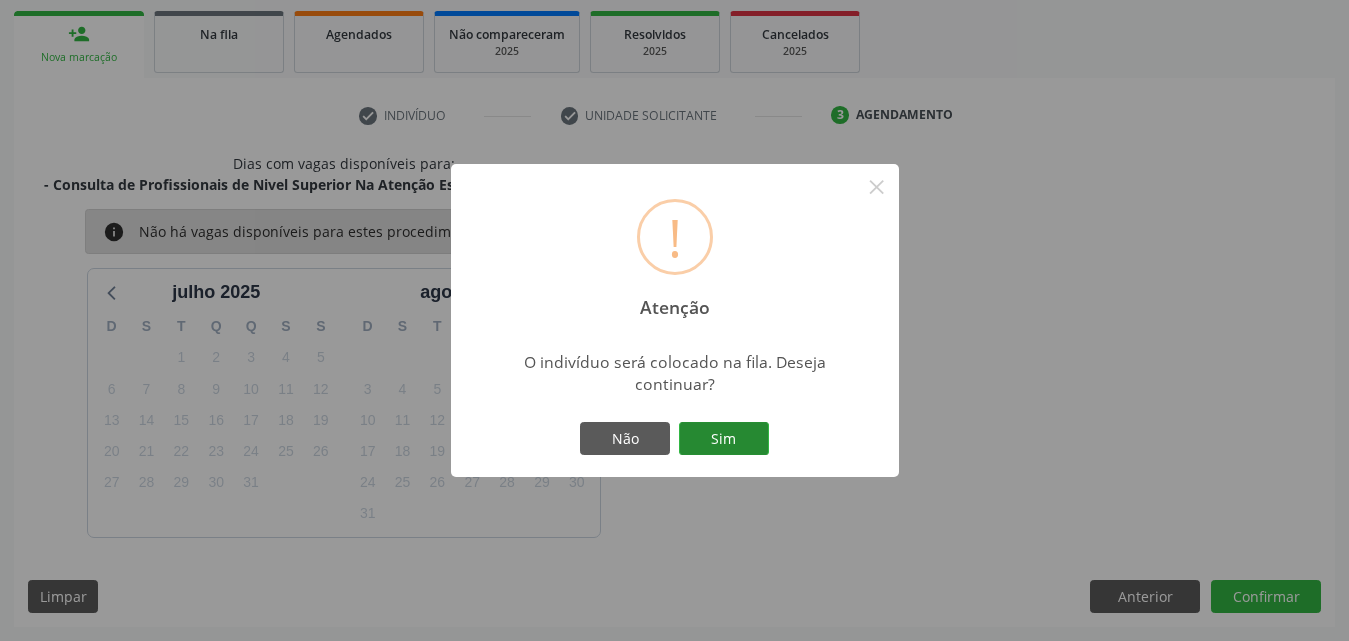 click on "Sim" at bounding box center (724, 439) 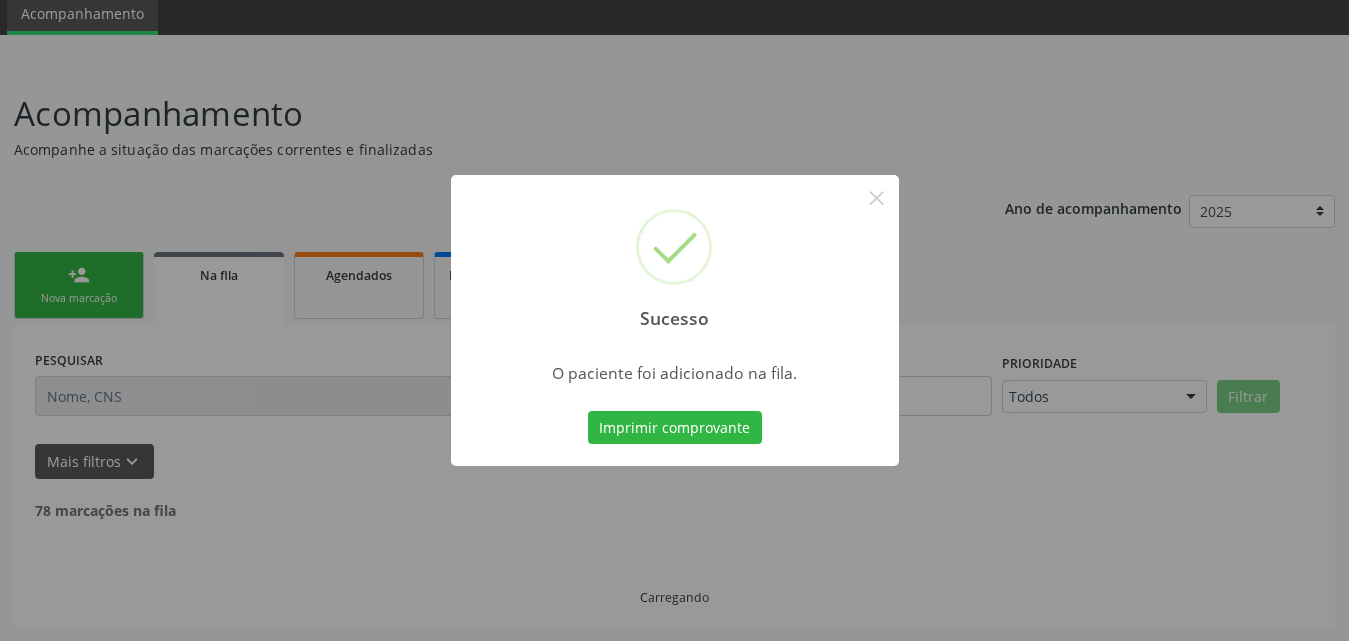 scroll, scrollTop: 54, scrollLeft: 0, axis: vertical 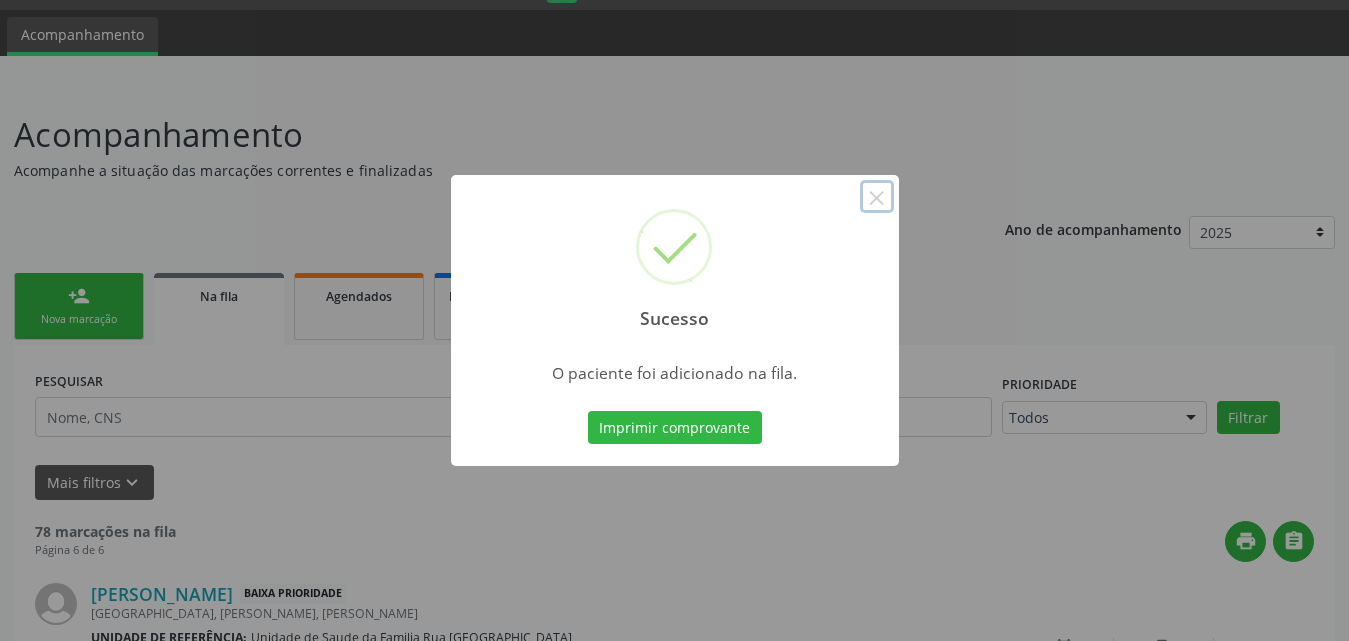 click on "×" at bounding box center [877, 197] 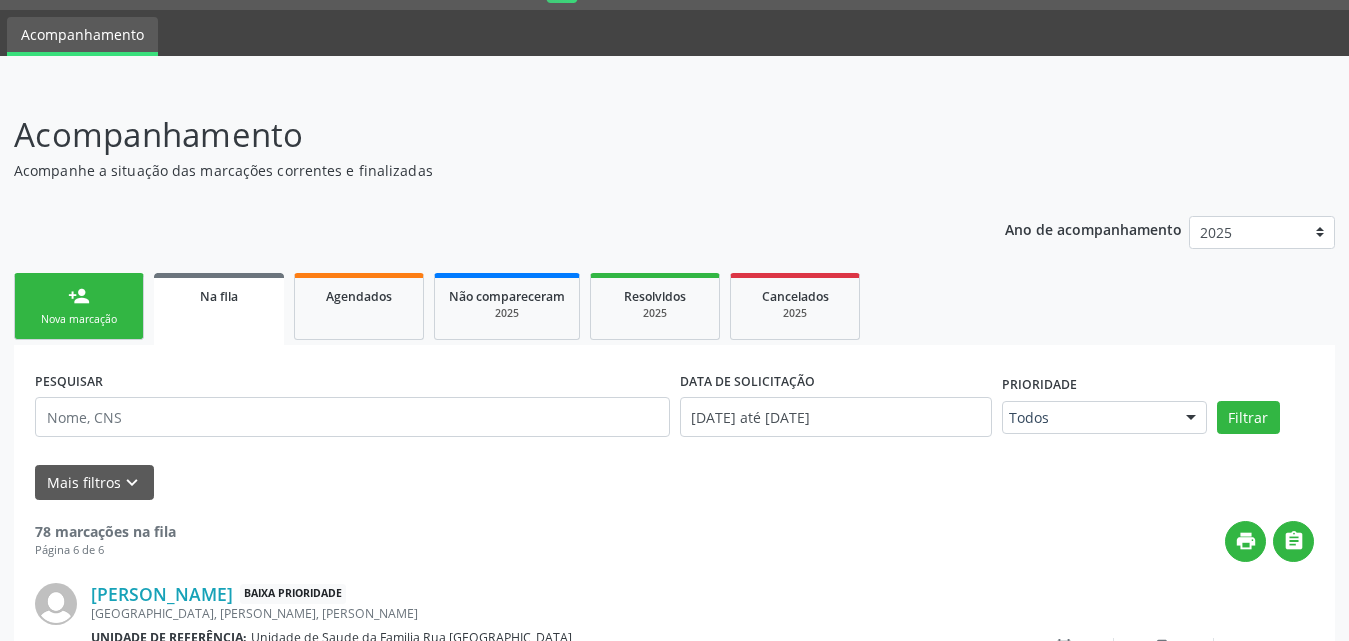 click on "person_add" at bounding box center (79, 296) 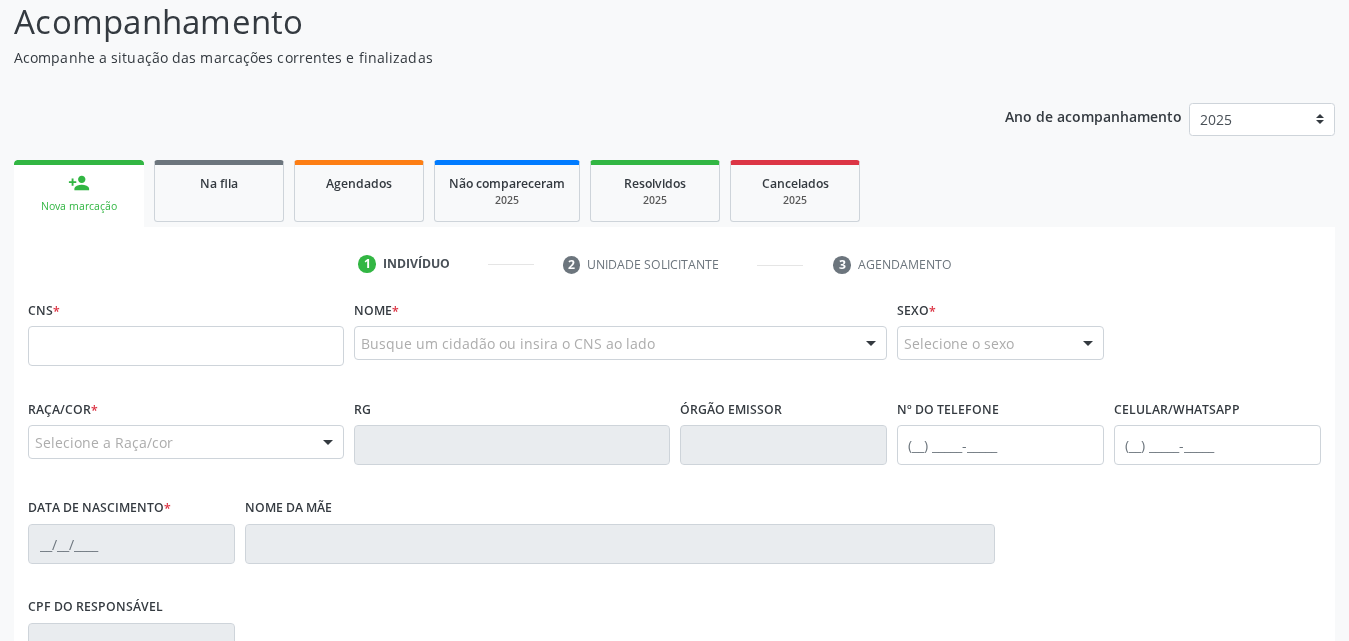 scroll, scrollTop: 254, scrollLeft: 0, axis: vertical 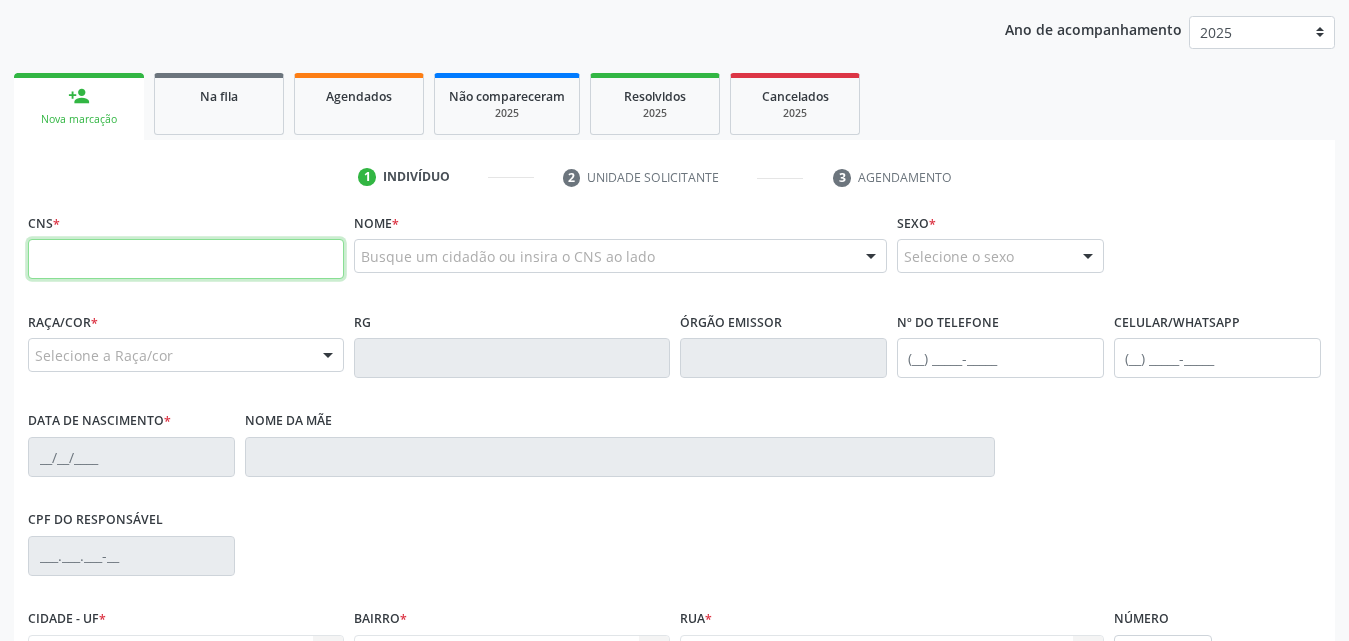 click at bounding box center [186, 259] 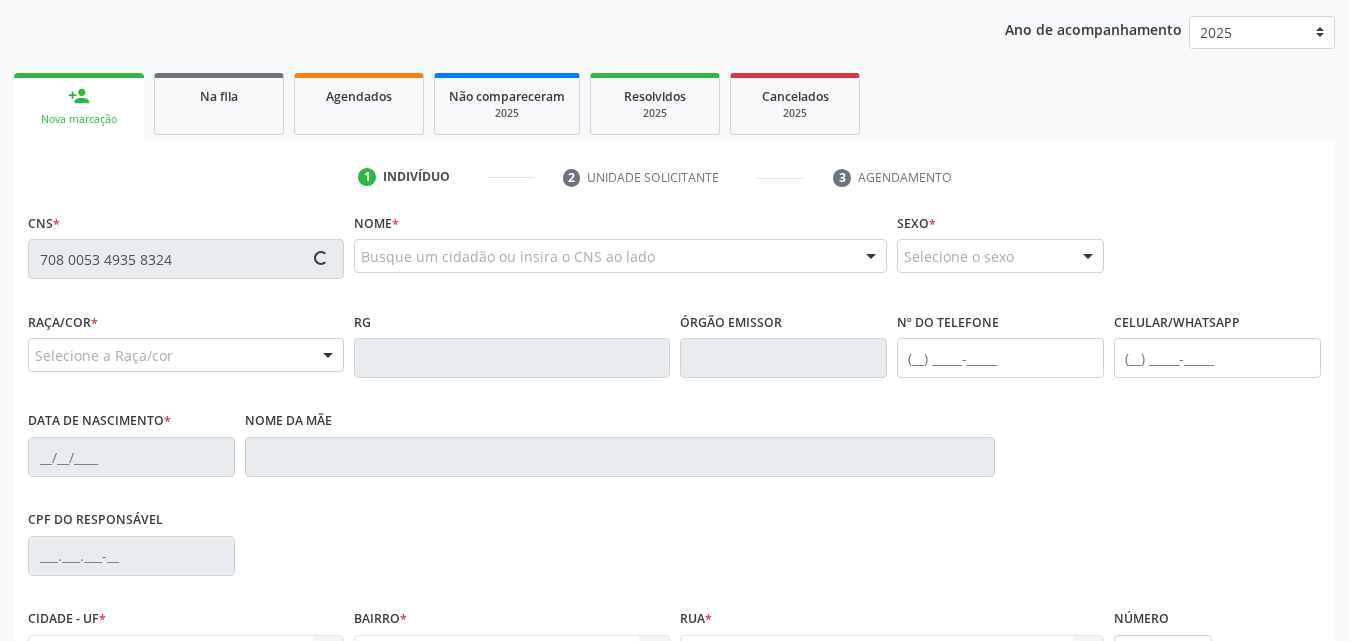 type on "708 0053 4935 8324" 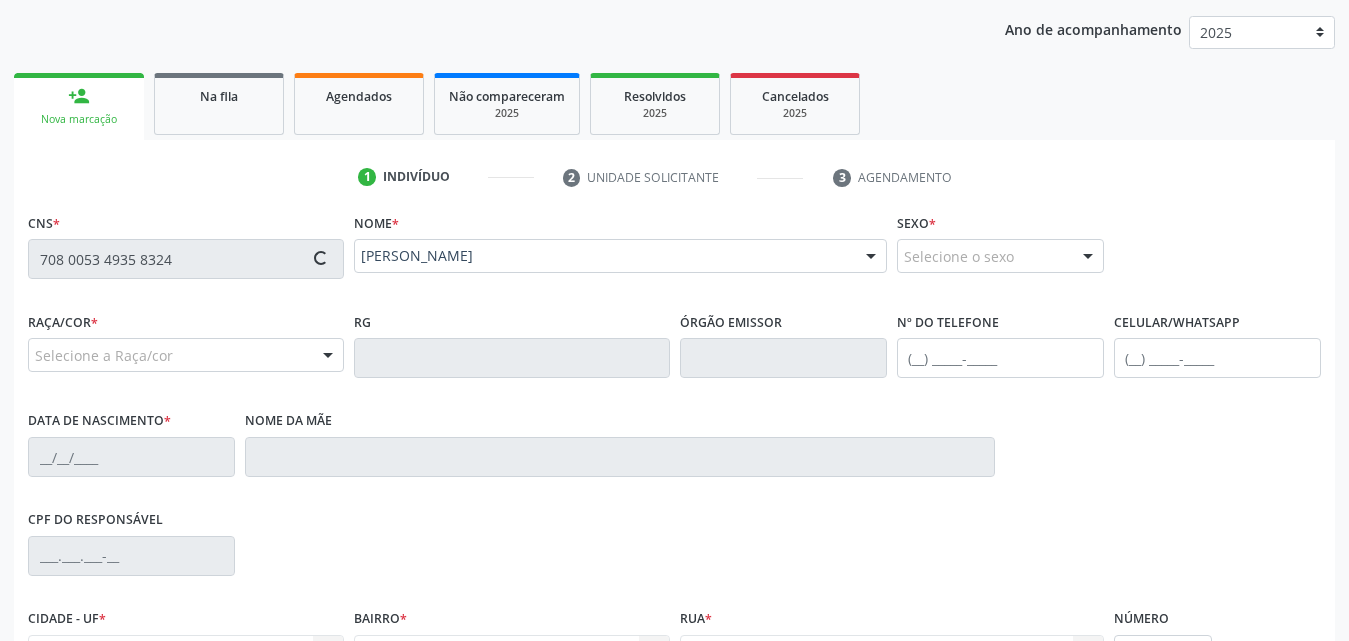 type on "[PHONE_NUMBER]" 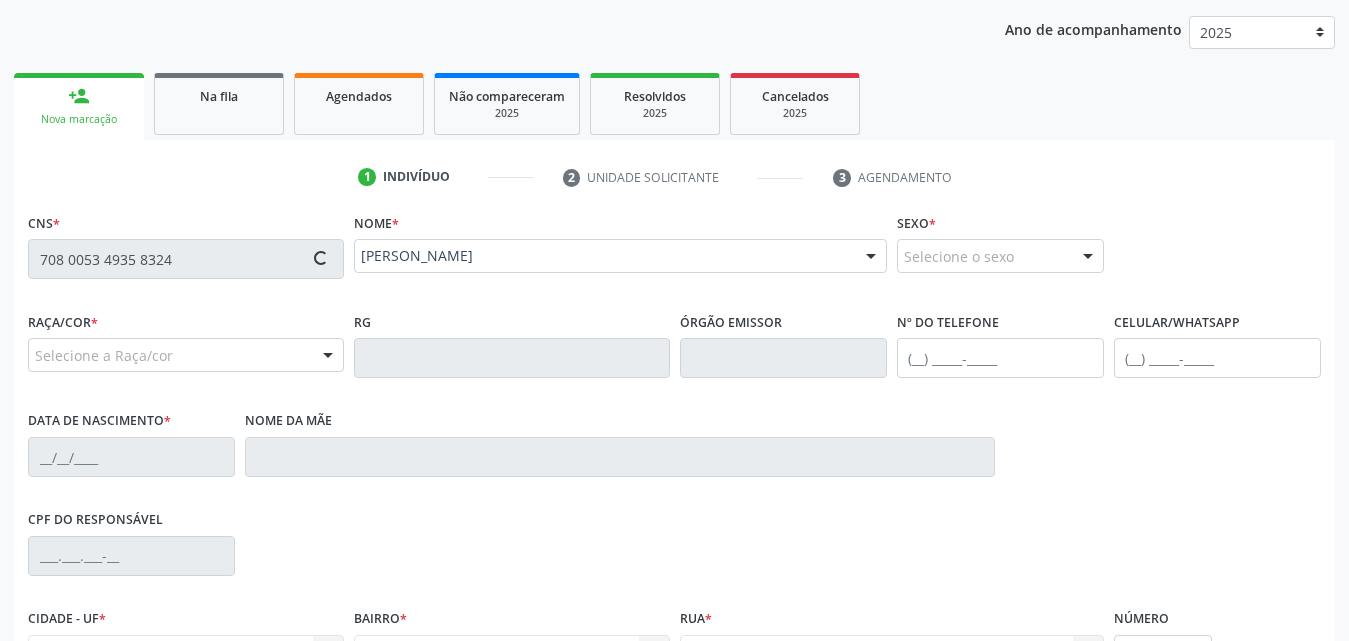 type on "[DATE]" 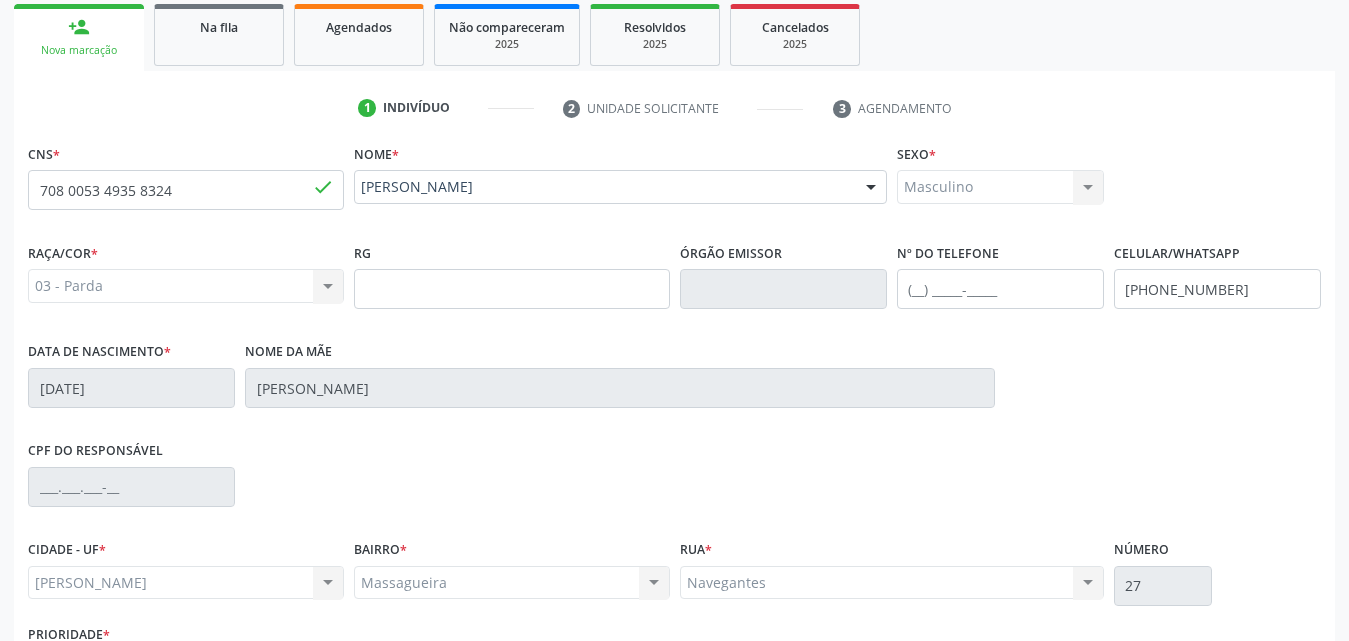 scroll, scrollTop: 471, scrollLeft: 0, axis: vertical 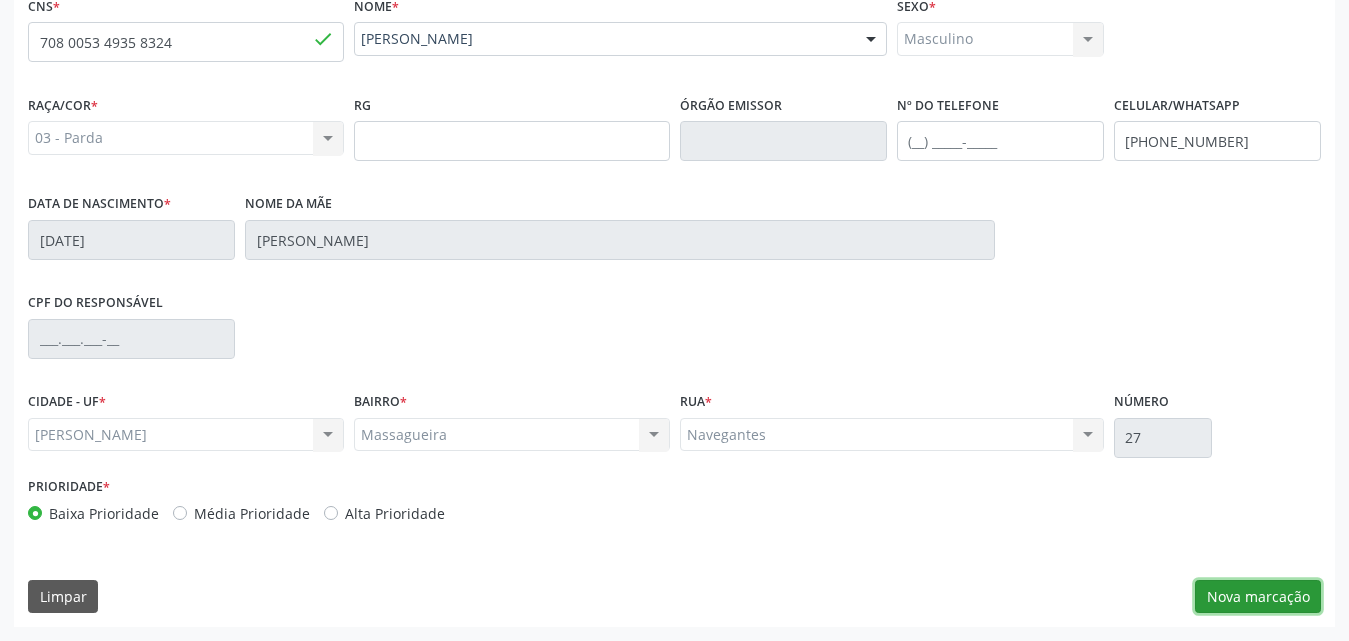 click on "Nova marcação" at bounding box center [1258, 597] 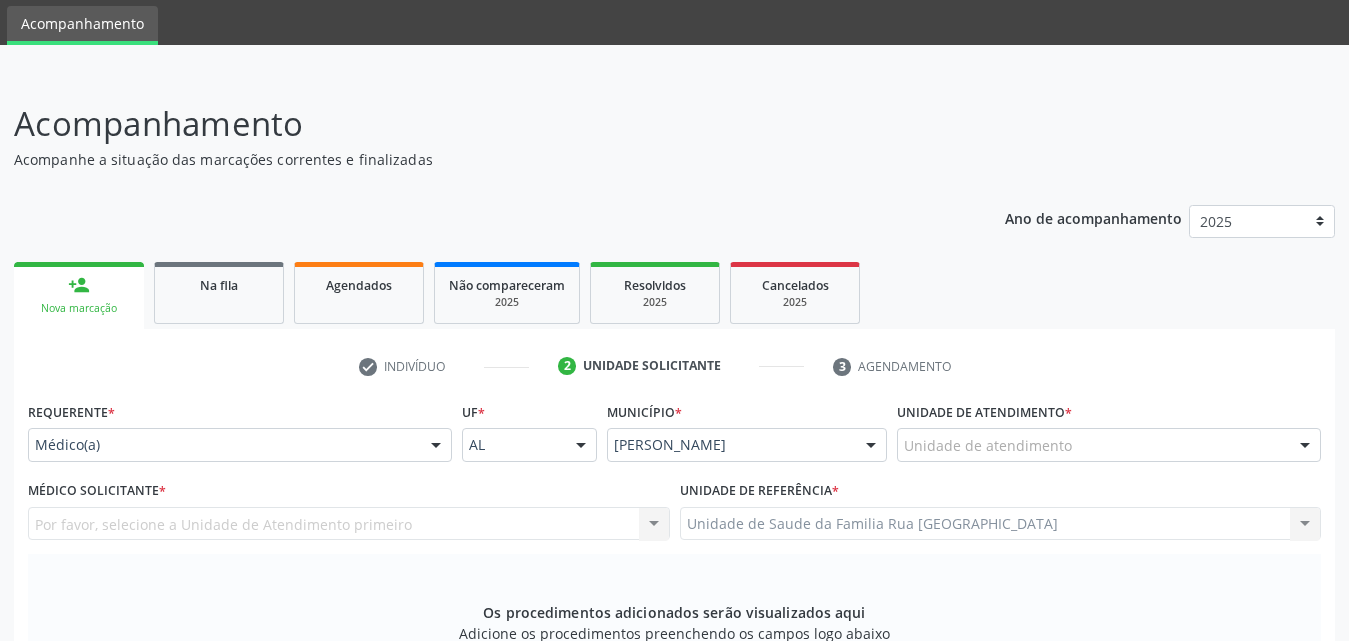 scroll, scrollTop: 100, scrollLeft: 0, axis: vertical 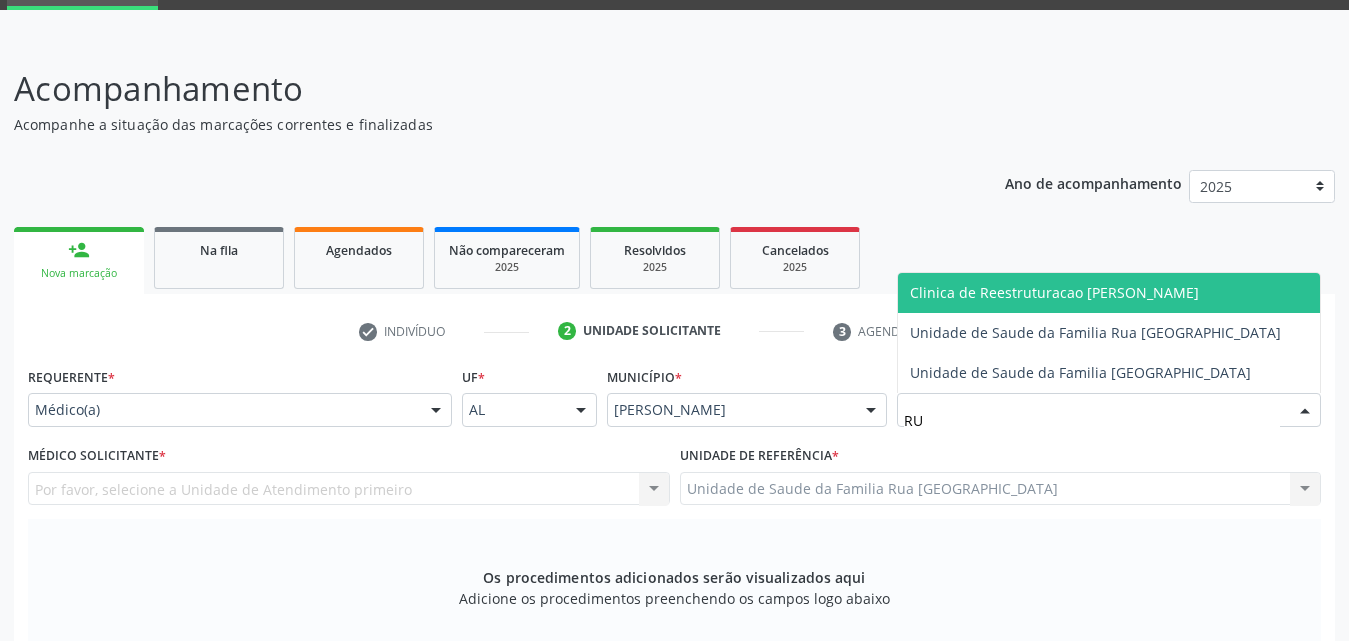 type on "RUA" 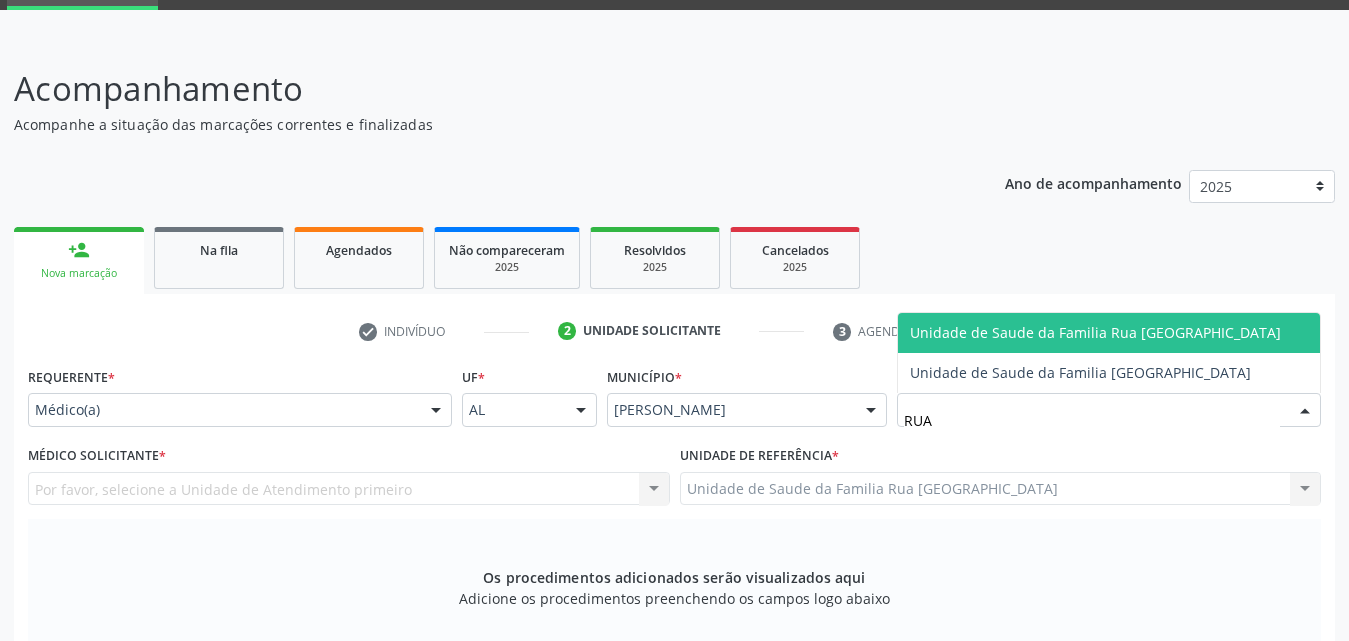 click on "Unidade de Saude da Familia Rua [GEOGRAPHIC_DATA]" at bounding box center [1095, 332] 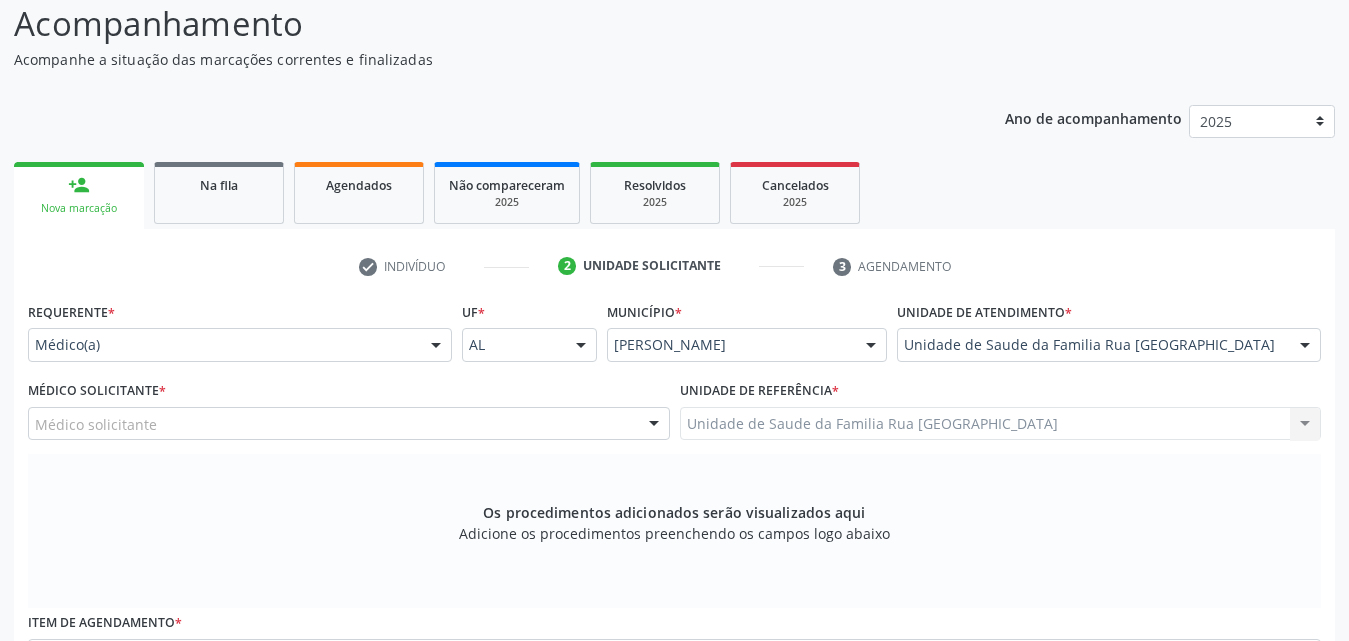 scroll, scrollTop: 200, scrollLeft: 0, axis: vertical 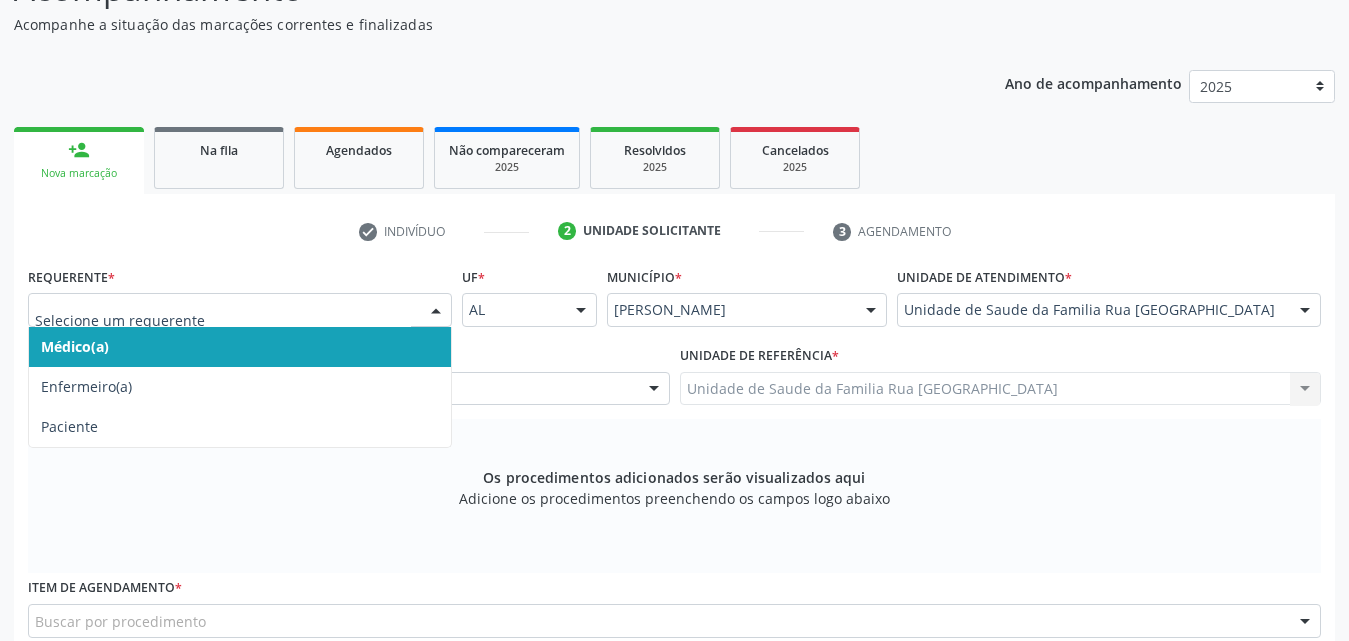 click at bounding box center (436, 311) 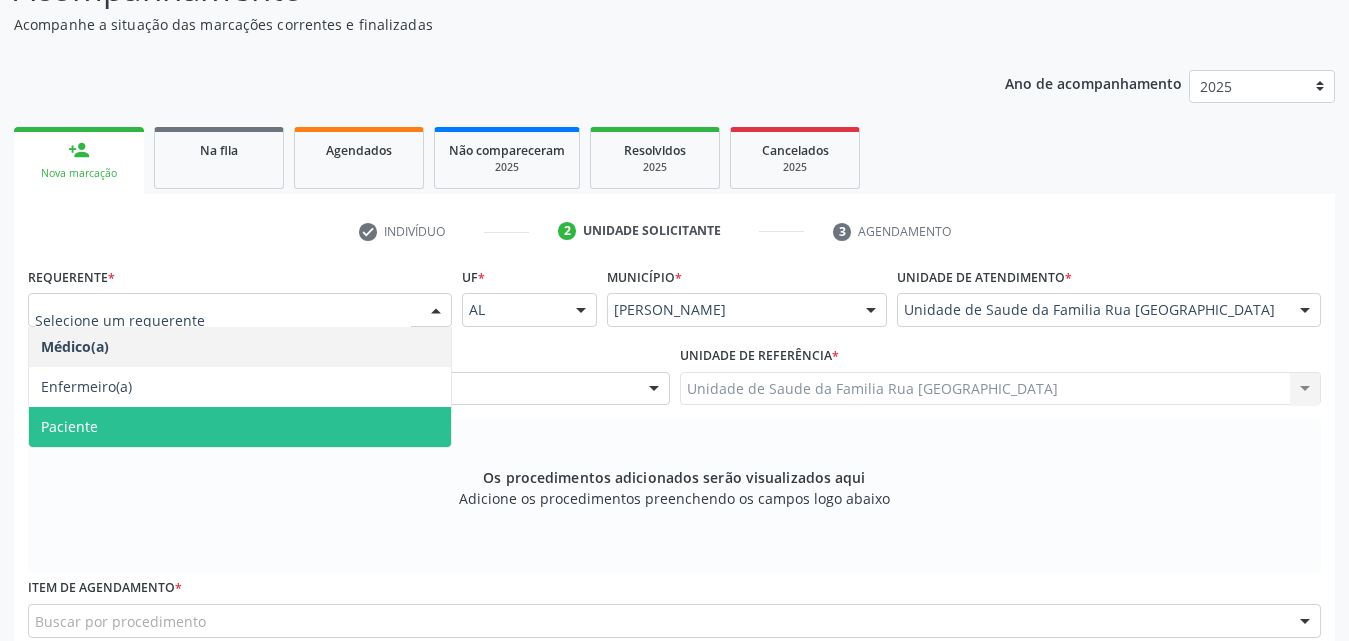 click on "Paciente" at bounding box center [240, 427] 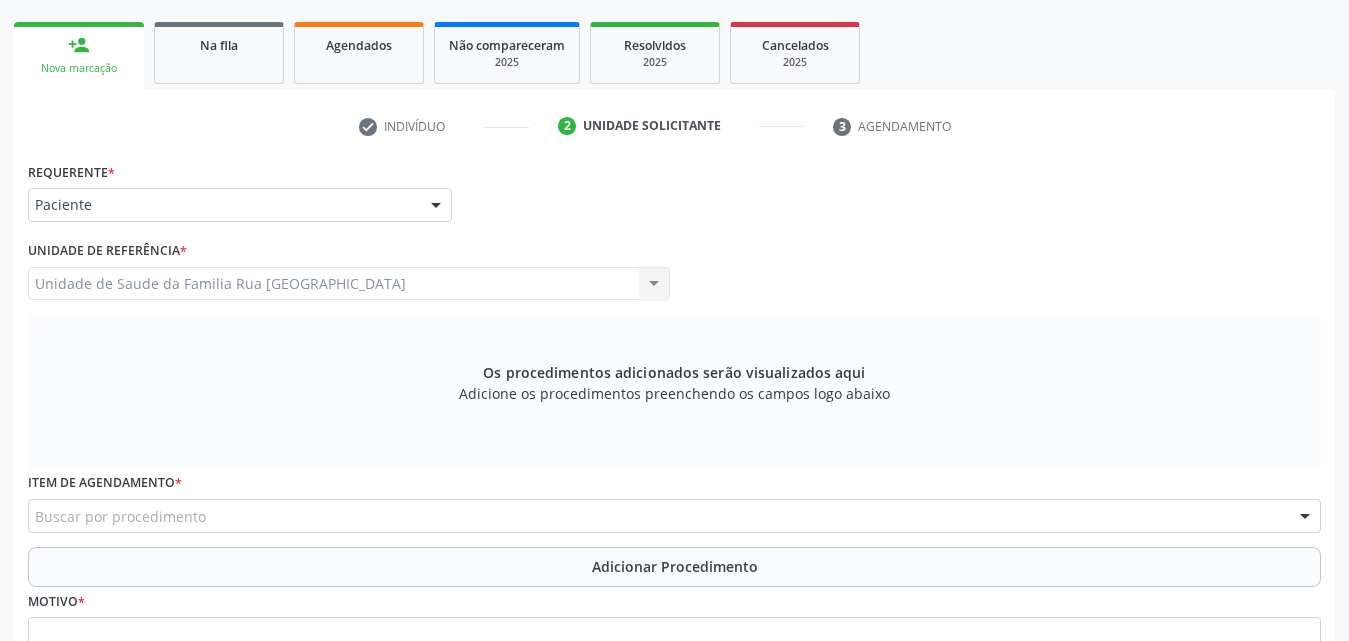 scroll, scrollTop: 488, scrollLeft: 0, axis: vertical 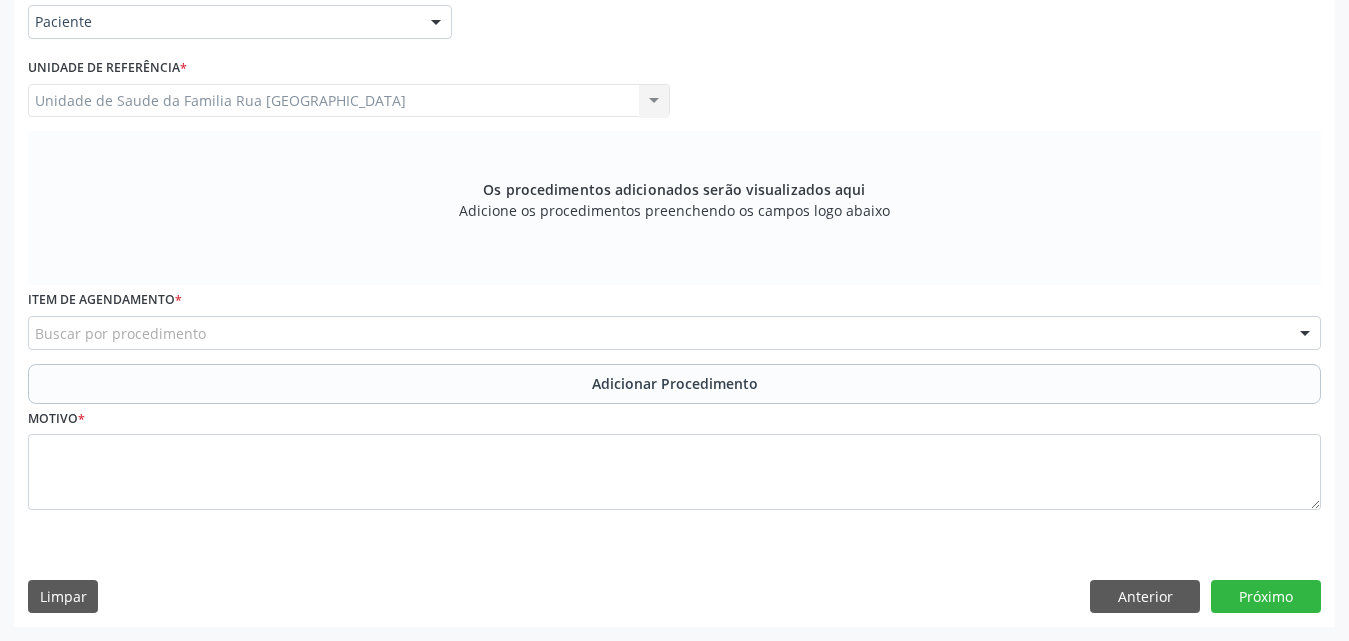 click on "Buscar por procedimento" at bounding box center (674, 333) 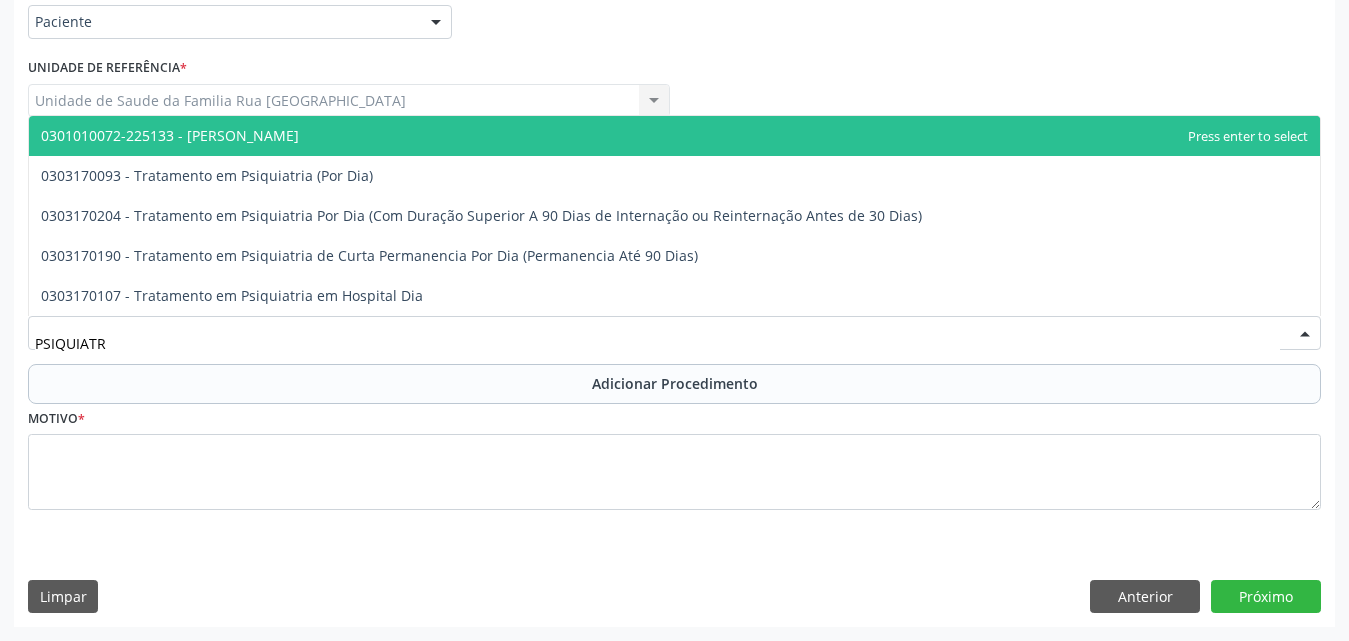 type on "PSIQUIATRA" 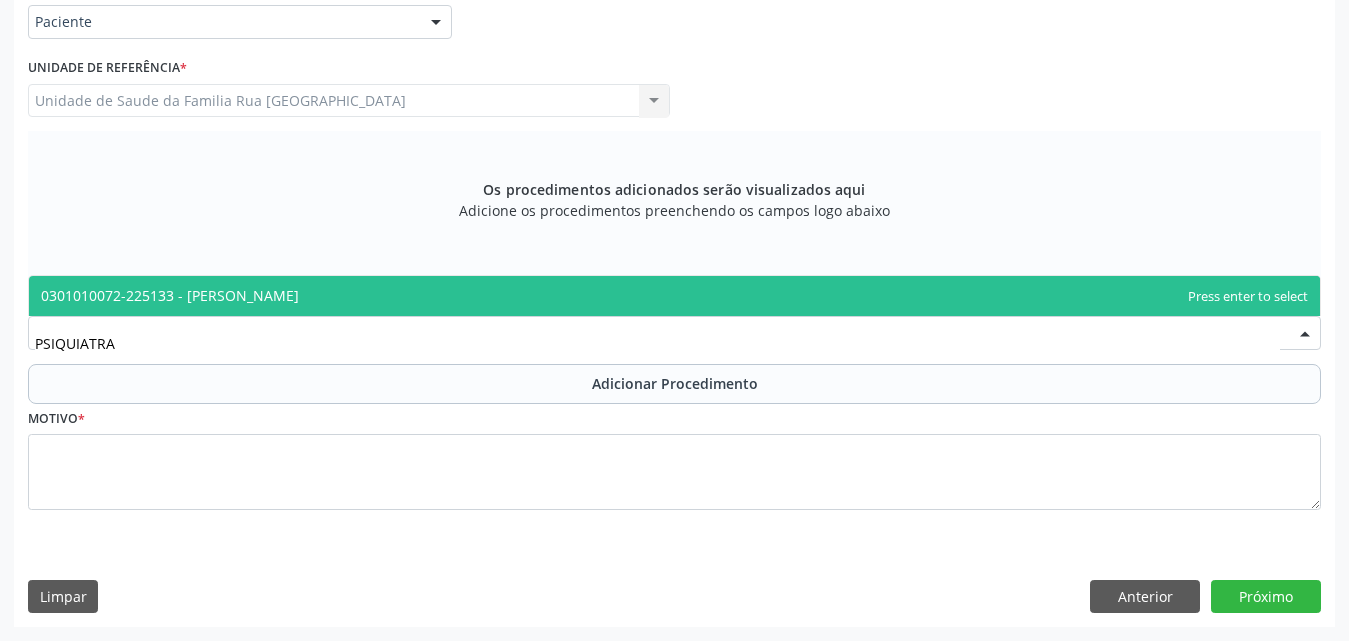 click on "0301010072-225133 - [PERSON_NAME]" at bounding box center [170, 295] 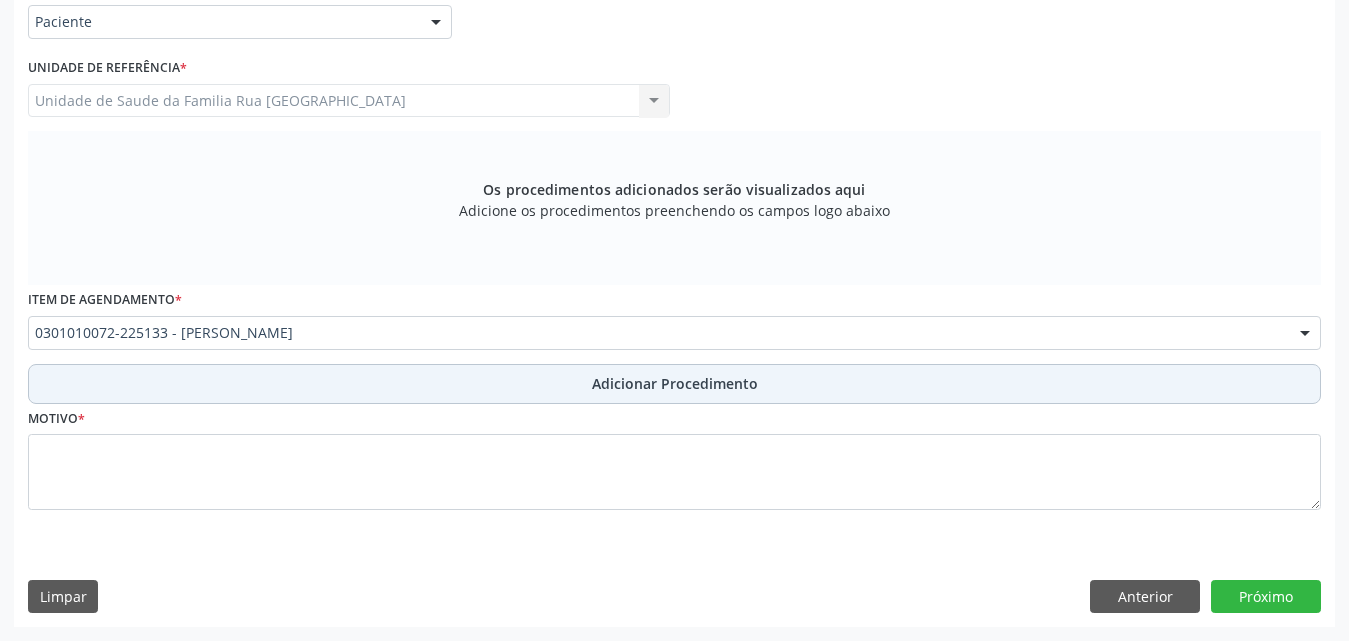 click on "Adicionar Procedimento" at bounding box center (674, 384) 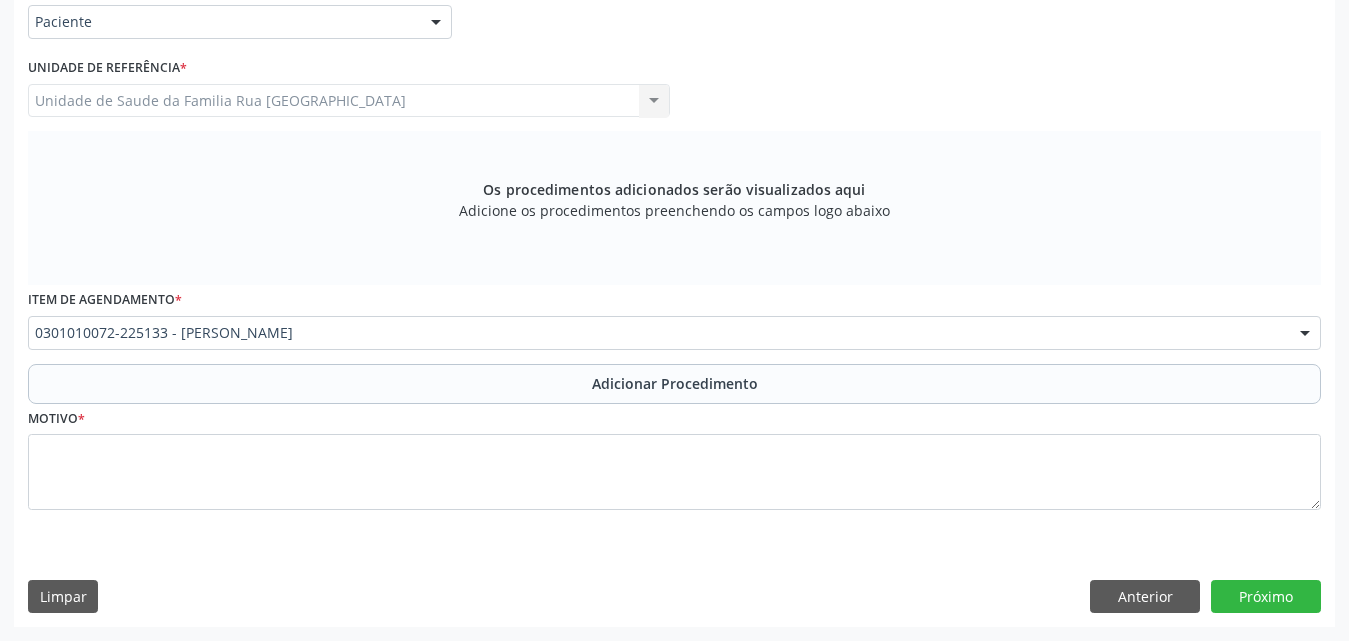 scroll, scrollTop: 412, scrollLeft: 0, axis: vertical 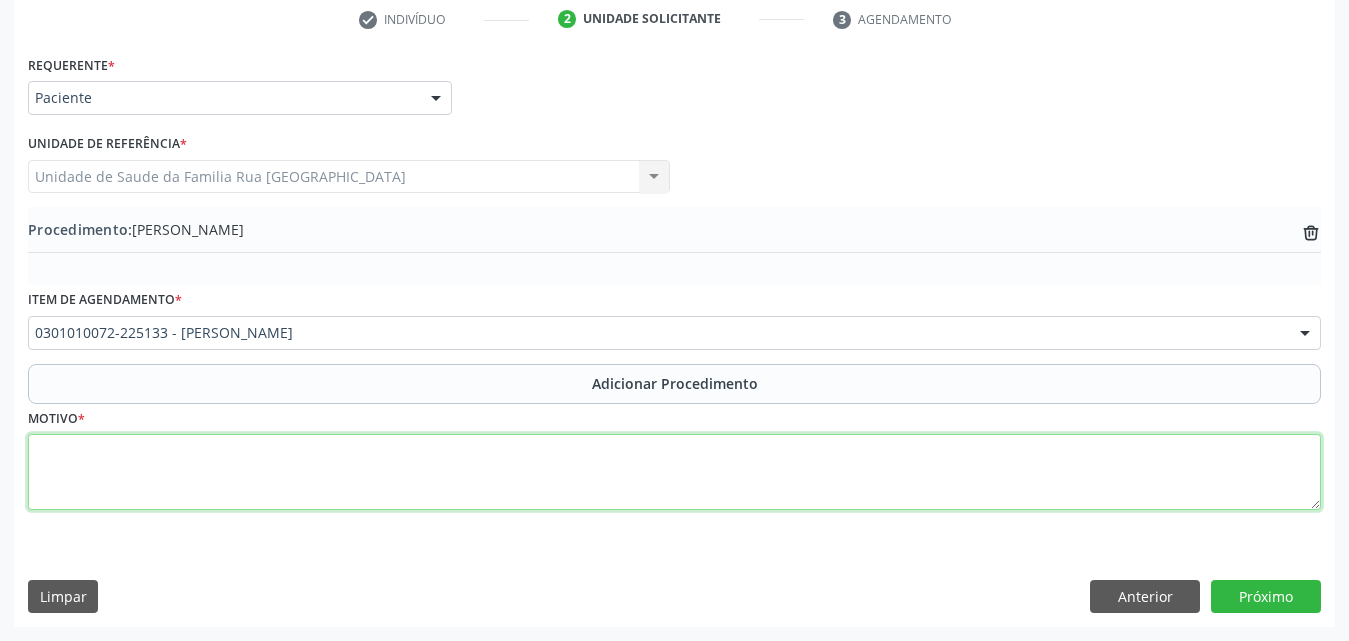 click at bounding box center [674, 472] 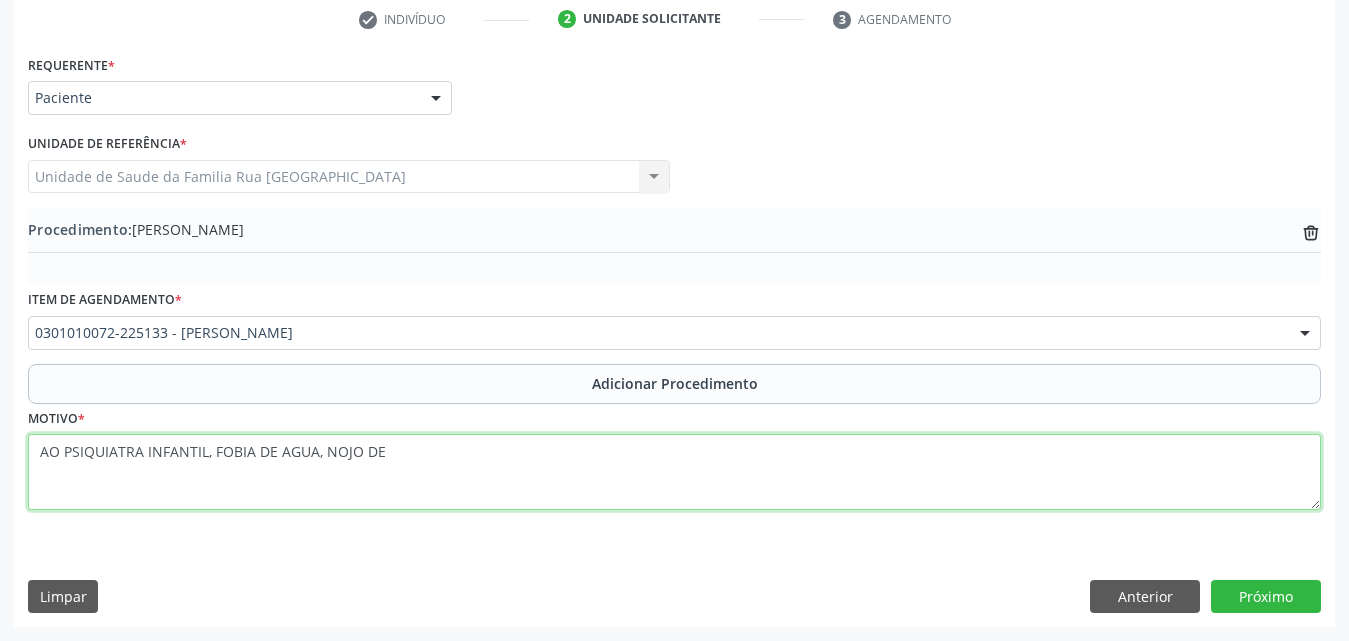 click on "AO PSIQUIATRA INFANTIL, FOBIA DE AGUA, NOJO DE" at bounding box center (674, 472) 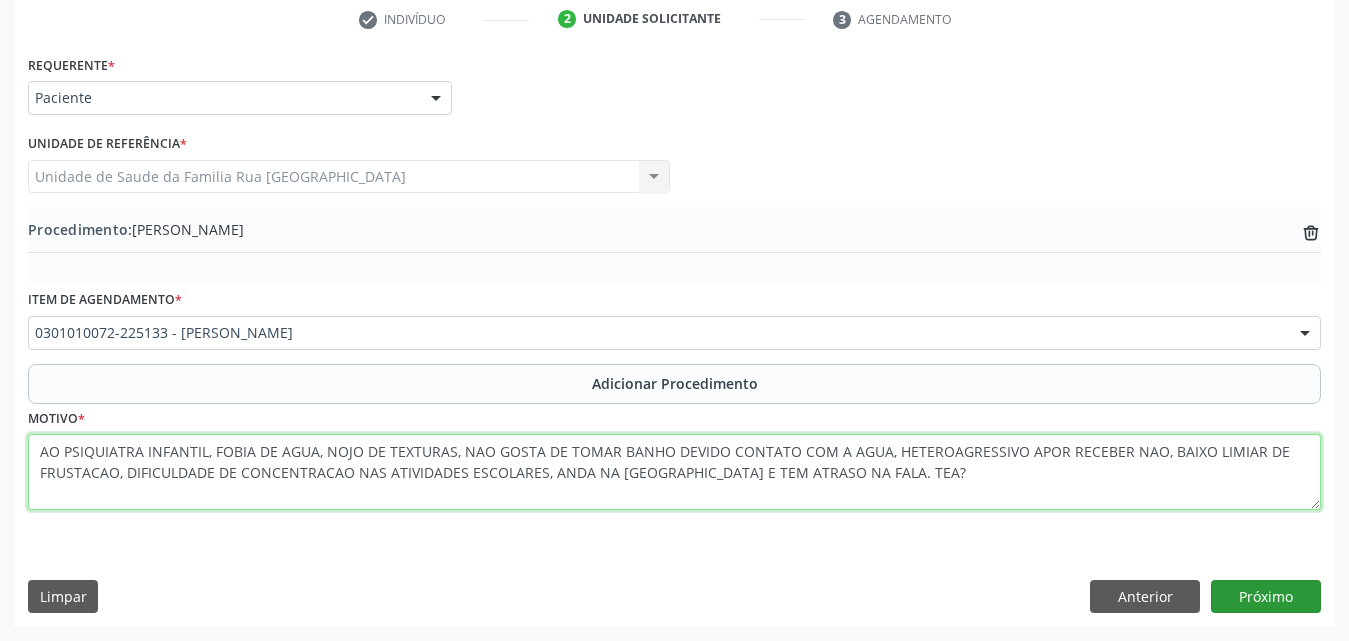 type on "AO PSIQUIATRA INFANTIL, FOBIA DE AGUA, NOJO DE TEXTURAS, NAO GOSTA DE TOMAR BANHO DEVIDO CONTATO COM A AGUA, HETEROAGRESSIVO APOR RECEBER NAO, BAIXO LIMIAR DE FRUSTACAO, DIFICULDADE DE CONCENTRACAO NAS ATIVIDADES ESCOLARES, ANDA NA [GEOGRAPHIC_DATA] E TEM ATRASO NA FALA. TEA?" 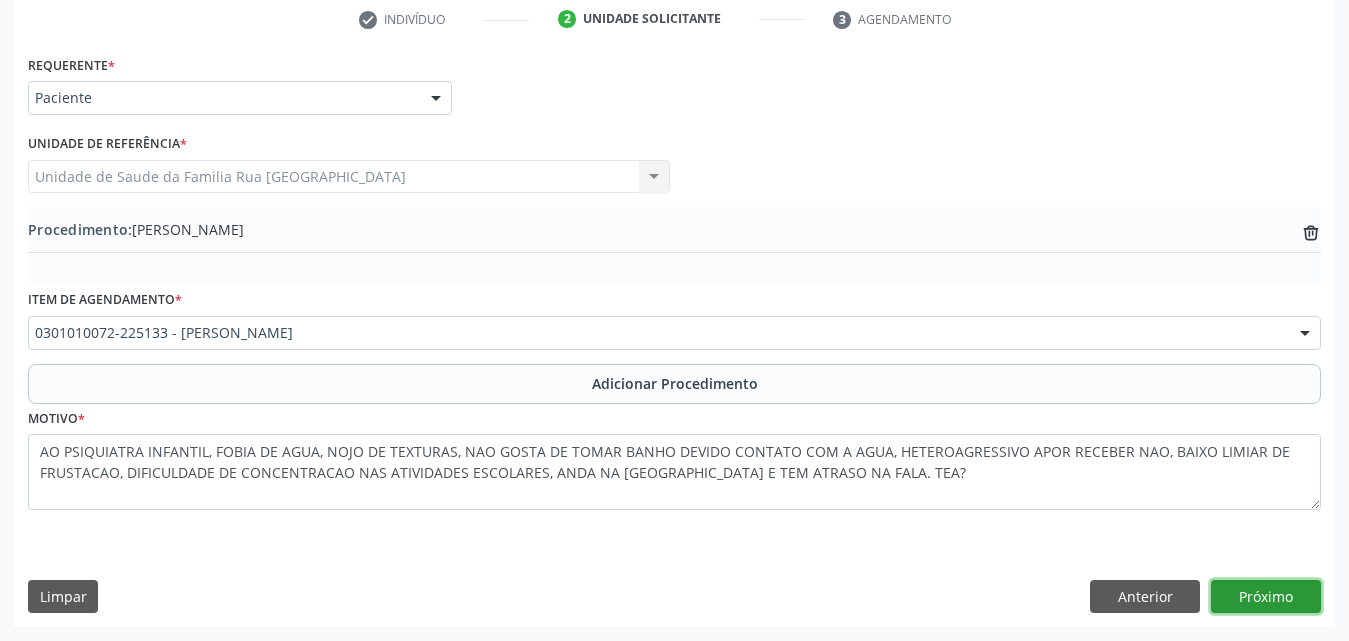 click on "Próximo" at bounding box center [1266, 597] 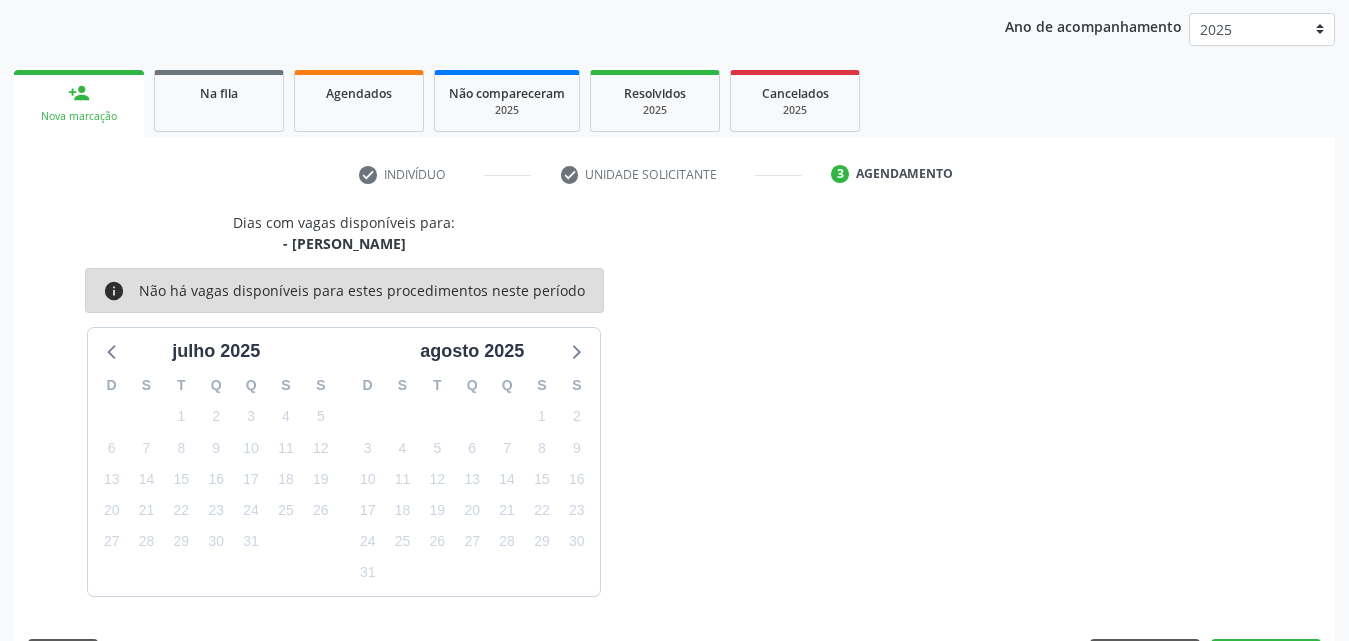 scroll, scrollTop: 316, scrollLeft: 0, axis: vertical 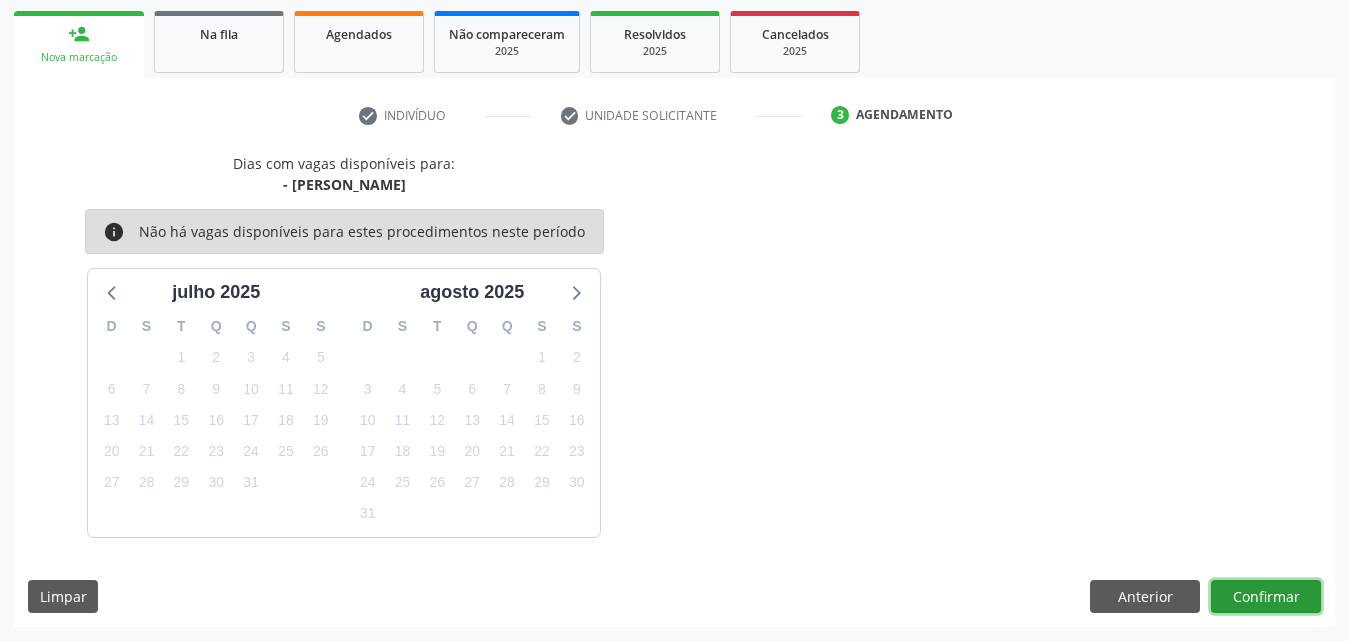 click on "Confirmar" at bounding box center (1266, 597) 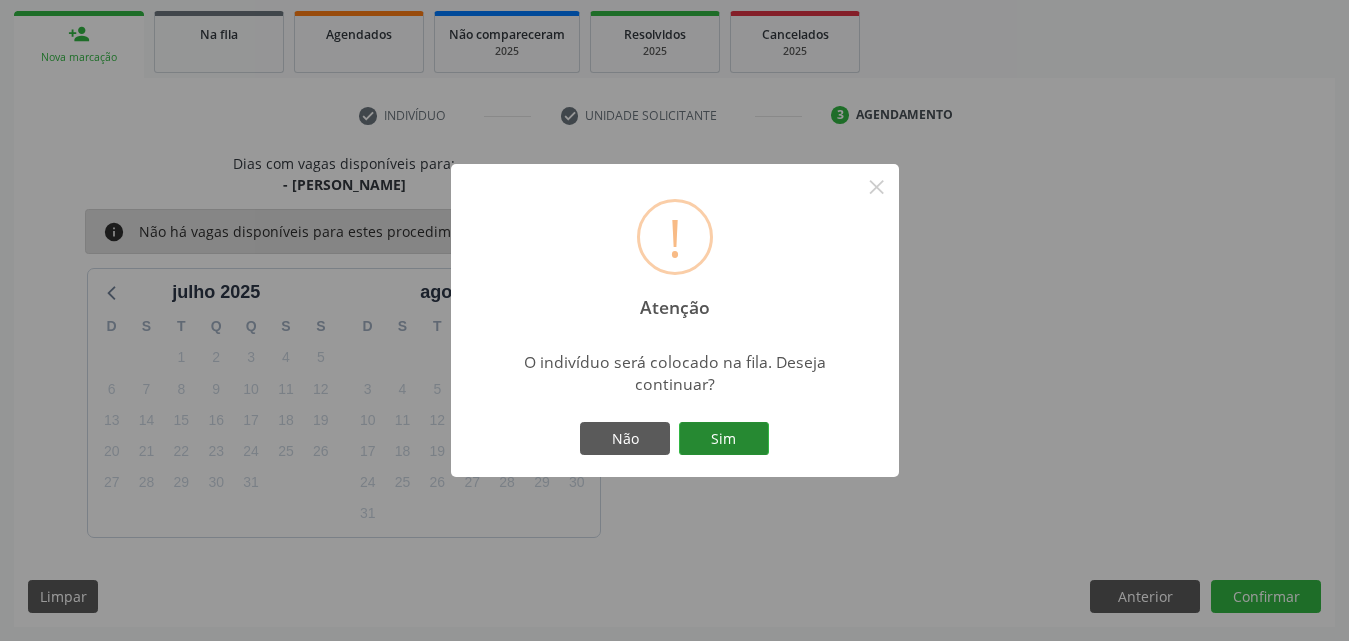click on "Sim" at bounding box center [724, 439] 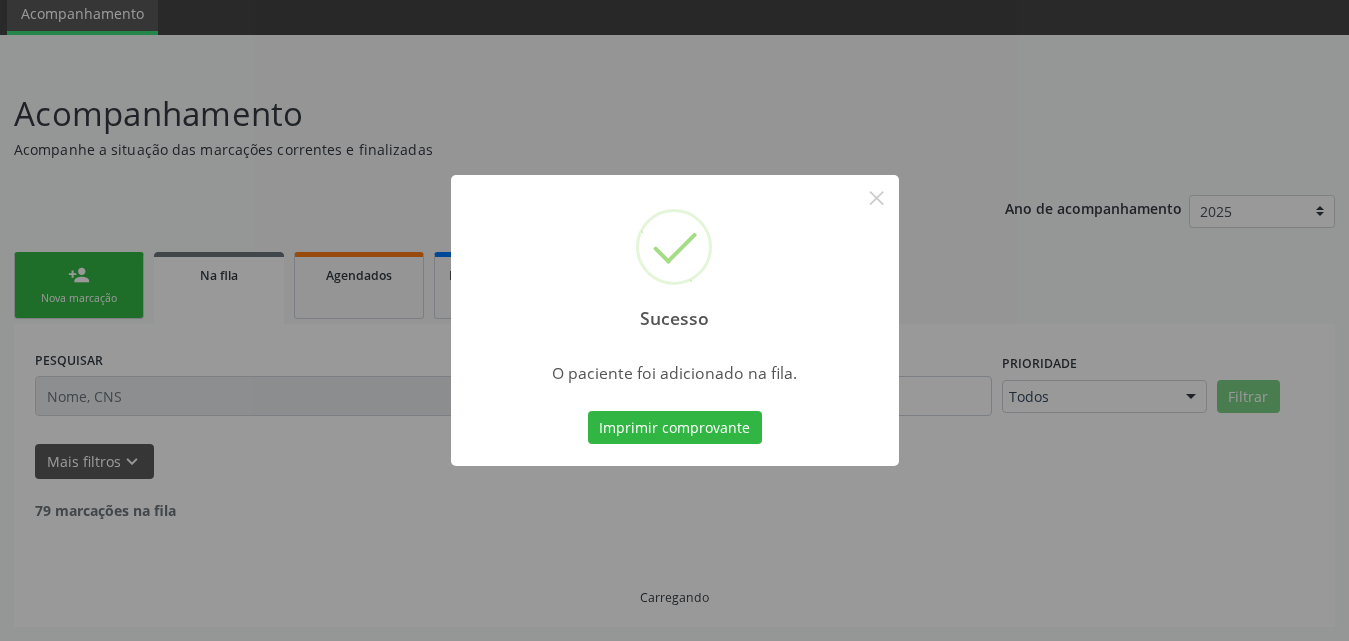 scroll, scrollTop: 54, scrollLeft: 0, axis: vertical 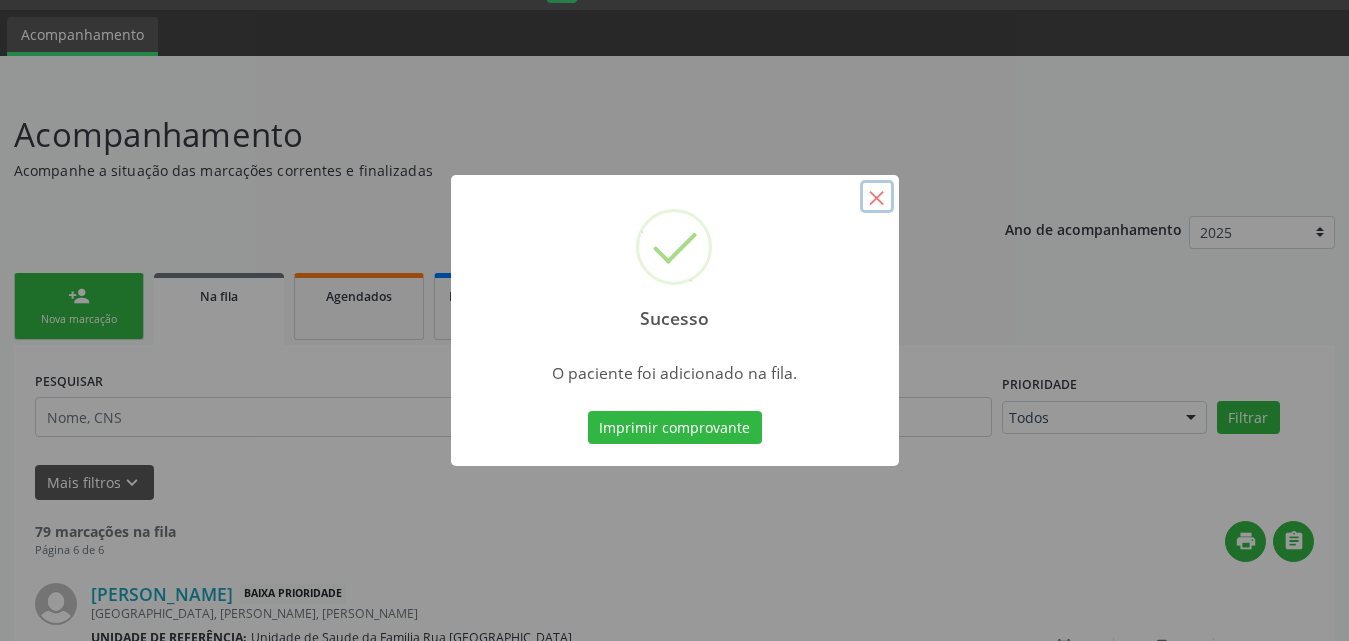 click on "×" at bounding box center [877, 197] 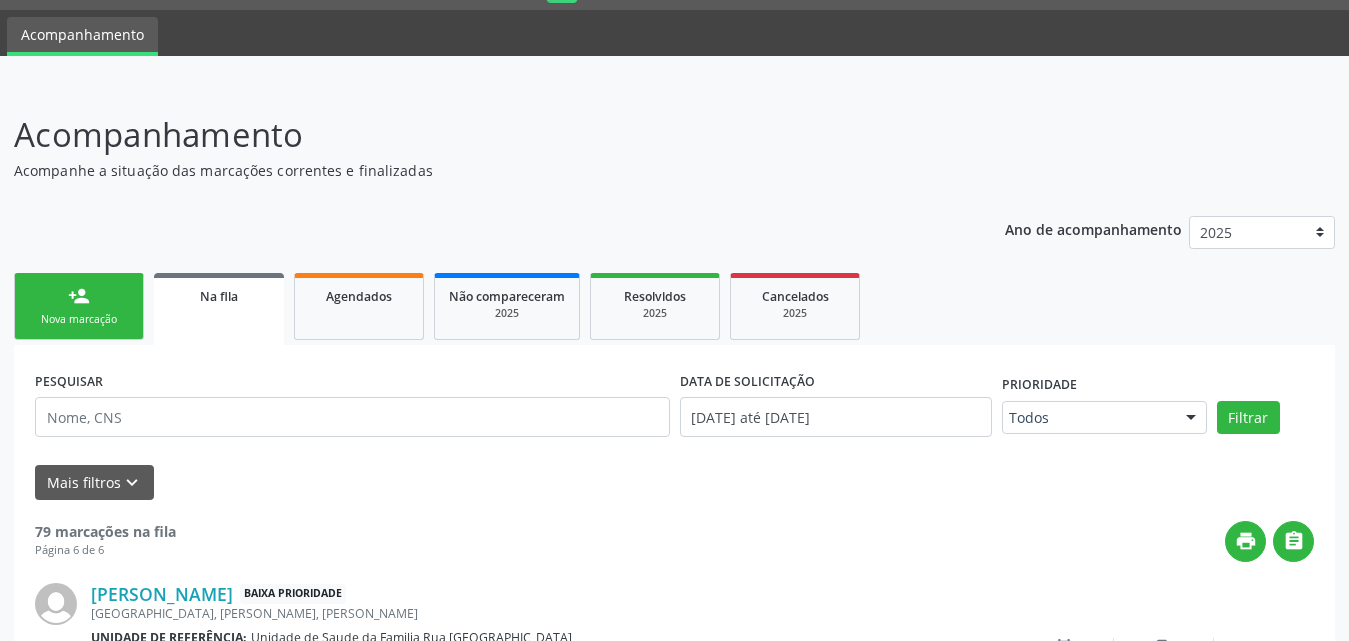 click on "person_add
Nova marcação" at bounding box center (79, 306) 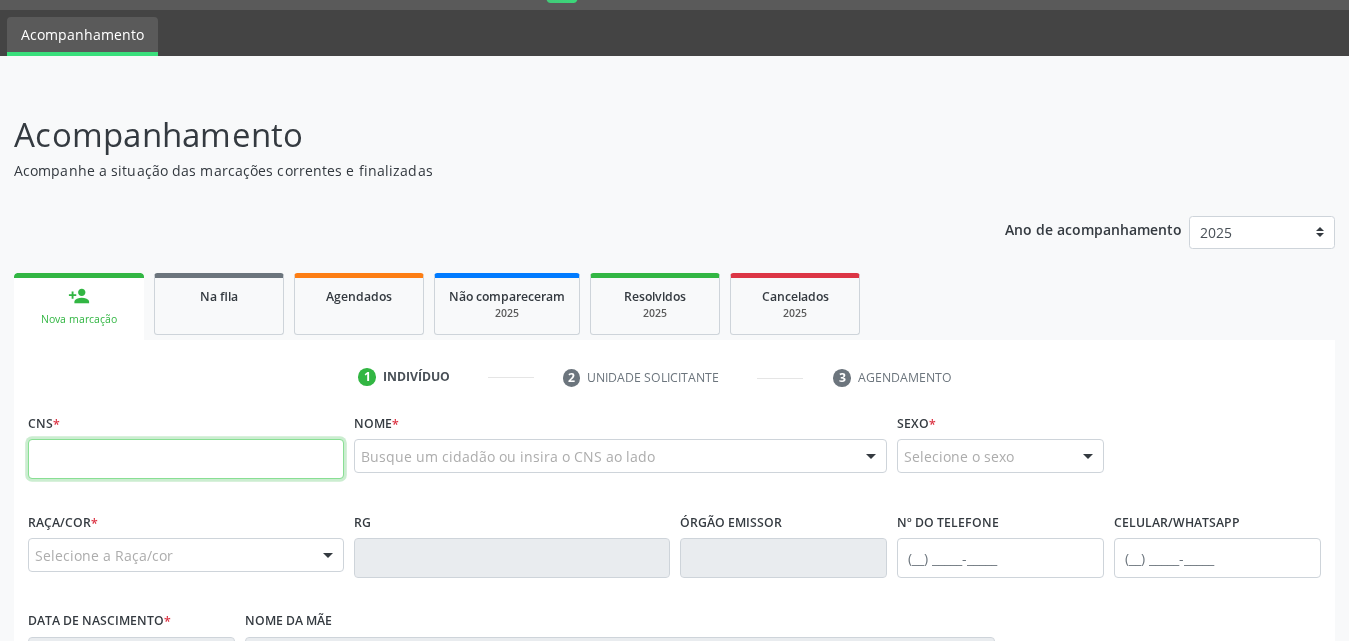 click at bounding box center [186, 459] 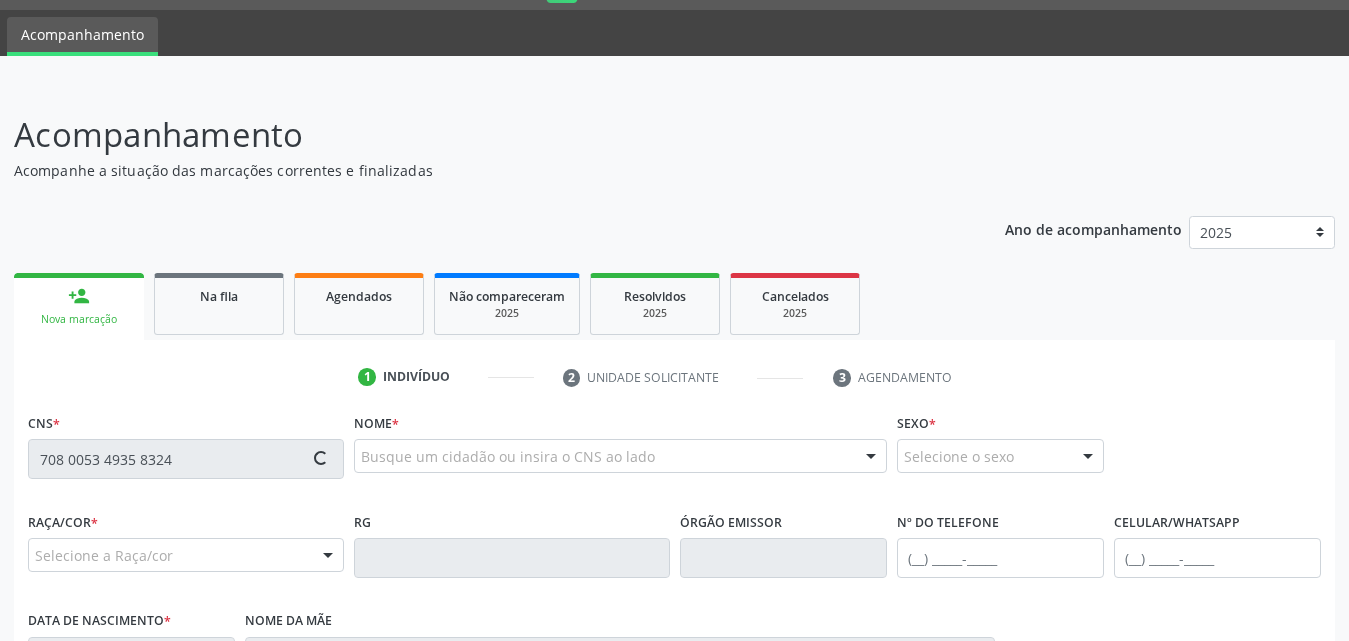 type on "708 0053 4935 8324" 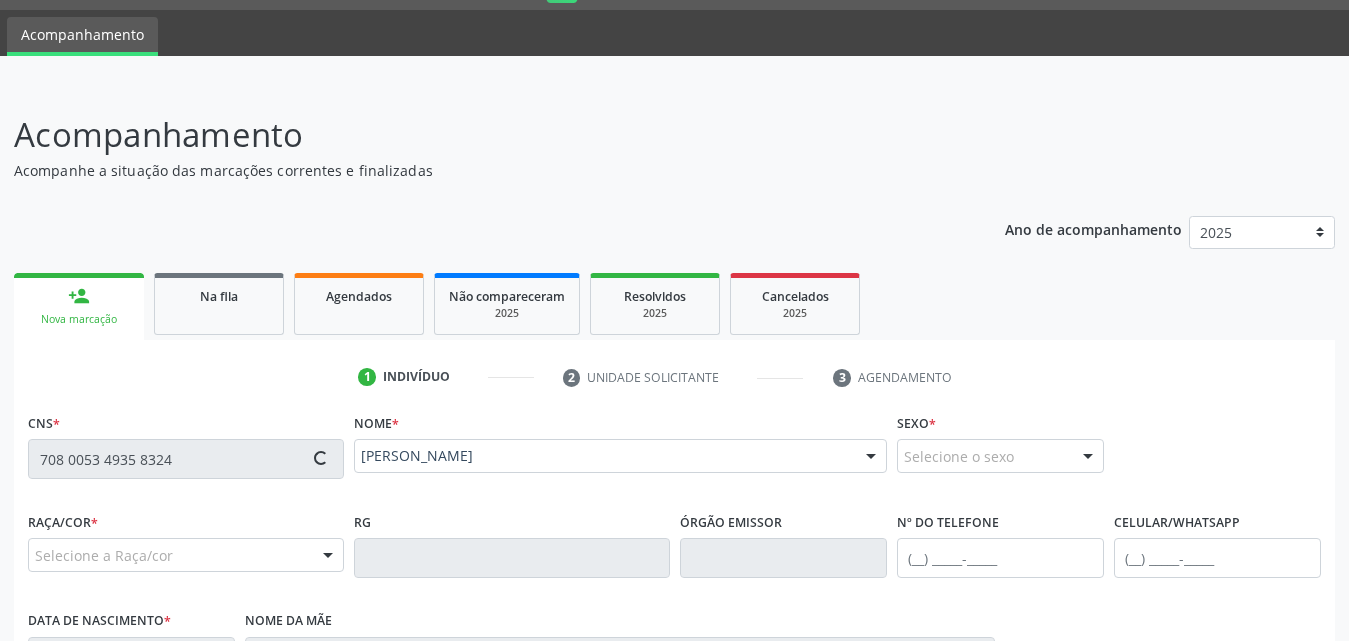 type on "[PHONE_NUMBER]" 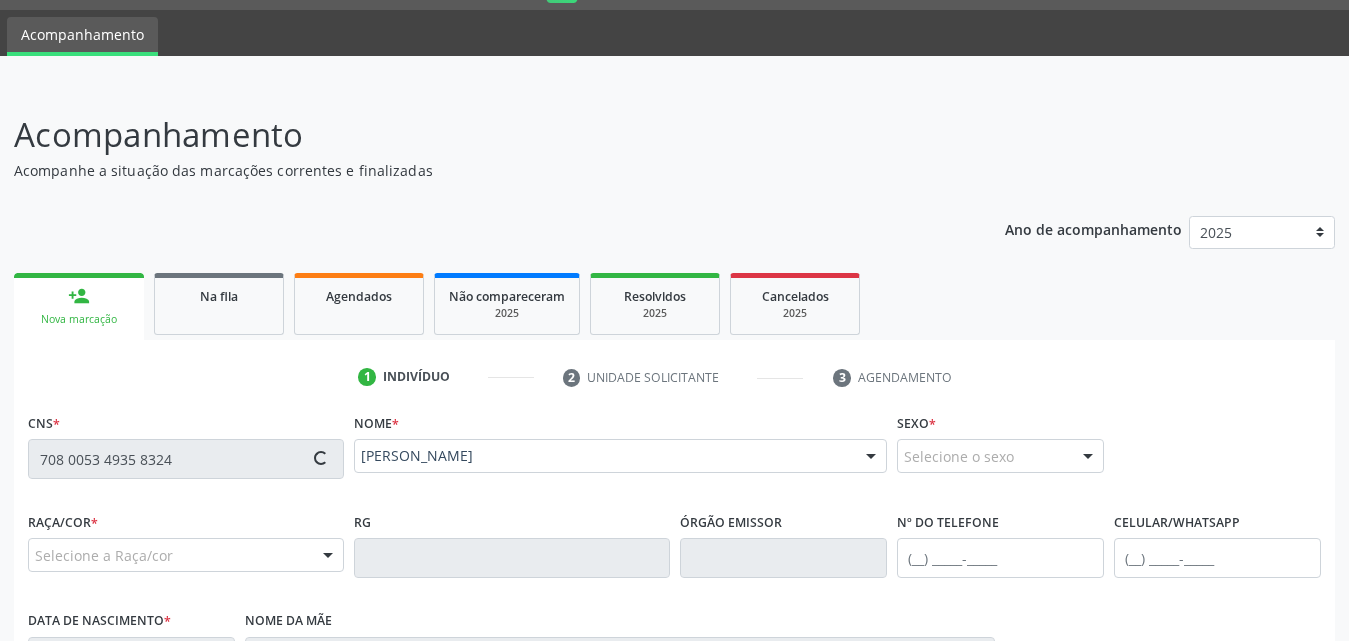 type on "[DATE]" 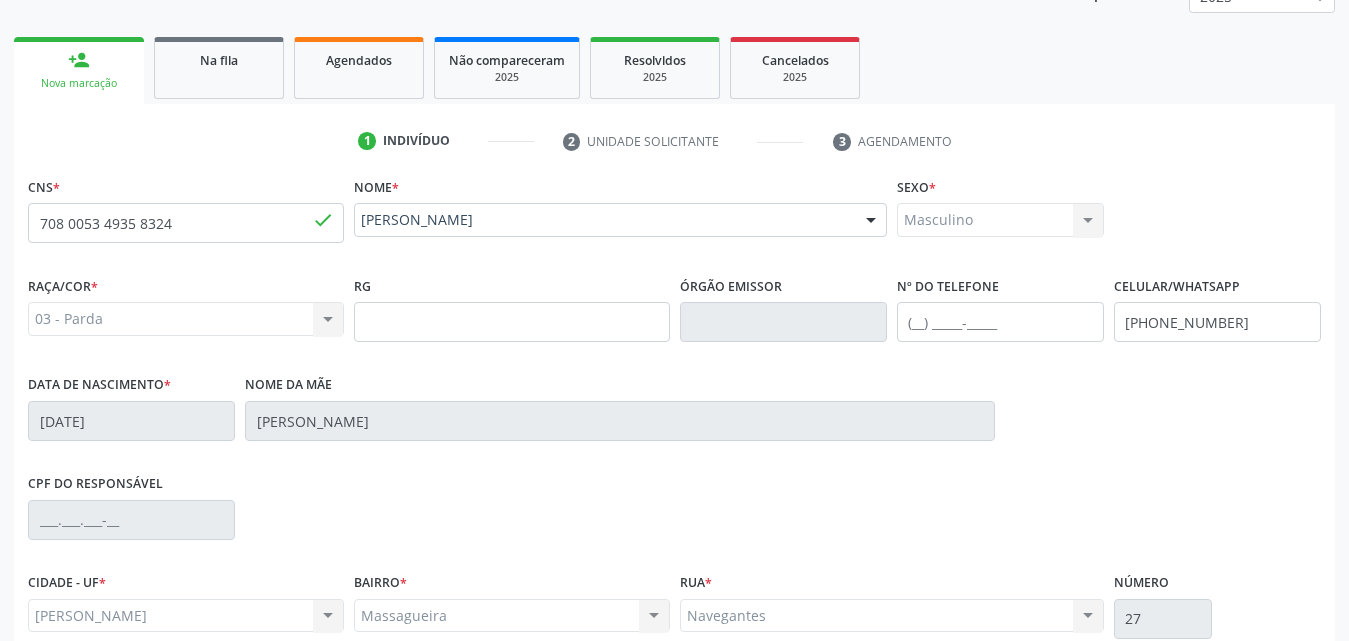 scroll, scrollTop: 471, scrollLeft: 0, axis: vertical 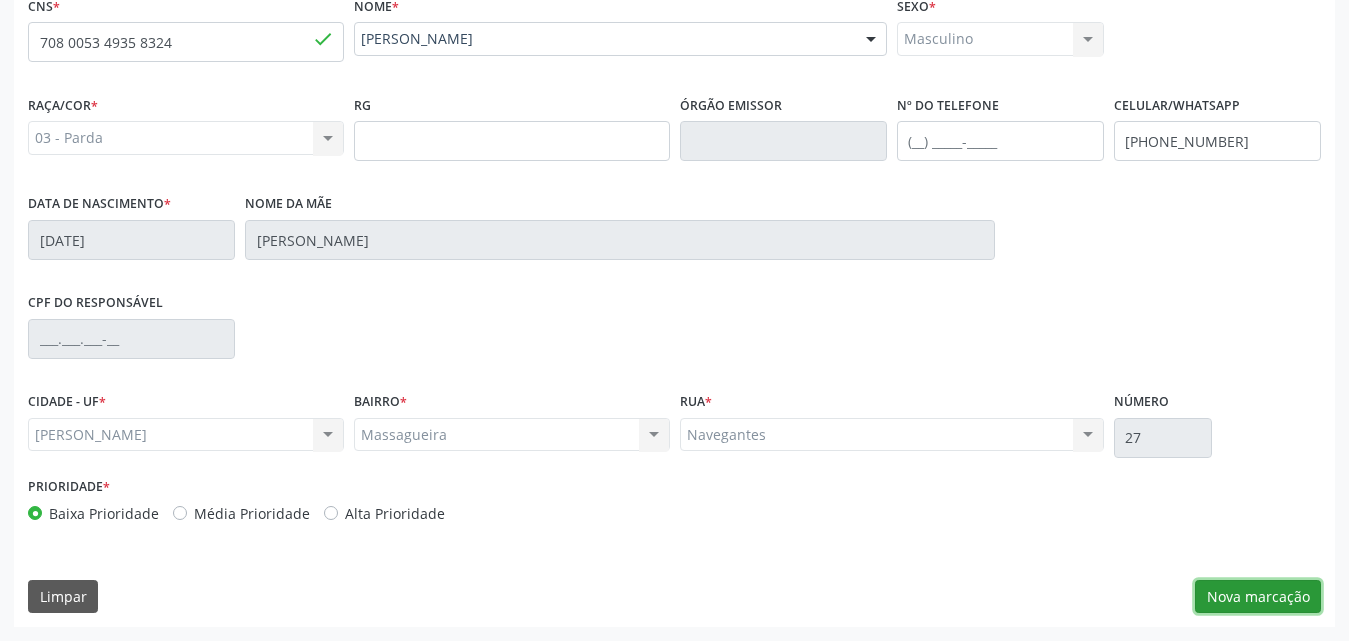 click on "Nova marcação" at bounding box center [1258, 597] 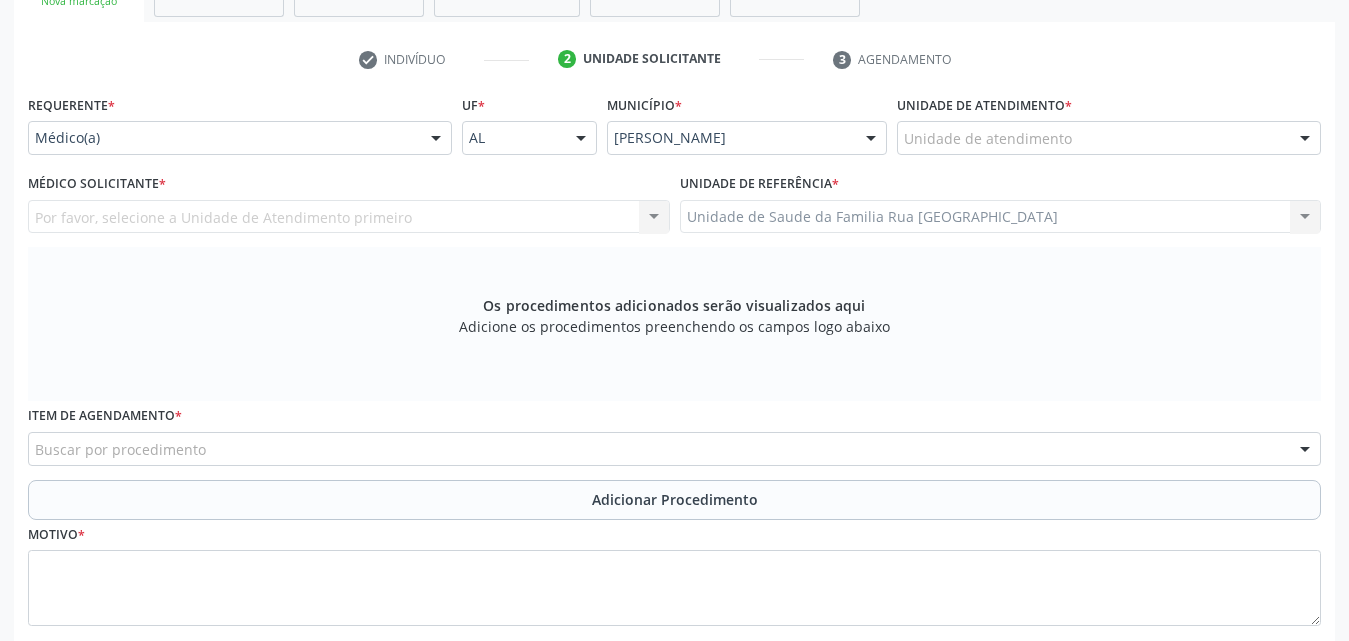 scroll, scrollTop: 171, scrollLeft: 0, axis: vertical 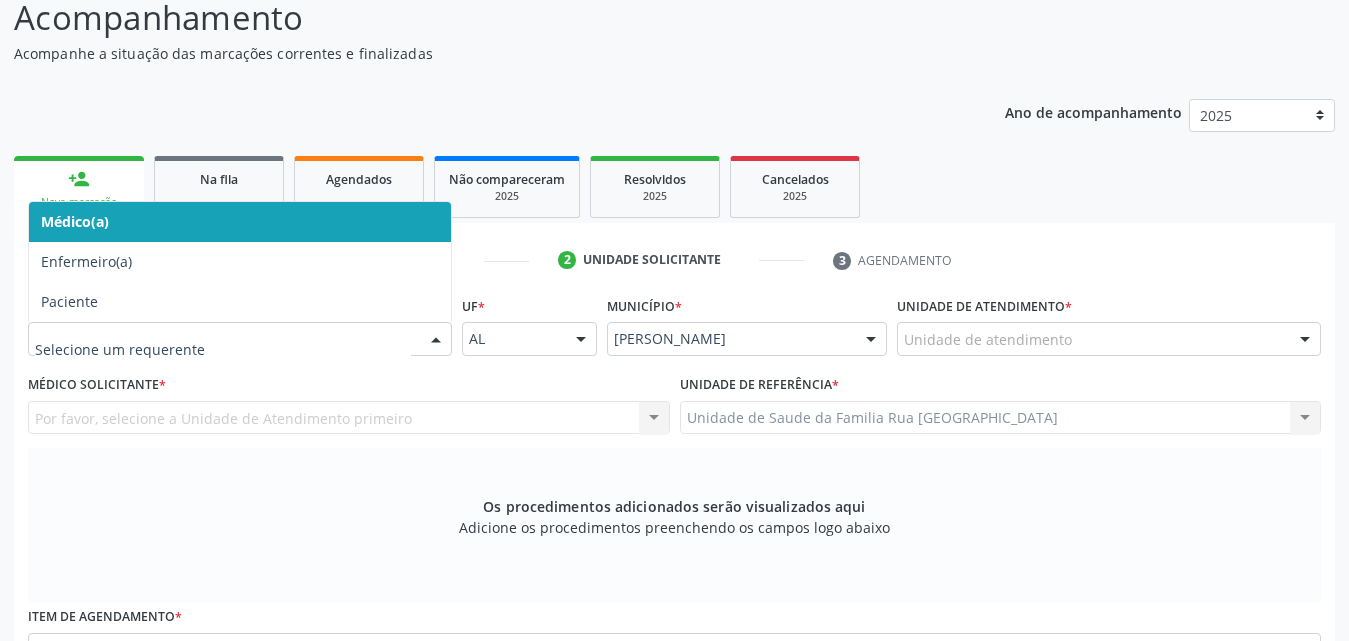 click at bounding box center [436, 340] 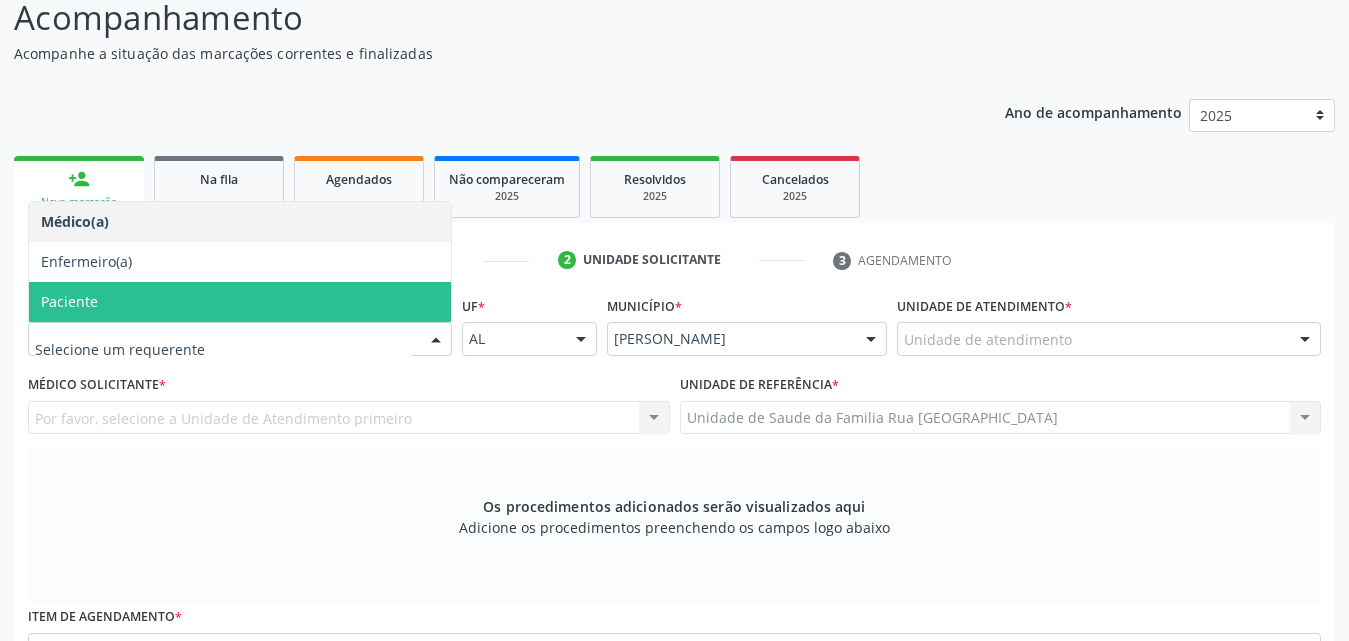 click on "Paciente" at bounding box center (240, 302) 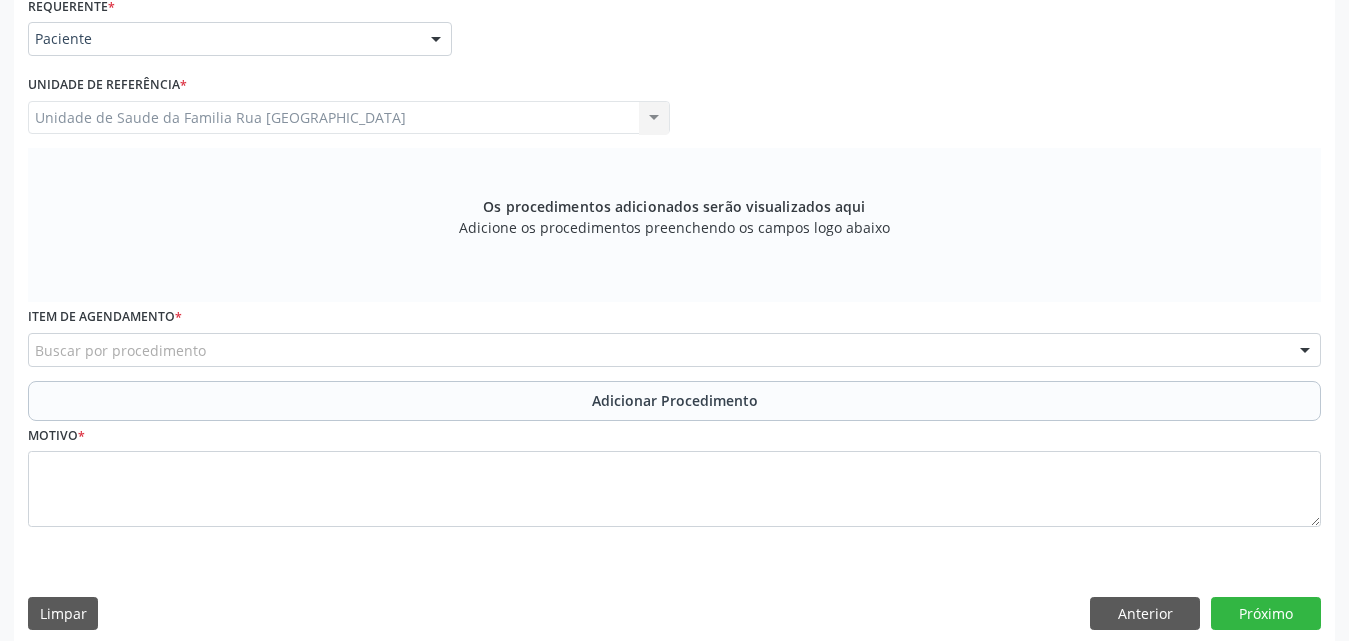 scroll, scrollTop: 488, scrollLeft: 0, axis: vertical 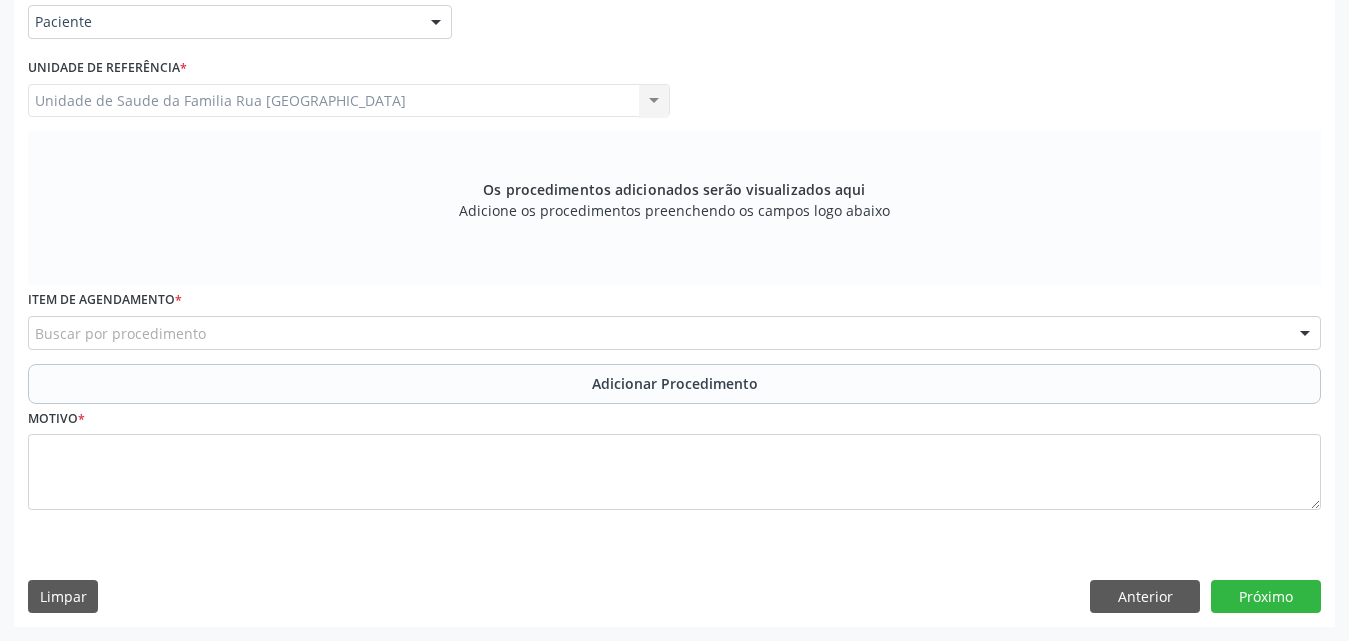 click on "Buscar por procedimento" at bounding box center (674, 333) 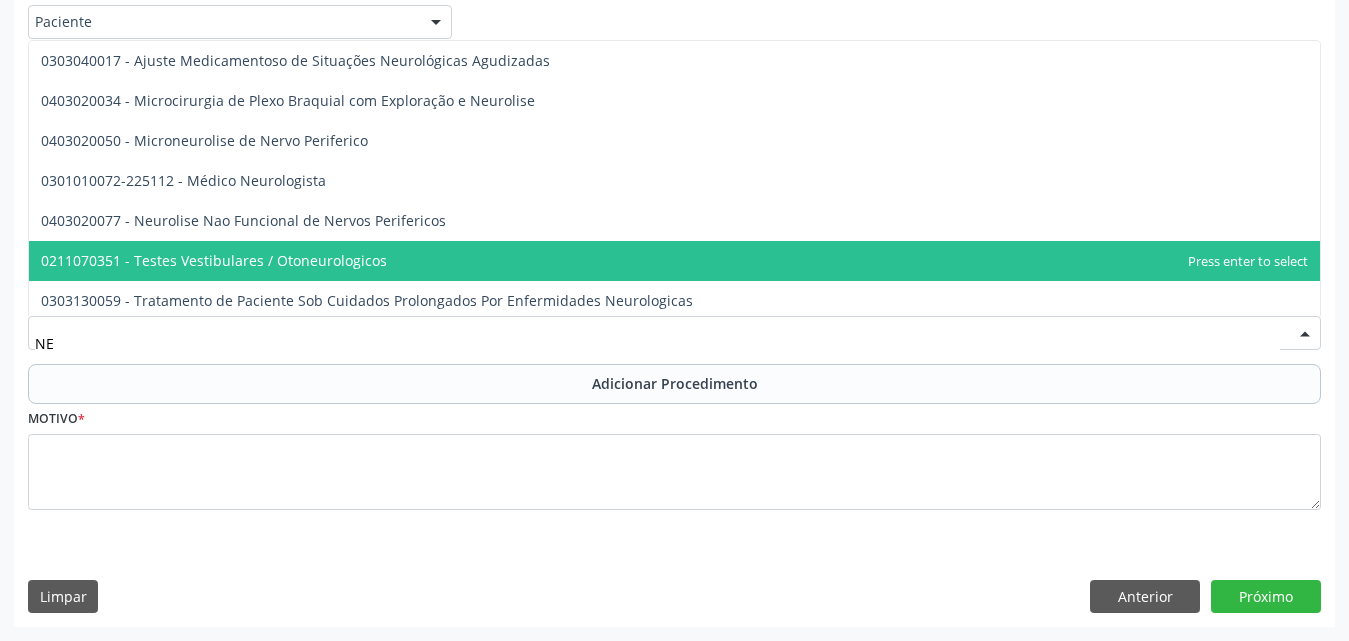 type on "N" 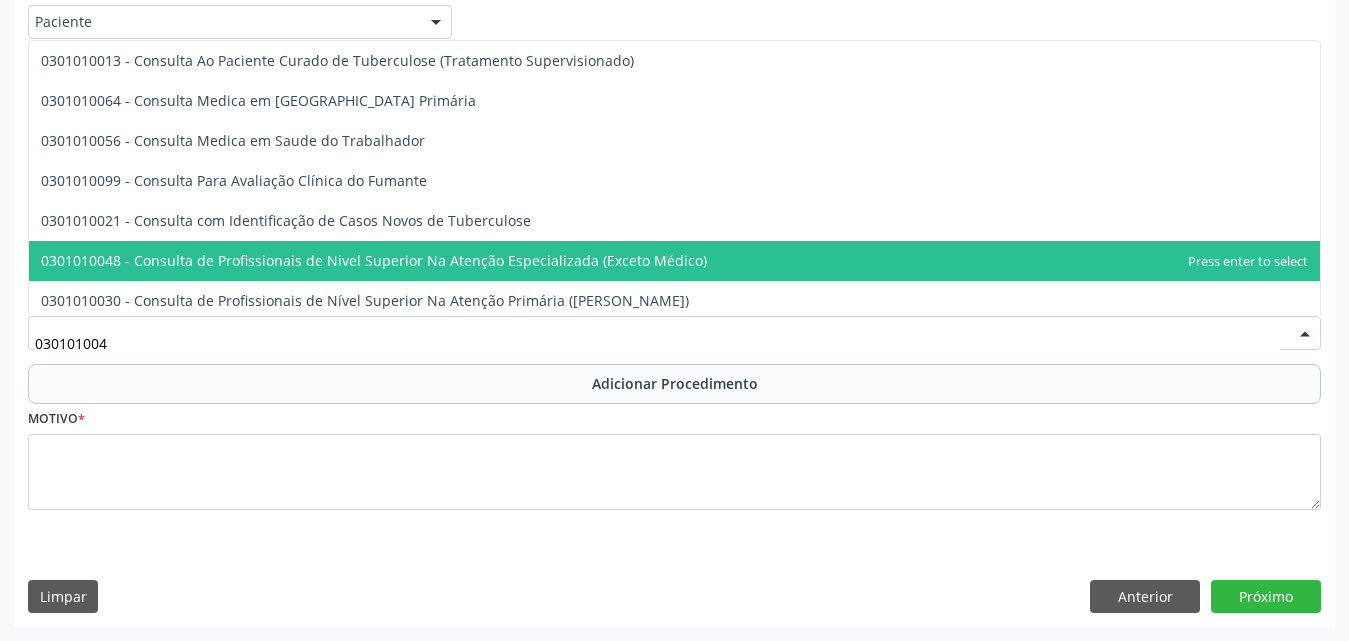 type on "0301010048" 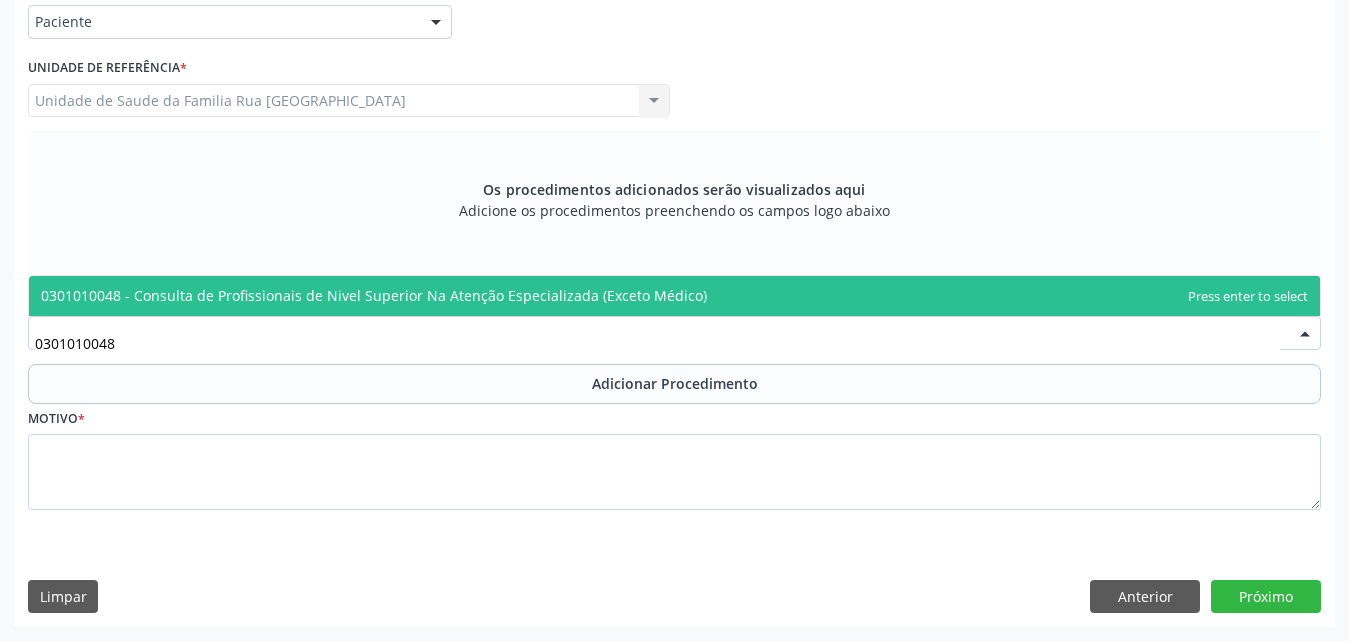 click on "0301010048 - Consulta de Profissionais de Nivel Superior Na Atenção Especializada (Exceto Médico)" at bounding box center [374, 295] 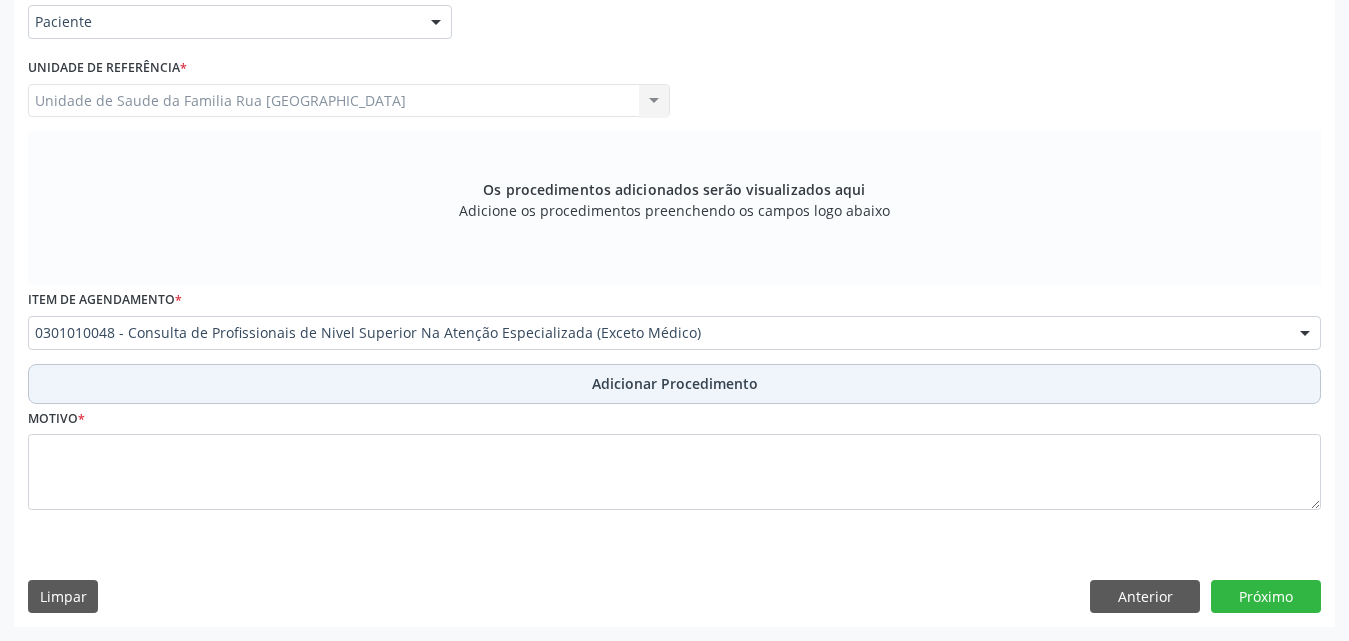 click on "Adicionar Procedimento" at bounding box center (675, 383) 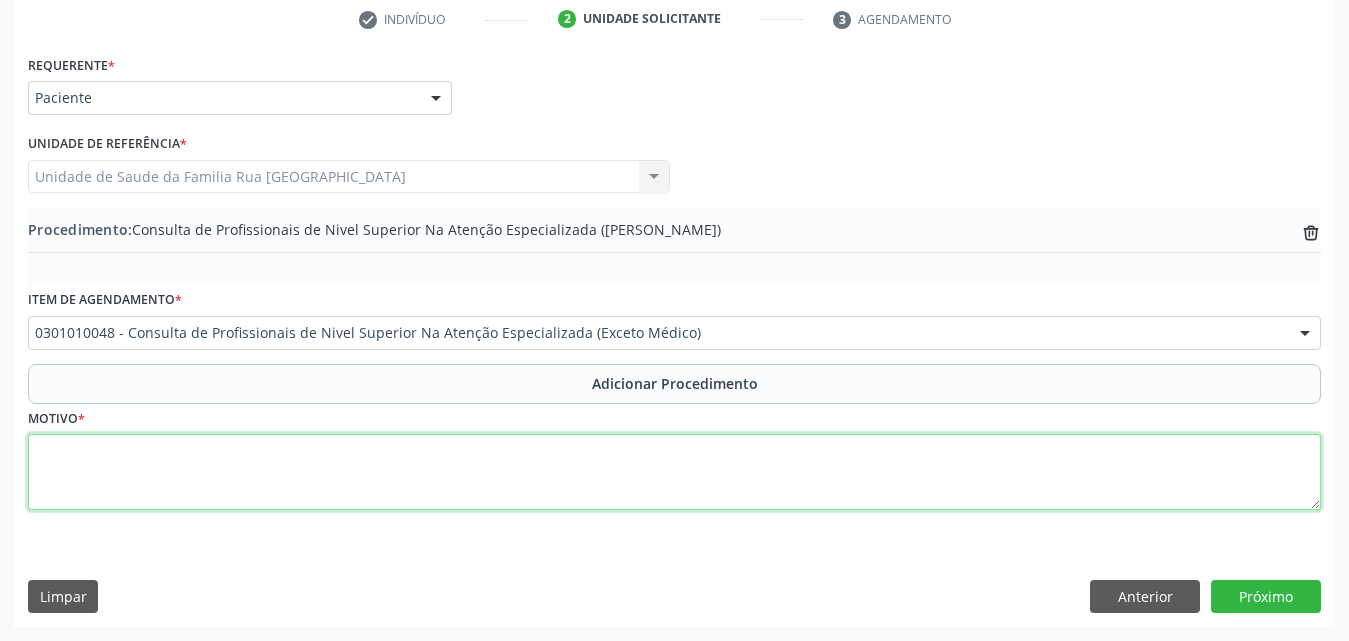 drag, startPoint x: 97, startPoint y: 475, endPoint x: 83, endPoint y: 386, distance: 90.0944 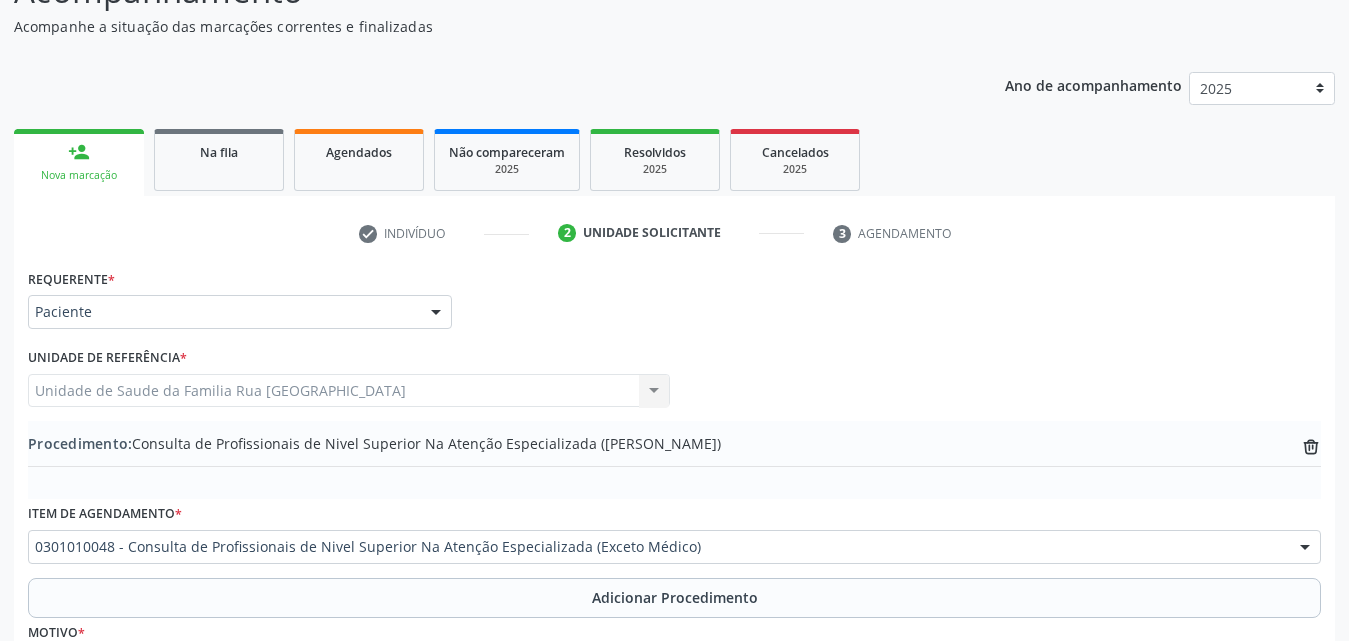 scroll, scrollTop: 400, scrollLeft: 0, axis: vertical 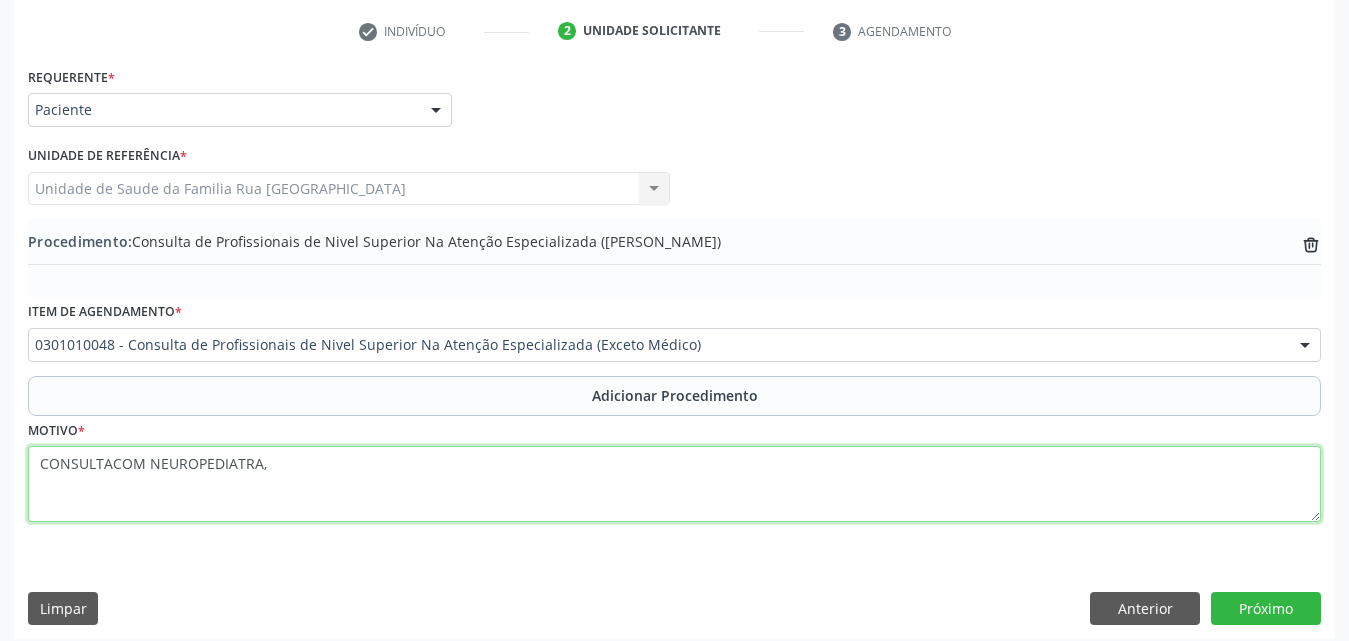 click on "CONSULTACOM NEUROPEDIATRA," at bounding box center [674, 484] 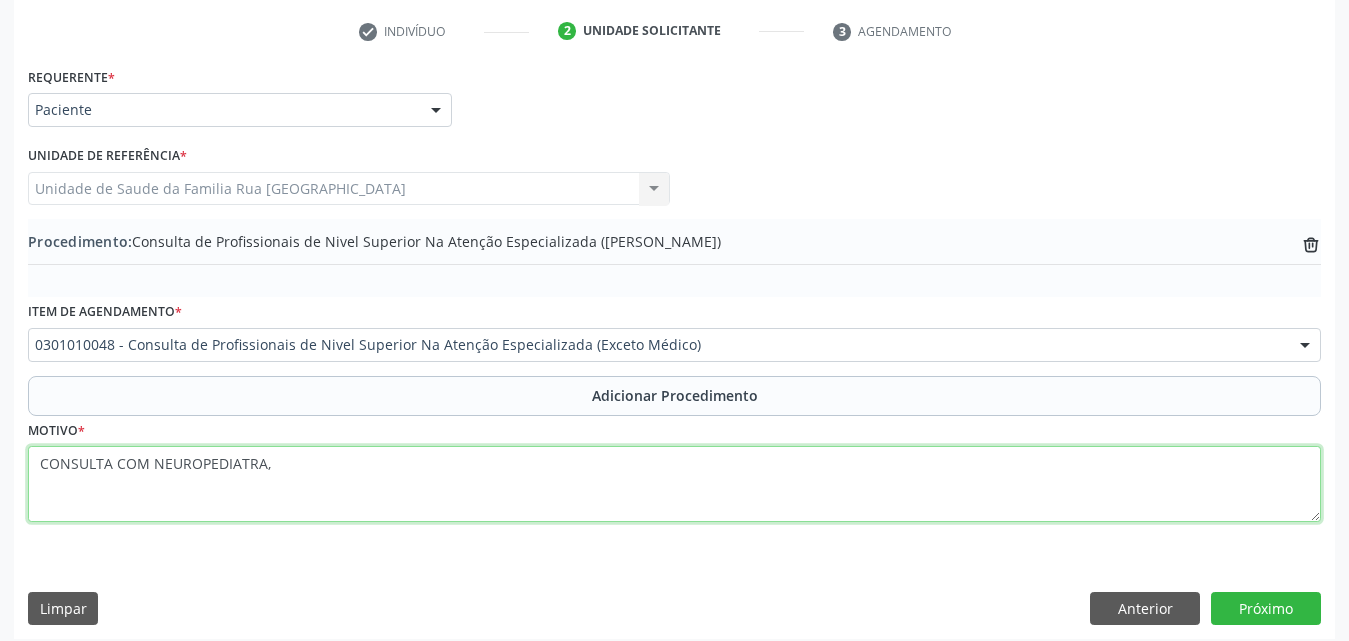 click on "CONSULTA COM NEUROPEDIATRA," at bounding box center [674, 484] 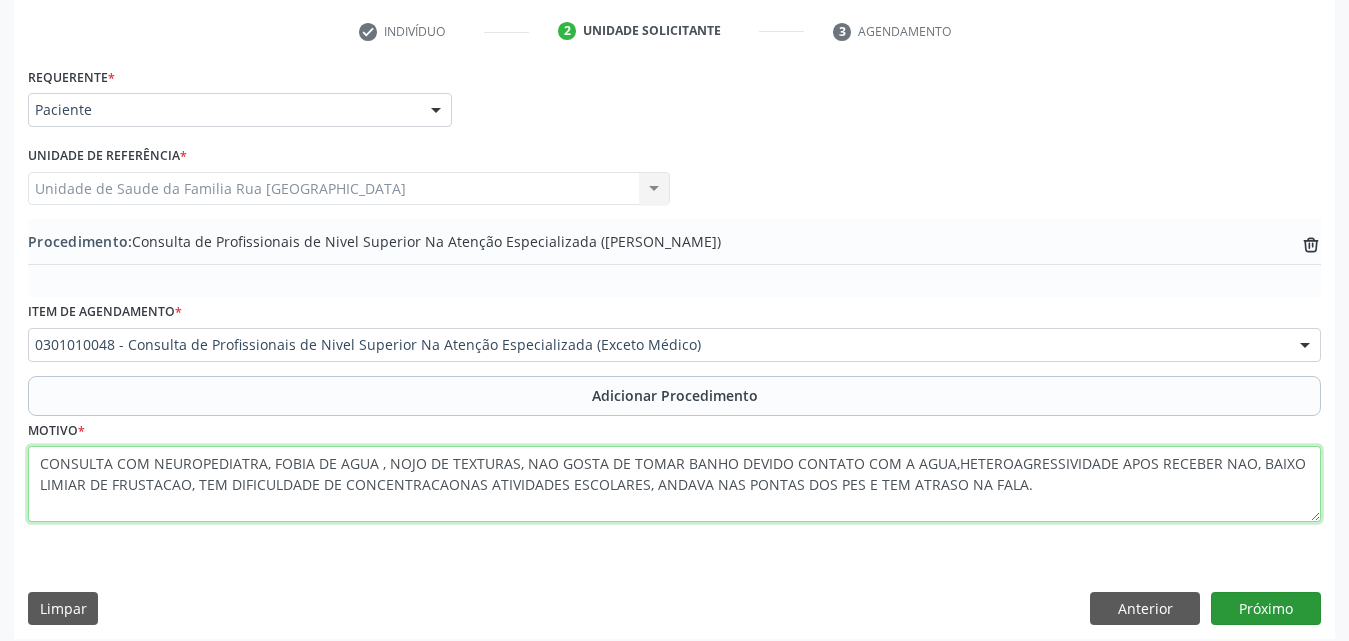 type on "CONSULTA COM NEUROPEDIATRA, FOBIA DE AGUA , NOJO DE TEXTURAS, NAO GOSTA DE TOMAR BANHO DEVIDO CONTATO COM A AGUA,HETEROAGRESSIVIDADE APOS RECEBER NAO, BAIXO LIMIAR DE FRUSTACAO, TEM DIFICULDADE DE CONCENTRACAONAS ATIVIDADES ESCOLARES, ANDAVA NAS PONTAS DOS PES E TEM ATRASO NA FALA." 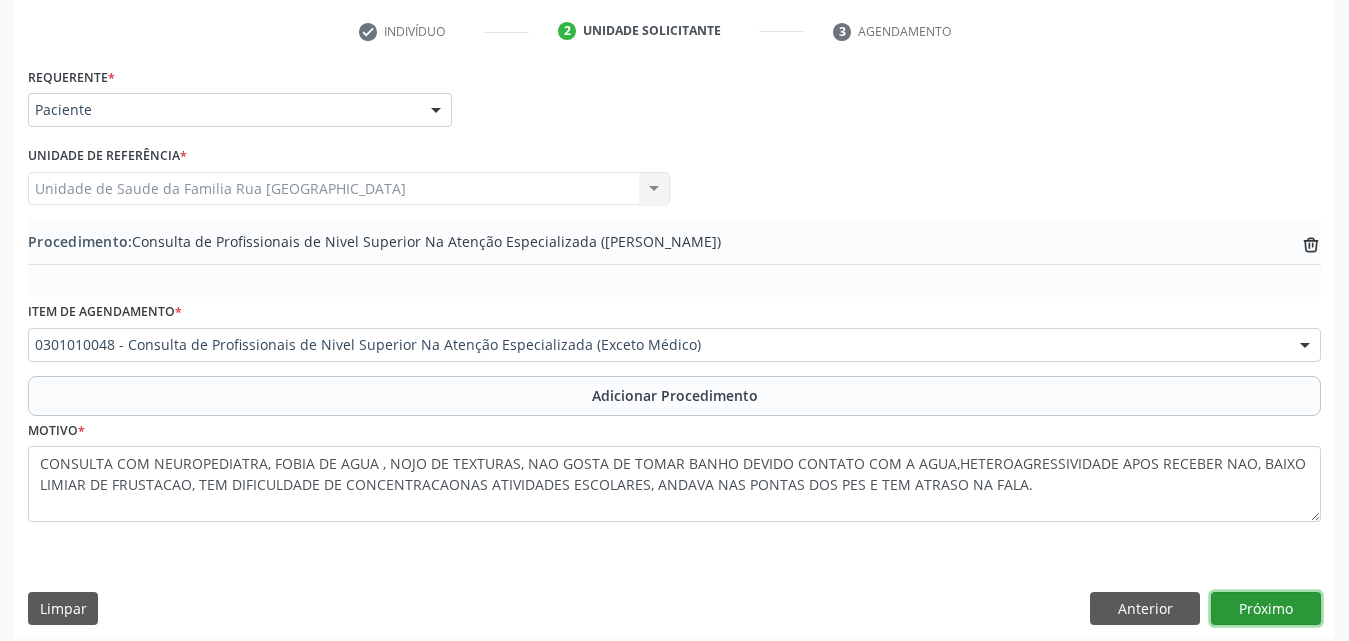 click on "Próximo" at bounding box center (1266, 609) 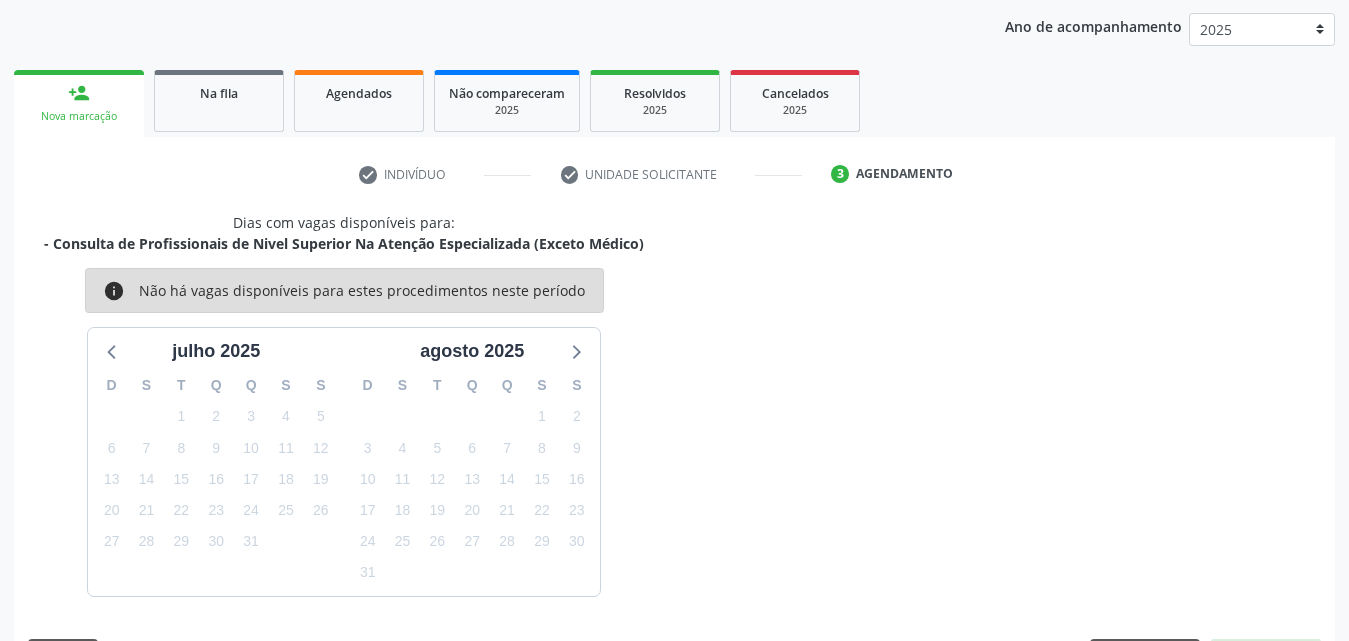 scroll, scrollTop: 316, scrollLeft: 0, axis: vertical 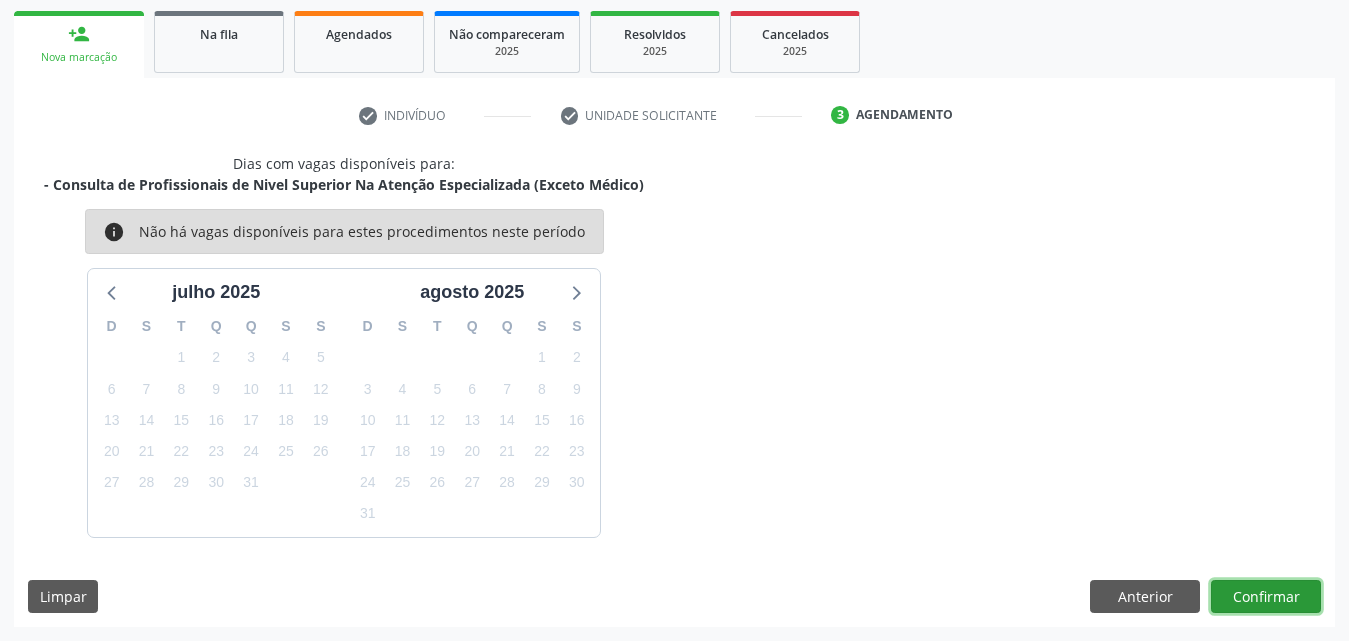 click on "Confirmar" at bounding box center [1266, 597] 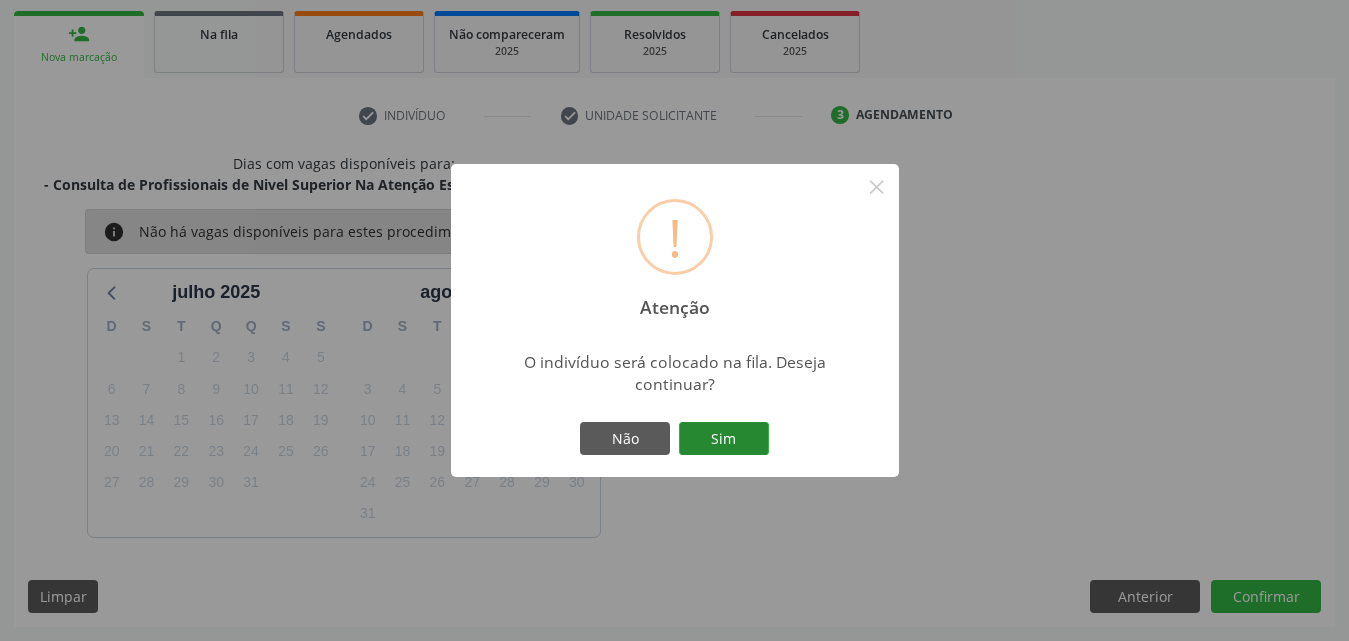 click on "Sim" at bounding box center (724, 439) 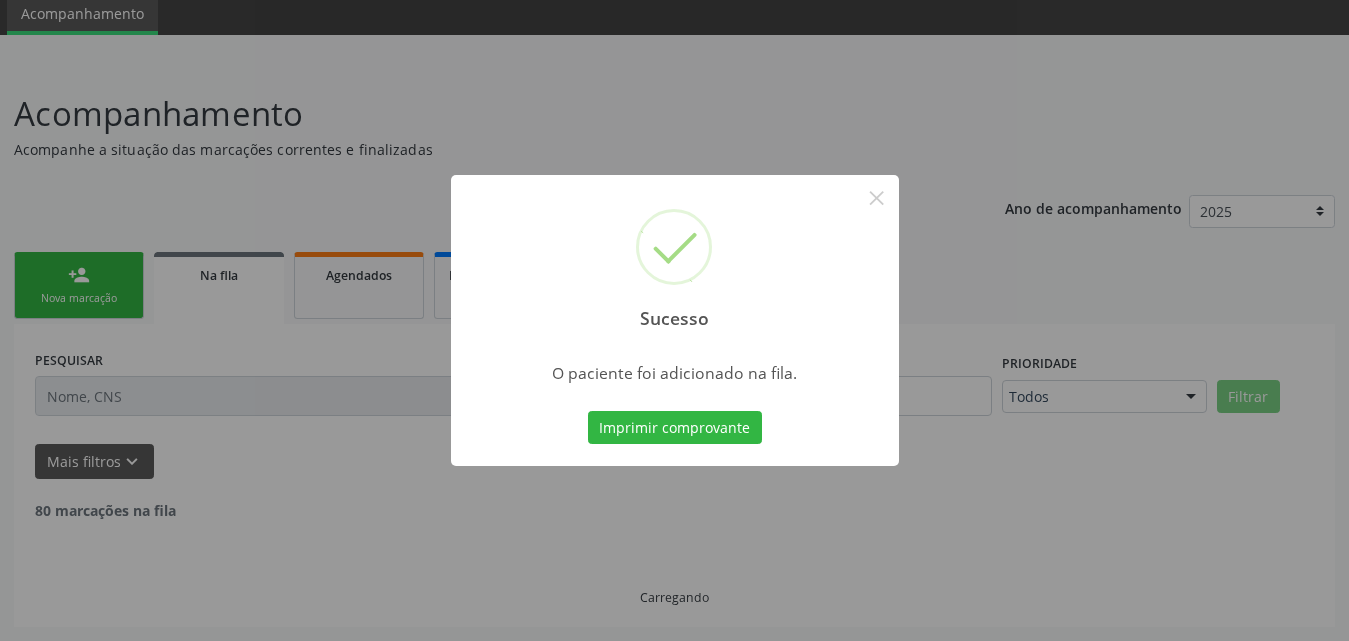 scroll, scrollTop: 54, scrollLeft: 0, axis: vertical 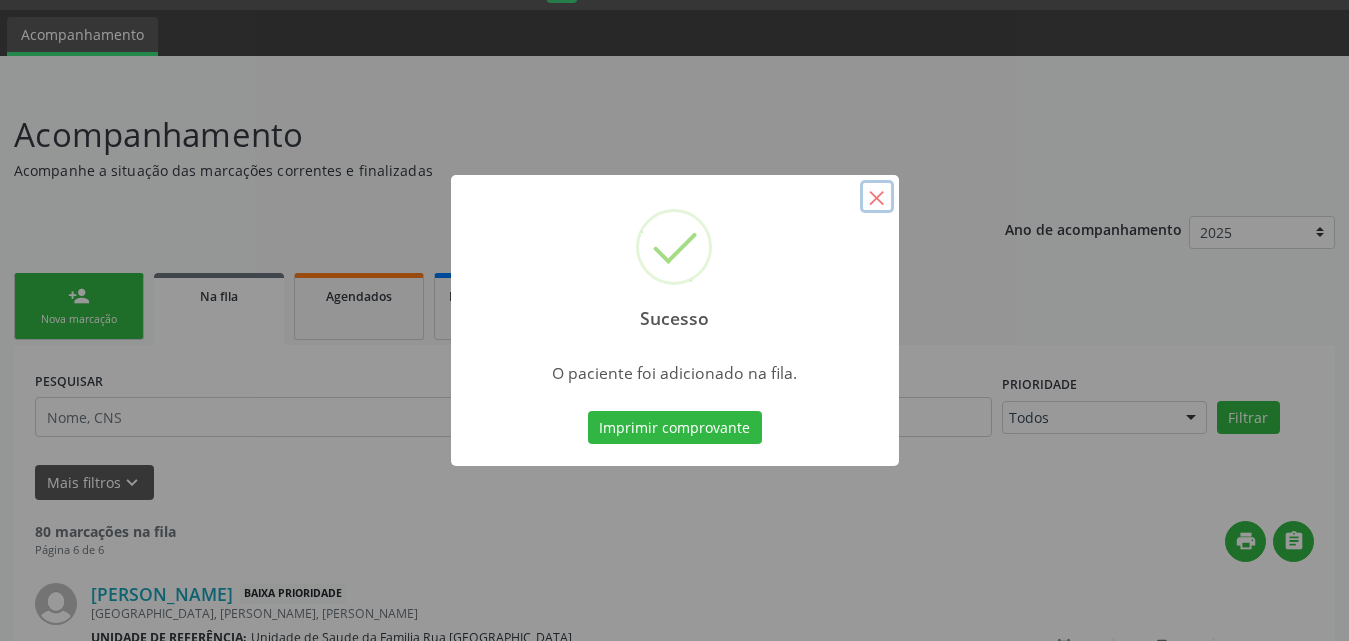 click on "×" at bounding box center (877, 197) 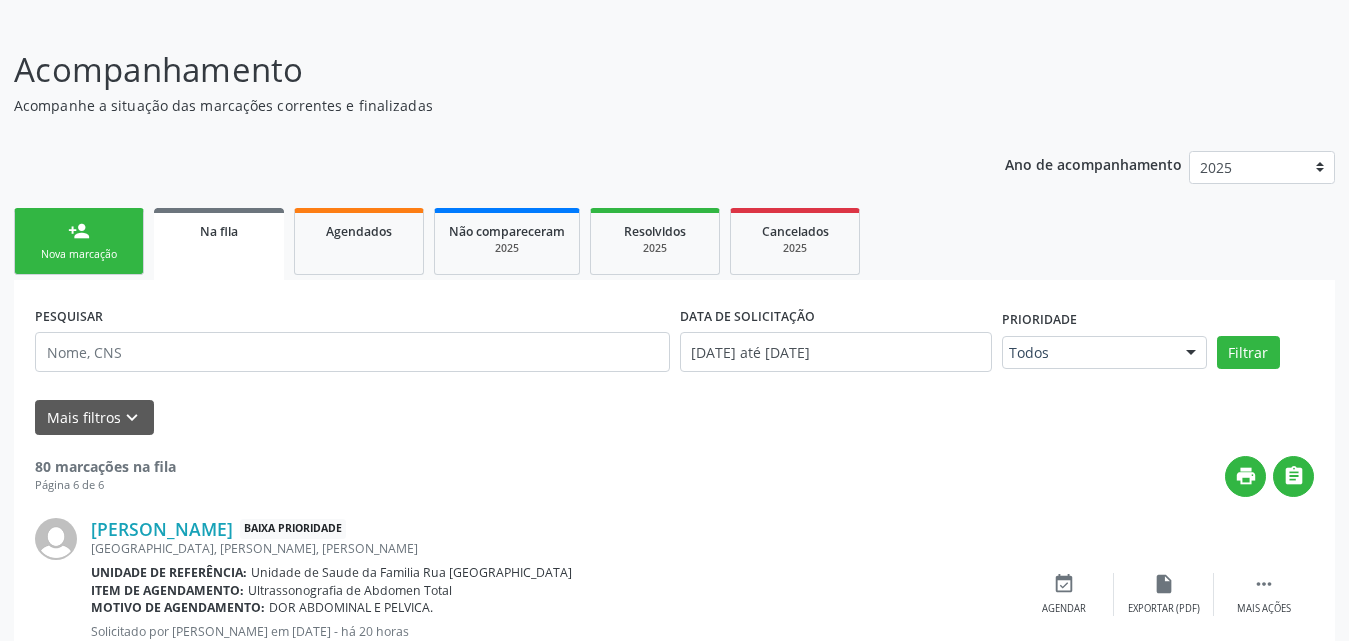 scroll, scrollTop: 154, scrollLeft: 0, axis: vertical 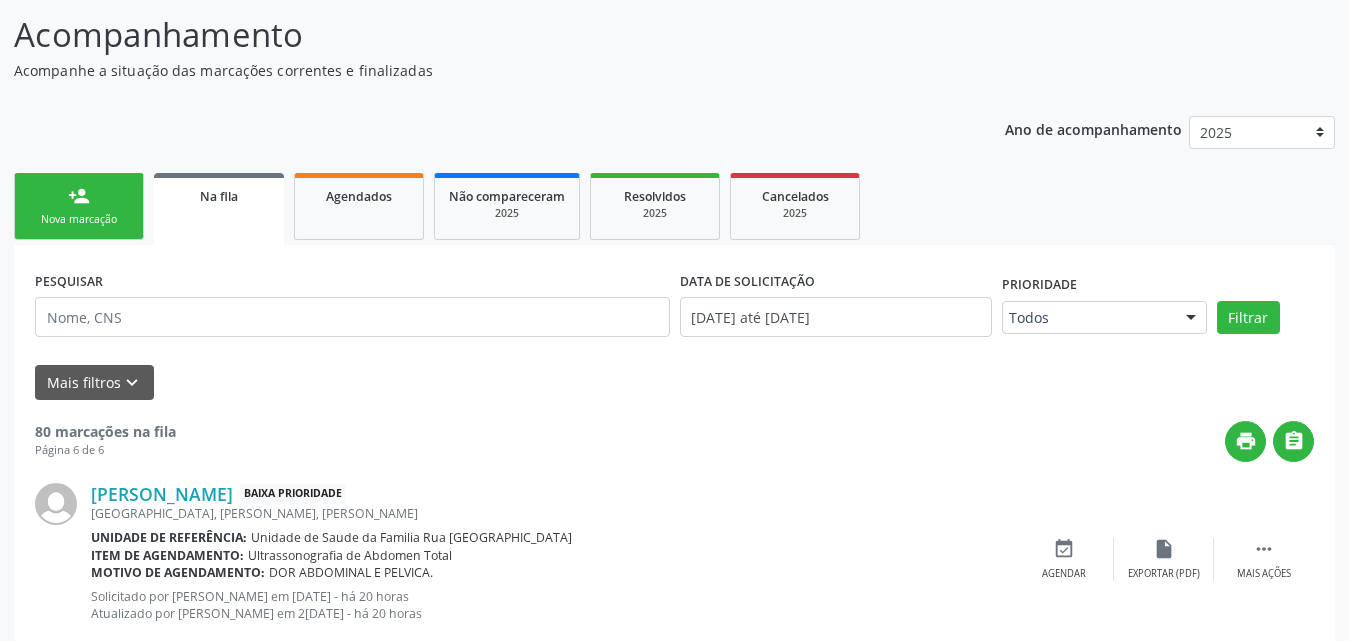 click on "Nova marcação" at bounding box center [79, 219] 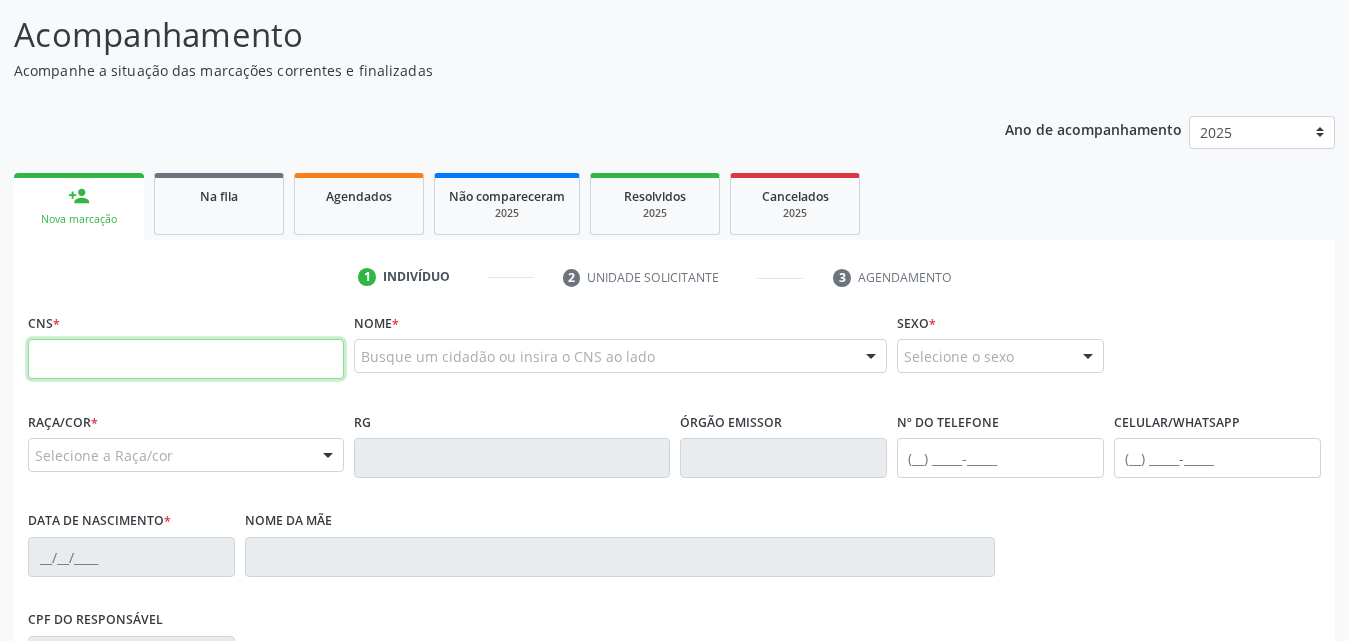 click at bounding box center (186, 359) 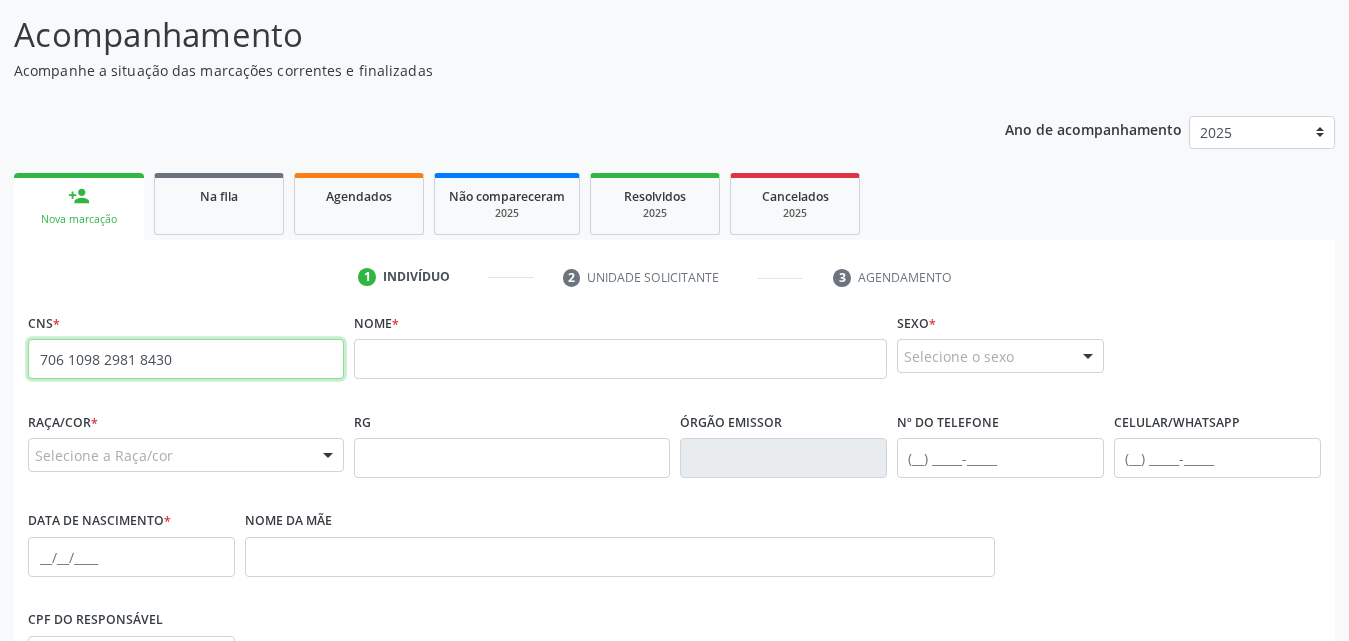 click on "706 1098 2981 8430" at bounding box center (186, 359) 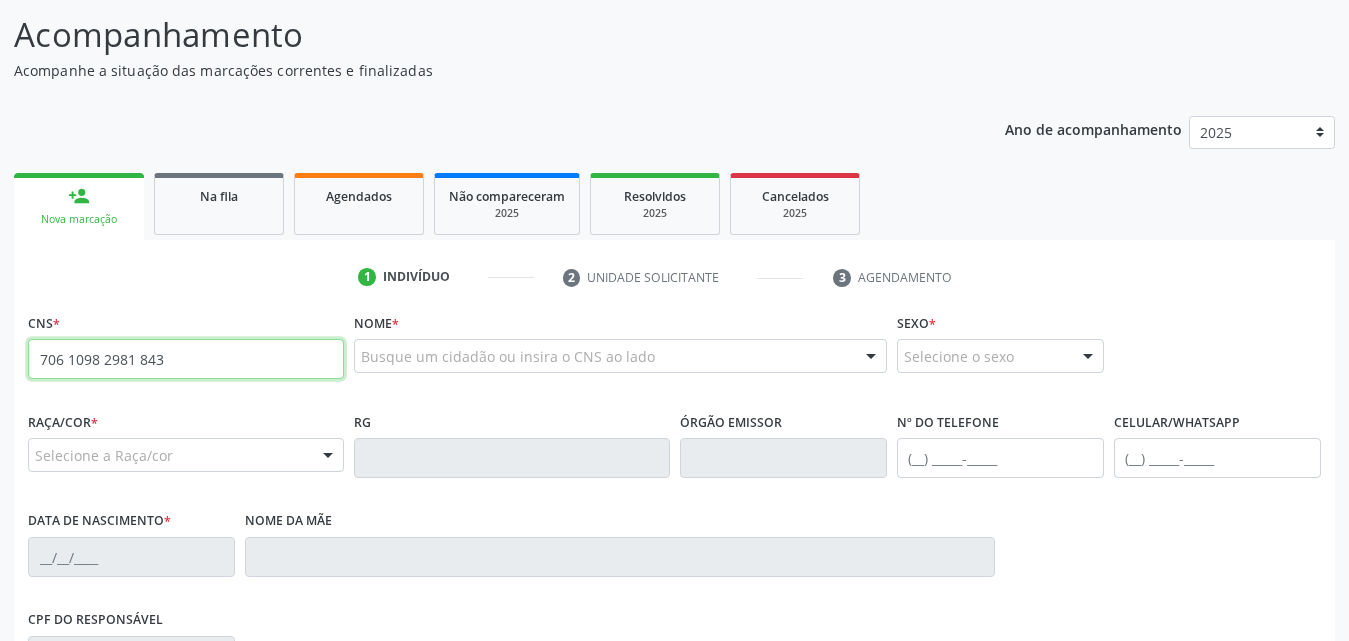 type on "706 1098 2981 843" 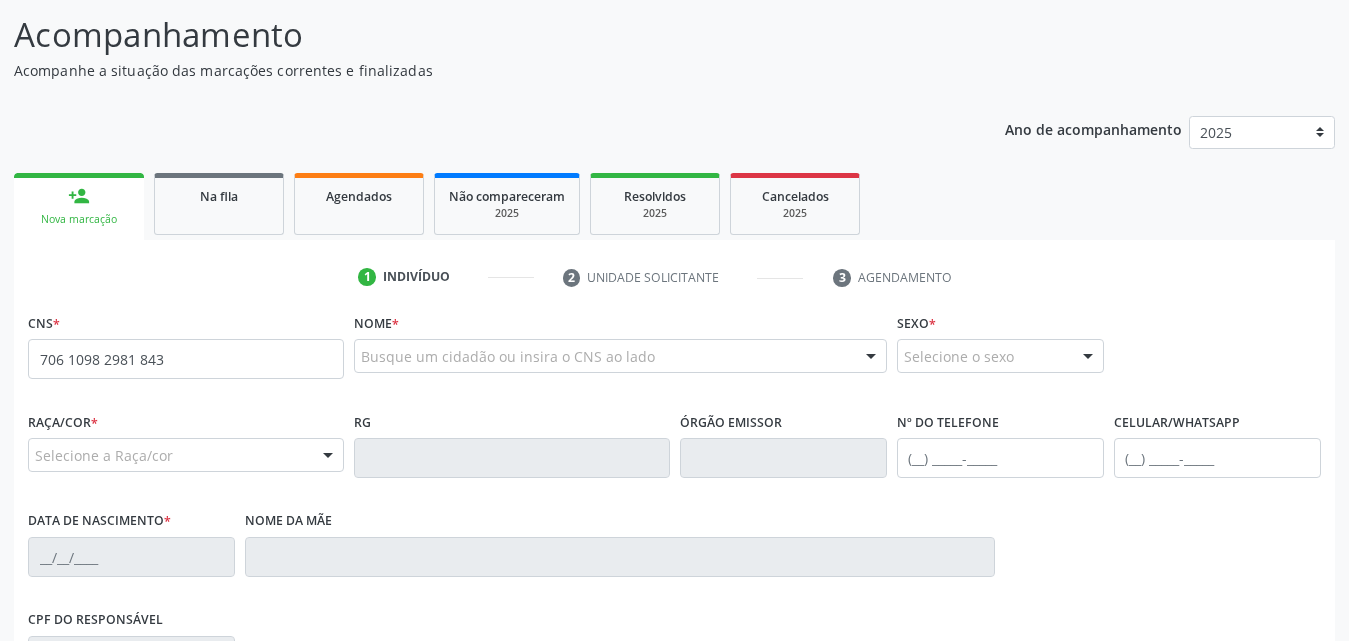 click on "Busque um cidadão ou insira o CNS ao lado" at bounding box center [620, 356] 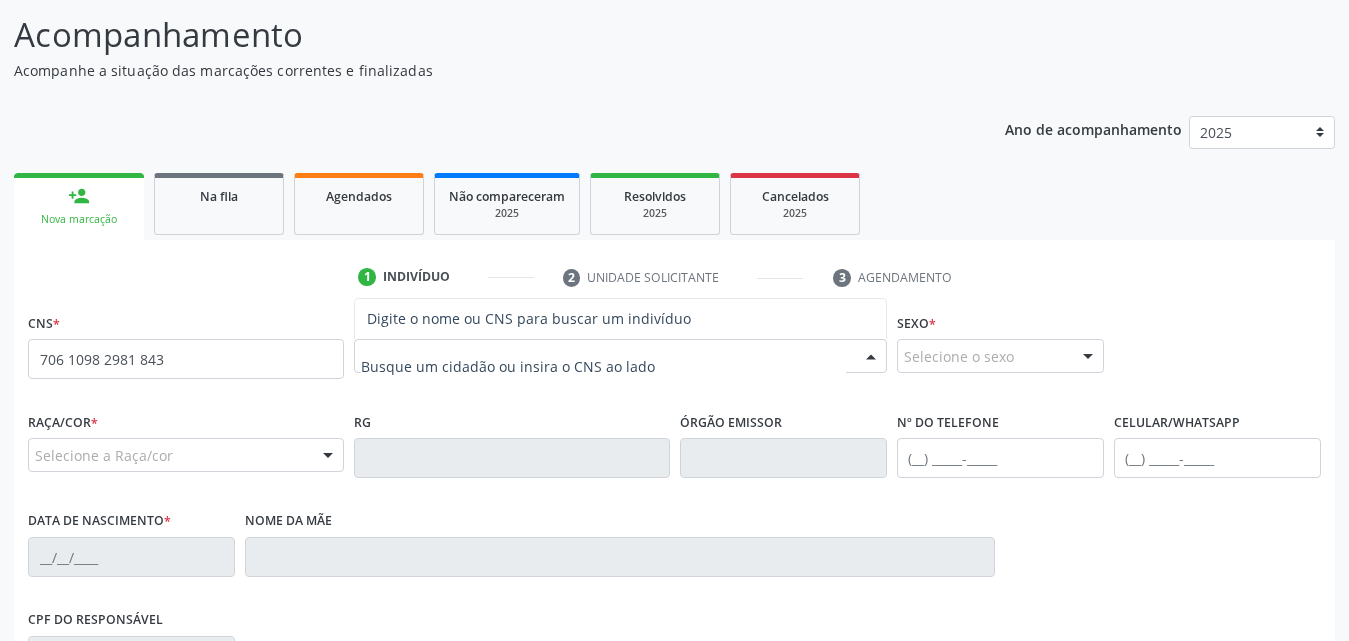 paste on "Benedito [PERSON_NAME]" 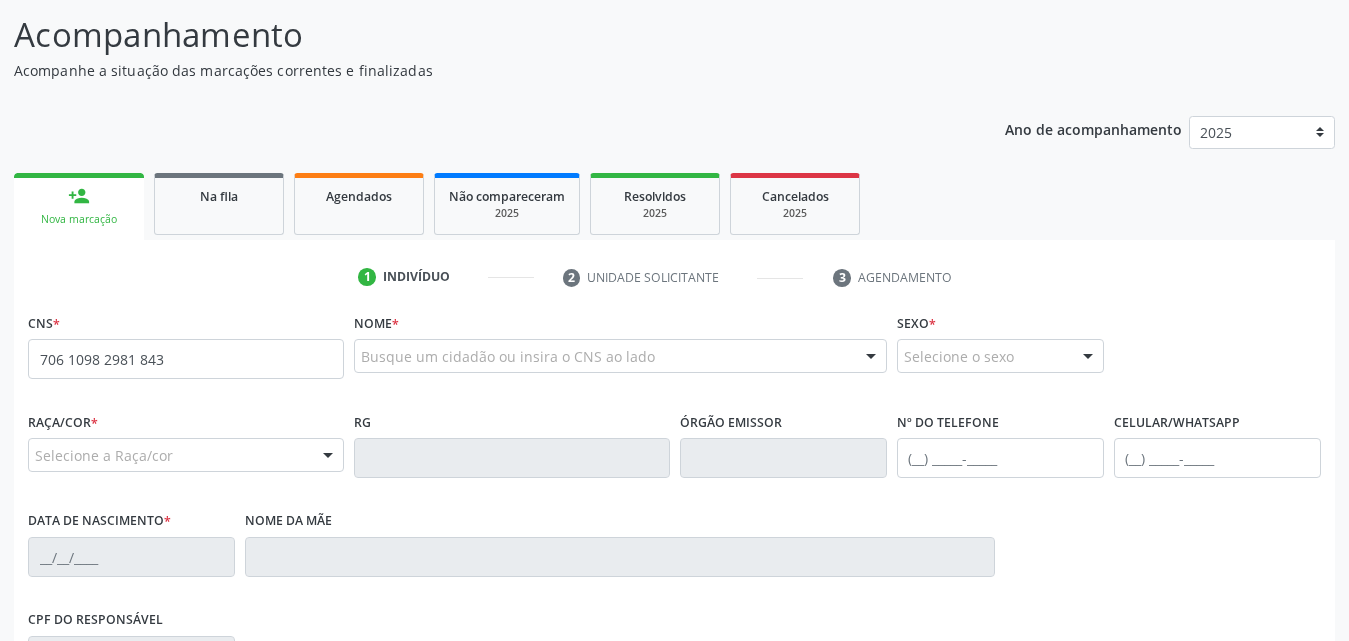 click on "1
Indivíduo
2
Unidade solicitante
3
Agendamento" at bounding box center (674, 277) 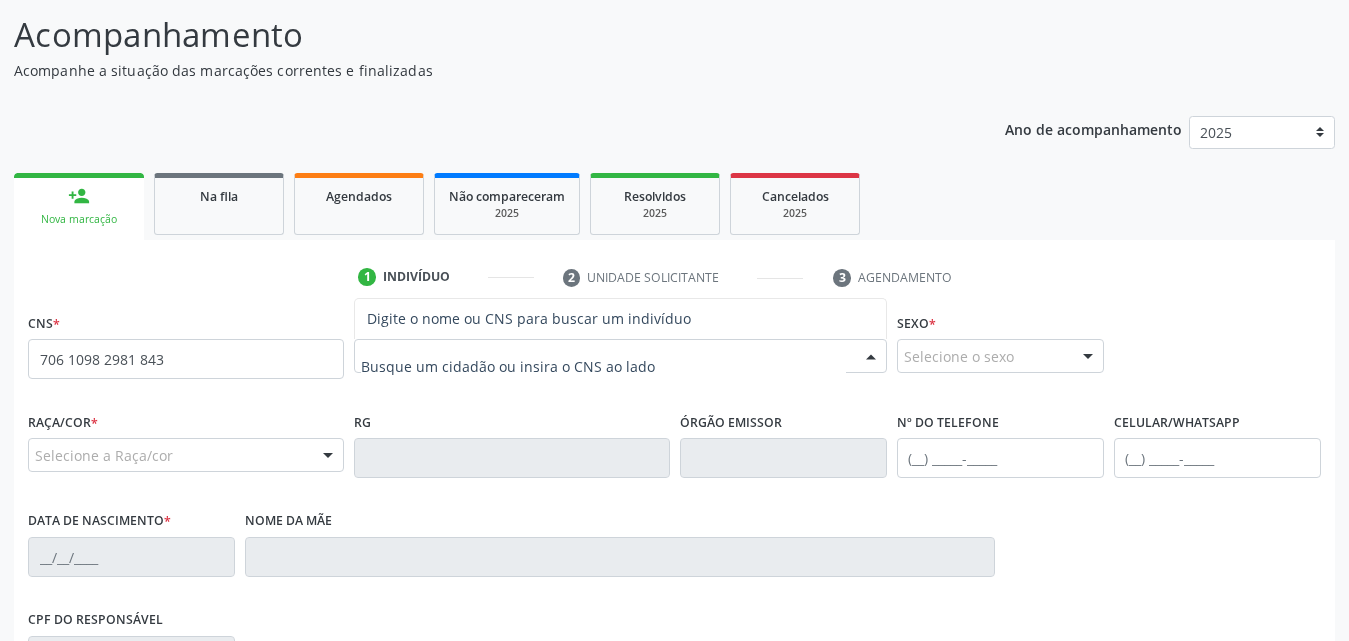 paste on "Benedito [PERSON_NAME]" 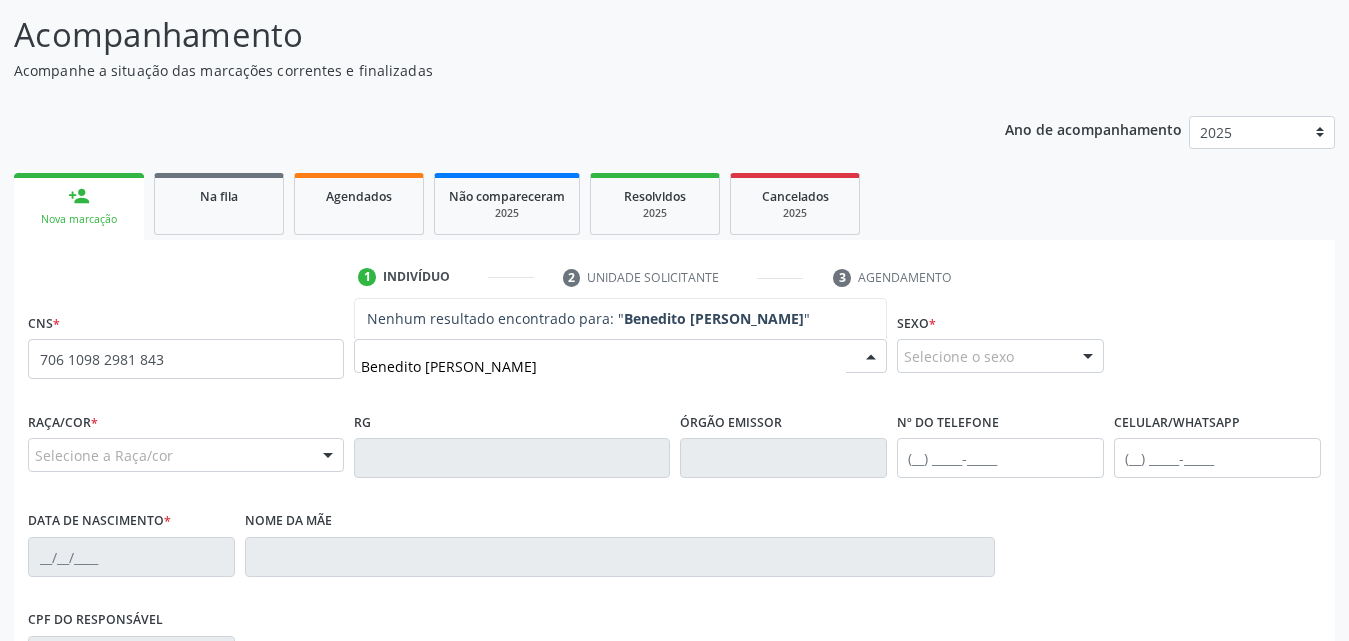 click on "Benedito [PERSON_NAME]" at bounding box center [714, 318] 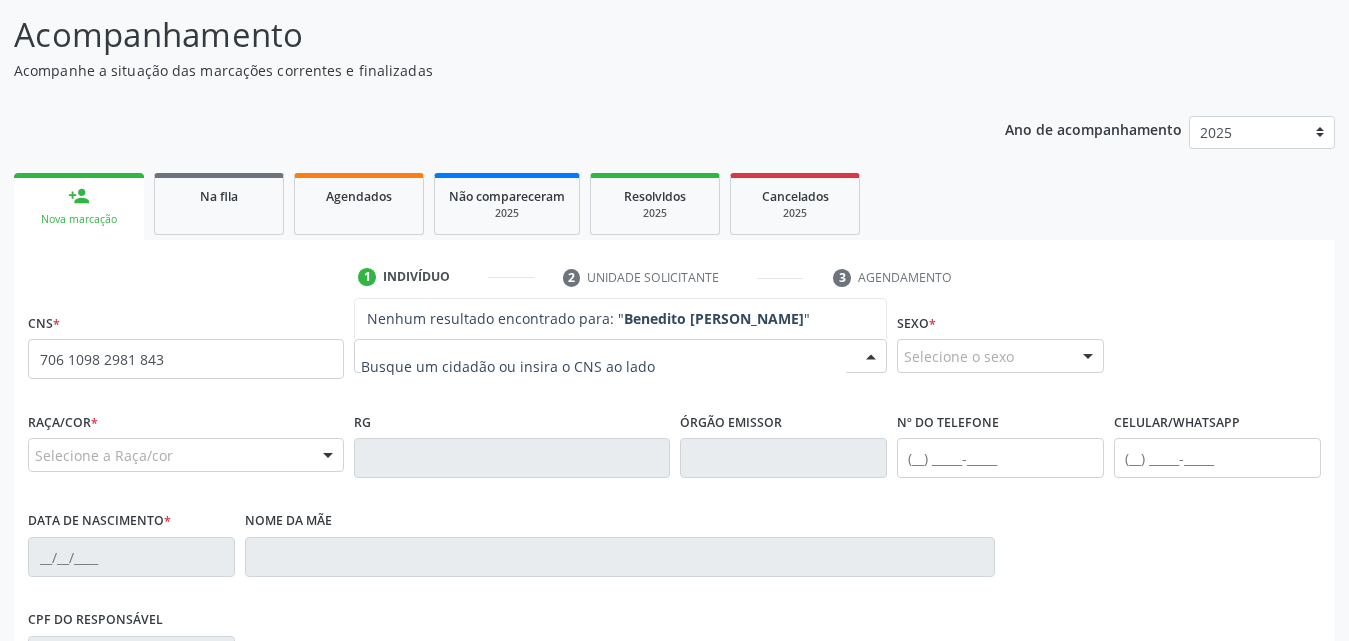click at bounding box center [871, 357] 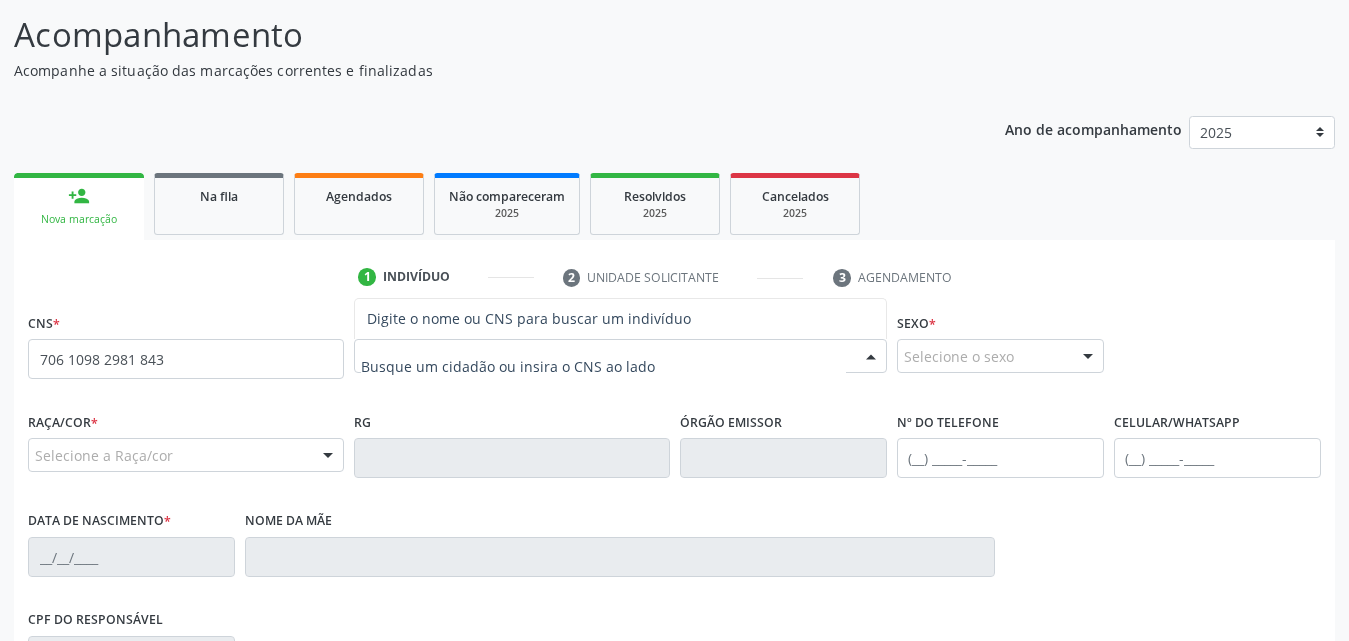 paste on "Benedito [PERSON_NAME]" 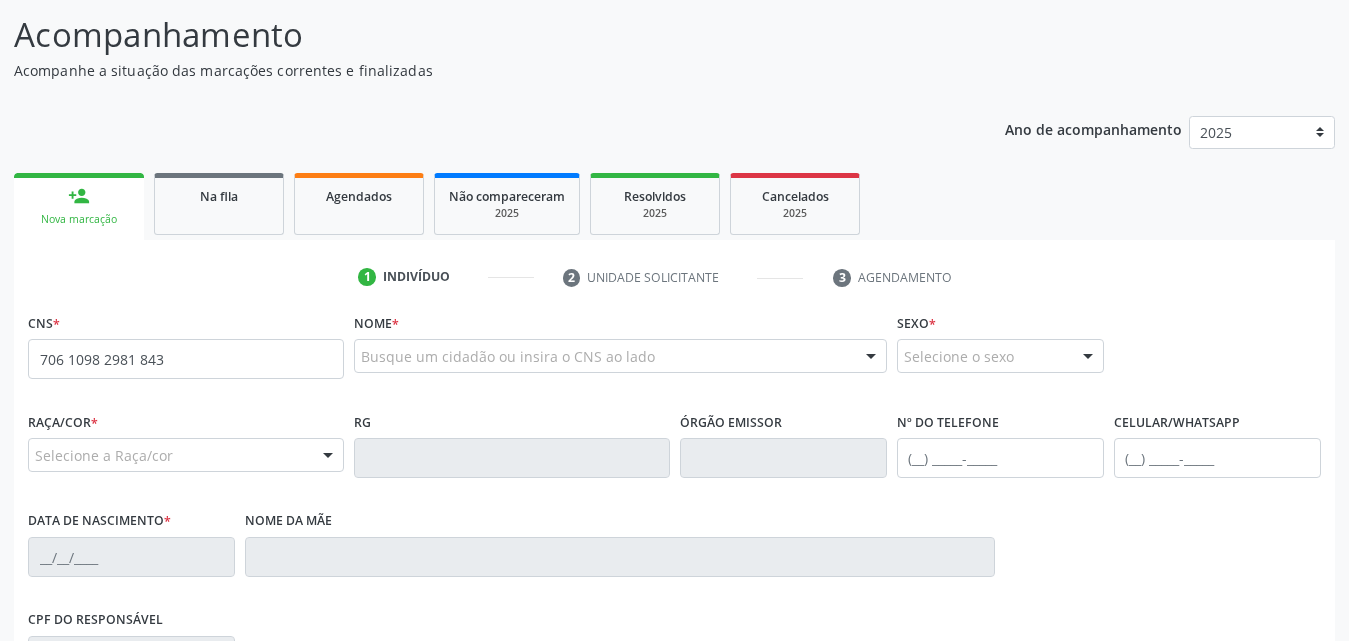 click on "Nome
*
Busque um cidadão ou insira o CNS ao lado
Nenhum resultado encontrado para: "   "
Digite o nome ou CNS para buscar um indivíduo" at bounding box center [620, 357] 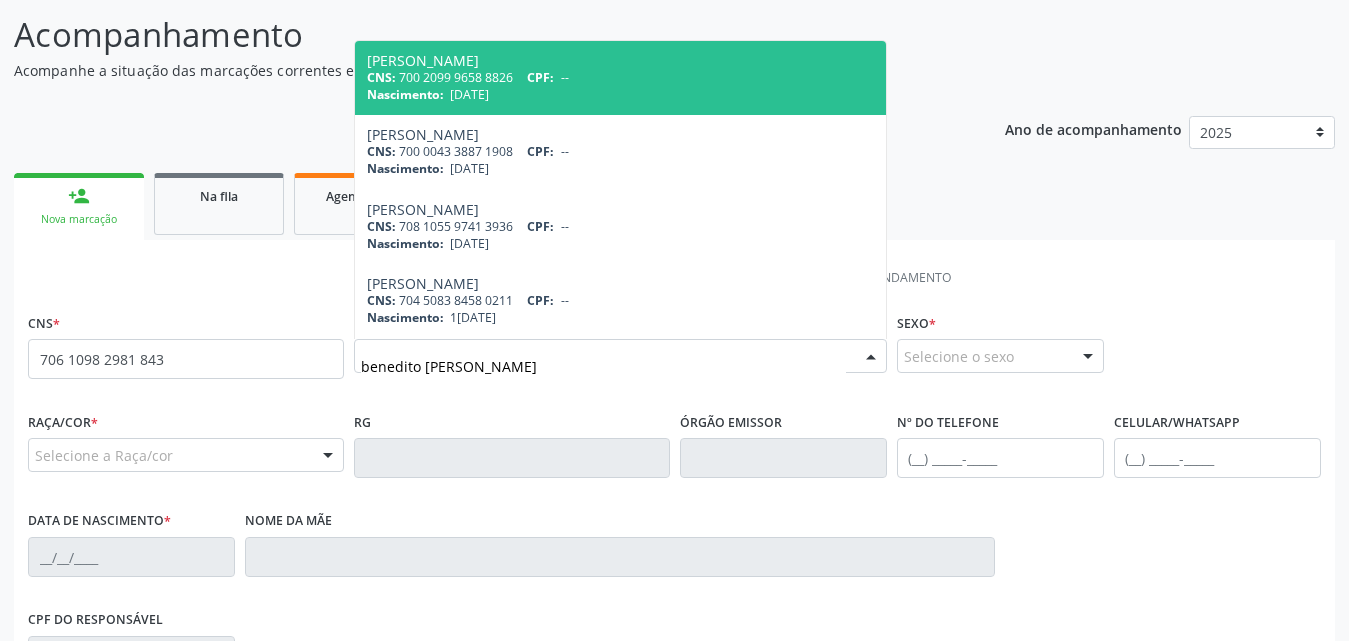 type on "benedito [PERSON_NAME]" 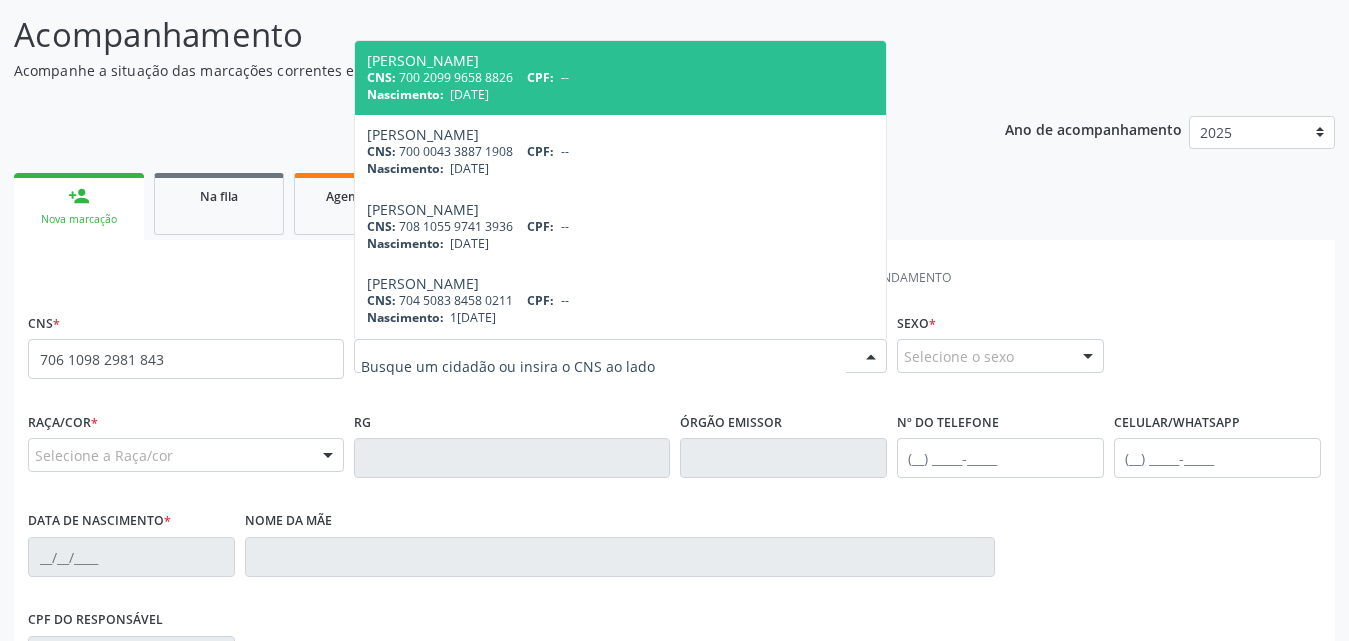 click on "RG" at bounding box center [512, 442] 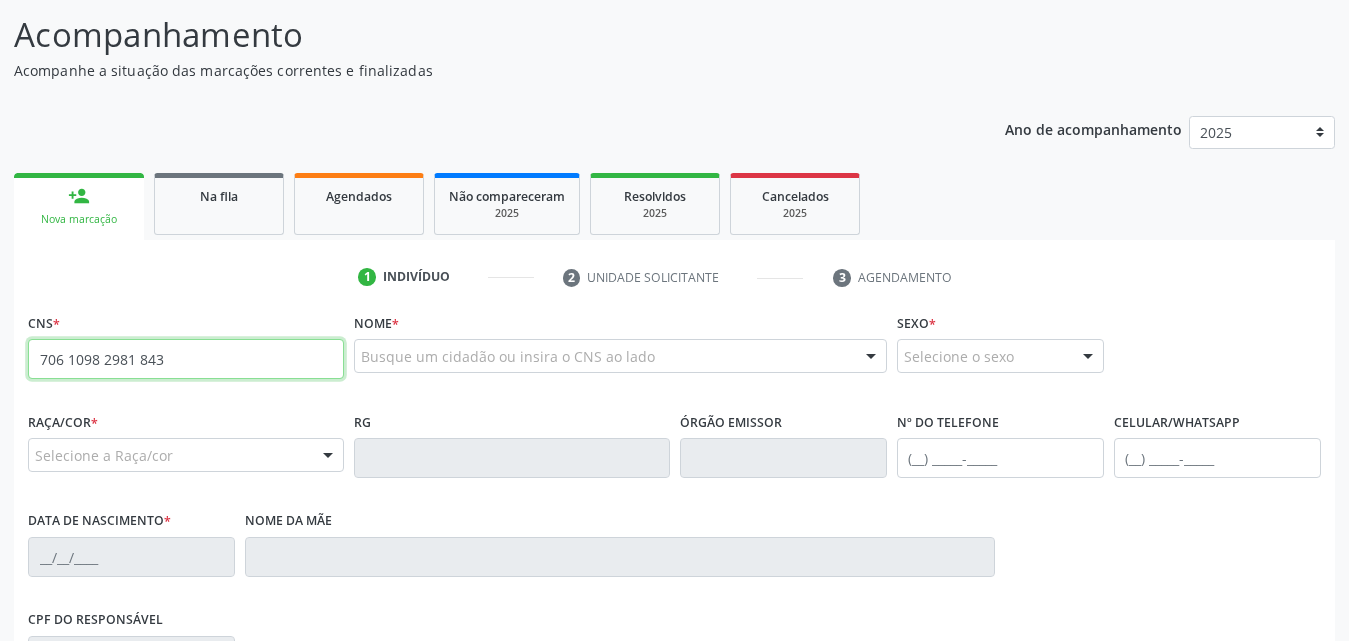 click on "706 1098 2981 843" at bounding box center (186, 359) 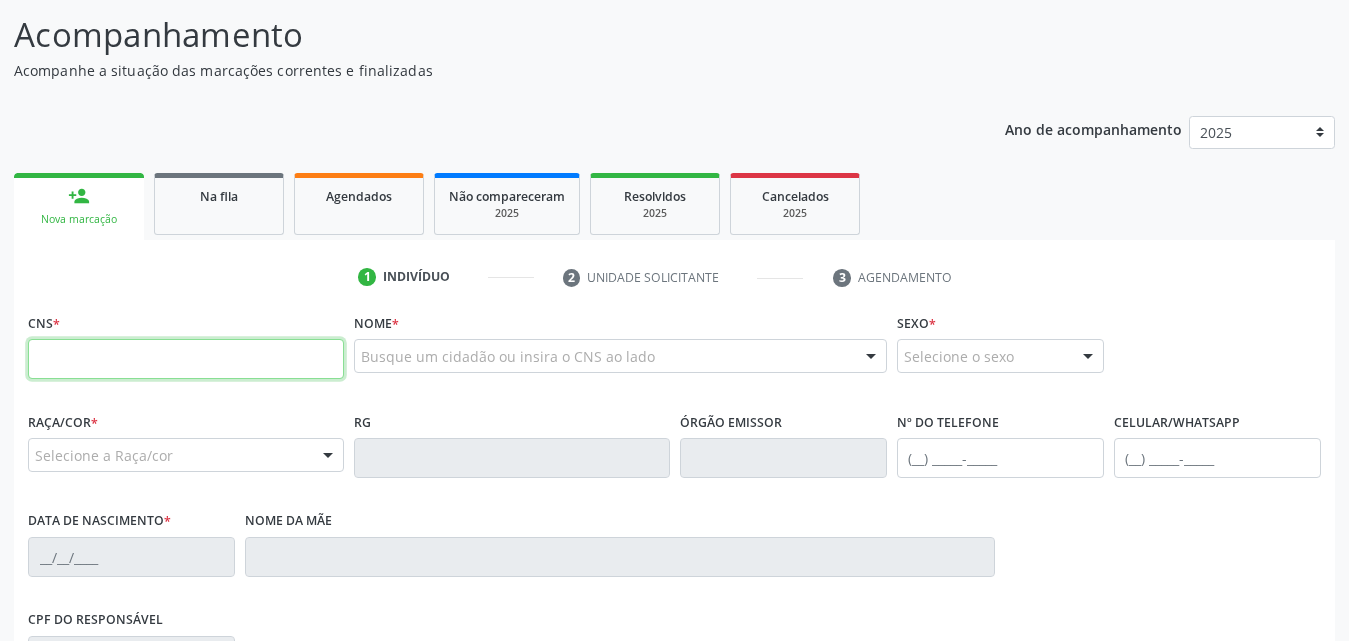 type 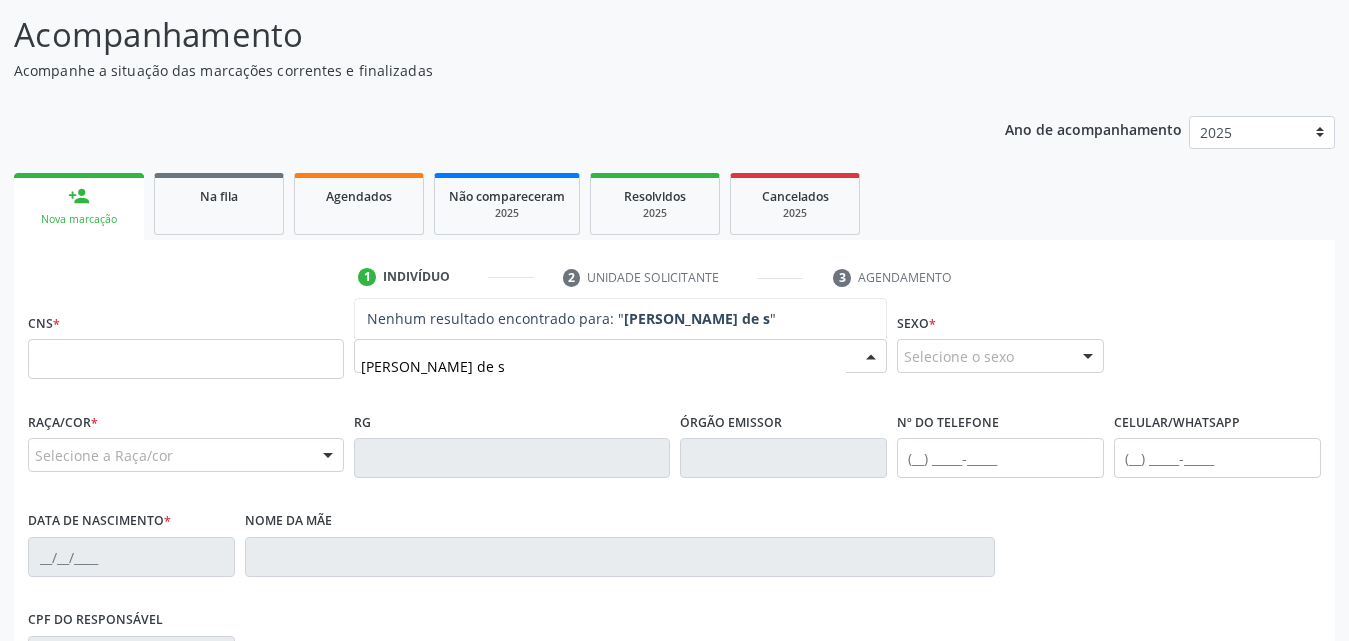 type on "[PERSON_NAME] de sa" 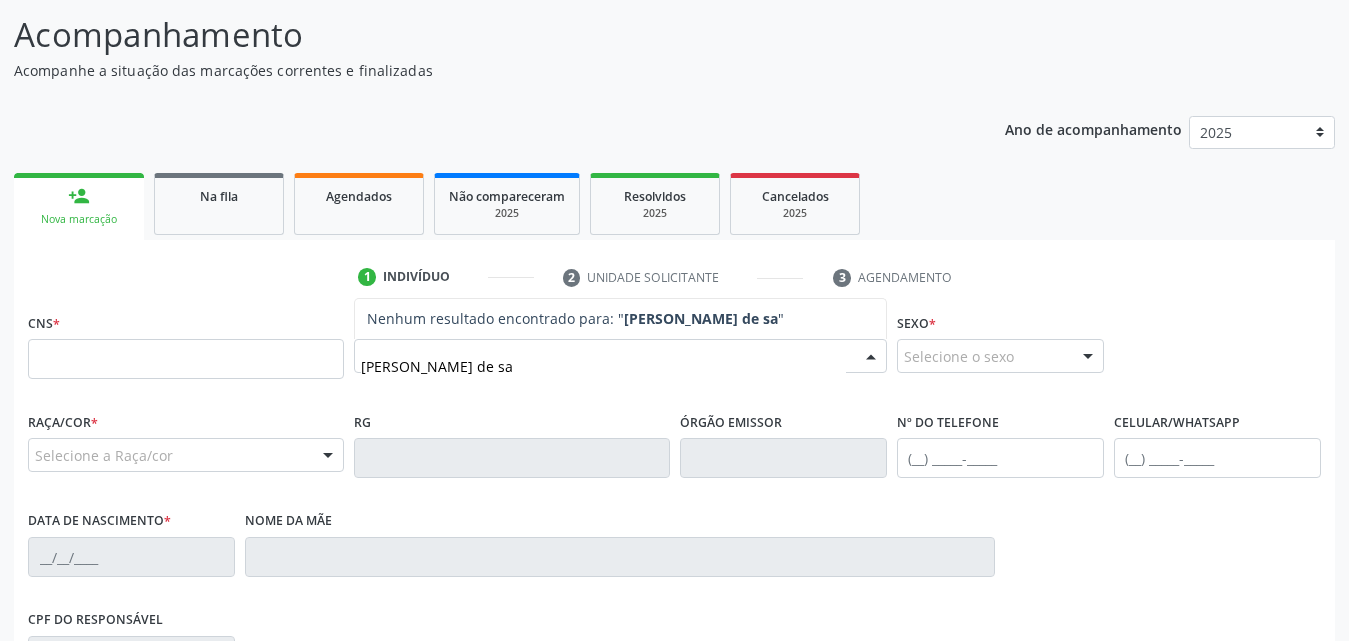 click on "[PERSON_NAME] de sa" at bounding box center (701, 318) 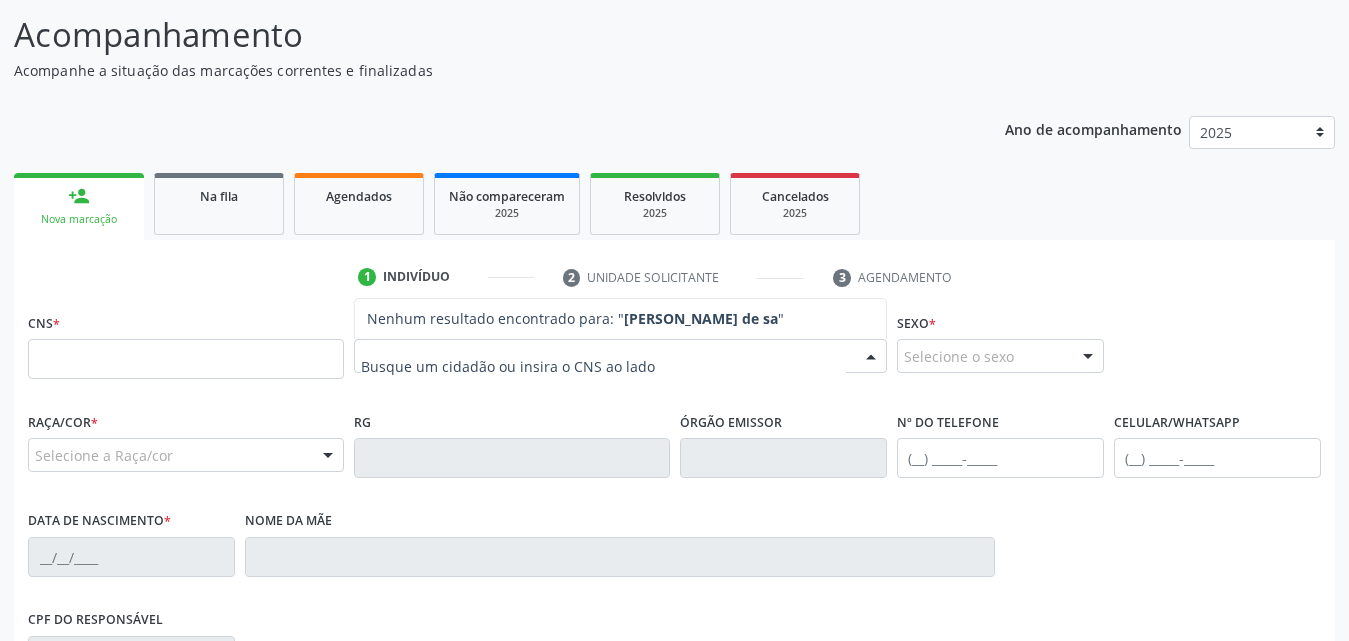 click at bounding box center [1088, 357] 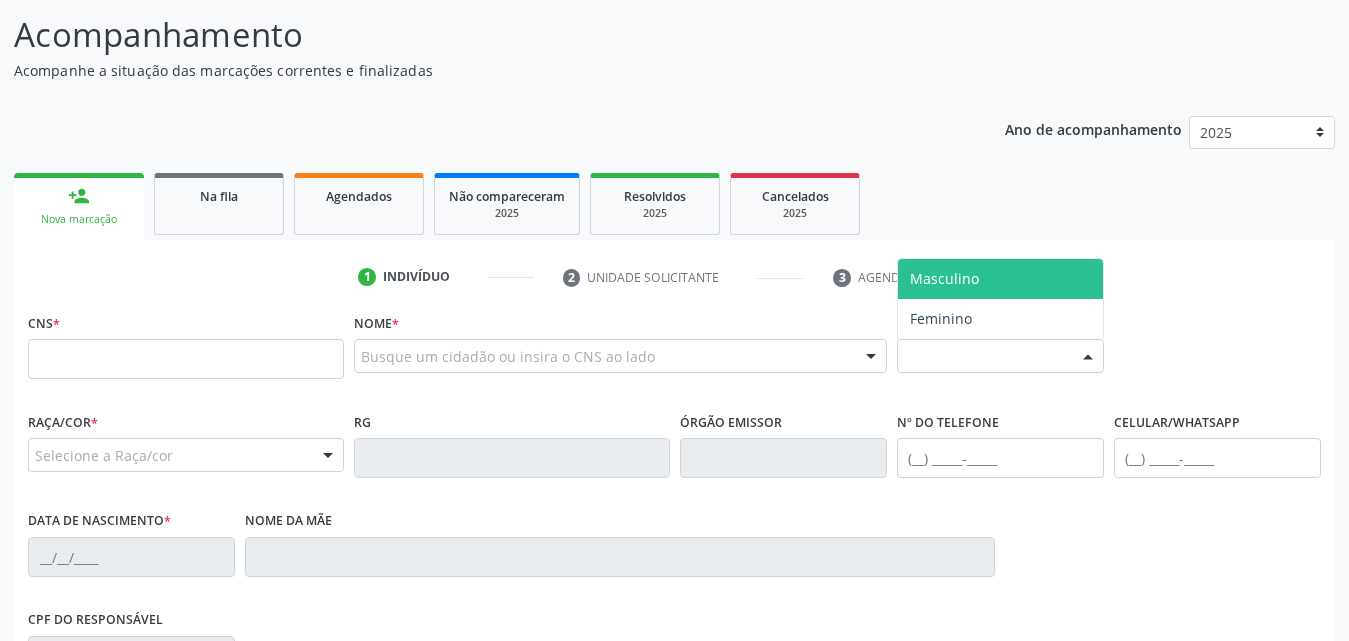 click on "Masculino" at bounding box center (944, 278) 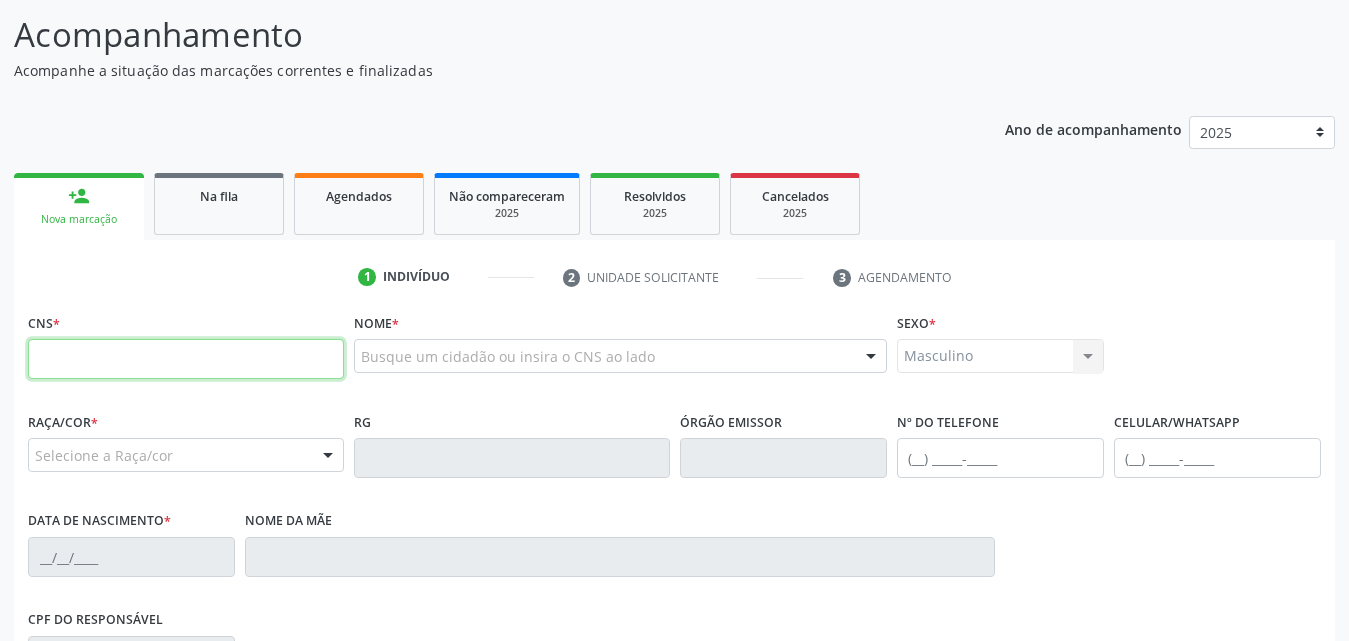 click at bounding box center (186, 359) 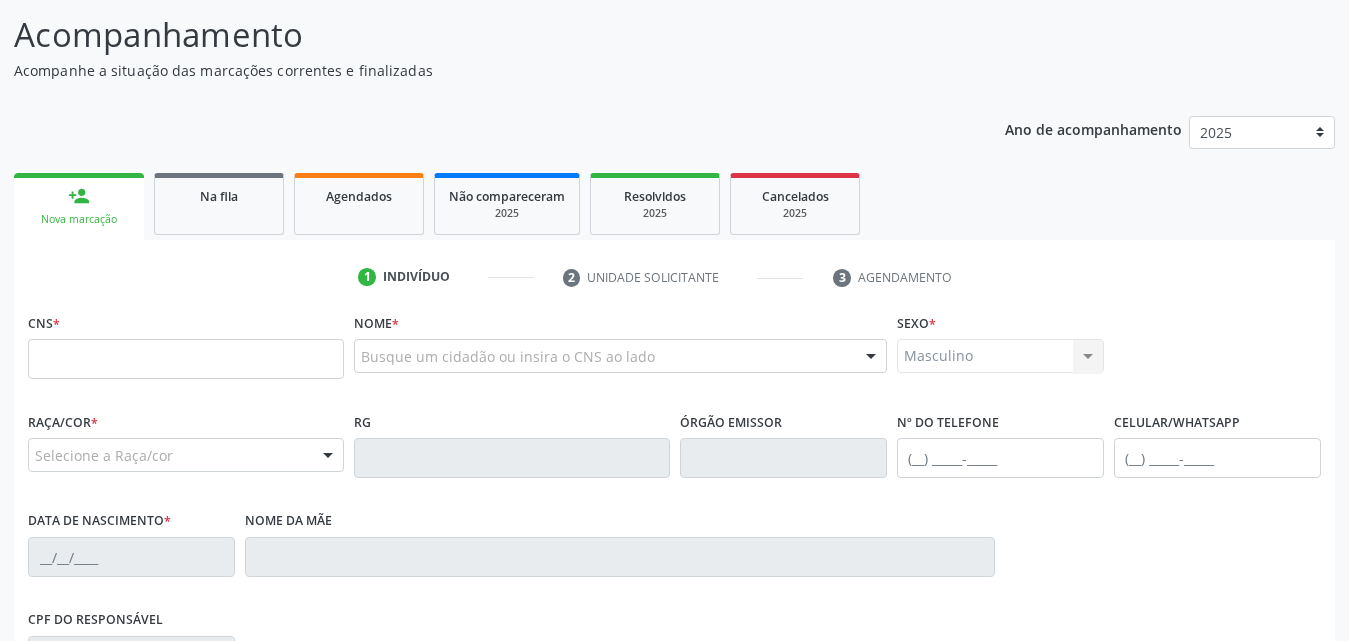 click at bounding box center (328, 456) 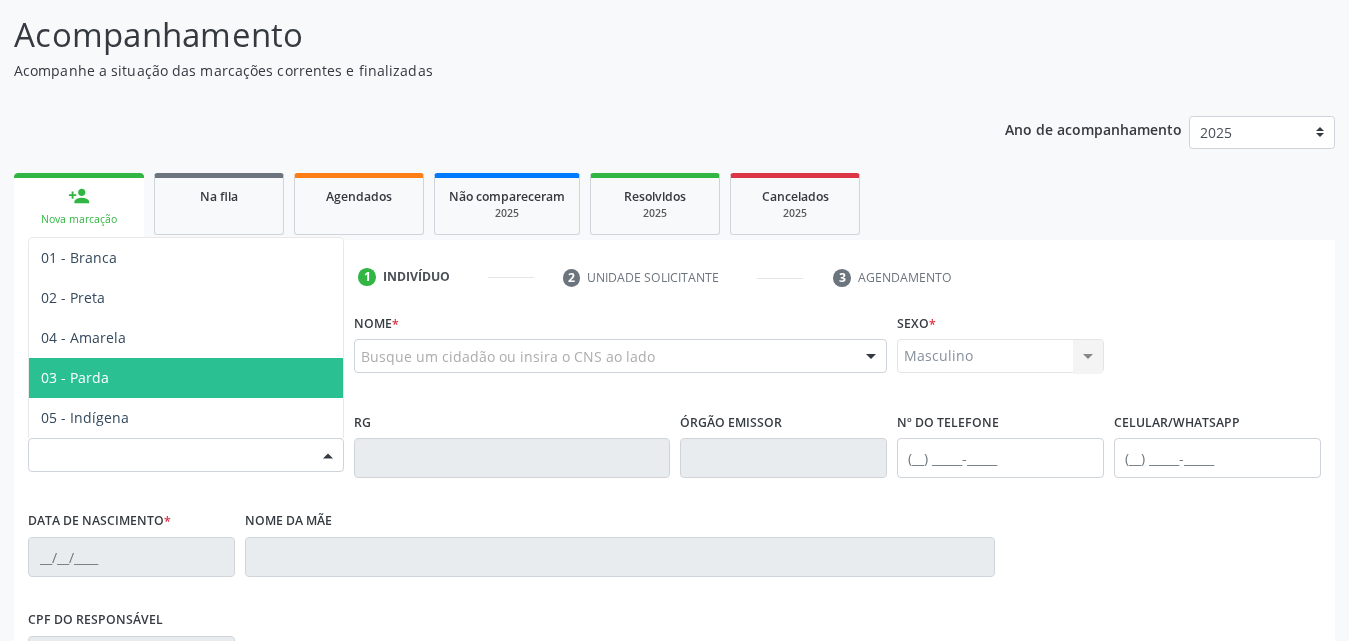 click on "03 - Parda" at bounding box center [186, 378] 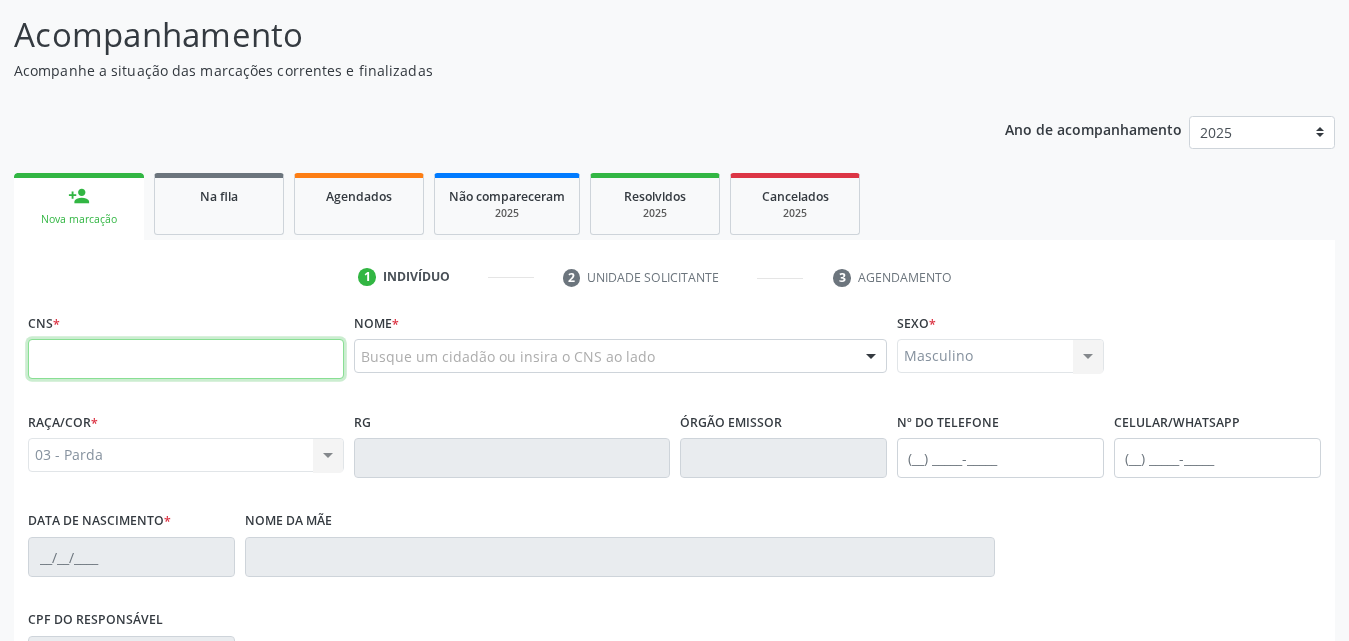 paste on "706 1098 2981 8430" 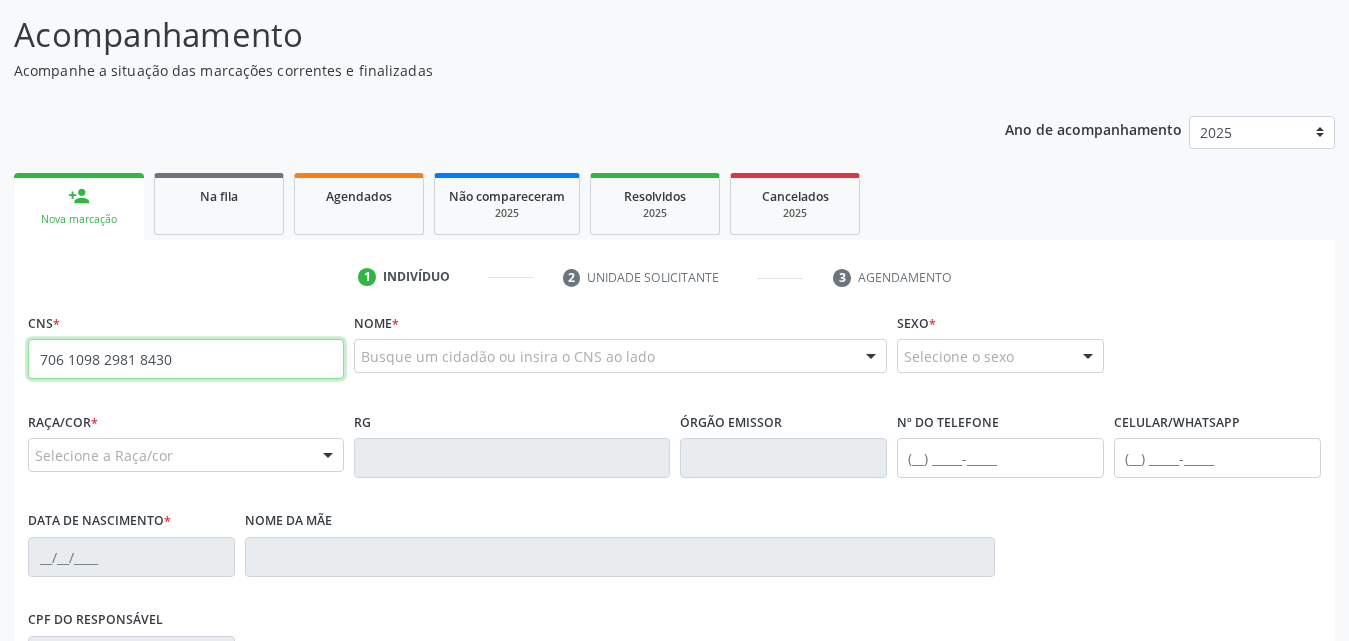 type on "706 1098 2981 8430" 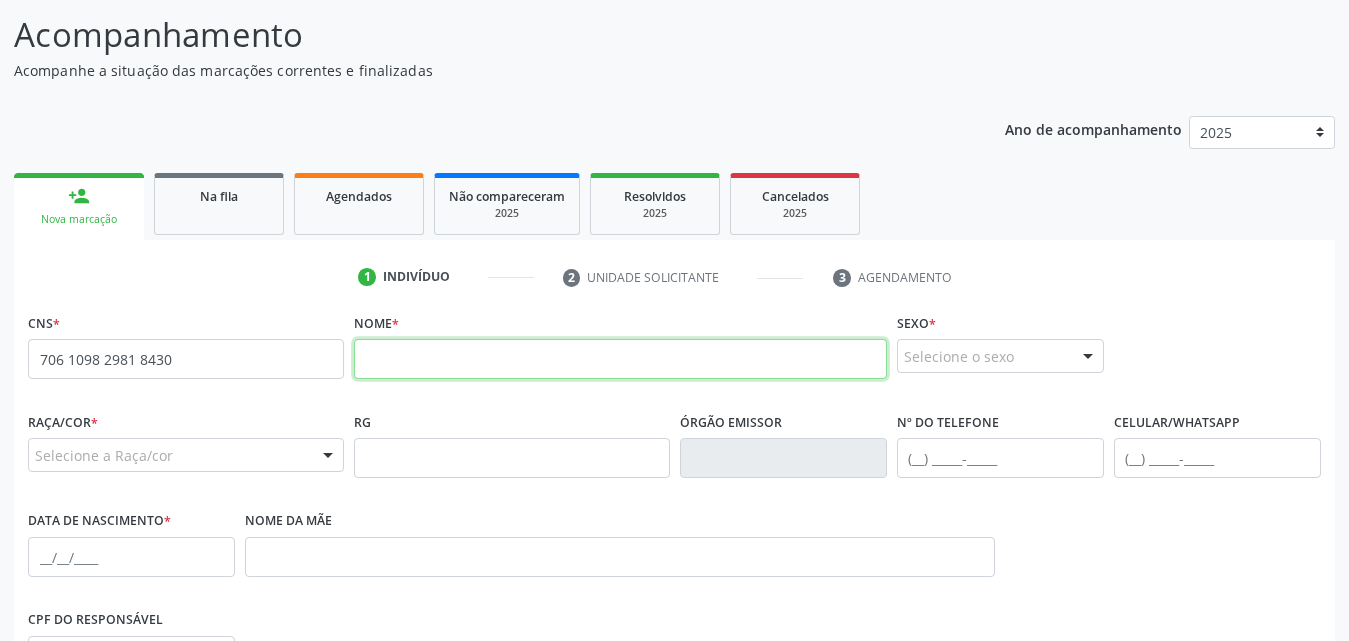paste on "Benedito [PERSON_NAME]" 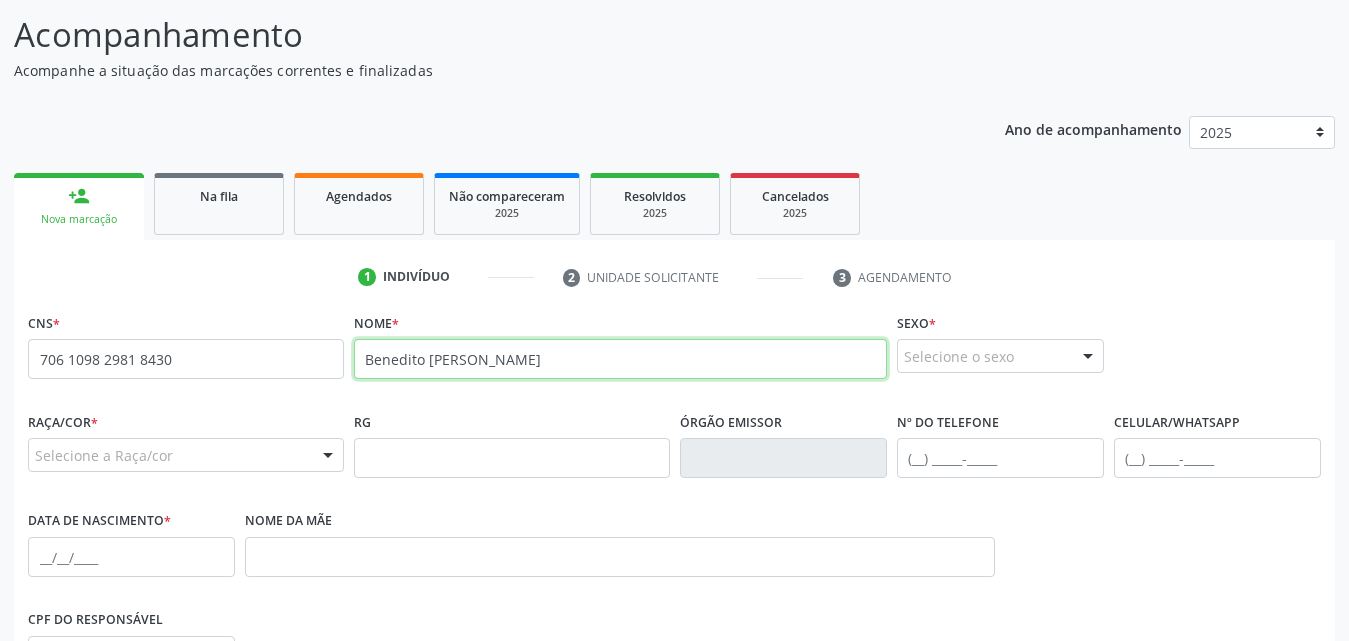type on "Benedito [PERSON_NAME]" 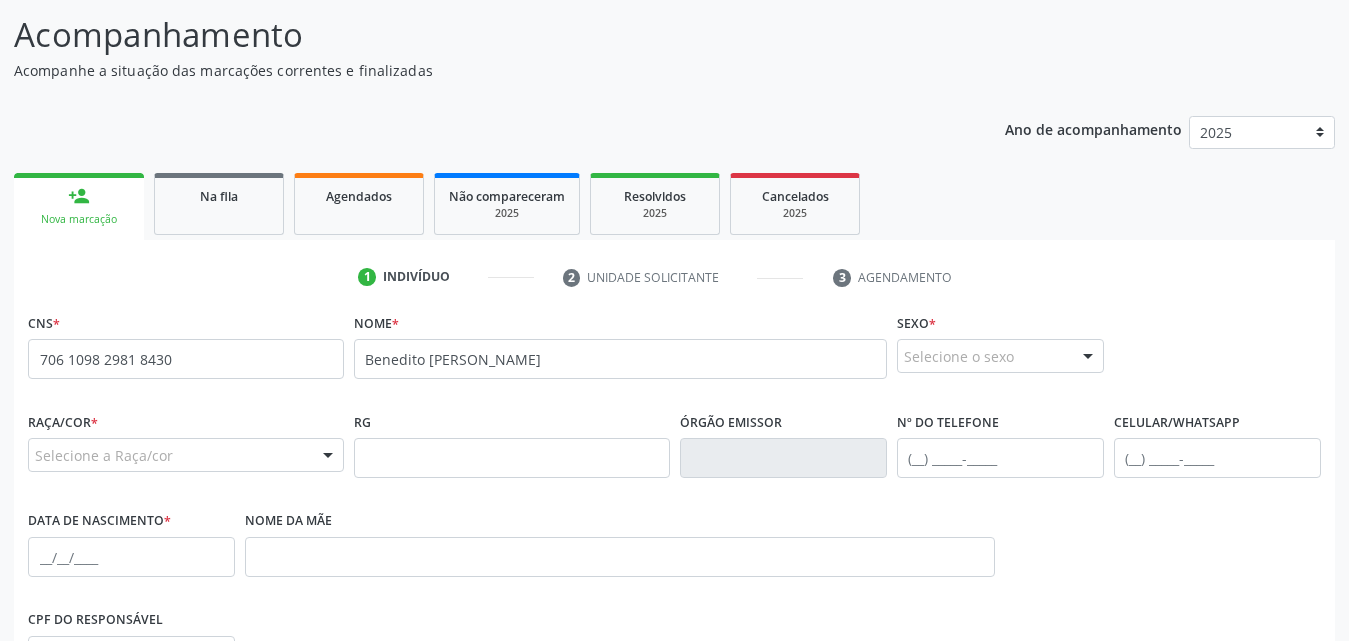 click at bounding box center [1088, 357] 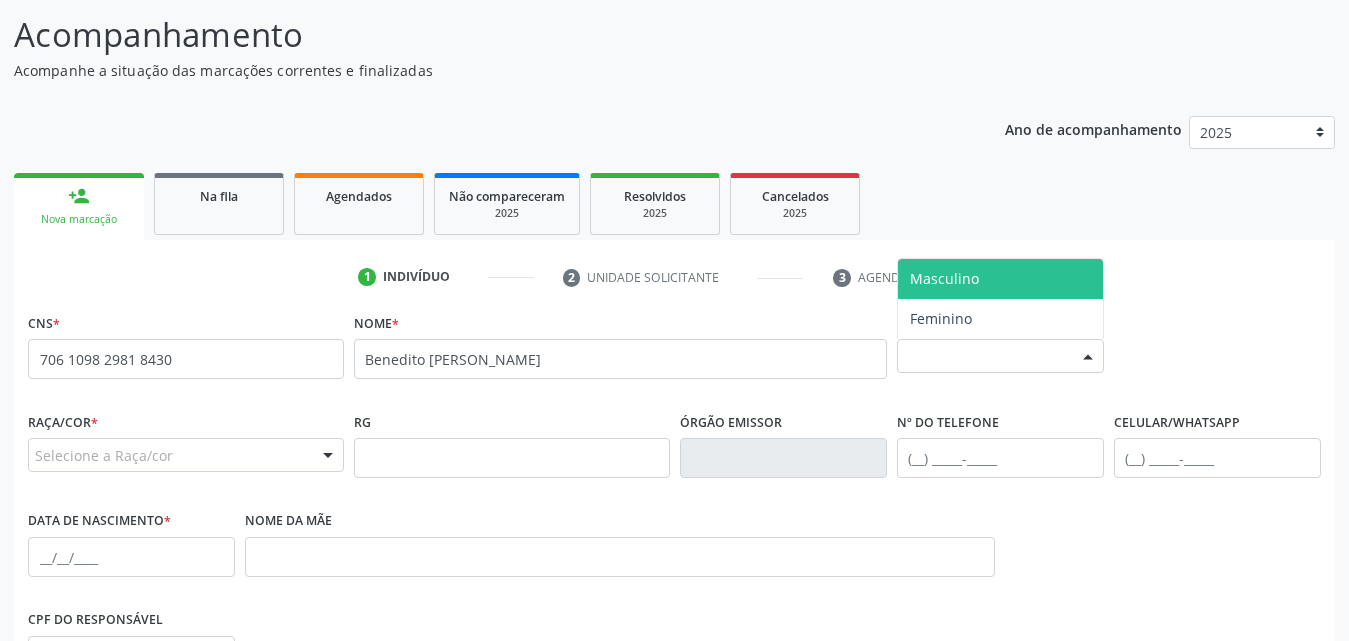 click on "Masculino" at bounding box center (944, 278) 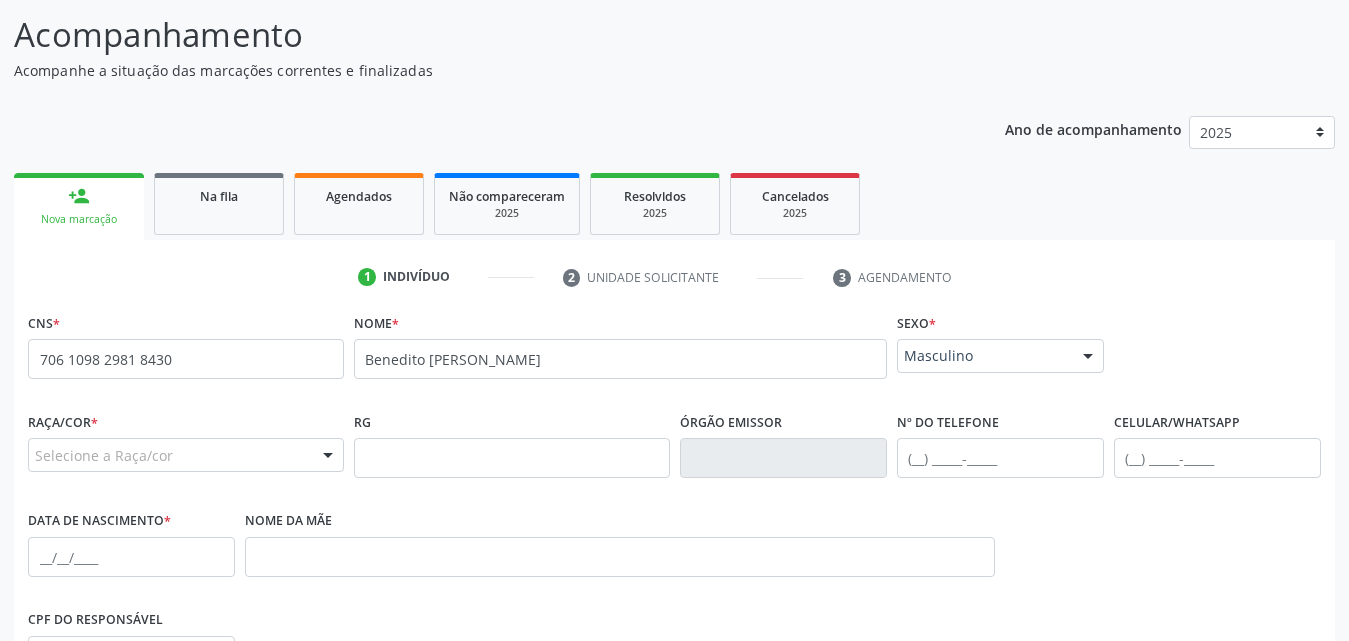click at bounding box center (328, 456) 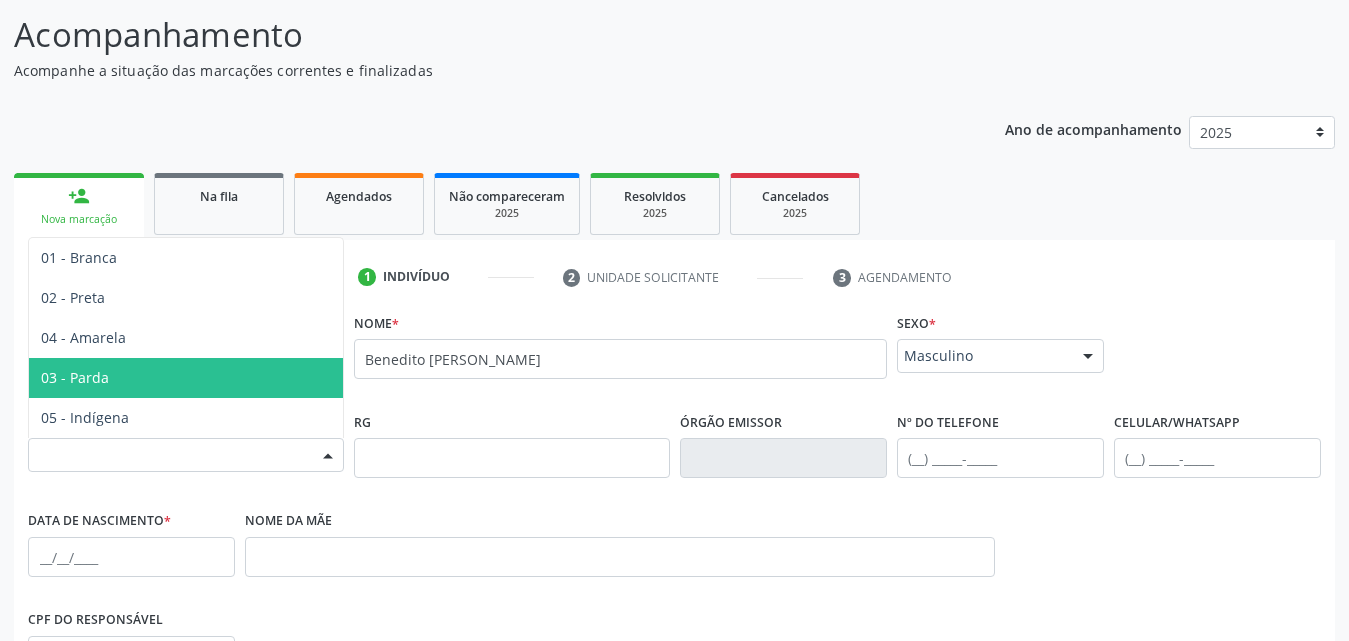 click on "03 - Parda" at bounding box center [186, 378] 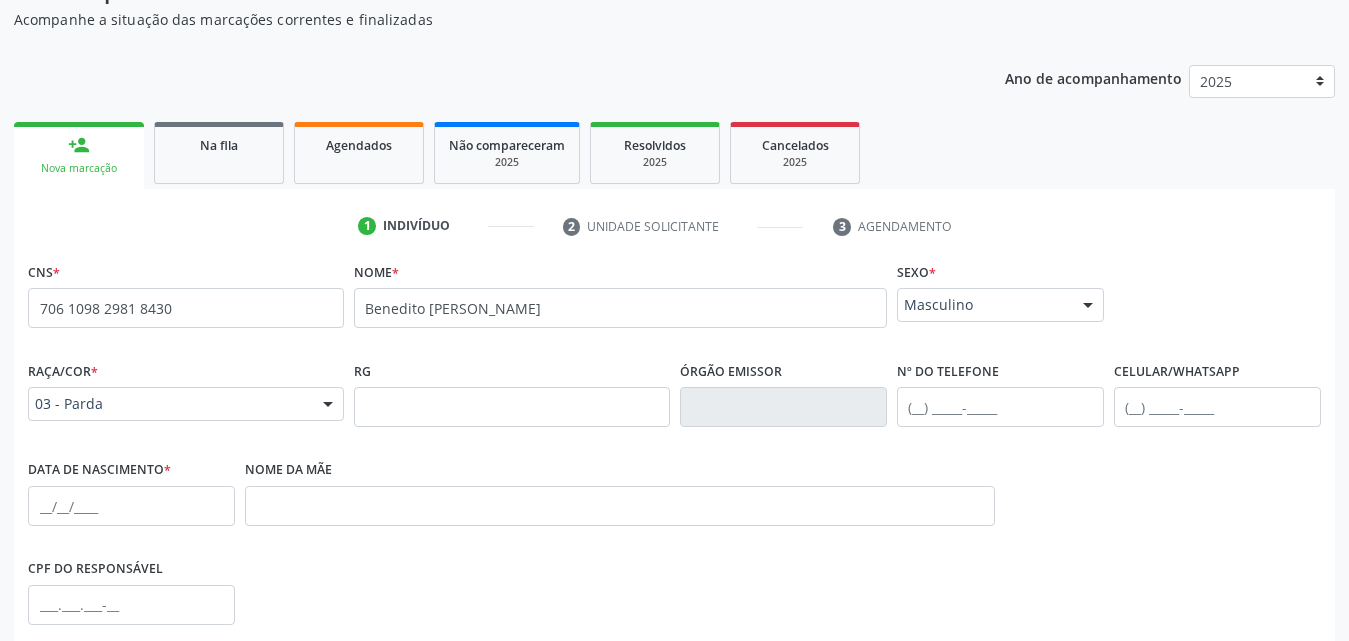 scroll, scrollTop: 254, scrollLeft: 0, axis: vertical 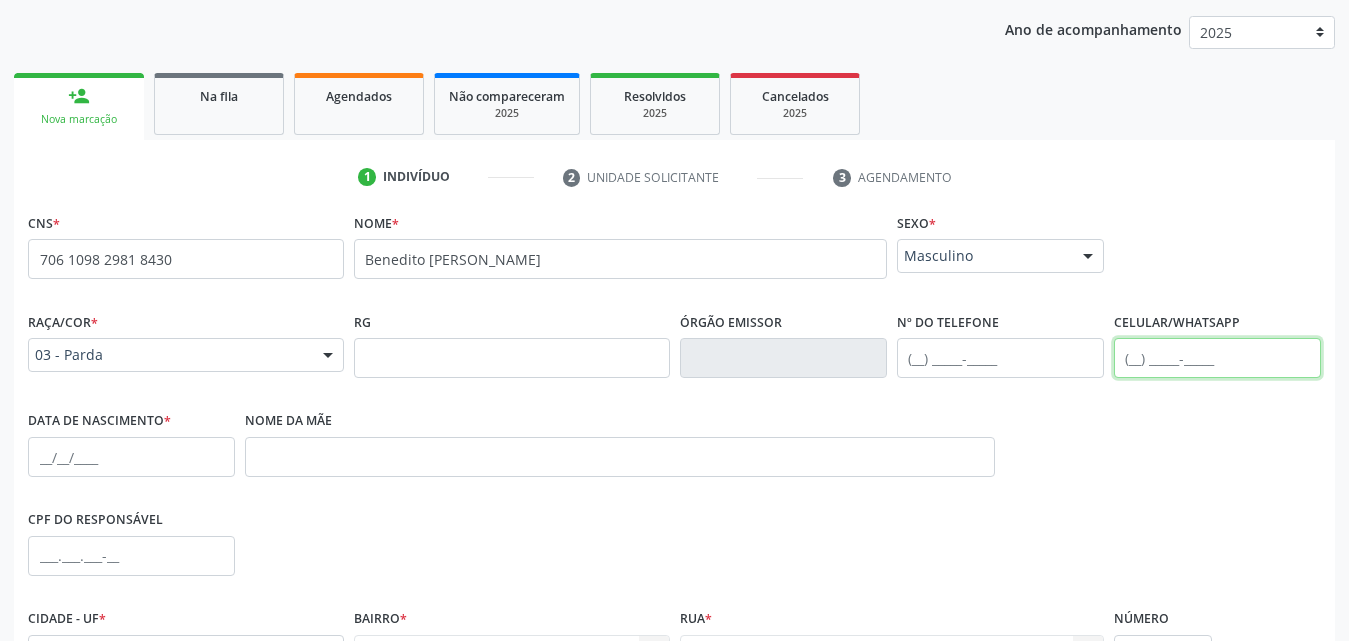 click at bounding box center (1217, 358) 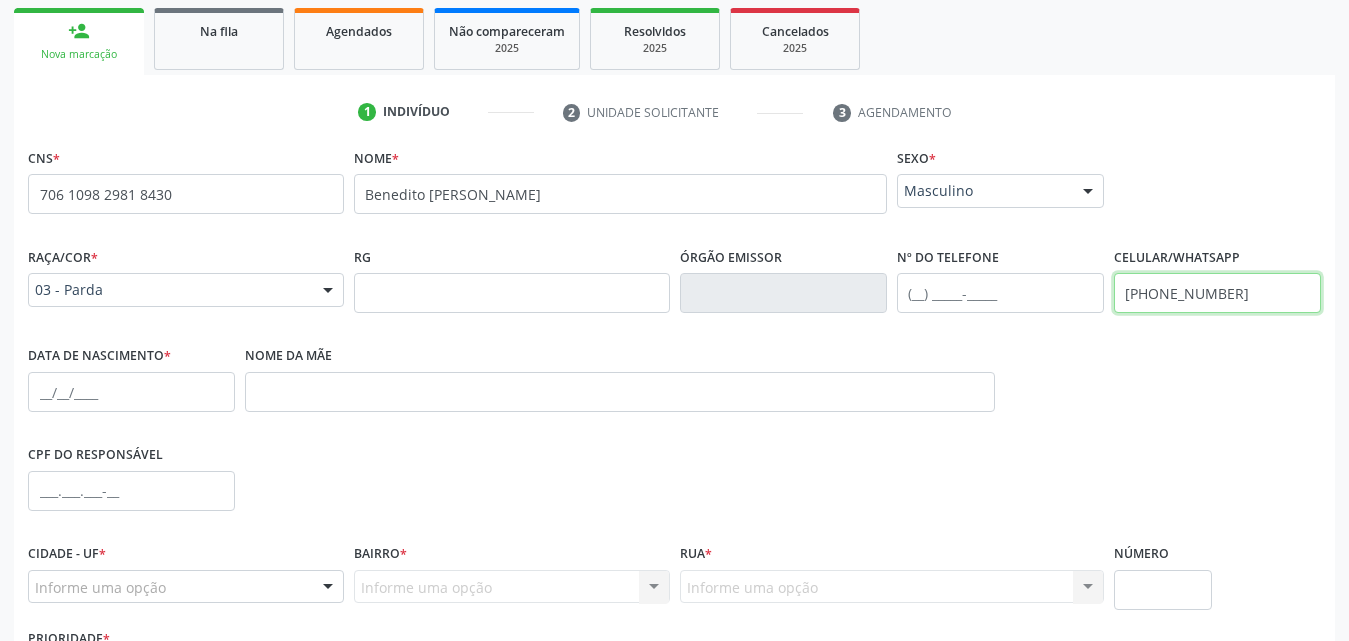scroll, scrollTop: 354, scrollLeft: 0, axis: vertical 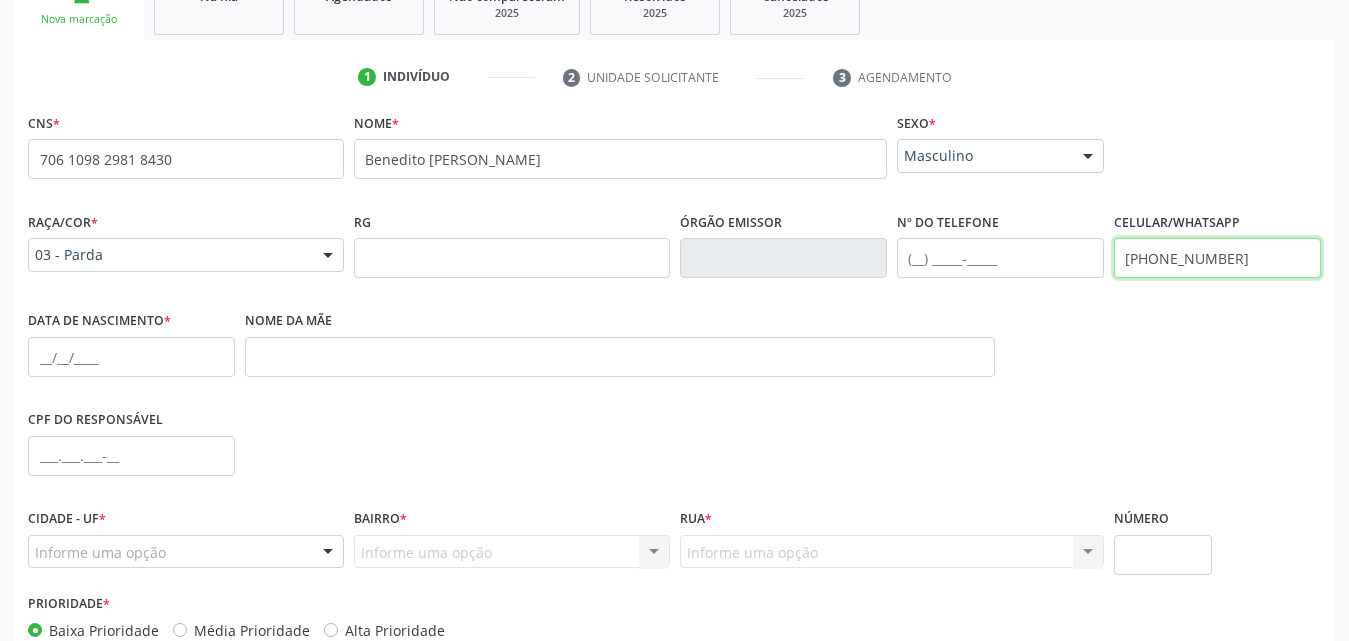 type on "[PHONE_NUMBER]" 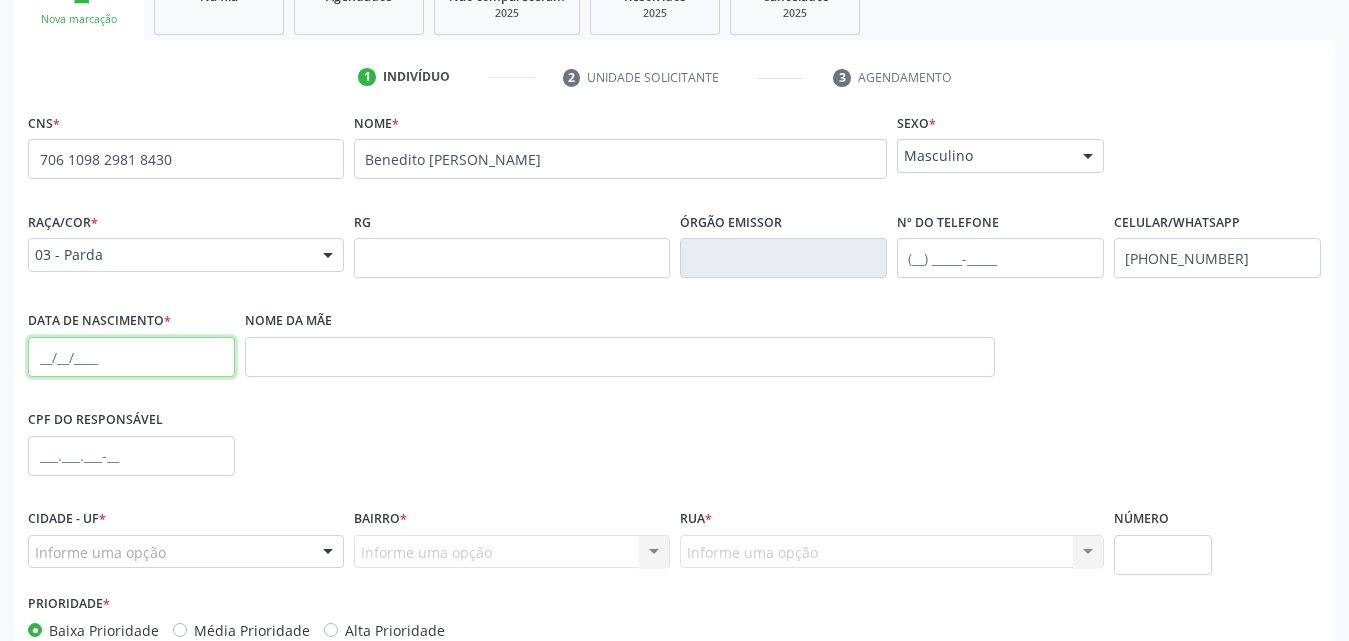 click at bounding box center (131, 357) 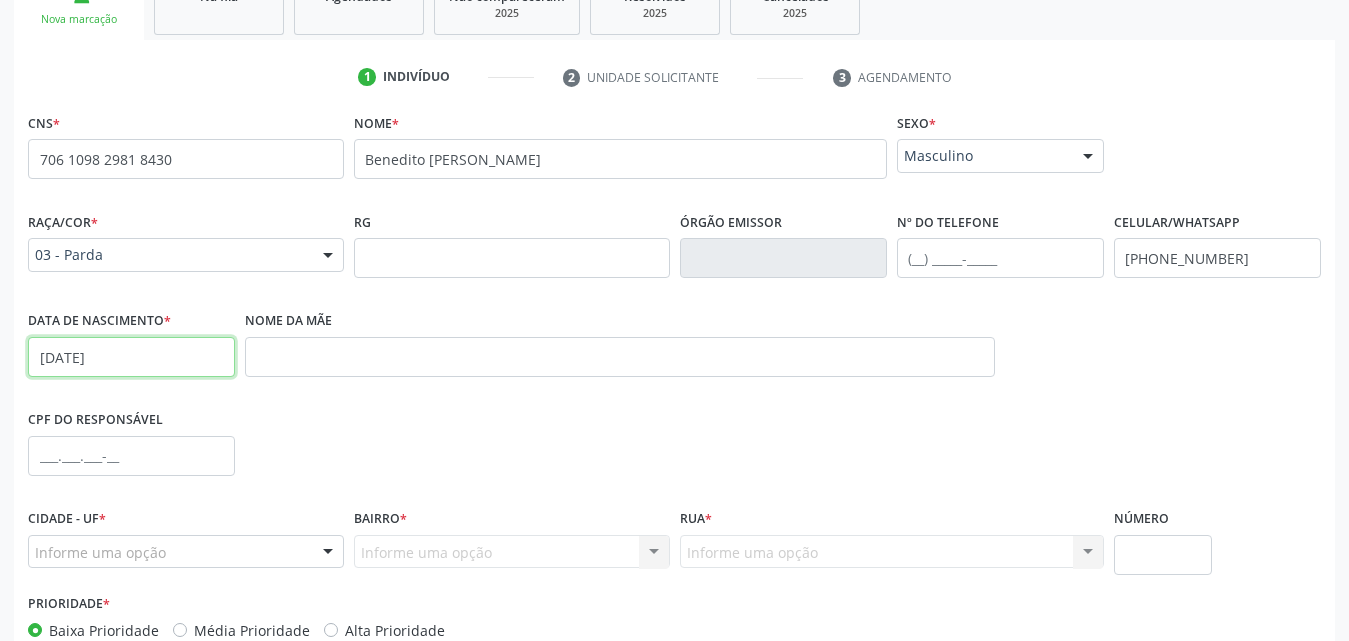 type on "[DATE]" 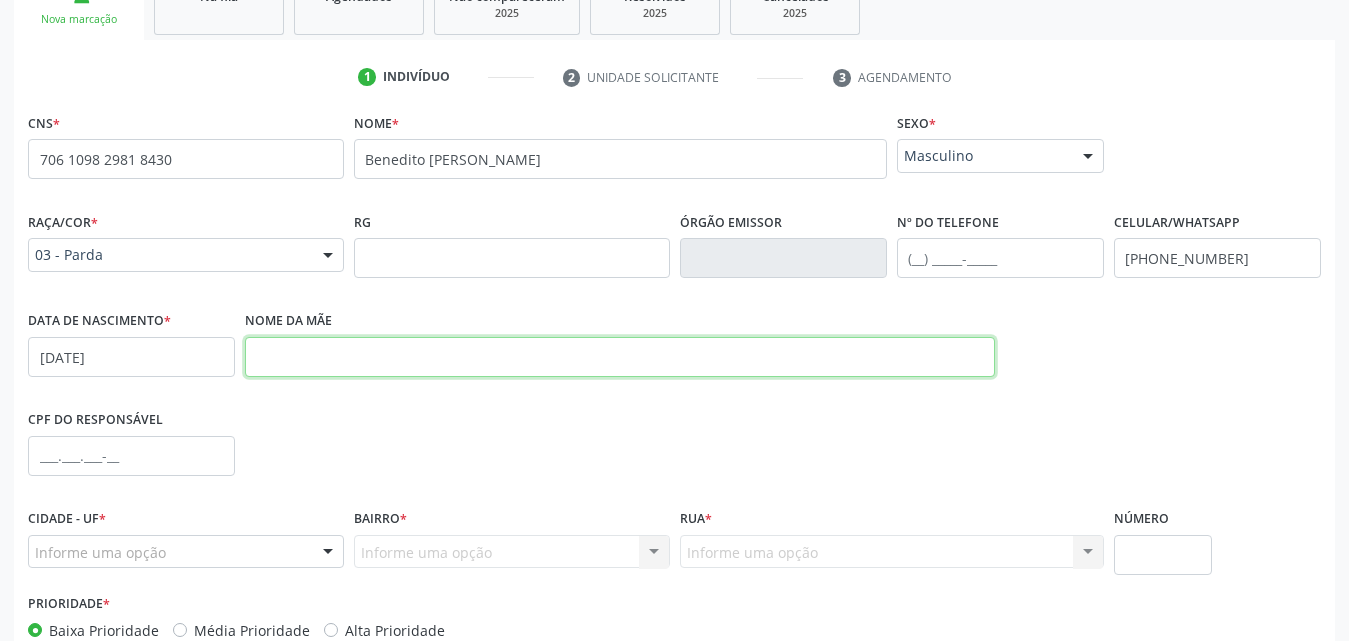 click at bounding box center [620, 357] 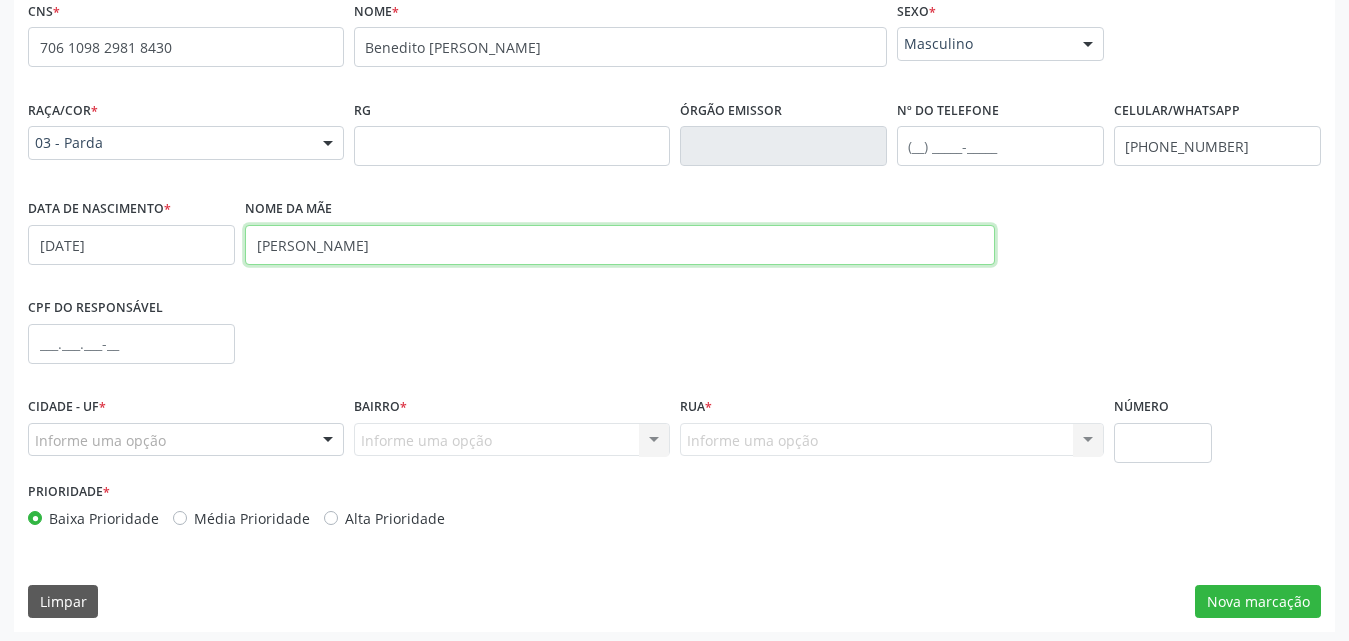 scroll, scrollTop: 471, scrollLeft: 0, axis: vertical 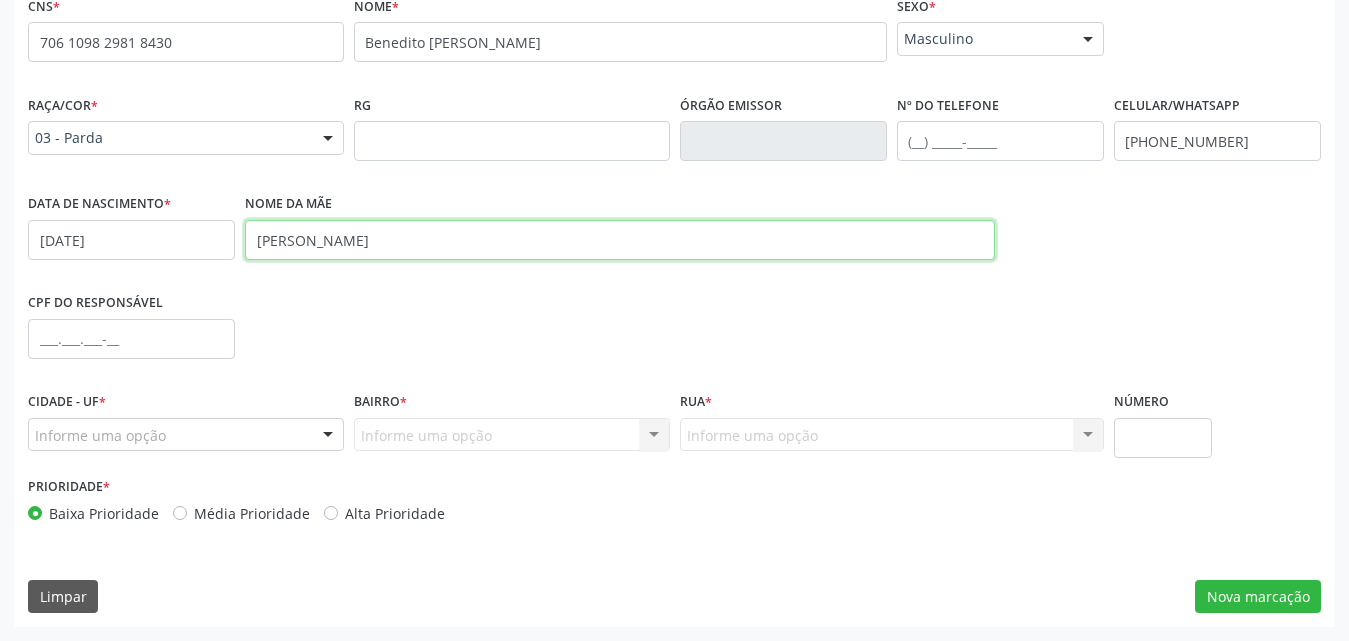 type on "[PERSON_NAME]" 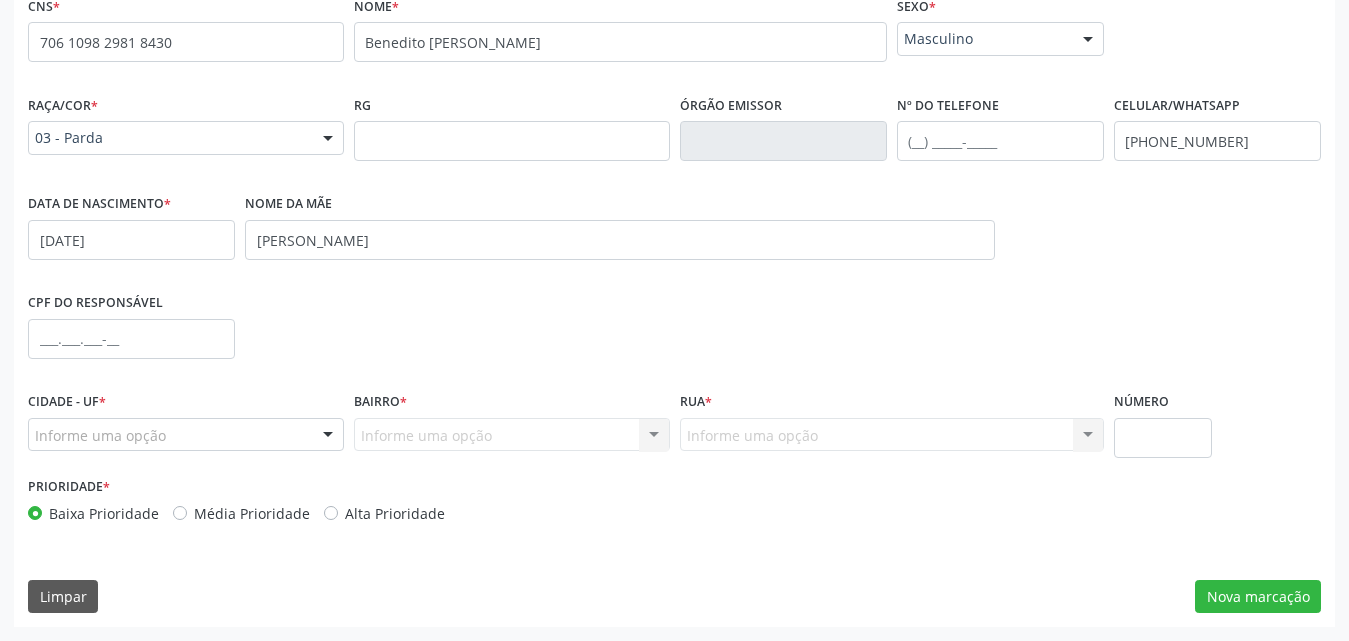 click at bounding box center (328, 436) 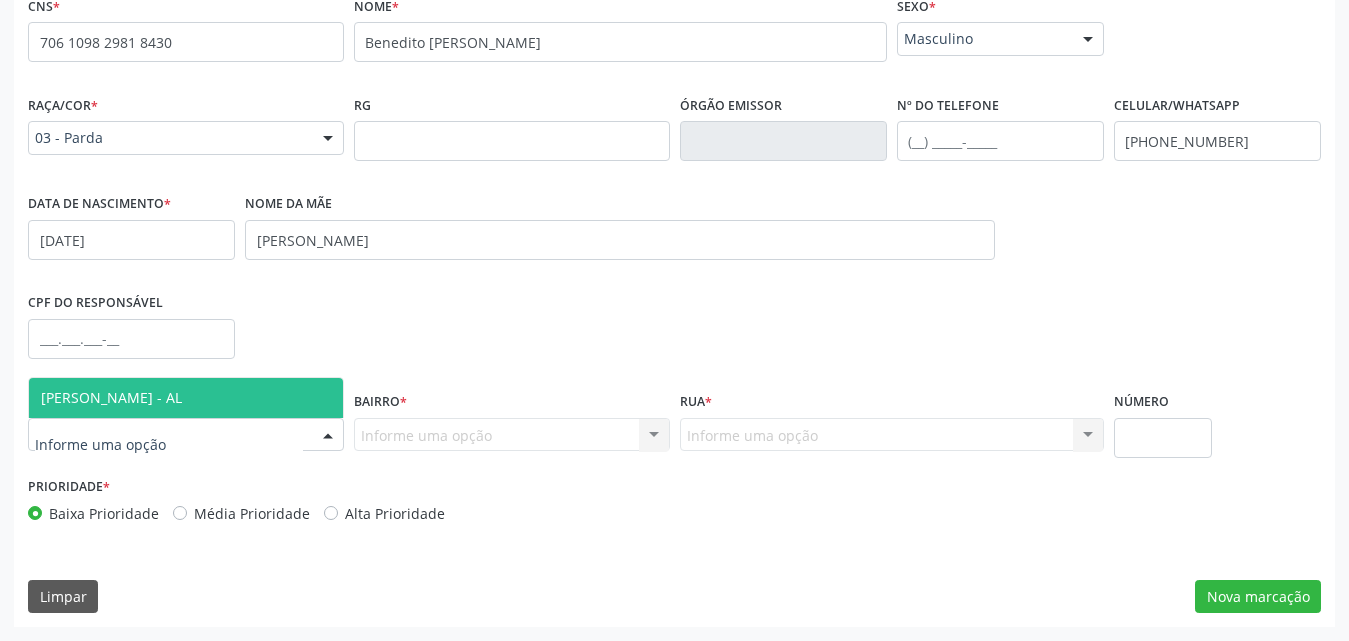 click on "[PERSON_NAME] - AL" at bounding box center (186, 398) 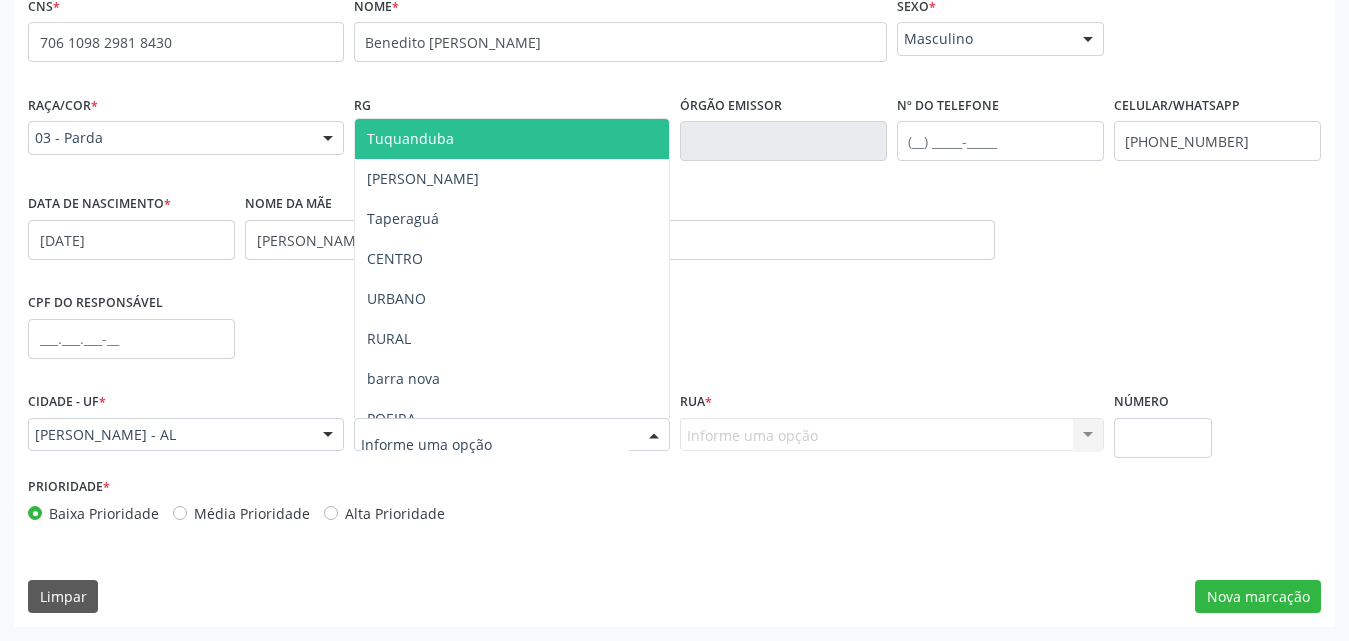 click at bounding box center [654, 436] 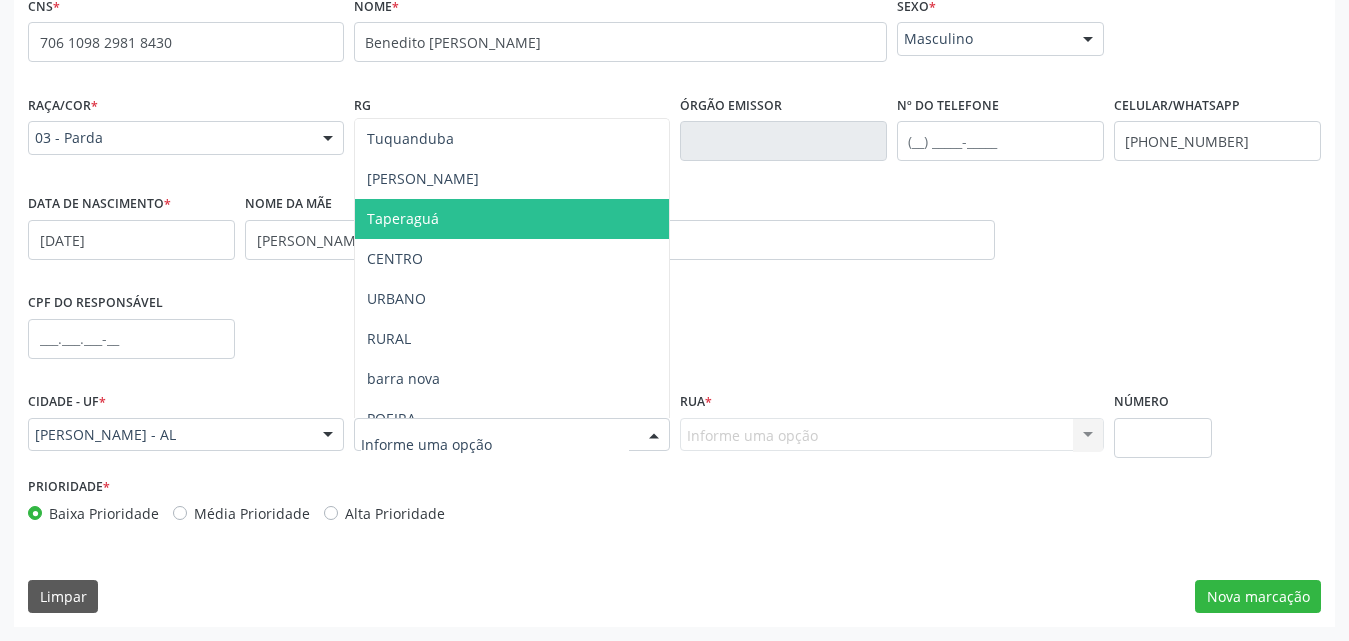 type on "r" 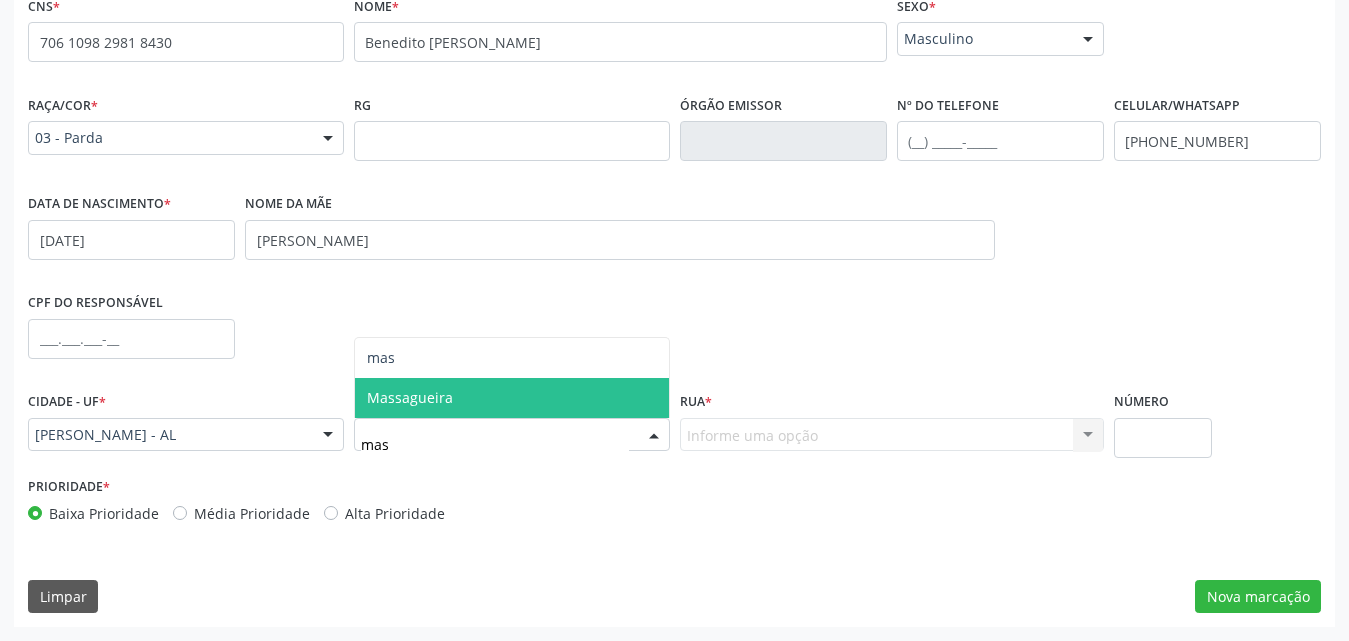 type on "mass" 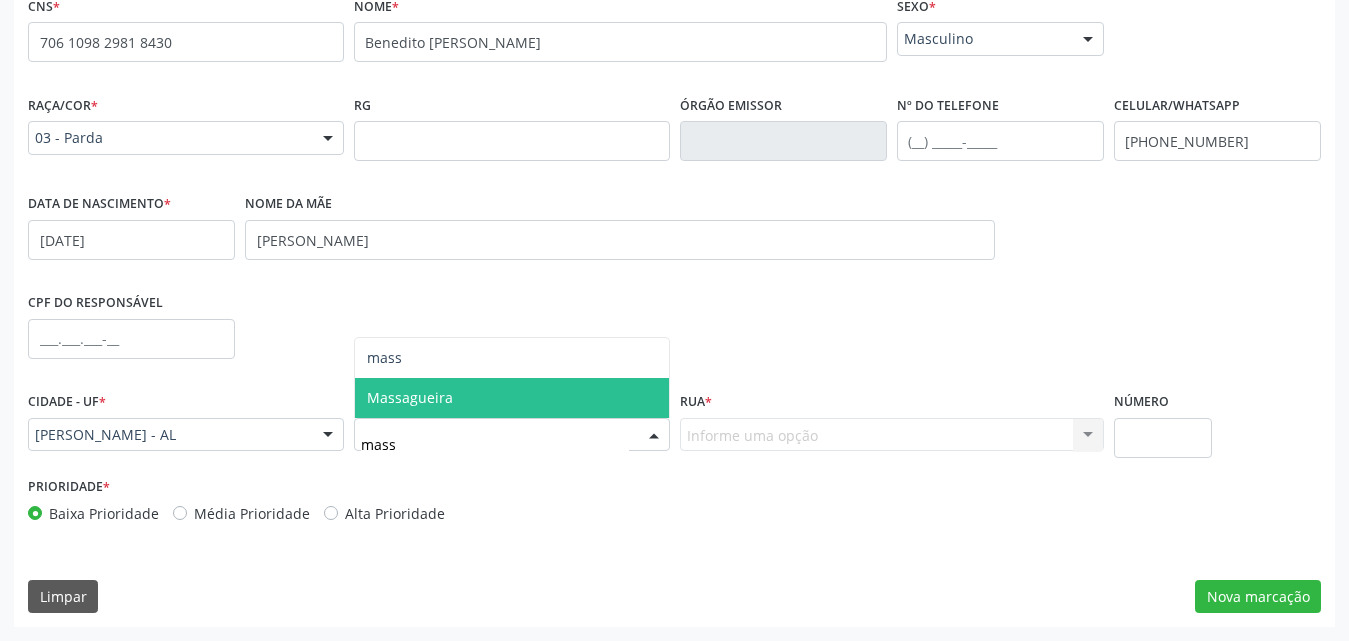 click on "Massagueira" at bounding box center [410, 397] 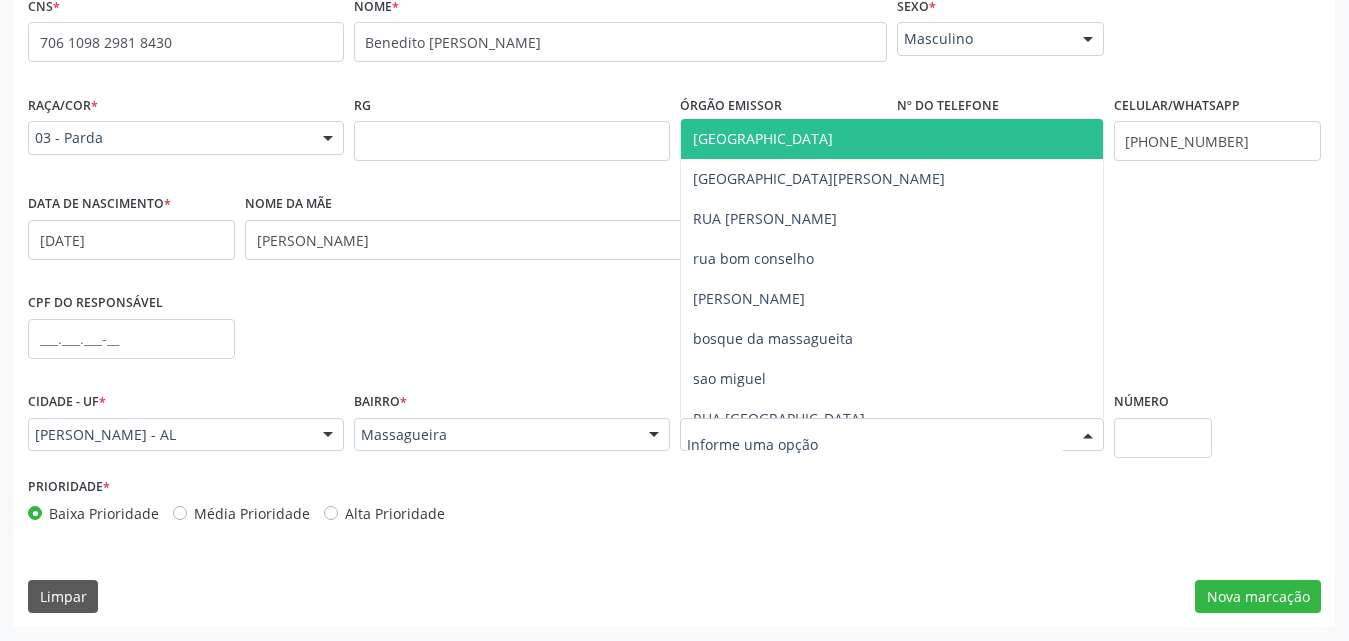 click at bounding box center (892, 435) 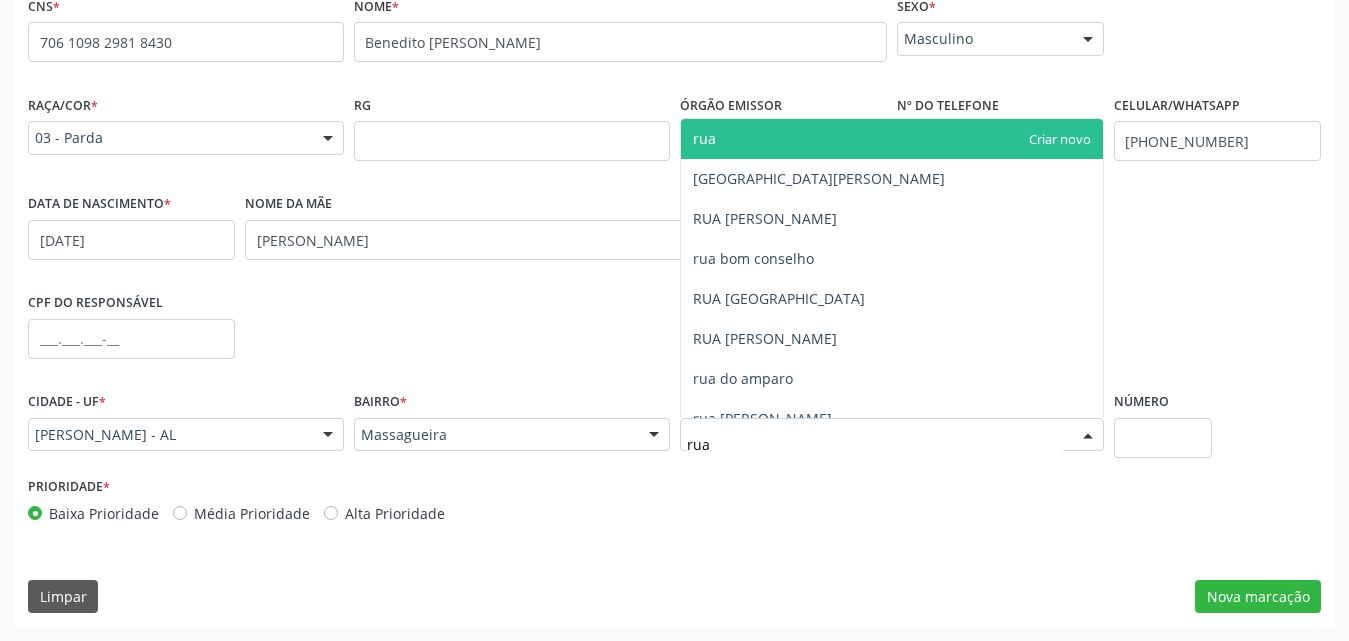 type on "rua n" 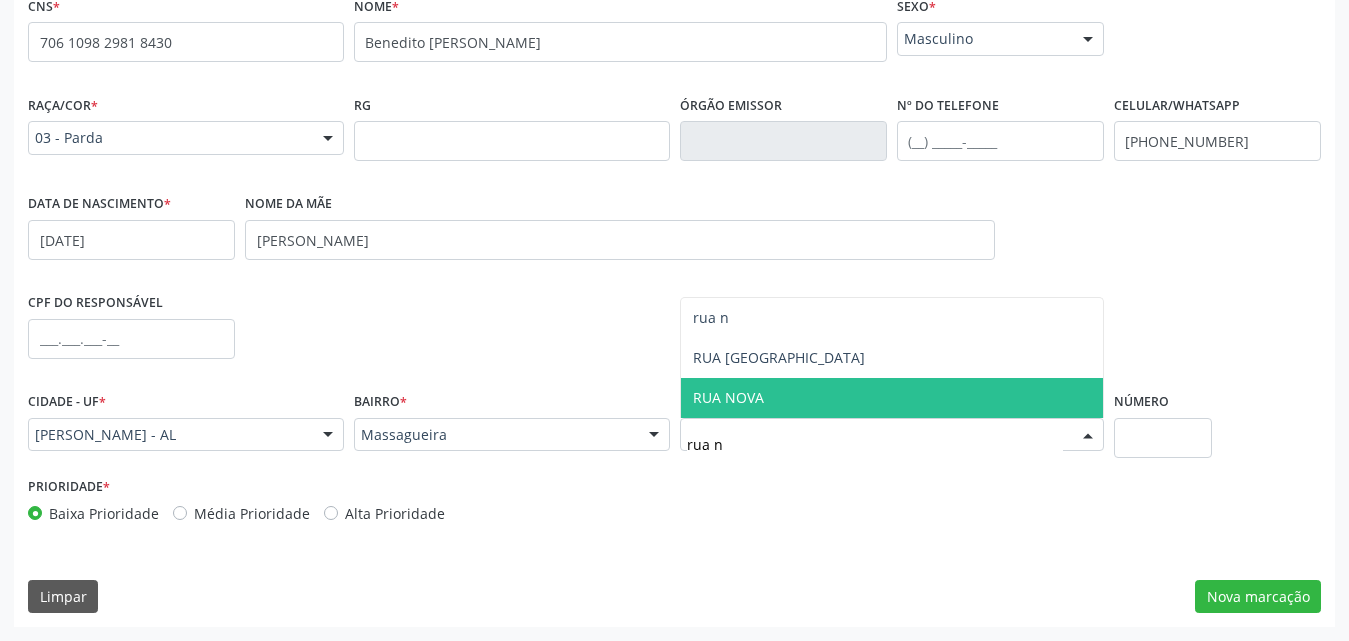 click on "RUA NOVA" at bounding box center [892, 398] 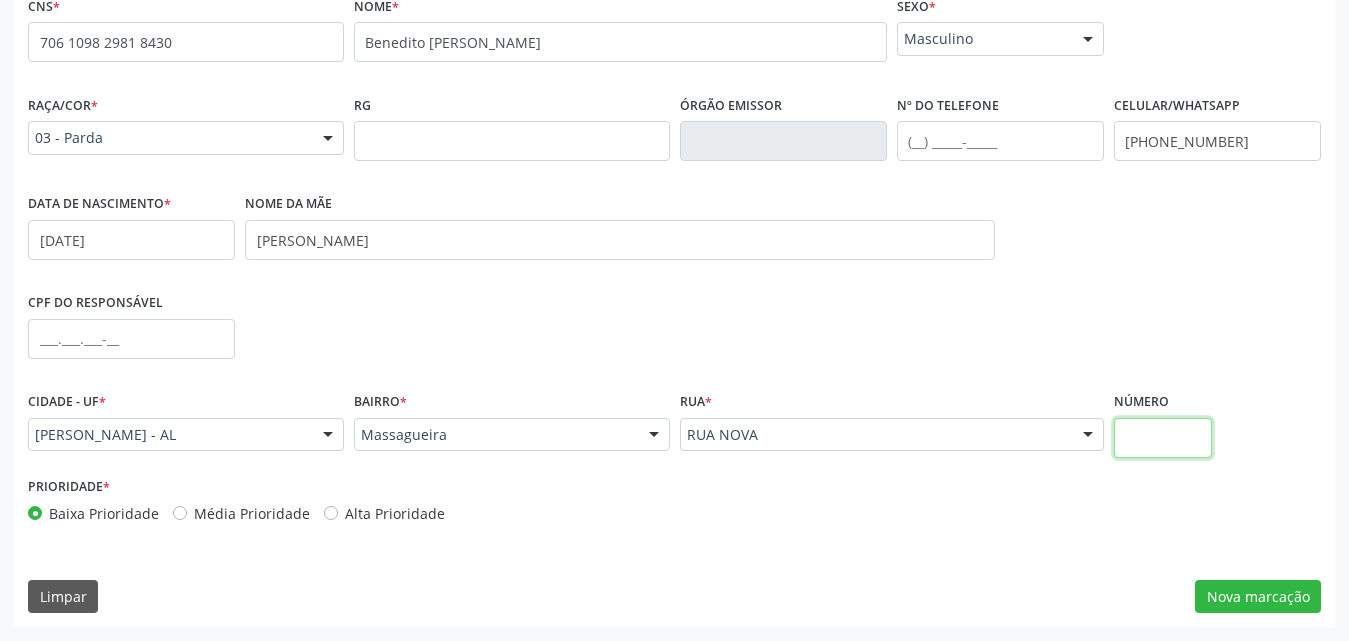 click at bounding box center (1163, 438) 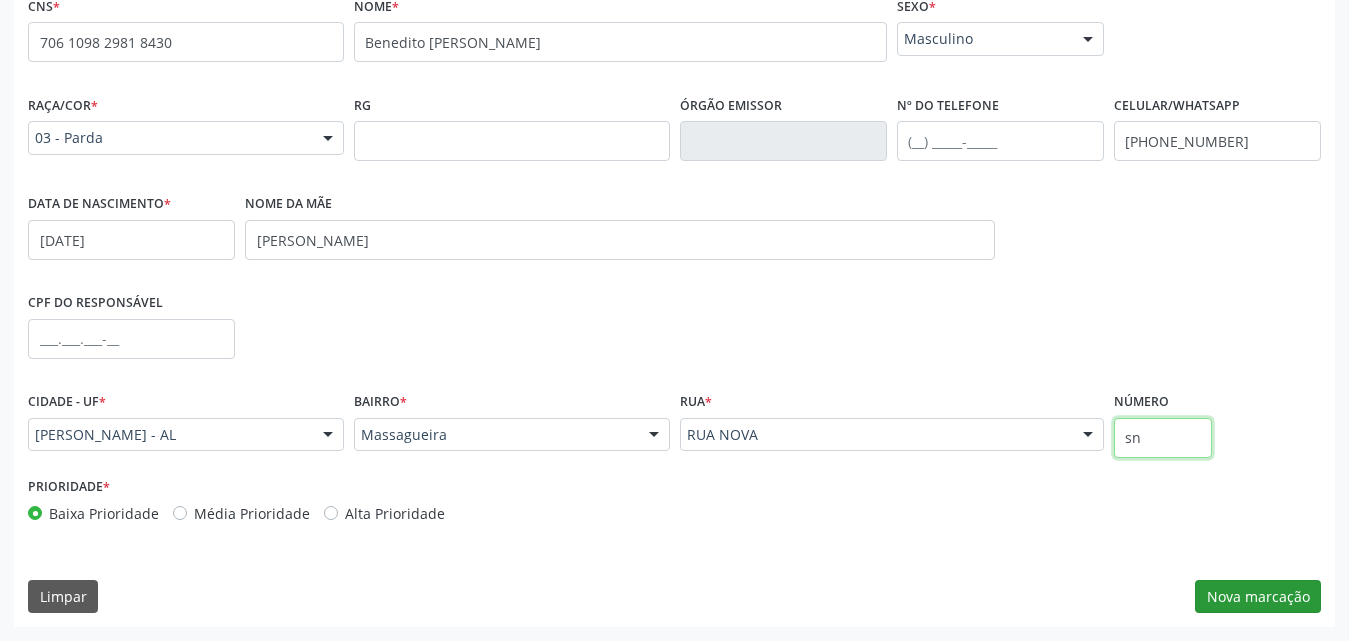 type on "sn" 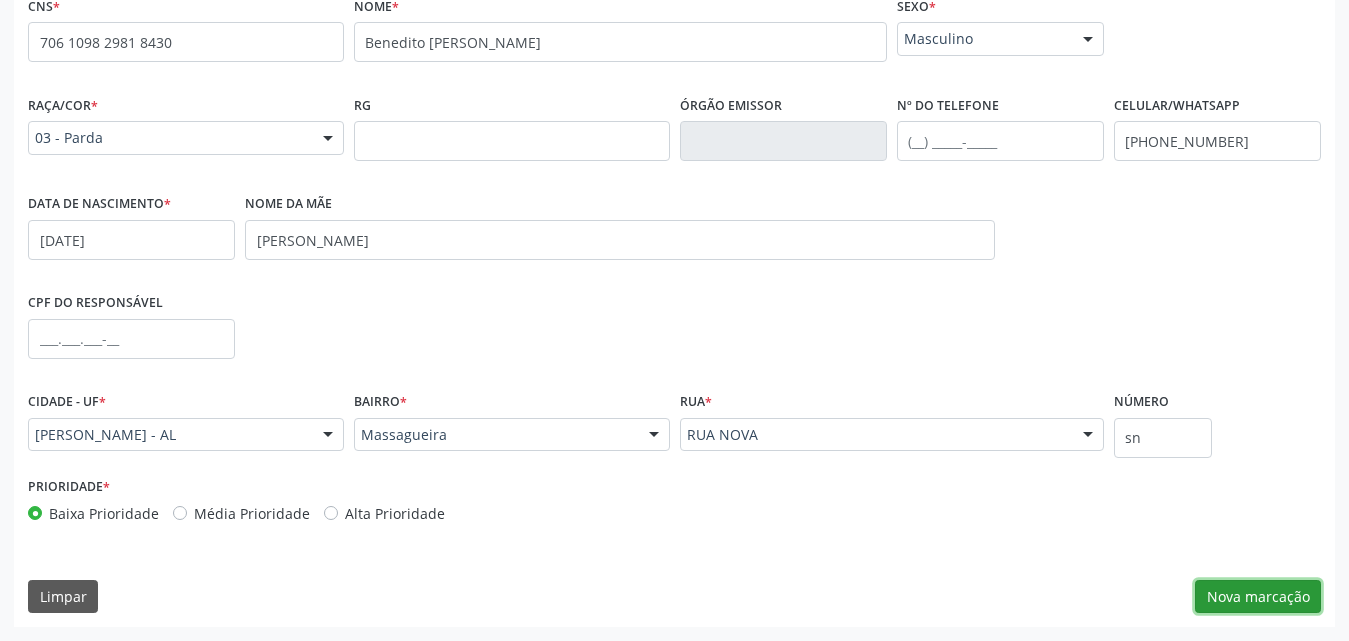 click on "Nova marcação" at bounding box center [1258, 597] 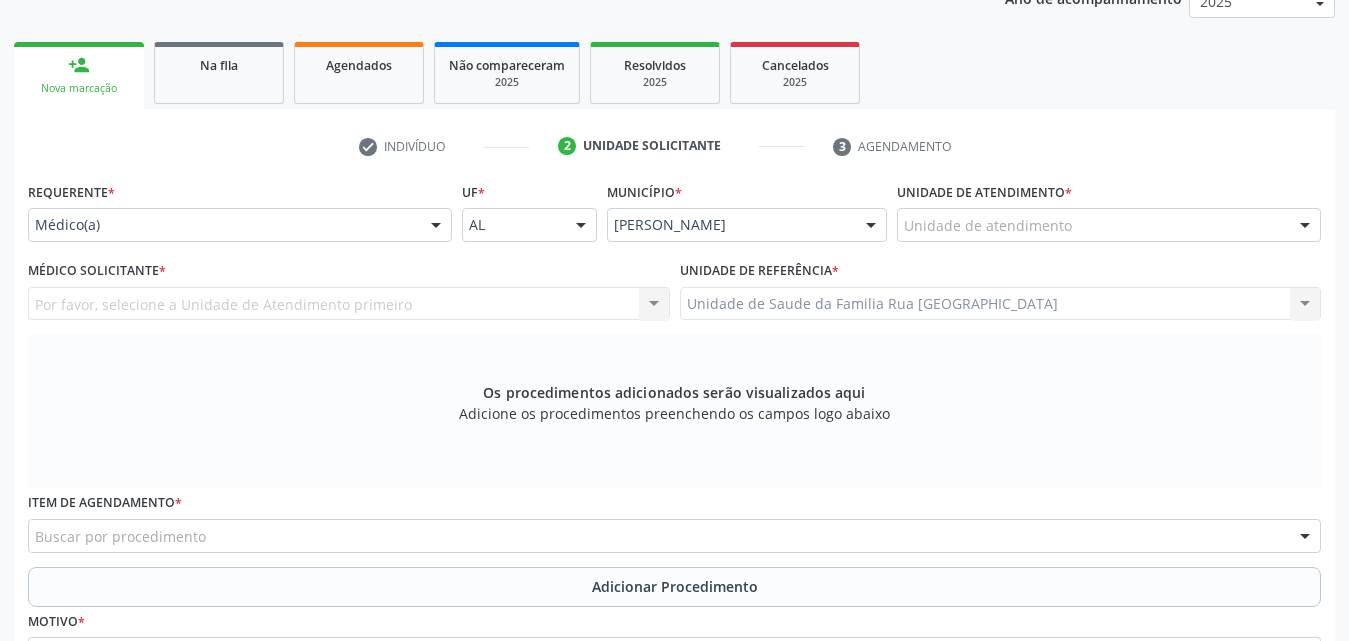 scroll, scrollTop: 71, scrollLeft: 0, axis: vertical 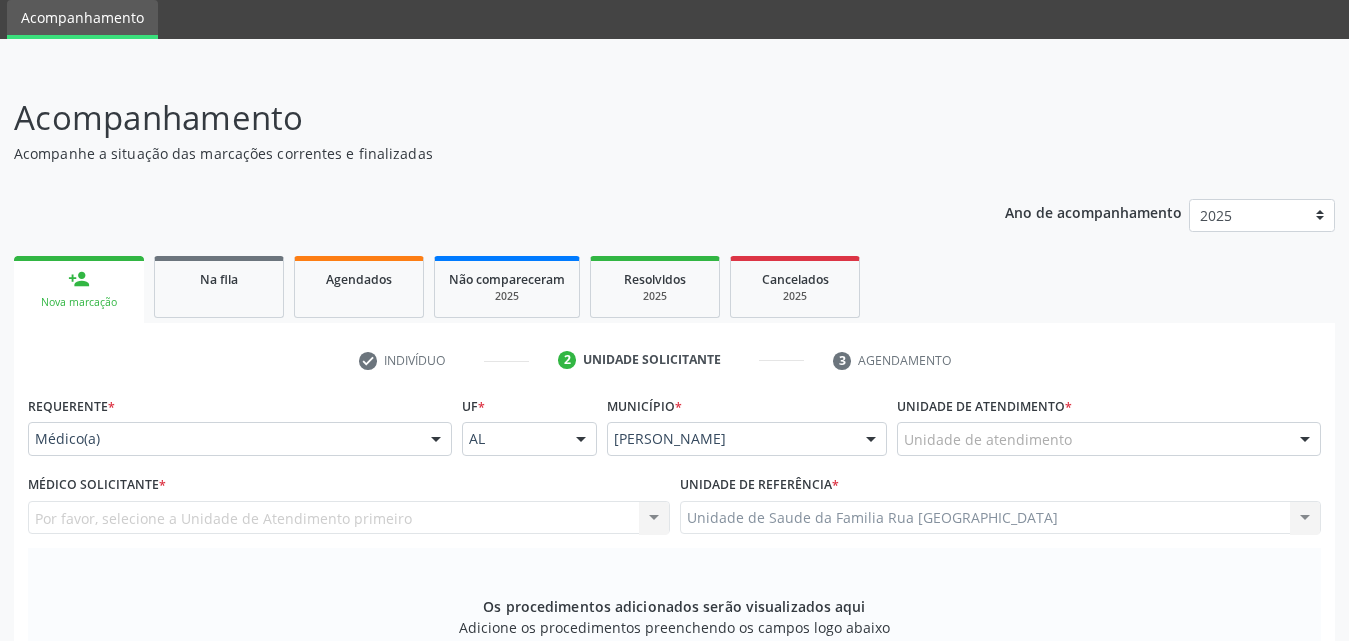 click on "Unidade de atendimento" at bounding box center (1109, 439) 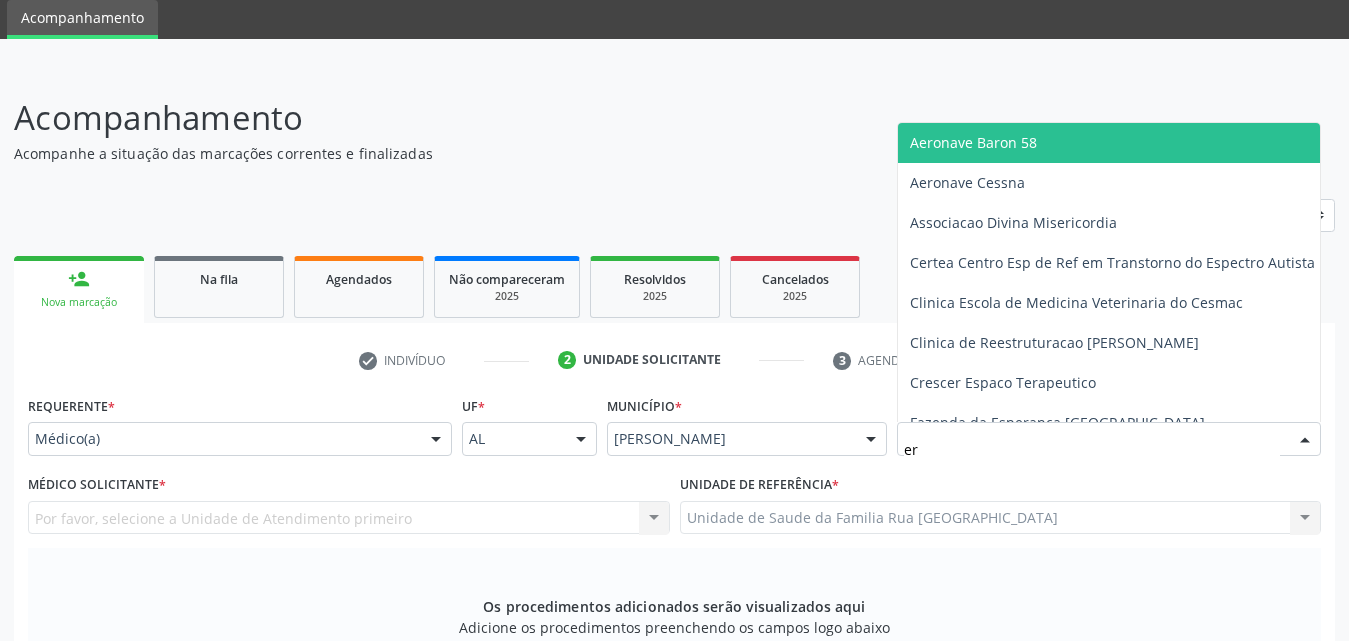 type on "e" 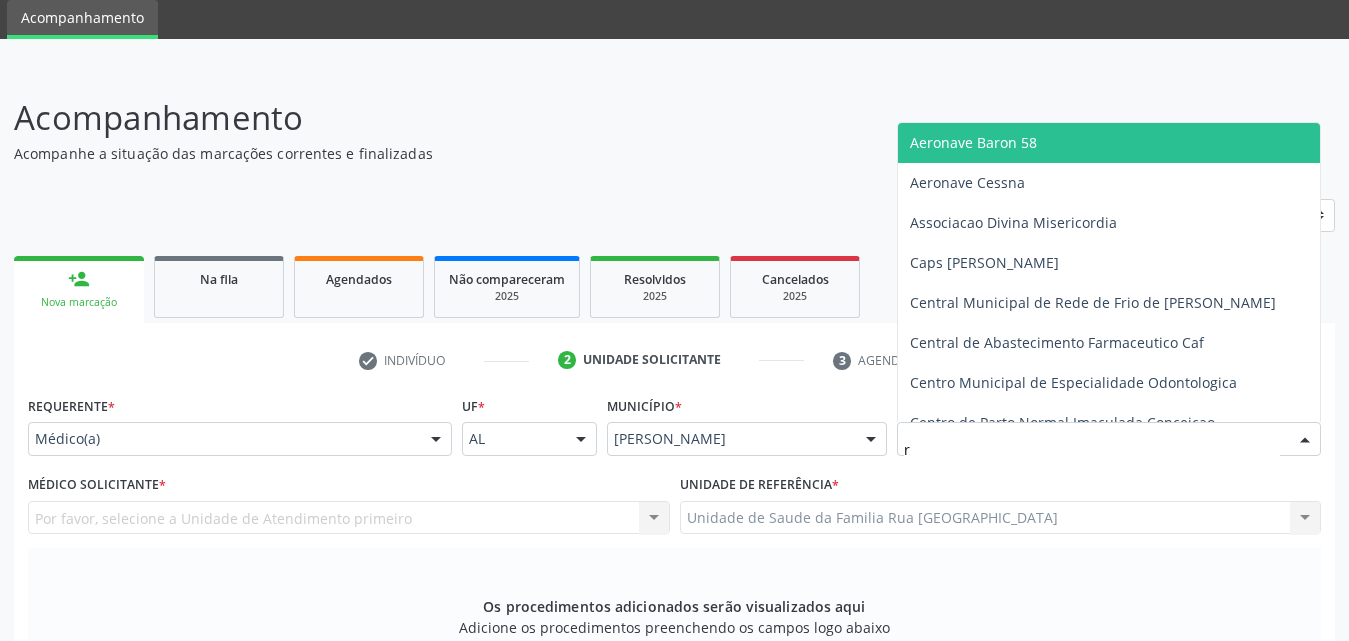 type on "ru" 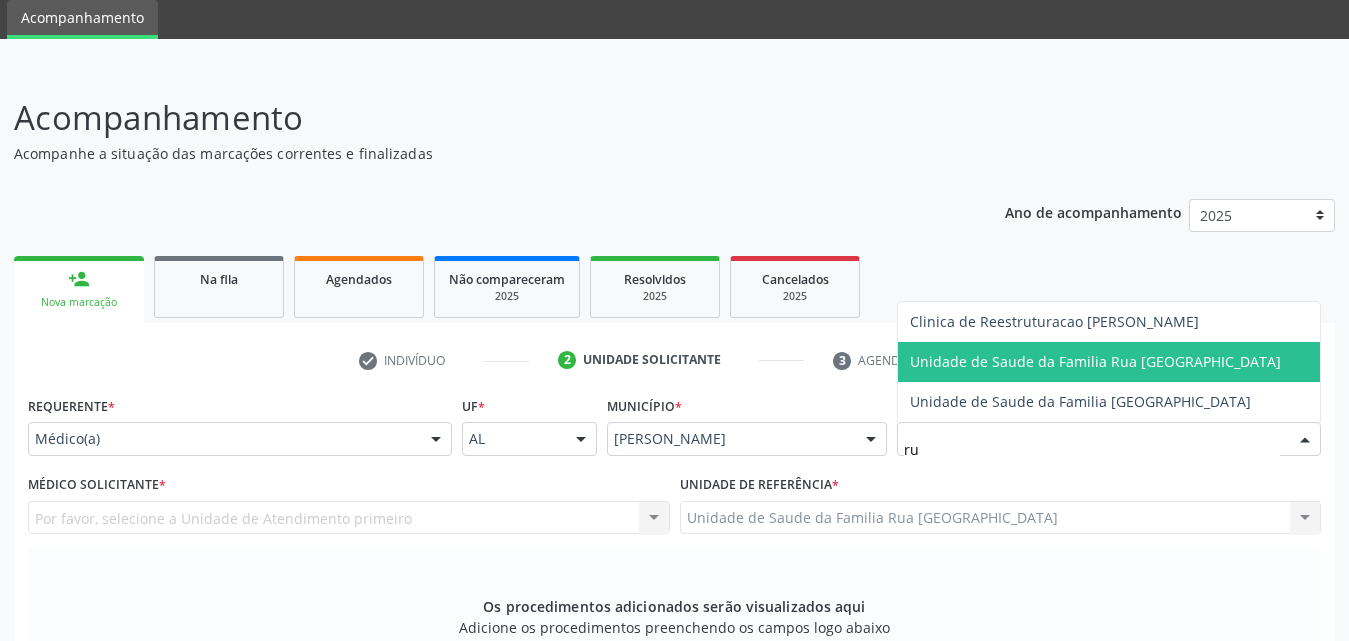 click on "Unidade de Saude da Familia Rua [GEOGRAPHIC_DATA]" at bounding box center (1095, 361) 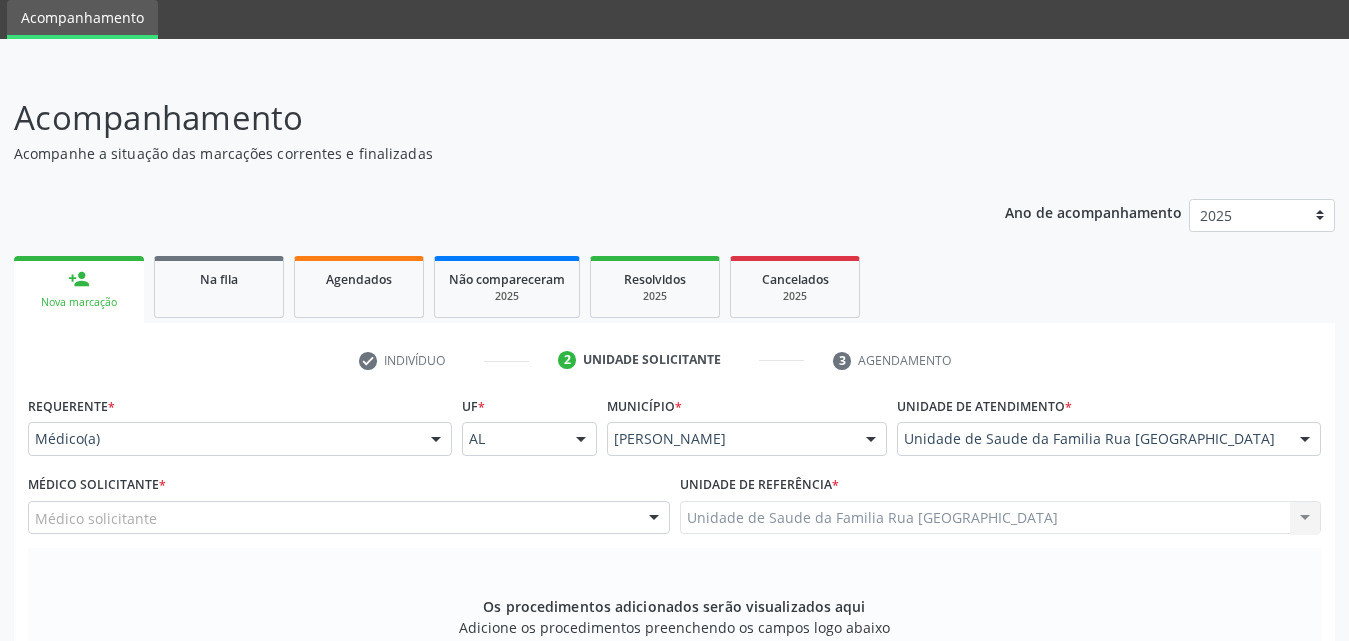 scroll, scrollTop: 171, scrollLeft: 0, axis: vertical 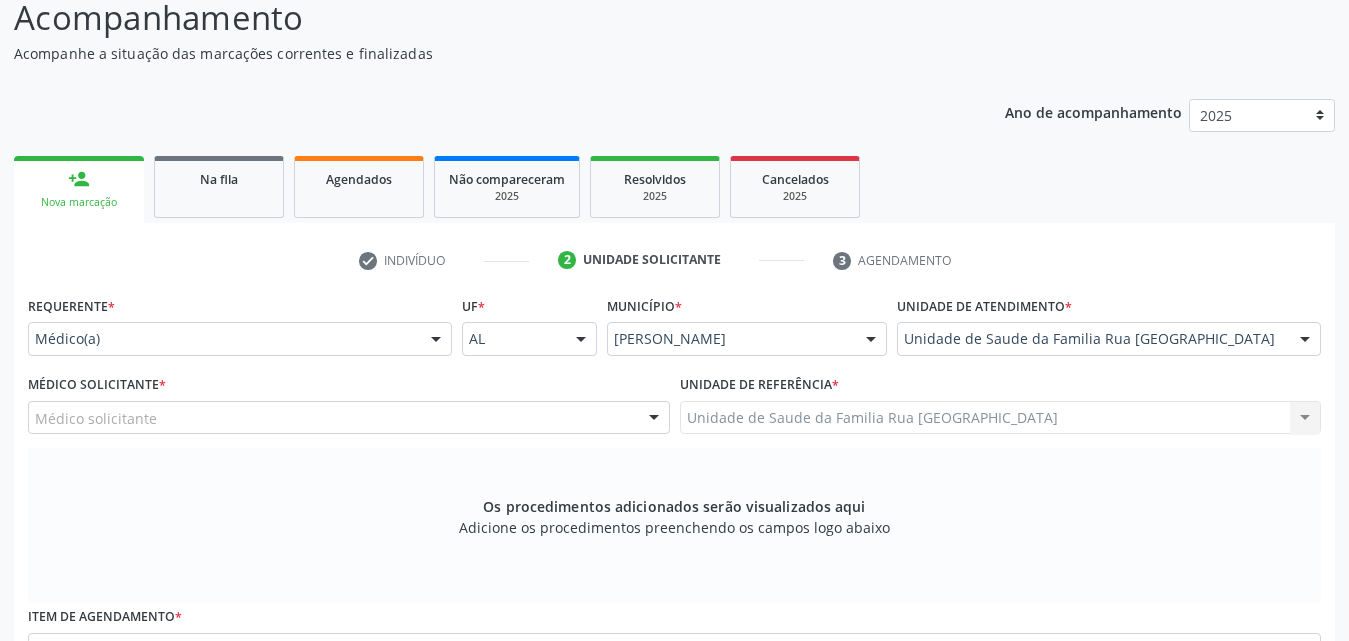 click at bounding box center [654, 419] 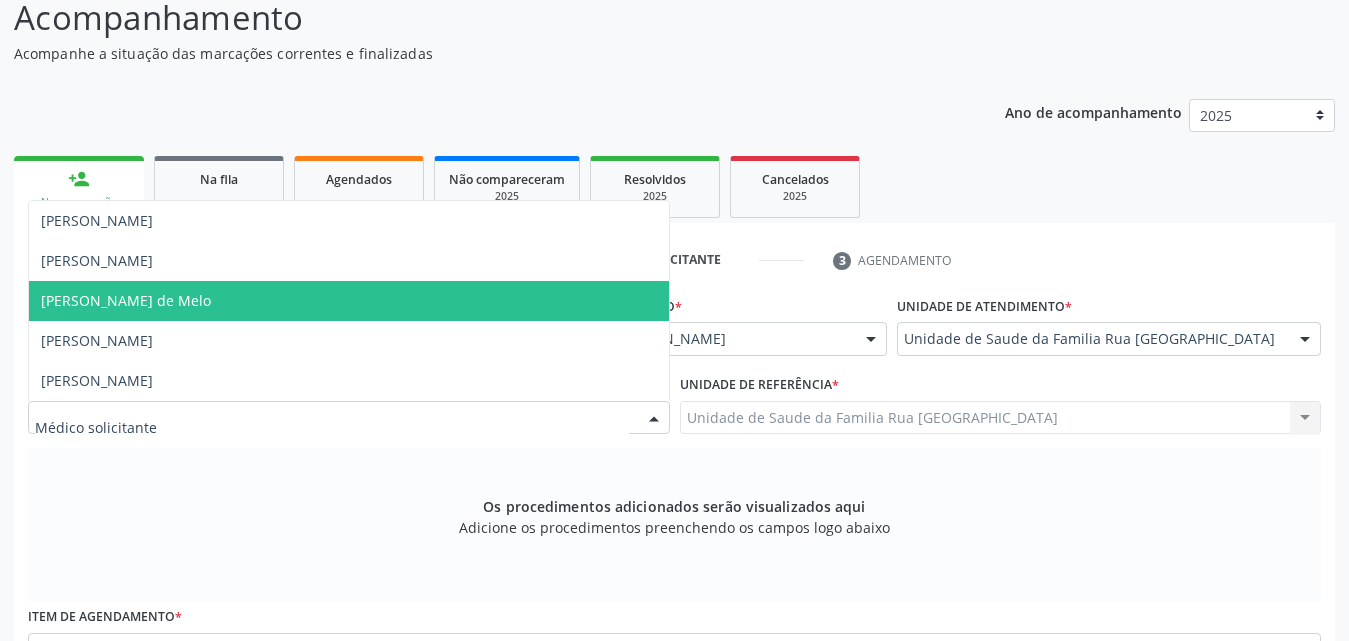 click on "[PERSON_NAME] de Melo" at bounding box center [126, 300] 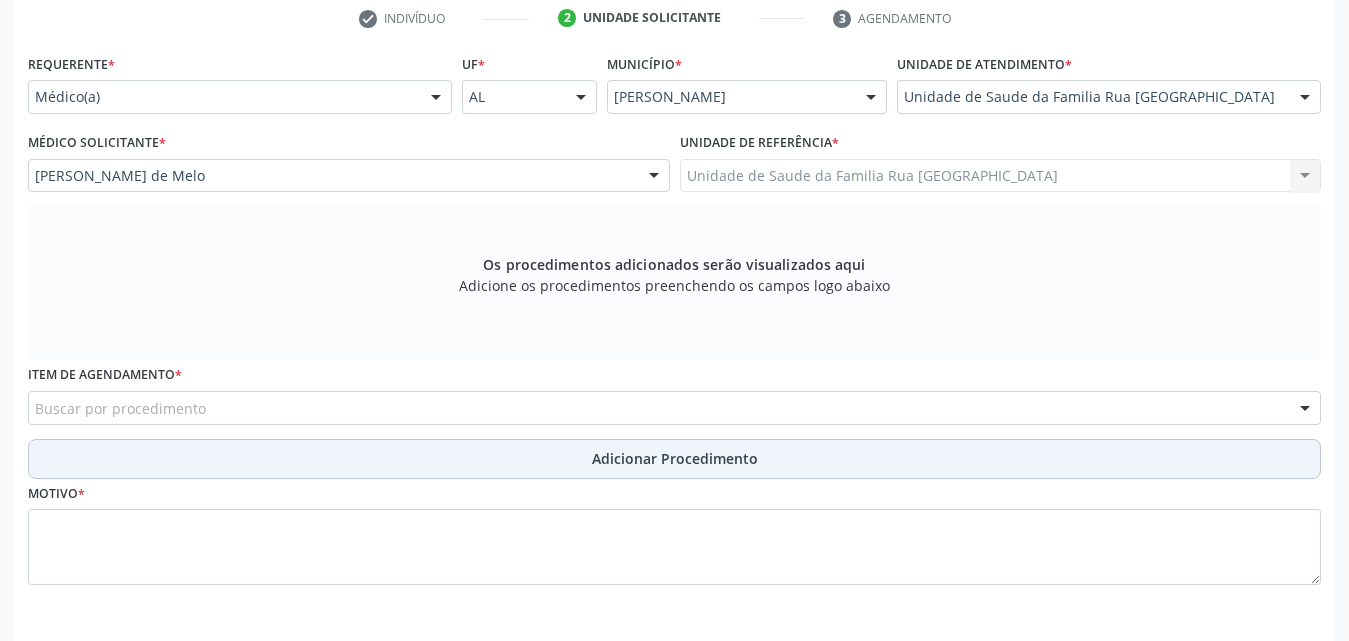 scroll, scrollTop: 488, scrollLeft: 0, axis: vertical 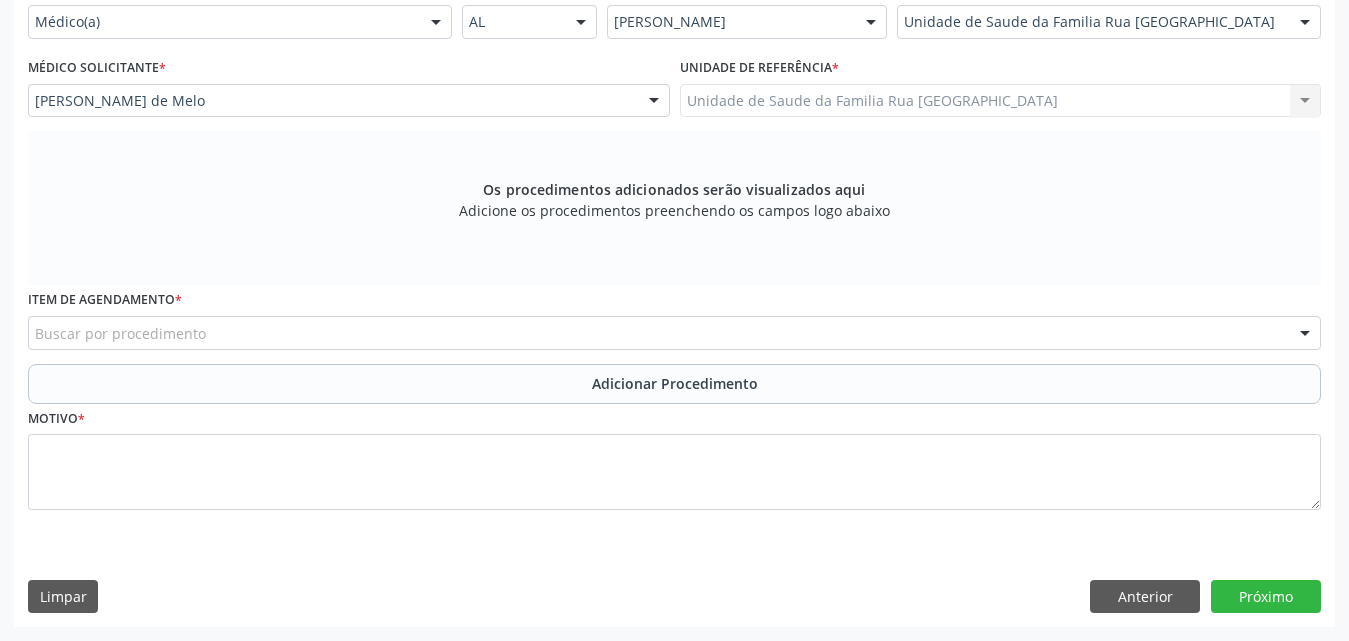 click on "Buscar por procedimento" at bounding box center (674, 333) 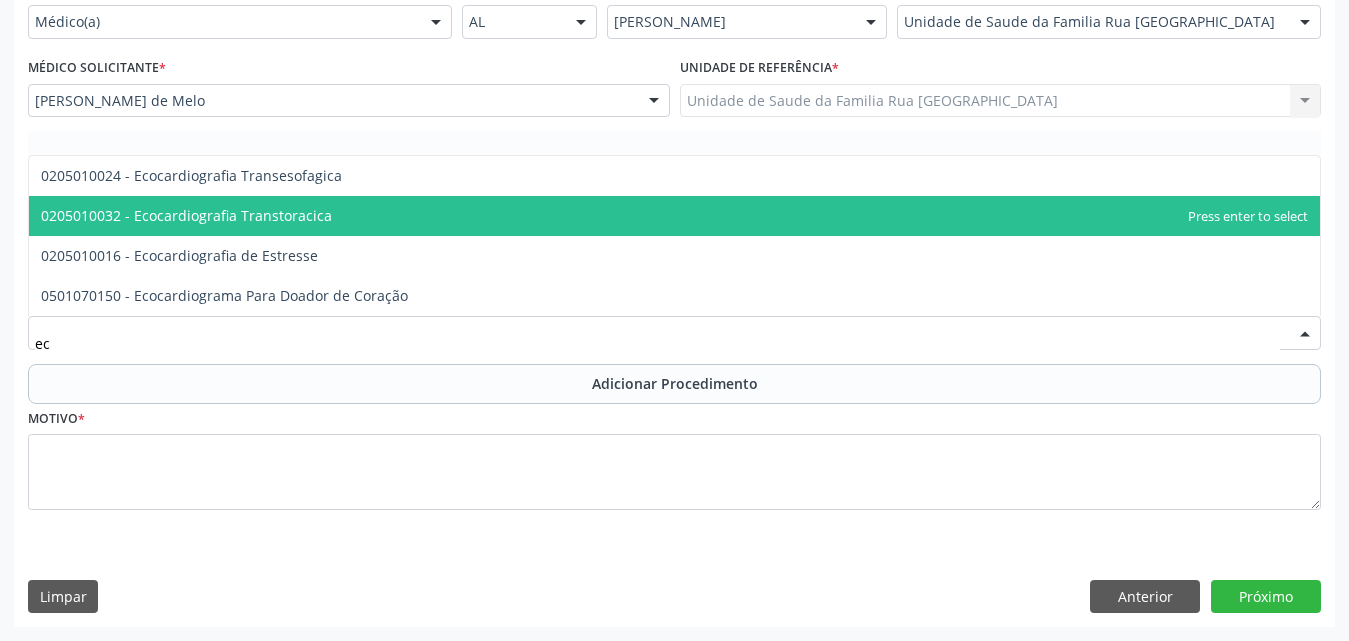 type on "e" 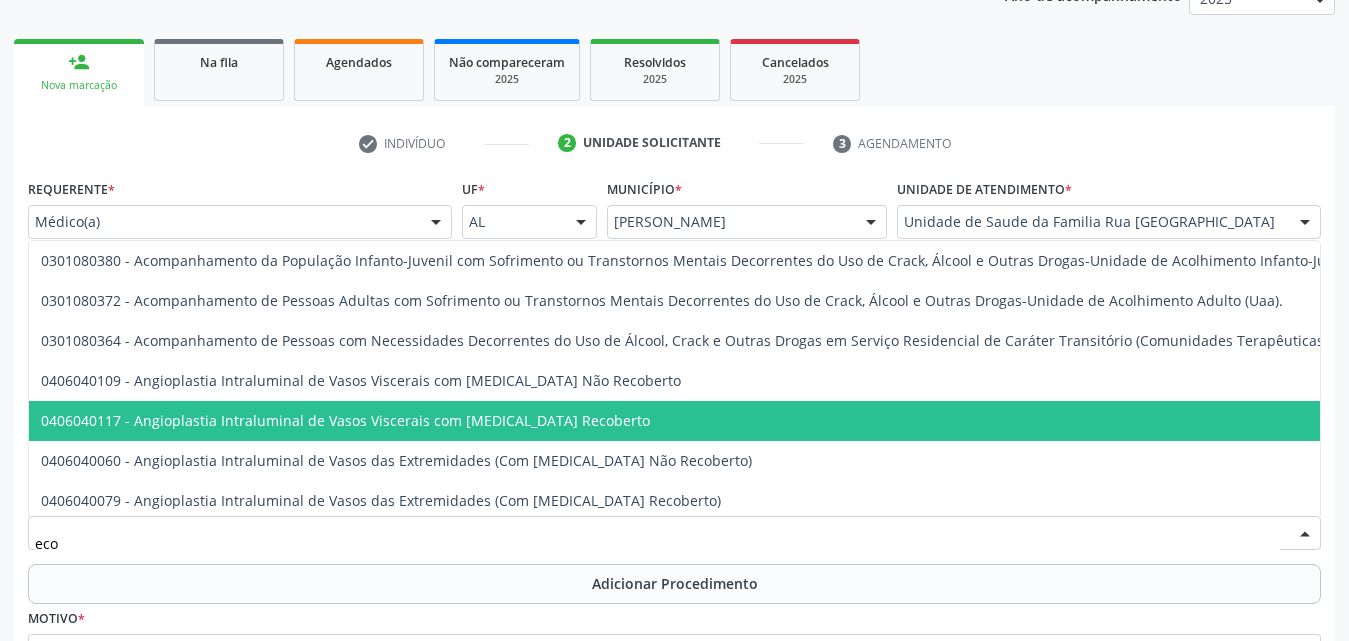 scroll, scrollTop: 388, scrollLeft: 0, axis: vertical 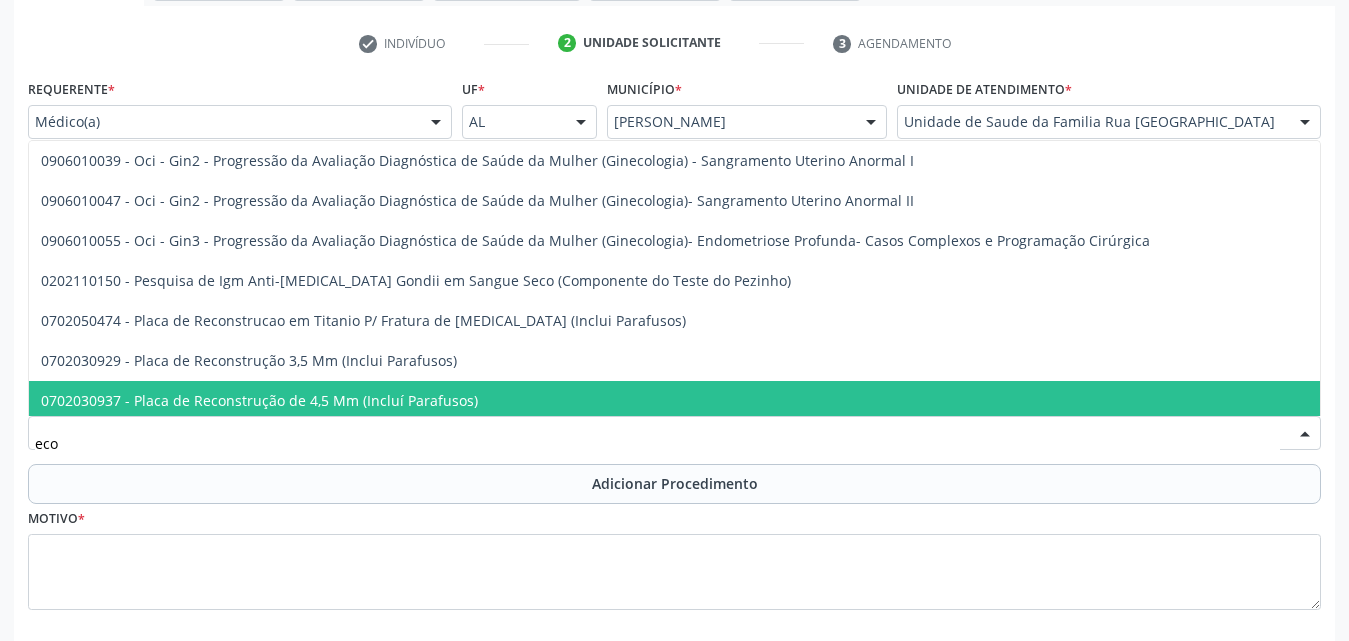 click on "eco" at bounding box center (657, 443) 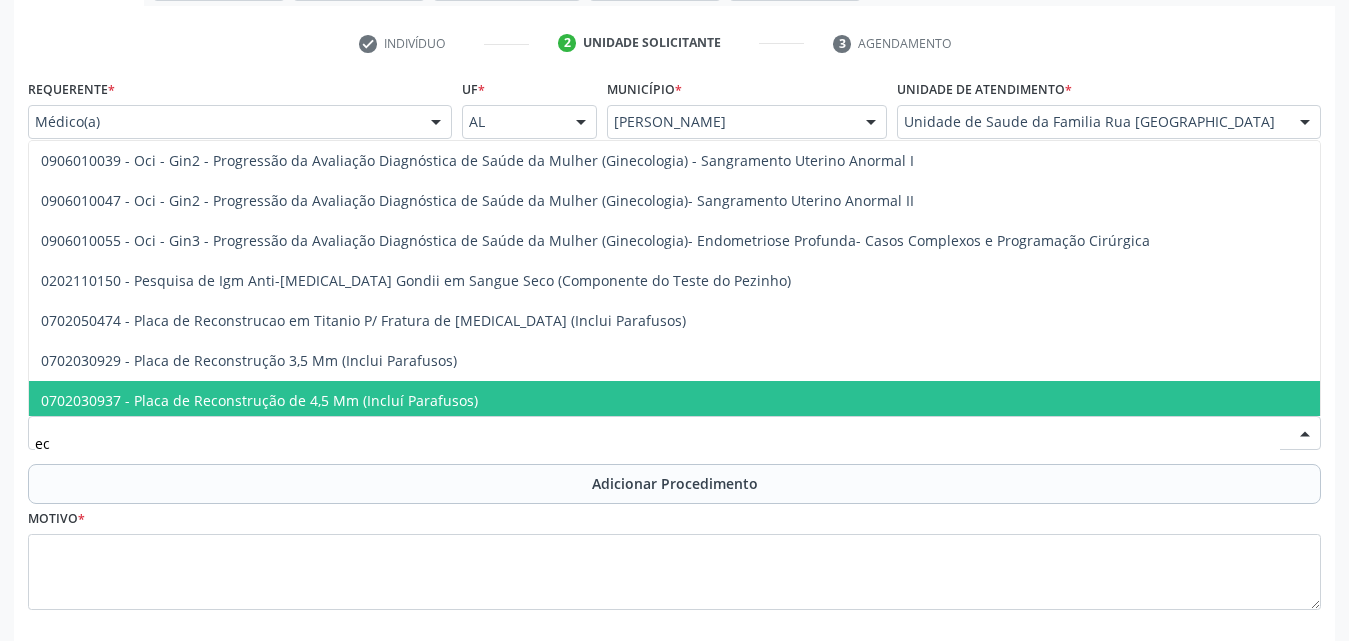 type on "e" 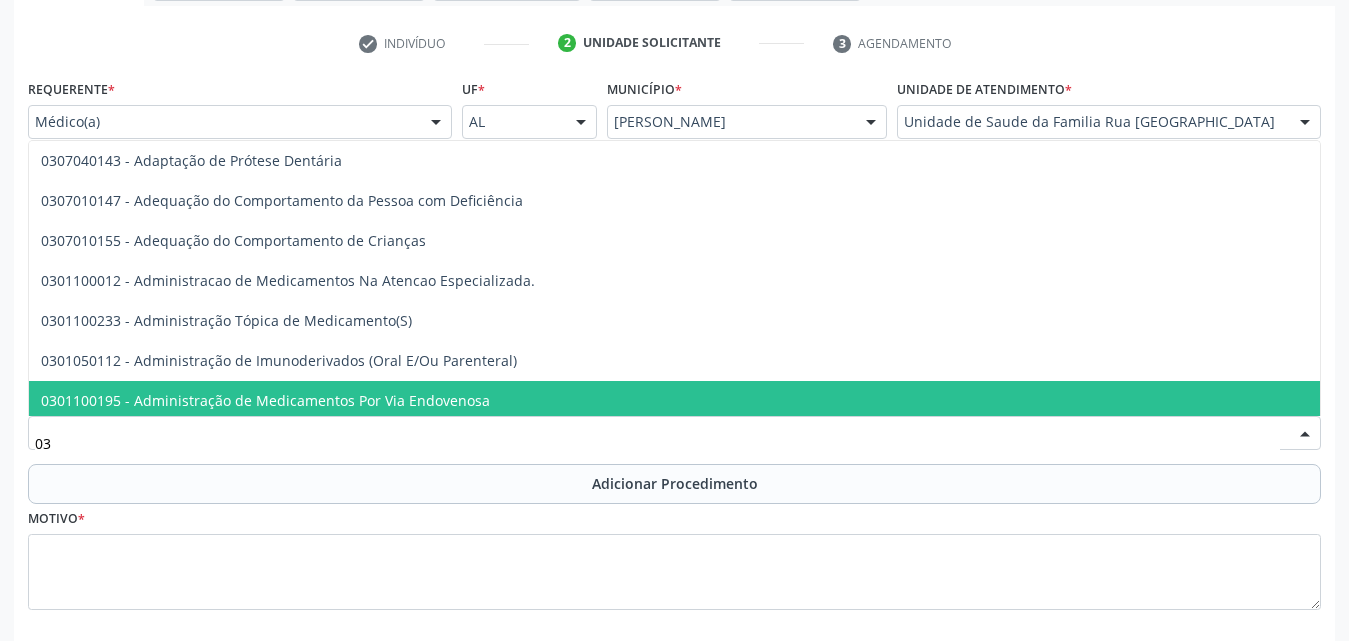 type on "0" 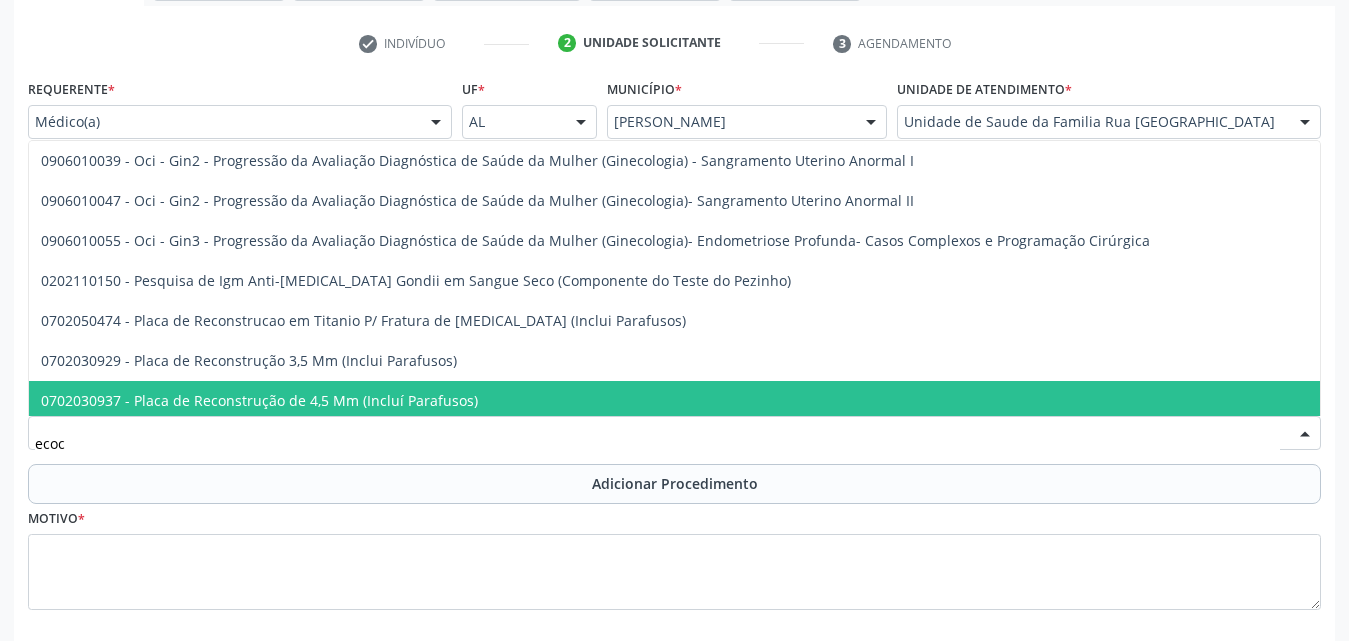 scroll, scrollTop: 0, scrollLeft: 0, axis: both 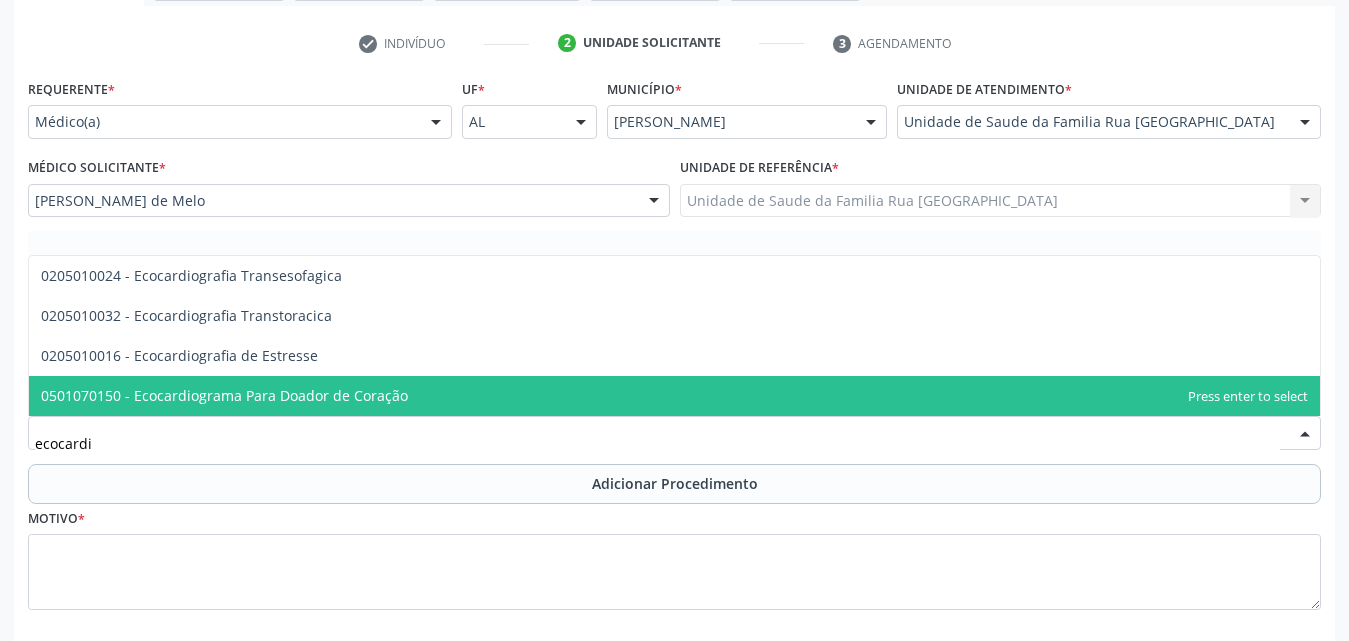 type on "ecocardio" 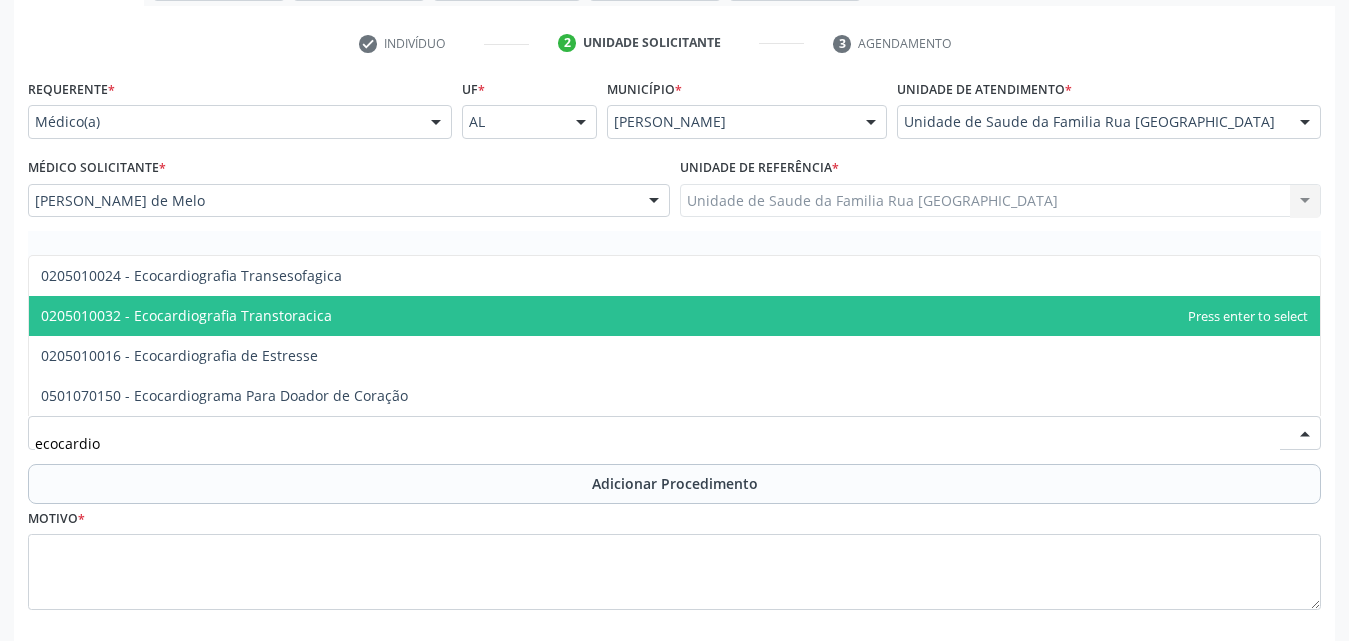 click on "0205010032 - Ecocardiografia Transtoracica" at bounding box center (186, 315) 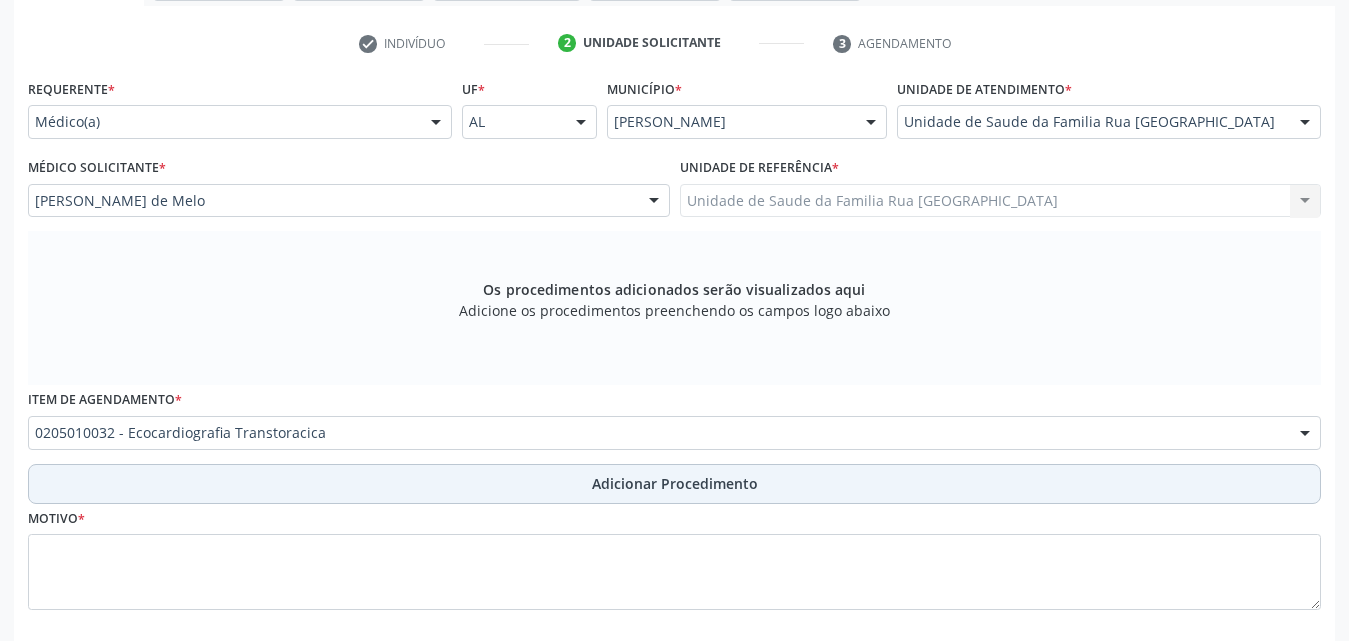 click on "Adicionar Procedimento" at bounding box center (675, 483) 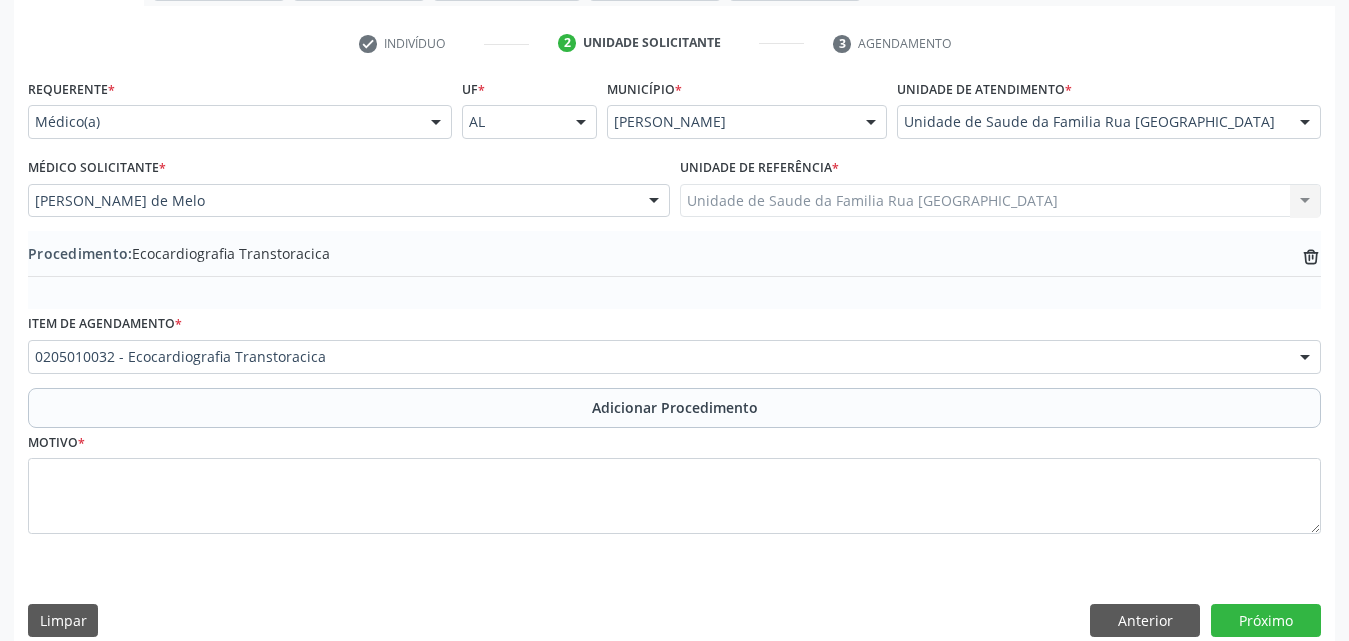 scroll, scrollTop: 412, scrollLeft: 0, axis: vertical 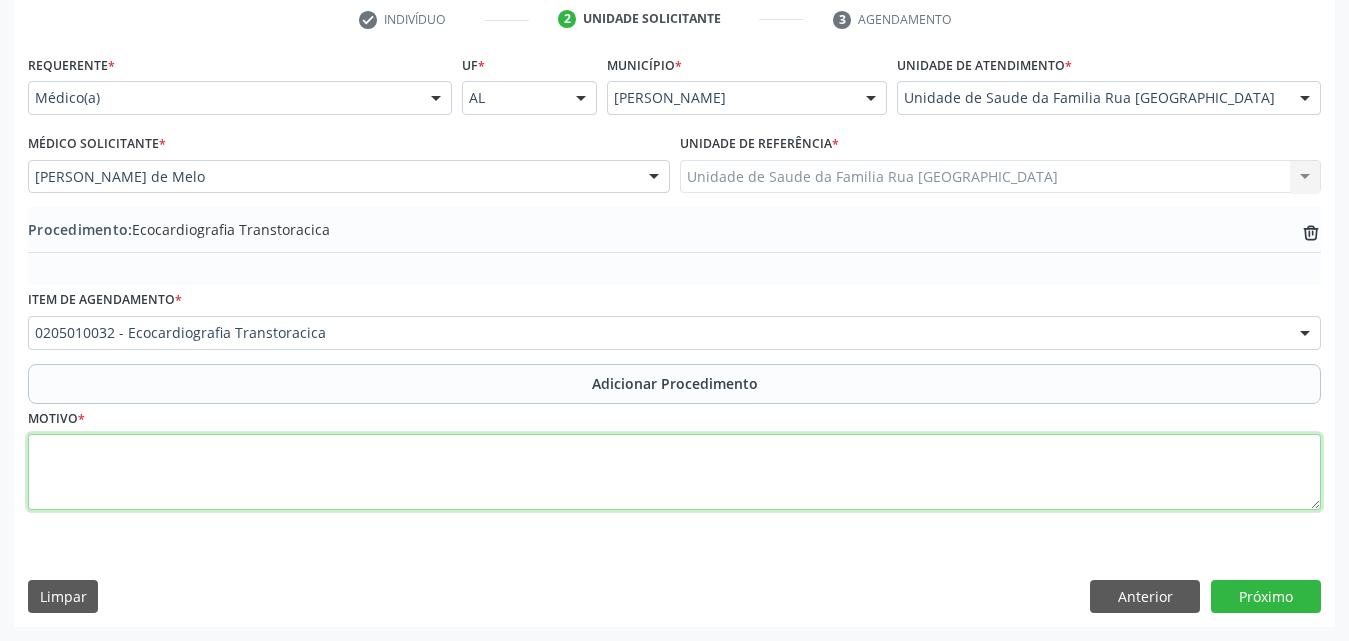 click at bounding box center [674, 472] 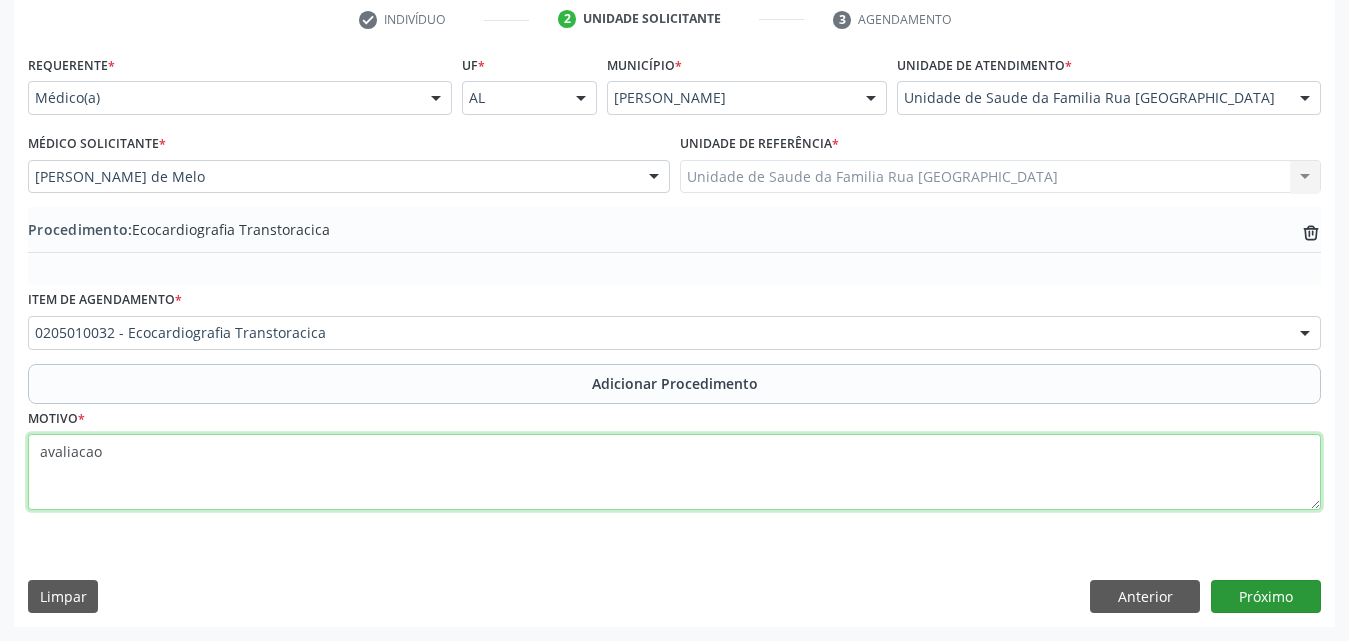type on "avaliacao" 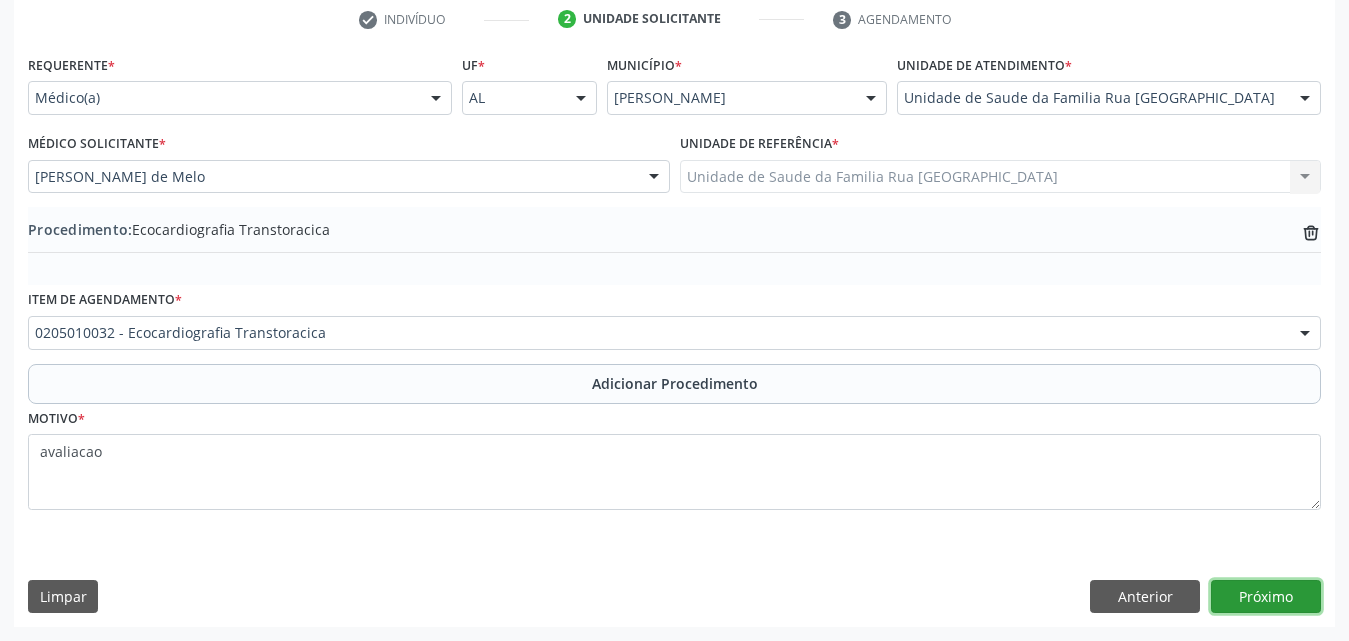 click on "Próximo" at bounding box center [1266, 597] 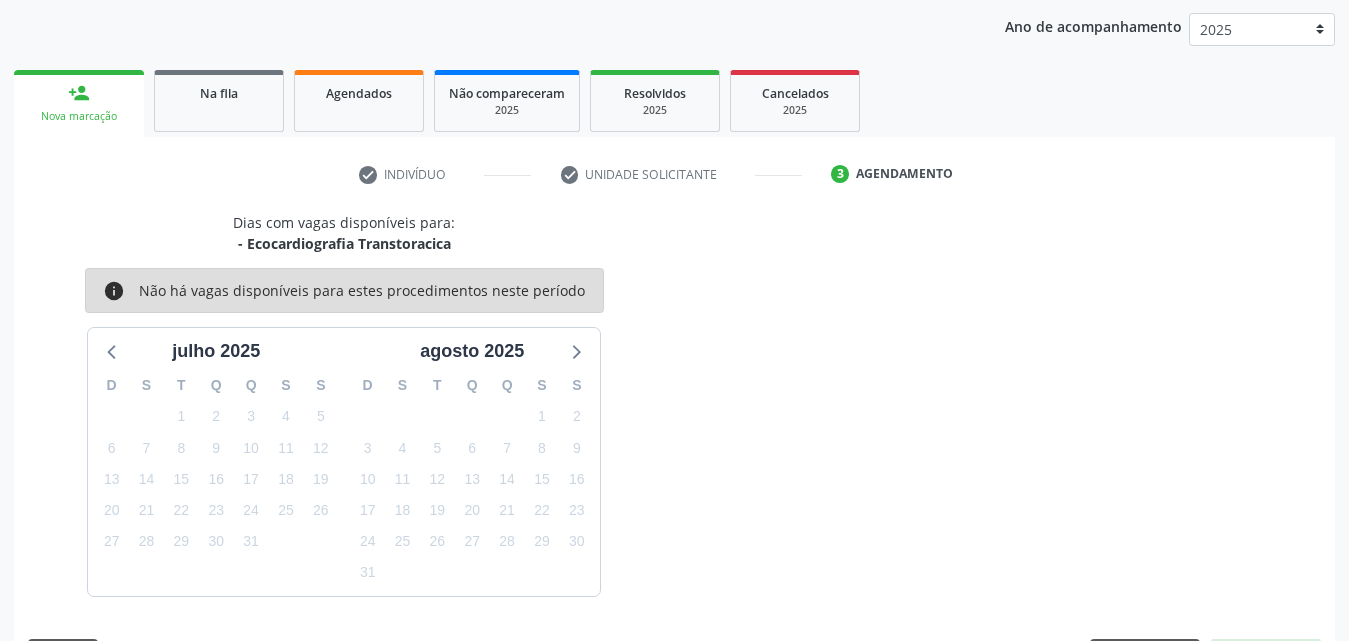 scroll, scrollTop: 316, scrollLeft: 0, axis: vertical 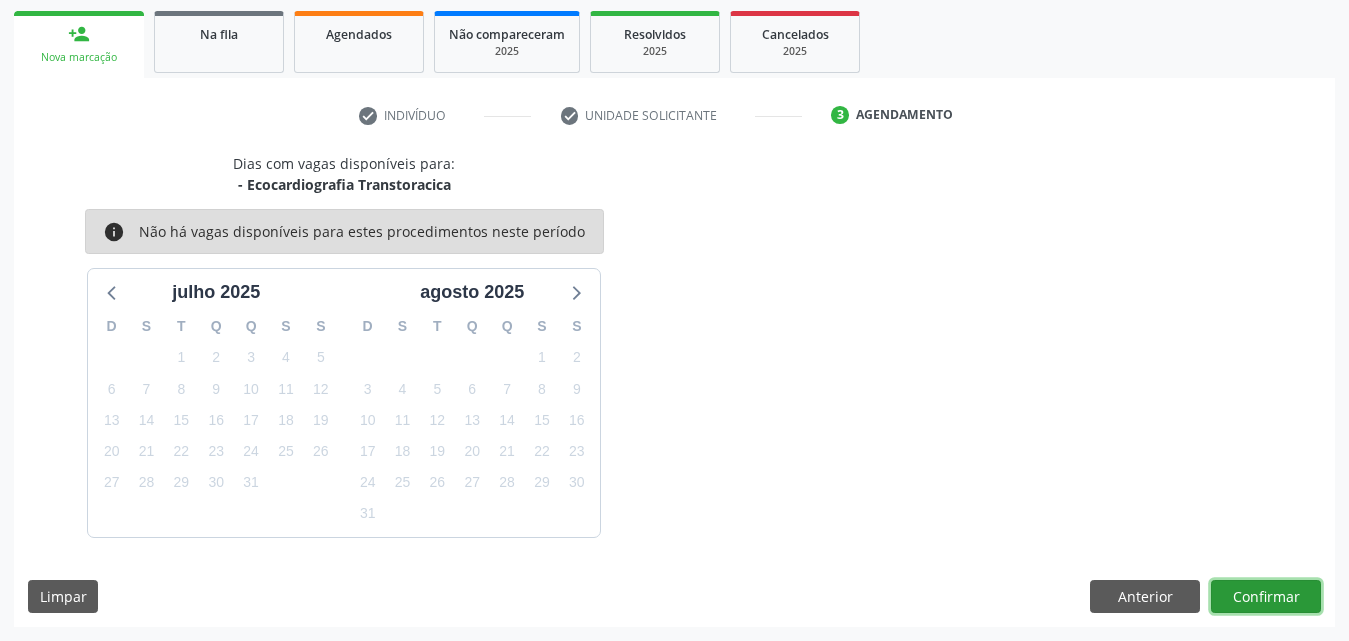 click on "Confirmar" at bounding box center [1266, 597] 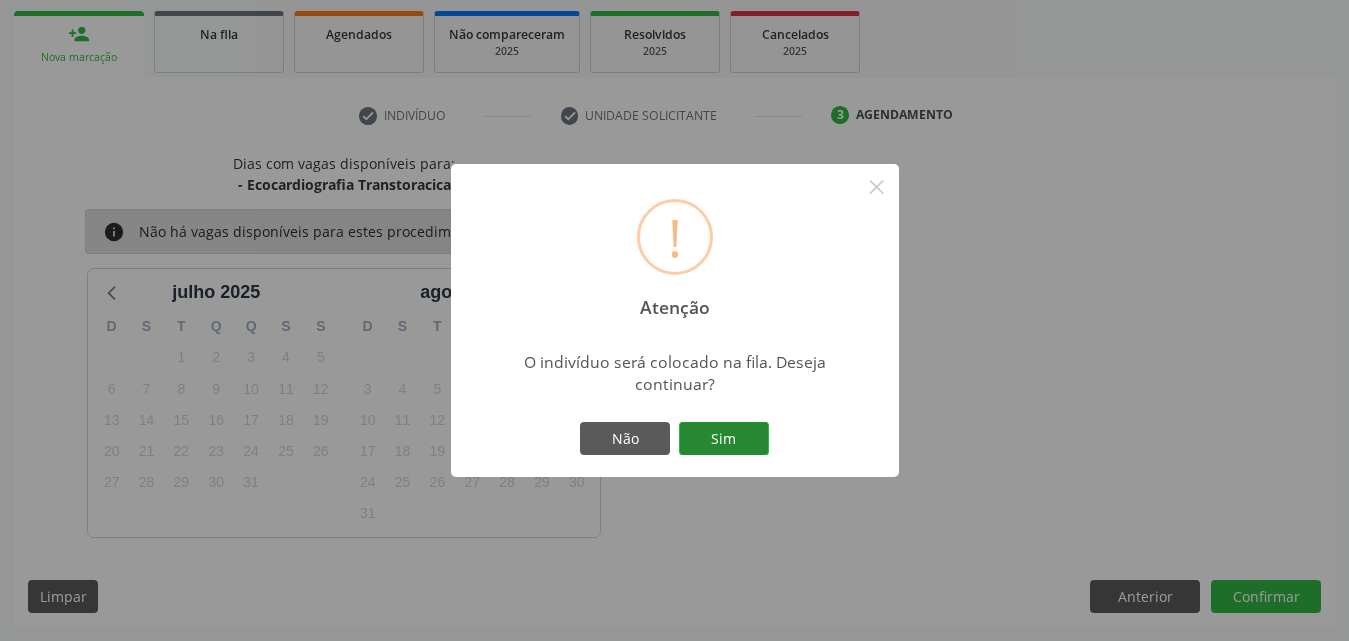click on "Sim" at bounding box center [724, 439] 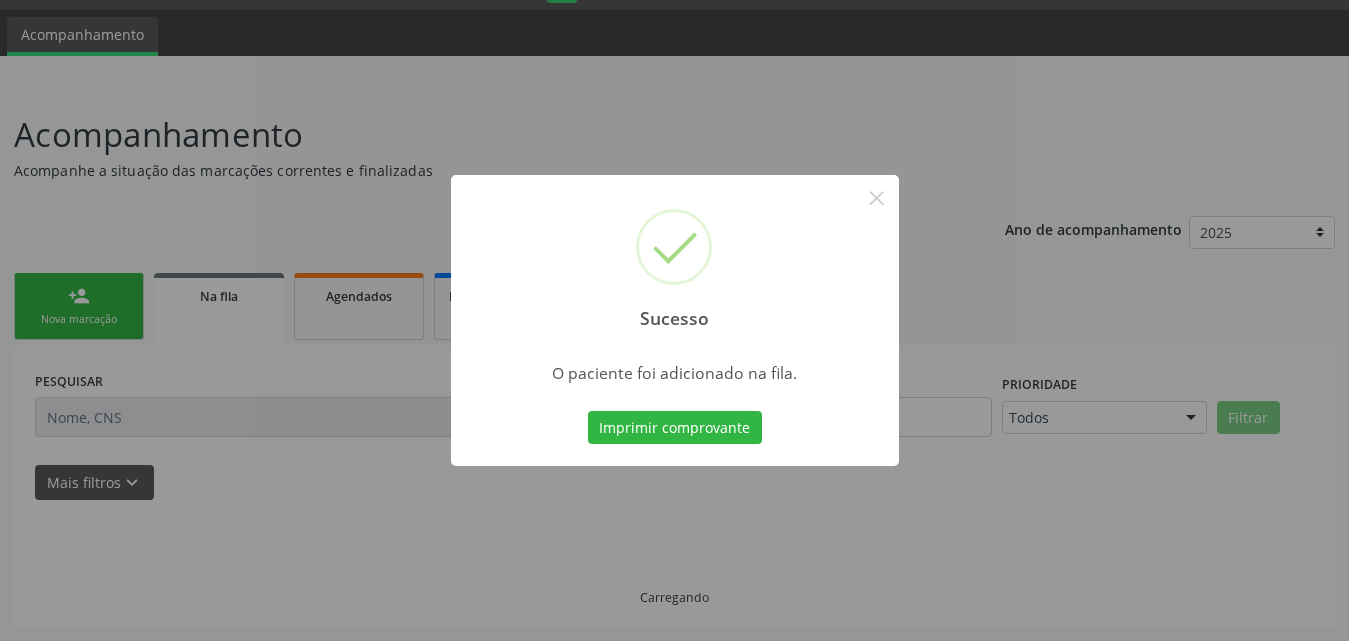 scroll, scrollTop: 54, scrollLeft: 0, axis: vertical 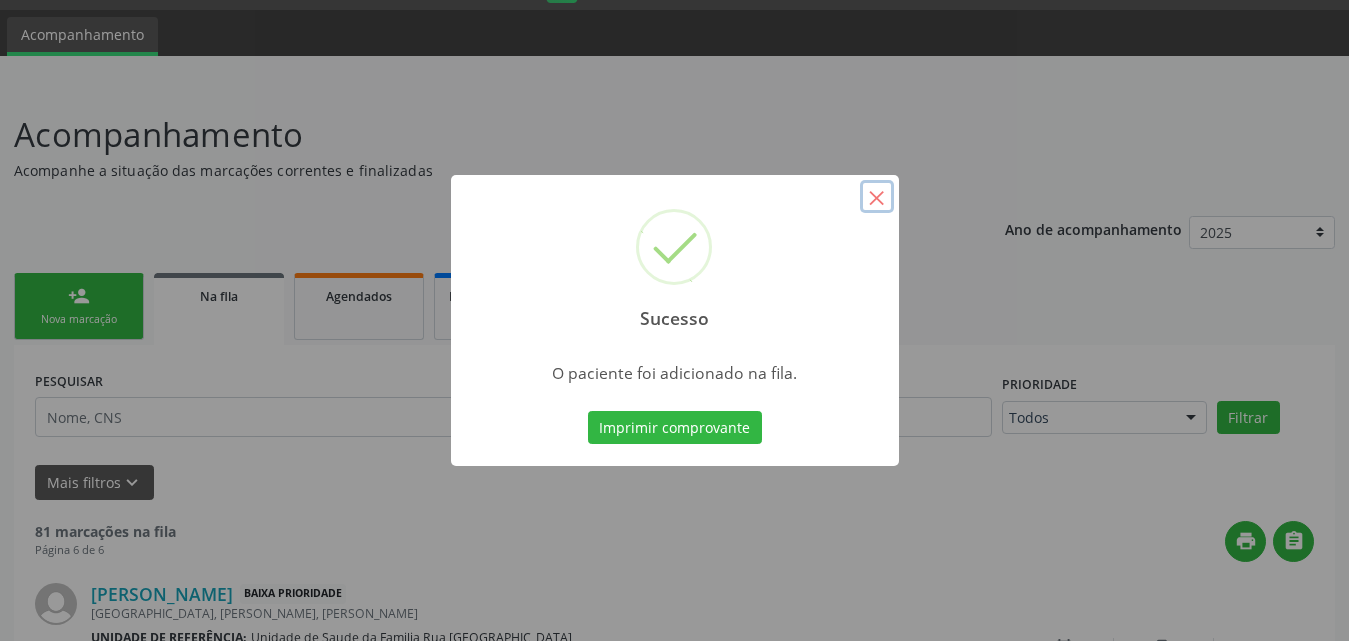 click on "×" at bounding box center (877, 197) 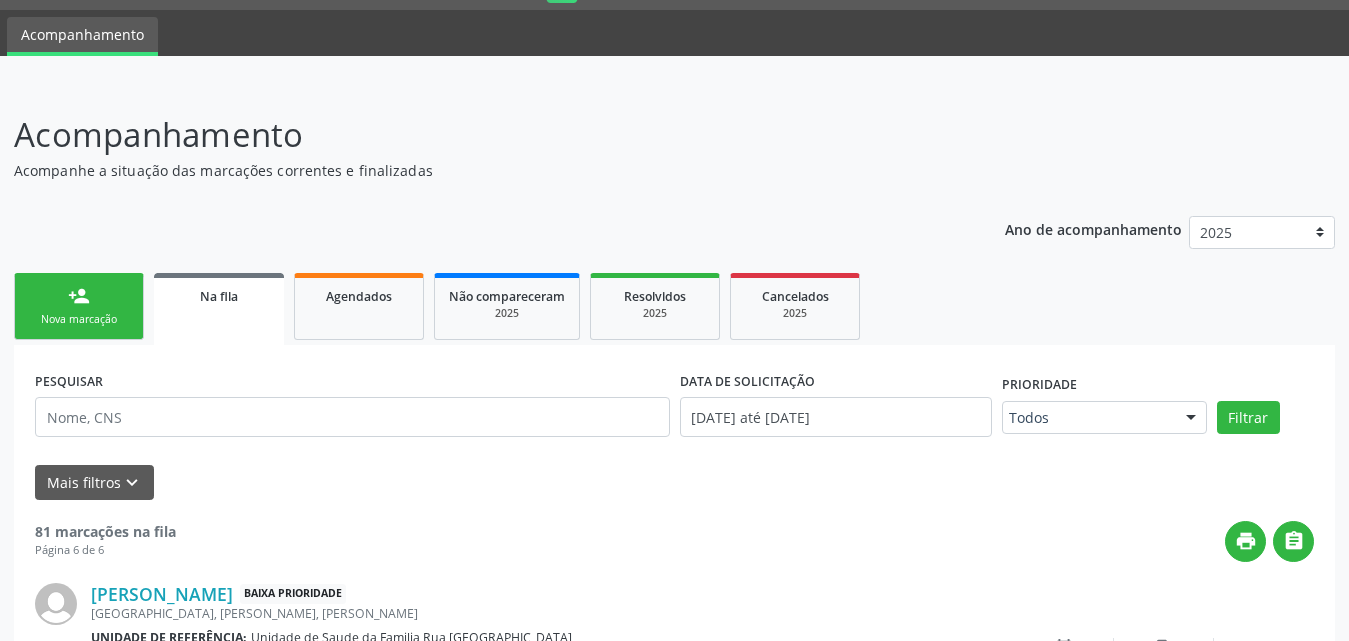 click on "person_add
Nova marcação" at bounding box center (79, 306) 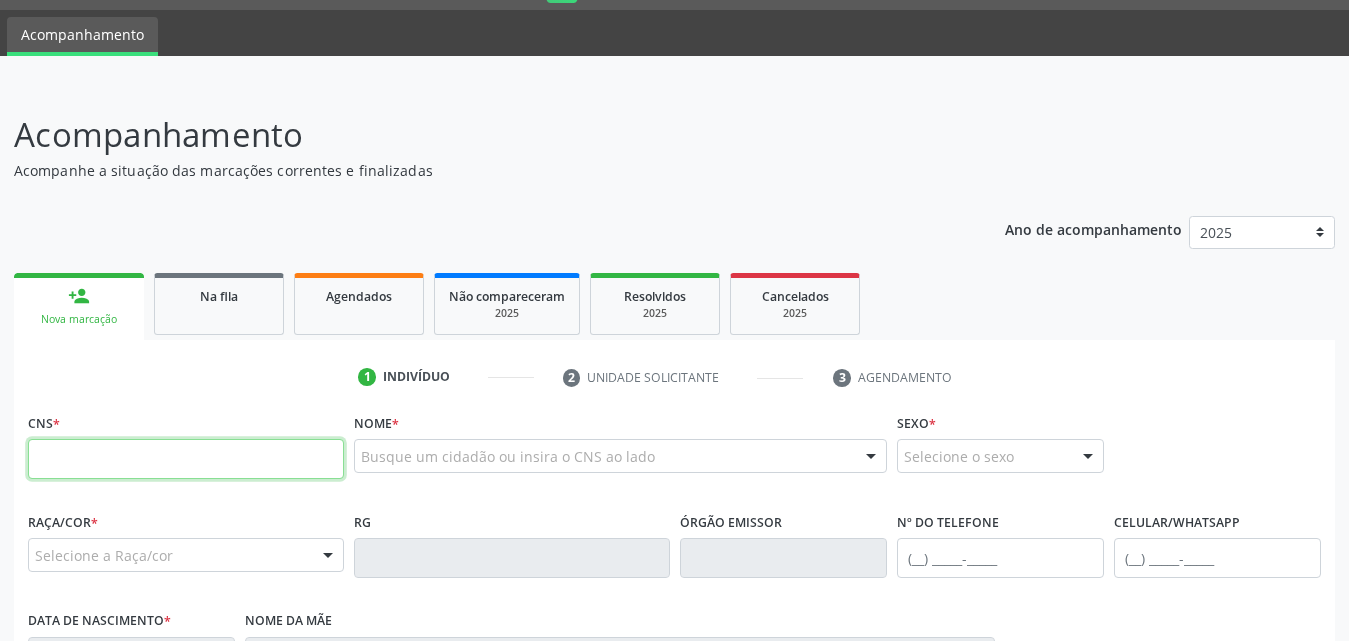 click at bounding box center [186, 459] 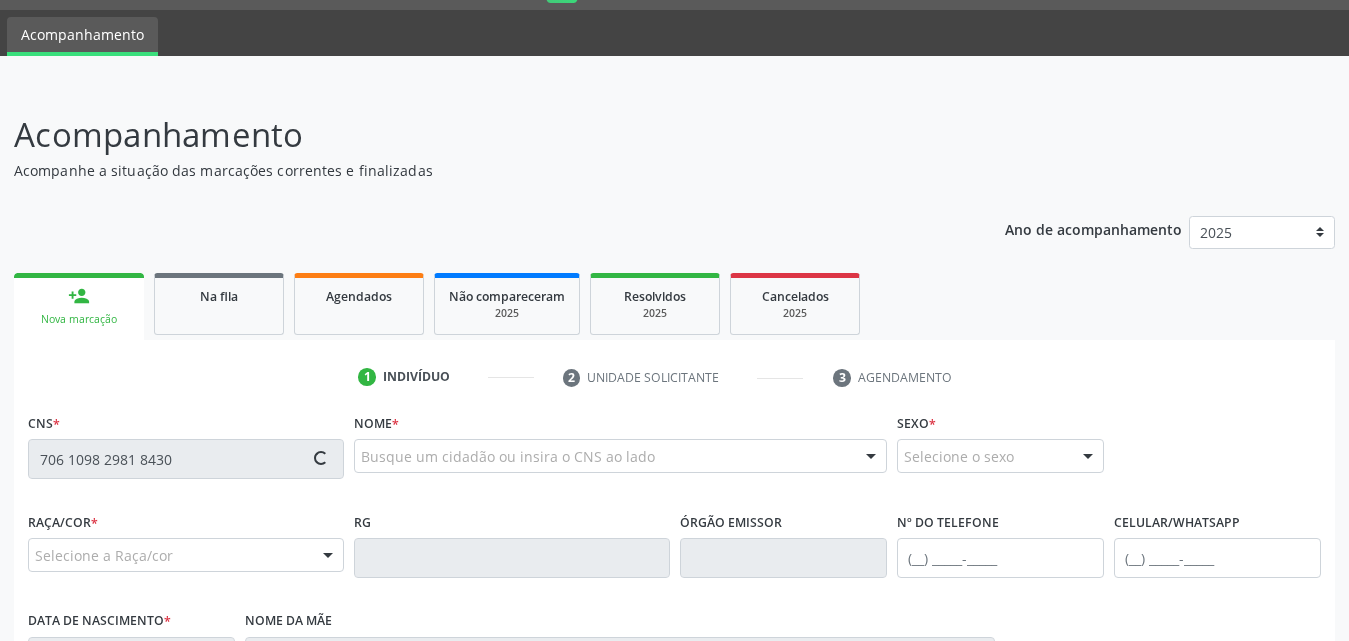 type on "706 1098 2981 8430" 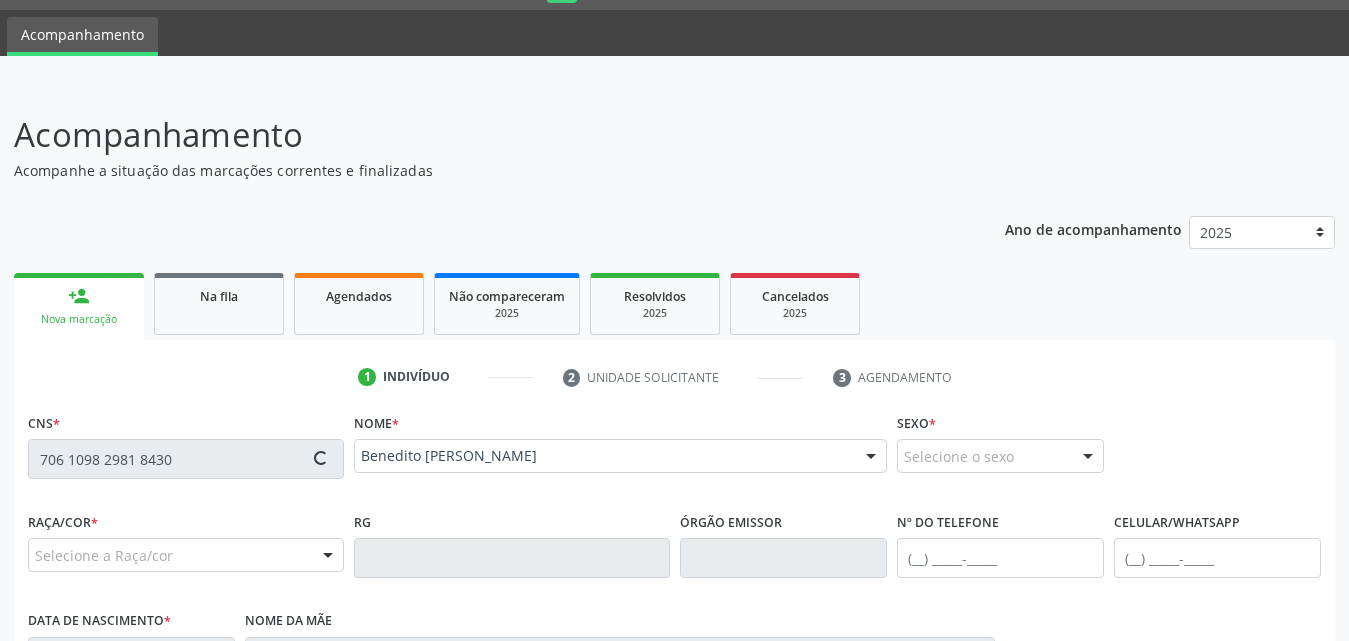 type on "[PHONE_NUMBER]" 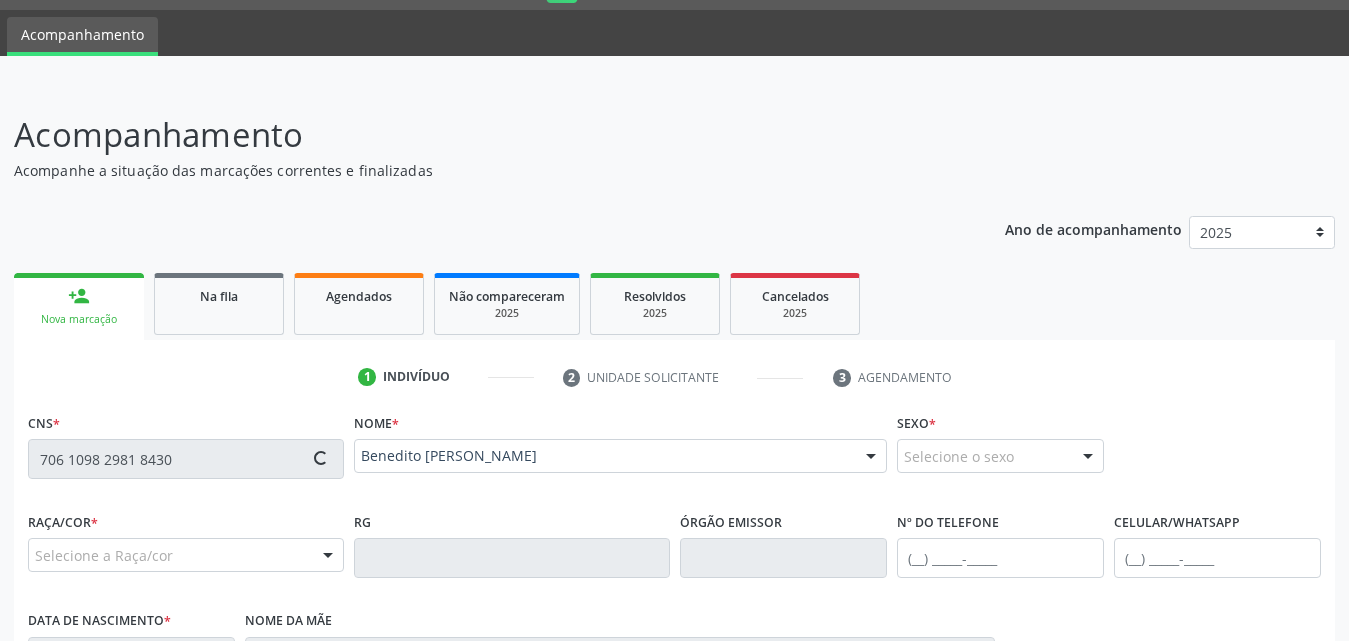 type on "[DATE]" 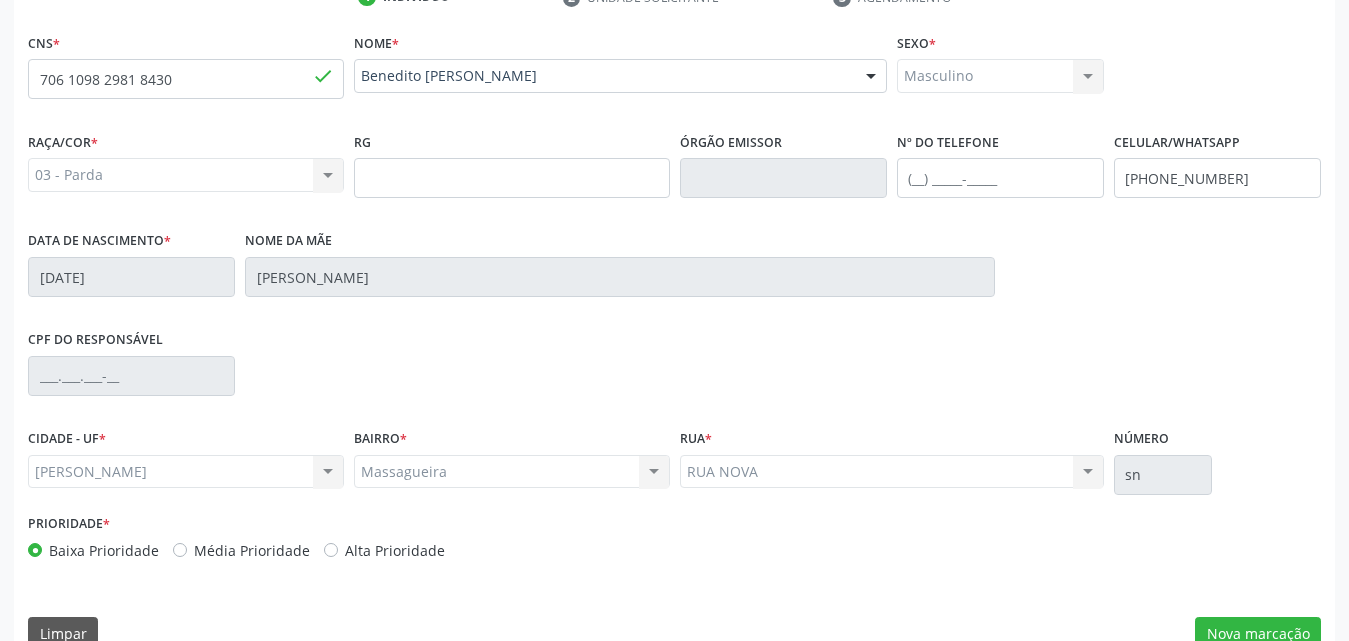 scroll, scrollTop: 471, scrollLeft: 0, axis: vertical 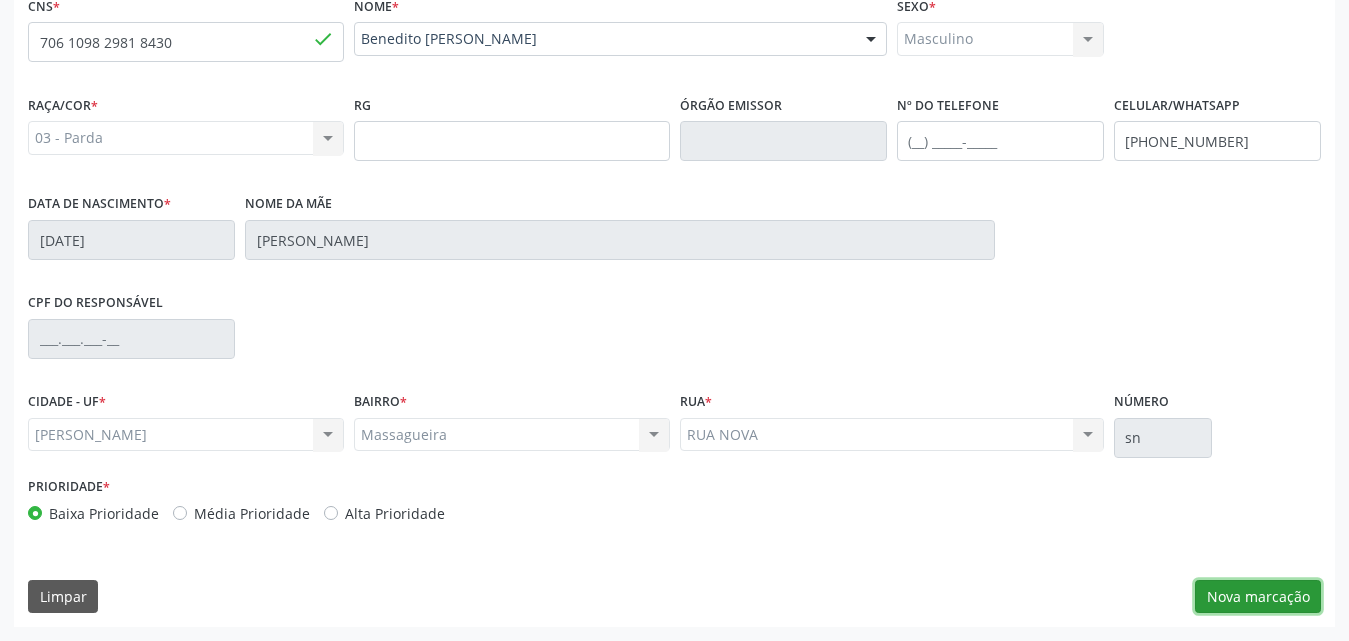 click on "Nova marcação" at bounding box center (1258, 597) 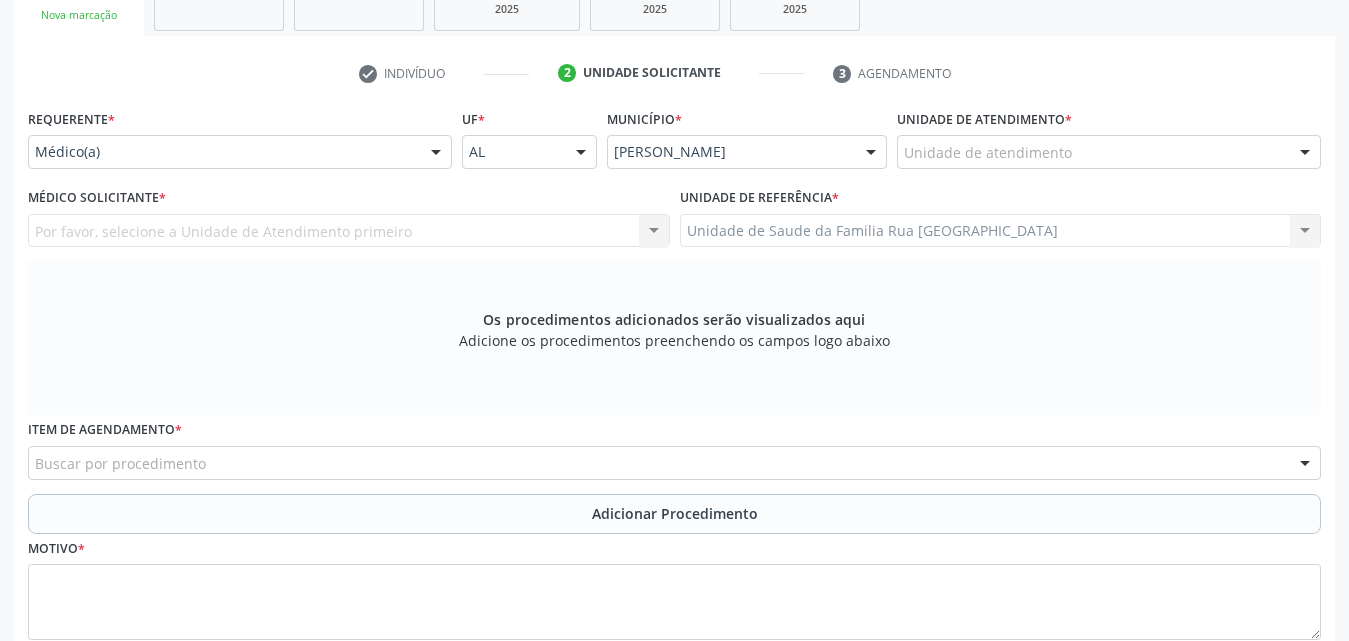 scroll, scrollTop: 171, scrollLeft: 0, axis: vertical 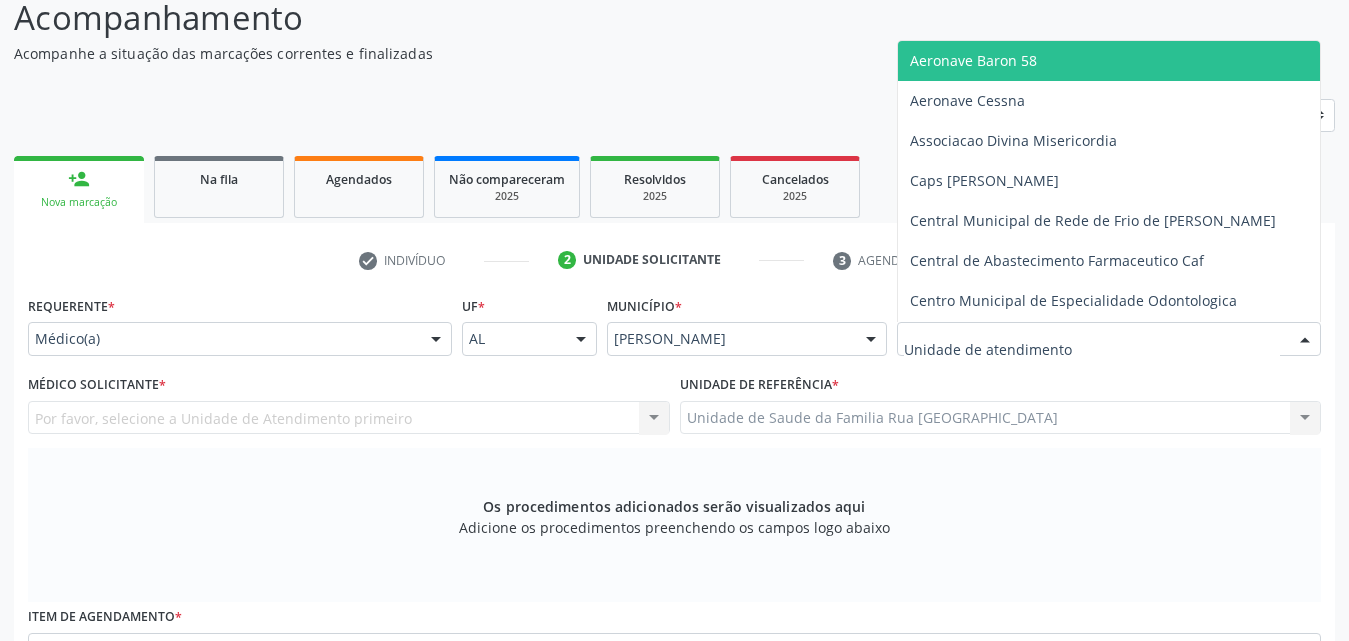 click at bounding box center (1109, 339) 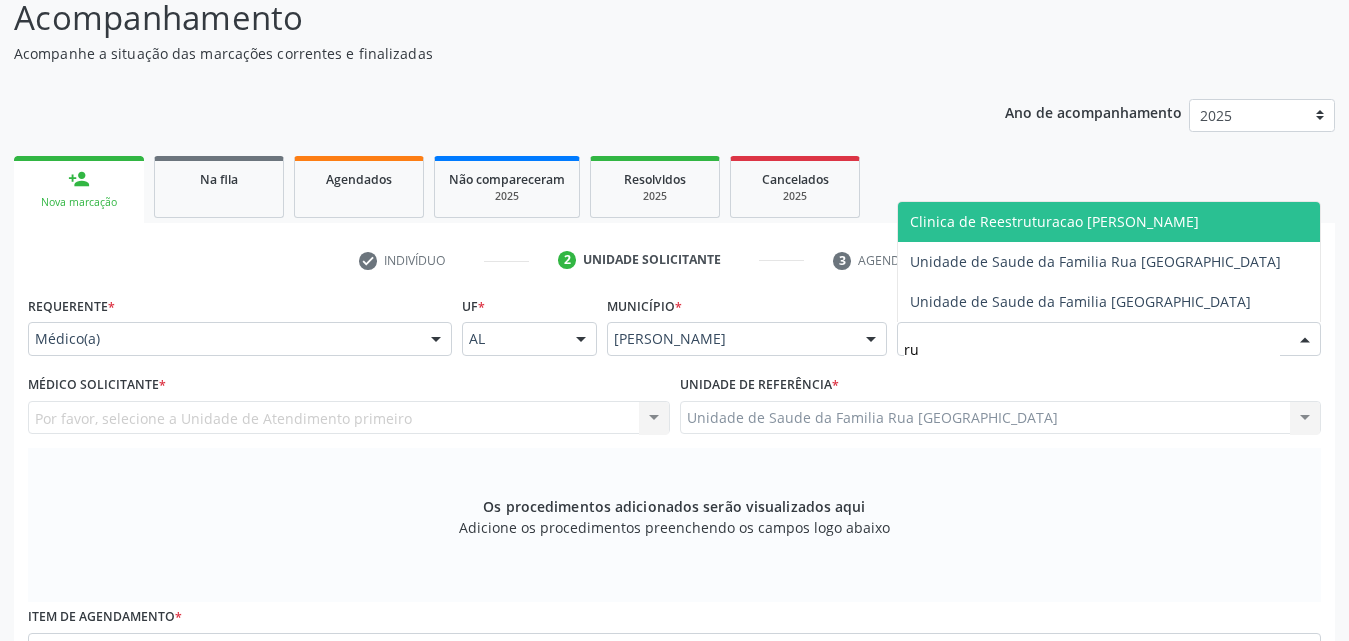 type on "rua" 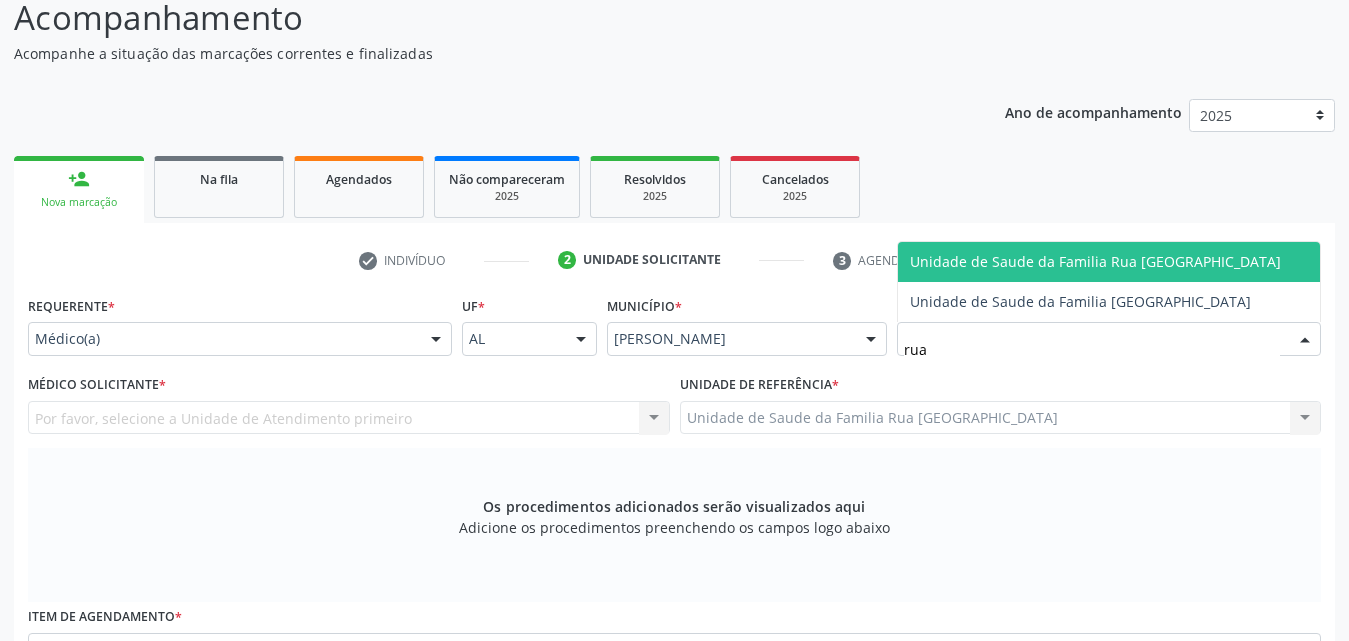 click on "Unidade de Saude da Familia Rua [GEOGRAPHIC_DATA]" at bounding box center (1095, 261) 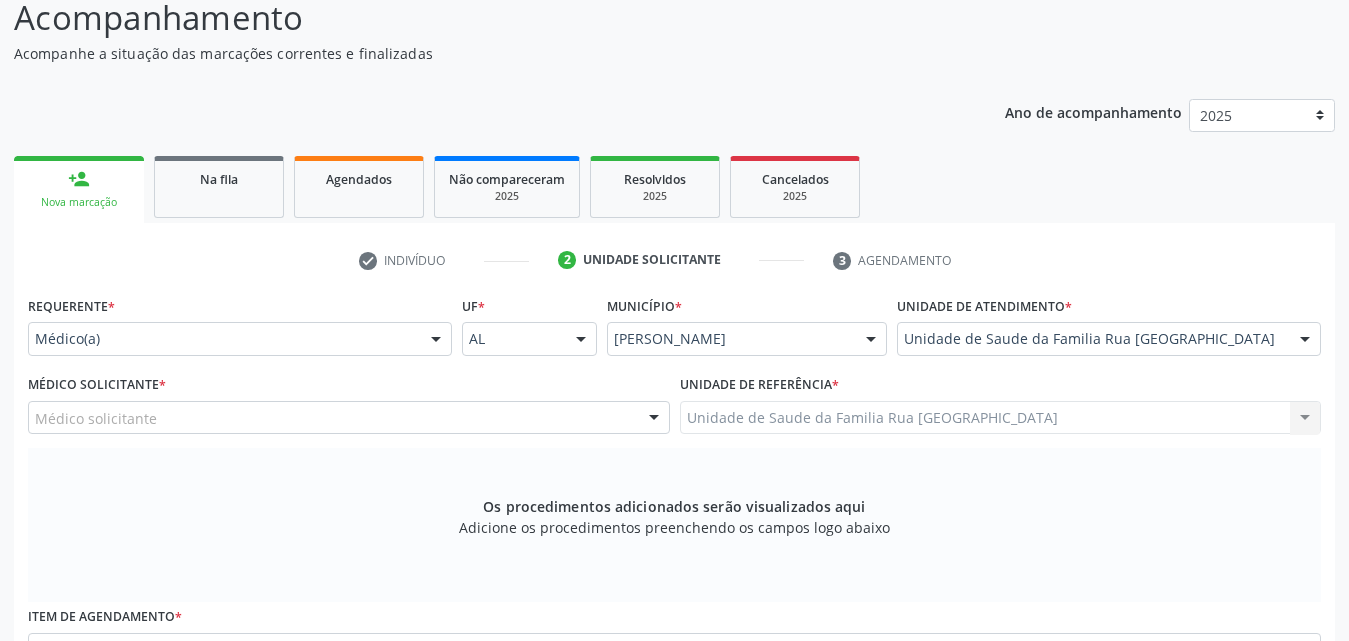 click at bounding box center (654, 419) 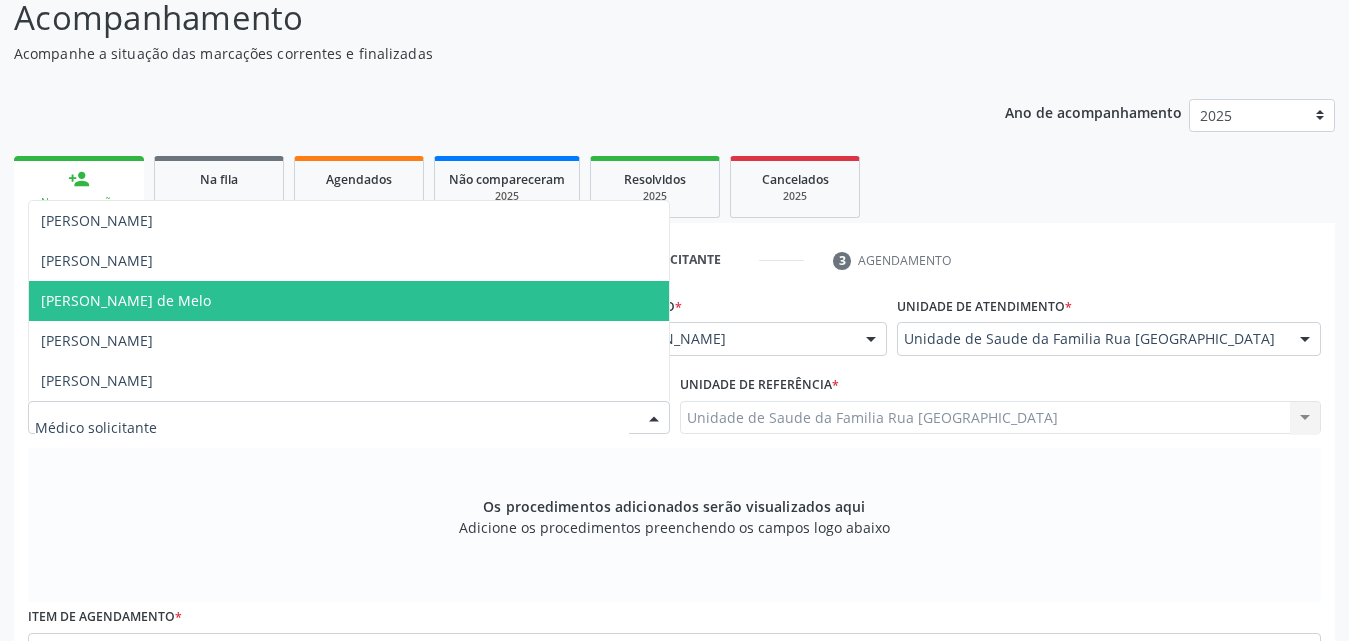 click on "[PERSON_NAME] de Melo" at bounding box center [349, 301] 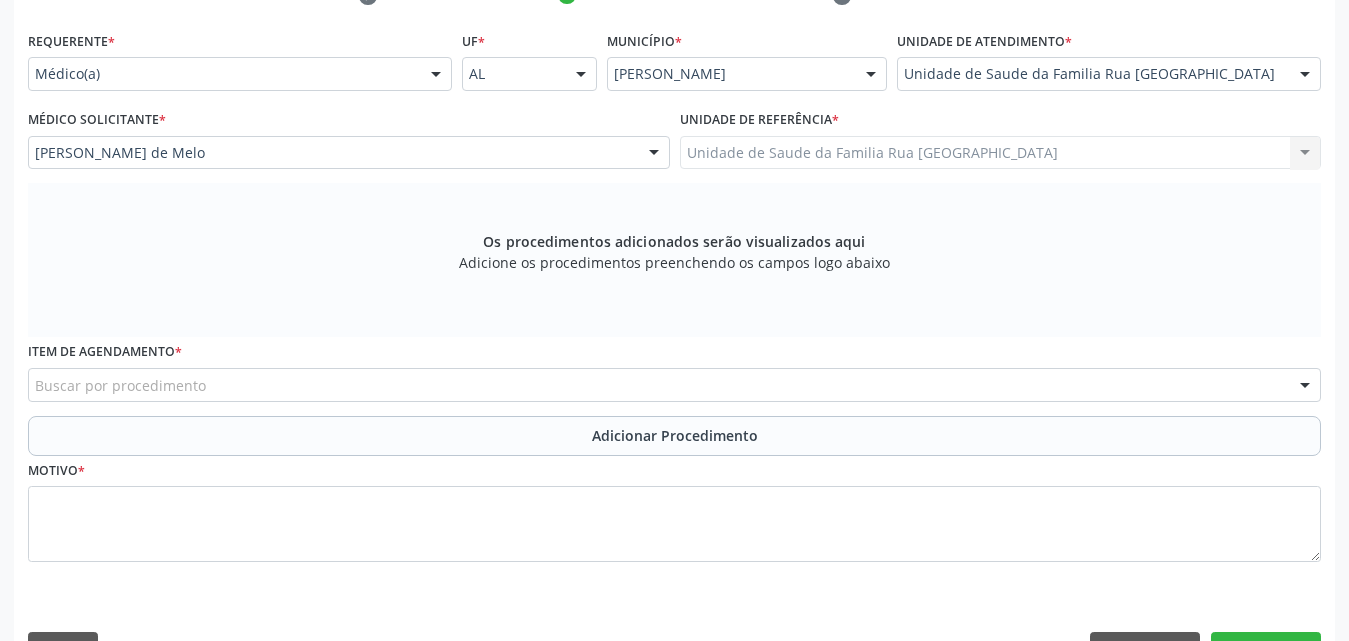 scroll, scrollTop: 471, scrollLeft: 0, axis: vertical 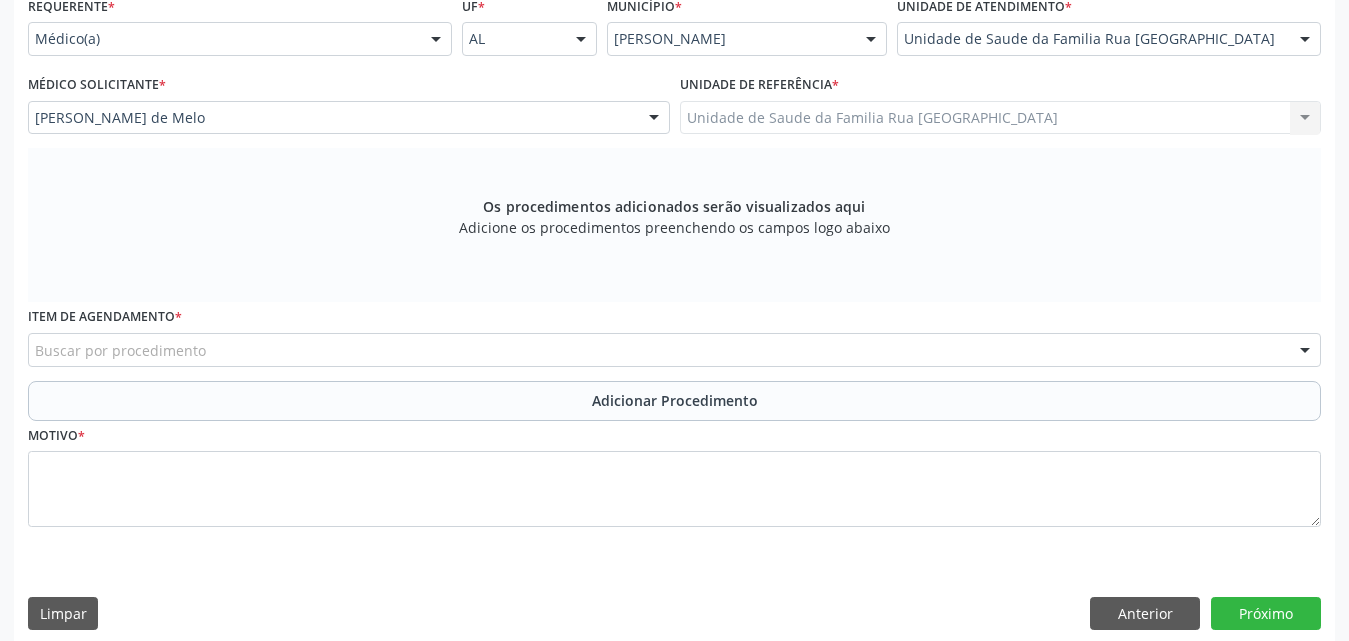 click on "Buscar por procedimento" at bounding box center [674, 350] 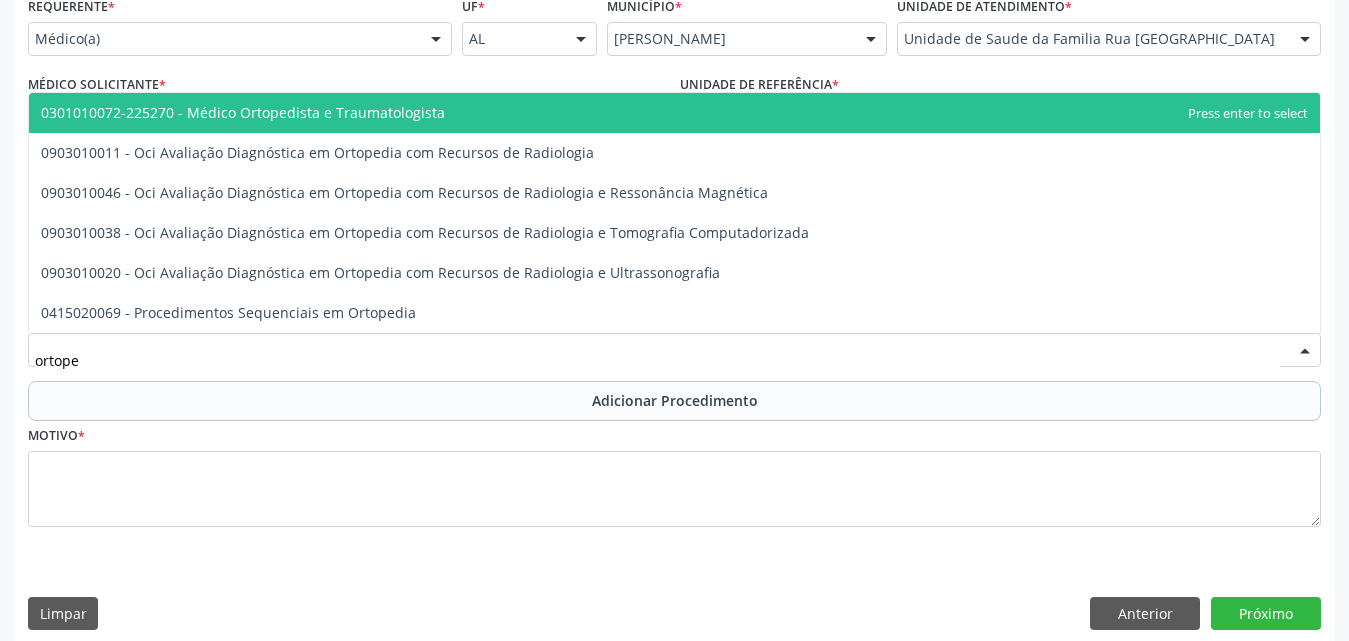 type on "ortoped" 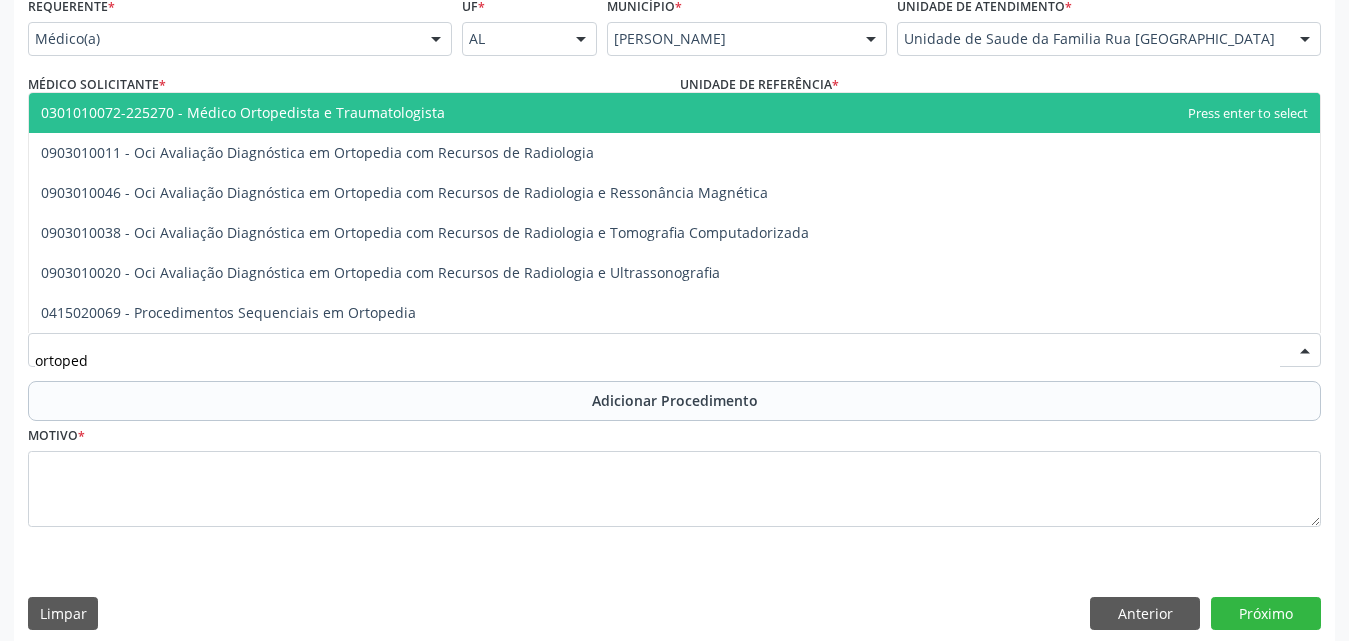 click on "0301010072-225270 - Médico Ortopedista e Traumatologista" at bounding box center (243, 112) 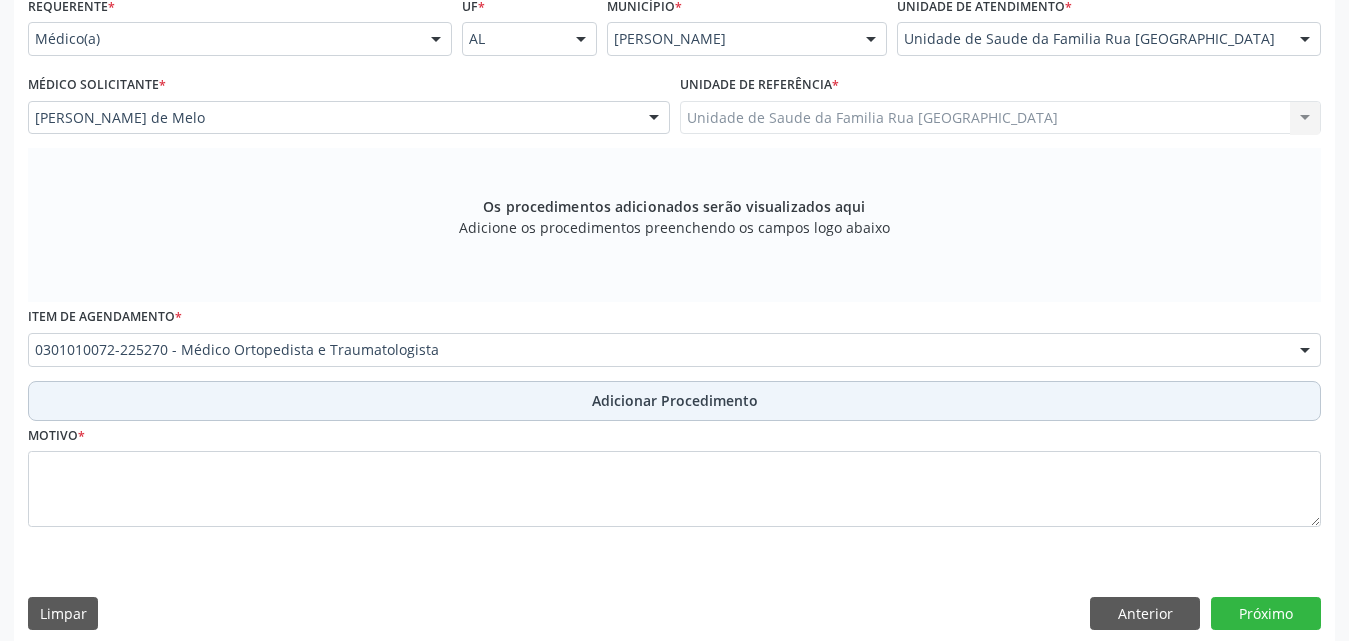 click on "Adicionar Procedimento" at bounding box center (675, 400) 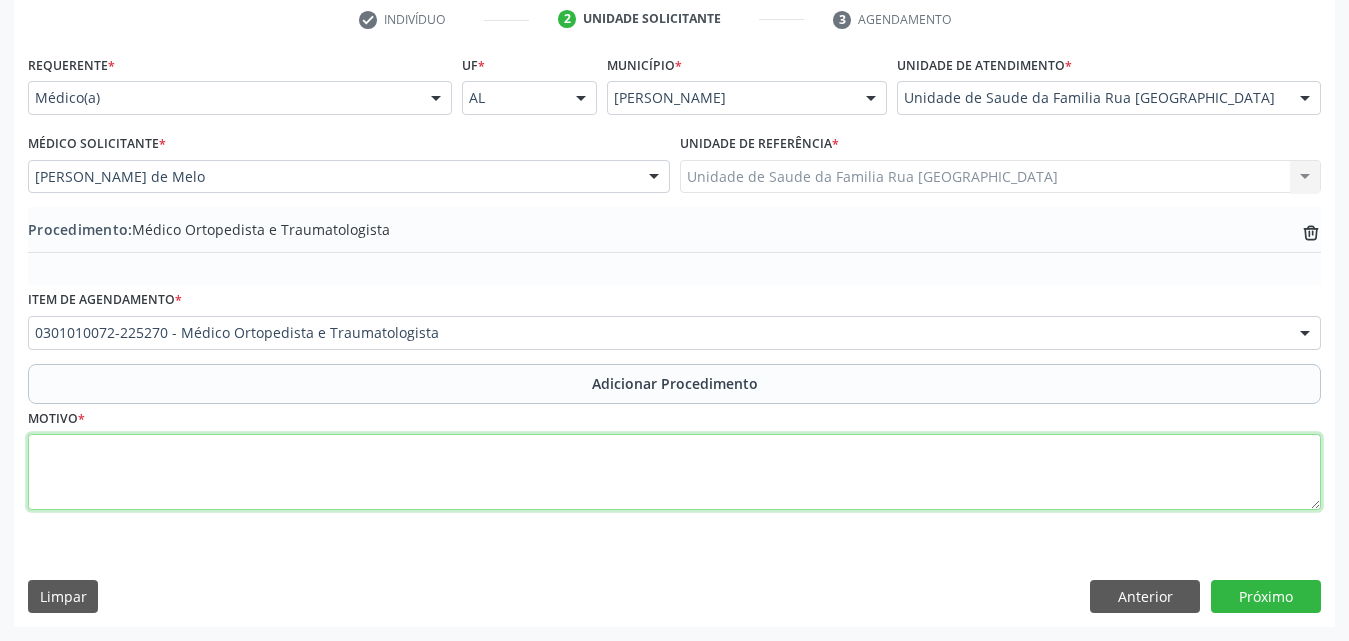 click at bounding box center [674, 472] 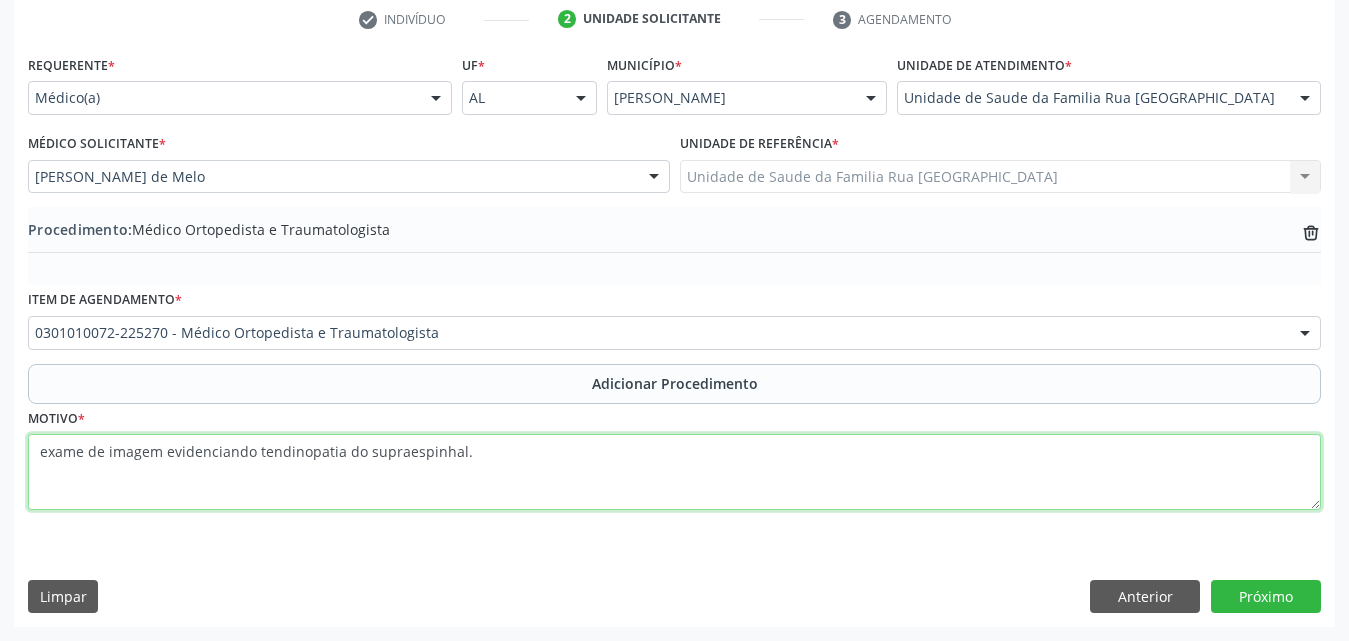 type on "exame de imagem evidenciando tendinopatia do supraespinhal." 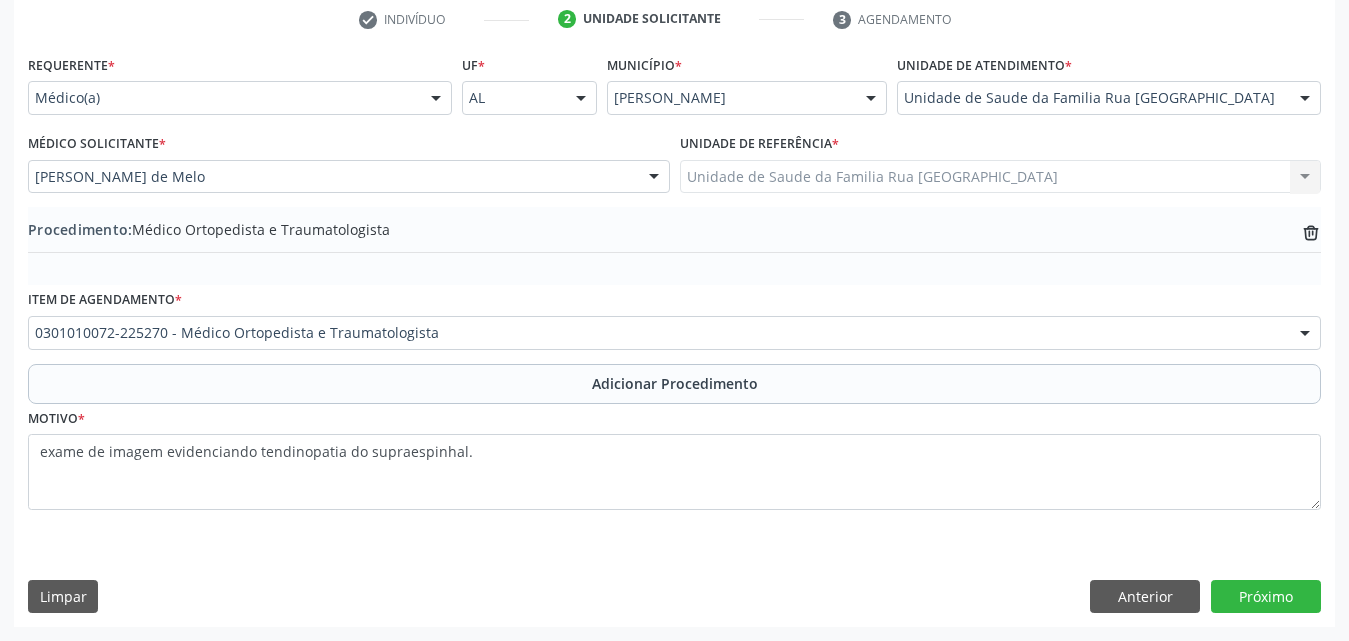 drag, startPoint x: 304, startPoint y: 453, endPoint x: 906, endPoint y: 307, distance: 619.45135 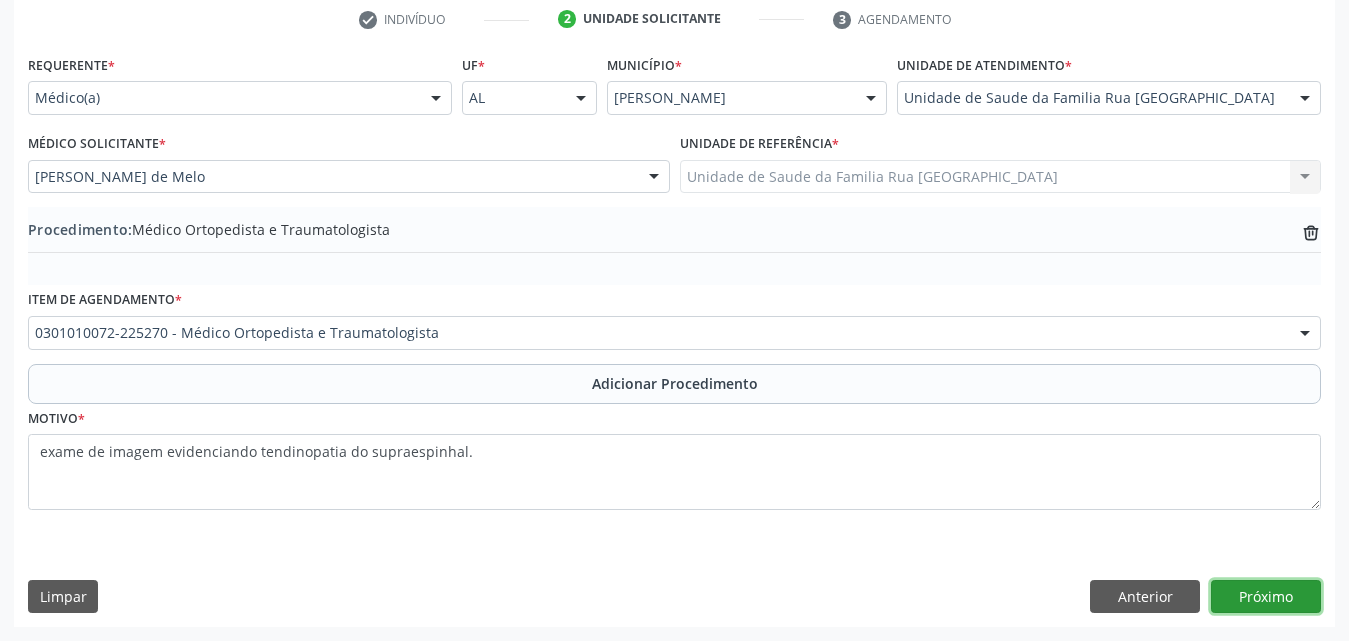 click on "Próximo" at bounding box center (1266, 597) 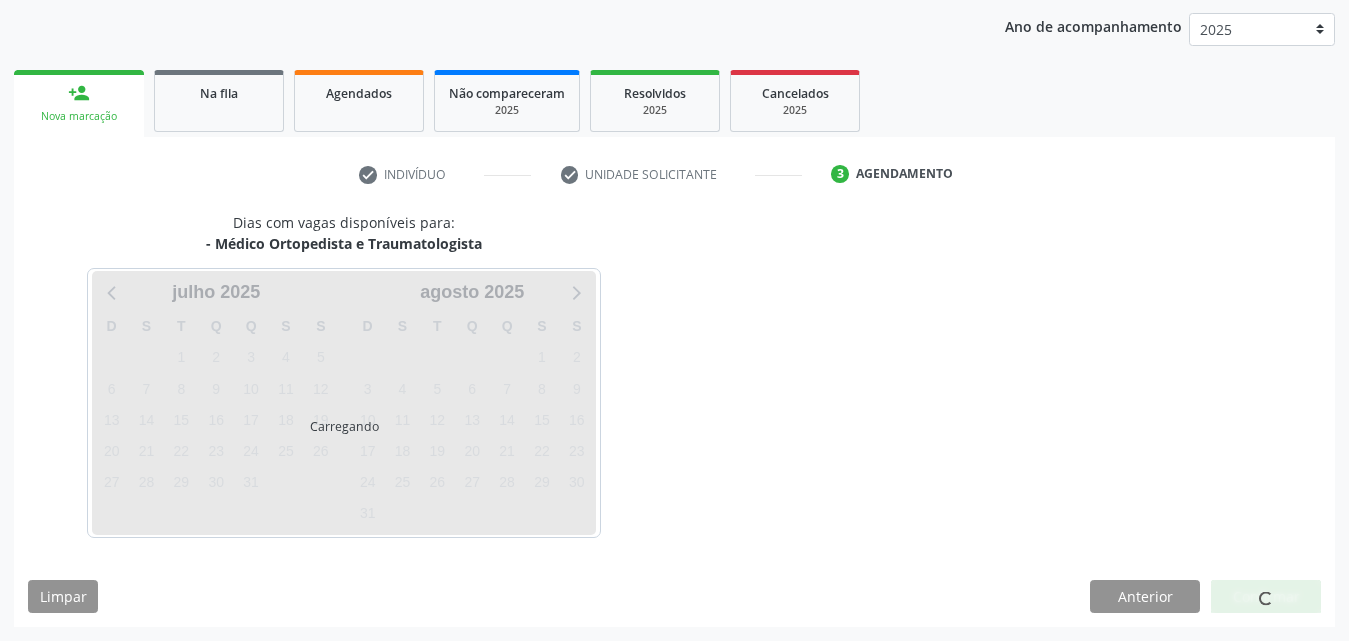 scroll, scrollTop: 316, scrollLeft: 0, axis: vertical 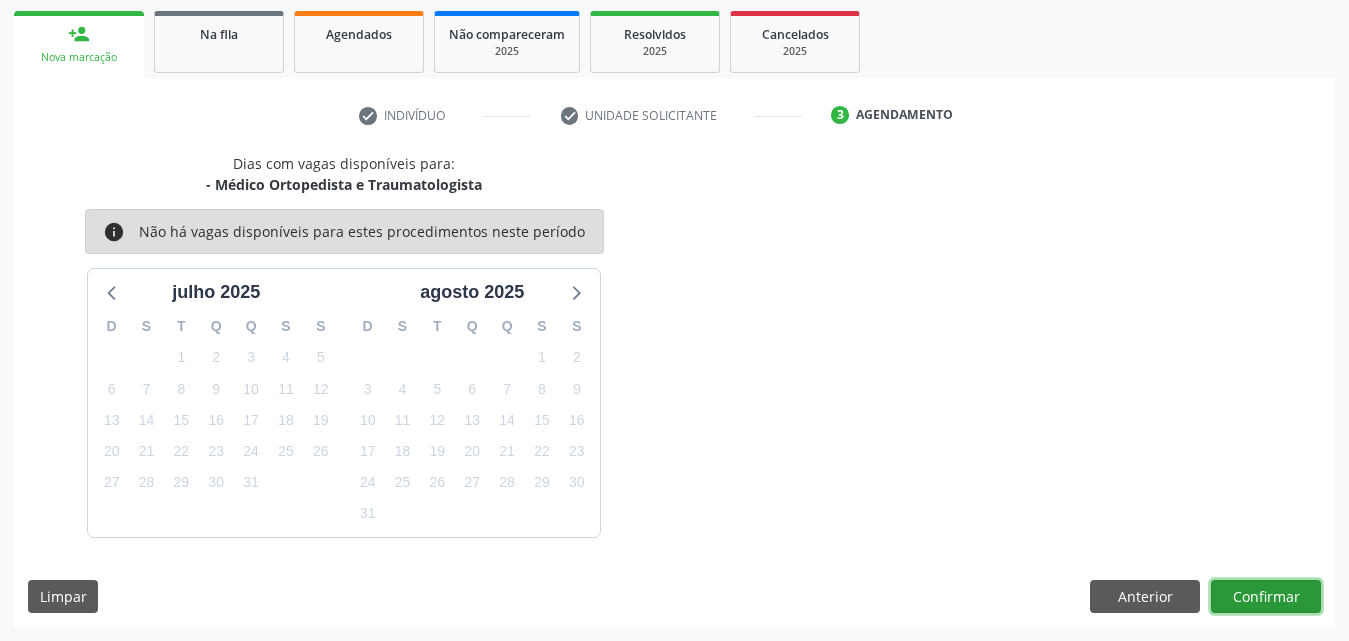 click on "Confirmar" at bounding box center [1266, 597] 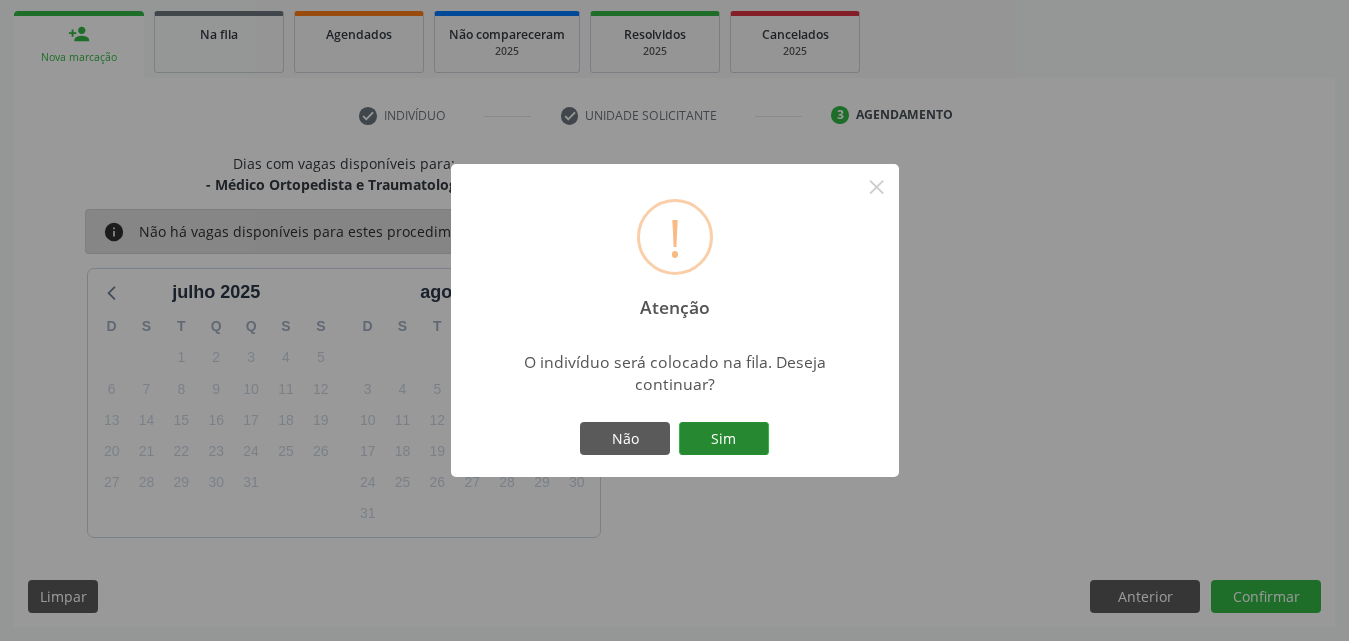 click on "Sim" at bounding box center (724, 439) 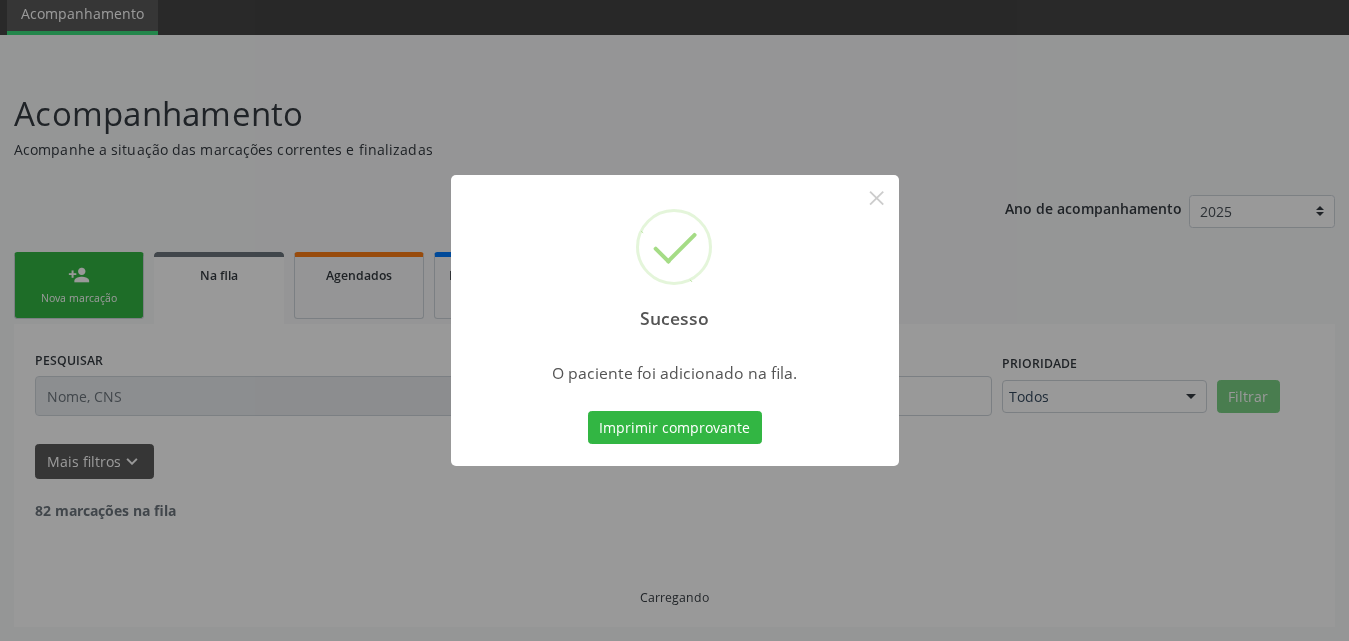 scroll, scrollTop: 54, scrollLeft: 0, axis: vertical 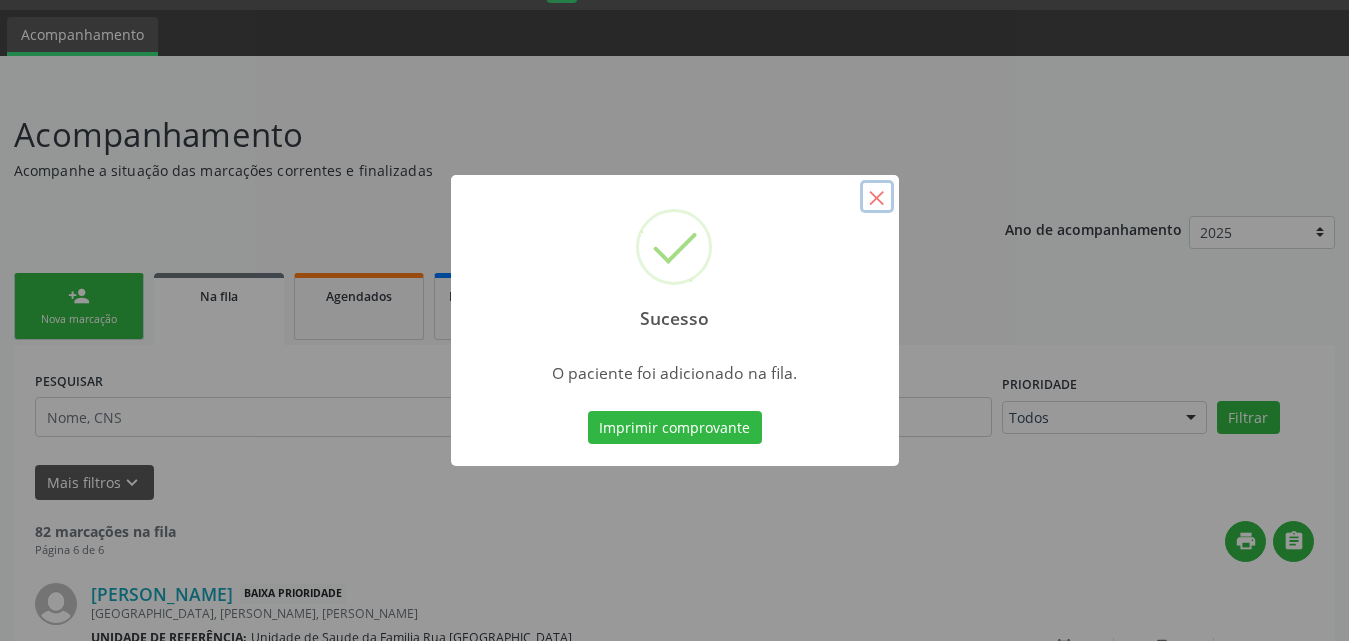 click on "×" at bounding box center (877, 197) 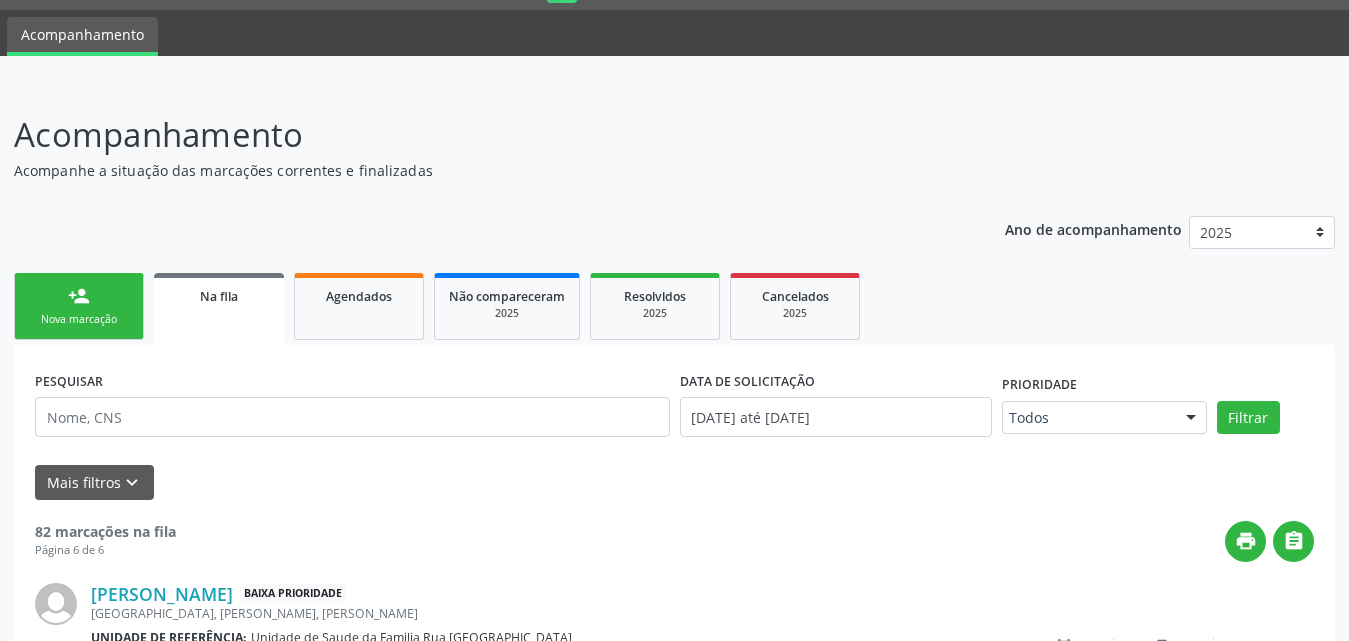 click on "person_add" at bounding box center (79, 296) 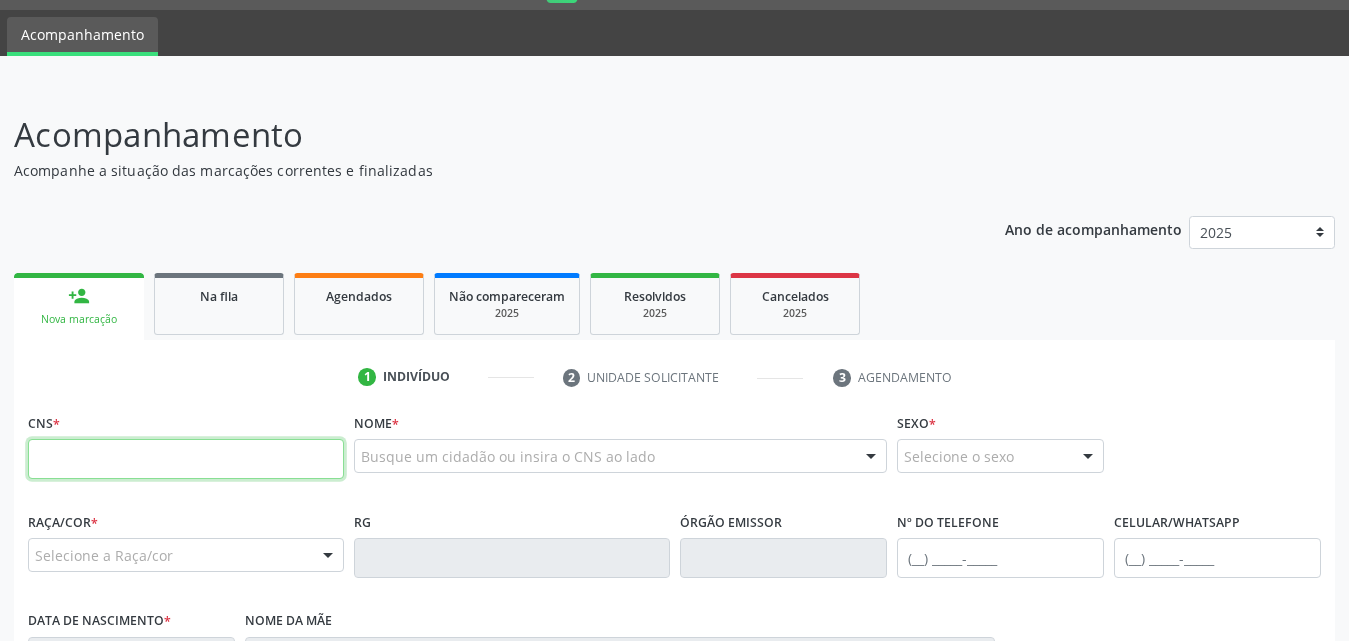 click at bounding box center [186, 459] 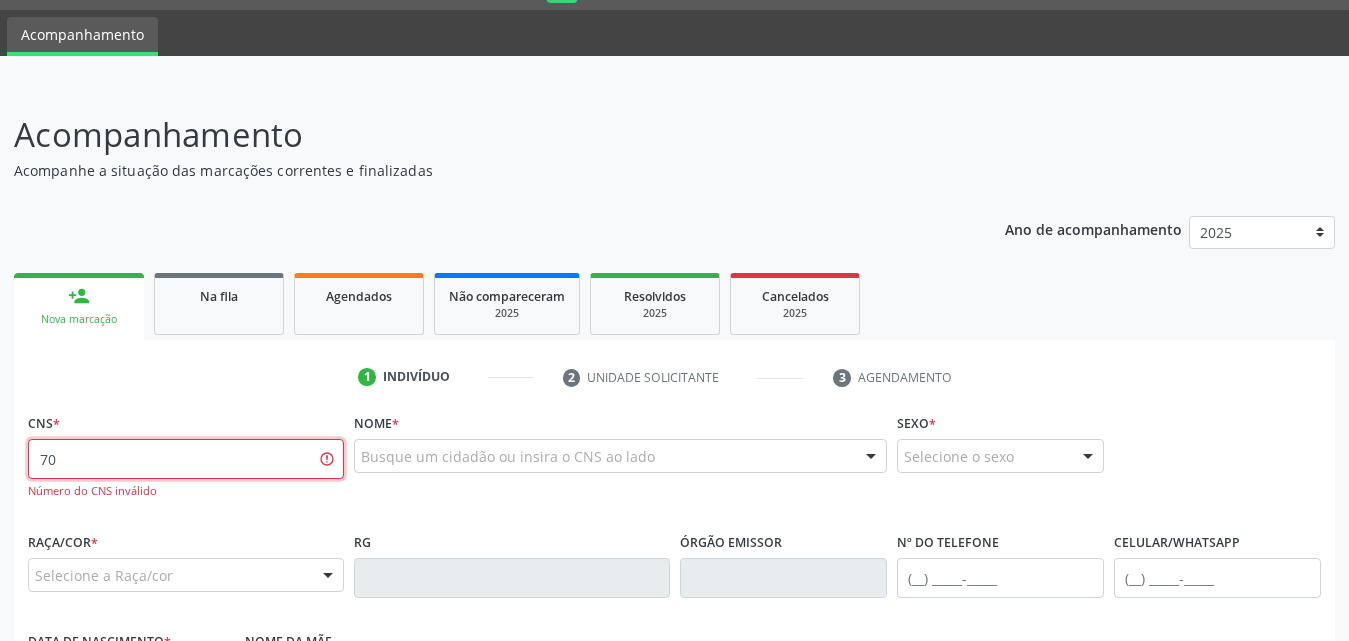 type on "7" 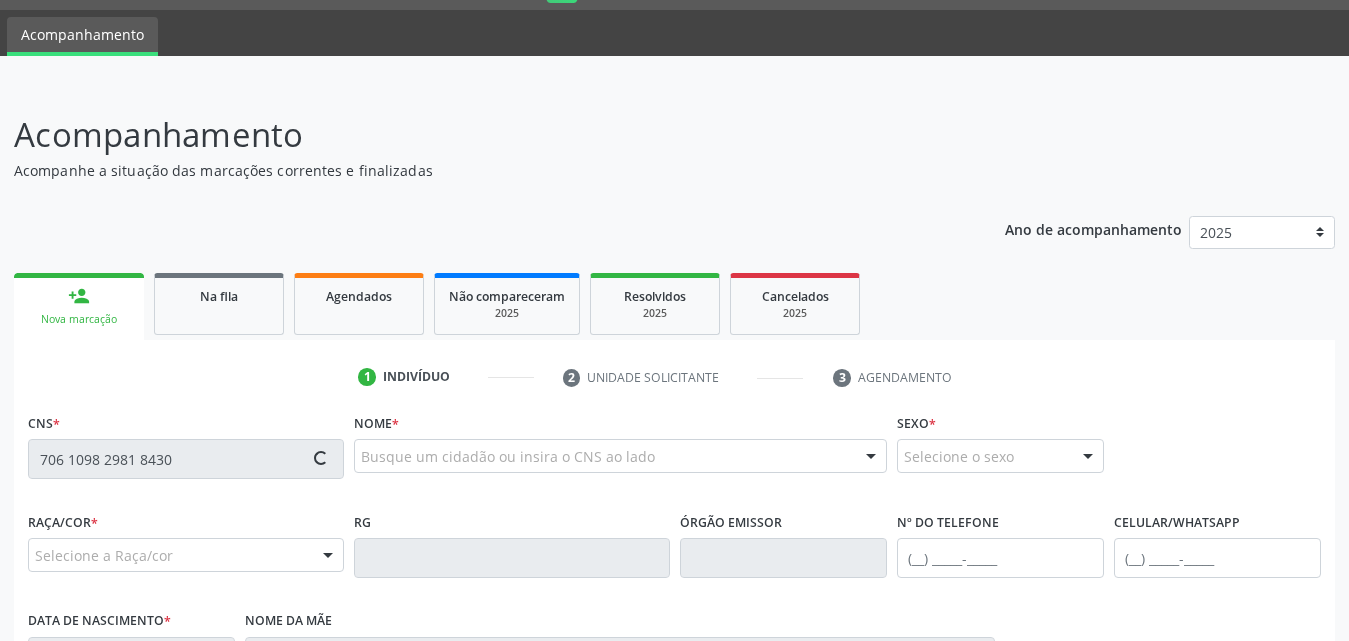 type on "706 1098 2981 8430" 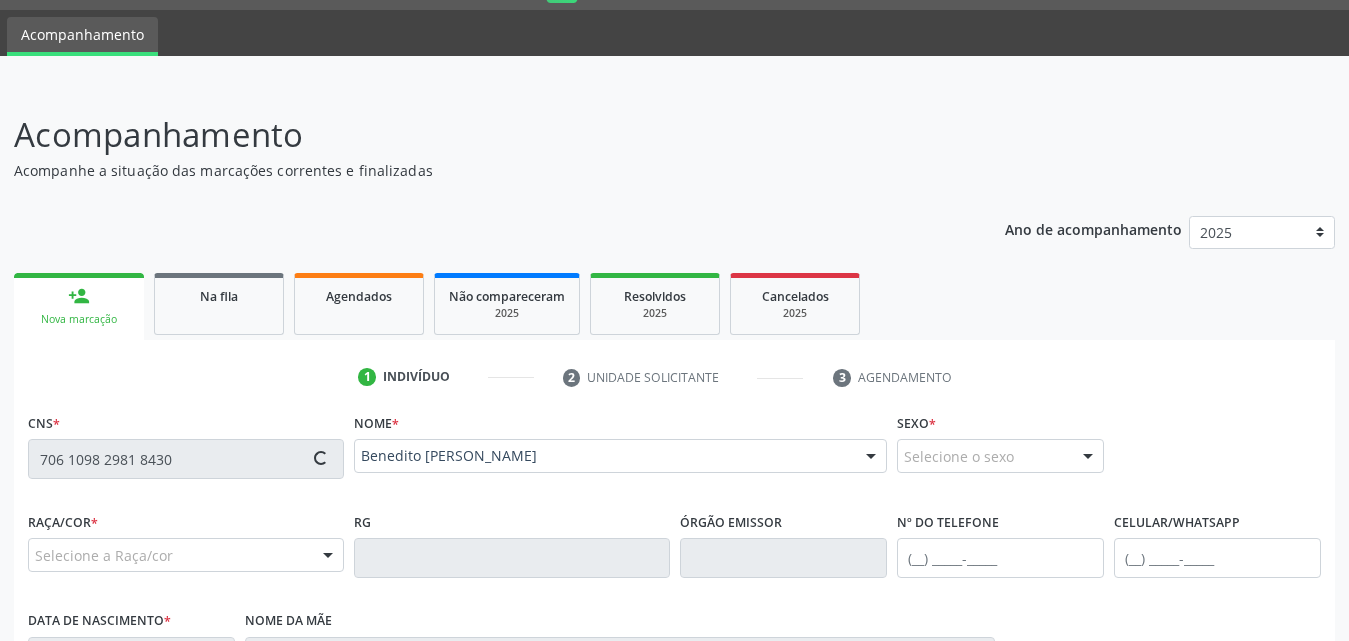 type on "[PHONE_NUMBER]" 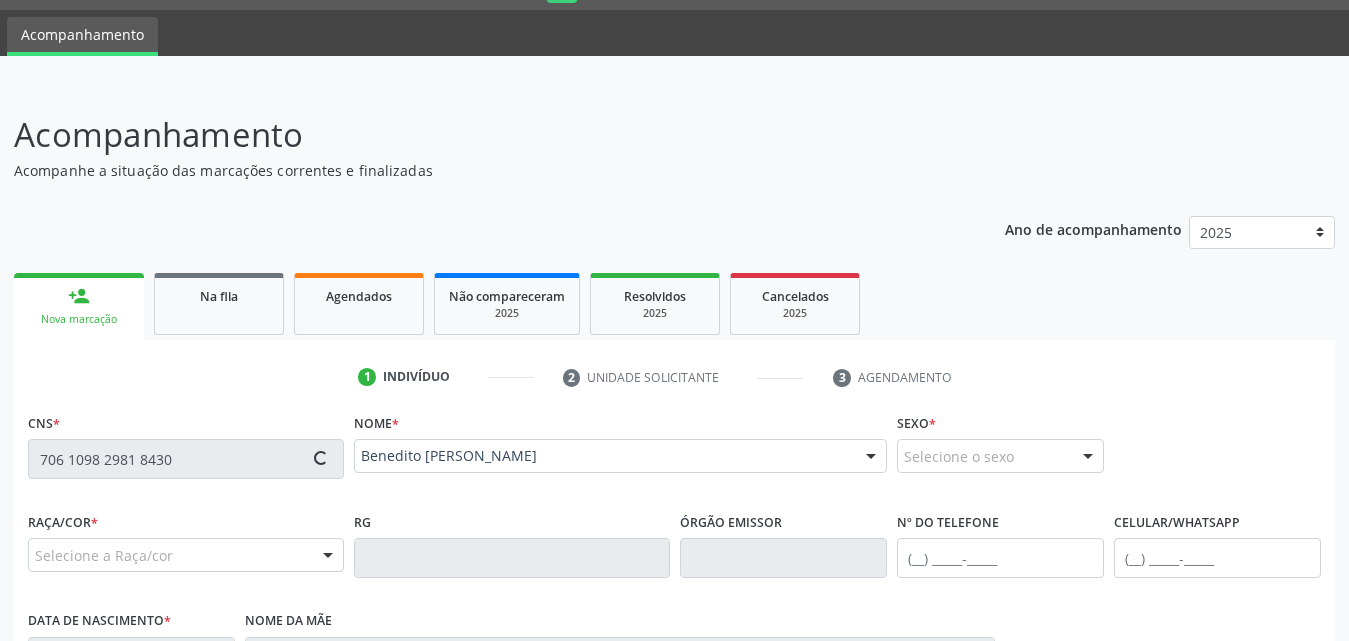 type on "[DATE]" 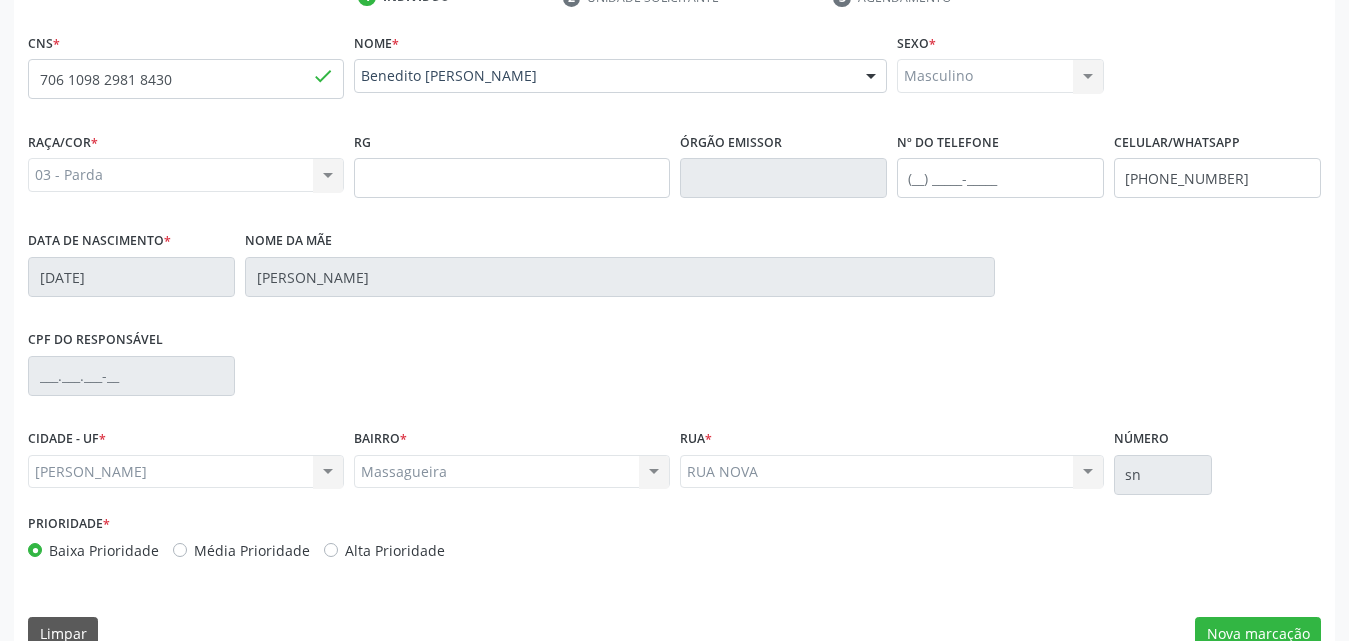 scroll, scrollTop: 471, scrollLeft: 0, axis: vertical 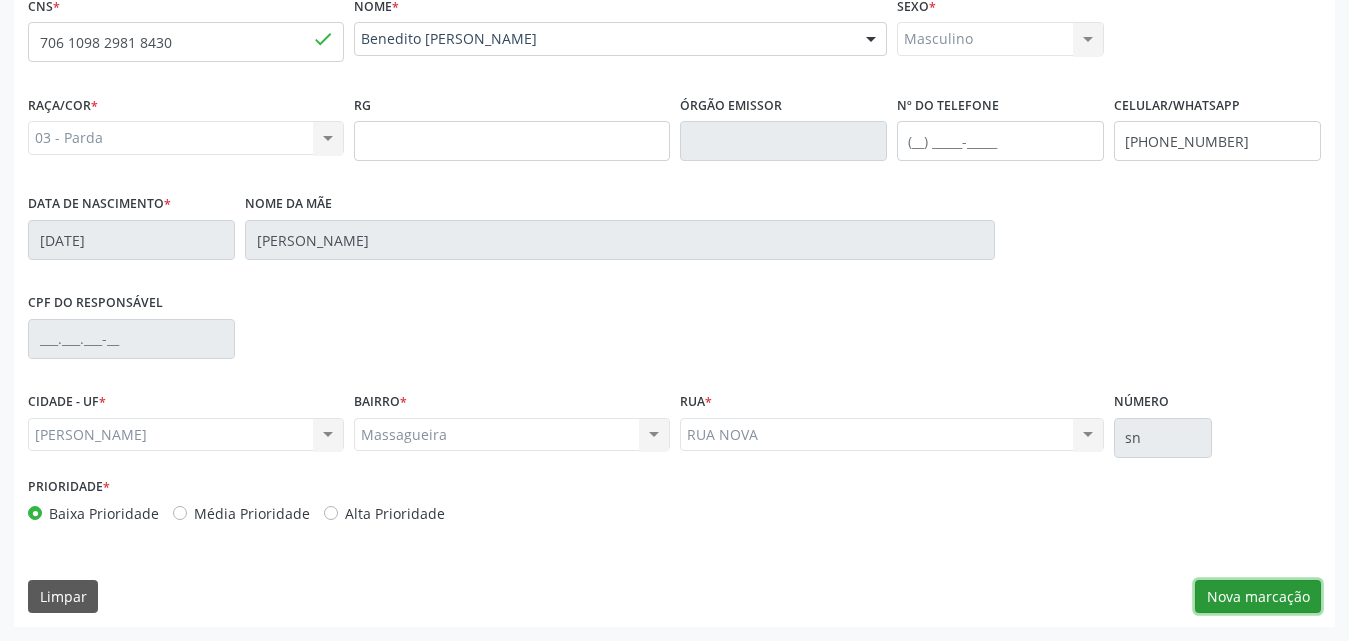click on "Nova marcação" at bounding box center (1258, 597) 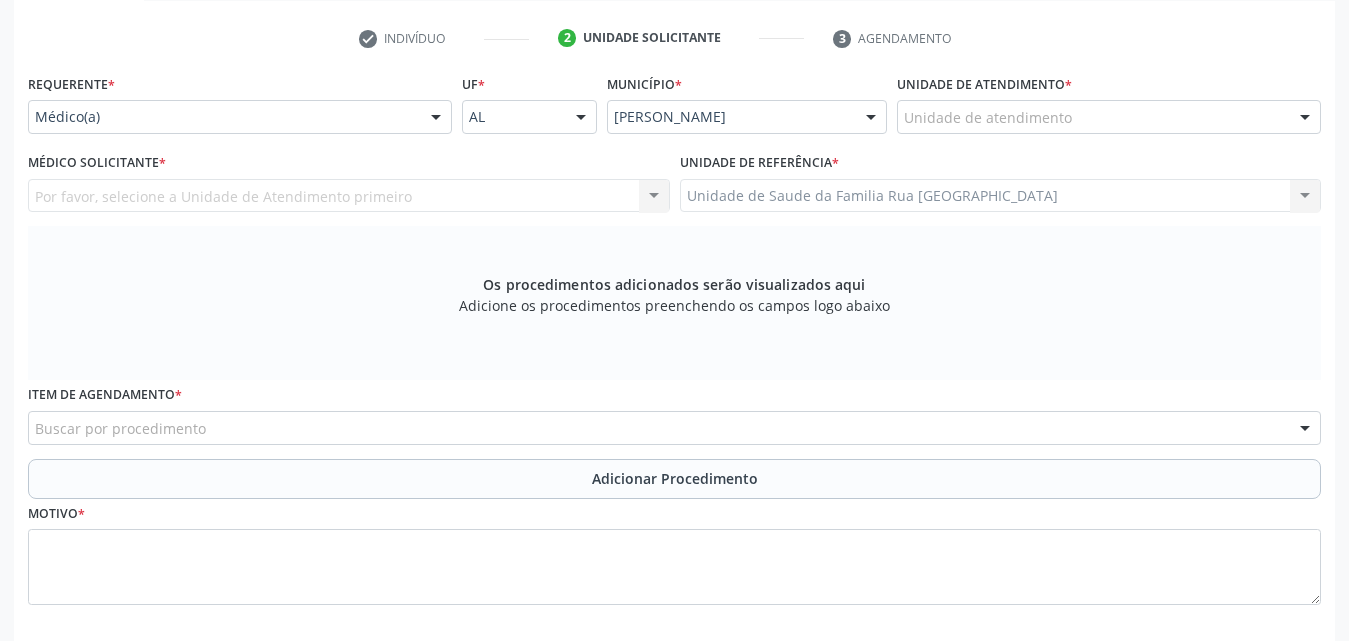 scroll, scrollTop: 271, scrollLeft: 0, axis: vertical 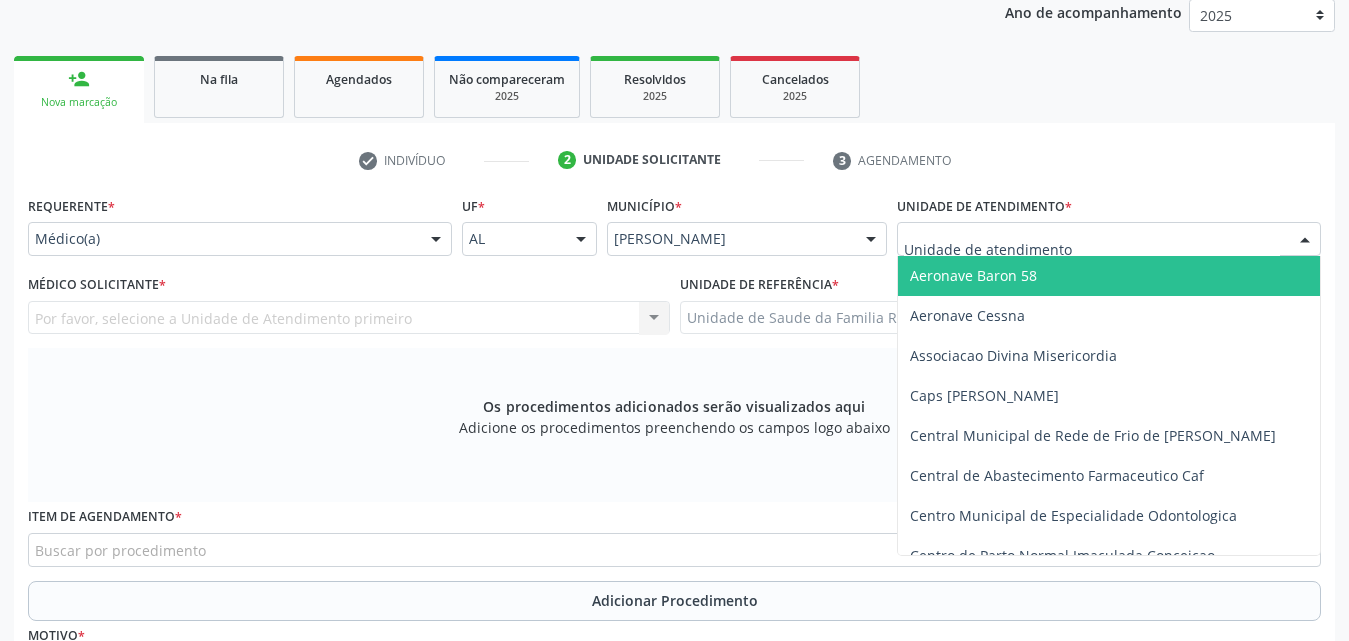 click at bounding box center (1109, 239) 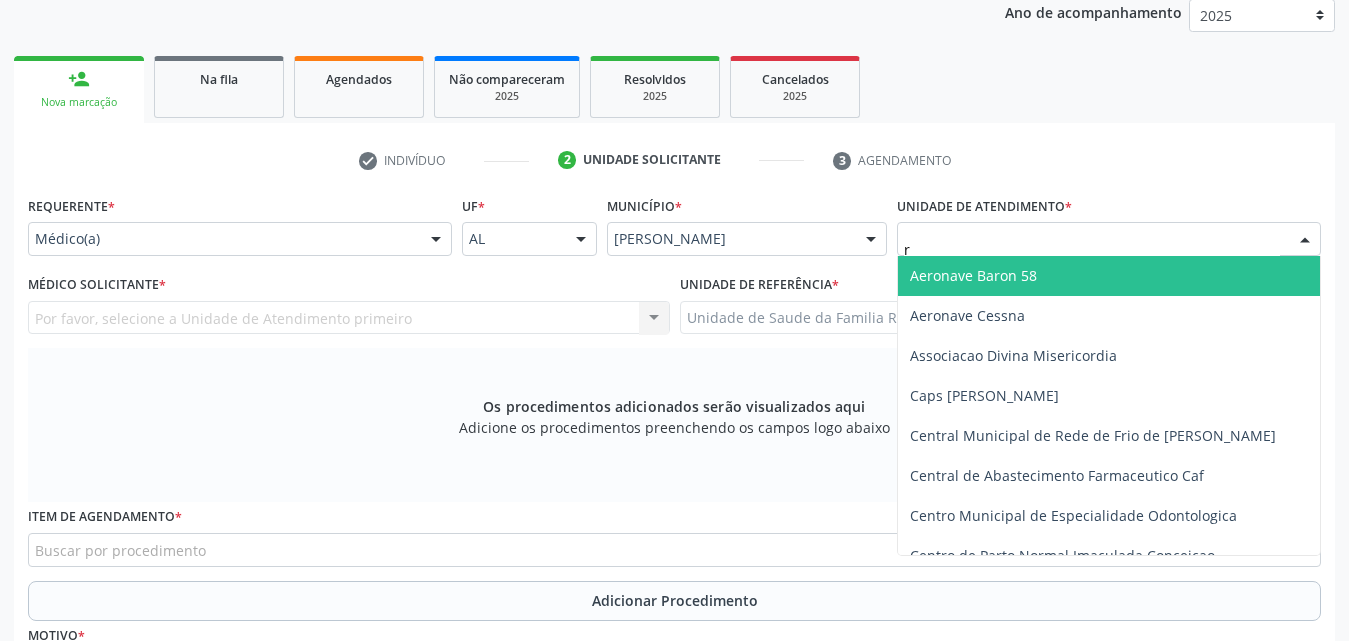 type on "ru" 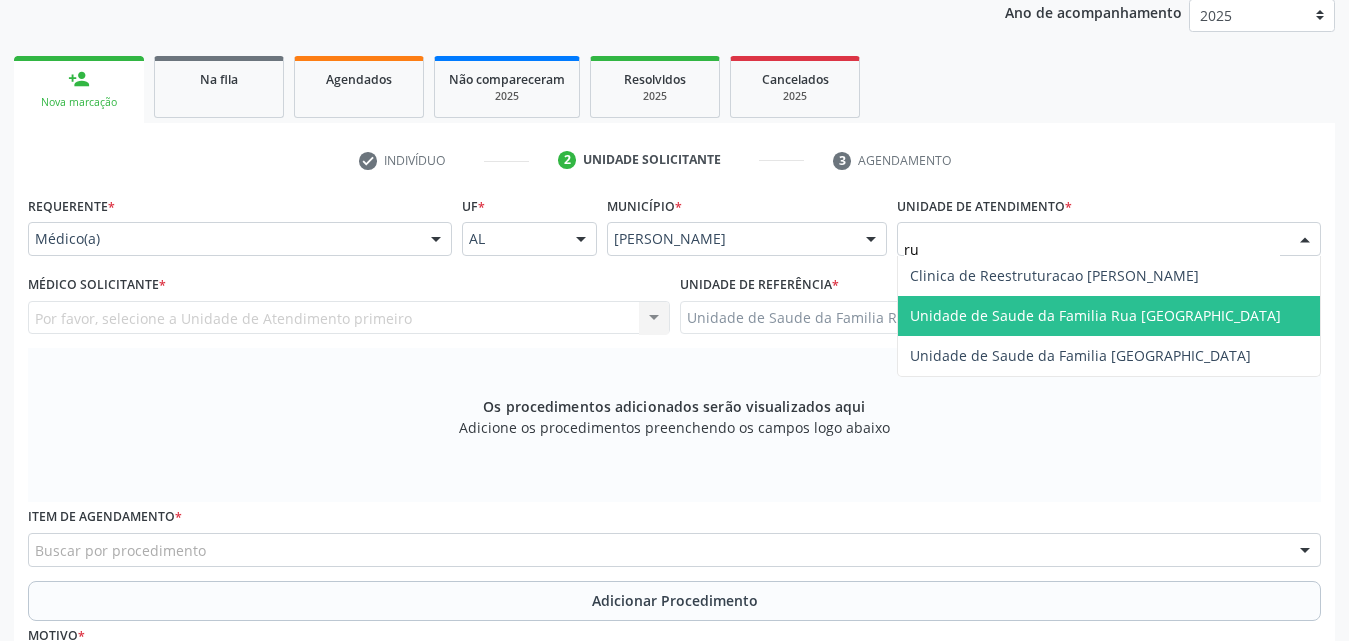 click on "Unidade de Saude da Familia Rua [GEOGRAPHIC_DATA]" at bounding box center (1095, 315) 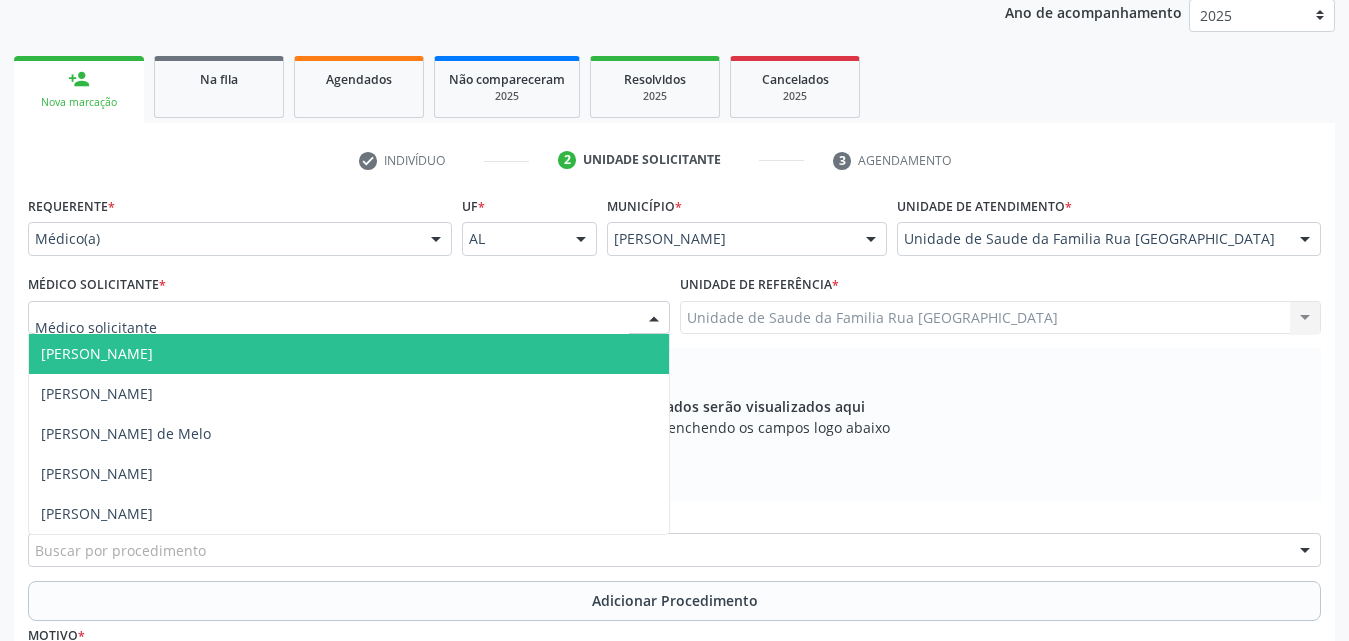 click at bounding box center (654, 319) 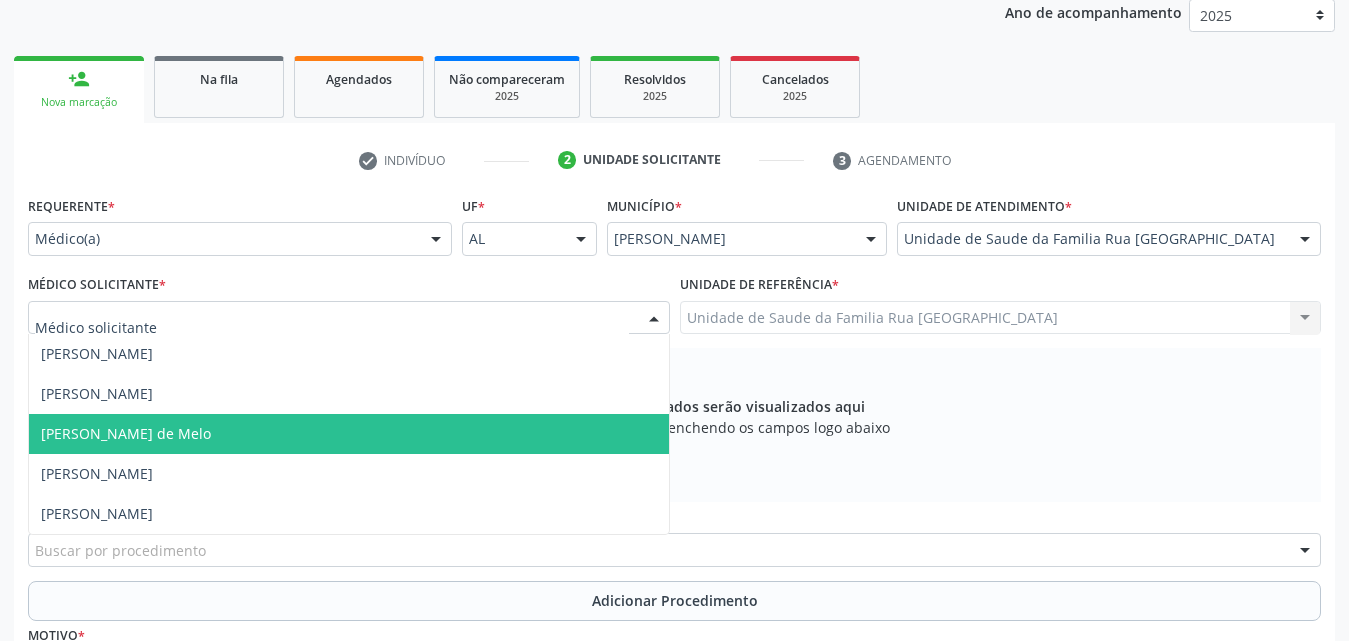 click on "[PERSON_NAME] de Melo" at bounding box center [126, 433] 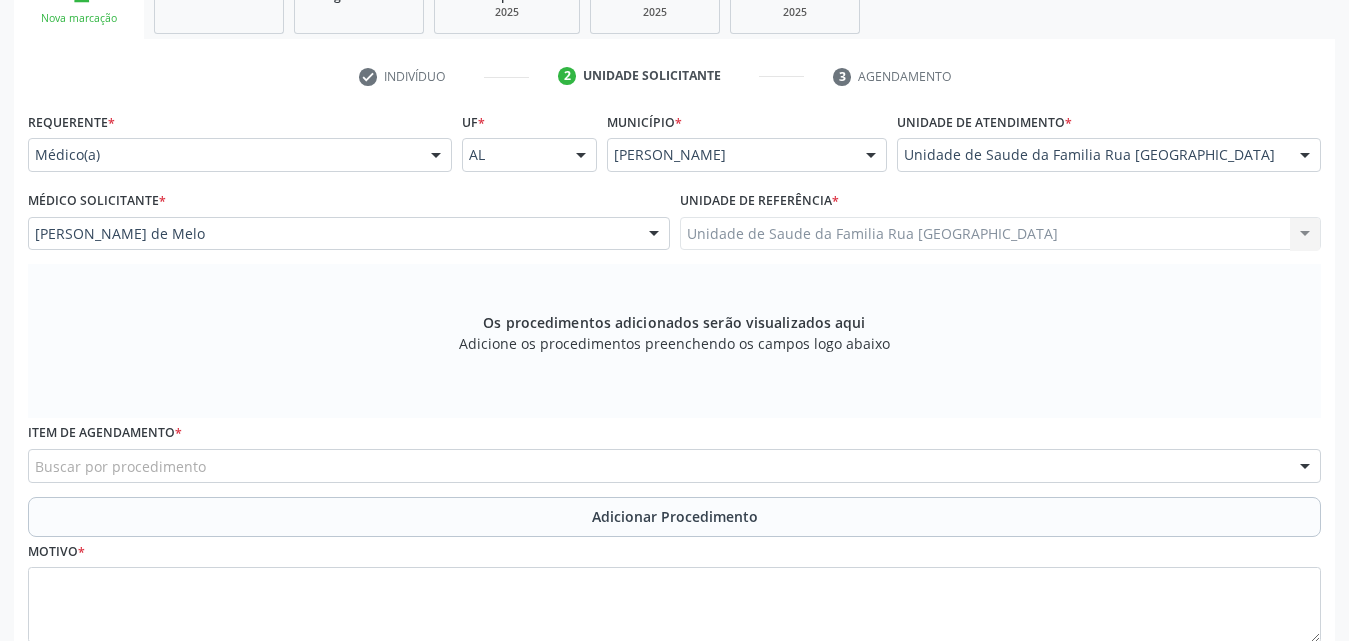 scroll, scrollTop: 488, scrollLeft: 0, axis: vertical 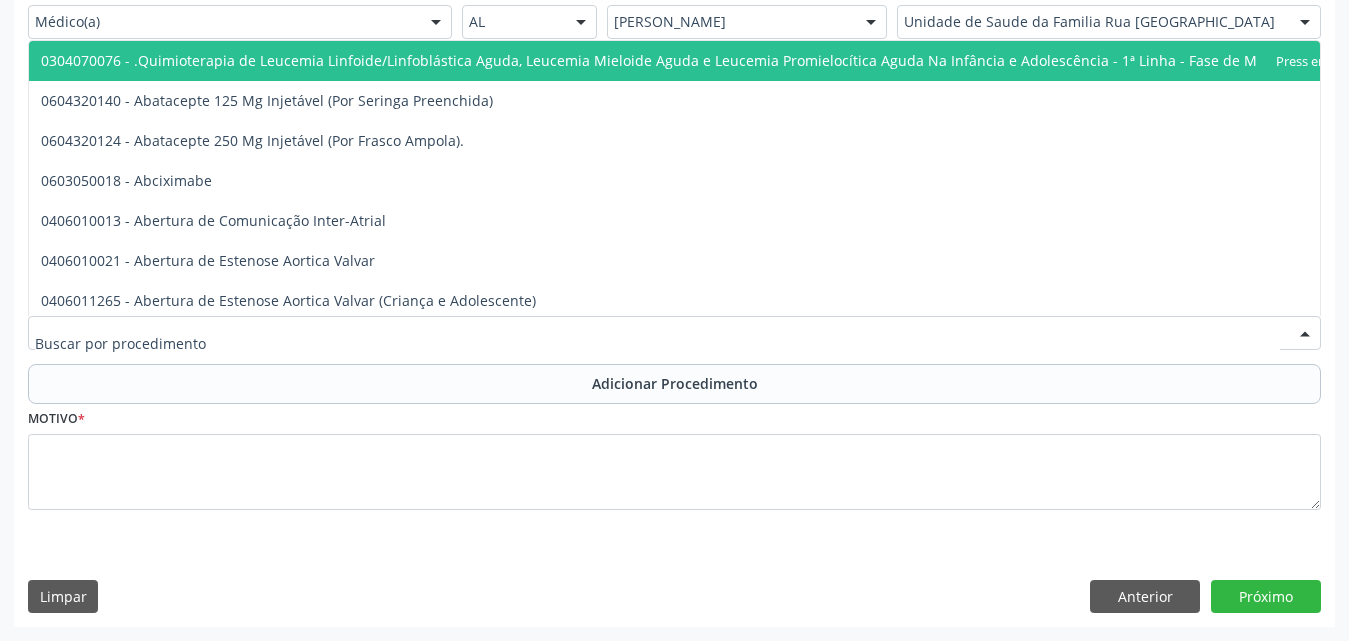 click at bounding box center (674, 333) 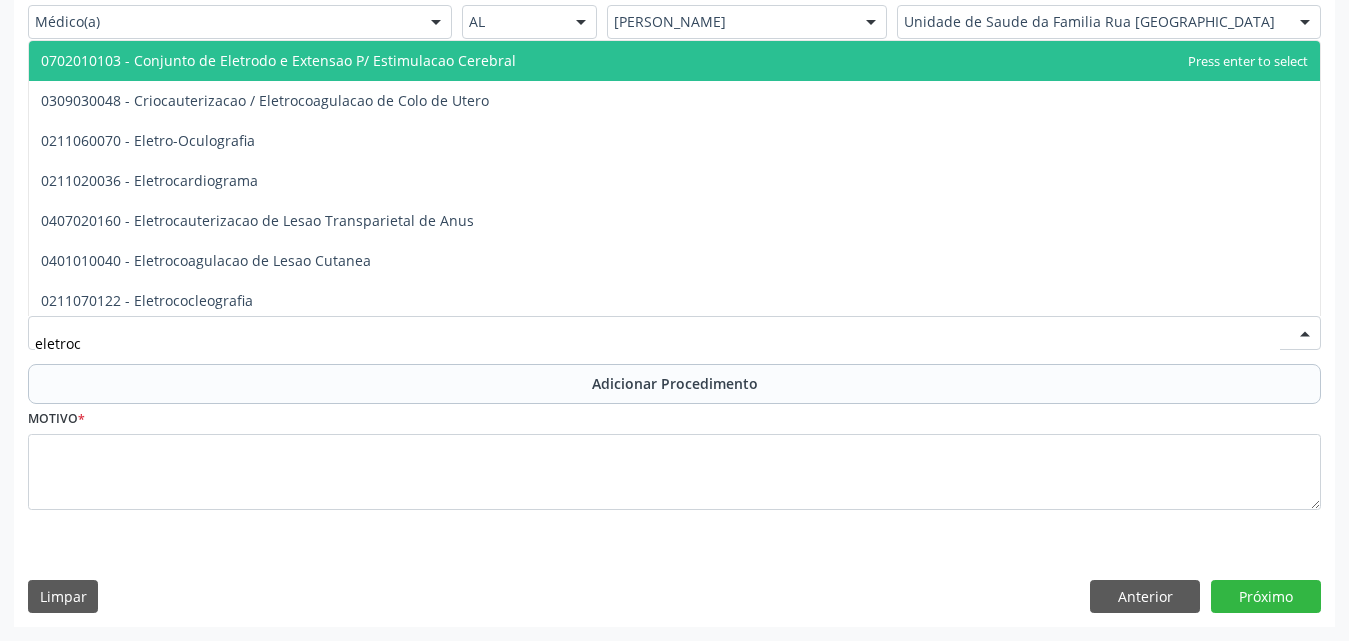 type on "eletroca" 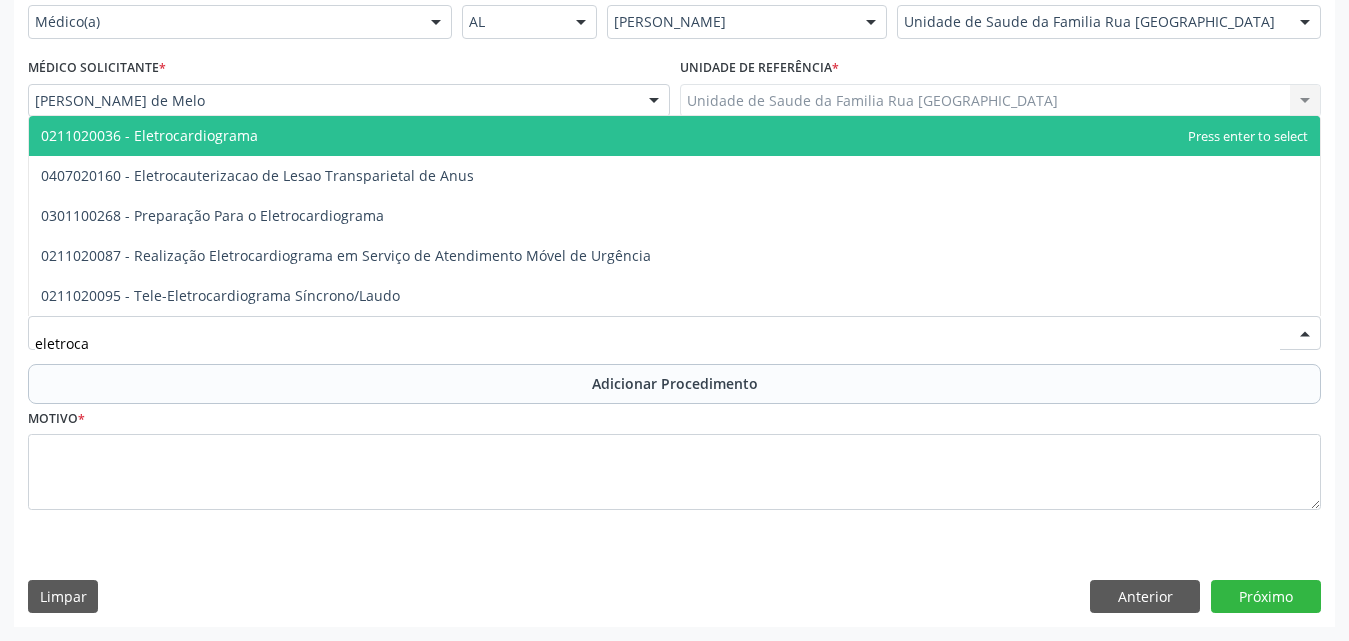 click on "0211020036 - Eletrocardiograma" at bounding box center [149, 135] 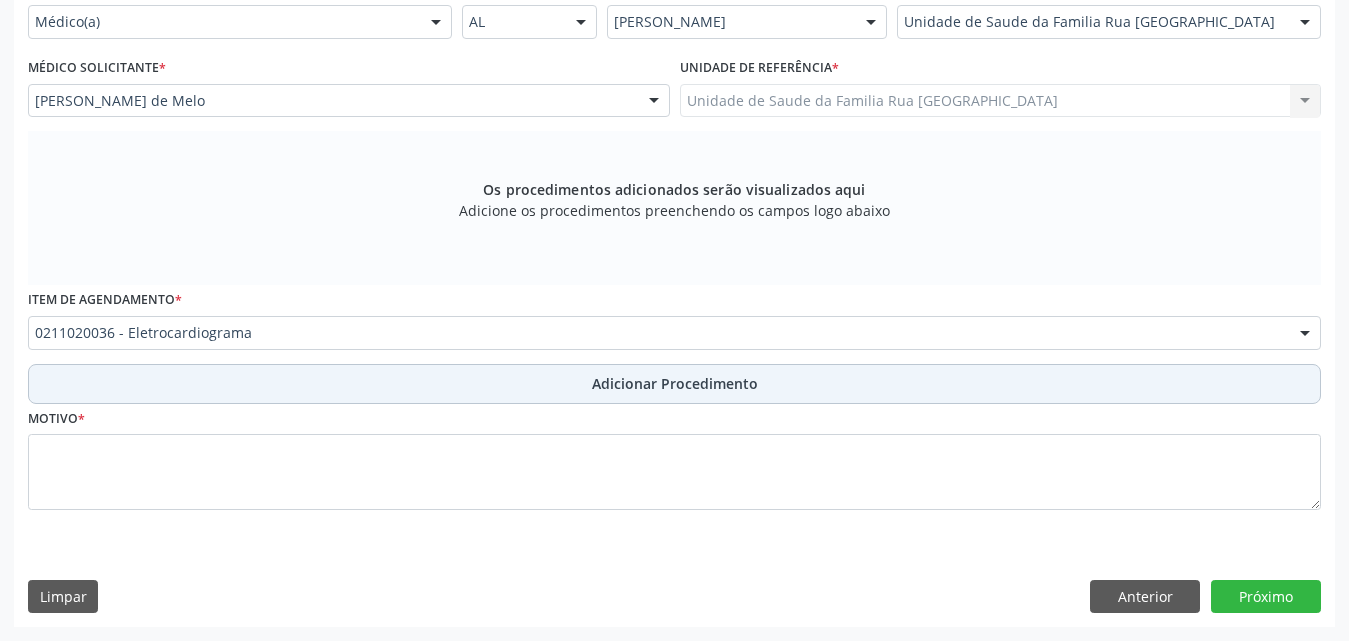 click on "Adicionar Procedimento" at bounding box center [675, 383] 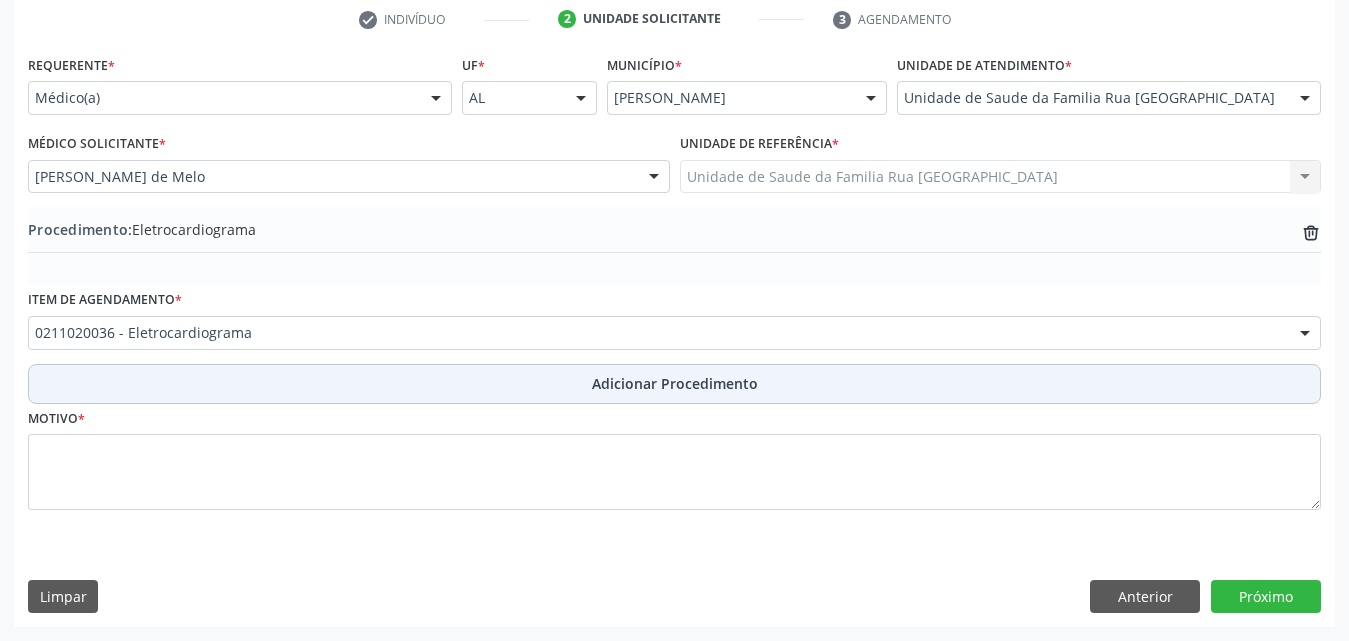 scroll, scrollTop: 412, scrollLeft: 0, axis: vertical 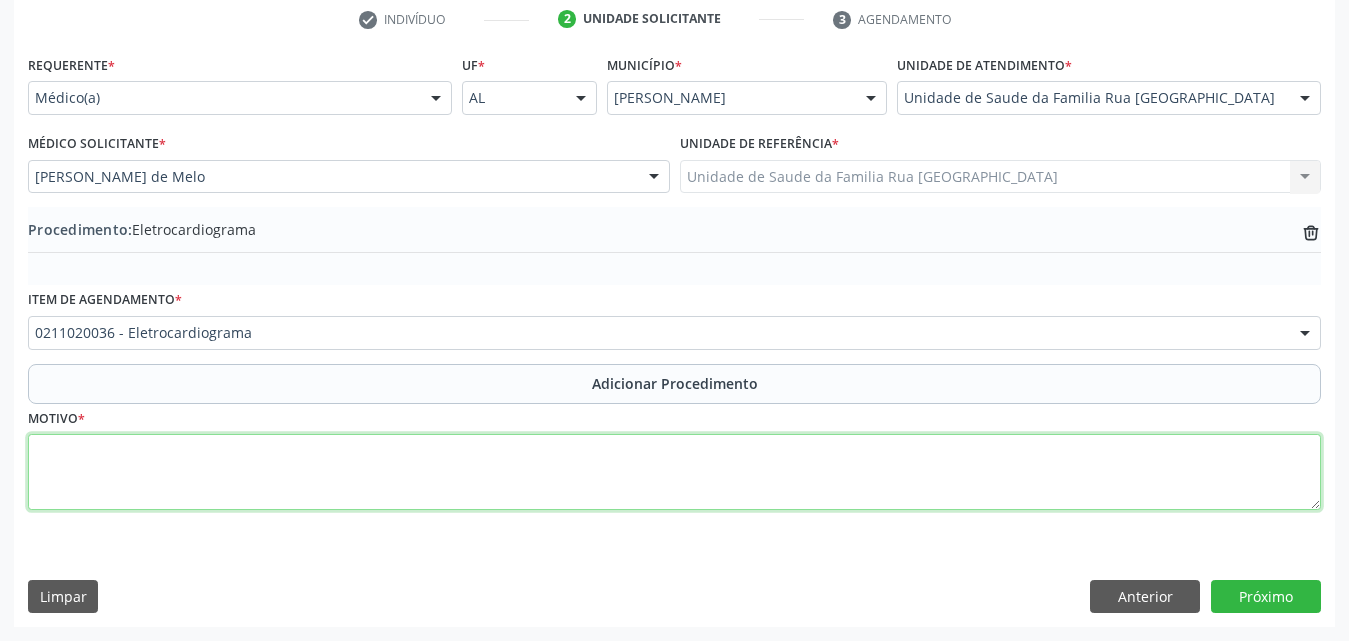 click at bounding box center [674, 472] 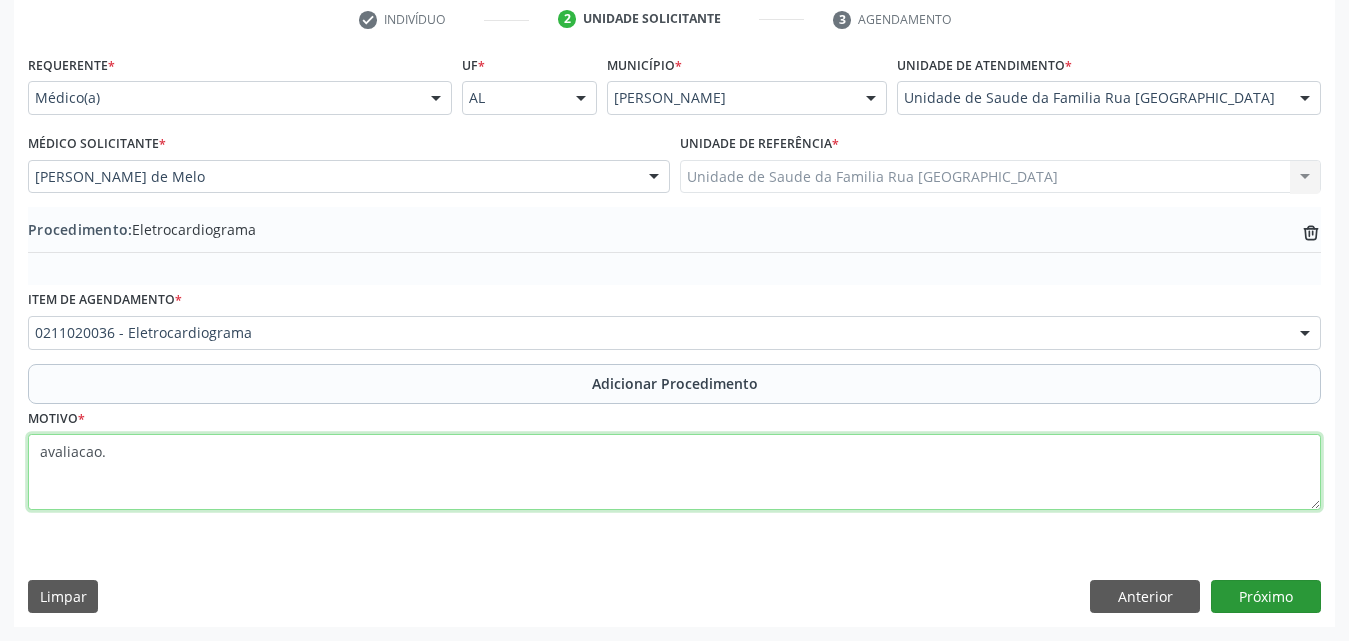 type on "avaliacao." 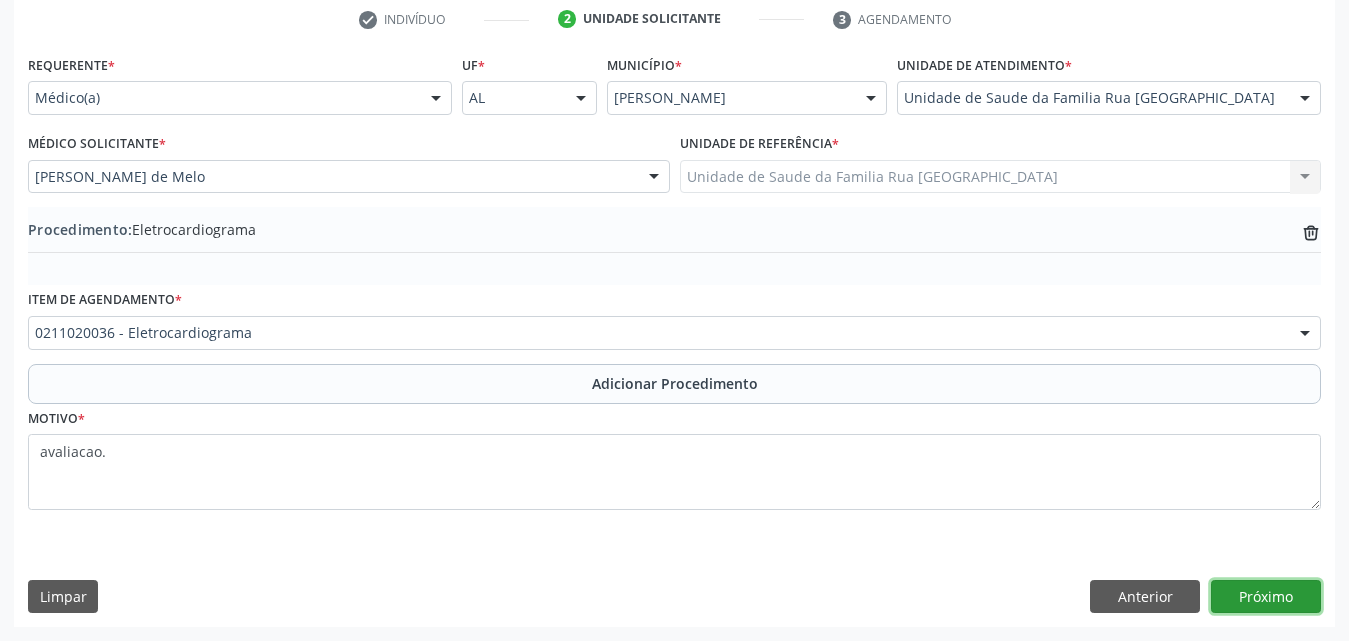 click on "Próximo" at bounding box center [1266, 597] 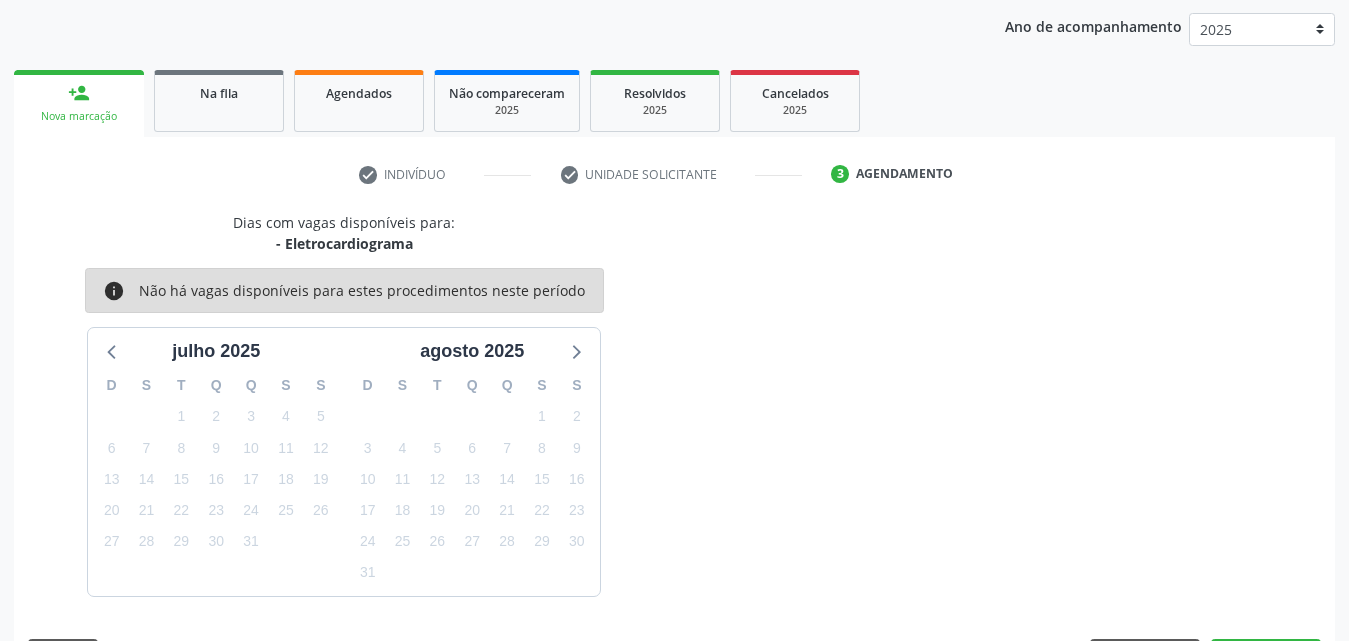 scroll, scrollTop: 316, scrollLeft: 0, axis: vertical 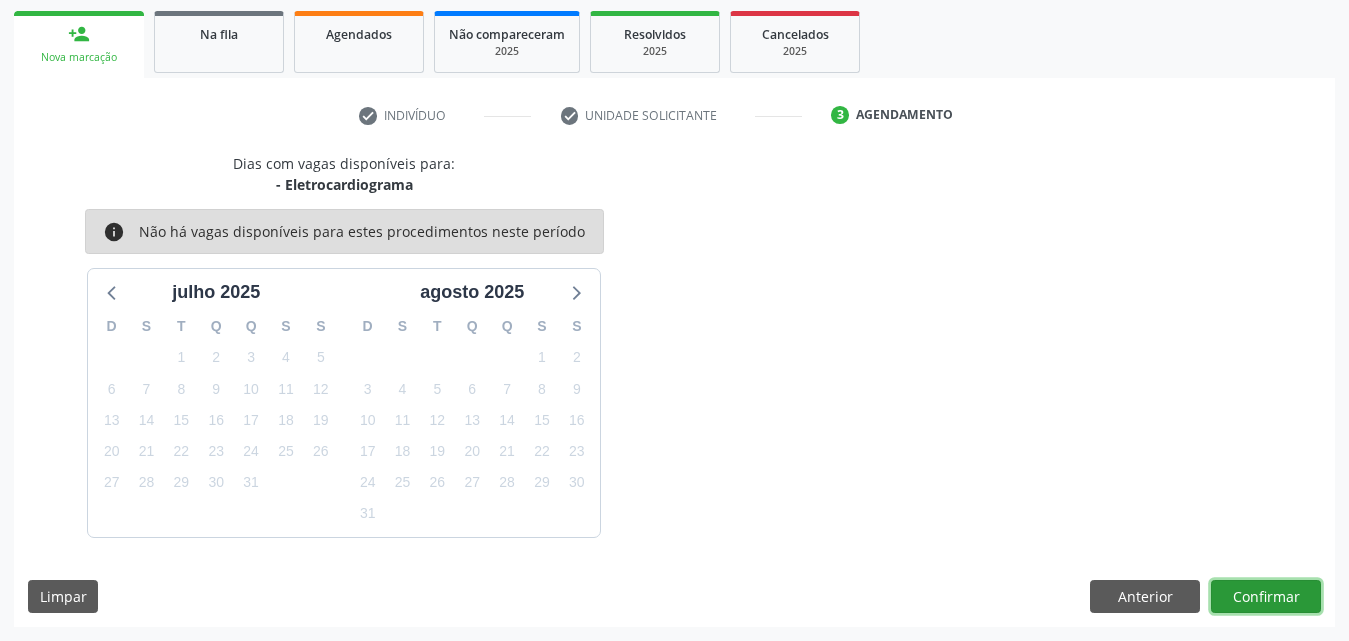 click on "Confirmar" at bounding box center (1266, 597) 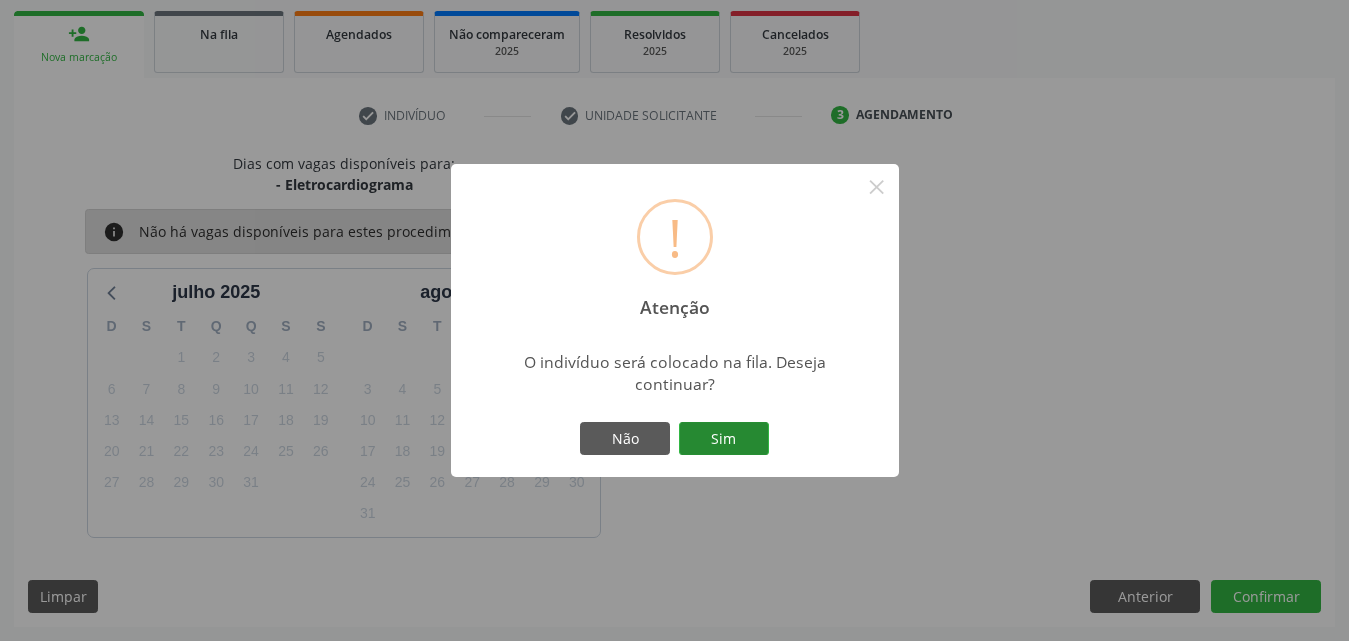 drag, startPoint x: 746, startPoint y: 442, endPoint x: 740, endPoint y: 402, distance: 40.4475 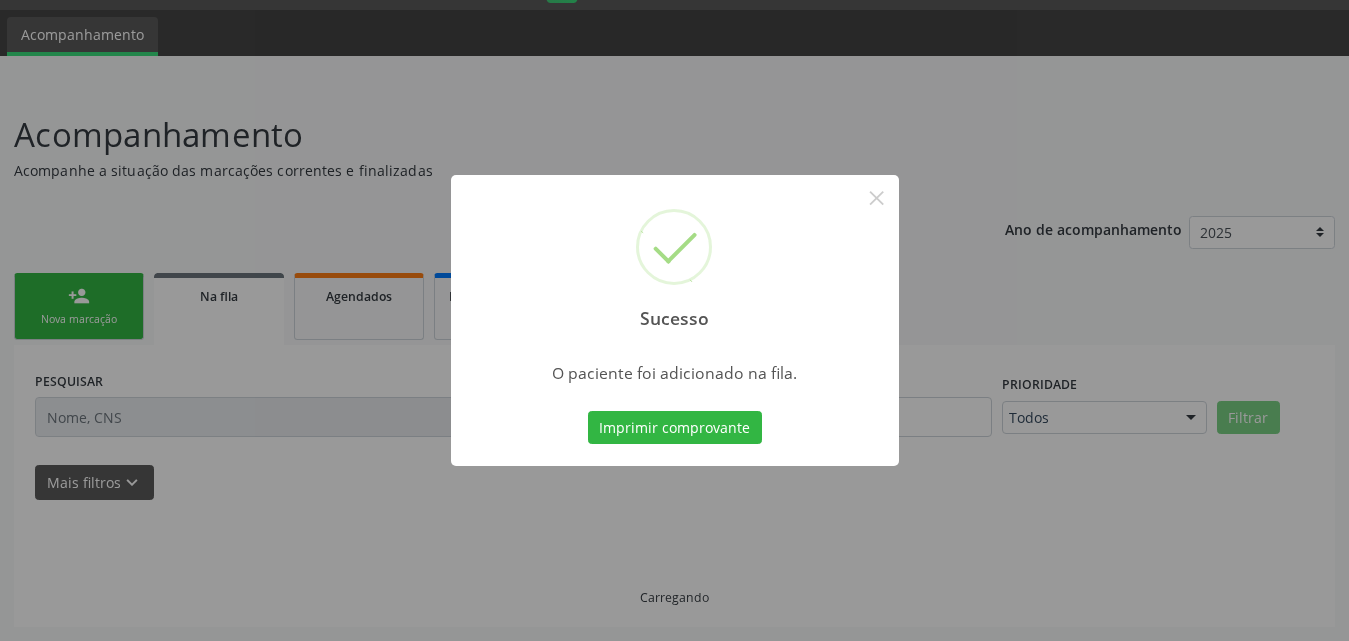 scroll, scrollTop: 54, scrollLeft: 0, axis: vertical 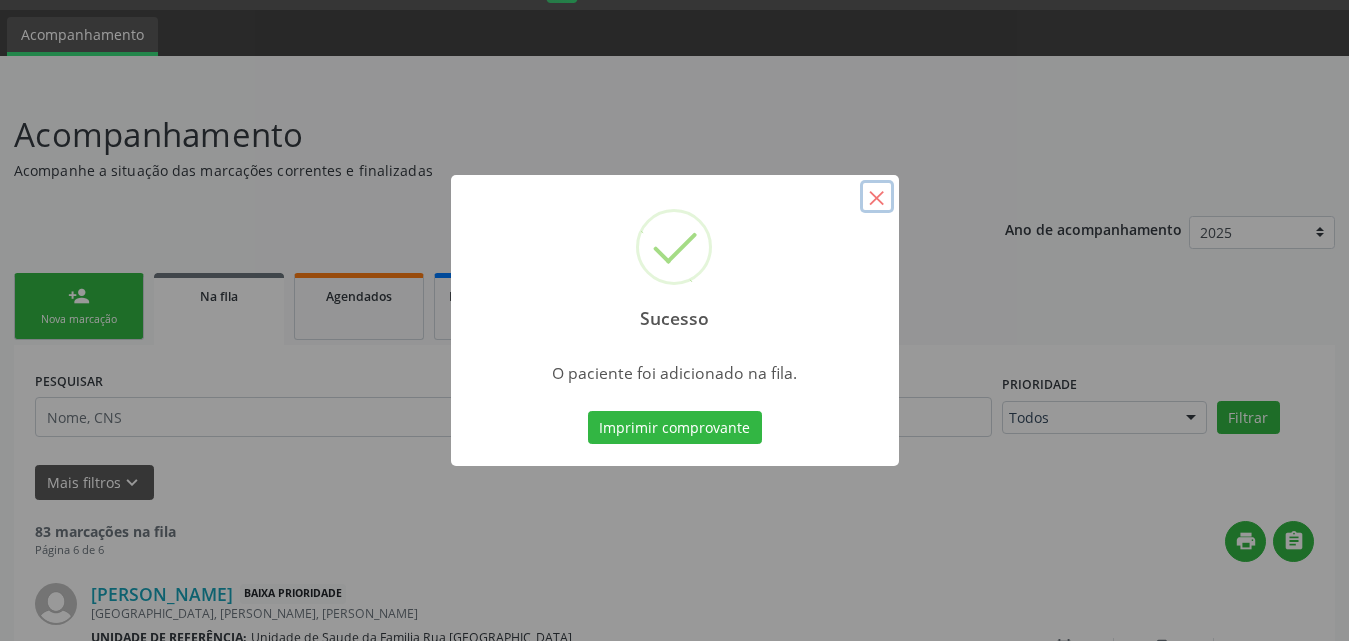 click on "×" at bounding box center [877, 197] 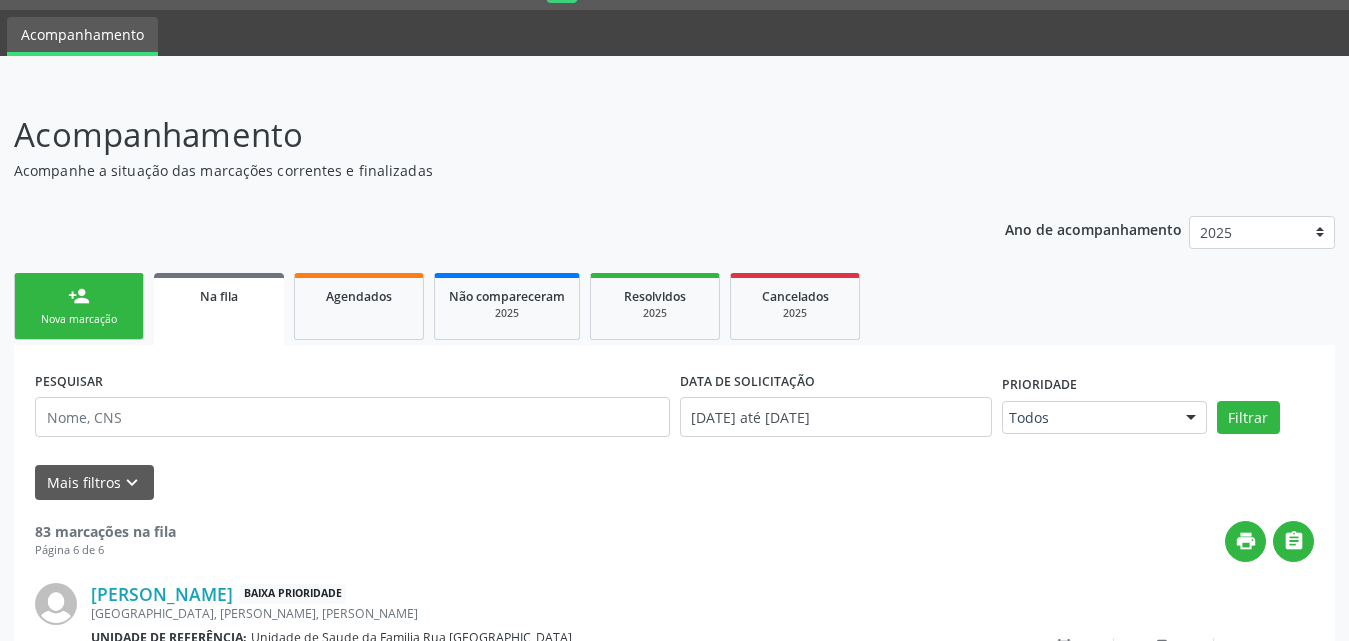 click on "person_add
Nova marcação" at bounding box center (79, 306) 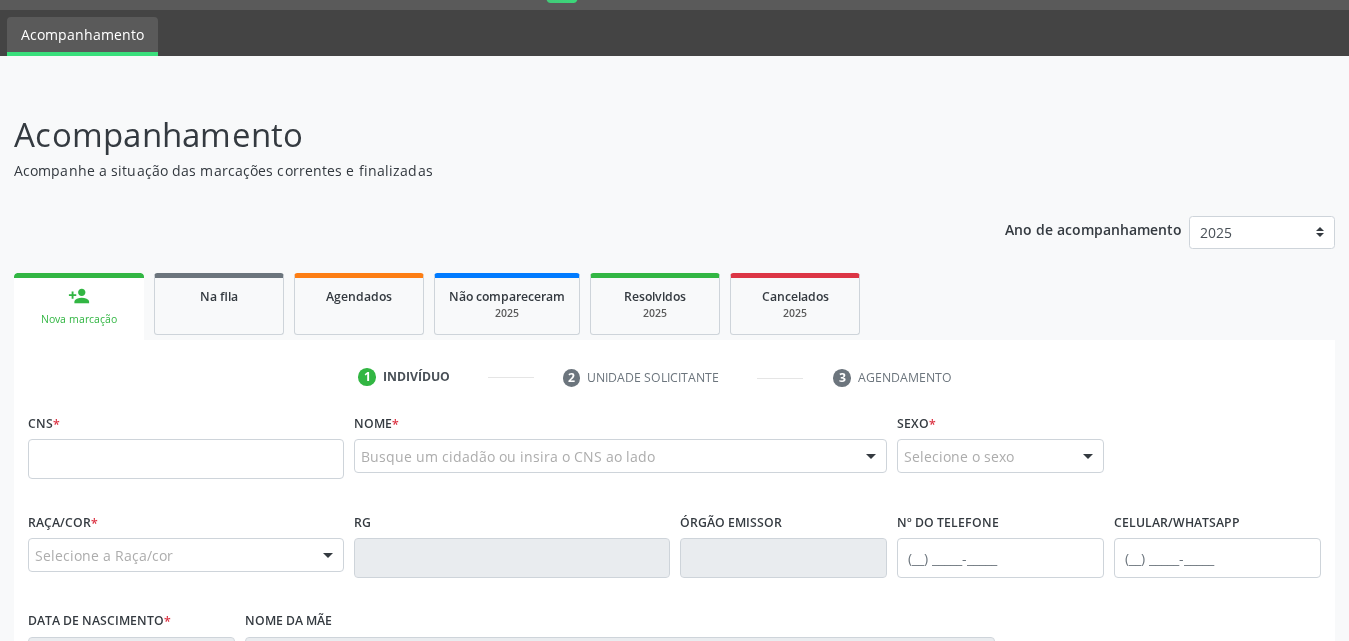 scroll, scrollTop: 154, scrollLeft: 0, axis: vertical 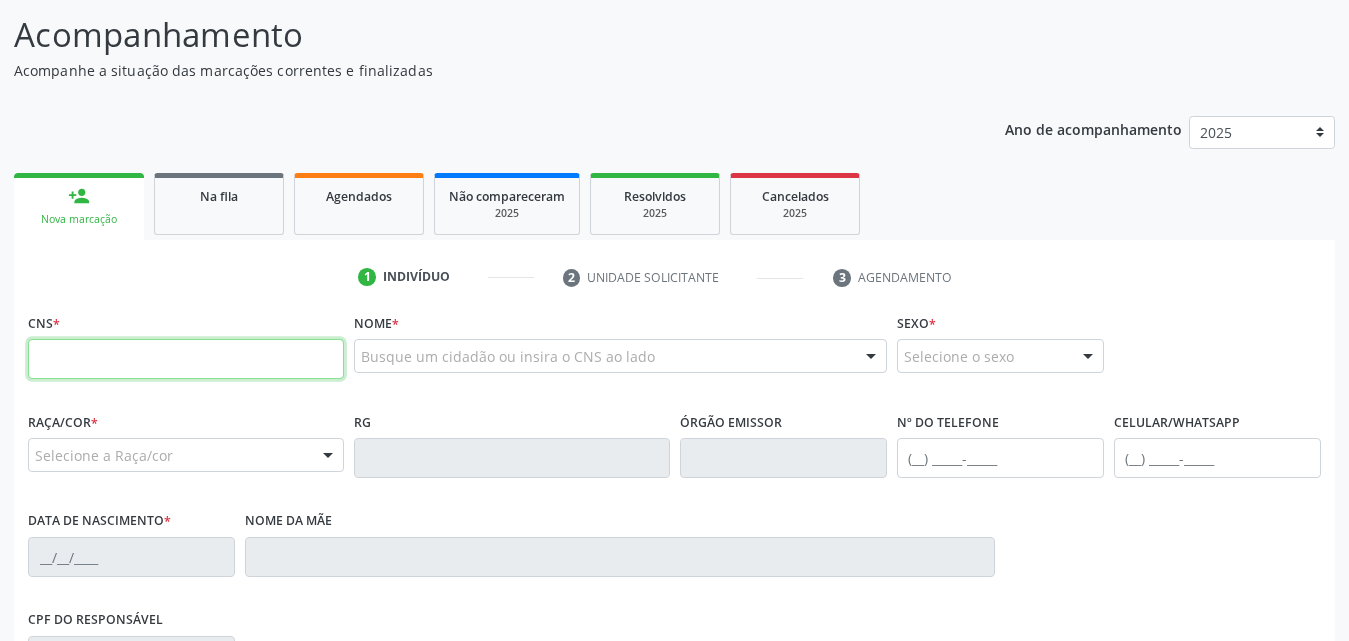 click at bounding box center (186, 359) 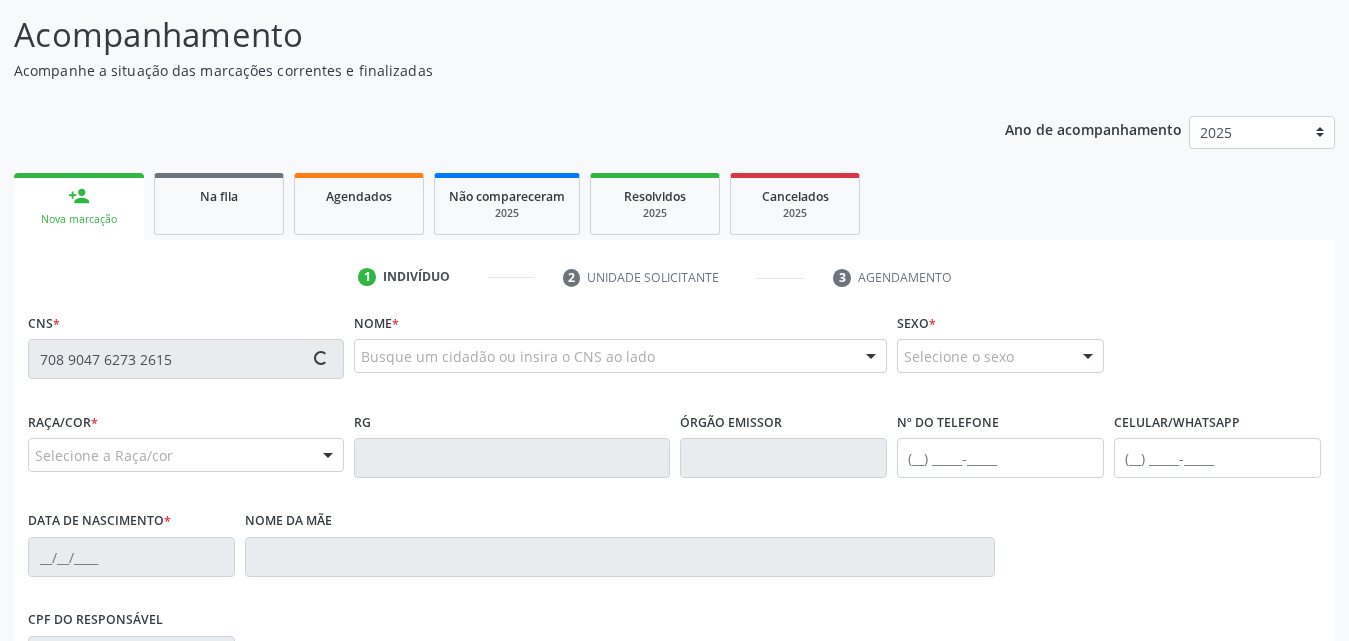 type on "708 9047 6273 2615" 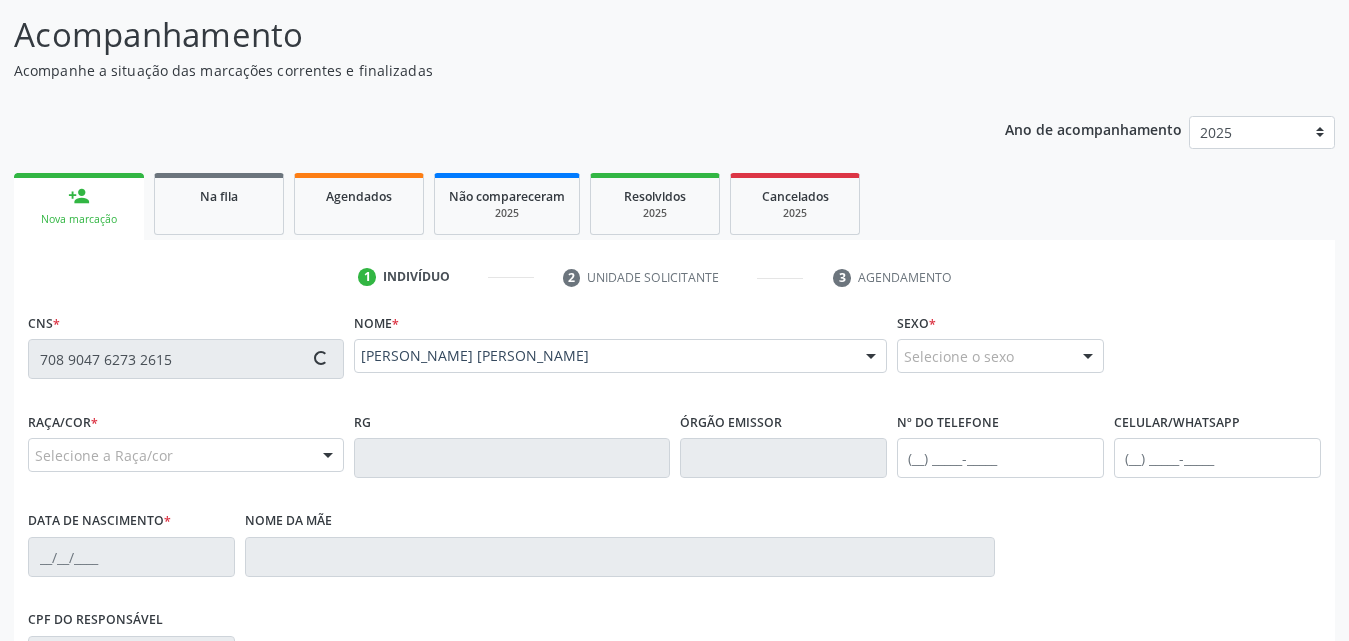 type on "[PHONE_NUMBER]" 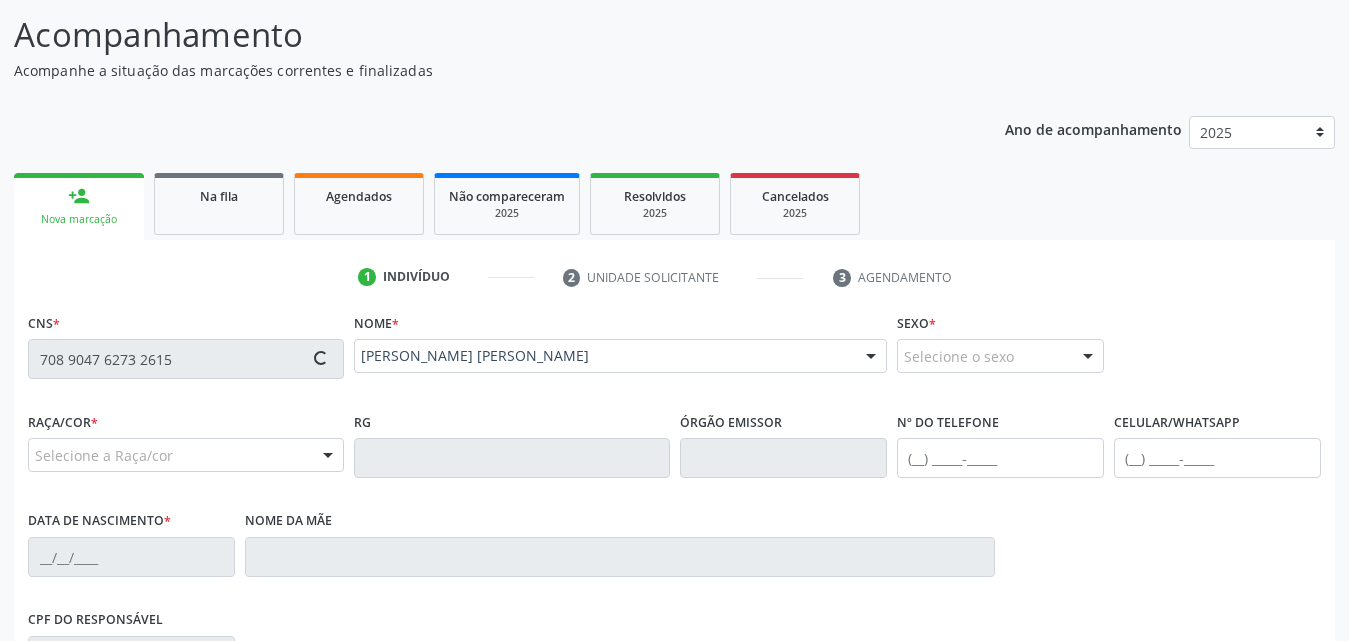 type on "[DATE]" 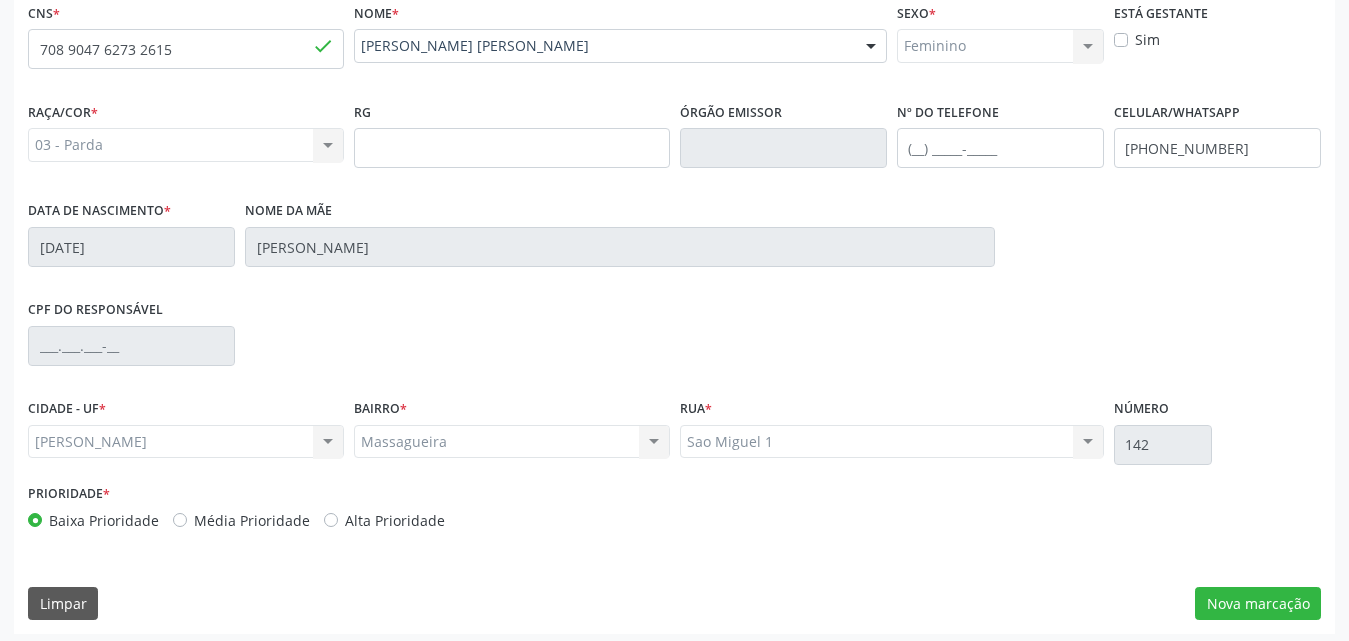 scroll, scrollTop: 471, scrollLeft: 0, axis: vertical 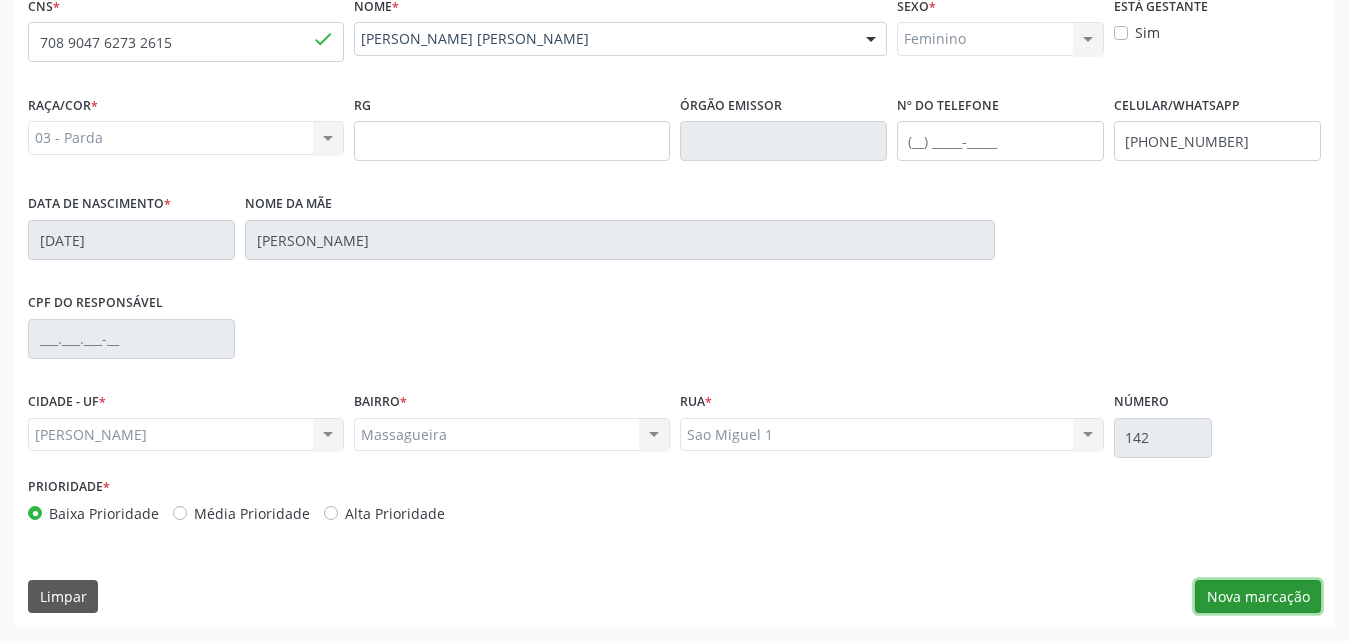 click on "Nova marcação" at bounding box center (1258, 597) 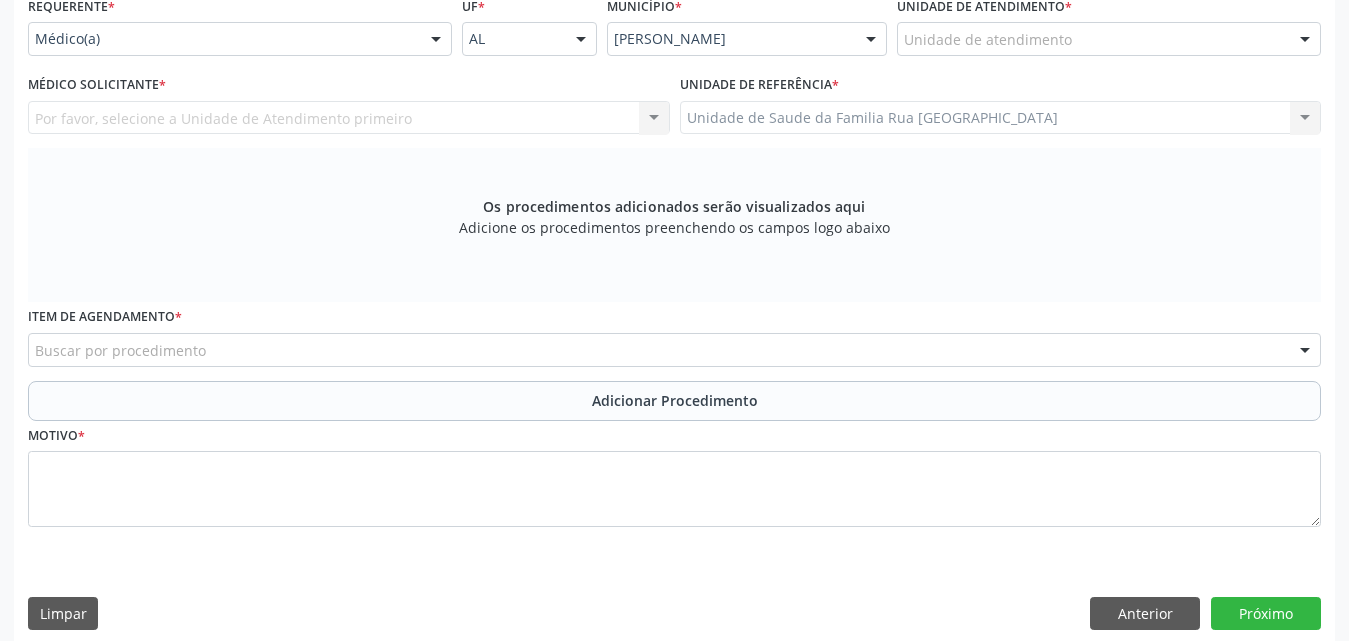 scroll, scrollTop: 71, scrollLeft: 0, axis: vertical 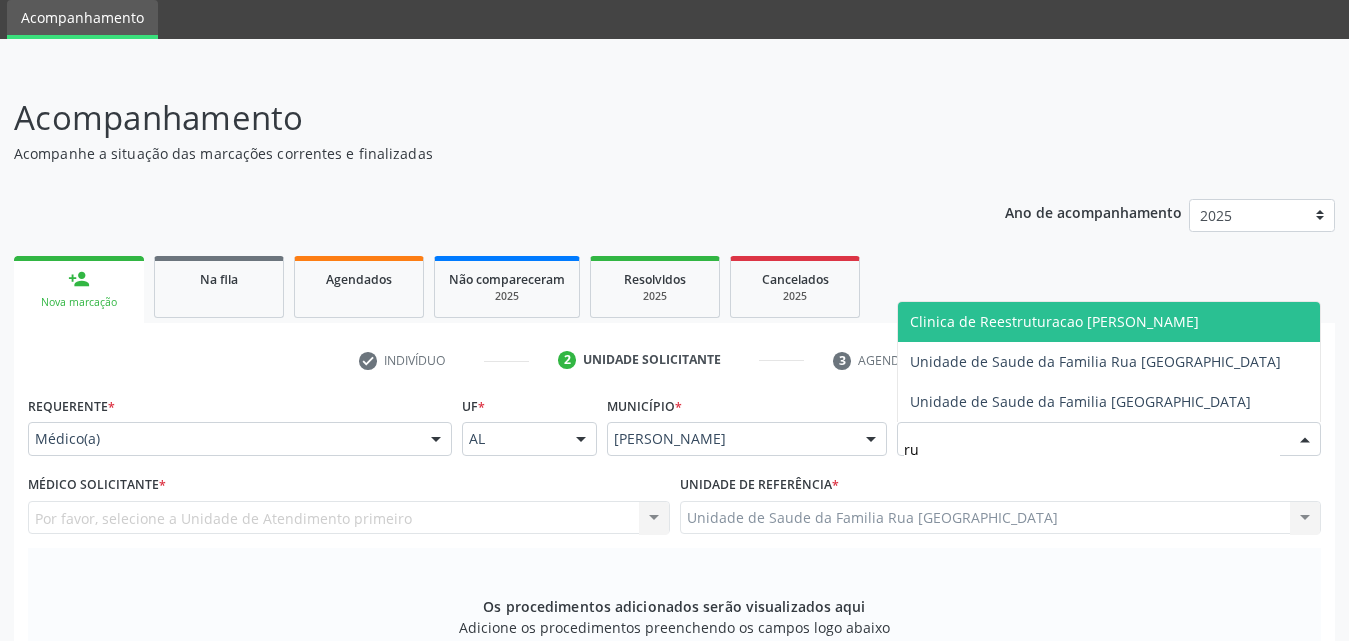 type on "rua" 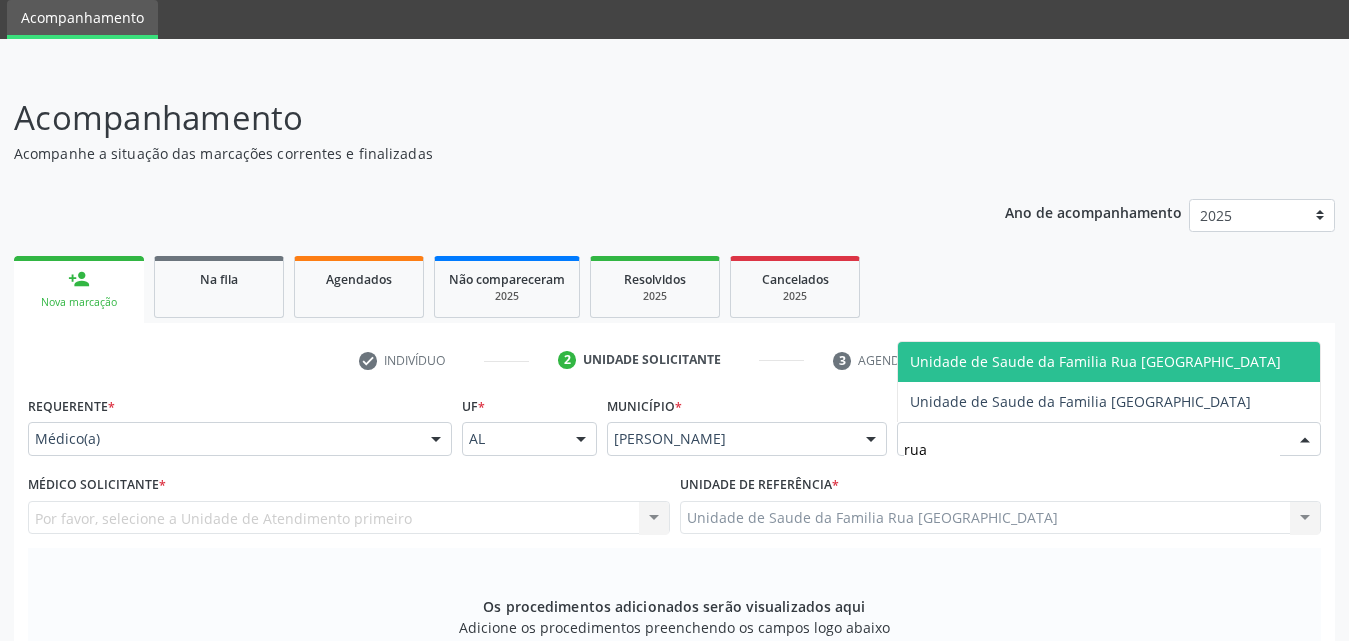 click on "Unidade de Saude da Familia Rua [GEOGRAPHIC_DATA]" at bounding box center [1095, 361] 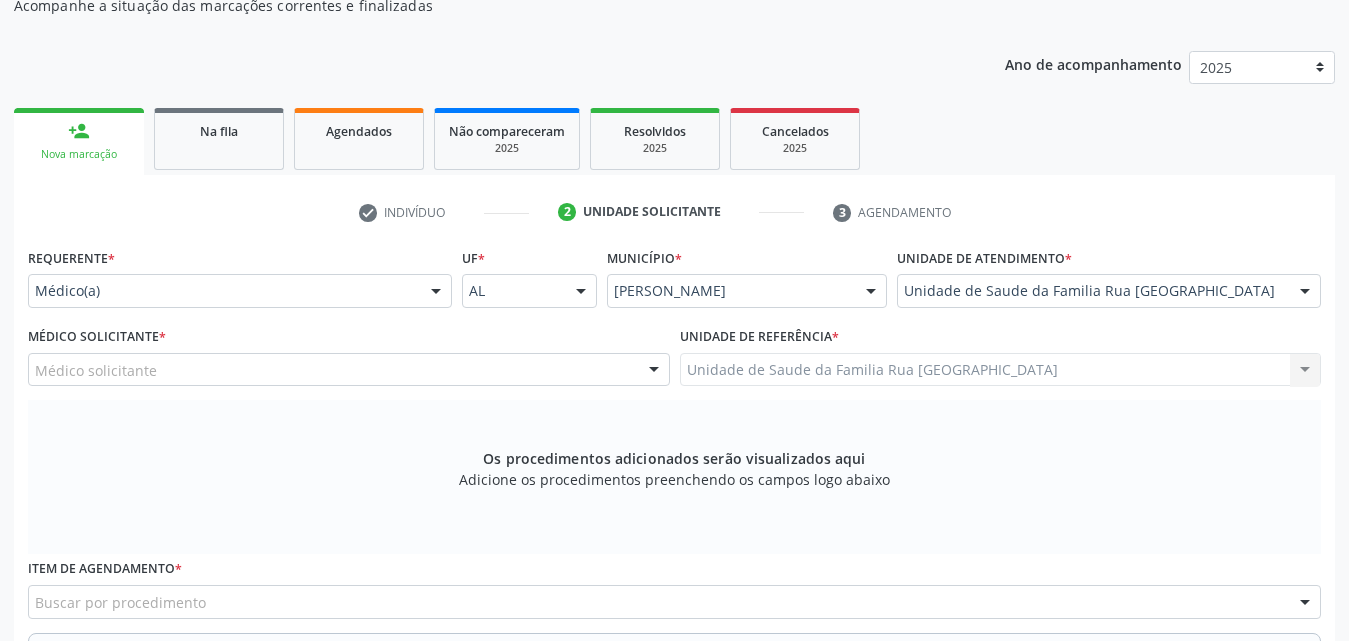 scroll, scrollTop: 271, scrollLeft: 0, axis: vertical 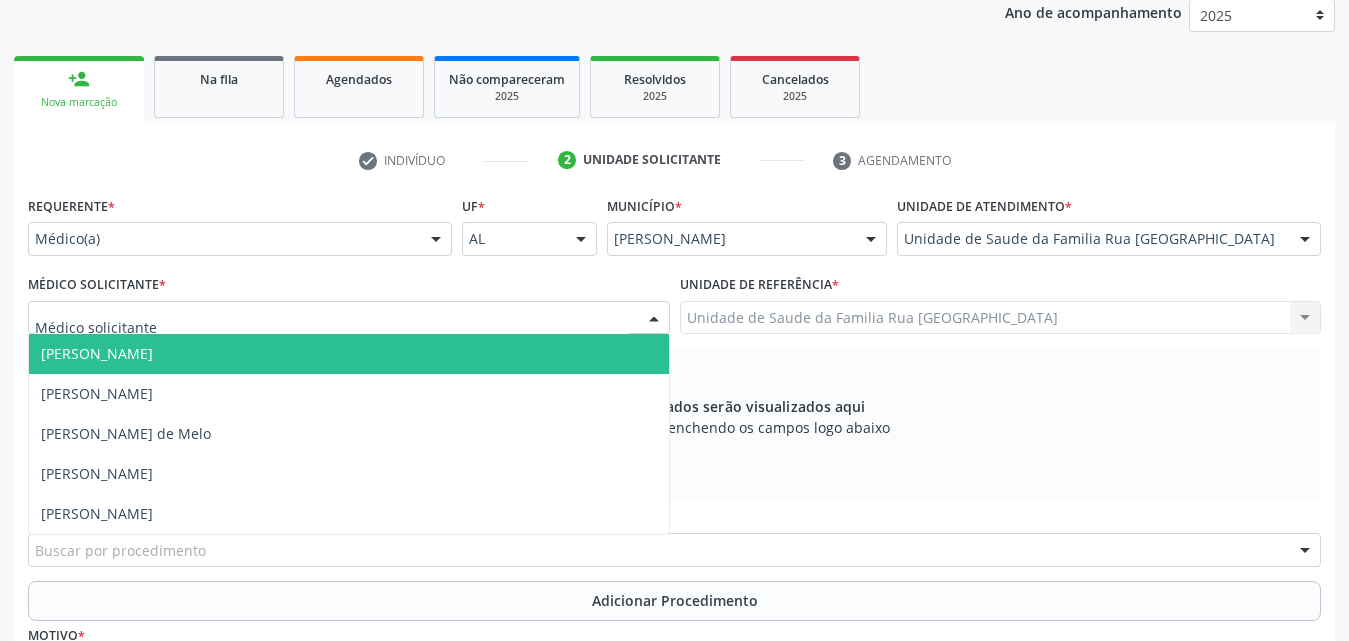 click at bounding box center (349, 318) 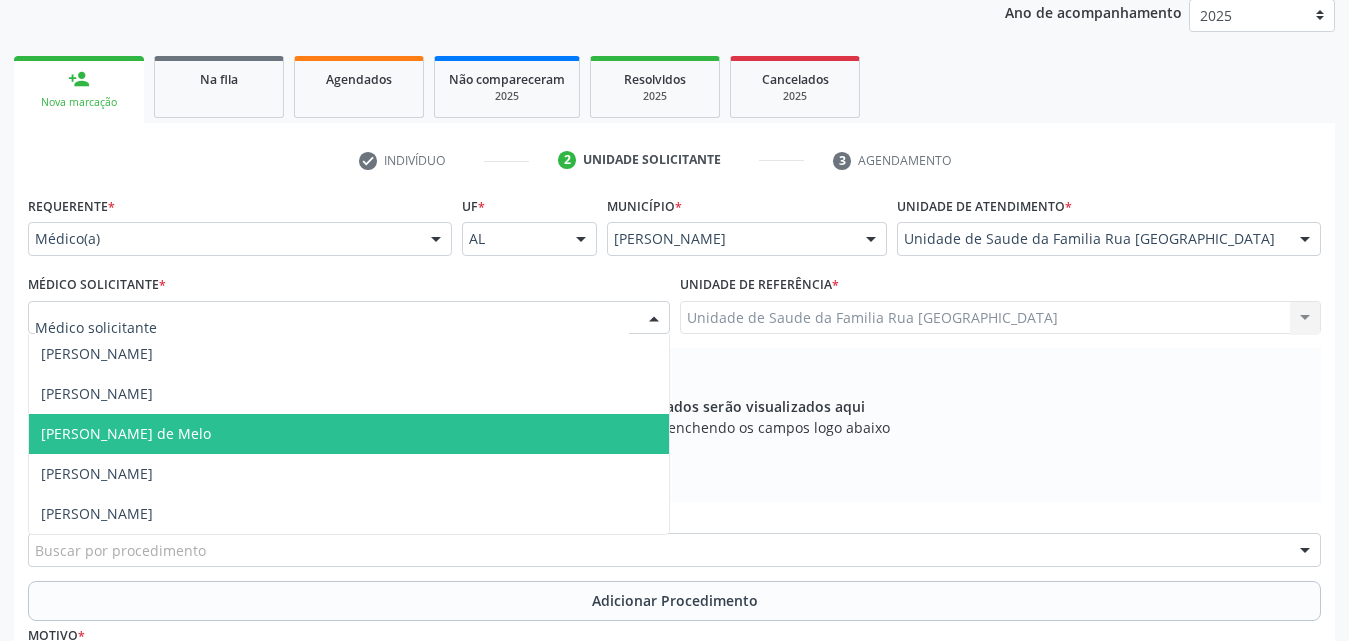 click on "[PERSON_NAME] de Melo" at bounding box center (126, 433) 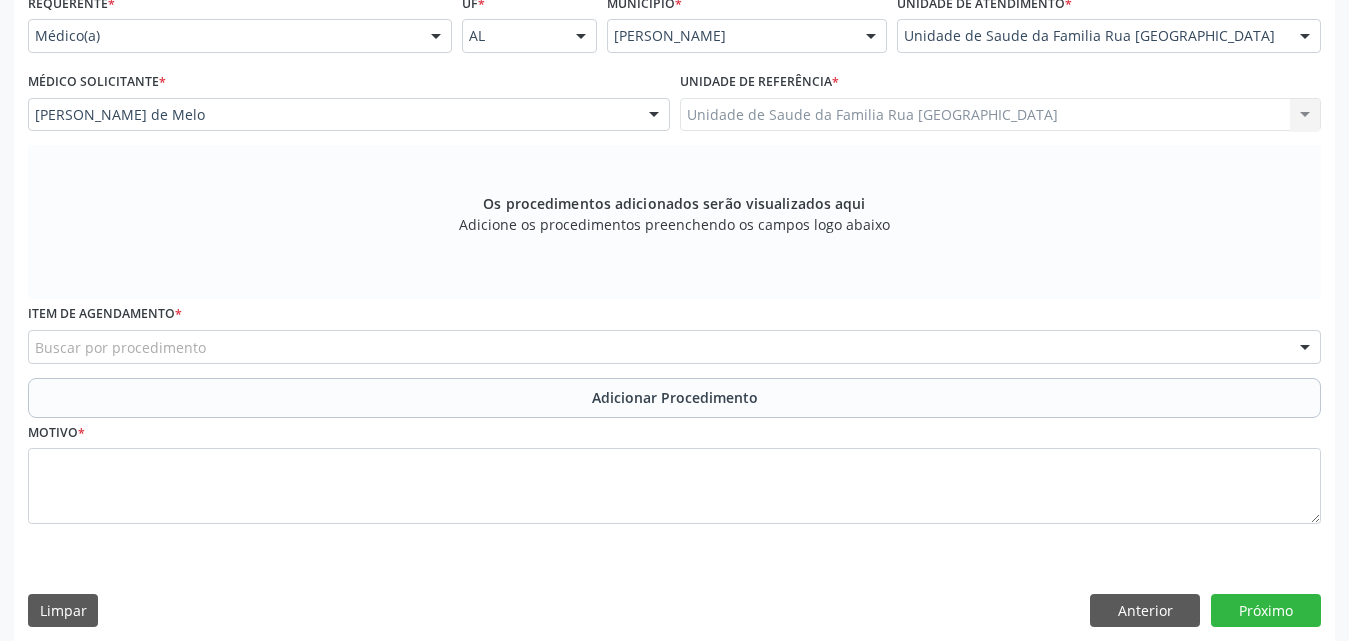 scroll, scrollTop: 488, scrollLeft: 0, axis: vertical 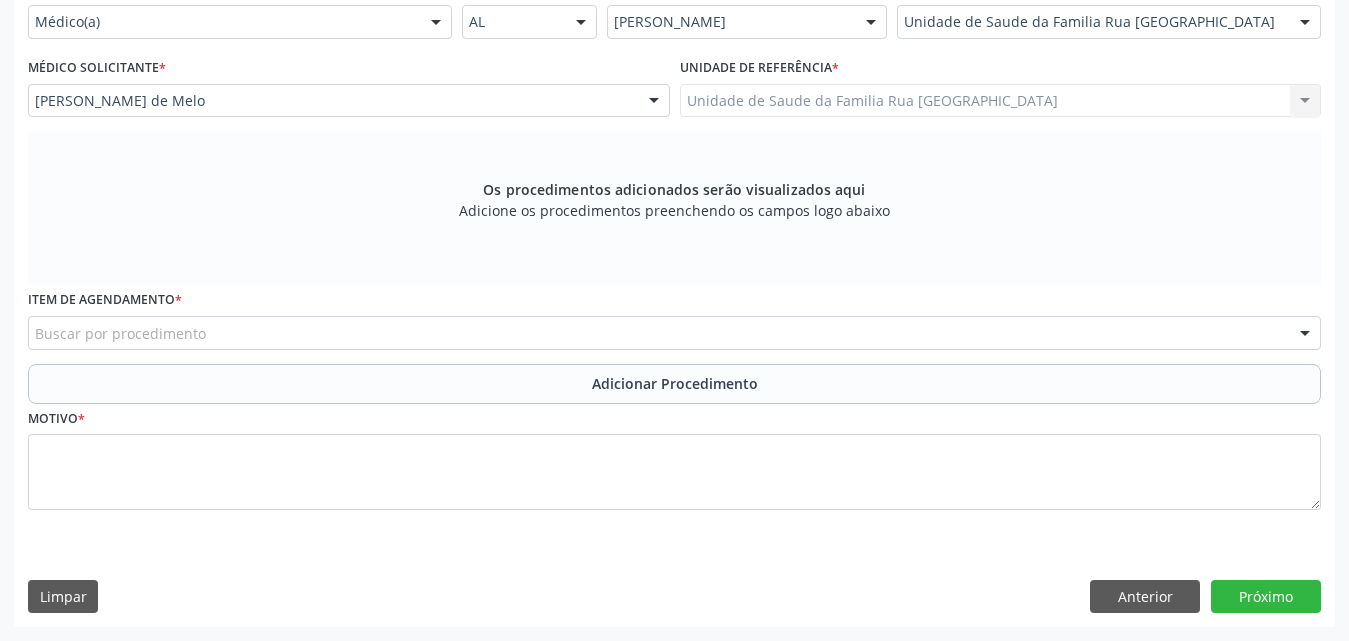 click on "Item de agendamento
*
Buscar por procedimento
0304070076 - .Quimioterapia de Leucemia Linfoide/Linfoblástica Aguda, Leucemia Mieloide Aguda e Leucemia Promielocítica Aguda Na Infância e Adolescência - 1ª Linha - Fase de Manutenção   0604320140 - Abatacepte 125 Mg Injetável (Por Seringa Preenchida)   0604320124 - Abatacepte 250 Mg Injetável (Por Frasco Ampola).   0603050018 - Abciximabe   0406010013 - Abertura de Comunicação Inter-Atrial   0406010021 - Abertura de Estenose Aortica Valvar   0406011265 - Abertura de Estenose Aortica Valvar (Criança e Adolescente)   0406010030 - Abertura de Estenose Pulmonar Valvar   0406011273 - Abertura de Estenose Pulmonar Valvar (Criança e Adolescente)   0301080011 - Abordagem Cognitiva Comportamental do Fumante (Por Atendimento / Paciente)   0307020010 - Acesso A Polpa Dentaria e Medicacao (Por Dente)   0604660030 - Acetazolamida 250 Mg (Por Comprimido)     0604600011 - Acitretina 10 Mg (Por Capsula)" at bounding box center [674, 317] 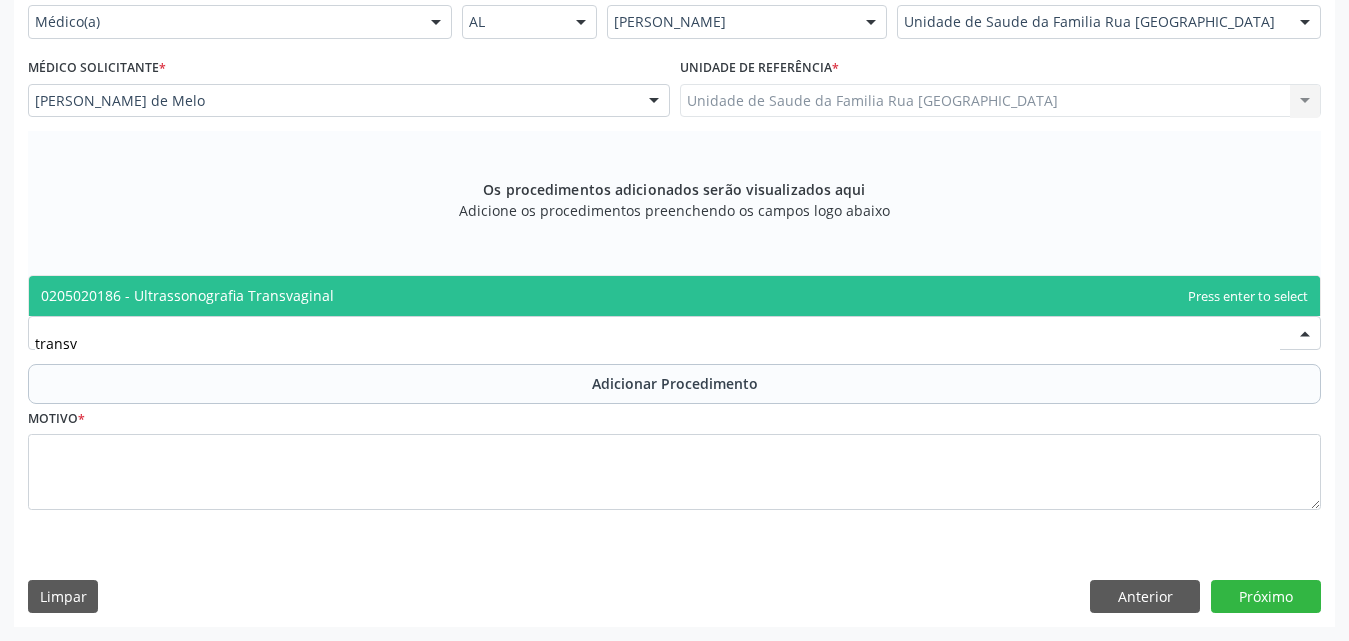 type on "transva" 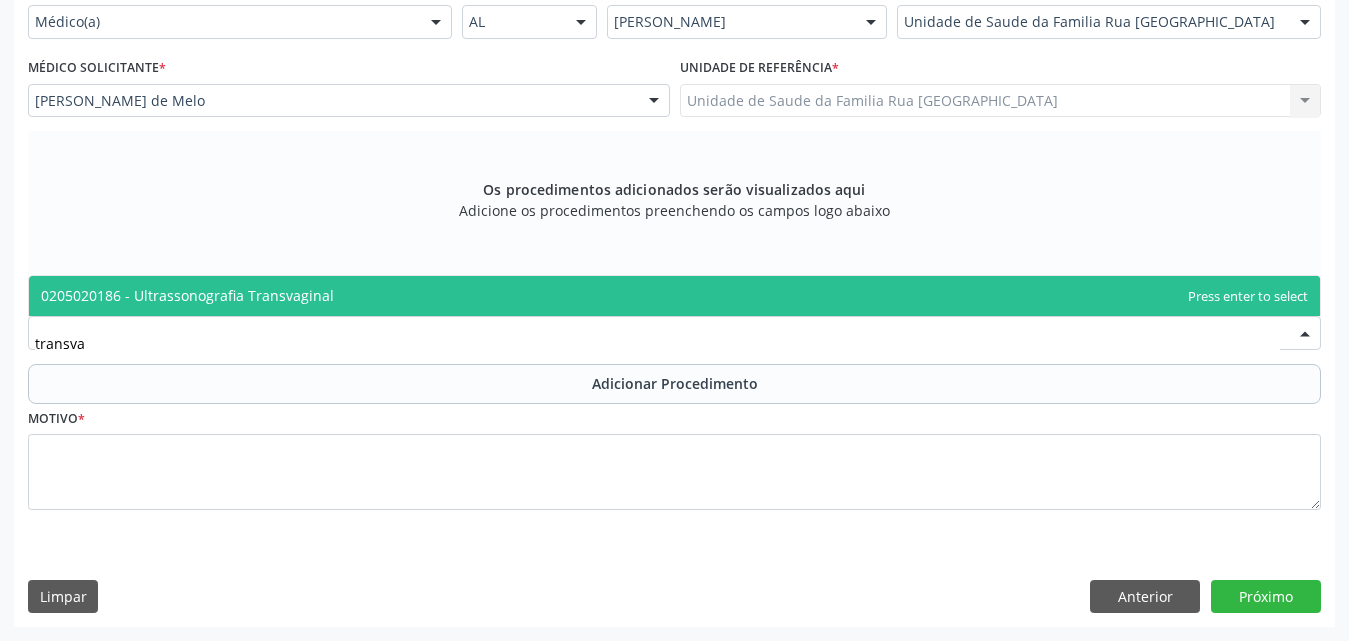 click on "0205020186 - Ultrassonografia Transvaginal" at bounding box center [674, 296] 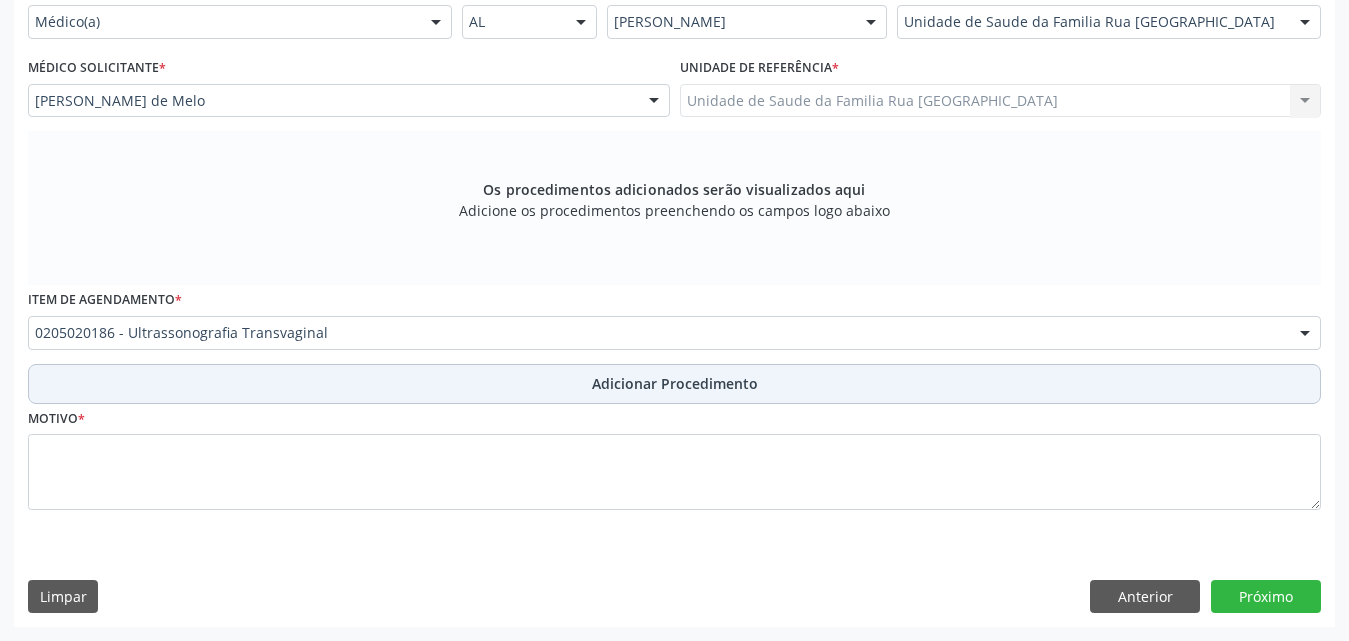 click on "Adicionar Procedimento" at bounding box center (675, 383) 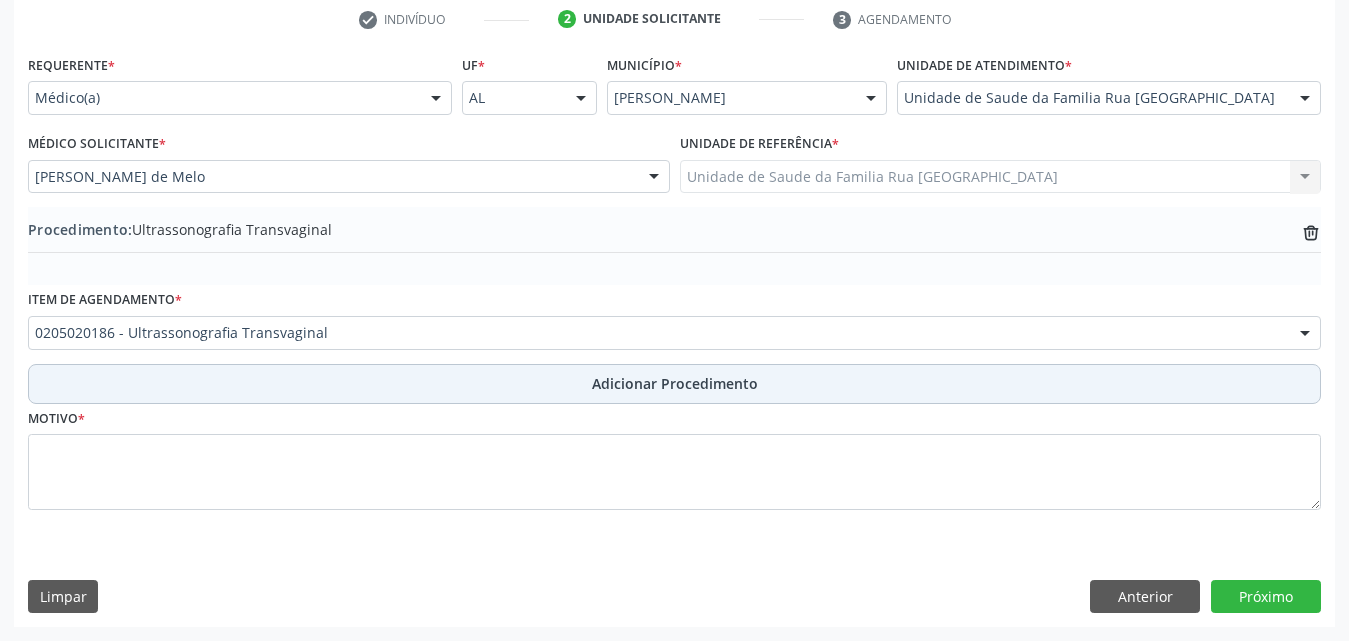 scroll, scrollTop: 412, scrollLeft: 0, axis: vertical 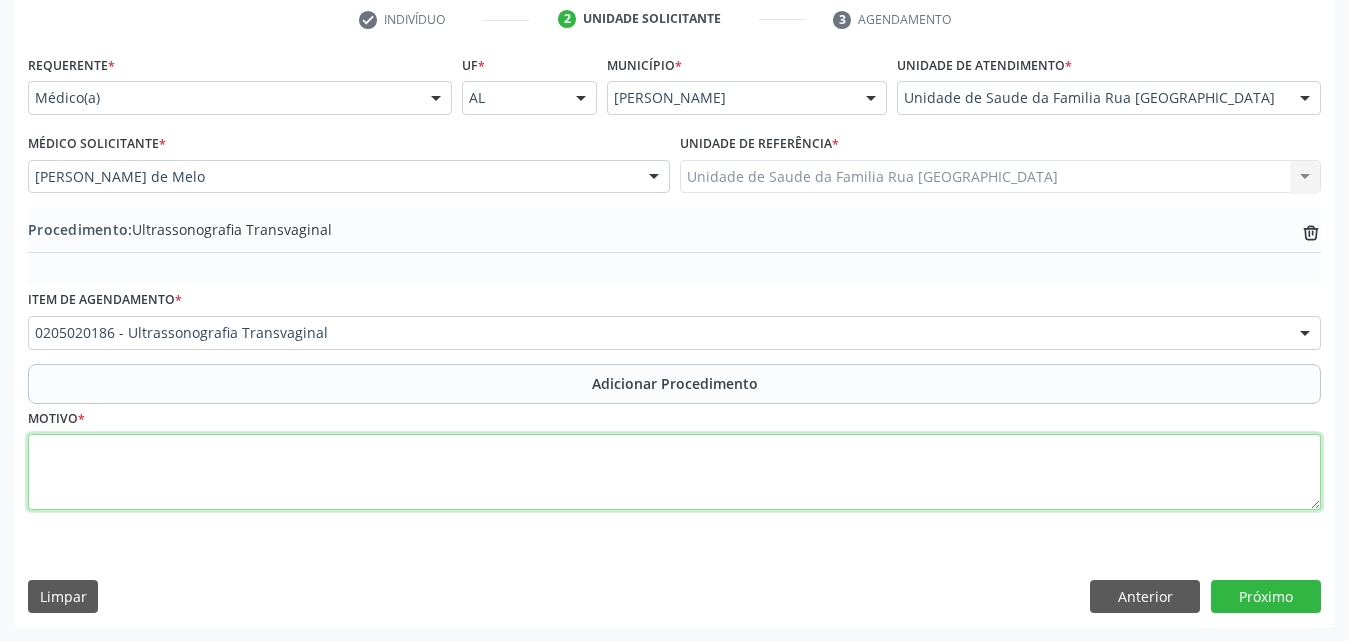 drag, startPoint x: 200, startPoint y: 476, endPoint x: 363, endPoint y: 431, distance: 169.09761 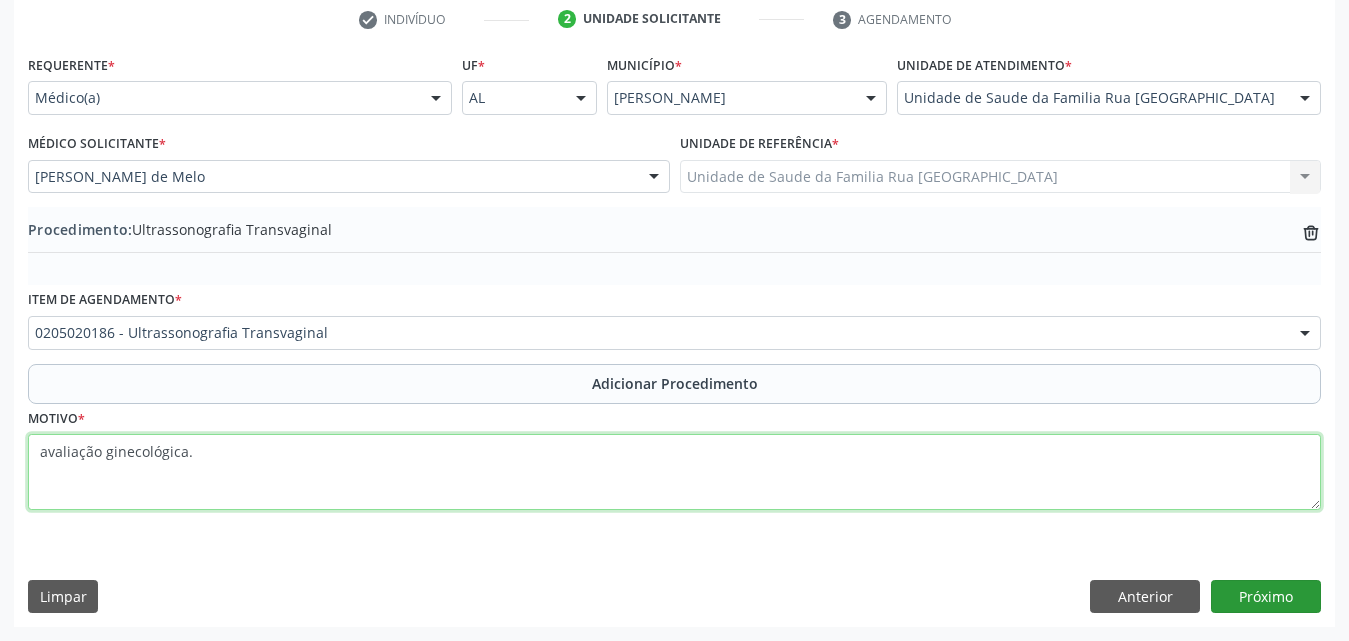 type on "avaliação ginecológica." 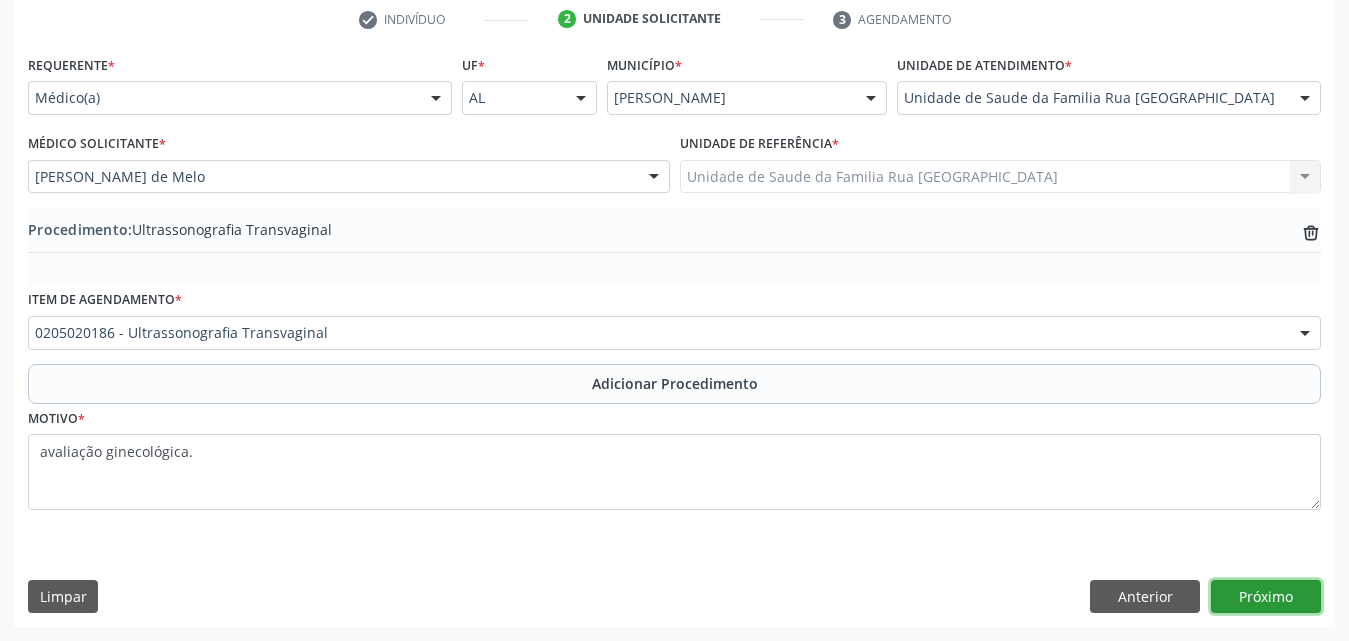 click on "Próximo" at bounding box center [1266, 597] 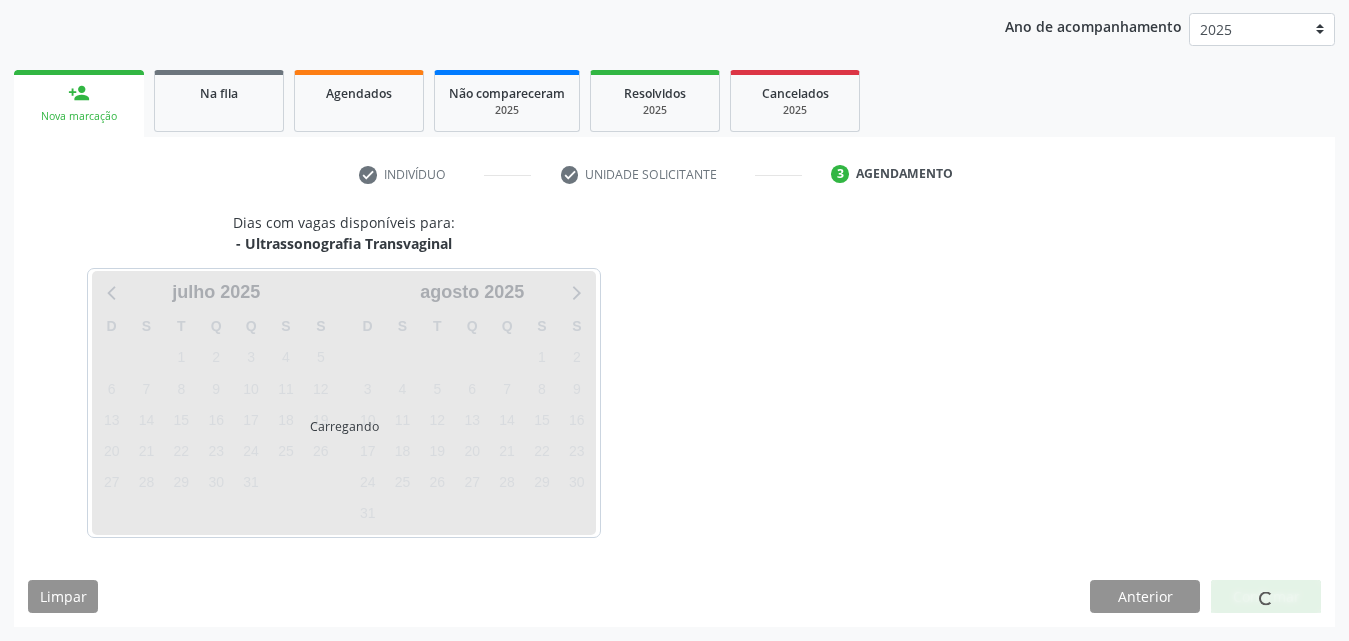 scroll, scrollTop: 316, scrollLeft: 0, axis: vertical 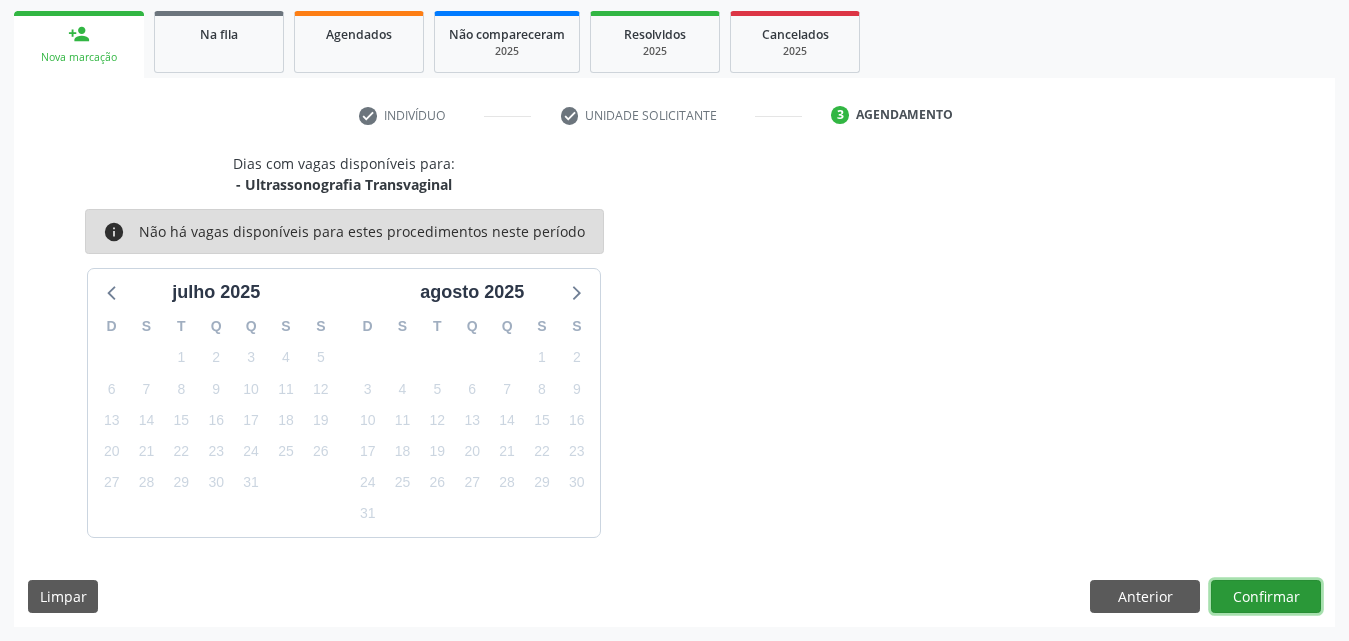 click on "Confirmar" at bounding box center (1266, 597) 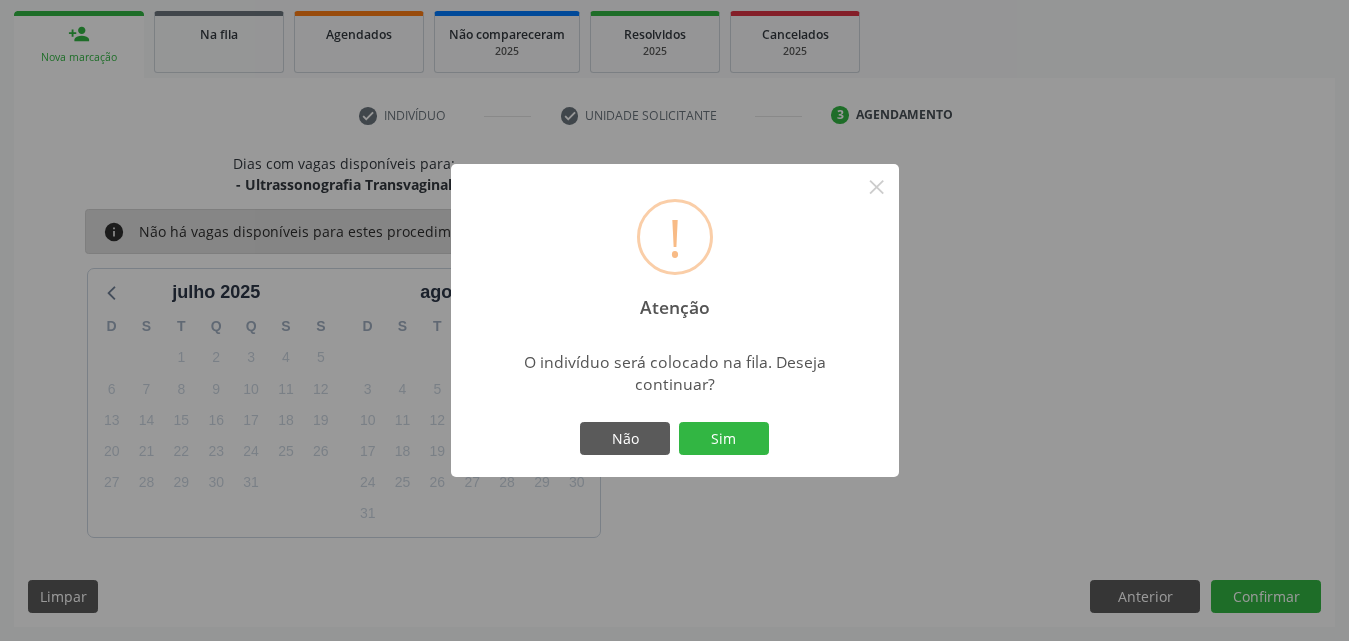 drag, startPoint x: 745, startPoint y: 432, endPoint x: 708, endPoint y: 389, distance: 56.727417 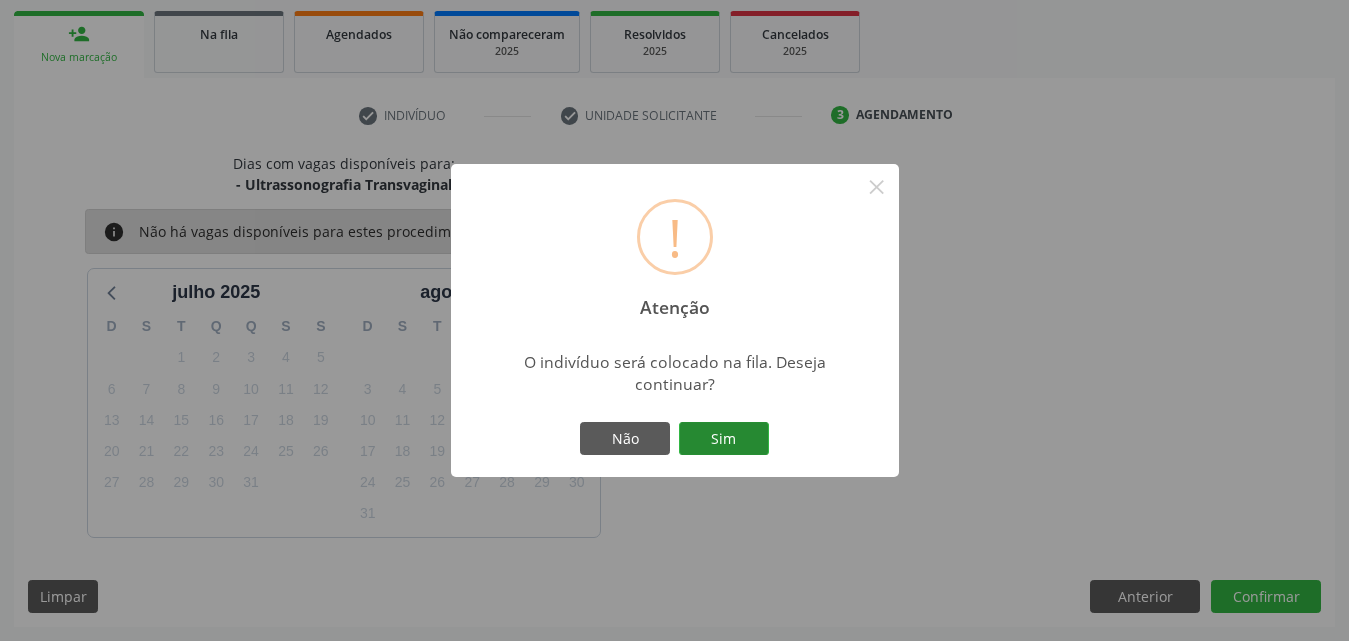 click on "Sim" at bounding box center (724, 439) 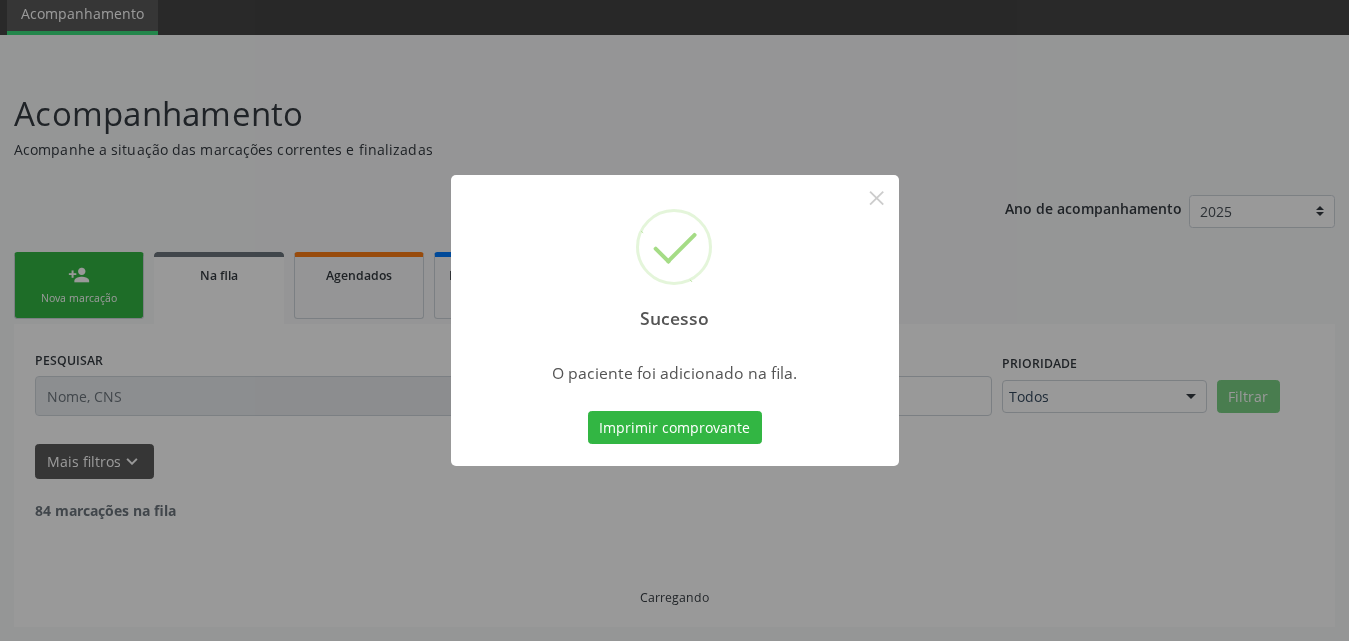 scroll, scrollTop: 54, scrollLeft: 0, axis: vertical 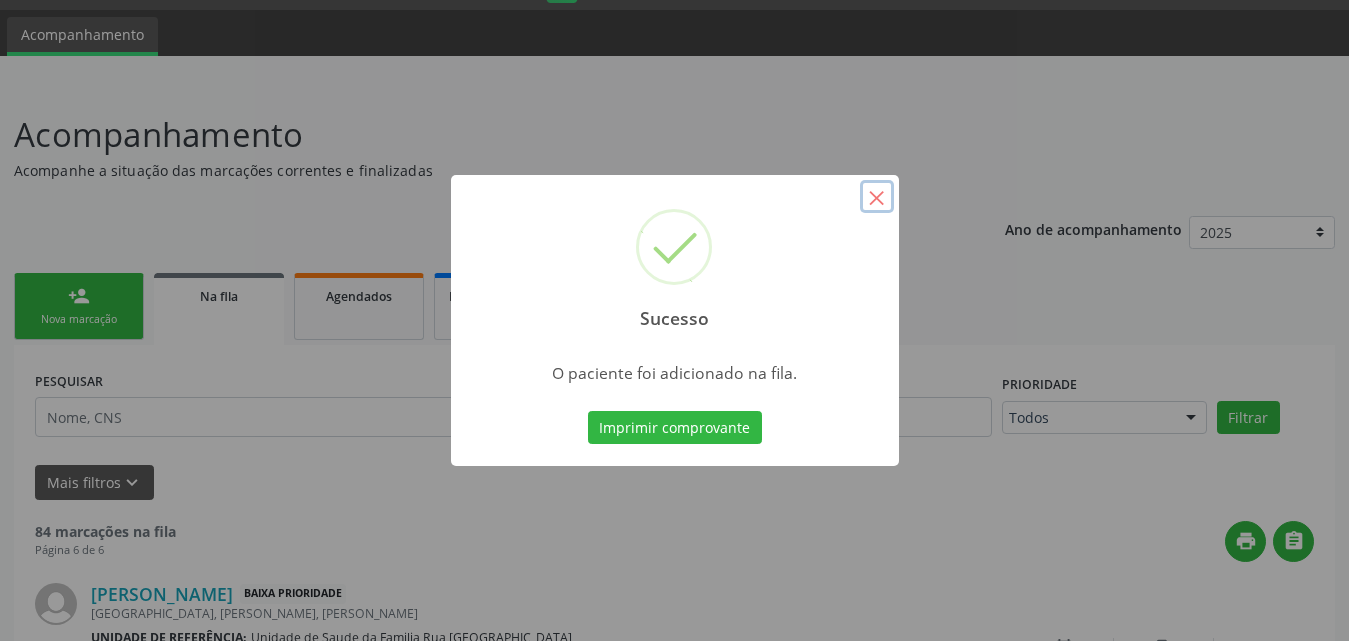 click on "×" at bounding box center (877, 197) 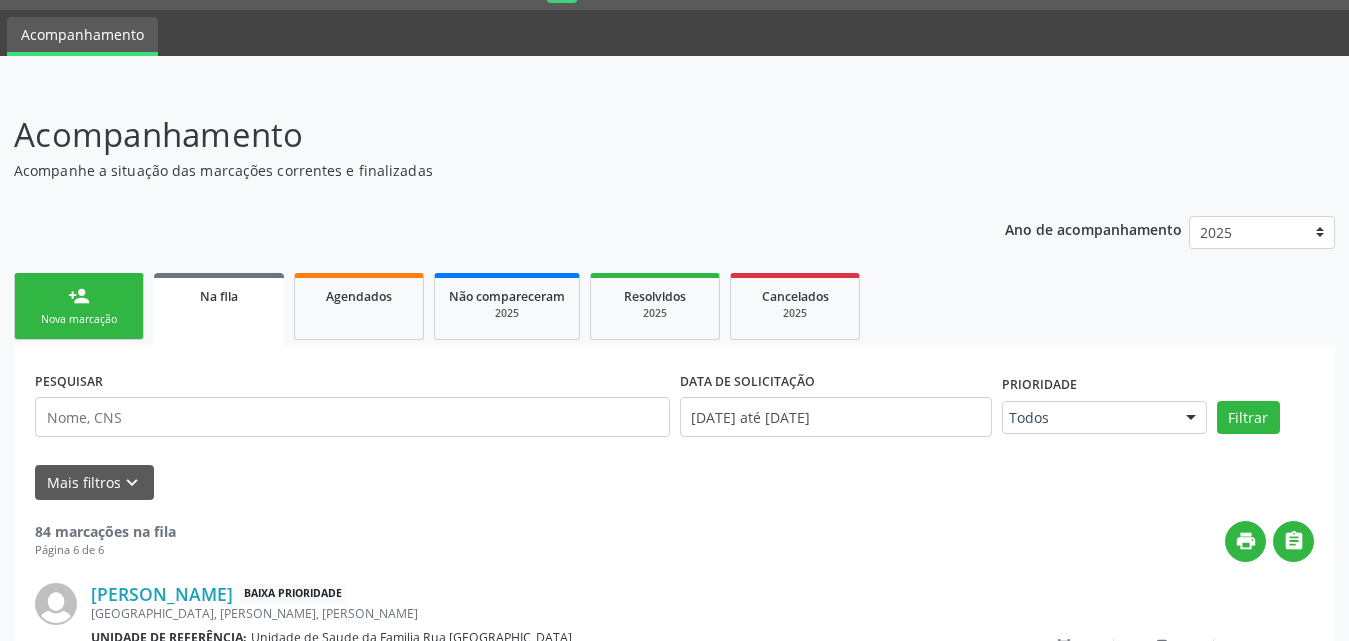 click on "person_add
Nova marcação" at bounding box center (79, 306) 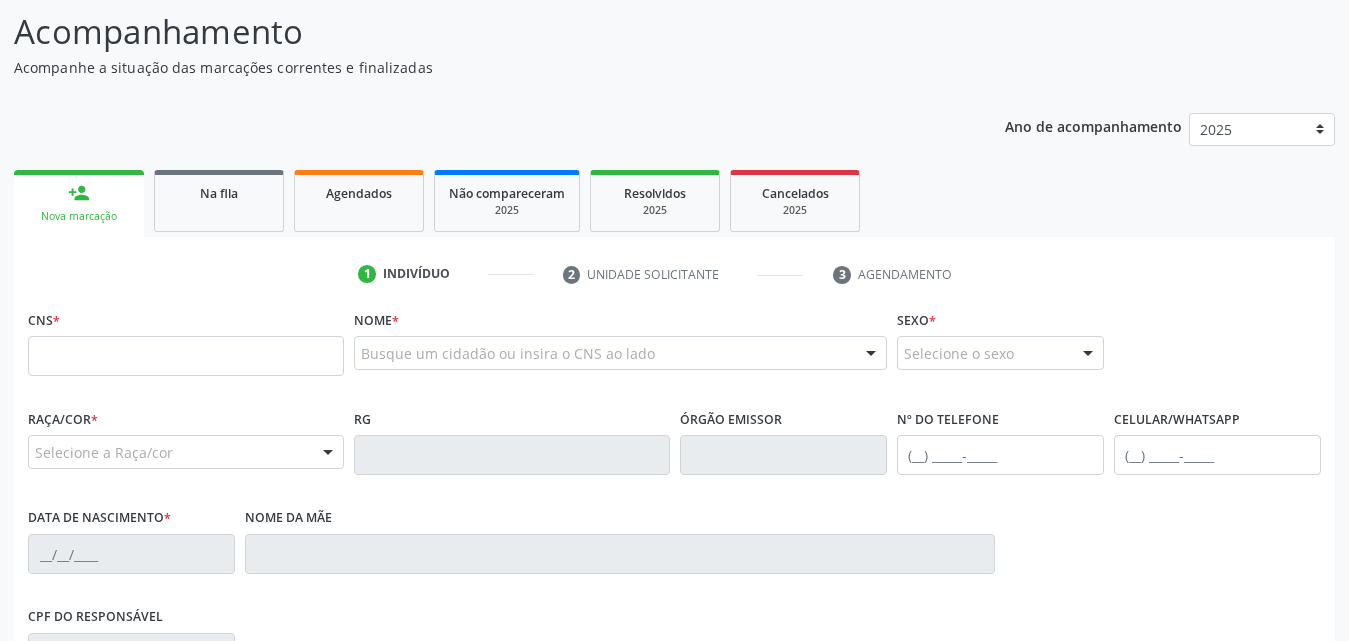 scroll, scrollTop: 254, scrollLeft: 0, axis: vertical 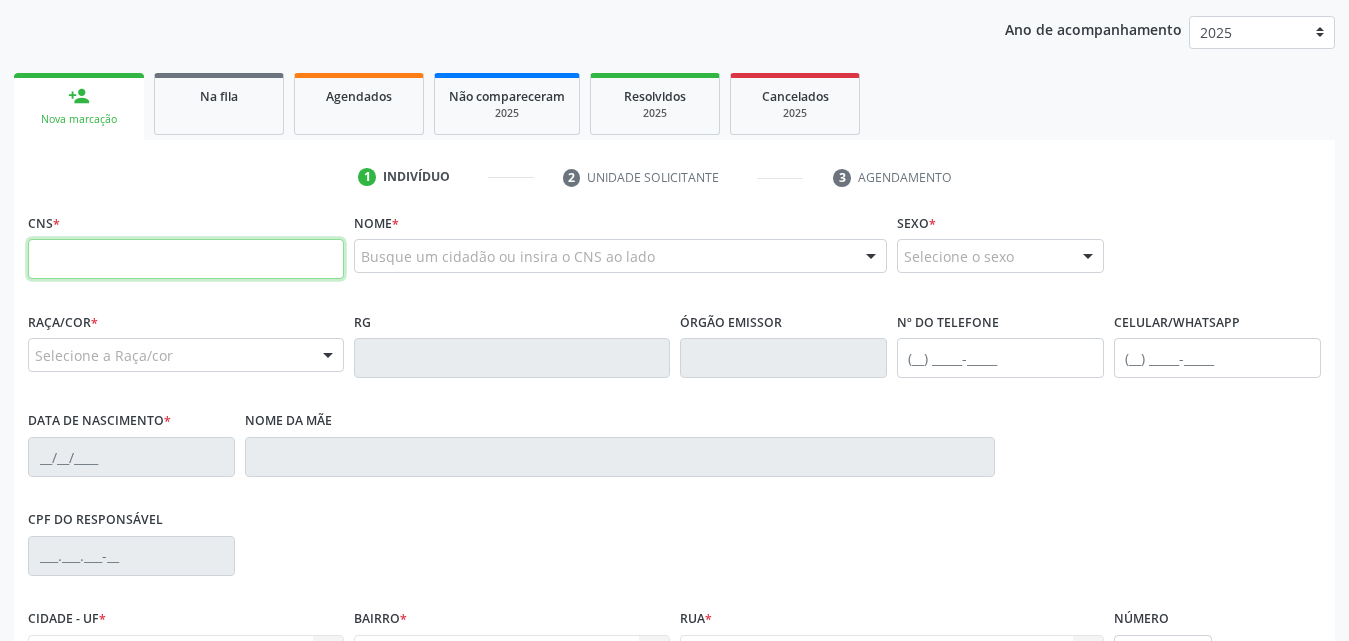 click at bounding box center [186, 259] 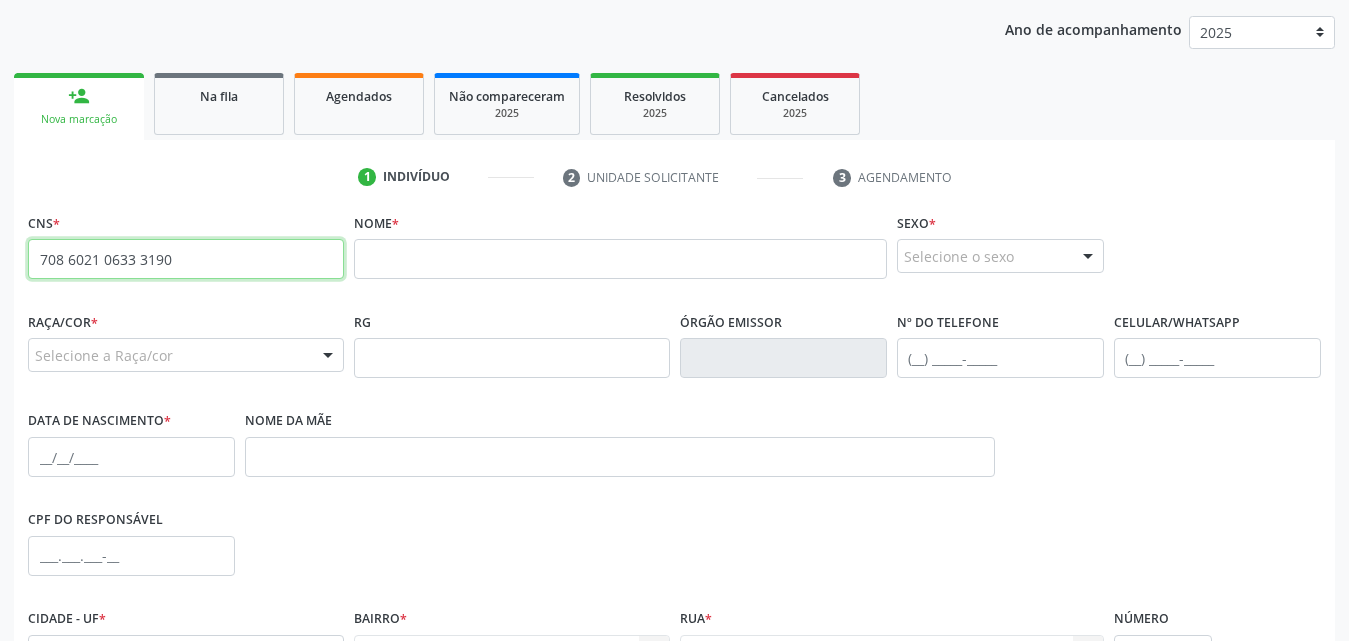 click on "708 6021 0633 3190" at bounding box center [186, 259] 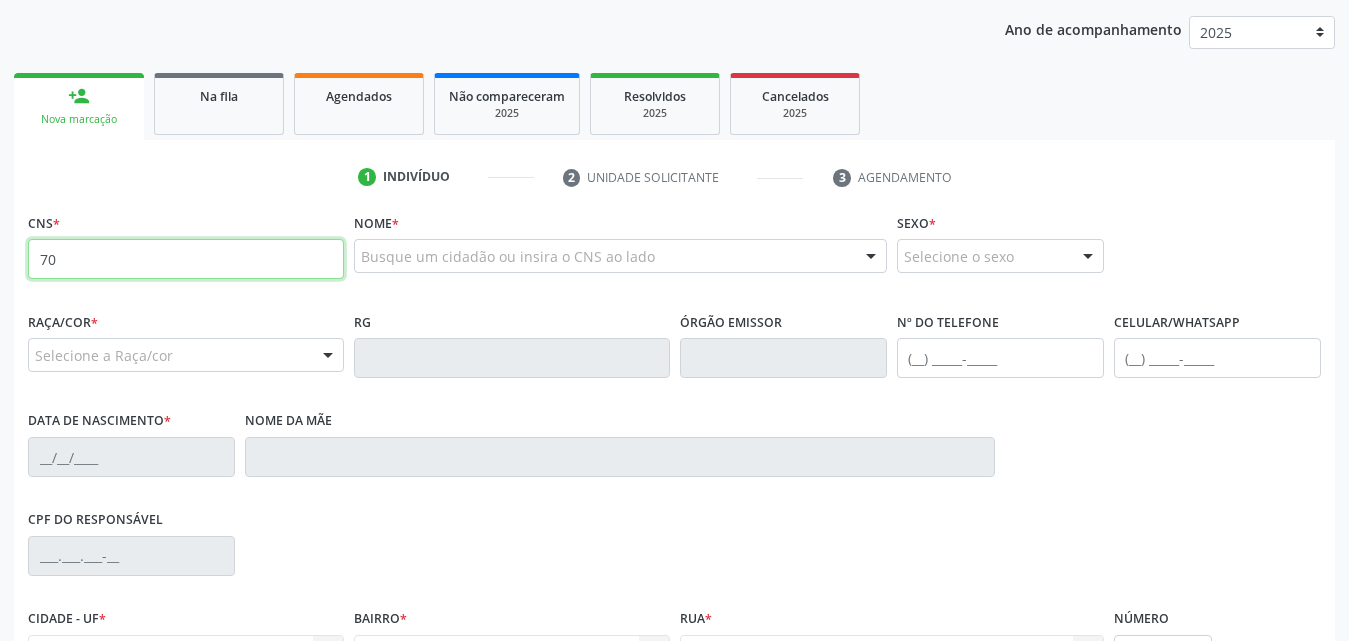 type on "7" 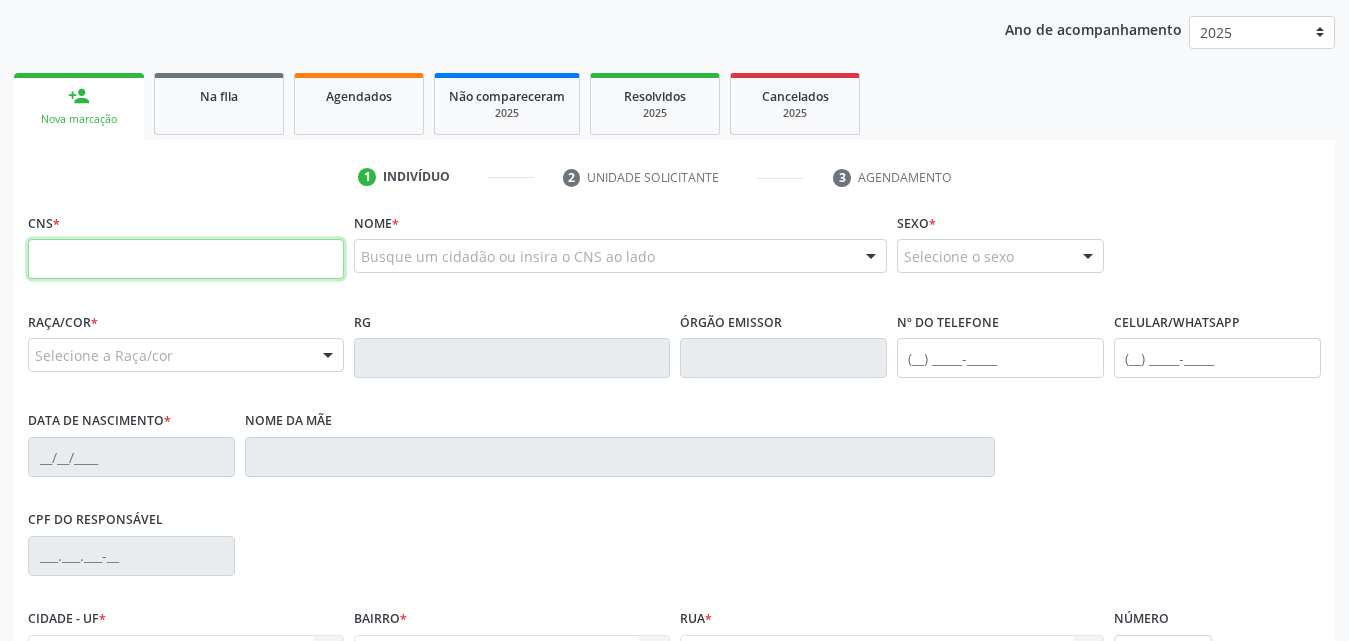 type 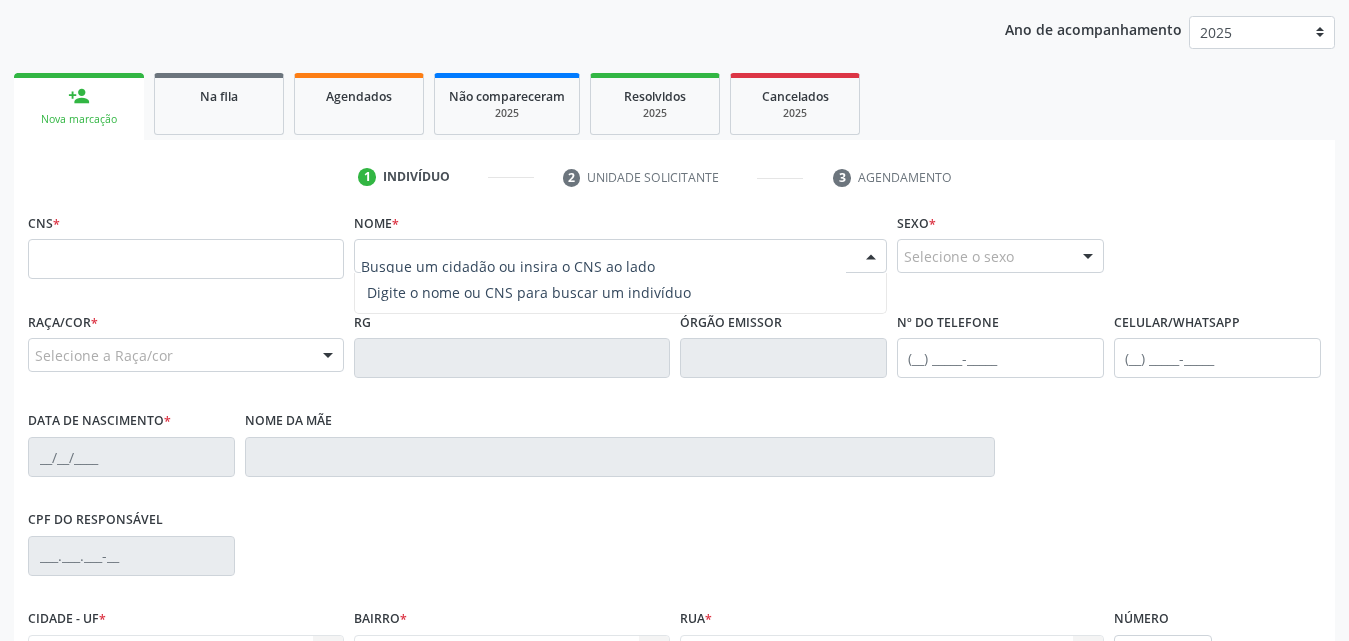 paste on "[PERSON_NAME]" 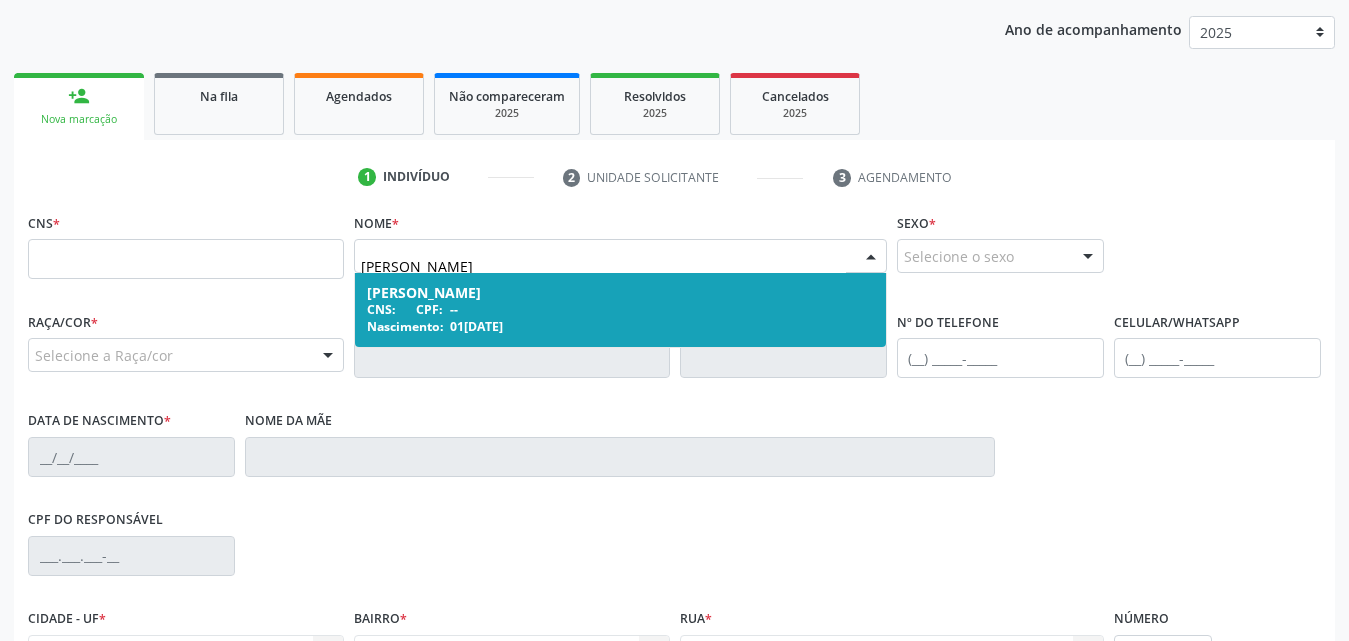 click on "CNS:
CPF:    --" at bounding box center (620, 309) 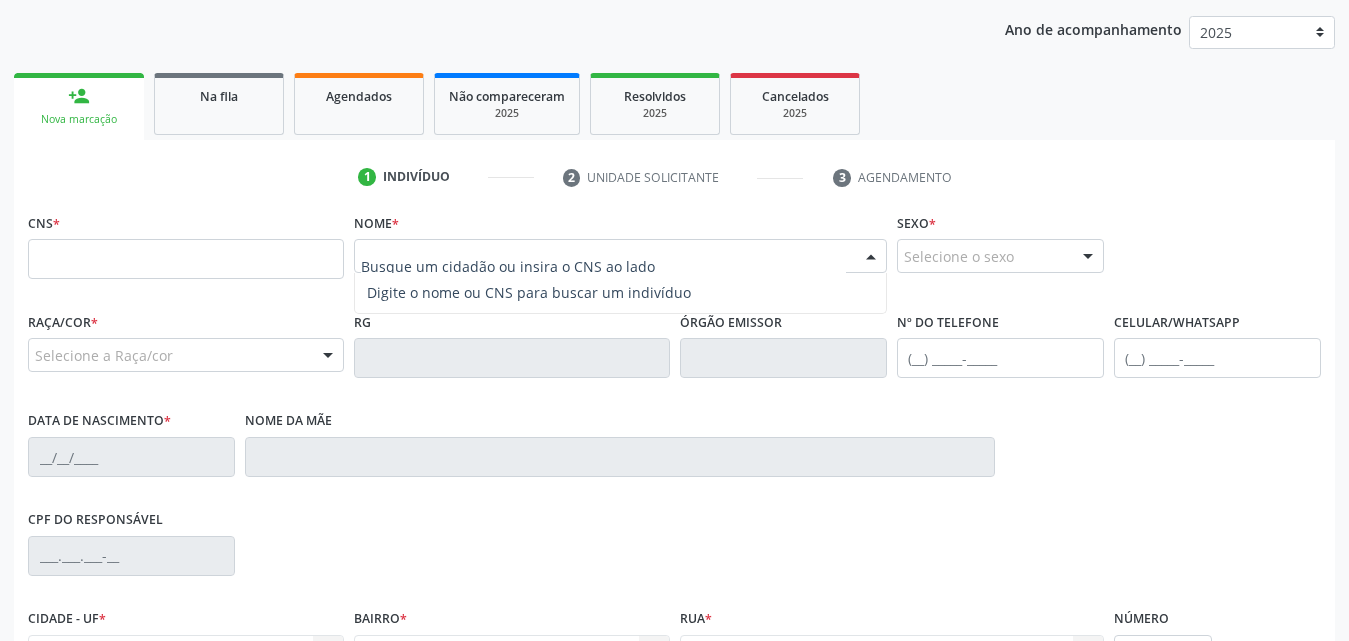 paste on "[PERSON_NAME]" 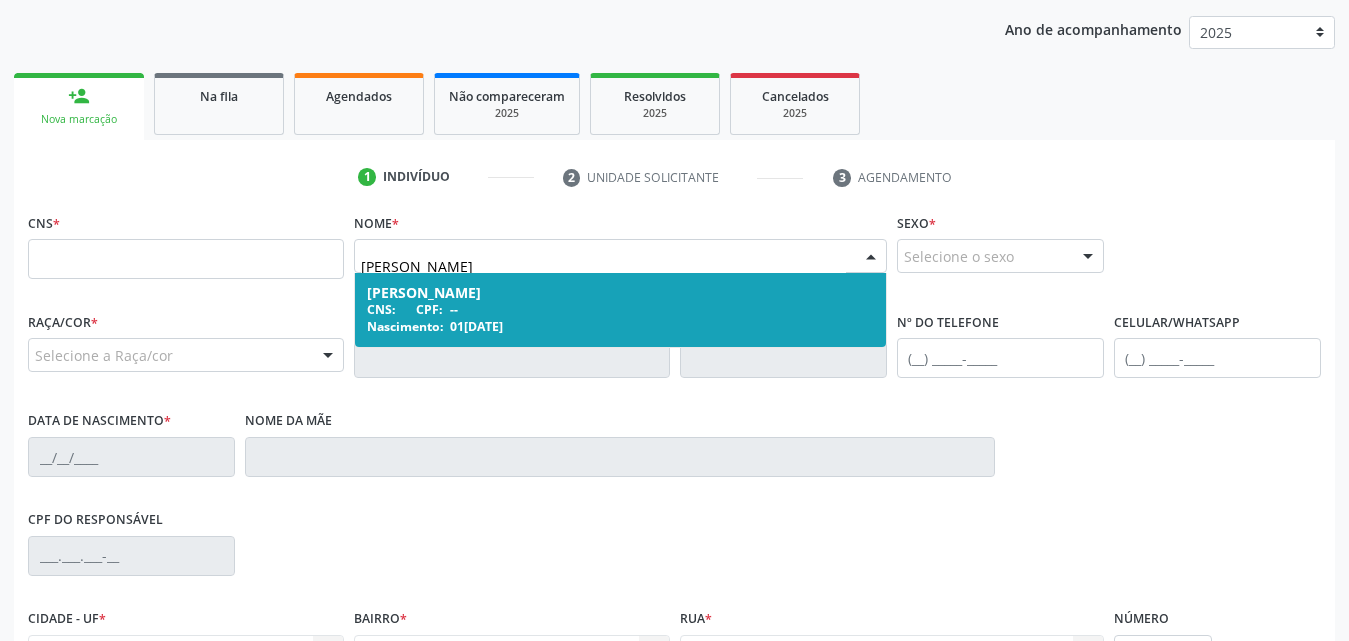 click on "[PERSON_NAME]" at bounding box center [620, 293] 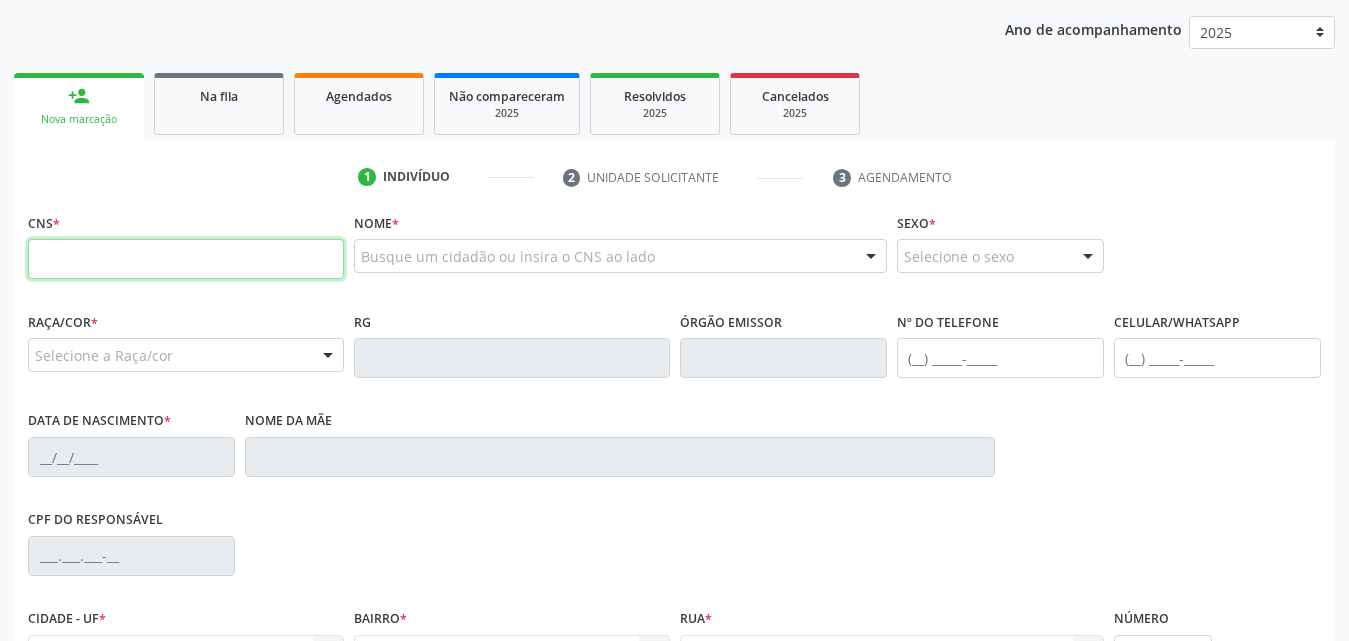 click at bounding box center [186, 259] 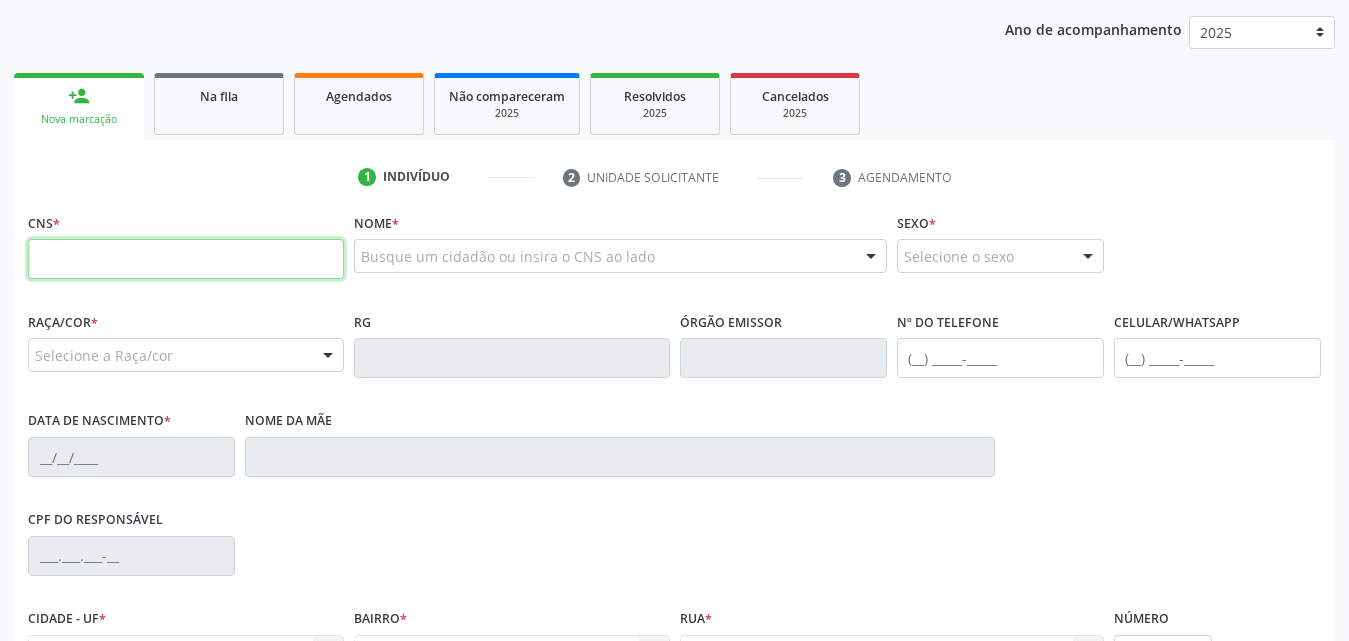 paste on "708 6021 0633 3190" 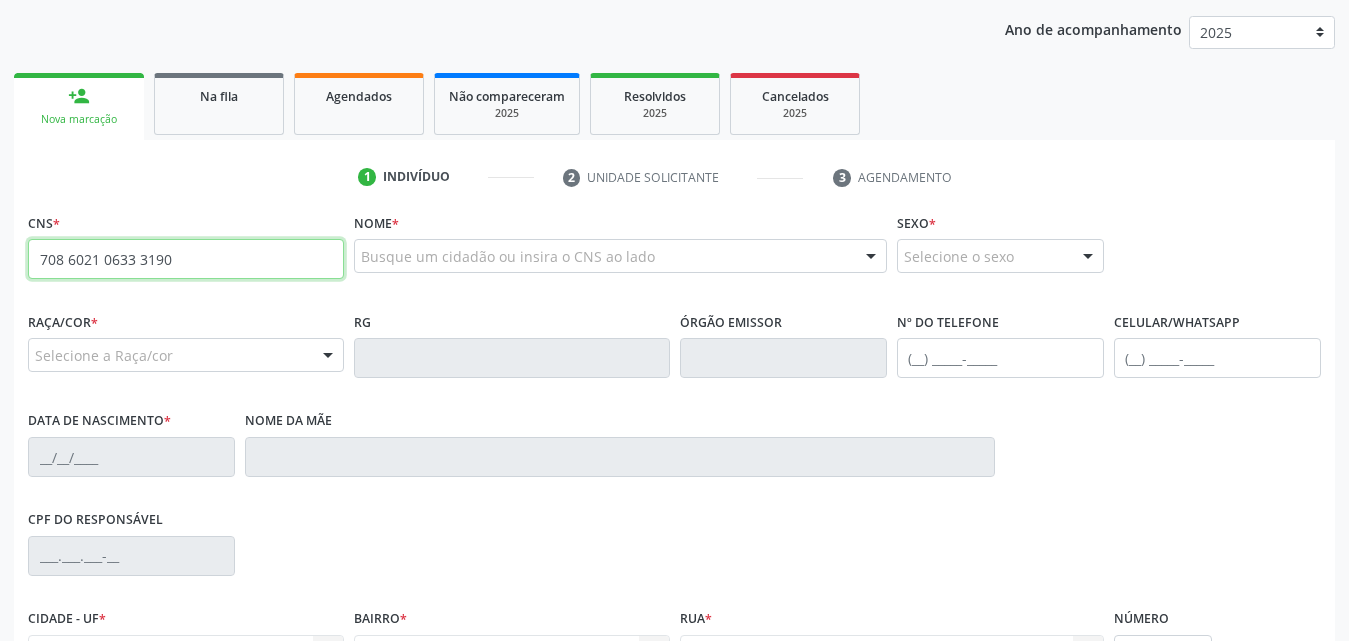 type on "708 6021 0633 3190" 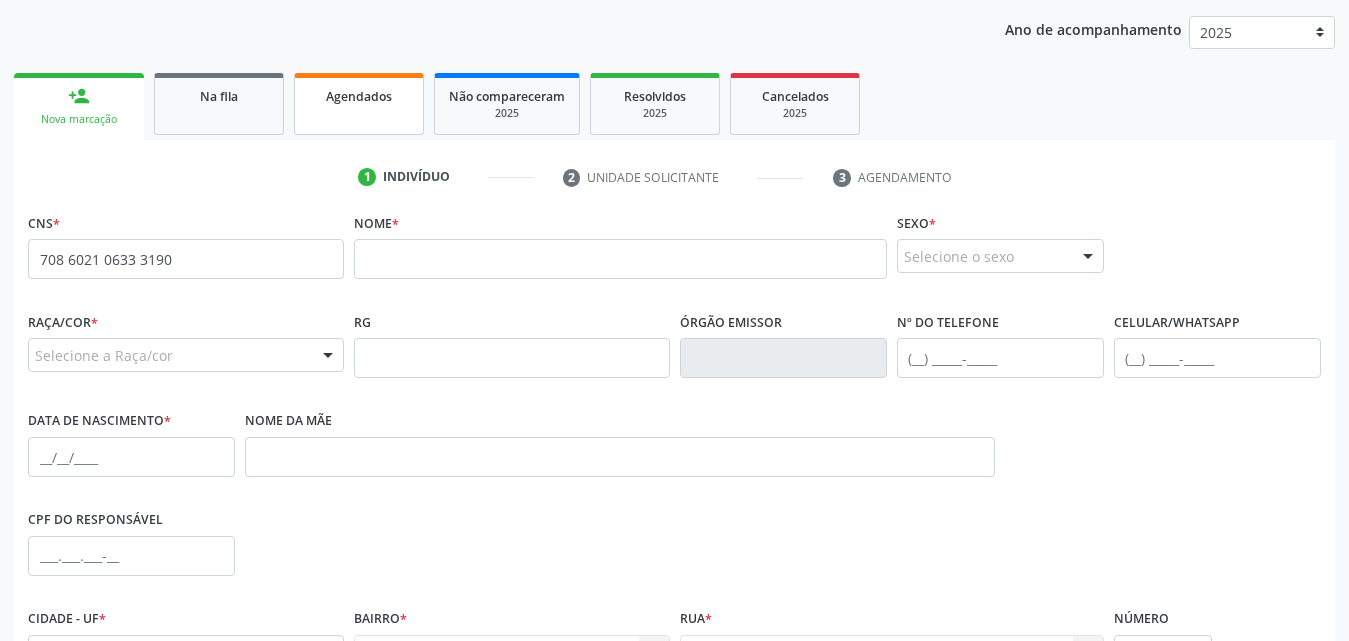 click on "Agendados" at bounding box center (359, 104) 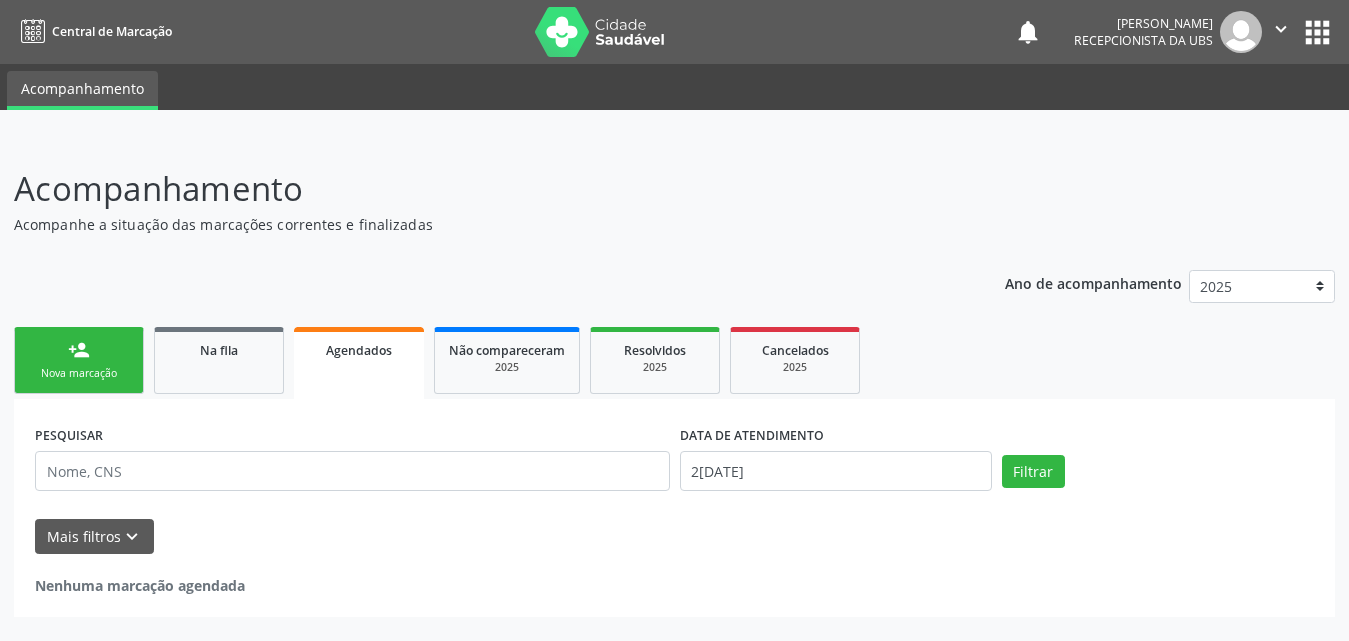 scroll, scrollTop: 0, scrollLeft: 0, axis: both 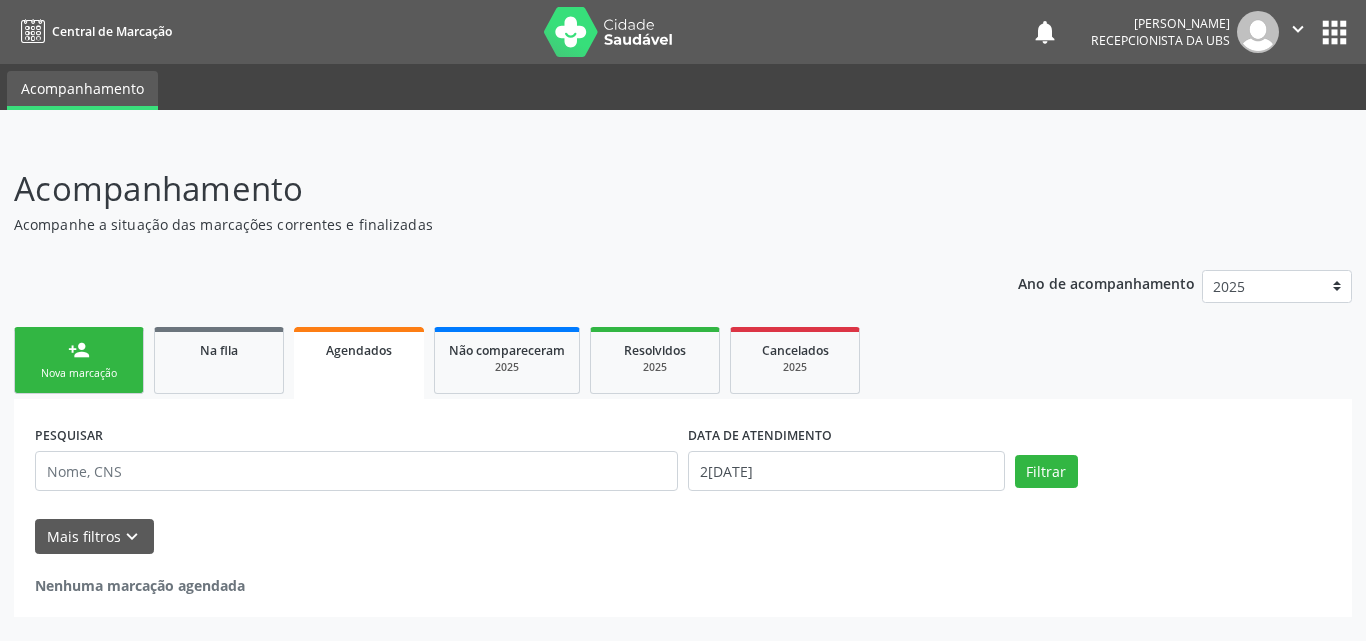 click on "Nova marcação" at bounding box center (79, 373) 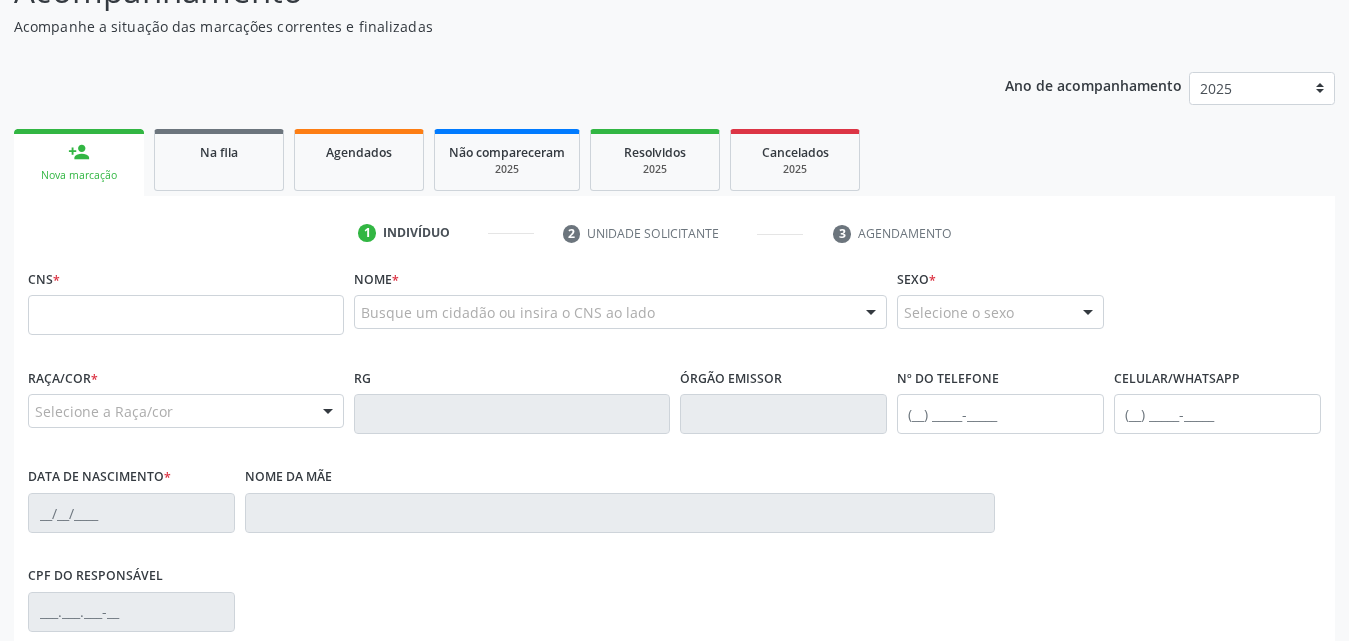 scroll, scrollTop: 200, scrollLeft: 0, axis: vertical 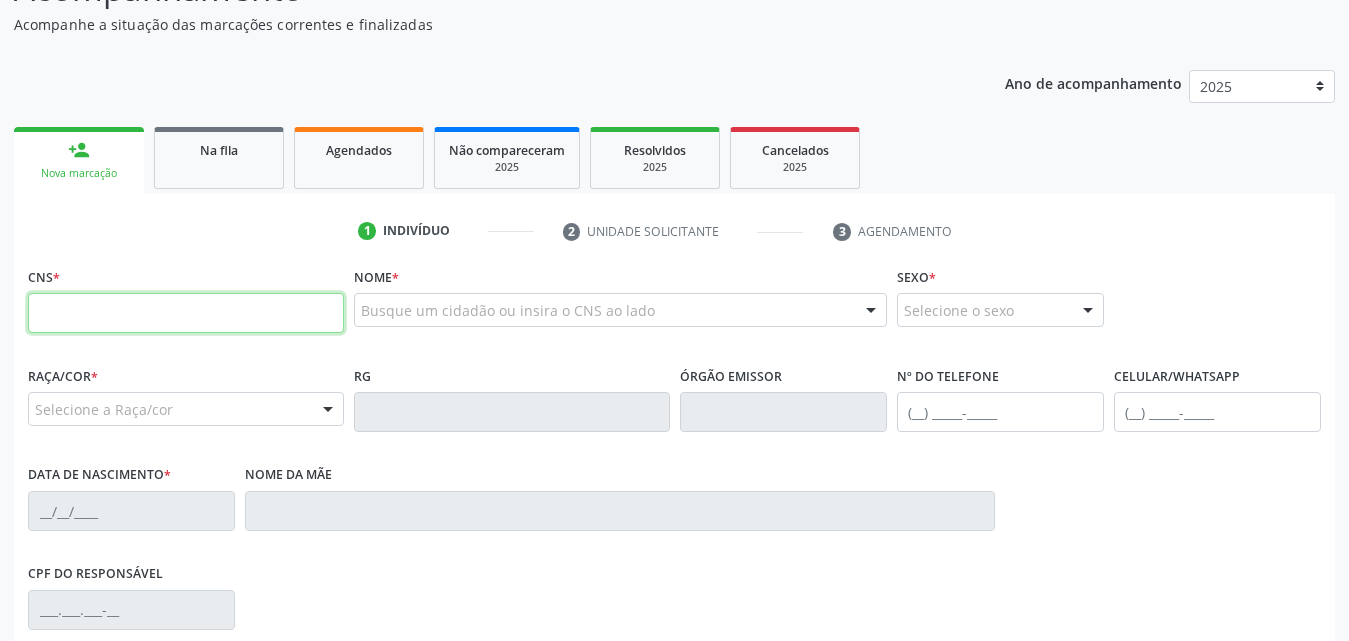 paste on "708 6021 0633 3190" 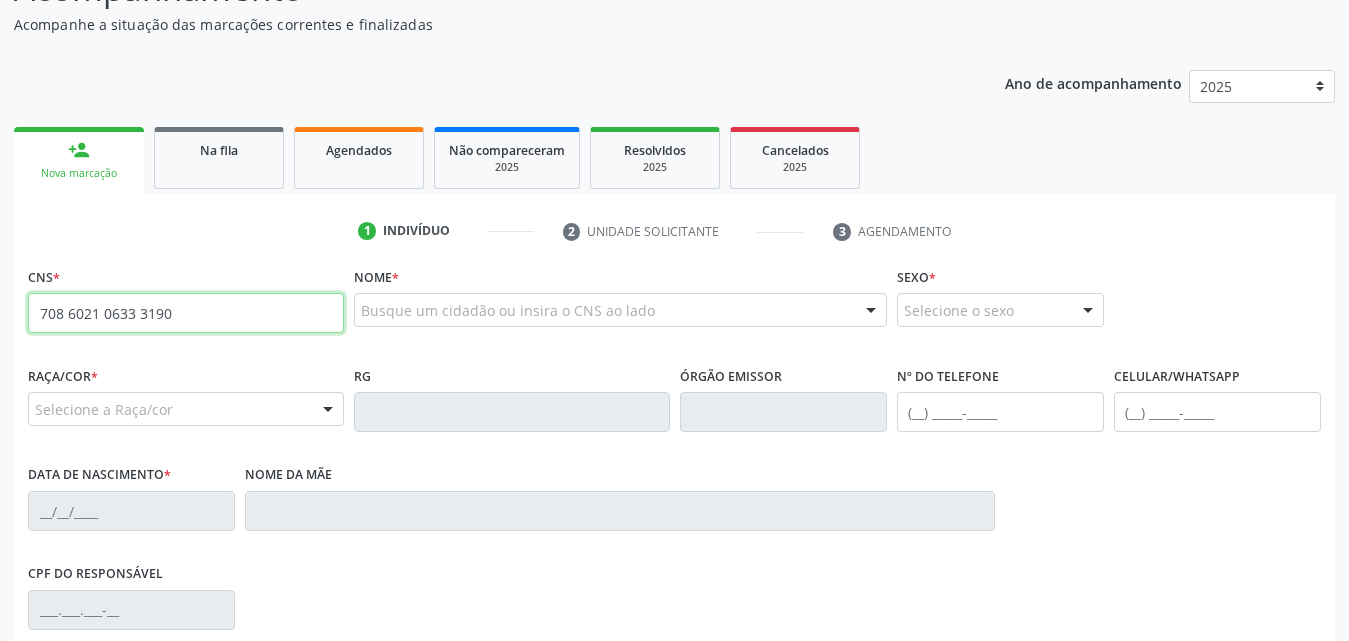 type on "708 6021 0633 3190" 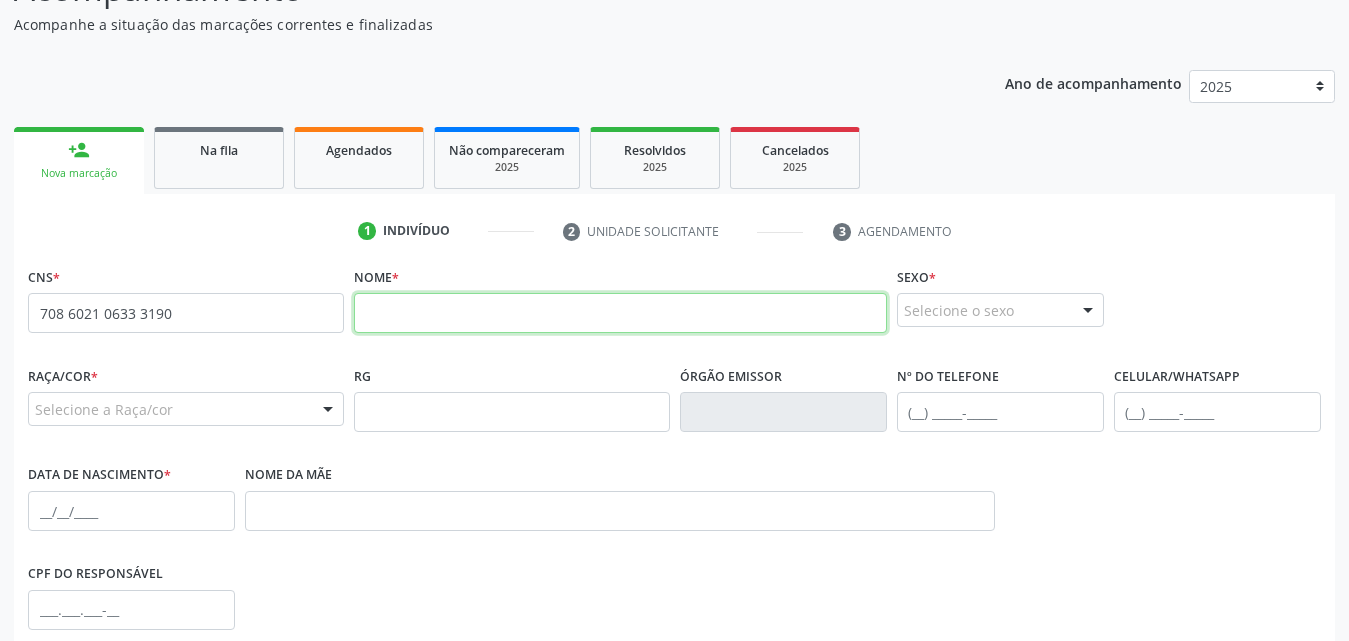 paste on "[PERSON_NAME]" 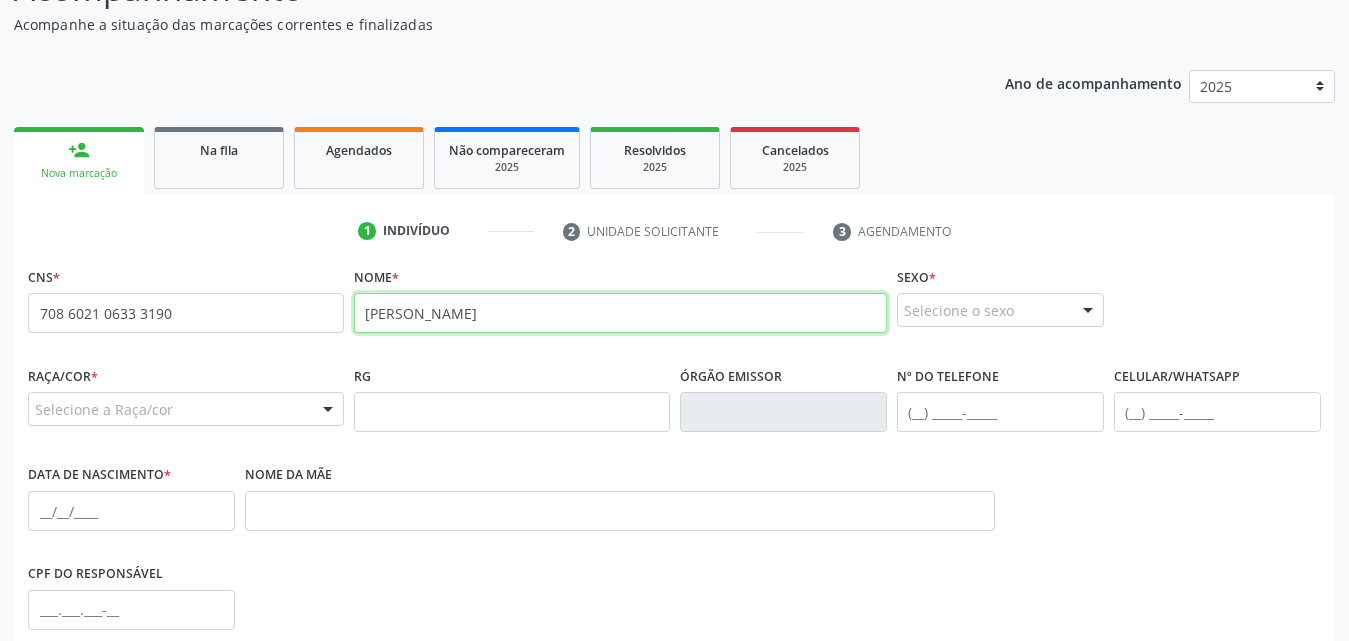 type on "[PERSON_NAME]" 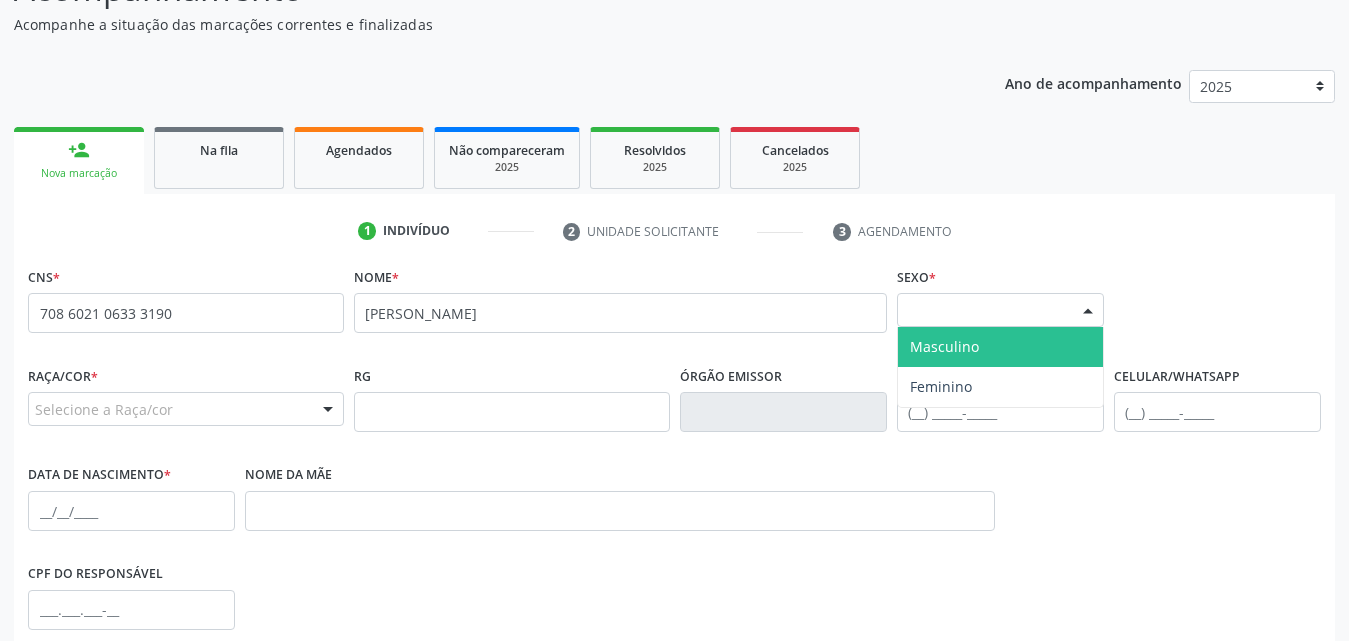 click at bounding box center [1088, 311] 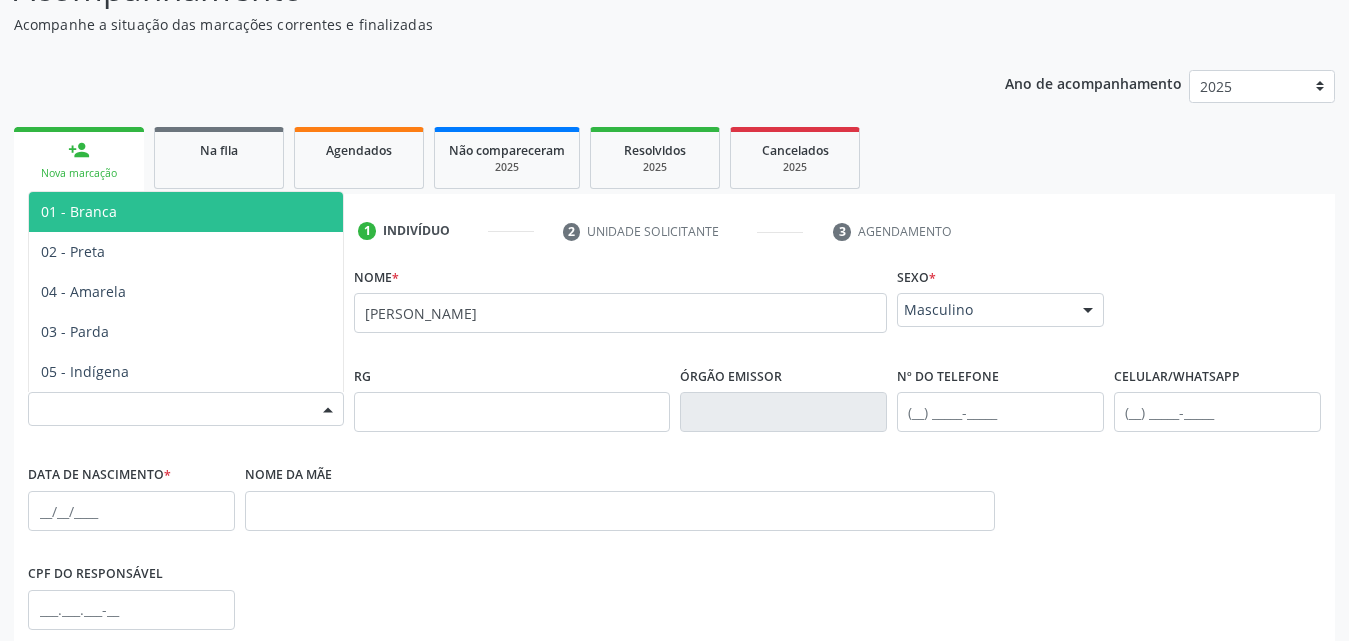 click at bounding box center (328, 410) 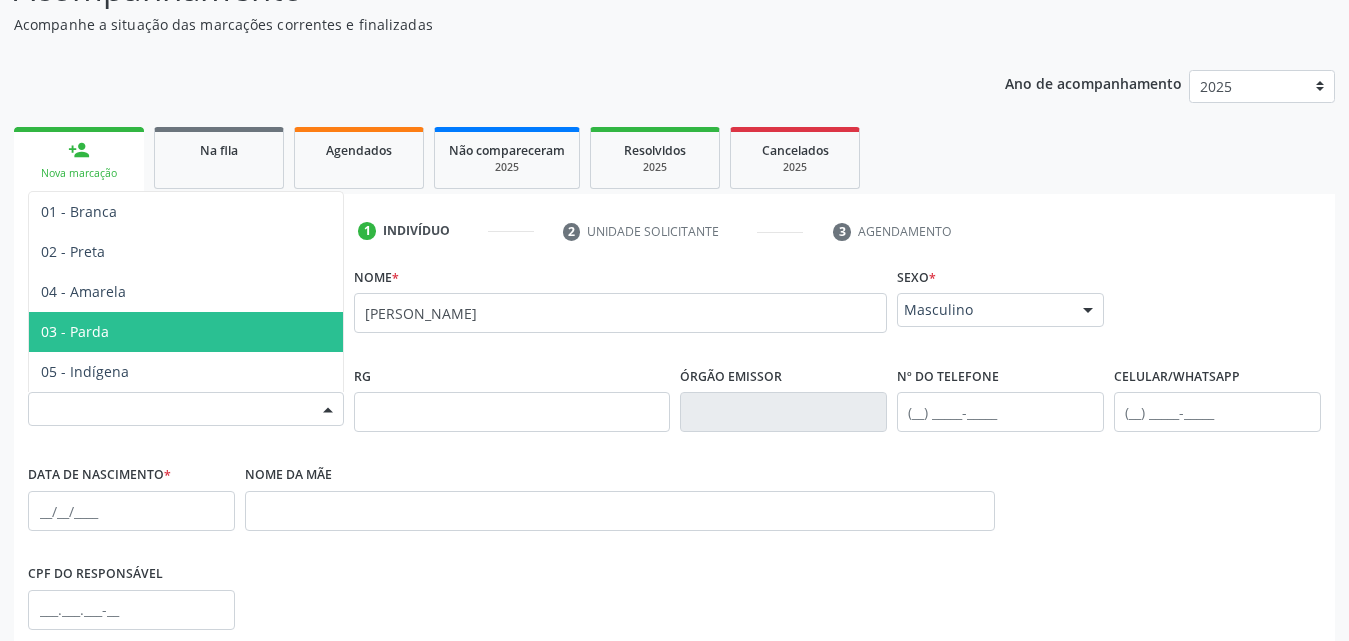 click on "03 - Parda" at bounding box center (186, 332) 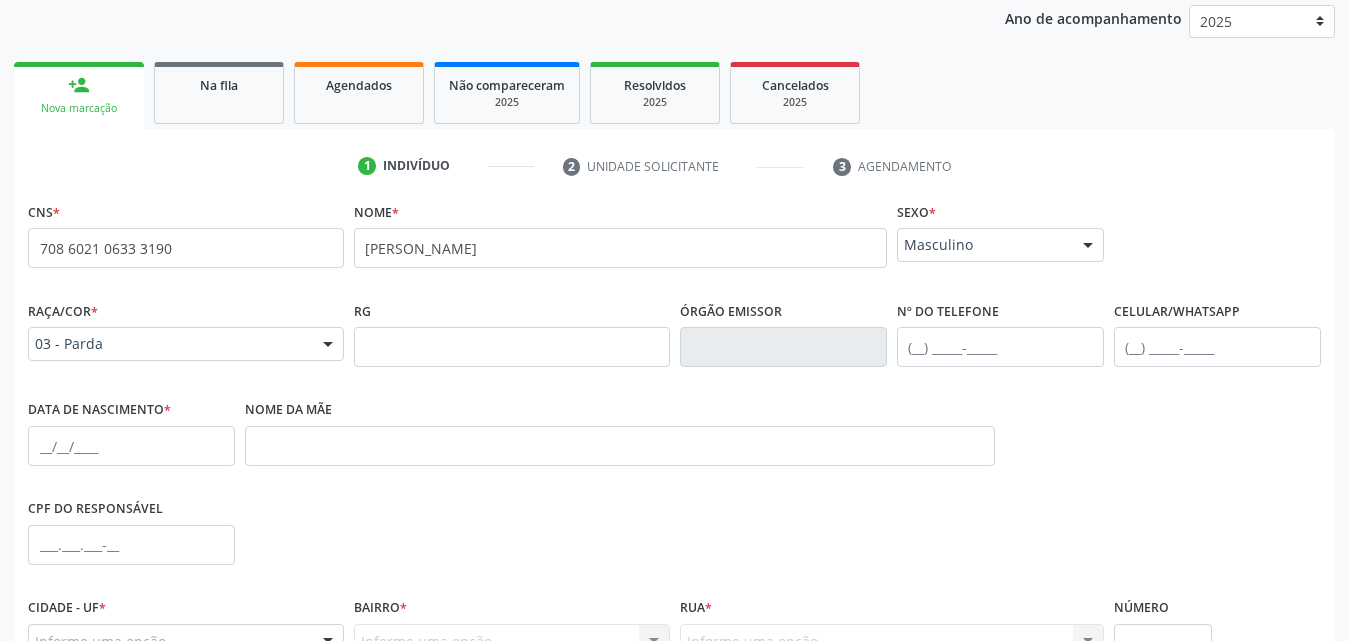 scroll, scrollTop: 300, scrollLeft: 0, axis: vertical 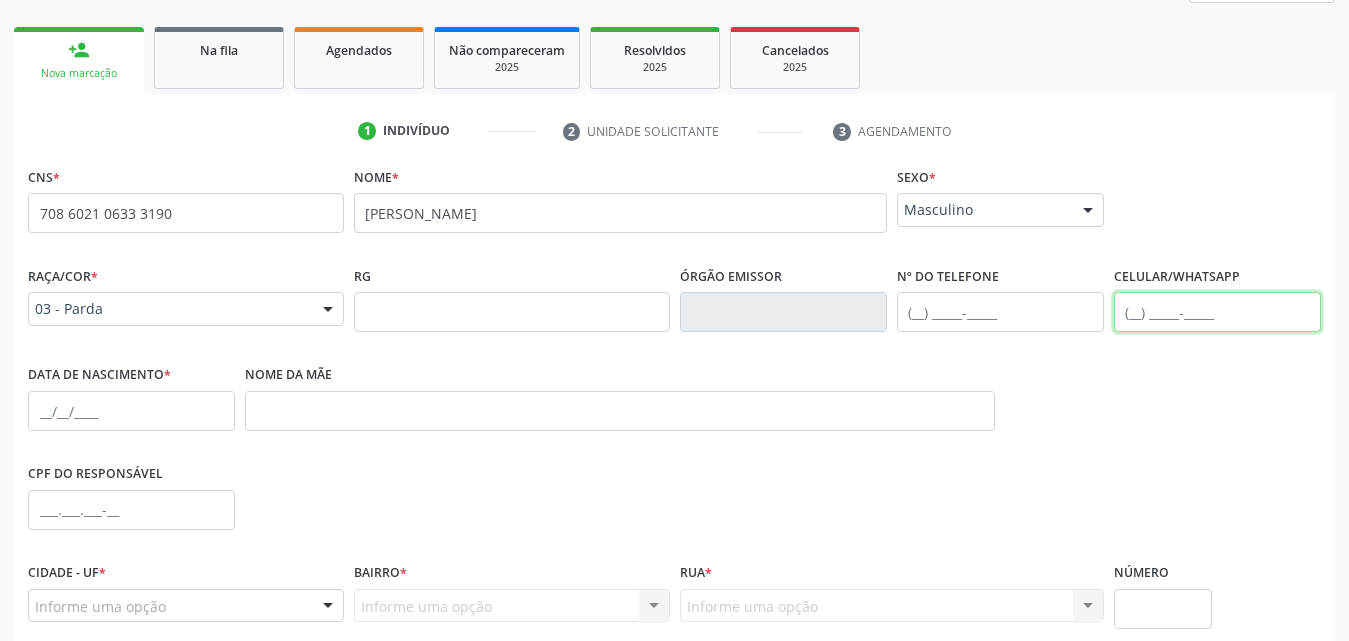 click at bounding box center [1217, 312] 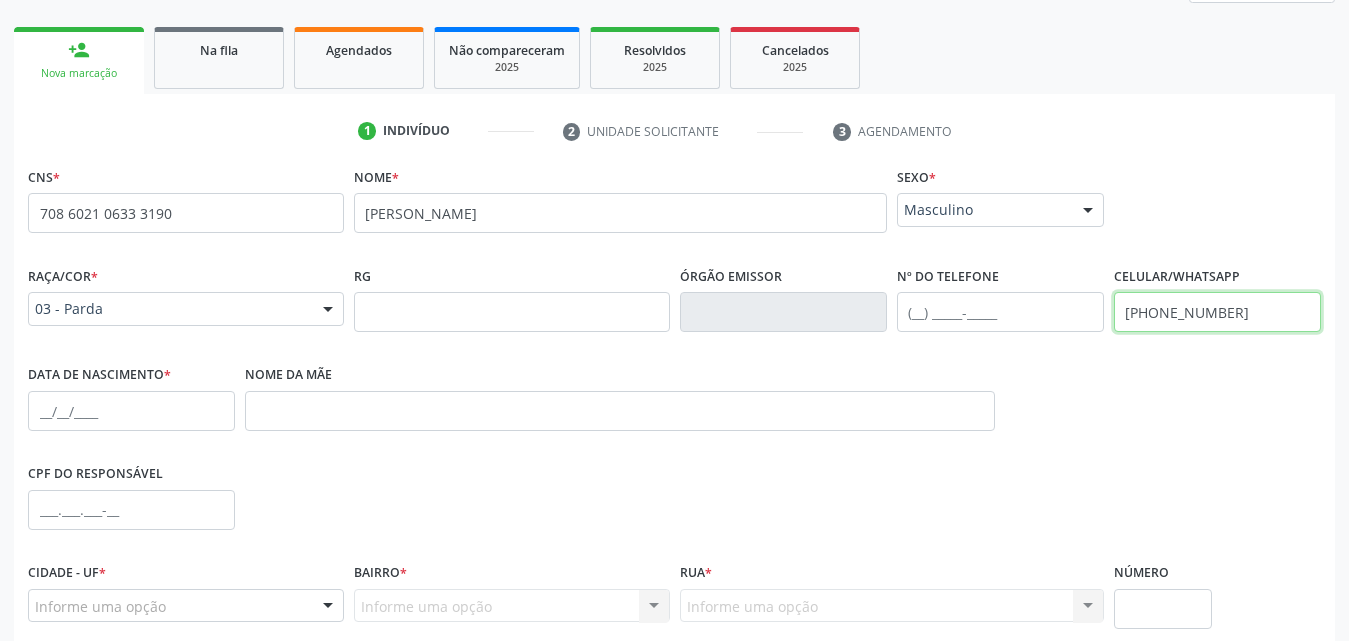 type on "[PHONE_NUMBER]" 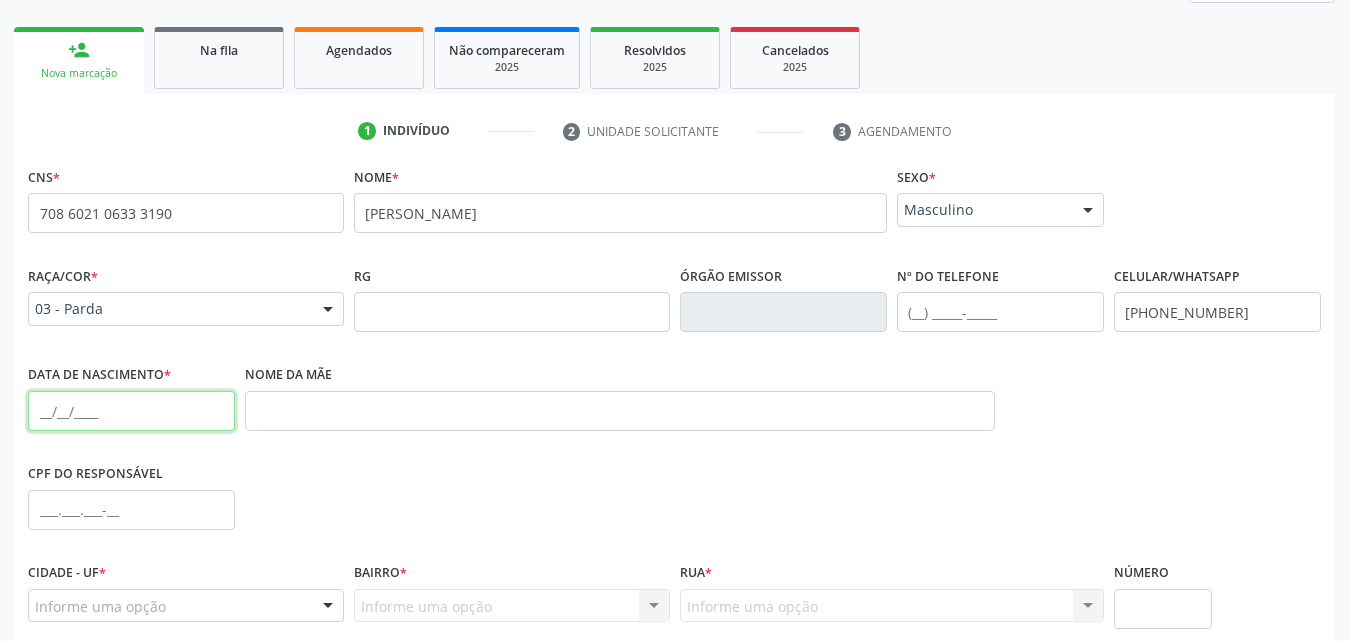 click at bounding box center (131, 411) 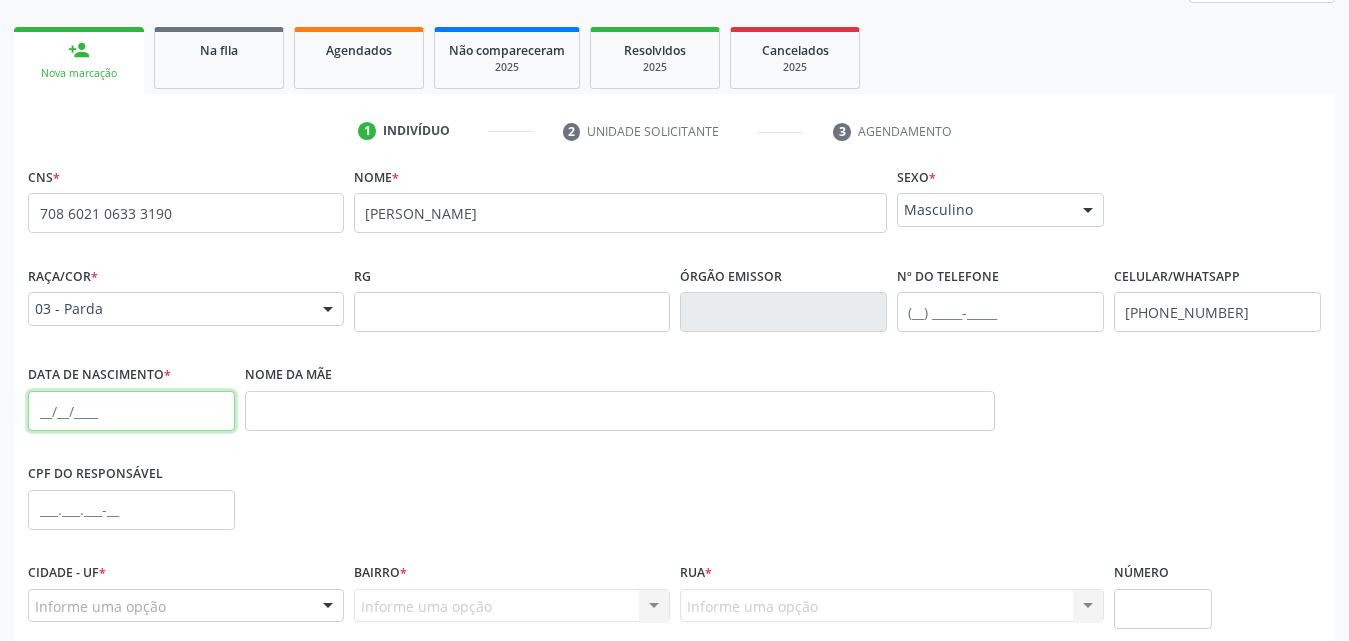 paste on "01[DATE]" 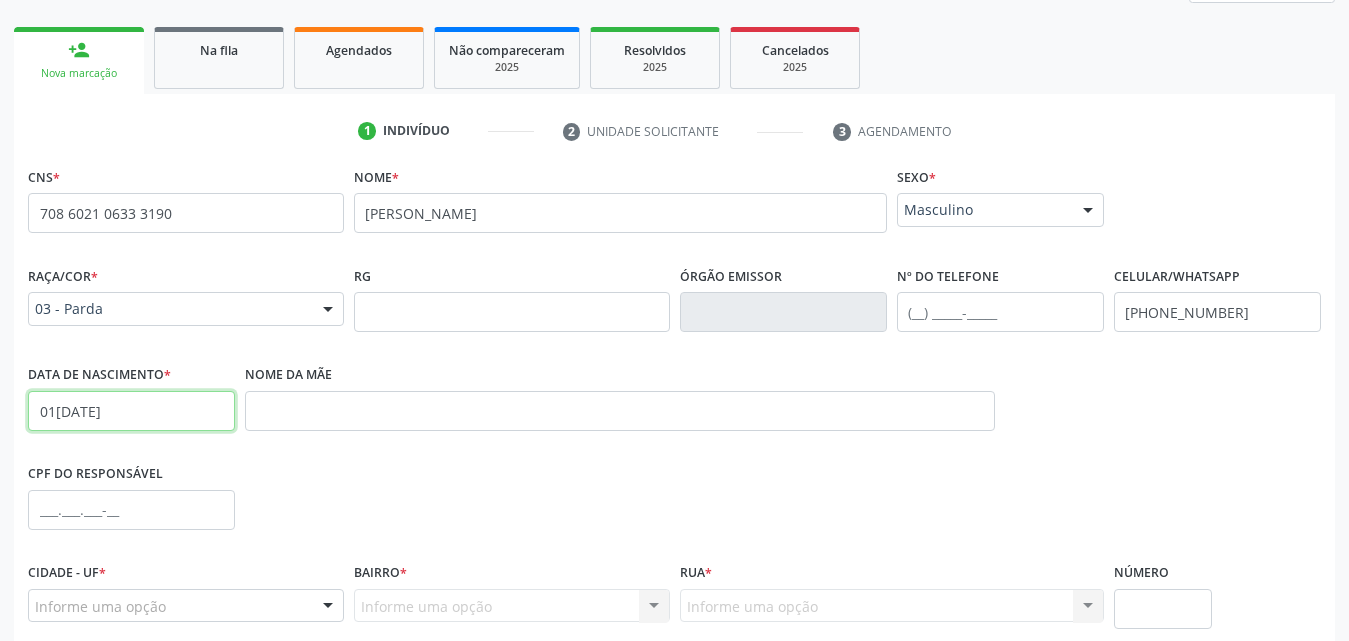 type on "01[DATE]" 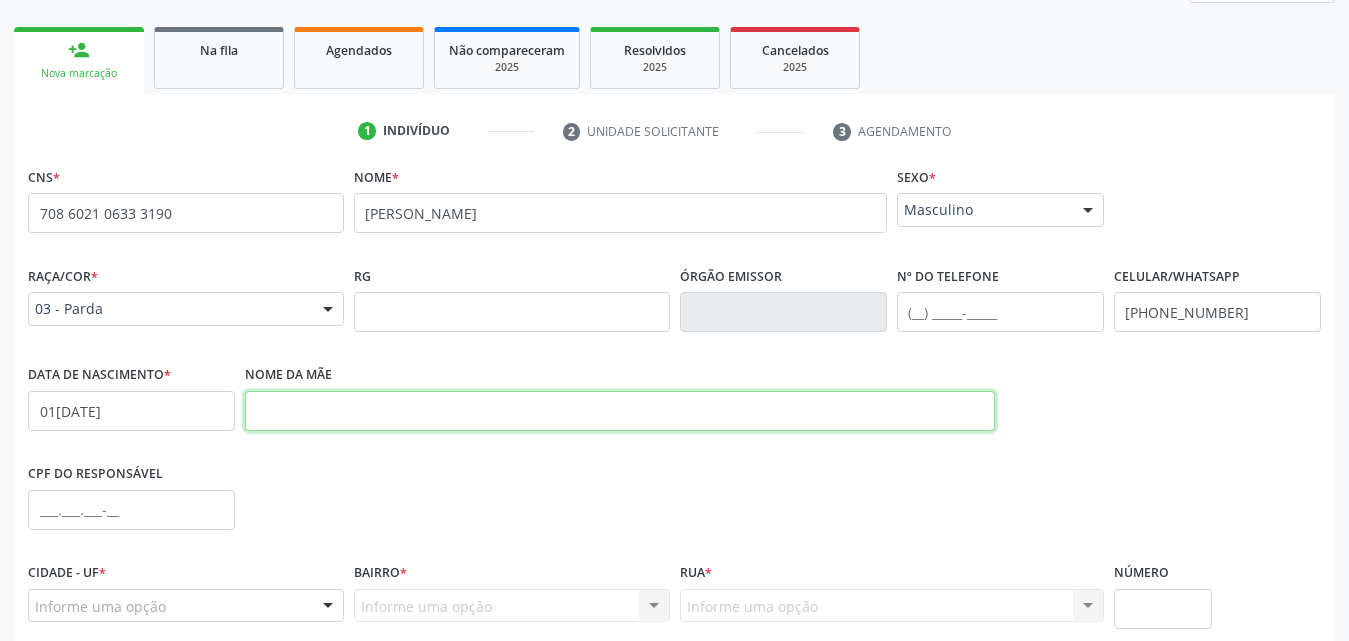 click at bounding box center (620, 411) 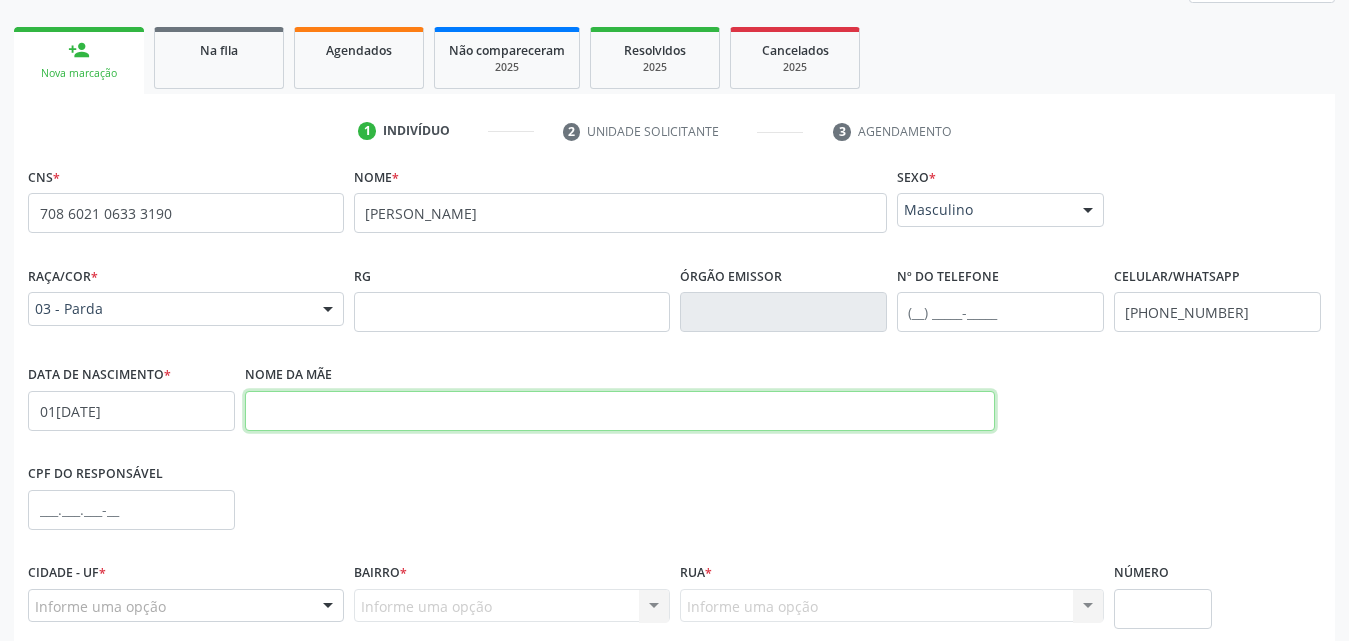 paste on "[PERSON_NAME]" 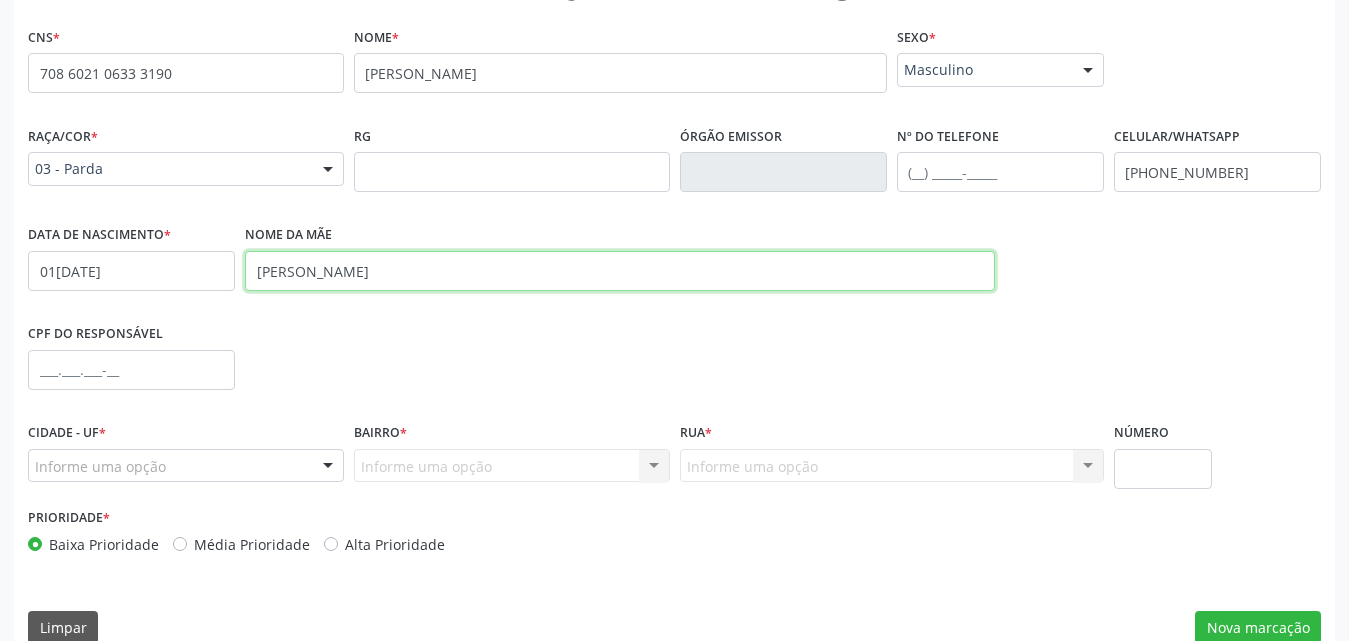 scroll, scrollTop: 471, scrollLeft: 0, axis: vertical 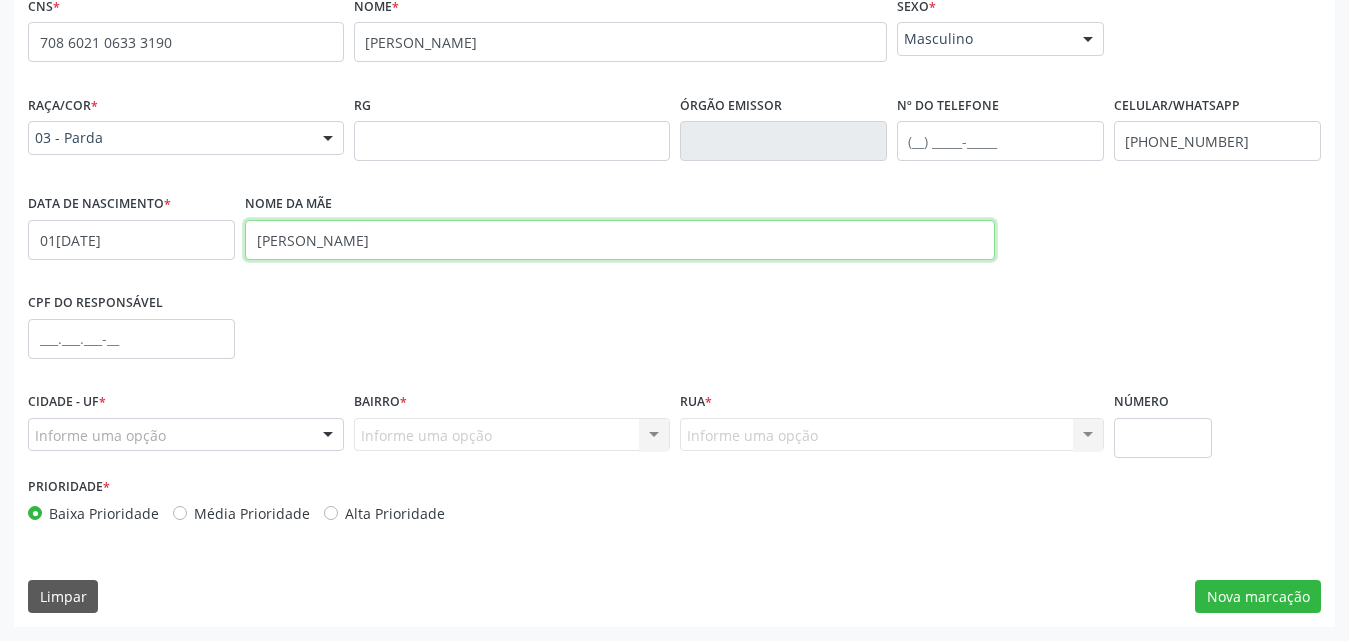 type on "[PERSON_NAME]" 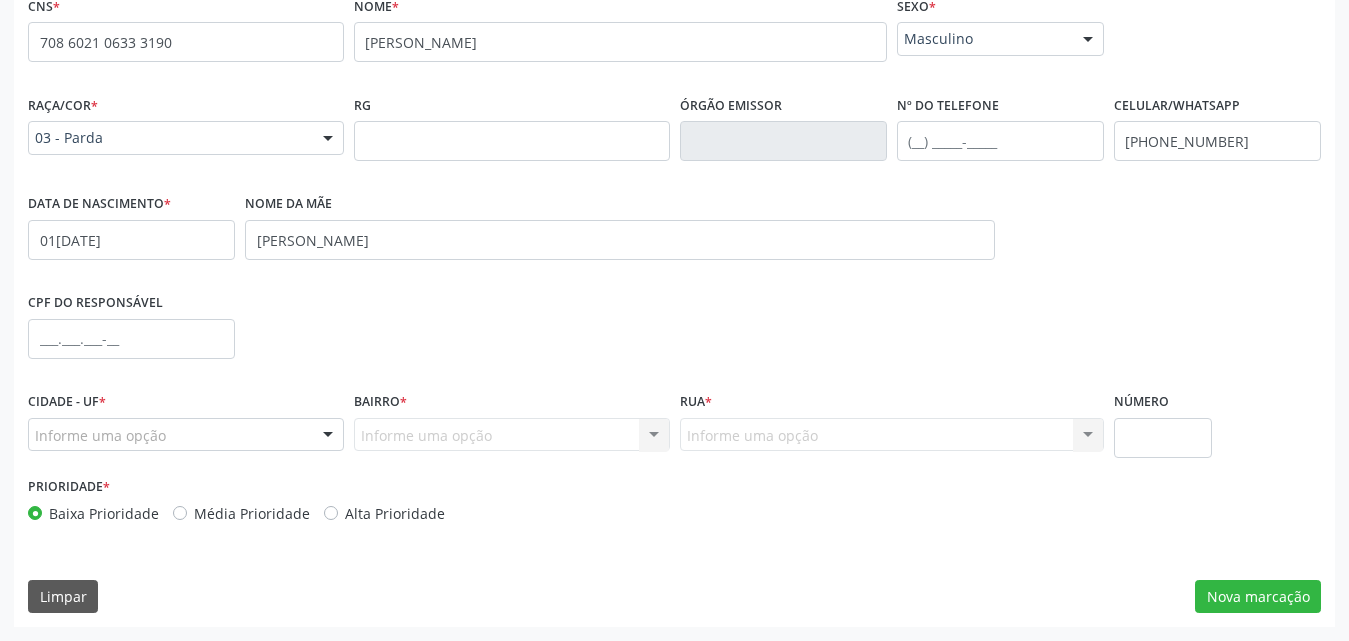 click 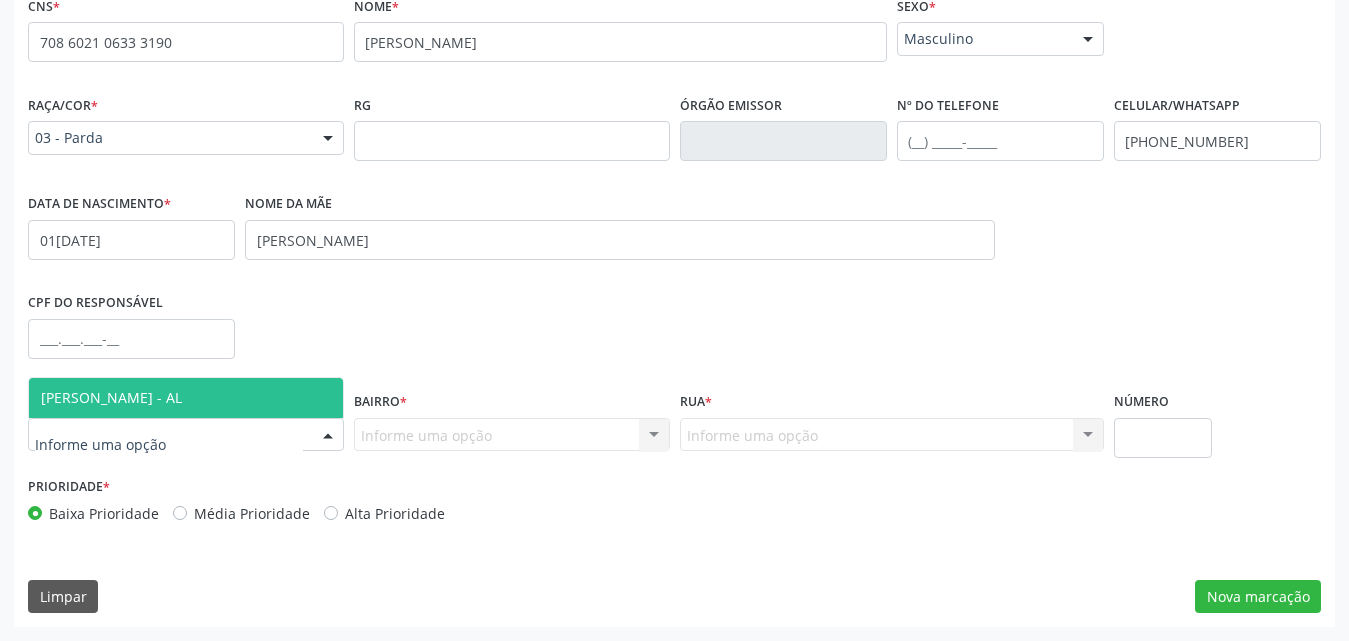 click on "[PERSON_NAME] - AL" at bounding box center [186, 398] 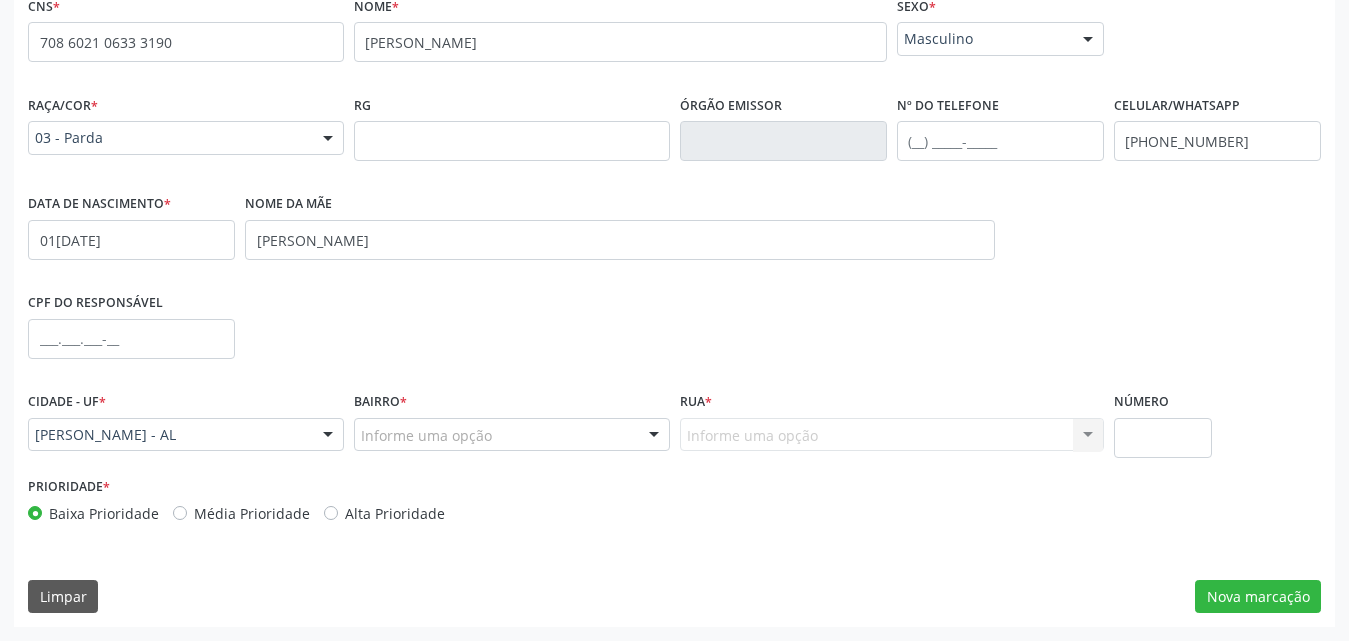 click on "Informe uma opção" at bounding box center [512, 435] 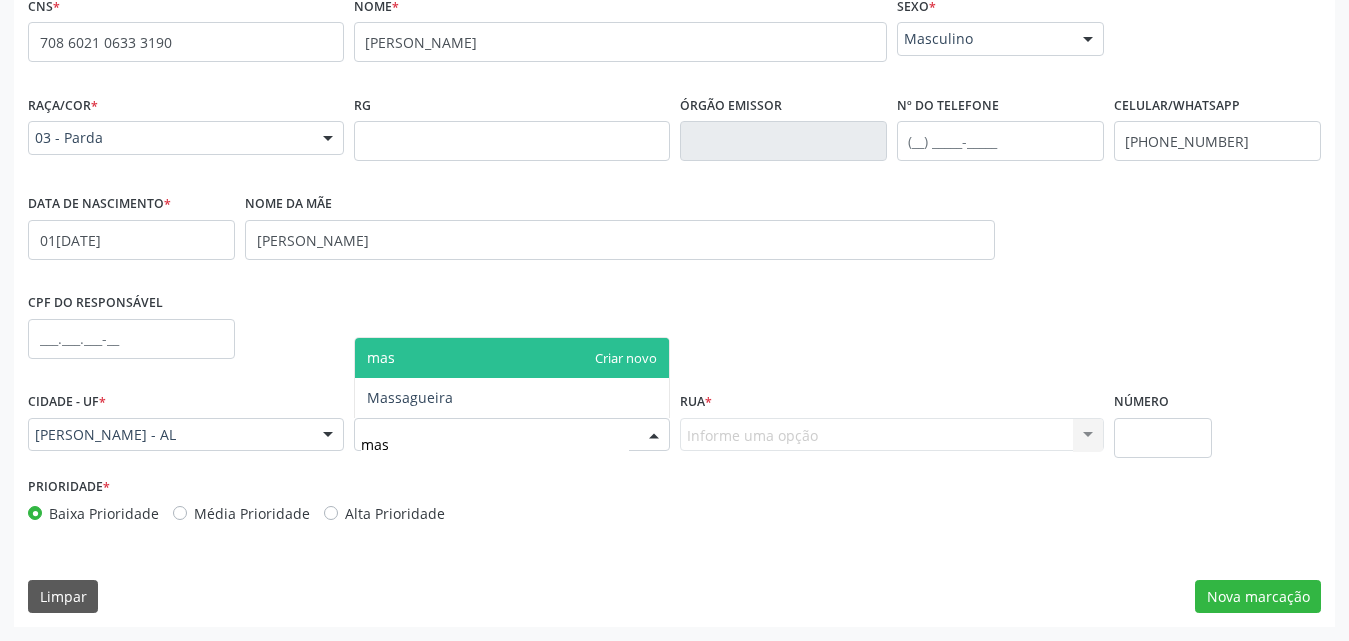 type on "mass" 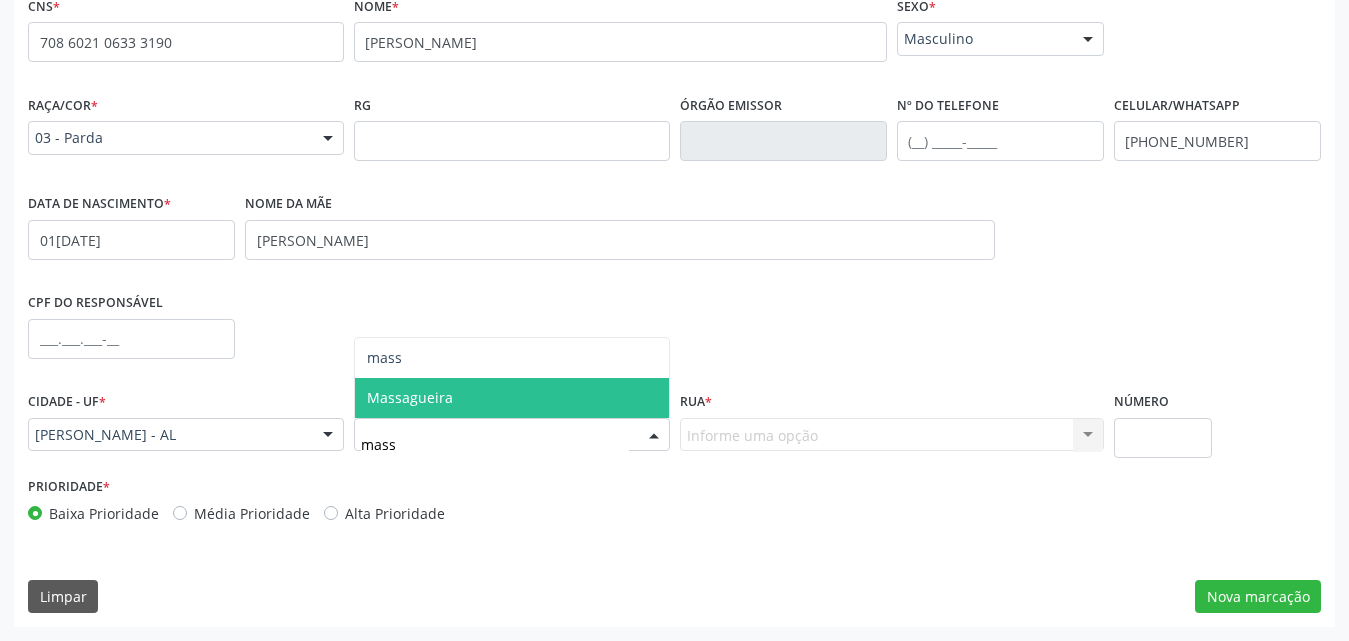 click on "Massagueira" at bounding box center [512, 398] 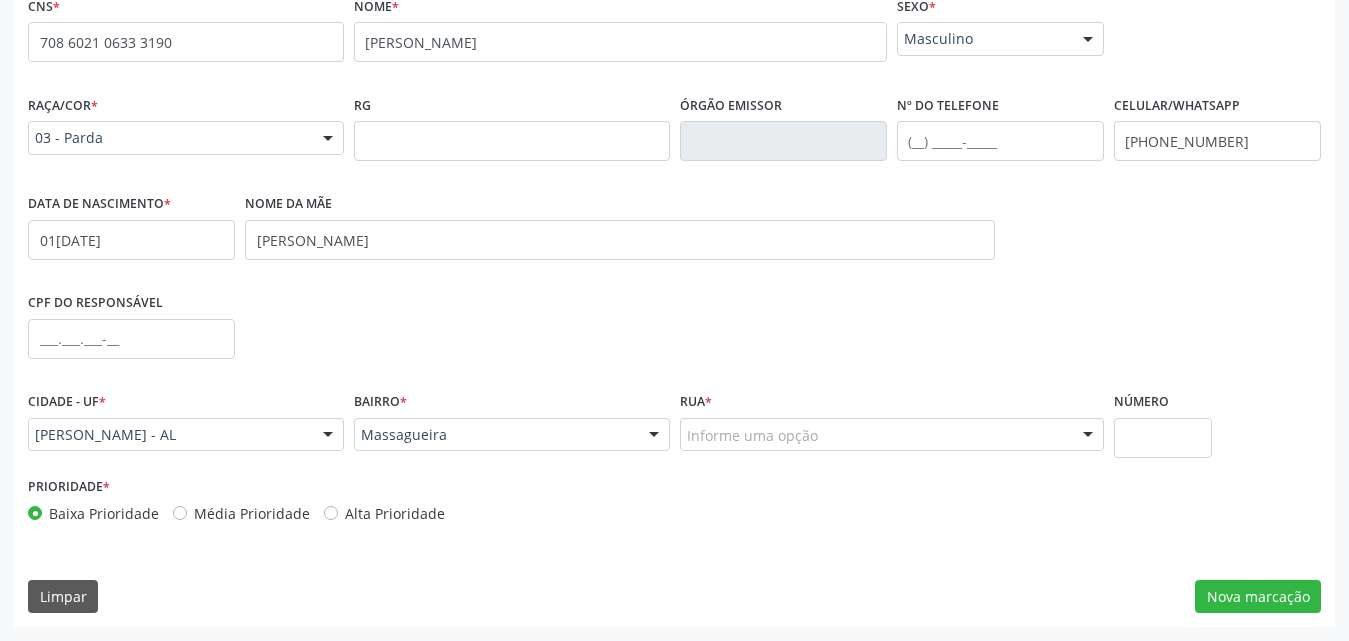 click on "Informe uma opção" at bounding box center (892, 435) 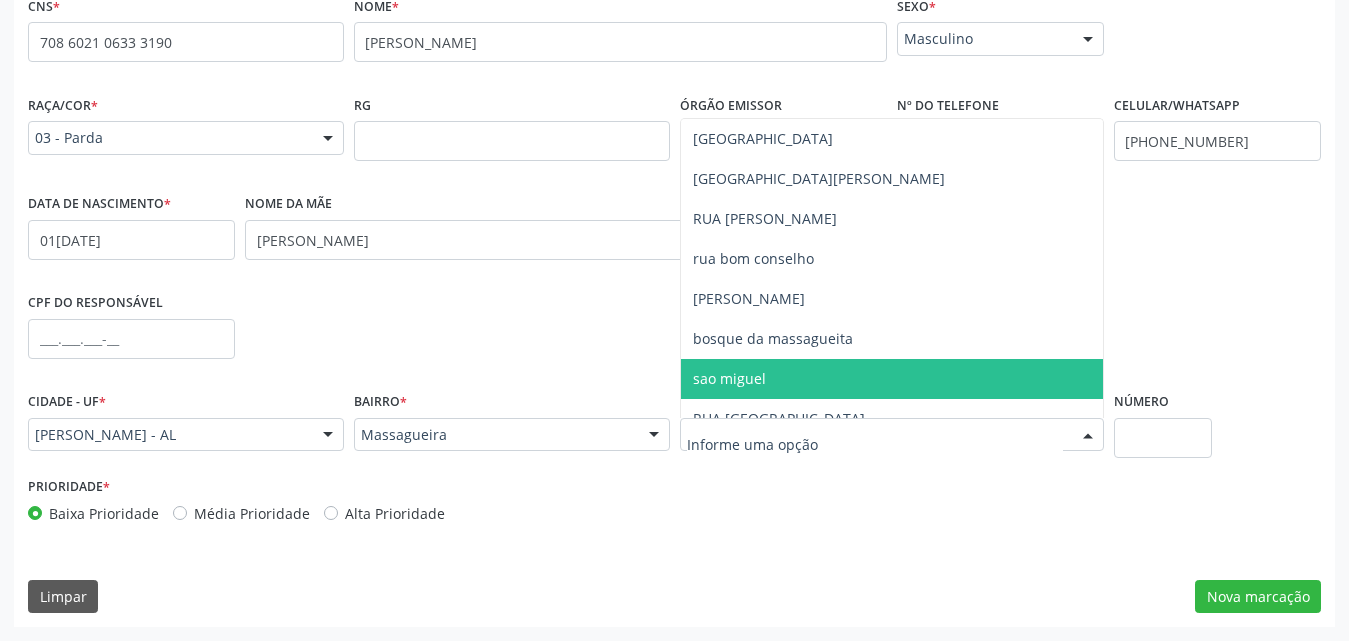 click at bounding box center (892, 435) 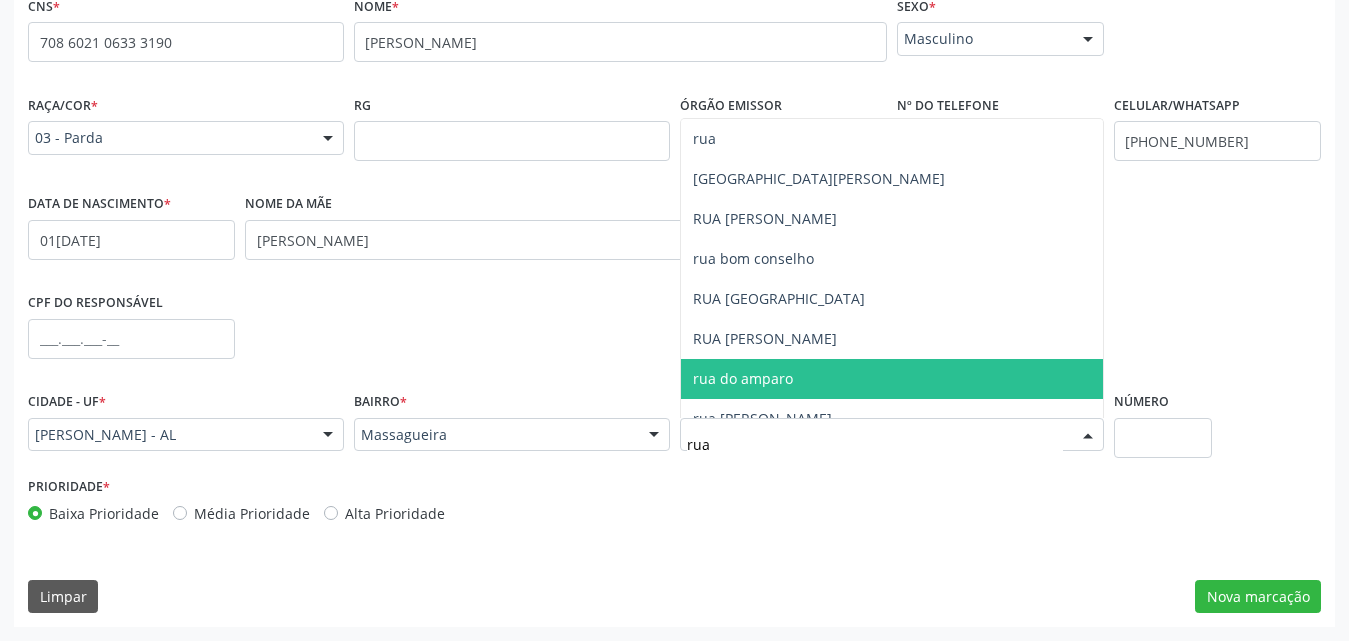 type on "rua n" 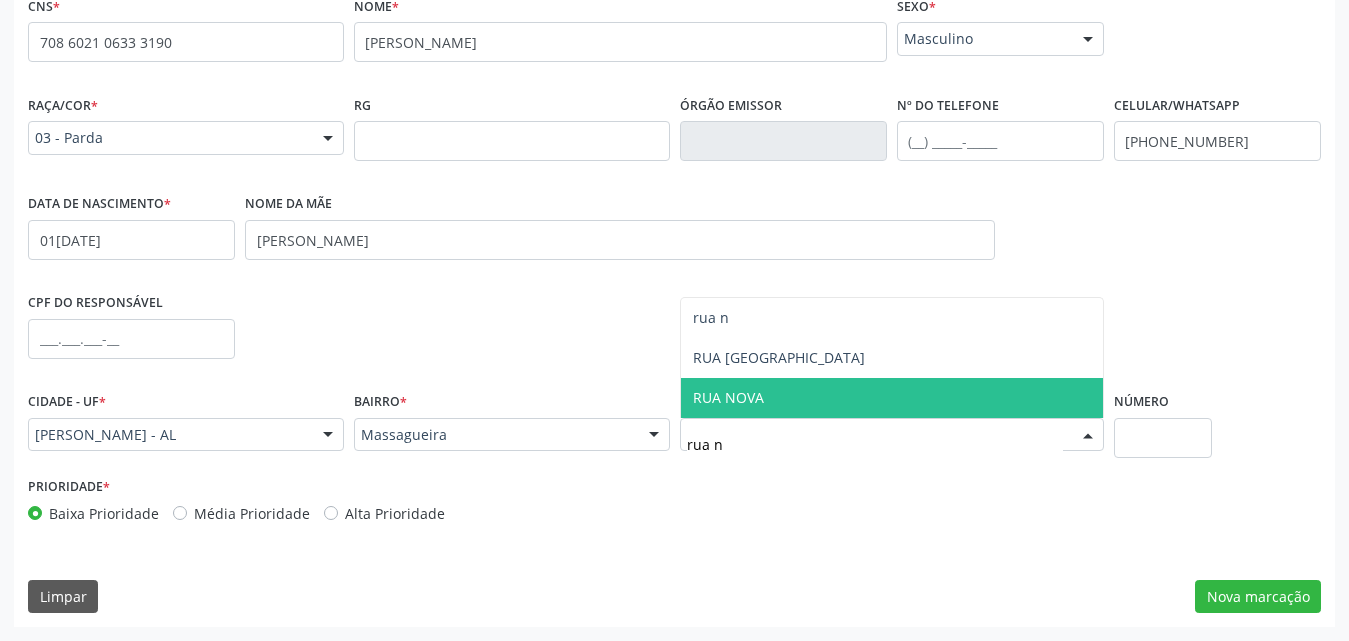 click on "RUA NOVA" at bounding box center [892, 398] 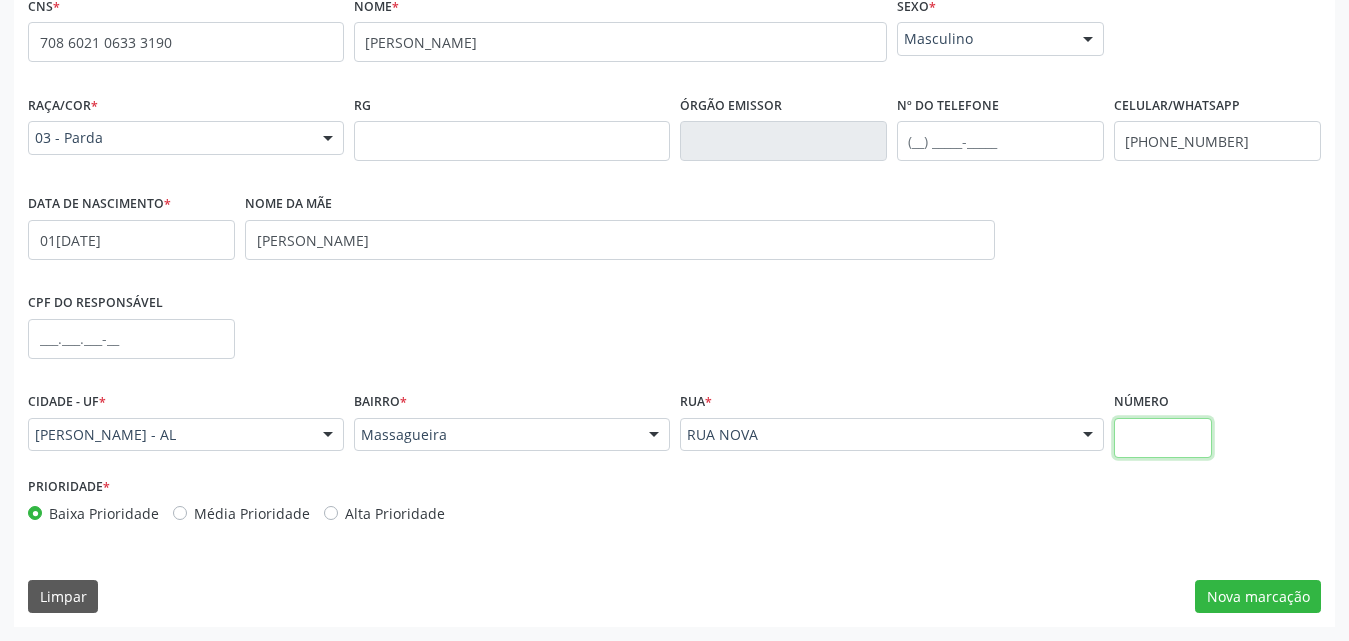 click at bounding box center (1163, 438) 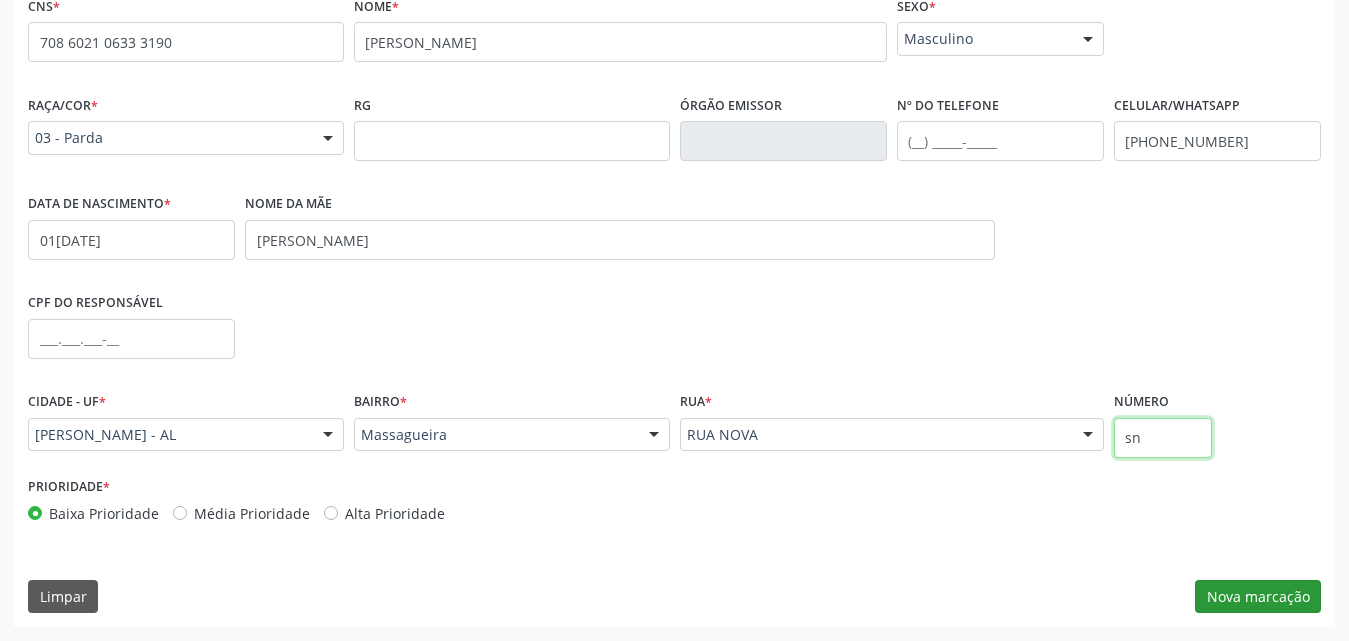 type on "sn" 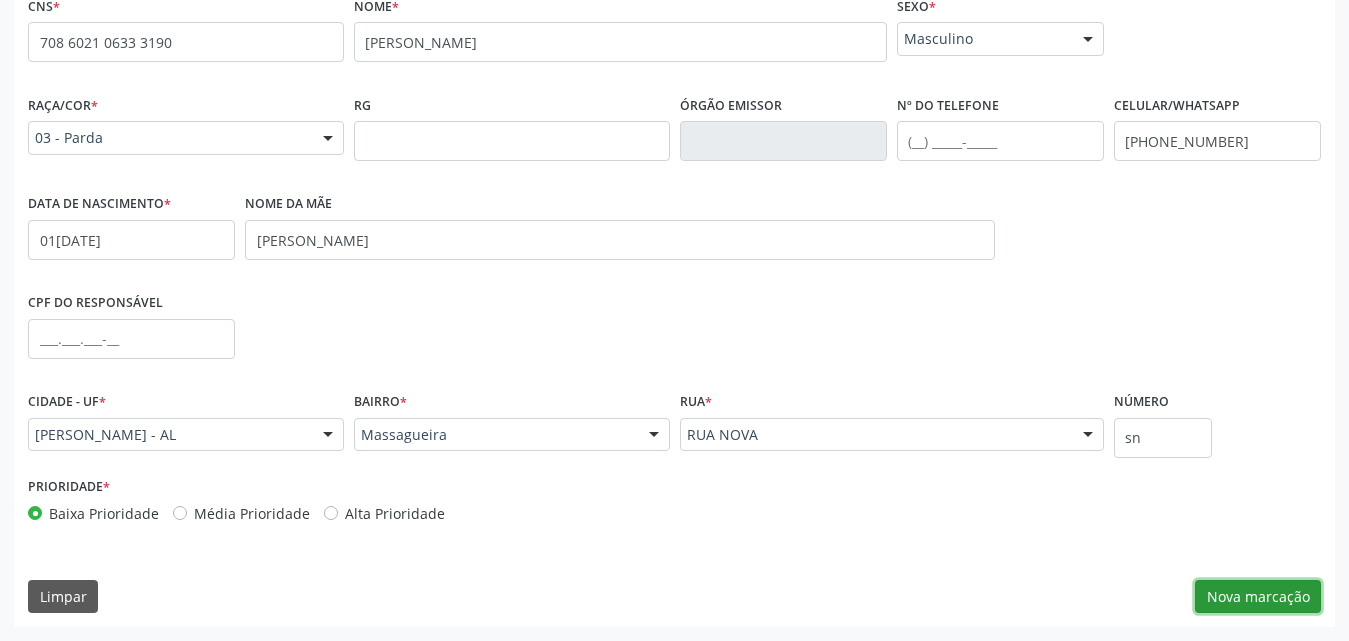 click on "Nova marcação" at bounding box center [1258, 597] 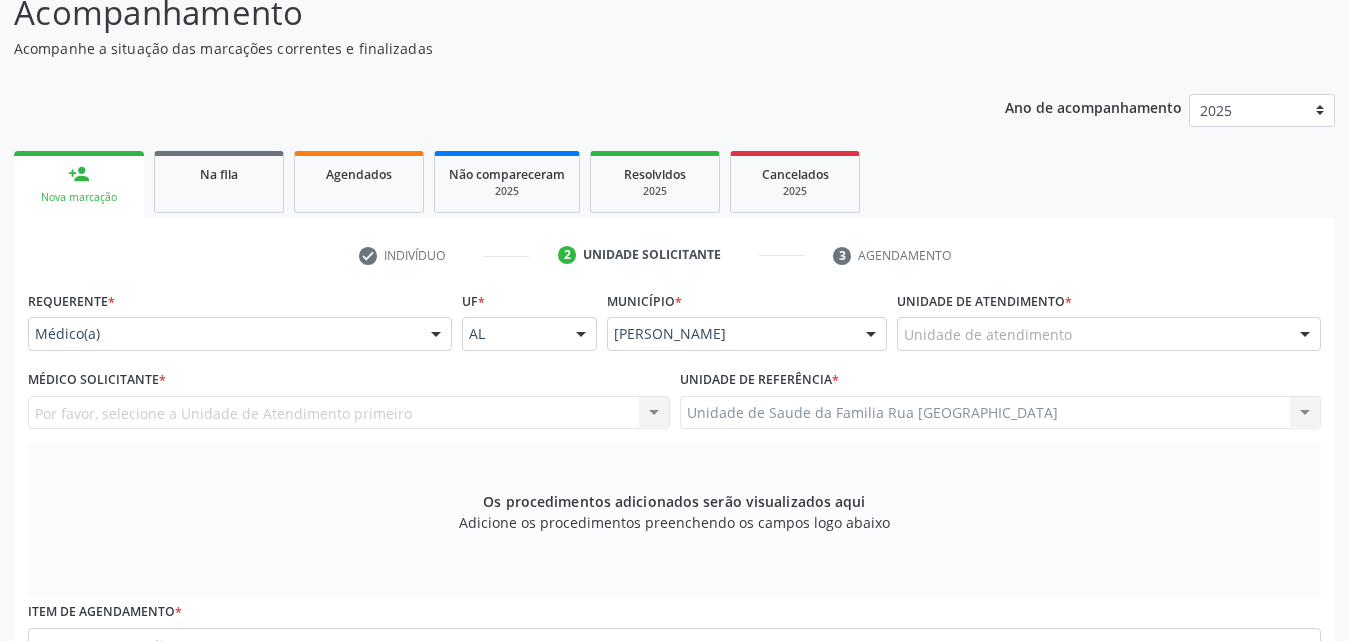 scroll, scrollTop: 171, scrollLeft: 0, axis: vertical 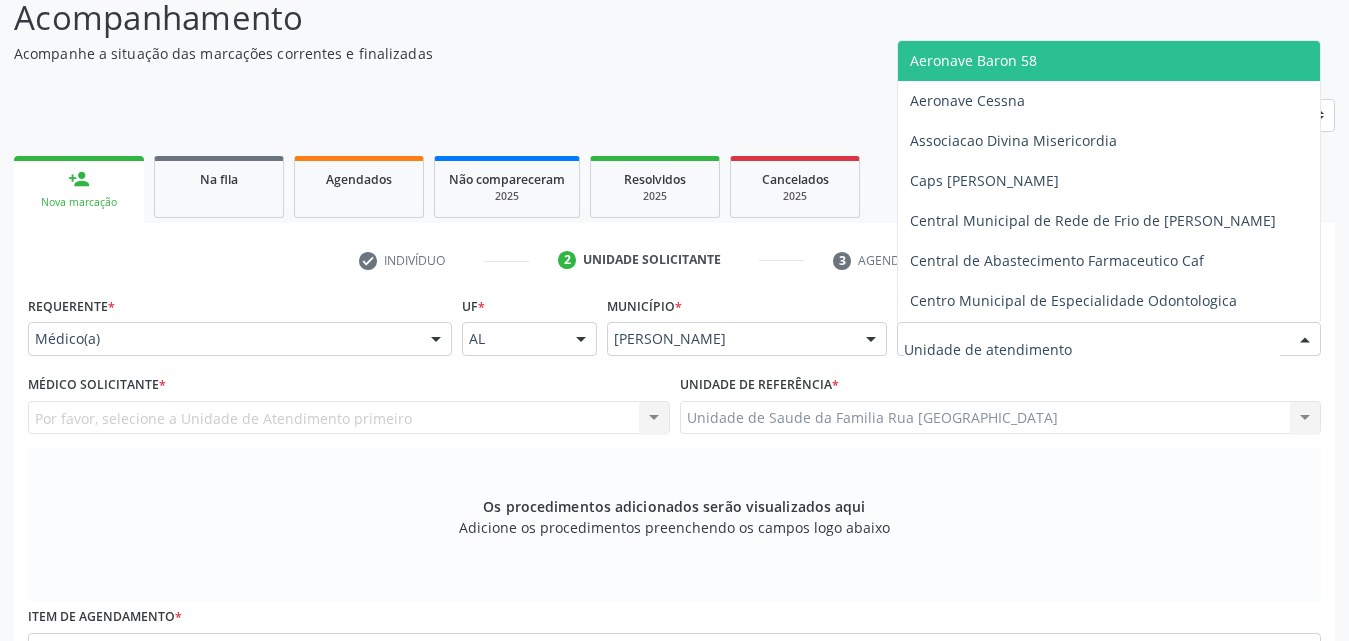 click at bounding box center [1109, 339] 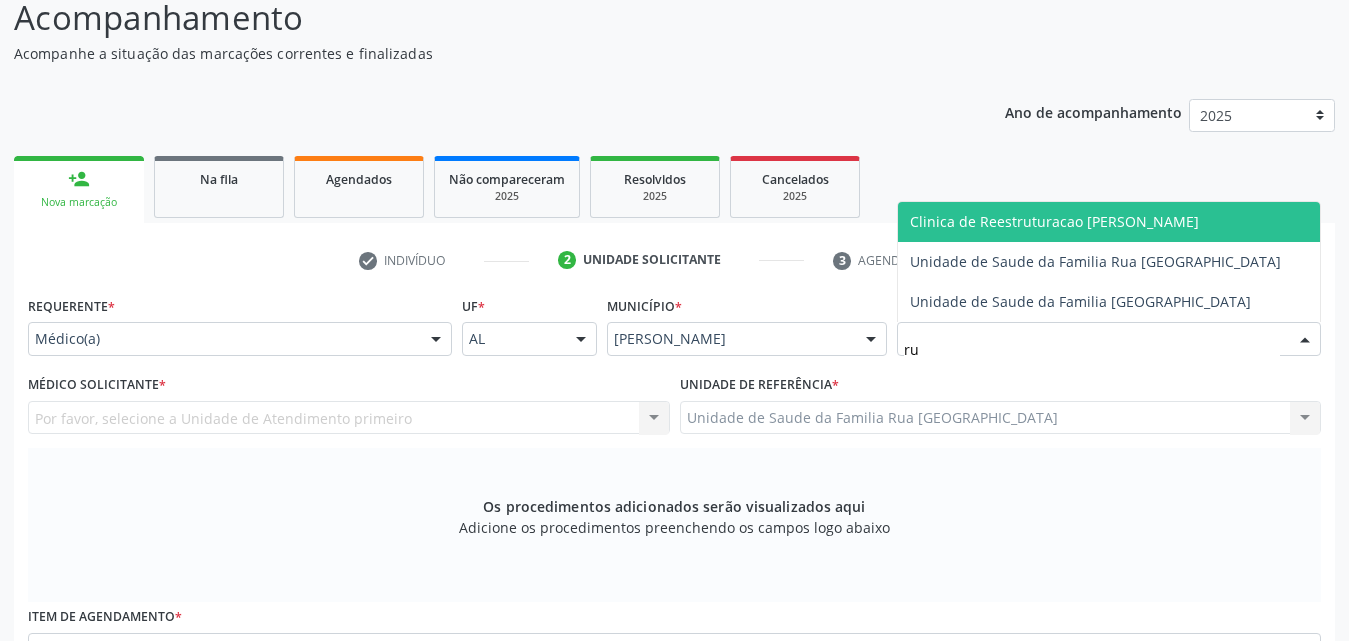 type on "rua" 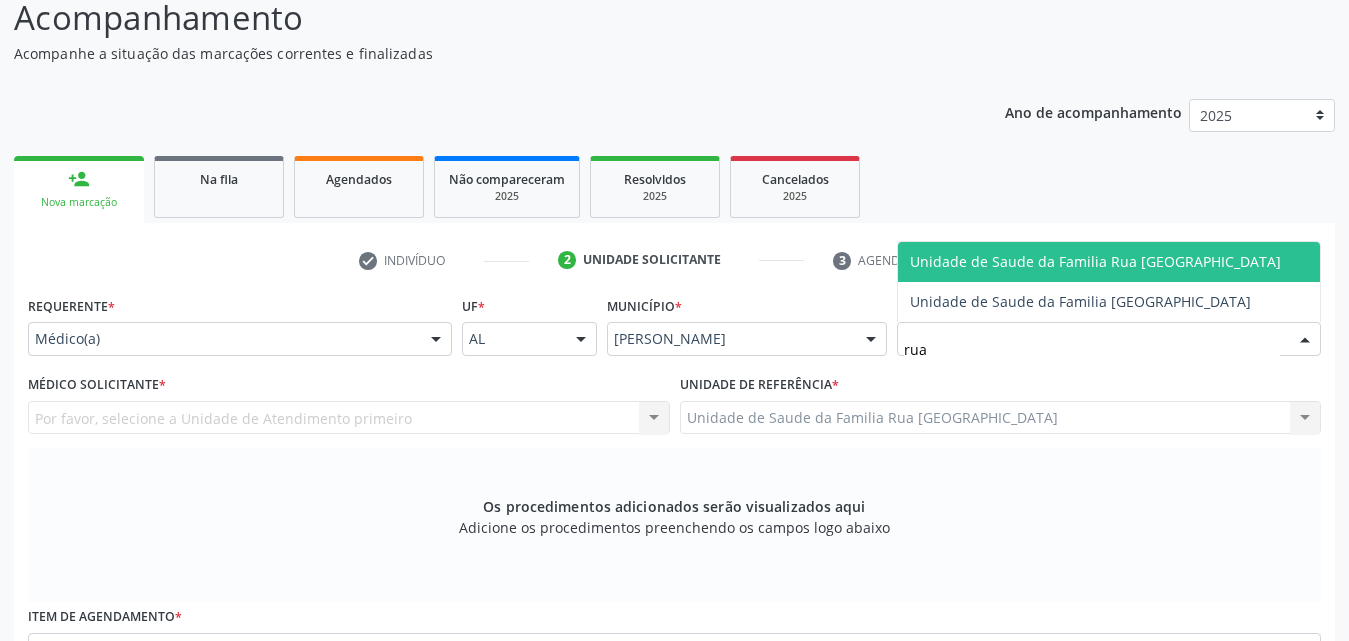 click on "Unidade de Saude da Familia Rua [GEOGRAPHIC_DATA]" at bounding box center (1095, 261) 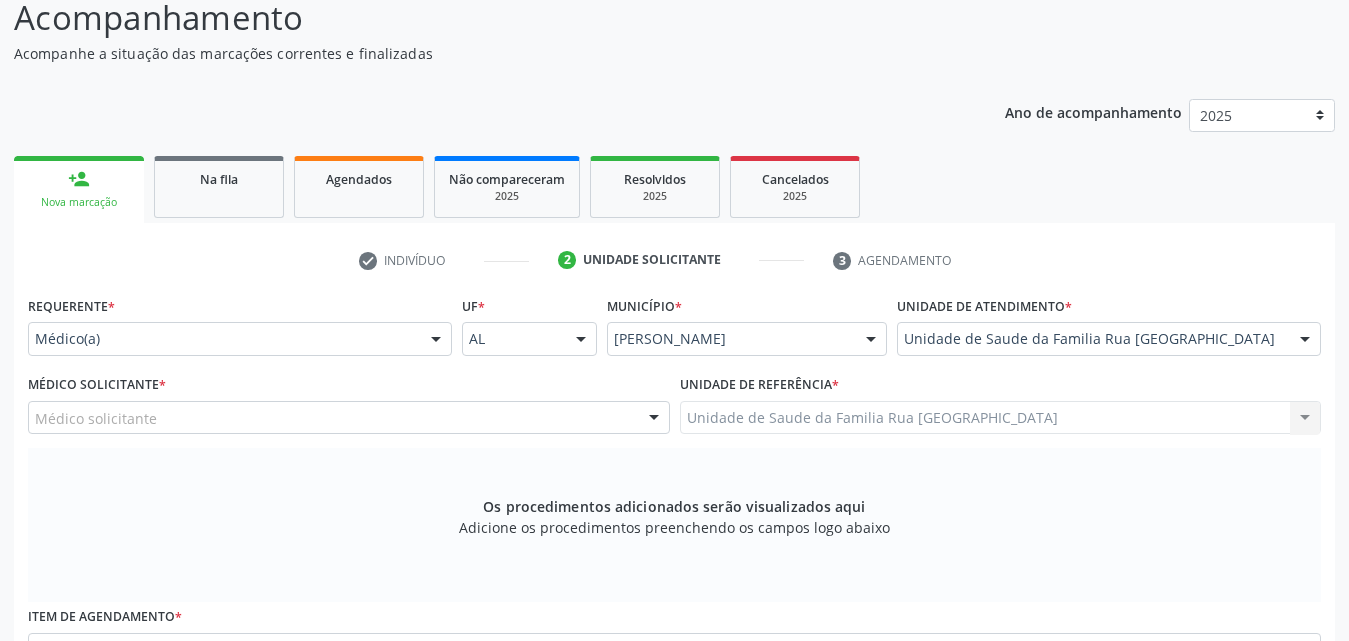 click at bounding box center [654, 419] 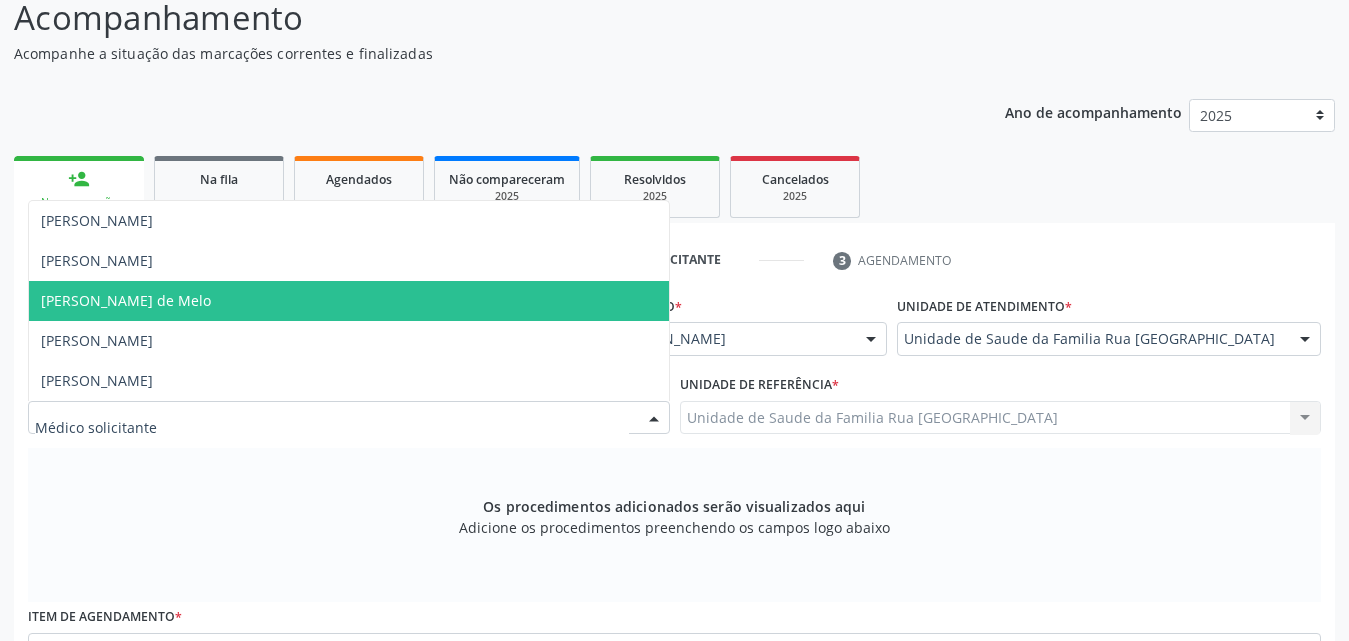 click on "[PERSON_NAME] de Melo" at bounding box center [349, 301] 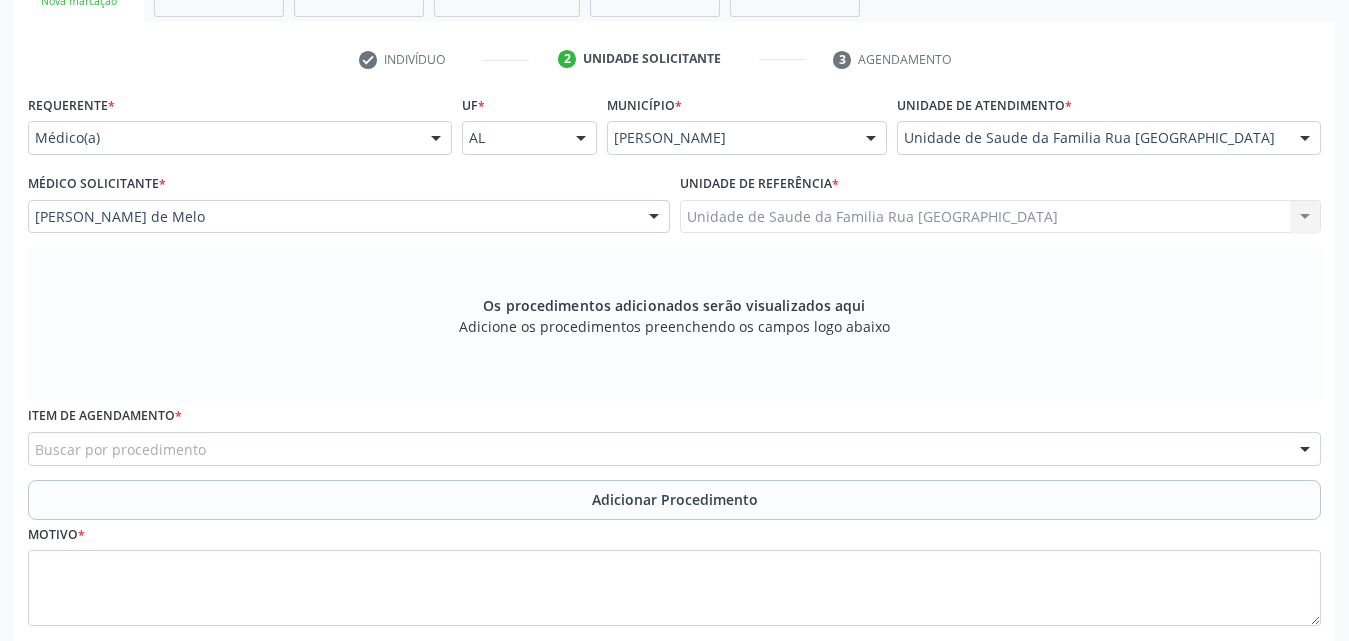 scroll, scrollTop: 488, scrollLeft: 0, axis: vertical 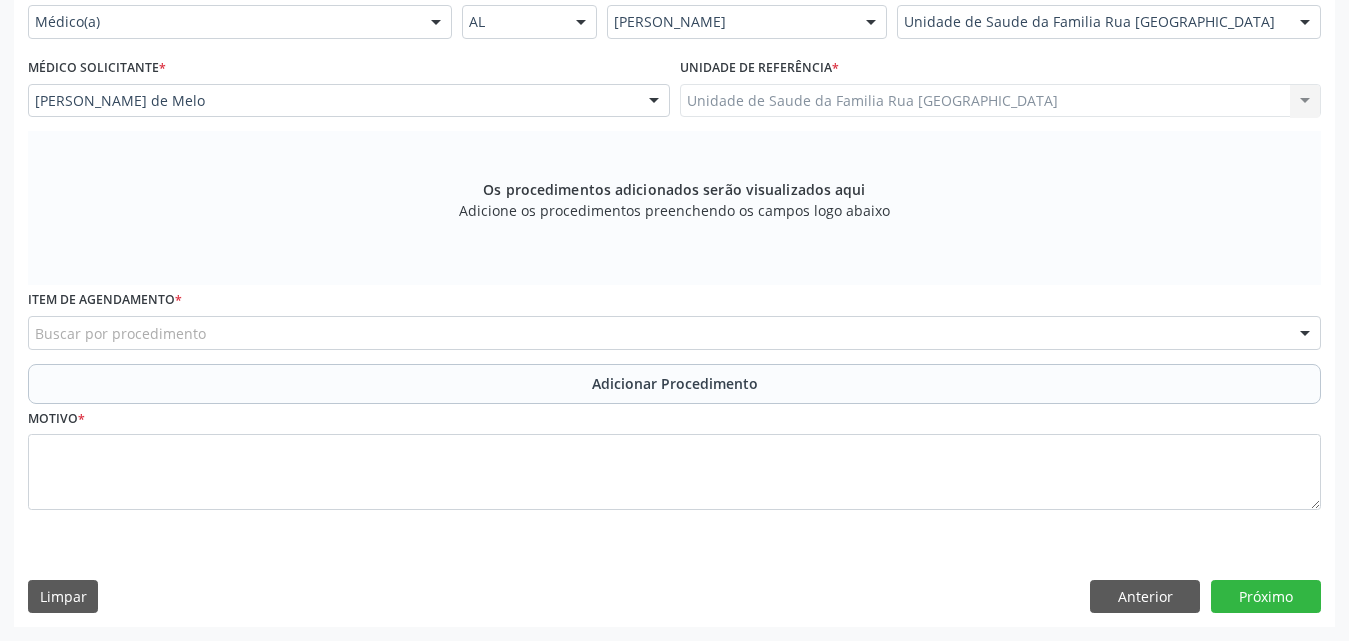 click on "Buscar por procedimento" at bounding box center (674, 333) 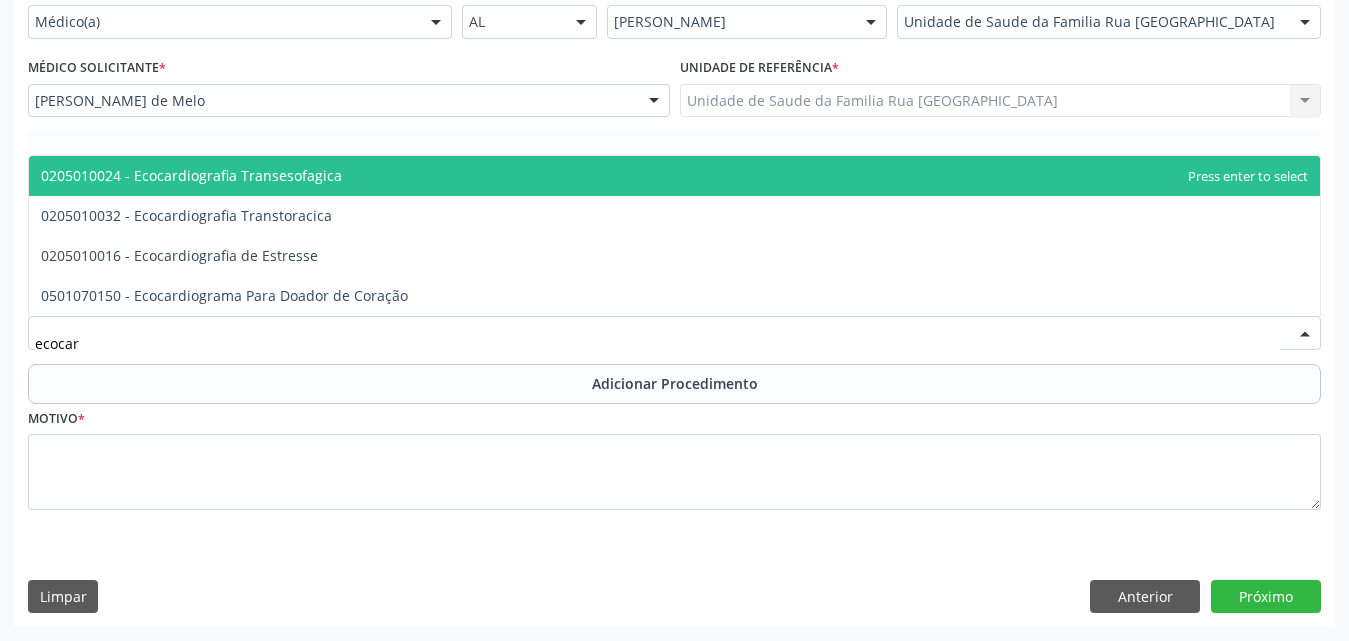 type on "ecocard" 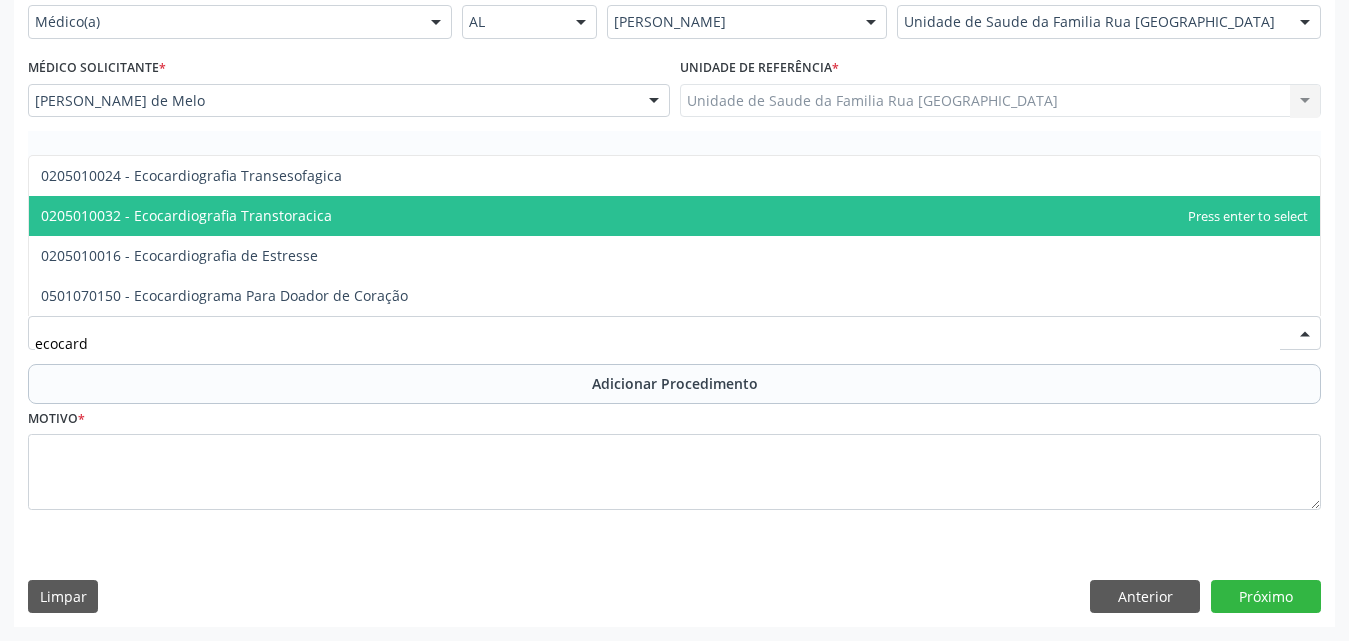 click on "0205010032 - Ecocardiografia Transtoracica" at bounding box center (674, 216) 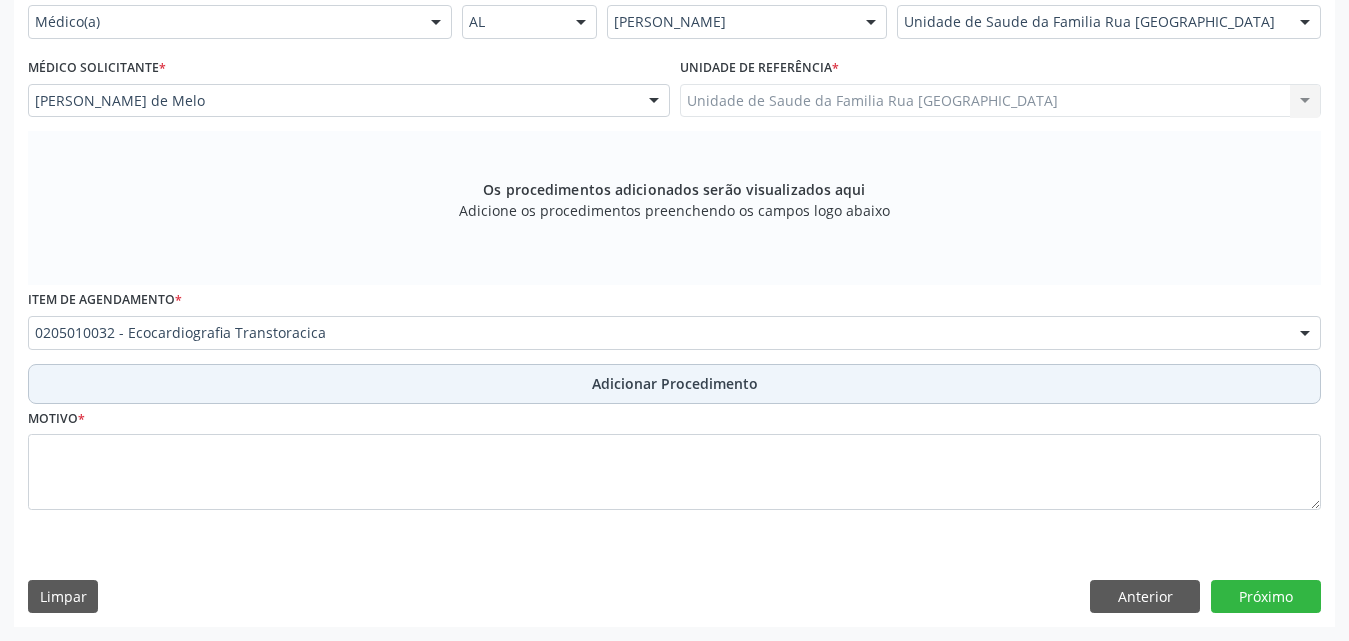 drag, startPoint x: 681, startPoint y: 376, endPoint x: 506, endPoint y: 443, distance: 187.3873 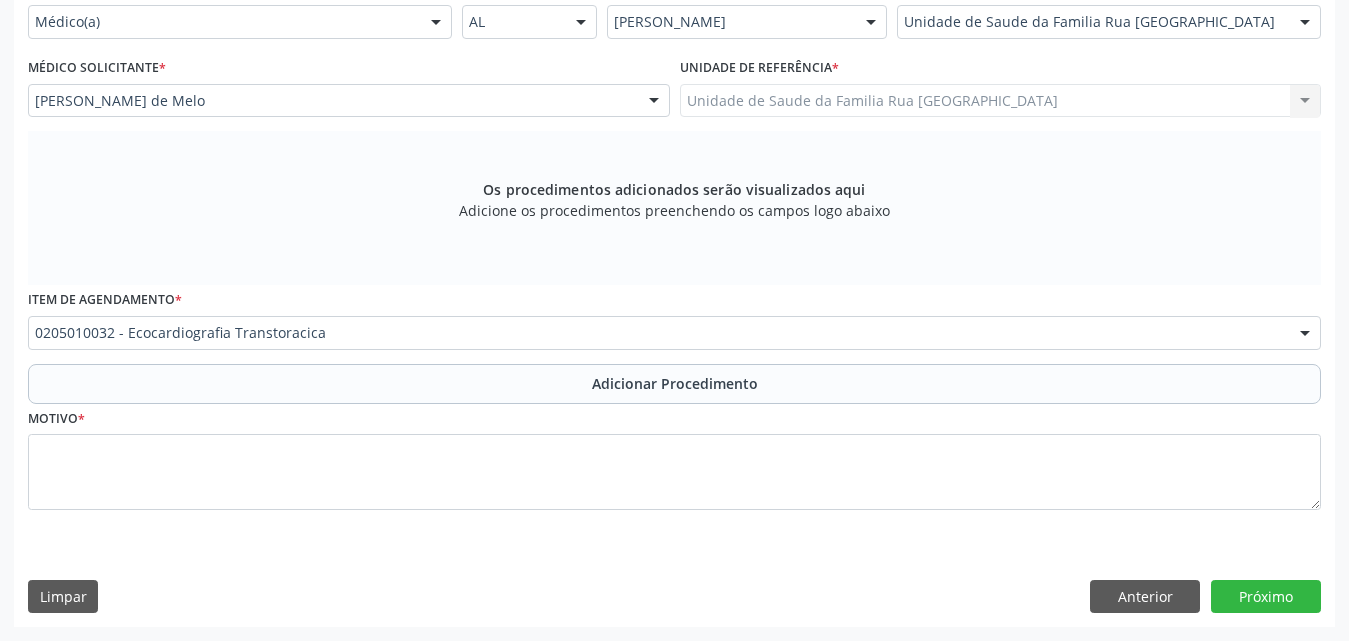 scroll, scrollTop: 412, scrollLeft: 0, axis: vertical 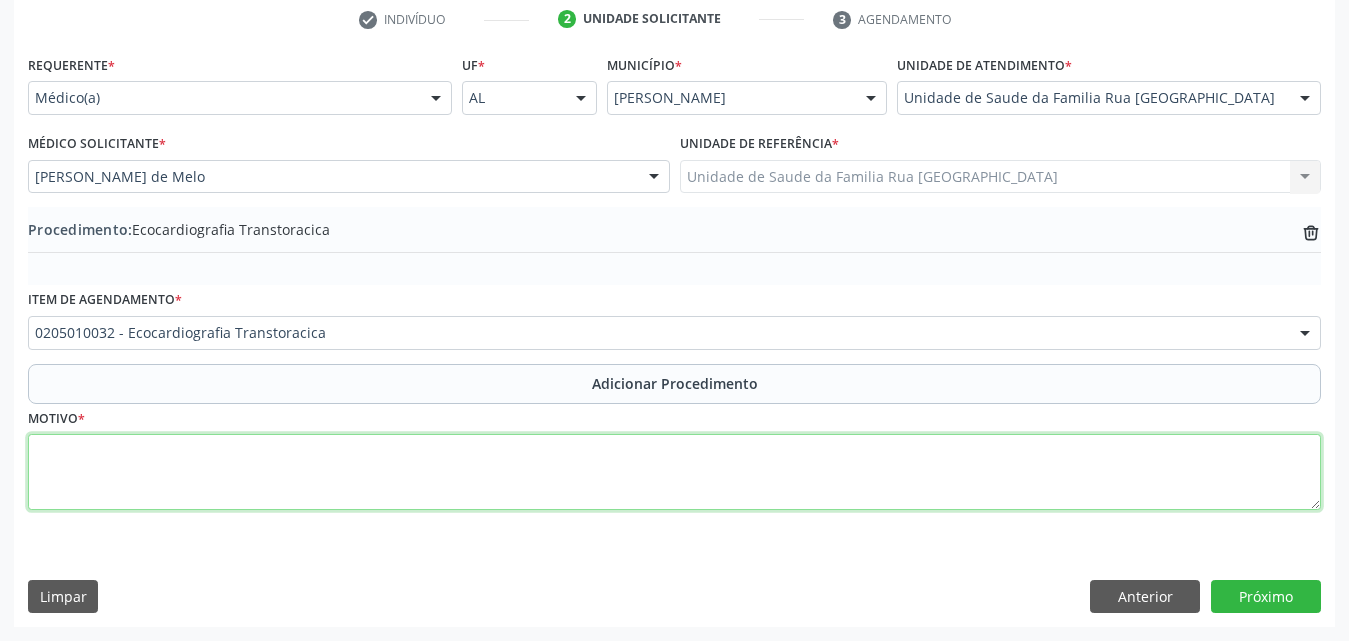 click at bounding box center [674, 472] 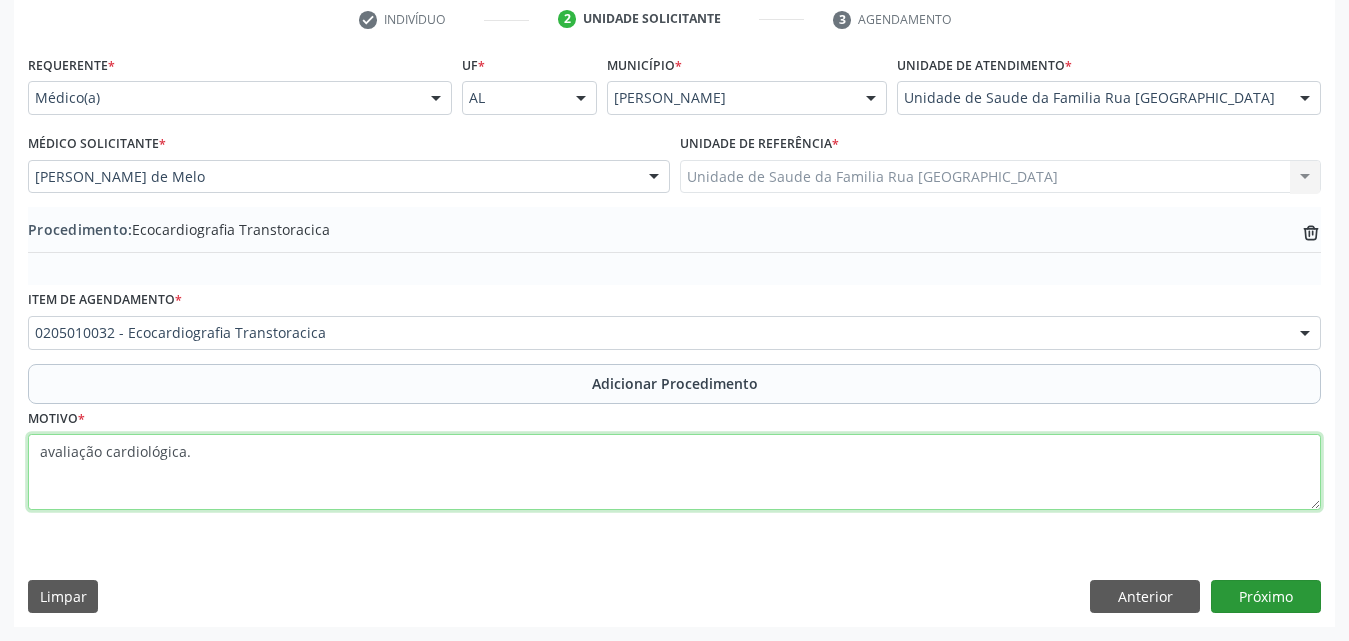 type on "avaliação cardiológica." 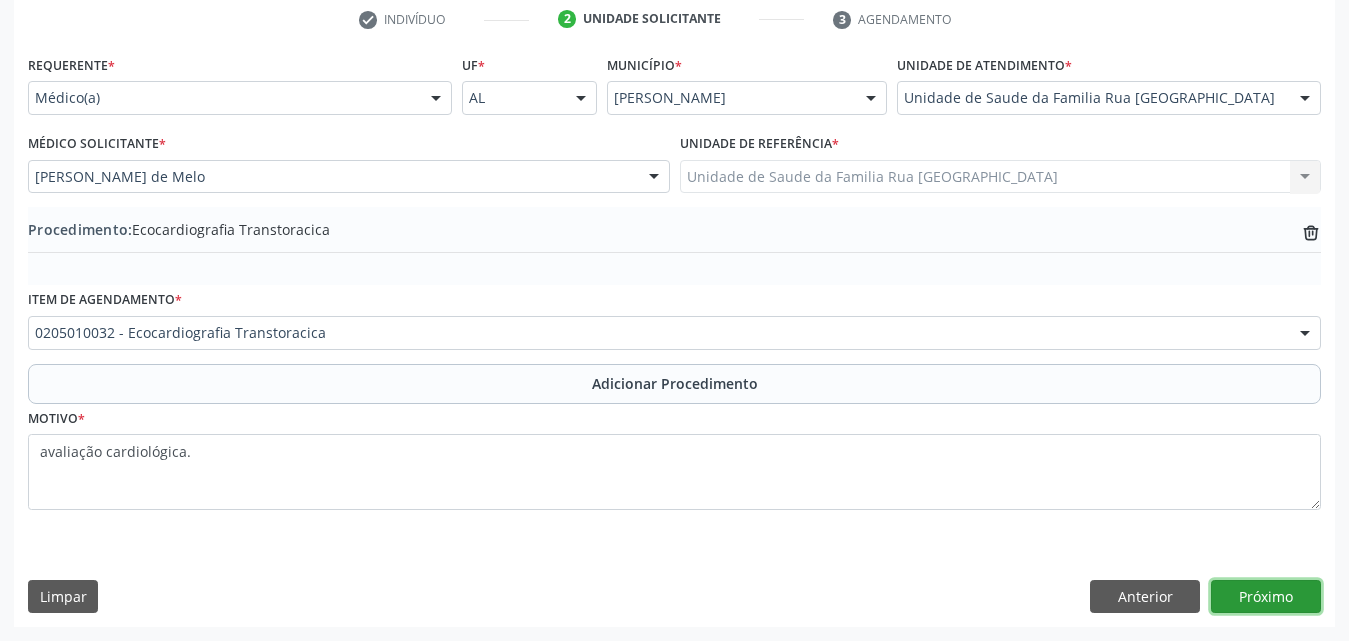 click on "Próximo" at bounding box center [1266, 597] 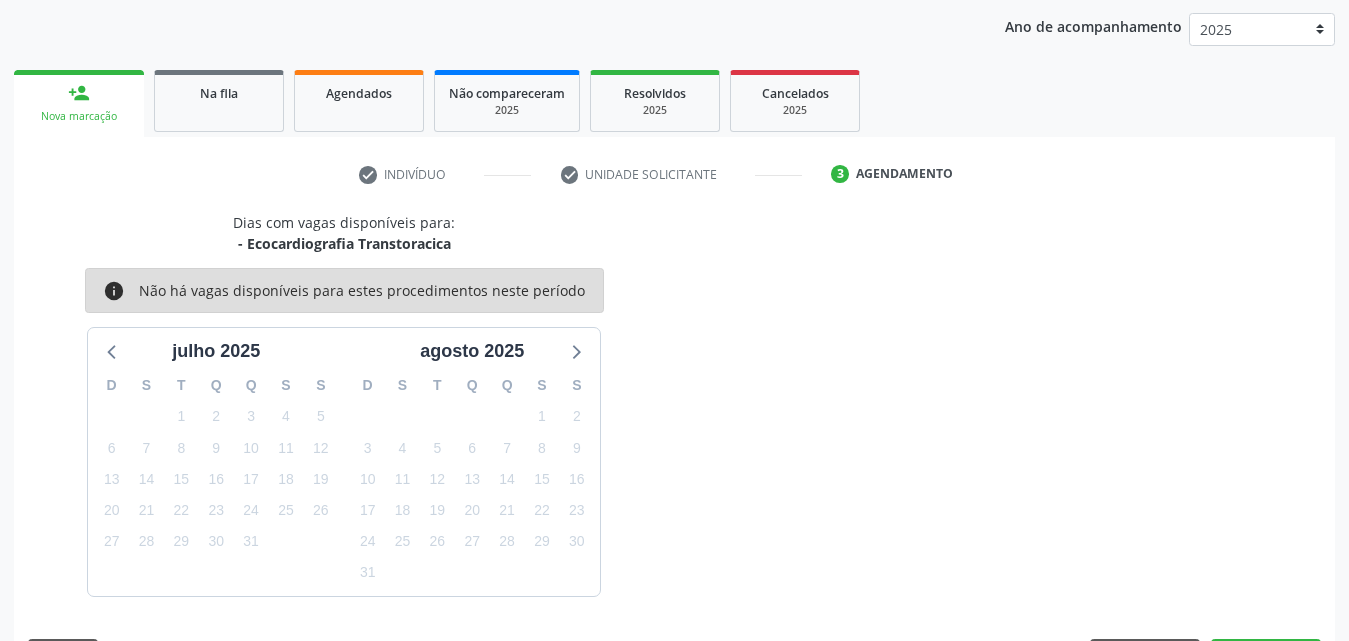 scroll, scrollTop: 316, scrollLeft: 0, axis: vertical 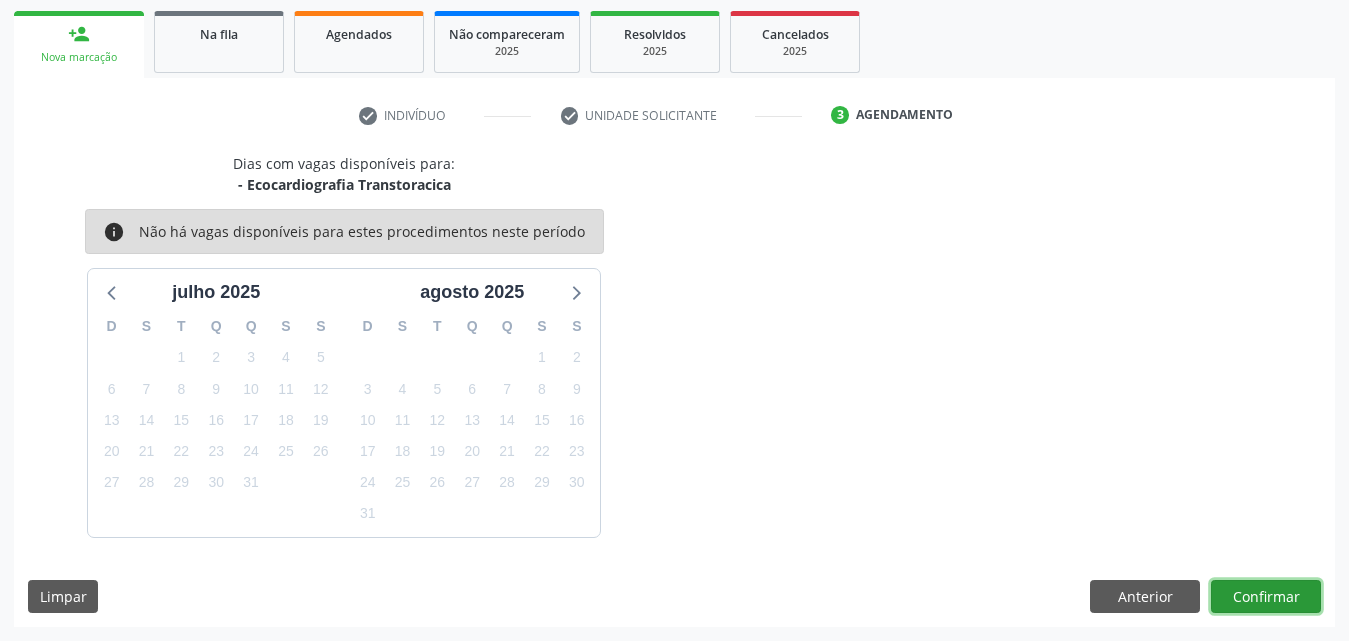 click on "Confirmar" at bounding box center [1266, 597] 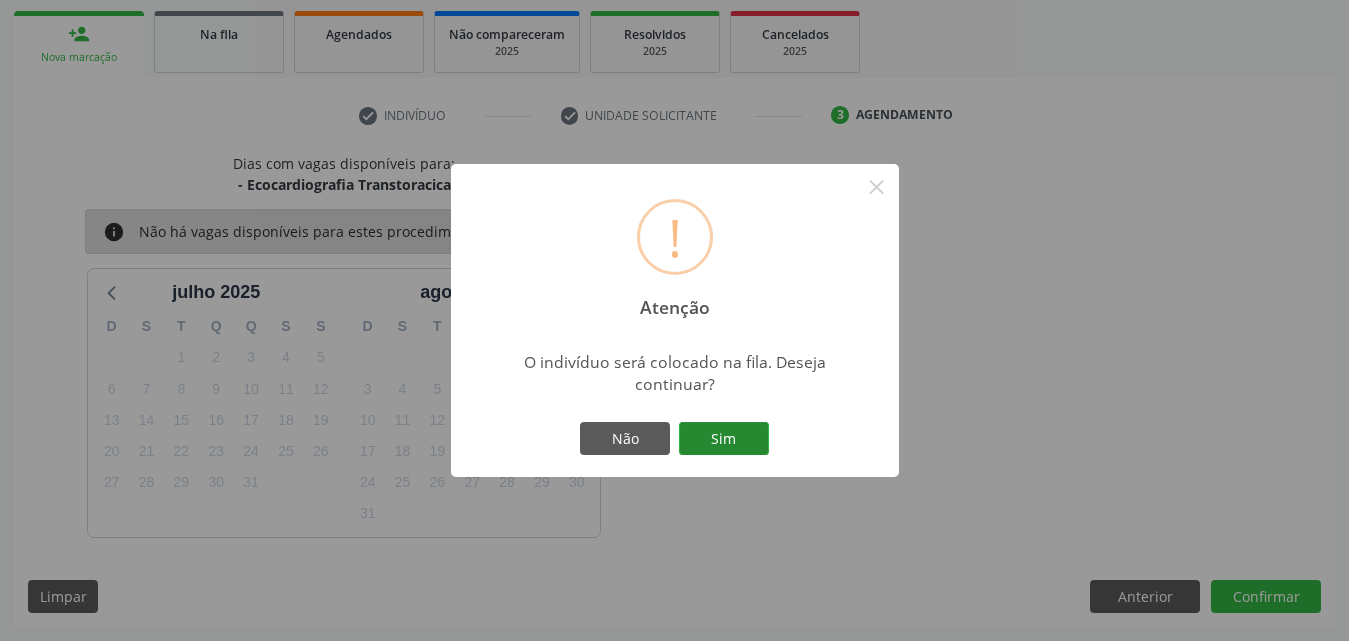 click on "Sim" at bounding box center (724, 439) 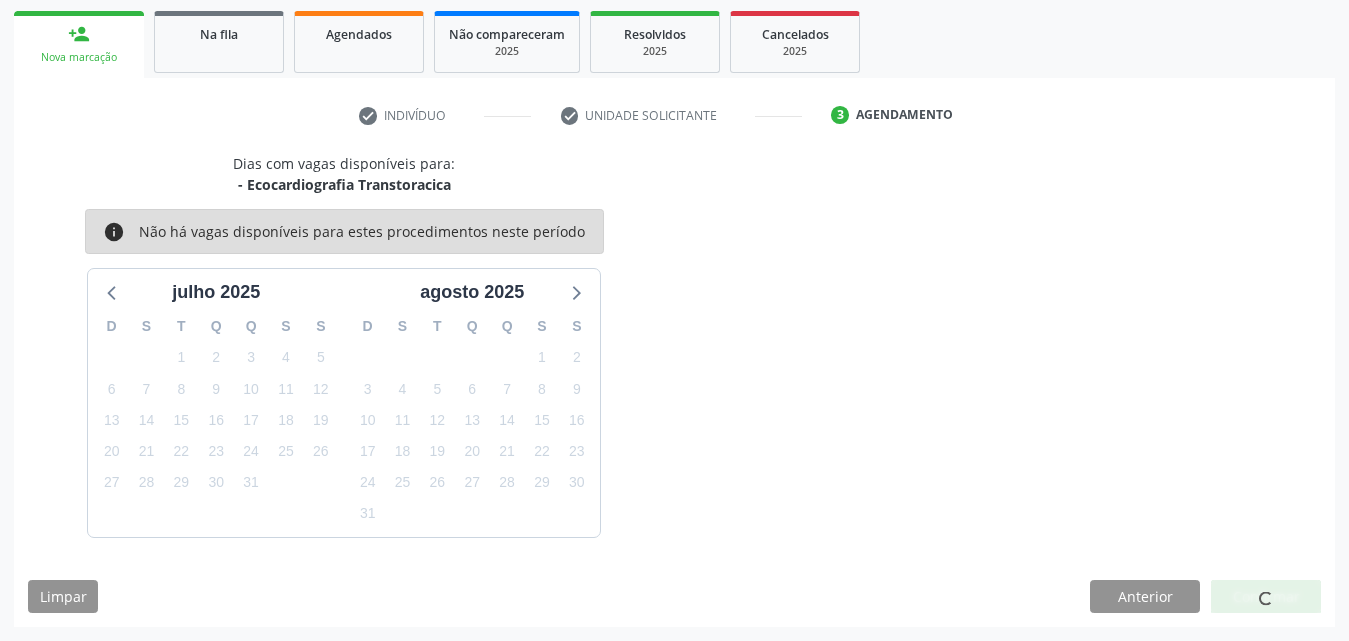 scroll, scrollTop: 54, scrollLeft: 0, axis: vertical 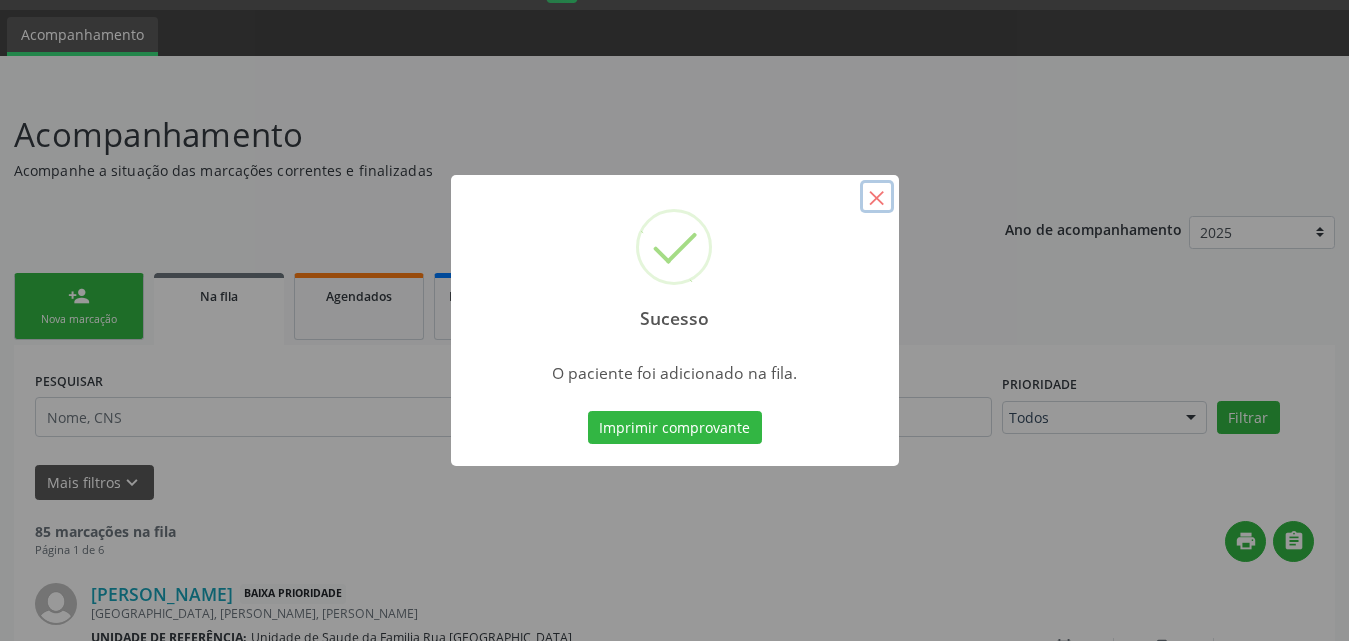 click on "×" at bounding box center [877, 197] 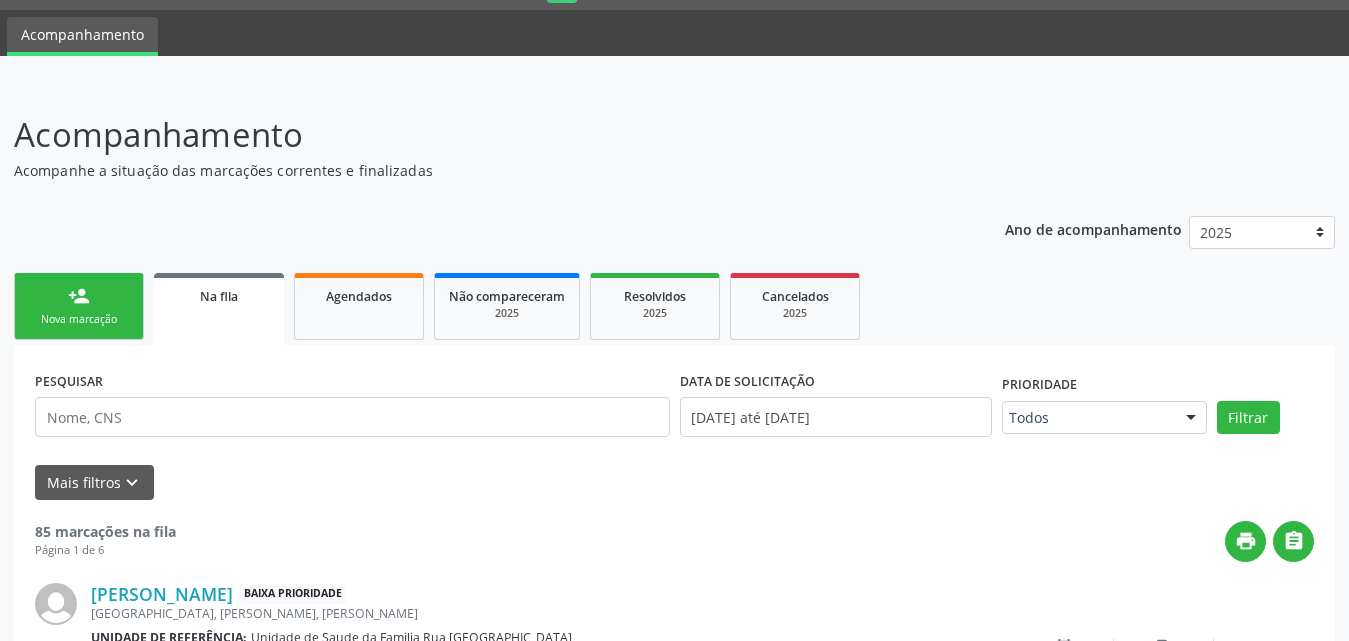 click on "person_add
Nova marcação" at bounding box center [79, 306] 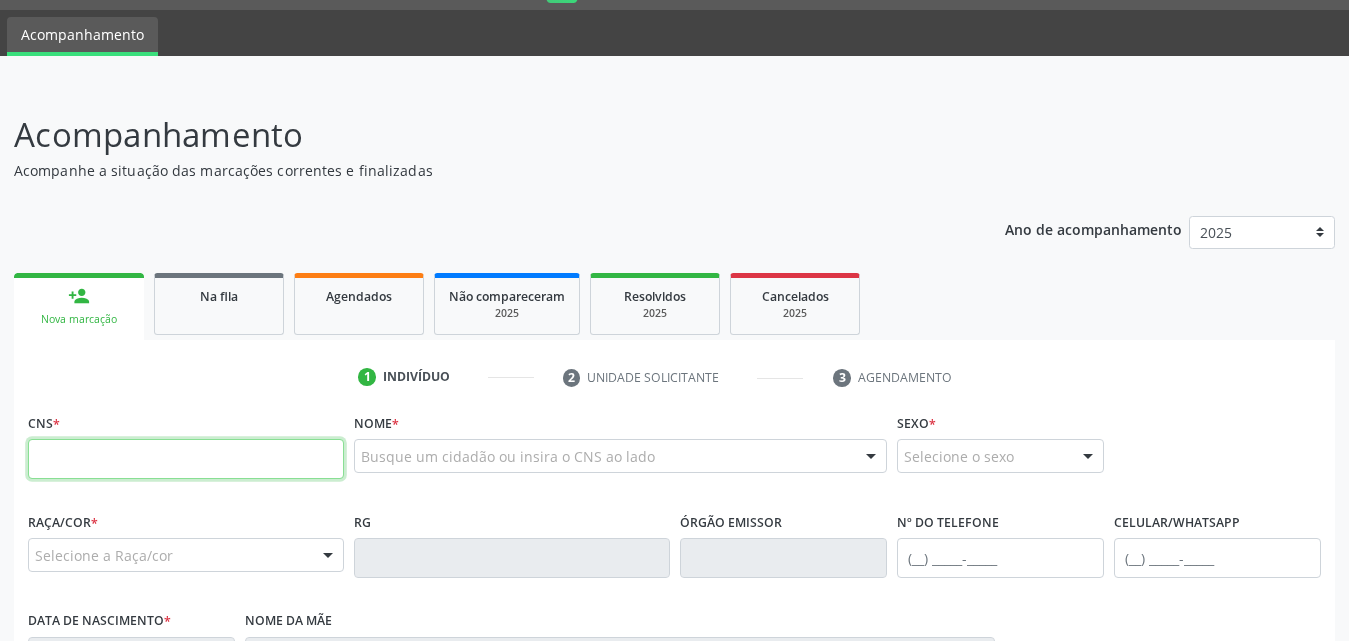 click at bounding box center [186, 459] 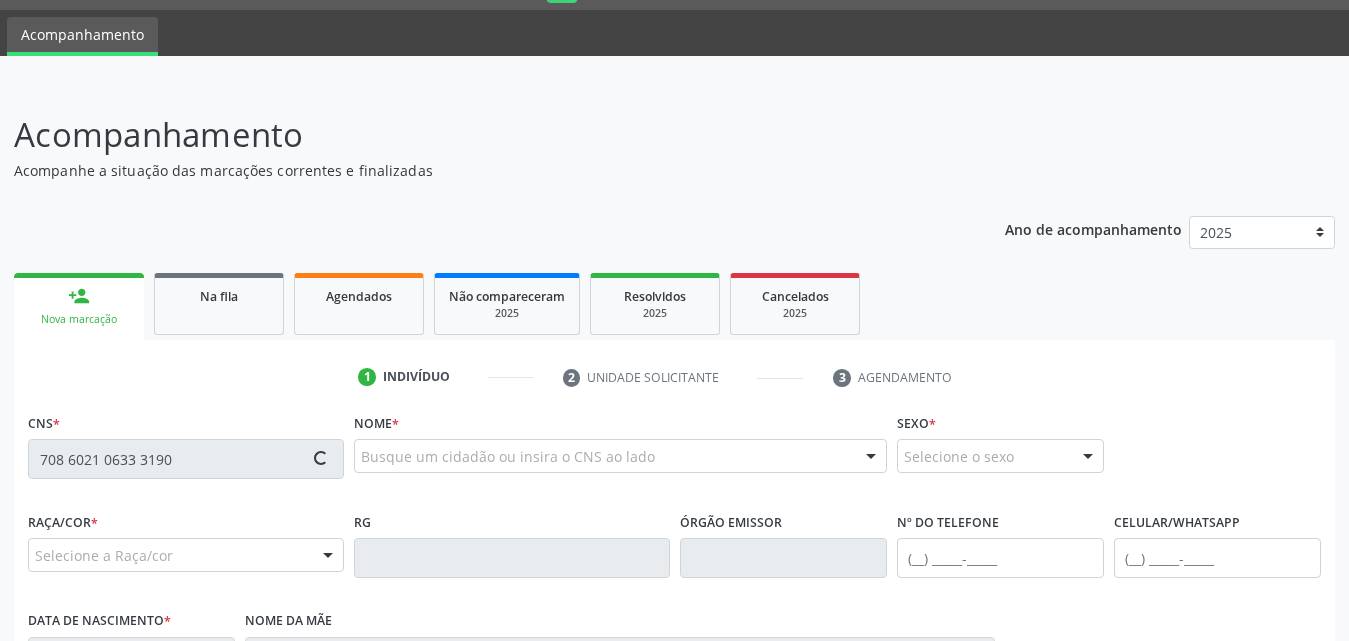type on "708 6021 0633 3190" 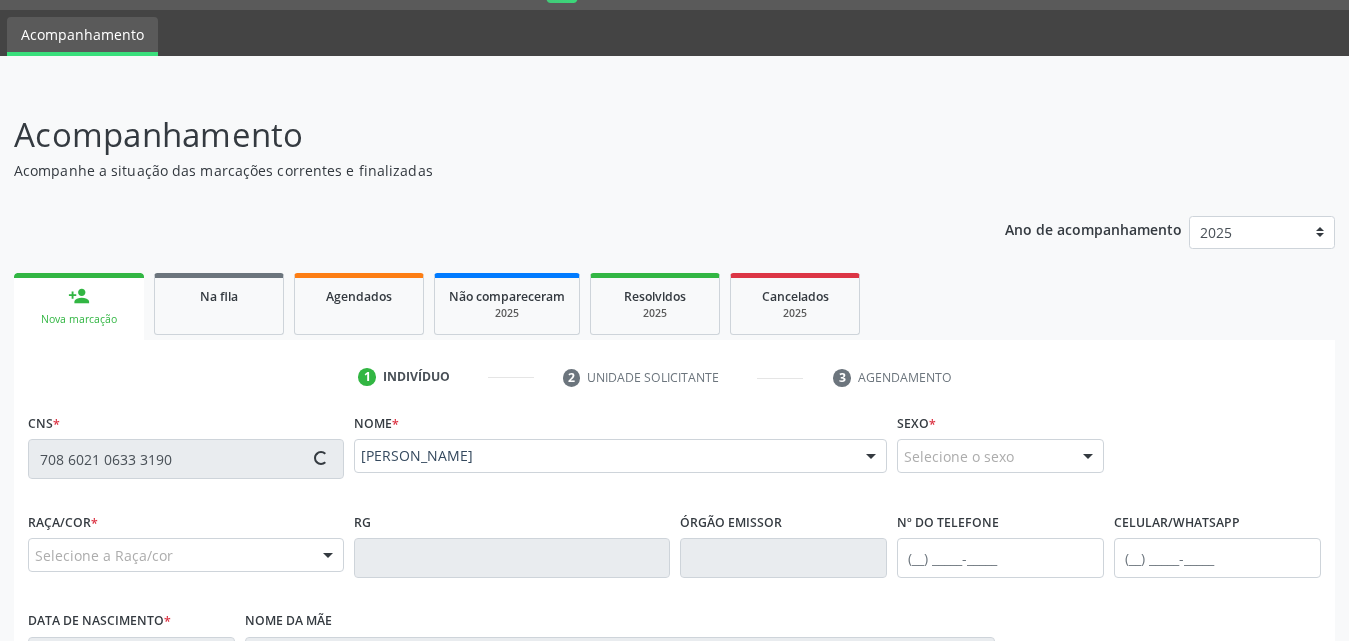 type on "[PHONE_NUMBER]" 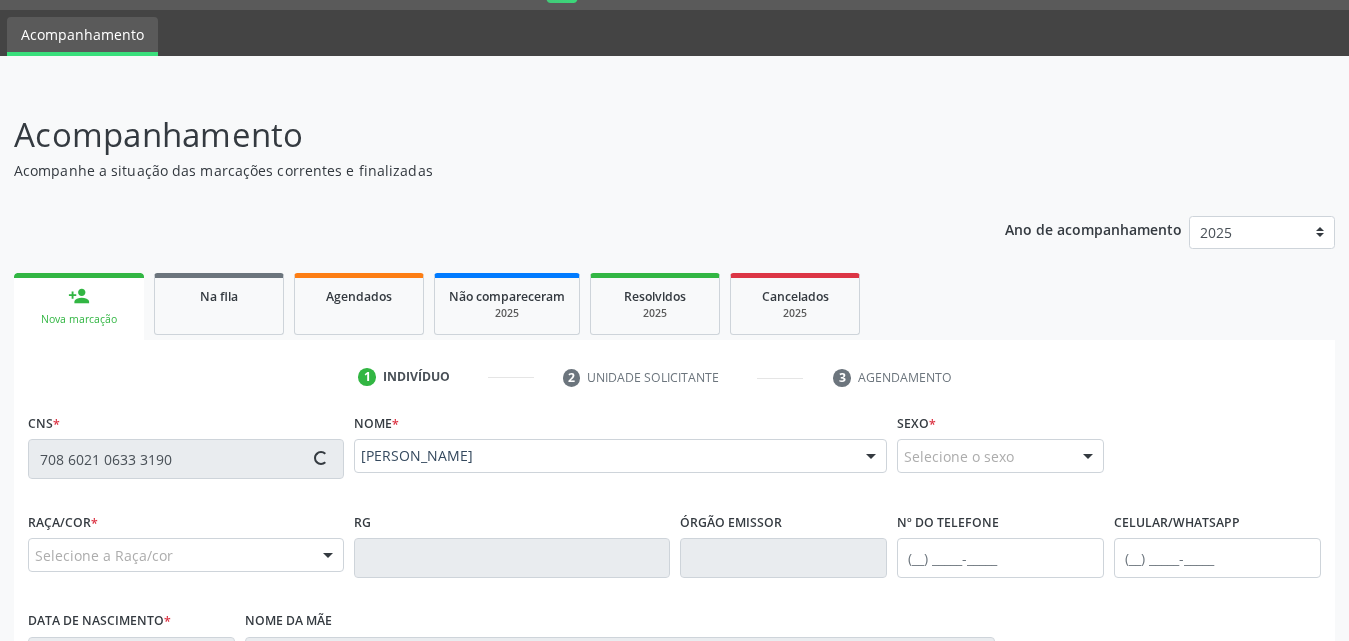 type on "01[DATE]" 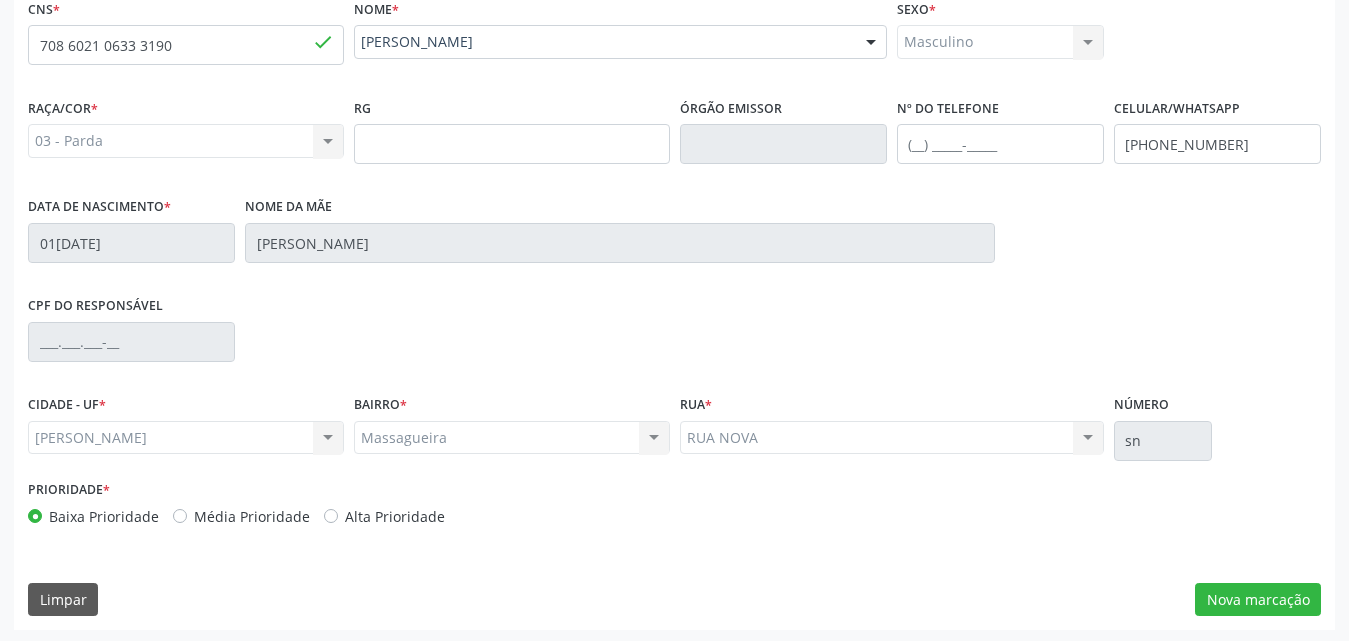 scroll, scrollTop: 471, scrollLeft: 0, axis: vertical 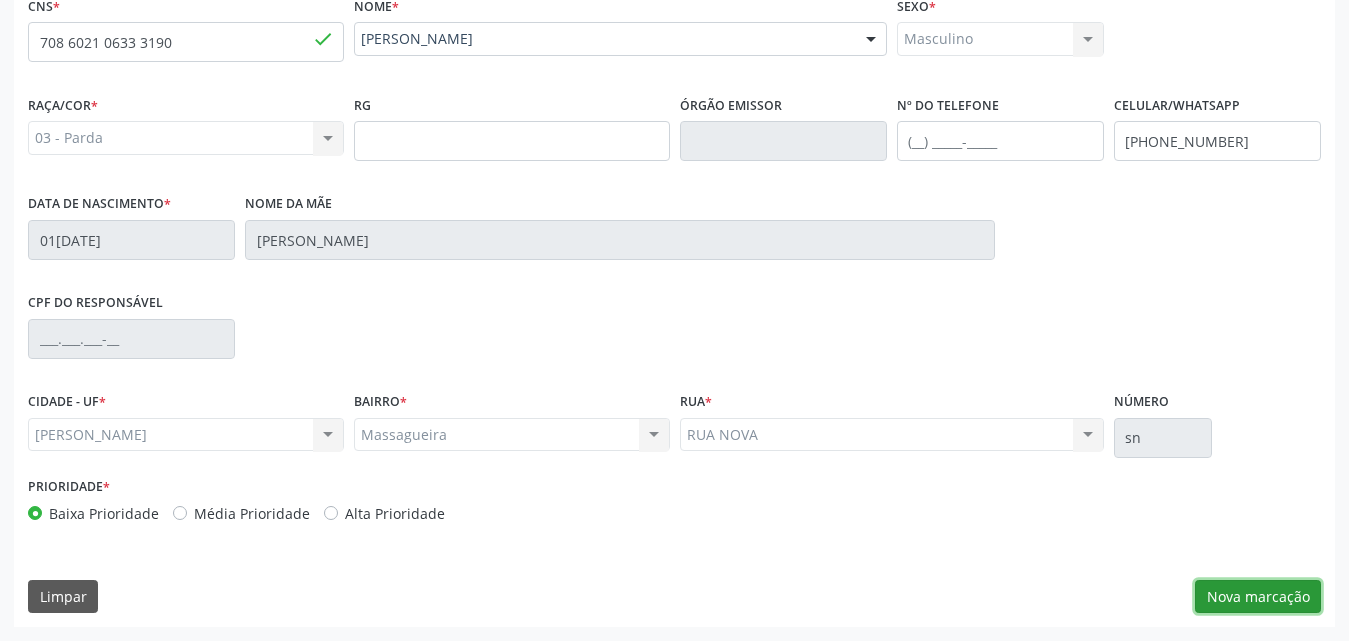 click on "Nova marcação" at bounding box center [1258, 597] 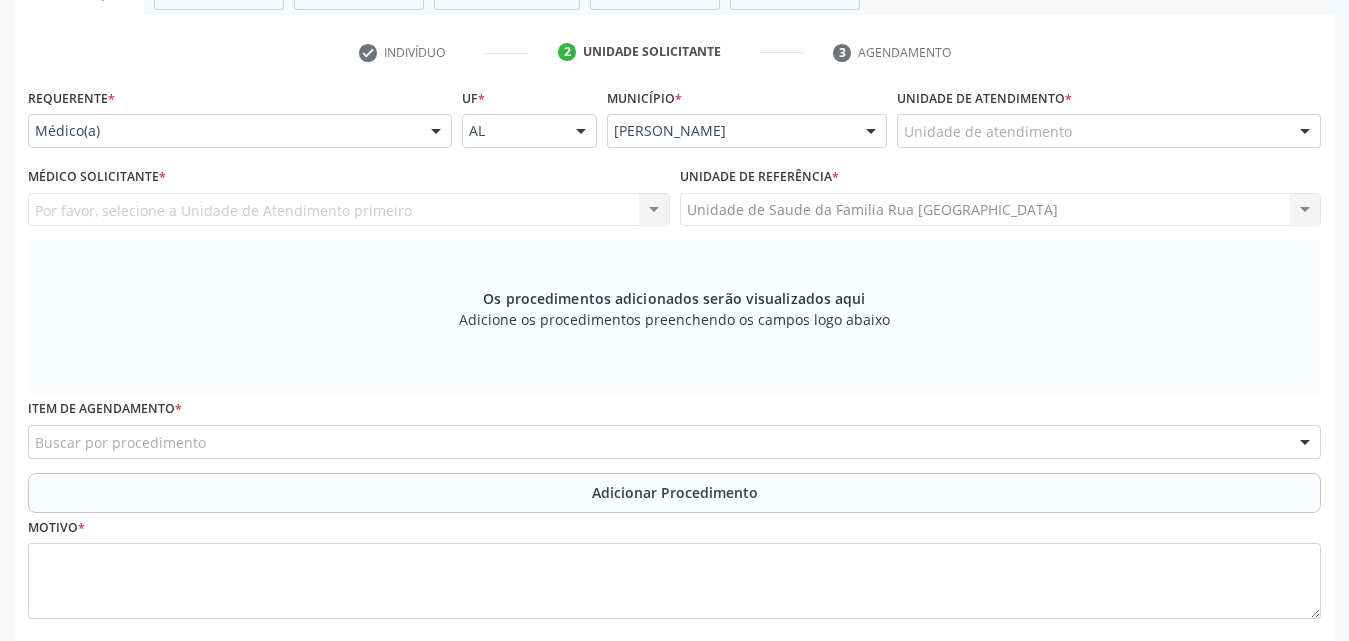 scroll, scrollTop: 71, scrollLeft: 0, axis: vertical 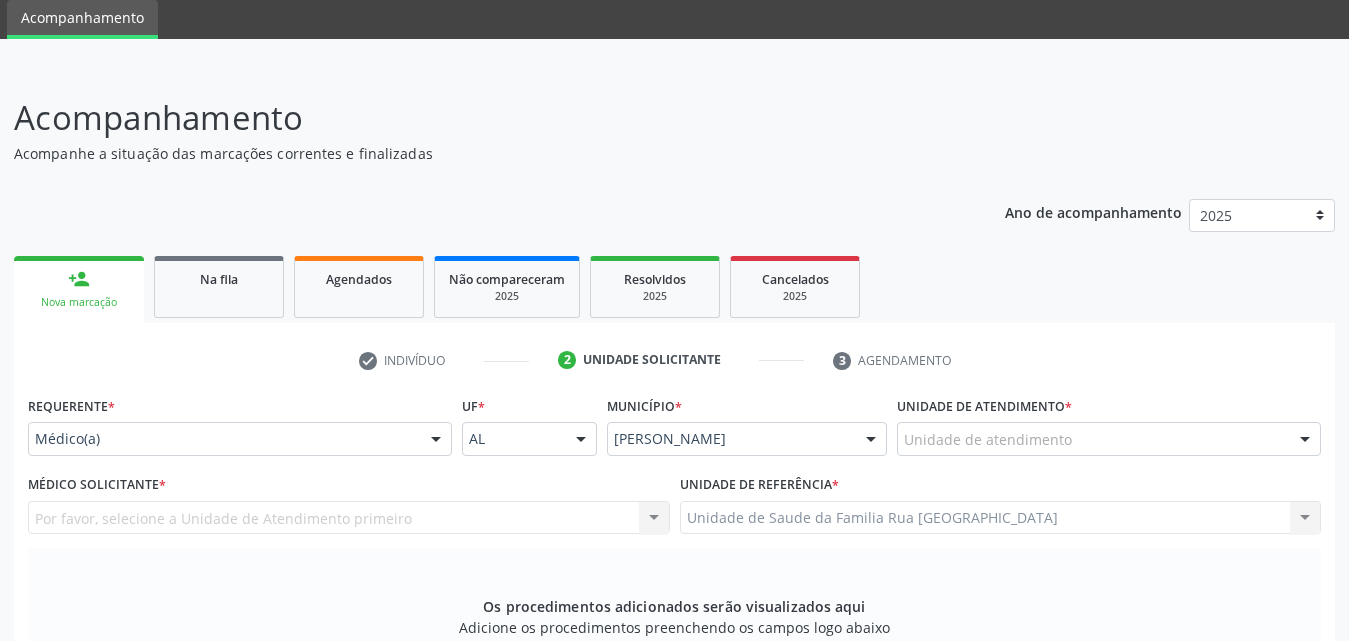 click on "Unidade de atendimento" at bounding box center (1109, 439) 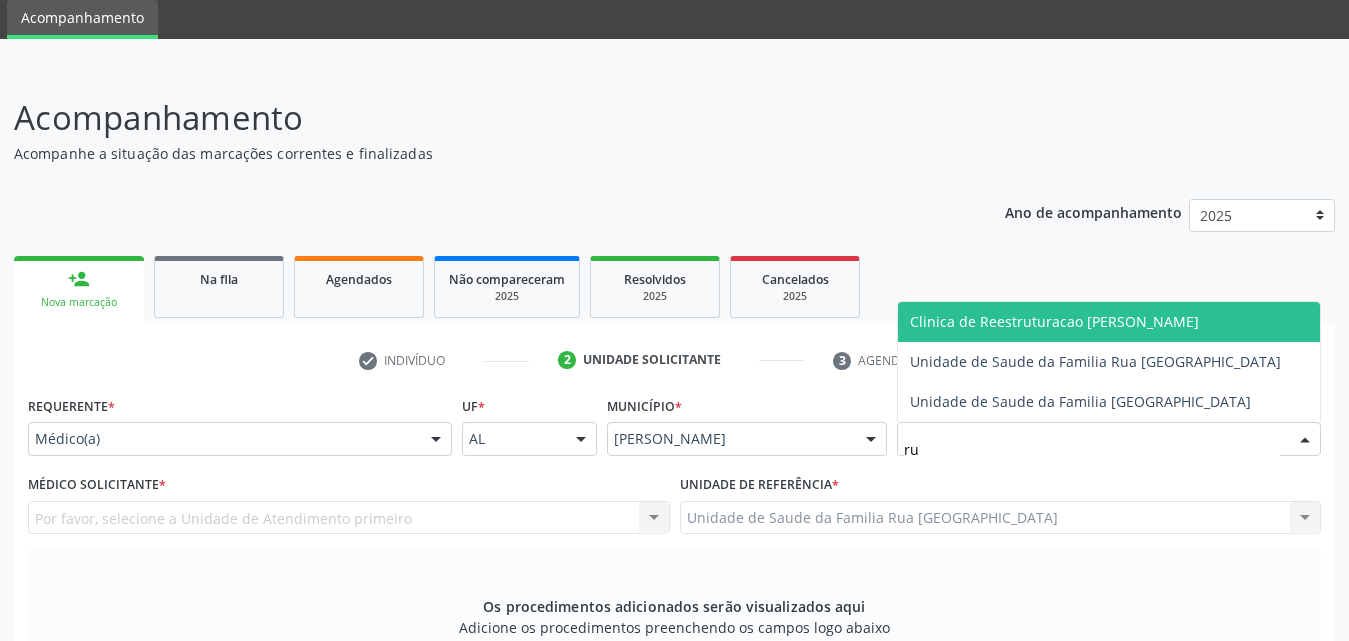 type on "rua" 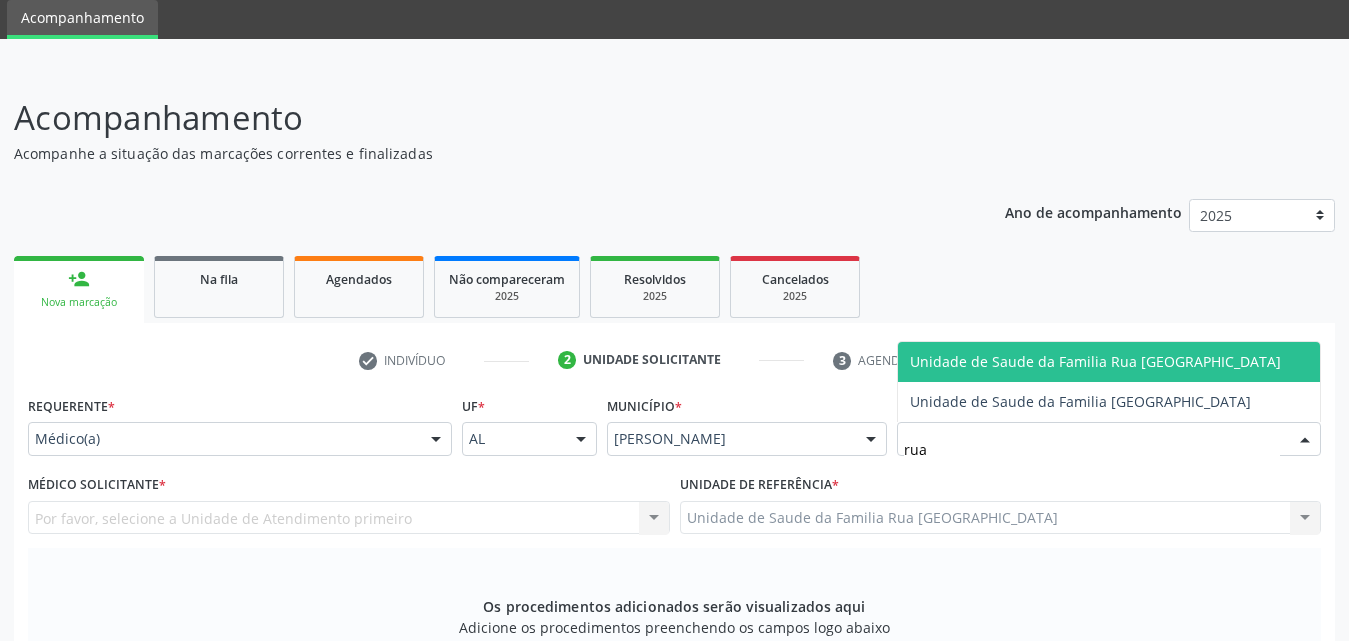 click on "Unidade de Saude da Familia Rua [GEOGRAPHIC_DATA]" at bounding box center (1095, 361) 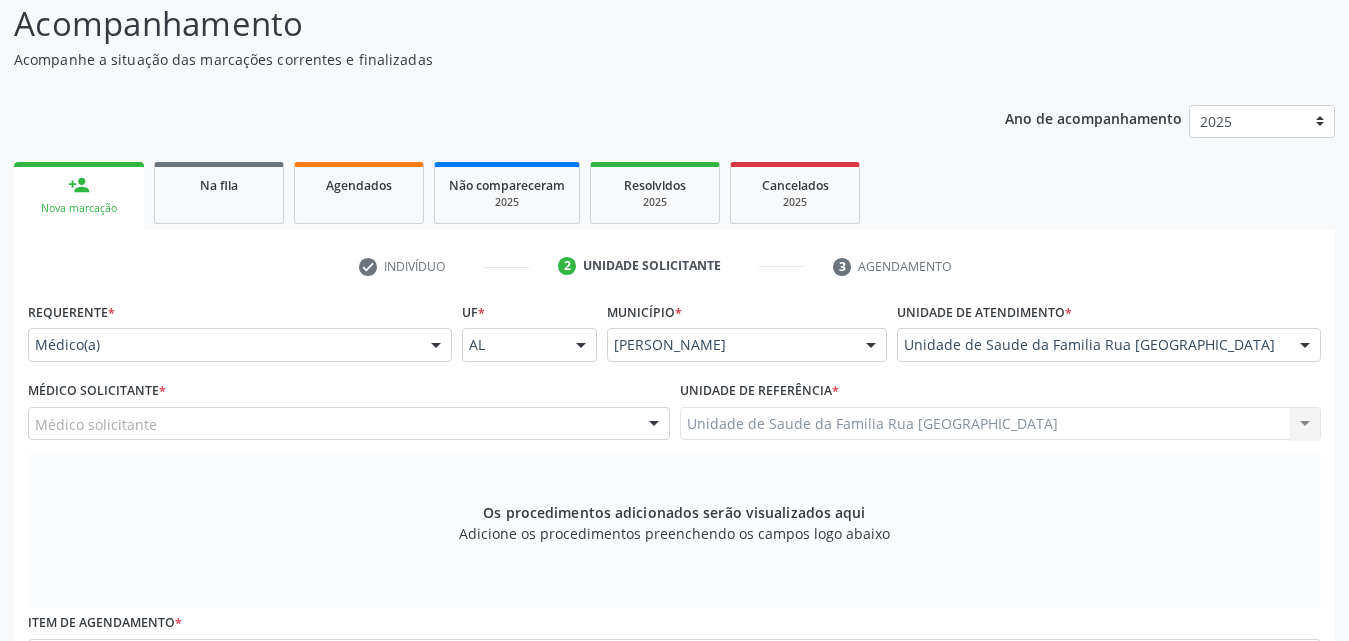 scroll, scrollTop: 271, scrollLeft: 0, axis: vertical 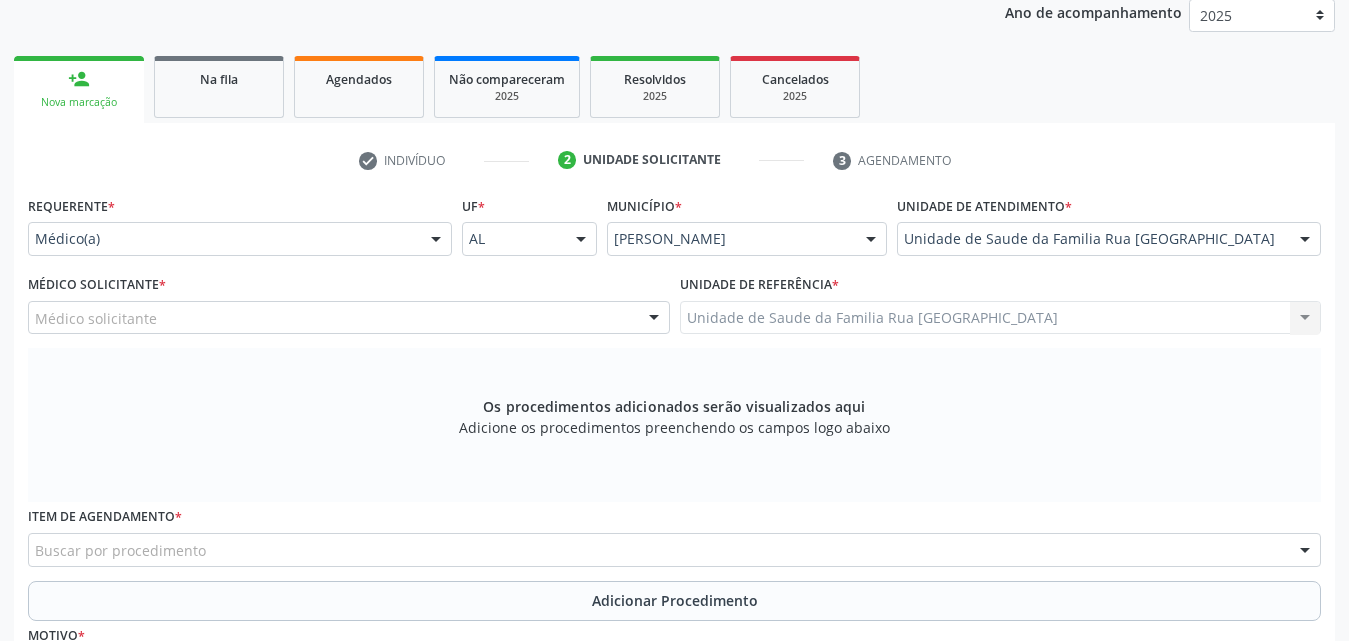 click at bounding box center [654, 319] 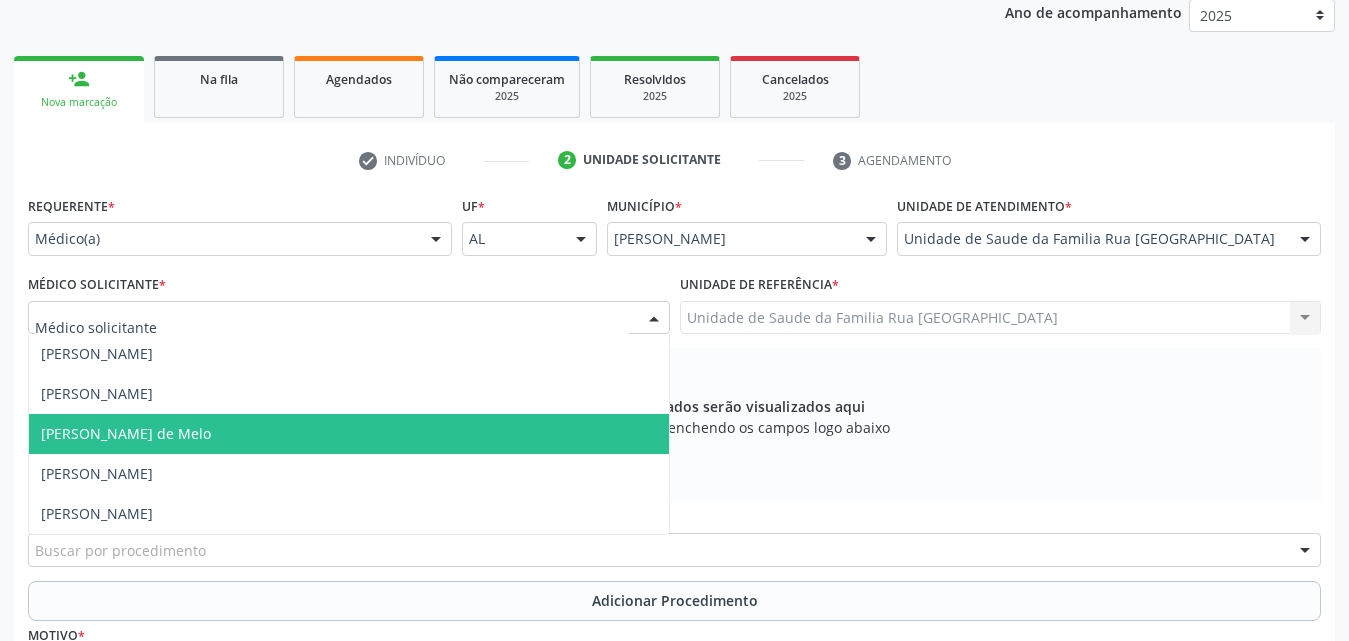 click on "[PERSON_NAME] de Melo" at bounding box center [126, 433] 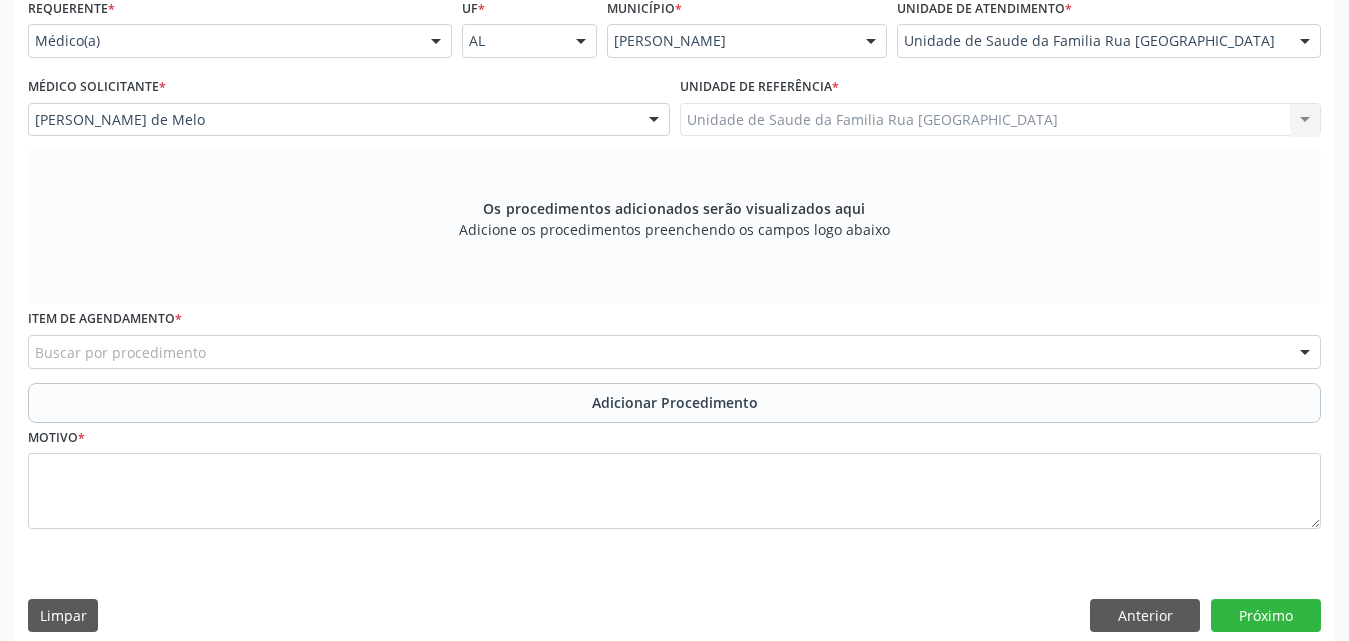 scroll, scrollTop: 471, scrollLeft: 0, axis: vertical 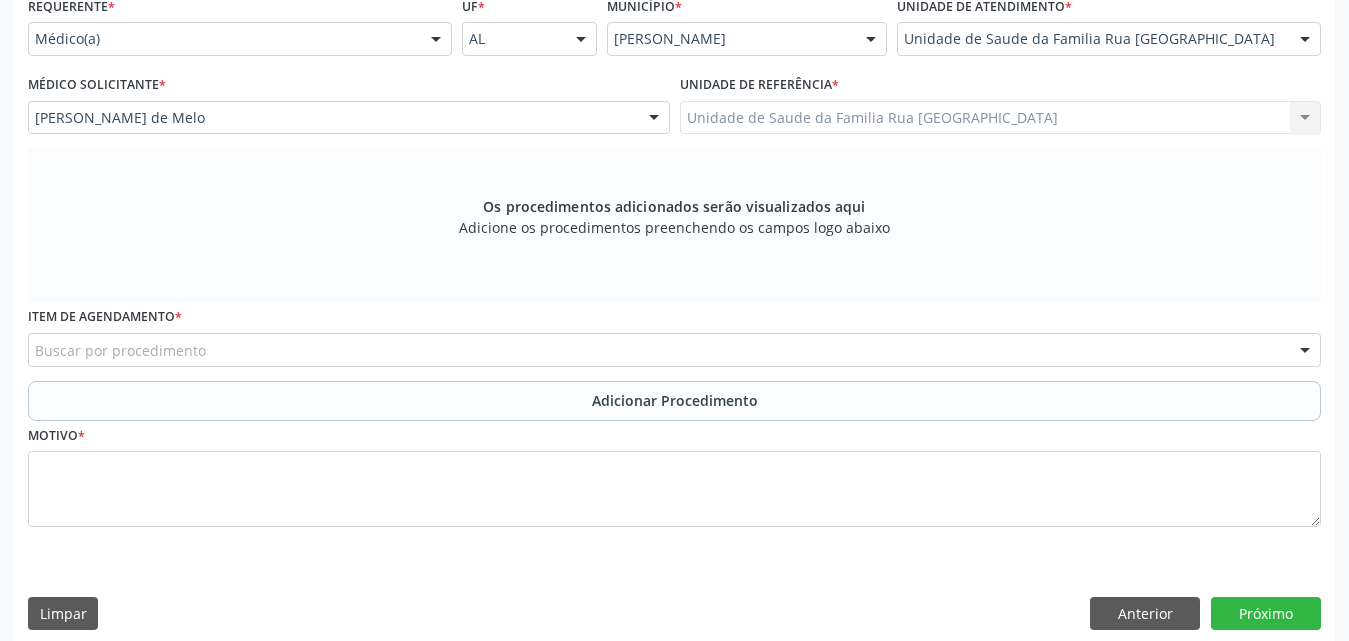 click on "Buscar por procedimento" at bounding box center (674, 350) 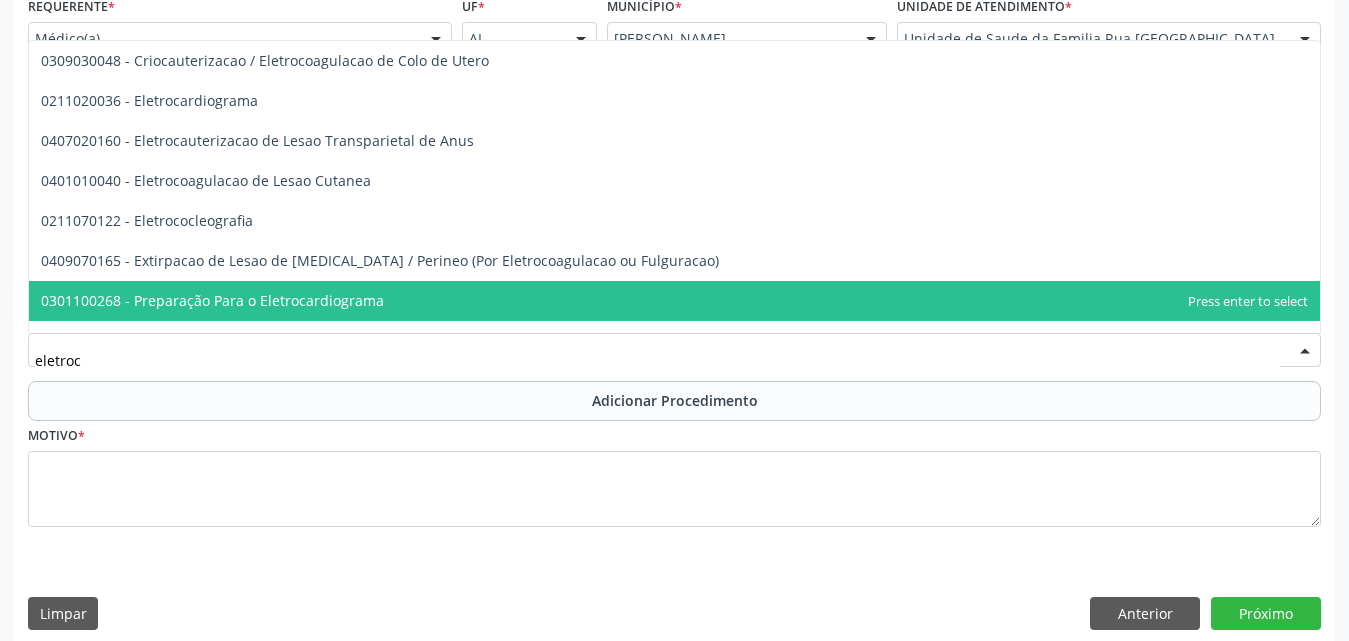 type on "eletroca" 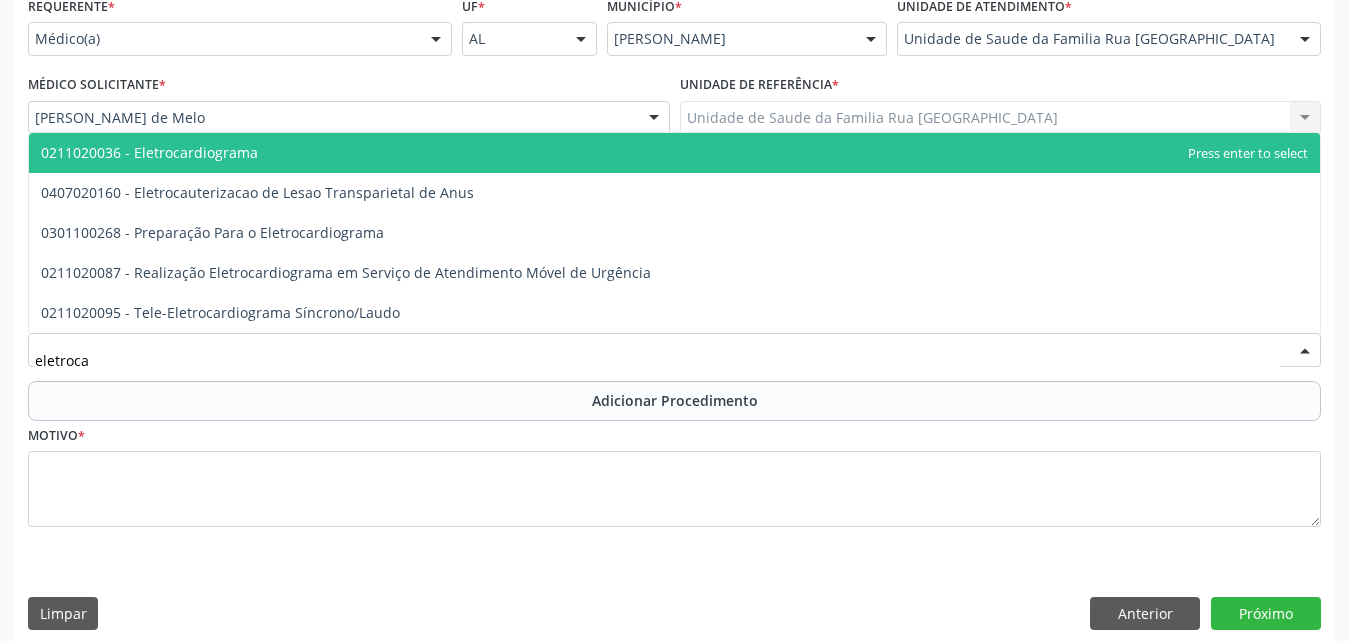 click on "0211020036 - Eletrocardiograma" at bounding box center (674, 153) 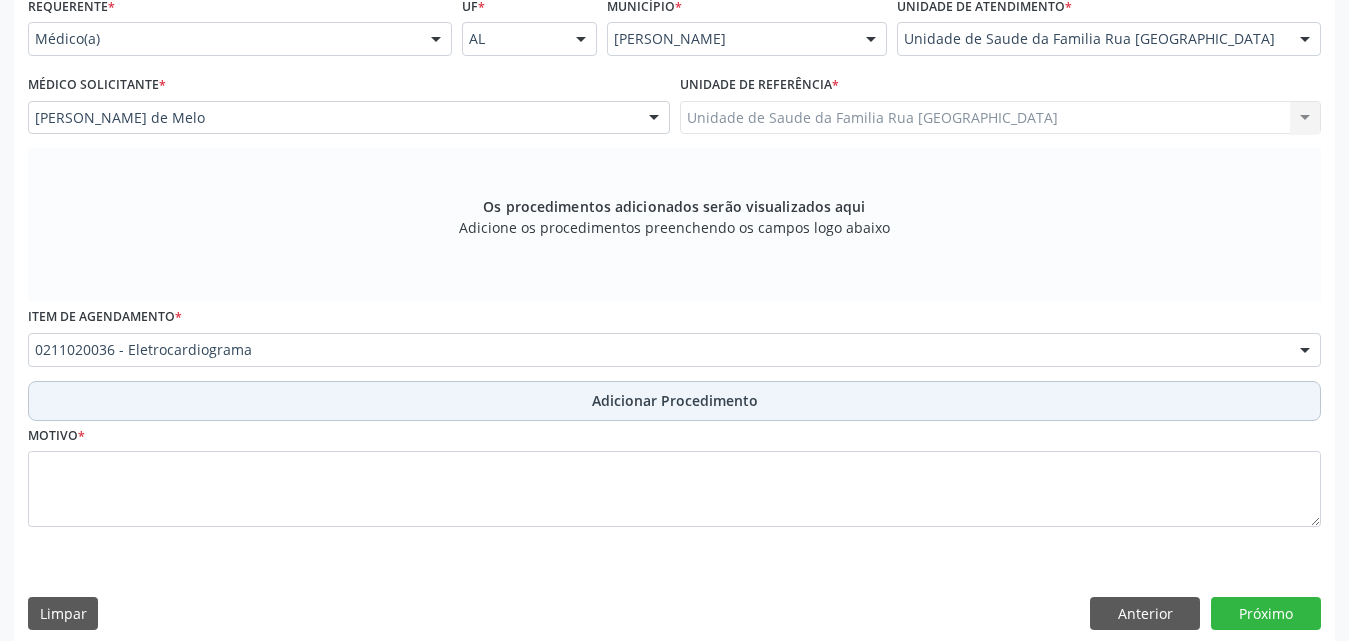 click on "Adicionar Procedimento" at bounding box center (675, 400) 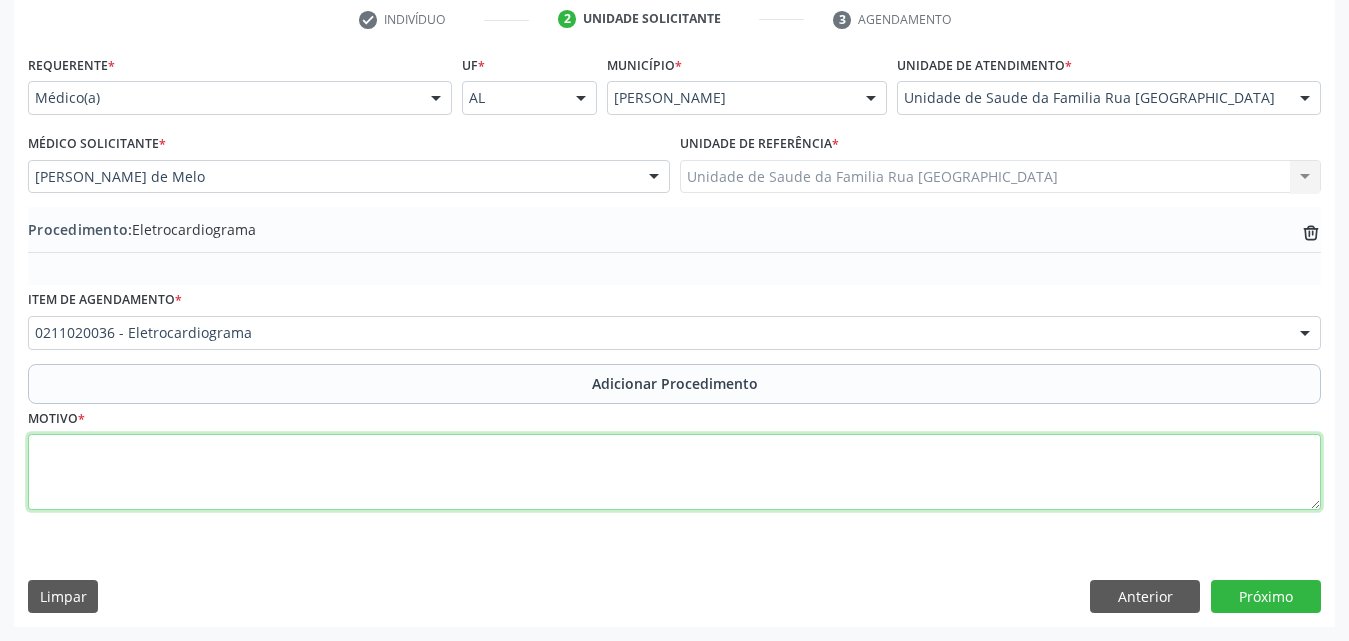 click at bounding box center (674, 472) 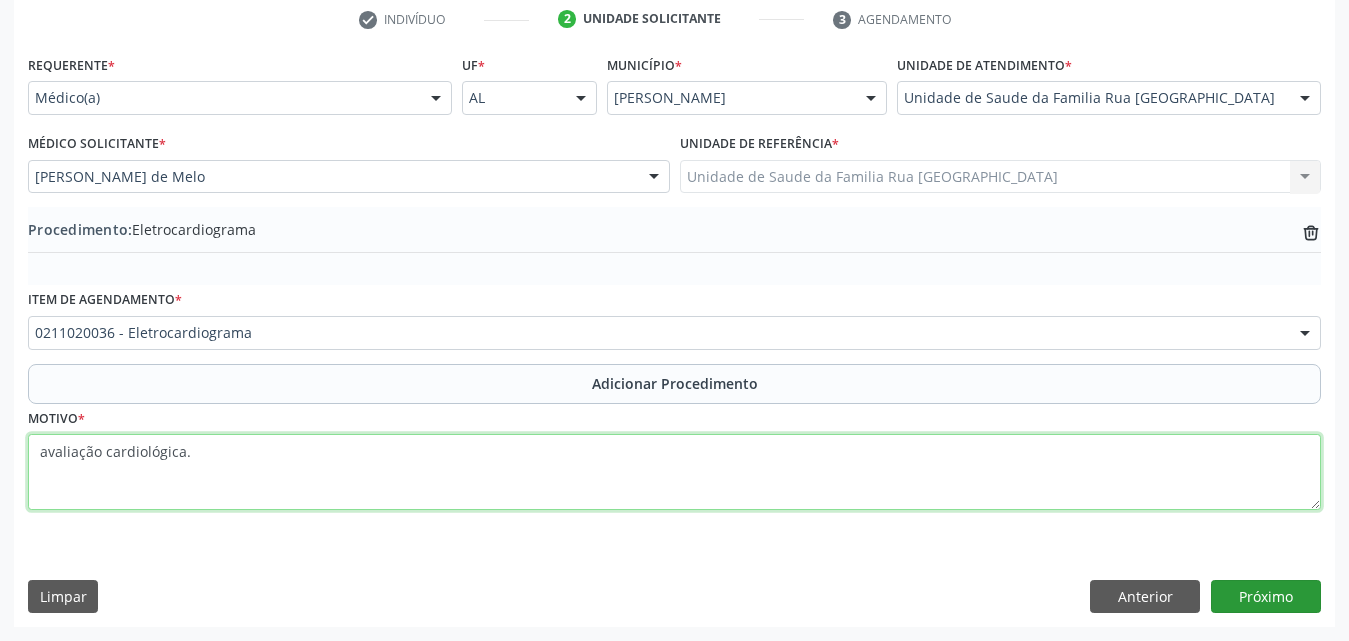 type on "avaliação cardiológica." 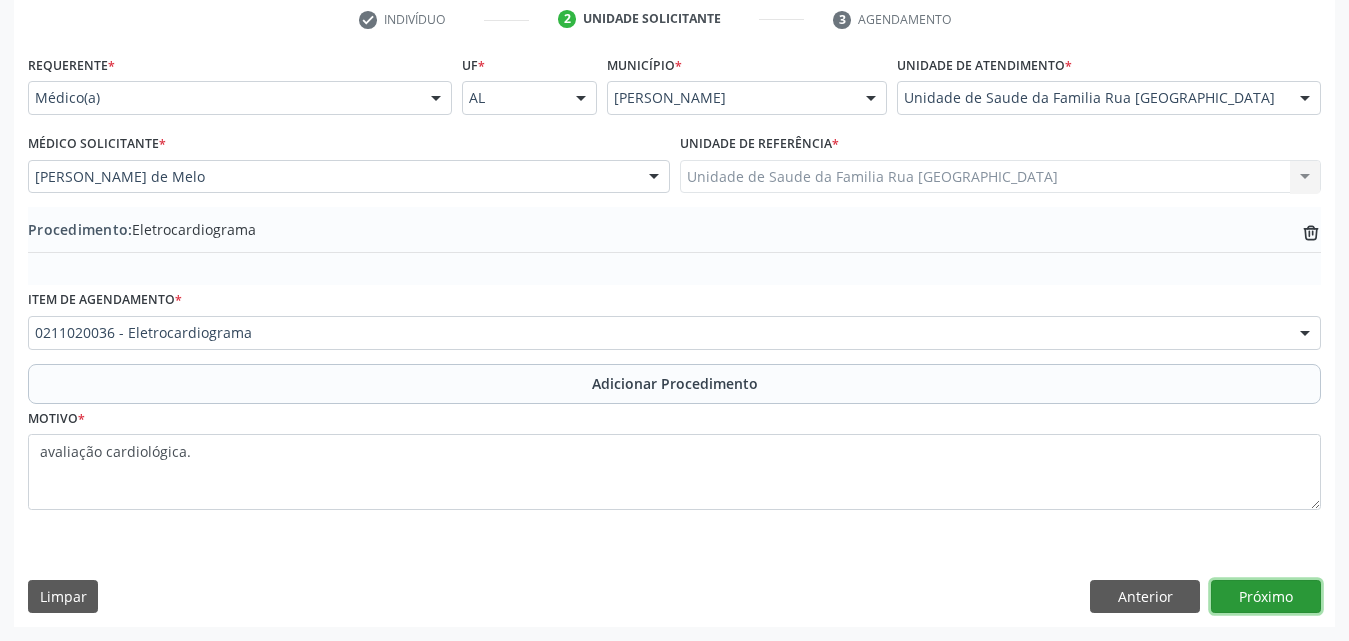 click on "Próximo" at bounding box center (1266, 597) 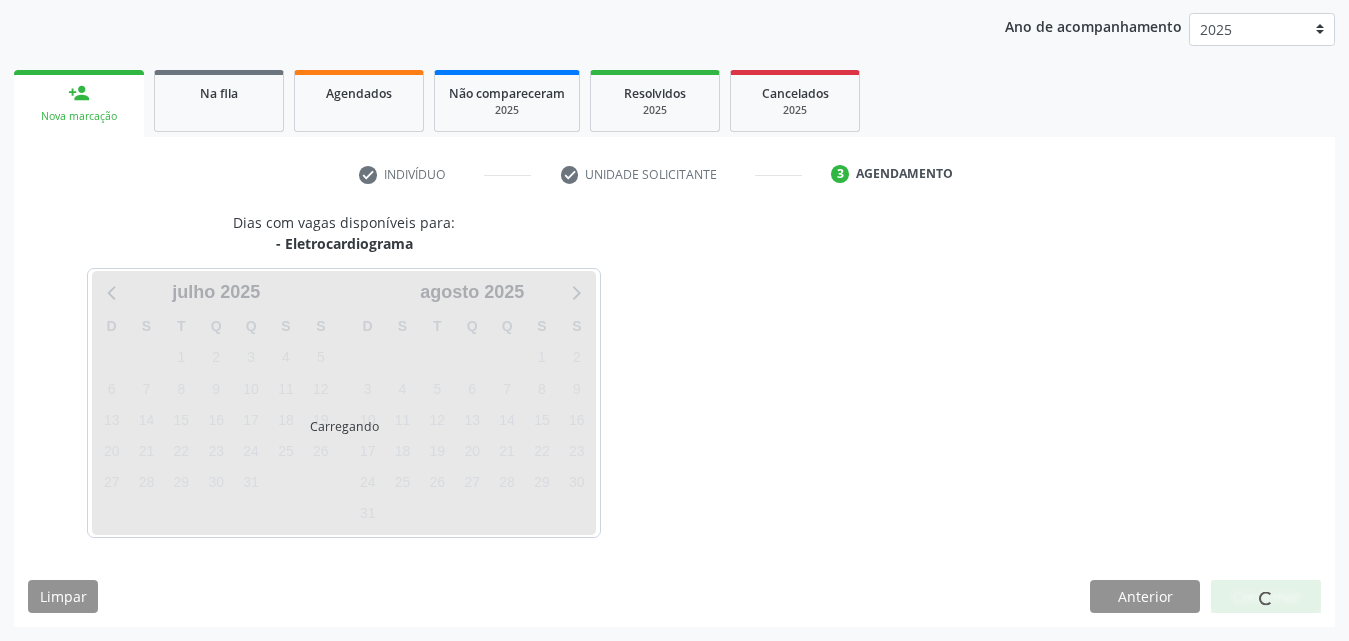 scroll, scrollTop: 316, scrollLeft: 0, axis: vertical 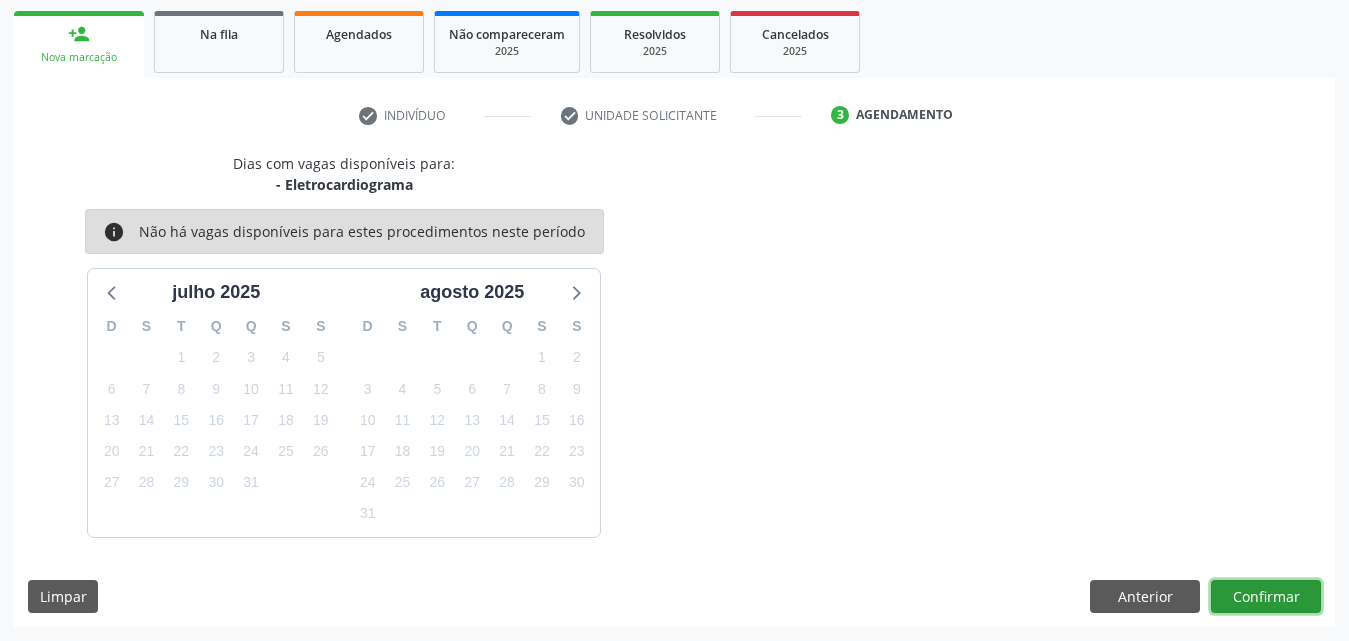 click on "Confirmar" at bounding box center (1266, 597) 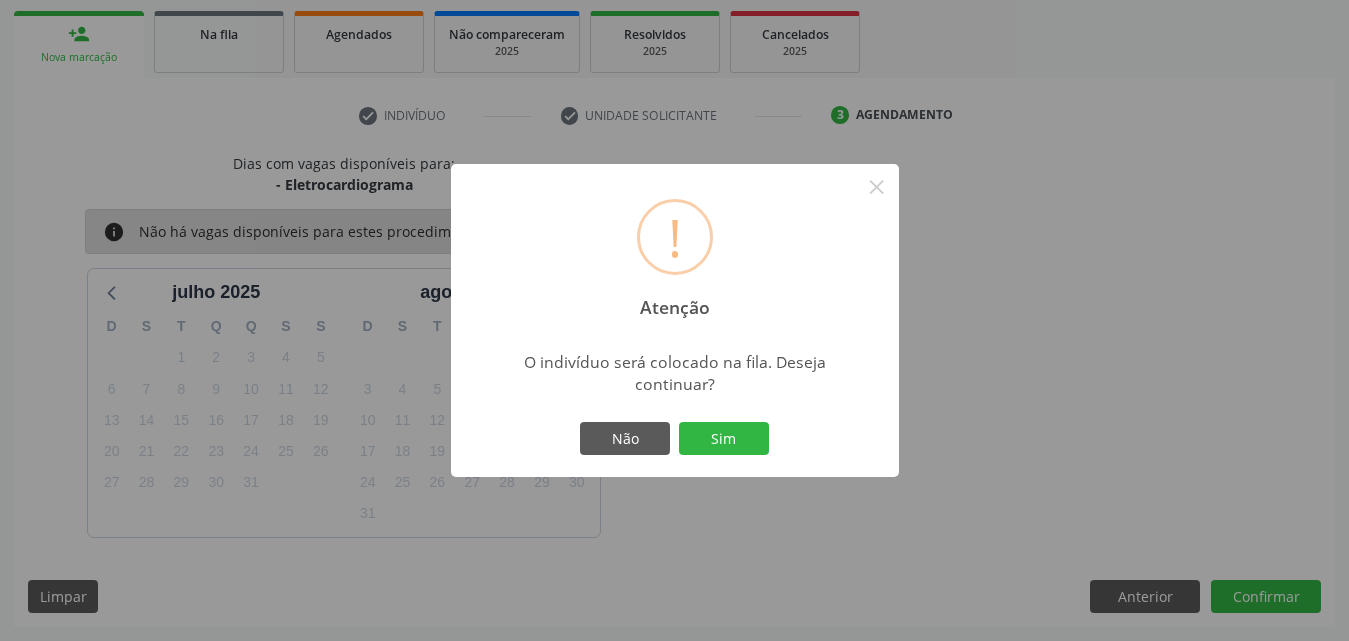 drag, startPoint x: 740, startPoint y: 431, endPoint x: 736, endPoint y: 421, distance: 10.770329 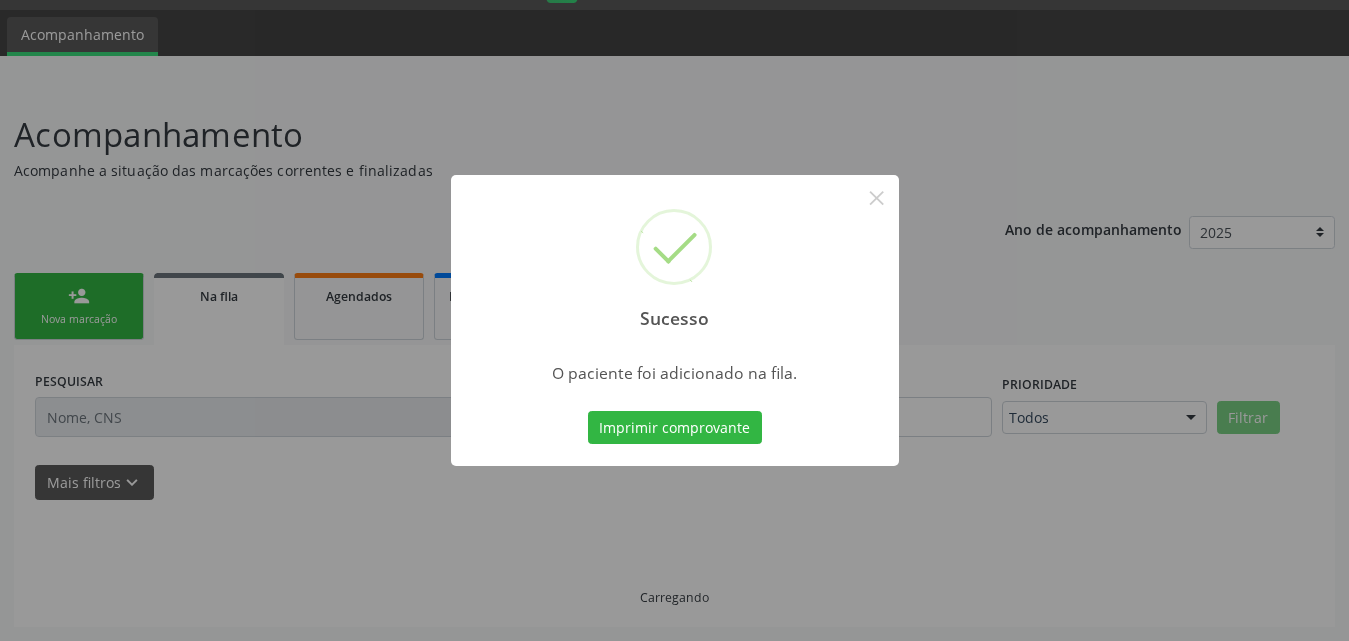scroll, scrollTop: 54, scrollLeft: 0, axis: vertical 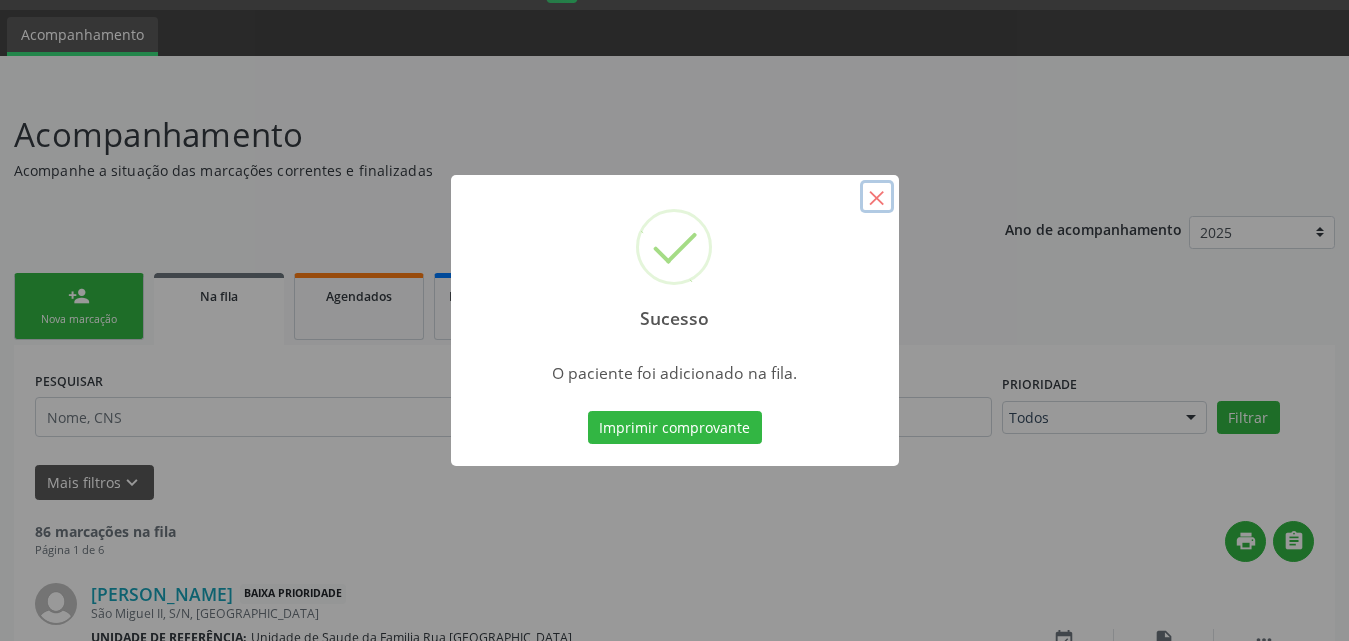 click on "×" at bounding box center [877, 197] 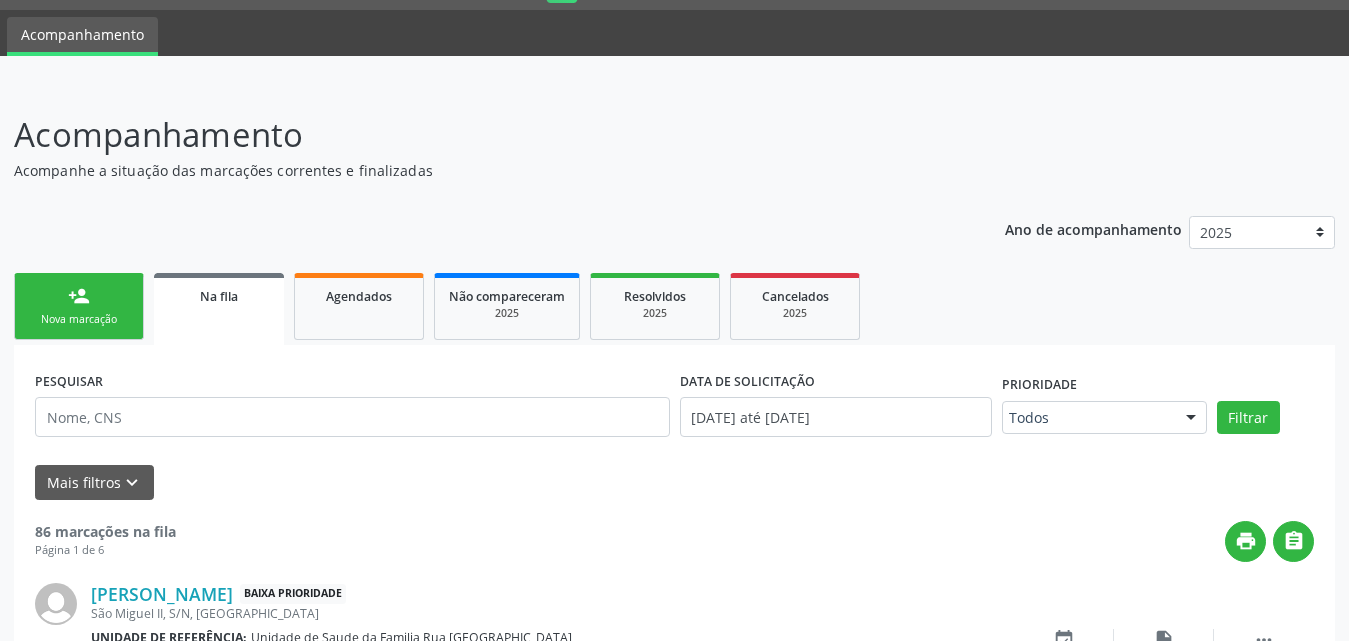 click on "person_add" at bounding box center [79, 296] 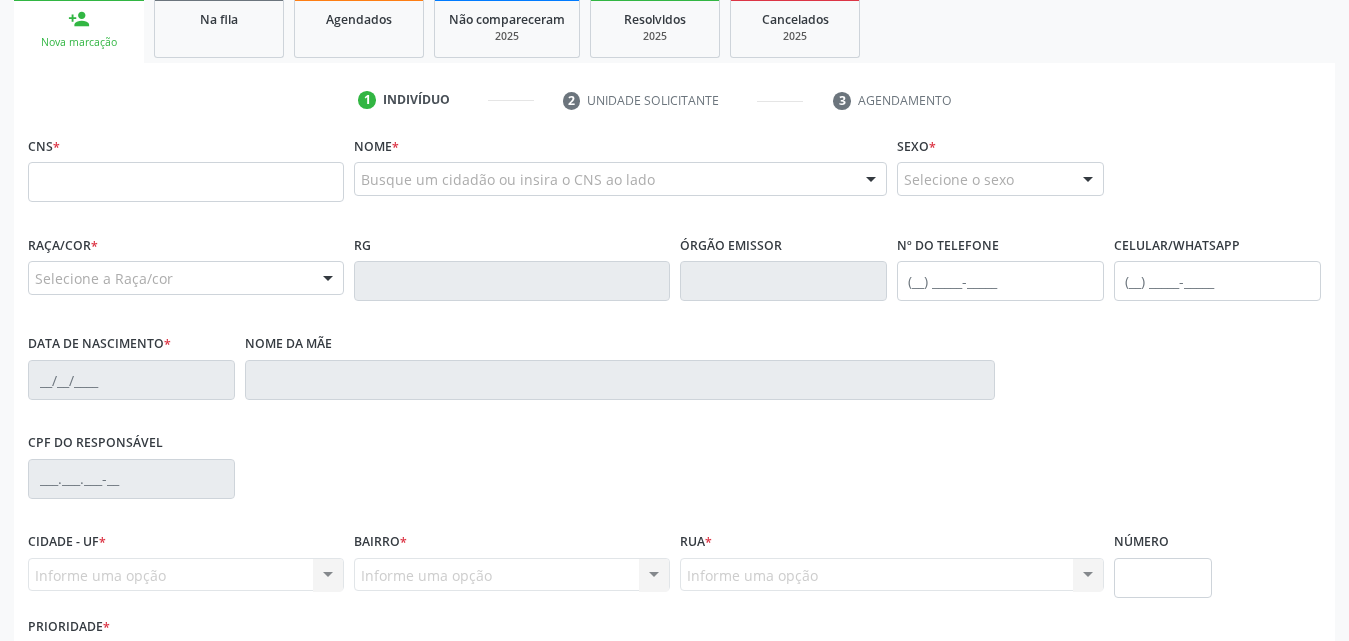 scroll, scrollTop: 354, scrollLeft: 0, axis: vertical 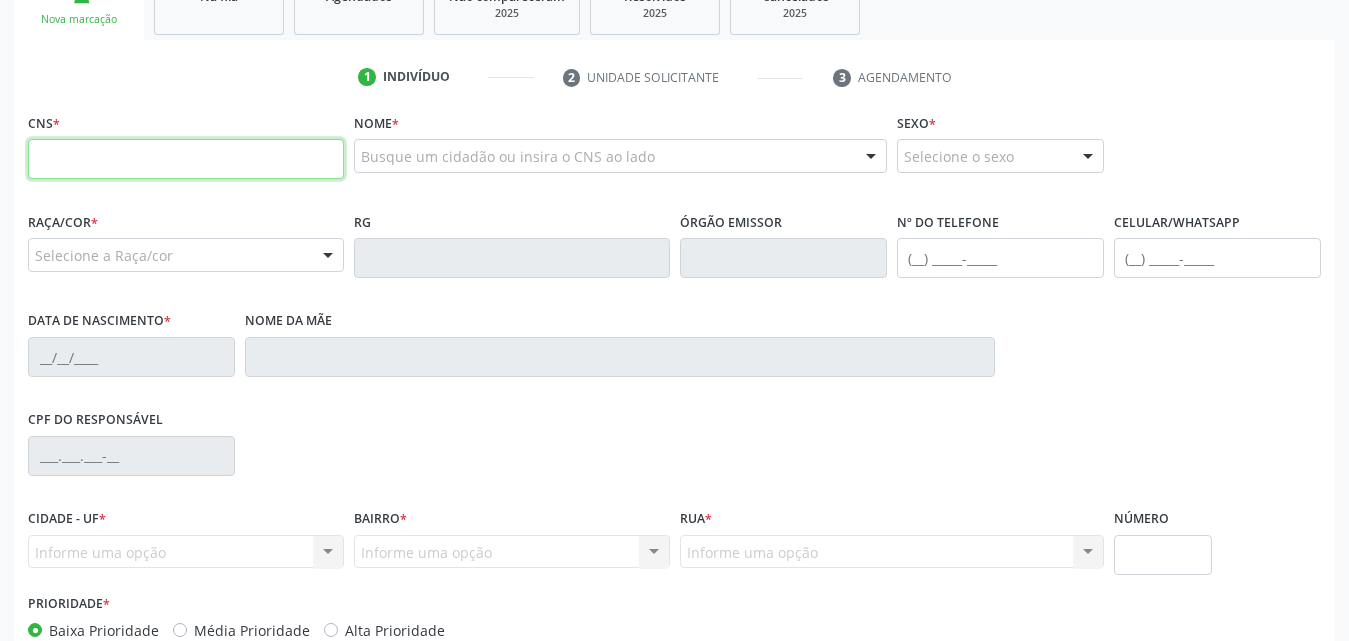 click at bounding box center [186, 159] 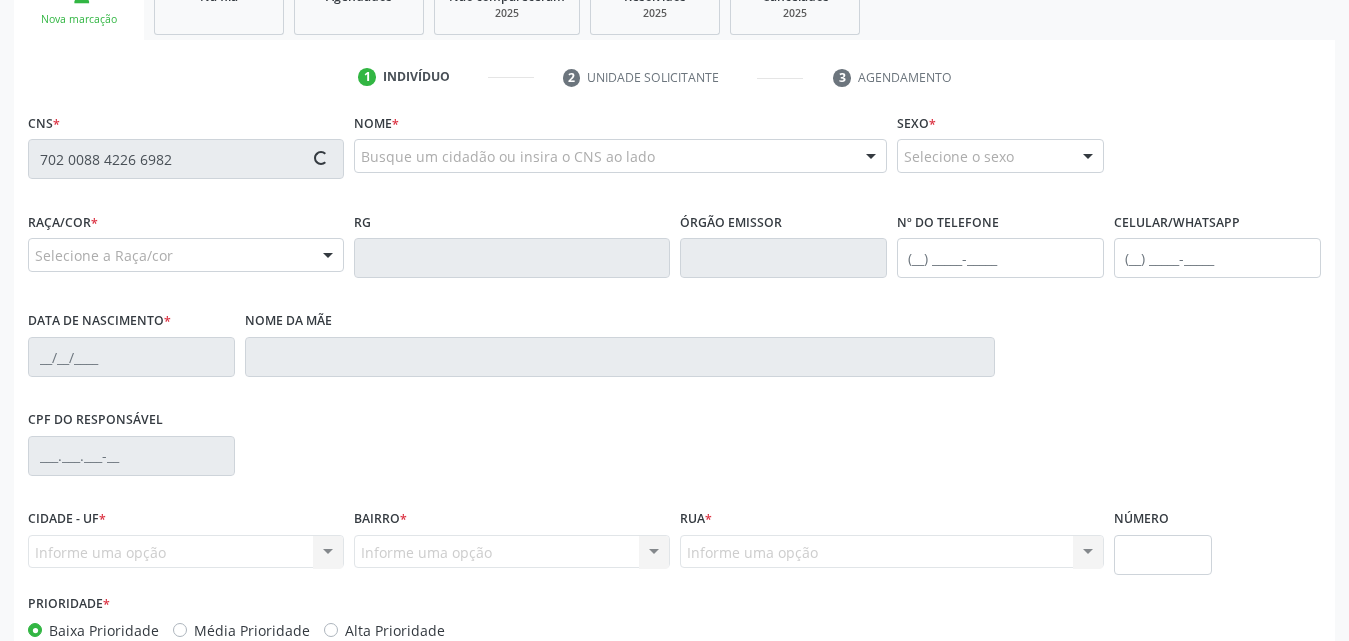type on "702 0088 4226 6982" 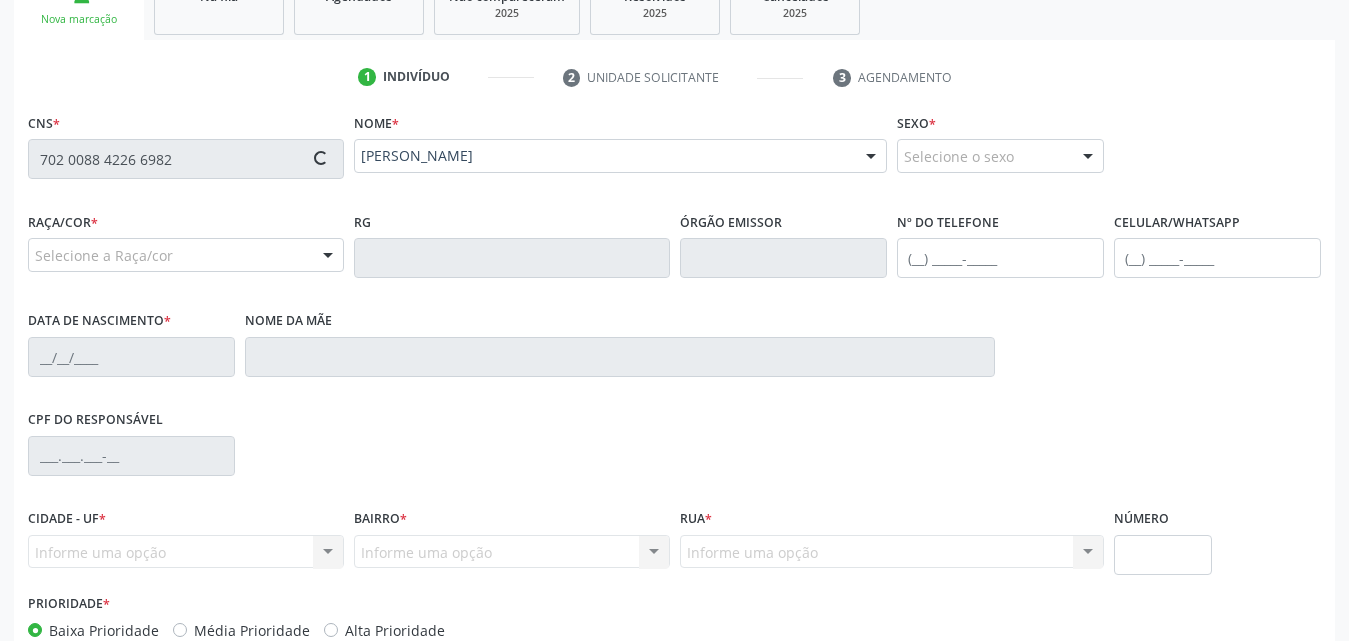 type on "[PHONE_NUMBER]" 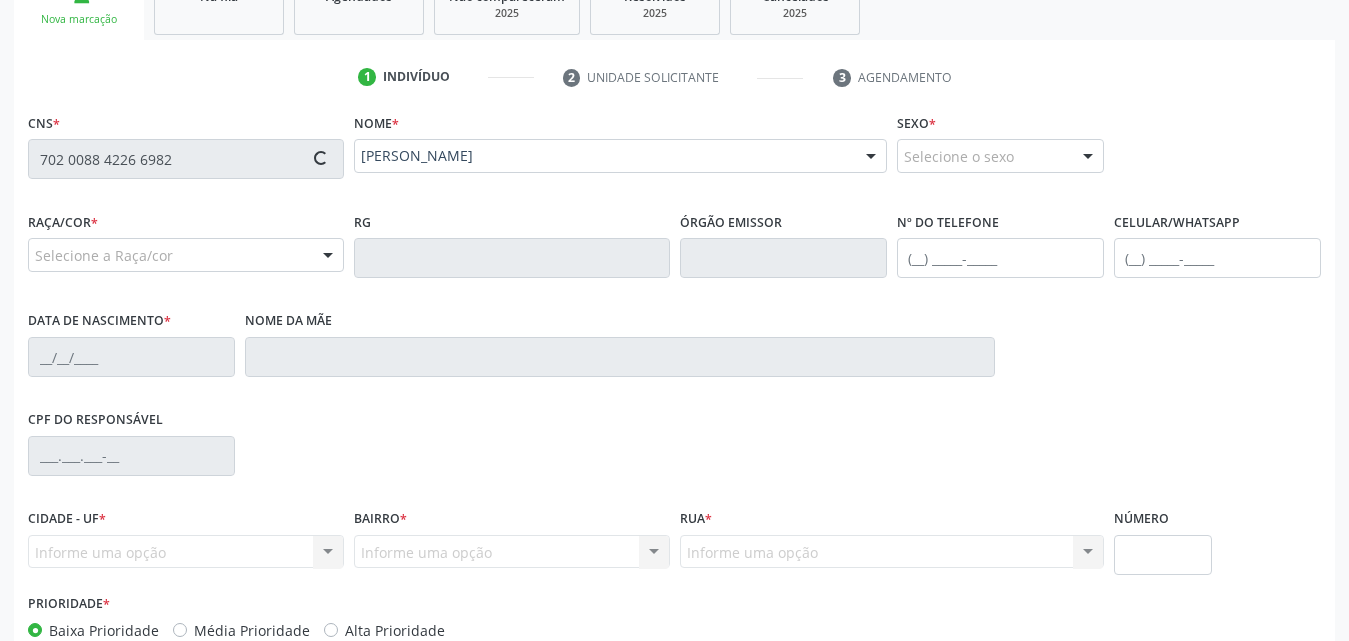 type on "1[DATE]" 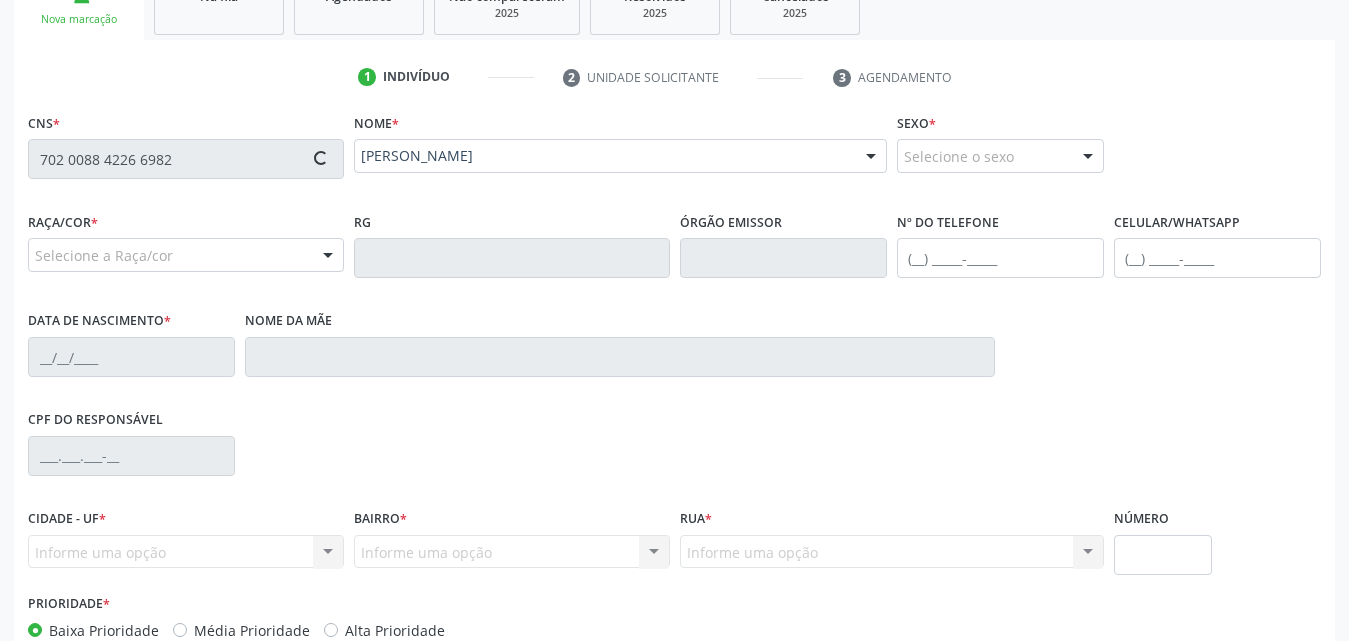 type on "[PERSON_NAME]" 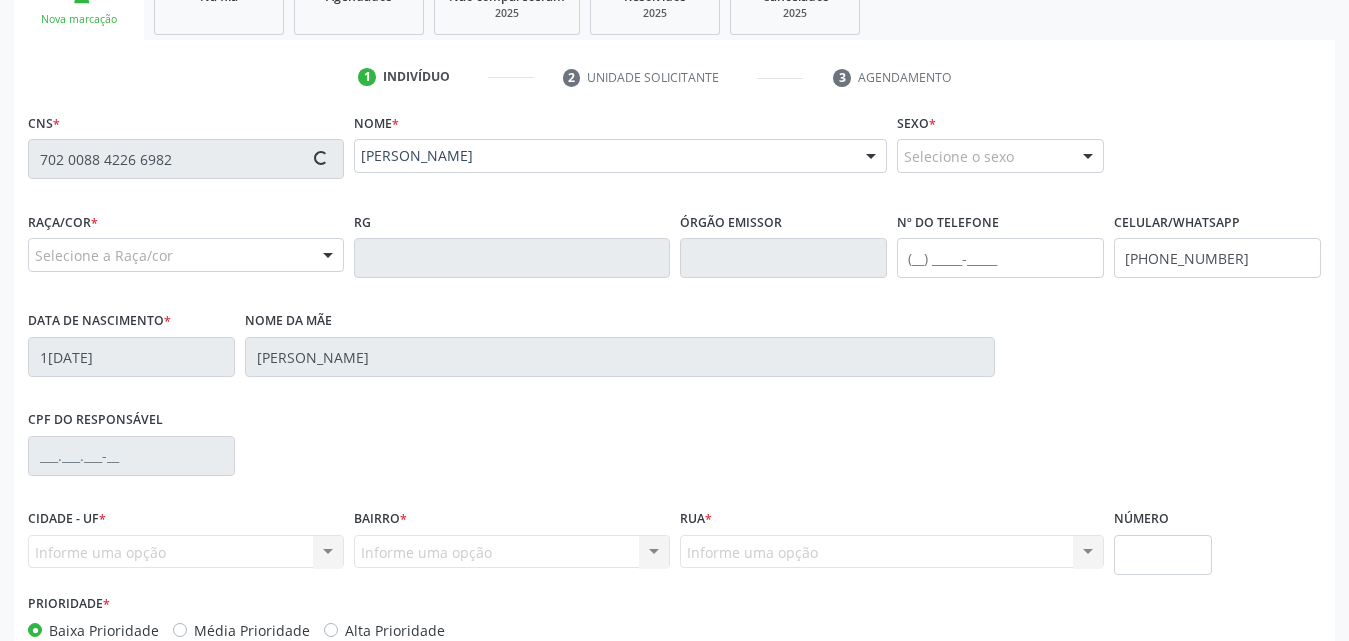 type on "10" 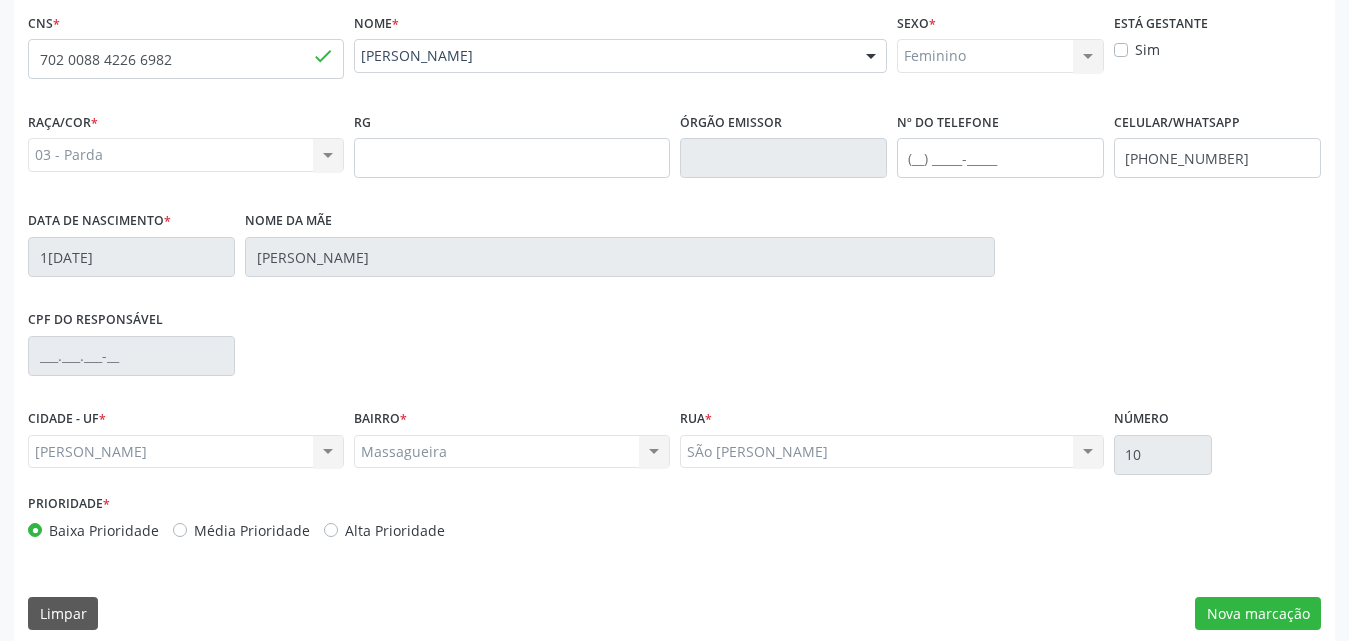 scroll, scrollTop: 471, scrollLeft: 0, axis: vertical 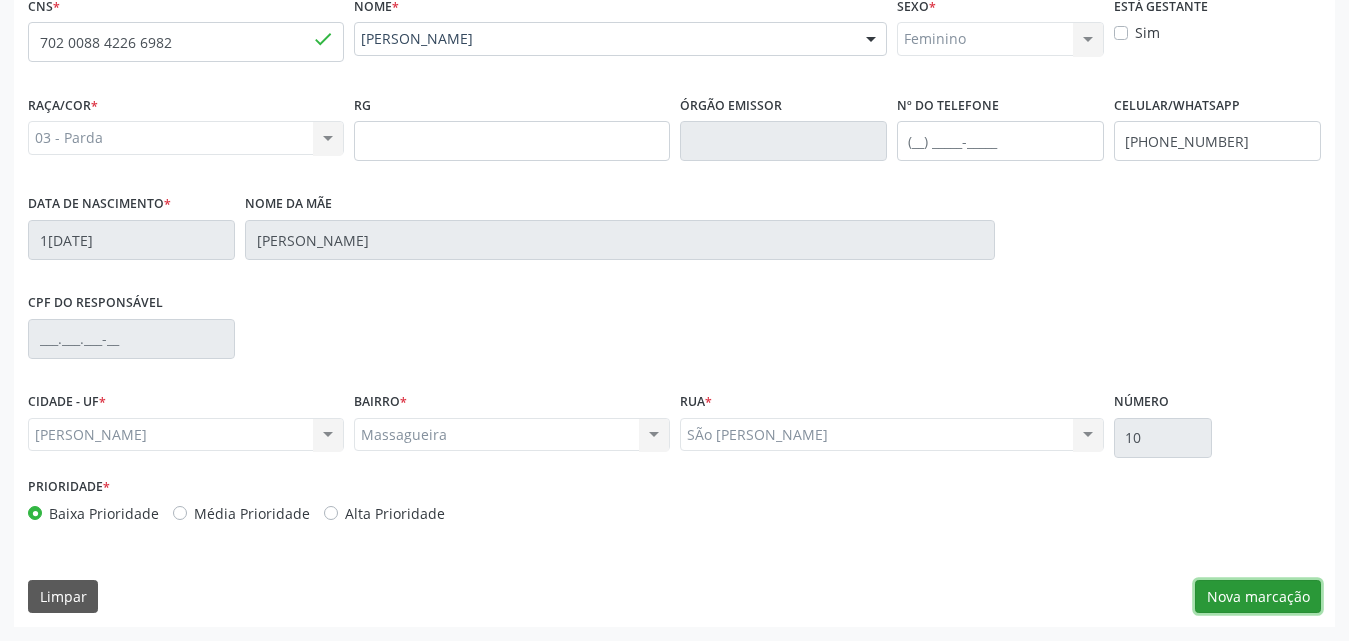 click on "Nova marcação" at bounding box center (1258, 597) 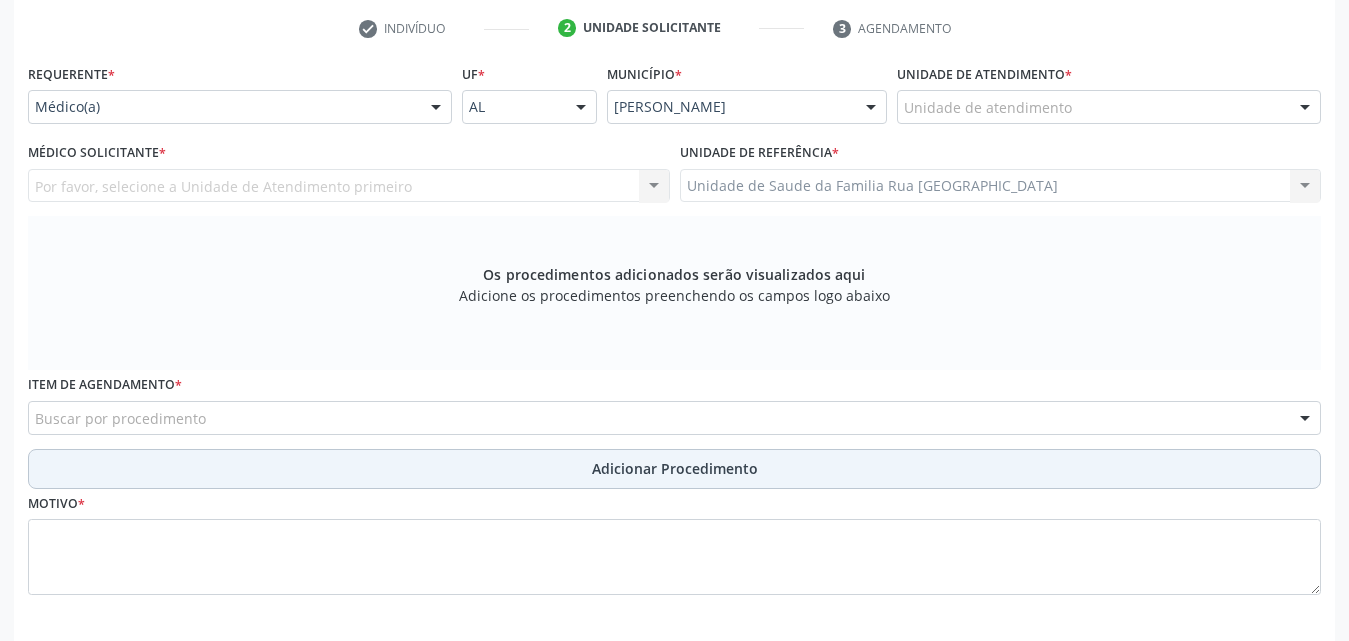 scroll, scrollTop: 271, scrollLeft: 0, axis: vertical 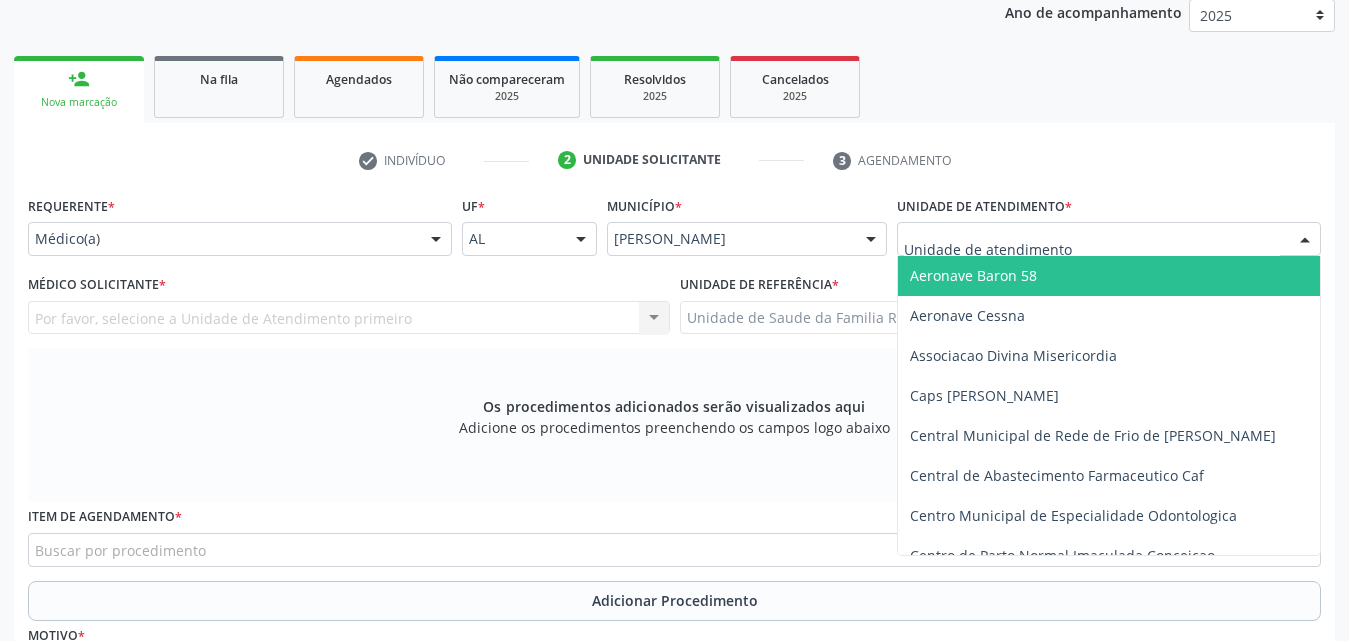 click at bounding box center [1109, 239] 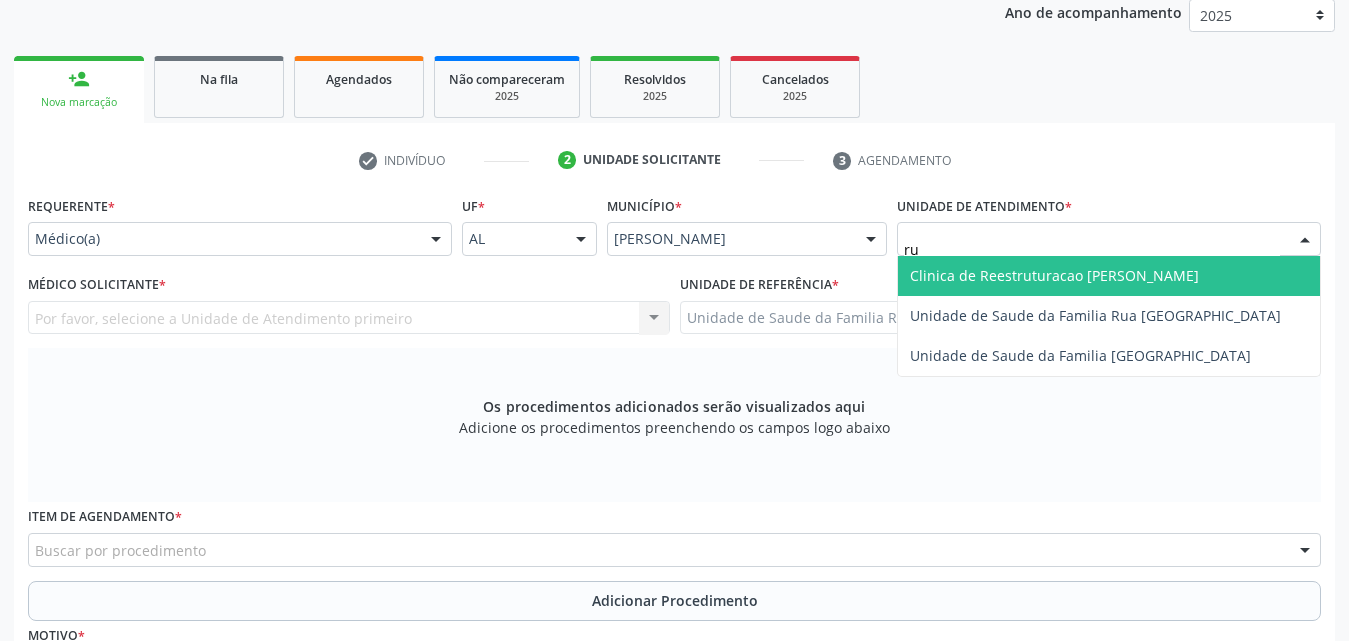 type on "rua" 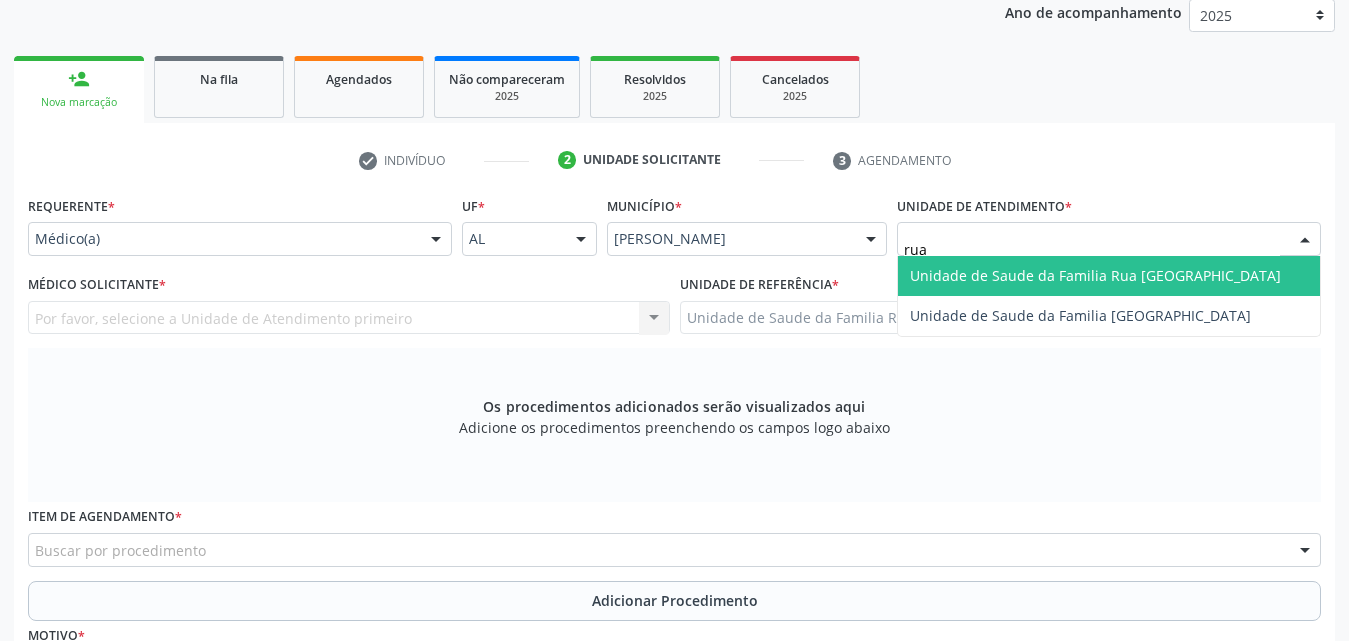 click on "Unidade de Saude da Familia Rua [GEOGRAPHIC_DATA]" at bounding box center (1095, 275) 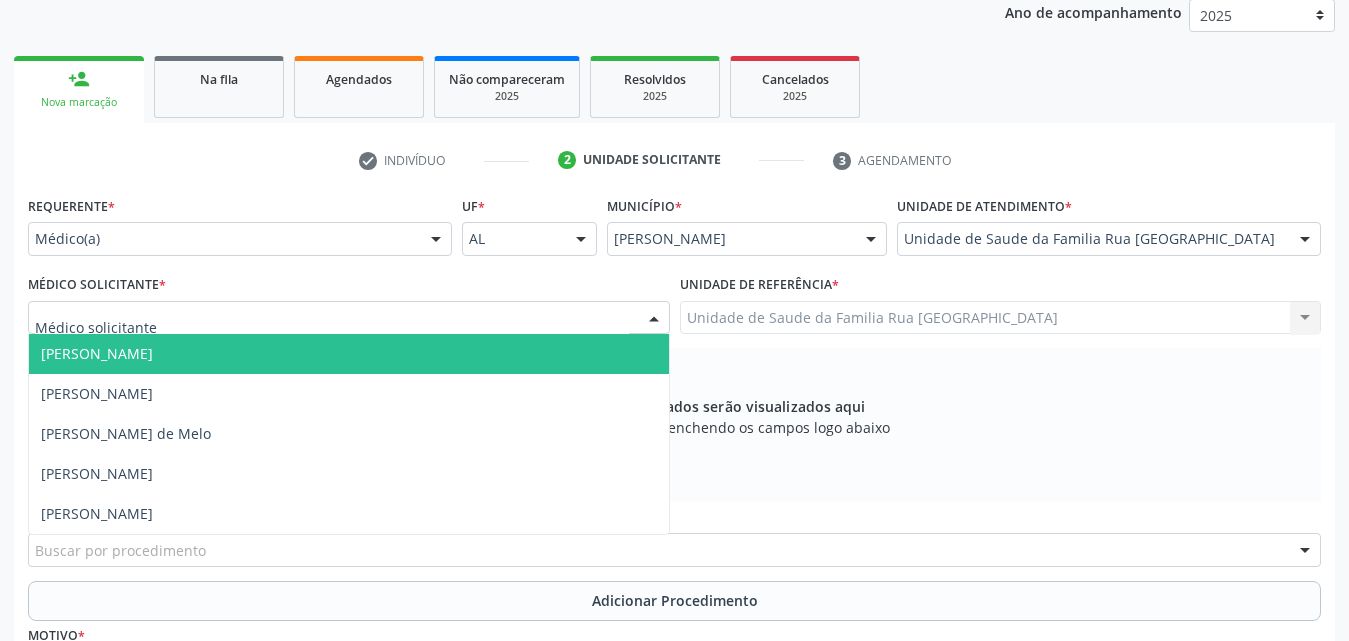 click at bounding box center (654, 319) 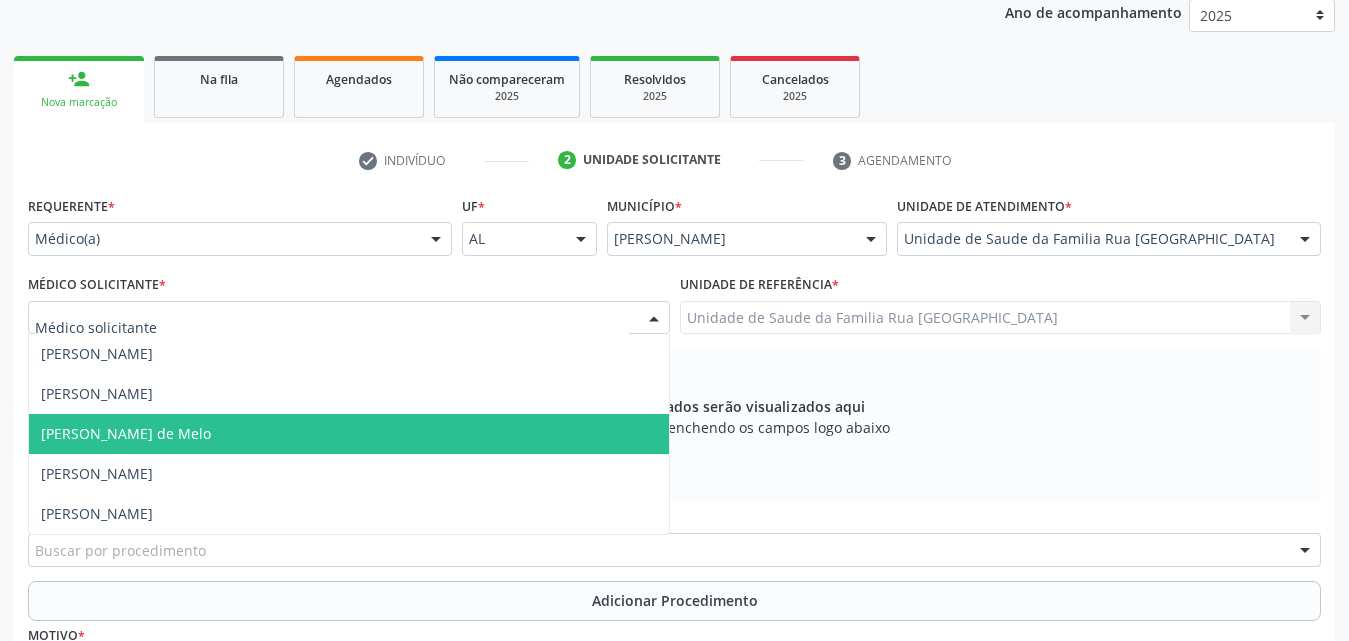 click on "[PERSON_NAME] de Melo" at bounding box center [126, 433] 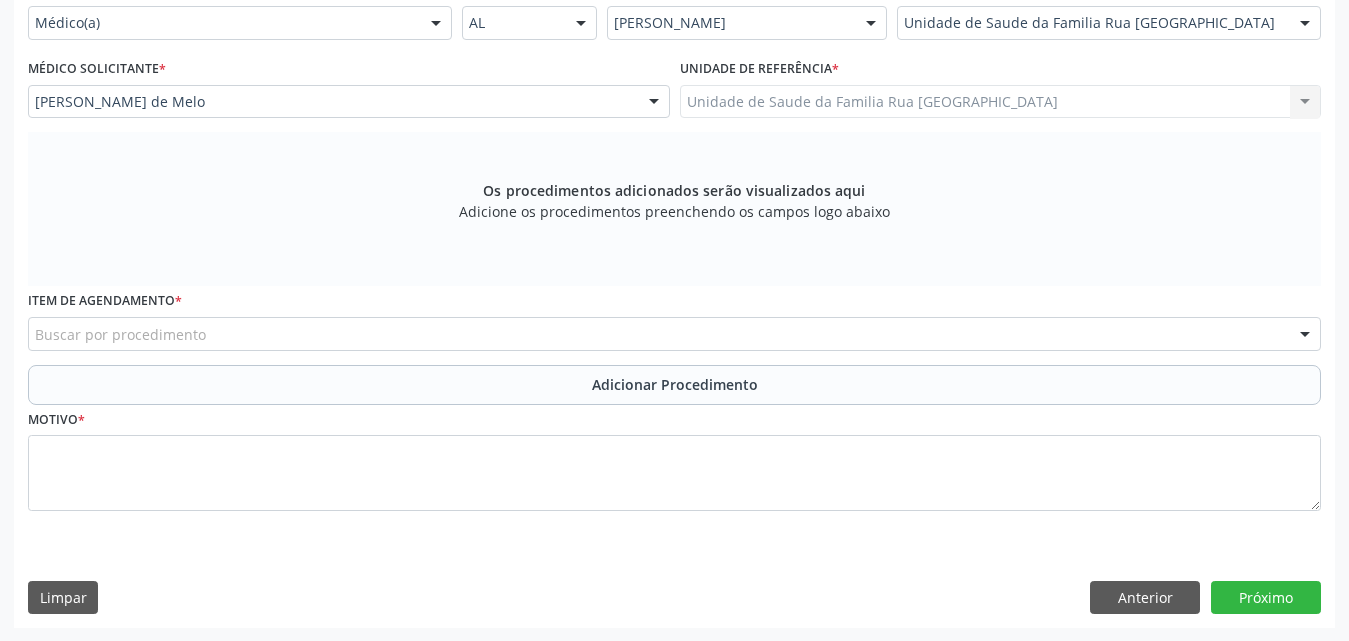 scroll, scrollTop: 488, scrollLeft: 0, axis: vertical 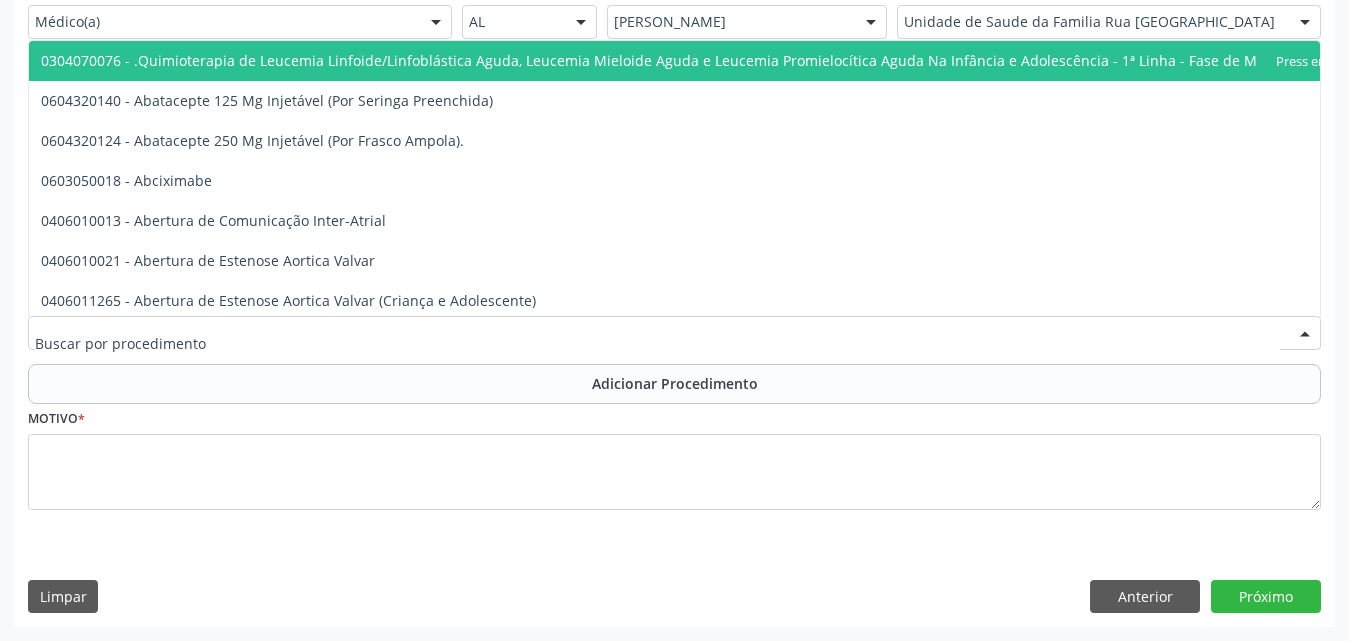 click at bounding box center (674, 333) 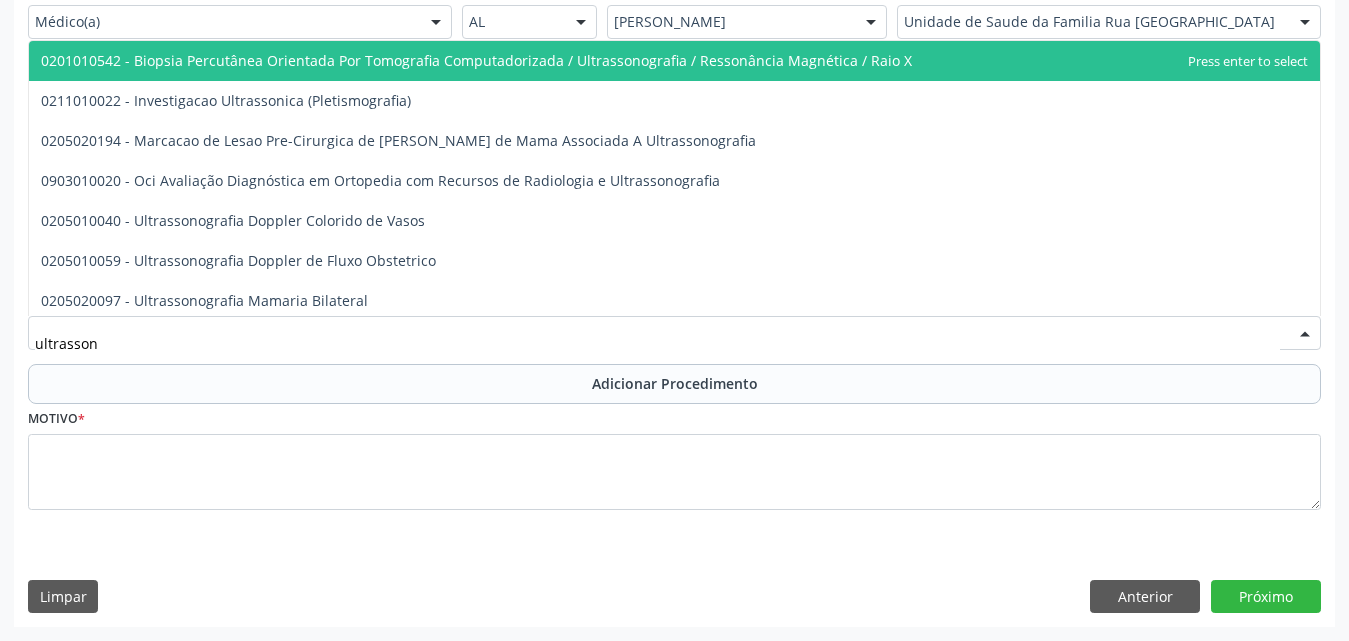 type on "ultrassono" 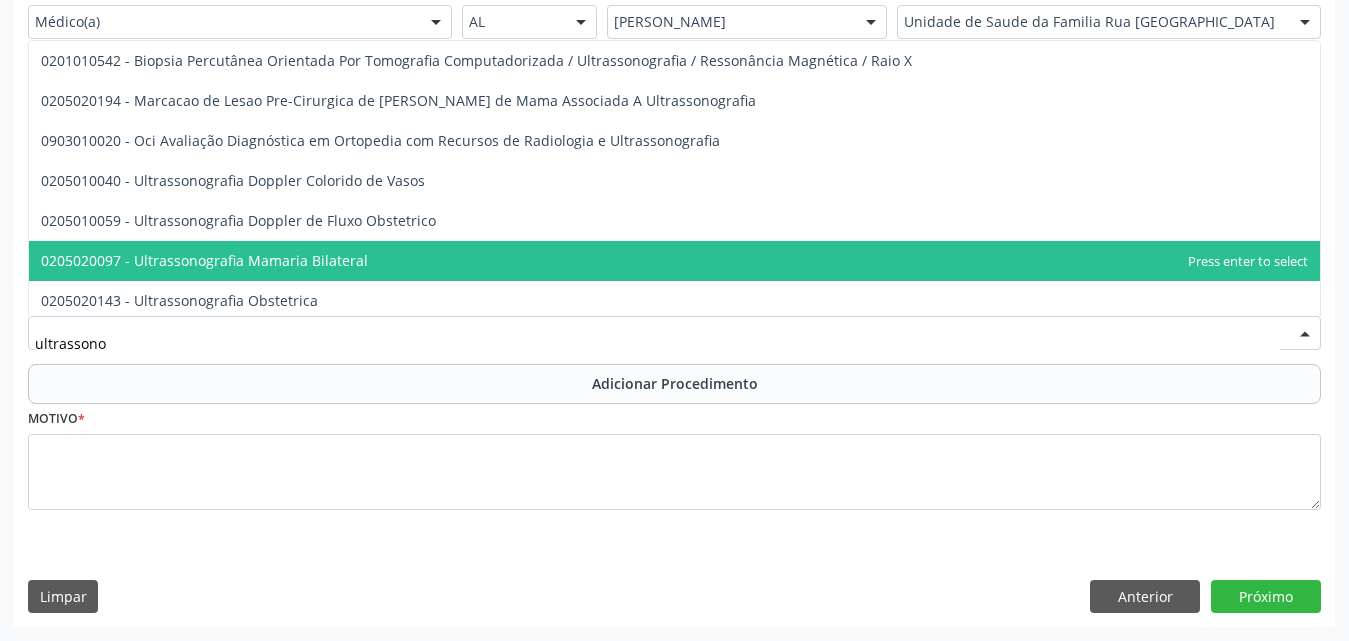 click on "0205020097 - Ultrassonografia Mamaria Bilateral" at bounding box center (204, 260) 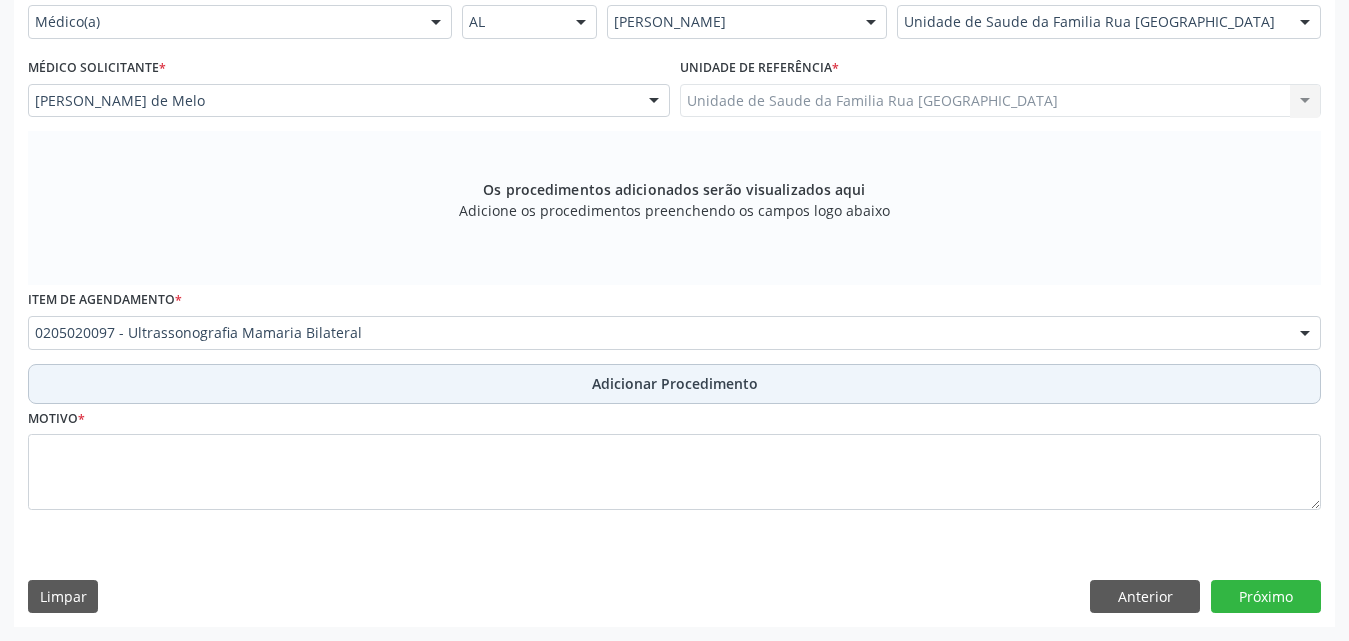 click on "Adicionar Procedimento" at bounding box center (675, 383) 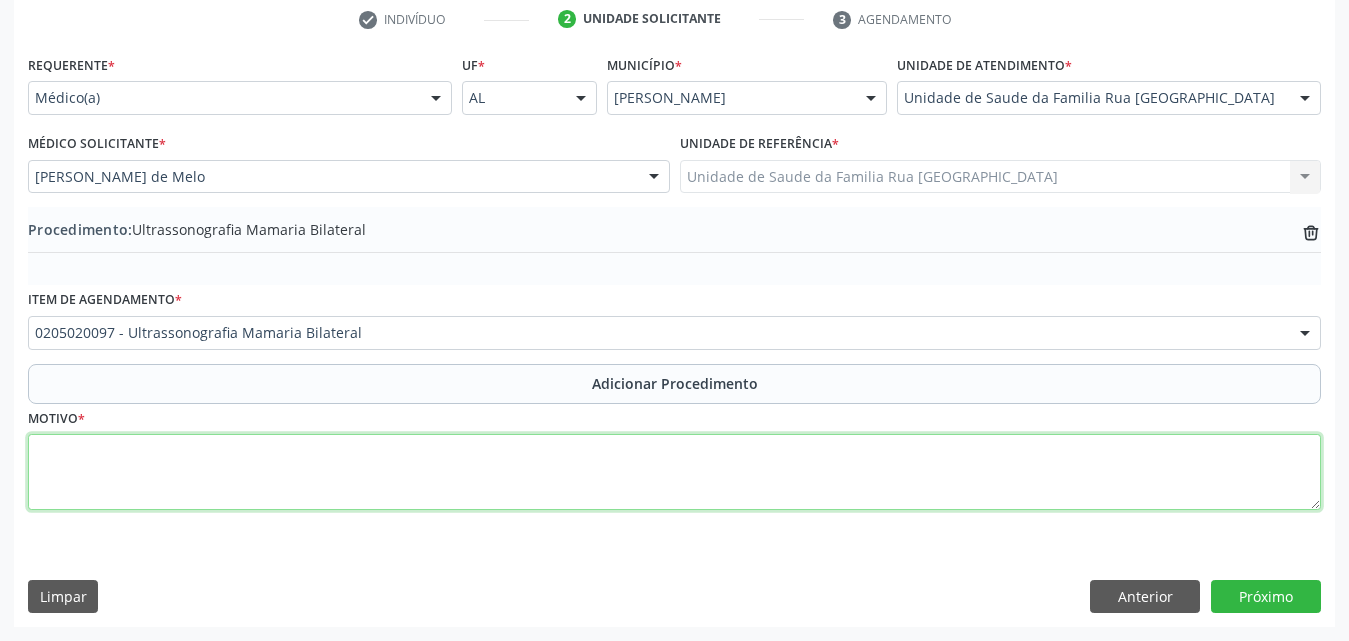 click at bounding box center (674, 472) 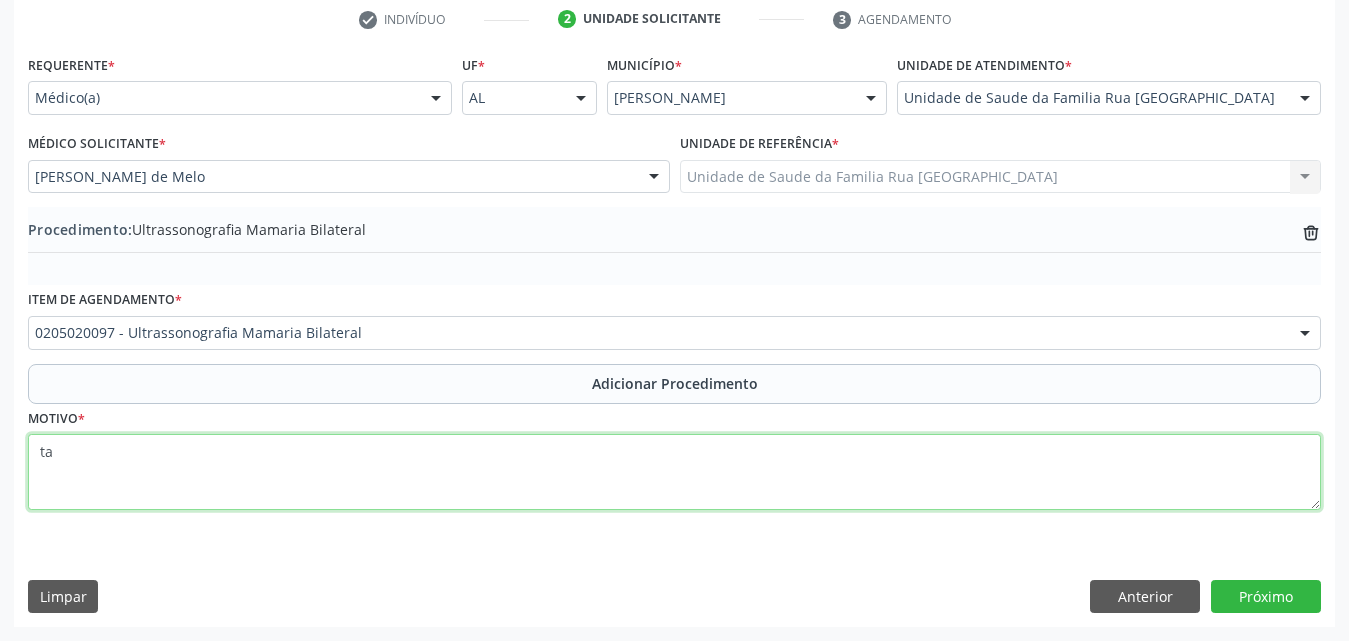 type on "t" 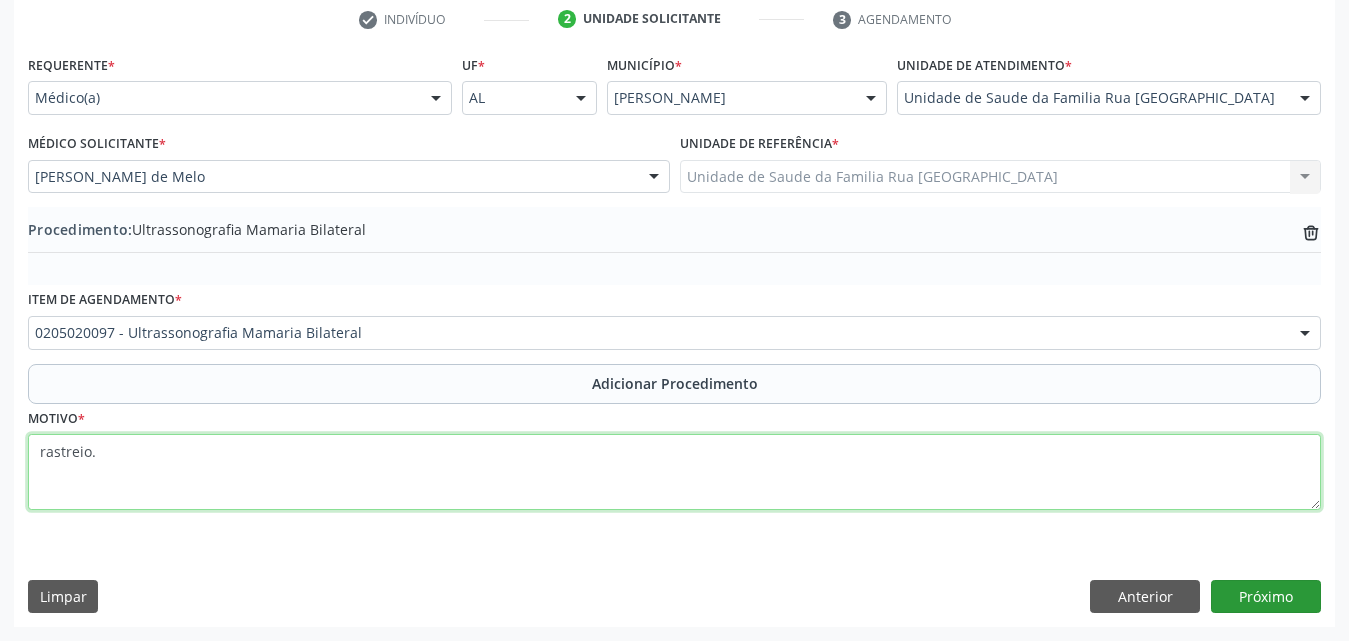 type on "rastreio." 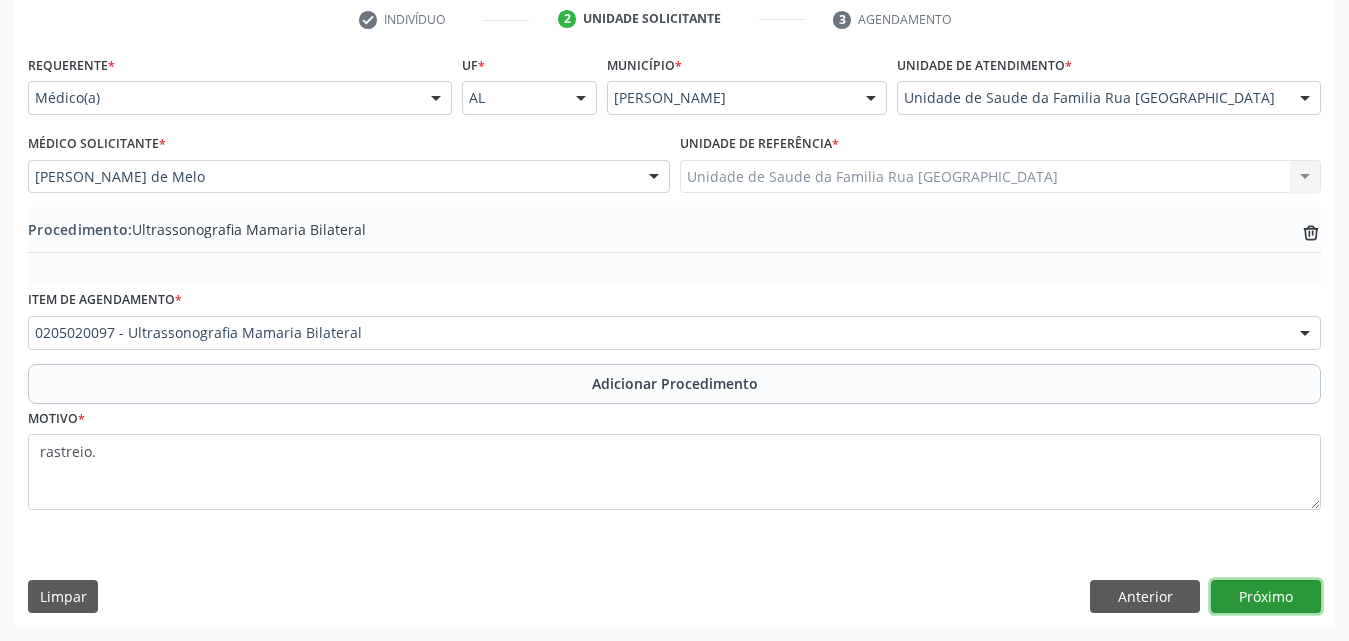 click on "Próximo" at bounding box center (1266, 597) 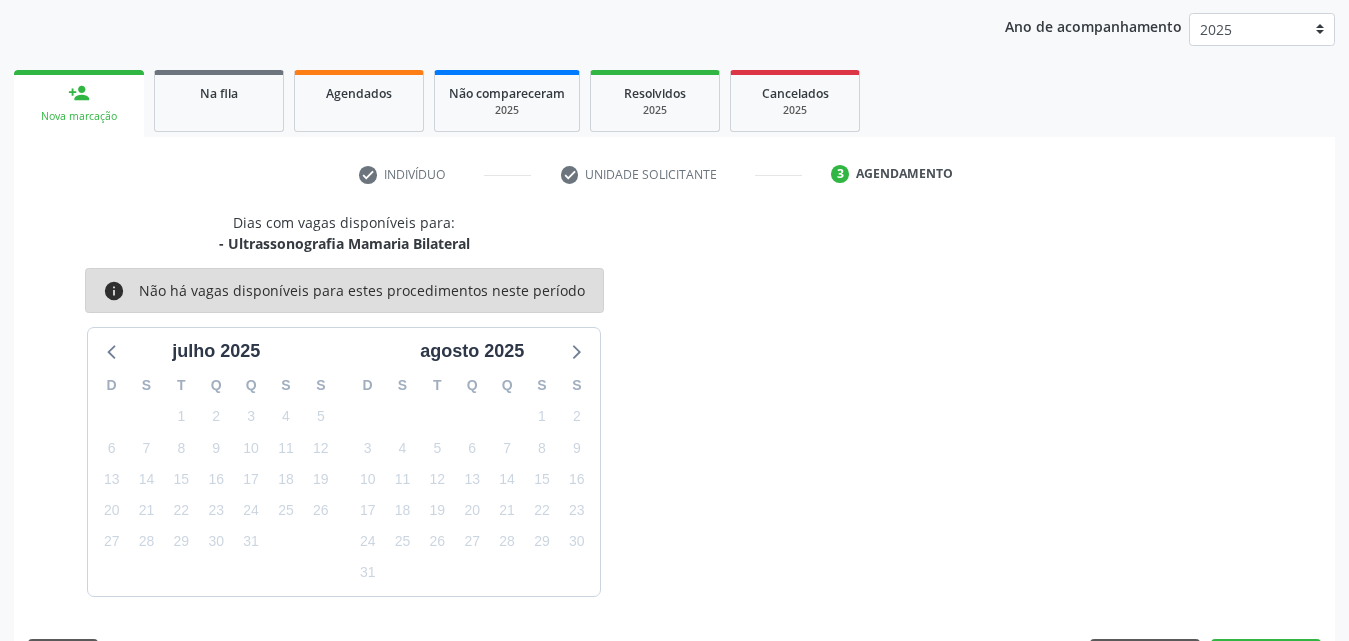 scroll, scrollTop: 316, scrollLeft: 0, axis: vertical 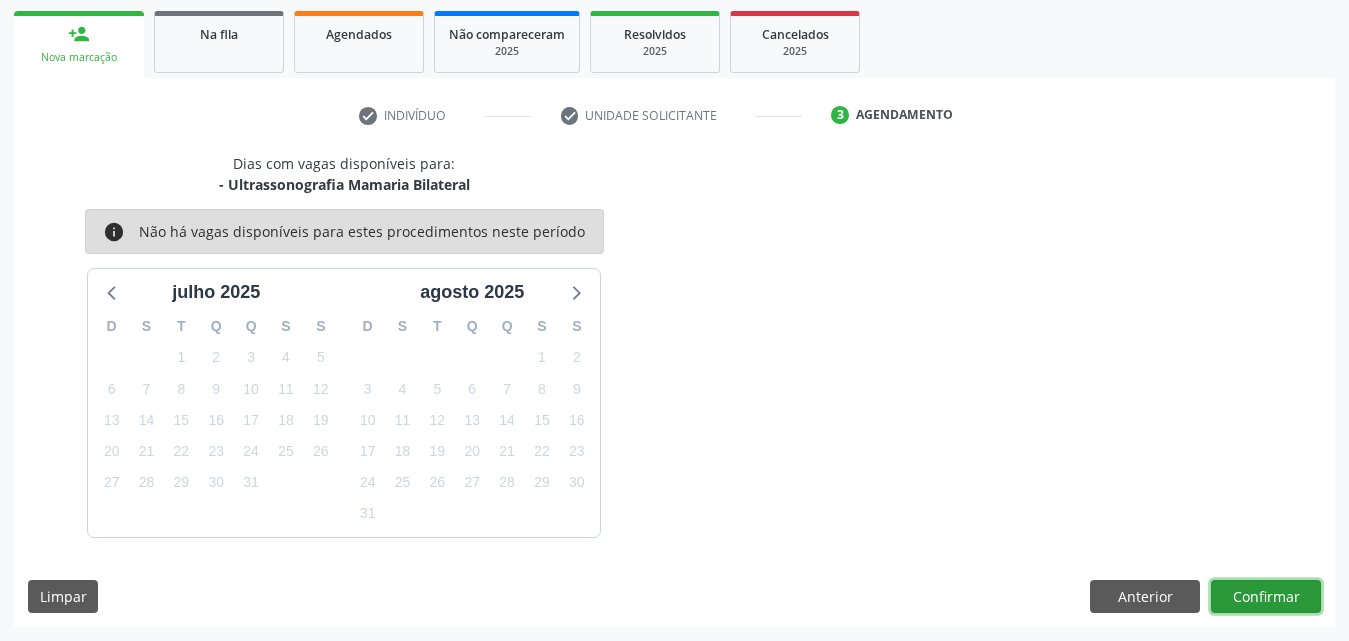 click on "Confirmar" at bounding box center (1266, 597) 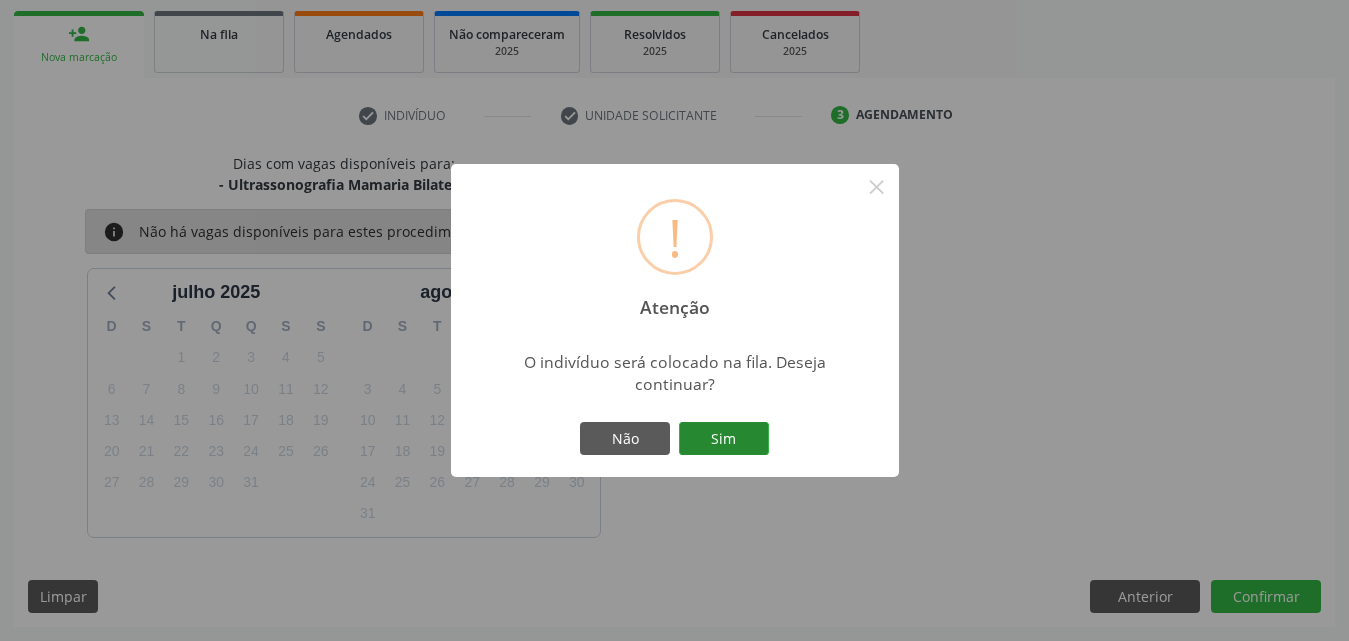 click on "Sim" at bounding box center [724, 439] 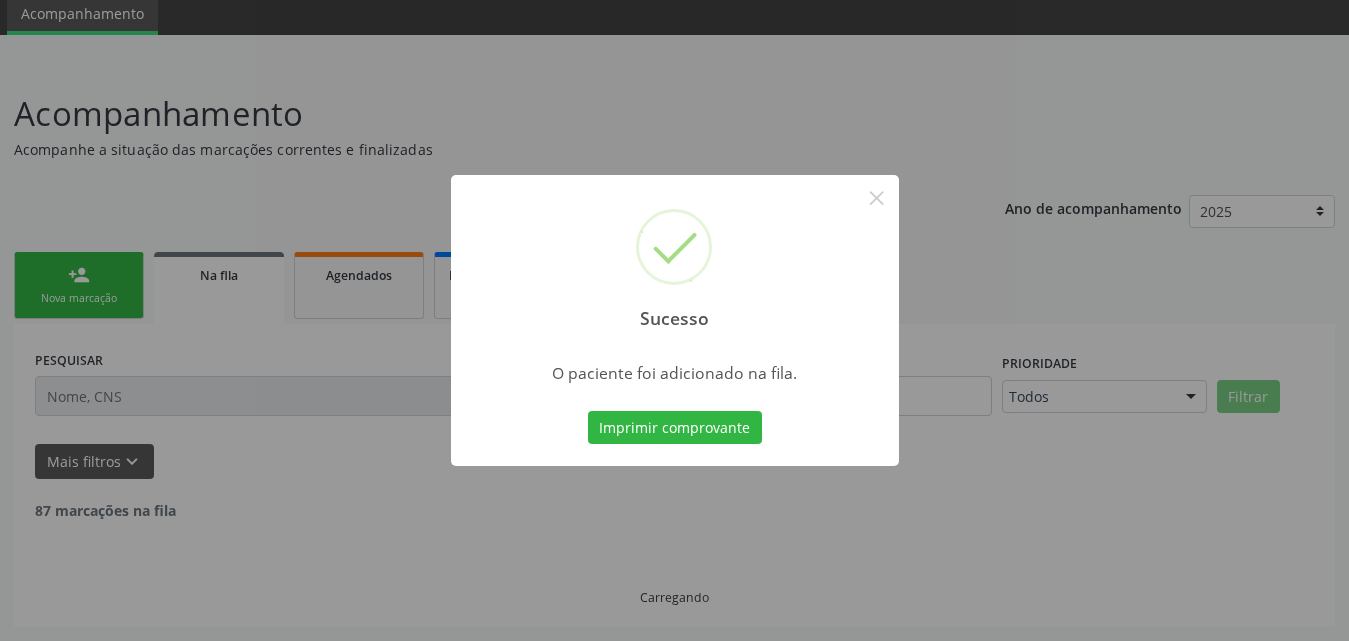 scroll, scrollTop: 54, scrollLeft: 0, axis: vertical 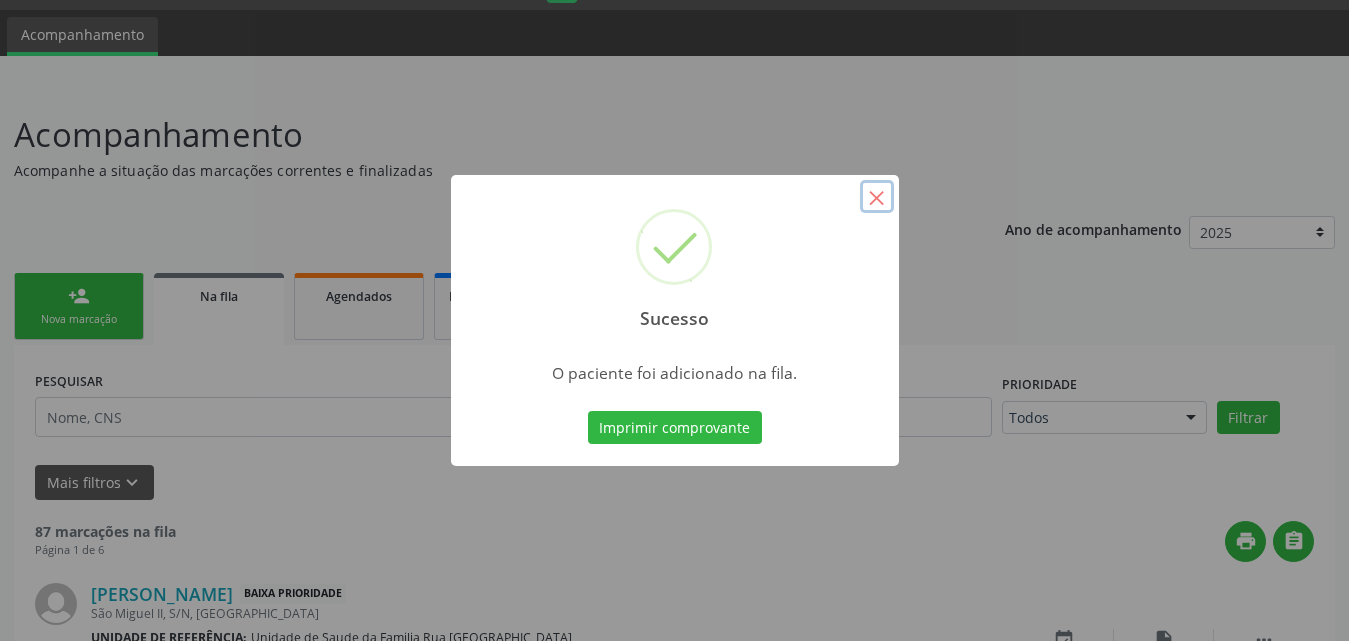 click on "×" at bounding box center [877, 197] 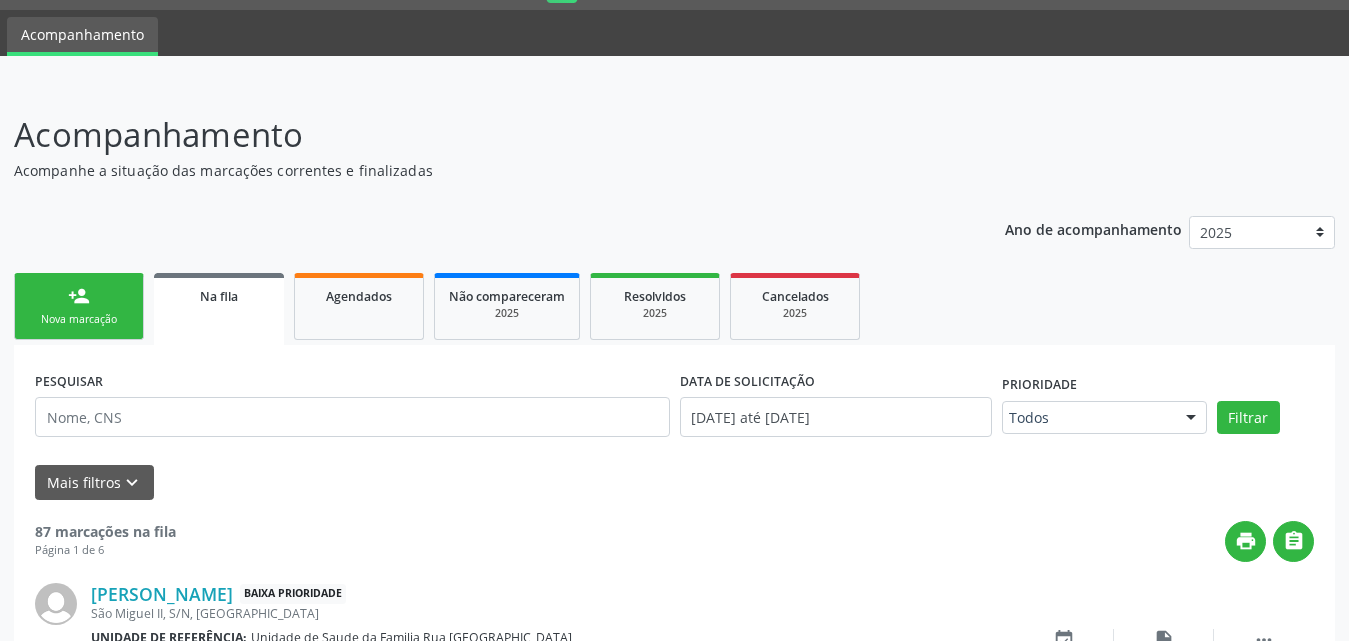 click on "person_add" at bounding box center (79, 296) 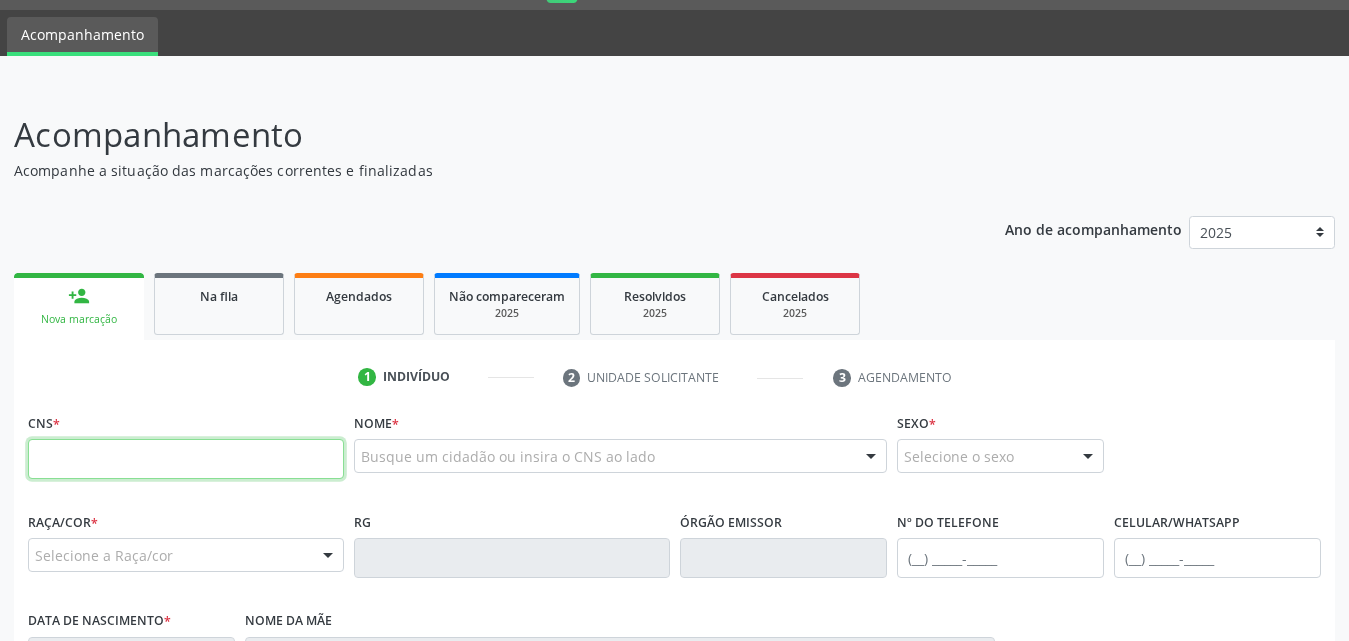 click at bounding box center [186, 459] 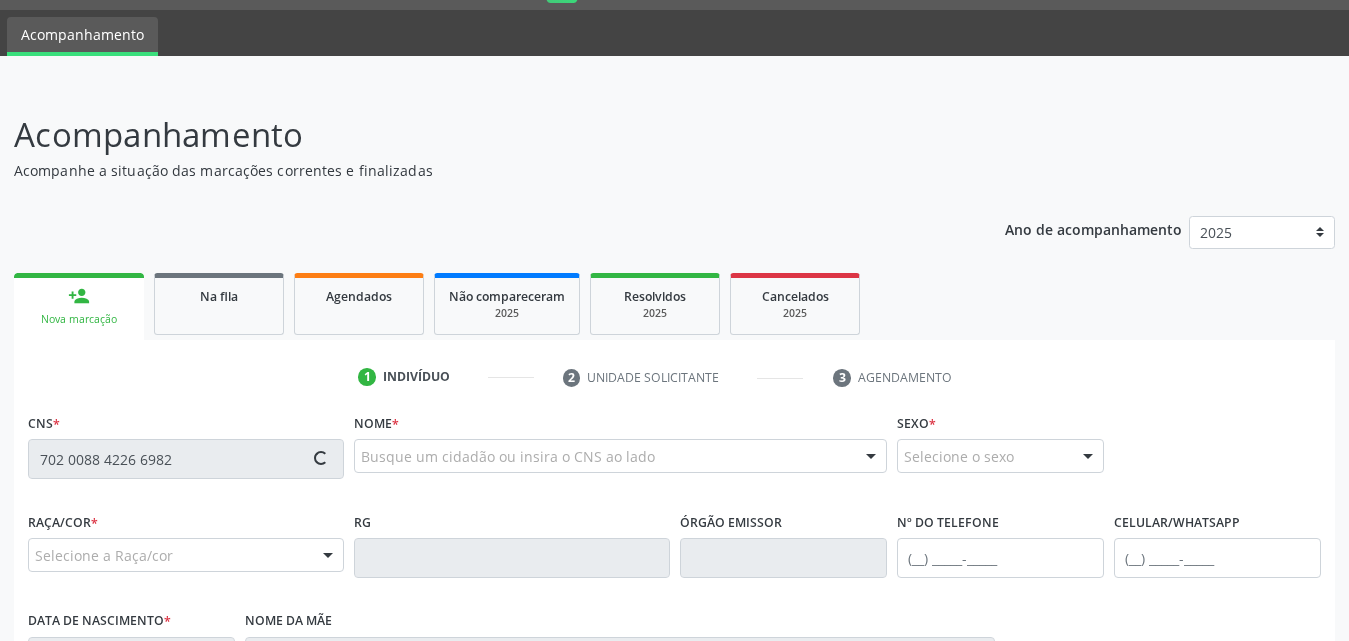 type on "702 0088 4226 6982" 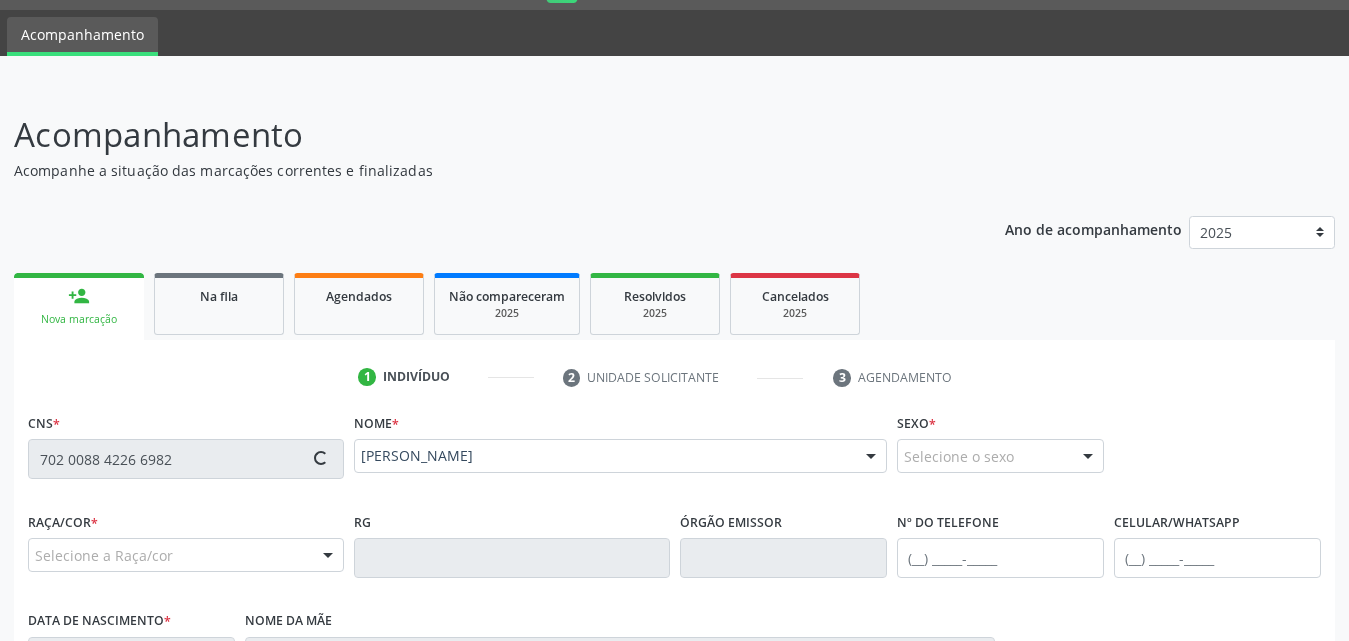 type on "[PHONE_NUMBER]" 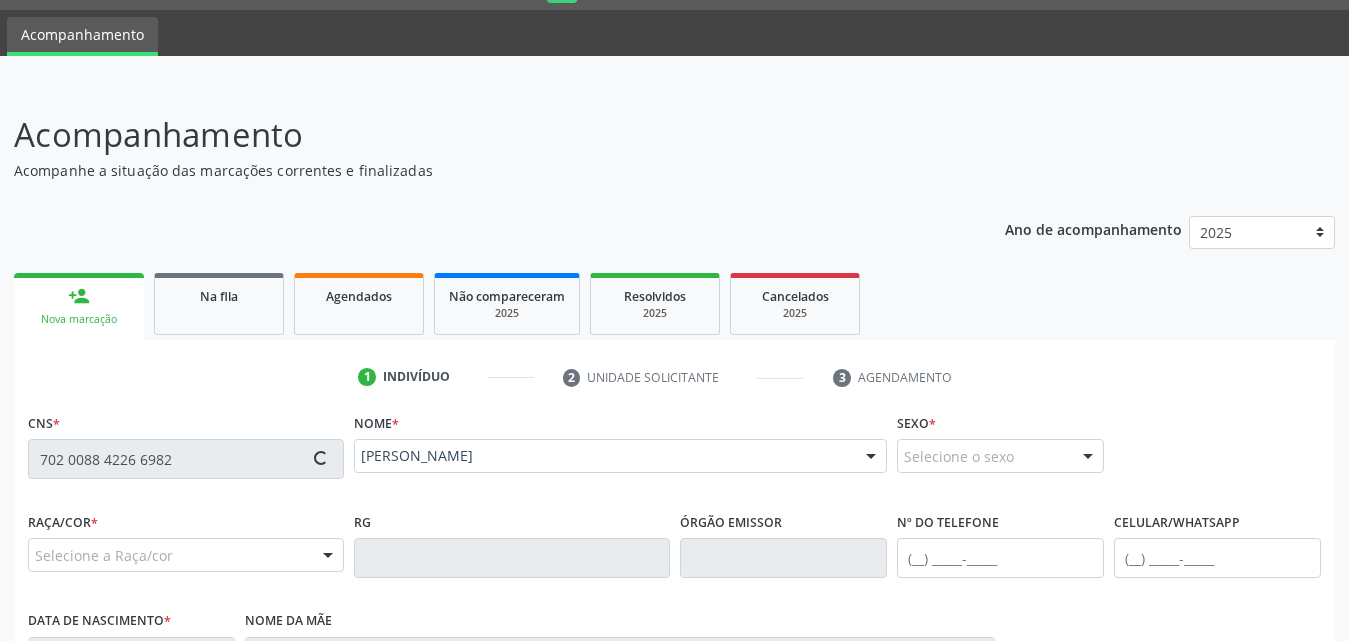 type on "1[DATE]" 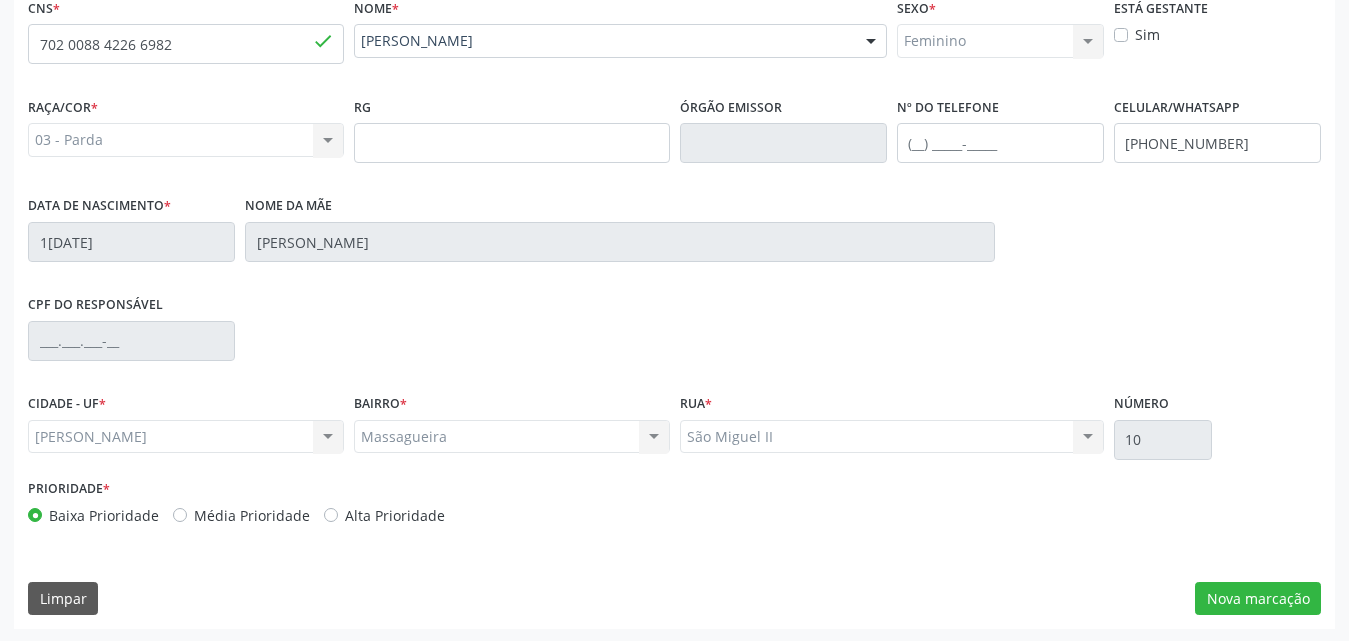 scroll, scrollTop: 471, scrollLeft: 0, axis: vertical 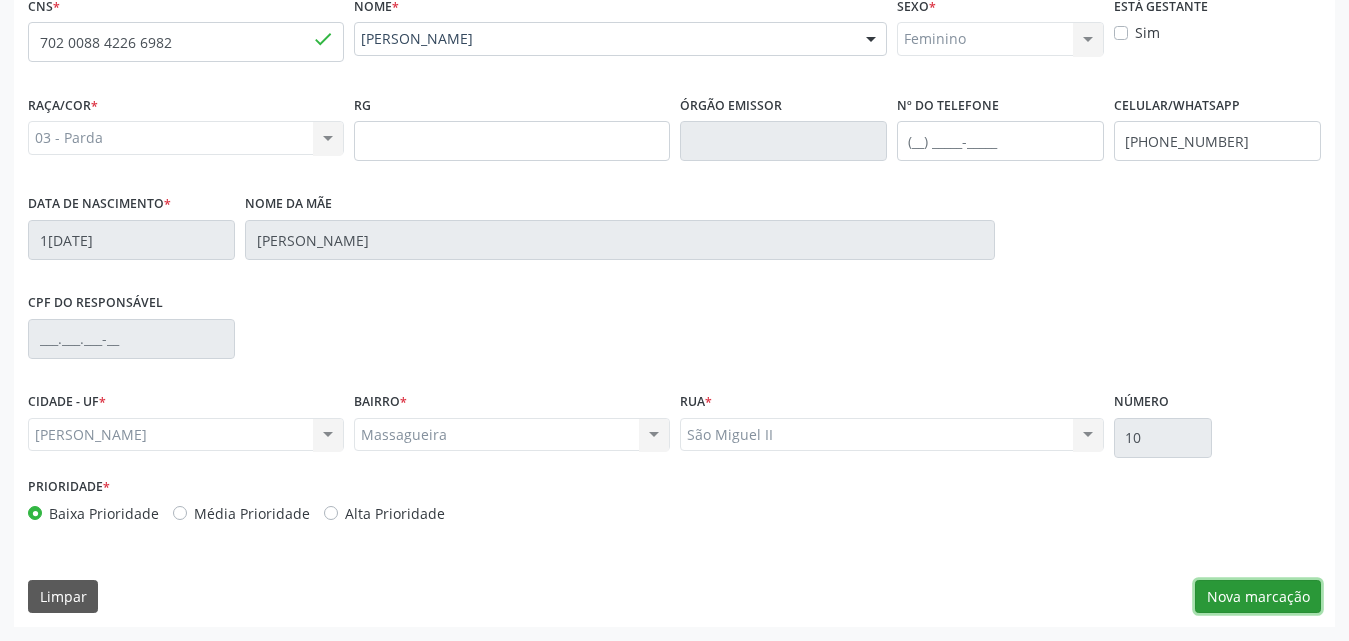 click on "Nova marcação" at bounding box center (1258, 597) 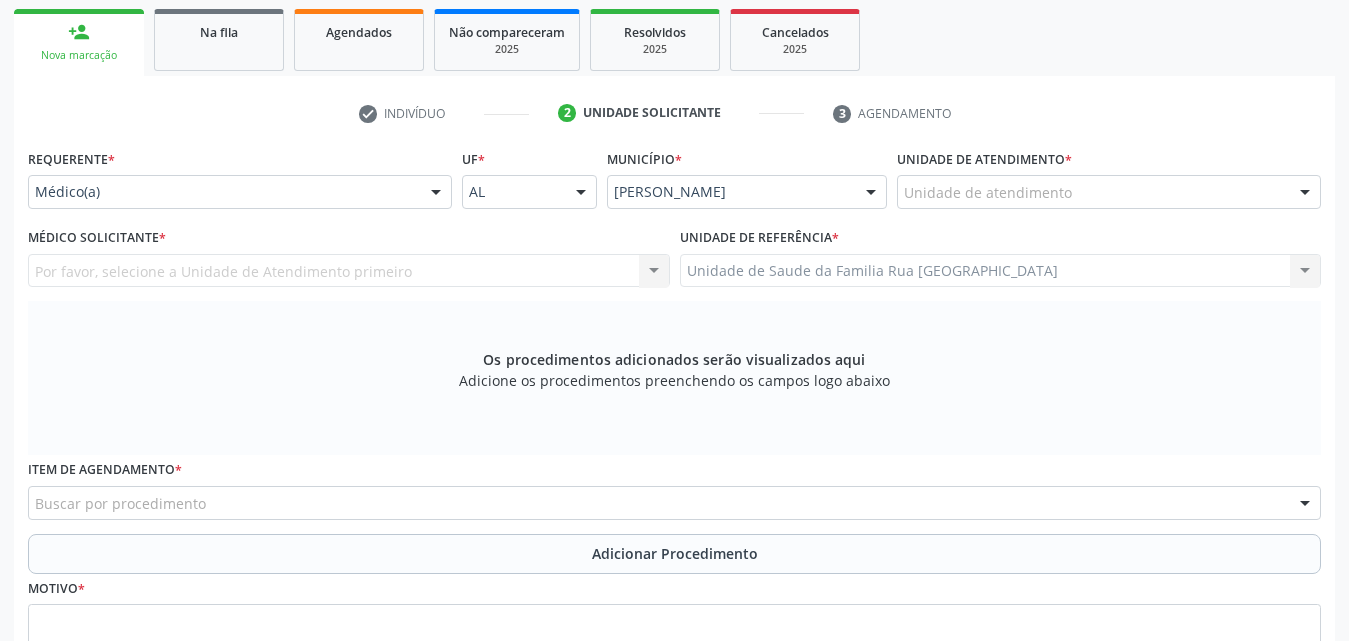 scroll, scrollTop: 171, scrollLeft: 0, axis: vertical 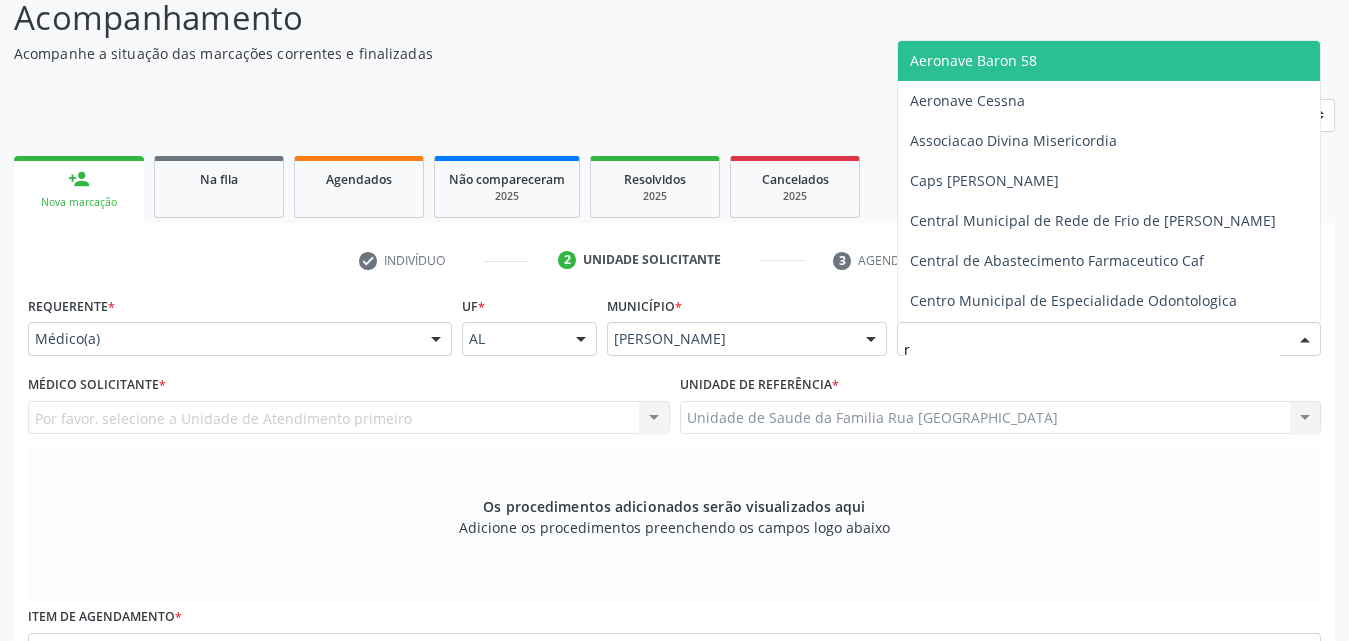 type on "ru" 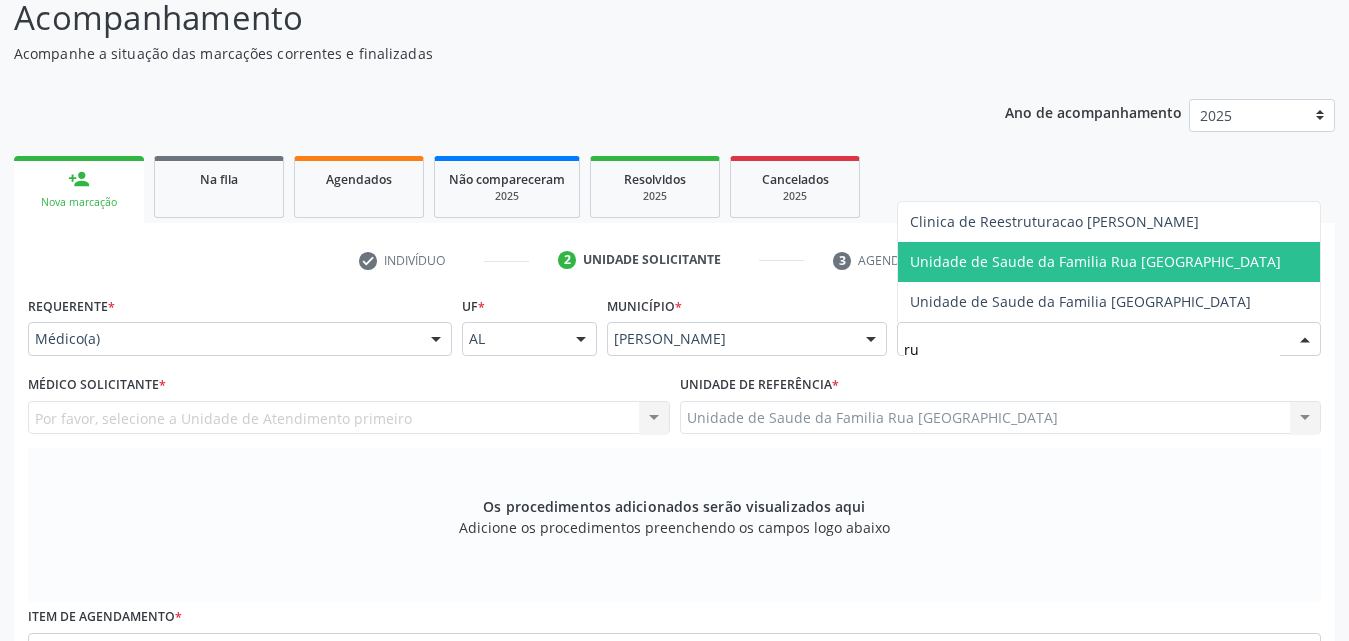 click on "Unidade de Saude da Familia Rua [GEOGRAPHIC_DATA]" at bounding box center [1095, 261] 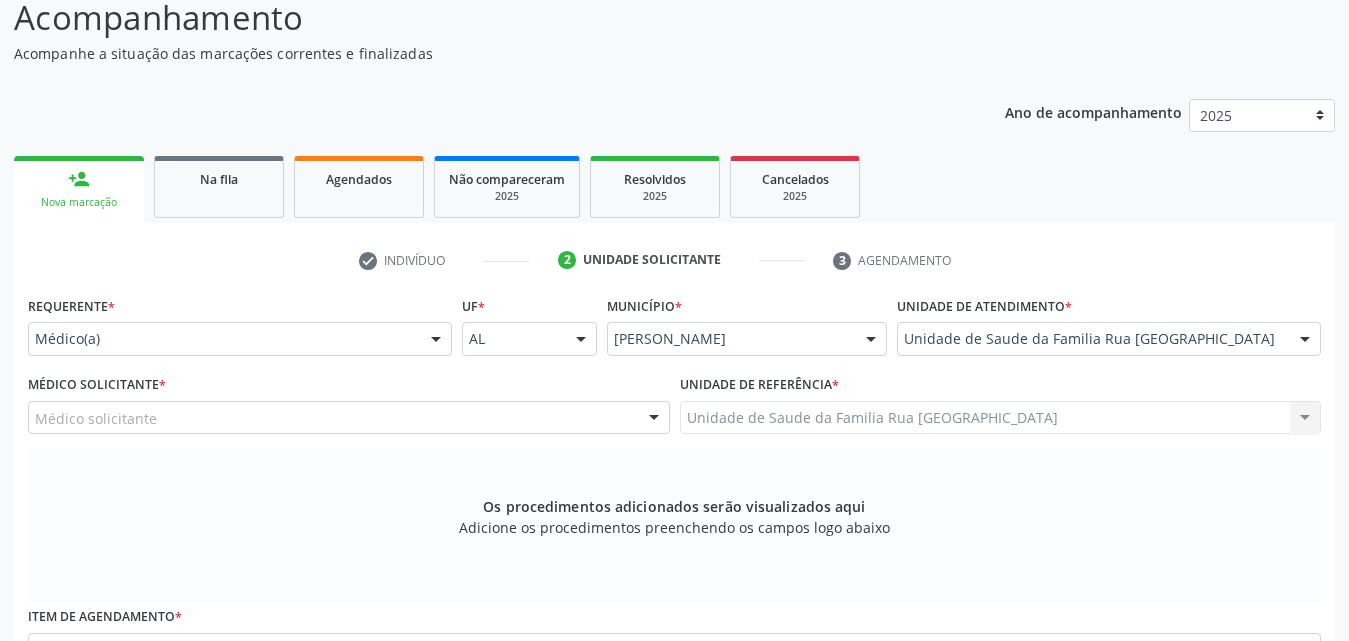 click at bounding box center [654, 419] 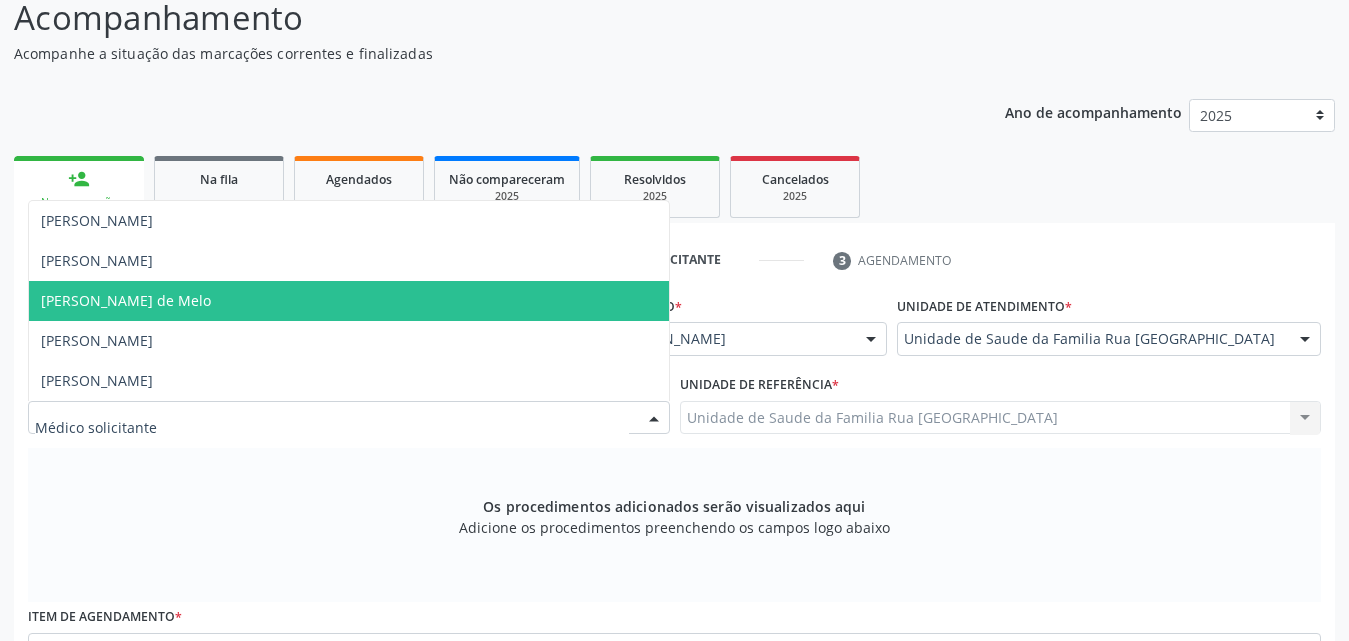 click on "[PERSON_NAME] de Melo" at bounding box center [349, 301] 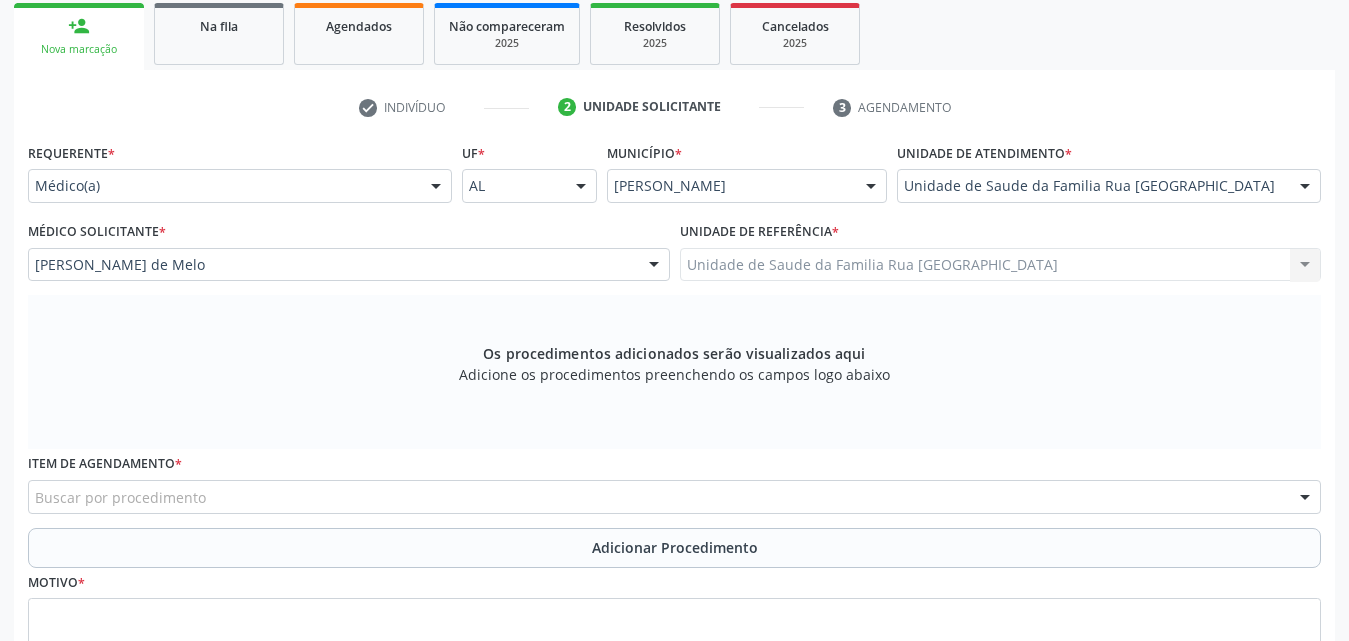 scroll, scrollTop: 488, scrollLeft: 0, axis: vertical 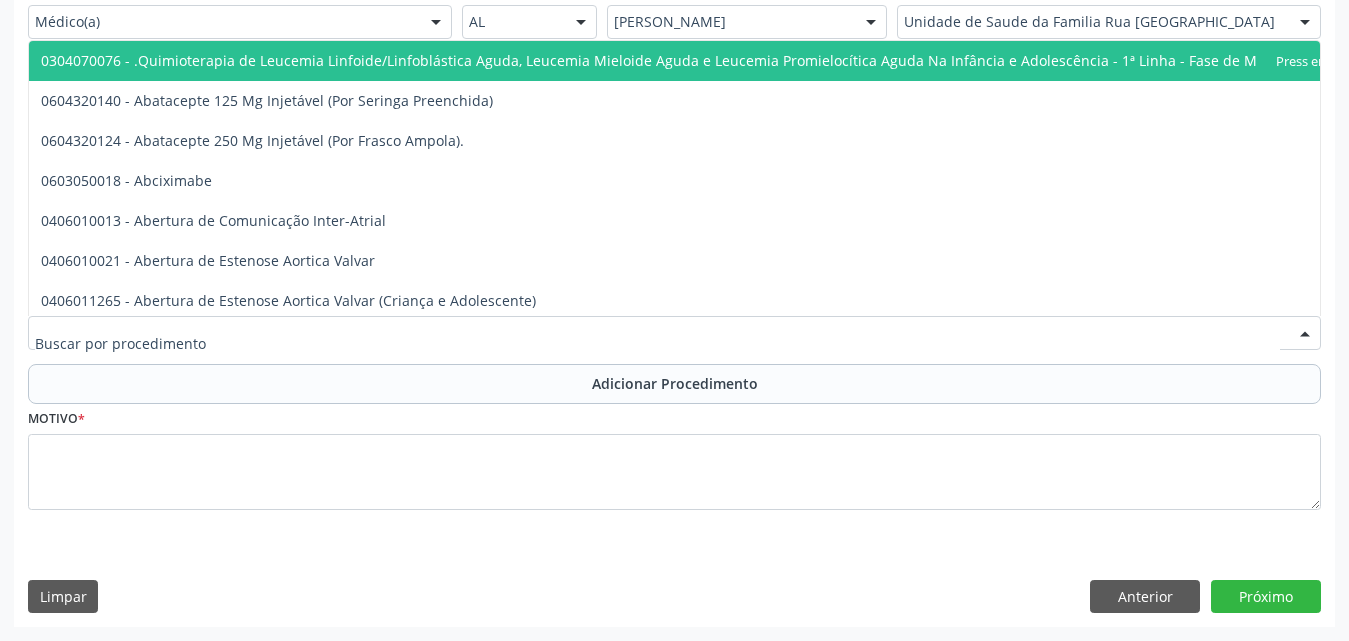 click at bounding box center [674, 333] 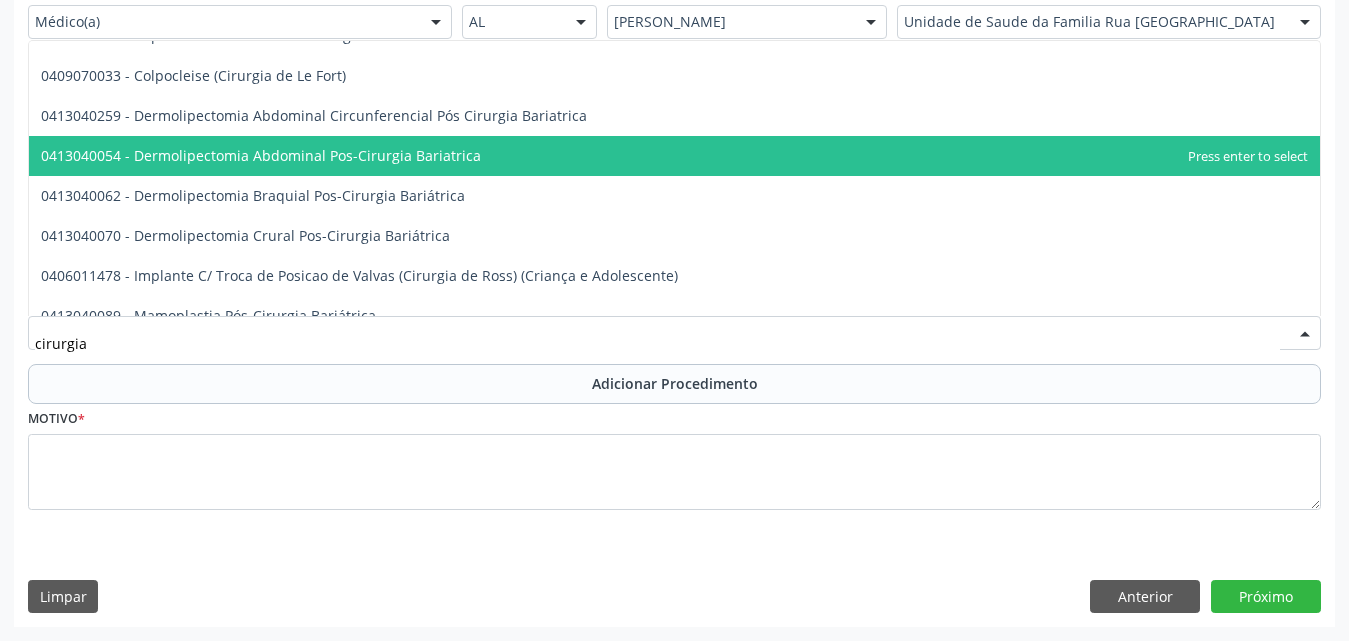 scroll, scrollTop: 900, scrollLeft: 0, axis: vertical 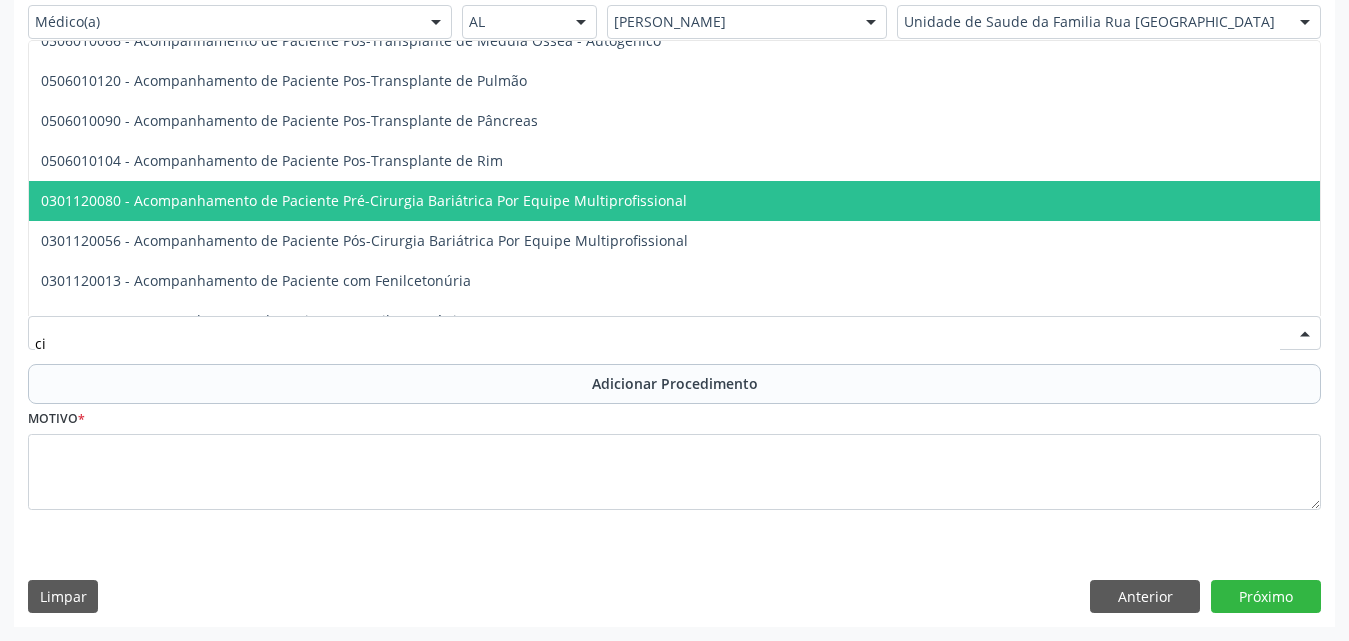 type on "c" 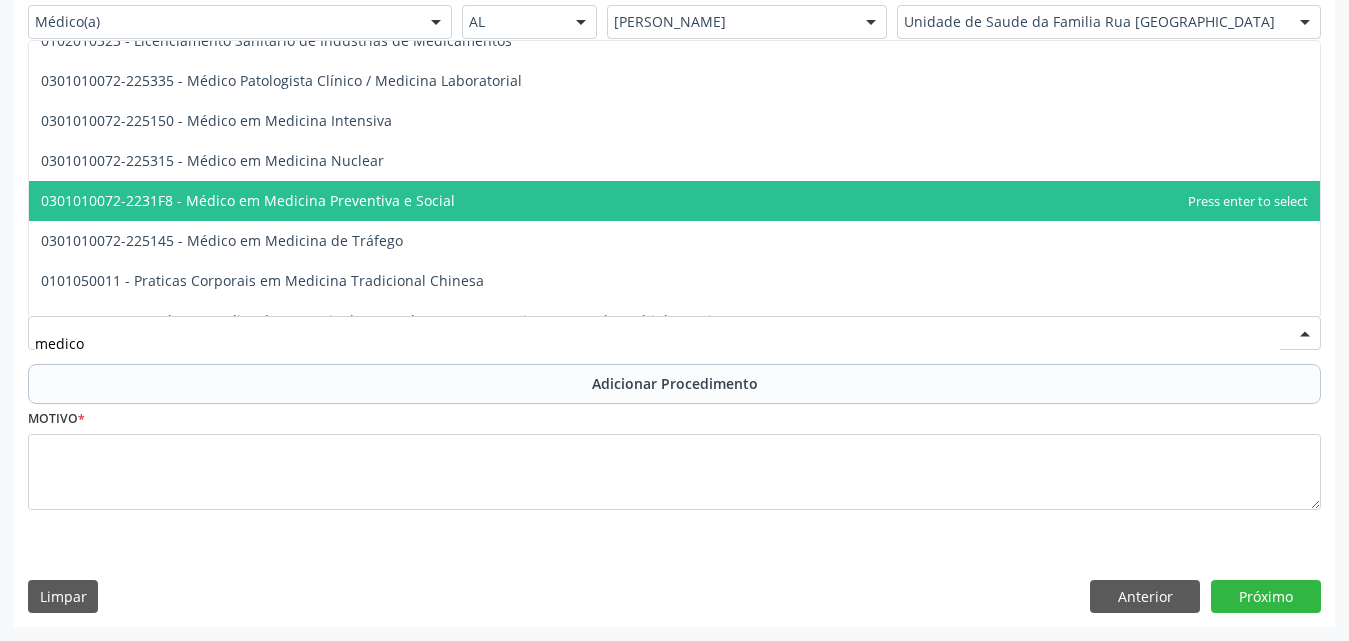 scroll, scrollTop: 0, scrollLeft: 0, axis: both 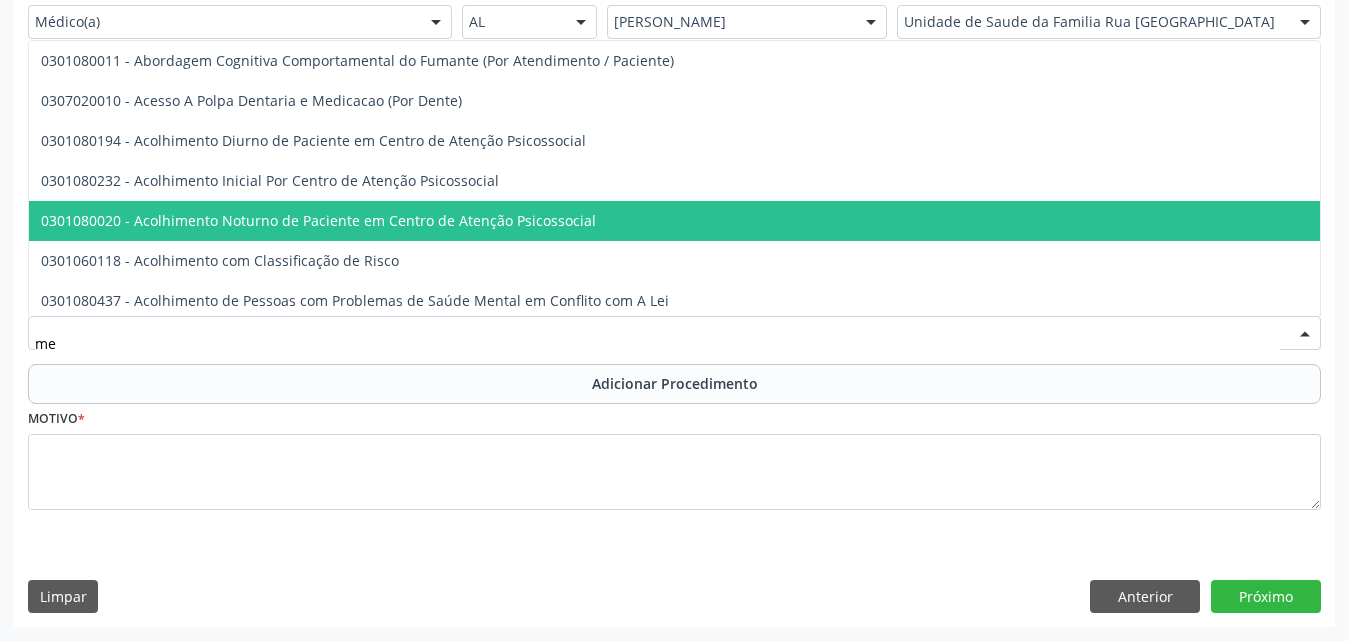 type on "m" 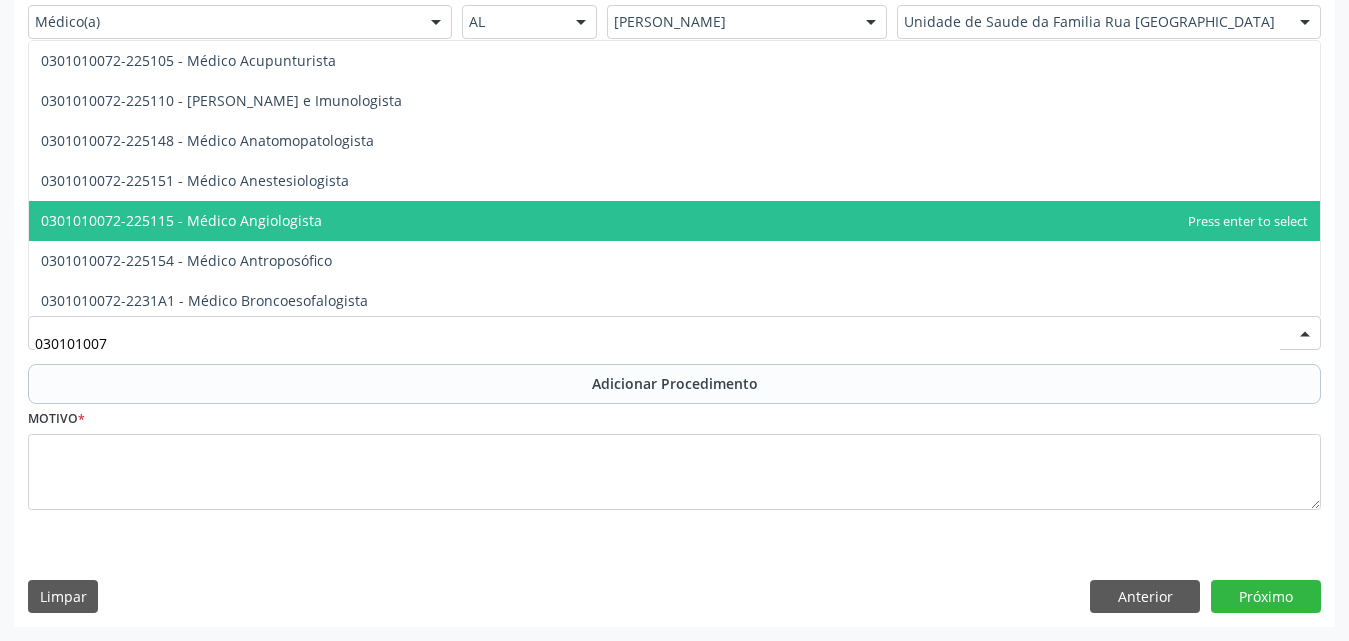 type on "0301010072" 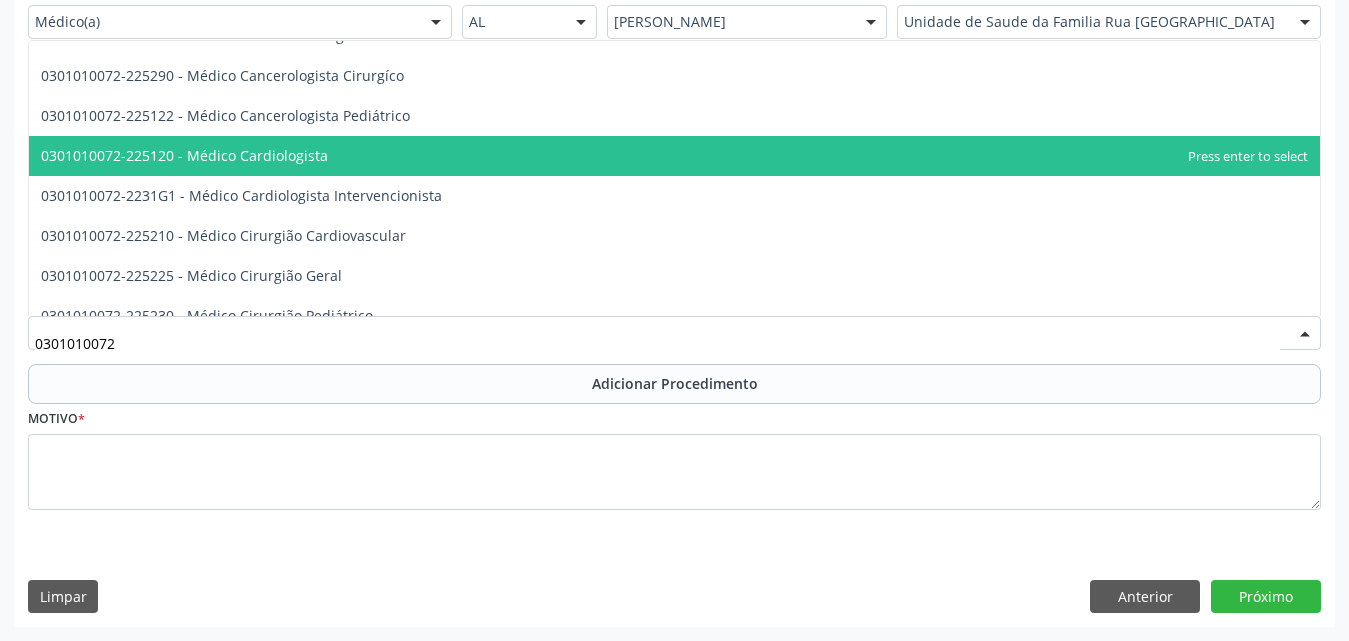 scroll, scrollTop: 300, scrollLeft: 0, axis: vertical 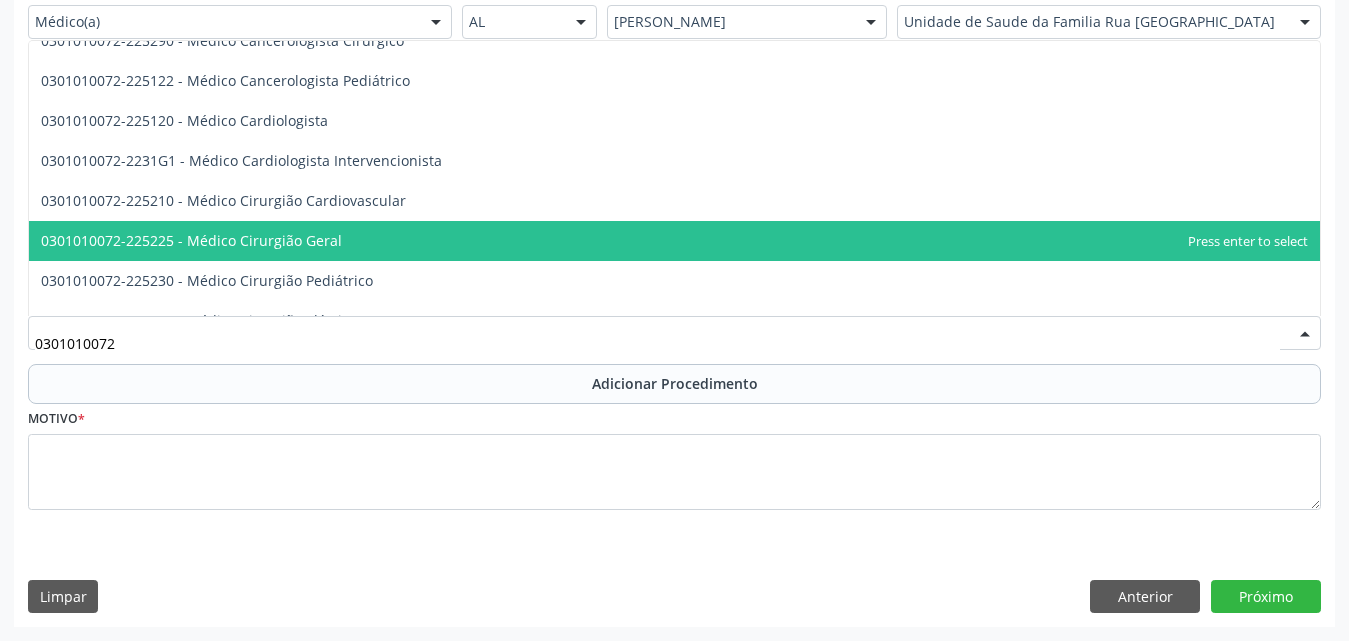 click on "0301010072-225225 - Médico Cirurgião Geral" at bounding box center (674, 241) 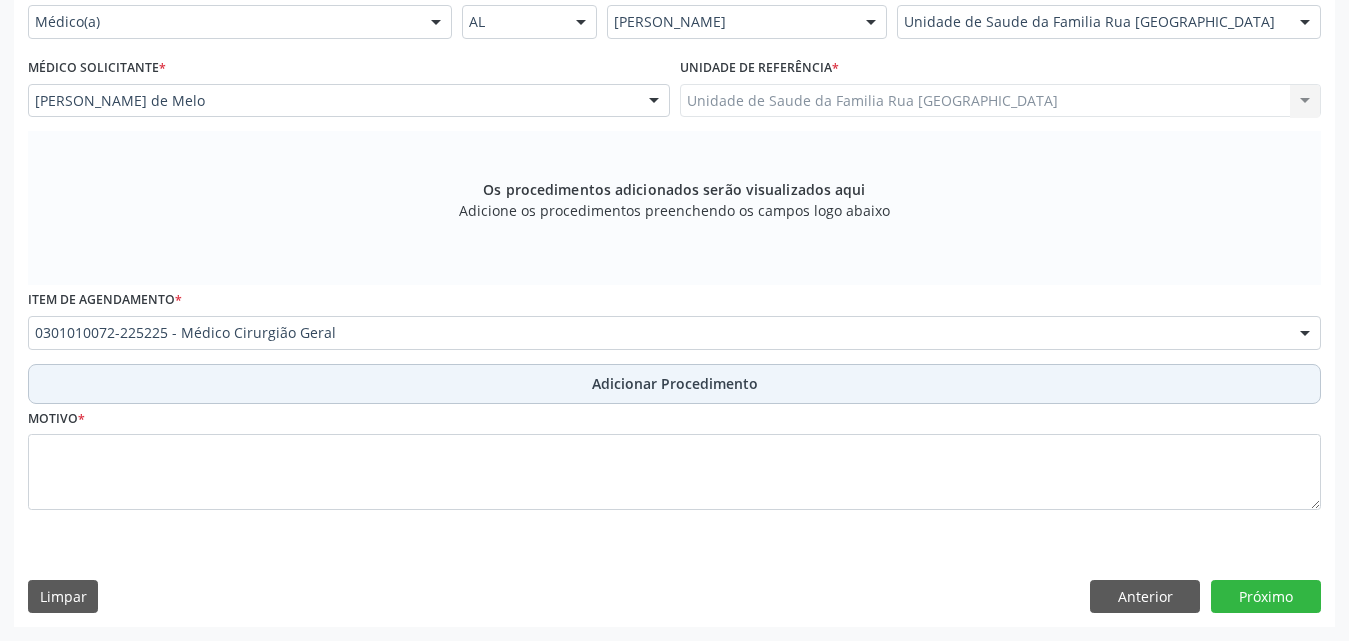 click on "Adicionar Procedimento" at bounding box center (675, 383) 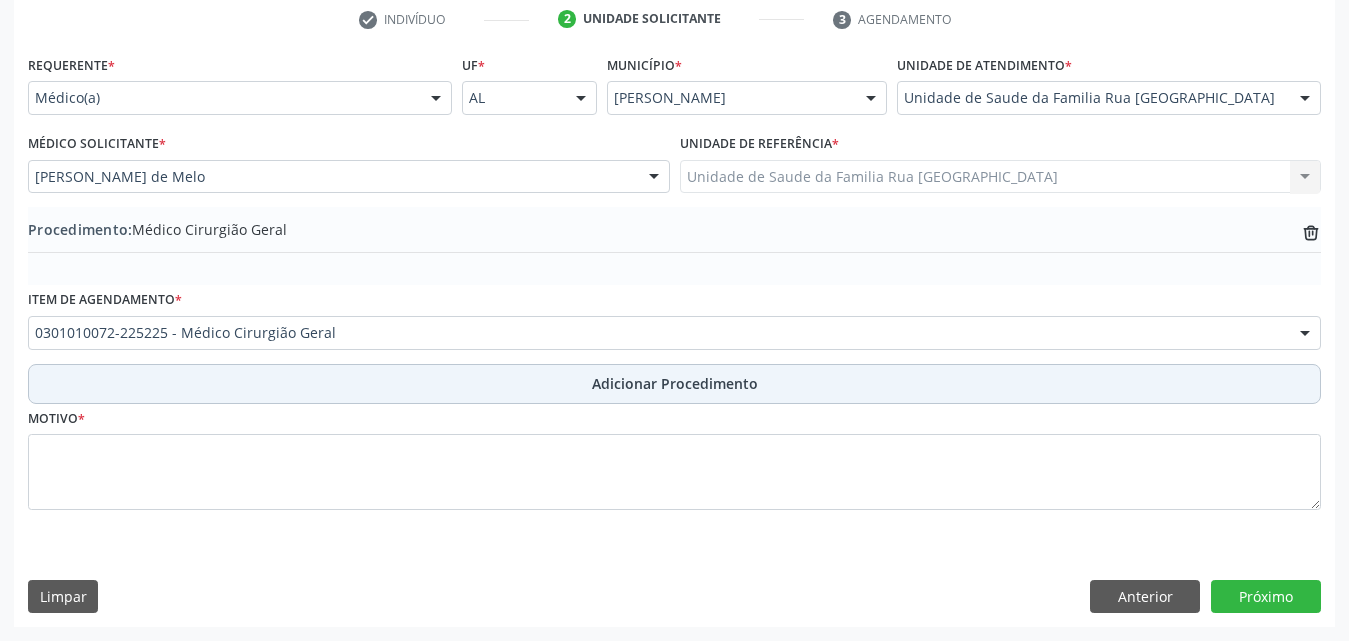 scroll, scrollTop: 412, scrollLeft: 0, axis: vertical 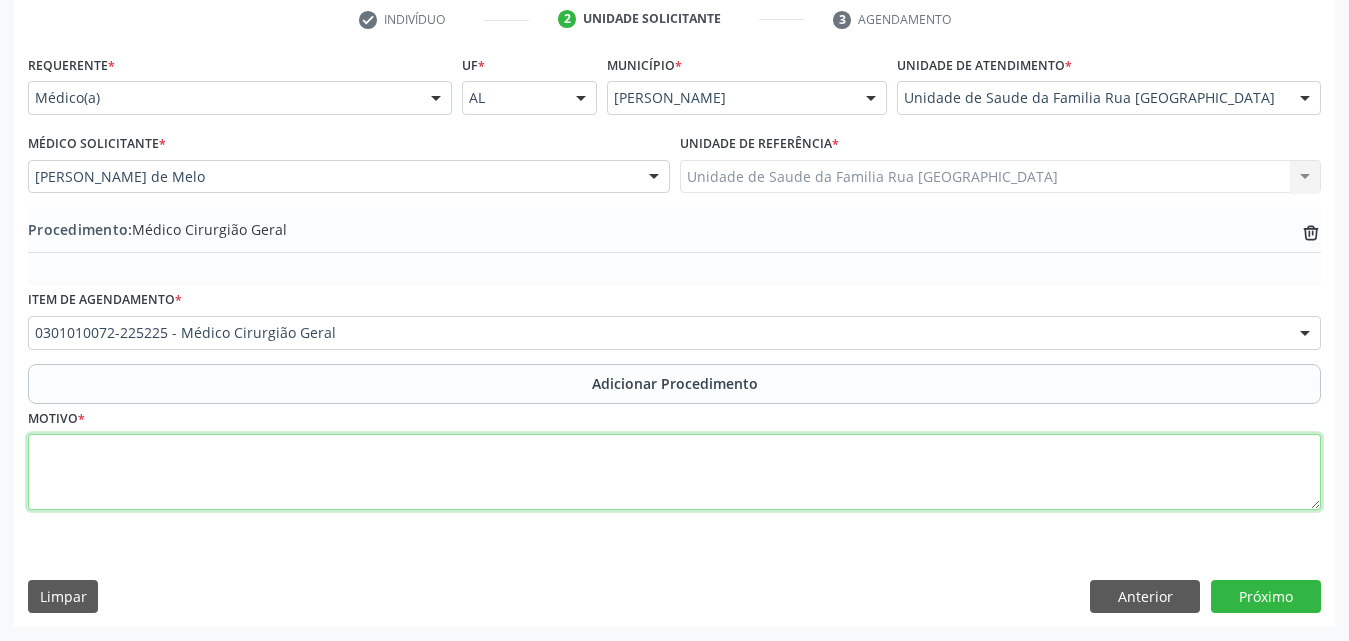click at bounding box center [674, 472] 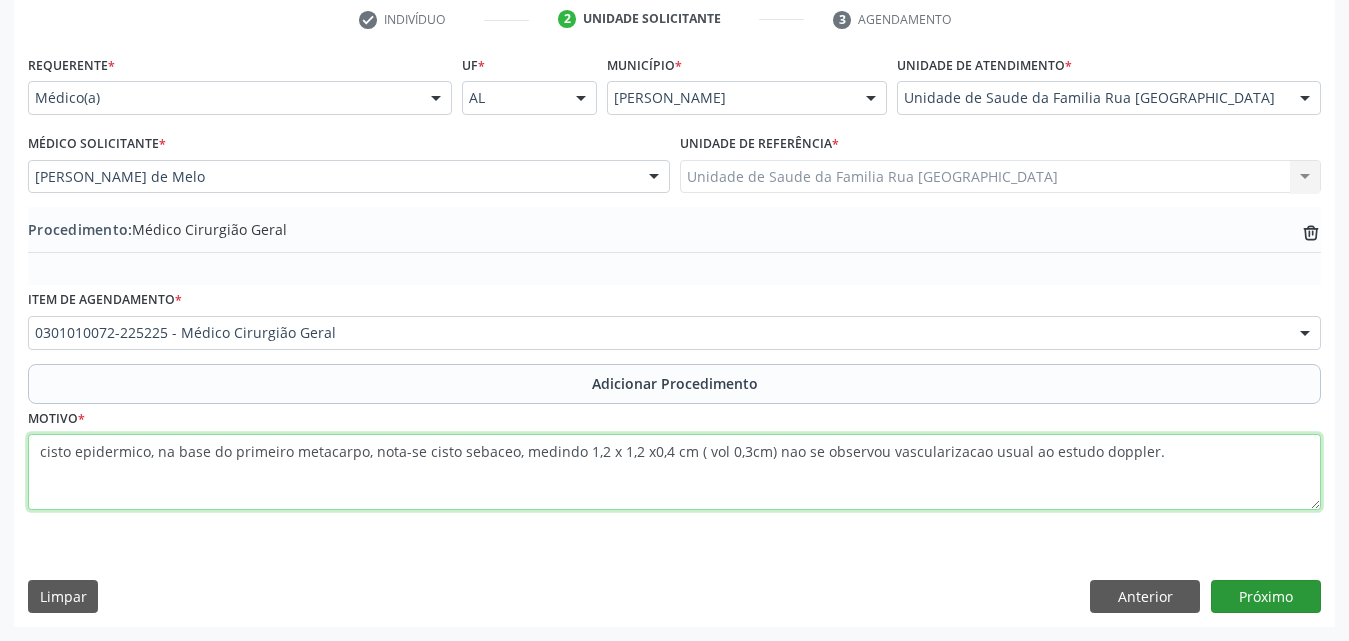 type on "cisto epidermico, na base do primeiro metacarpo, nota-se cisto sebaceo, medindo 1,2 x 1,2 x0,4 cm ( vol 0,3cm) nao se observou vascularizacao usual ao estudo doppler." 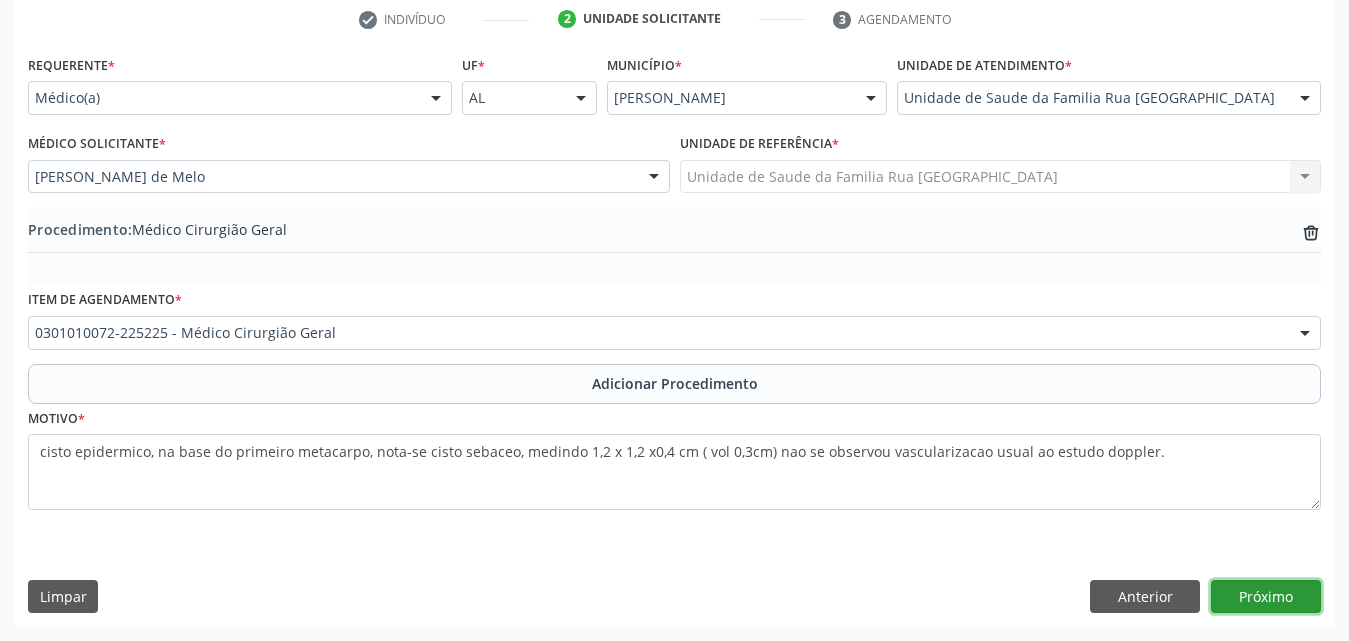 click on "Próximo" at bounding box center [1266, 597] 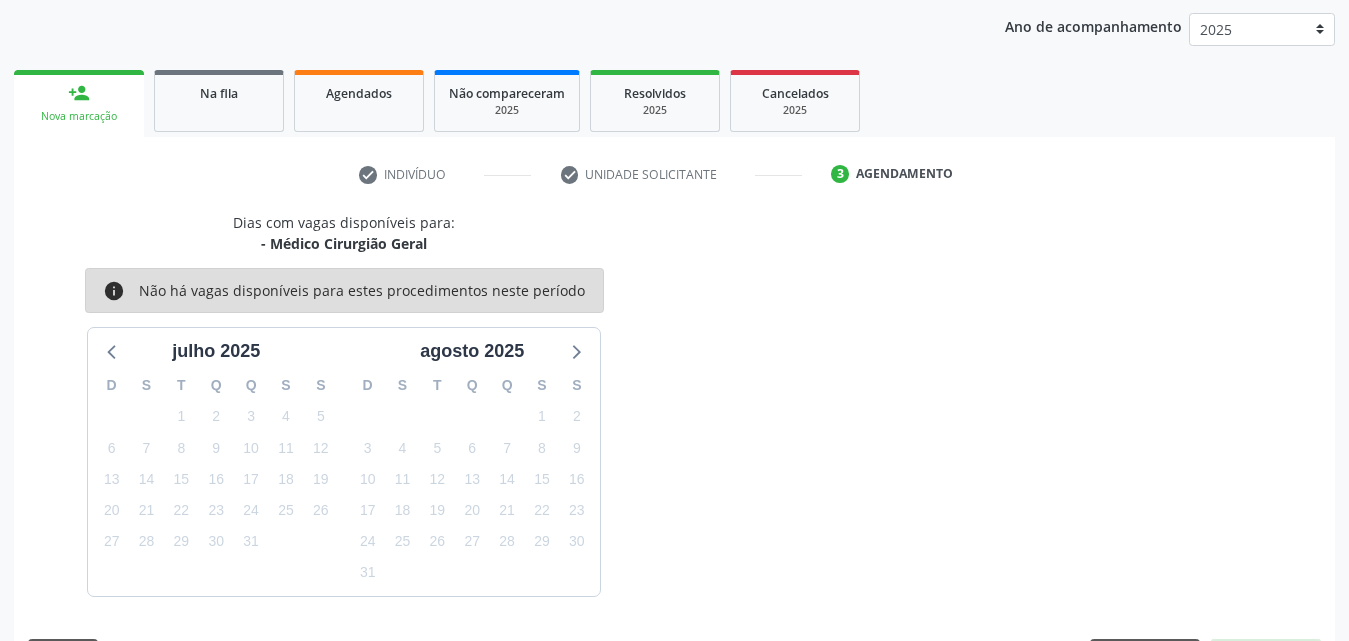 scroll, scrollTop: 316, scrollLeft: 0, axis: vertical 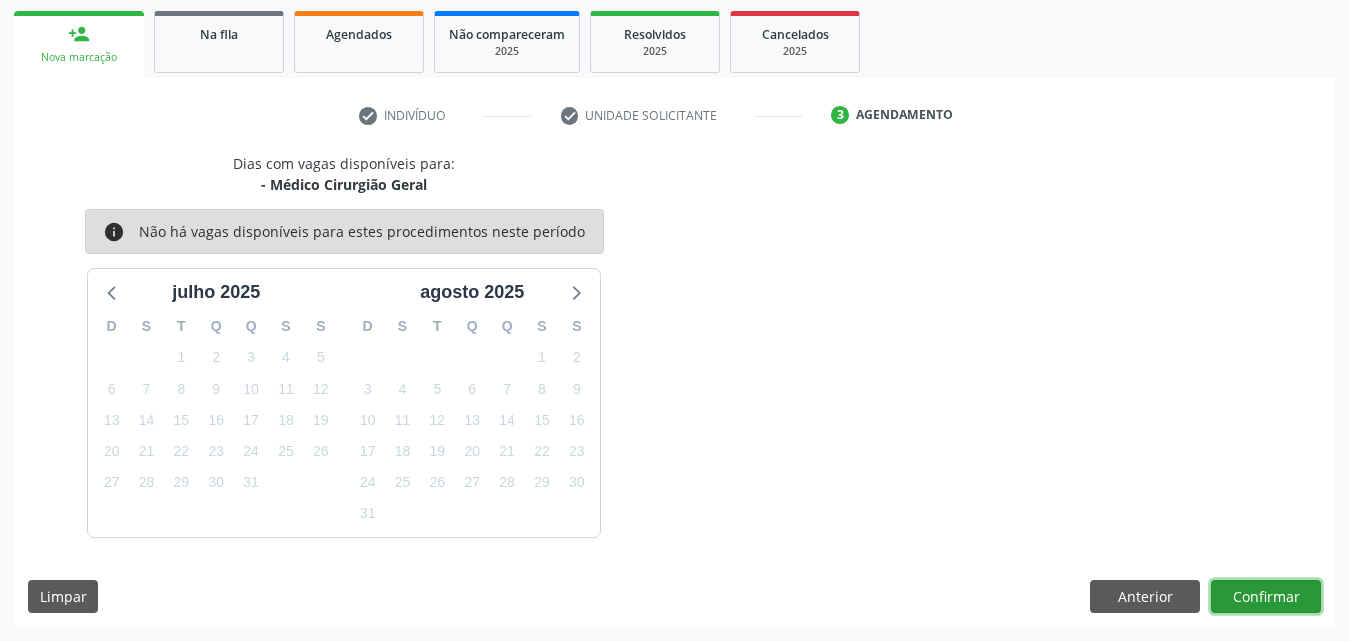 click on "Confirmar" at bounding box center (1266, 597) 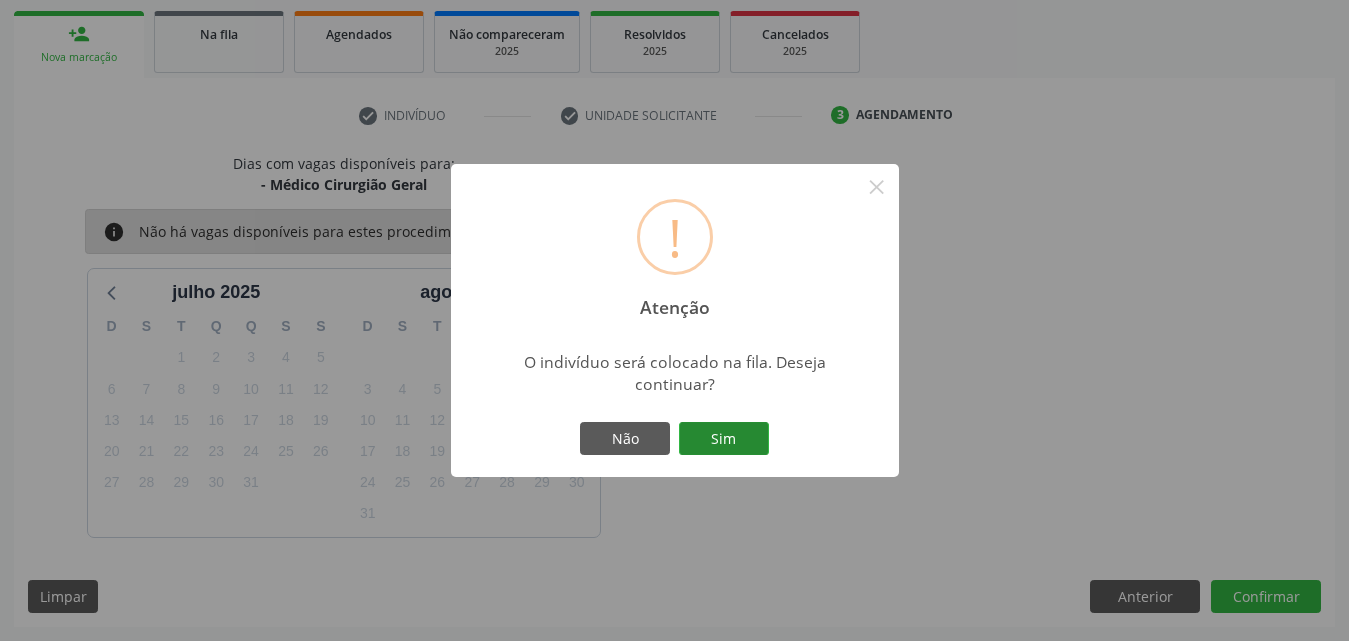 click on "Sim" at bounding box center [724, 439] 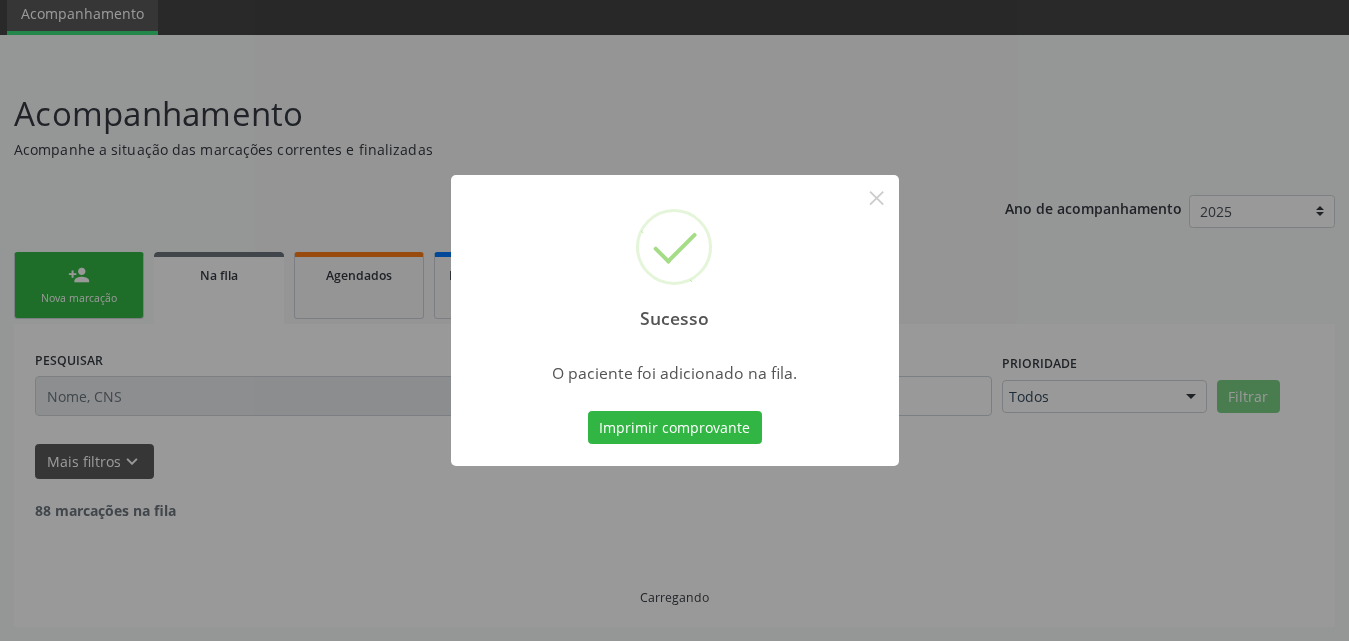 scroll, scrollTop: 54, scrollLeft: 0, axis: vertical 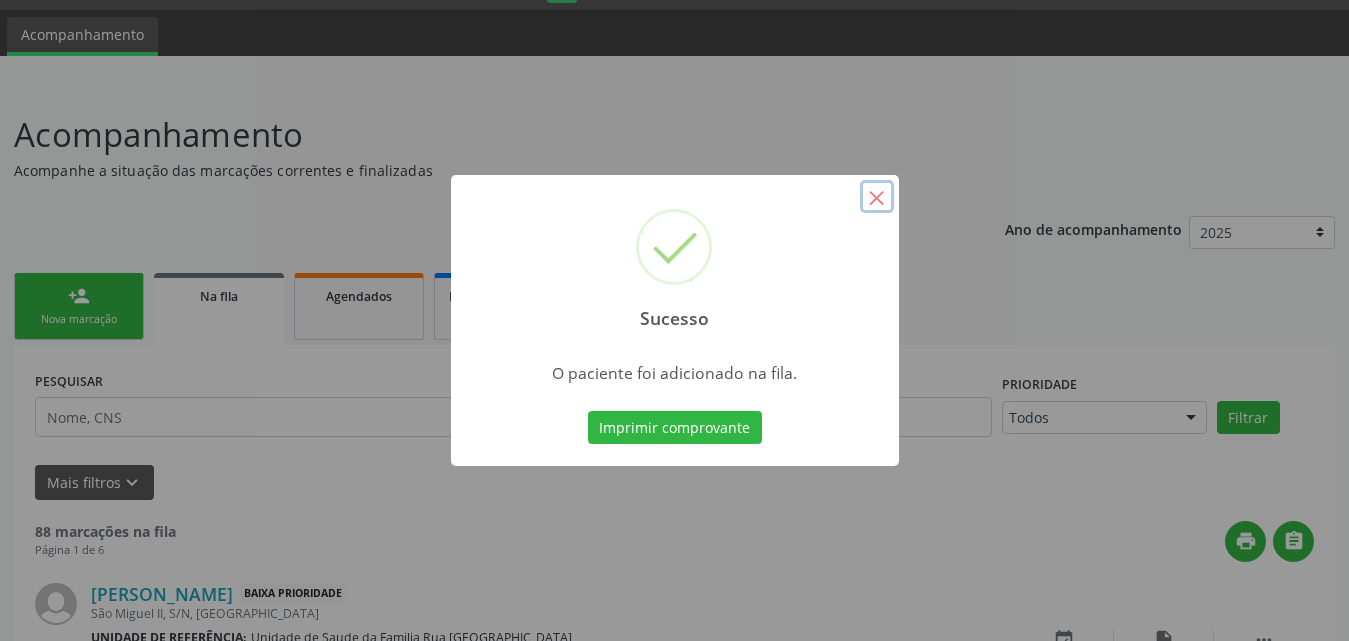 click on "×" at bounding box center [877, 197] 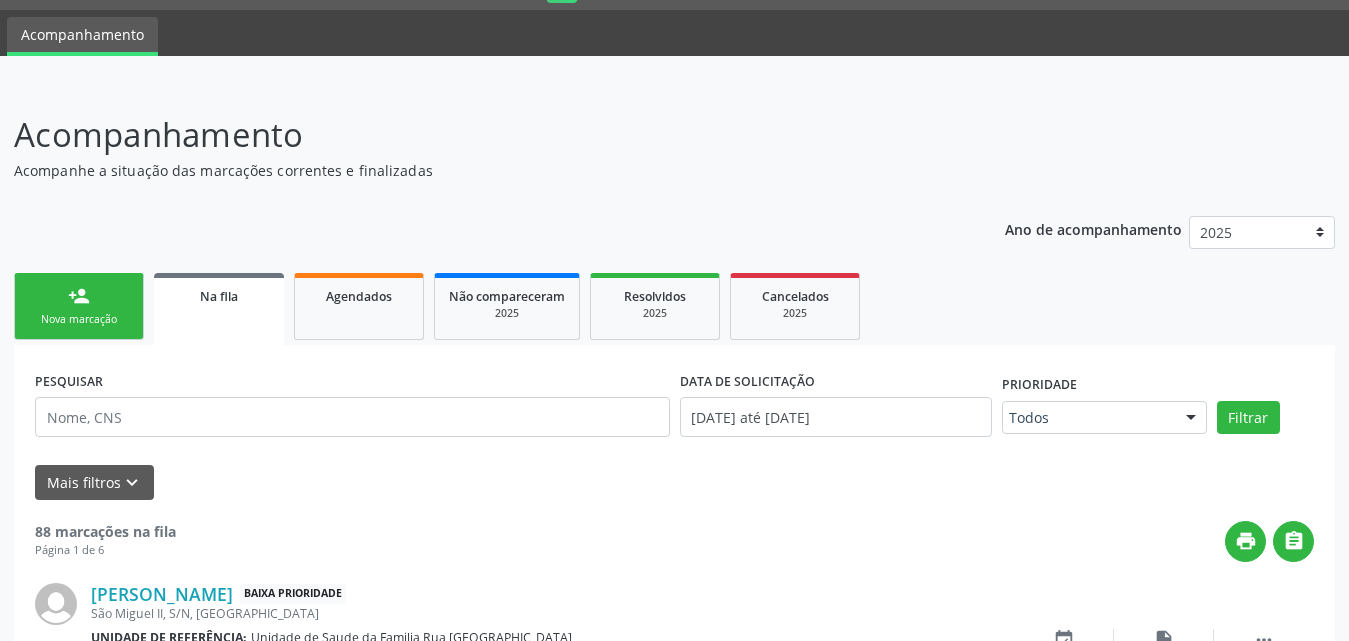 click on "Nova marcação" at bounding box center (79, 319) 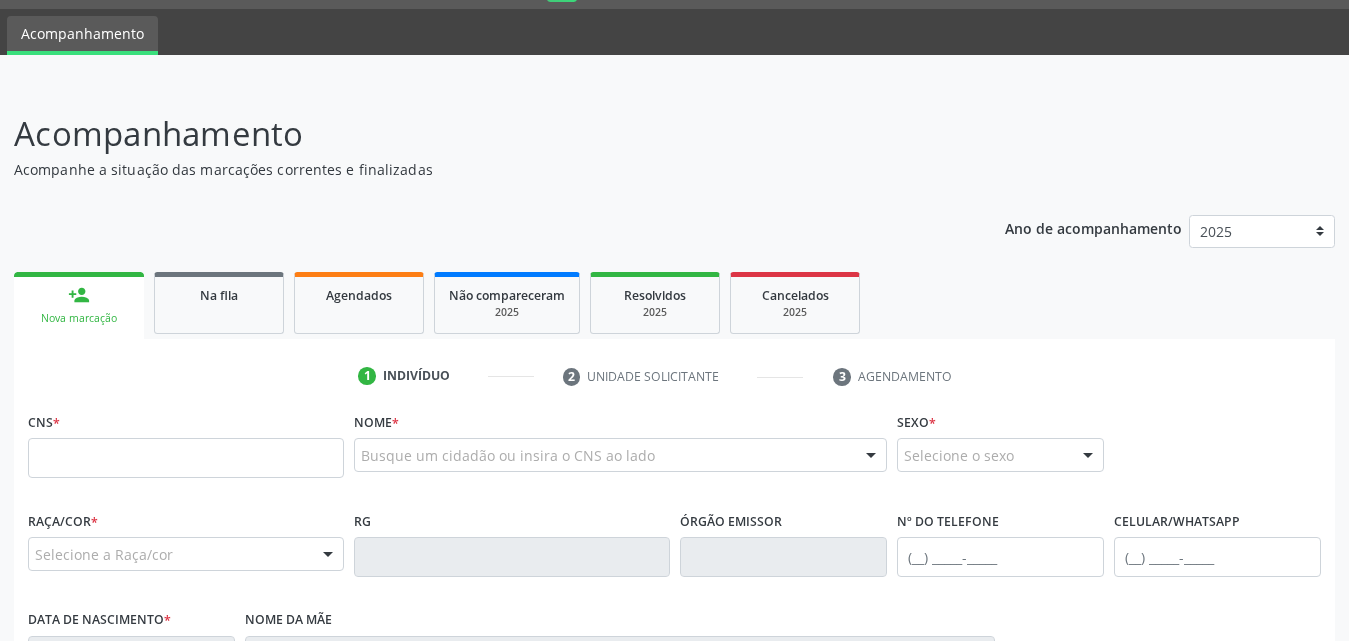 scroll, scrollTop: 354, scrollLeft: 0, axis: vertical 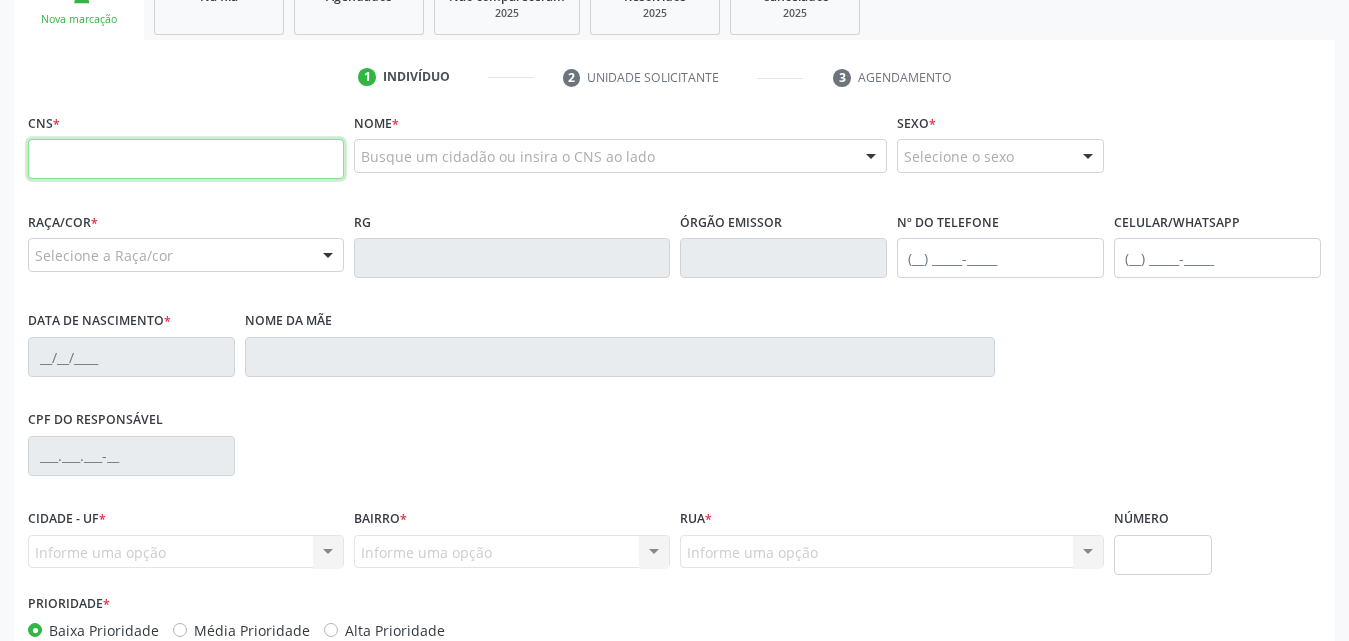click at bounding box center [186, 159] 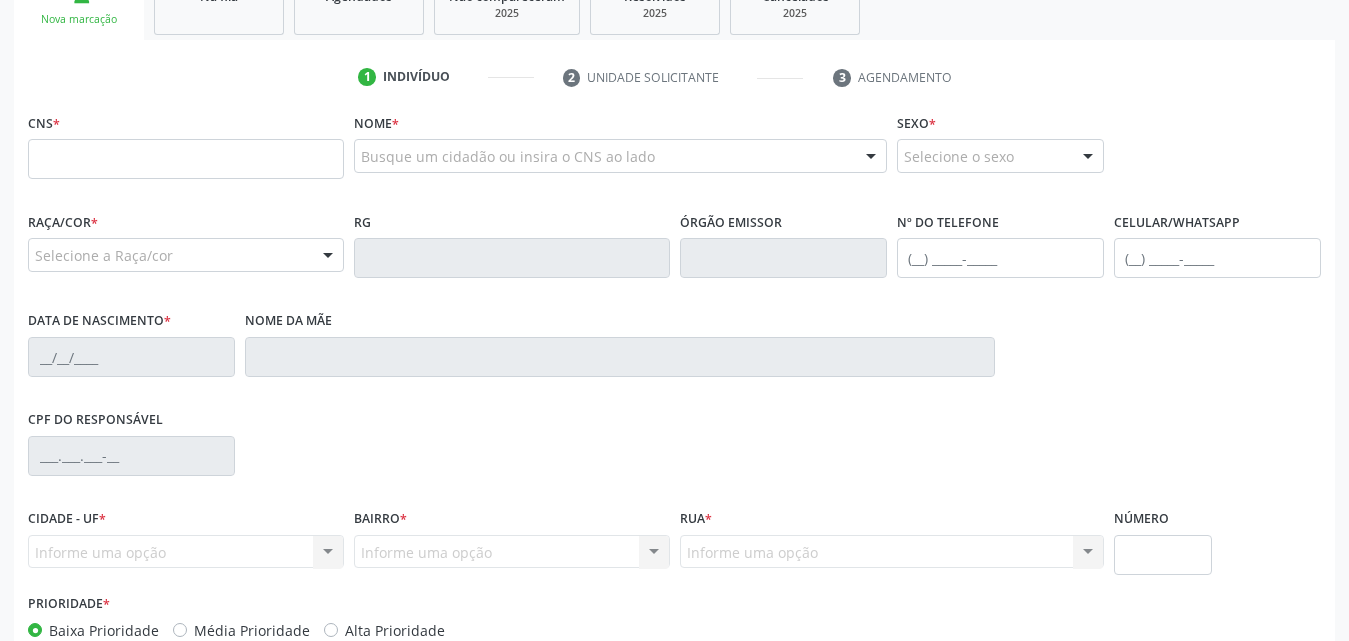 drag, startPoint x: 217, startPoint y: 156, endPoint x: 735, endPoint y: 479, distance: 610.4531 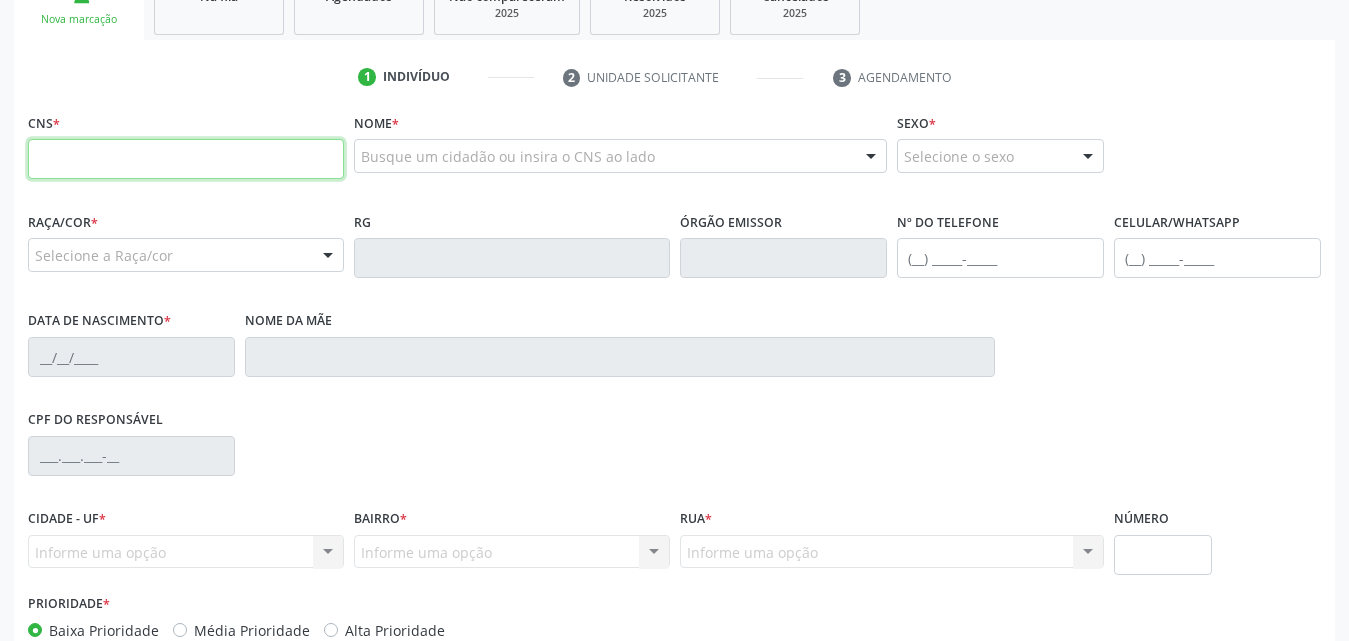 paste on "709 6096 7202 6377" 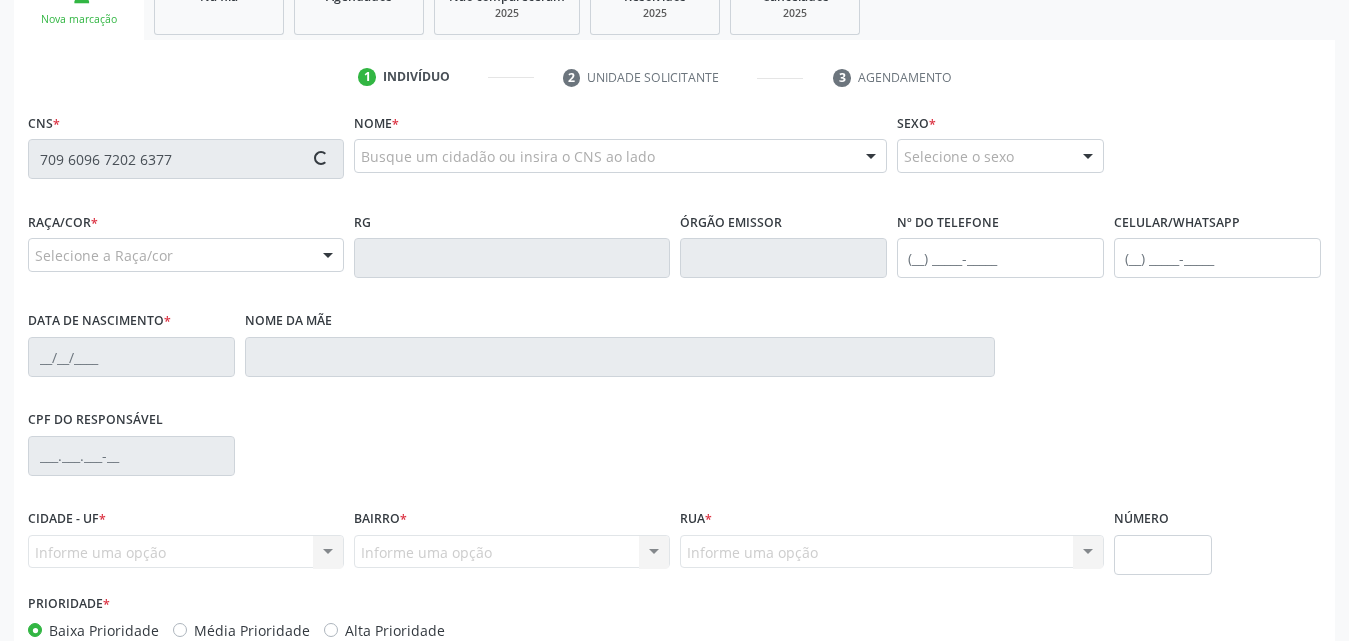 type on "709 6096 7202 6377" 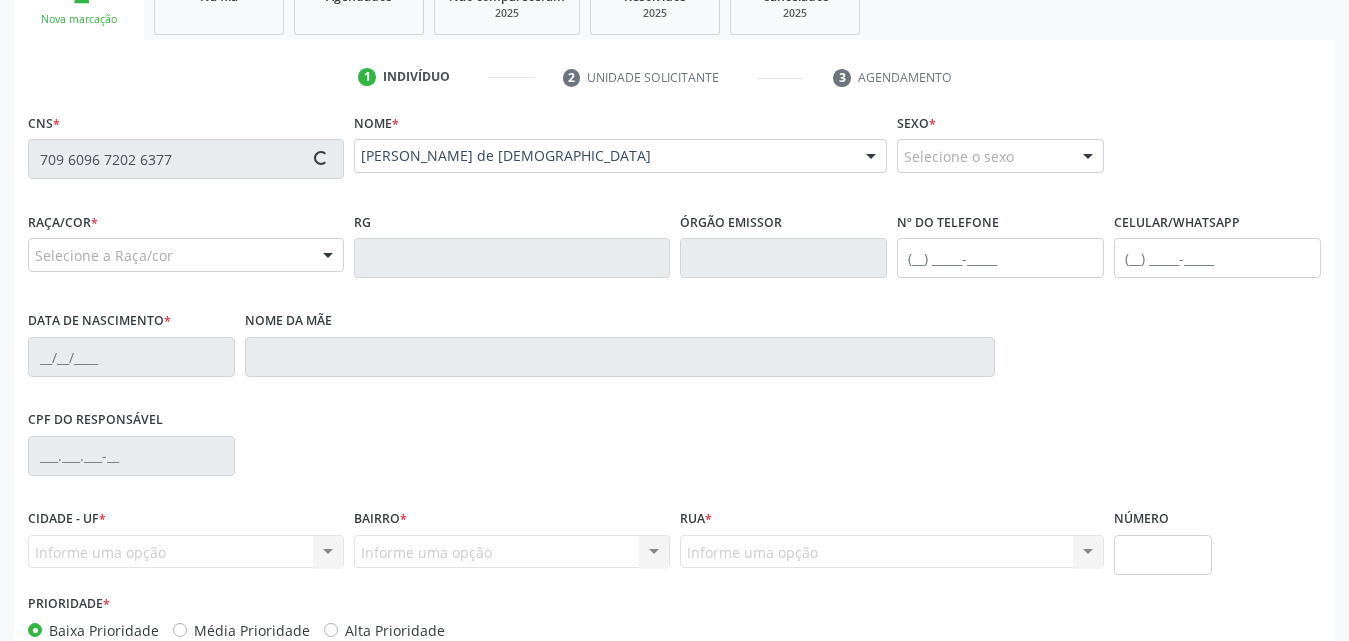 type on "[PHONE_NUMBER]" 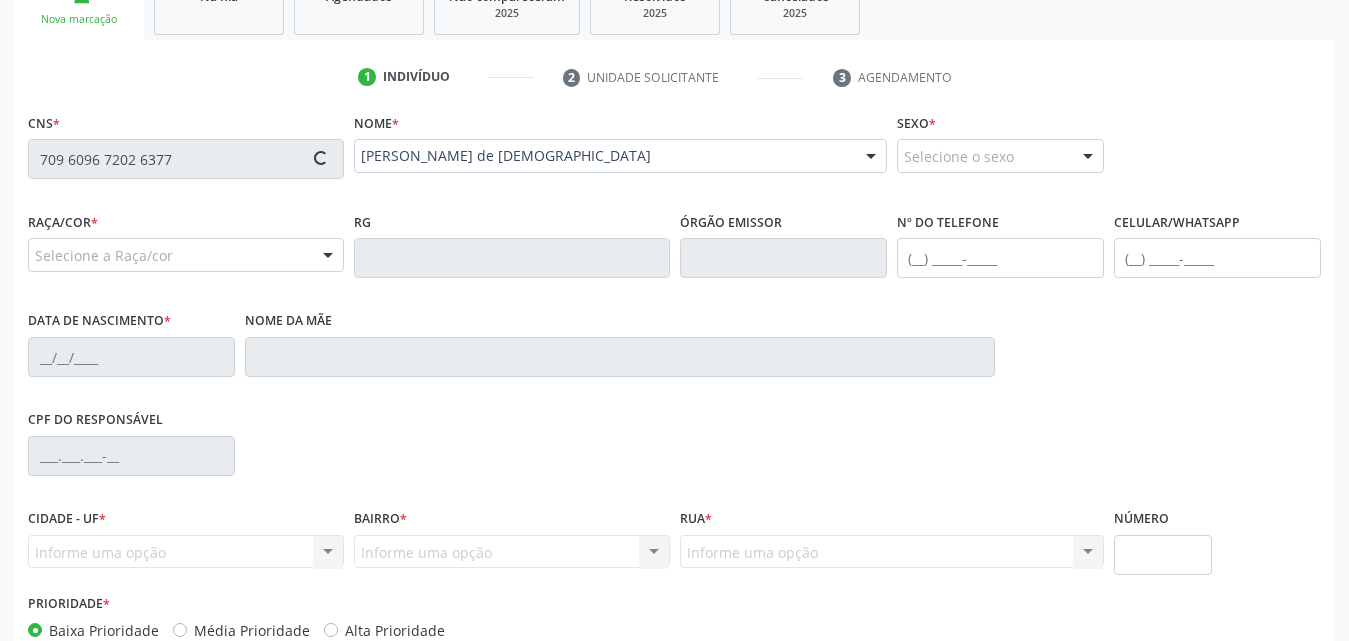 type on "[PHONE_NUMBER]" 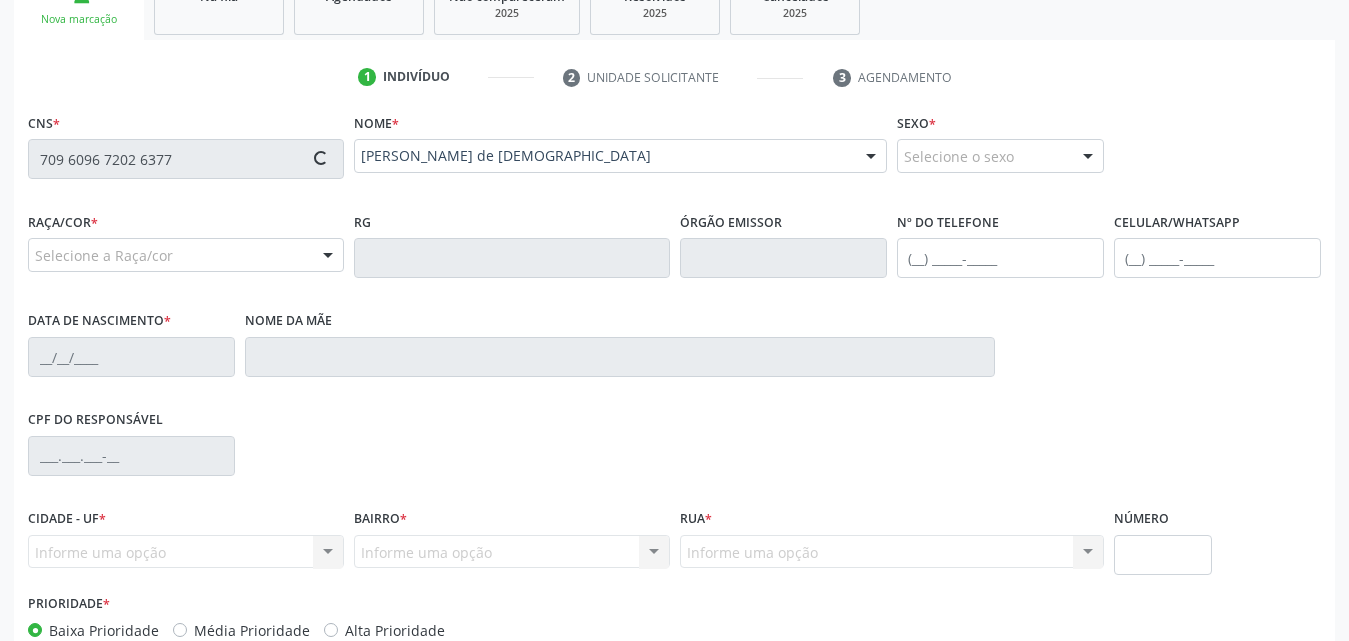 type on "[DATE]" 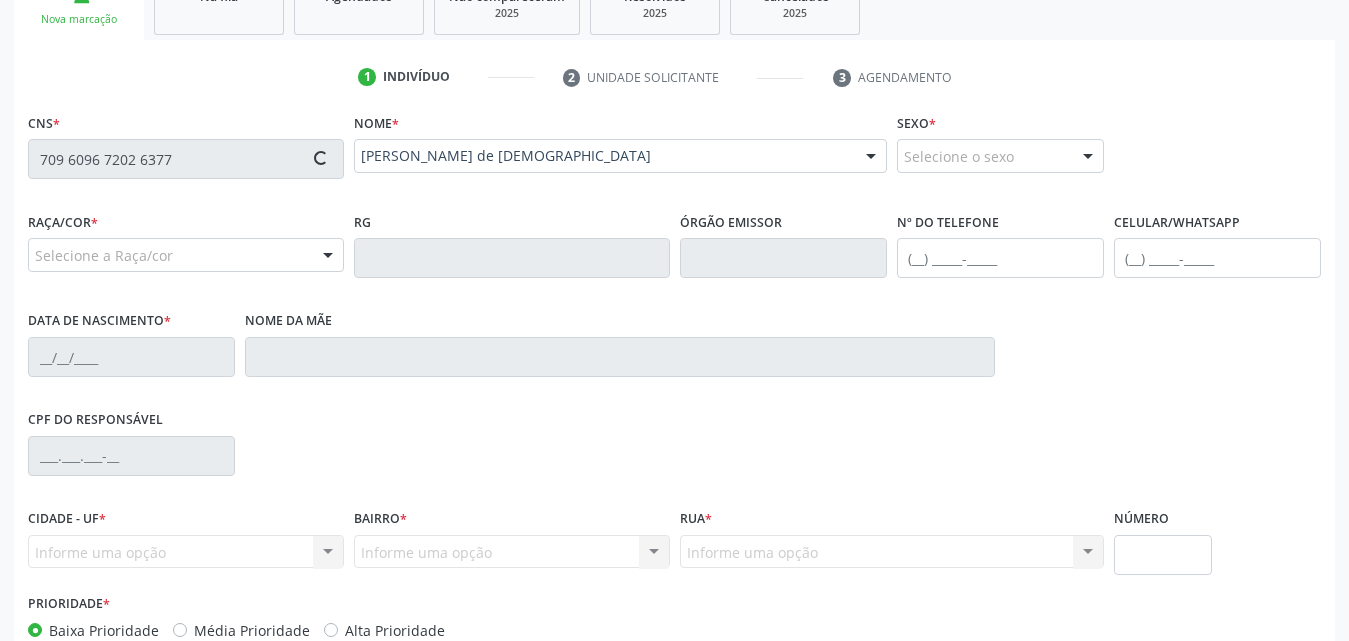 type on "[PERSON_NAME]" 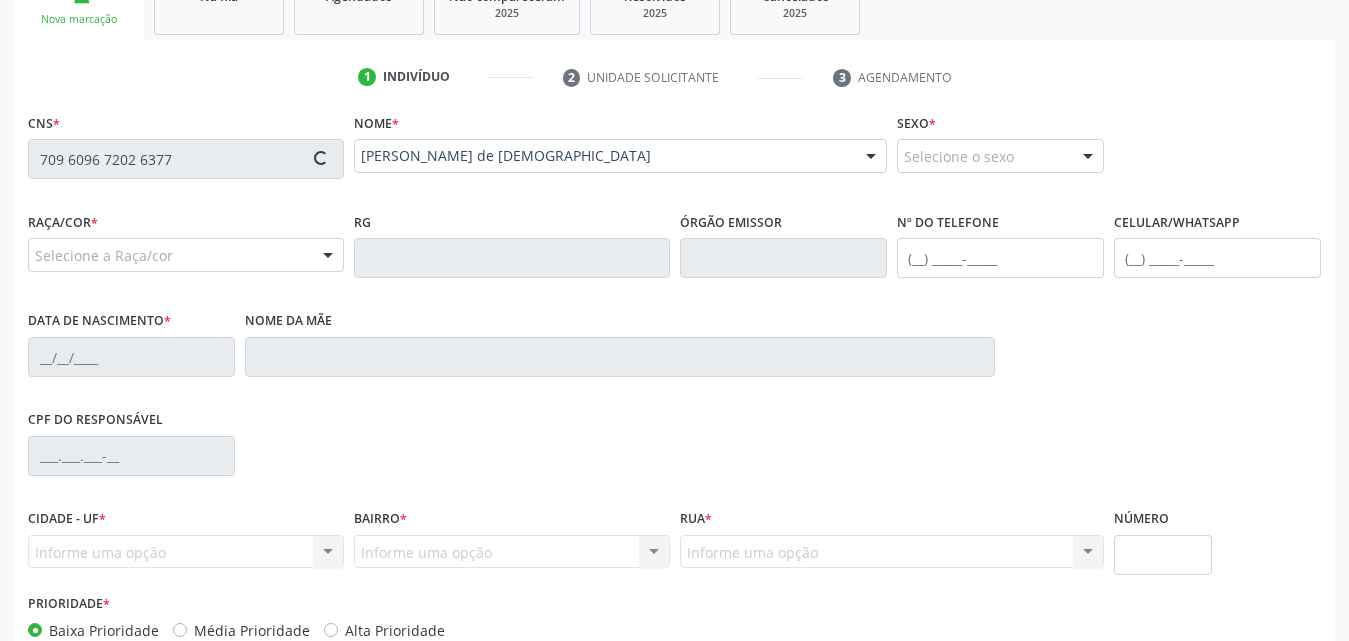 type on "21" 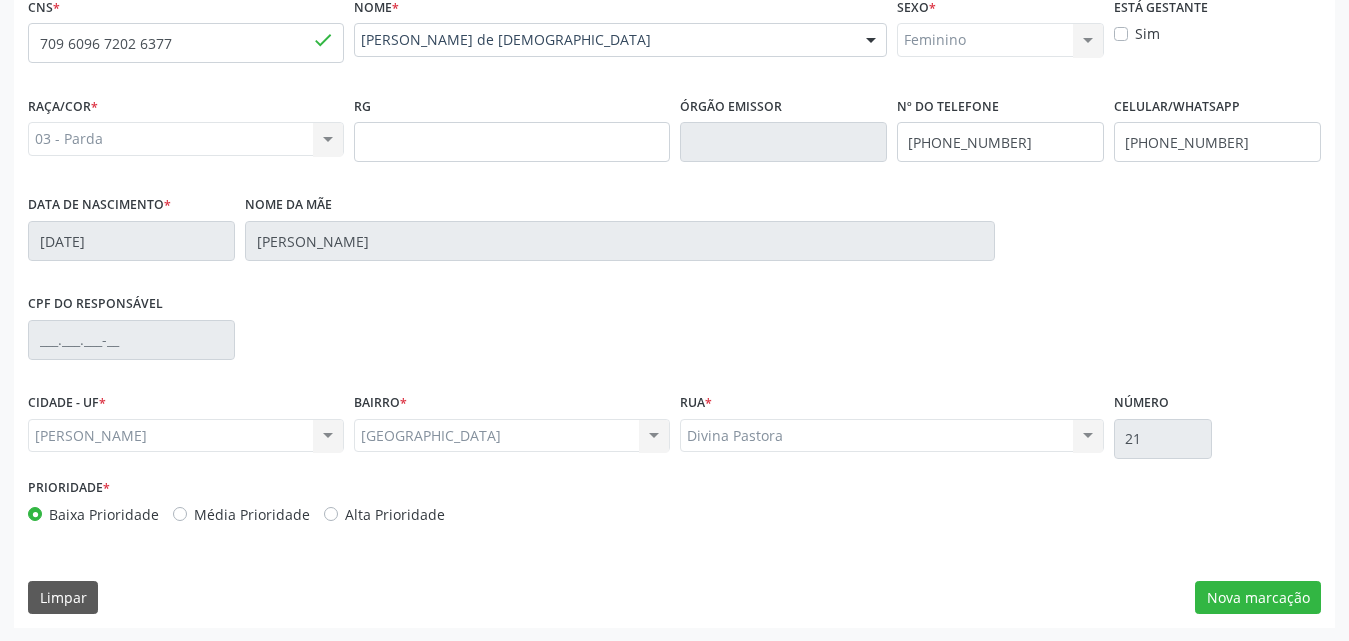 scroll, scrollTop: 471, scrollLeft: 0, axis: vertical 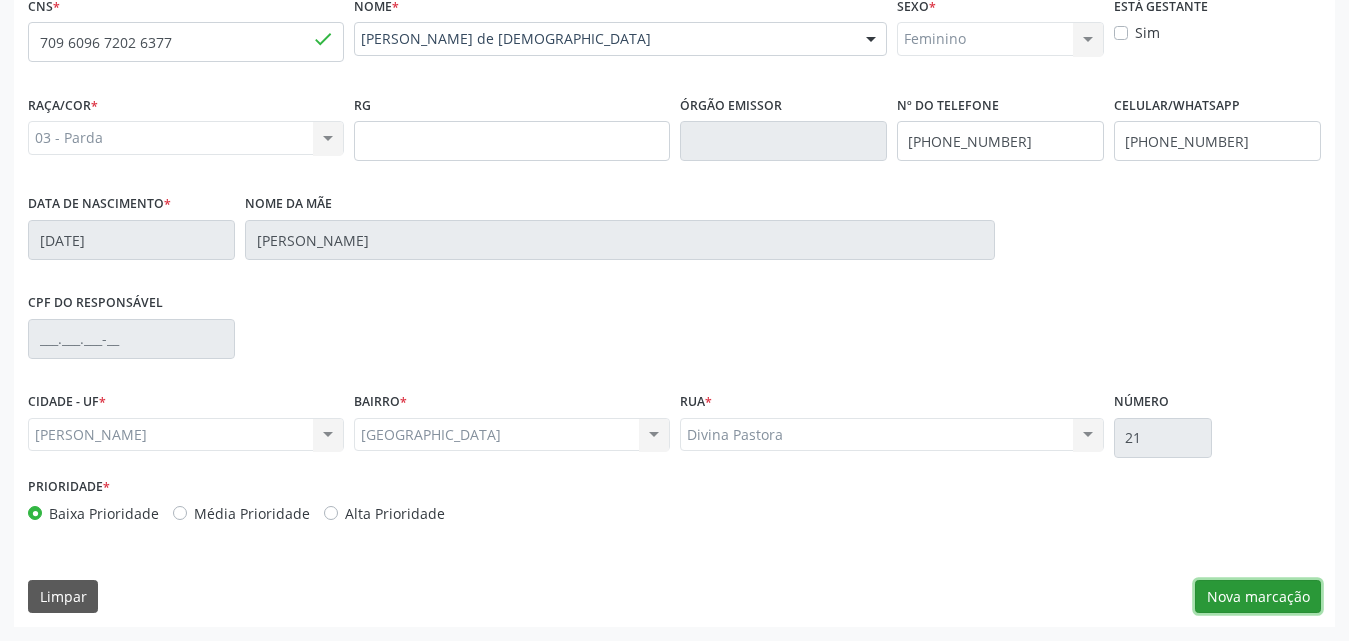 click on "Nova marcação" at bounding box center (1258, 597) 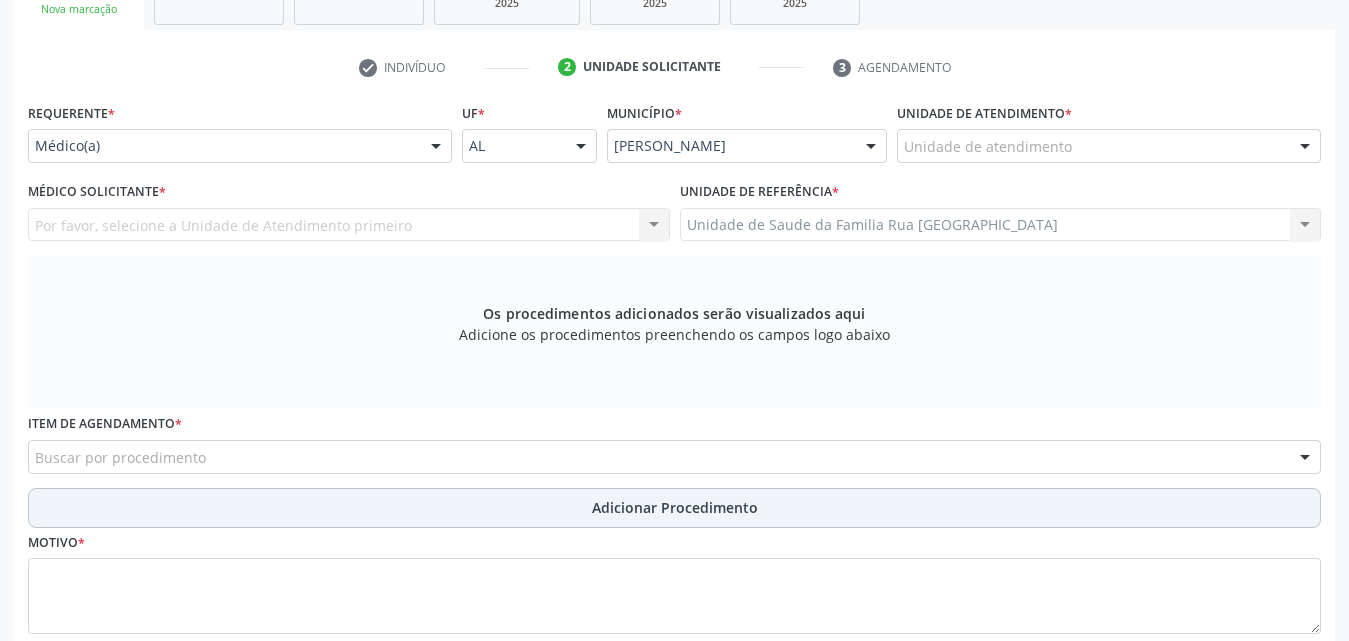 scroll, scrollTop: 171, scrollLeft: 0, axis: vertical 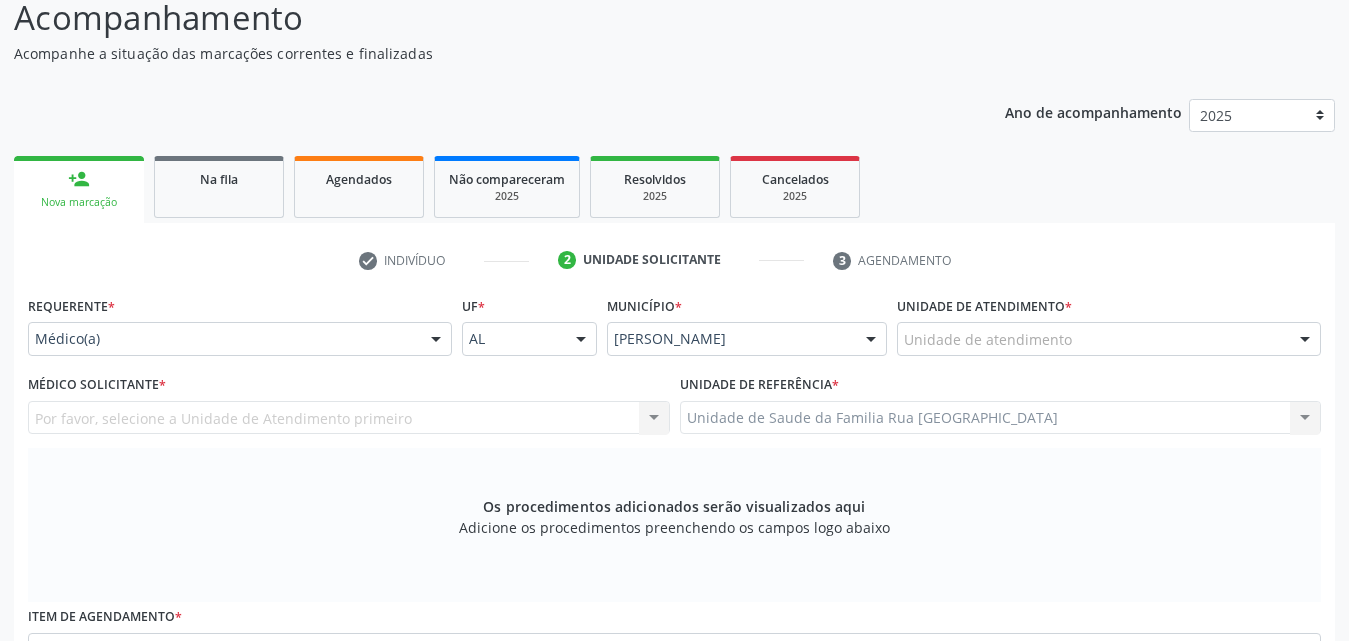 click at bounding box center [436, 340] 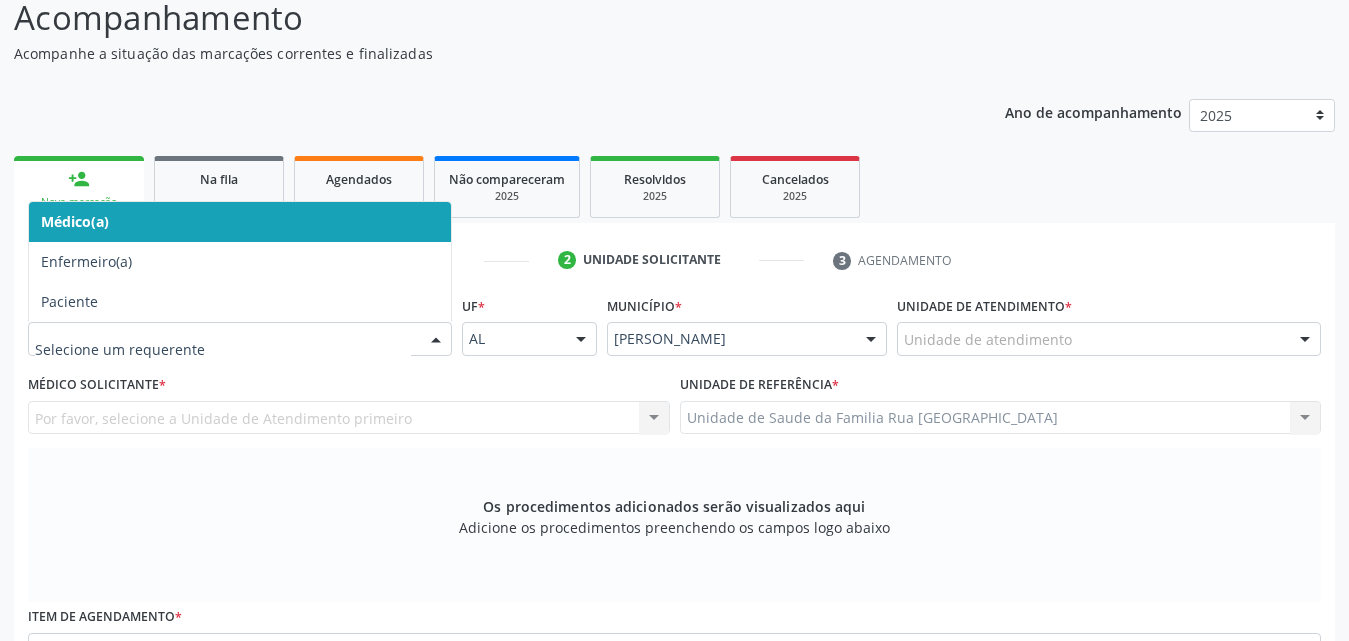 click on "Médico(a)" at bounding box center [240, 222] 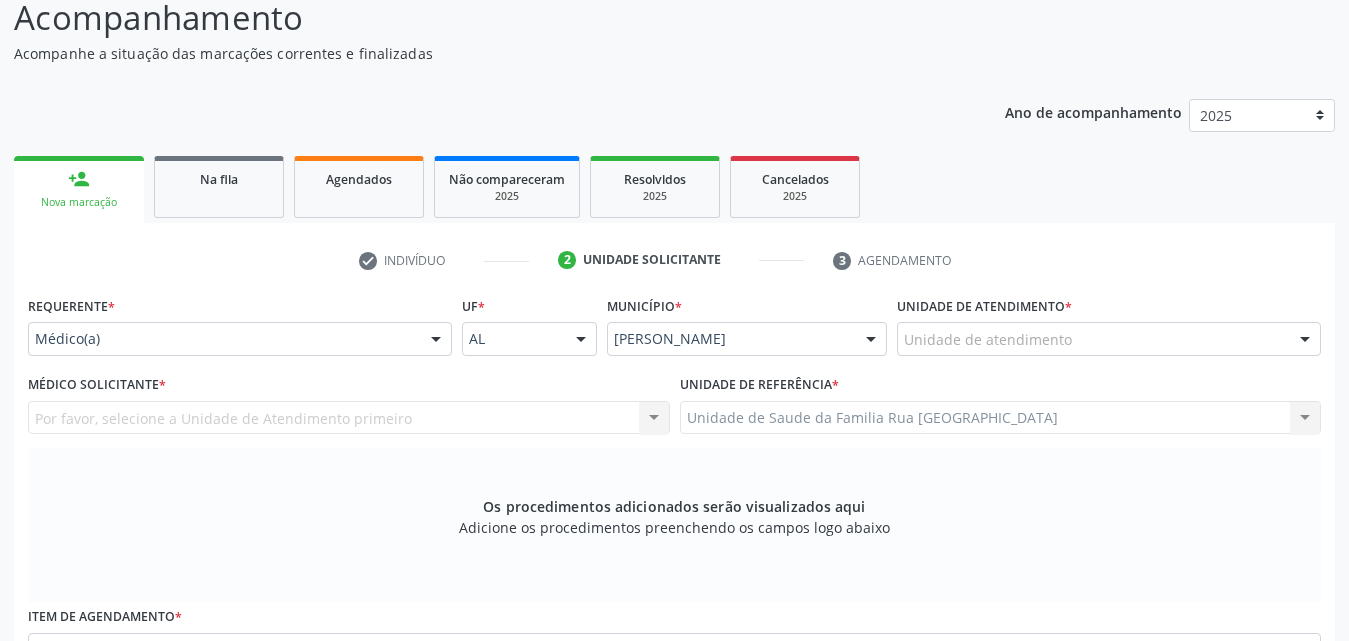 click on "Unidade de atendimento" at bounding box center (1109, 339) 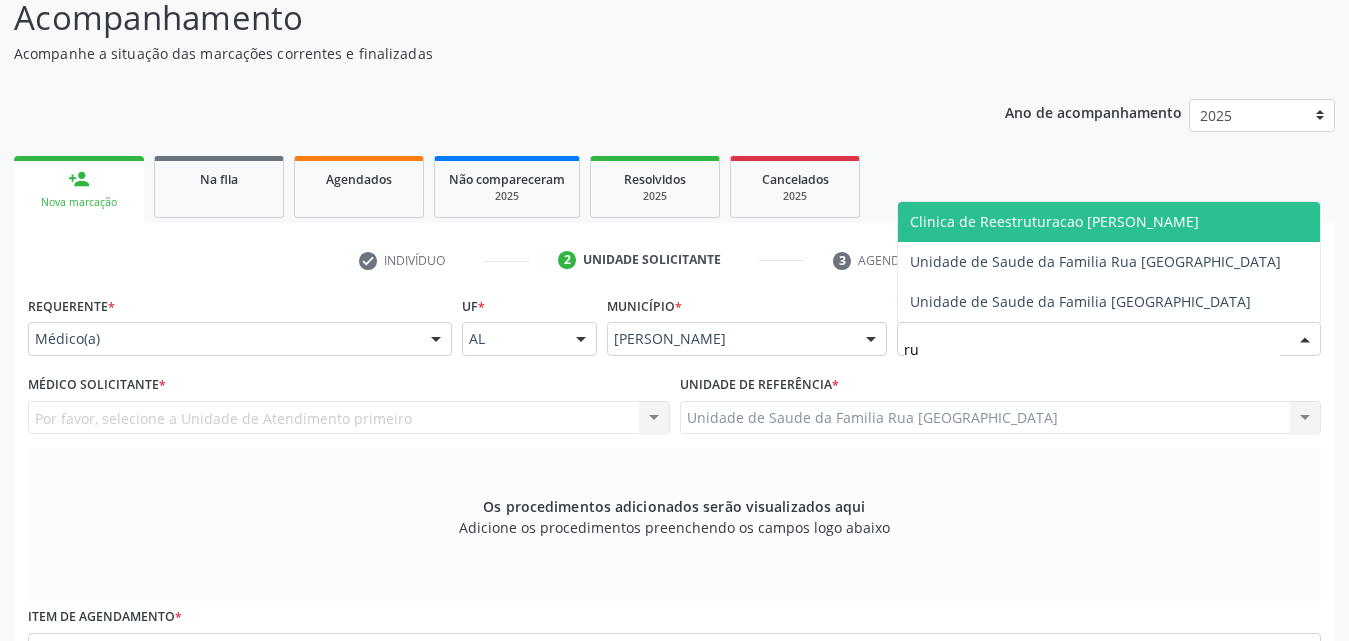 type on "rua" 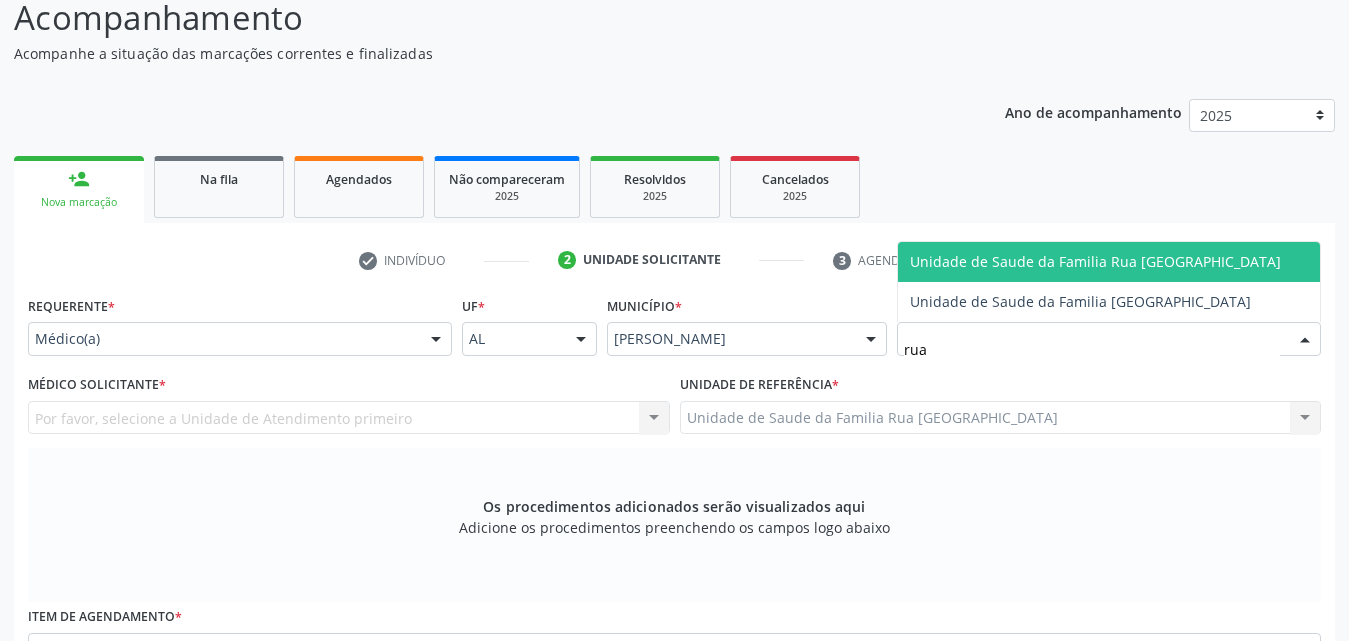 click on "Unidade de Saude da Familia Rua [GEOGRAPHIC_DATA]" at bounding box center (1095, 261) 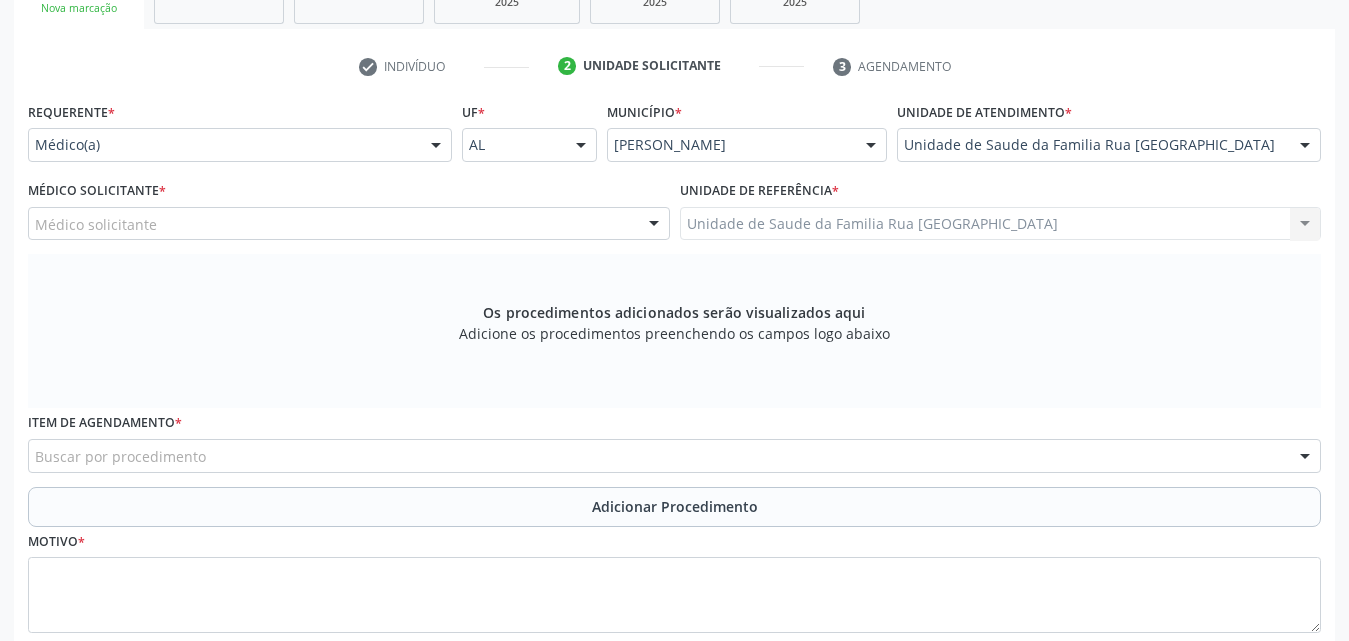 scroll, scrollTop: 371, scrollLeft: 0, axis: vertical 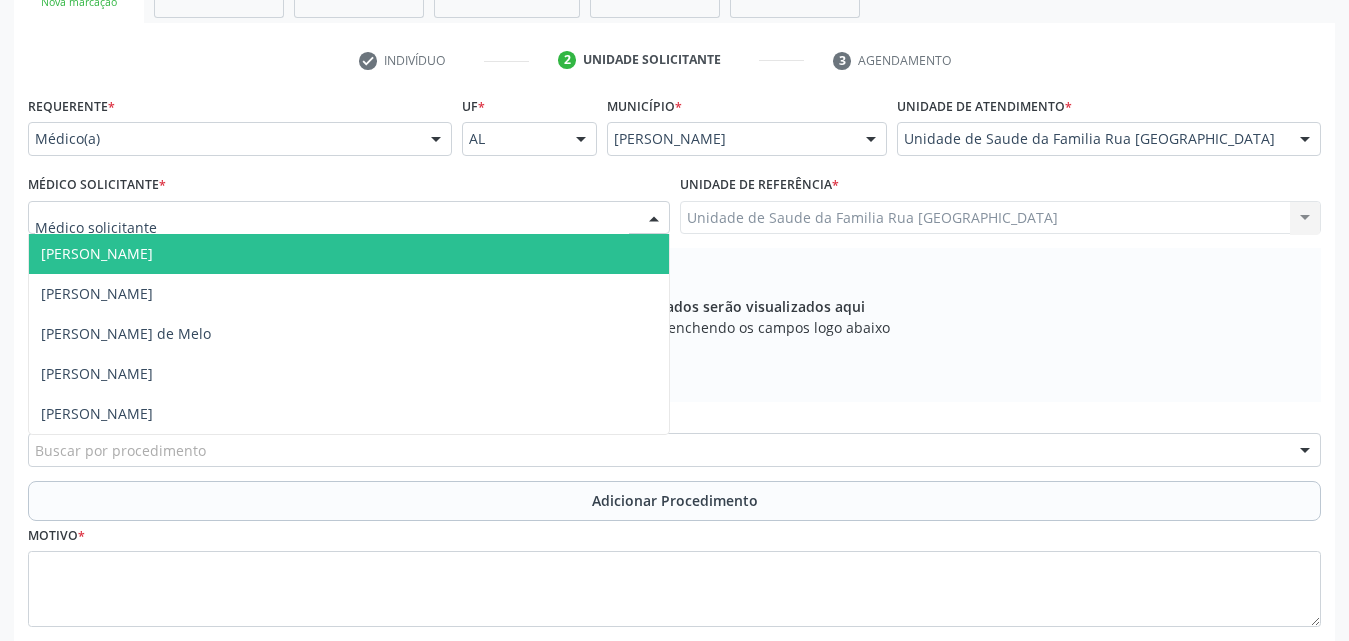 click at bounding box center (654, 219) 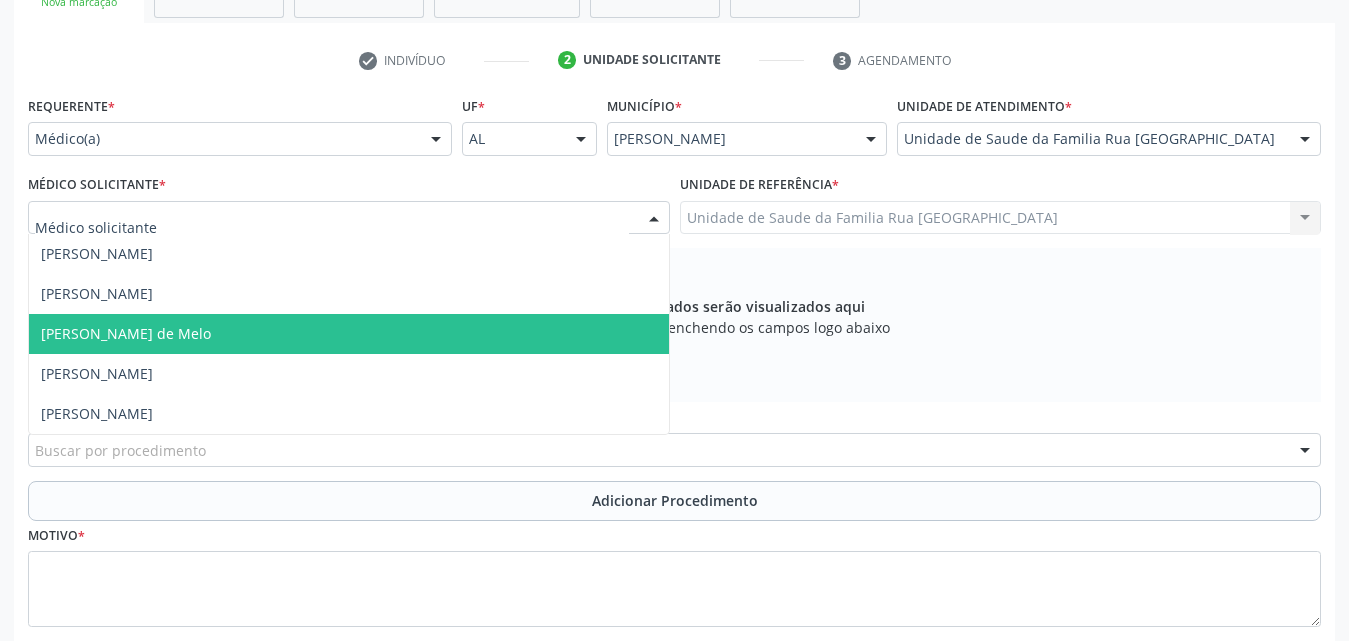 click on "[PERSON_NAME] de Melo" at bounding box center [126, 333] 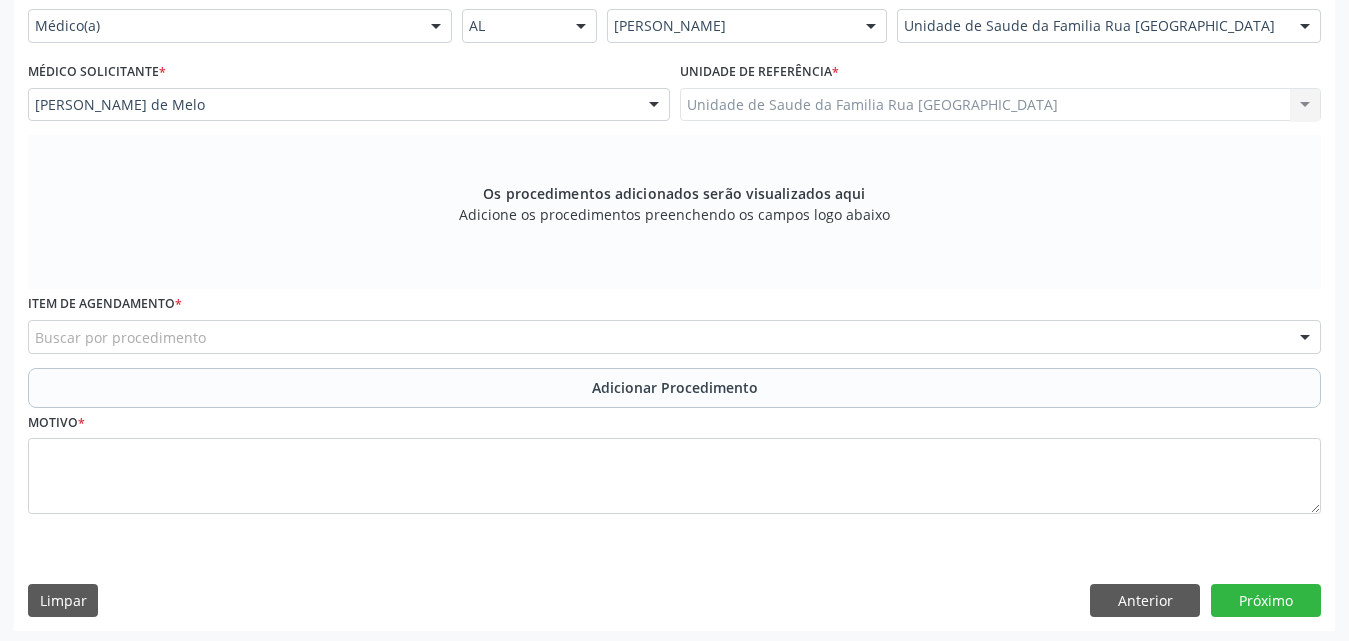 scroll, scrollTop: 488, scrollLeft: 0, axis: vertical 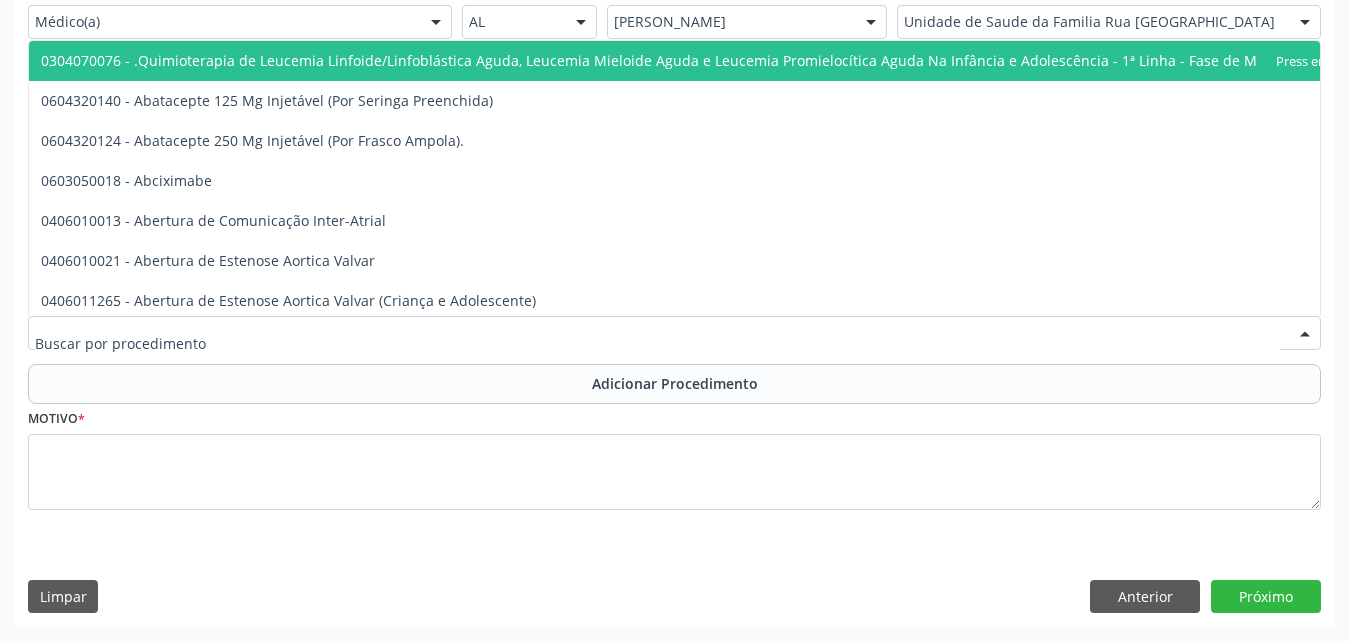 click at bounding box center (674, 333) 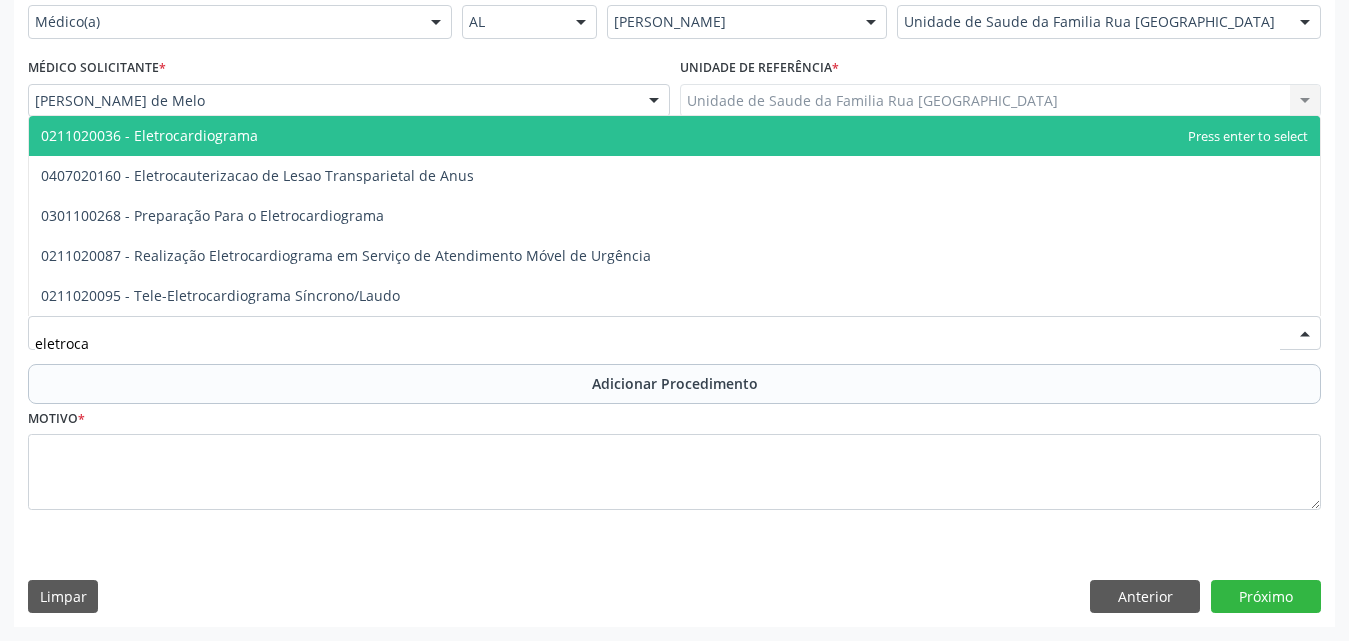 type on "eletrocar" 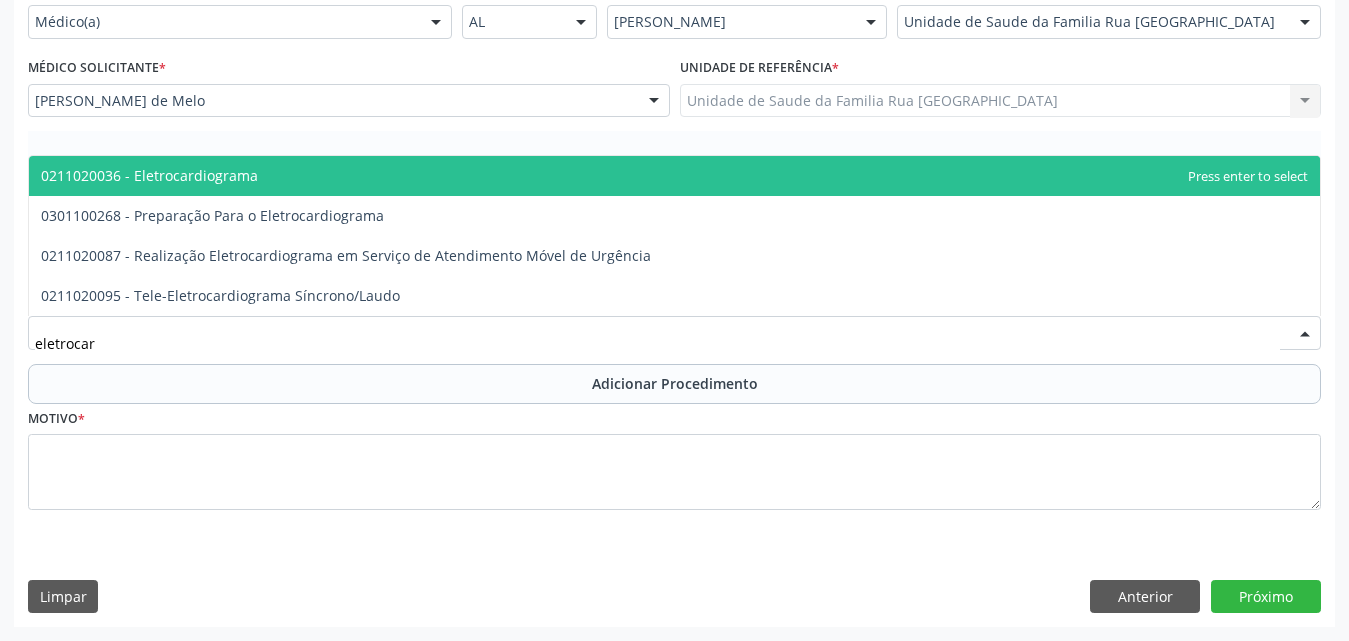 click on "0211020036 - Eletrocardiograma" at bounding box center [674, 176] 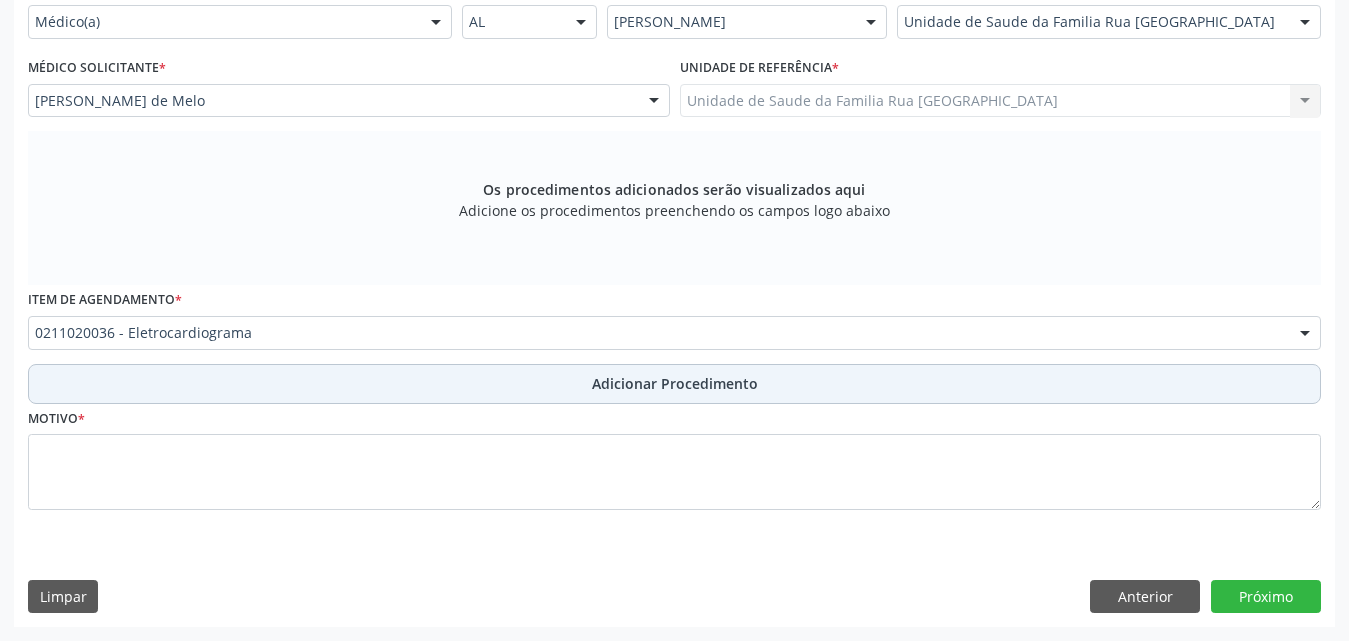 click on "Adicionar Procedimento" at bounding box center [675, 383] 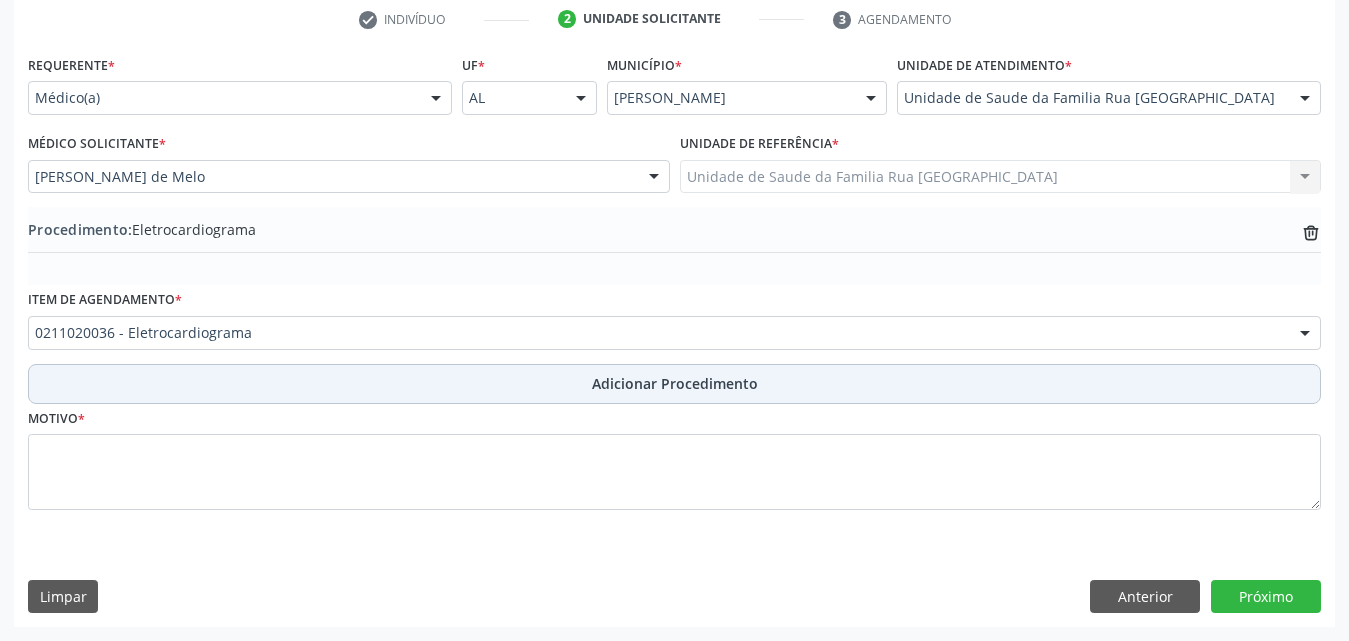scroll, scrollTop: 412, scrollLeft: 0, axis: vertical 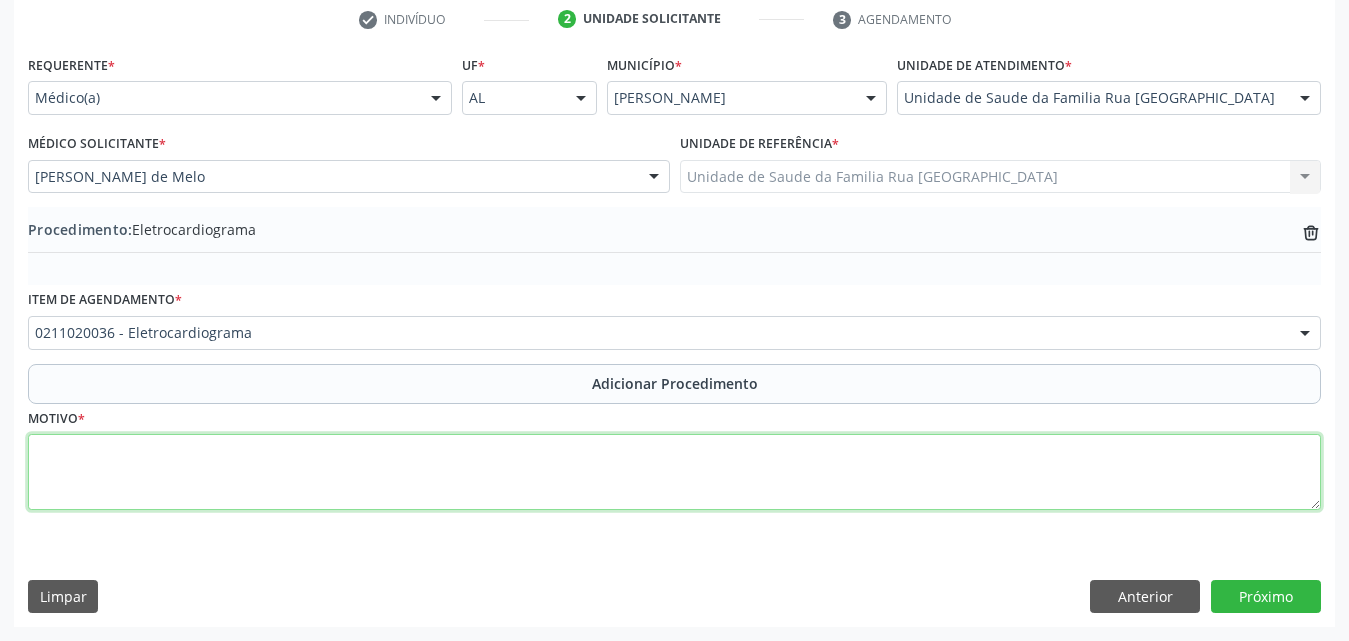 click at bounding box center [674, 472] 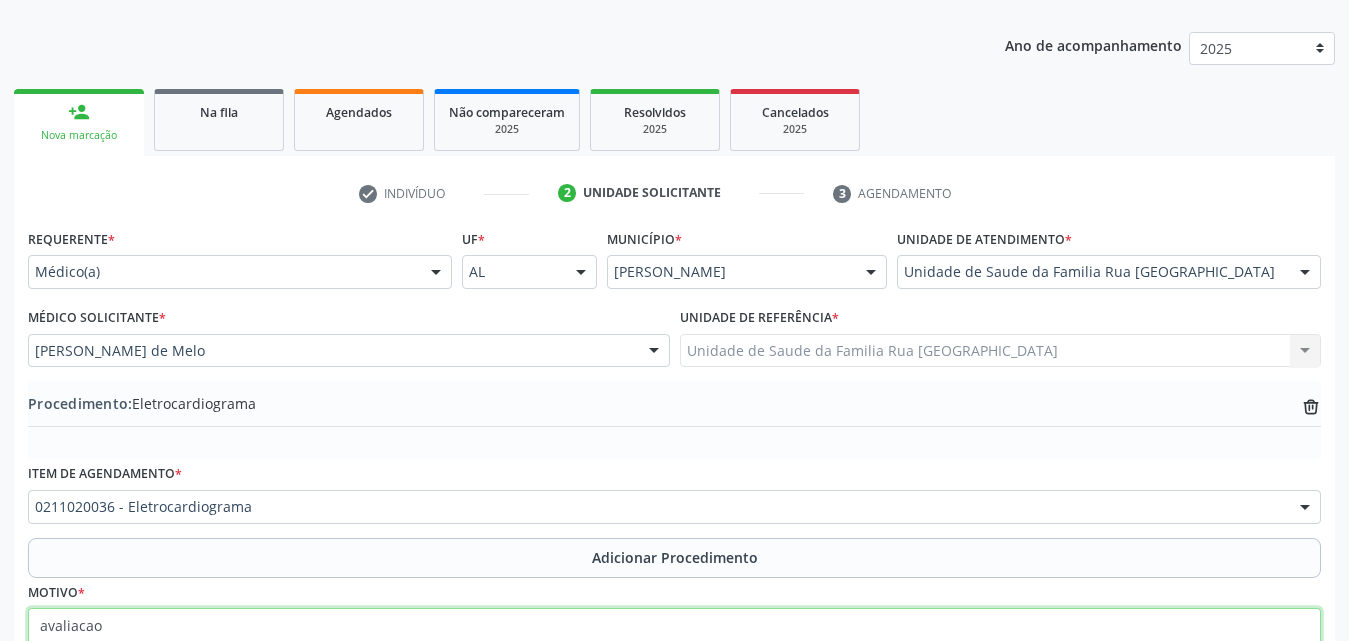 scroll, scrollTop: 412, scrollLeft: 0, axis: vertical 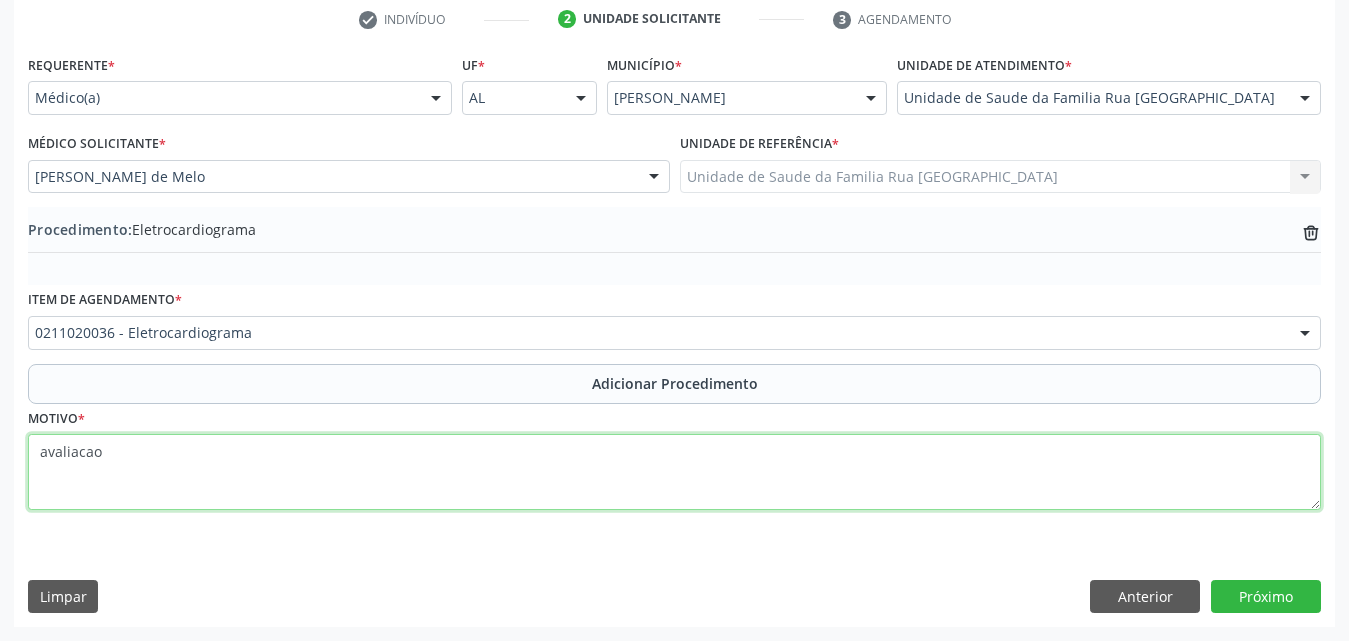 click on "avaliacao" at bounding box center (674, 472) 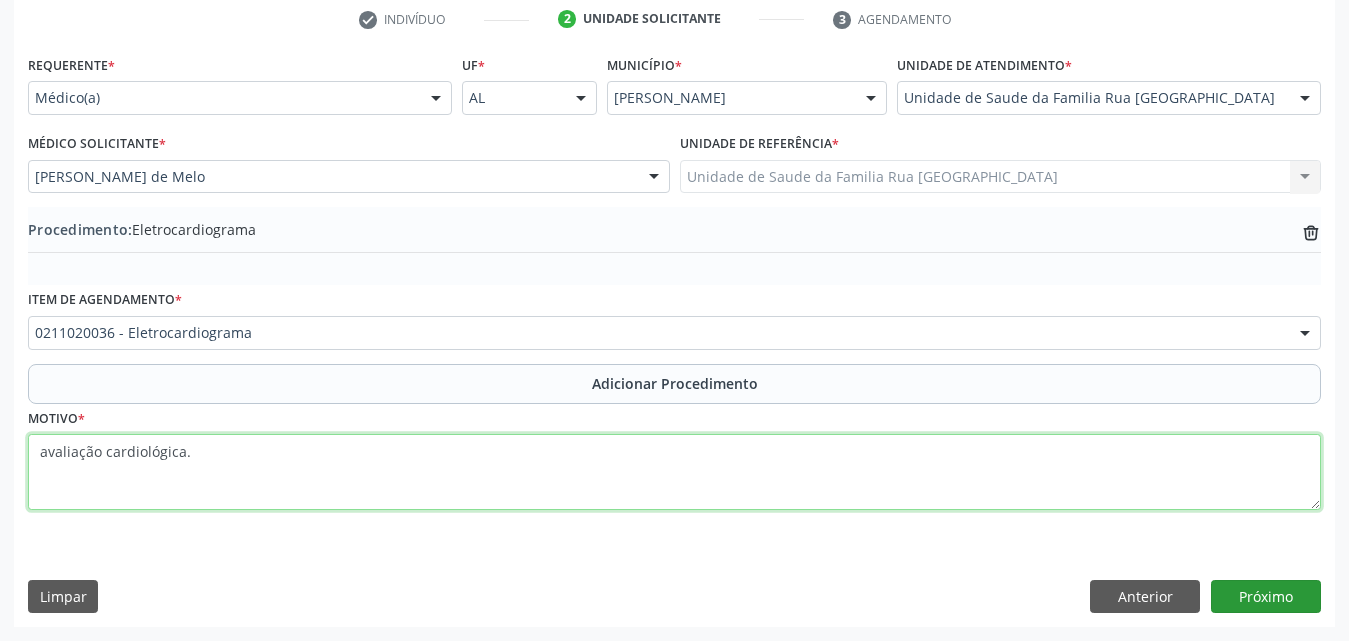 type on "avaliação cardiológica." 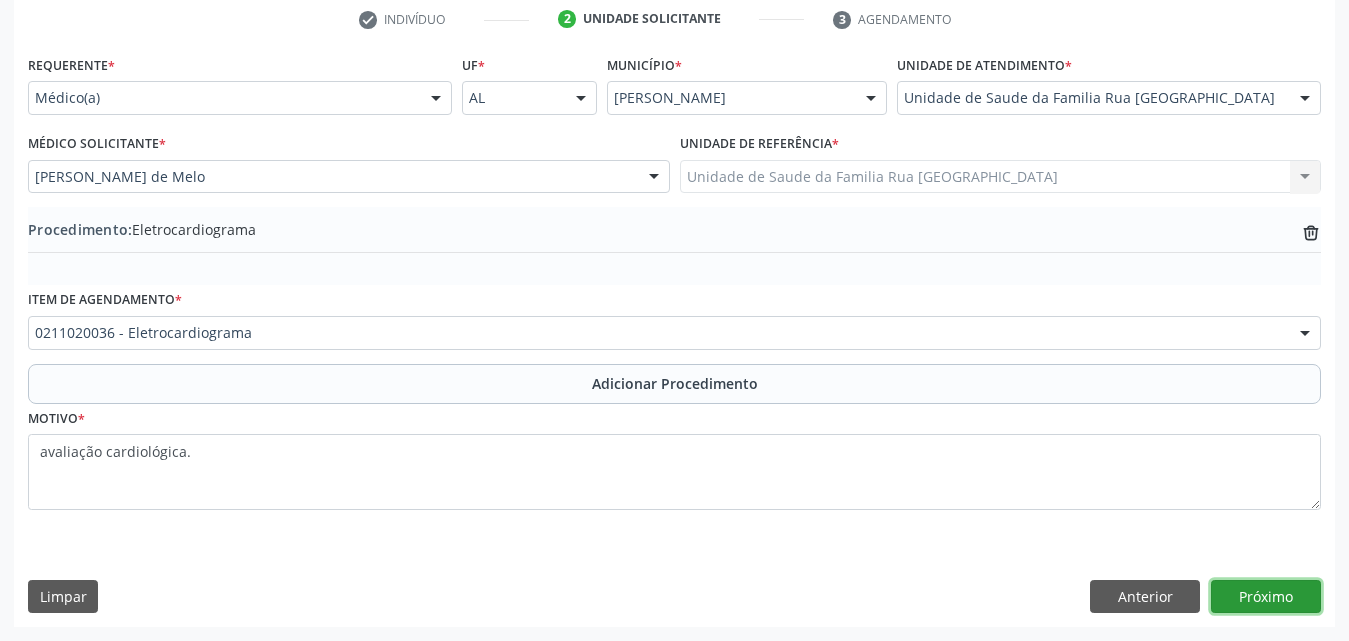 click on "Próximo" at bounding box center (1266, 597) 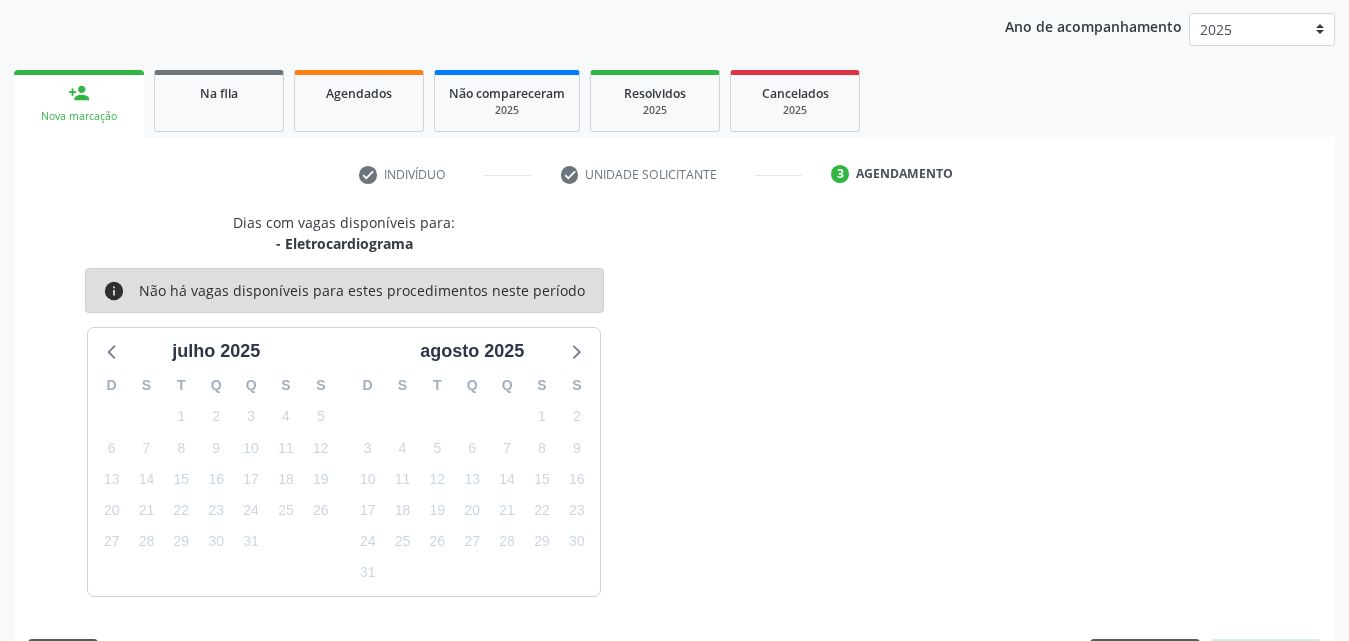 scroll, scrollTop: 316, scrollLeft: 0, axis: vertical 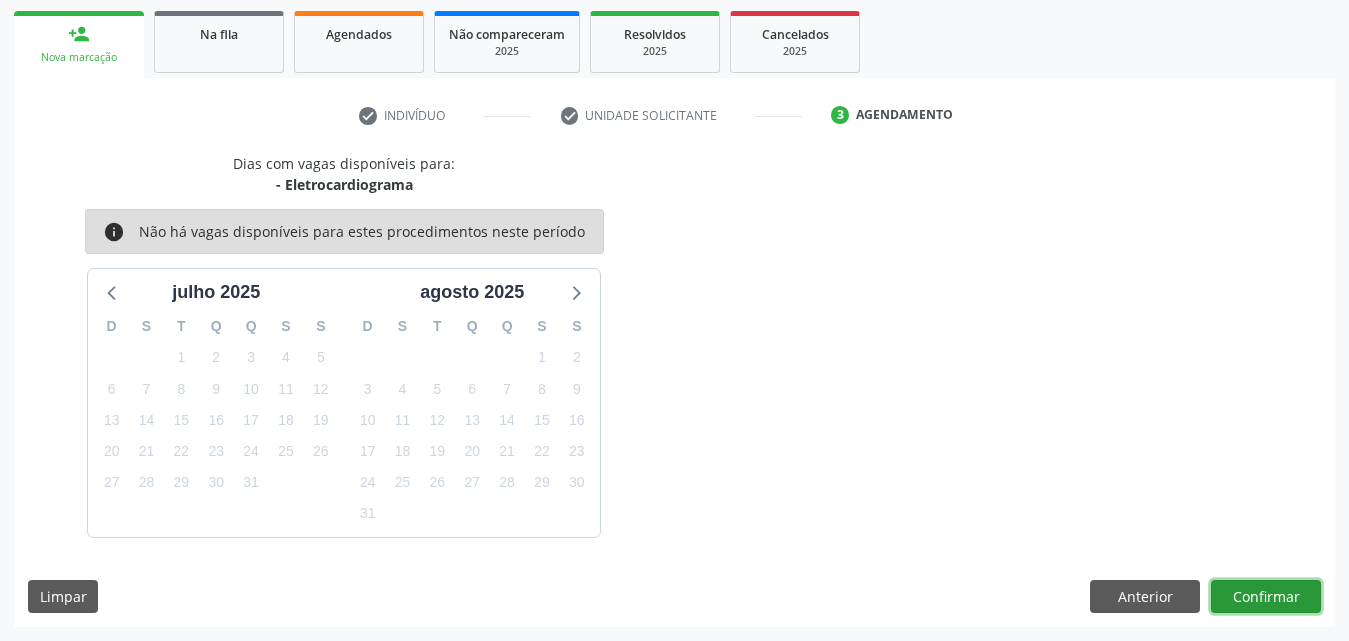 click on "Confirmar" at bounding box center [1266, 597] 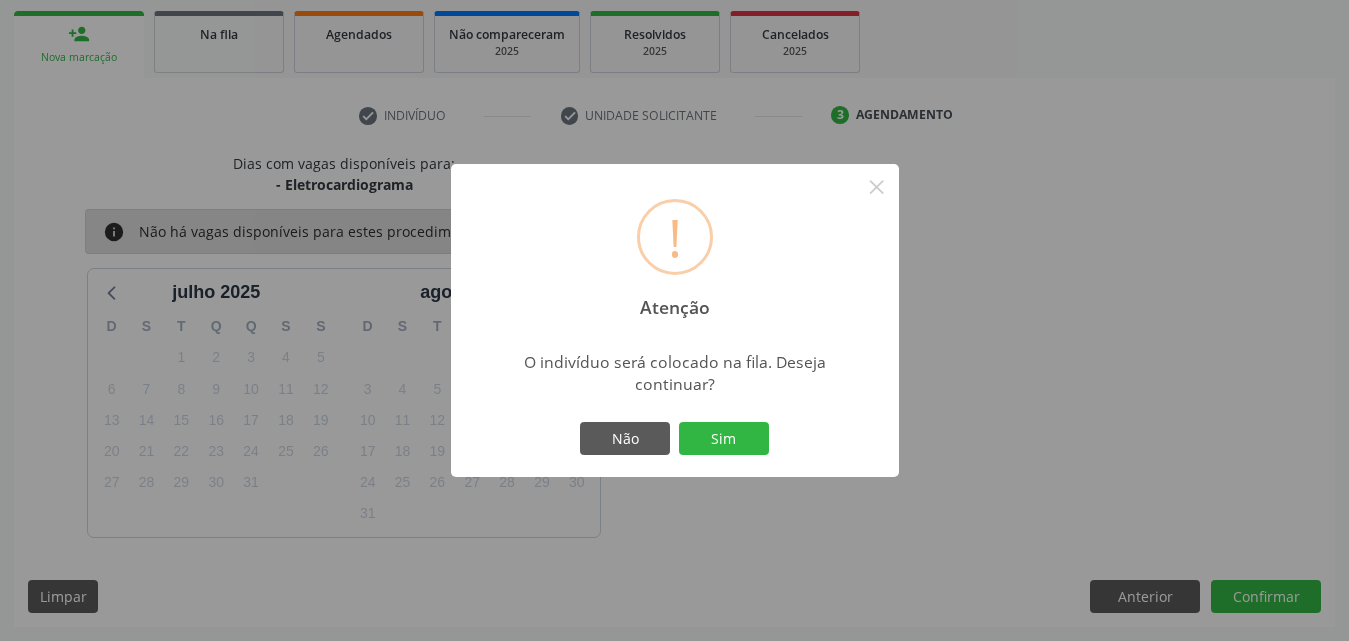 drag, startPoint x: 737, startPoint y: 433, endPoint x: 743, endPoint y: 413, distance: 20.880613 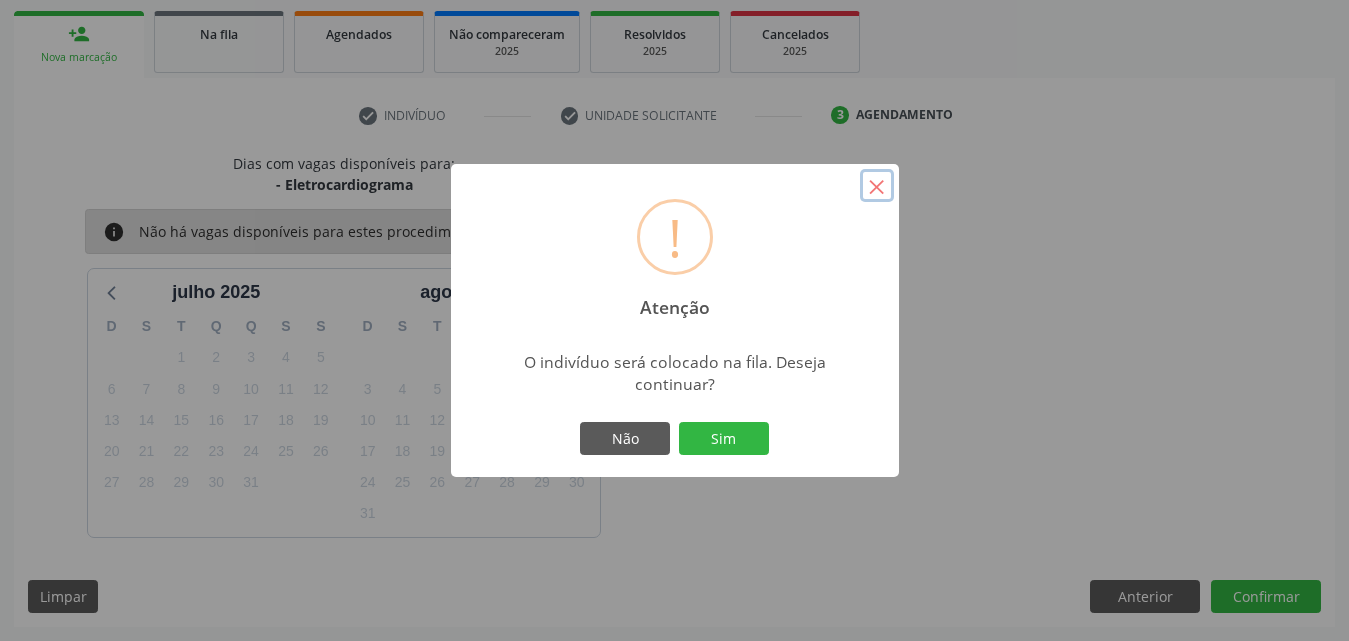 click on "×" at bounding box center (877, 186) 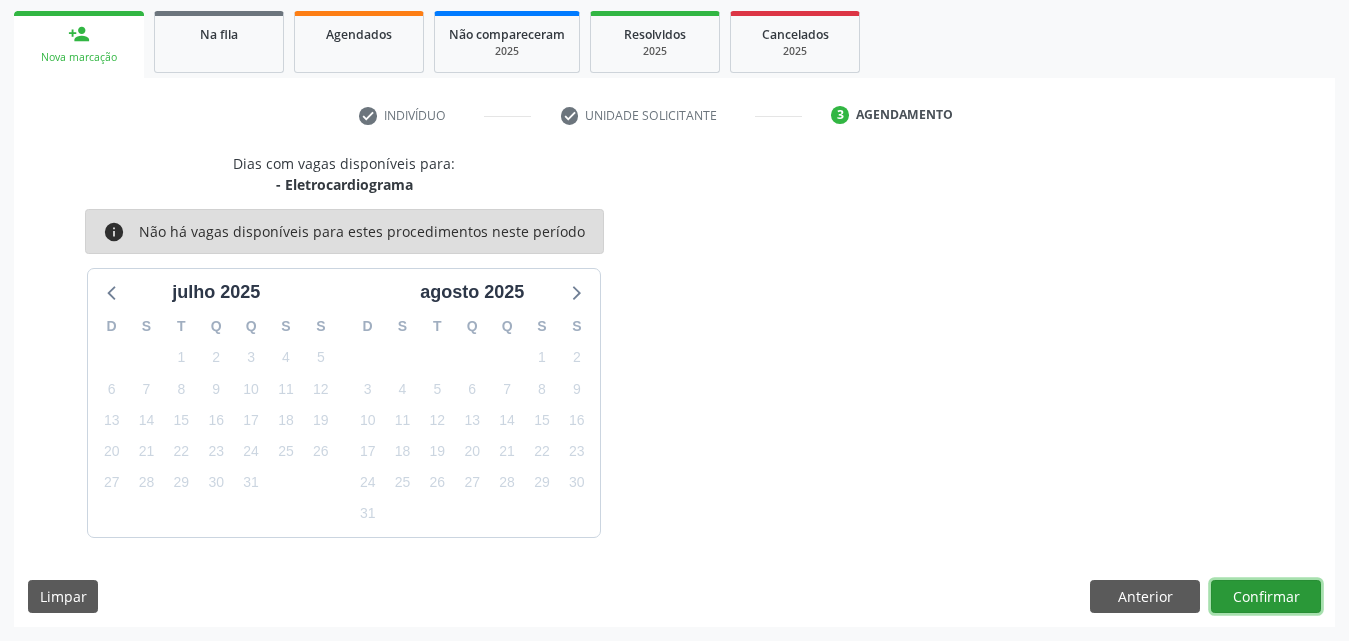 scroll, scrollTop: 0, scrollLeft: 0, axis: both 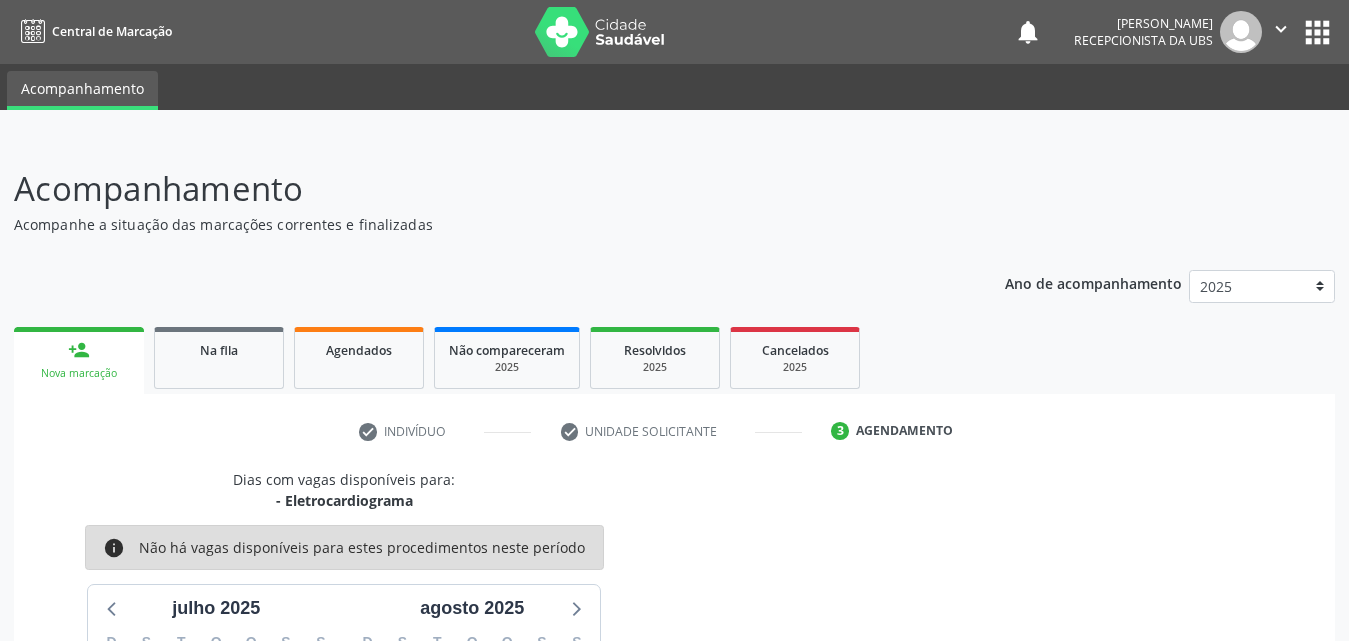 click on "person_add
Nova marcação" at bounding box center [79, 360] 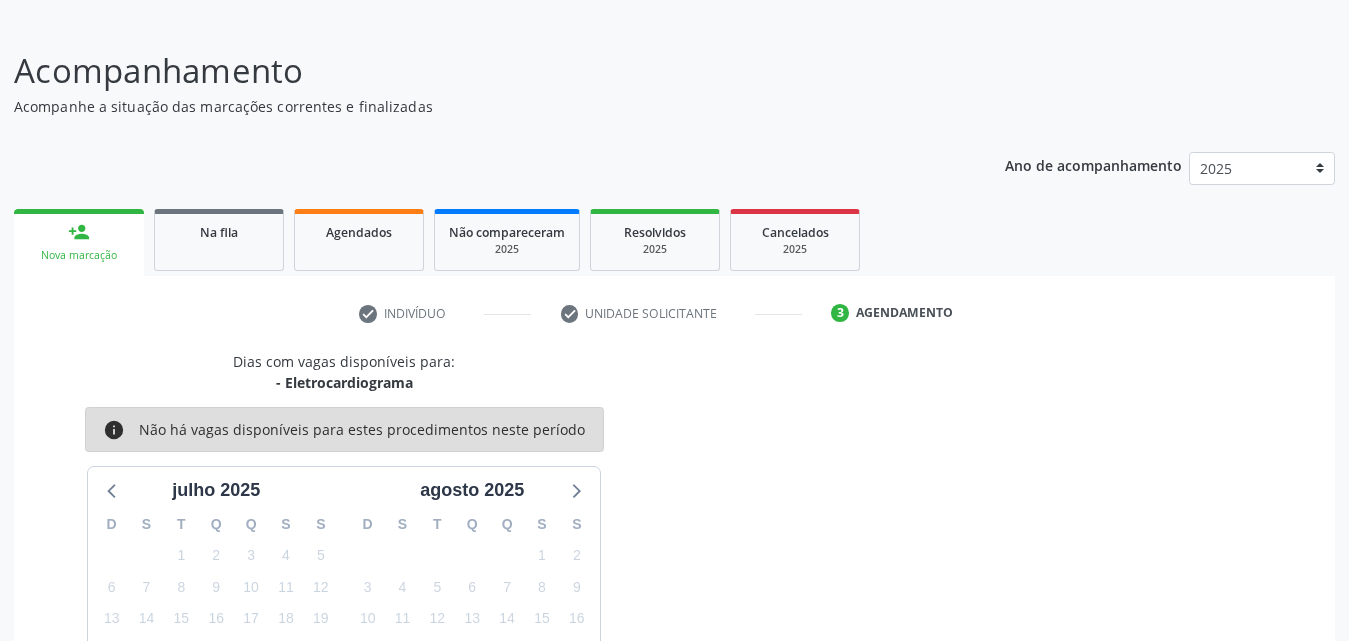 scroll, scrollTop: 116, scrollLeft: 0, axis: vertical 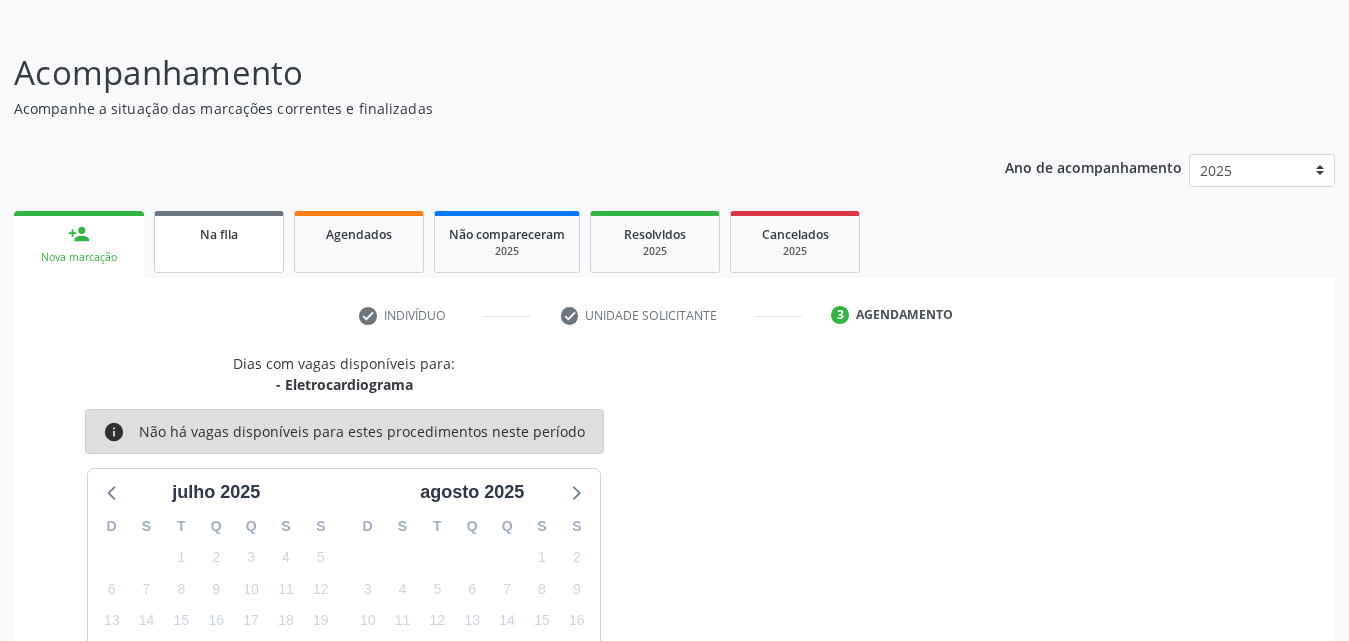 click on "Na fila" at bounding box center [219, 234] 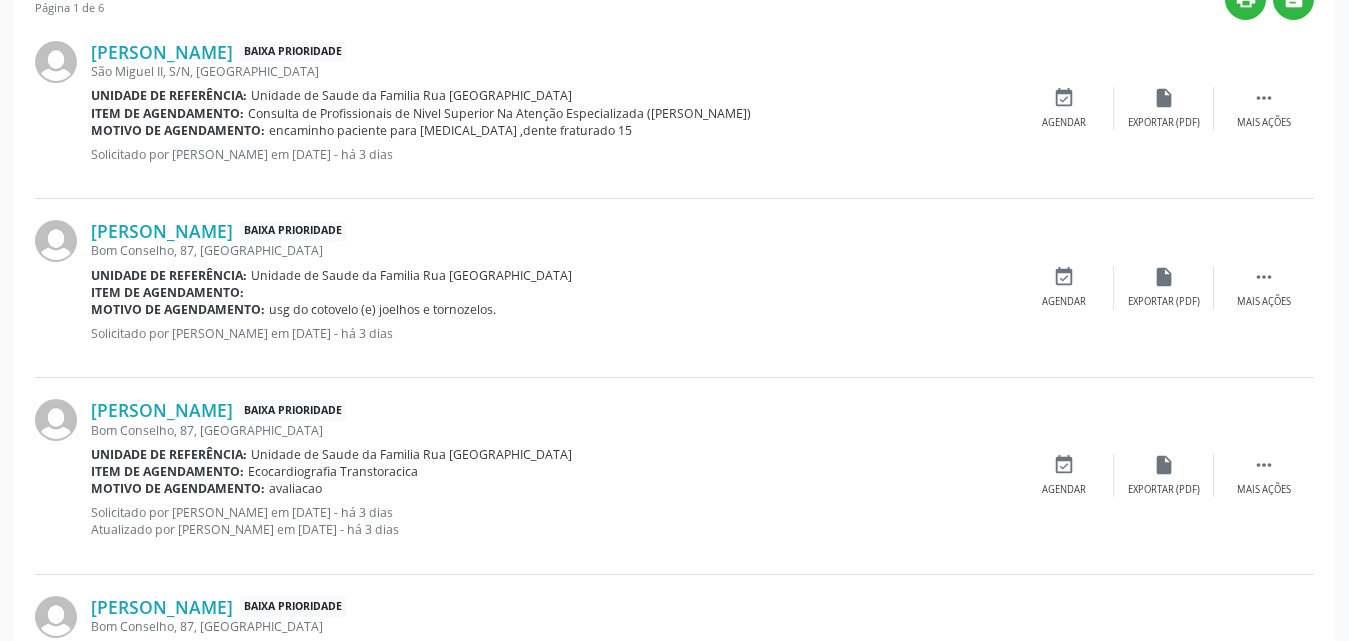 scroll, scrollTop: 816, scrollLeft: 0, axis: vertical 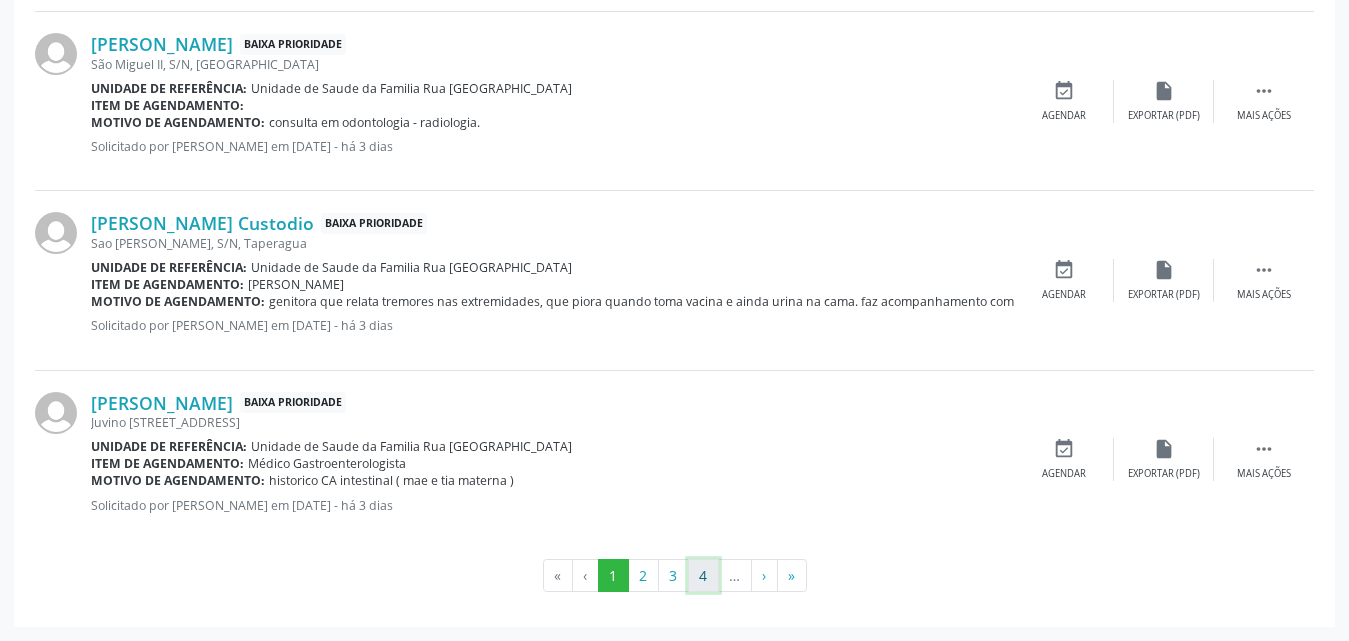 click on "4" at bounding box center [703, 576] 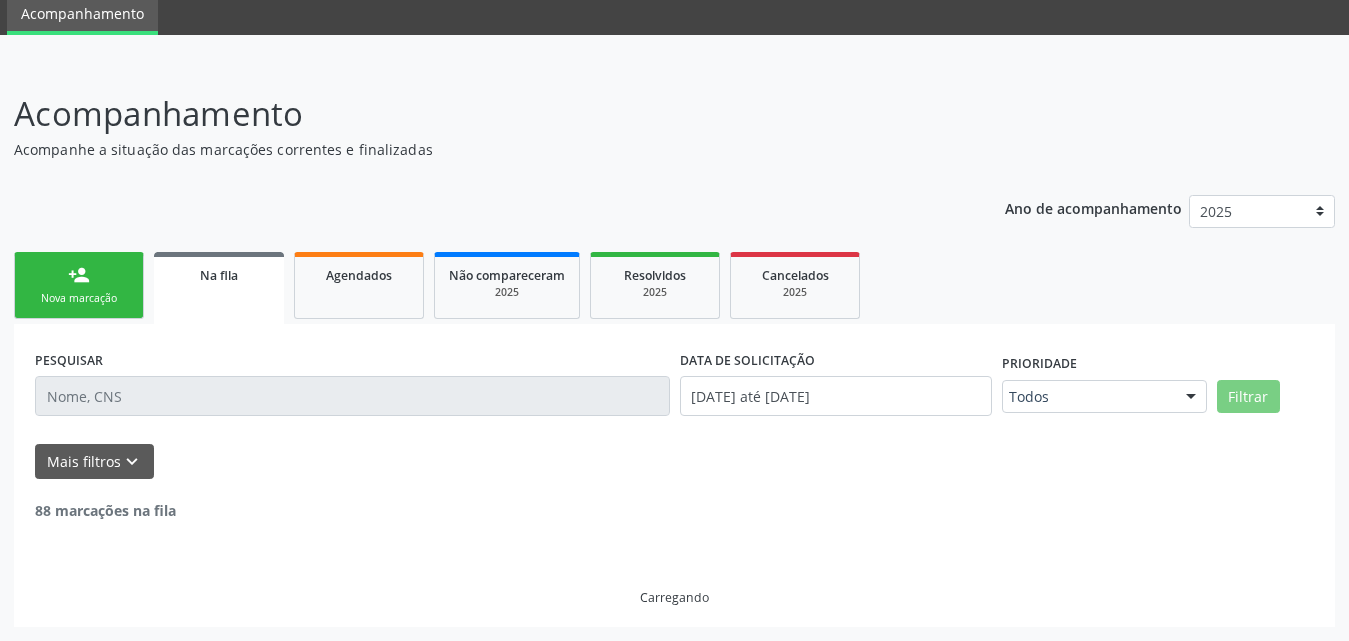 scroll, scrollTop: 2754, scrollLeft: 0, axis: vertical 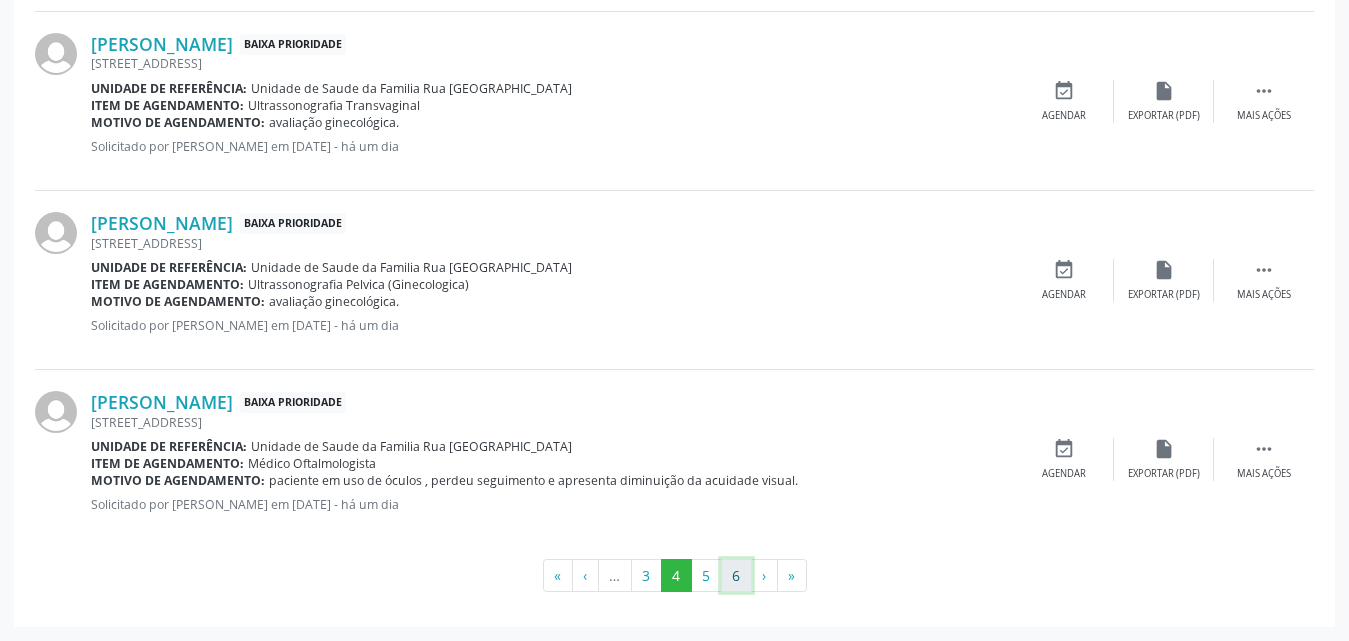 click on "6" at bounding box center [736, 576] 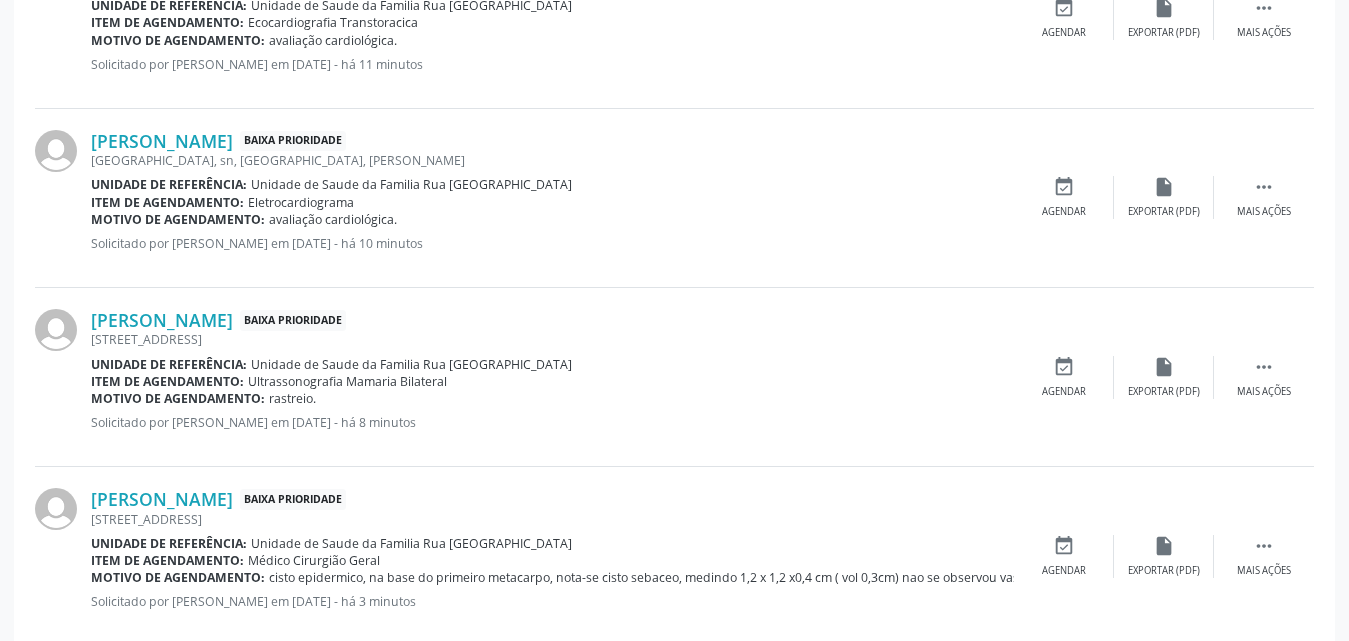 scroll, scrollTop: 2413, scrollLeft: 0, axis: vertical 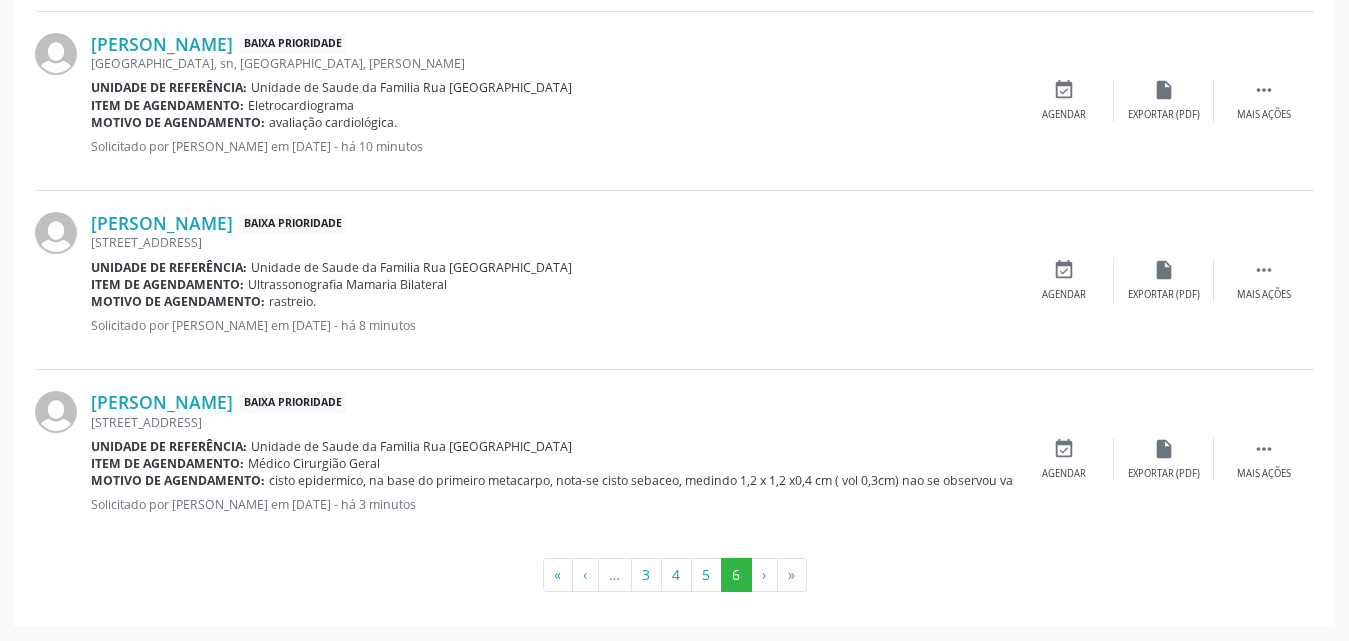 click on "›" at bounding box center (765, 575) 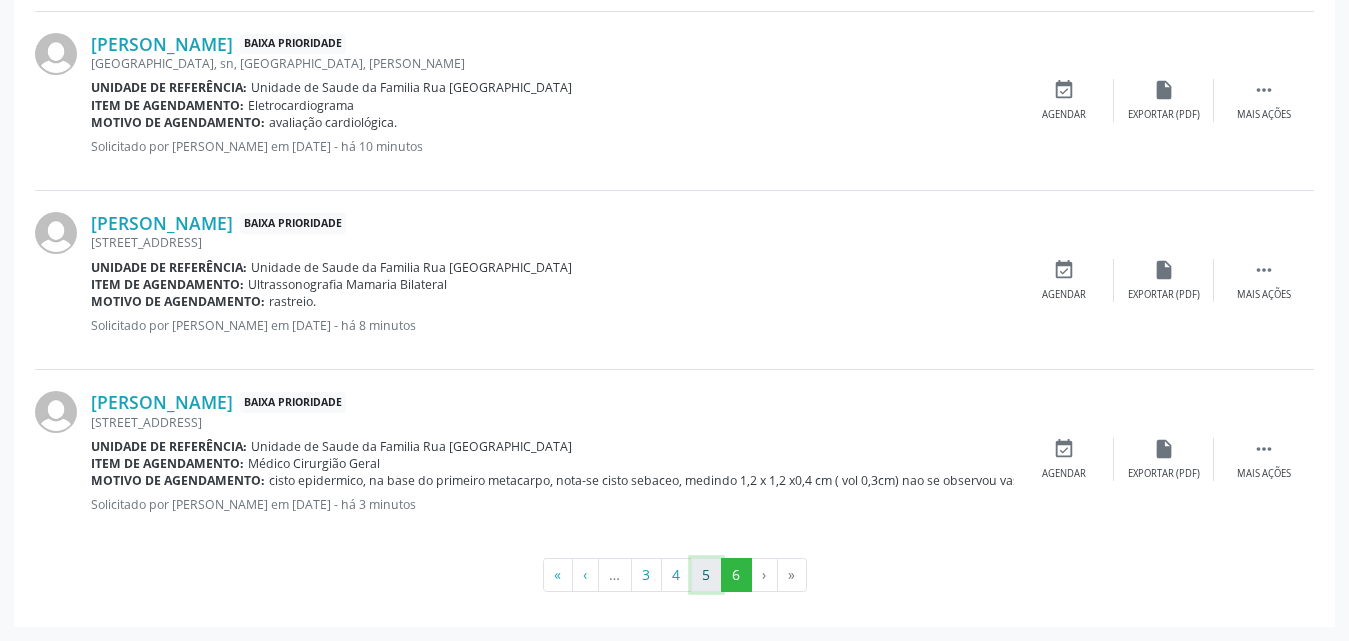 click on "5" at bounding box center (706, 575) 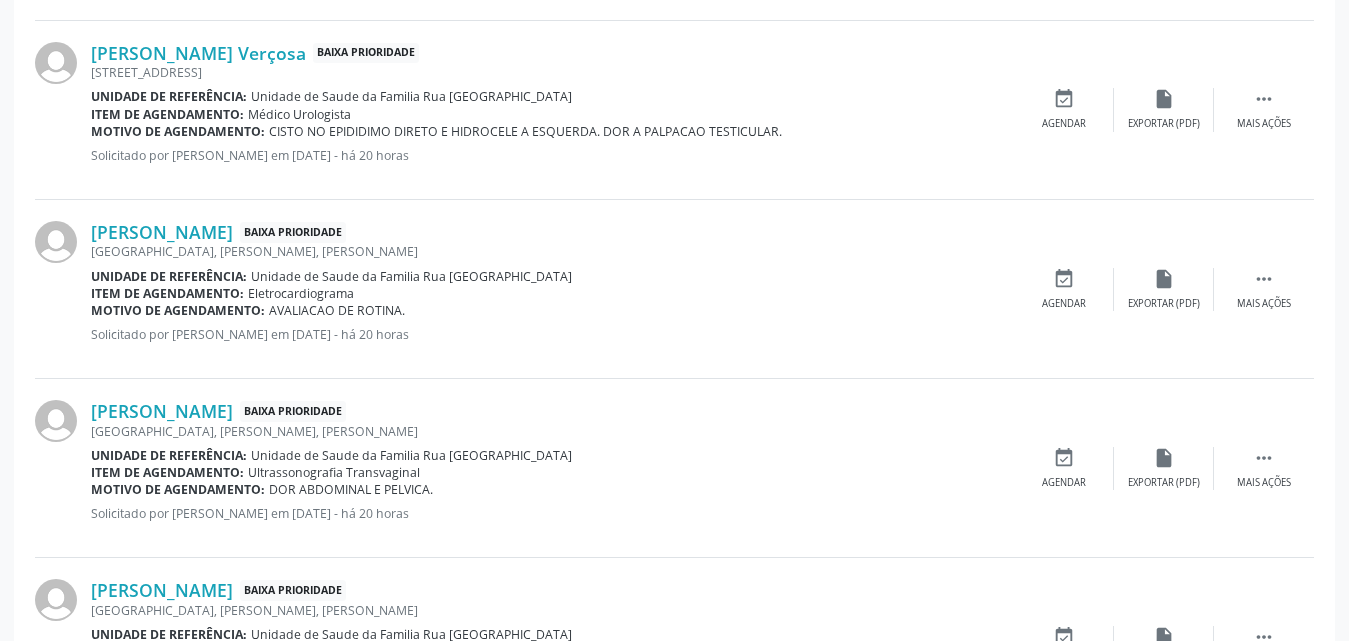 scroll, scrollTop: 2754, scrollLeft: 0, axis: vertical 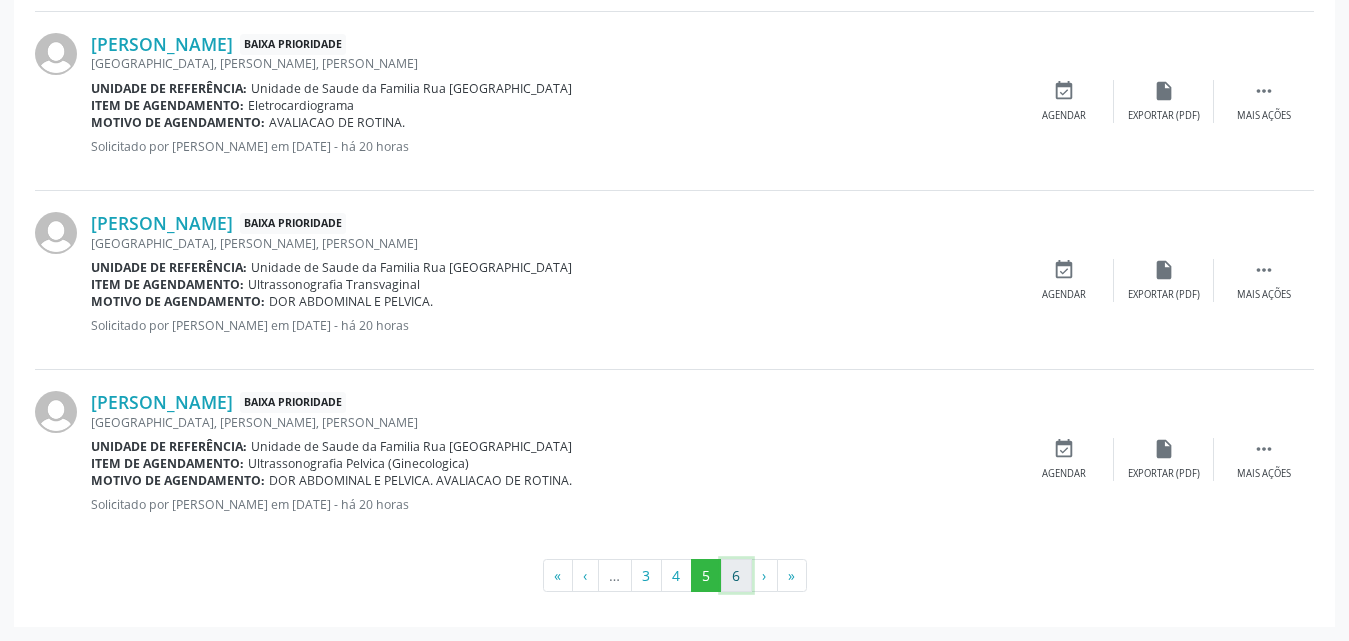 click on "6" at bounding box center (736, 576) 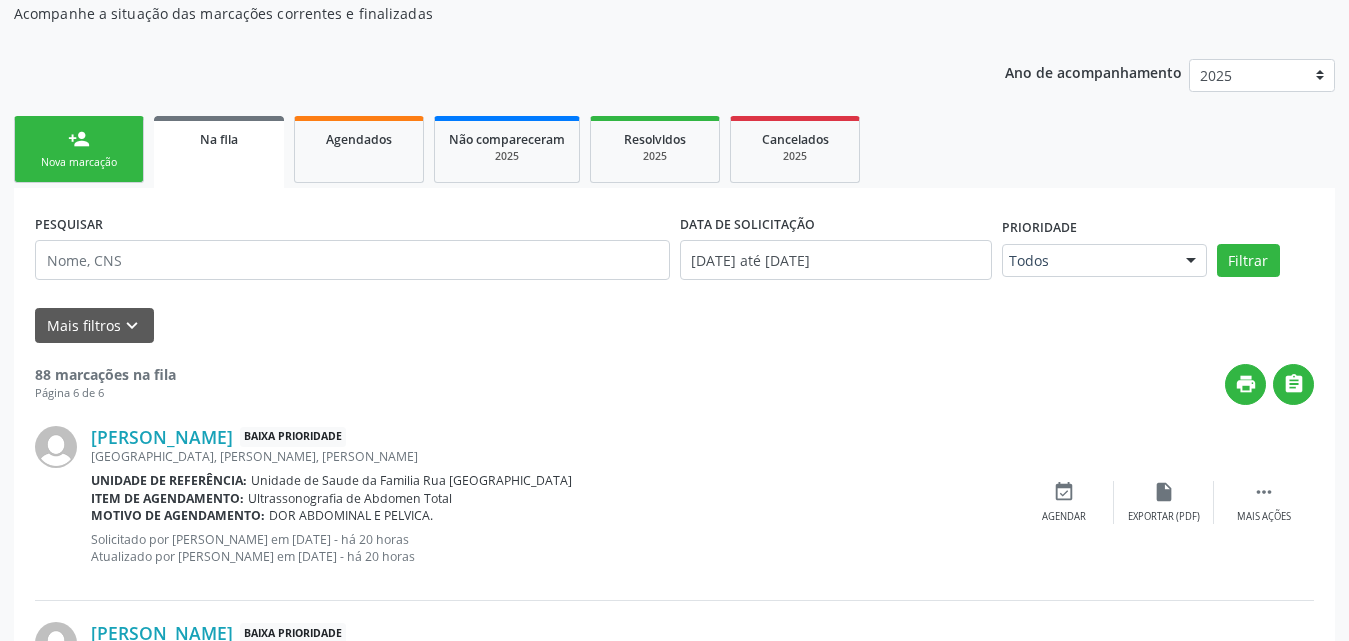scroll, scrollTop: 113, scrollLeft: 0, axis: vertical 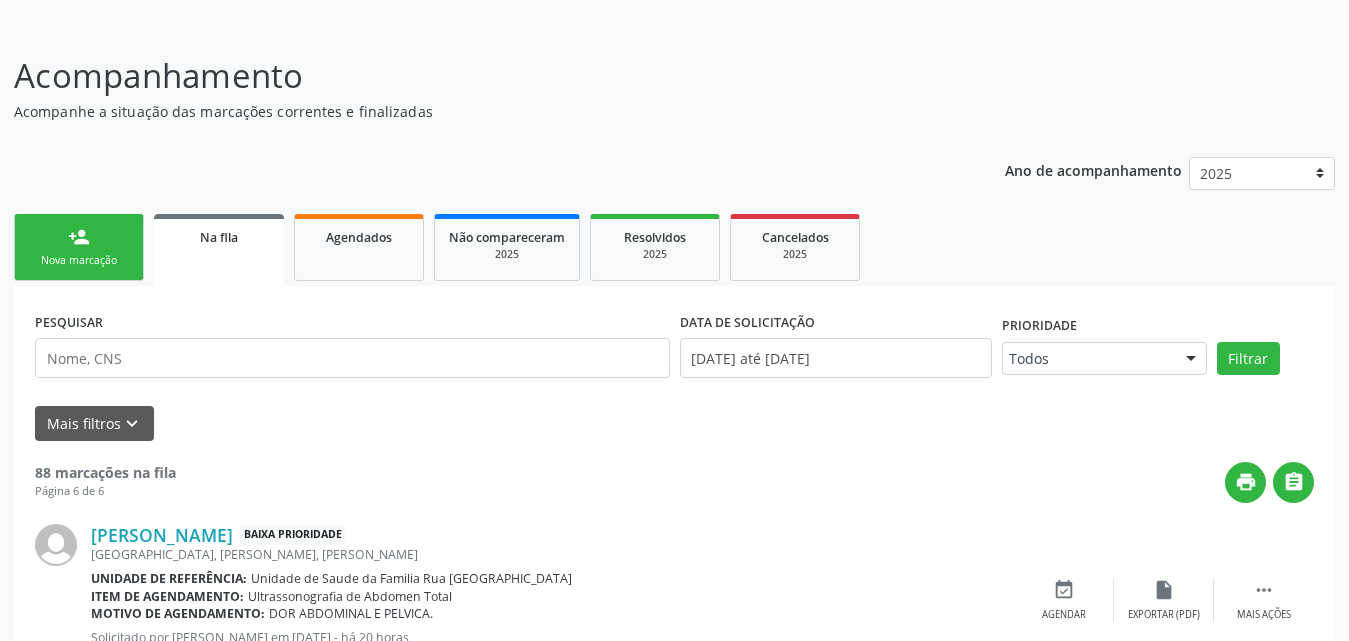 click on "Nova marcação" at bounding box center (79, 260) 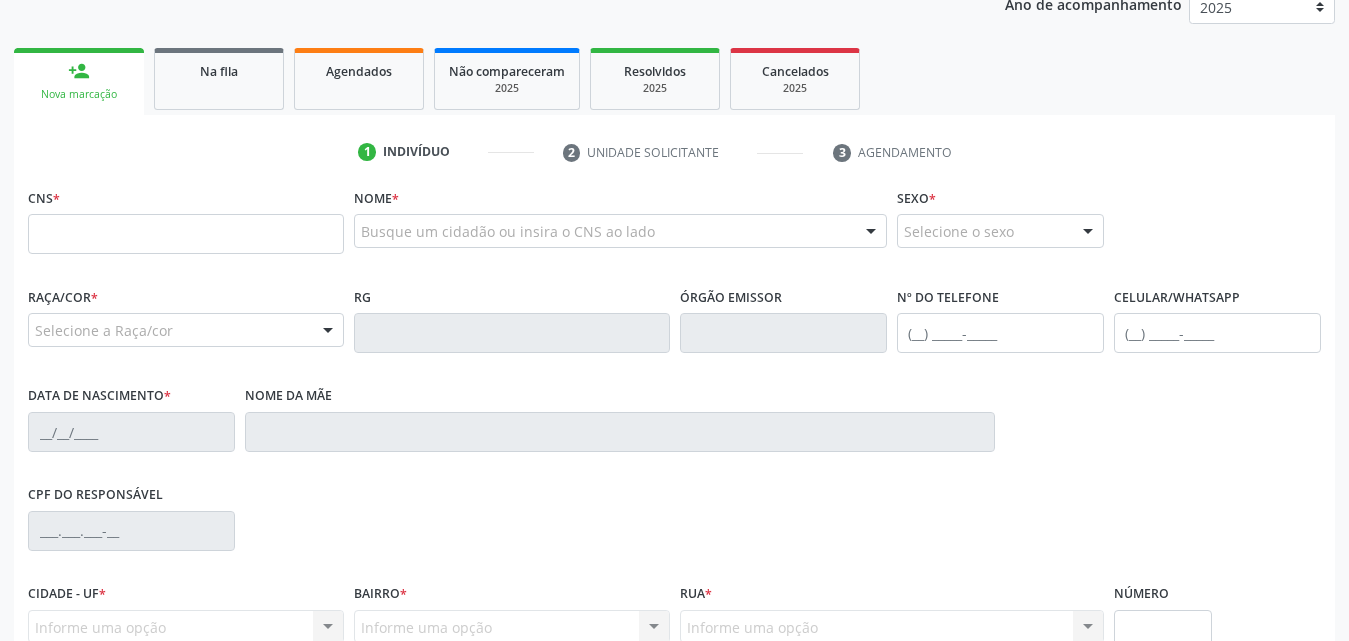 scroll, scrollTop: 271, scrollLeft: 0, axis: vertical 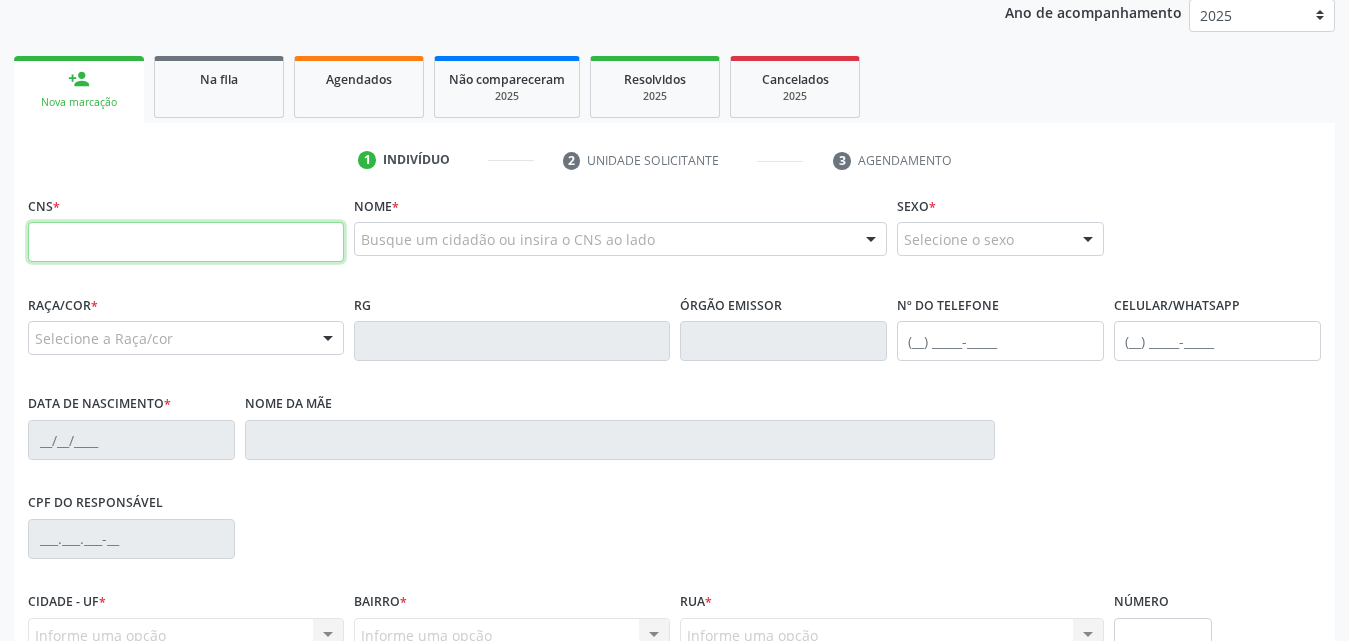 click at bounding box center [186, 242] 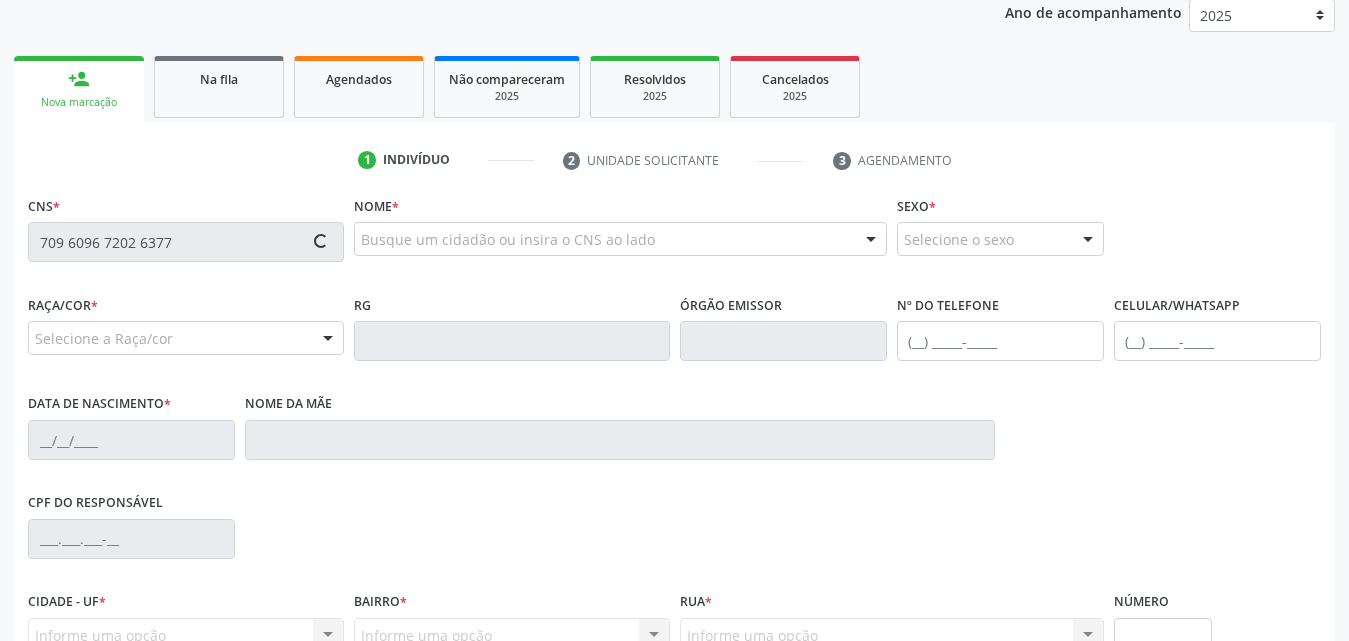 type on "709 6096 7202 6377" 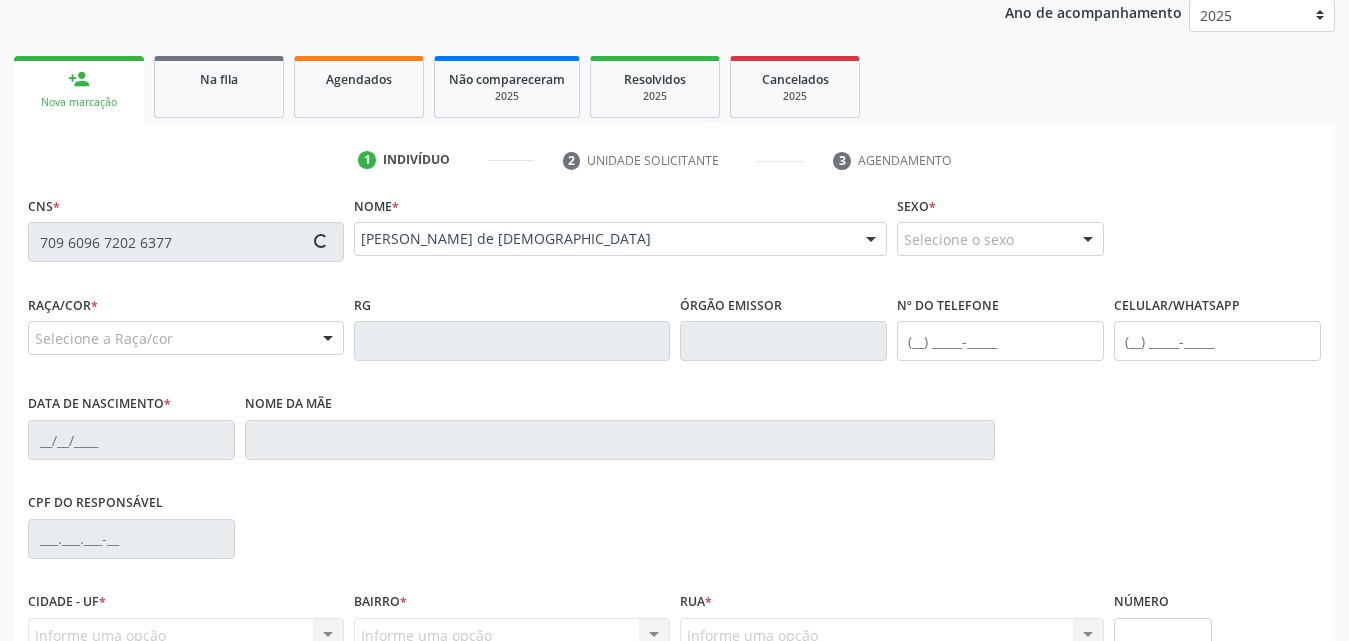 type on "[PHONE_NUMBER]" 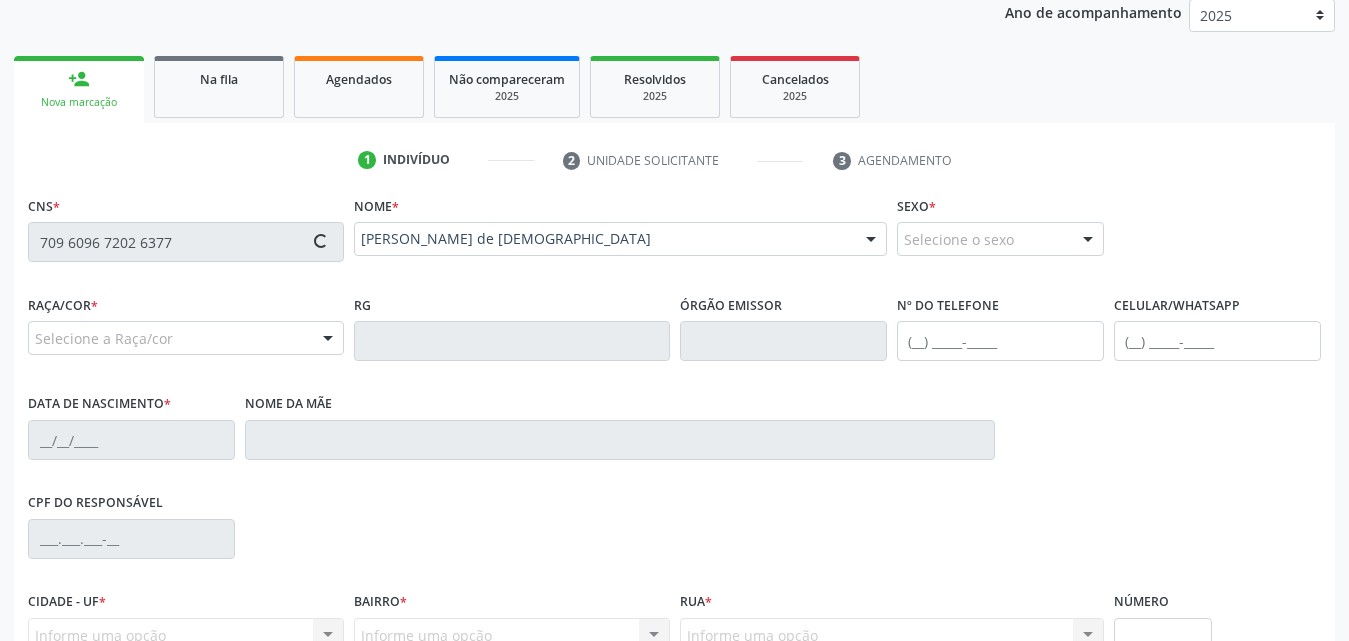 type on "[PHONE_NUMBER]" 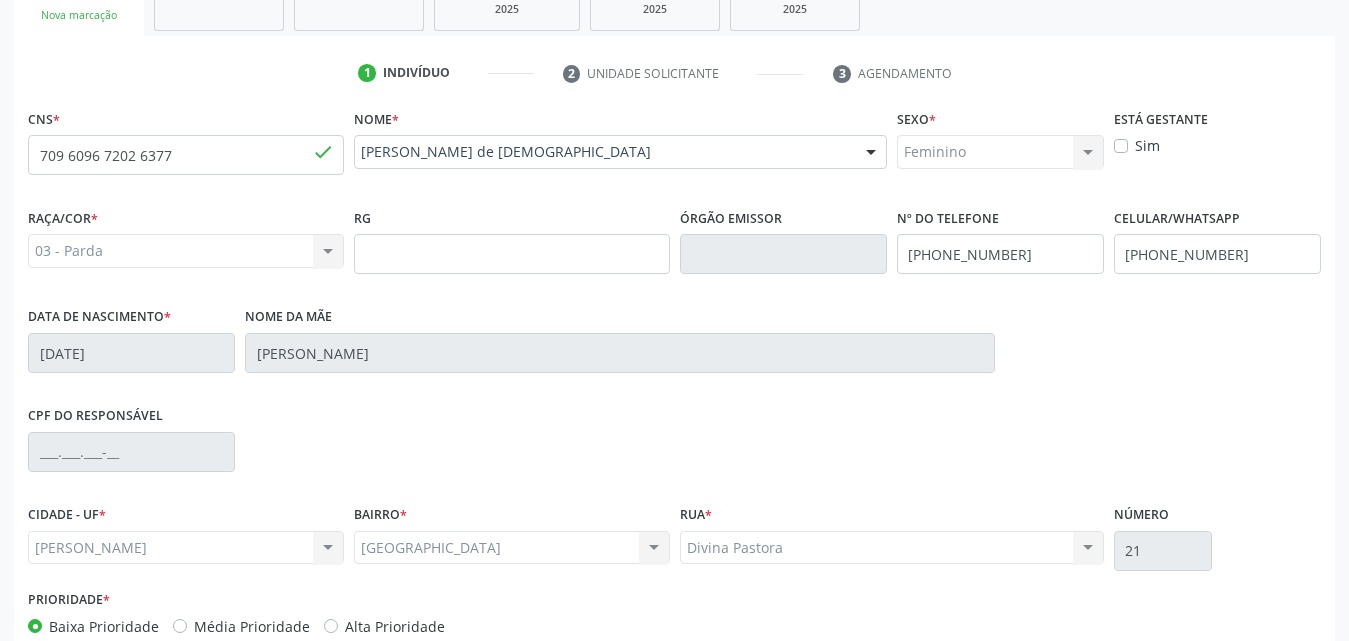 scroll, scrollTop: 471, scrollLeft: 0, axis: vertical 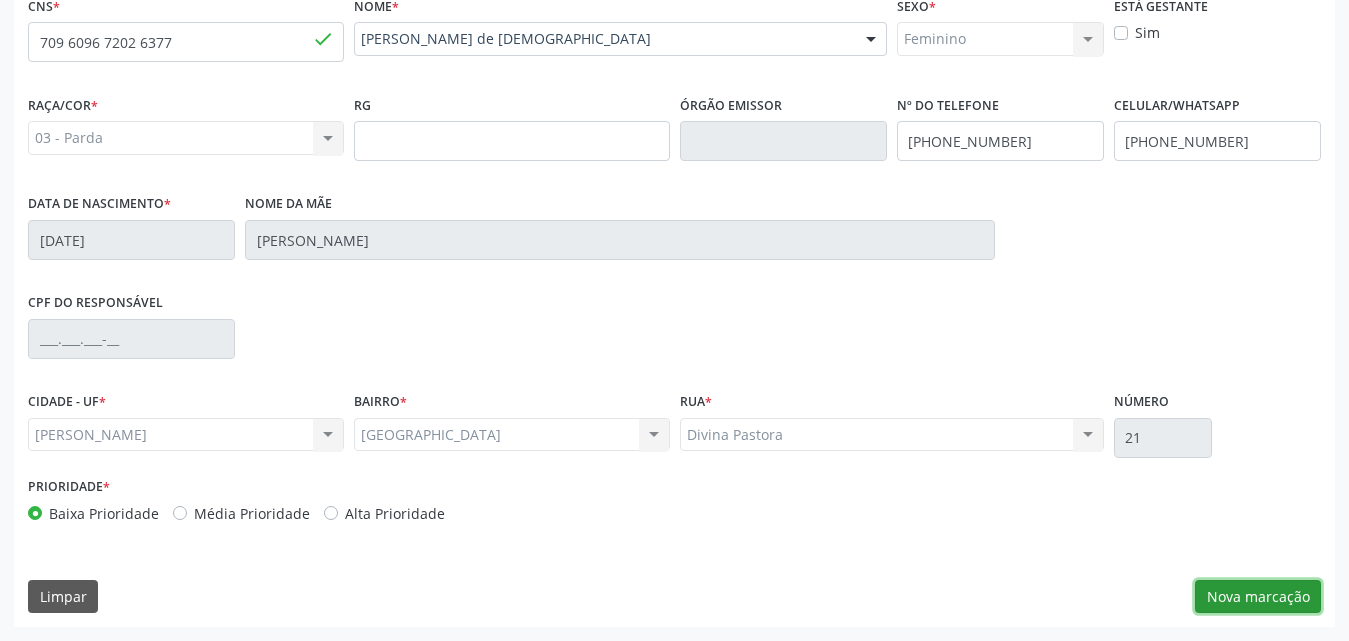 click on "Nova marcação" at bounding box center [1258, 597] 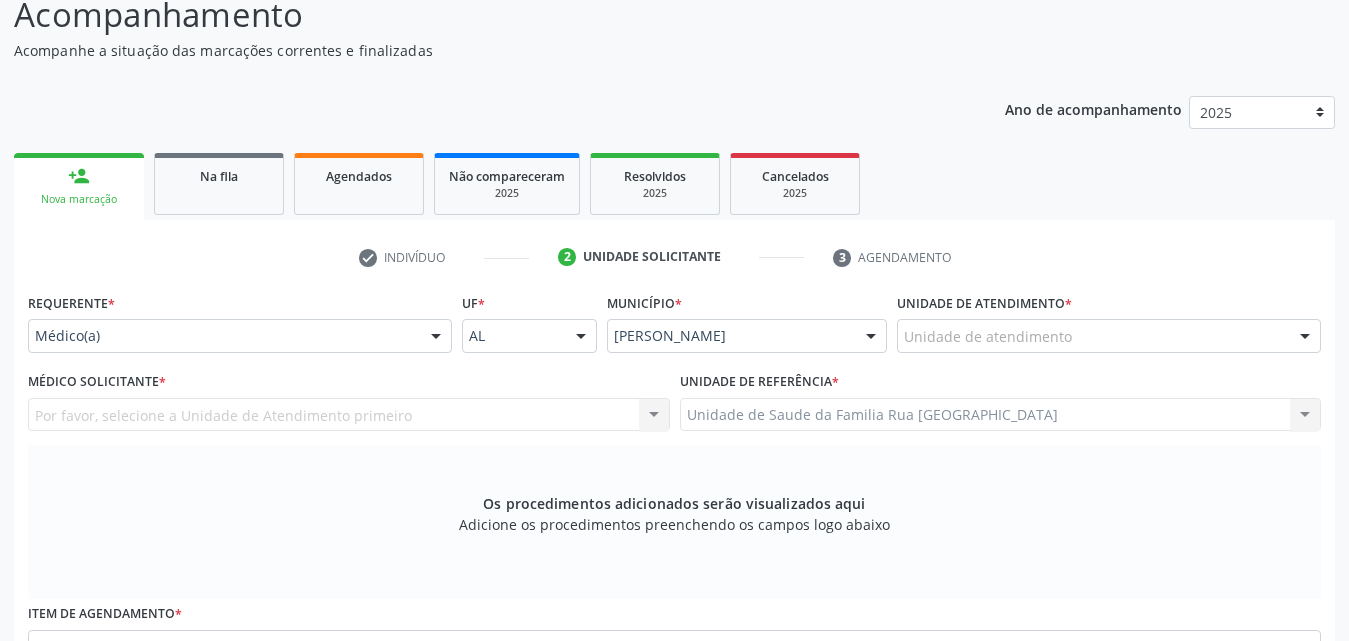 scroll, scrollTop: 171, scrollLeft: 0, axis: vertical 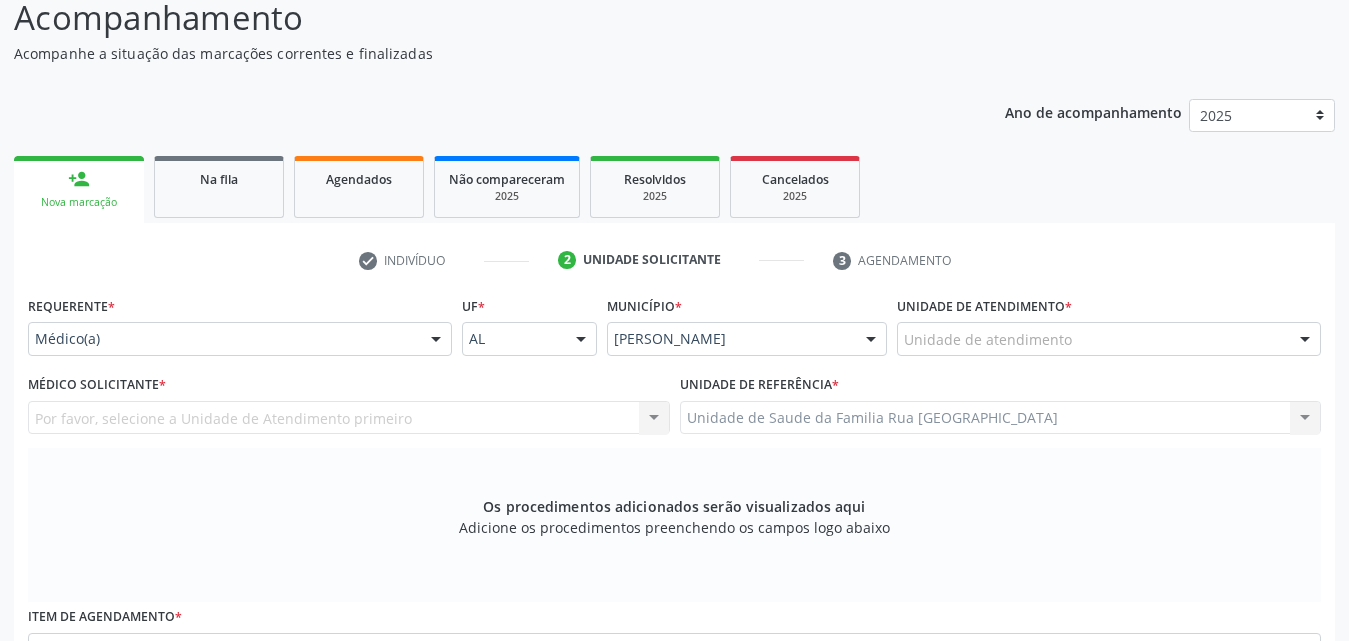 click on "Unidade de atendimento" at bounding box center (1109, 339) 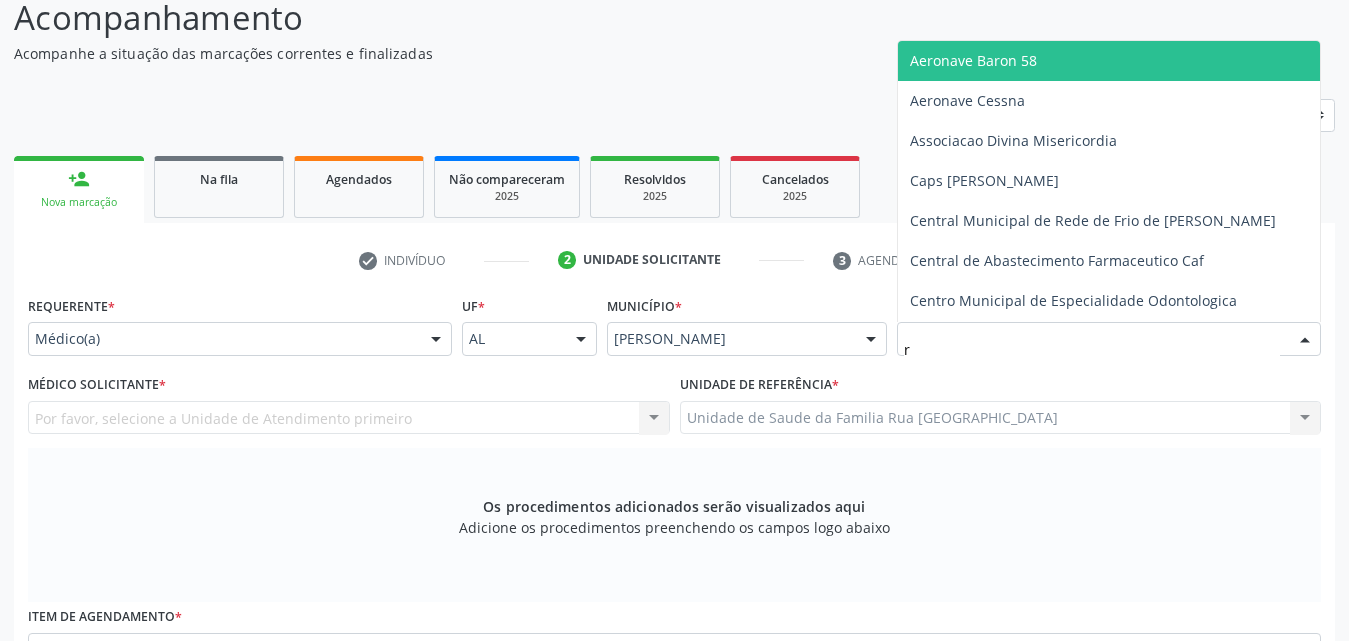 type on "ru" 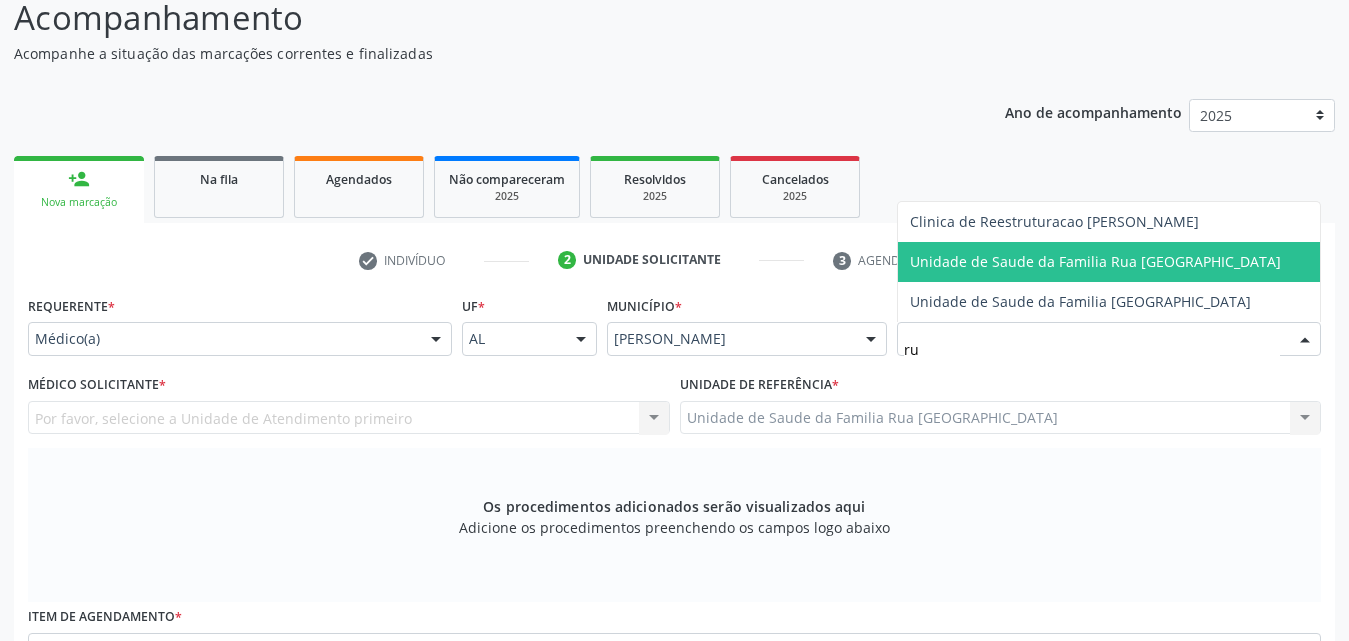 click on "Unidade de Saude da Familia Rua [GEOGRAPHIC_DATA]" at bounding box center (1095, 261) 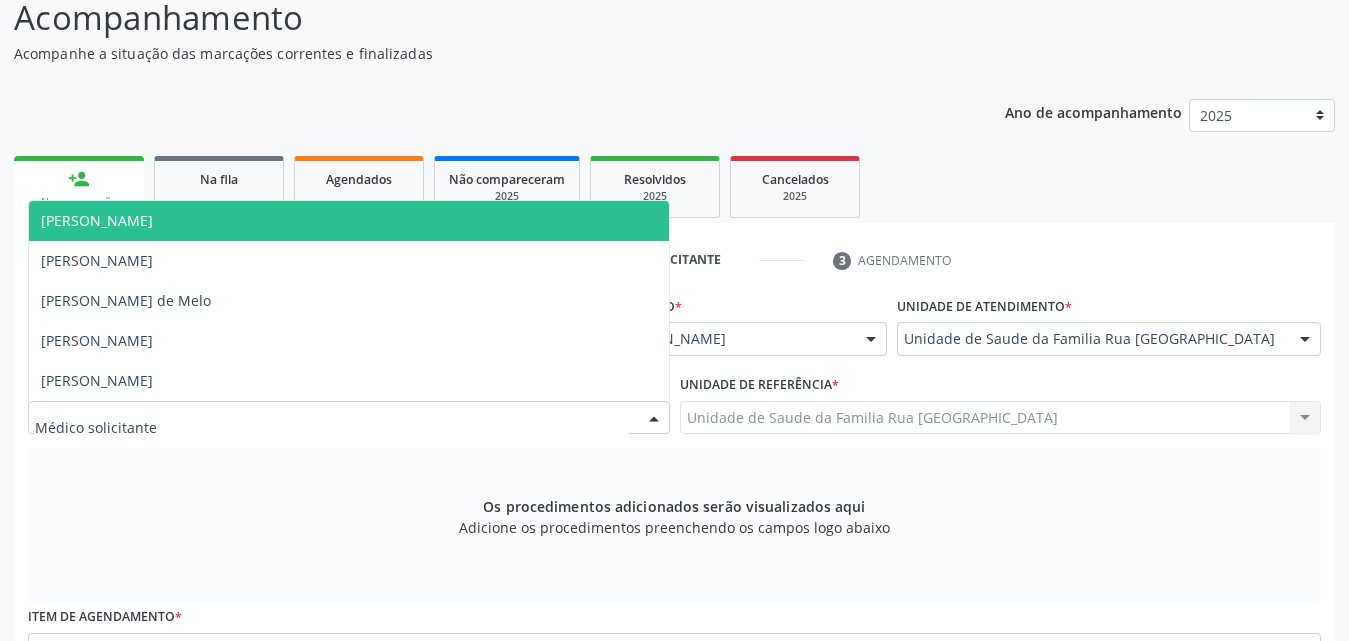 click at bounding box center [654, 419] 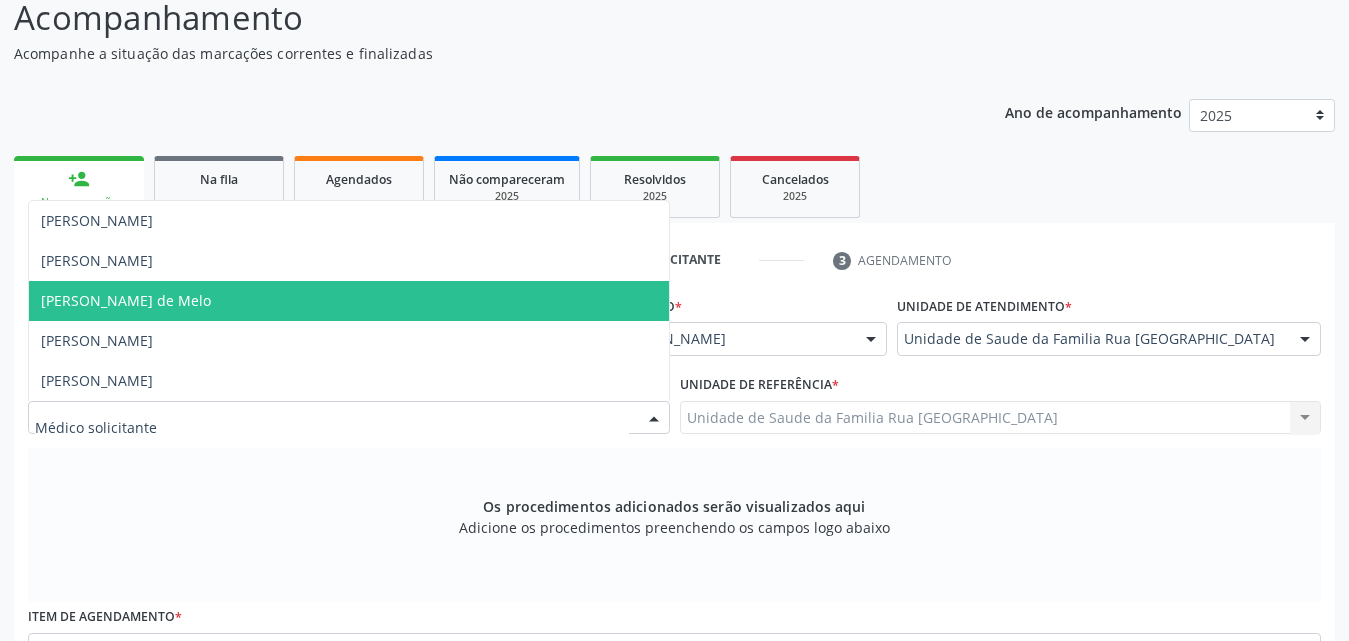 click on "[PERSON_NAME] de Melo" at bounding box center [126, 300] 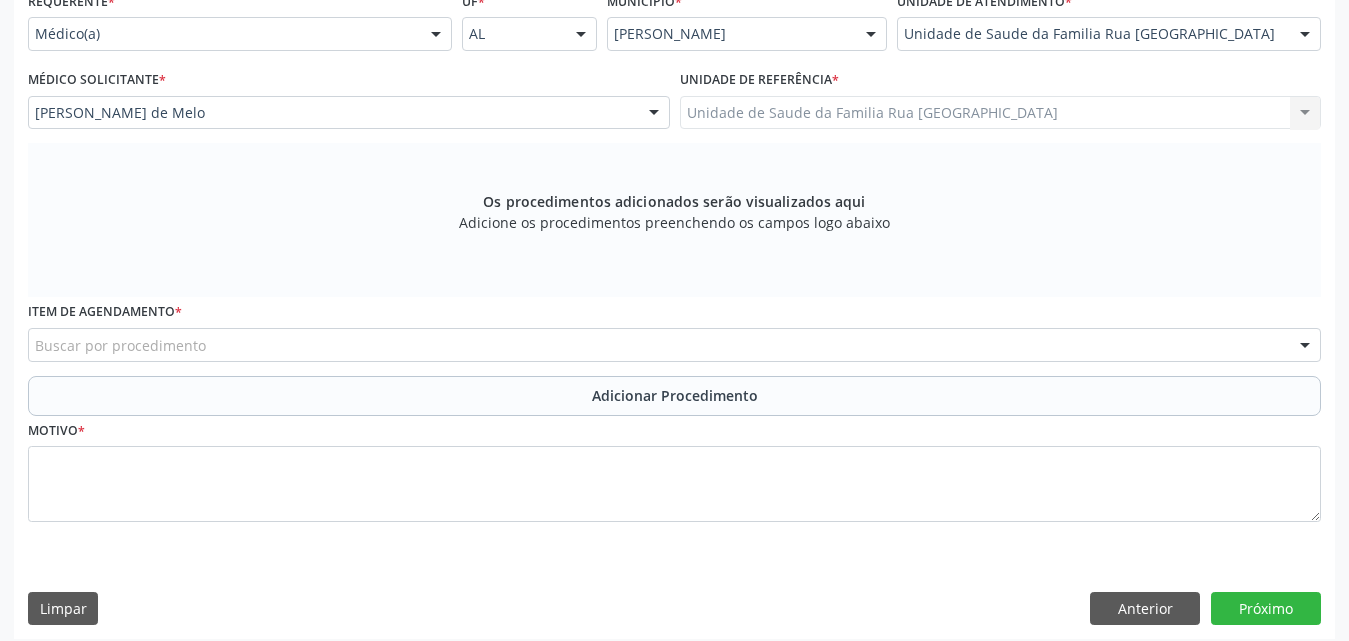 scroll, scrollTop: 488, scrollLeft: 0, axis: vertical 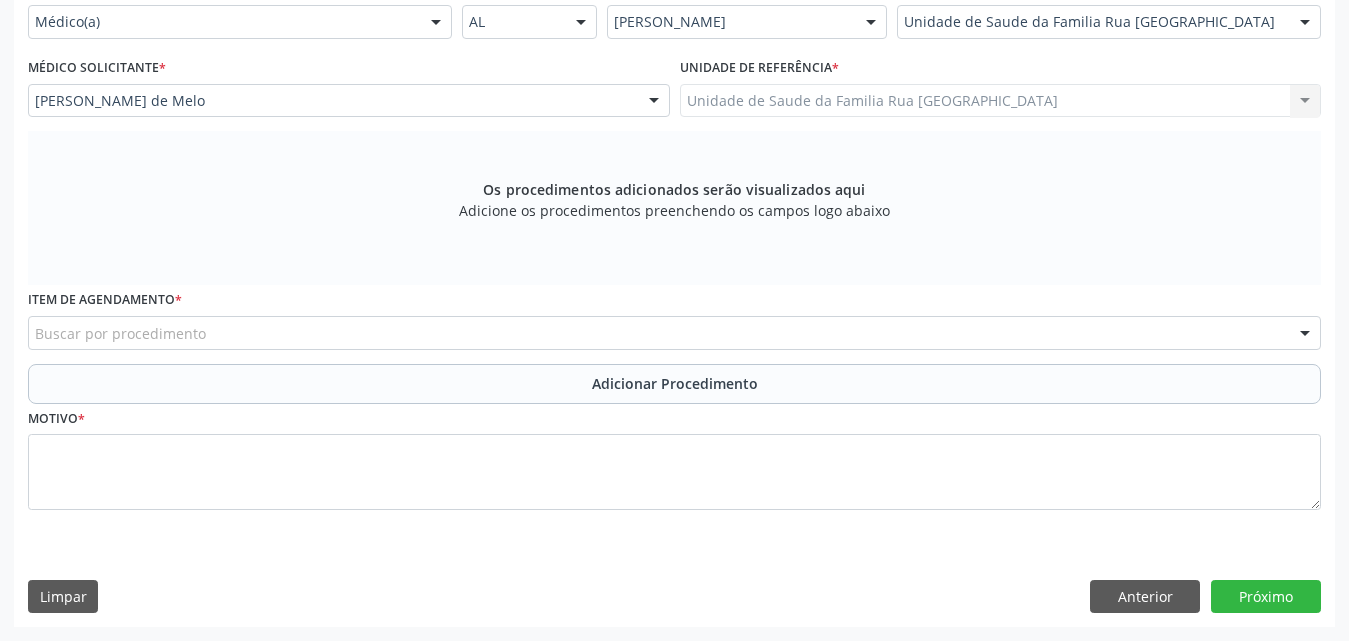 click on "Buscar por procedimento" at bounding box center (674, 333) 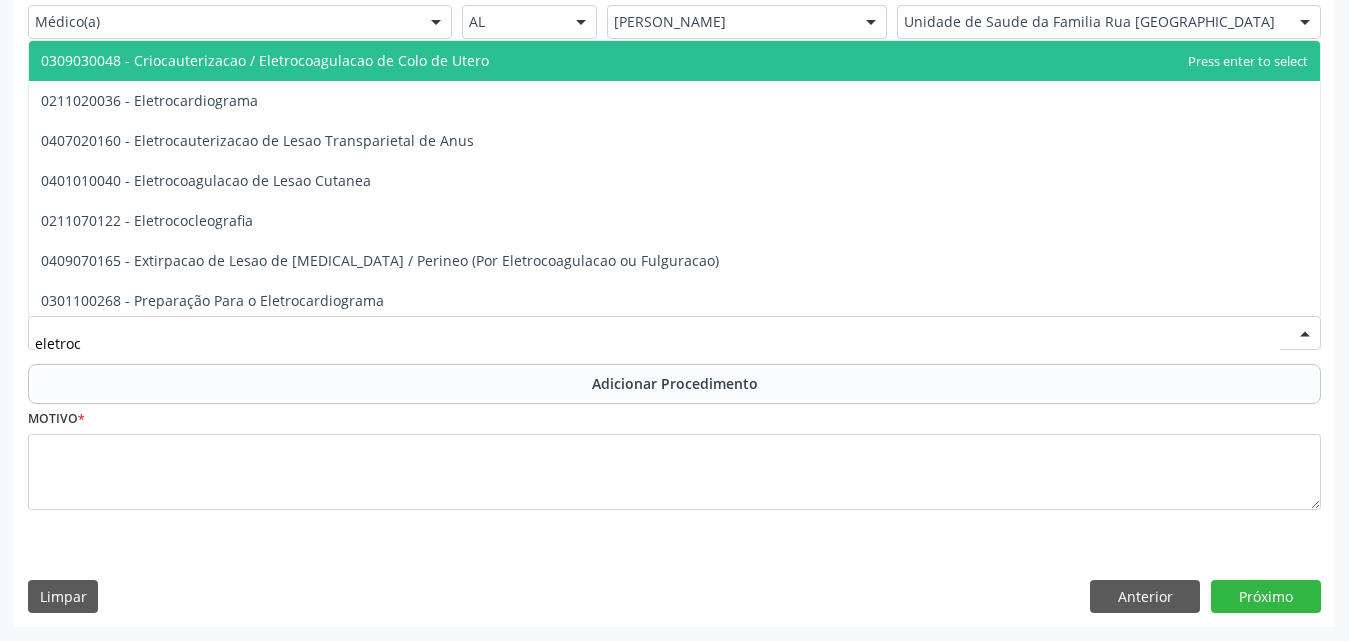 type on "eletroca" 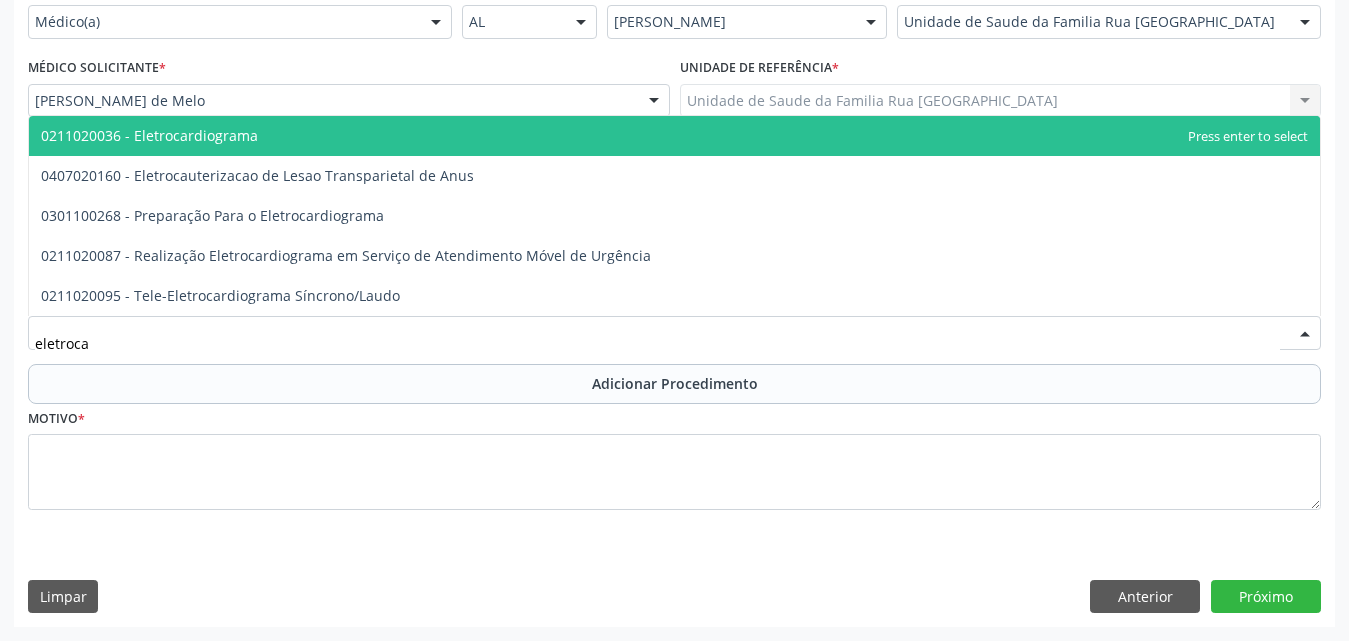 click on "0211020036 - Eletrocardiograma" at bounding box center [674, 136] 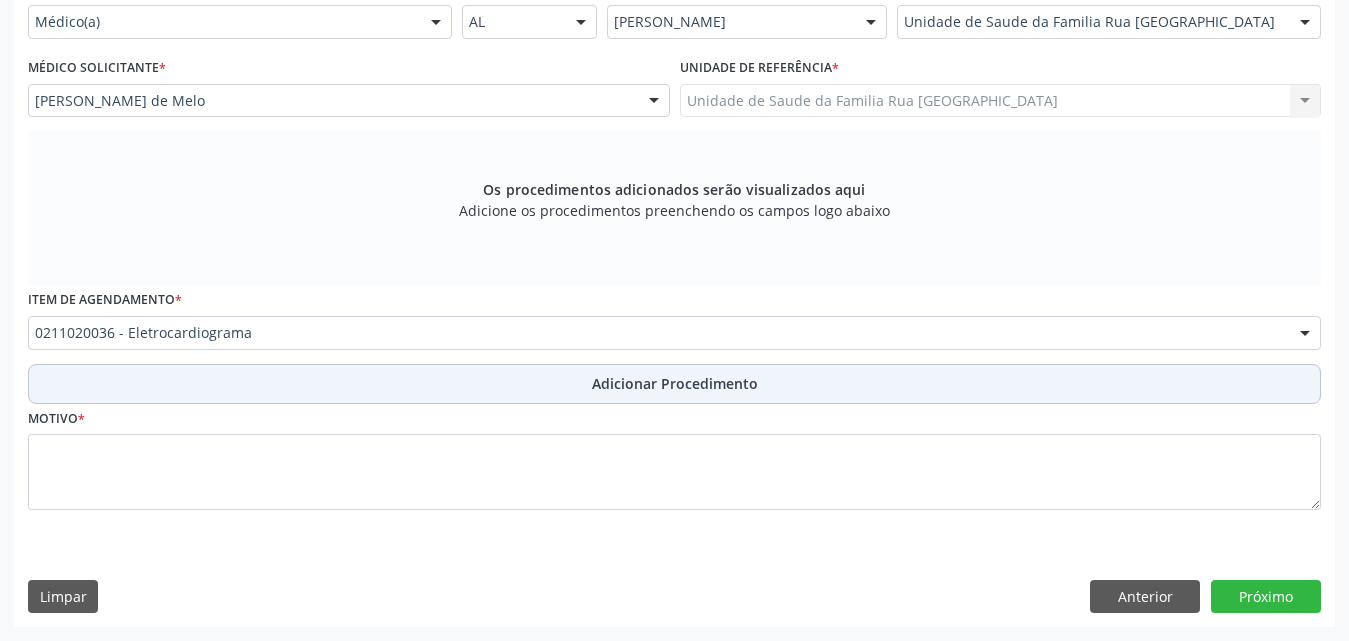click on "Adicionar Procedimento" at bounding box center (675, 383) 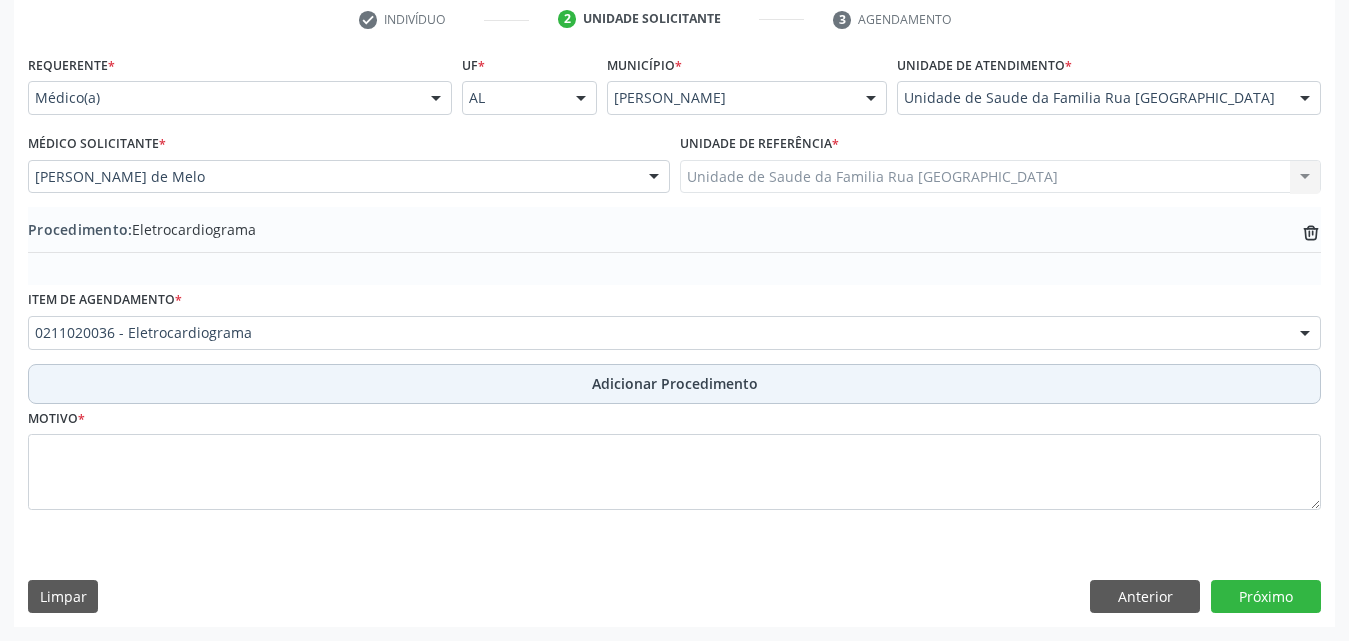 scroll, scrollTop: 412, scrollLeft: 0, axis: vertical 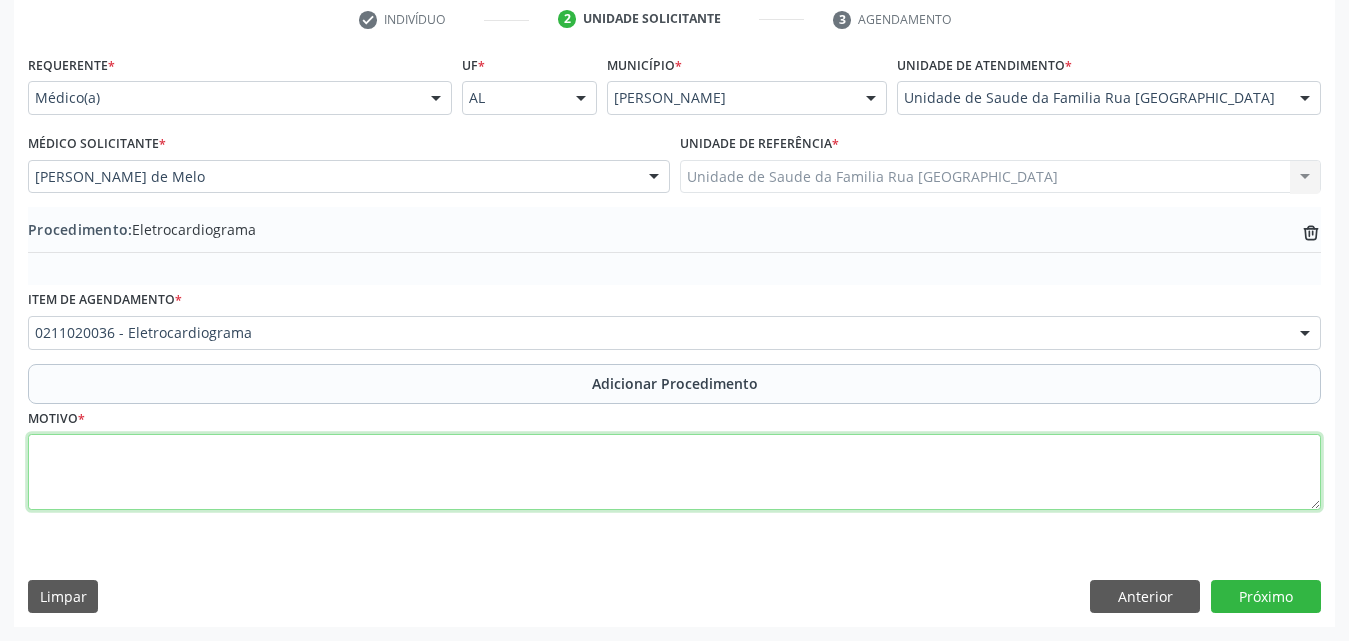 click at bounding box center (674, 472) 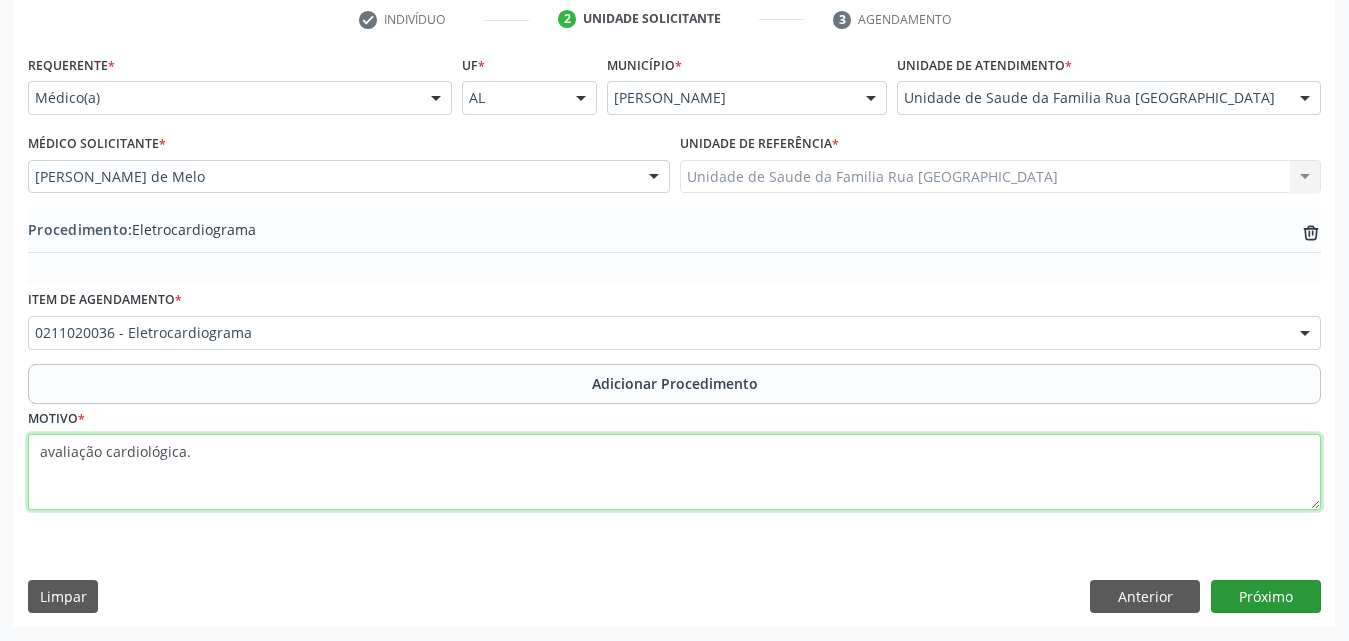 type on "avaliação cardiológica." 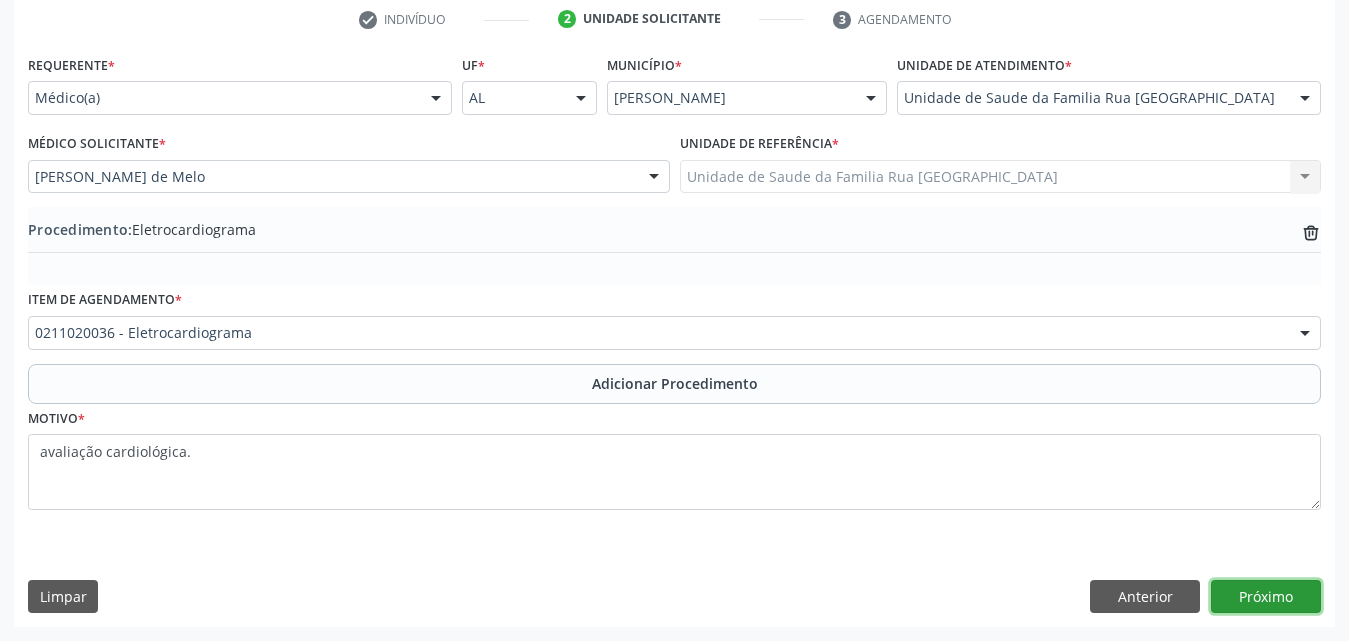click on "Próximo" at bounding box center [1266, 597] 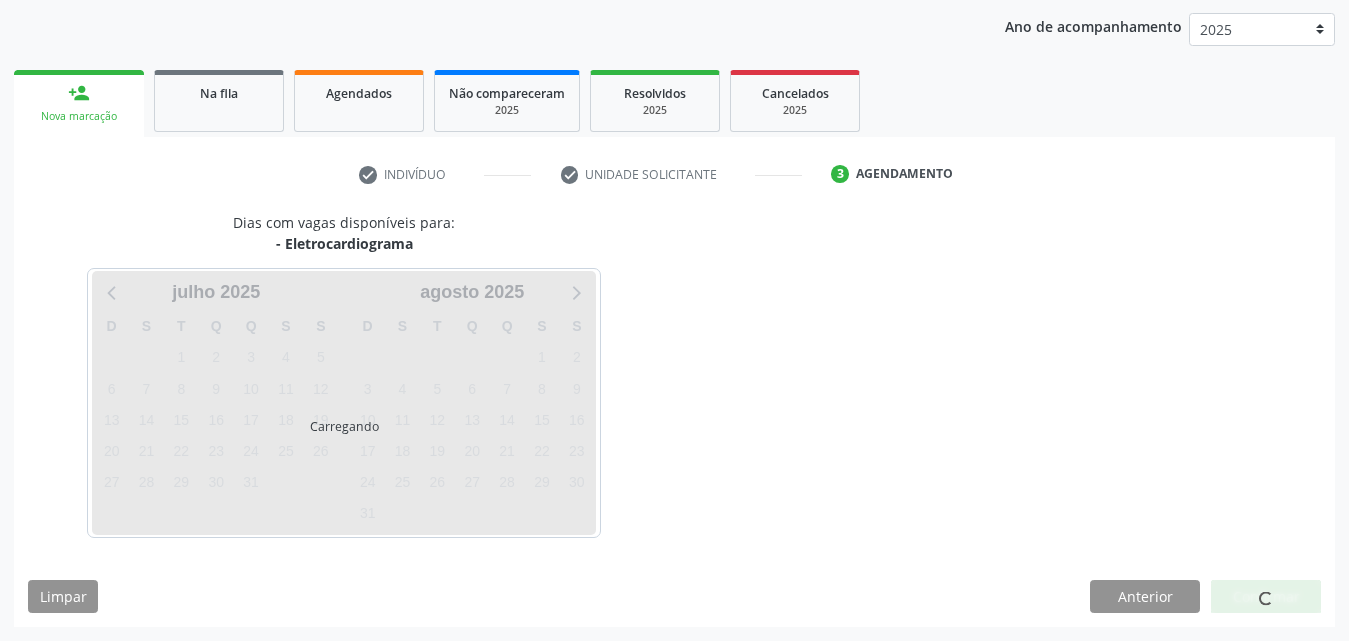 scroll, scrollTop: 316, scrollLeft: 0, axis: vertical 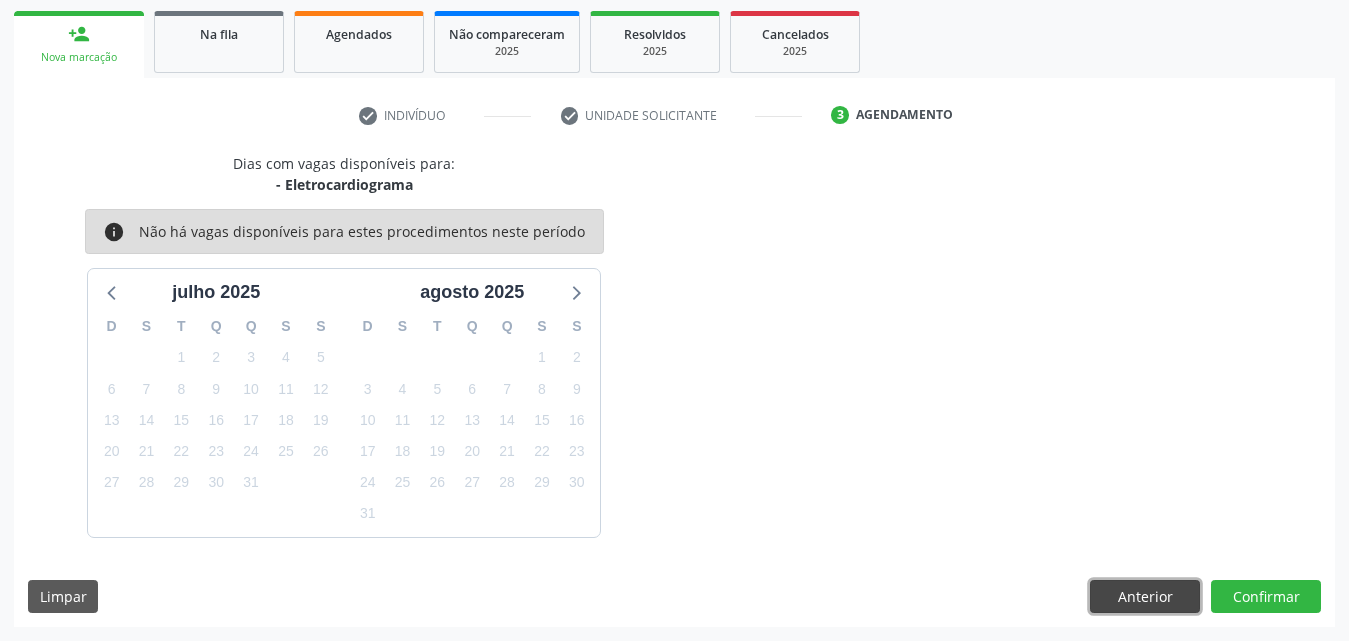 click on "Anterior" at bounding box center [1145, 597] 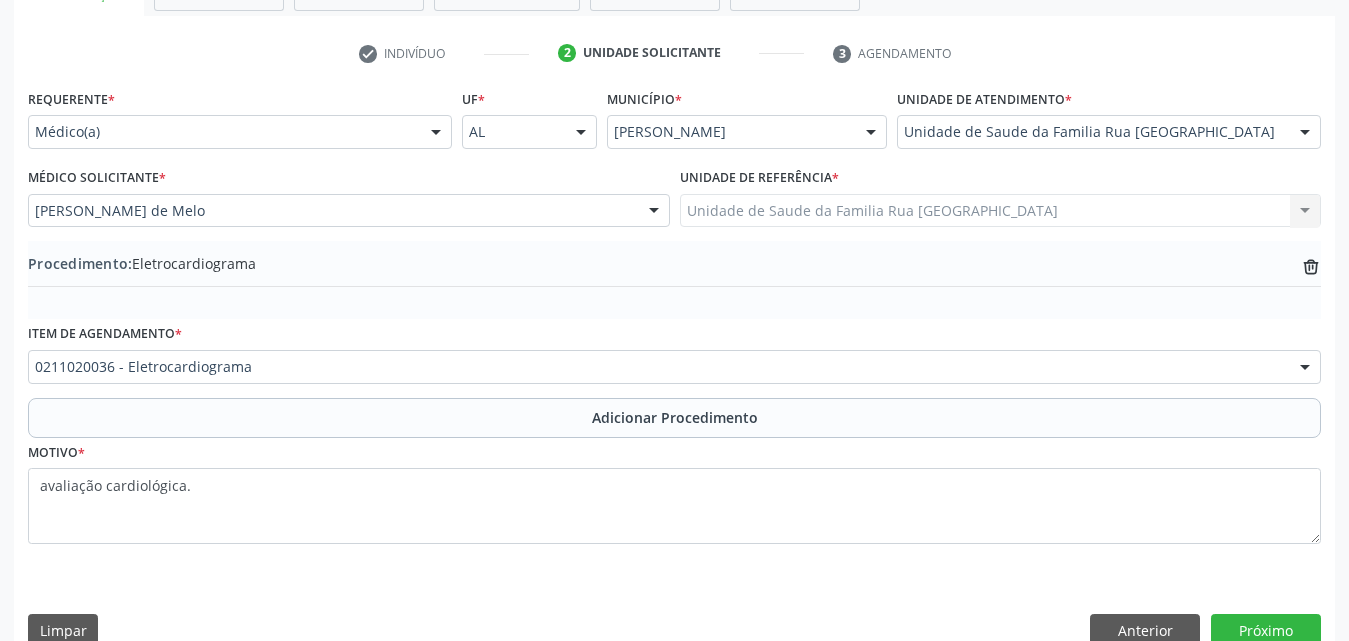 scroll, scrollTop: 412, scrollLeft: 0, axis: vertical 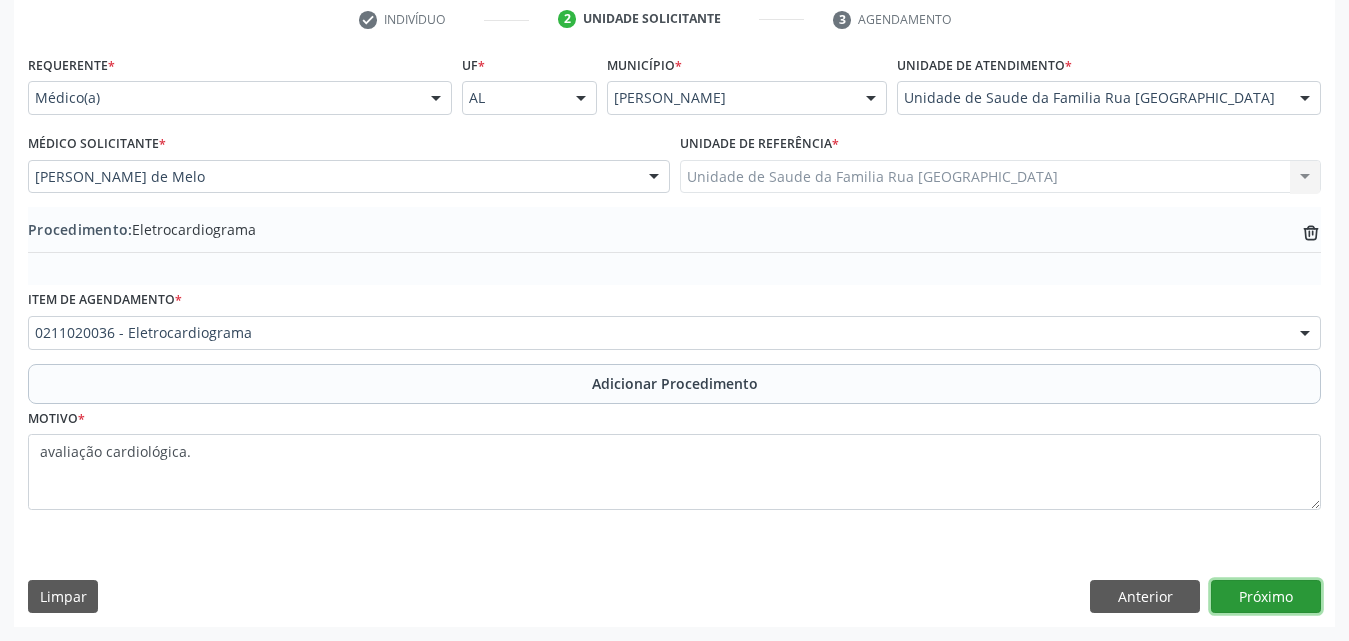click on "Próximo" at bounding box center (1266, 597) 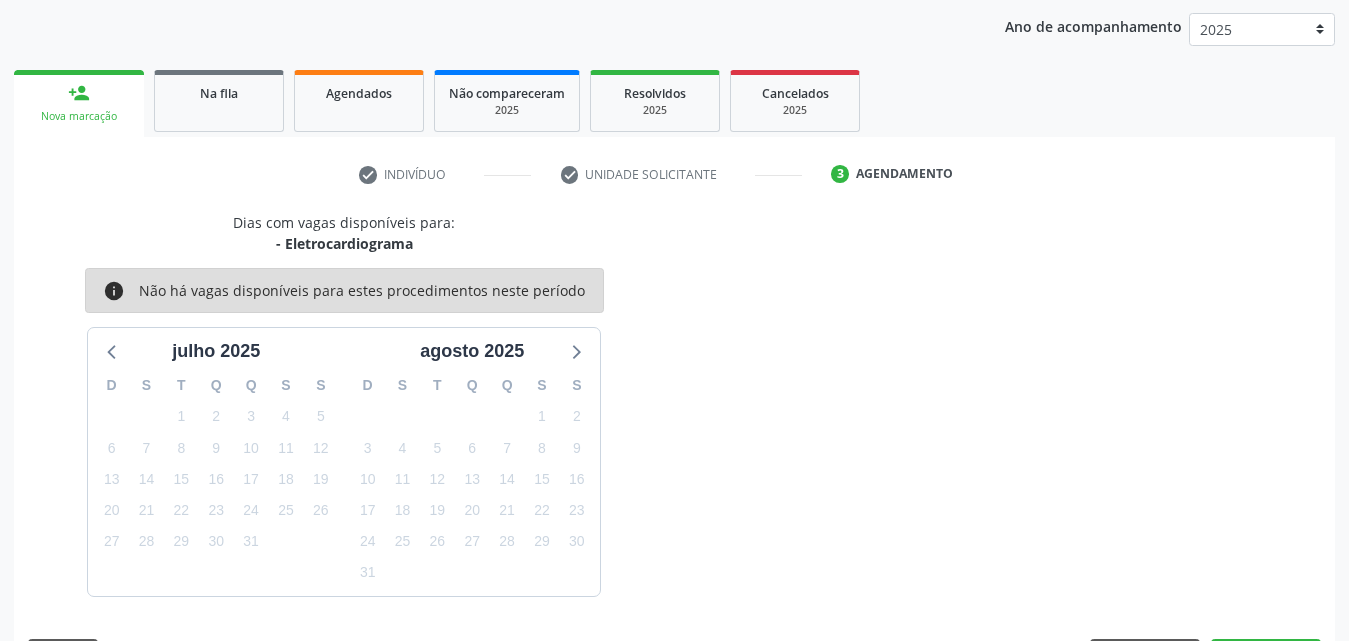 scroll, scrollTop: 316, scrollLeft: 0, axis: vertical 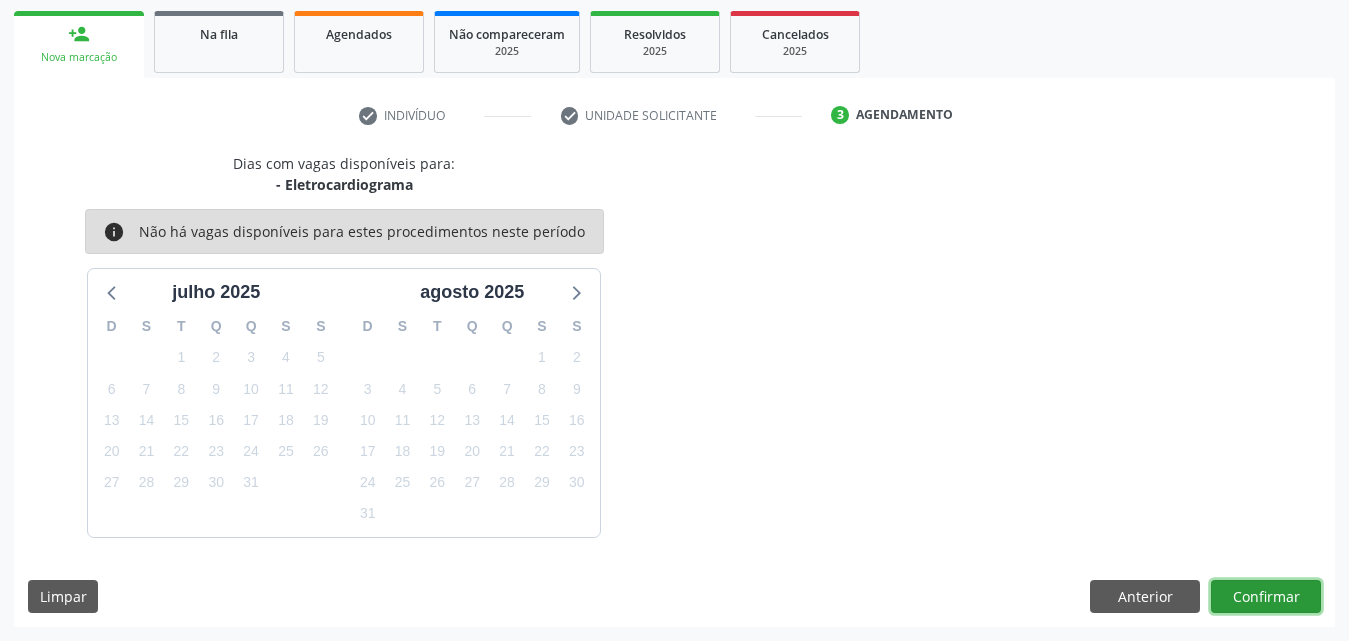 click on "Confirmar" at bounding box center [1266, 597] 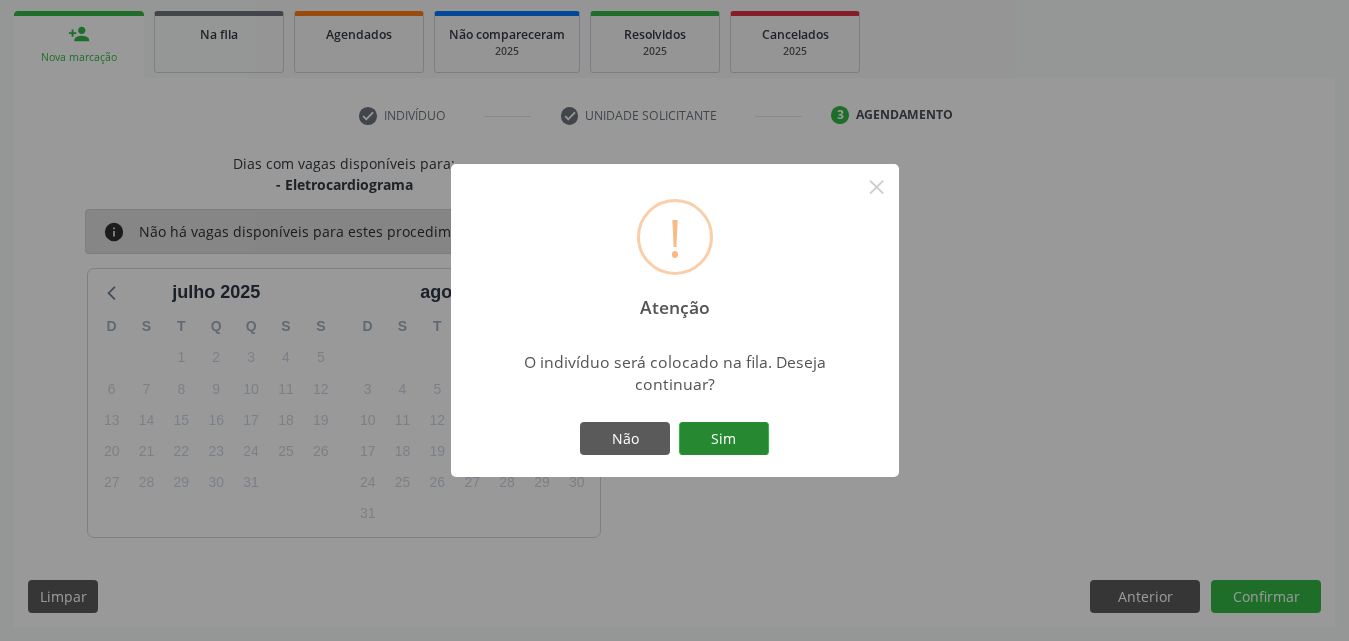 click on "Sim" at bounding box center [724, 439] 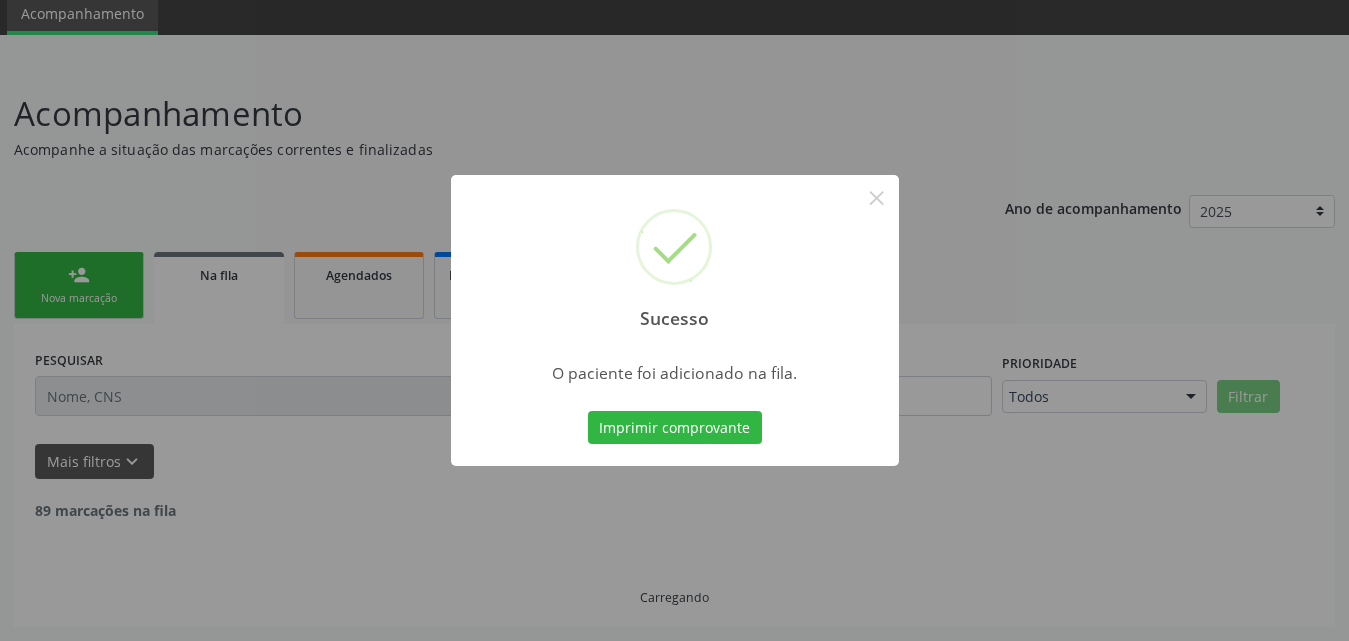 scroll, scrollTop: 54, scrollLeft: 0, axis: vertical 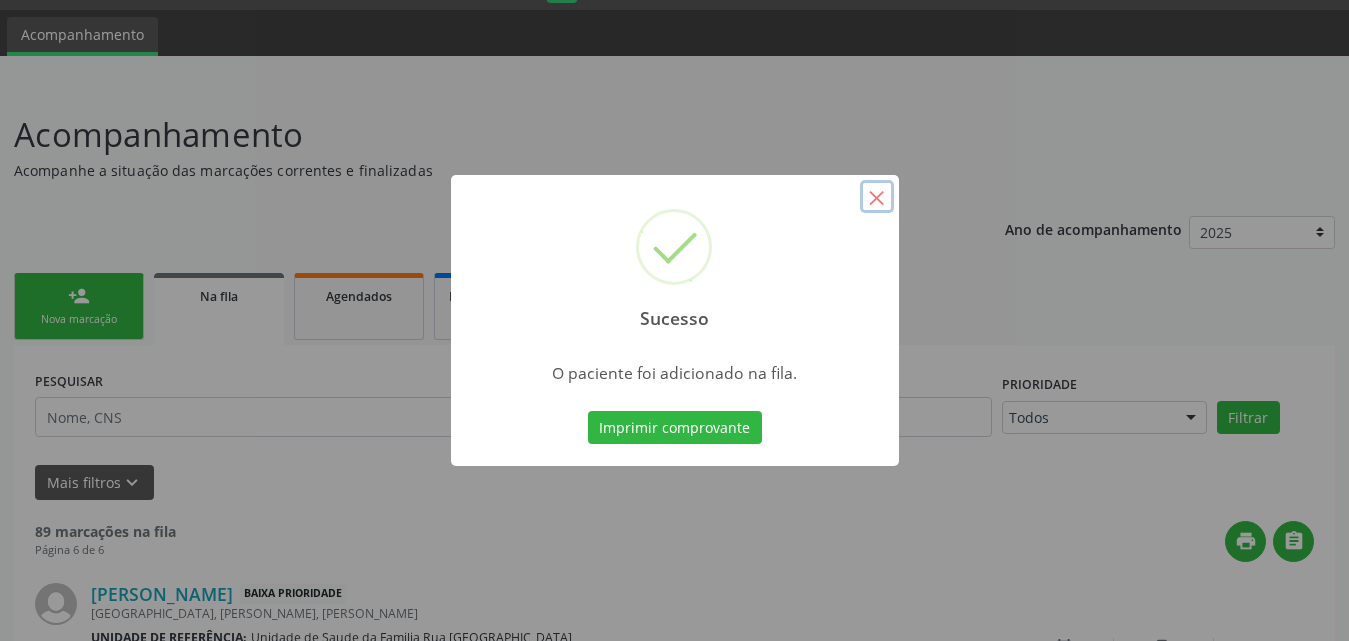 click on "×" at bounding box center [877, 197] 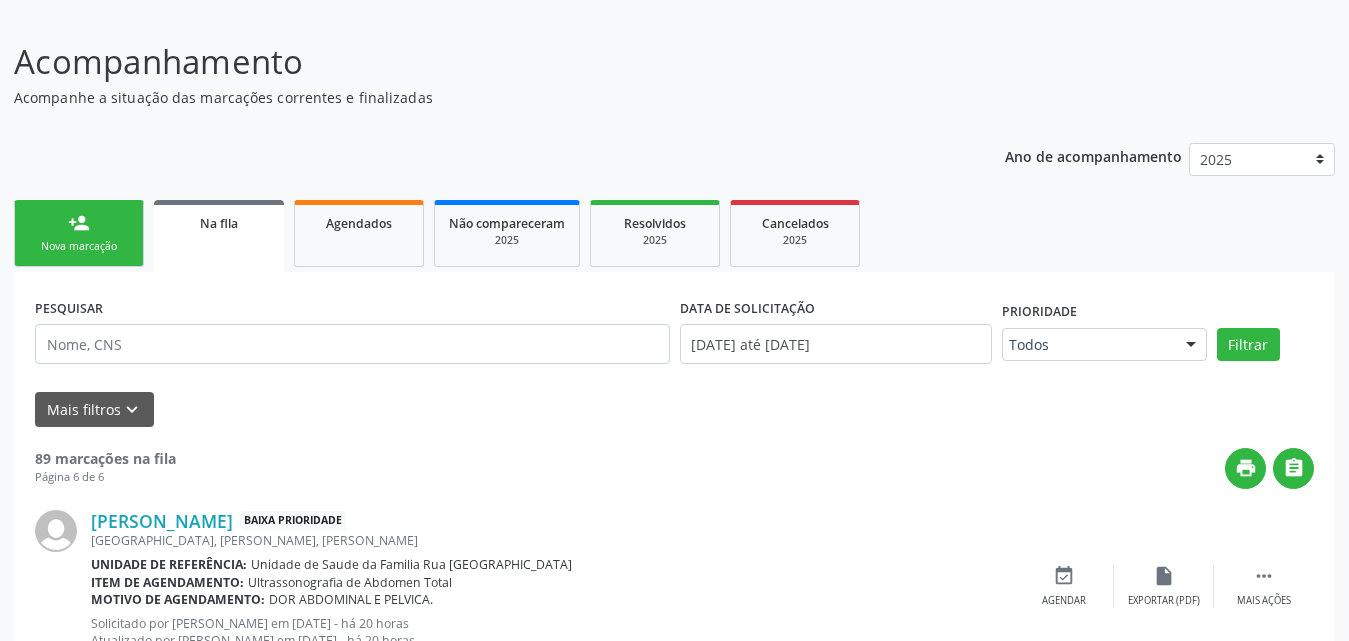 scroll, scrollTop: 0, scrollLeft: 0, axis: both 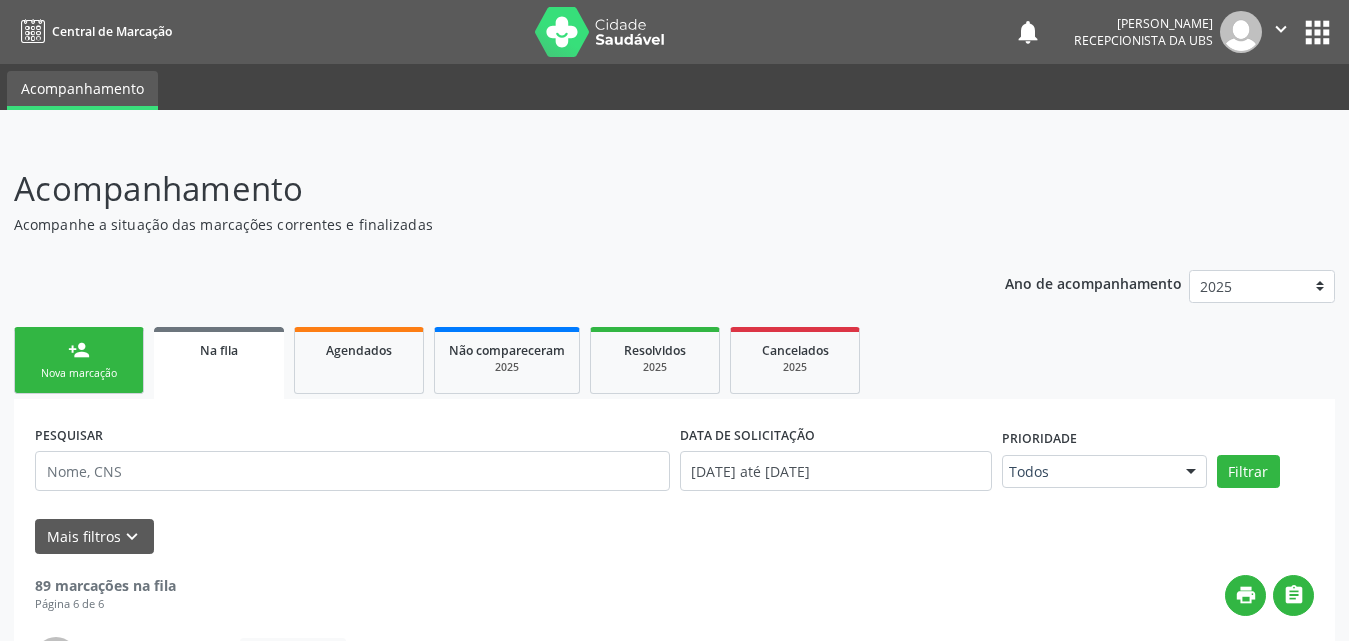 click on "person_add
Nova marcação" at bounding box center (79, 360) 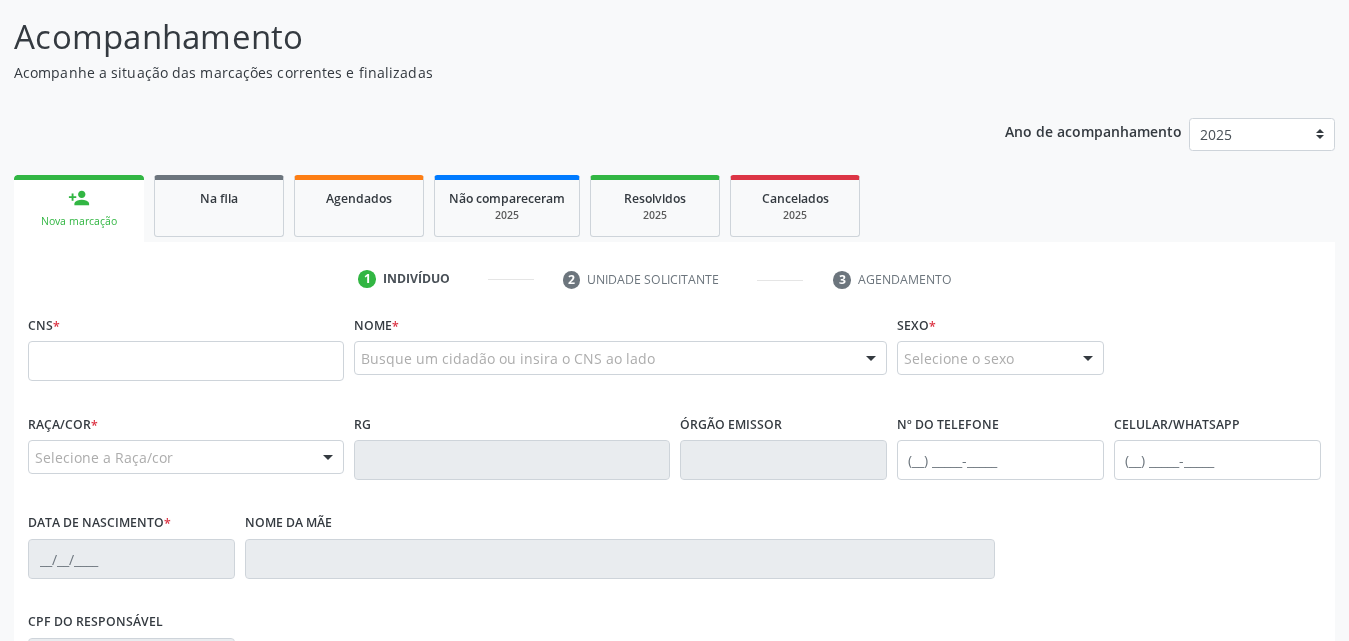 scroll, scrollTop: 300, scrollLeft: 0, axis: vertical 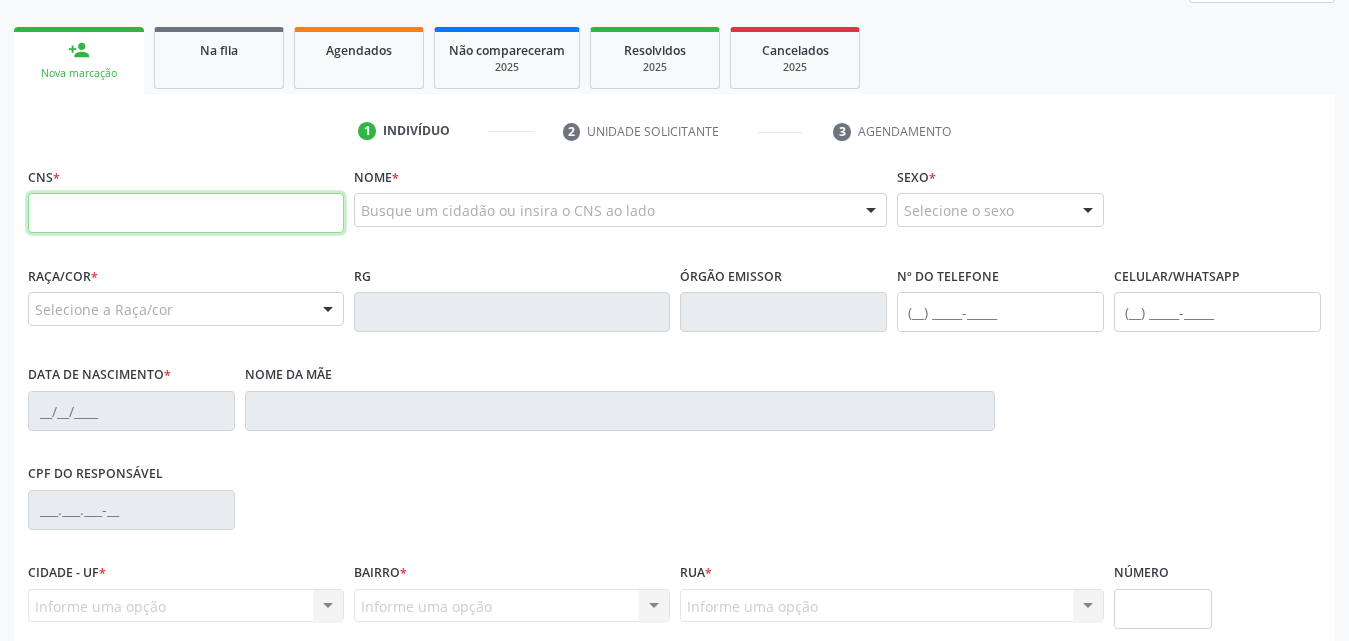 click at bounding box center (186, 213) 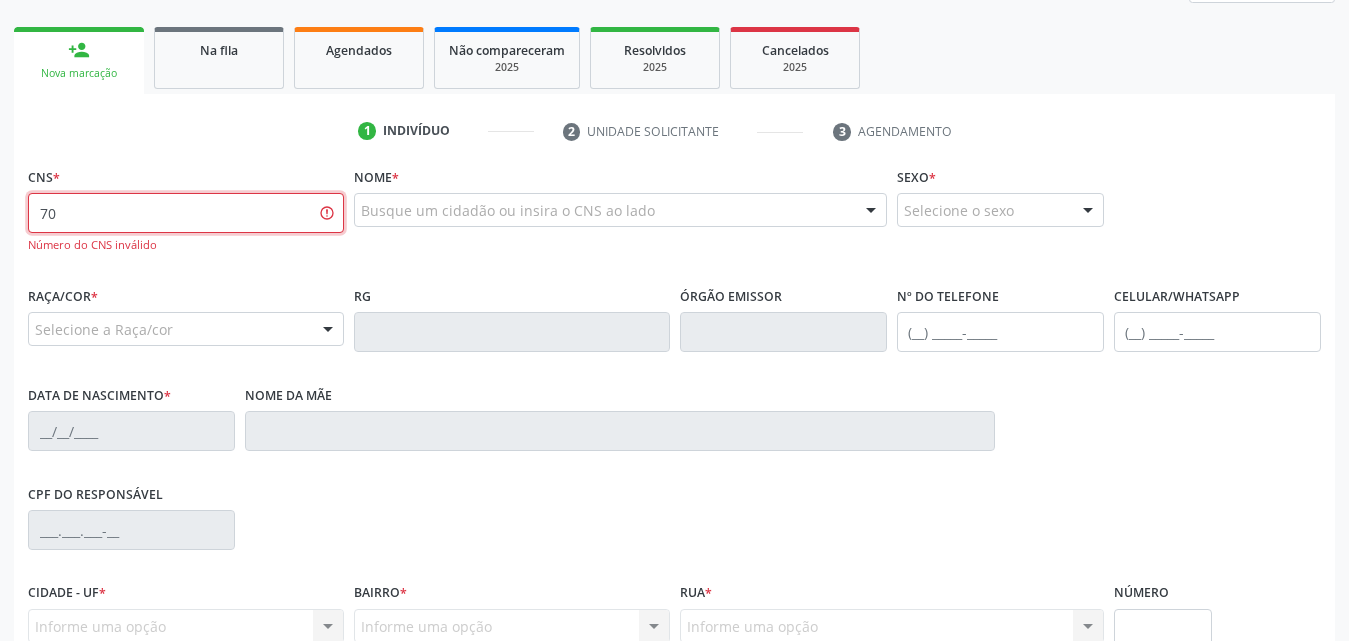 type on "7" 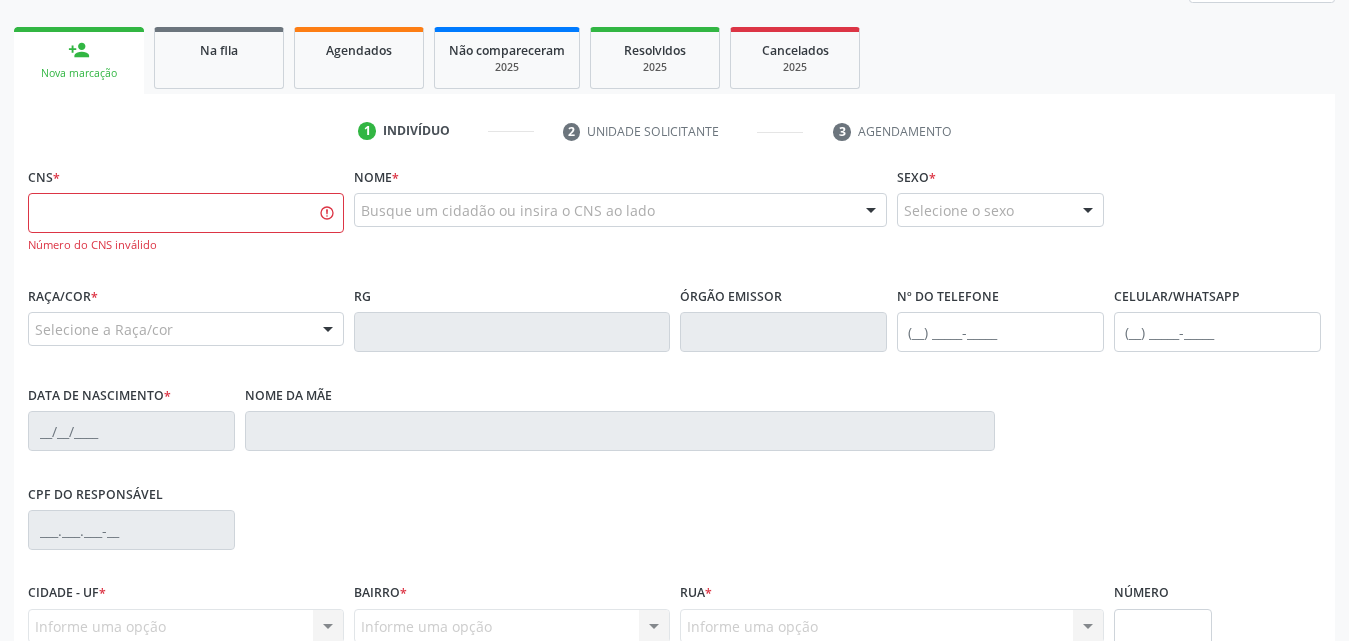 click on "Busque um cidadão ou insira o CNS ao lado" at bounding box center [620, 210] 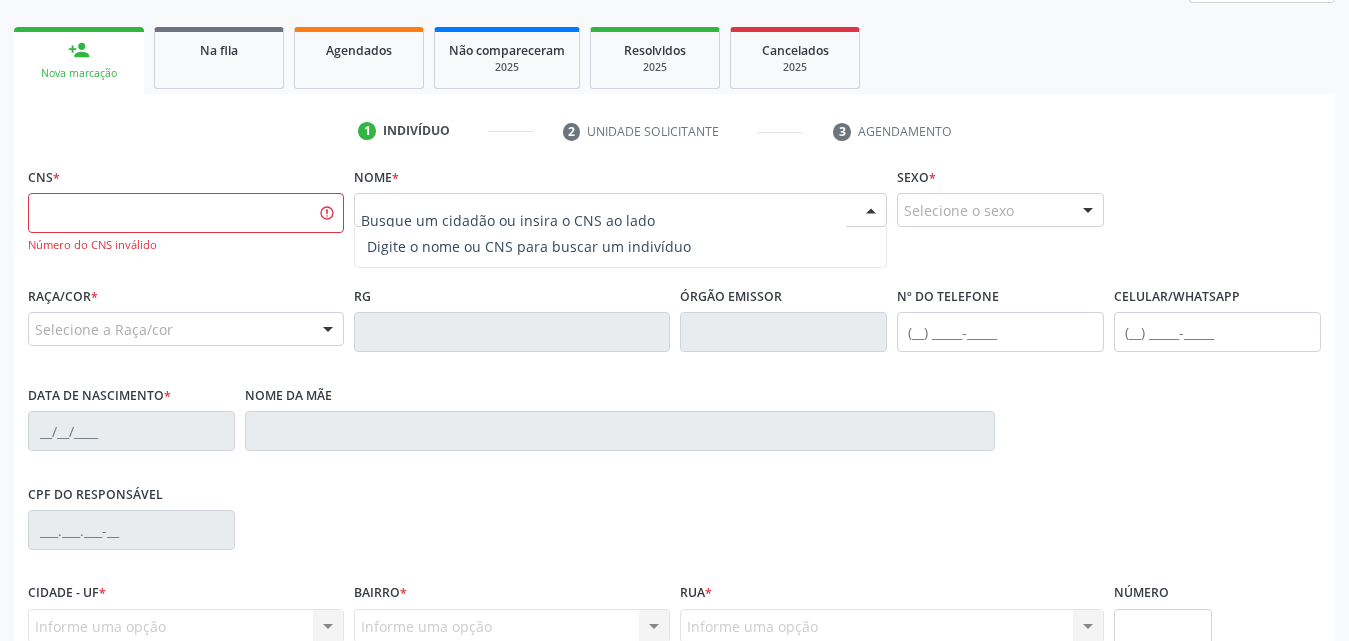 click at bounding box center [603, 220] 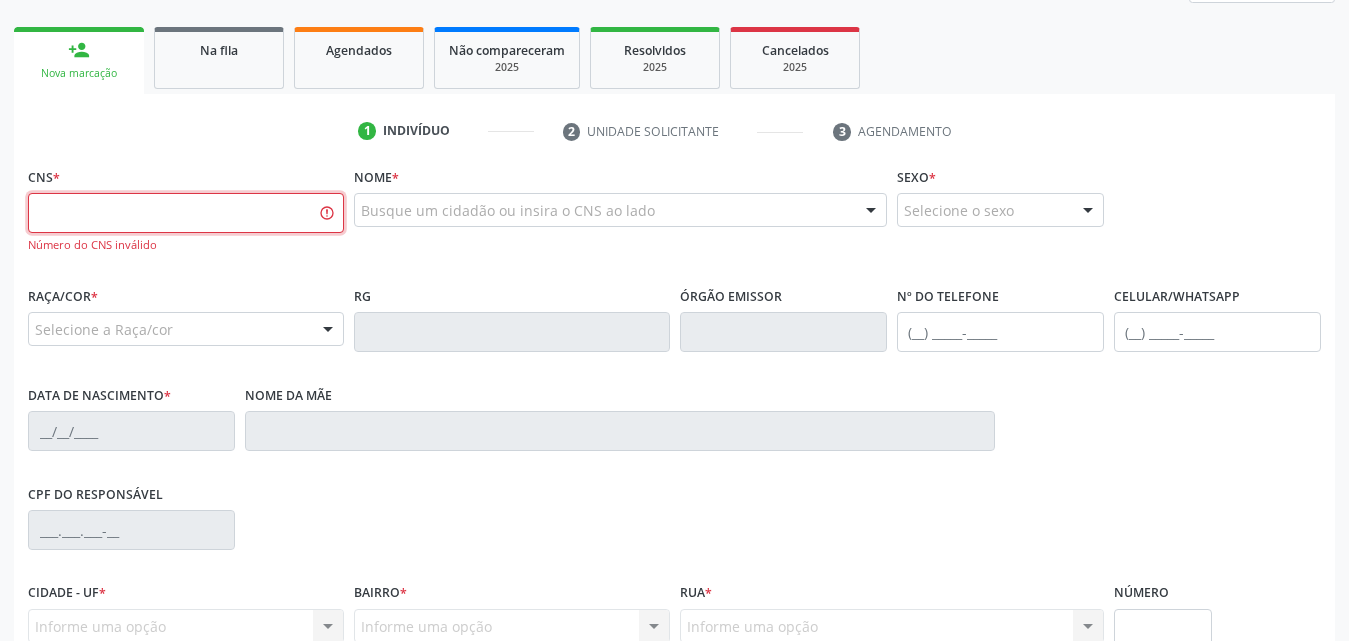 paste on "702 0077 1773 7990" 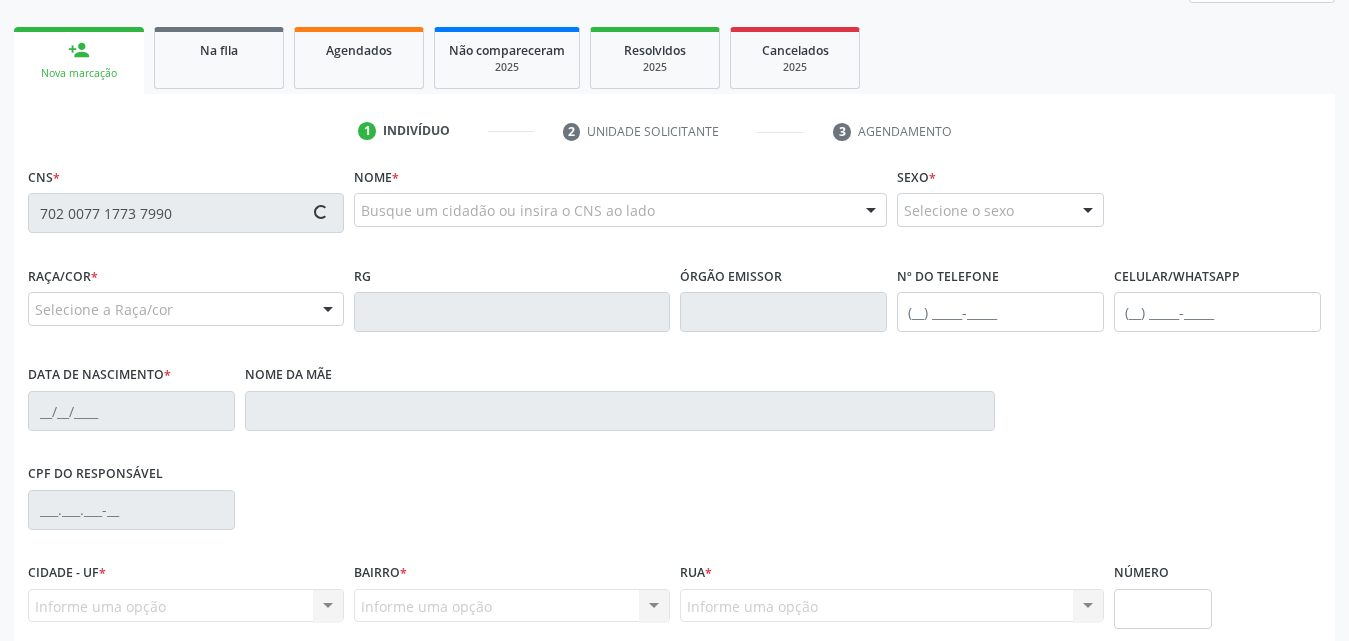 type on "702 0077 1773 7990" 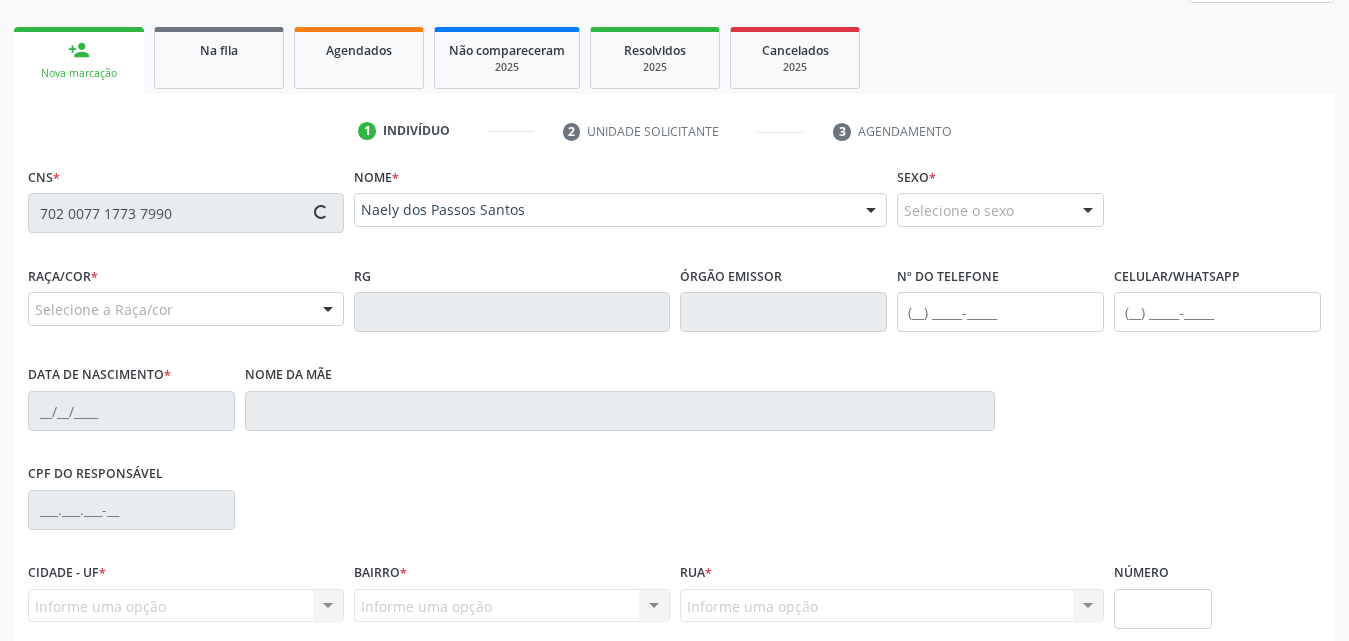 type on "(82) 99993-4585" 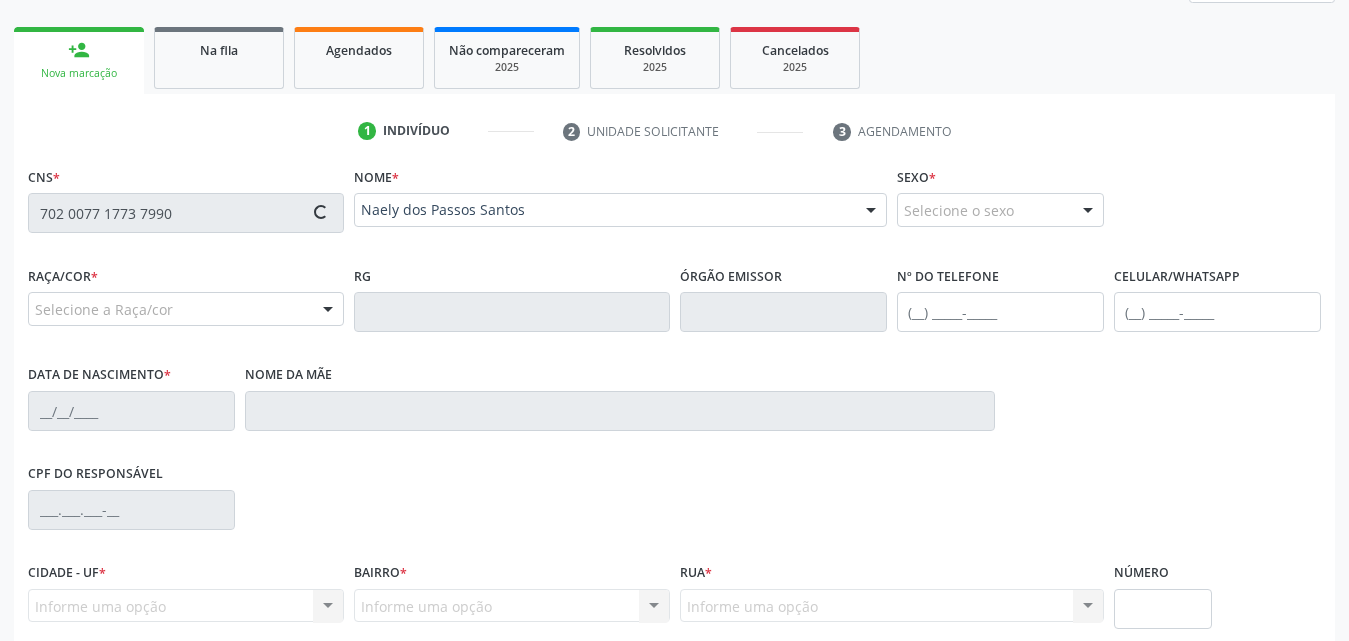 type on "10/12/2002" 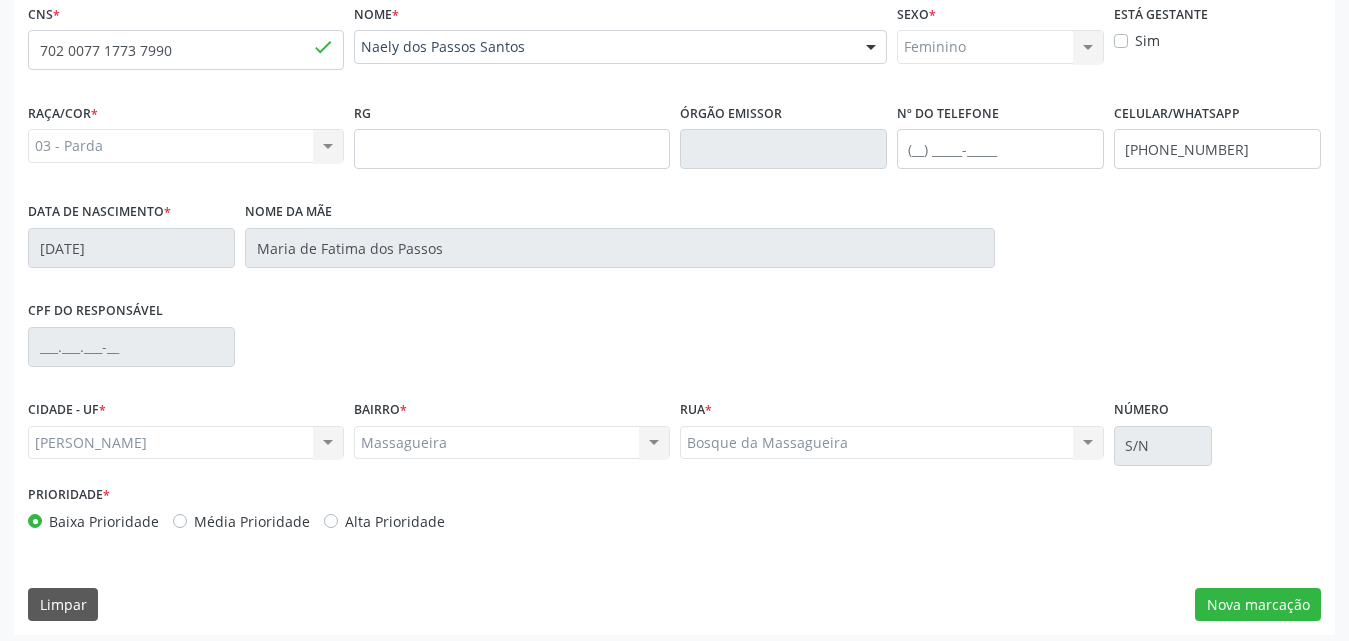 scroll, scrollTop: 471, scrollLeft: 0, axis: vertical 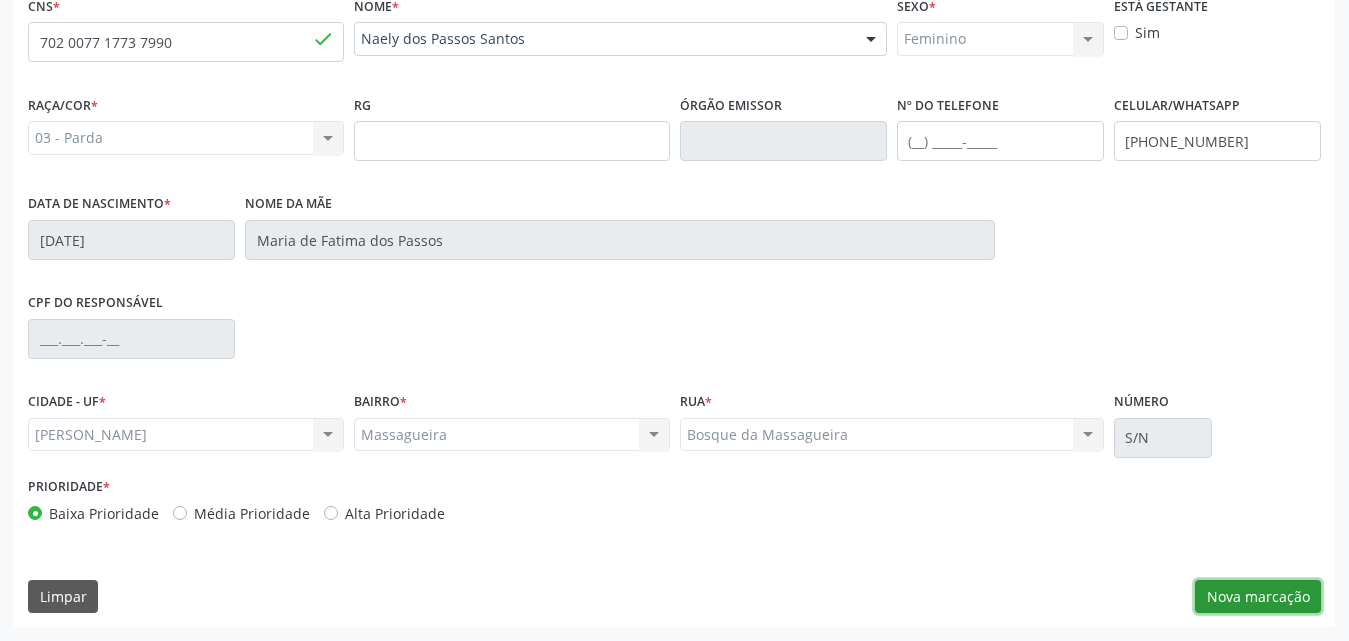click on "Nova marcação" at bounding box center (1258, 597) 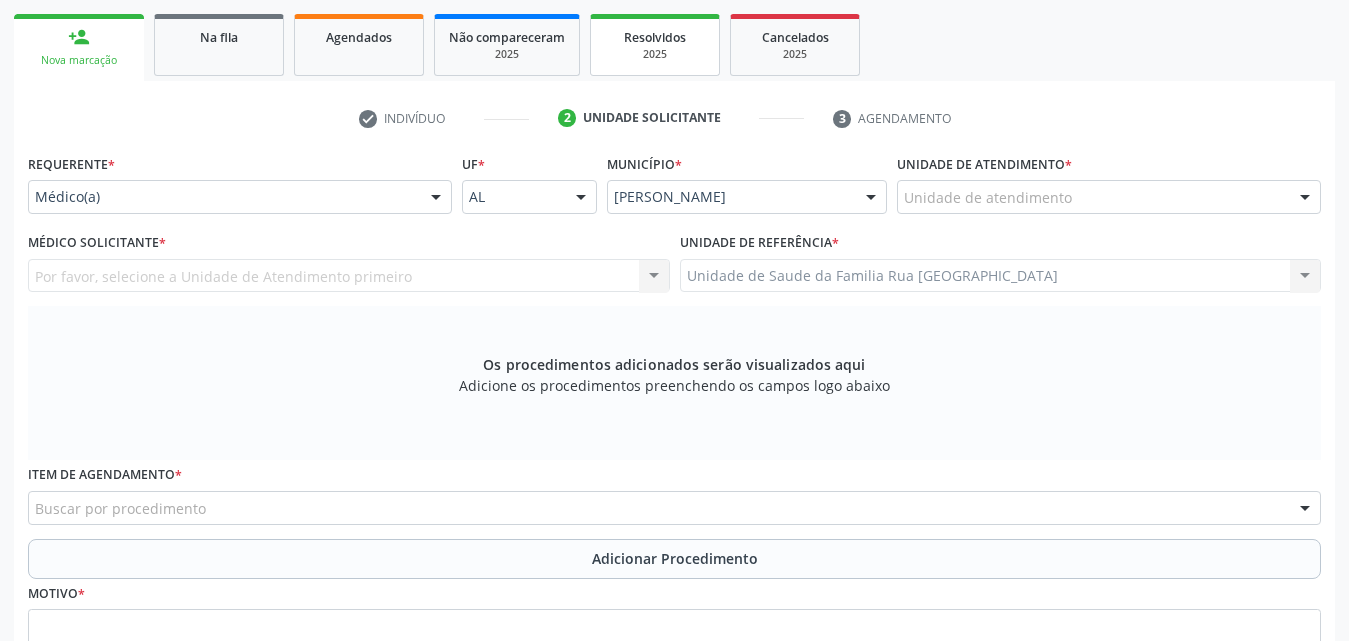 scroll, scrollTop: 71, scrollLeft: 0, axis: vertical 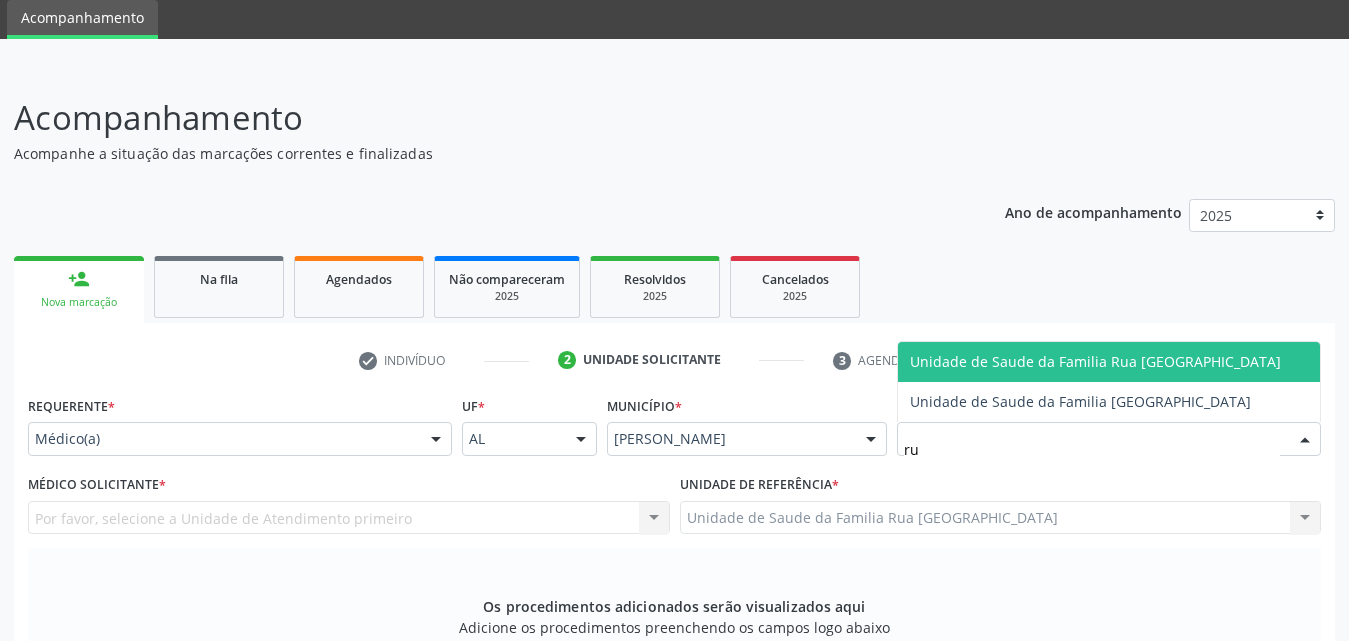 type on "rua" 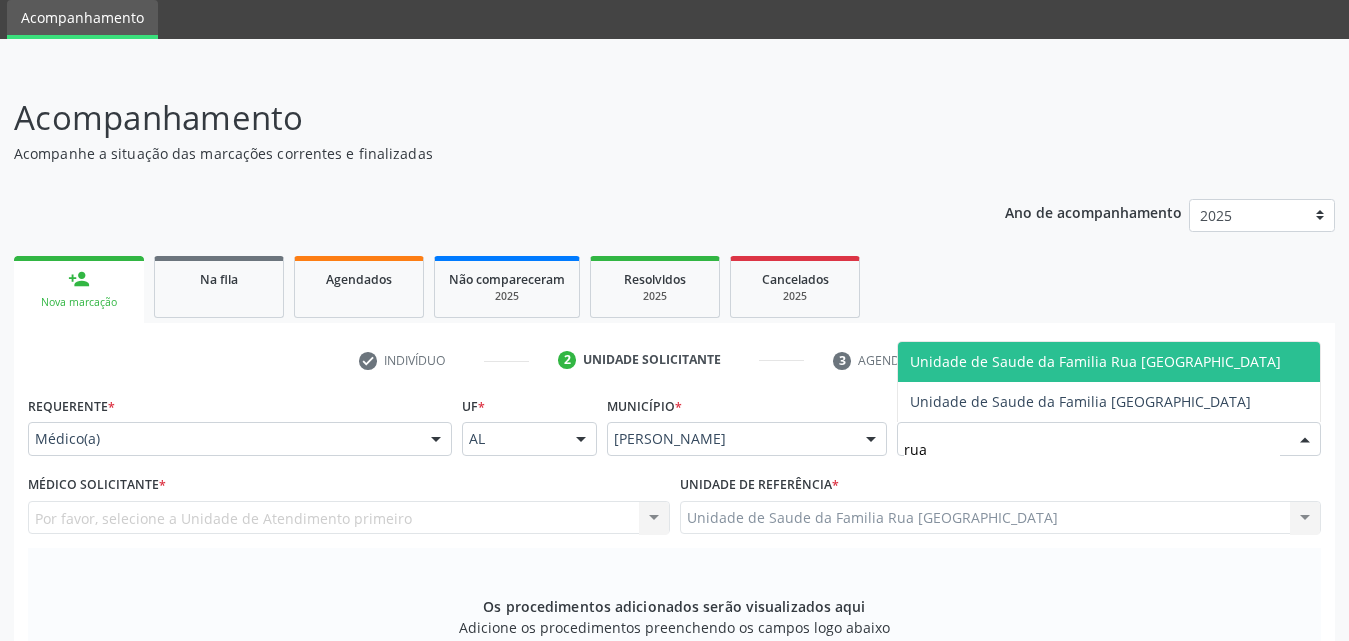 click on "Unidade de Saude da Familia Rua [GEOGRAPHIC_DATA]" at bounding box center [1095, 361] 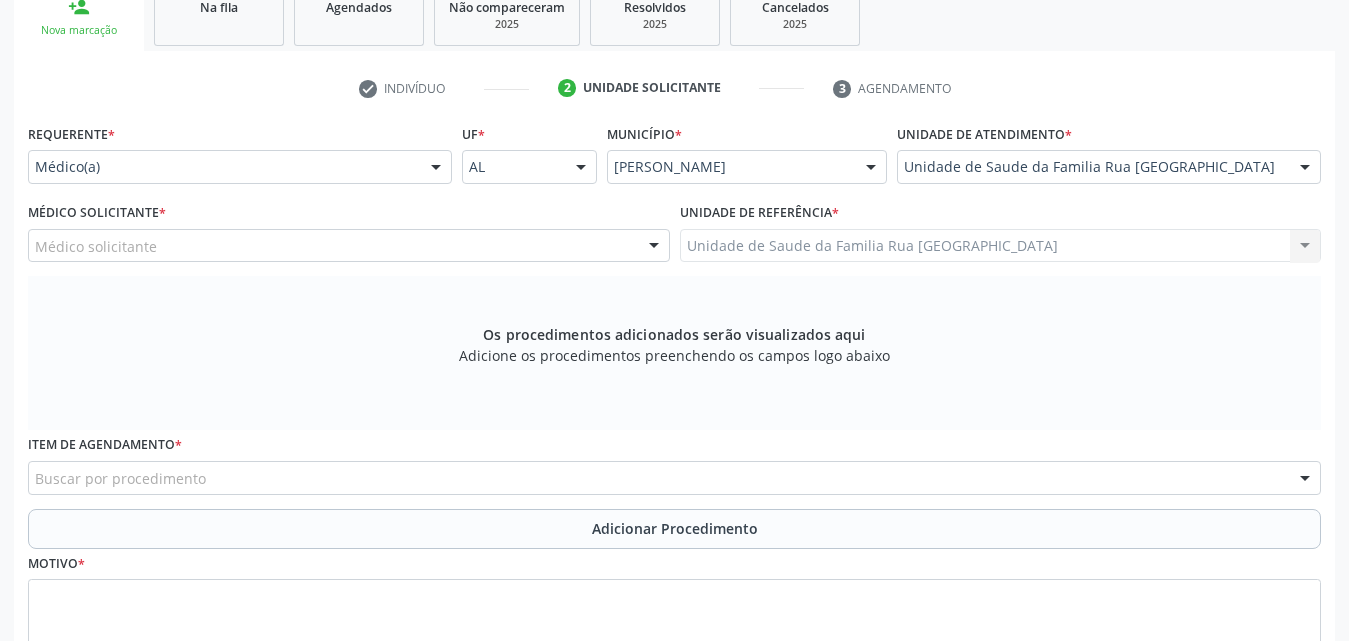 scroll, scrollTop: 371, scrollLeft: 0, axis: vertical 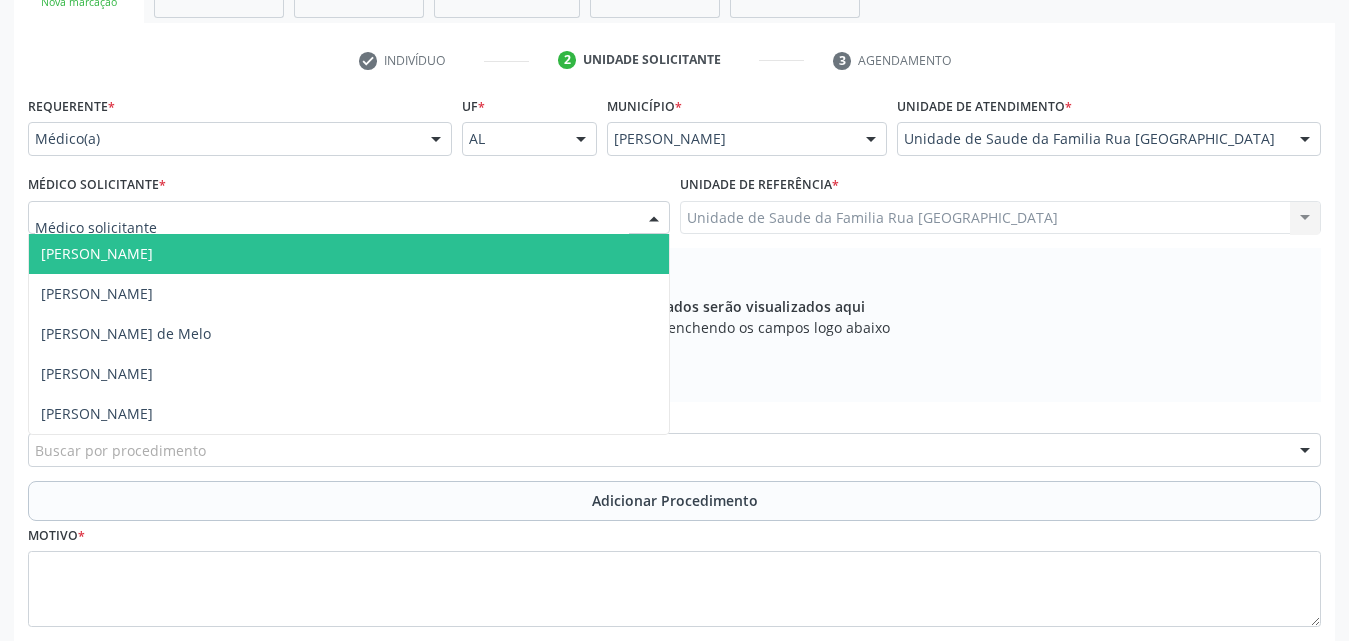 click at bounding box center (654, 219) 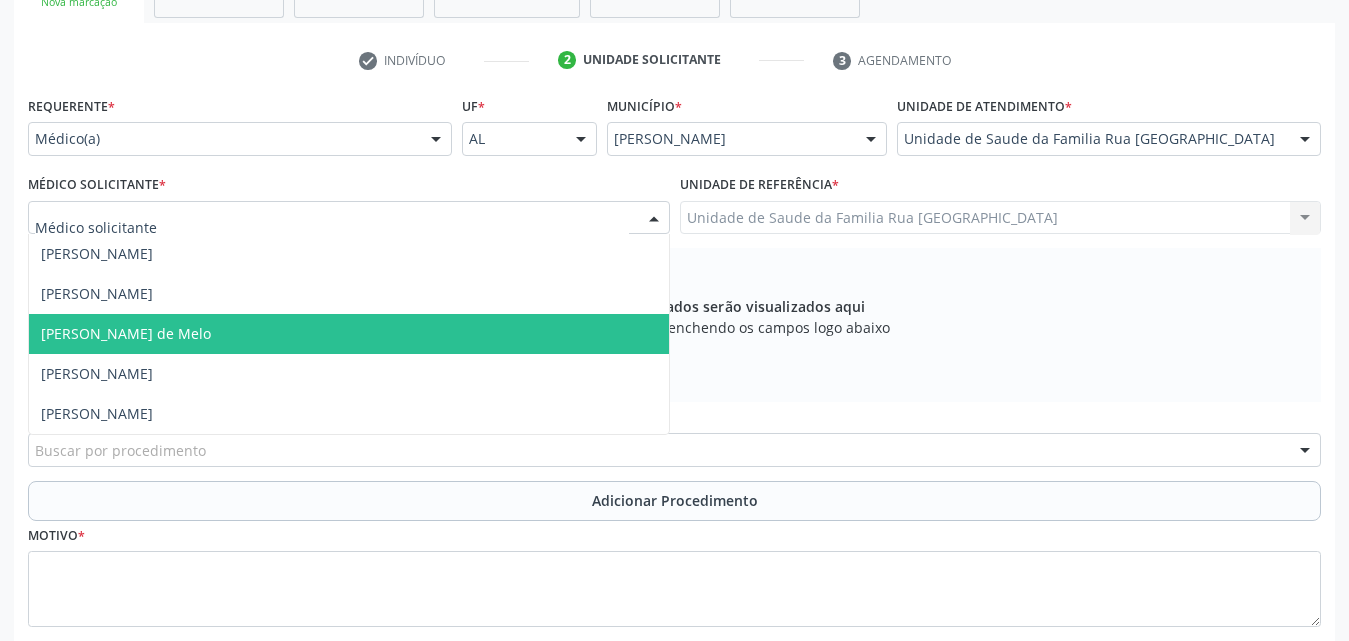 click on "[PERSON_NAME] de Melo" at bounding box center [126, 333] 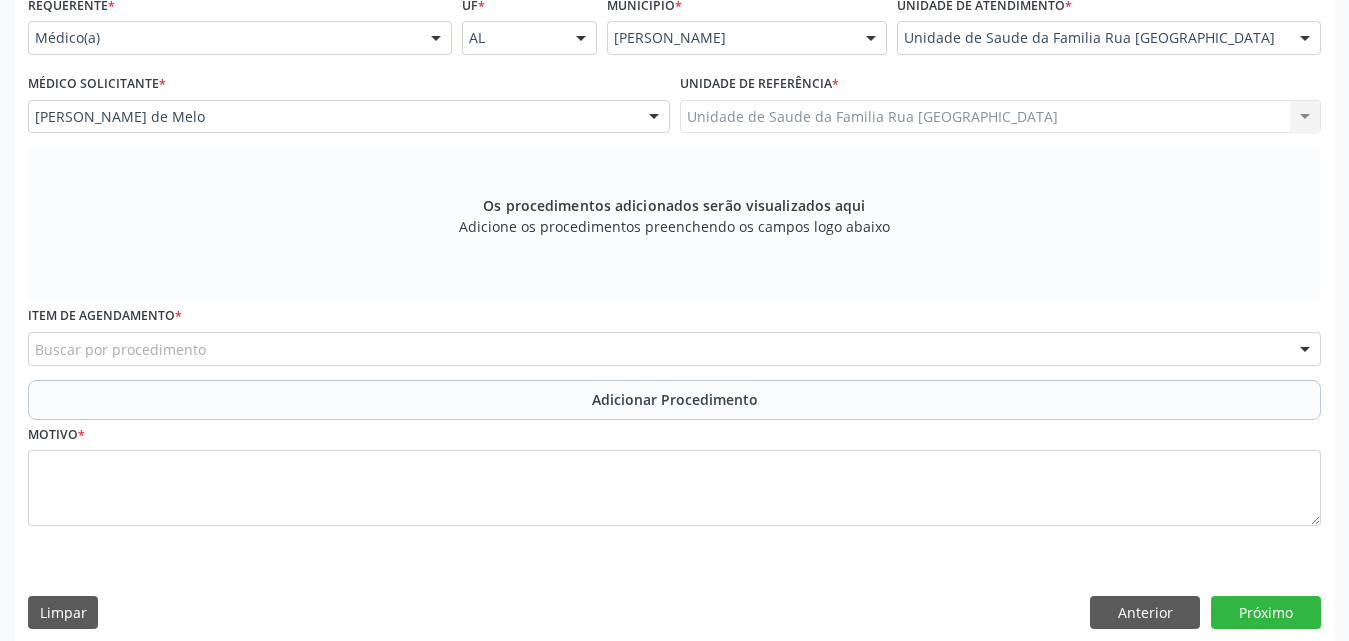 scroll, scrollTop: 488, scrollLeft: 0, axis: vertical 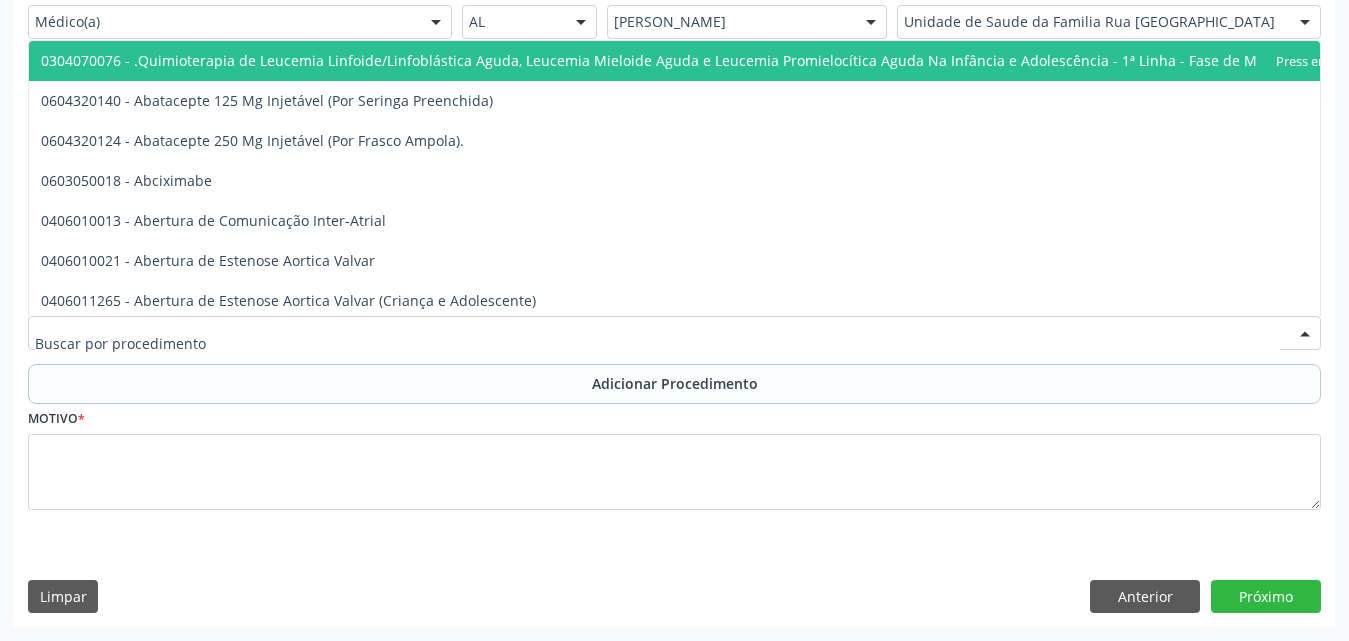 click at bounding box center (674, 333) 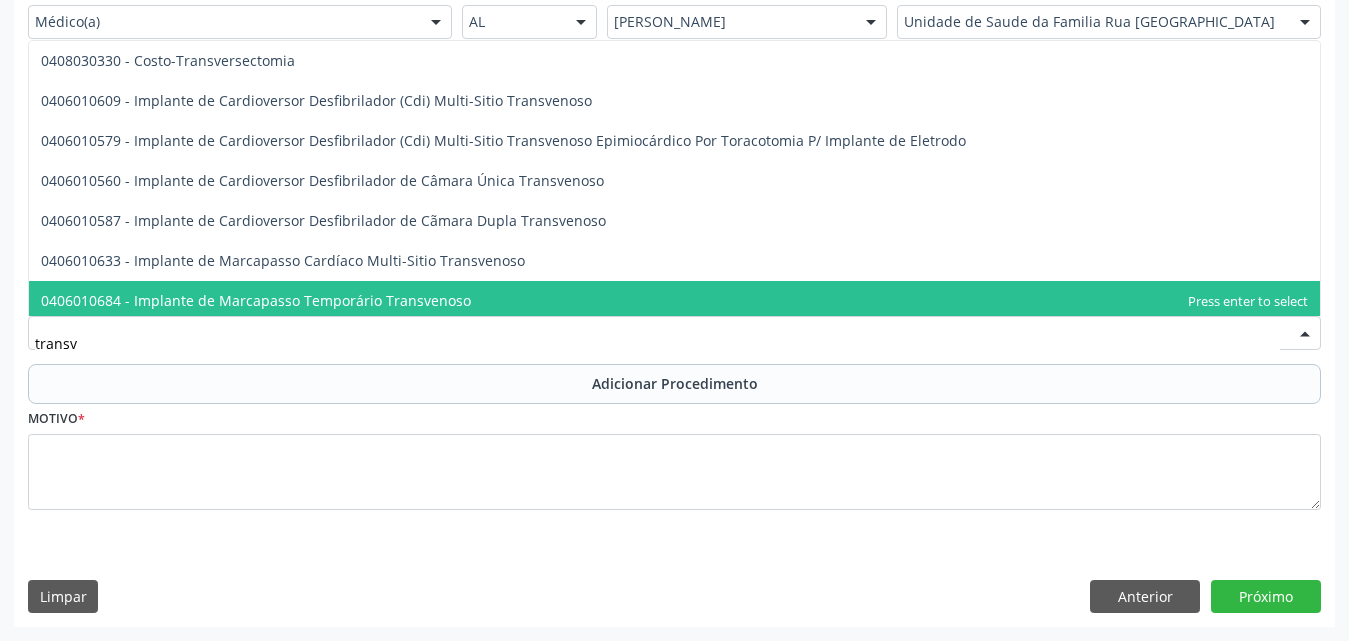 type on "transva" 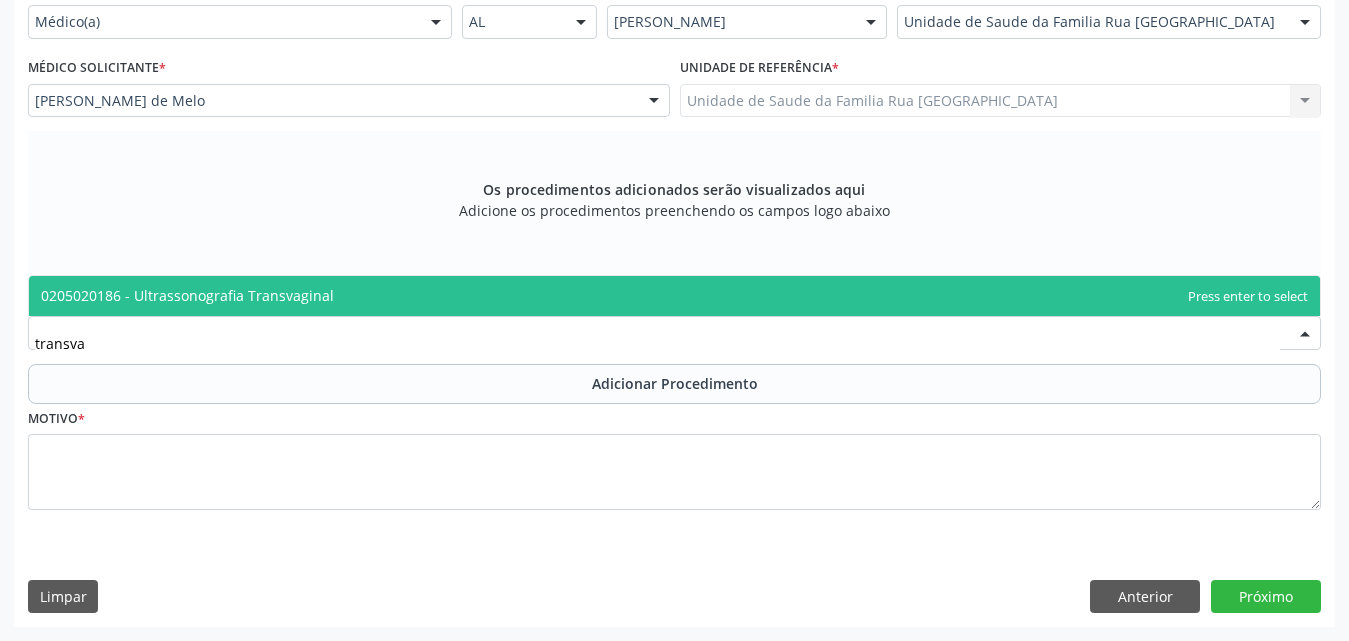 click on "0205020186 - Ultrassonografia Transvaginal" at bounding box center [674, 296] 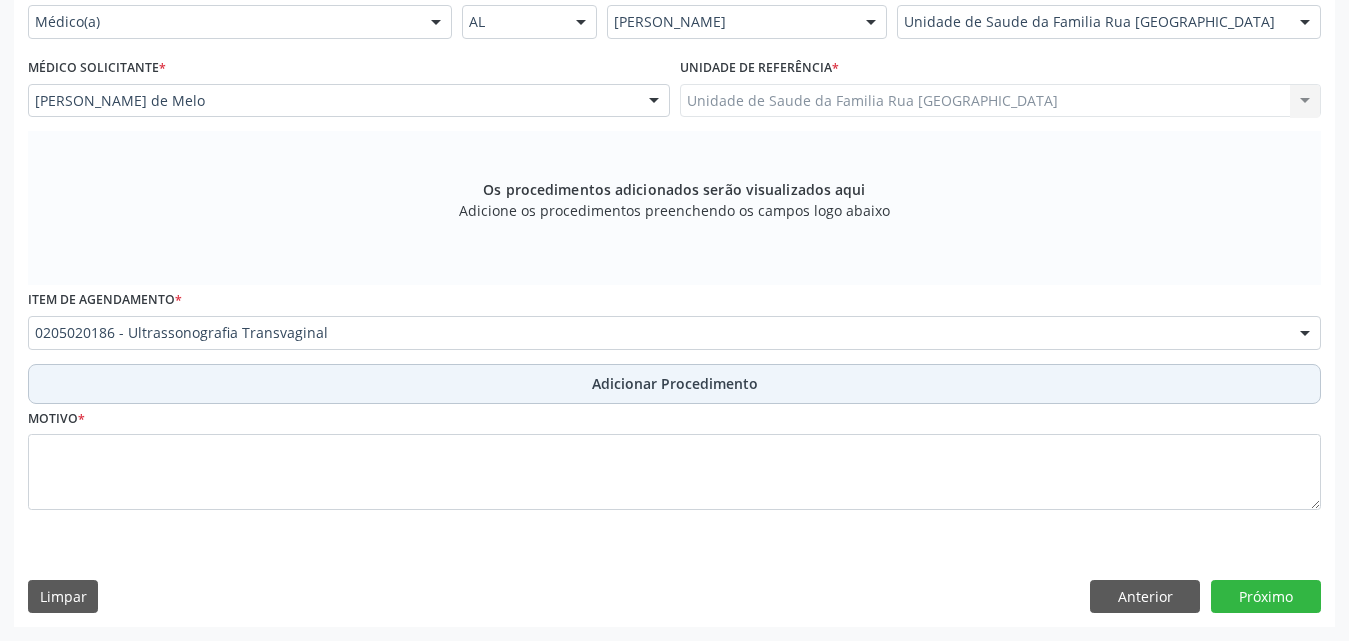 click on "Adicionar Procedimento" at bounding box center (675, 383) 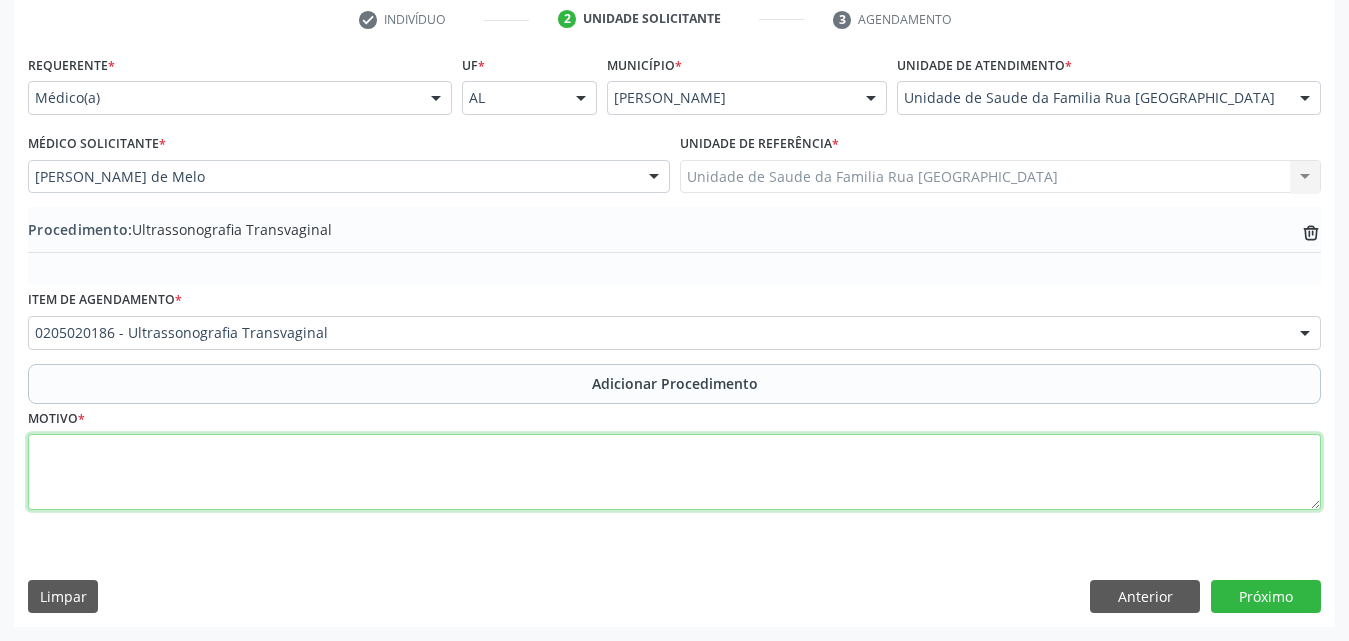 click at bounding box center (674, 472) 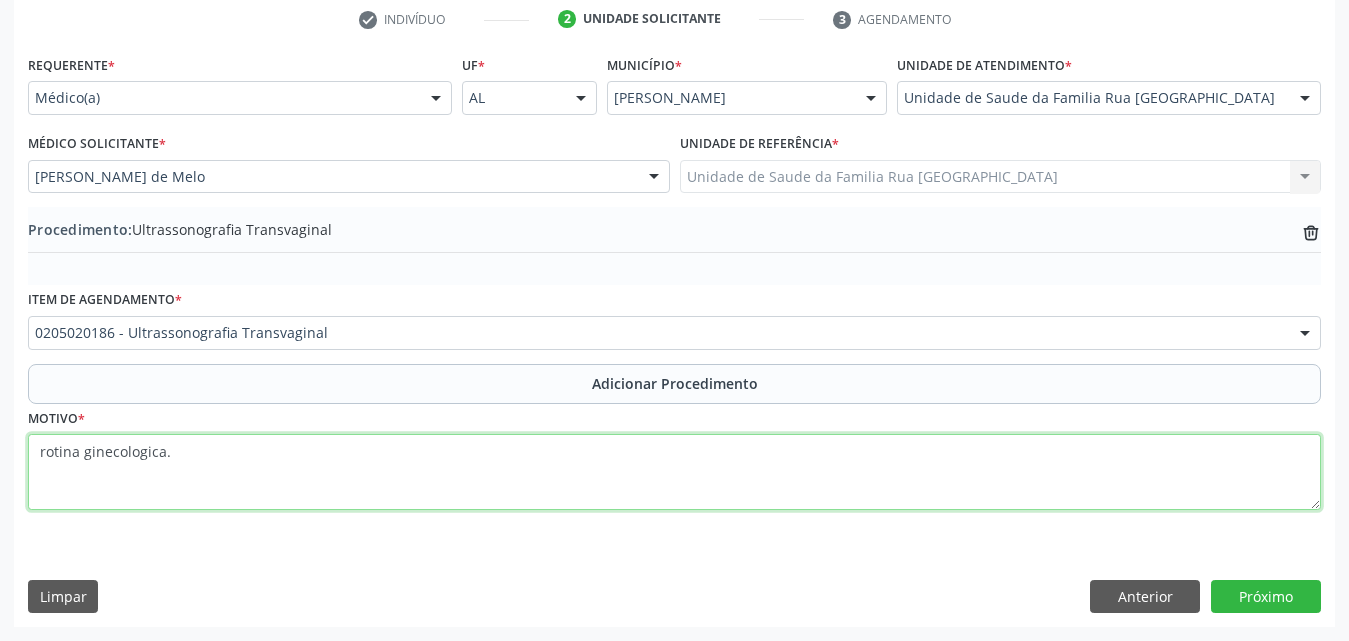 click on "rotina ginecologica." at bounding box center (674, 472) 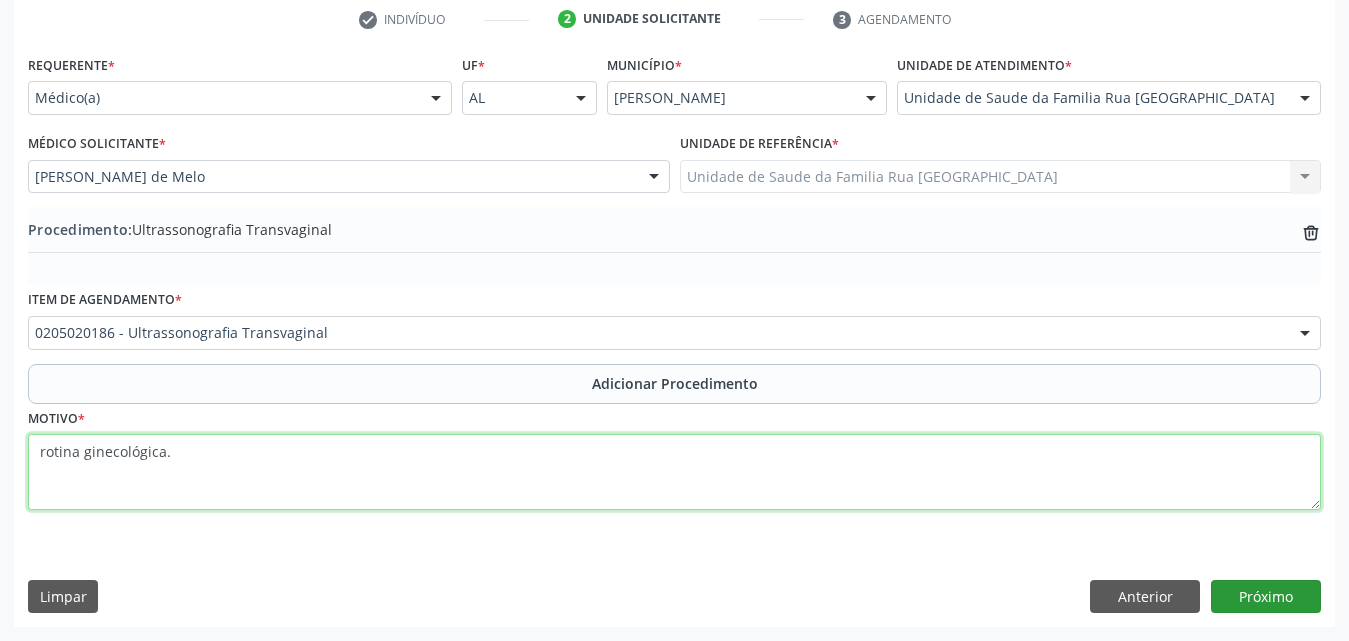 type on "rotina ginecológica." 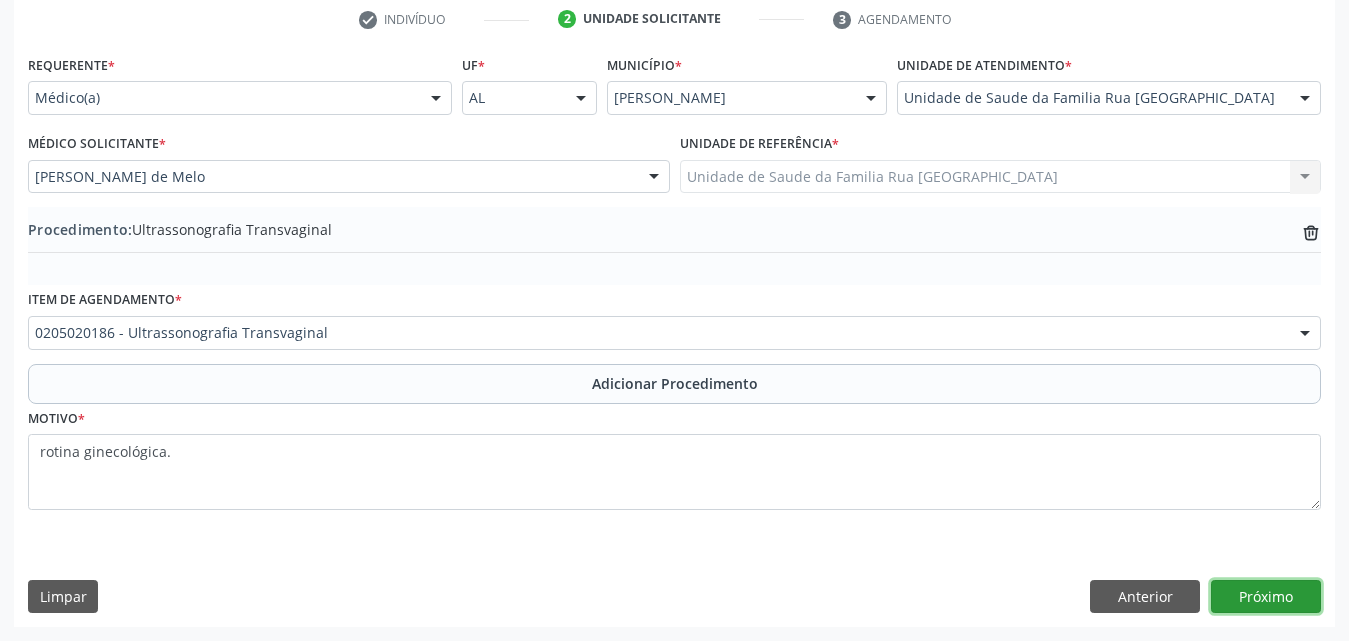 click on "Próximo" at bounding box center [1266, 597] 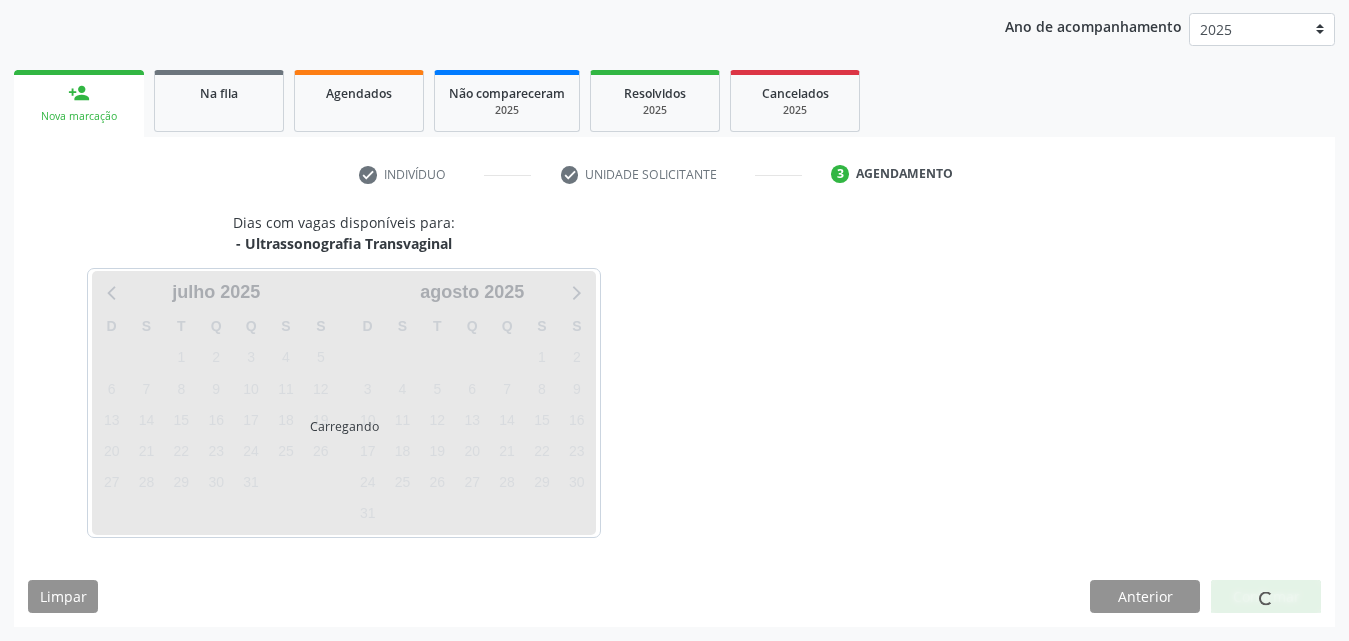 scroll, scrollTop: 316, scrollLeft: 0, axis: vertical 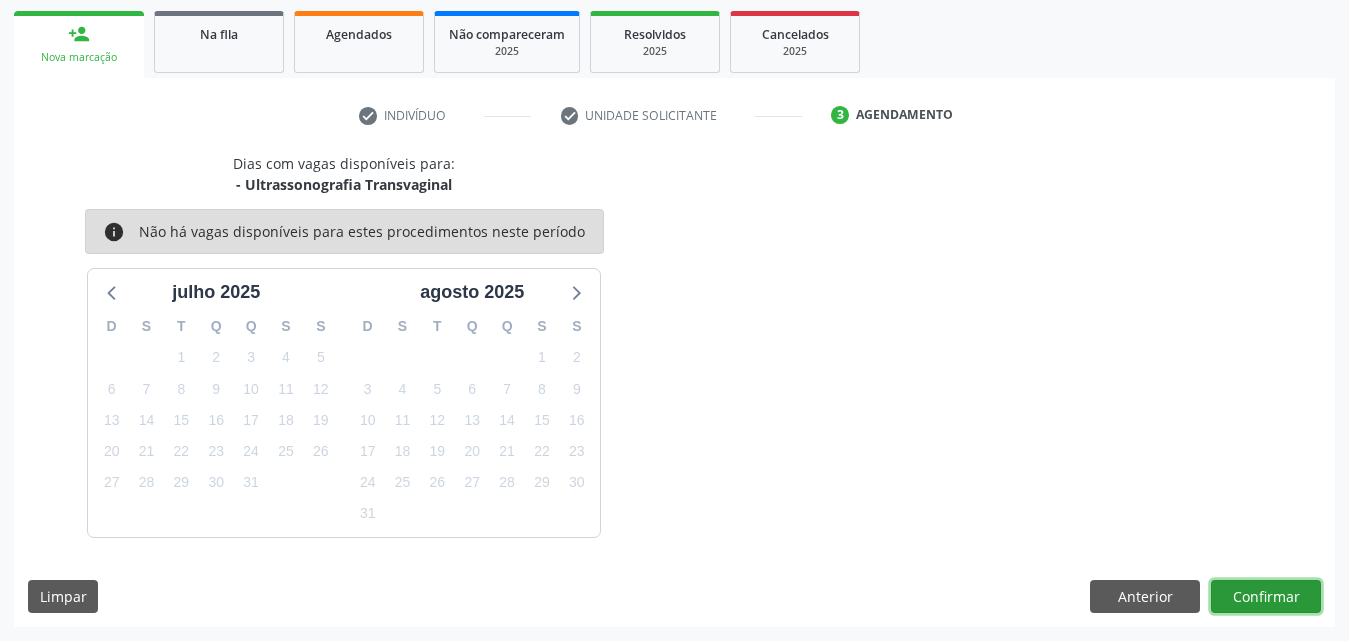 click on "Confirmar" at bounding box center (1266, 597) 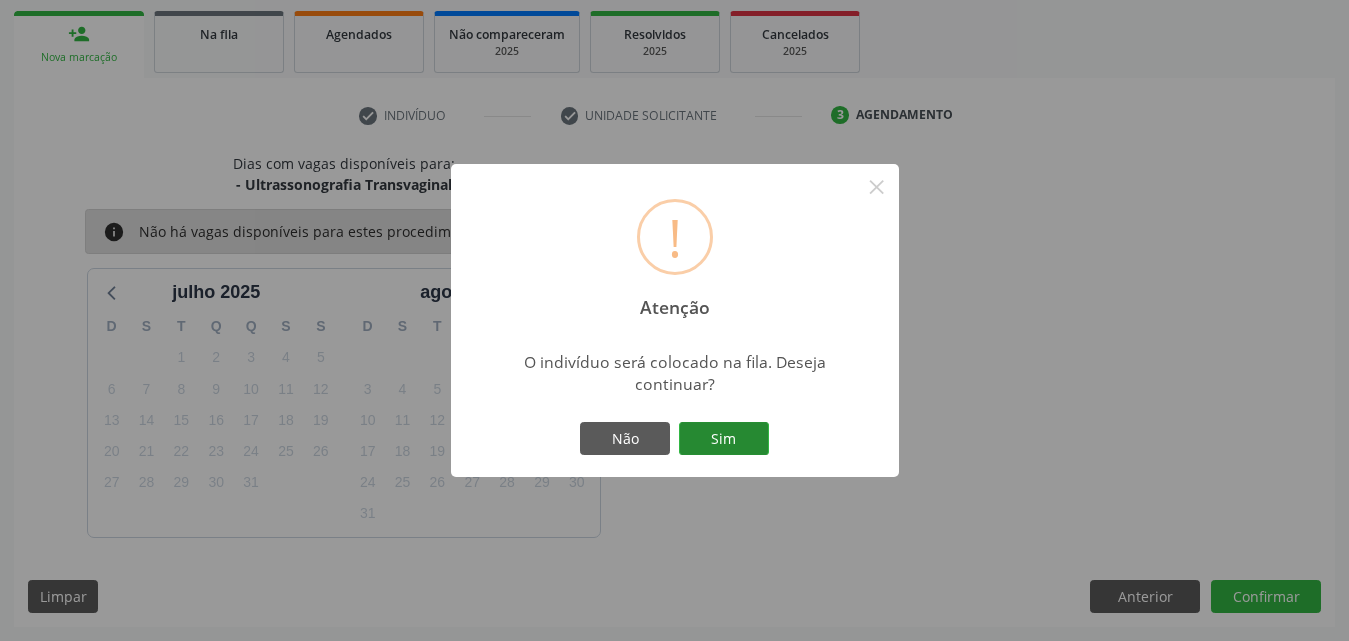 click on "Sim" at bounding box center (724, 439) 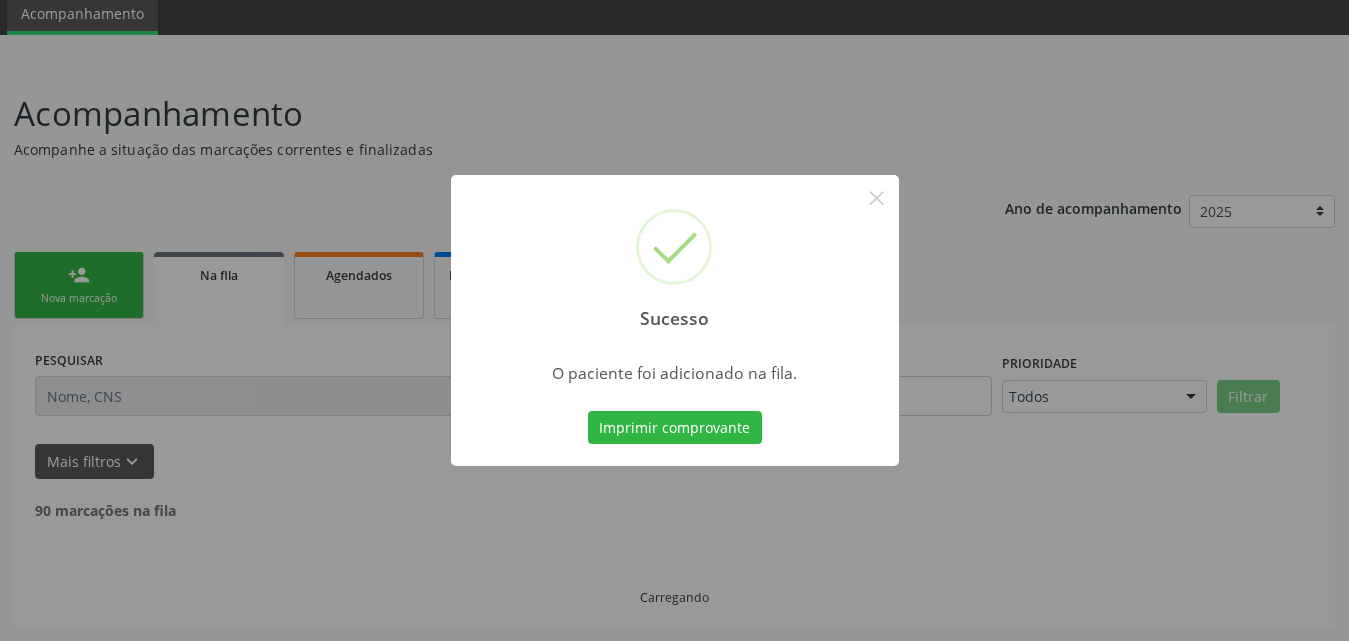 scroll, scrollTop: 54, scrollLeft: 0, axis: vertical 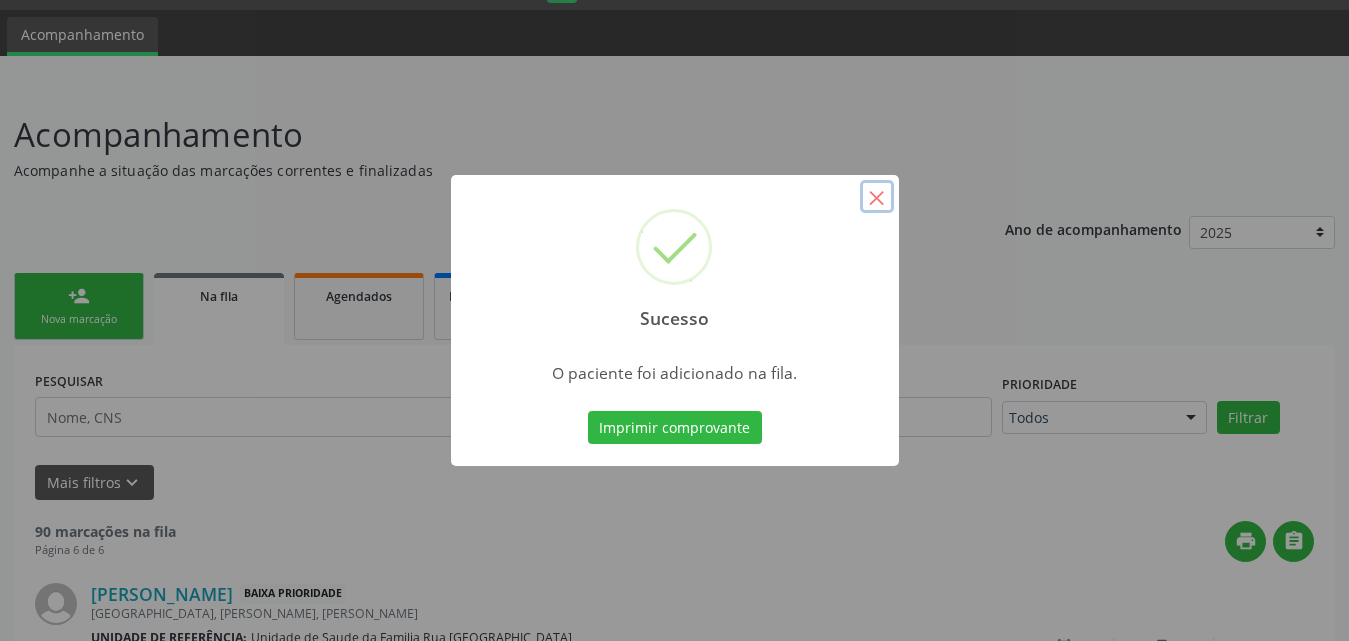 click on "×" at bounding box center (877, 197) 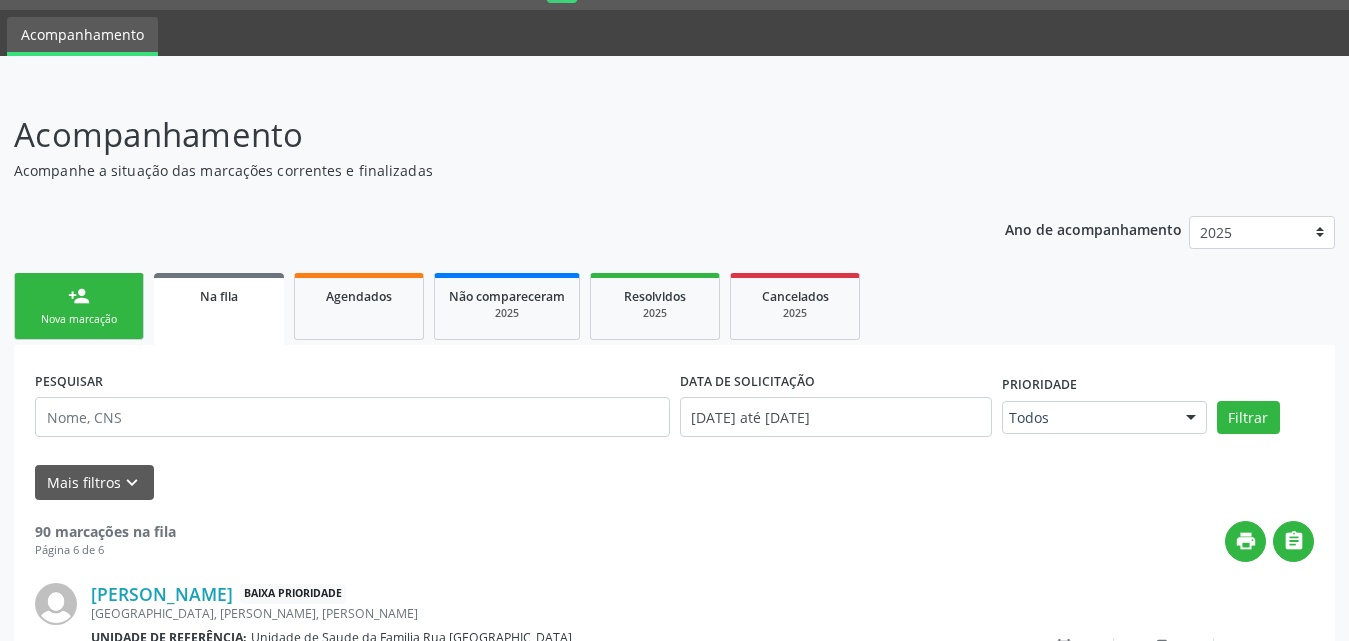click on "person_add
Nova marcação" at bounding box center [79, 306] 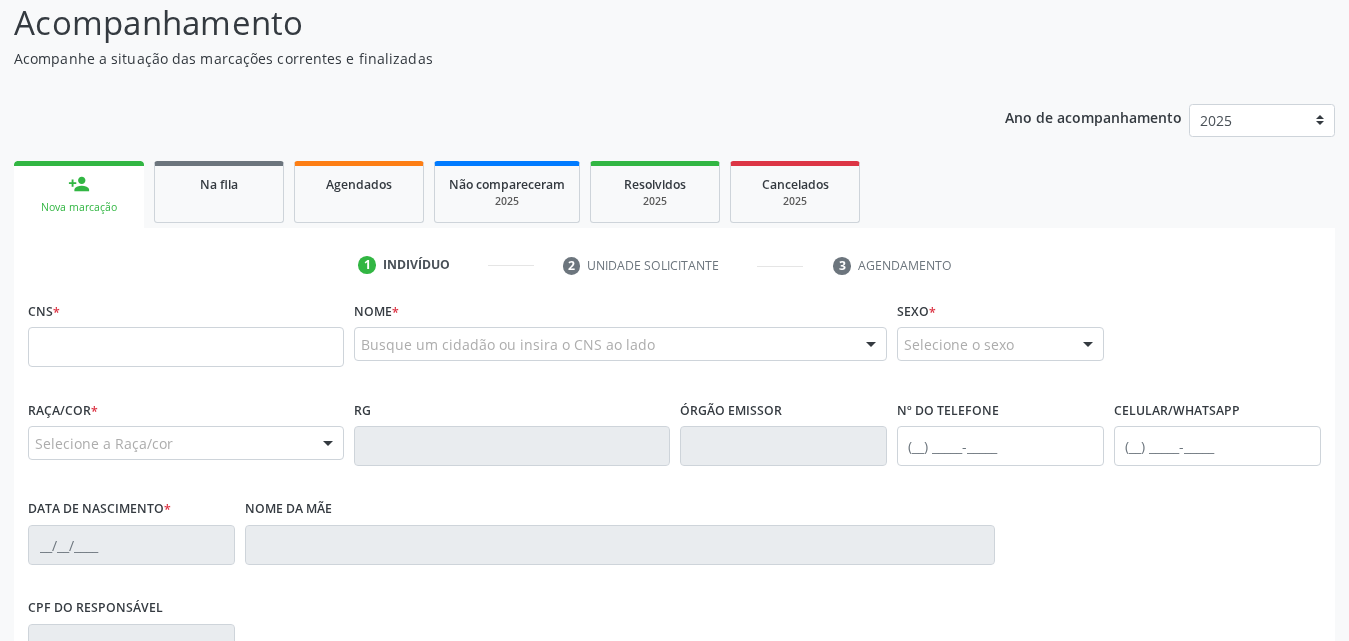 scroll, scrollTop: 254, scrollLeft: 0, axis: vertical 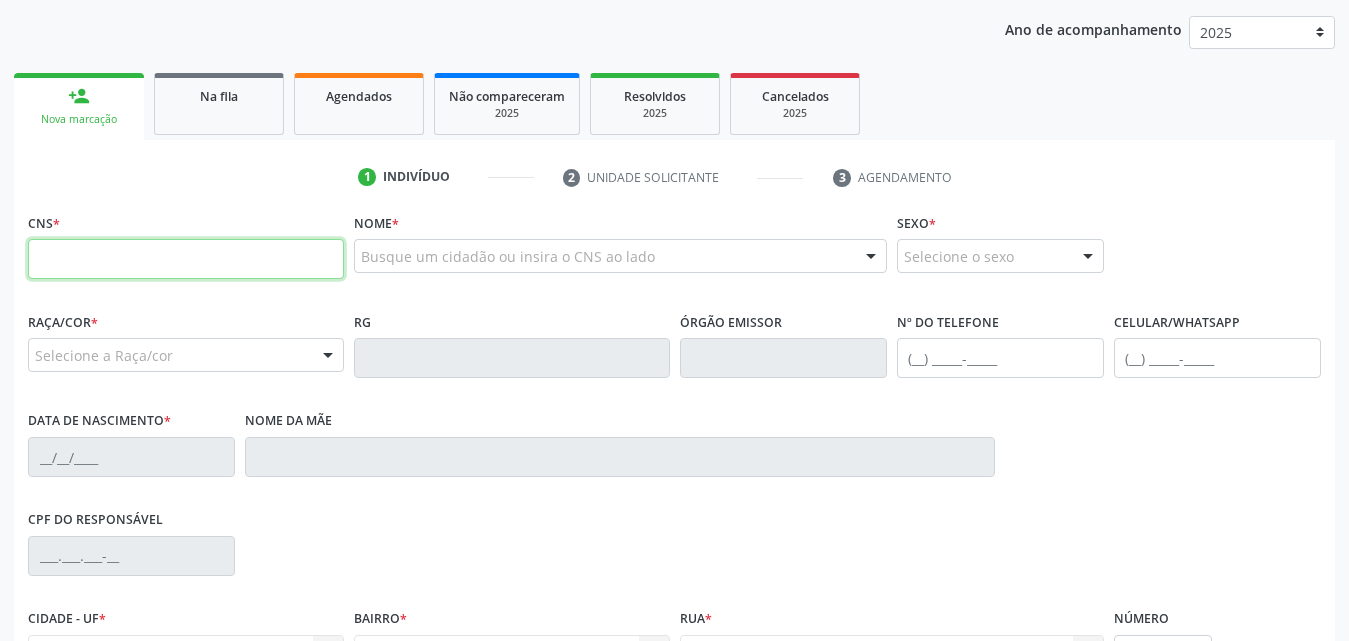 click at bounding box center (186, 259) 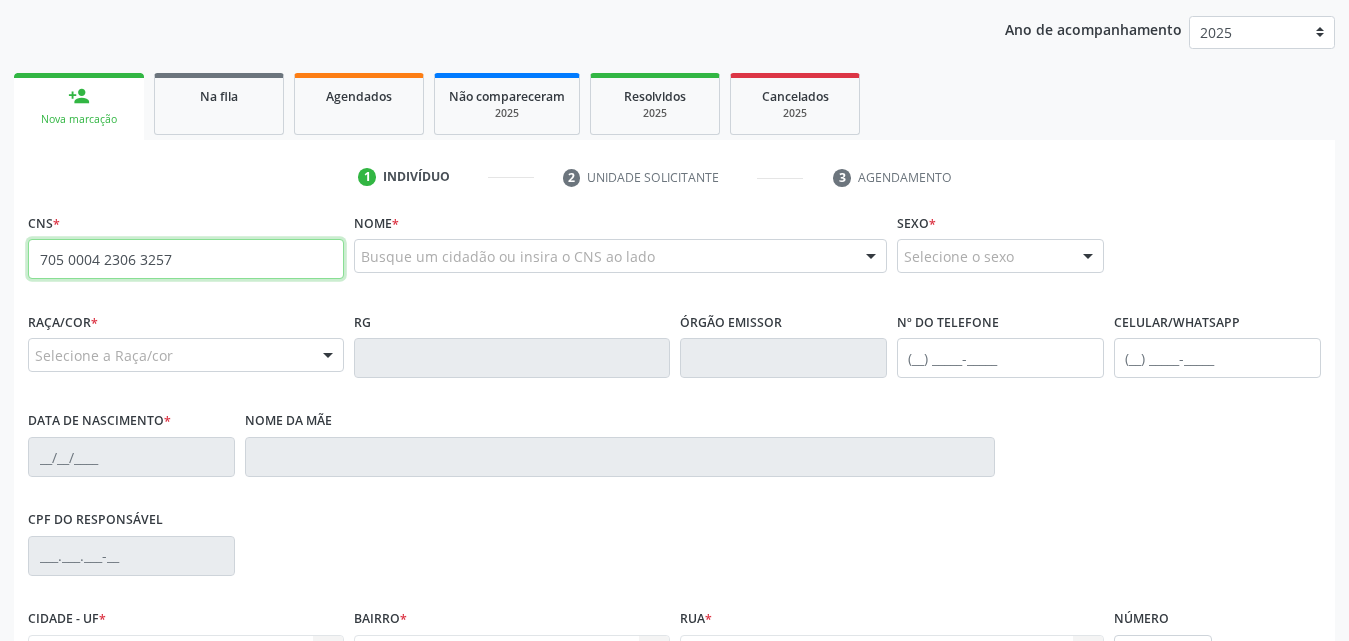type on "705 0004 2306 3257" 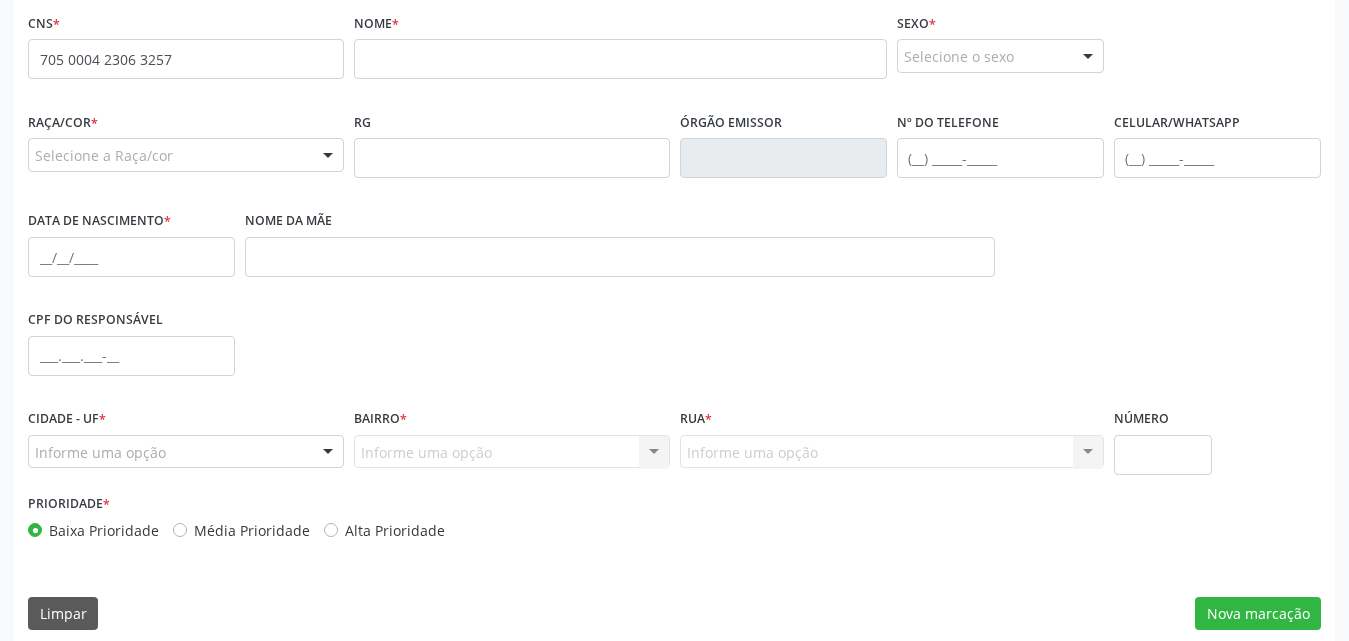 scroll, scrollTop: 154, scrollLeft: 0, axis: vertical 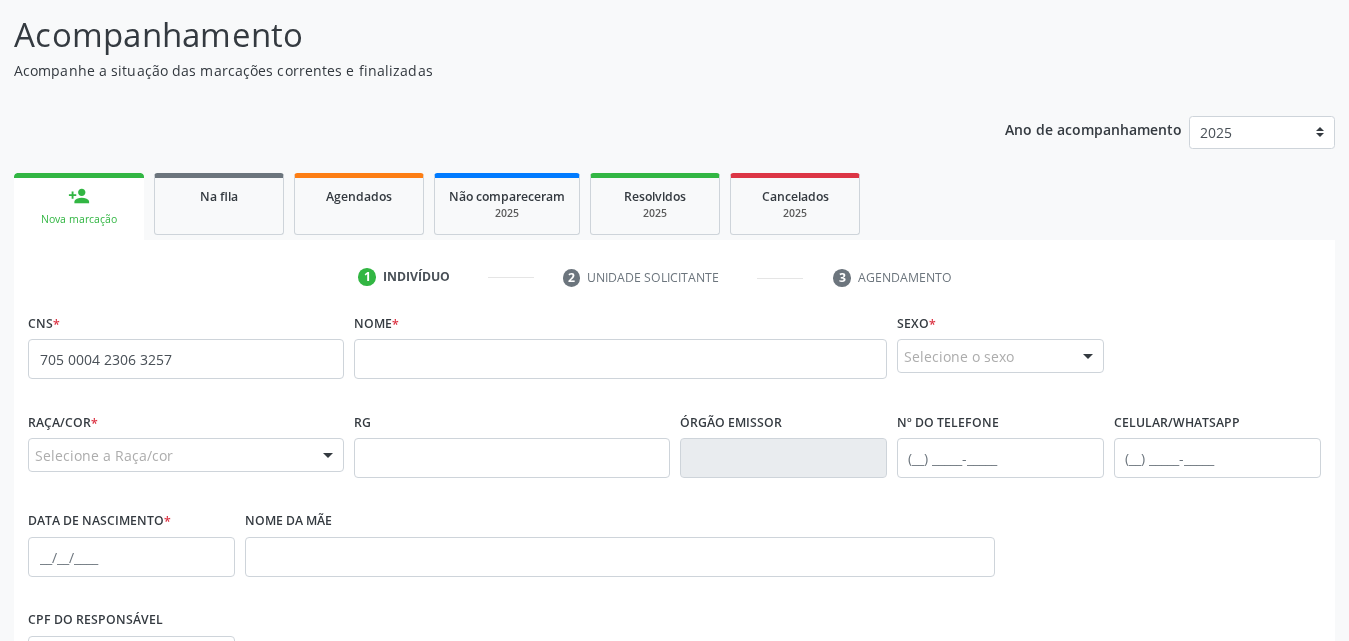 click on "none" at bounding box center (290, 356) 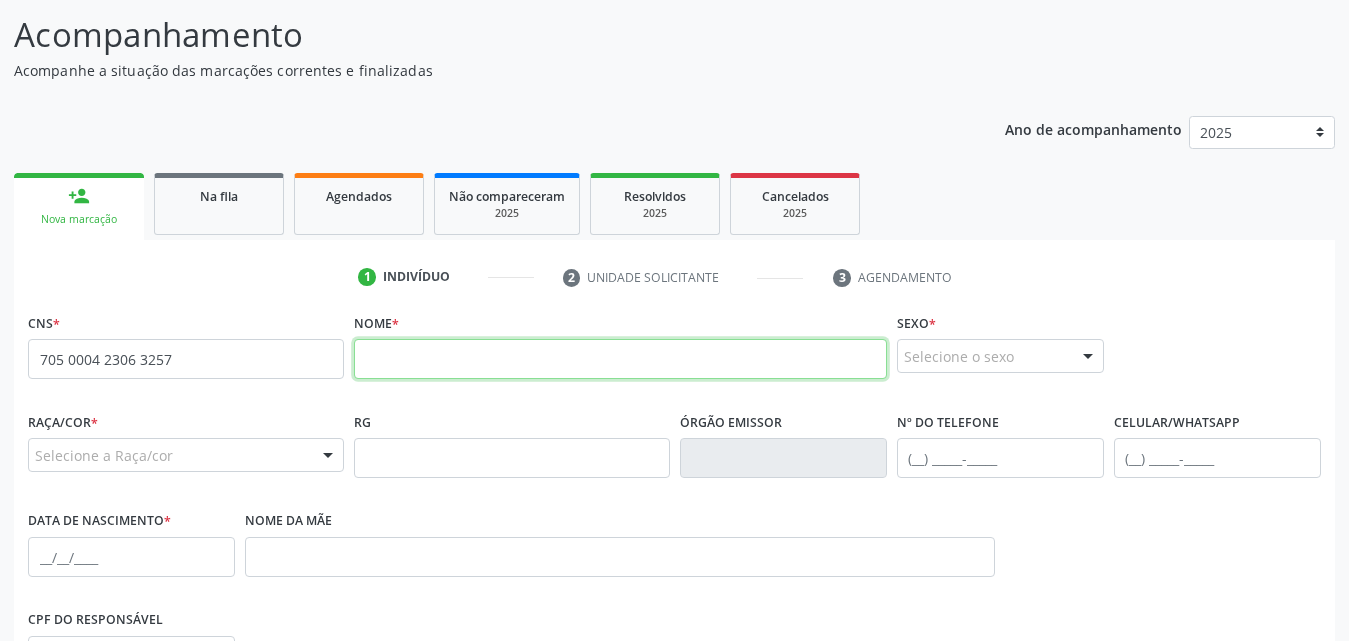 drag, startPoint x: 502, startPoint y: 369, endPoint x: 498, endPoint y: 356, distance: 13.601471 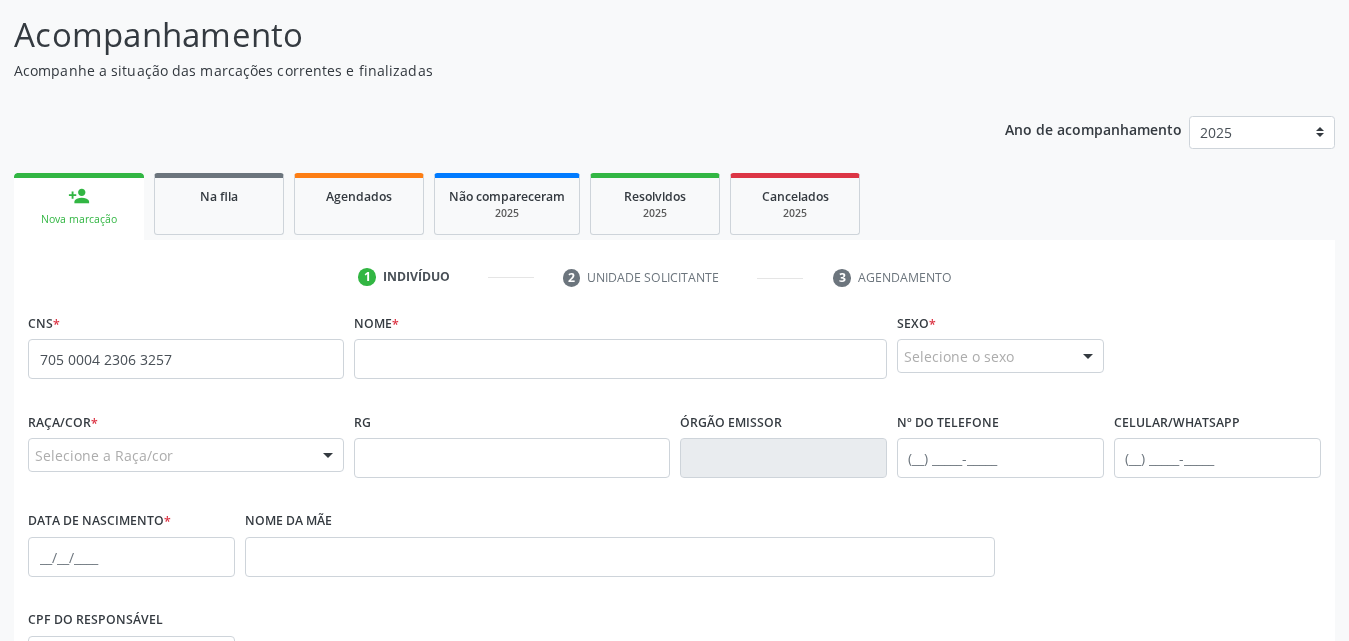 click on "RG" at bounding box center (512, 456) 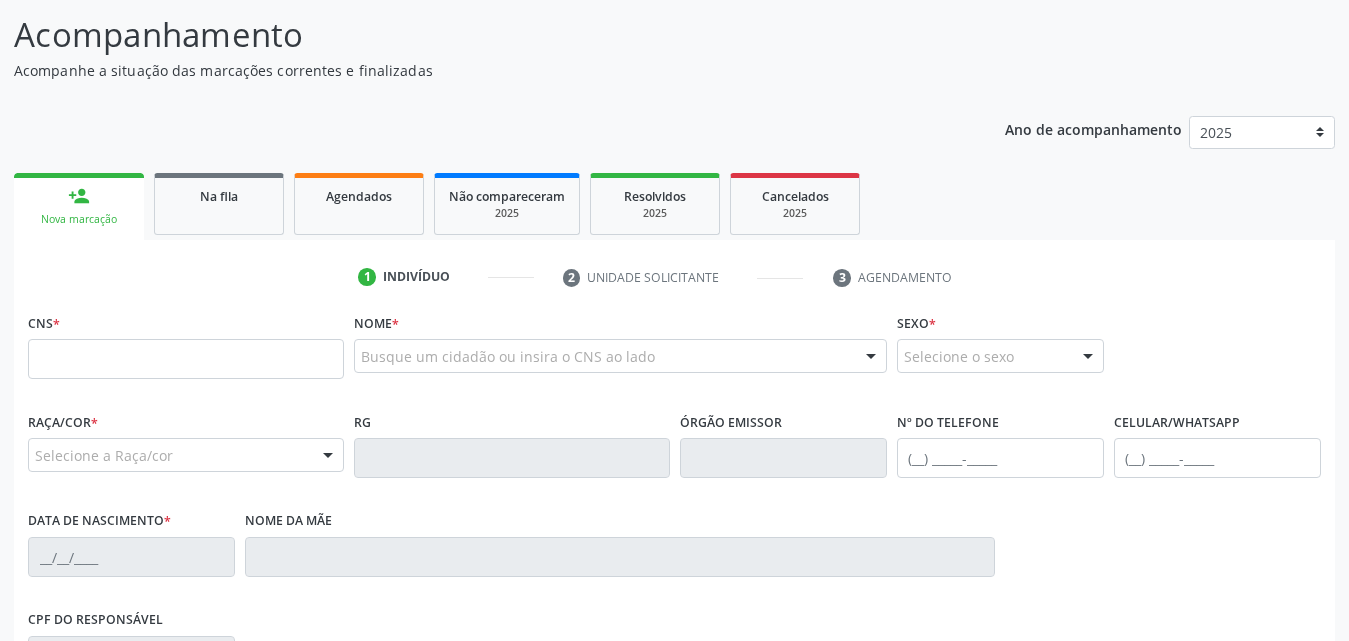 scroll, scrollTop: 354, scrollLeft: 0, axis: vertical 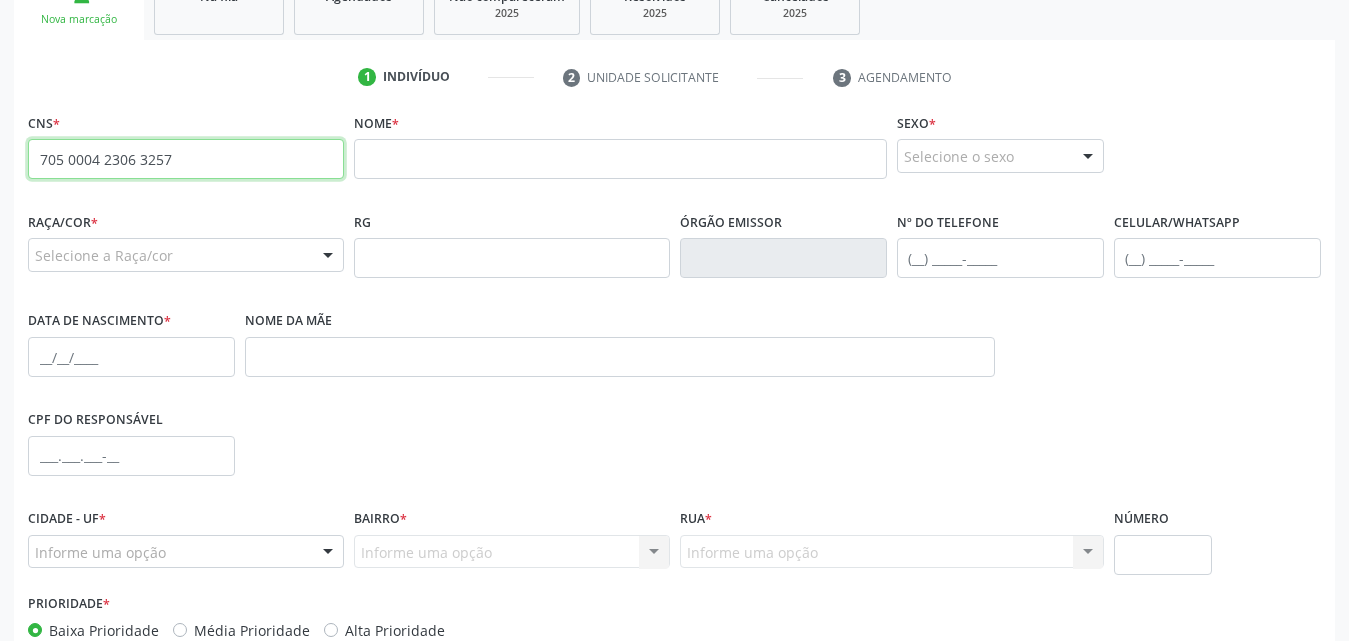 click on "705 0004 2306 3257" at bounding box center [186, 159] 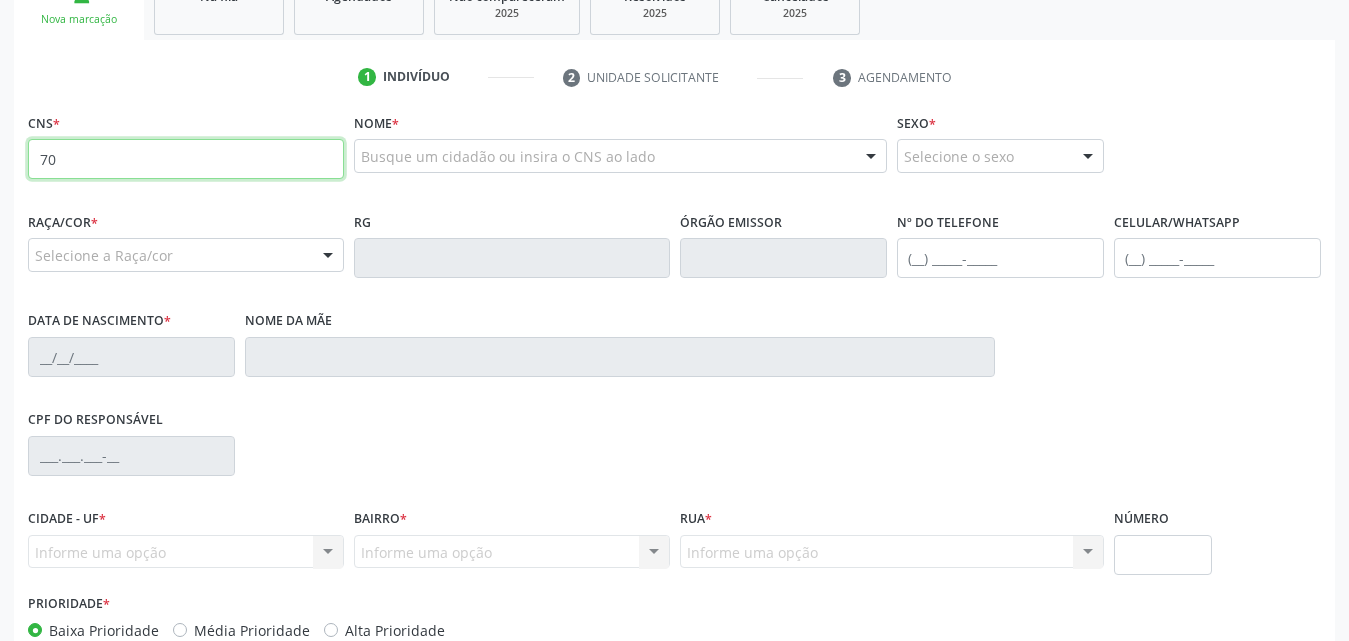 type on "7" 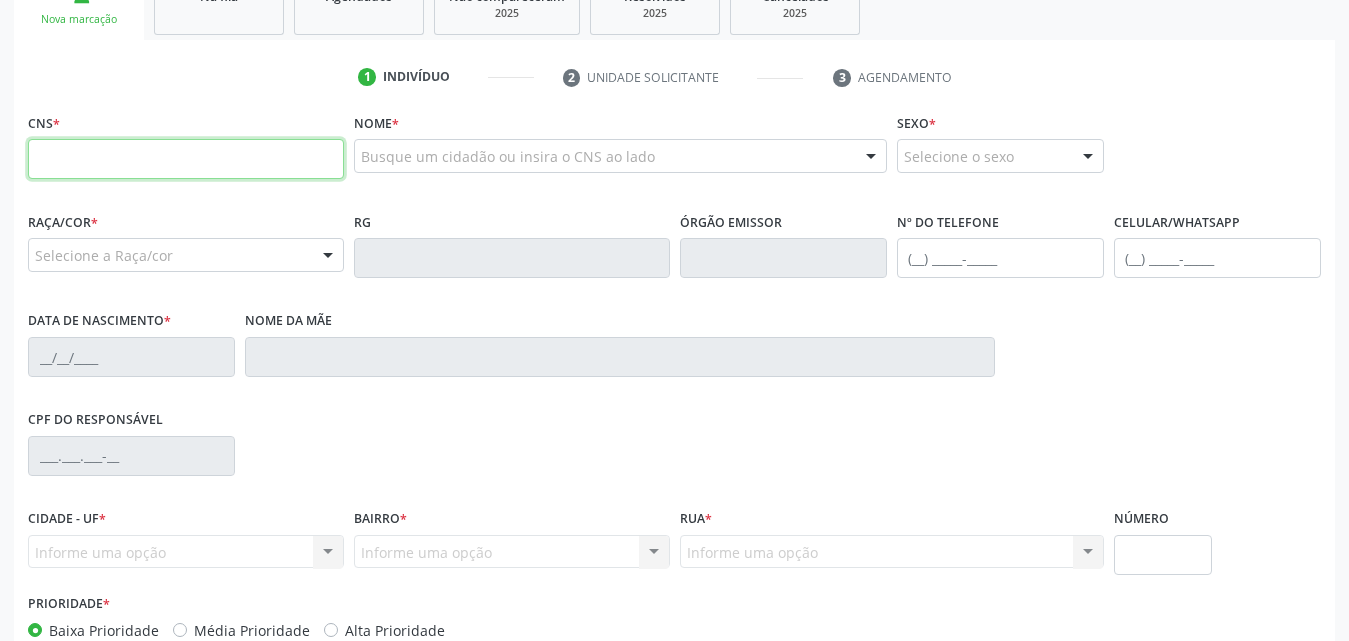 paste on "705 0004 2306 3257" 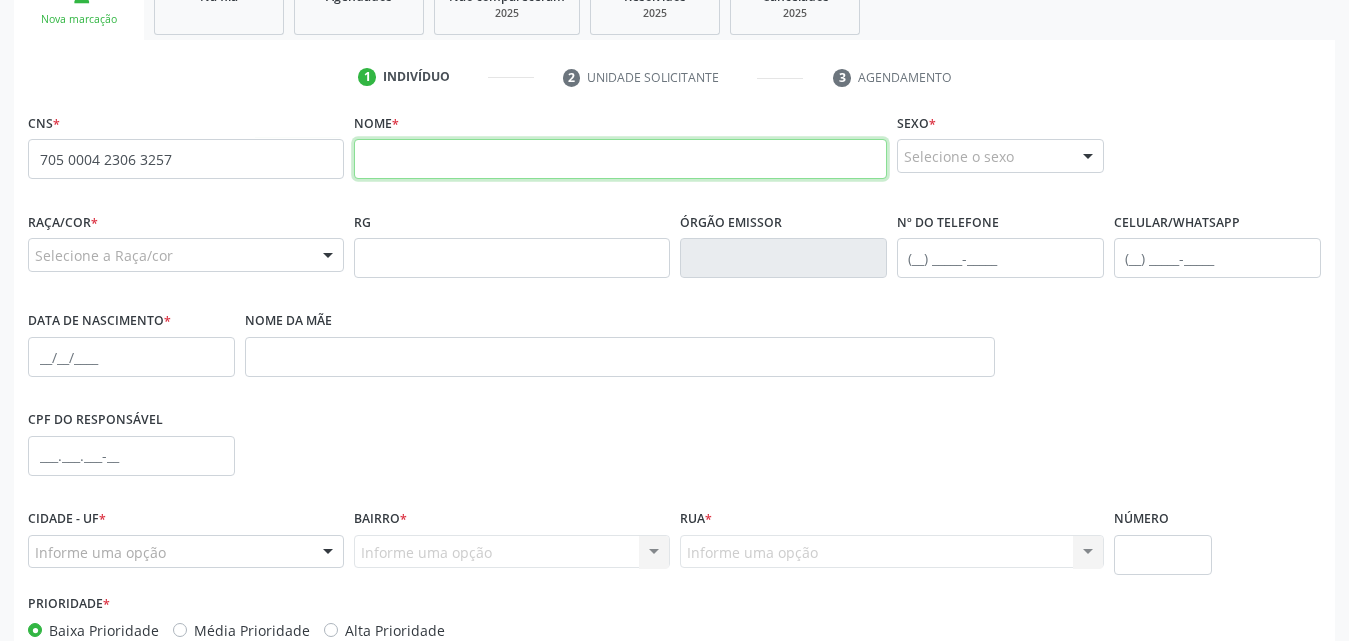 click at bounding box center [620, 159] 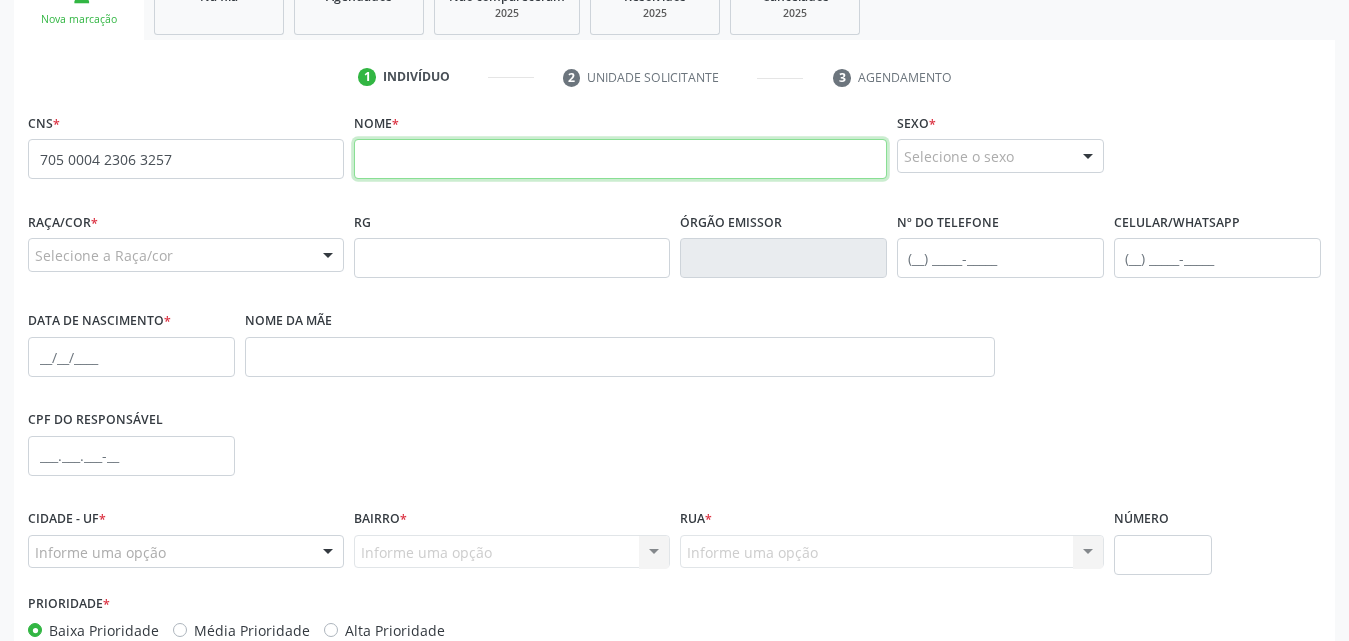 paste on "Vania Costa da Silva Santos" 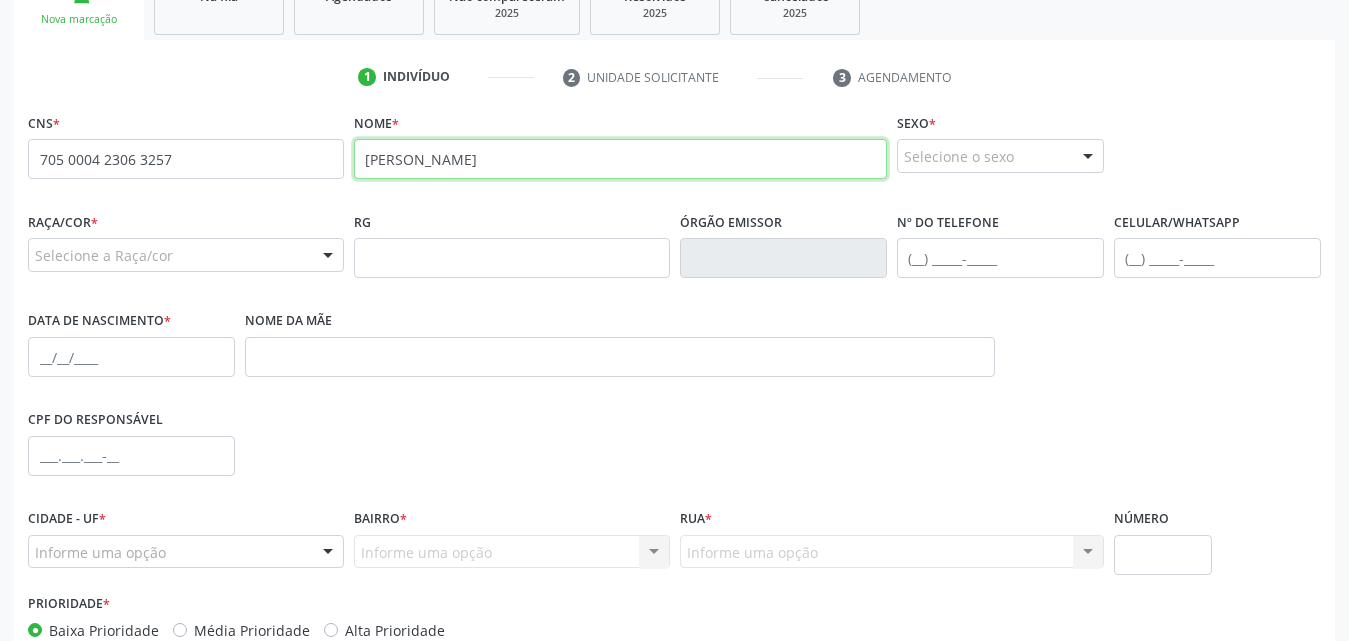 type on "Vania Costa da Silva Santos" 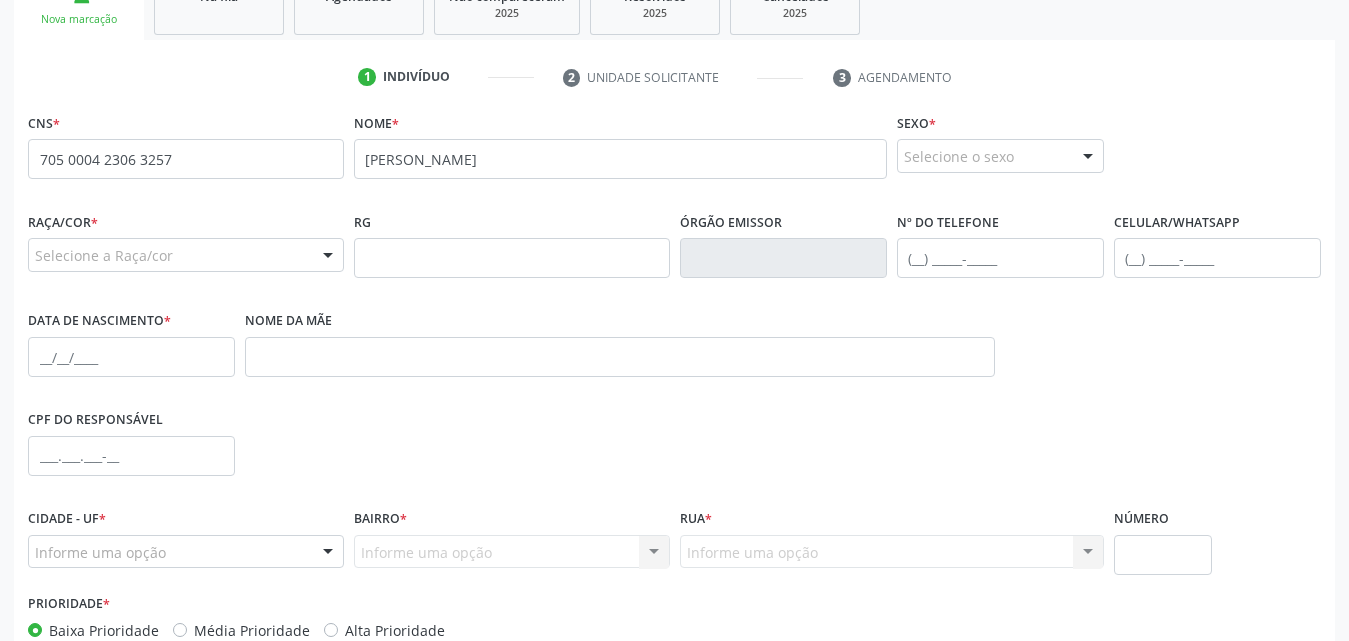 click at bounding box center [1088, 157] 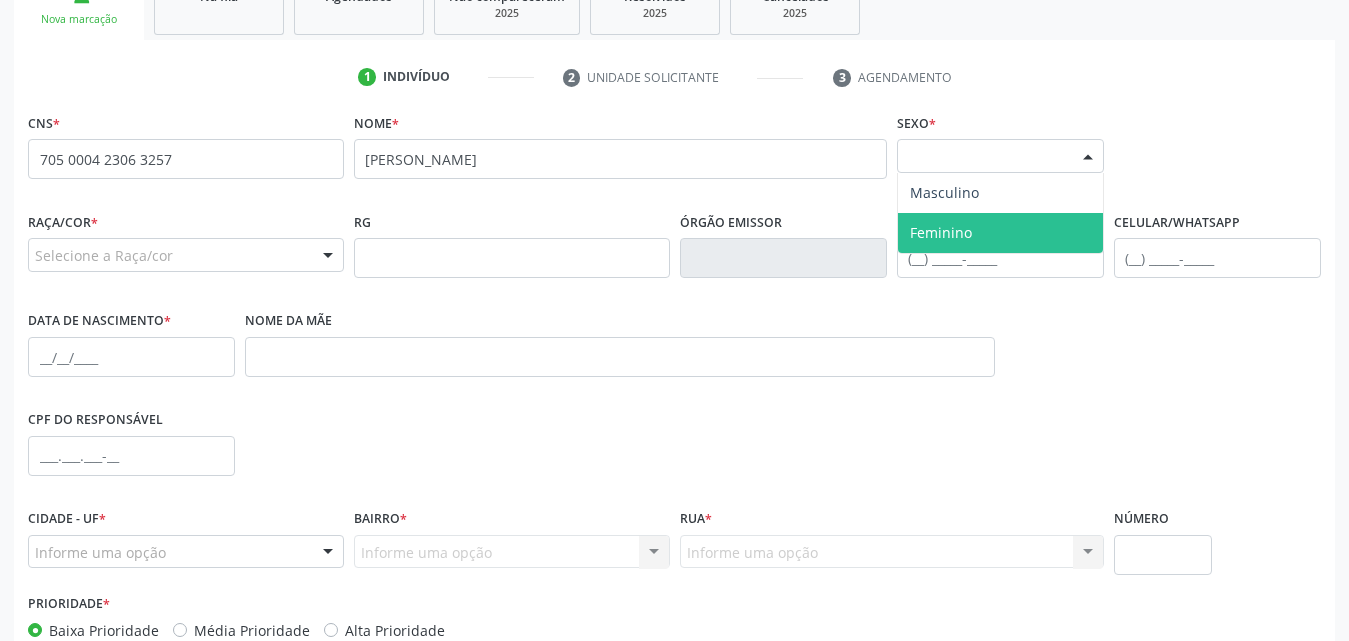 click on "Feminino" at bounding box center (1000, 233) 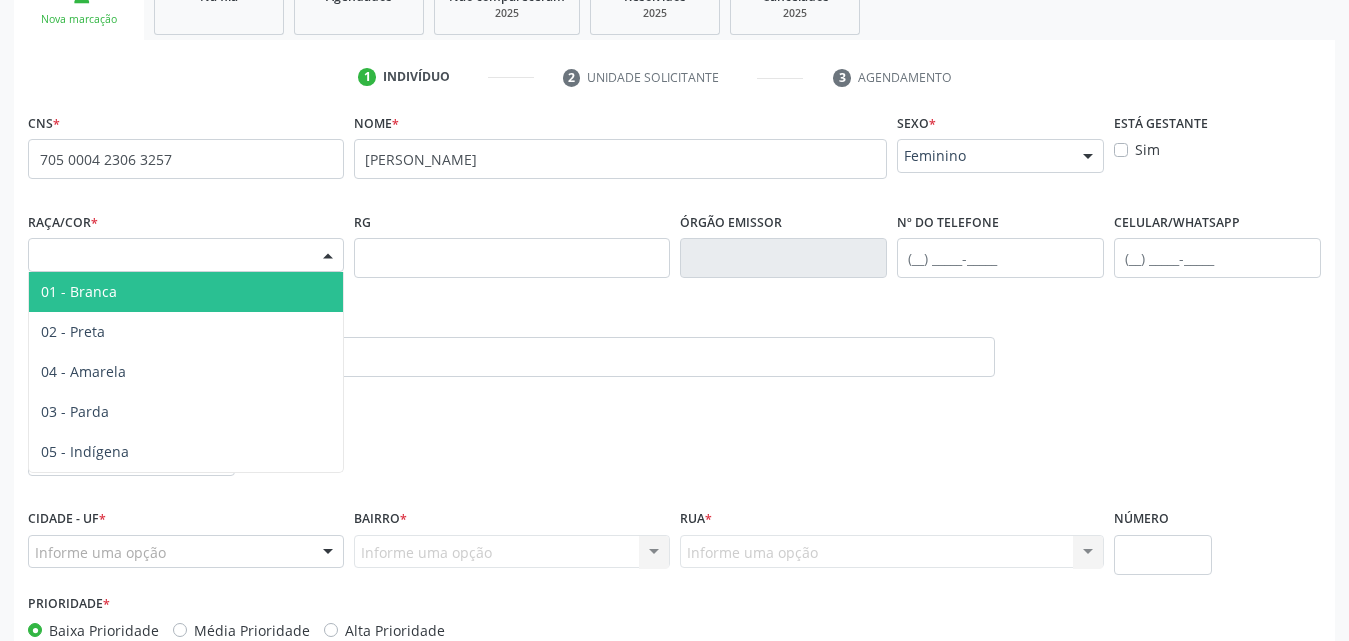 click at bounding box center (328, 256) 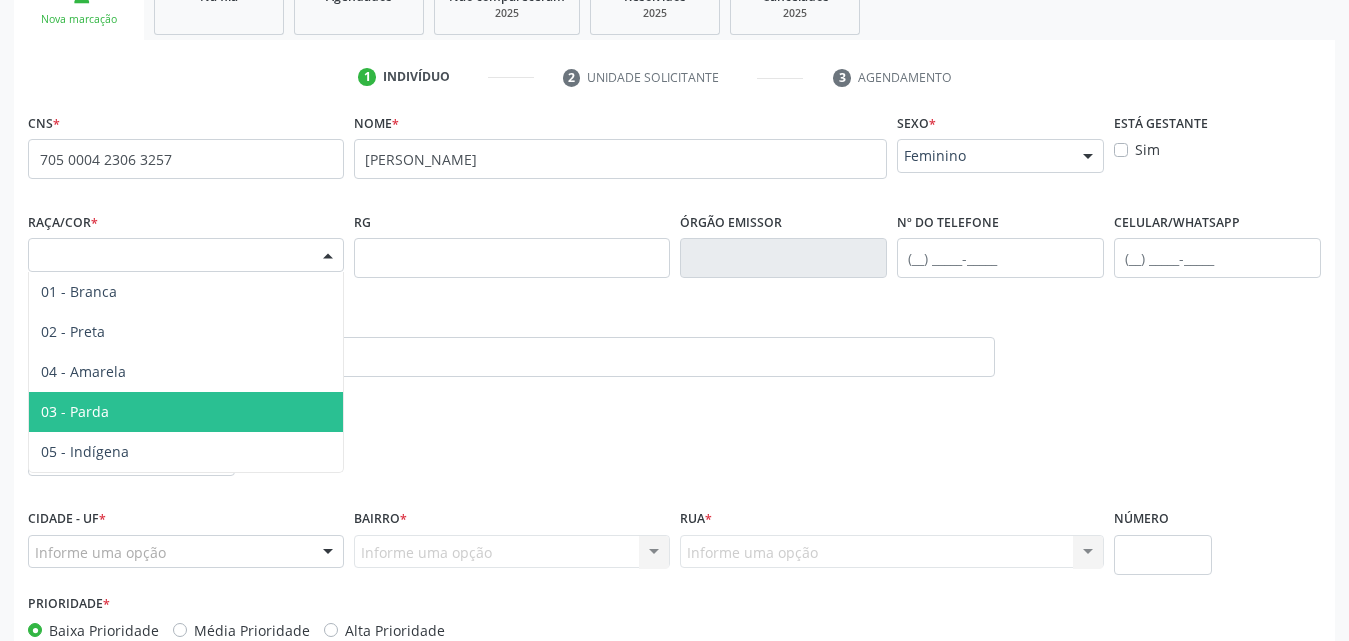 click on "03 - Parda" at bounding box center [186, 412] 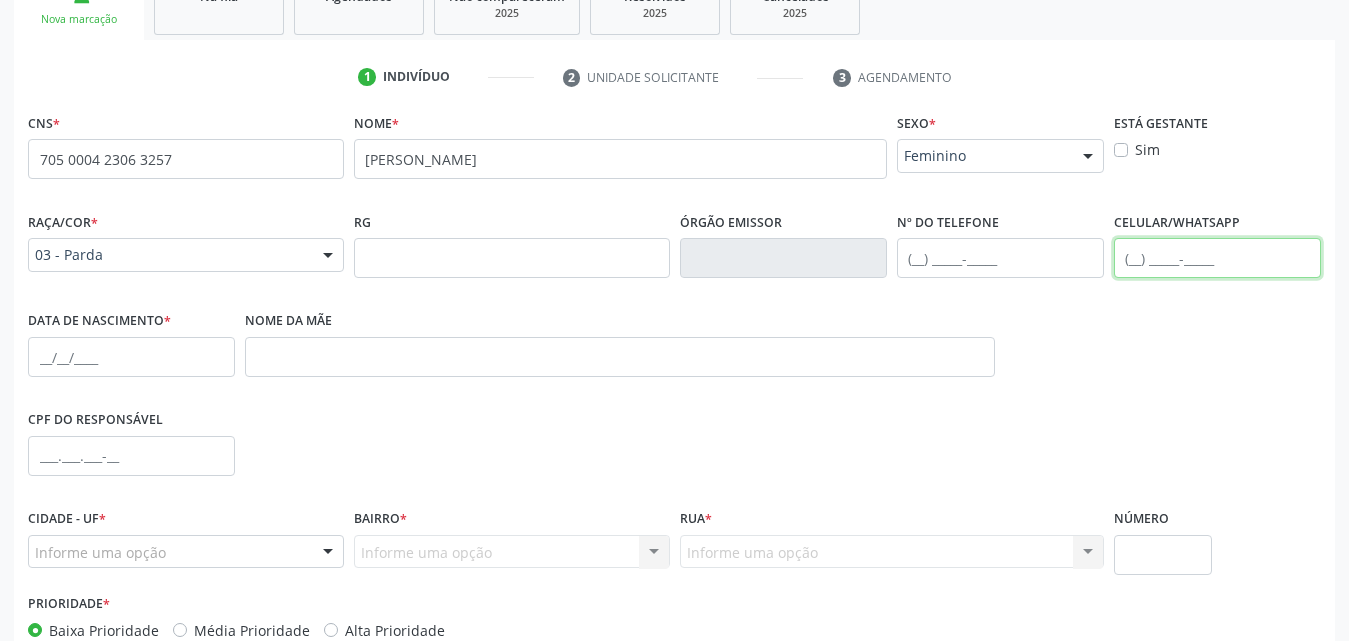 click at bounding box center [1217, 258] 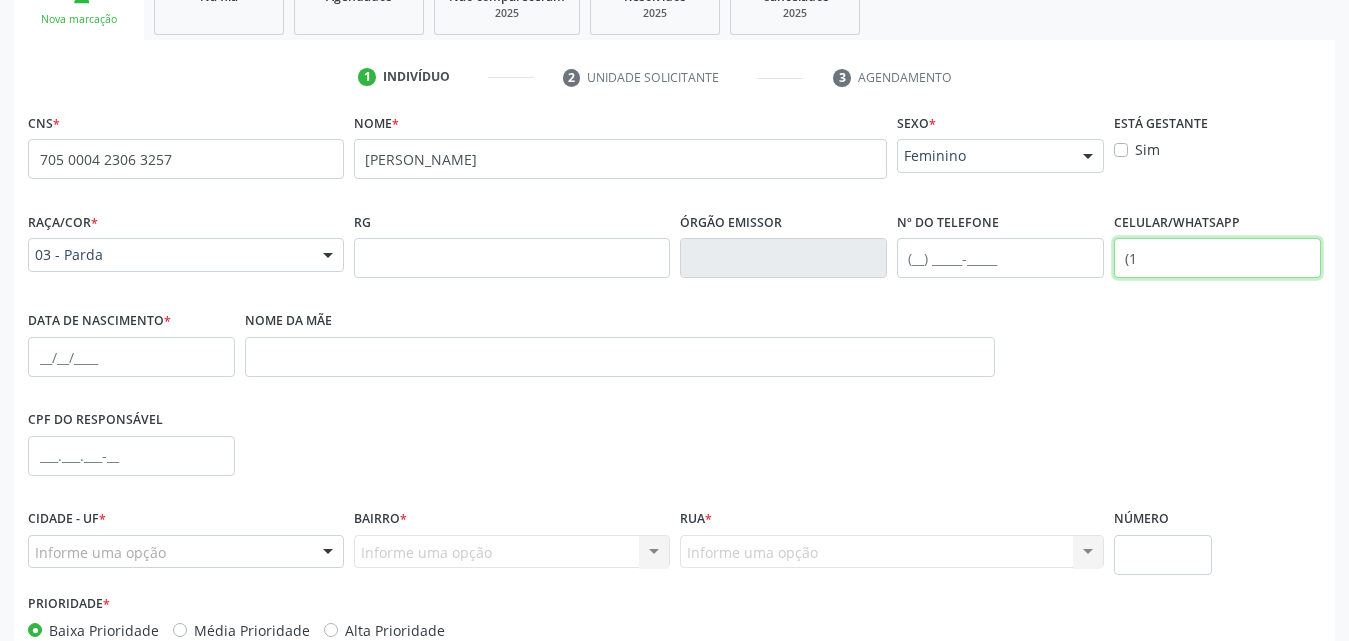 type on "(" 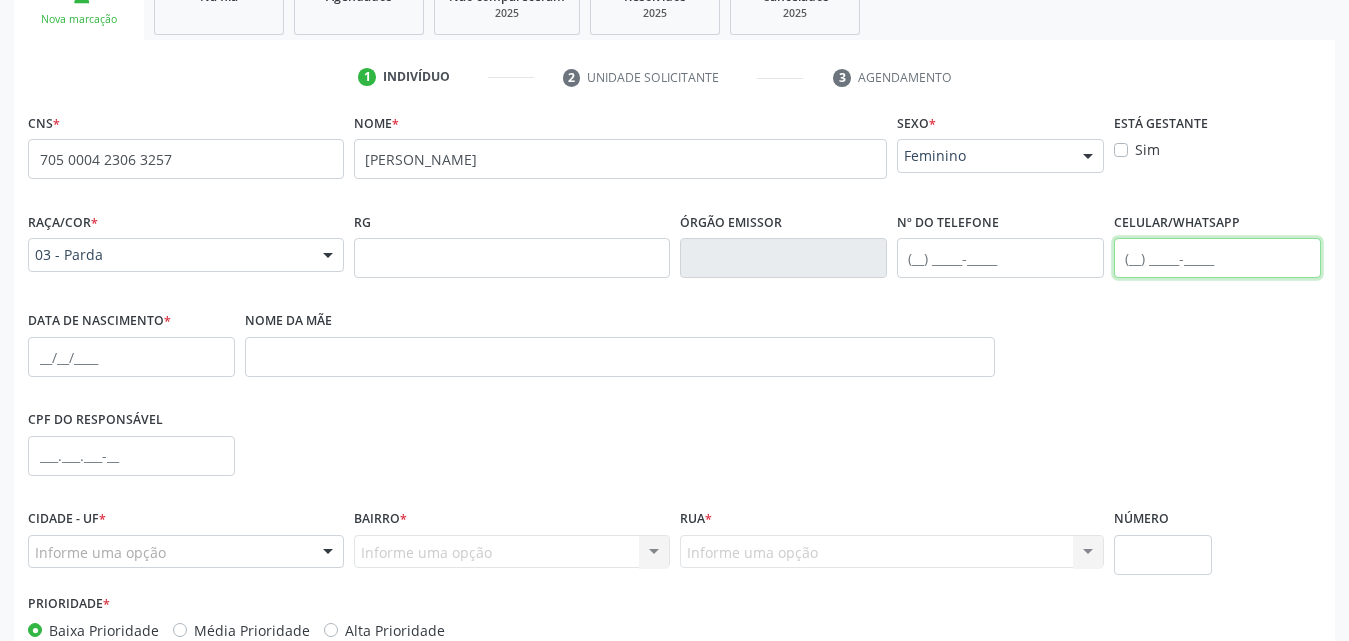 paste on "(82) 99156-0568" 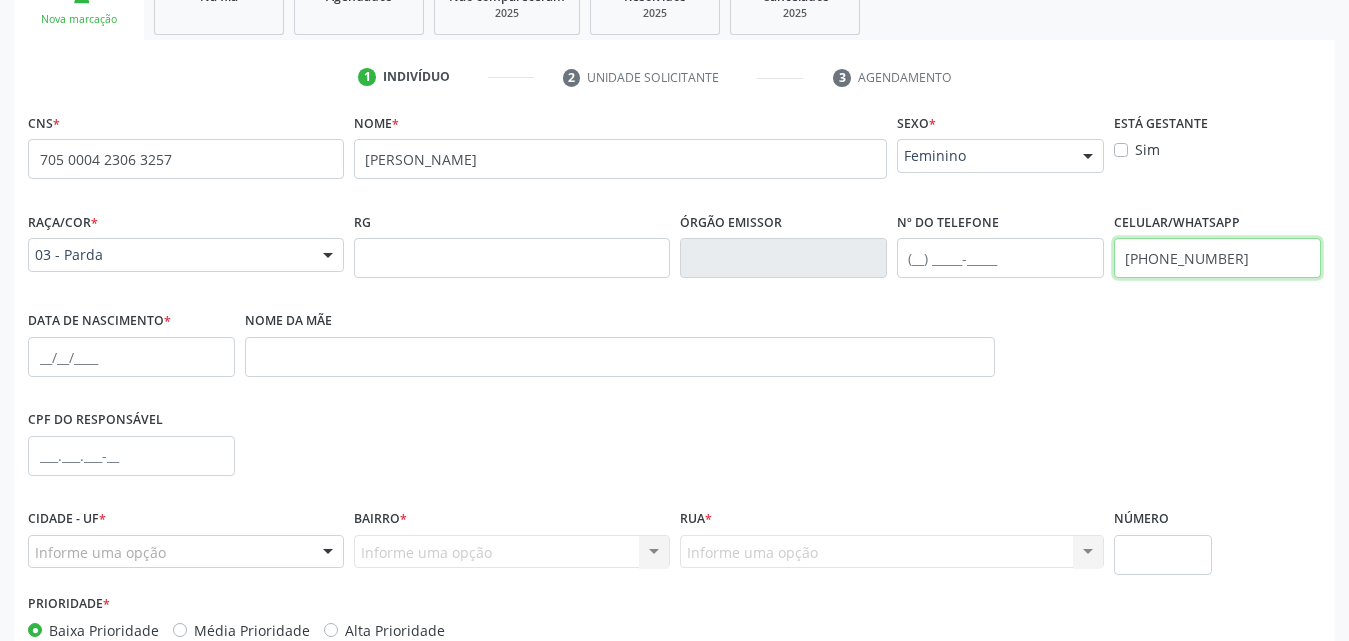 type on "(82) 99156-0568" 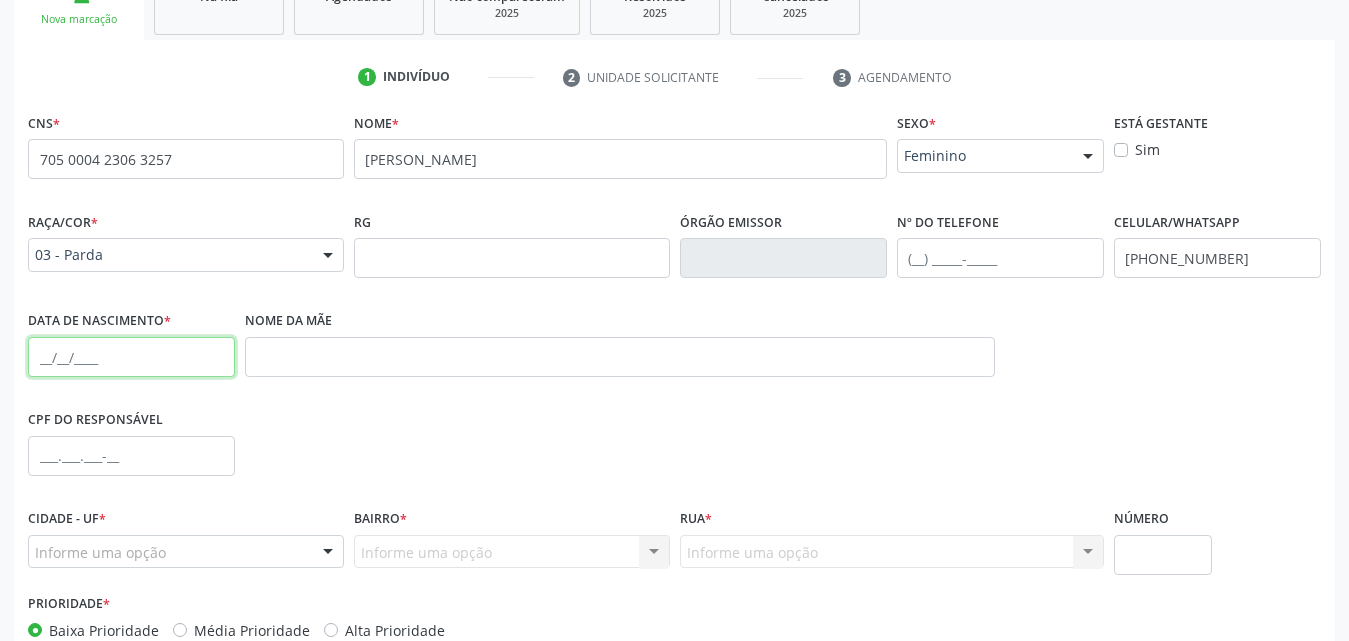 click at bounding box center [131, 357] 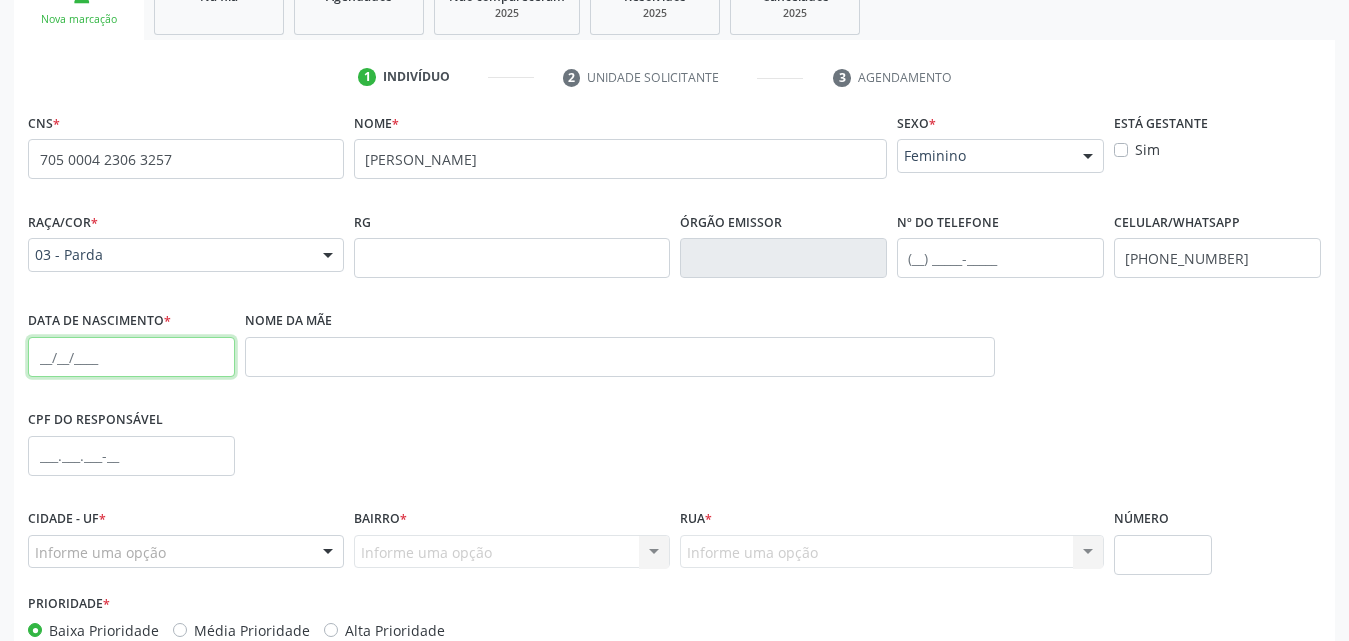 paste on "12/04/1972" 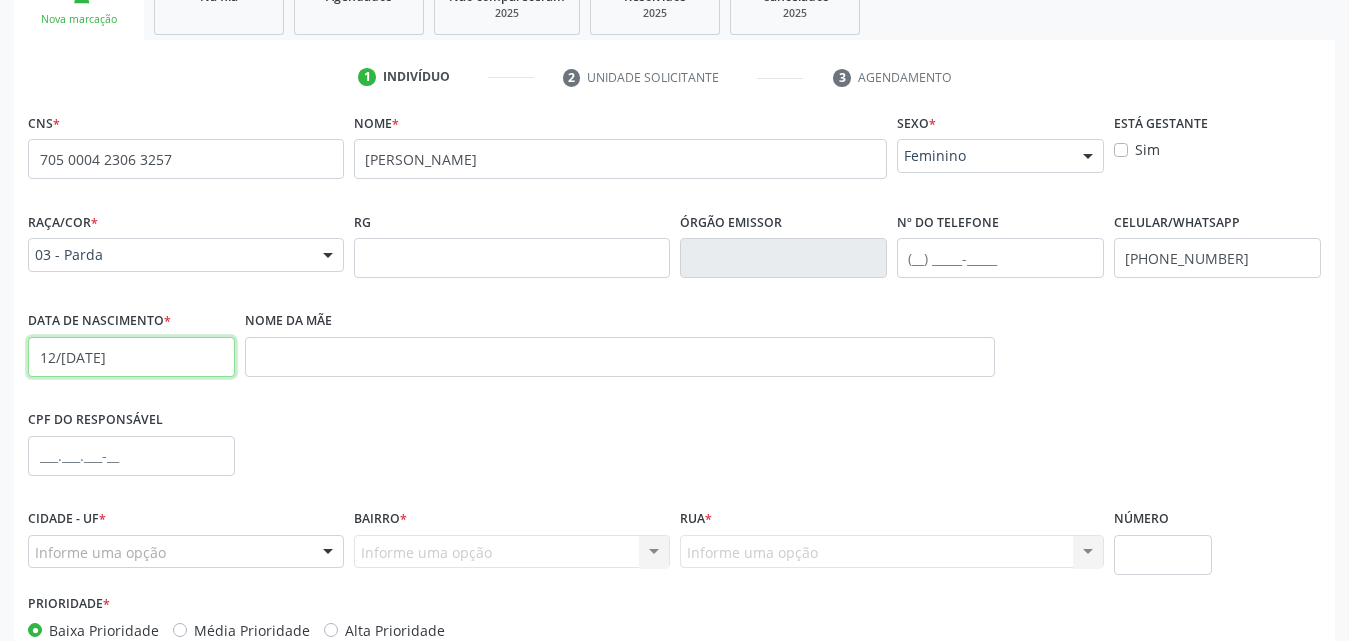 type on "12/04/1972" 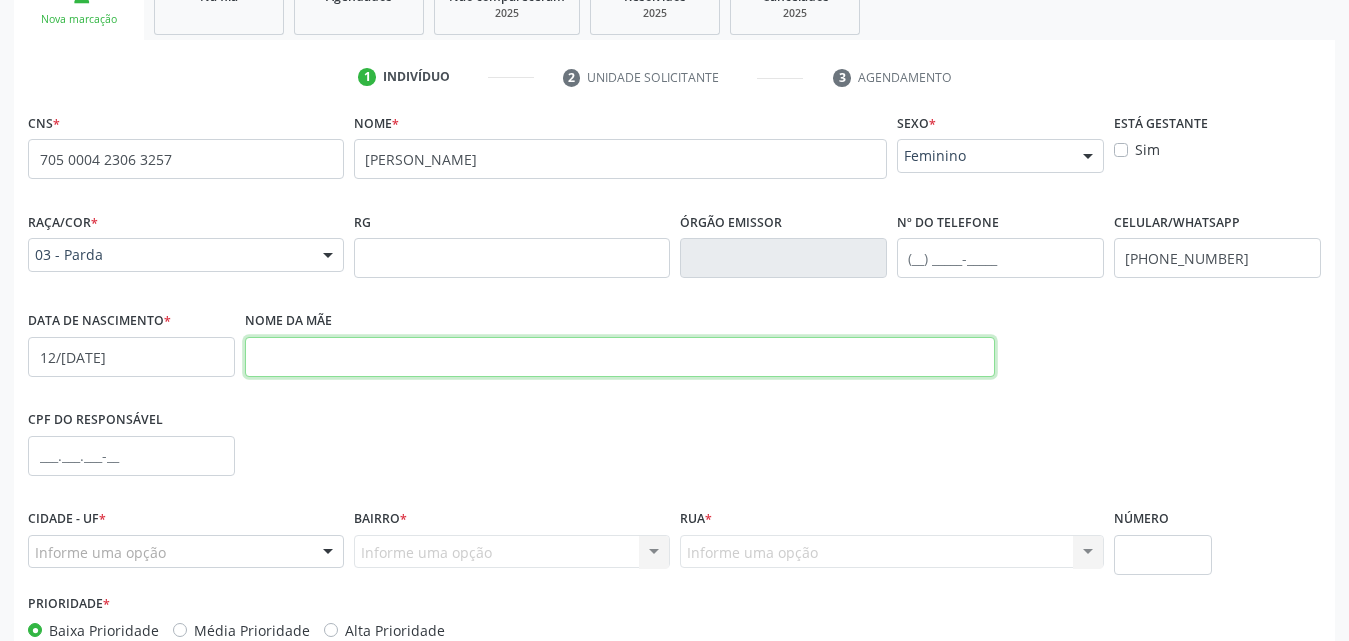 click at bounding box center [620, 357] 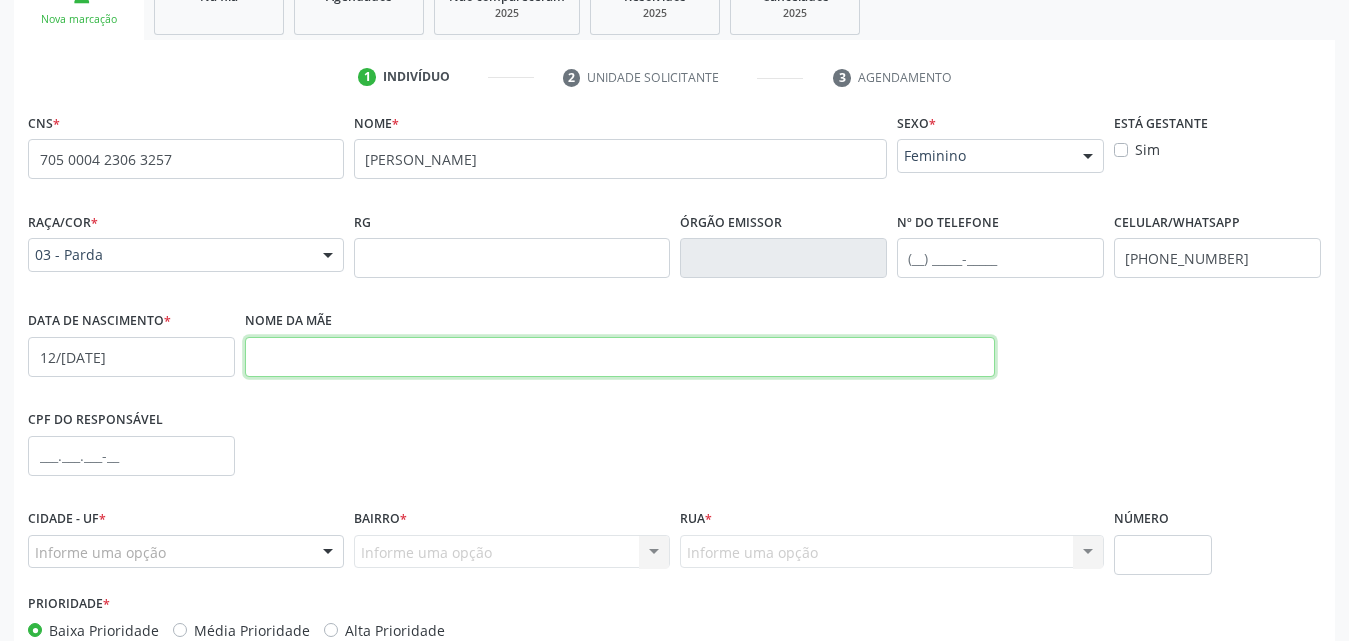 paste on "Vitoria Maria da Costa" 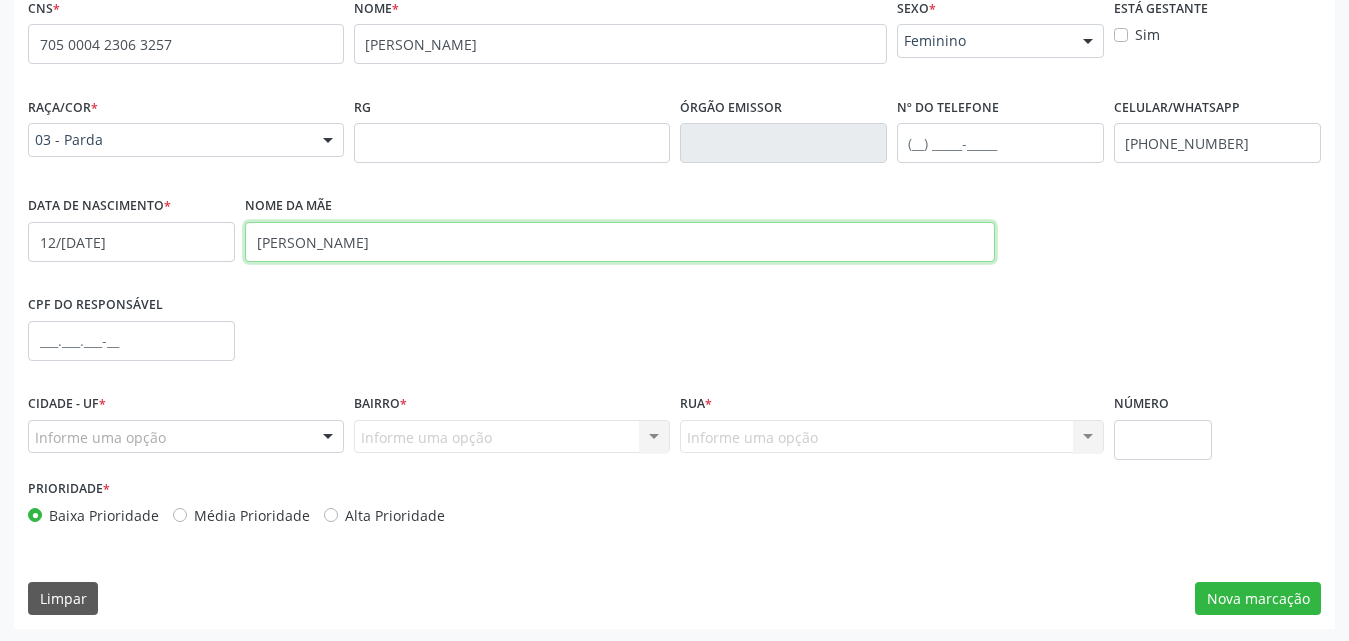 scroll, scrollTop: 471, scrollLeft: 0, axis: vertical 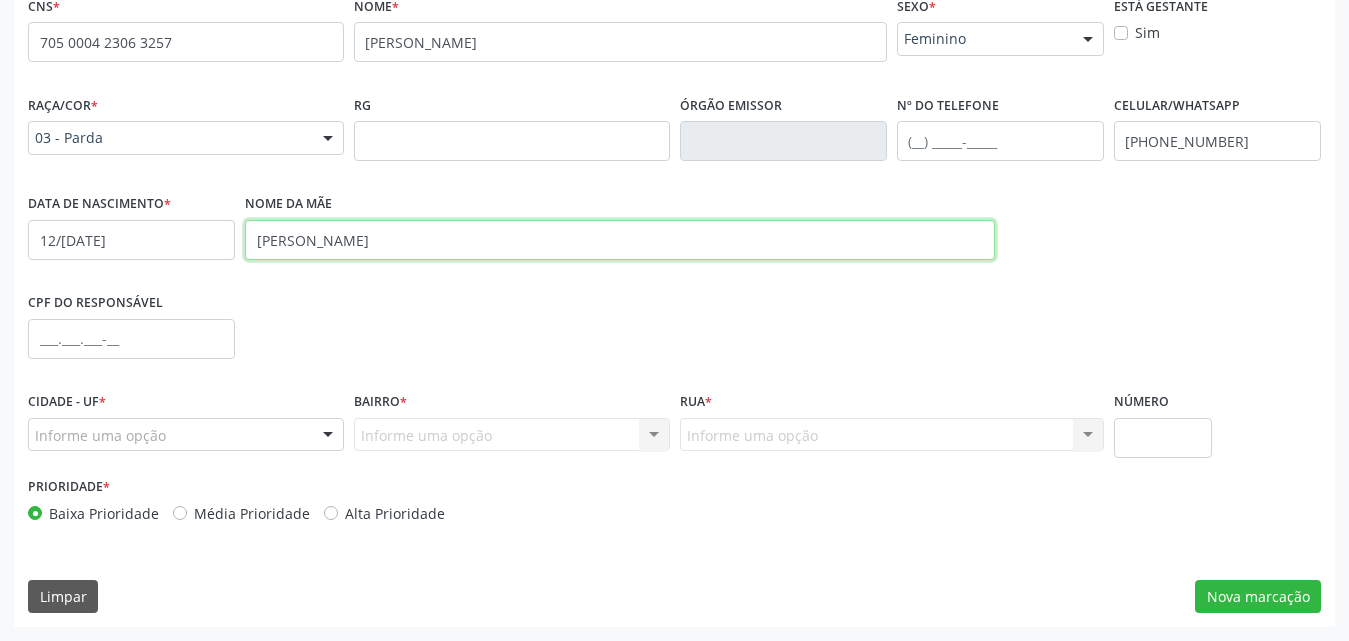type on "Vitoria Maria da Costa" 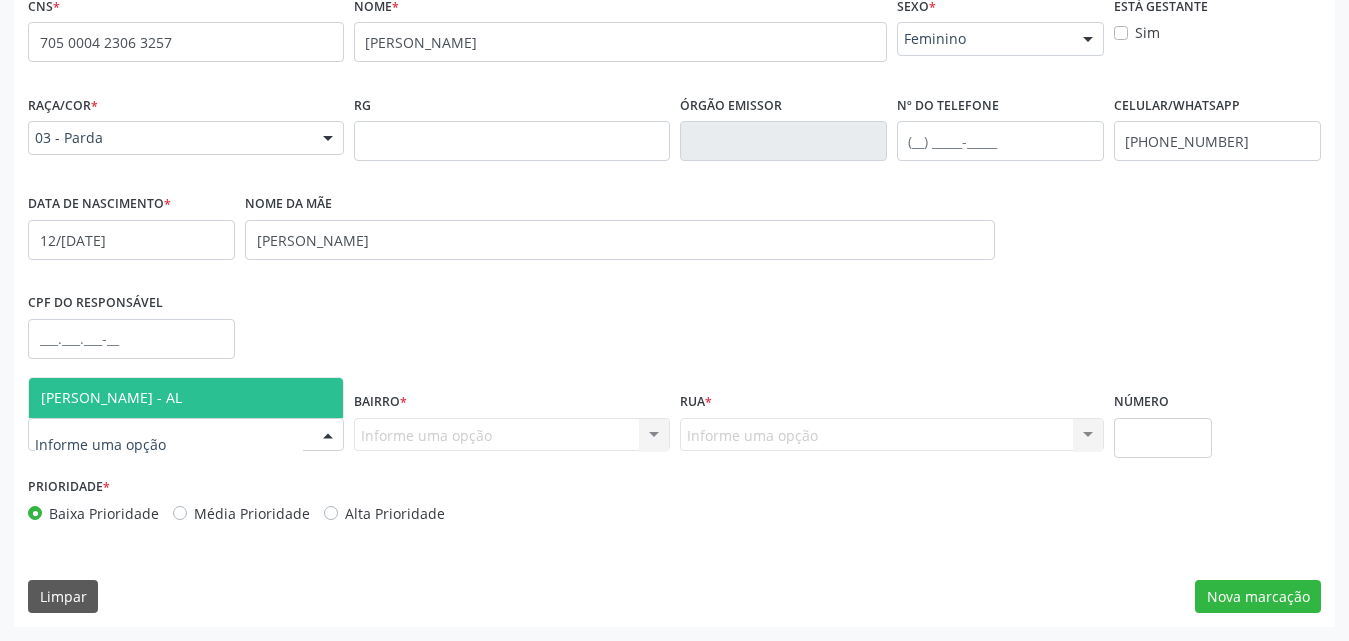 click at bounding box center [328, 436] 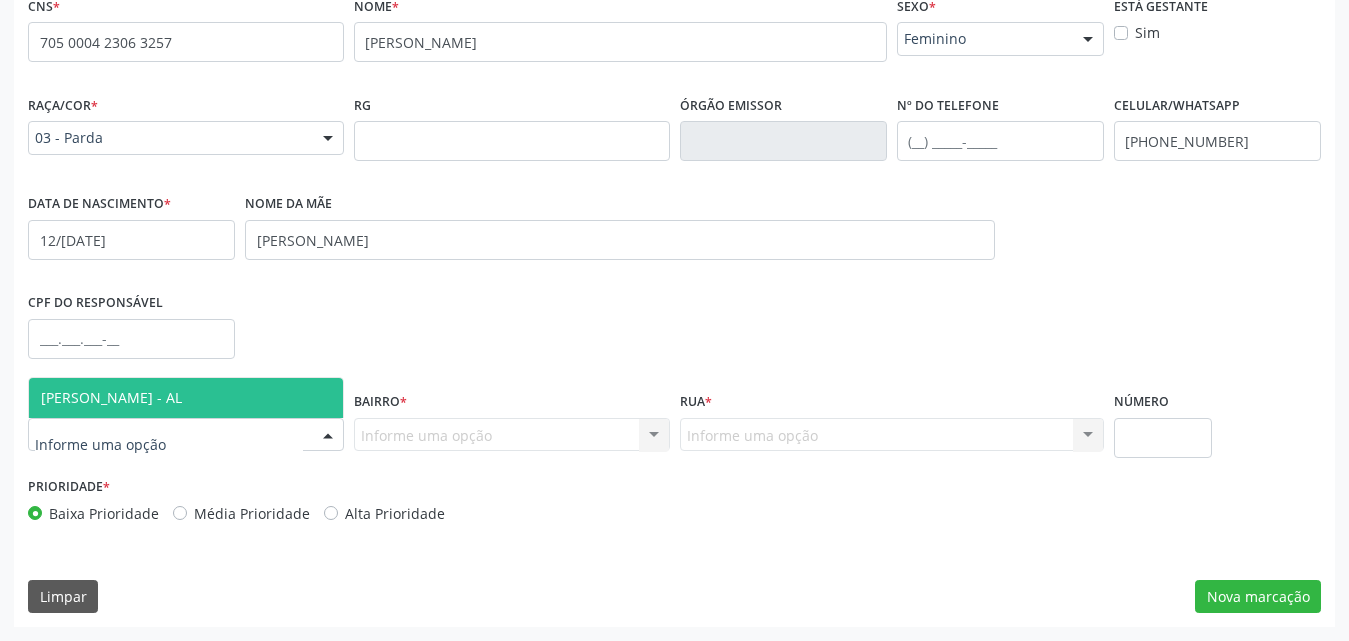 click on "[PERSON_NAME] - AL" at bounding box center (186, 398) 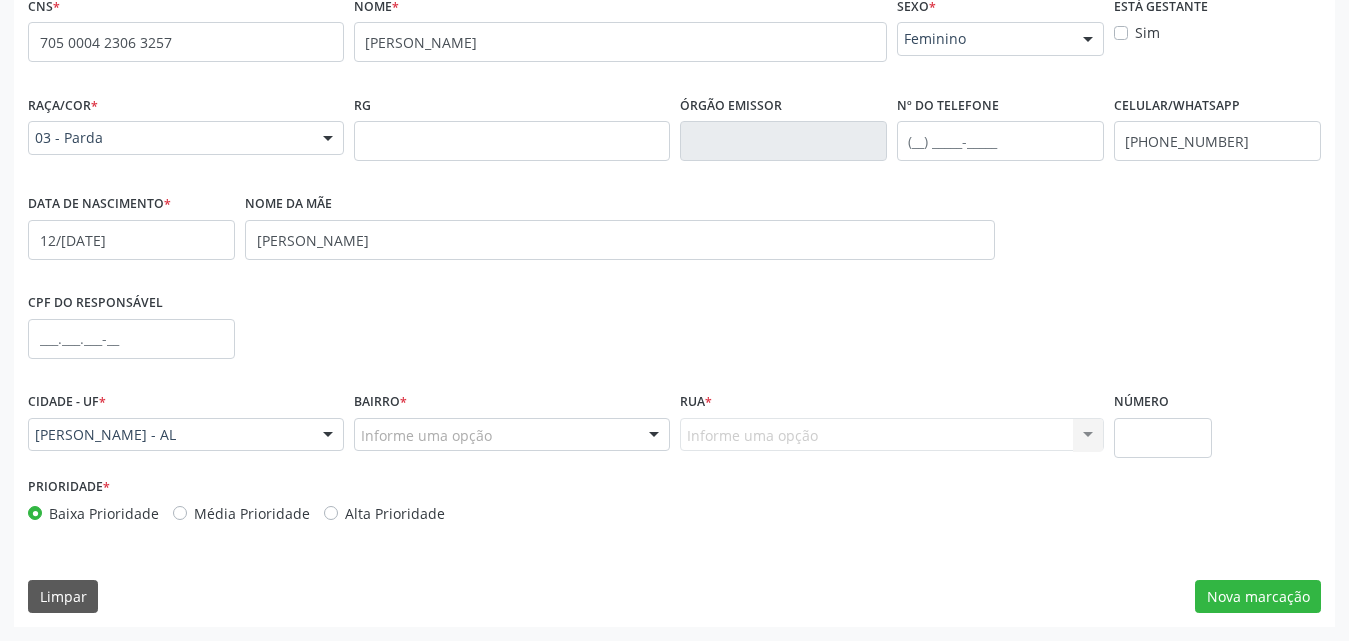 click at bounding box center [654, 436] 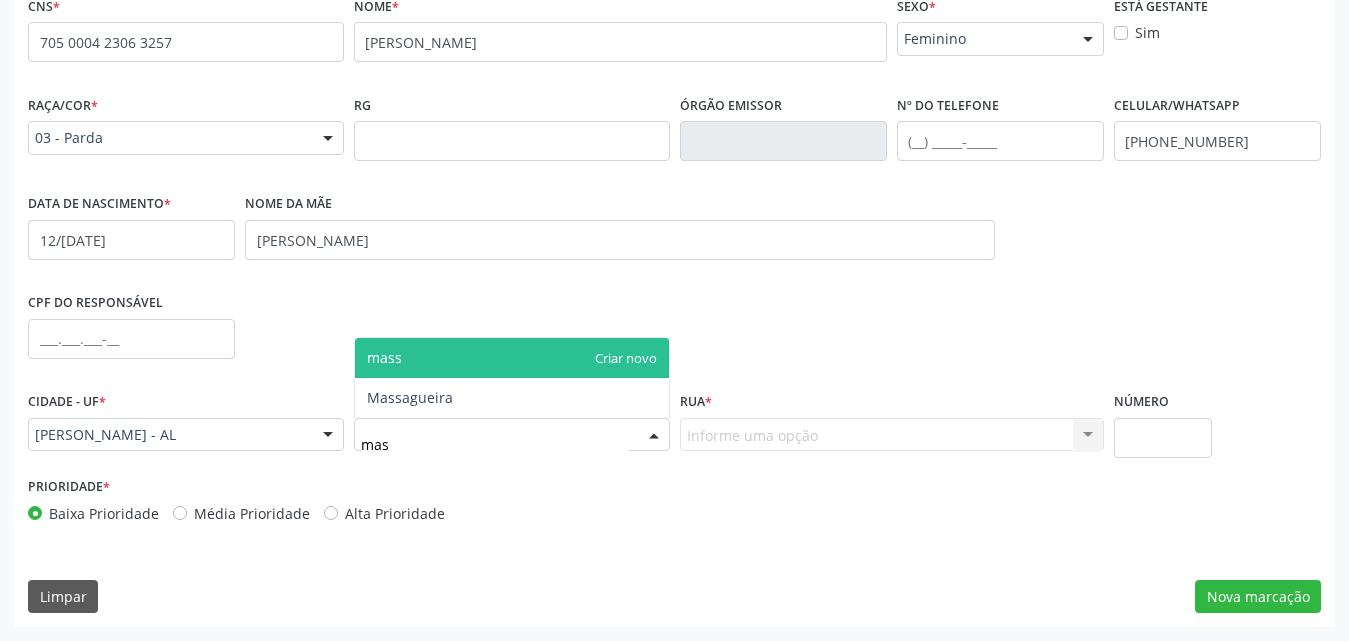 type on "mass" 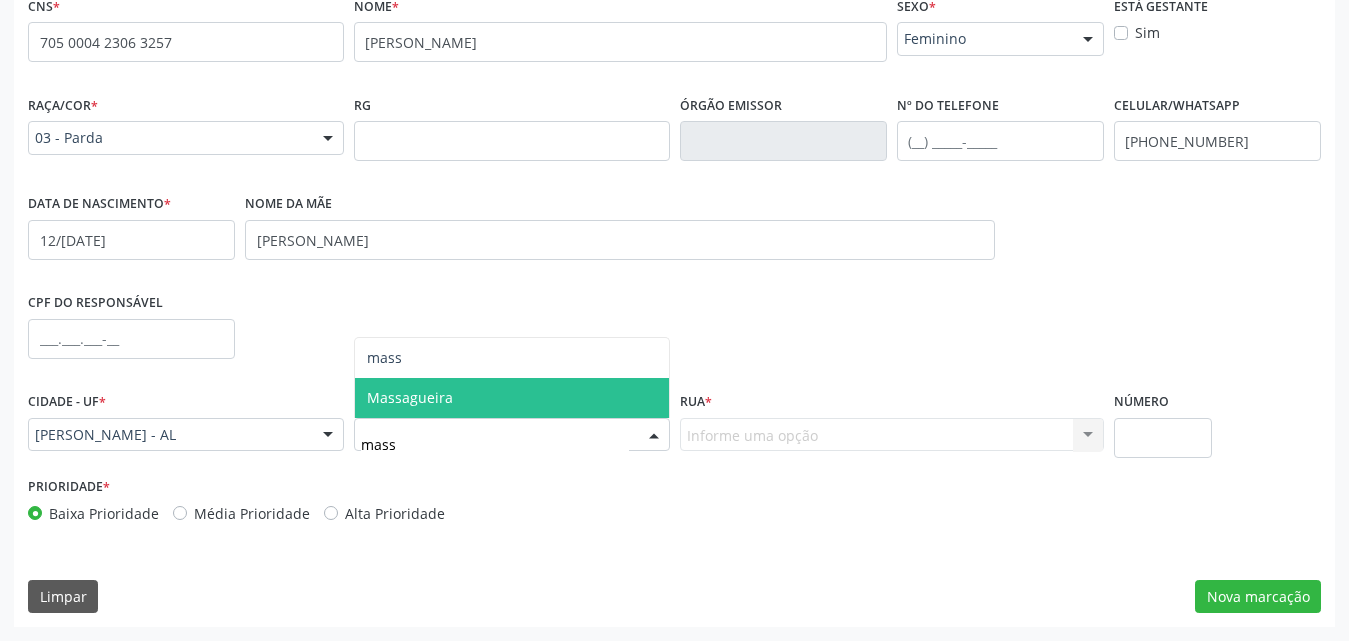 click on "Massagueira" at bounding box center [512, 398] 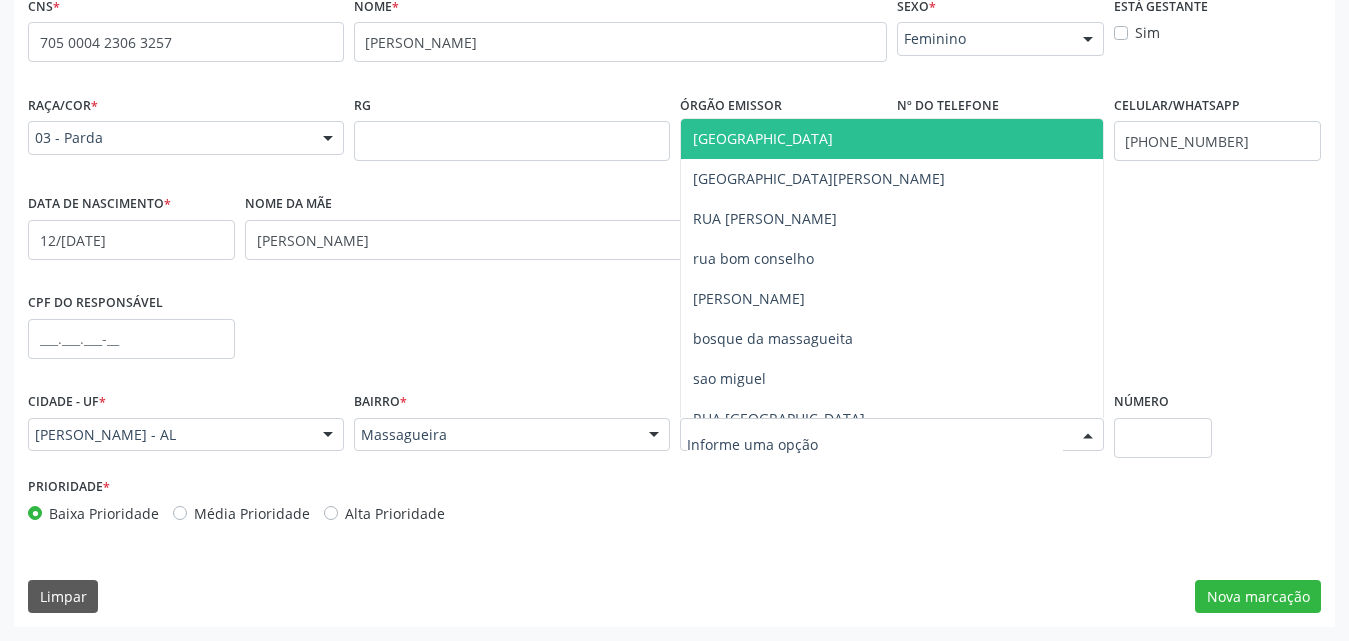 click at bounding box center [892, 435] 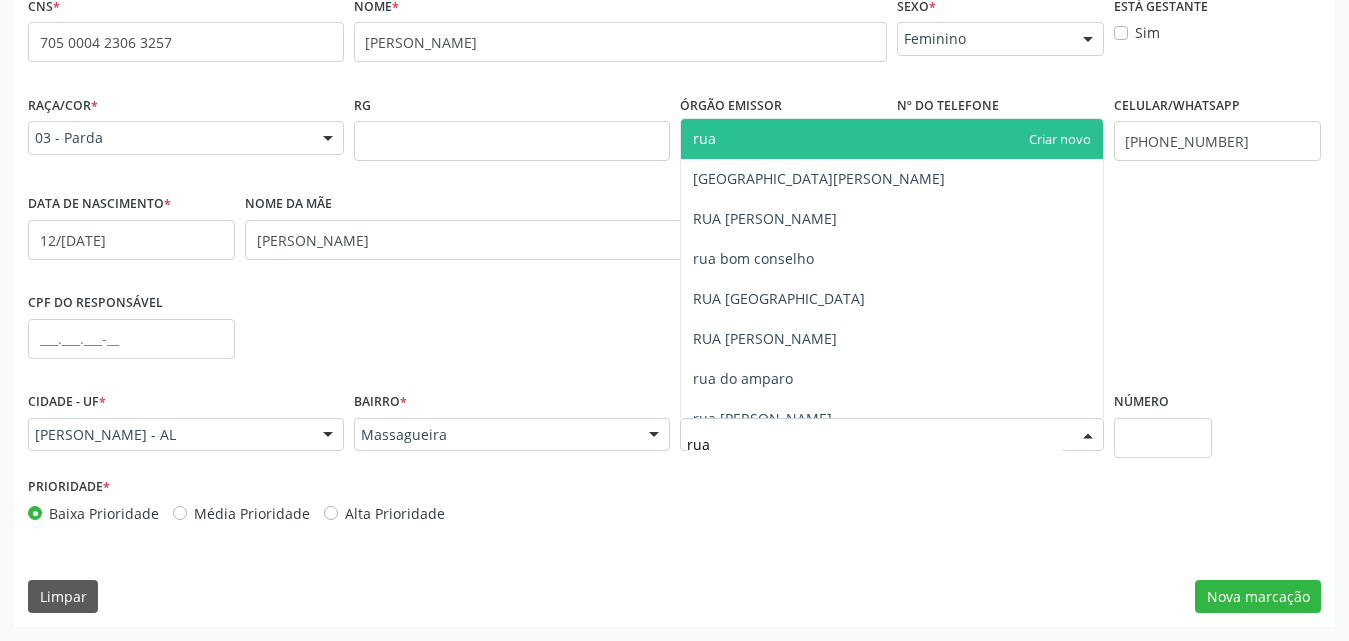 type on "rua n" 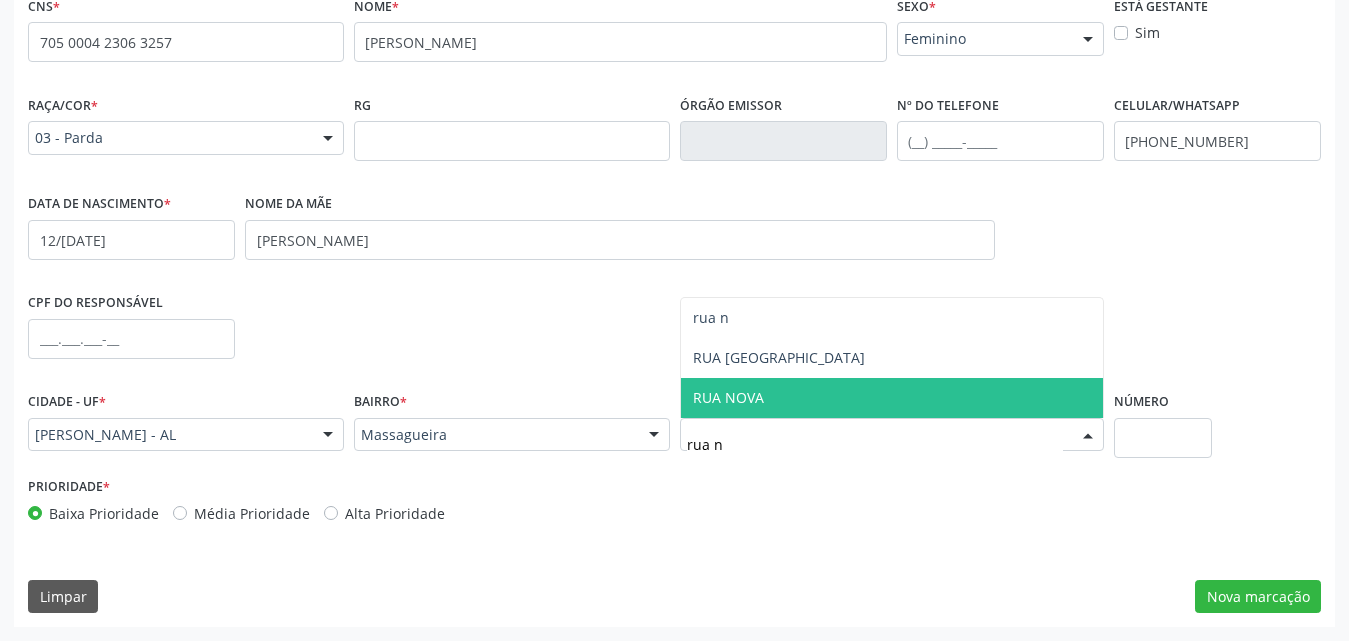 click on "RUA NOVA" at bounding box center [728, 397] 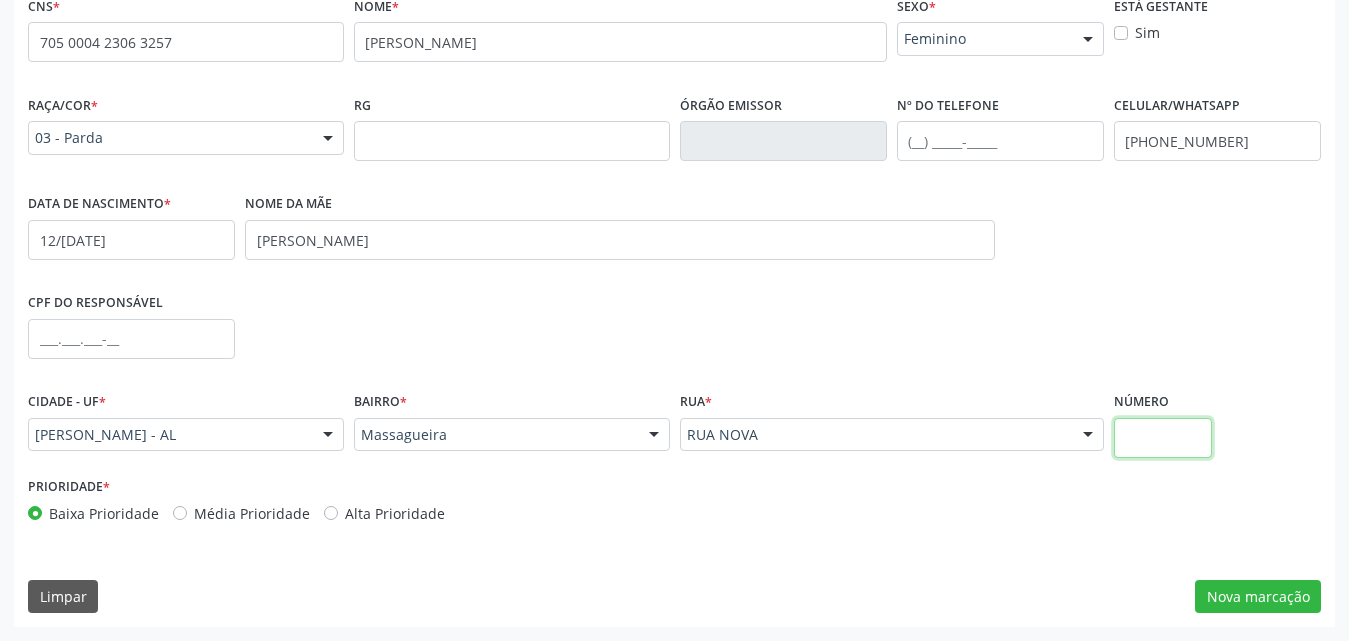 click at bounding box center (1163, 438) 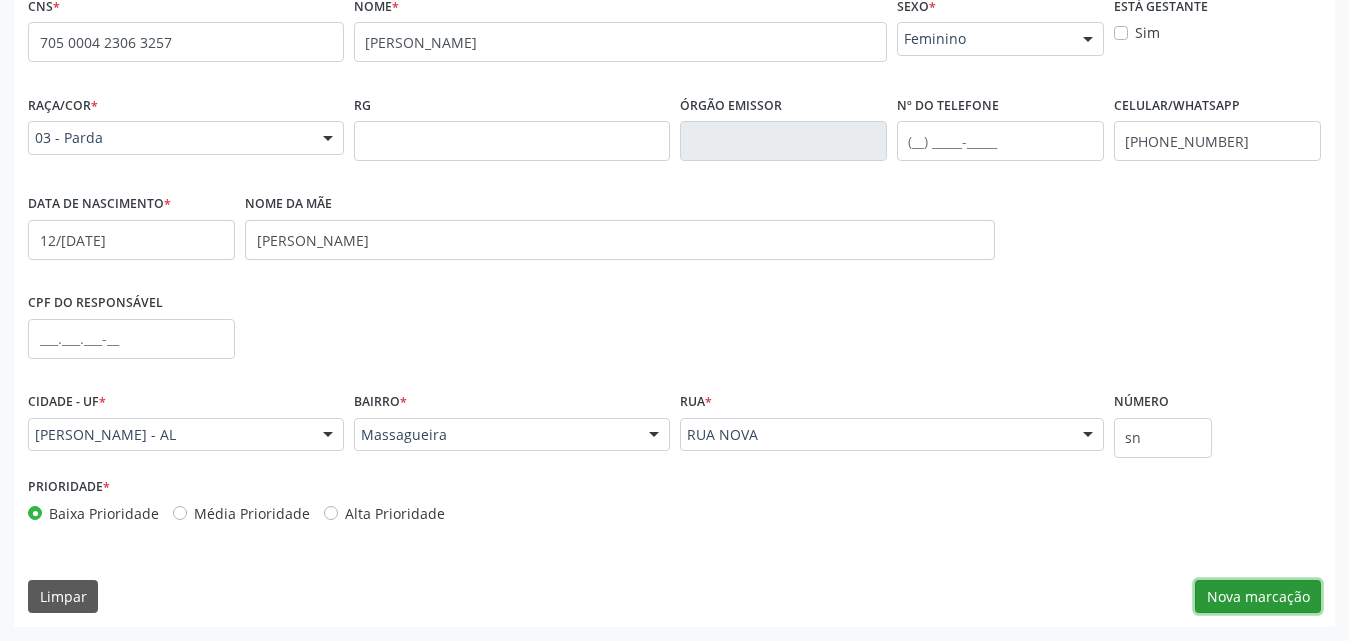 click on "Nova marcação" at bounding box center [1258, 597] 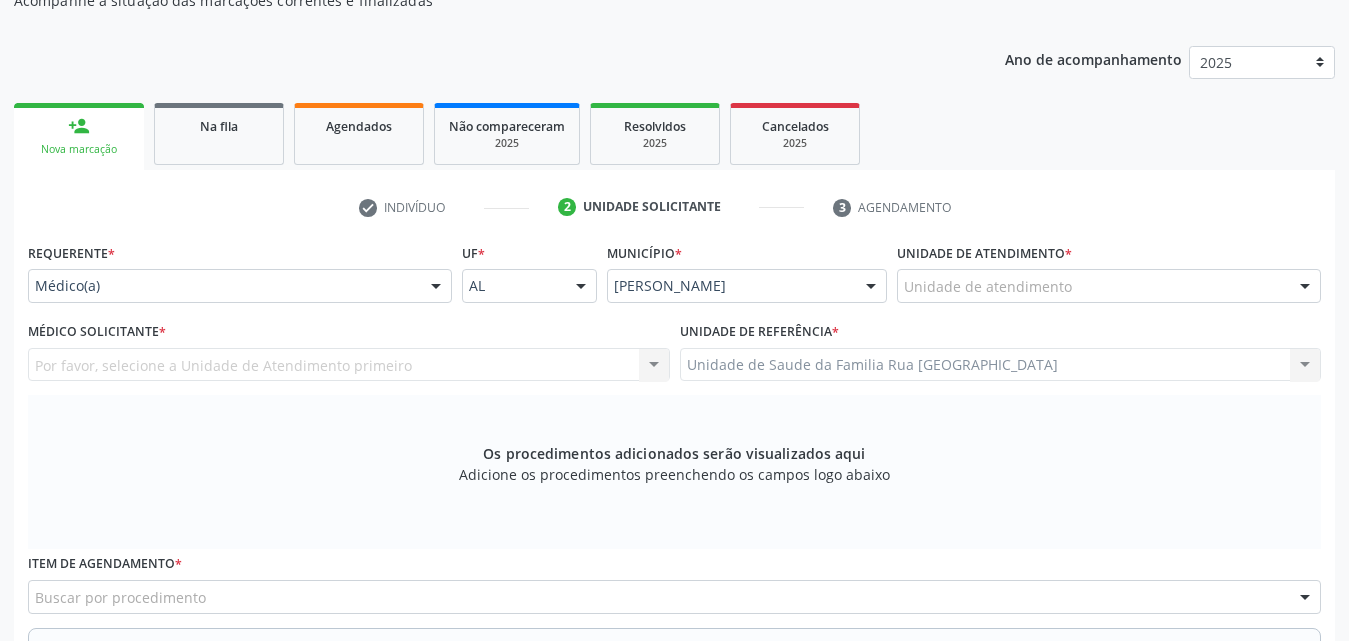 scroll, scrollTop: 271, scrollLeft: 0, axis: vertical 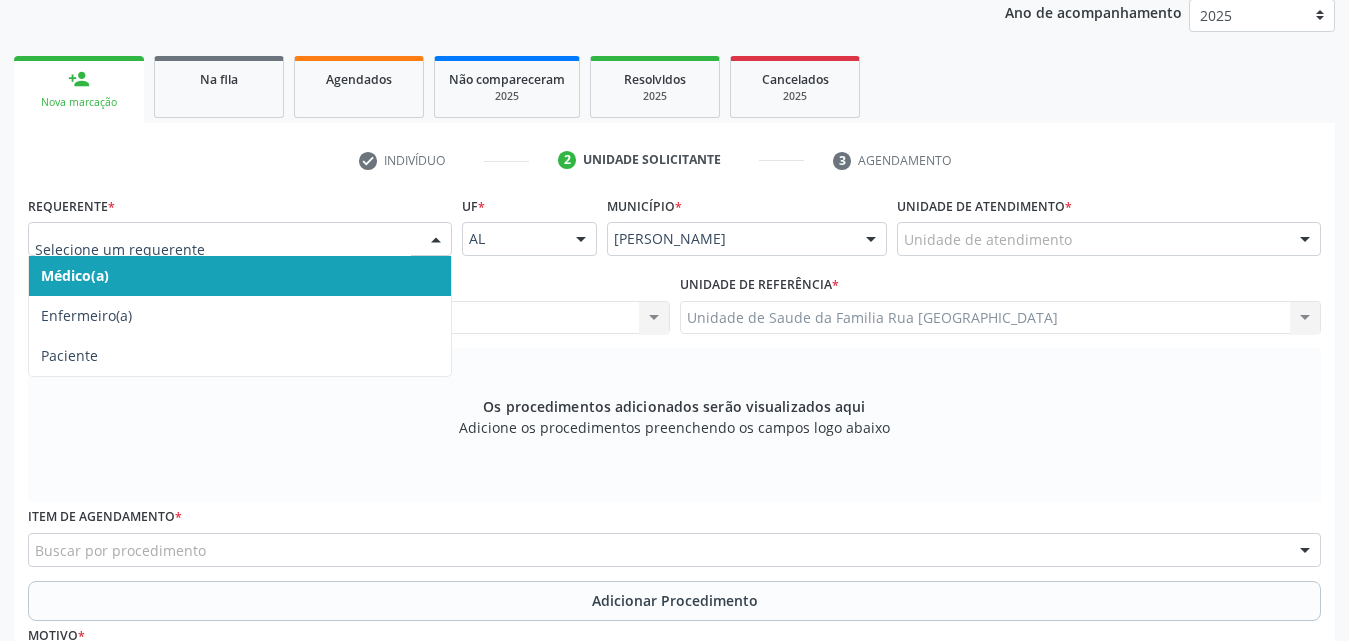 click at bounding box center [436, 240] 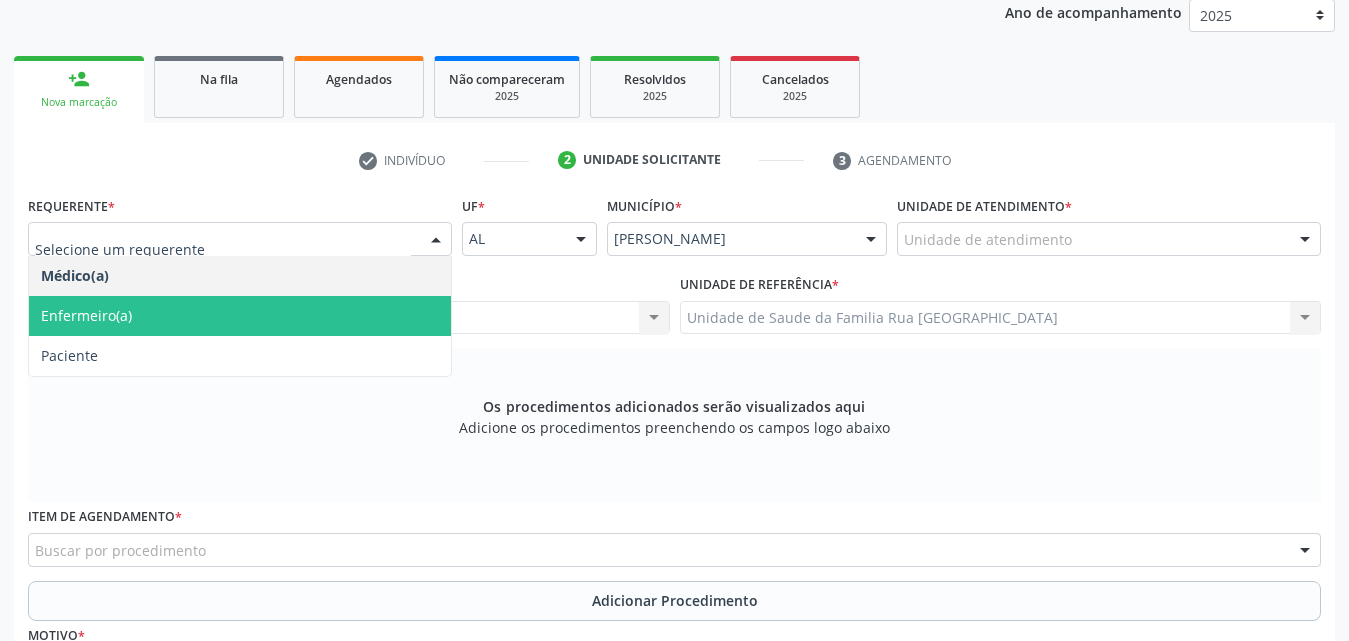 click on "Enfermeiro(a)" at bounding box center [240, 316] 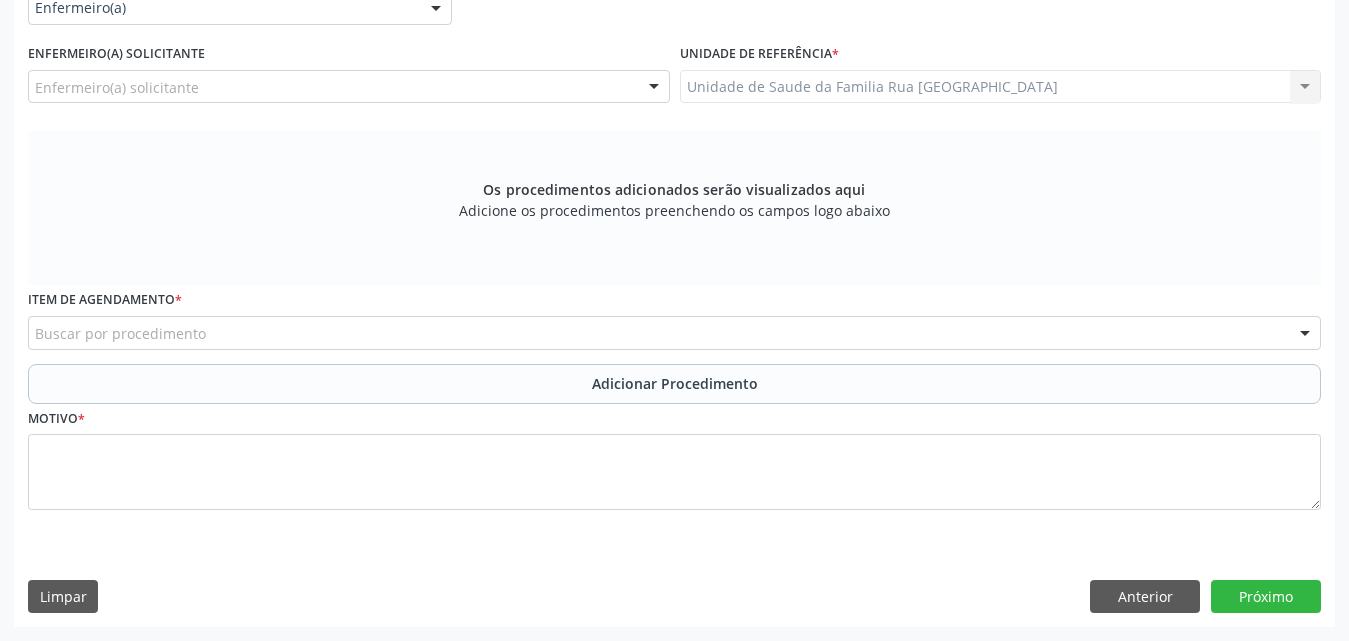 scroll, scrollTop: 302, scrollLeft: 0, axis: vertical 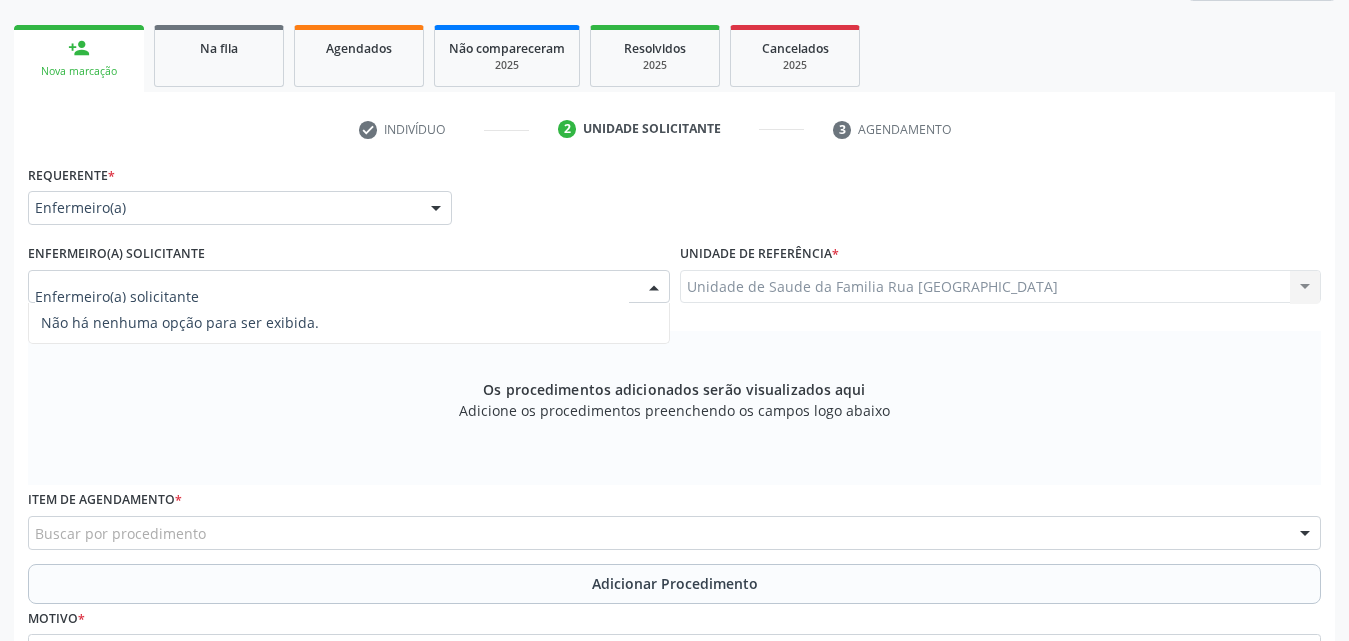 click at bounding box center [349, 287] 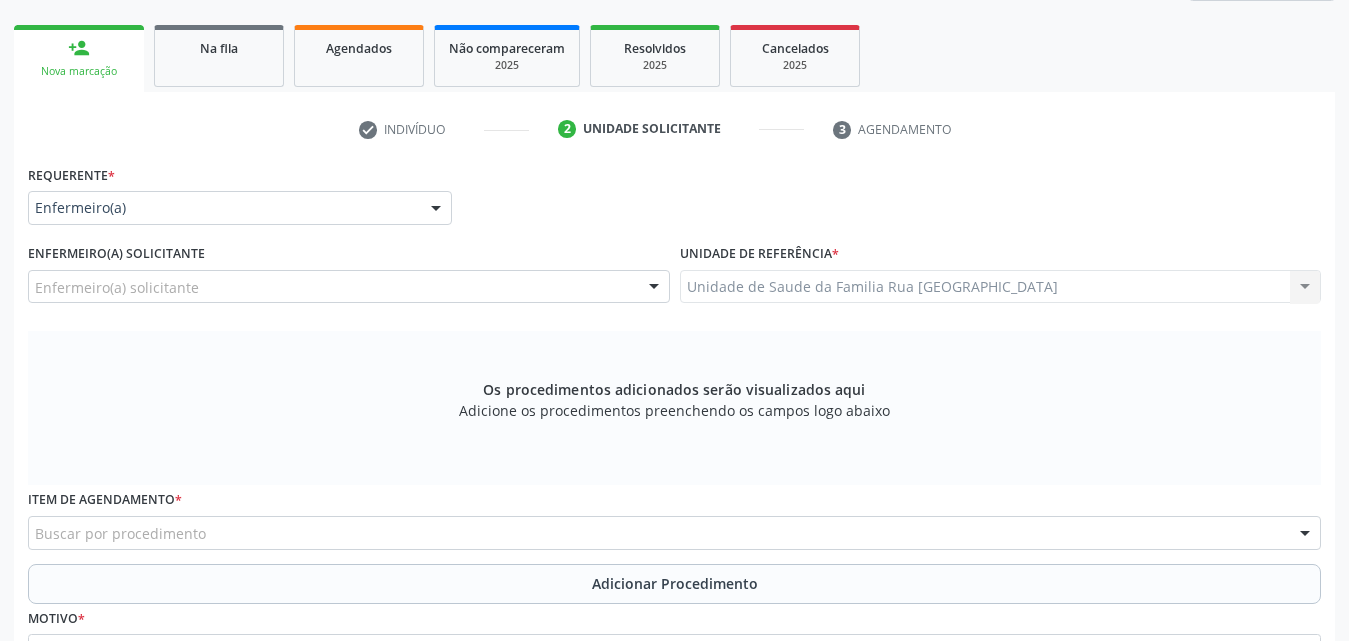 click on "check
Indivíduo
2
Unidade solicitante
3
Agendamento
CNS
*
705 0004 2306 3257       none
Nome
*
Vania Costa da Silva Santos
Sexo
*
Feminino         Masculino   Feminino
Nenhum resultado encontrado para: "   "
Não há nenhuma opção para ser exibida.
Está gestante
Sim
Raça/cor
*
03 - Parda         01 - Branca   02 - Preta   04 - Amarela   03 - Parda   05 - Indígena
Nenhum resultado encontrado para: "   "
Não há nenhuma opção para ser exibida.
RG
Órgão emissor
Nº do Telefone
Celular/WhatsApp
(82) 99156-0568
Data de nascimento
*
12/04/1972
Nome da mãe
Vitoria Maria da Costa
*" at bounding box center (674, 470) 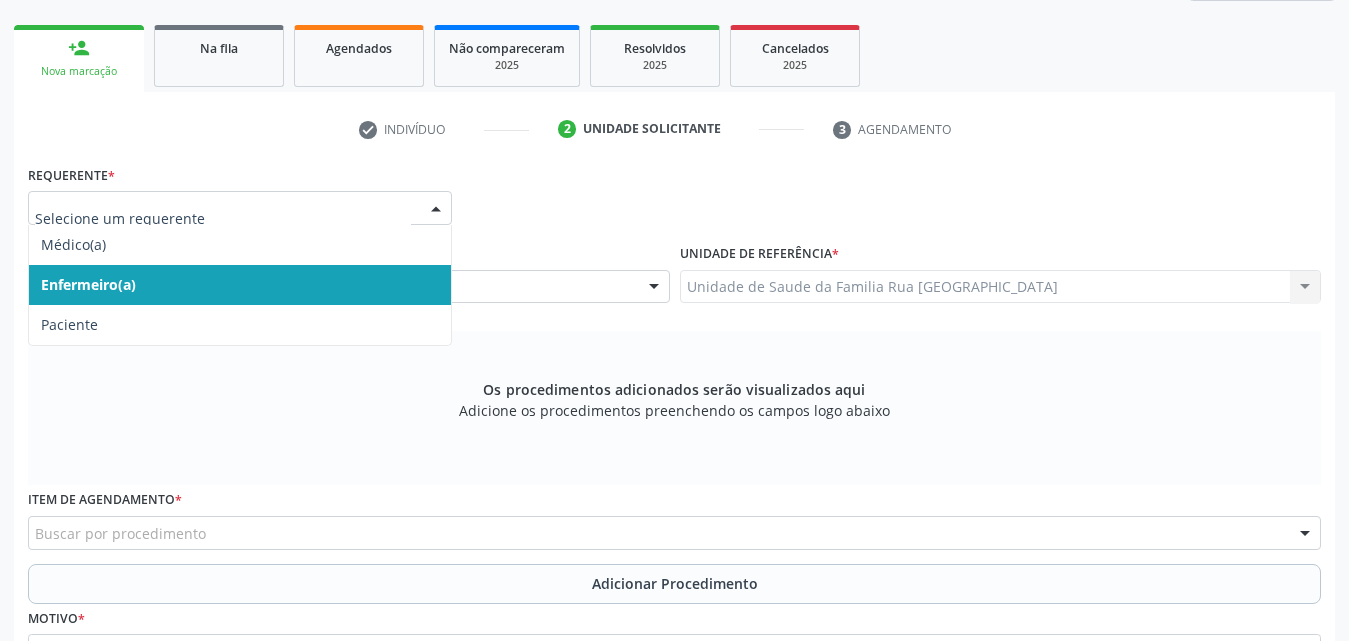 click at bounding box center [436, 209] 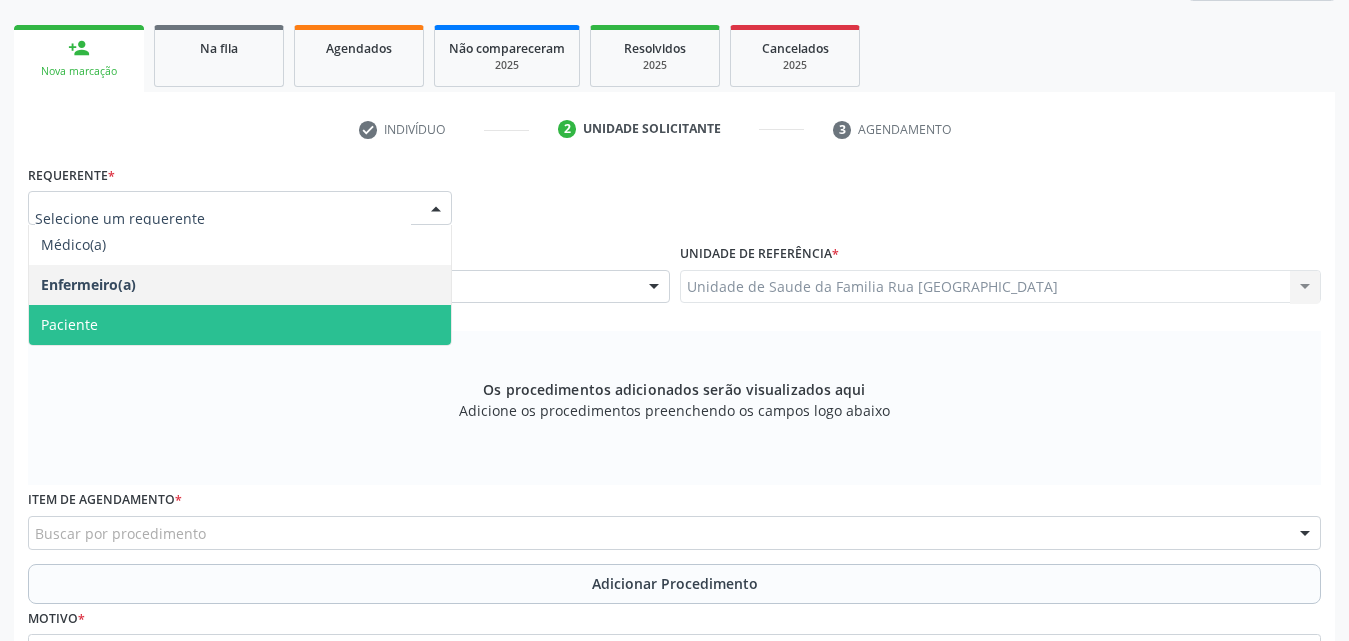 click on "Paciente" at bounding box center (240, 325) 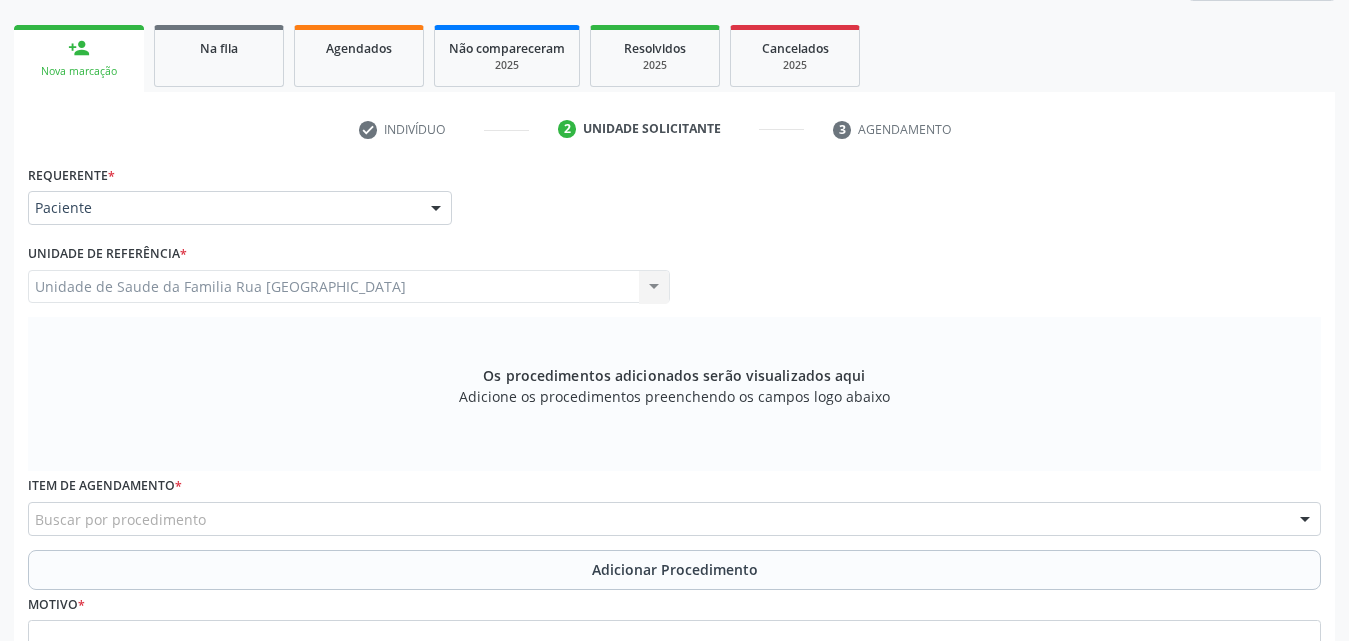 scroll, scrollTop: 488, scrollLeft: 0, axis: vertical 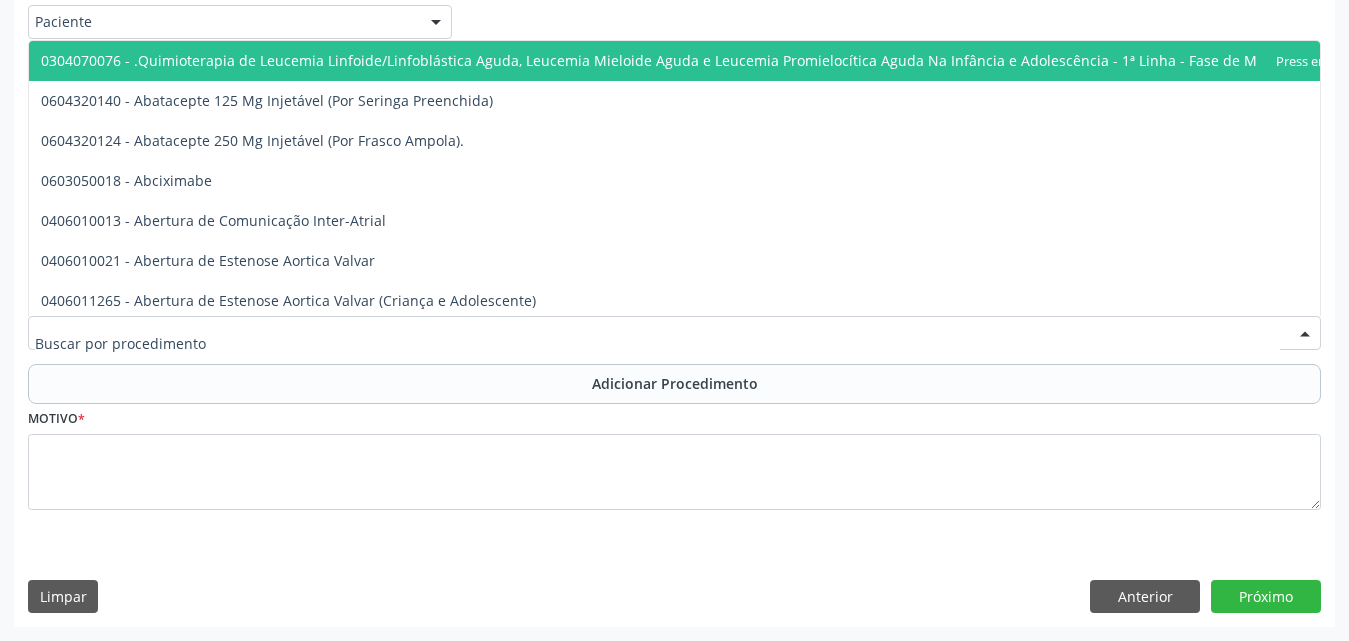 click at bounding box center [674, 333] 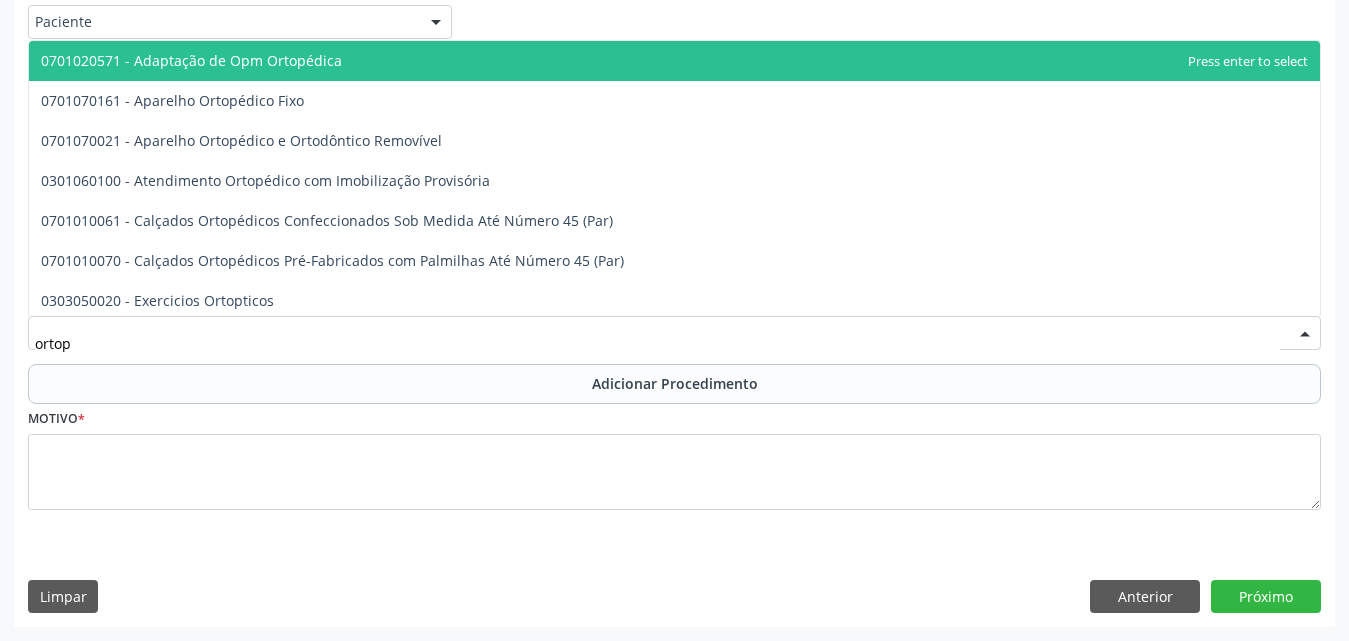 type on "ortope" 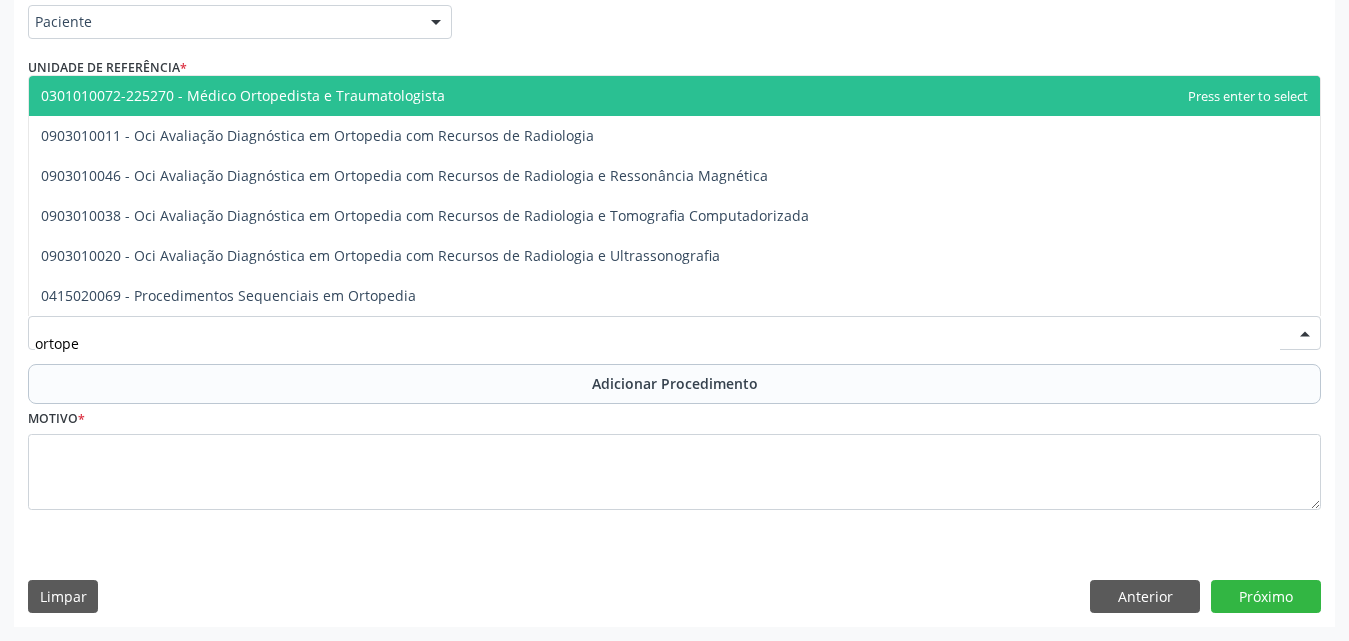 click on "0301010072-225270 - Médico Ortopedista e Traumatologista" at bounding box center (243, 95) 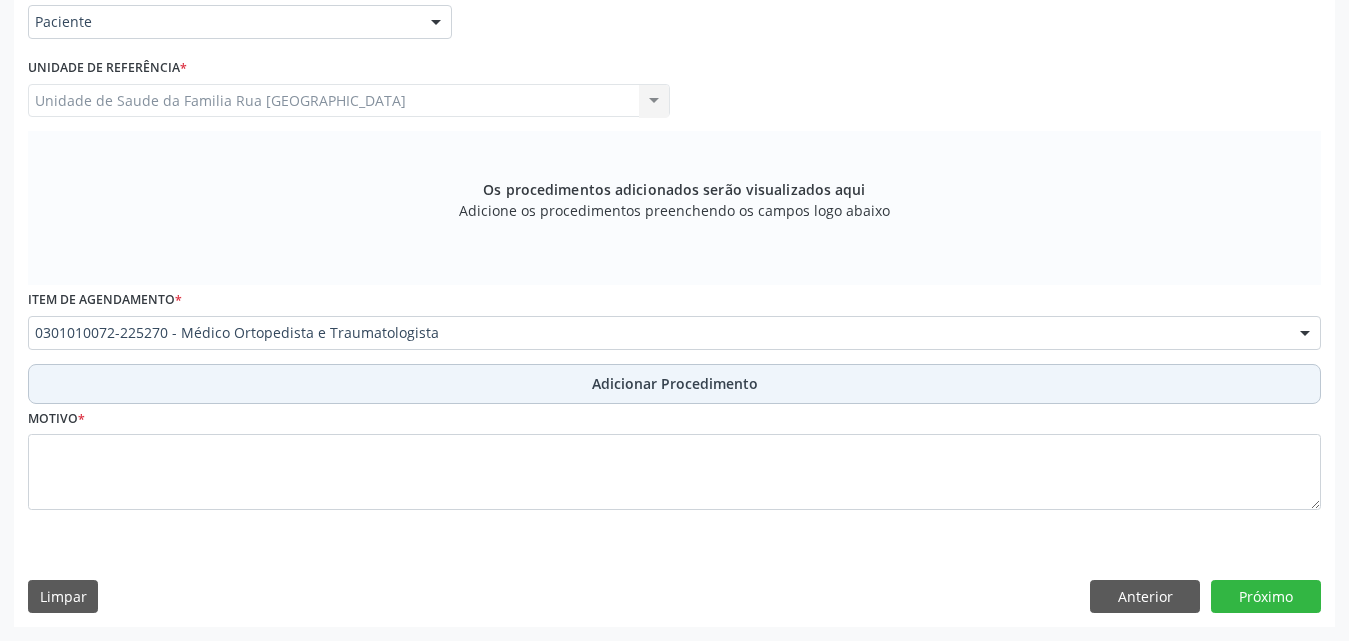 click on "Adicionar Procedimento" at bounding box center [675, 383] 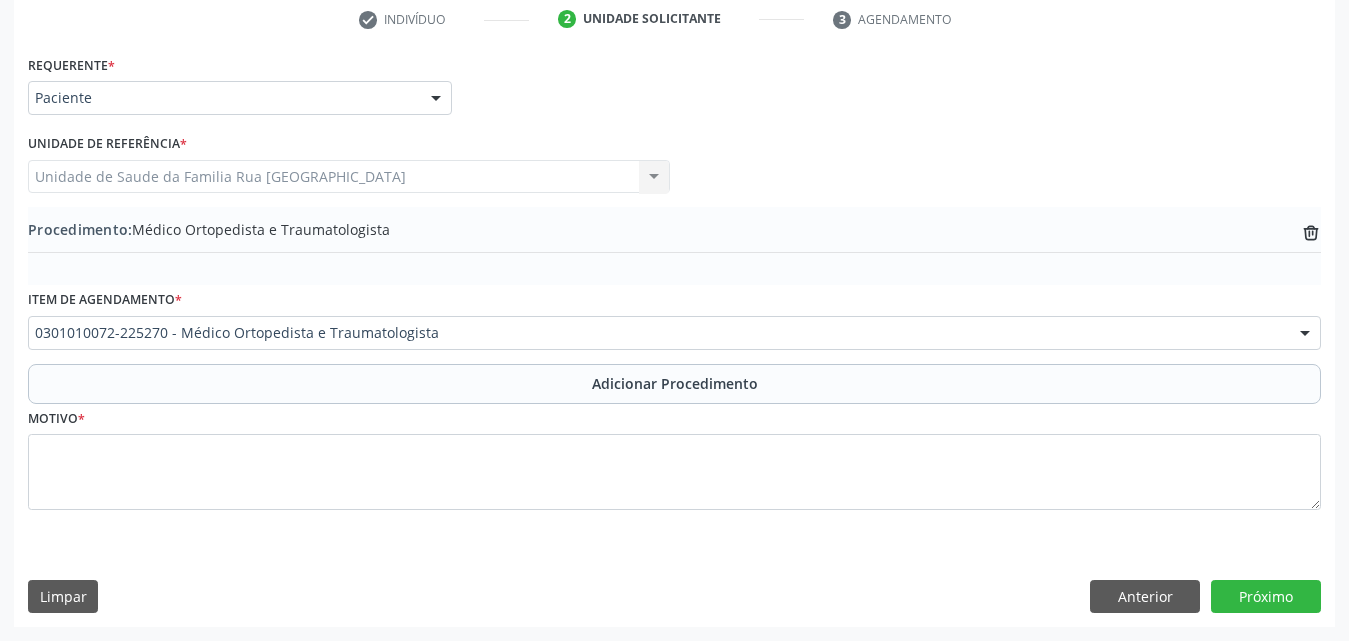 scroll, scrollTop: 412, scrollLeft: 0, axis: vertical 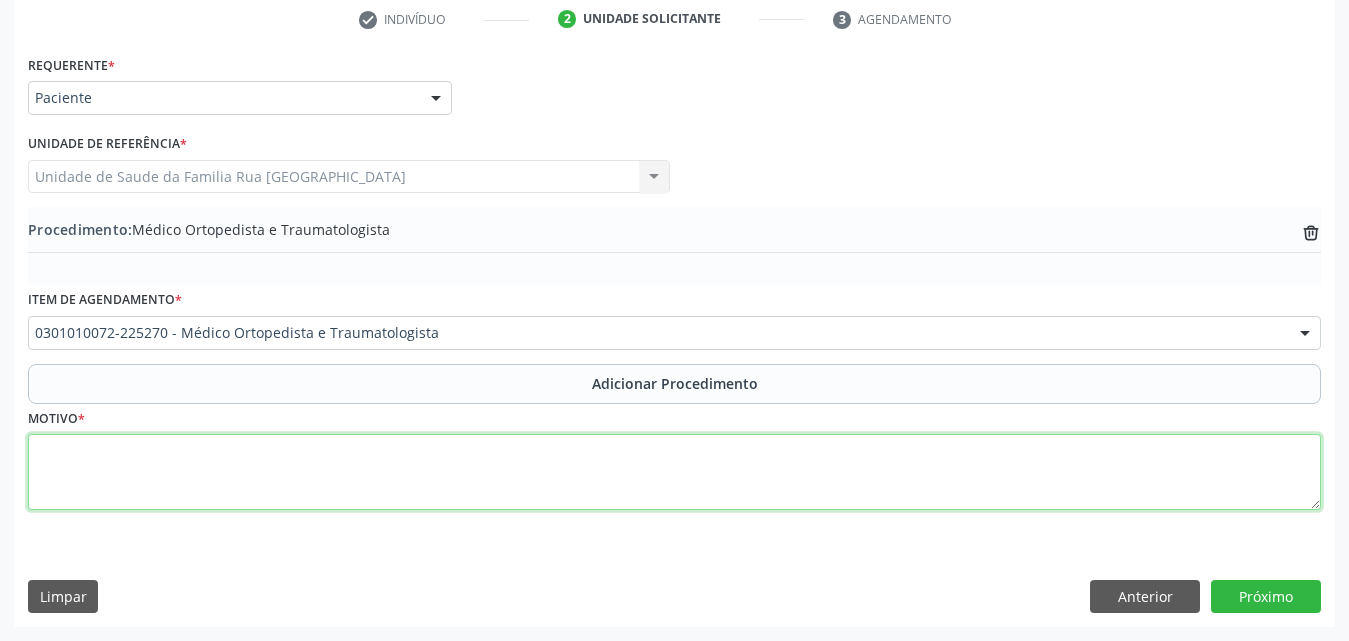 click at bounding box center (674, 472) 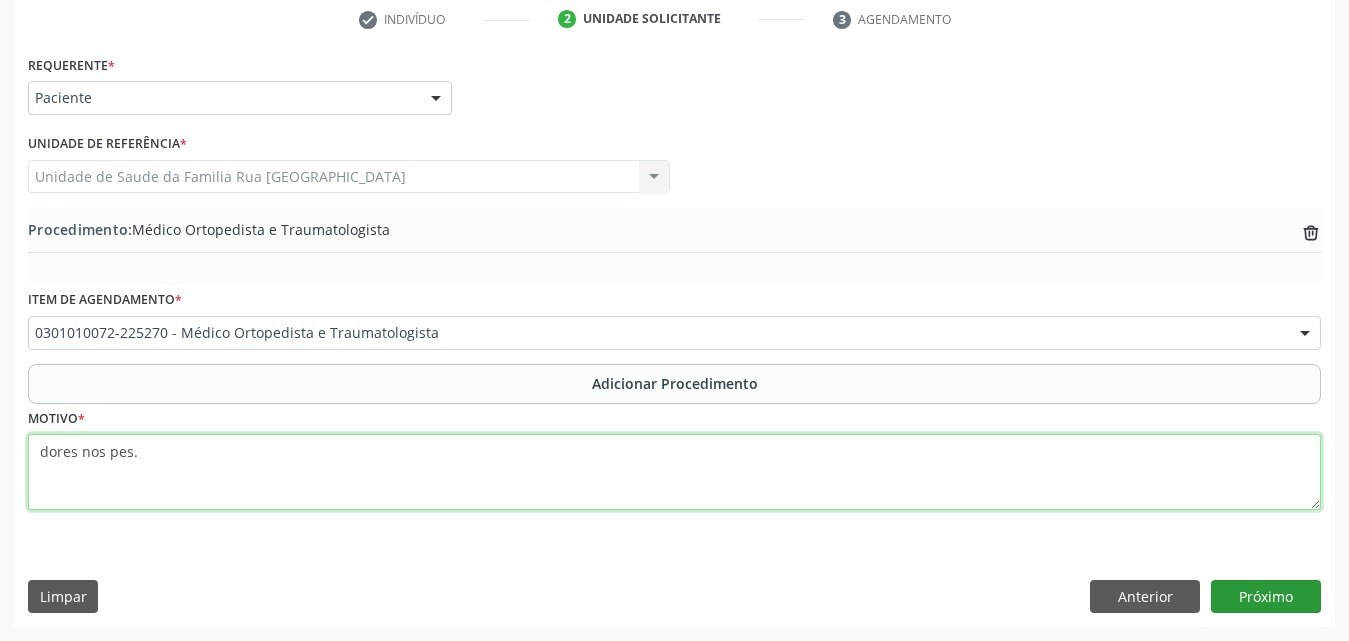 type on "dores nos pes." 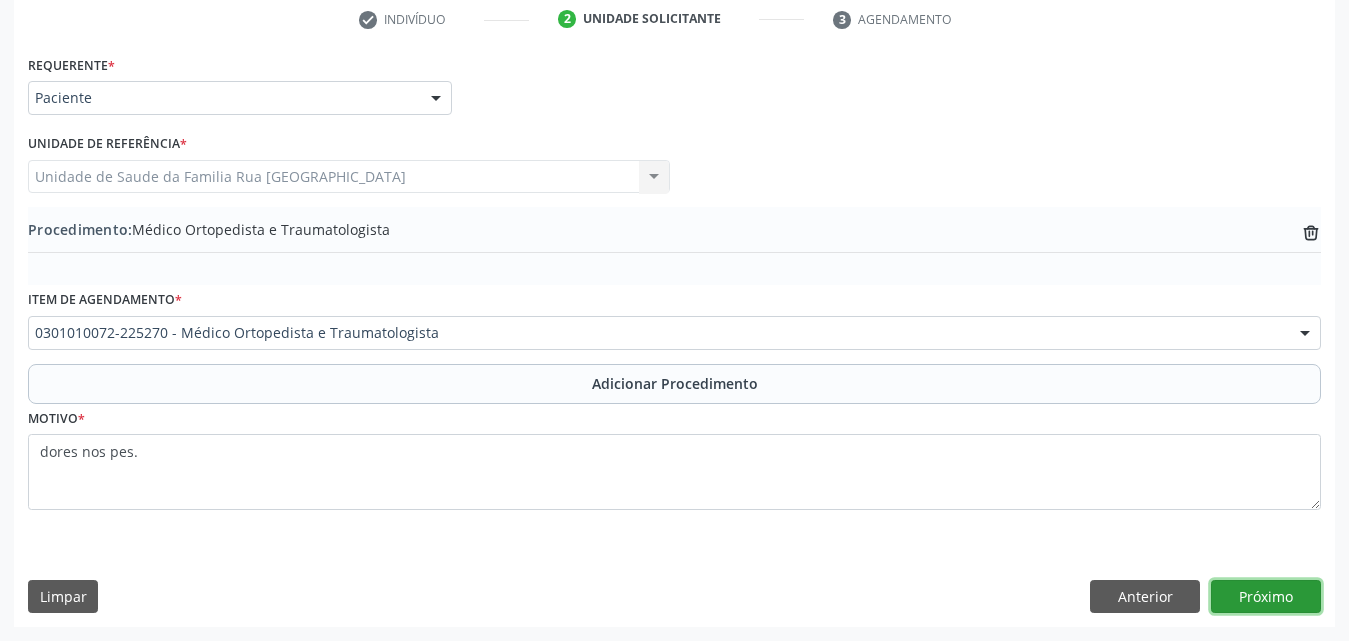 click on "Próximo" at bounding box center (1266, 597) 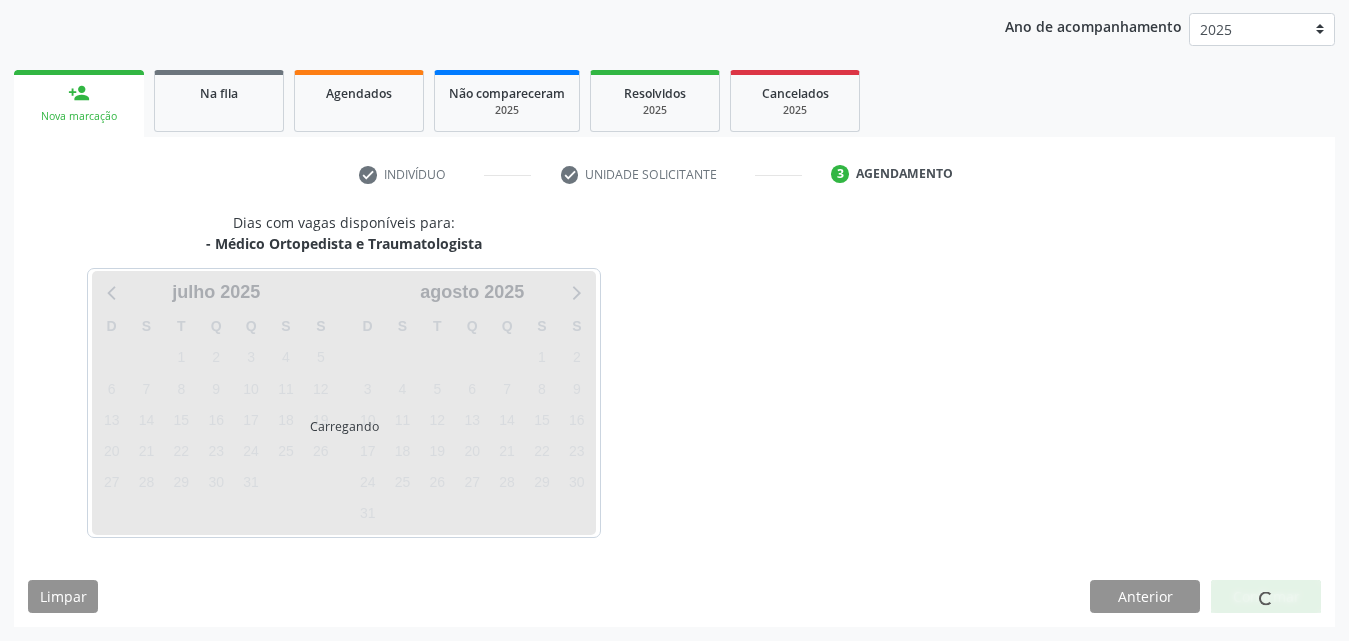 scroll, scrollTop: 316, scrollLeft: 0, axis: vertical 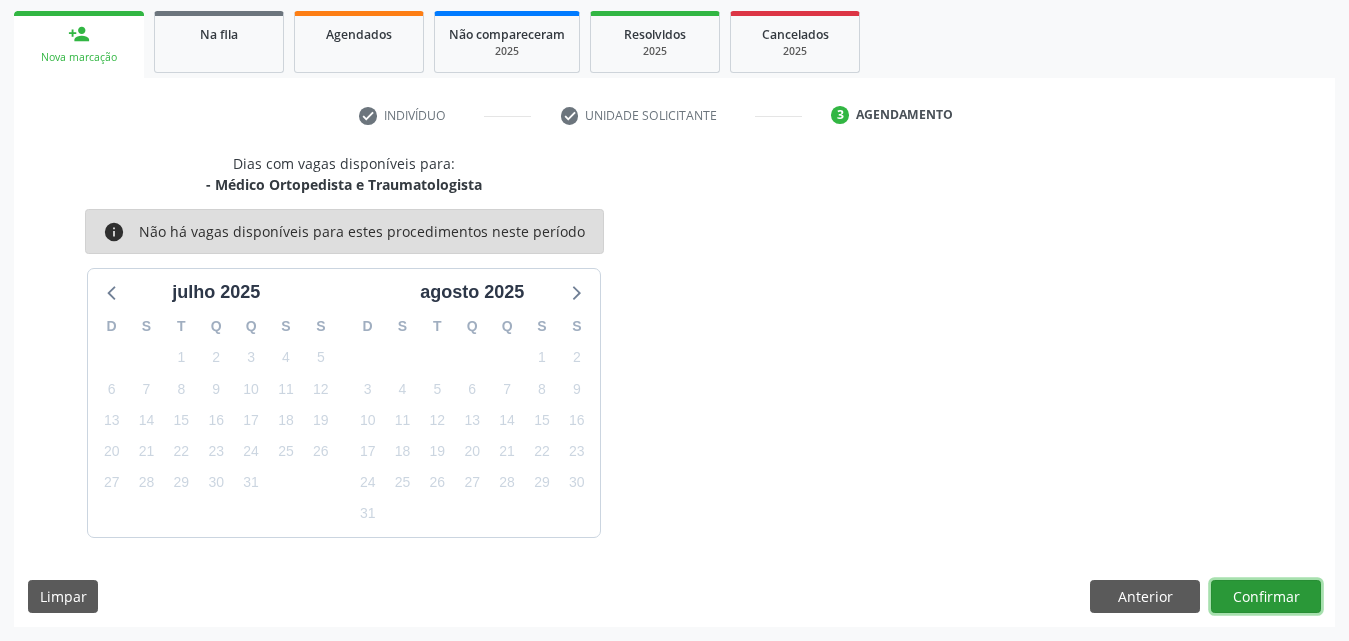 click on "Confirmar" at bounding box center (1266, 597) 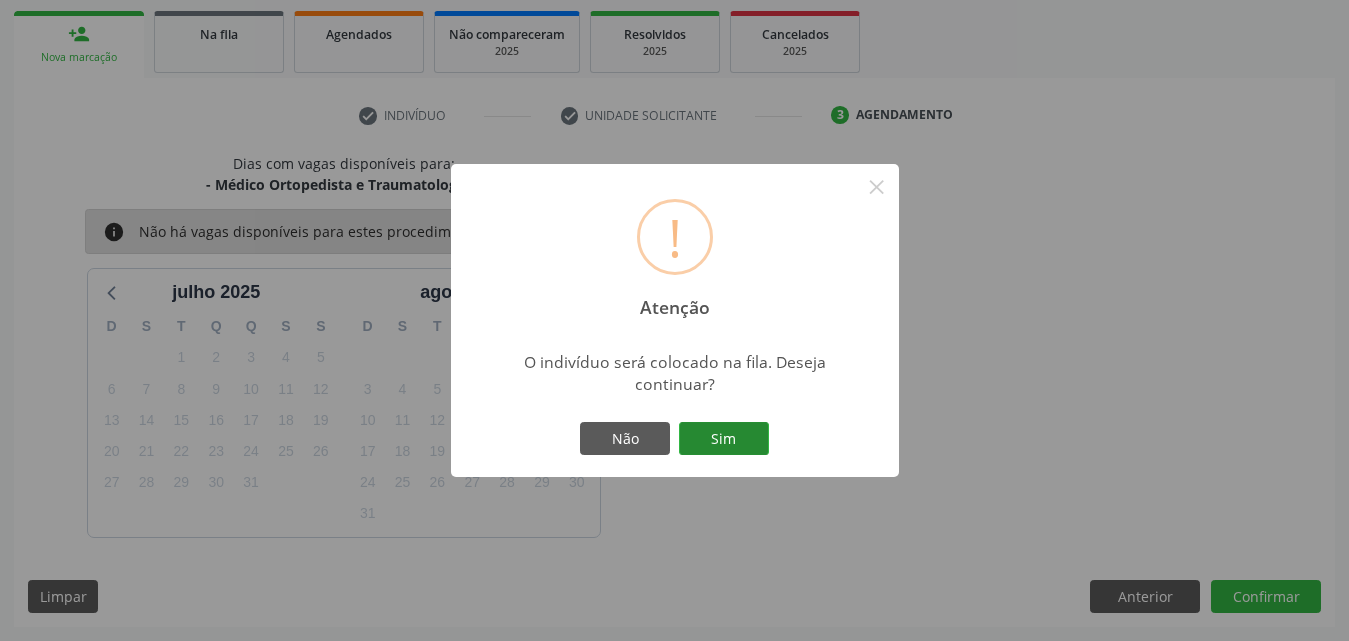 click on "Sim" at bounding box center [724, 439] 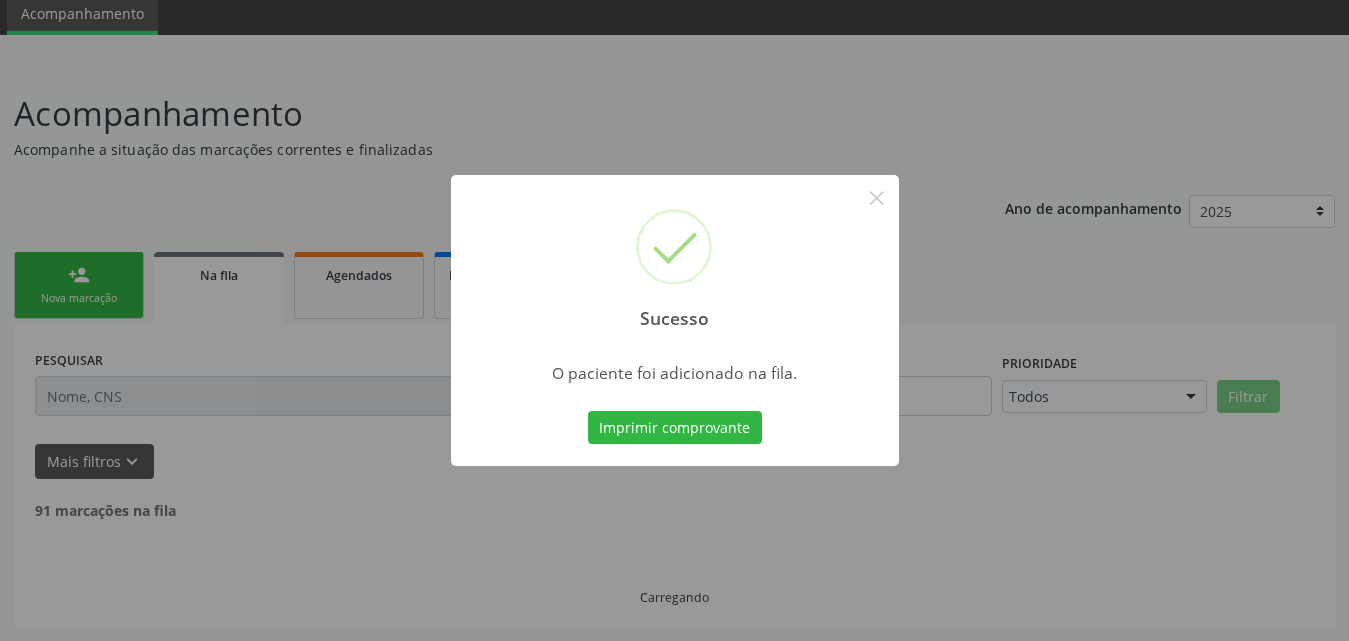 scroll, scrollTop: 54, scrollLeft: 0, axis: vertical 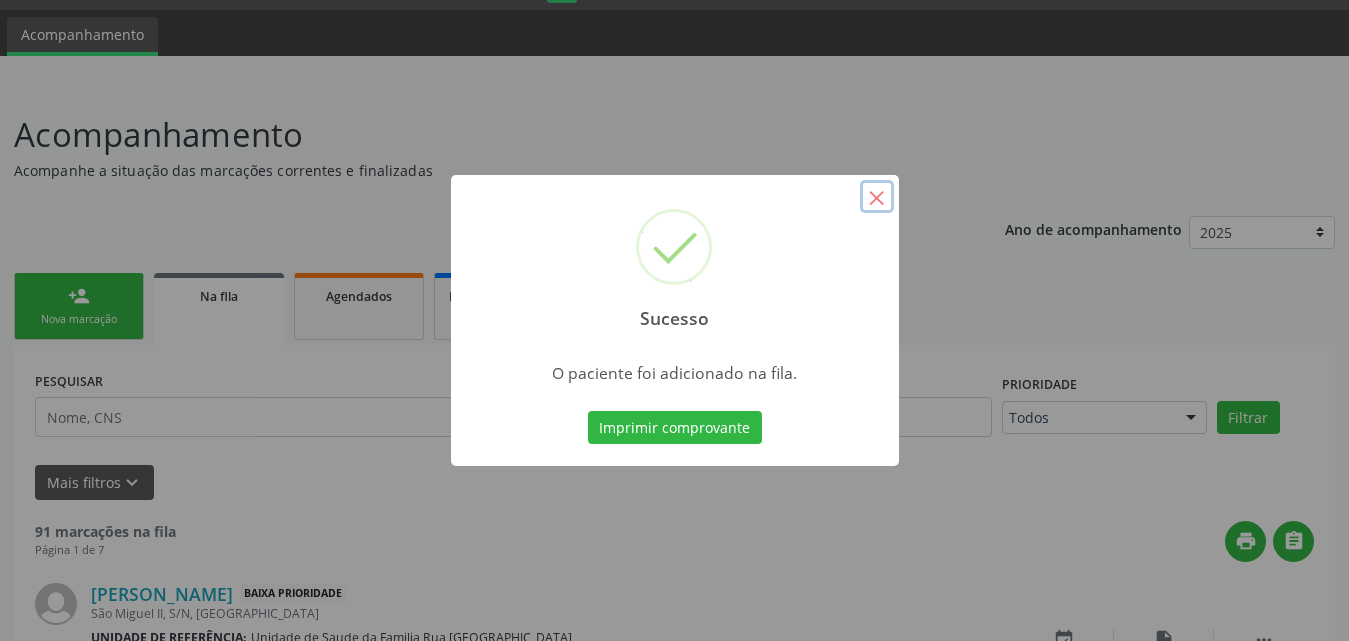 click on "×" at bounding box center (877, 197) 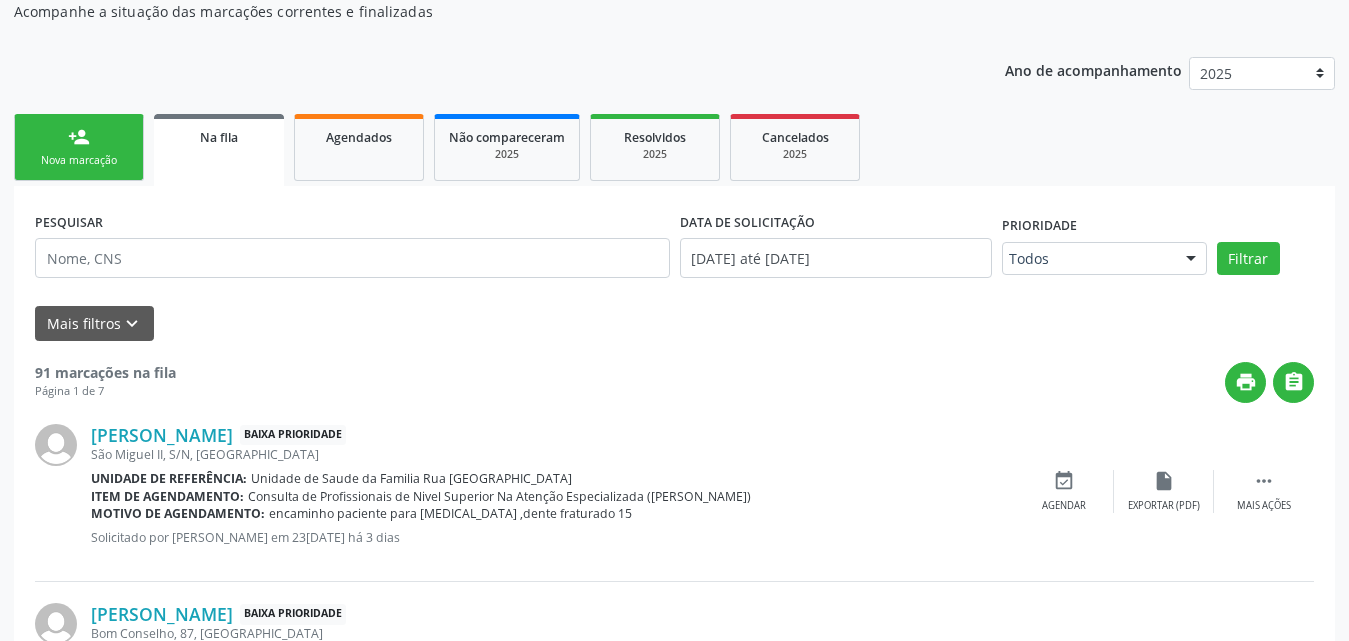 scroll, scrollTop: 154, scrollLeft: 0, axis: vertical 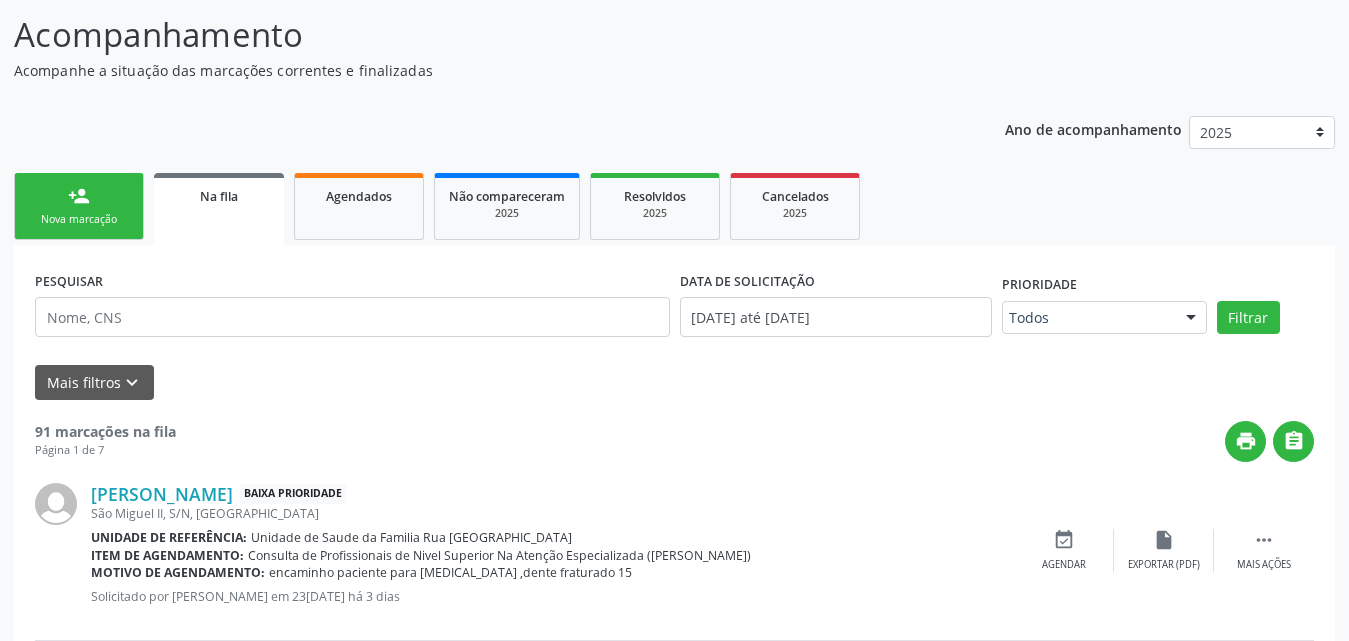 click on "person_add
Nova marcação" at bounding box center (79, 206) 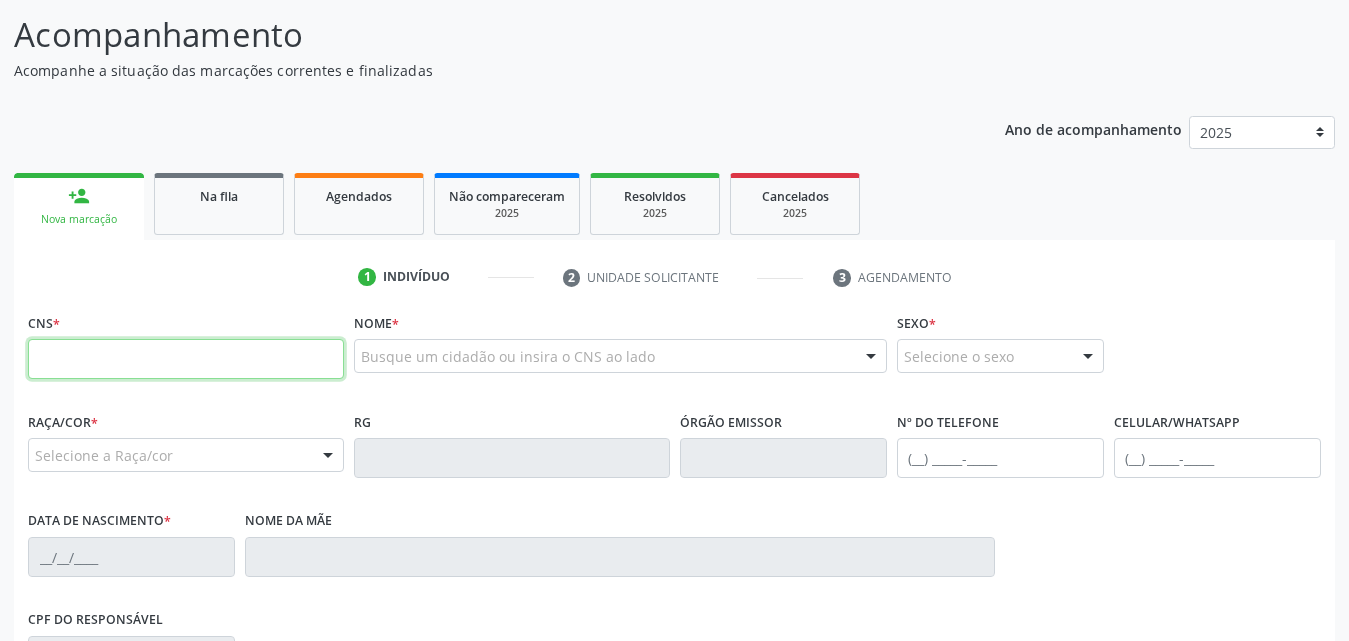 click at bounding box center [186, 359] 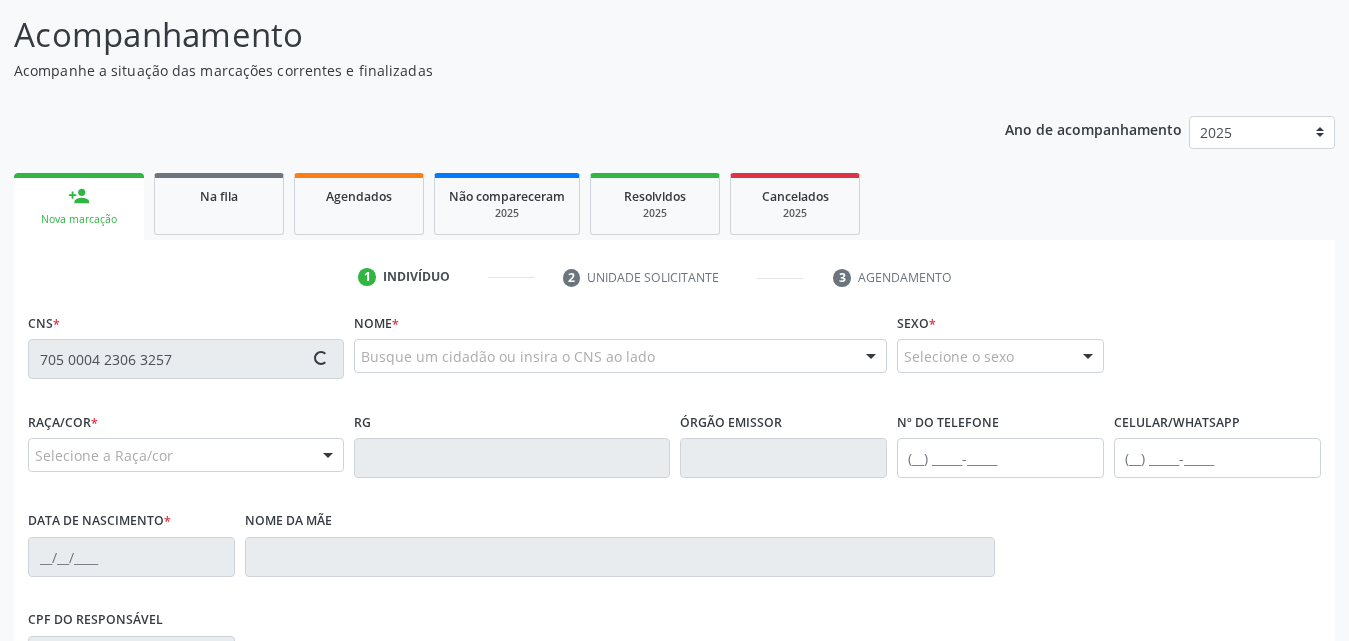 type on "705 0004 2306 3257" 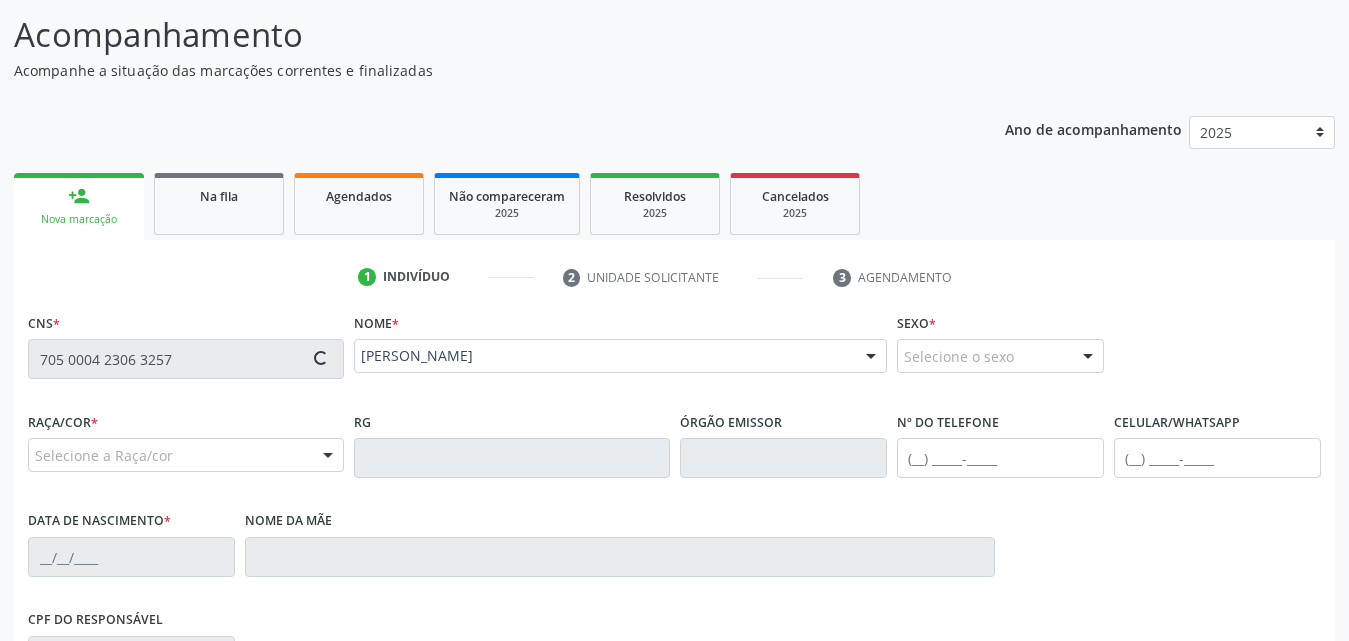 type on "(82) 99156-0568" 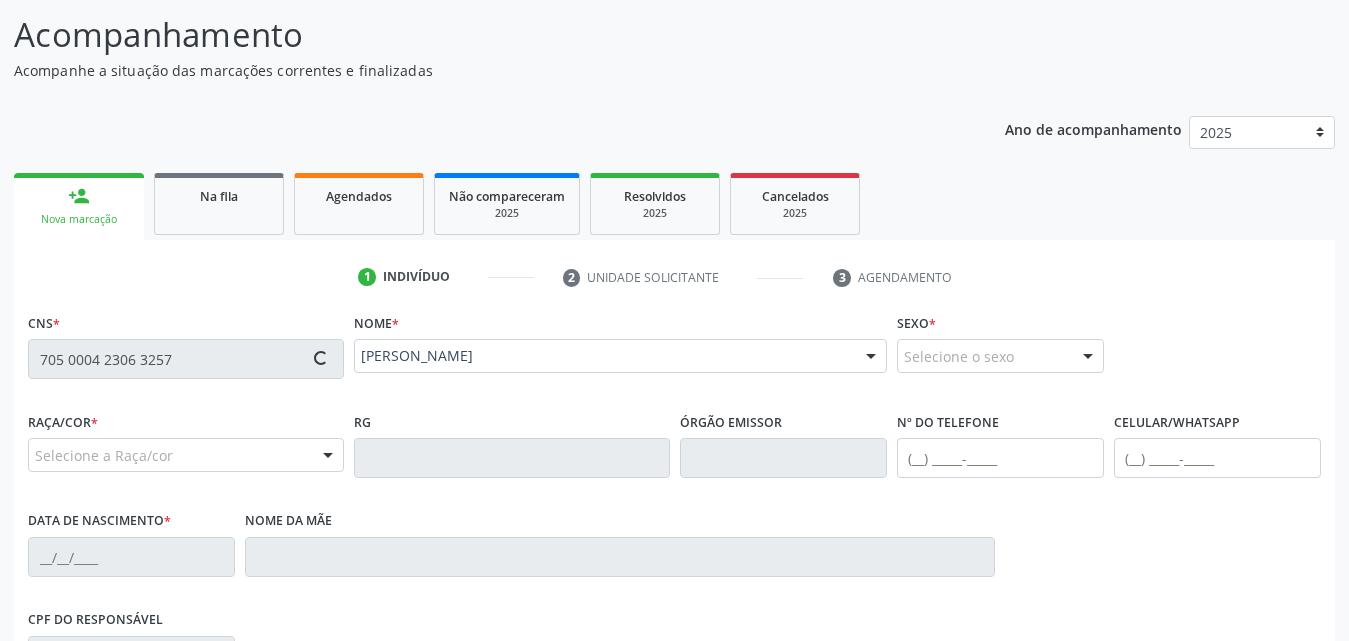 type on "12/04/1972" 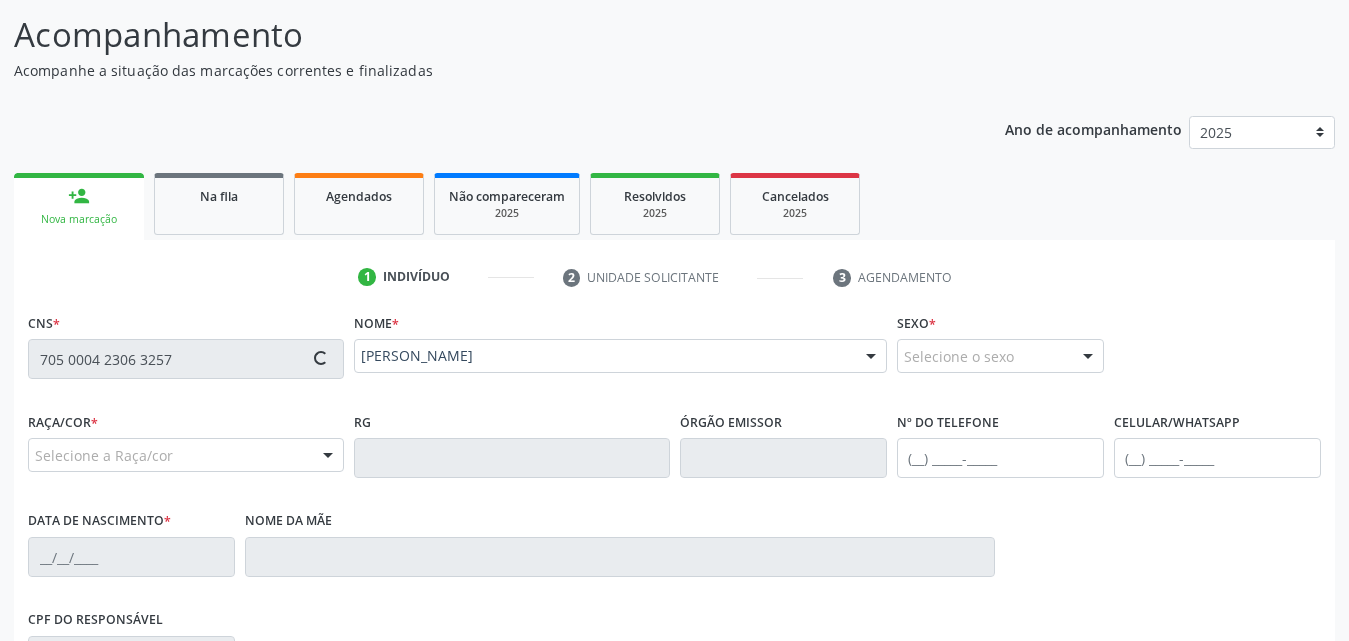 type on "sn" 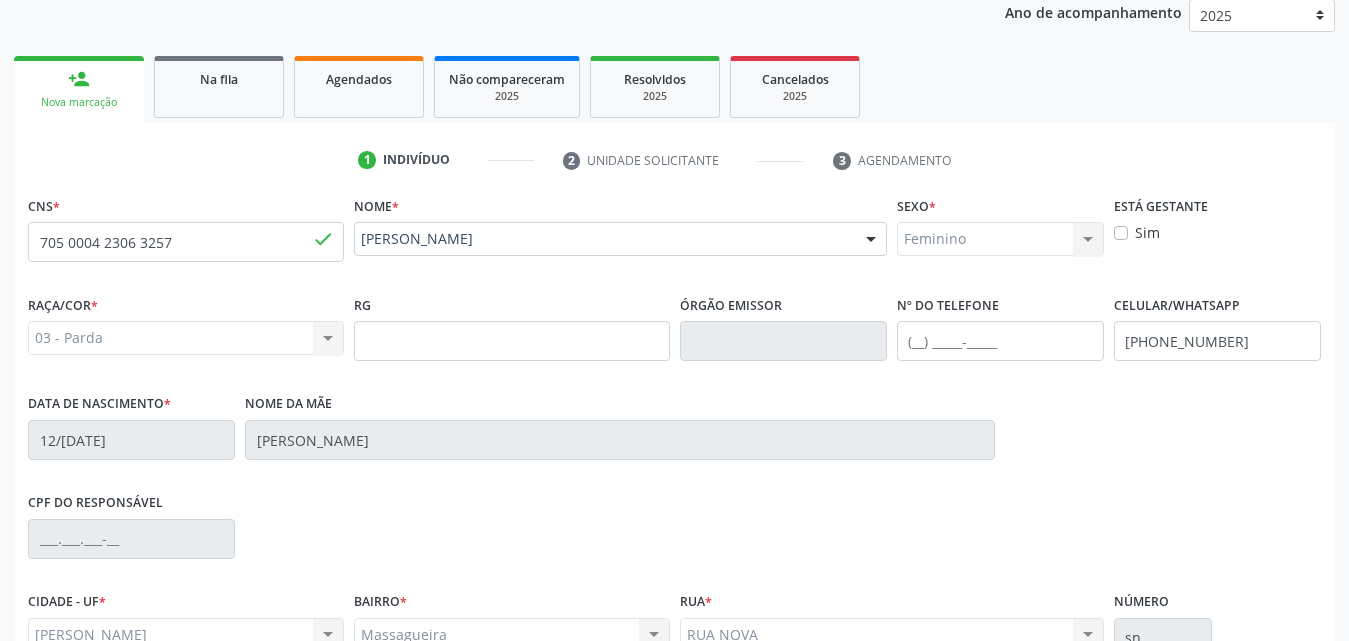 scroll, scrollTop: 471, scrollLeft: 0, axis: vertical 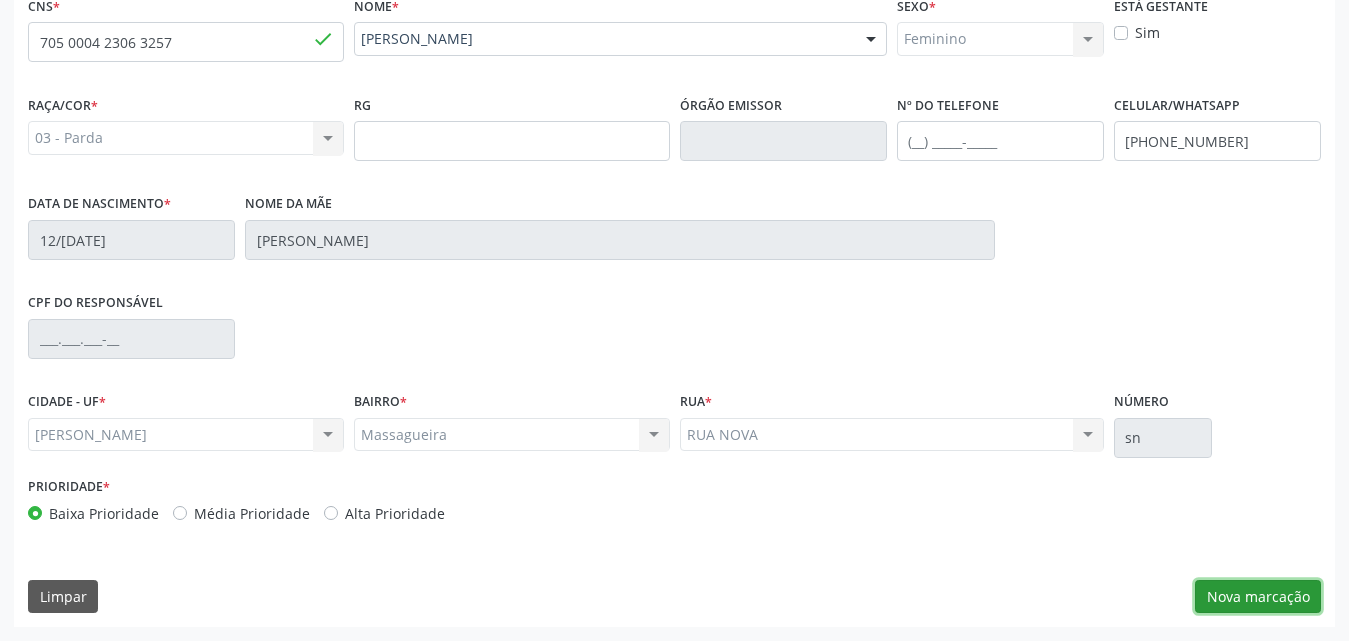 click on "Nova marcação" at bounding box center [1258, 597] 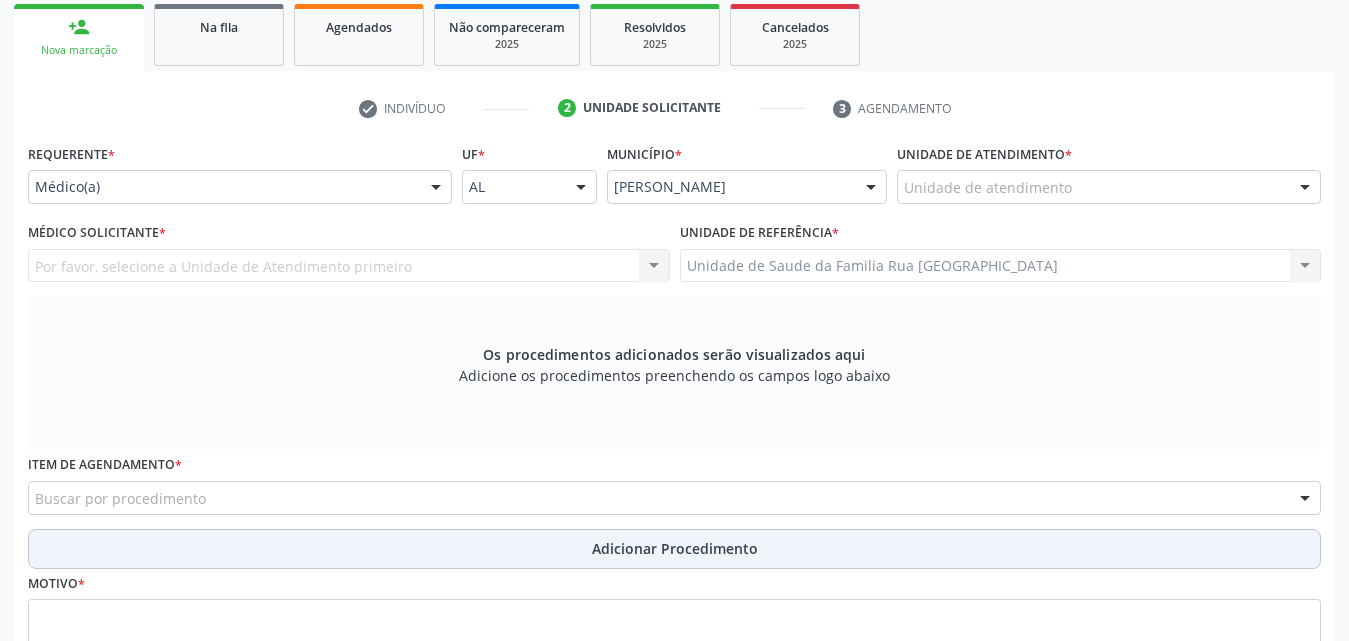 scroll, scrollTop: 171, scrollLeft: 0, axis: vertical 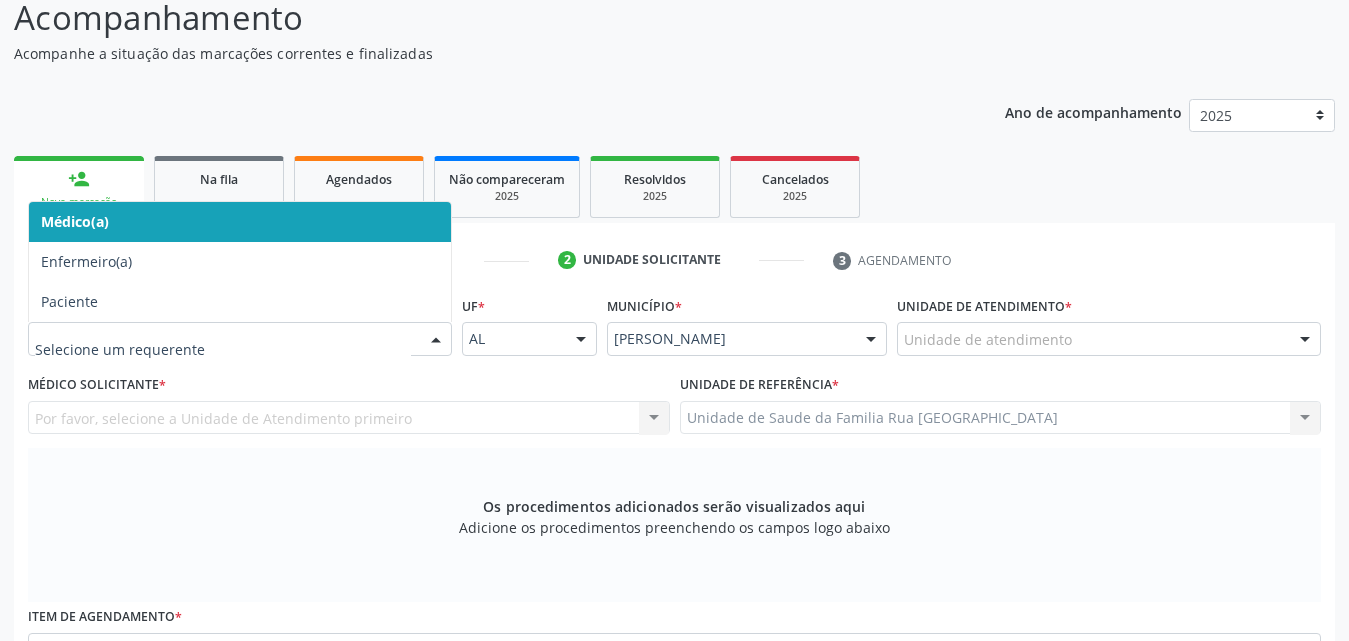 click at bounding box center (436, 340) 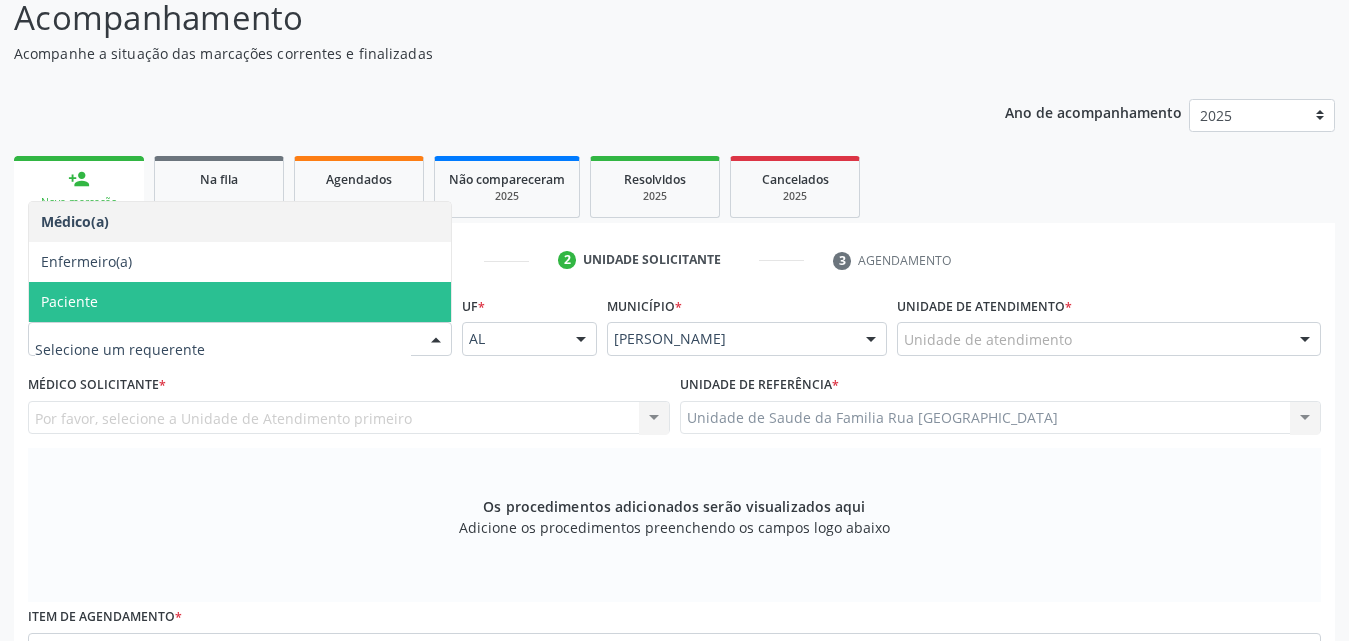 click on "Paciente" at bounding box center (240, 302) 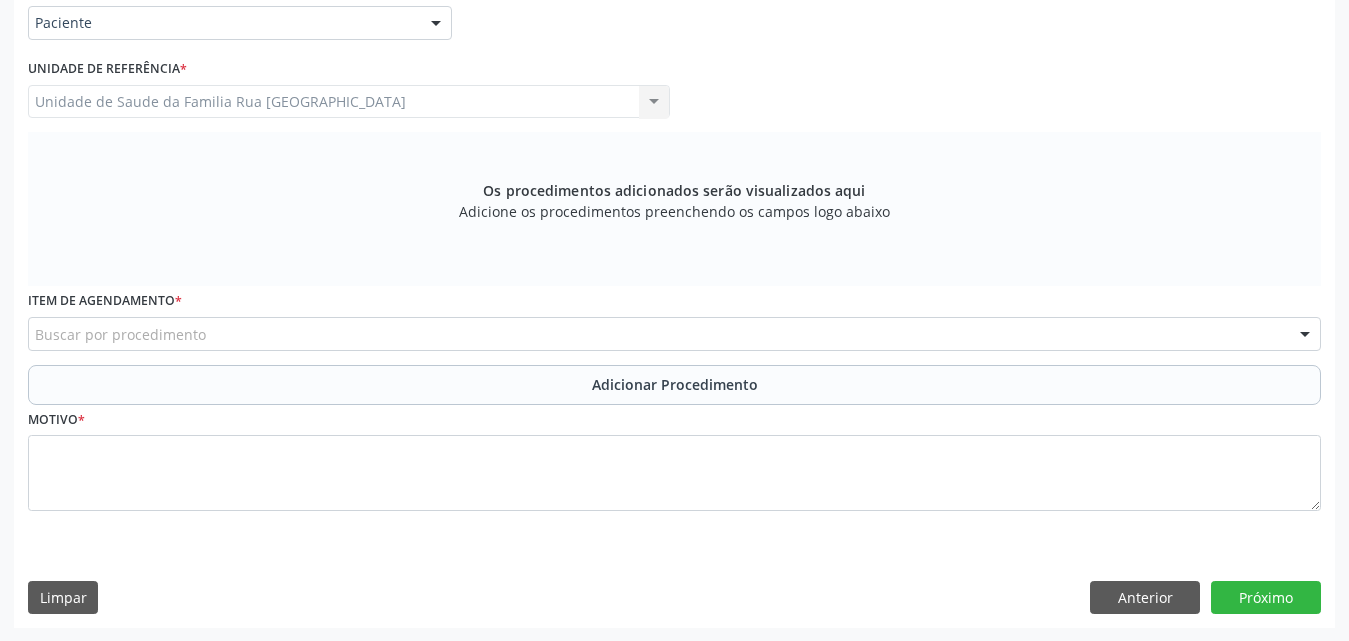 scroll, scrollTop: 488, scrollLeft: 0, axis: vertical 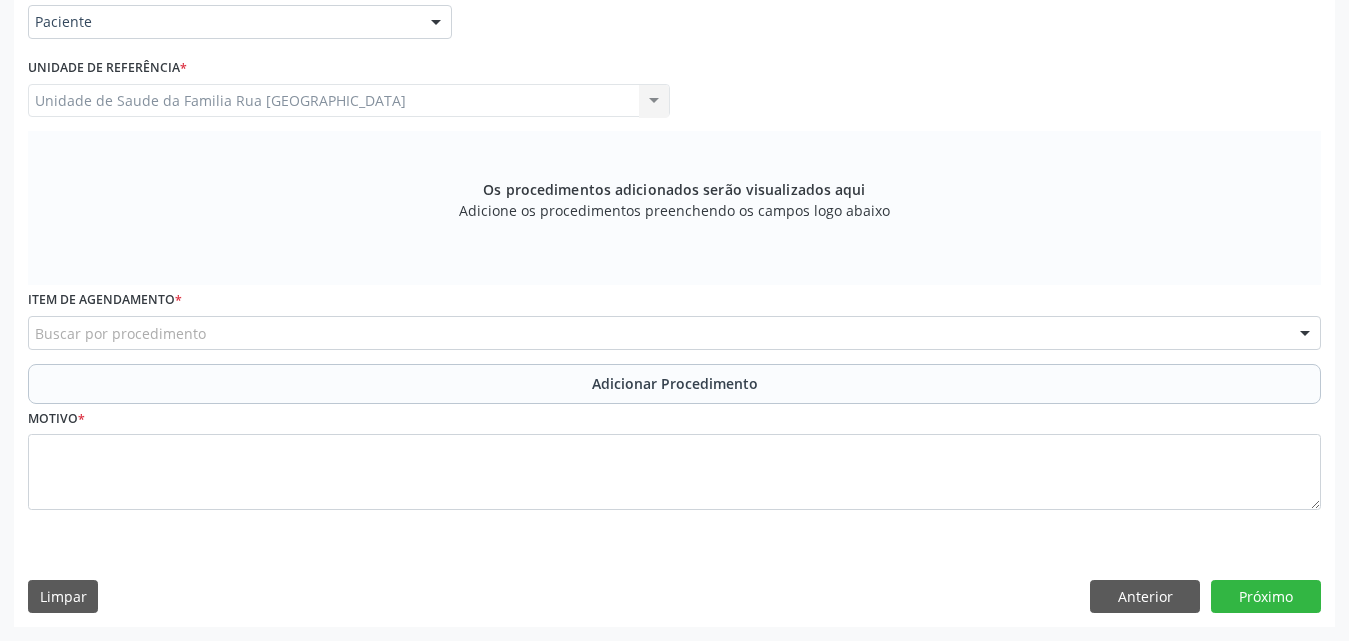 click on "Buscar por procedimento" at bounding box center [674, 333] 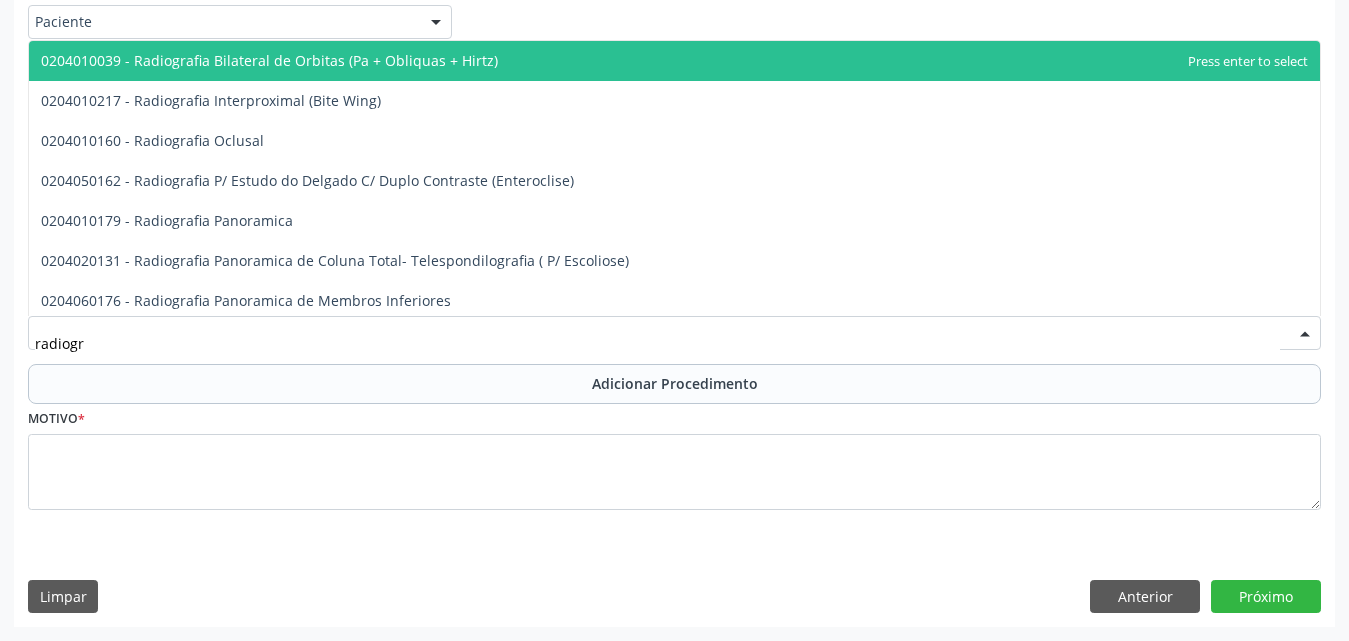 type on "radiogra" 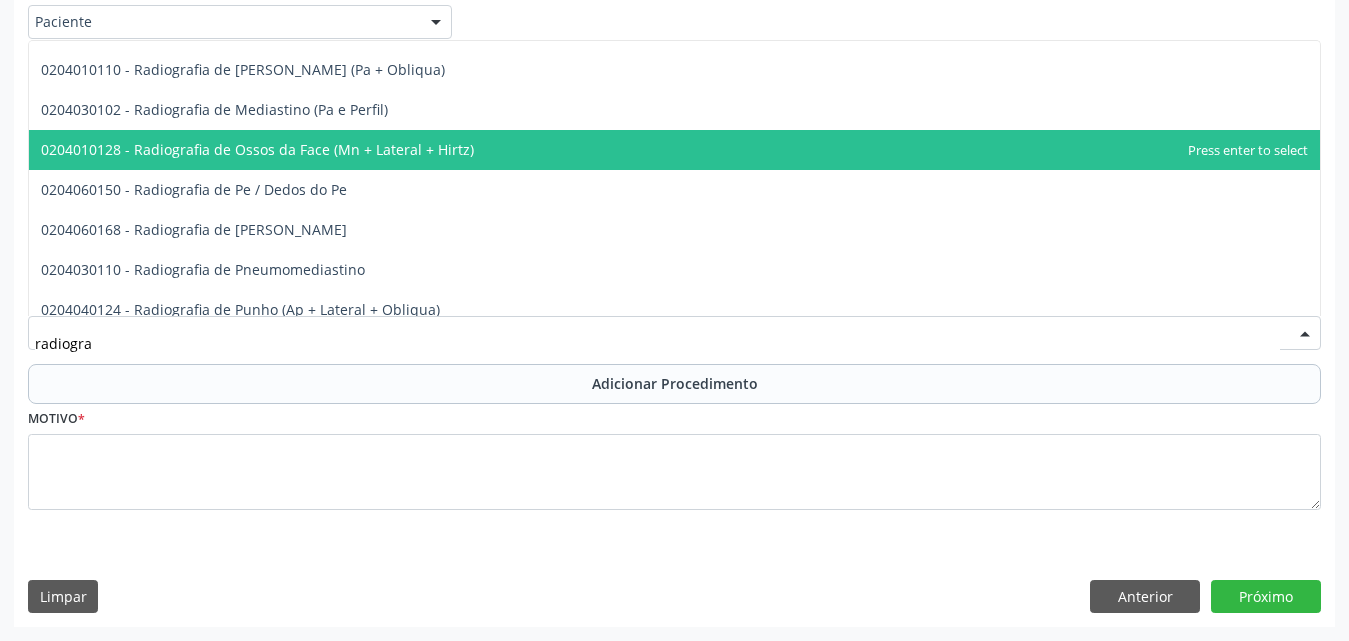 scroll, scrollTop: 2200, scrollLeft: 0, axis: vertical 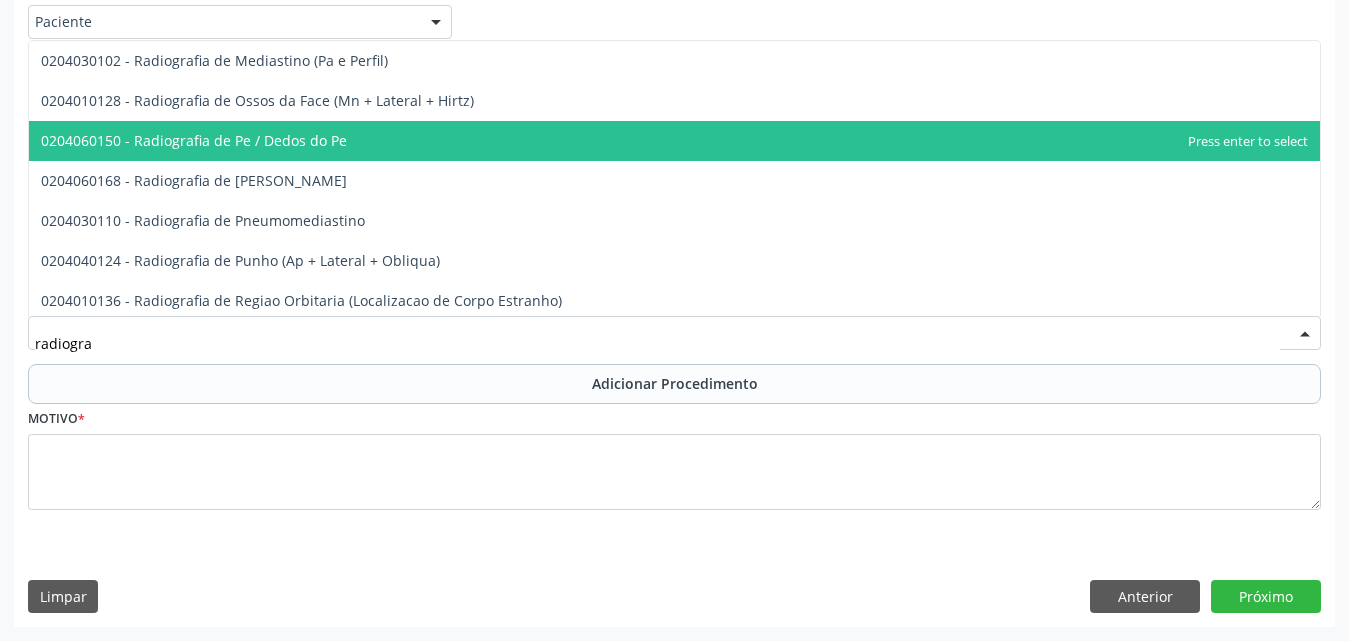 click on "0204060150 - Radiografia de Pe / Dedos do Pe" at bounding box center (674, 141) 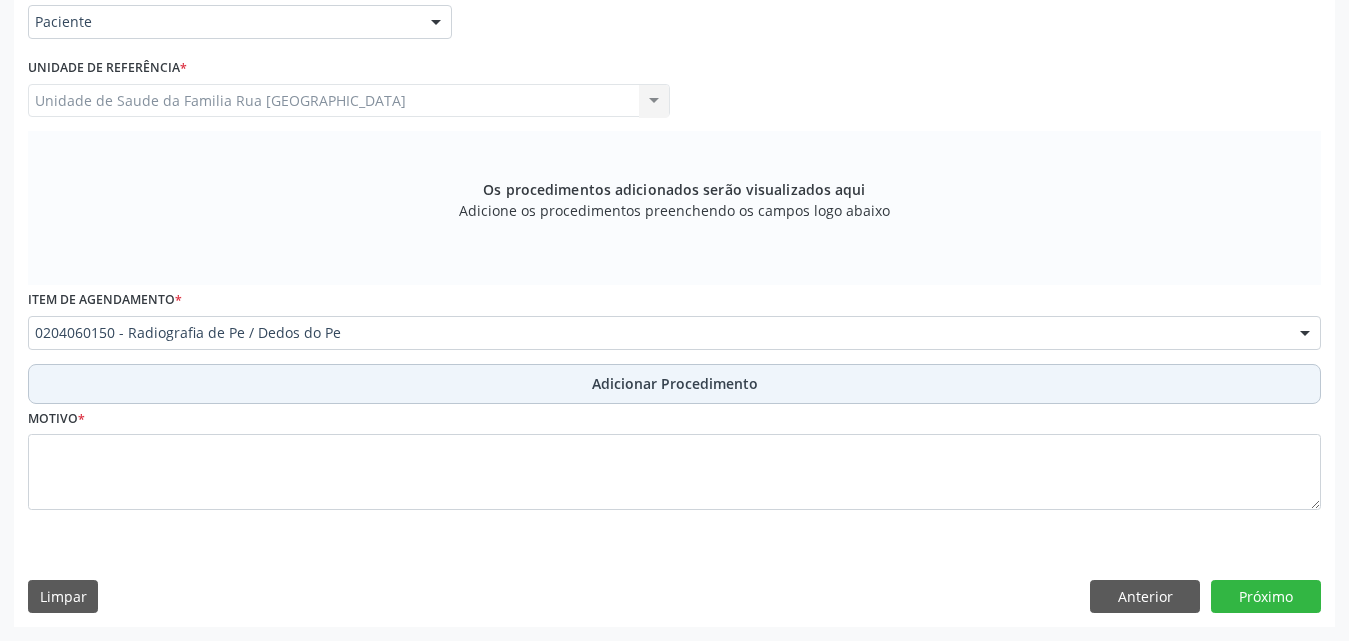 click on "Adicionar Procedimento" at bounding box center [675, 383] 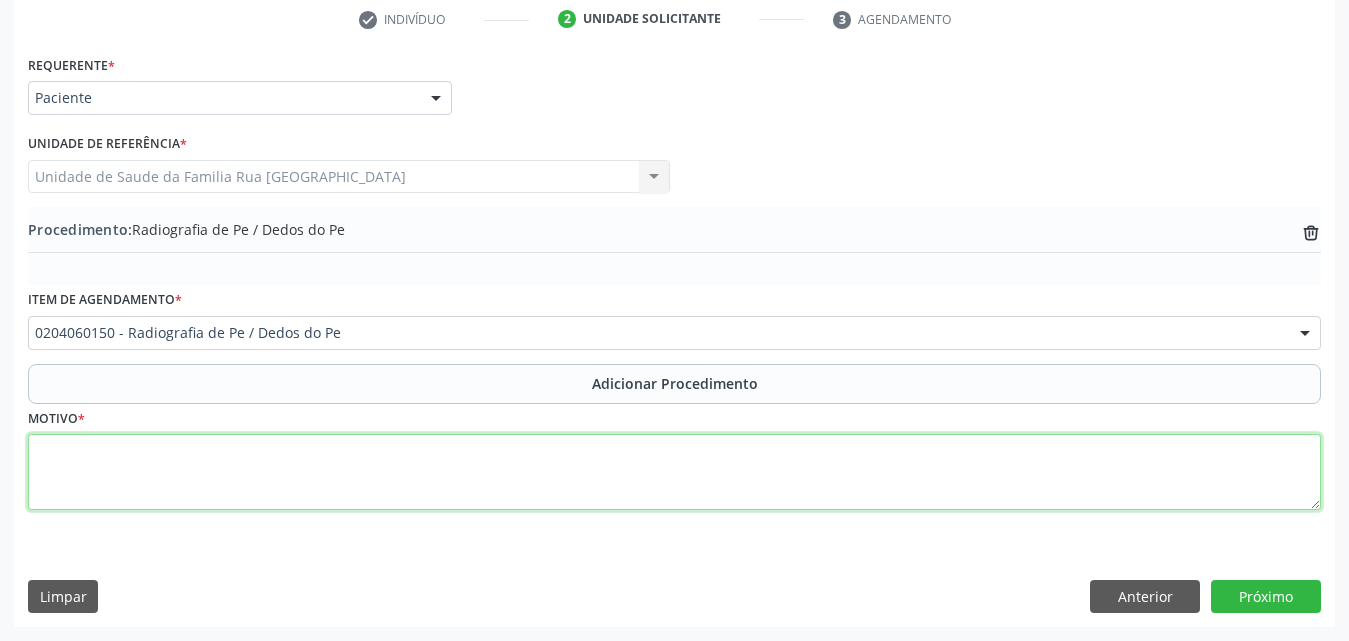 click at bounding box center (674, 472) 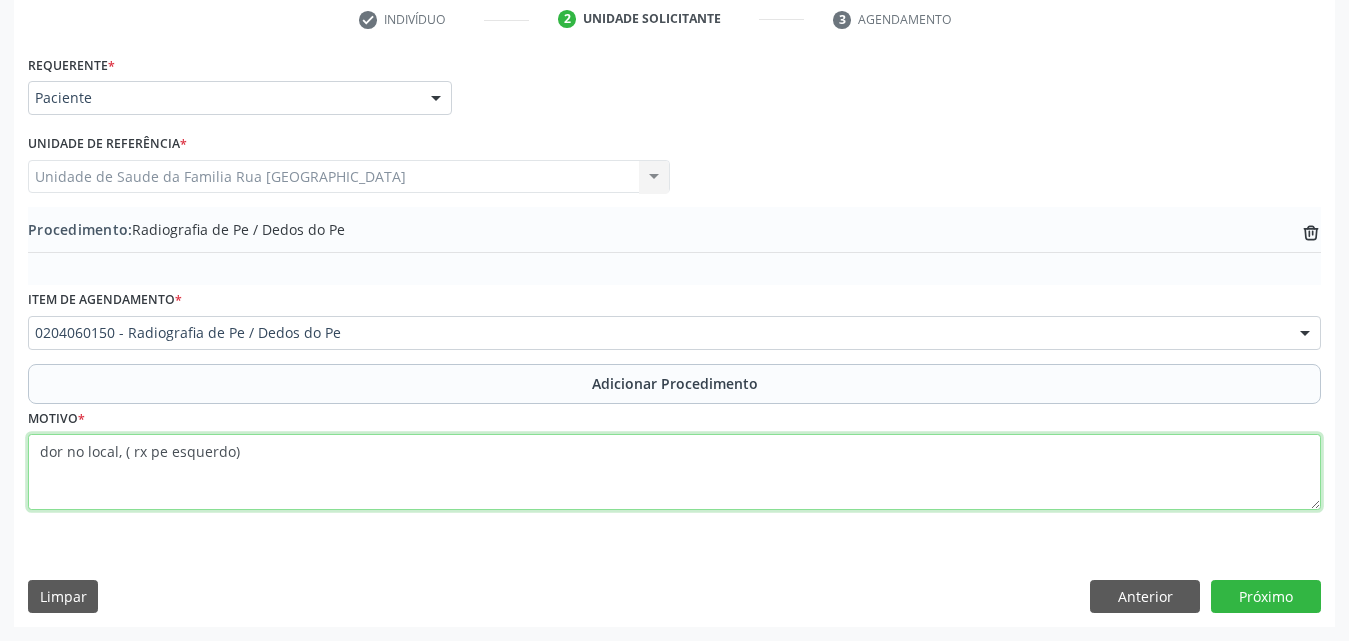drag, startPoint x: 135, startPoint y: 458, endPoint x: 178, endPoint y: 498, distance: 58.728188 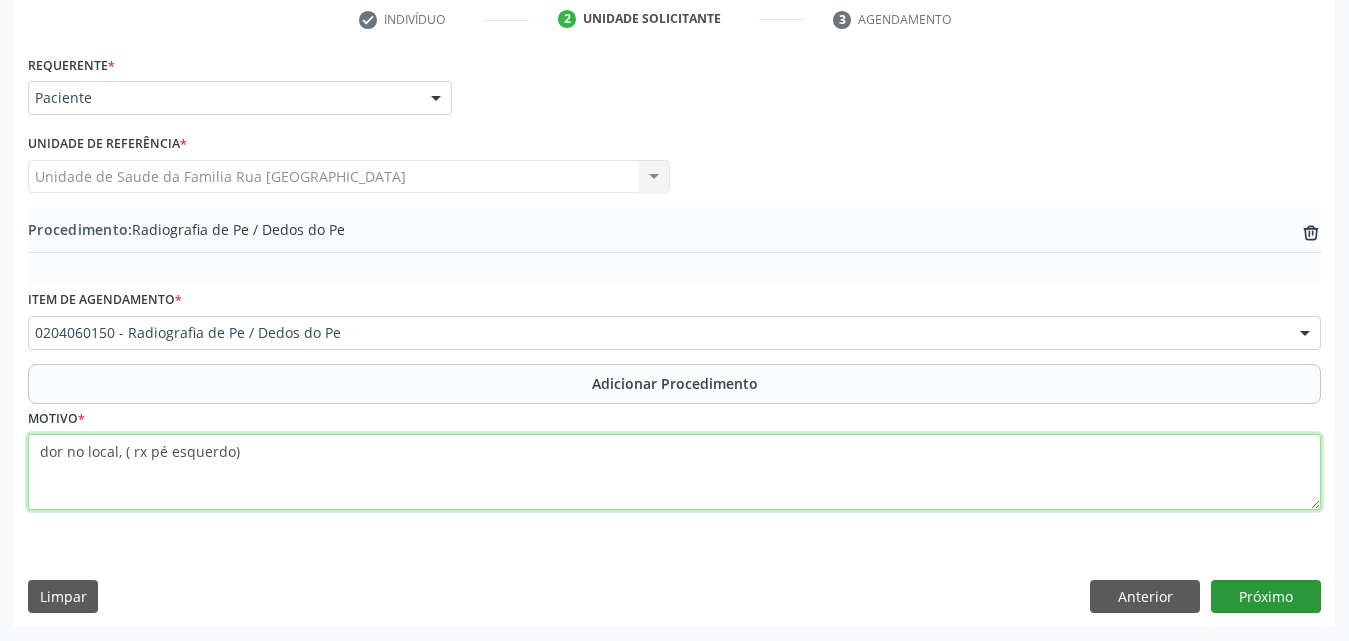 type on "dor no local, ( rx pé esquerdo)" 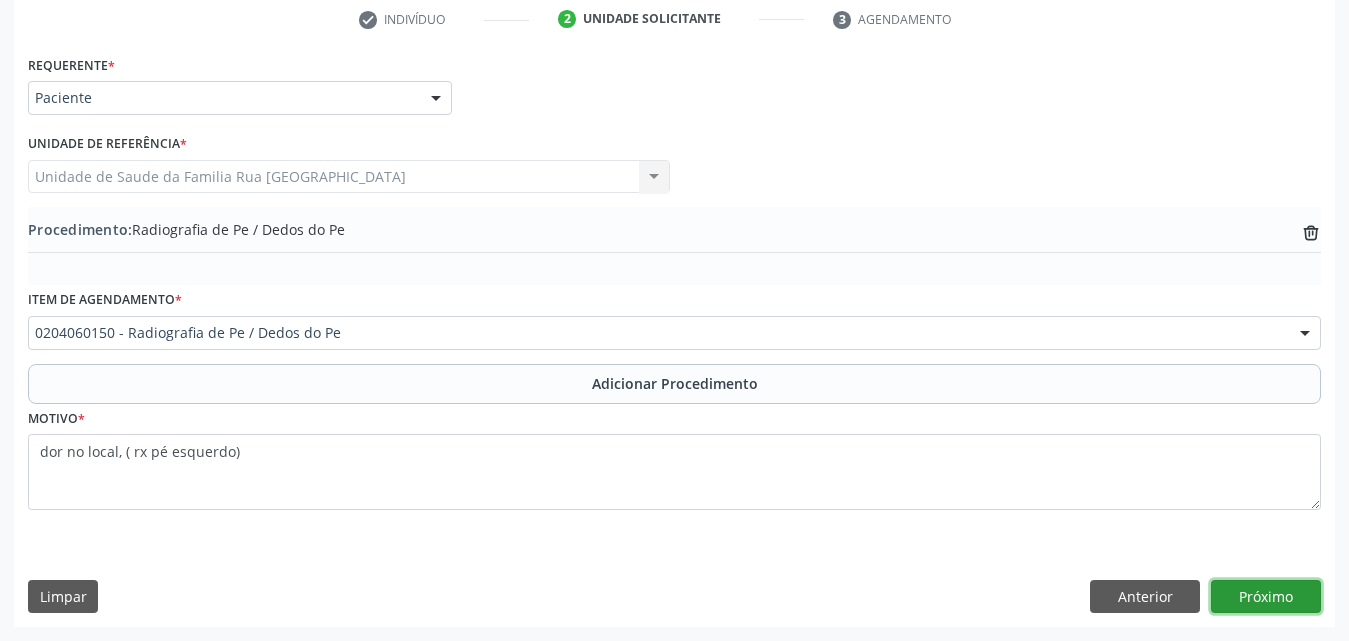 click on "Próximo" at bounding box center [1266, 597] 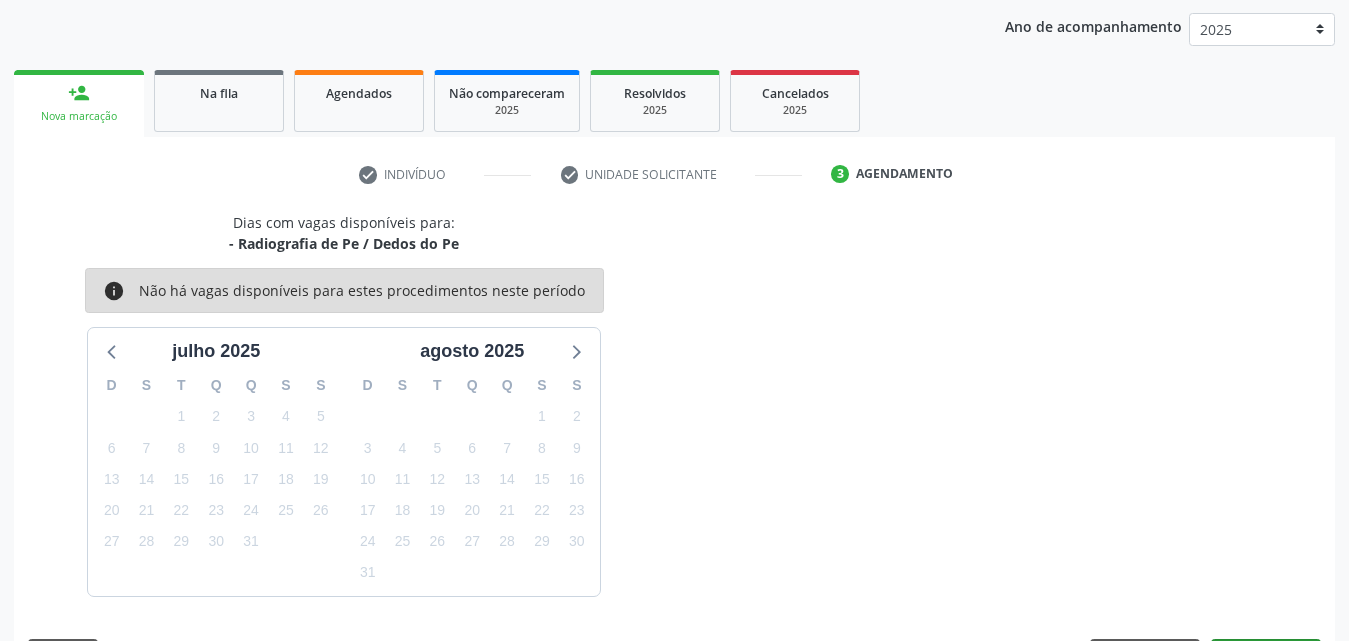 scroll, scrollTop: 316, scrollLeft: 0, axis: vertical 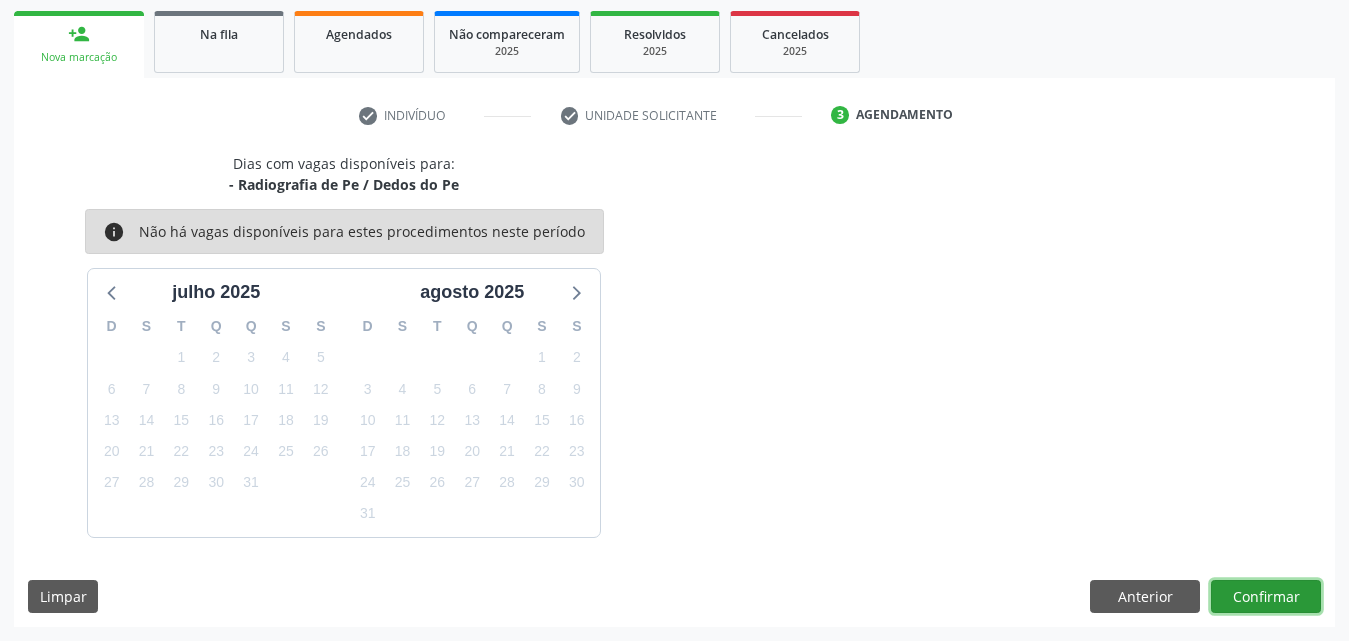 click on "Confirmar" at bounding box center (1266, 597) 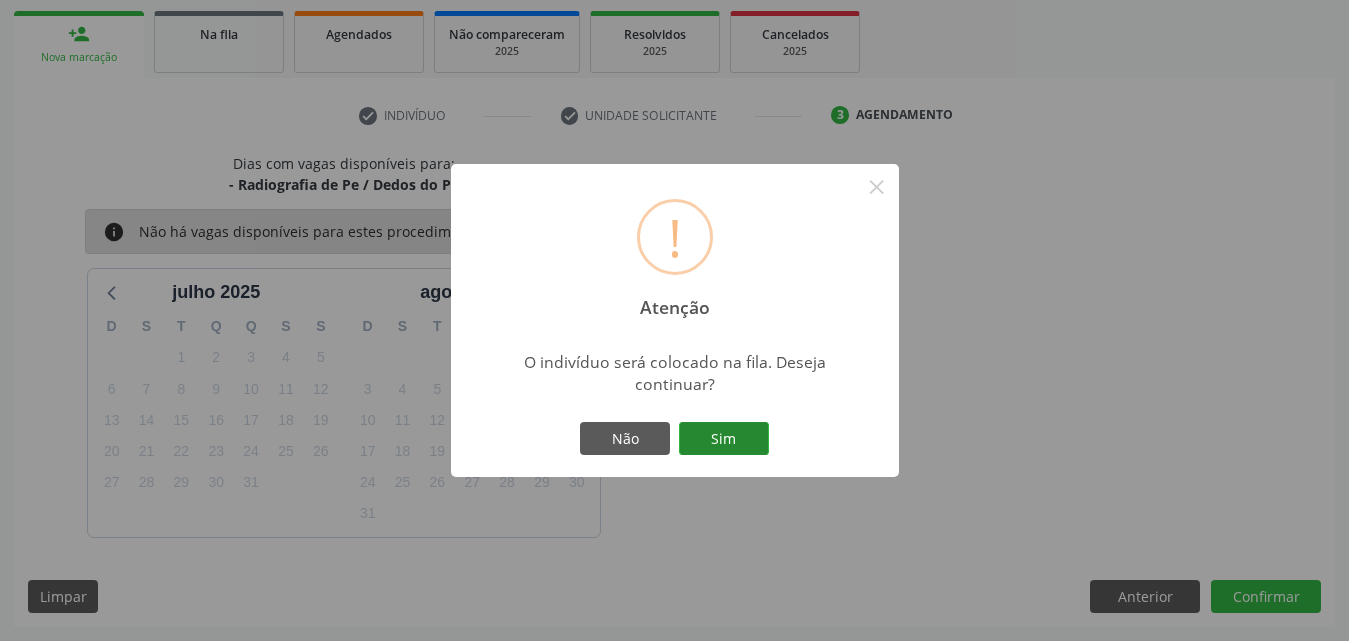 click on "Sim" at bounding box center [724, 439] 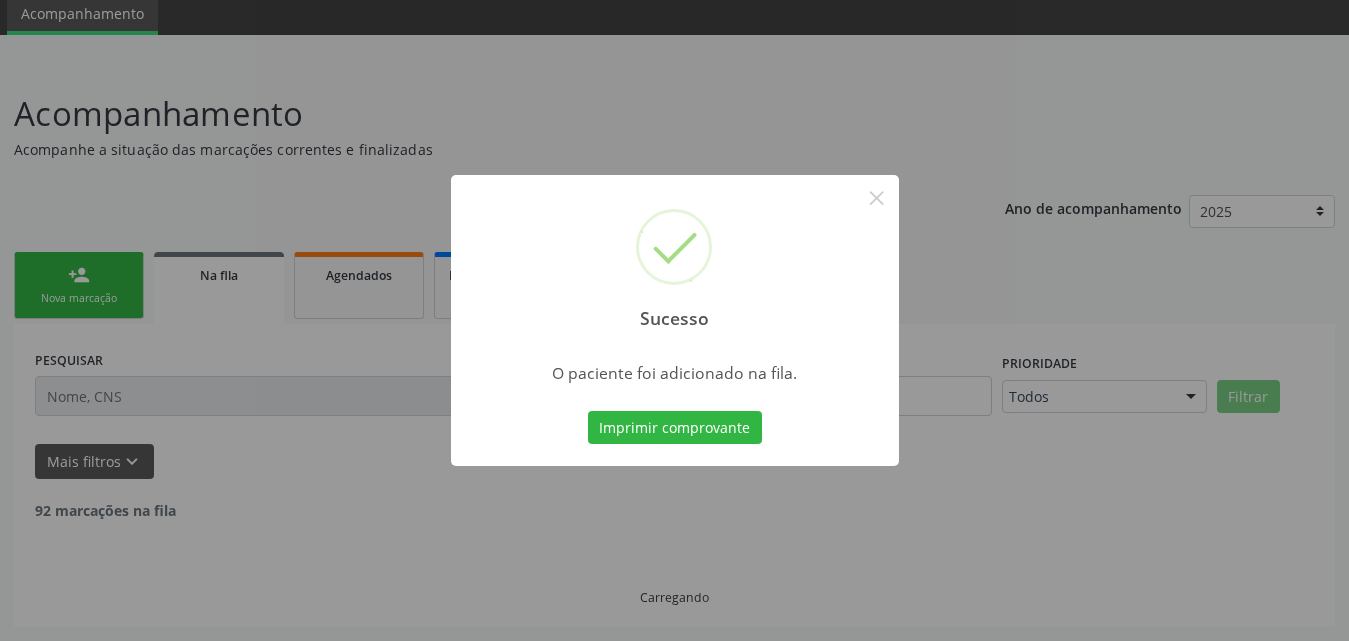 scroll, scrollTop: 54, scrollLeft: 0, axis: vertical 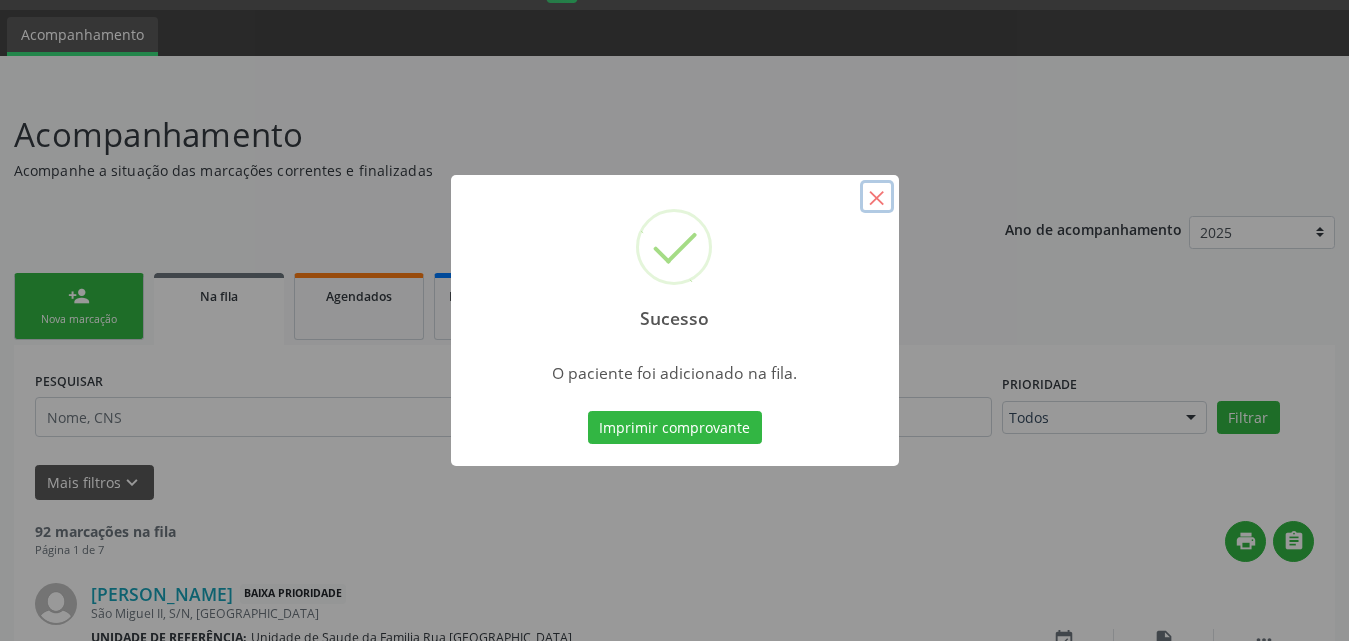 click on "×" at bounding box center [877, 197] 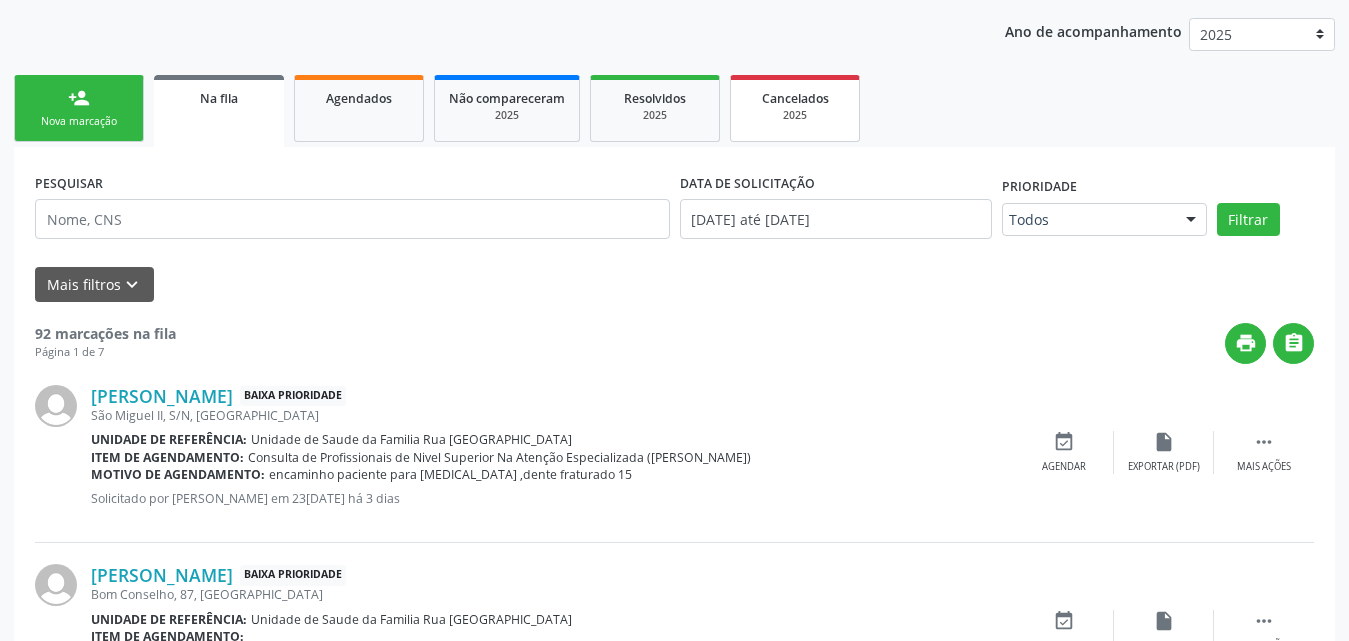 scroll, scrollTop: 254, scrollLeft: 0, axis: vertical 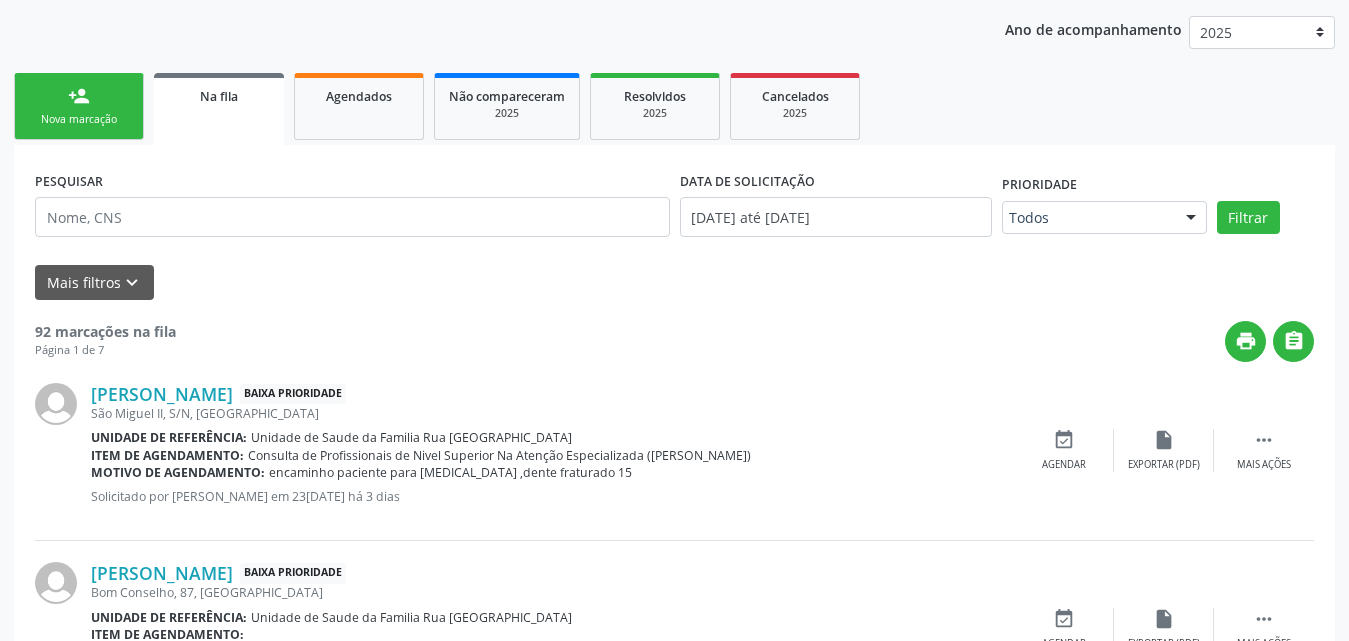 click on "Nova marcação" at bounding box center (79, 119) 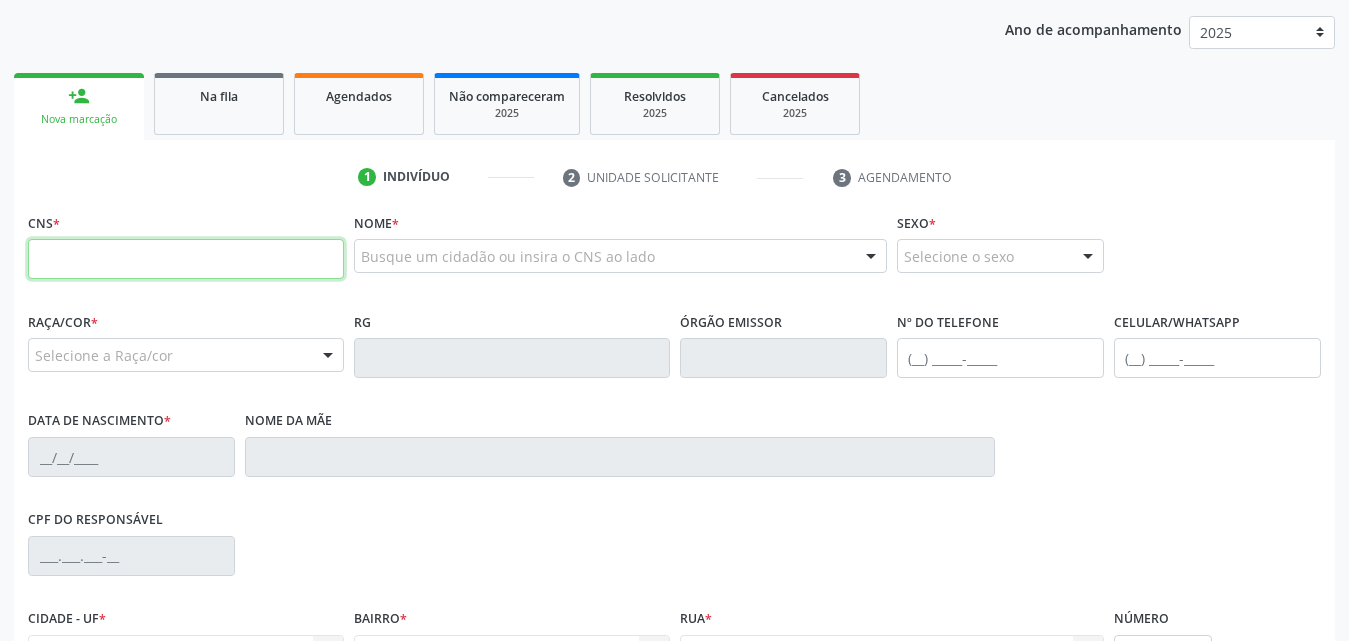 click at bounding box center (186, 259) 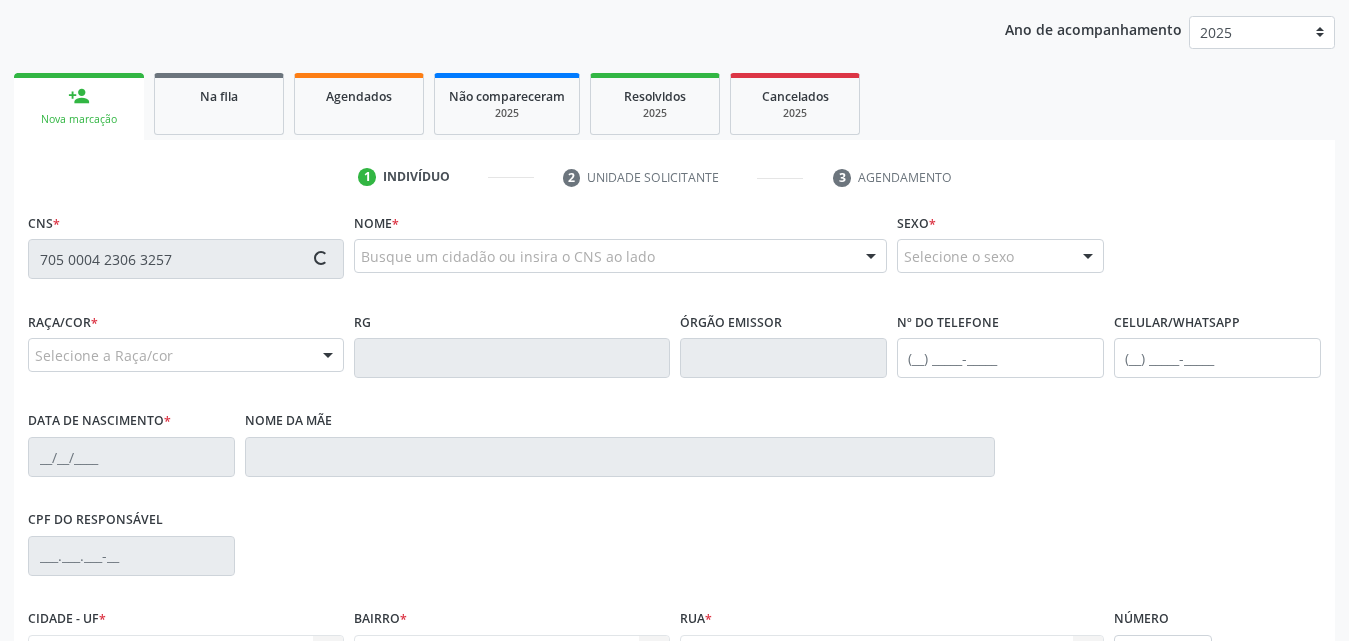 type on "705 0004 2306 3257" 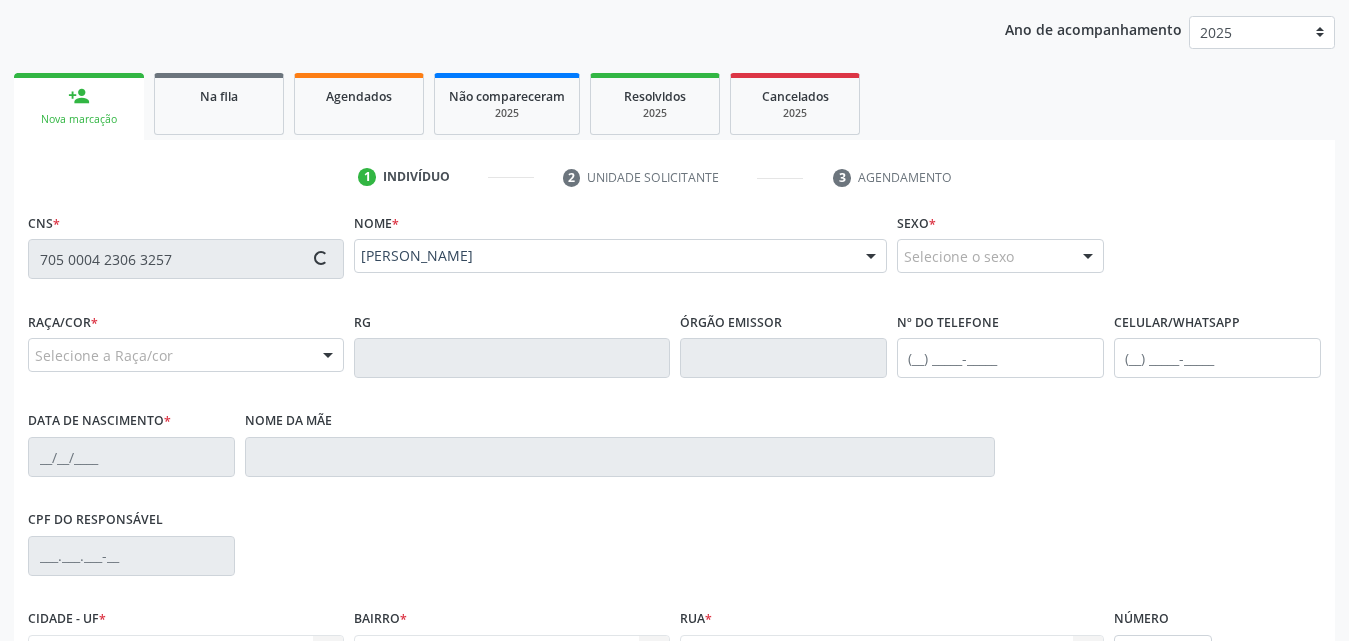 type on "(82) 99156-0568" 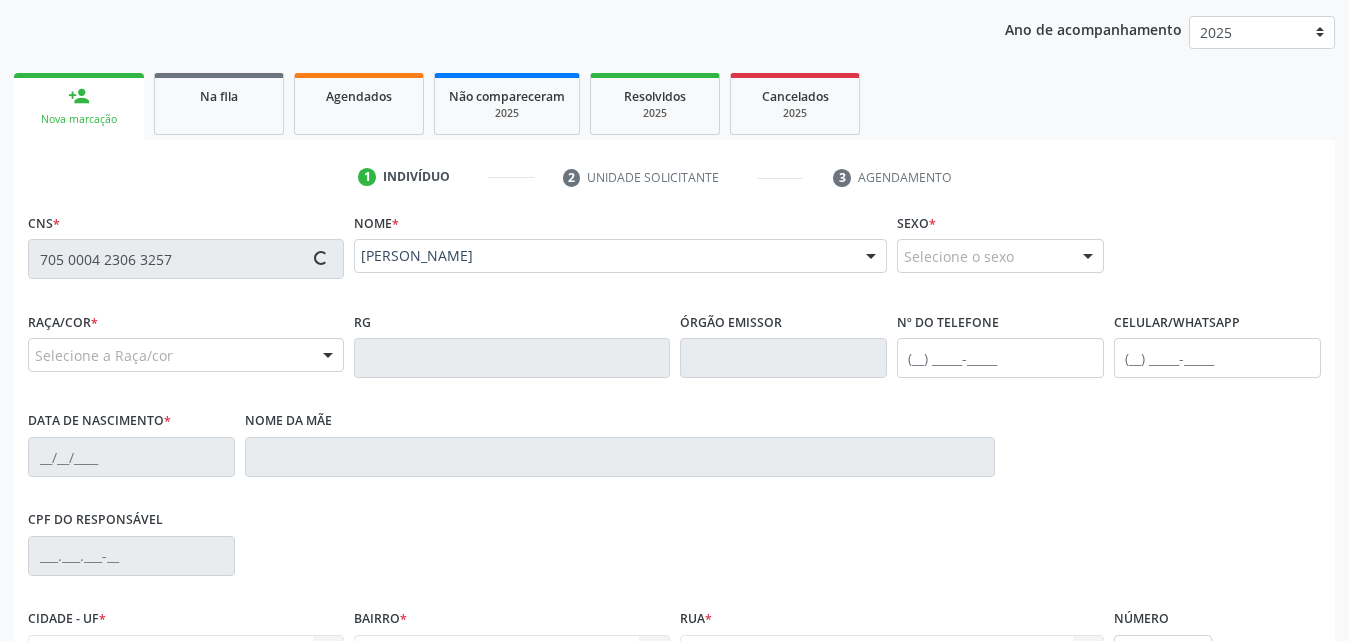 type on "12/04/1972" 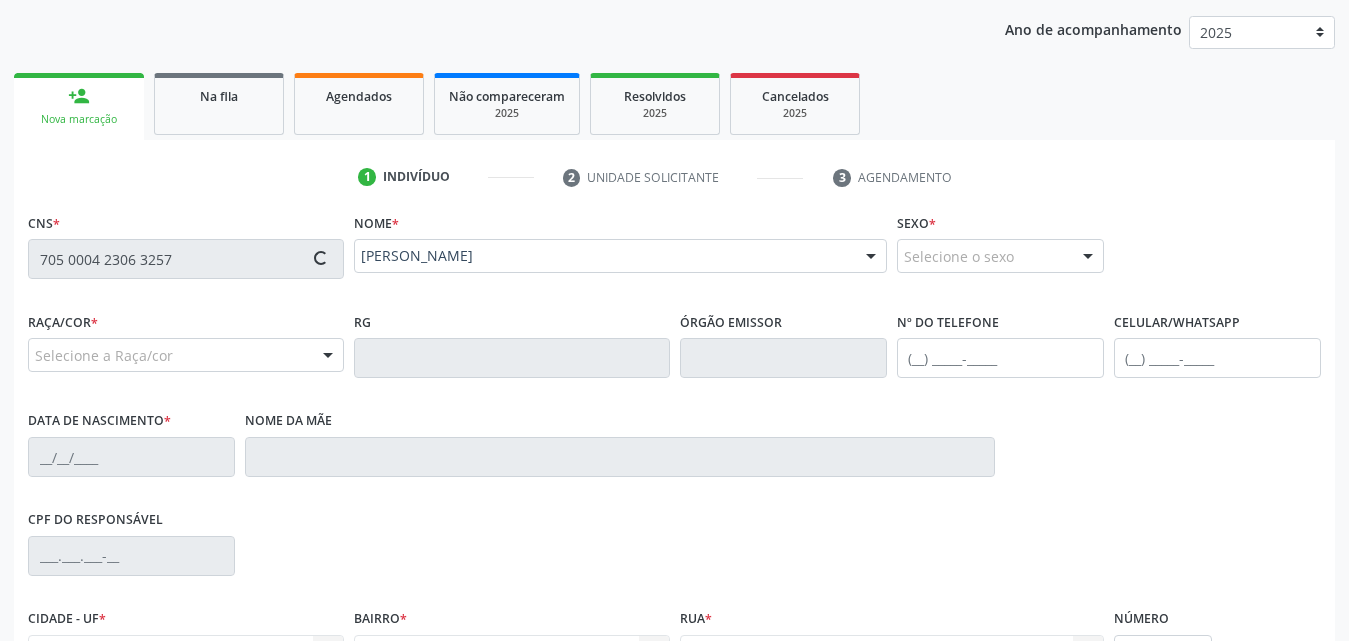 type on "Vitoria Maria da Costa" 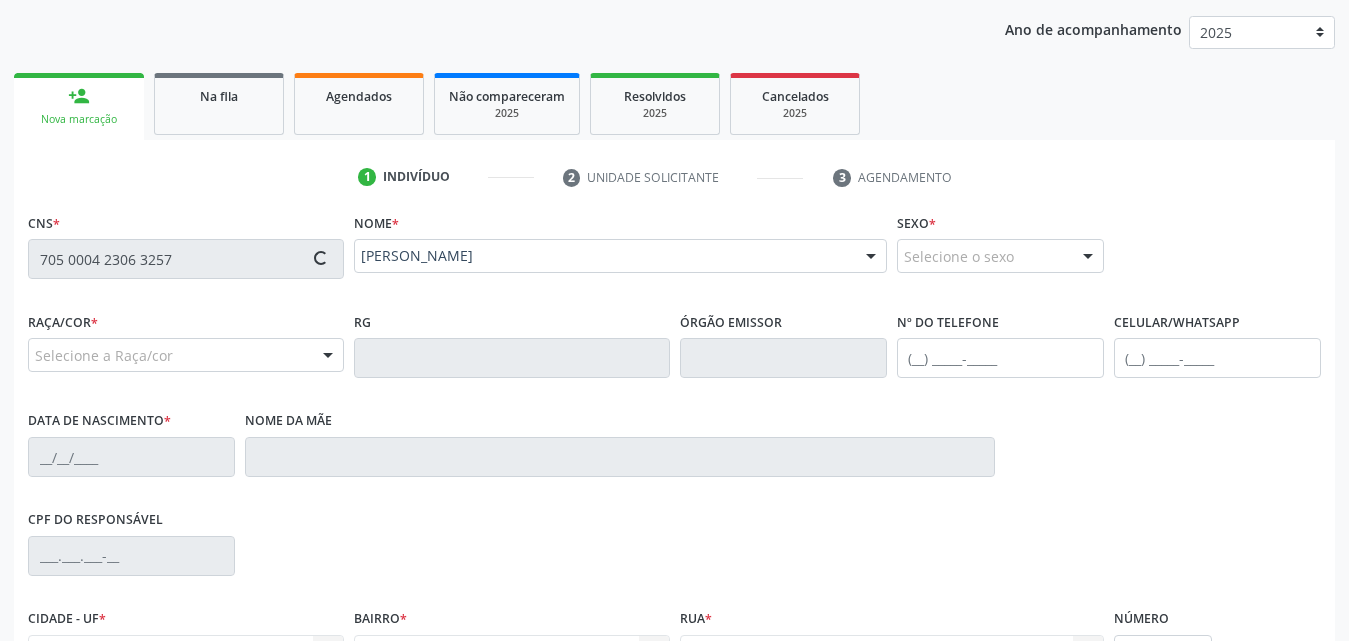 type on "sn" 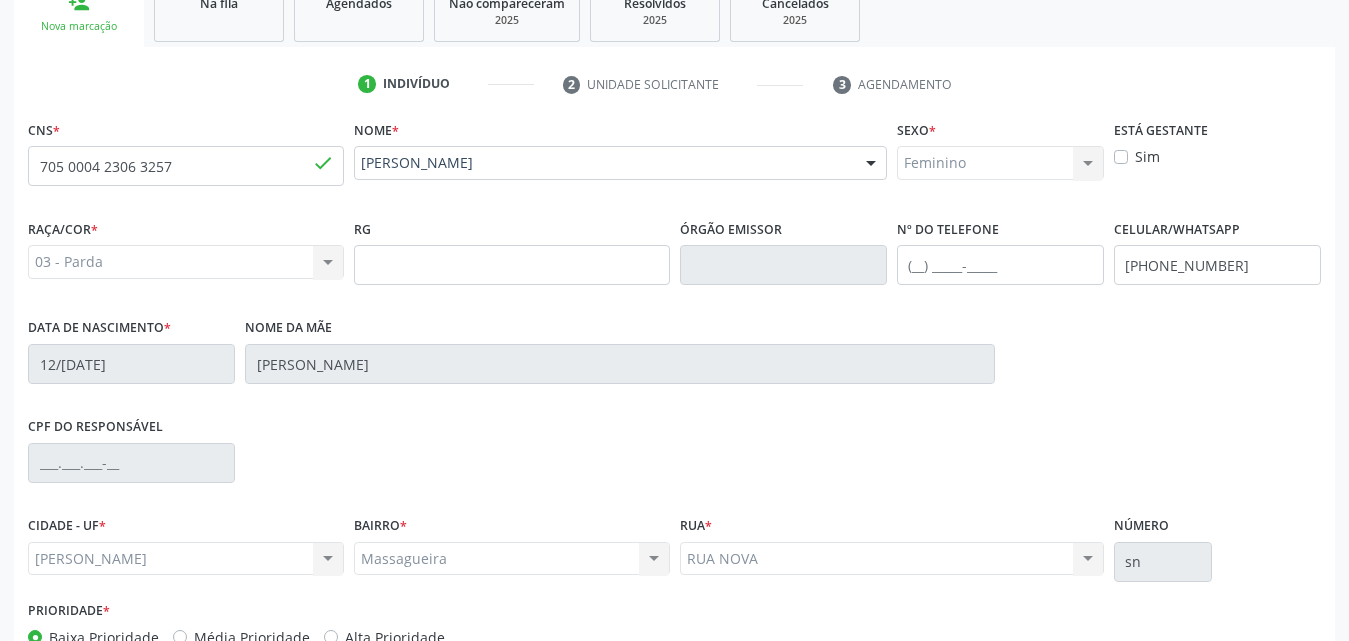 scroll, scrollTop: 471, scrollLeft: 0, axis: vertical 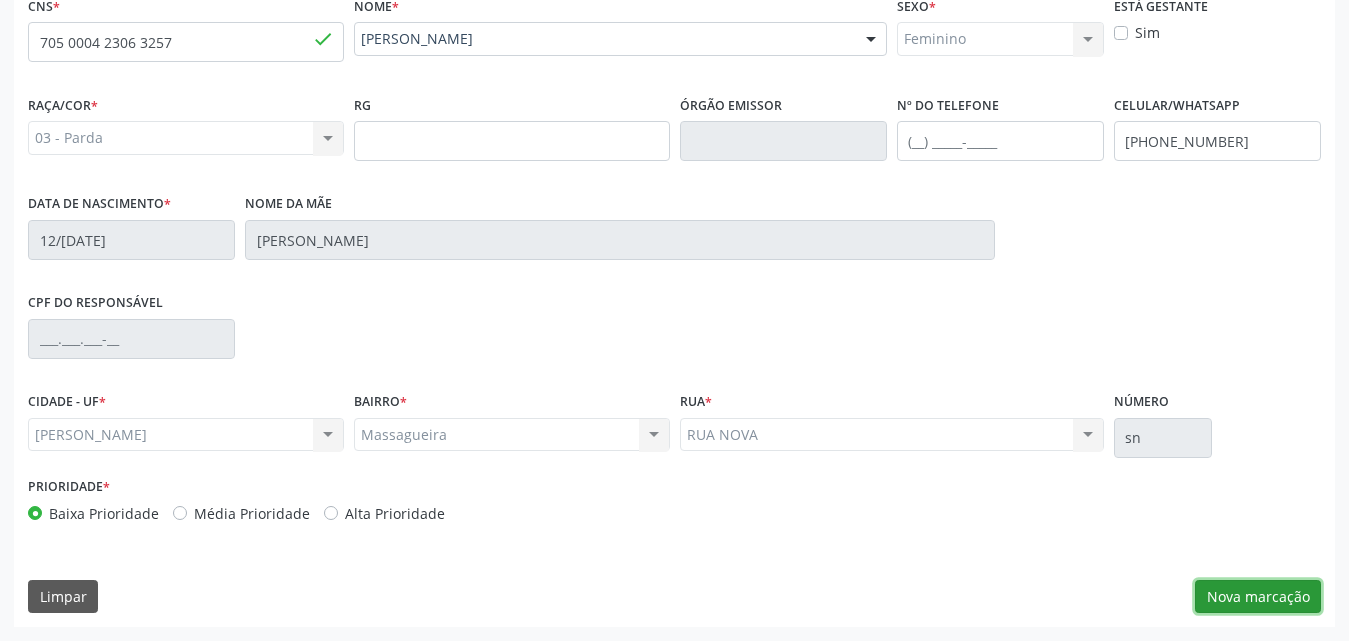 click on "Nova marcação" at bounding box center (1258, 597) 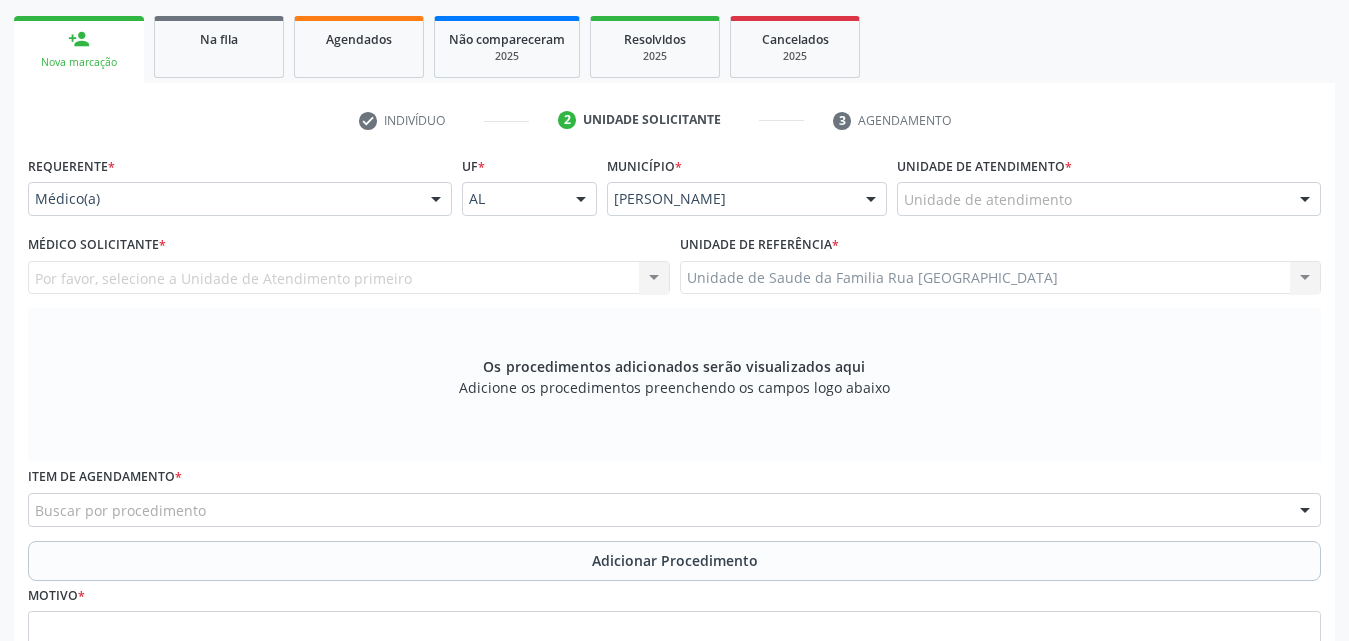 scroll, scrollTop: 71, scrollLeft: 0, axis: vertical 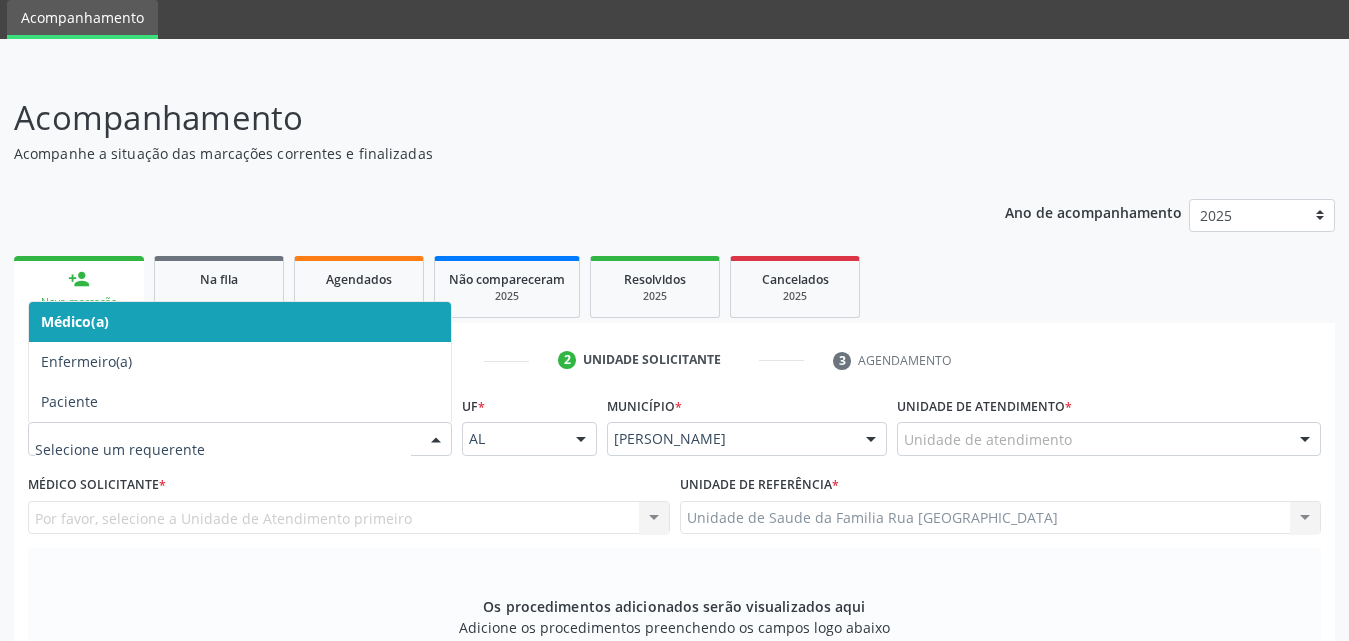 click at bounding box center (436, 440) 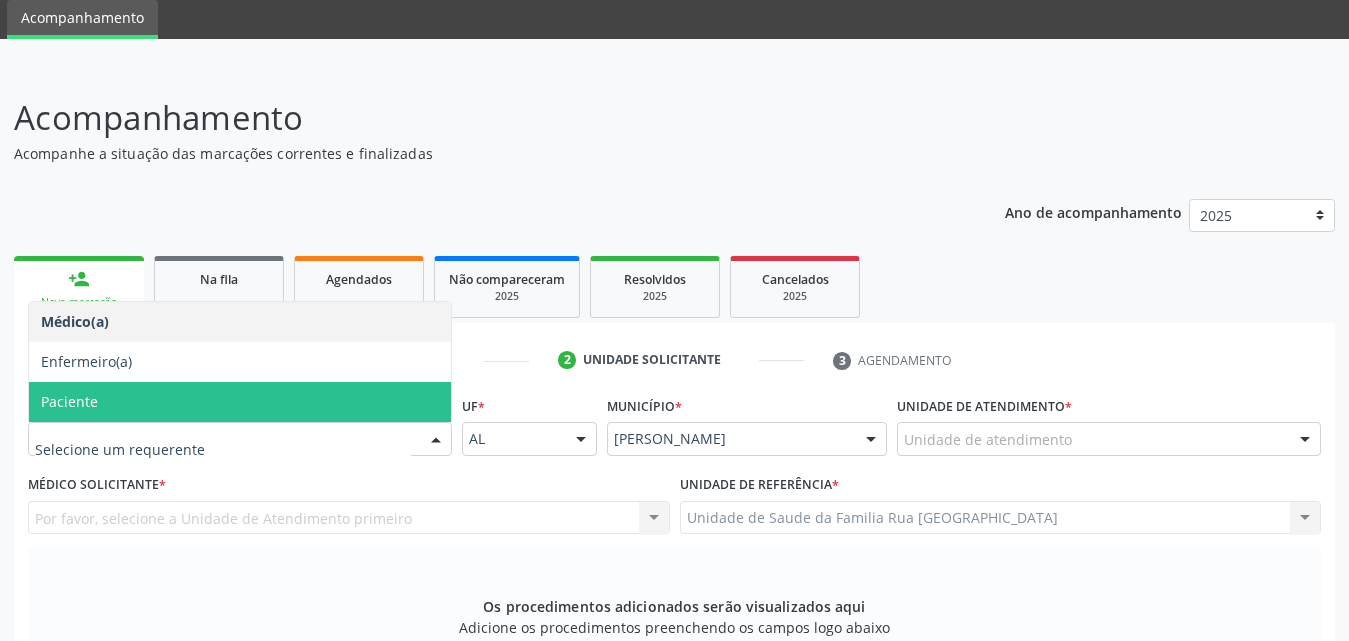 click on "Paciente" at bounding box center [240, 402] 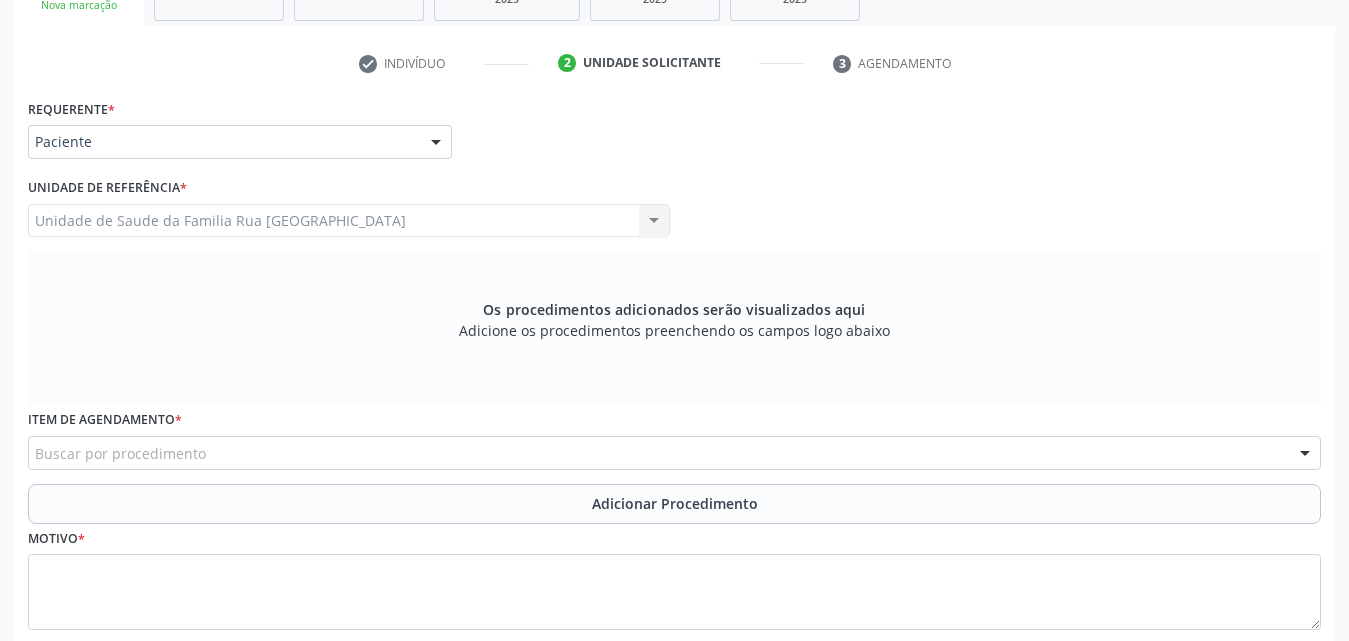 scroll, scrollTop: 488, scrollLeft: 0, axis: vertical 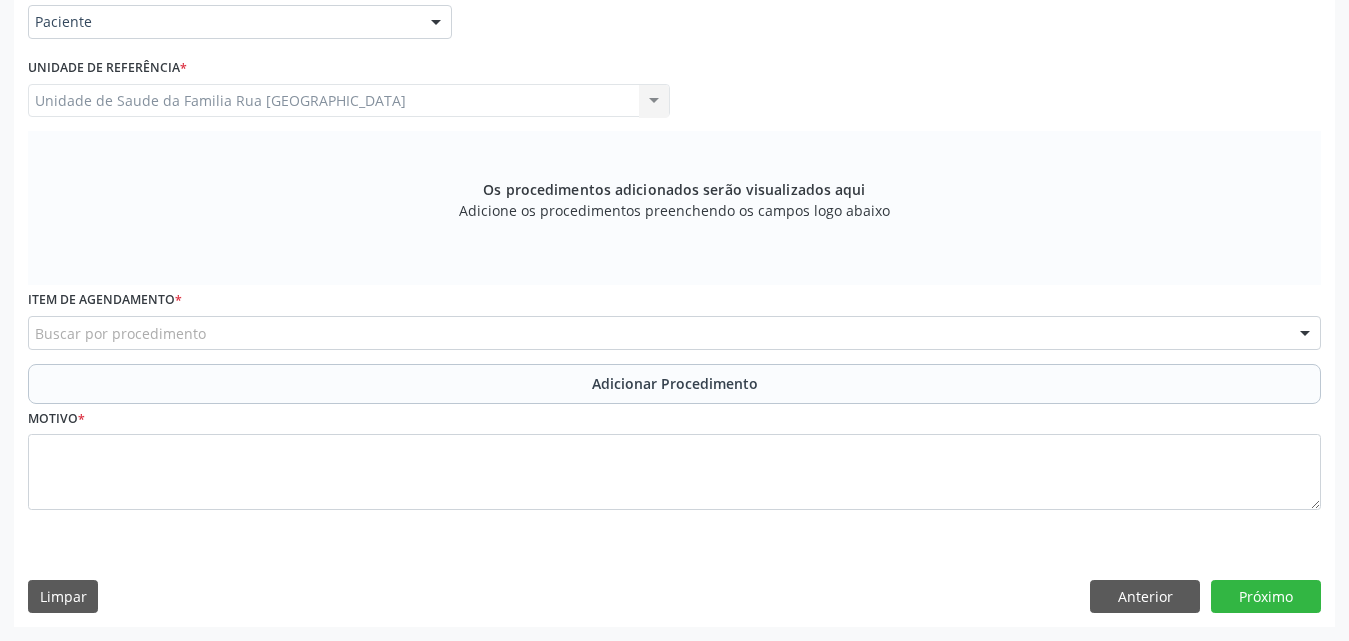 click on "Buscar por procedimento" at bounding box center [674, 333] 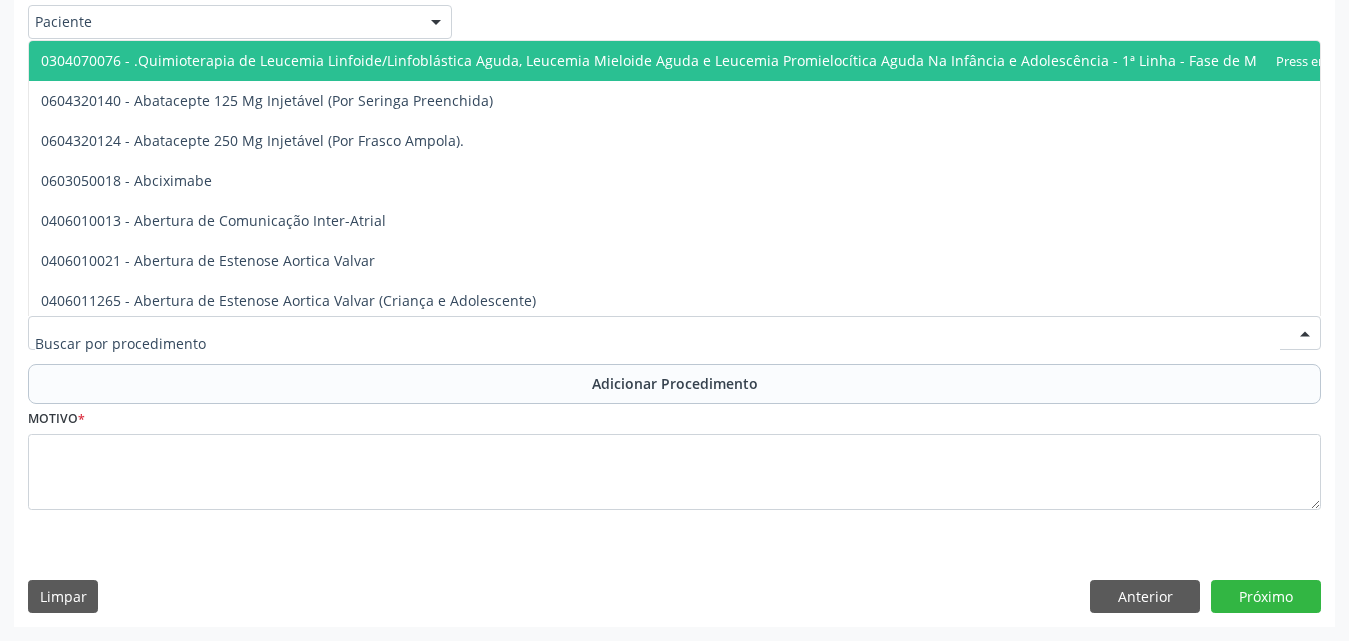type on "u" 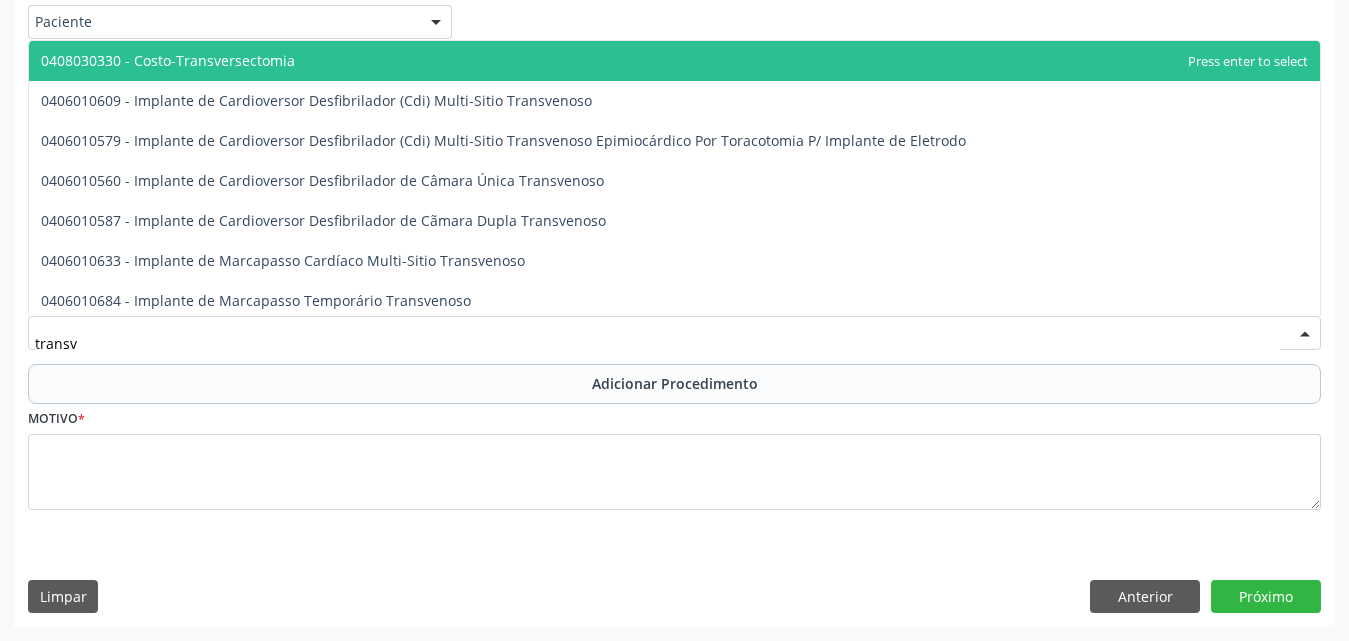 type on "transva" 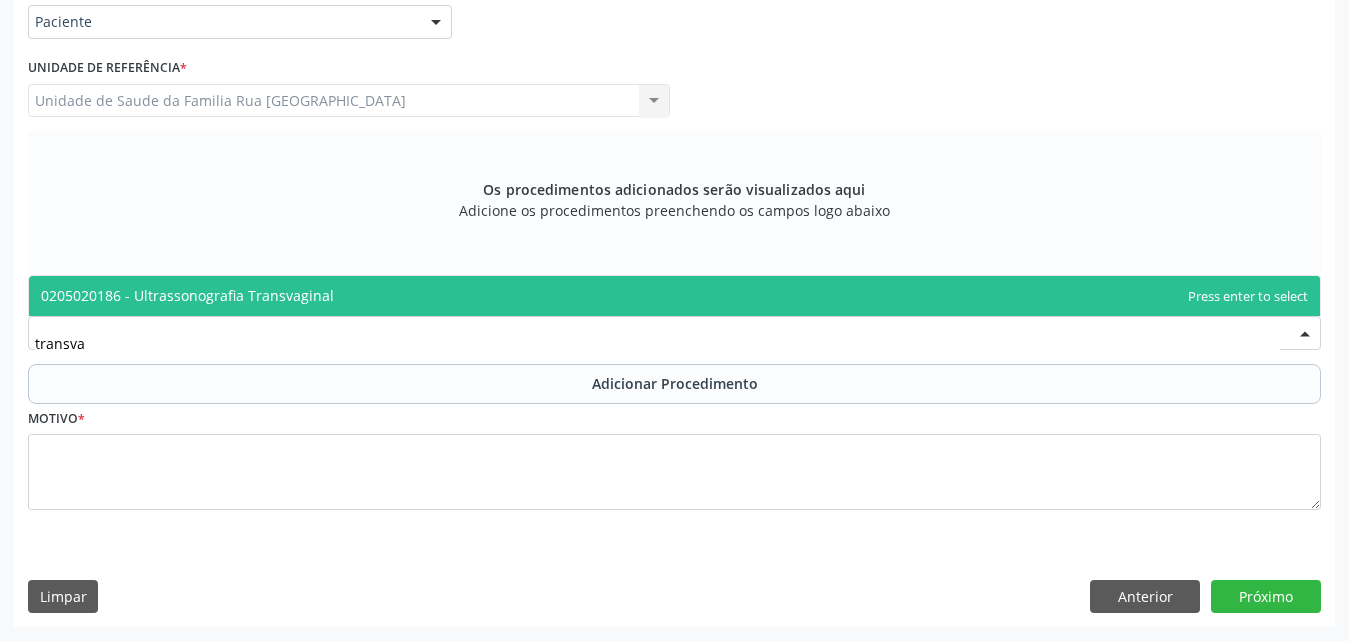 click on "0205020186 - Ultrassonografia Transvaginal" at bounding box center (674, 296) 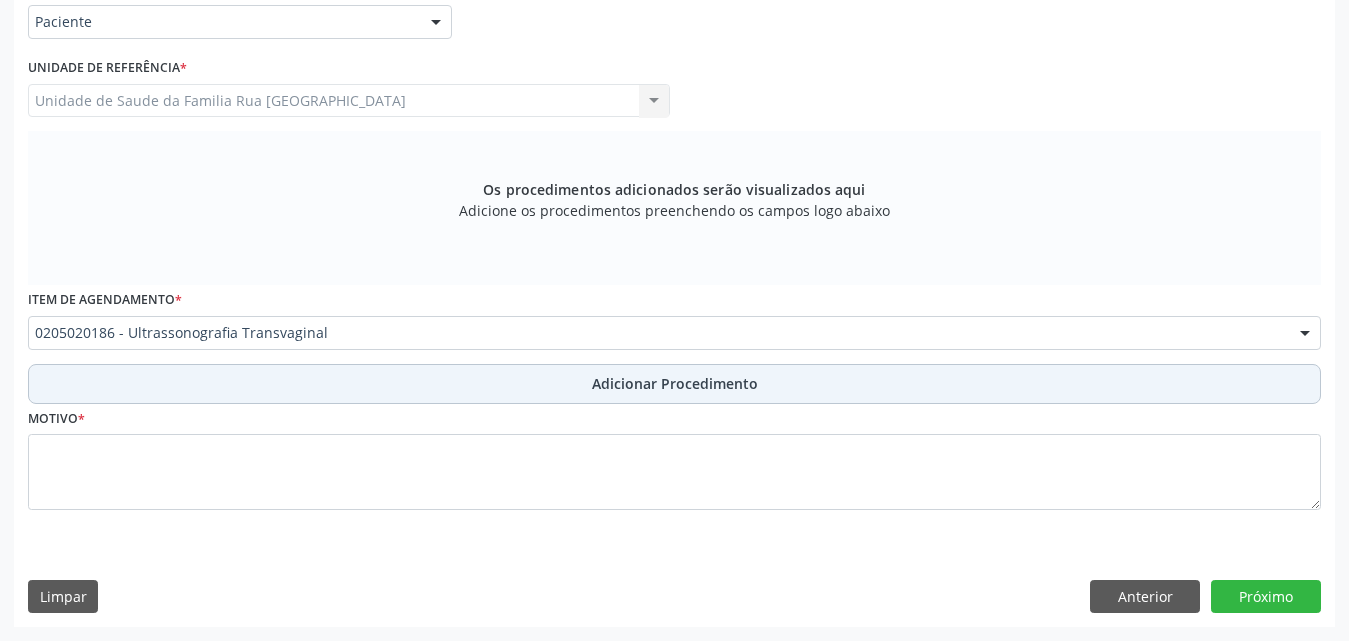 click on "Adicionar Procedimento" at bounding box center (675, 383) 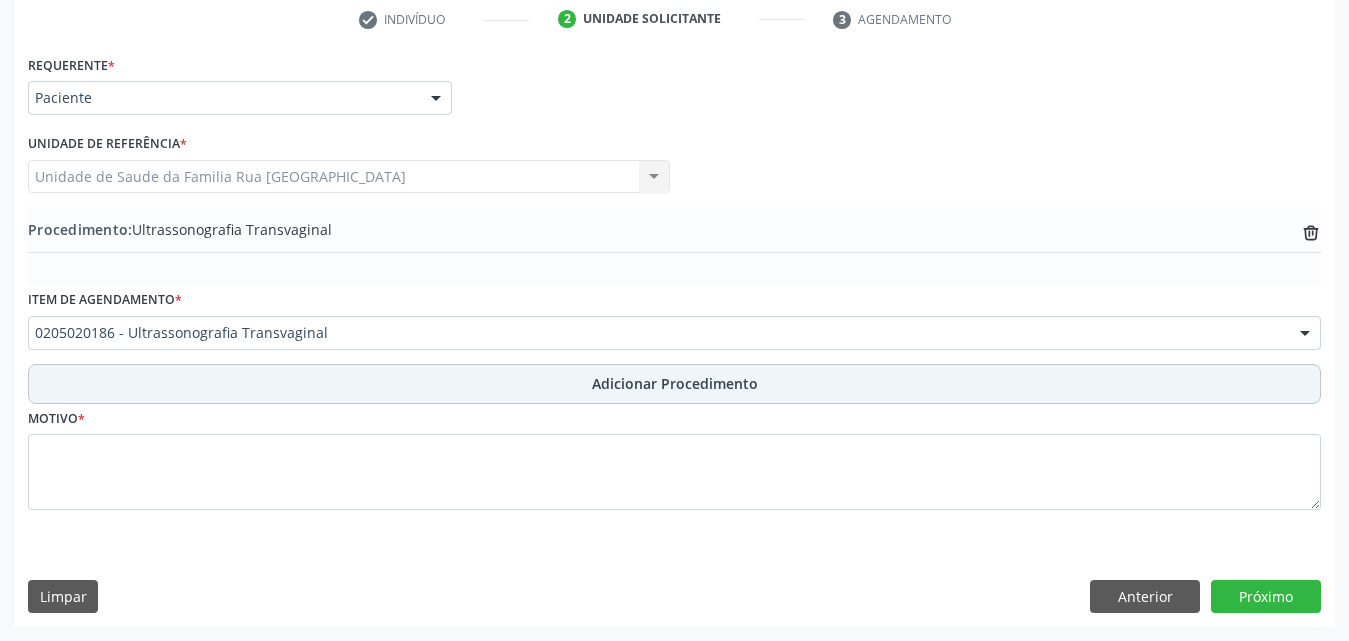 scroll, scrollTop: 412, scrollLeft: 0, axis: vertical 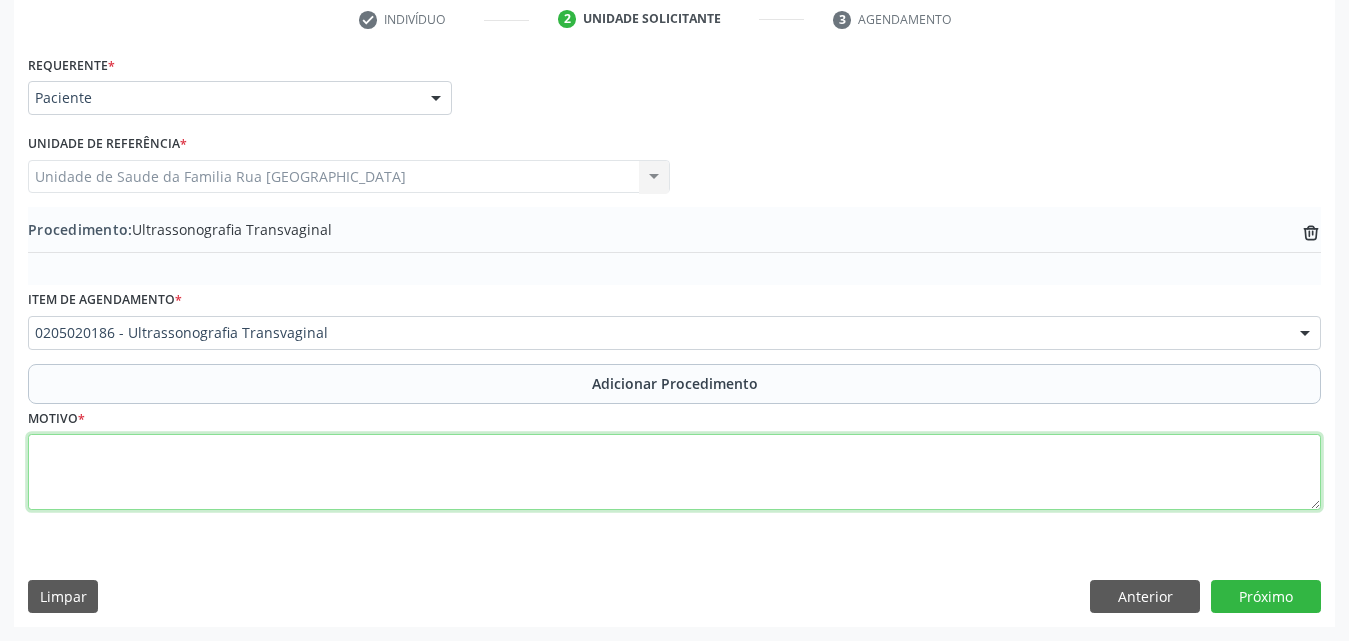 click at bounding box center [674, 472] 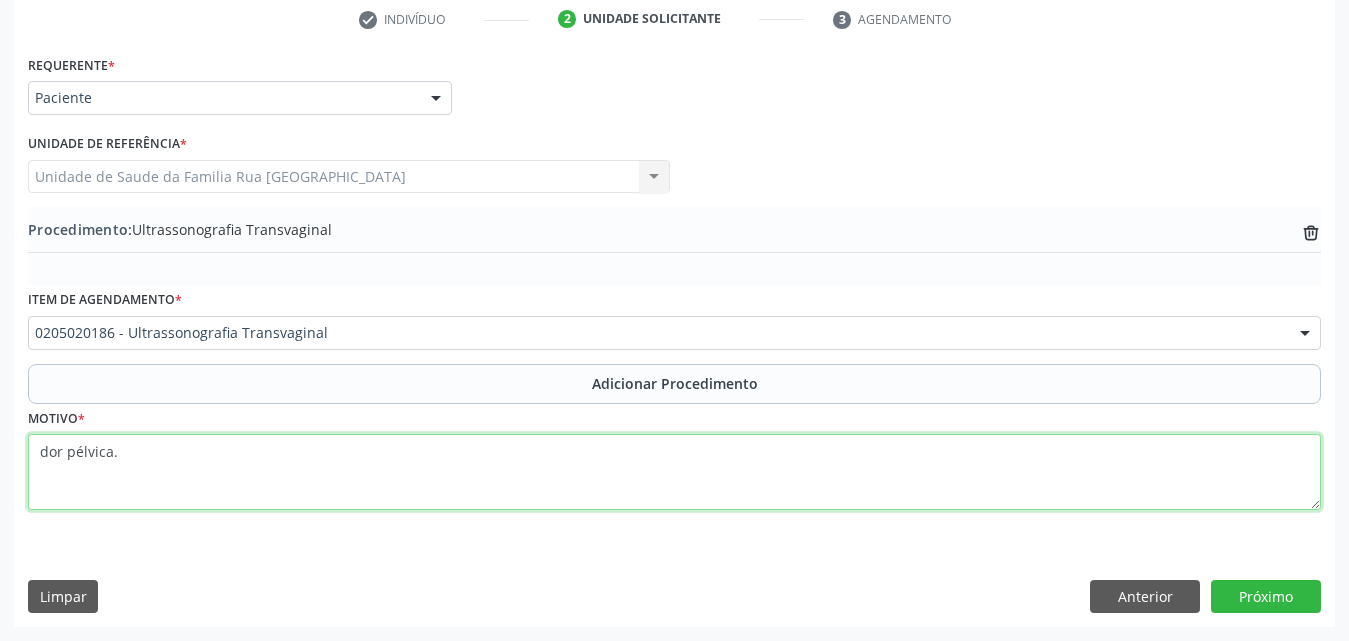 drag, startPoint x: 141, startPoint y: 458, endPoint x: 134, endPoint y: 444, distance: 15.652476 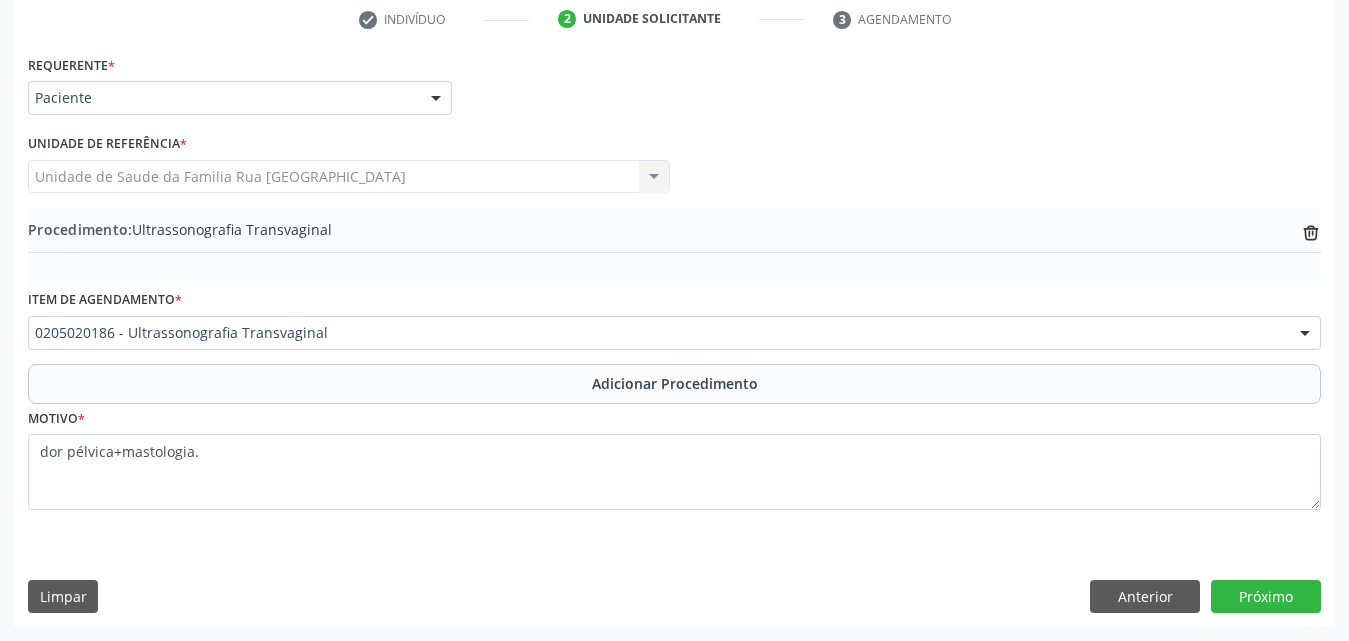 drag, startPoint x: 138, startPoint y: 451, endPoint x: 417, endPoint y: 593, distance: 313.0575 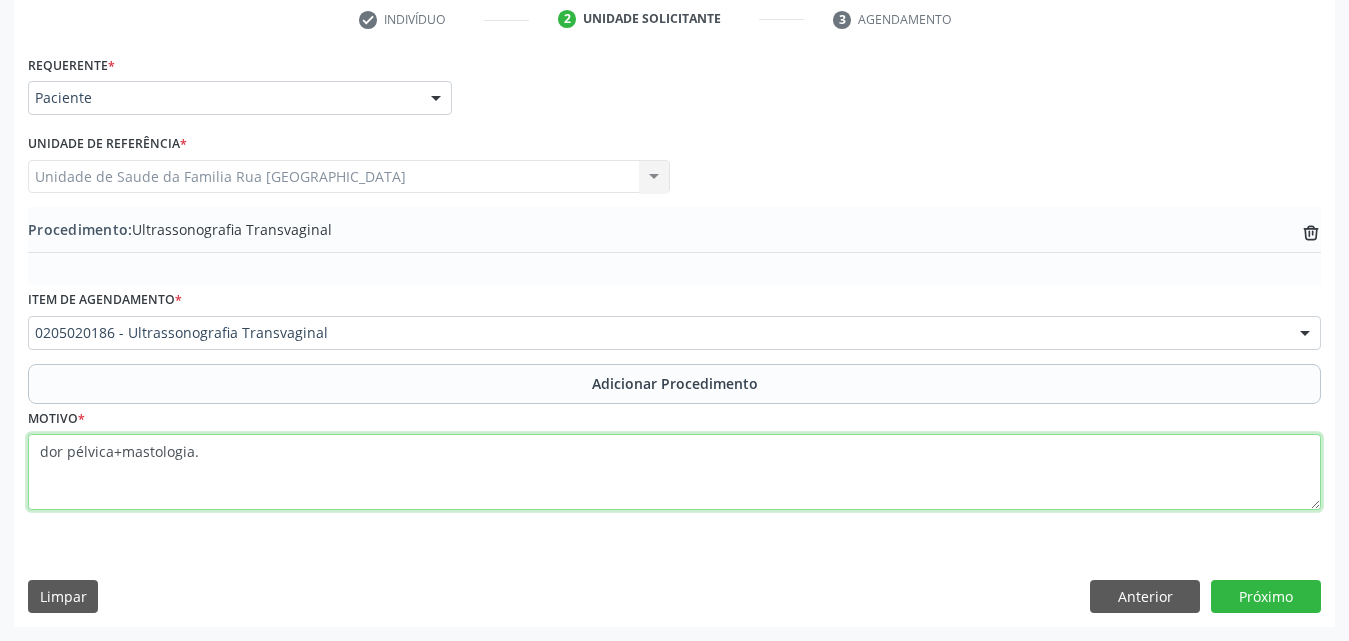click on "dor pélvica+mastologia." at bounding box center [674, 472] 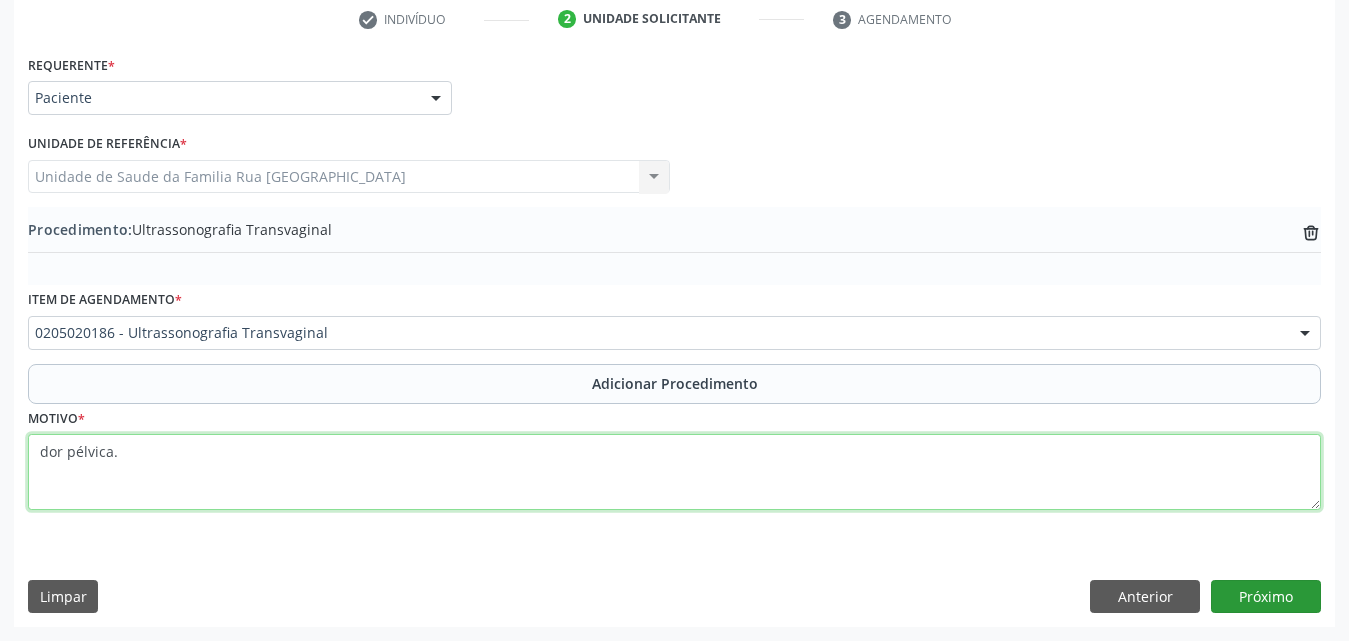 type on "dor pélvica." 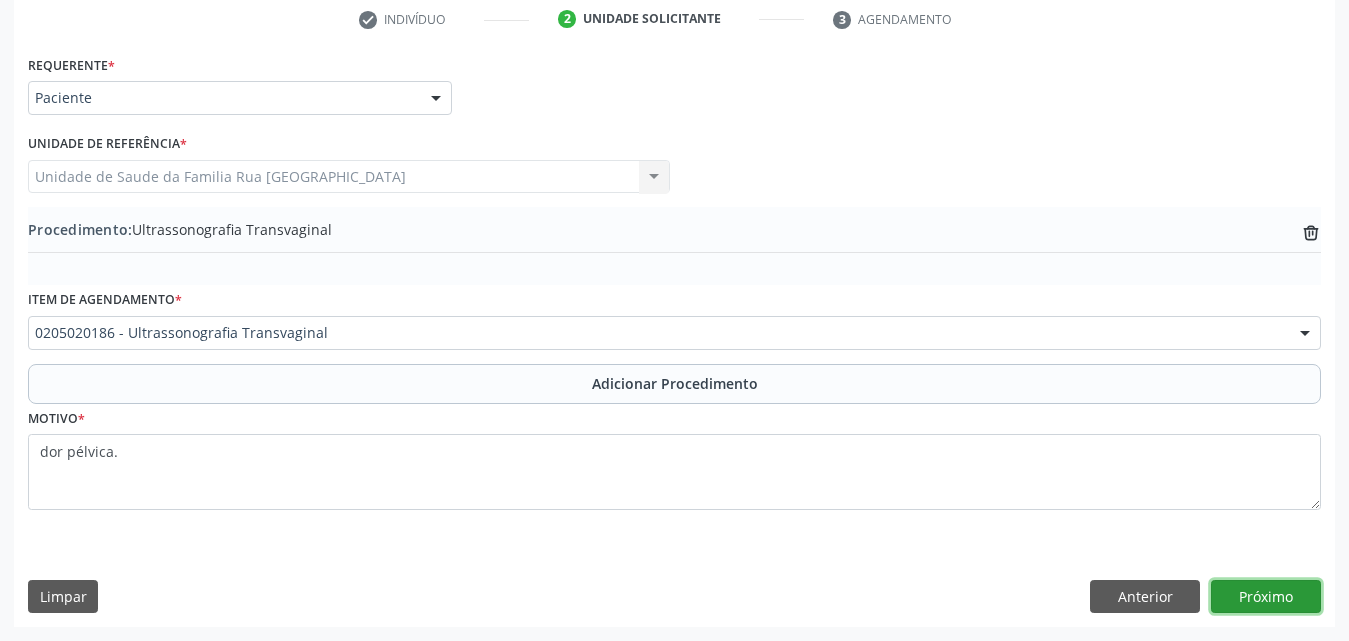 click on "Próximo" at bounding box center (1266, 597) 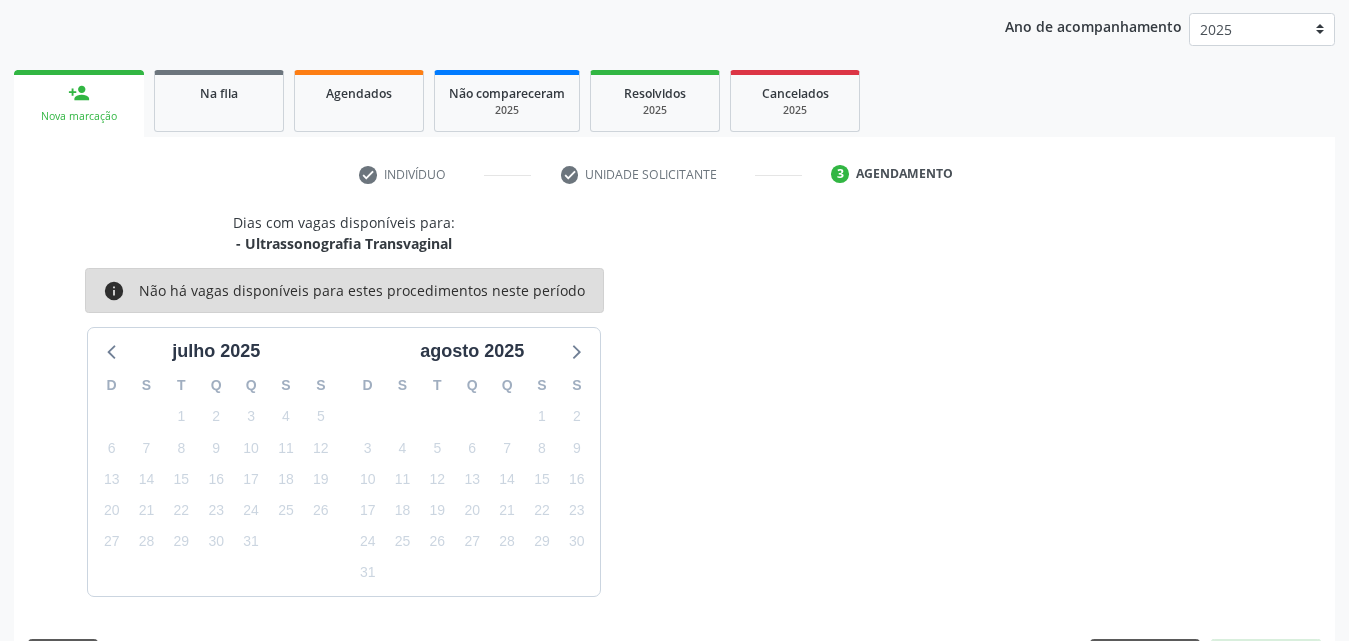 scroll, scrollTop: 316, scrollLeft: 0, axis: vertical 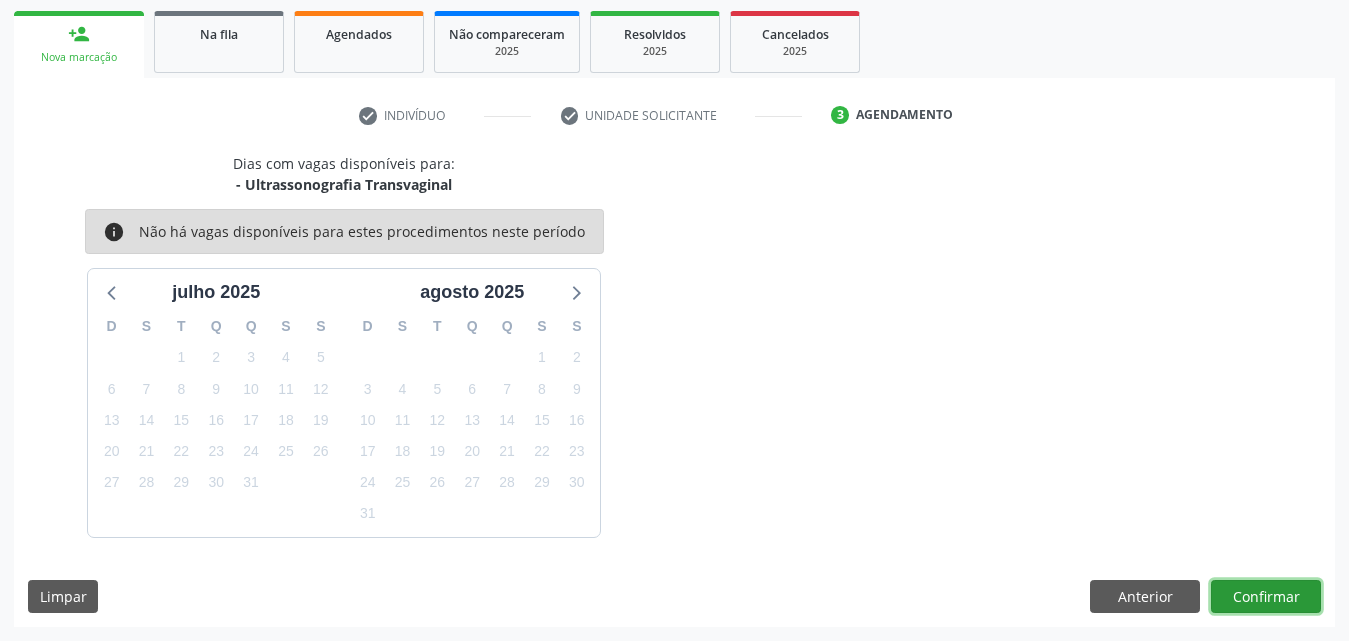 click on "Confirmar" at bounding box center [1266, 597] 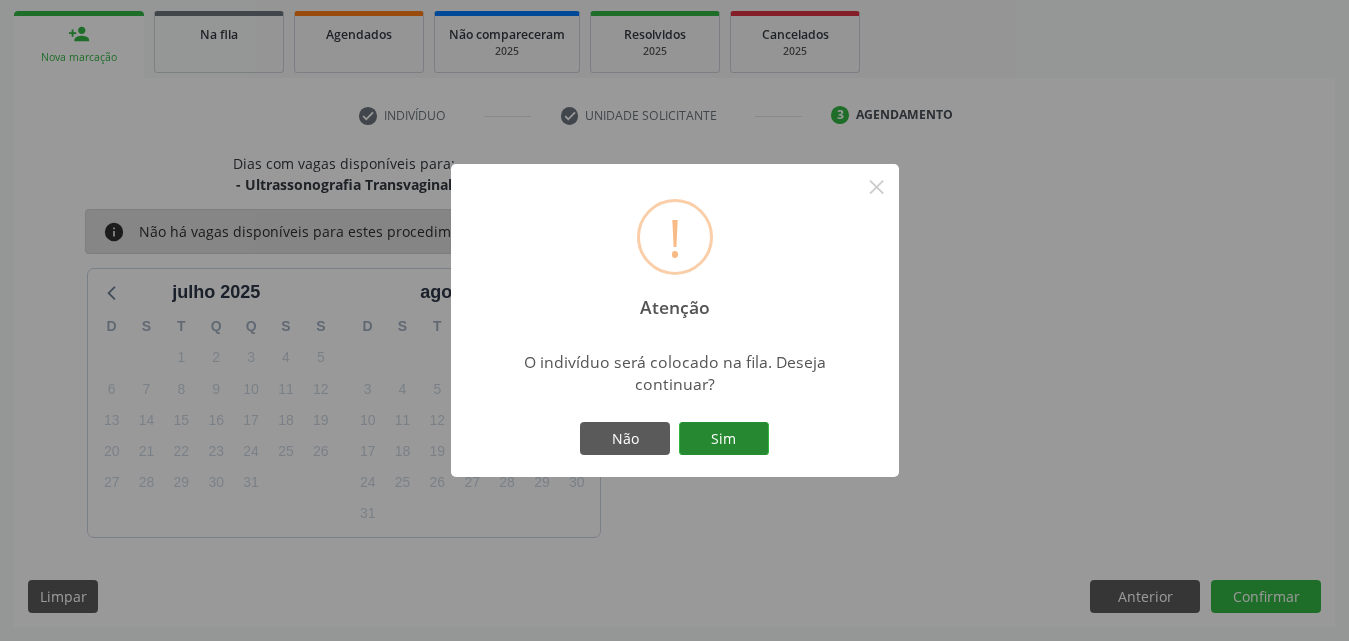 click on "Sim" at bounding box center (724, 439) 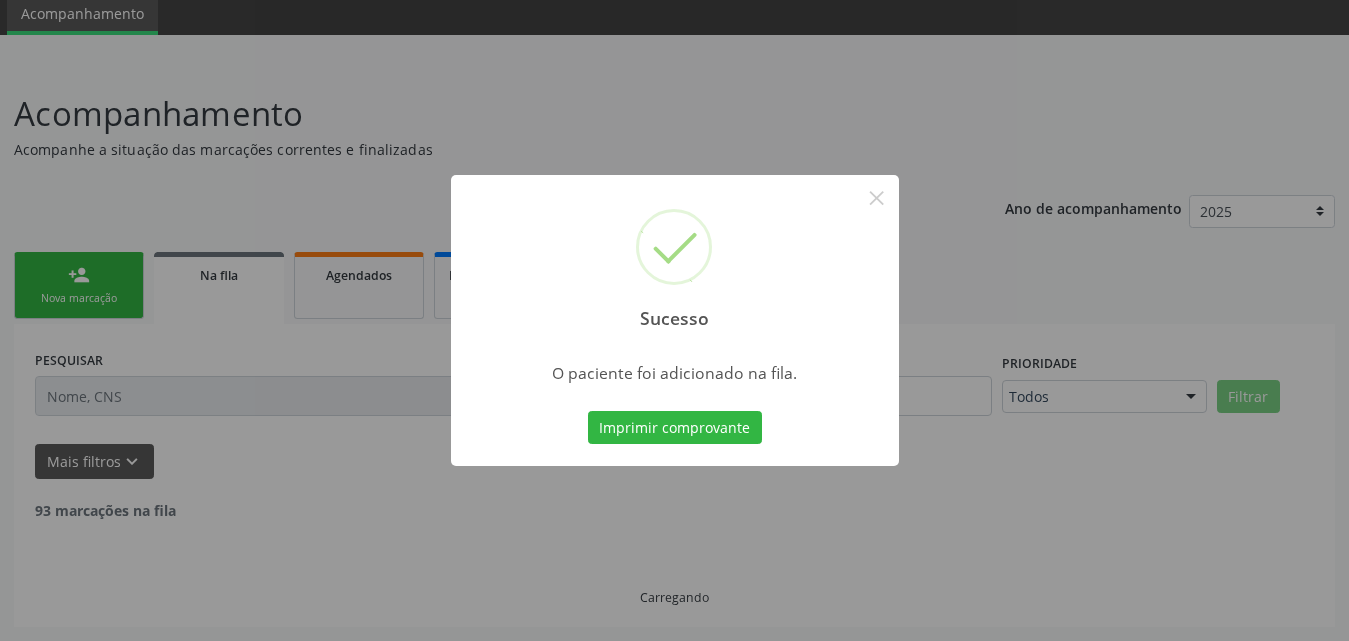 scroll, scrollTop: 54, scrollLeft: 0, axis: vertical 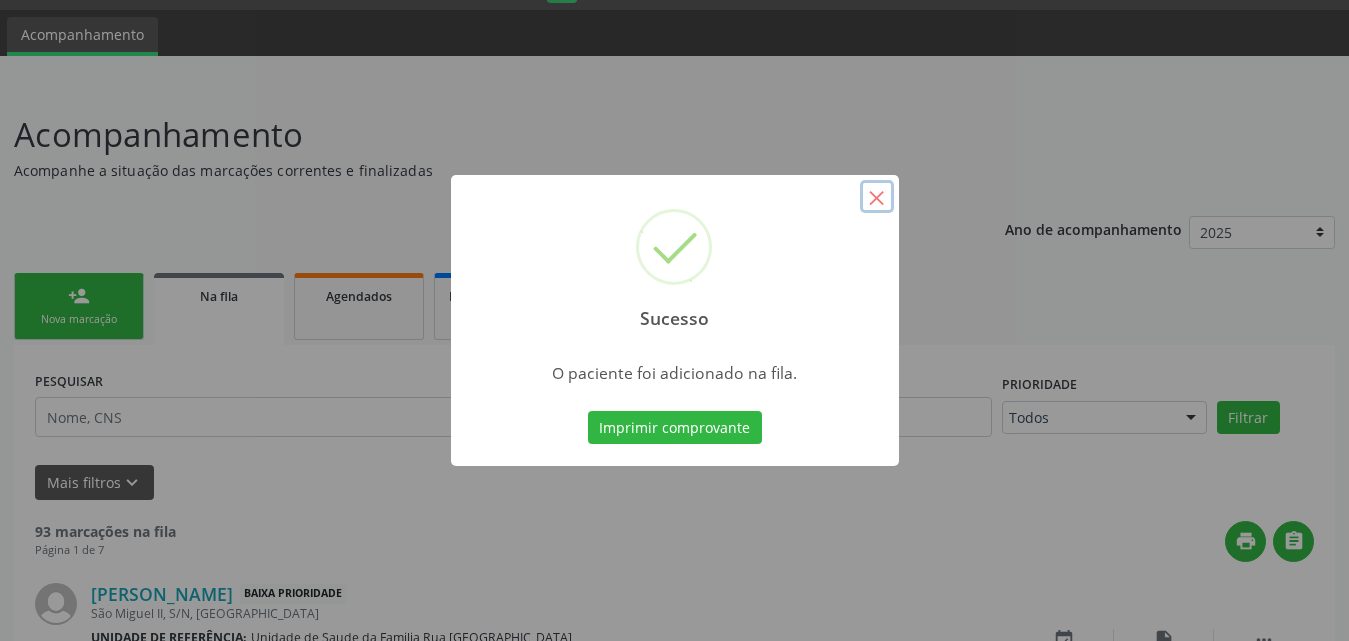 click on "×" at bounding box center (877, 197) 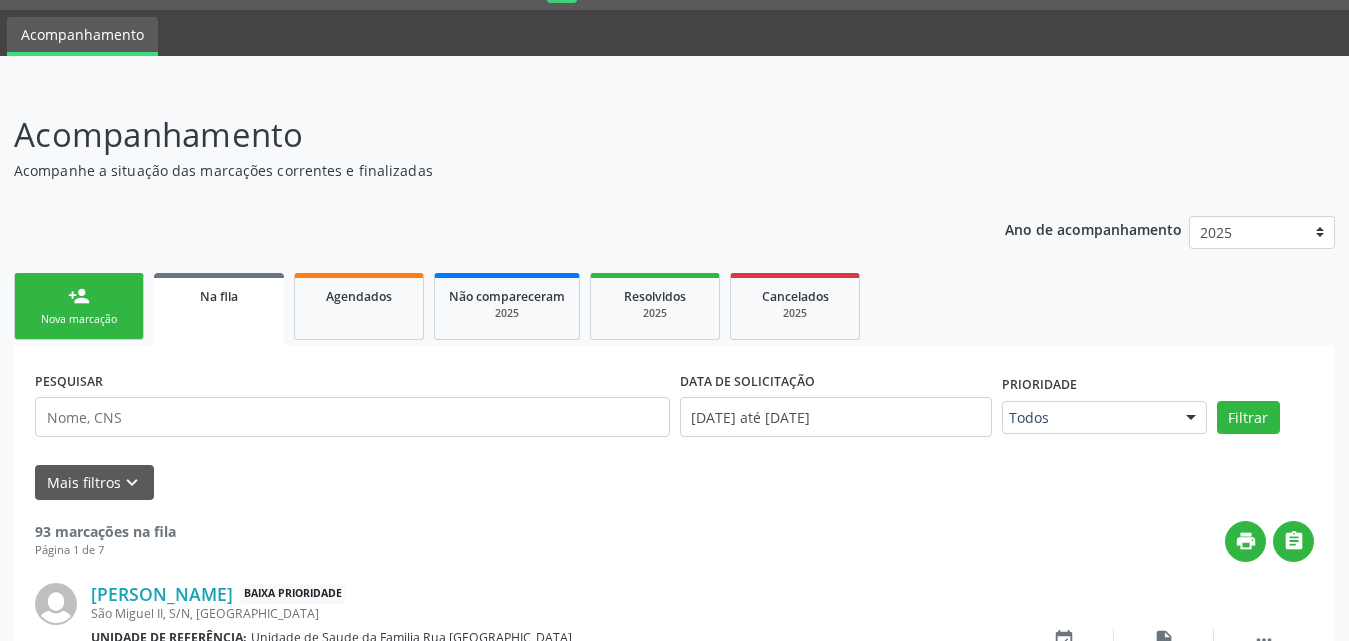 click on "person_add
Nova marcação" at bounding box center [79, 306] 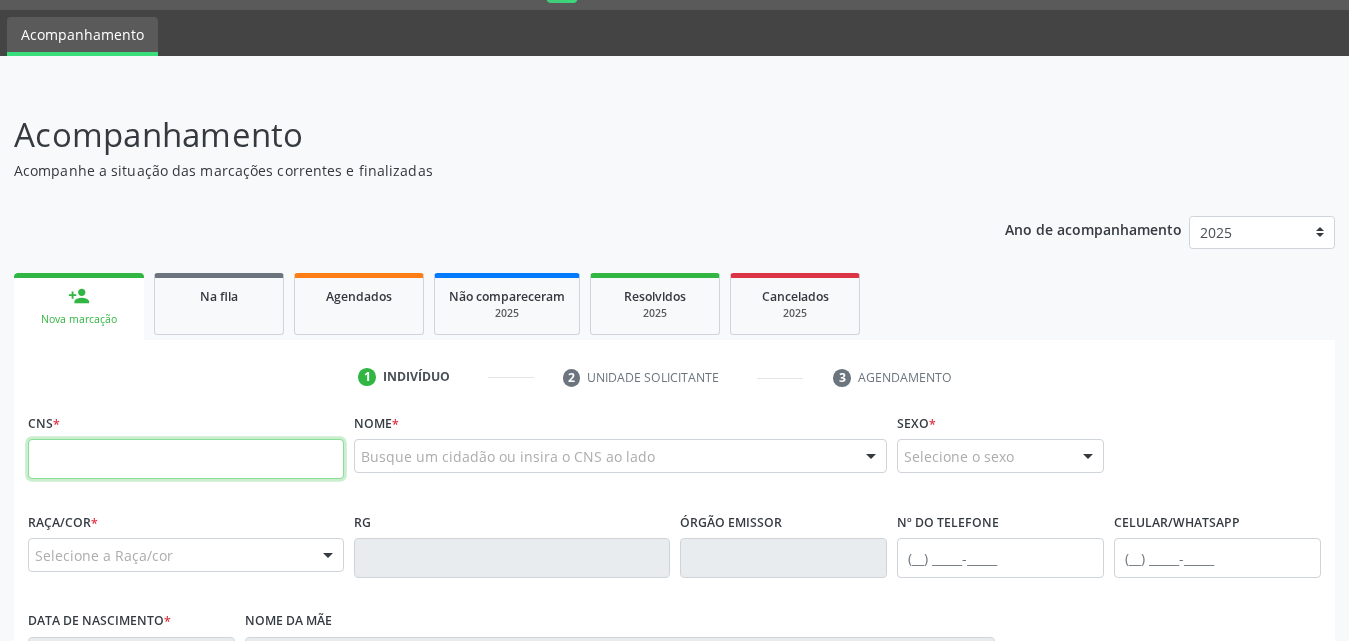 click at bounding box center [186, 459] 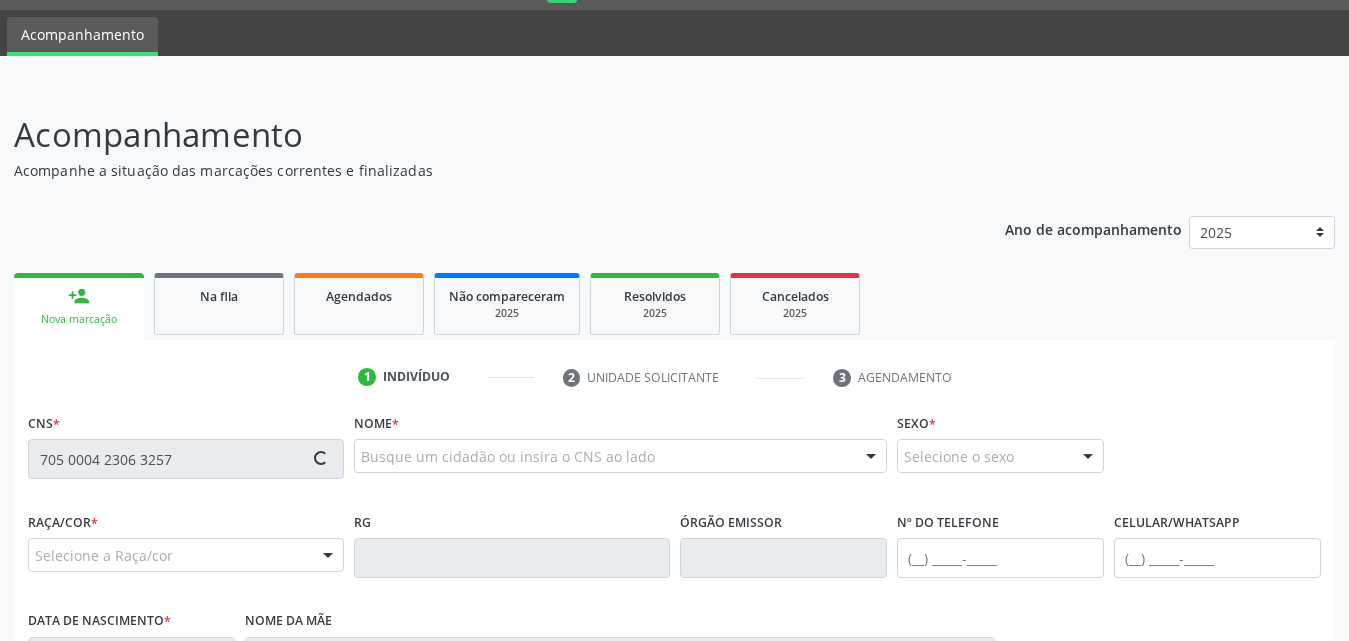 type on "705 0004 2306 3257" 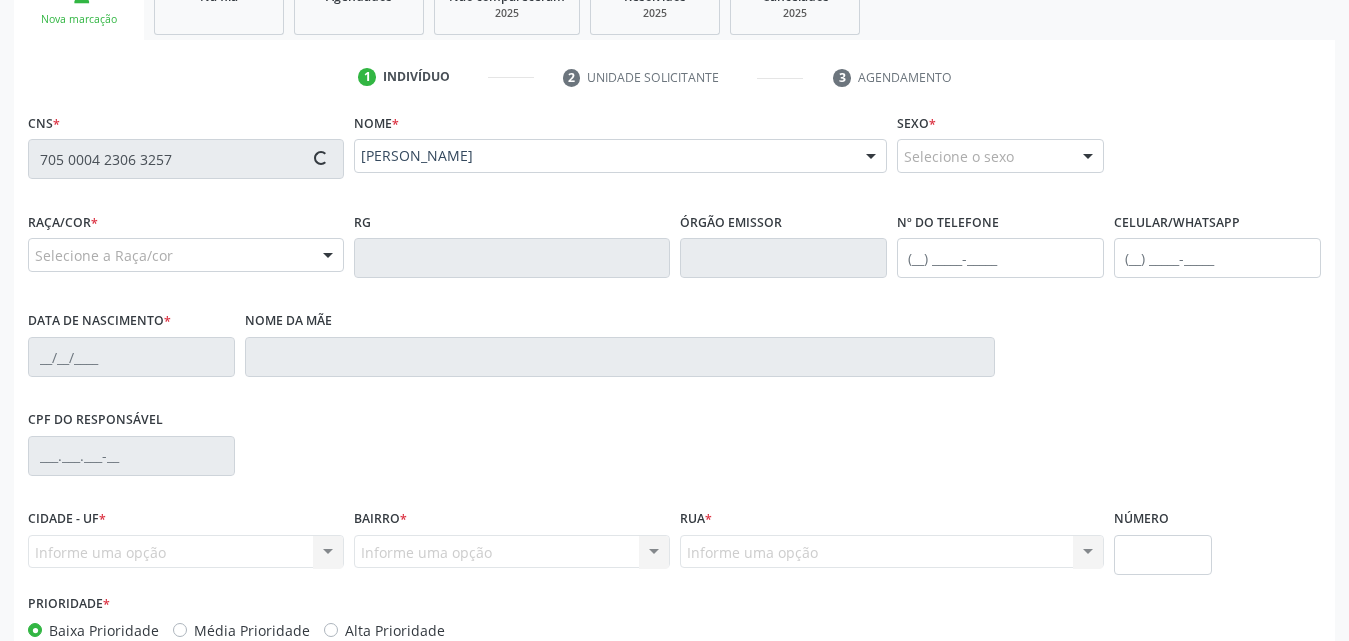 type on "(82) 99156-0568" 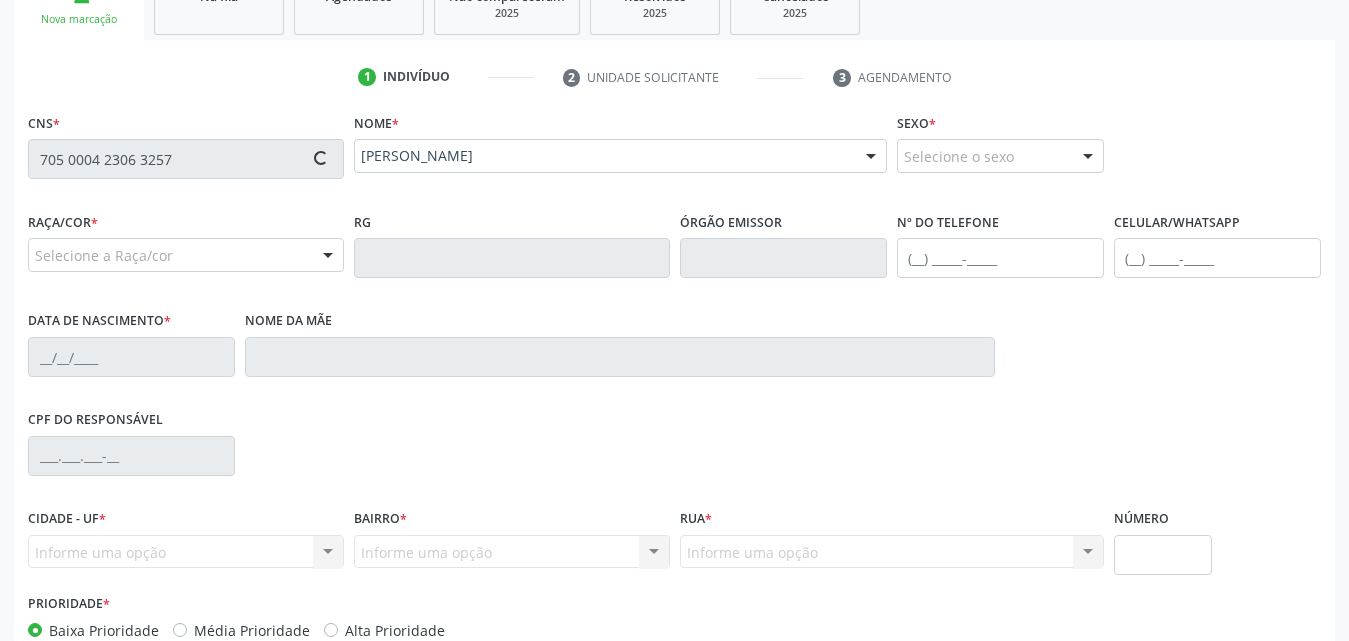 type on "12/04/1972" 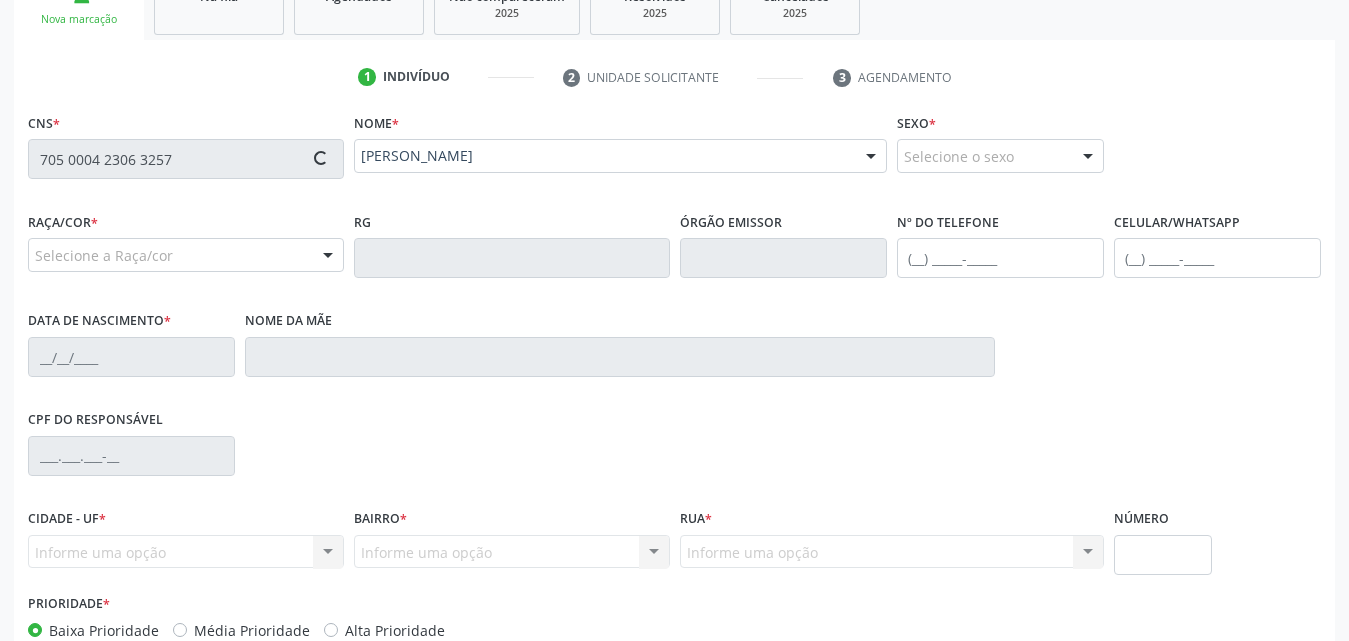 type on "Vitoria Maria da Costa" 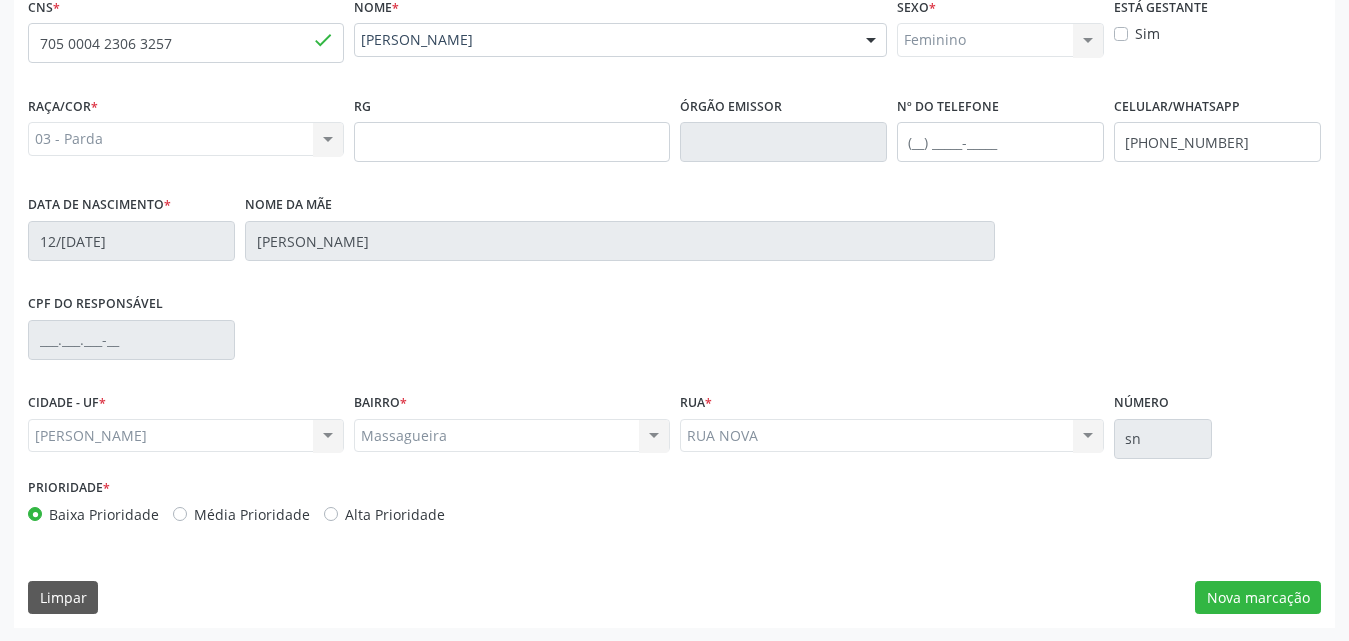 scroll, scrollTop: 471, scrollLeft: 0, axis: vertical 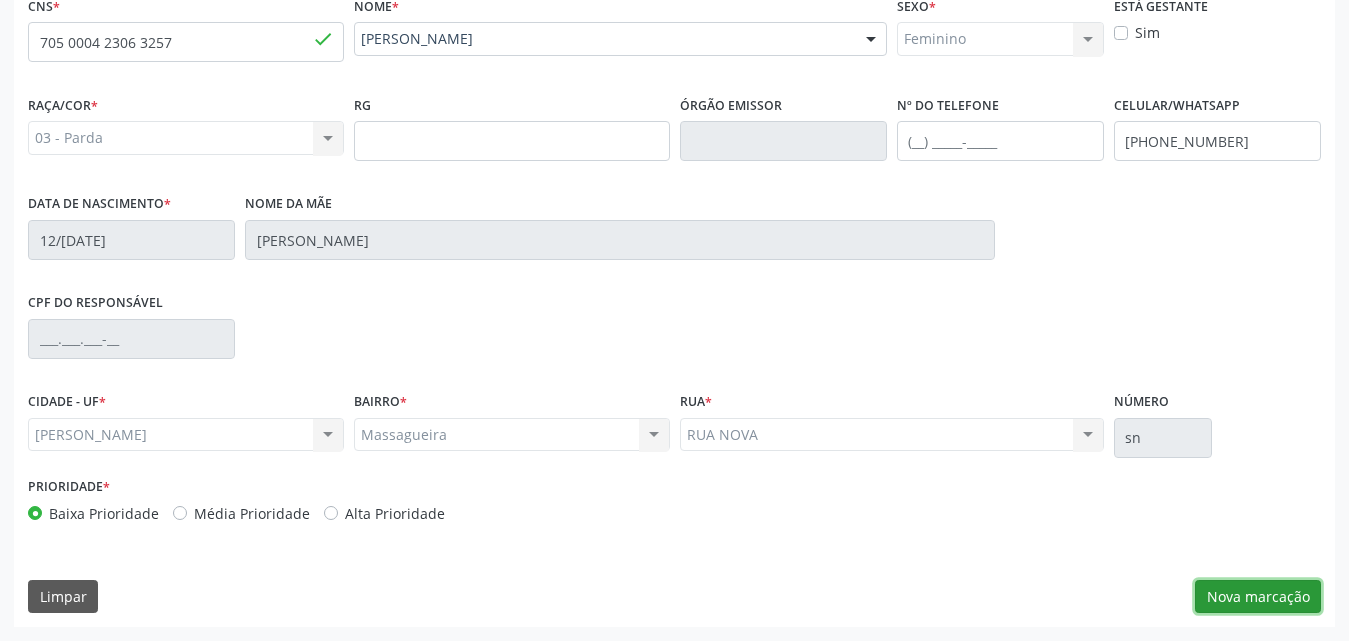 click on "Nova marcação" at bounding box center [1258, 597] 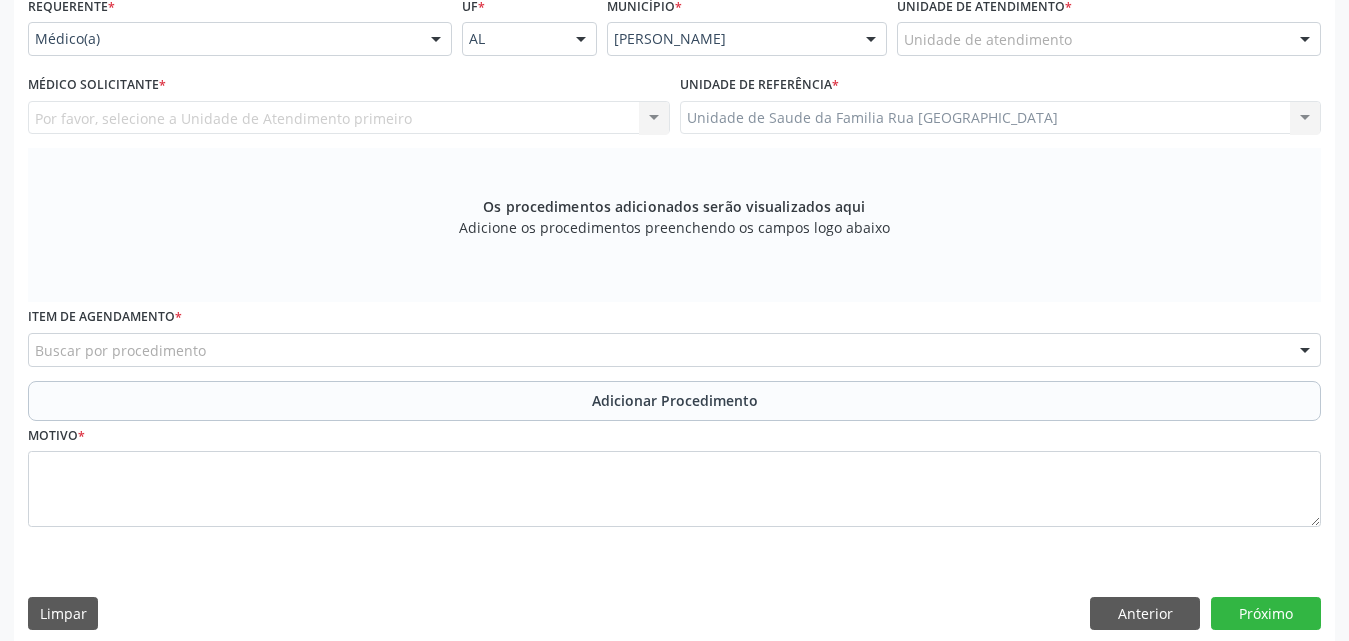 scroll, scrollTop: 71, scrollLeft: 0, axis: vertical 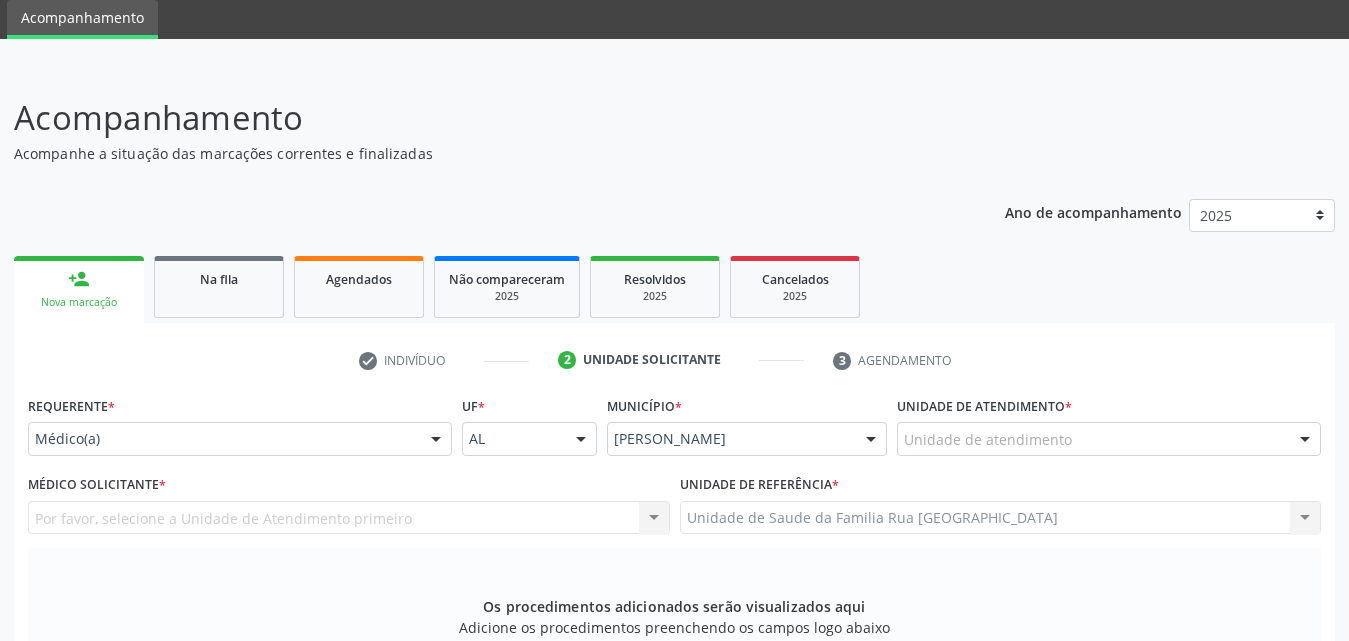 click at bounding box center (436, 440) 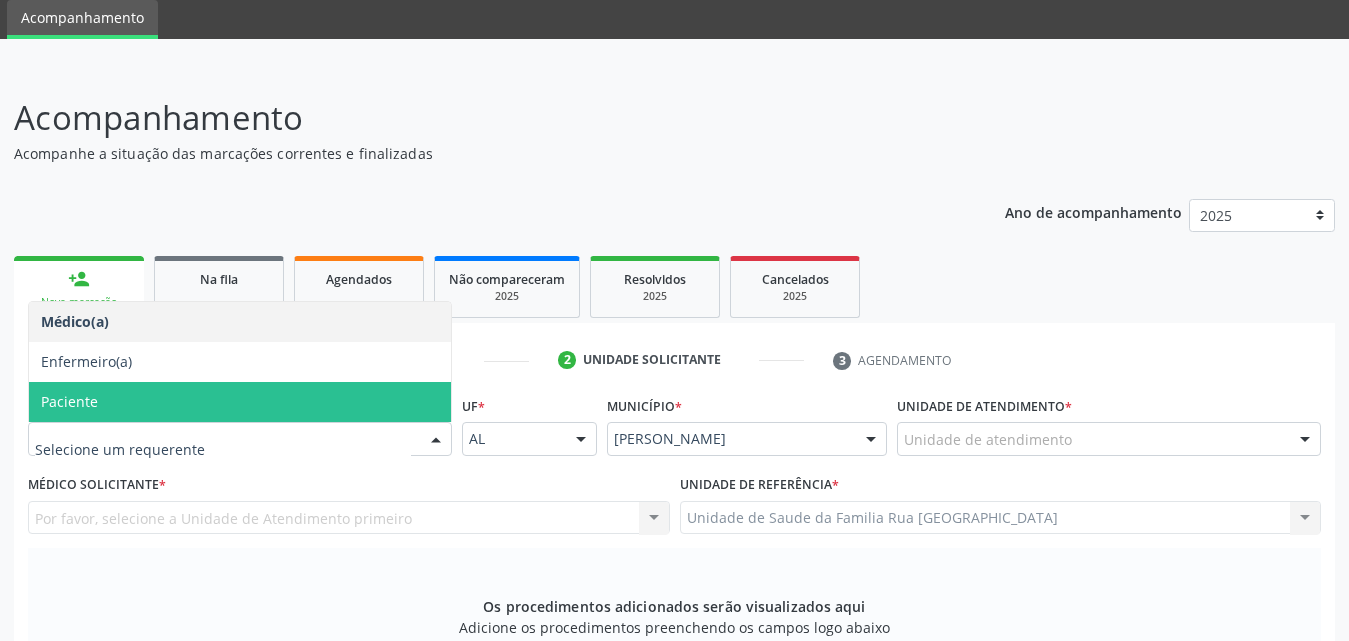 click on "Paciente" at bounding box center (240, 402) 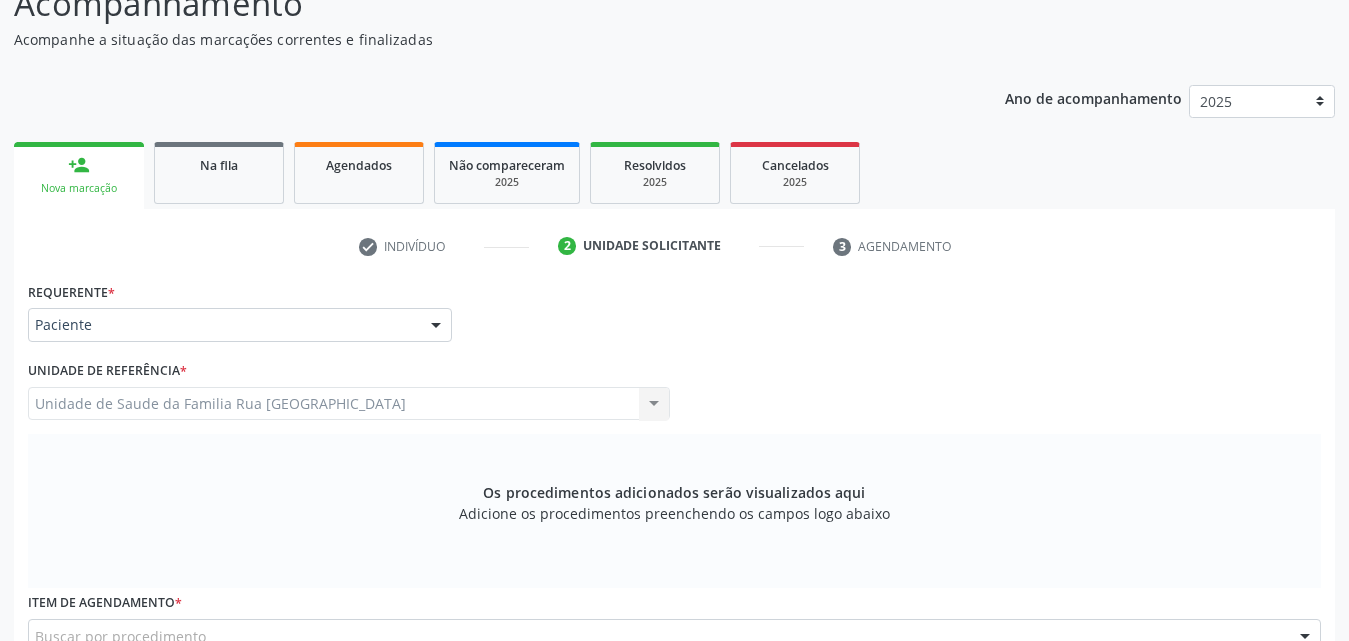 scroll, scrollTop: 471, scrollLeft: 0, axis: vertical 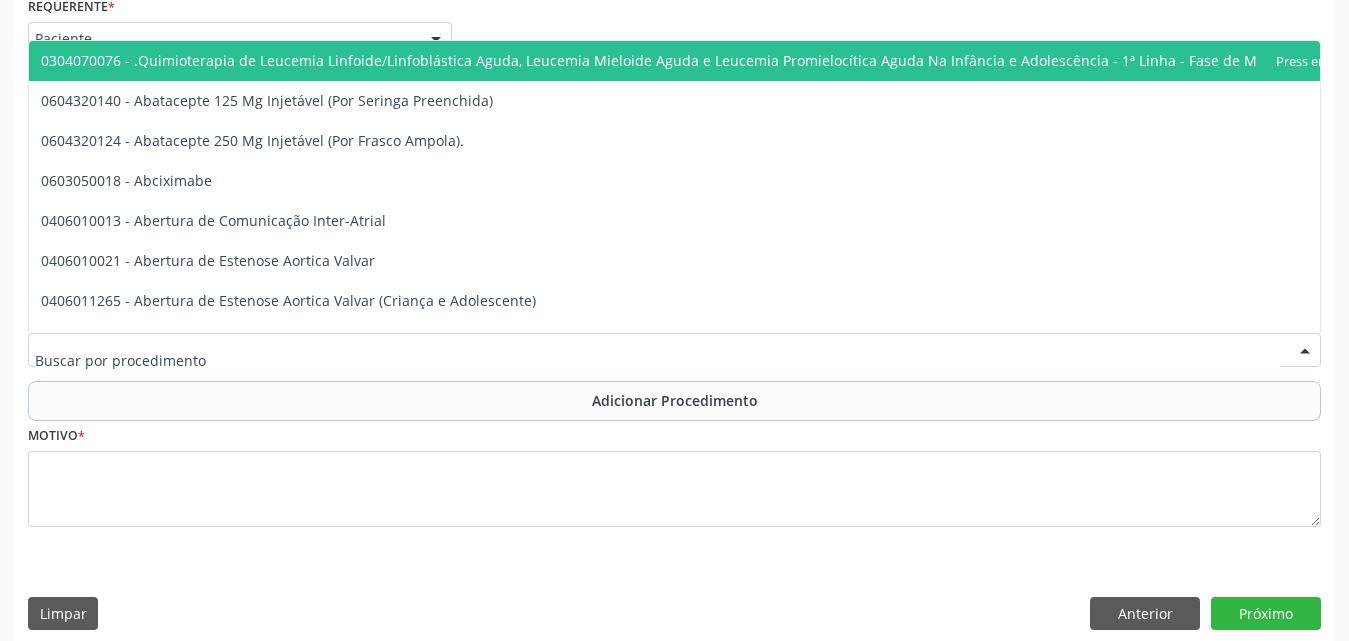 click at bounding box center [674, 350] 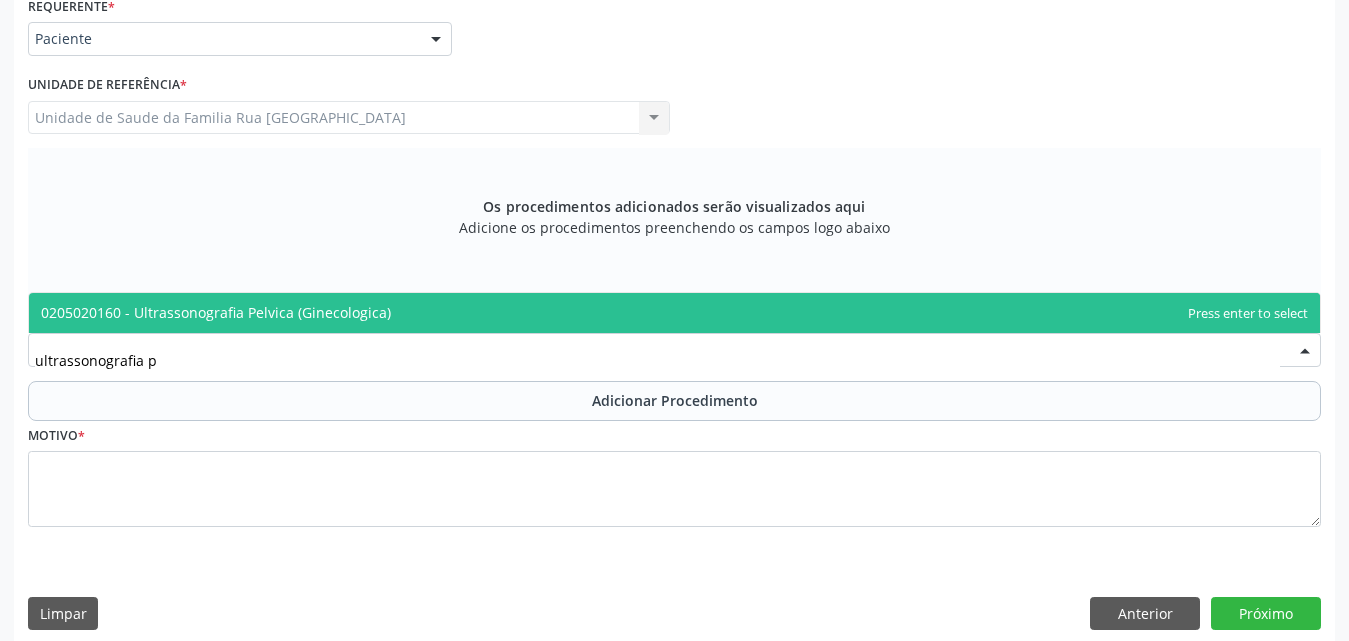 type on "ultrassonografia pe" 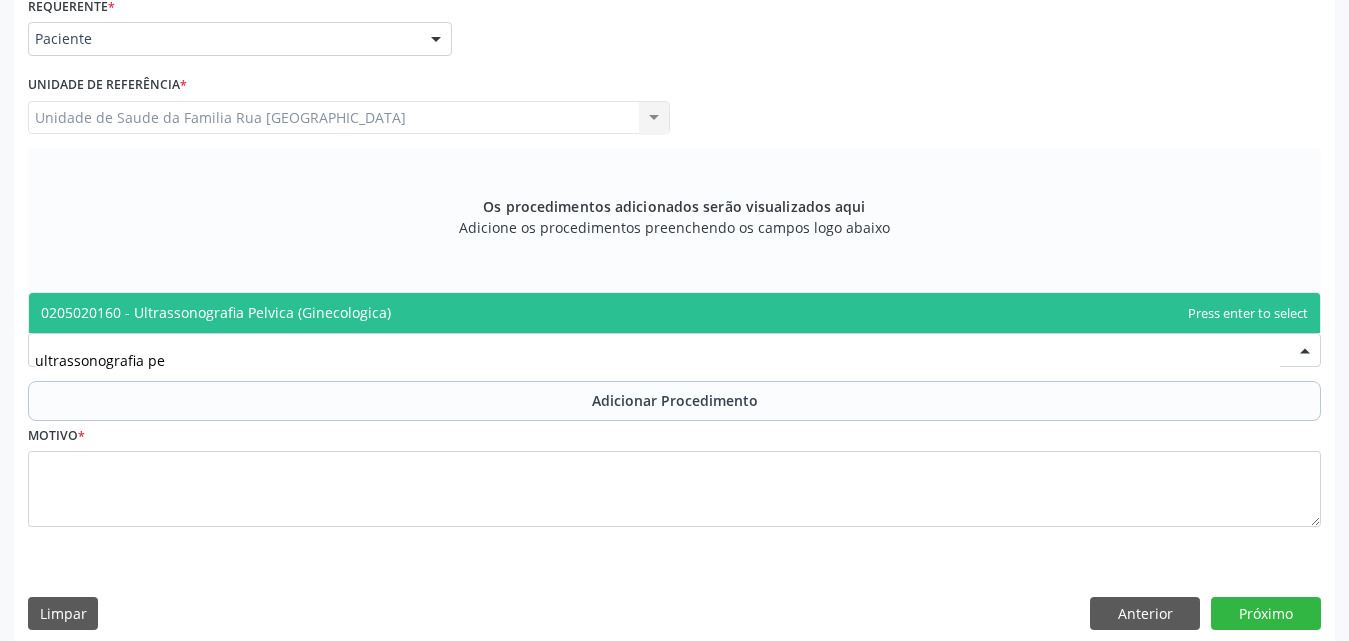click on "0205020160 - Ultrassonografia Pelvica (Ginecologica)" at bounding box center [674, 313] 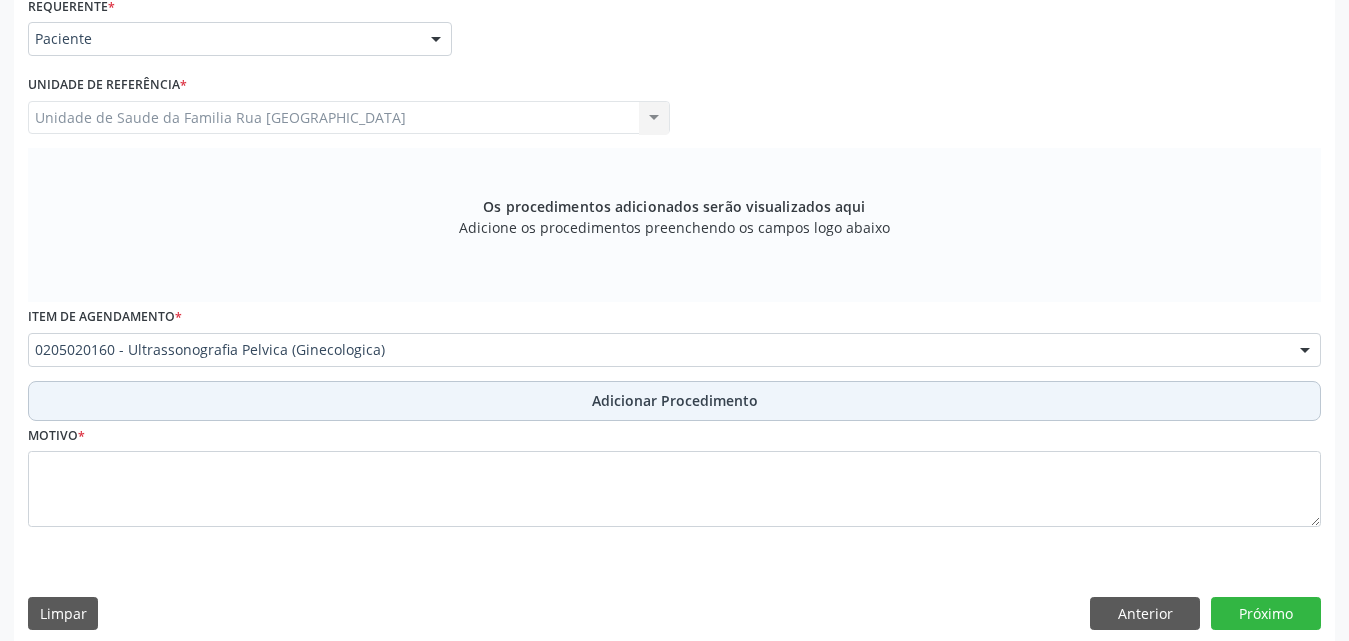 drag, startPoint x: 693, startPoint y: 404, endPoint x: 679, endPoint y: 399, distance: 14.866069 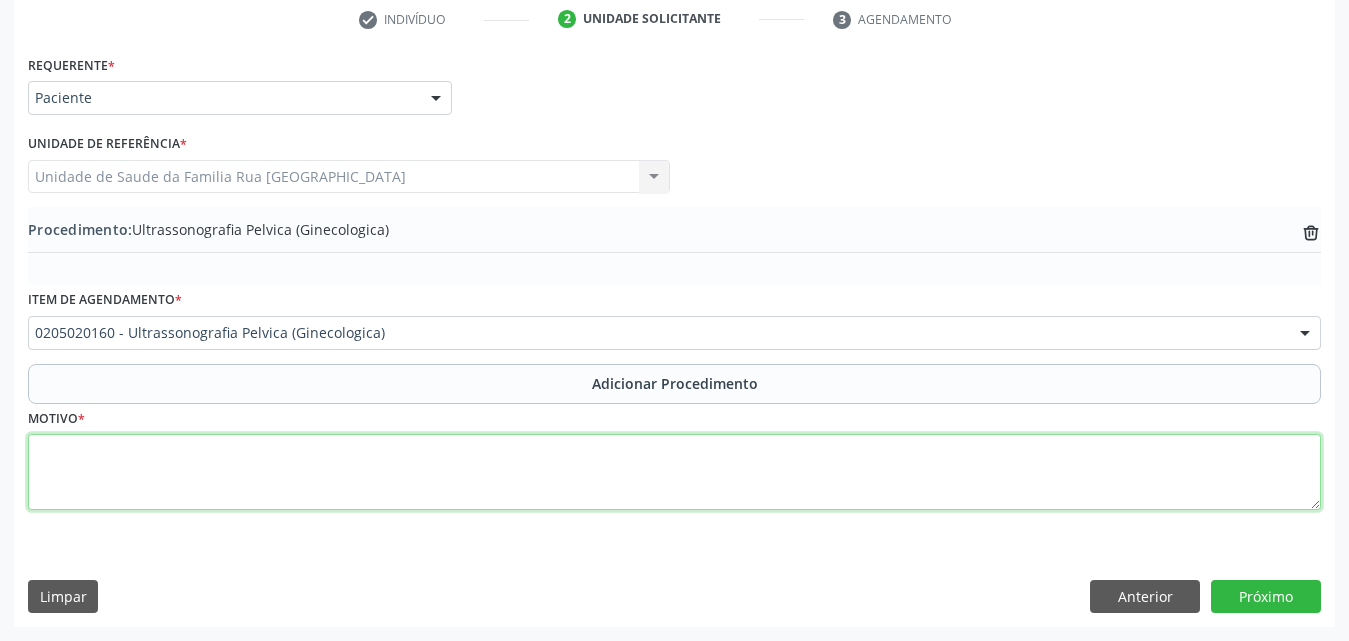 click at bounding box center [674, 472] 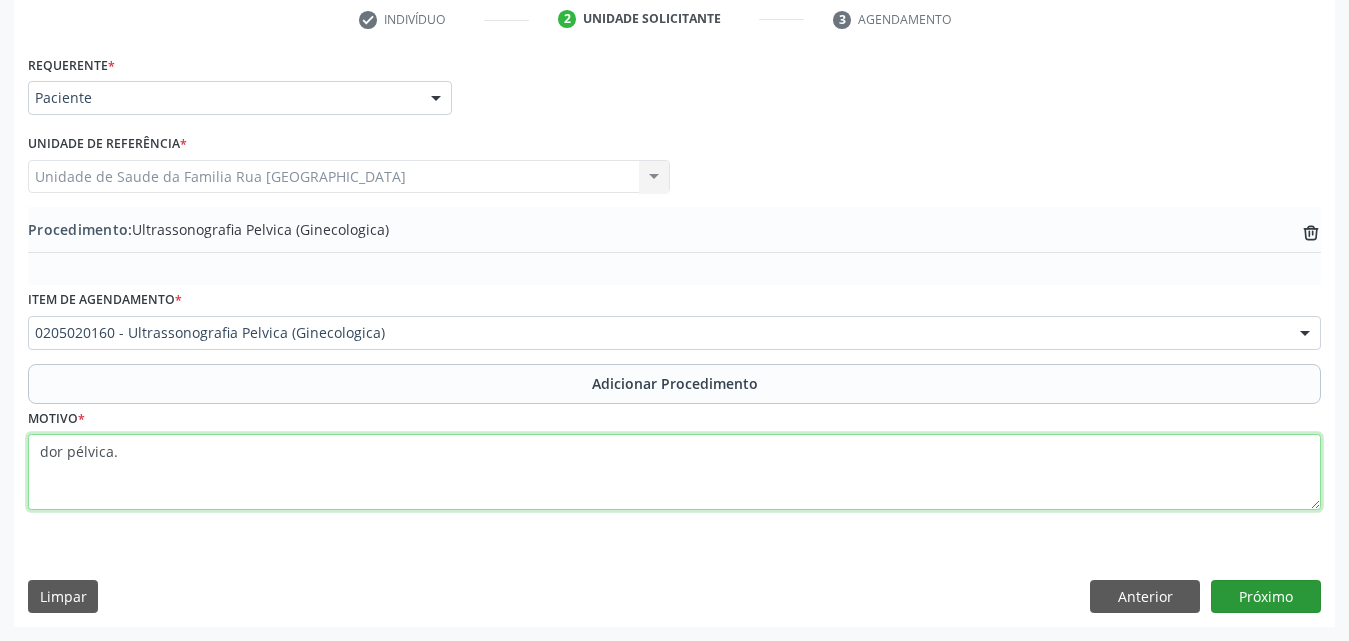 type on "dor pélvica." 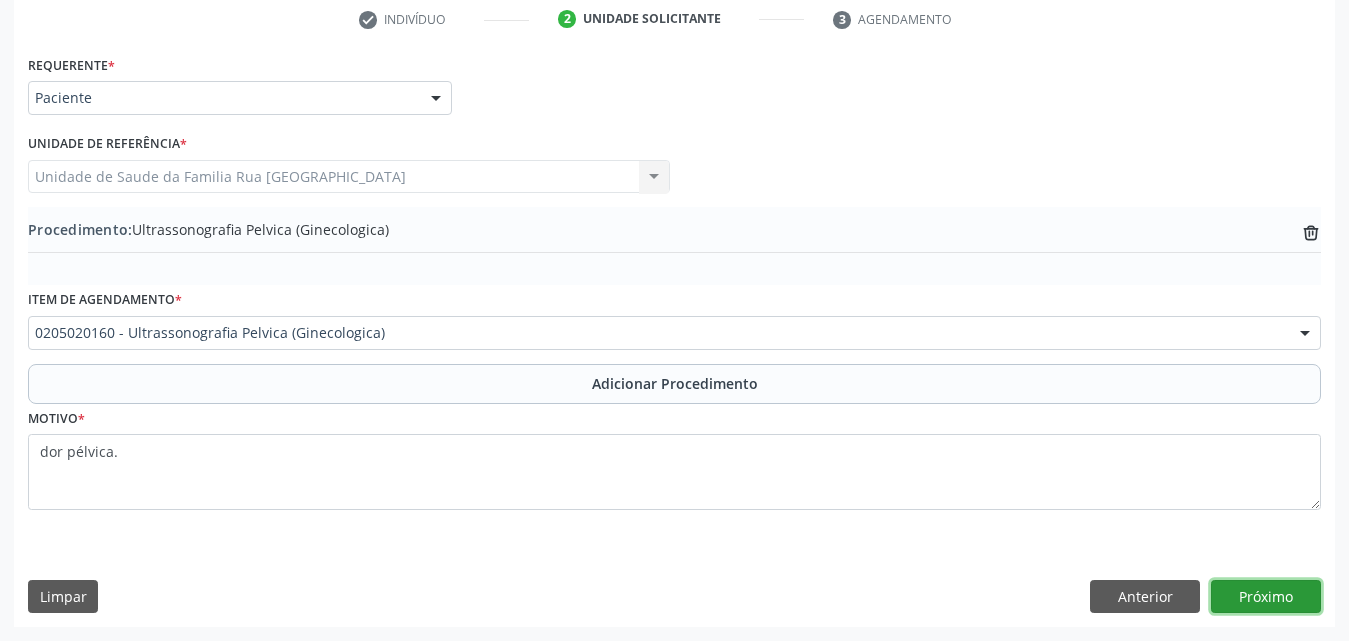click on "Próximo" at bounding box center [1266, 597] 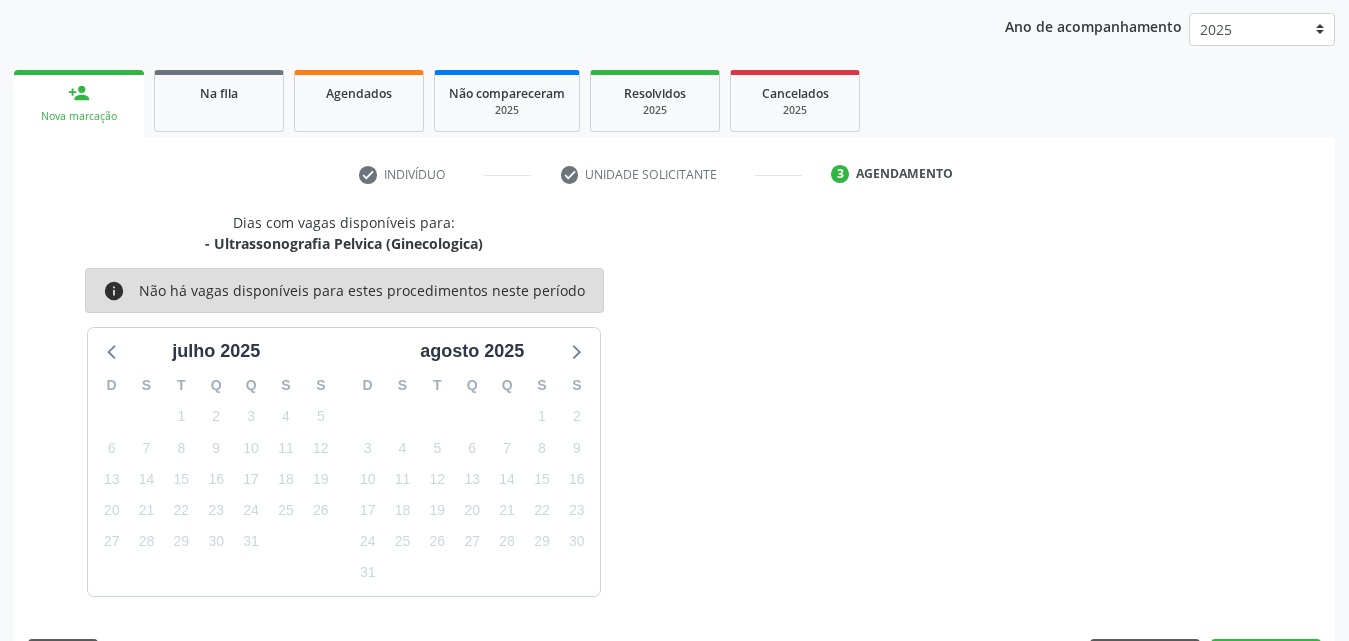 scroll, scrollTop: 316, scrollLeft: 0, axis: vertical 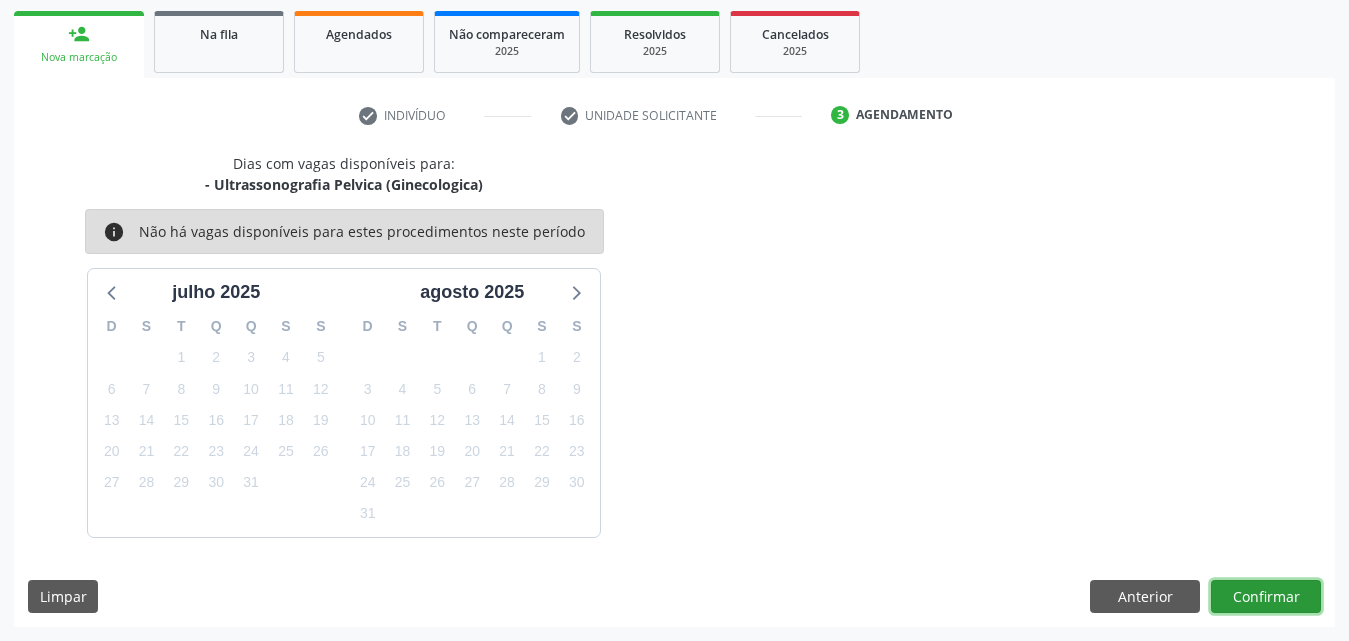 click on "Confirmar" at bounding box center [1266, 597] 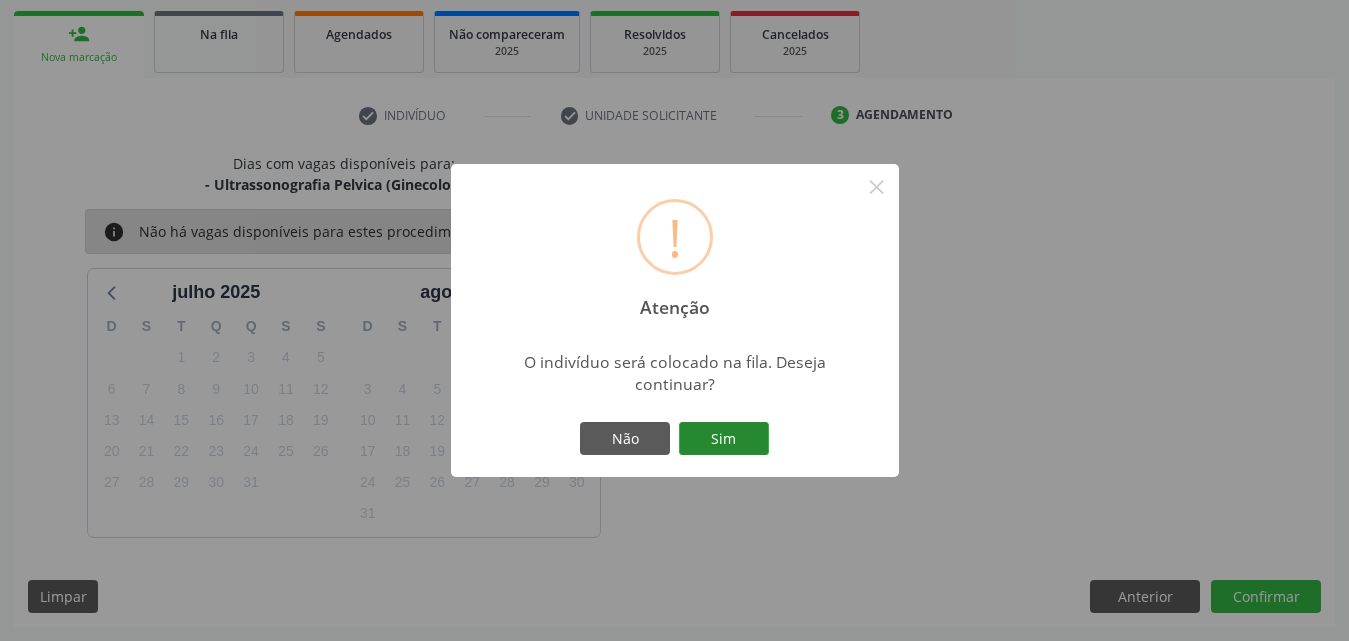 click on "Sim" at bounding box center (724, 439) 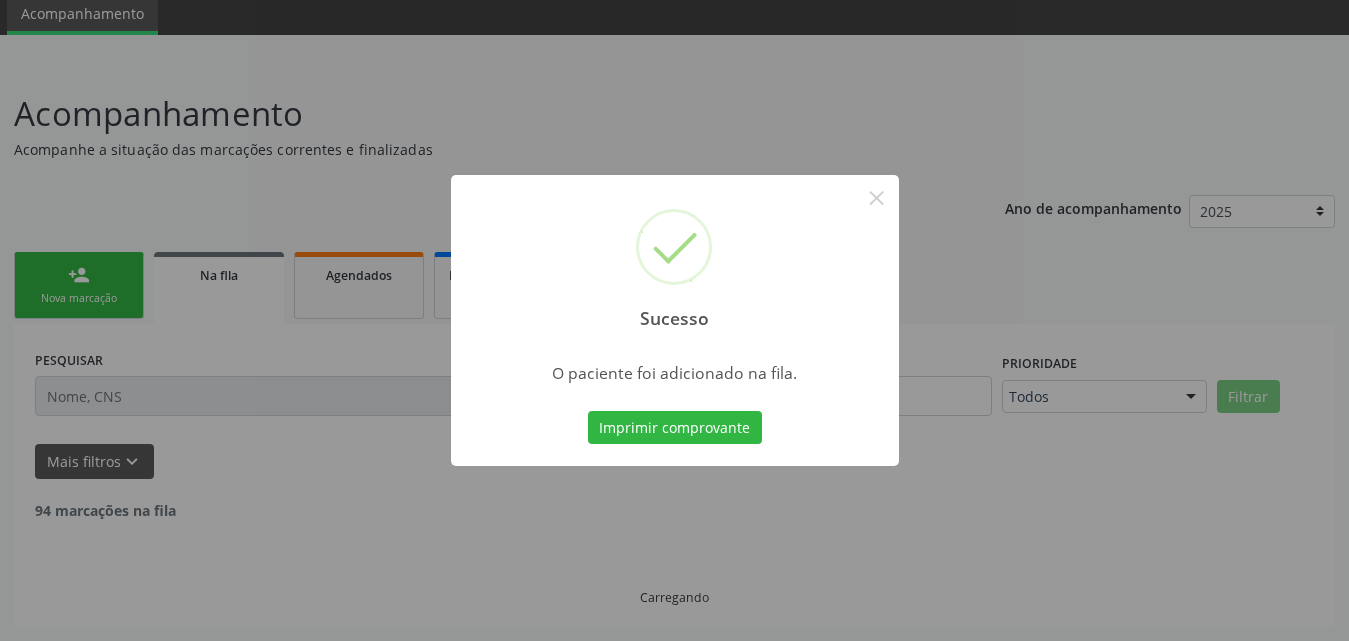 scroll, scrollTop: 54, scrollLeft: 0, axis: vertical 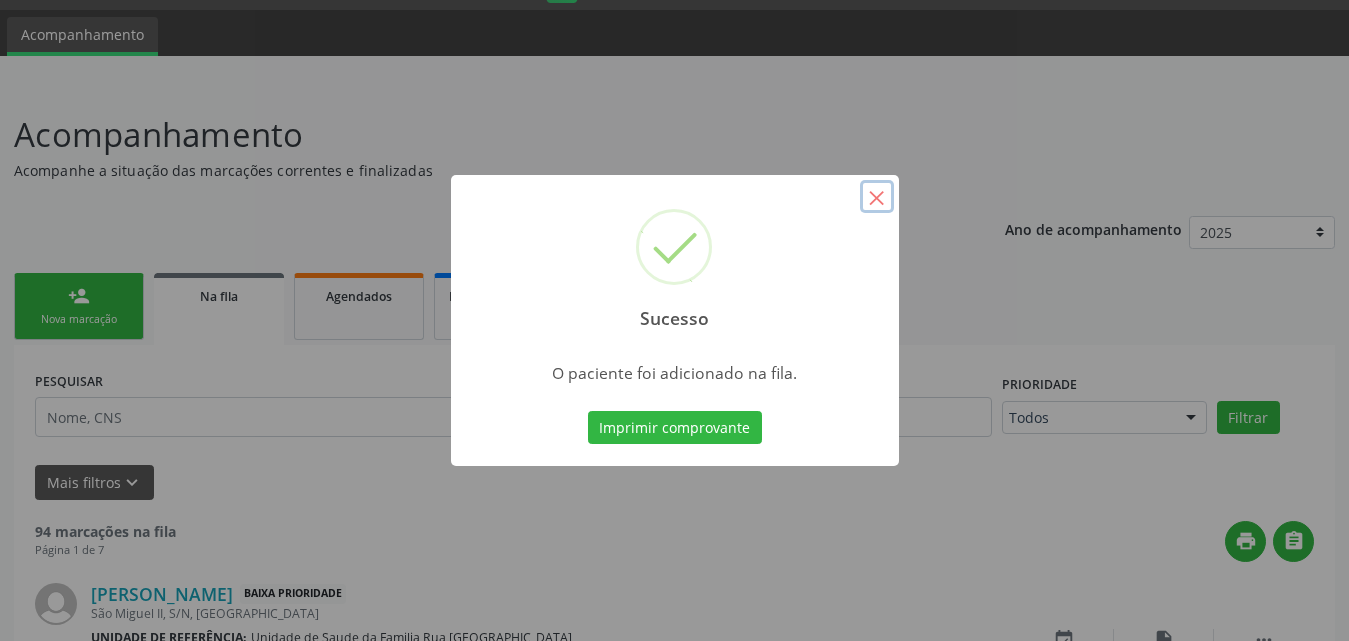 click on "×" at bounding box center [877, 197] 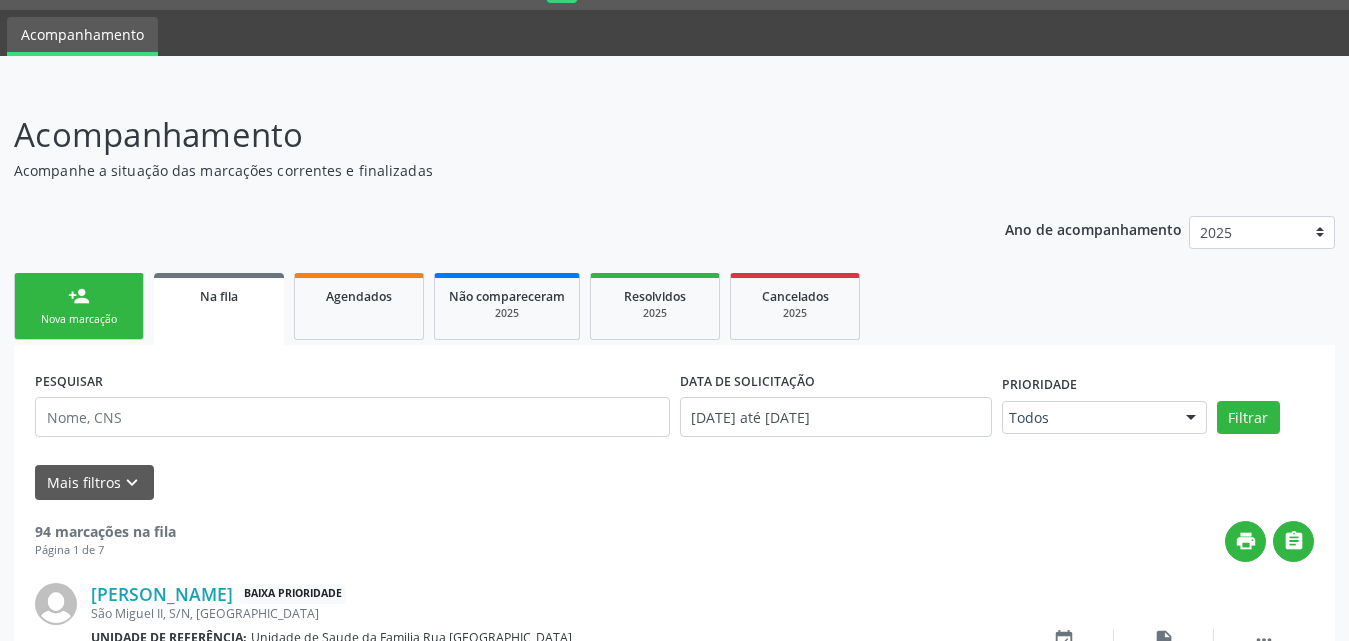 click on "person_add
Nova marcação" at bounding box center [79, 306] 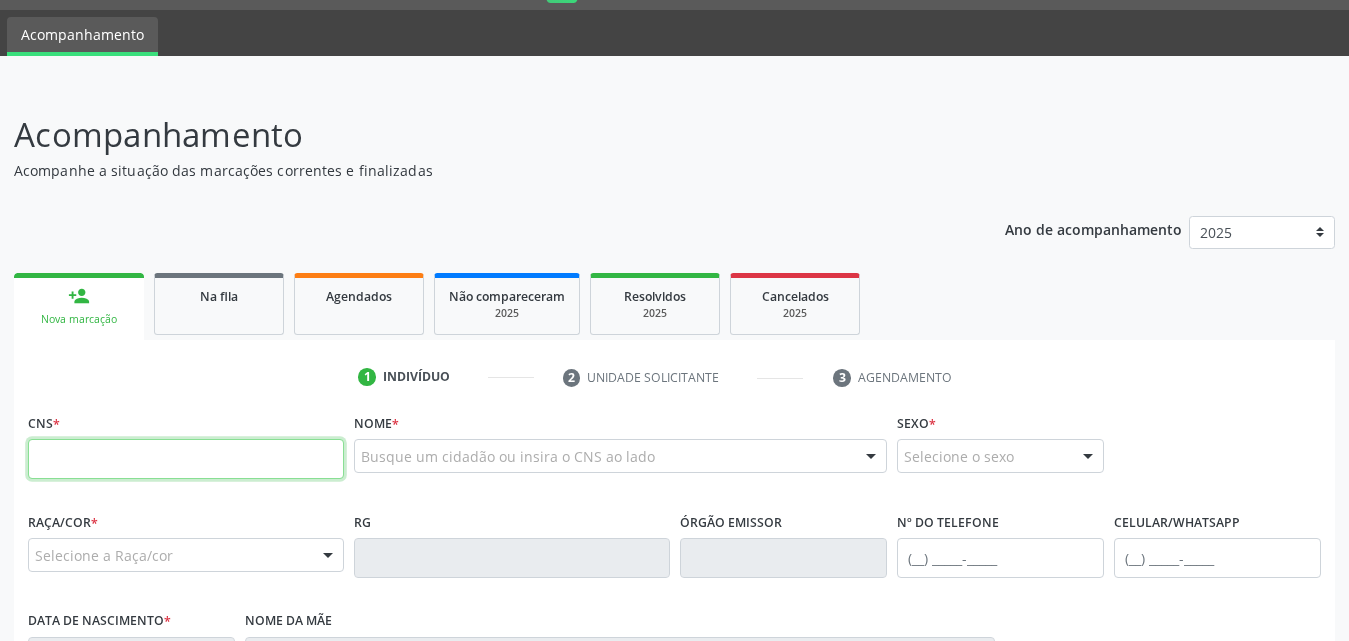 click at bounding box center (186, 459) 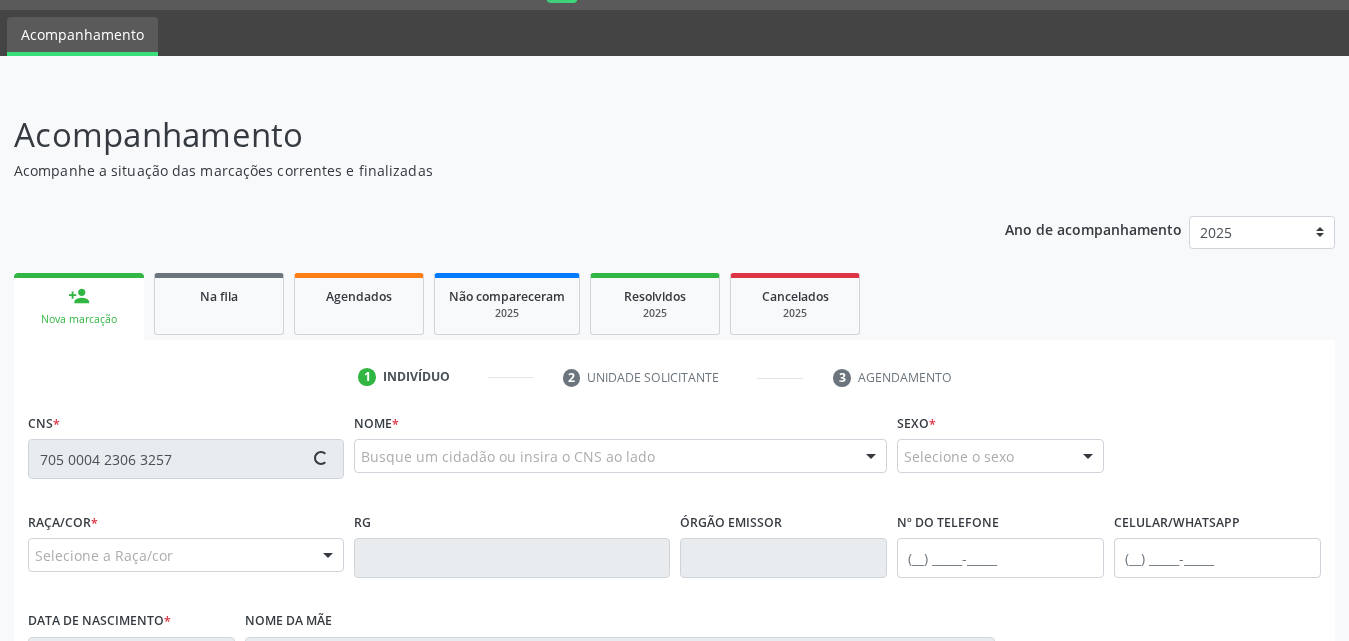 type on "705 0004 2306 3257" 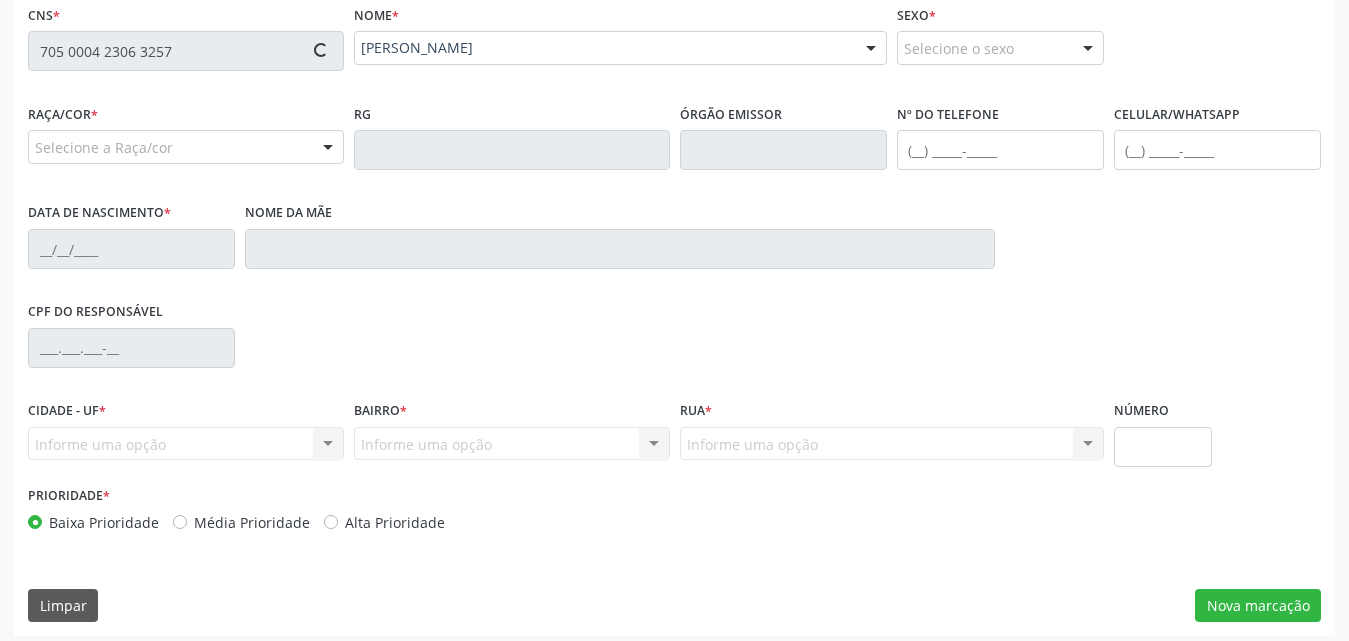 scroll, scrollTop: 471, scrollLeft: 0, axis: vertical 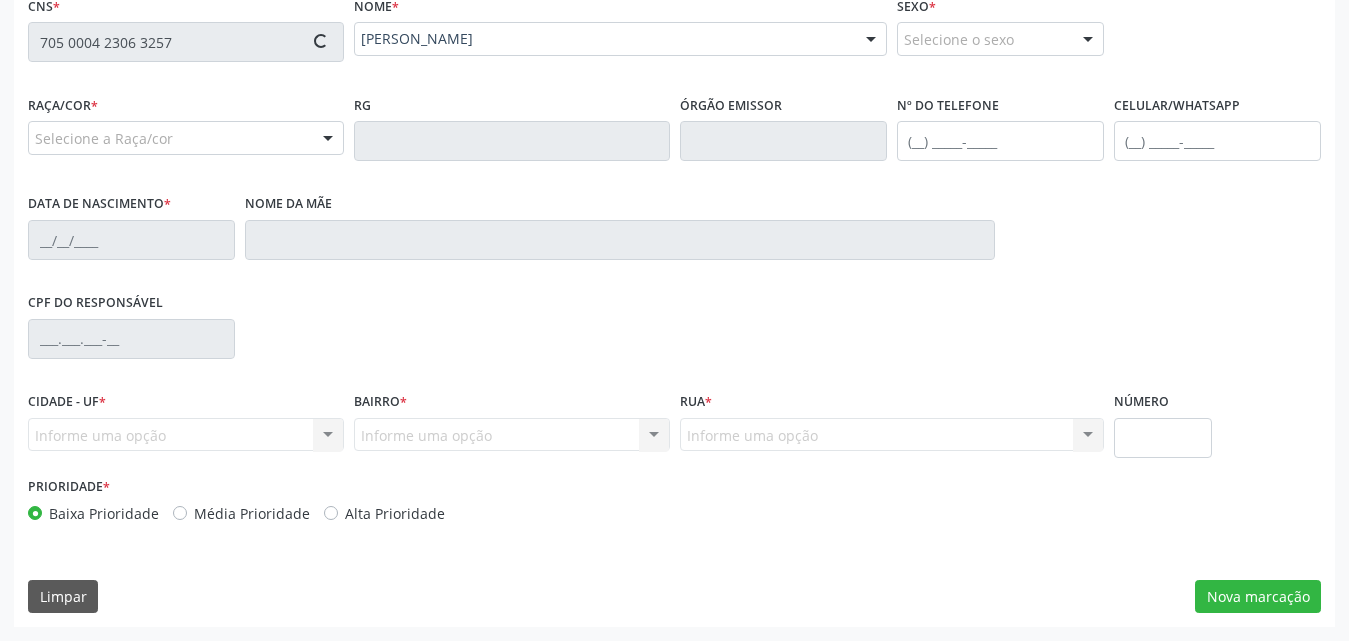 type on "(82) 99156-0568" 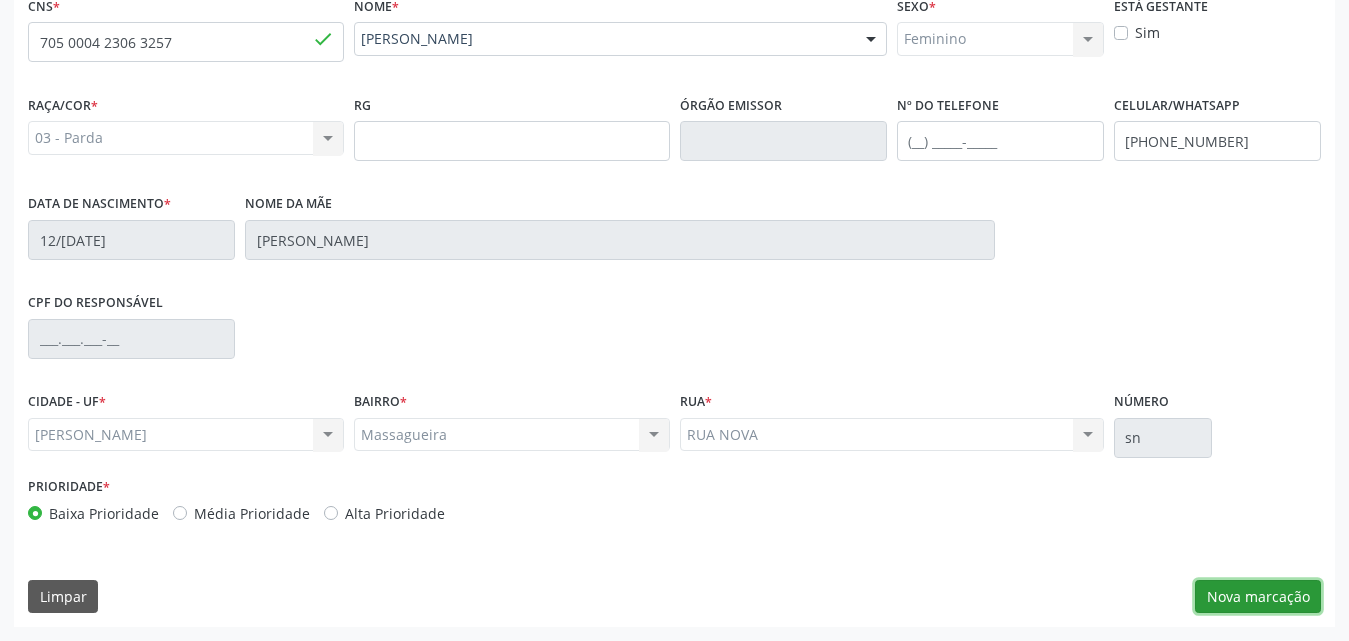 click on "Nova marcação" at bounding box center [1258, 597] 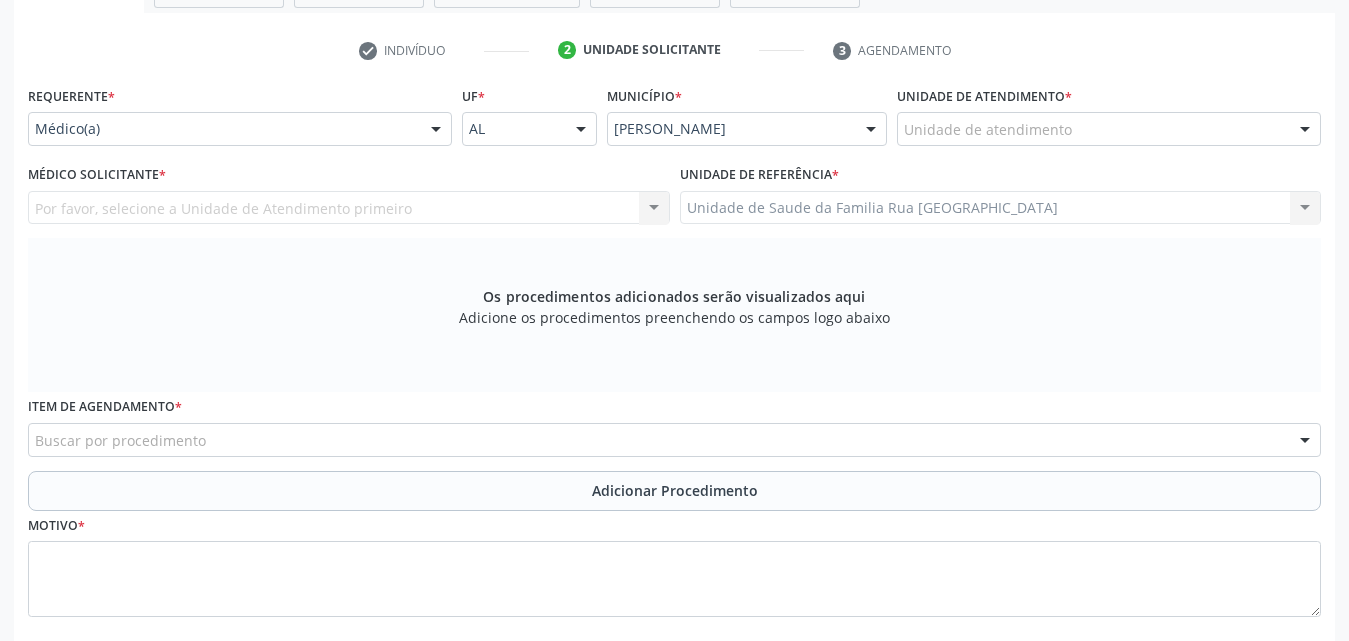 scroll, scrollTop: 171, scrollLeft: 0, axis: vertical 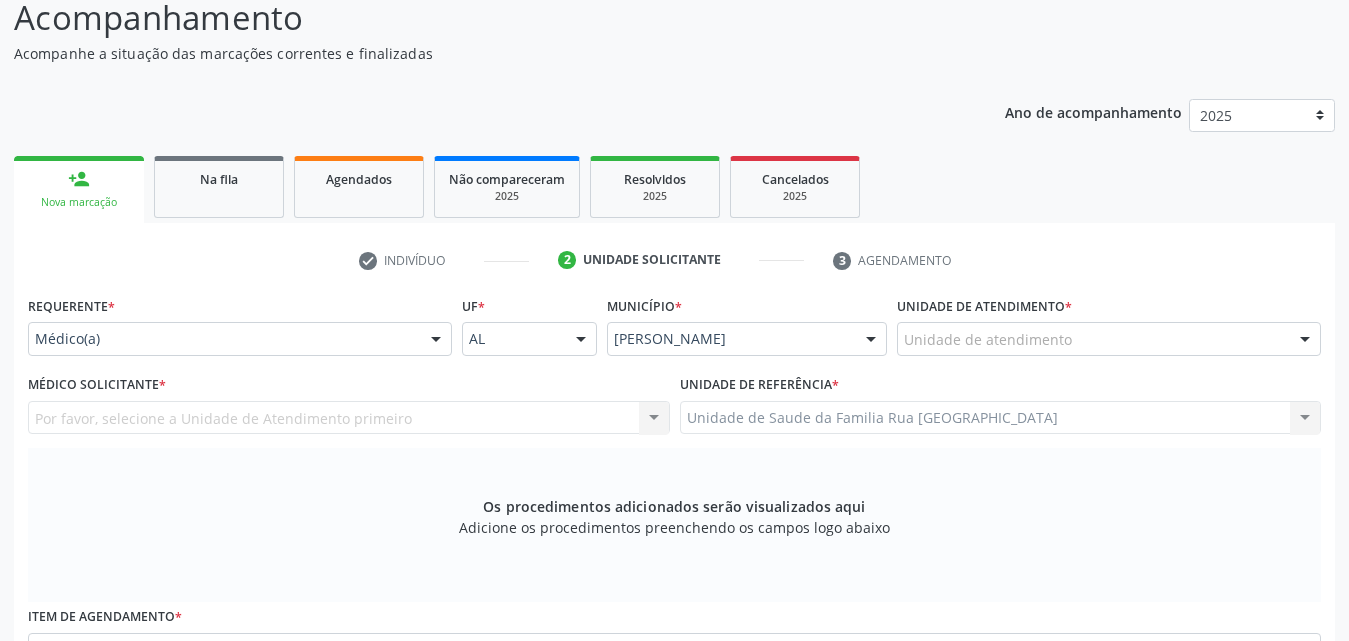 click at bounding box center (436, 340) 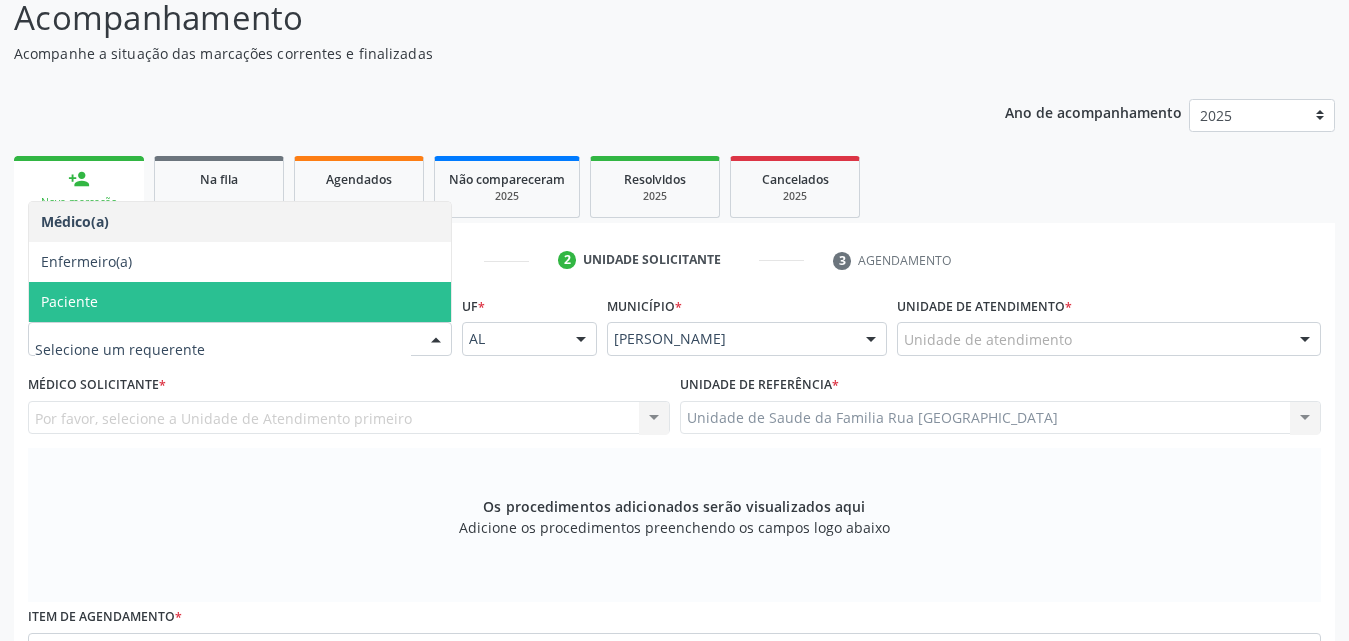 click on "Paciente" at bounding box center (240, 302) 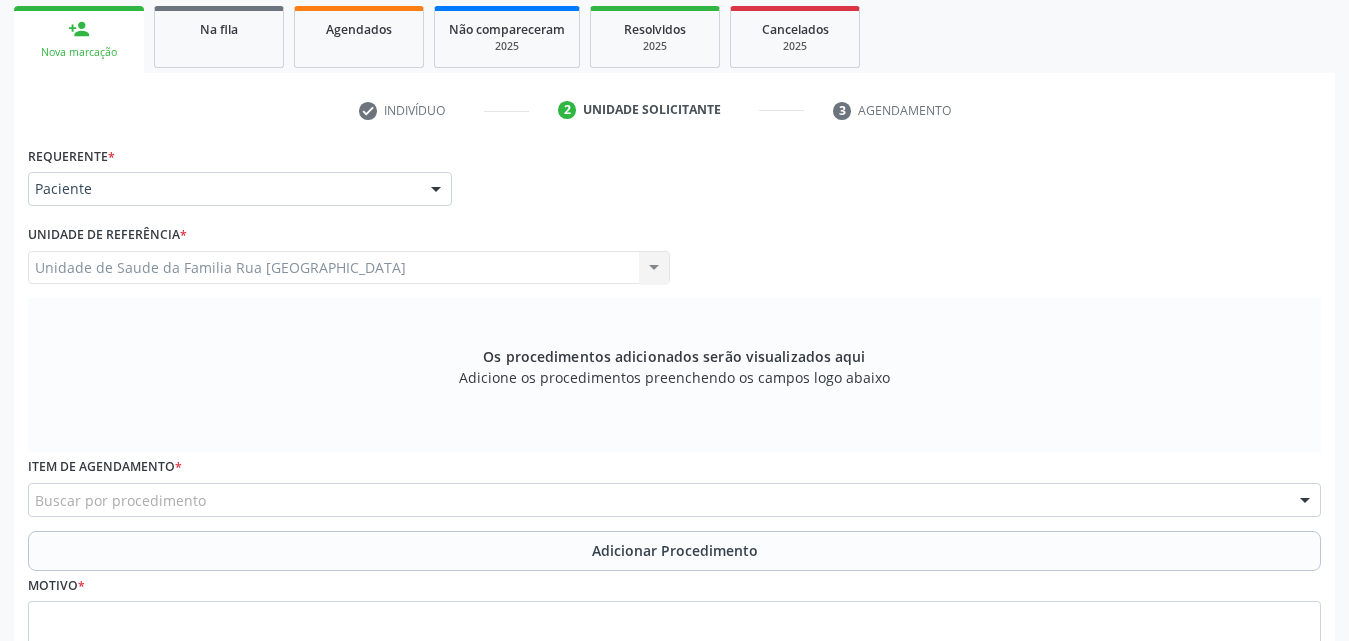 scroll, scrollTop: 488, scrollLeft: 0, axis: vertical 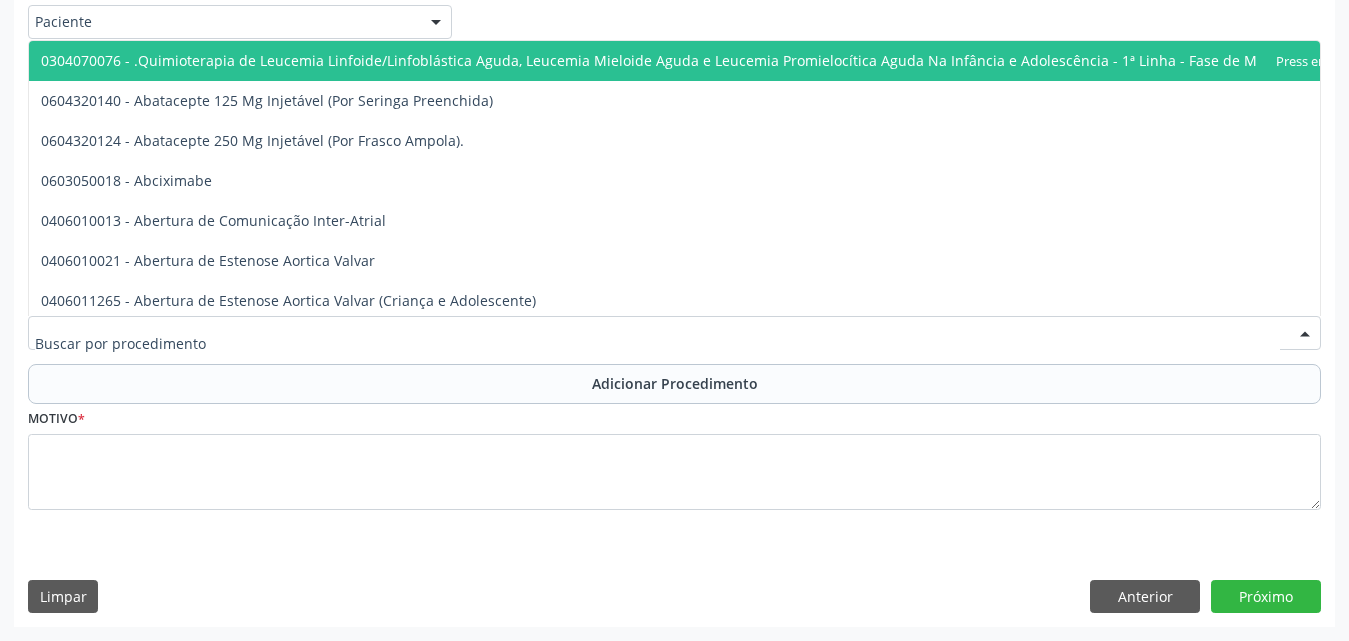 drag, startPoint x: 421, startPoint y: 339, endPoint x: 415, endPoint y: 327, distance: 13.416408 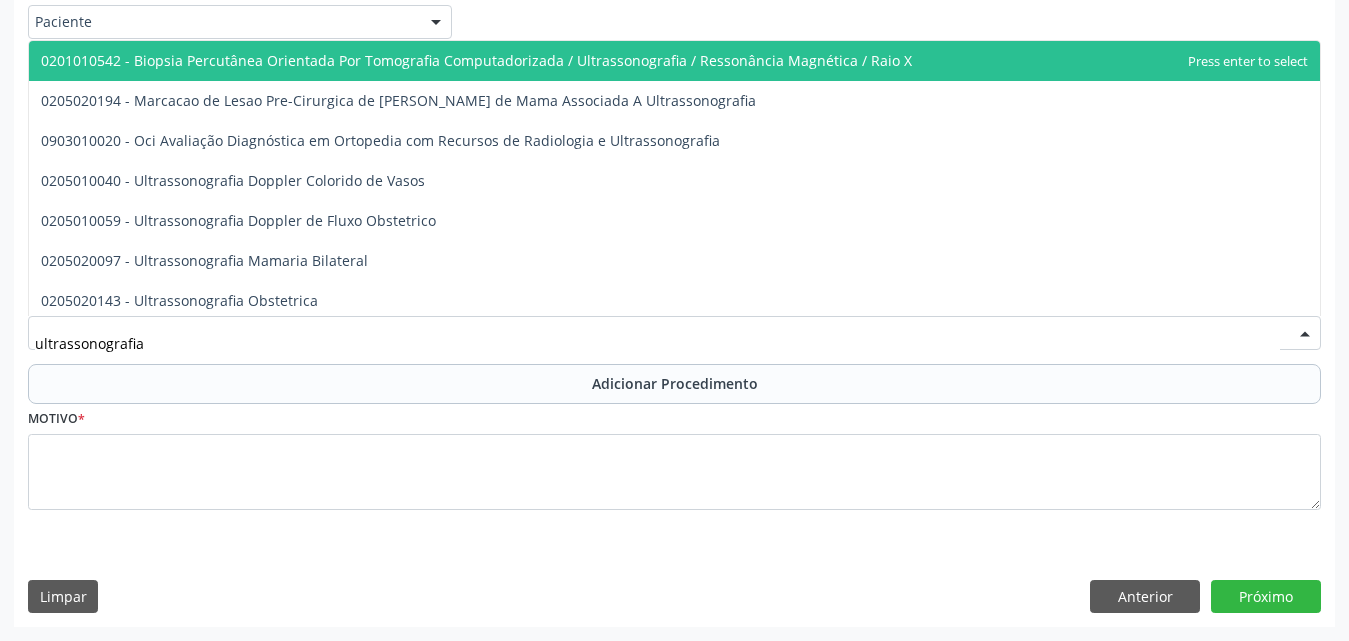 type on "ultrassonografia" 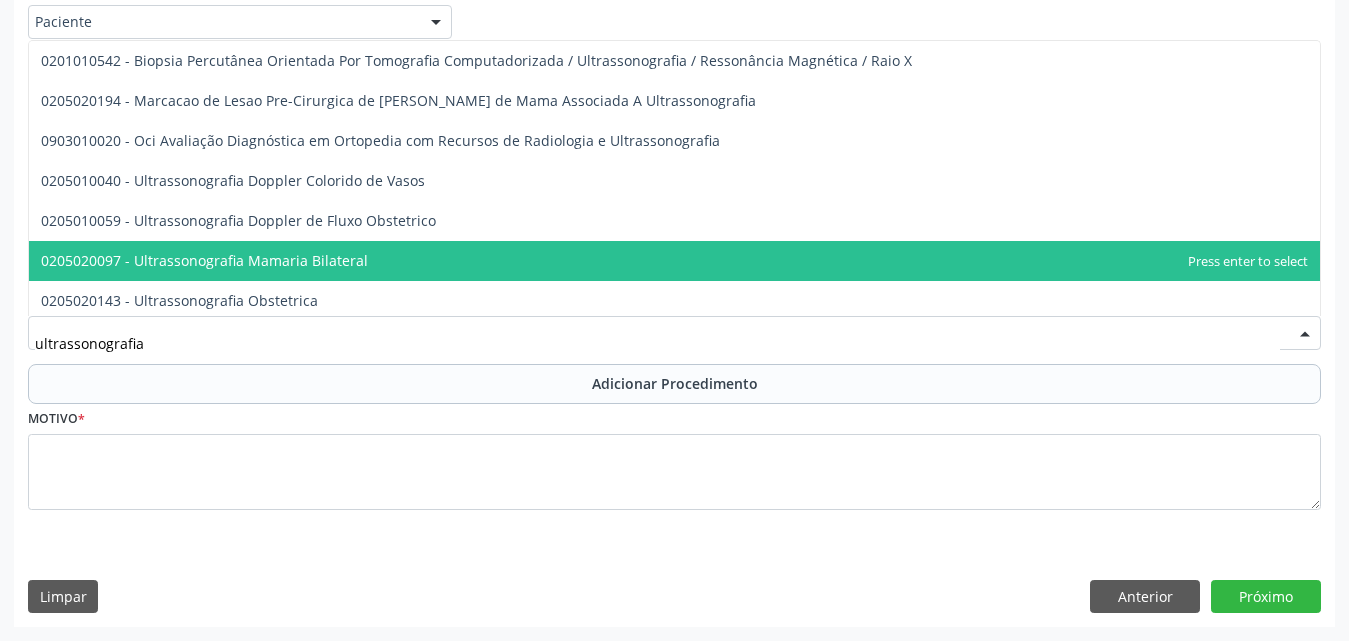 click on "0205020097 - Ultrassonografia Mamaria Bilateral" at bounding box center [204, 260] 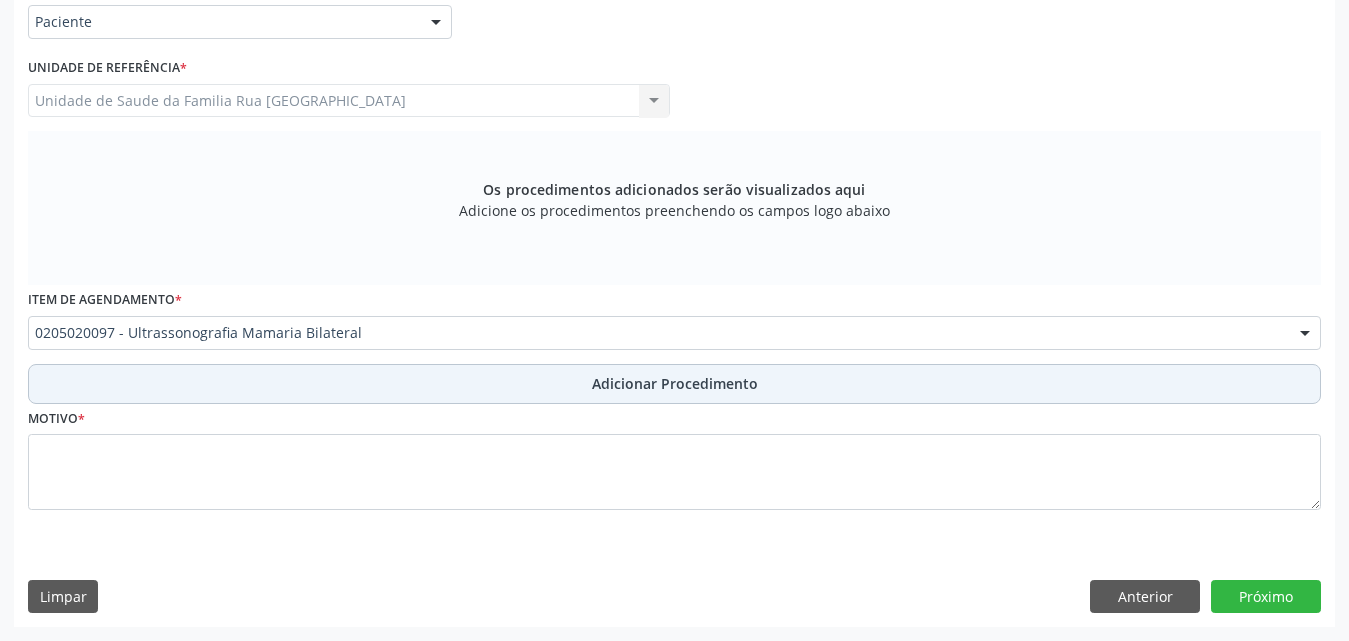 click on "Adicionar Procedimento" at bounding box center (675, 383) 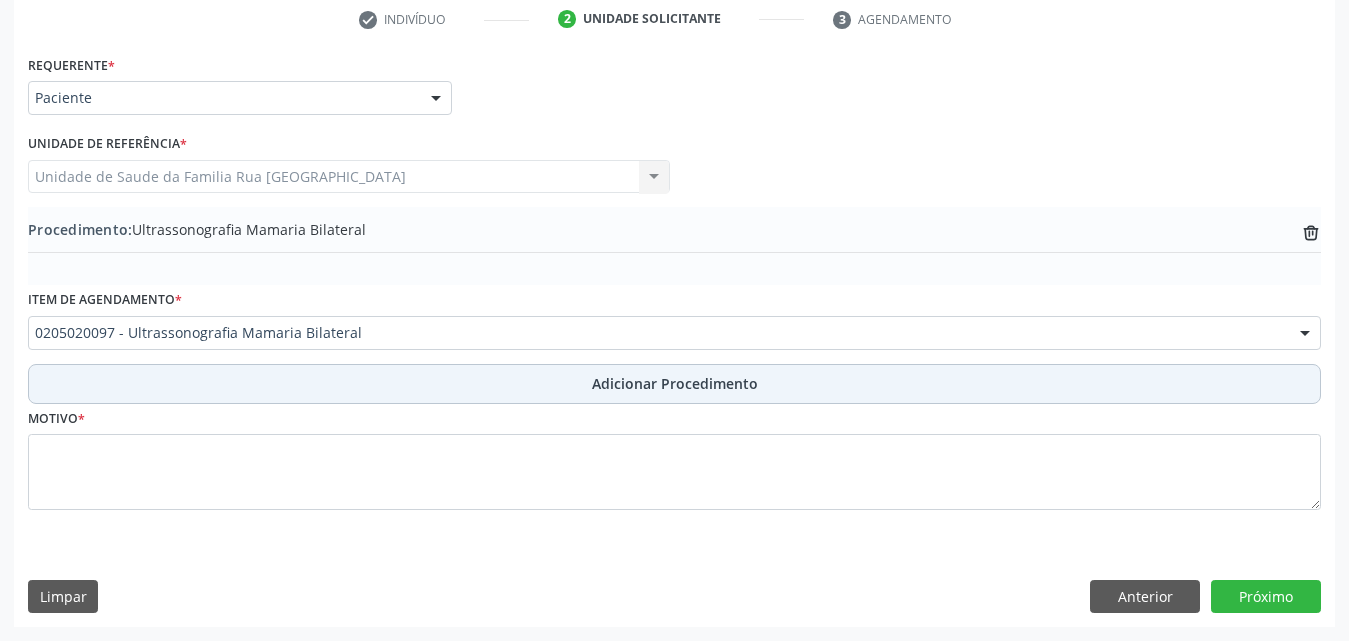 scroll, scrollTop: 412, scrollLeft: 0, axis: vertical 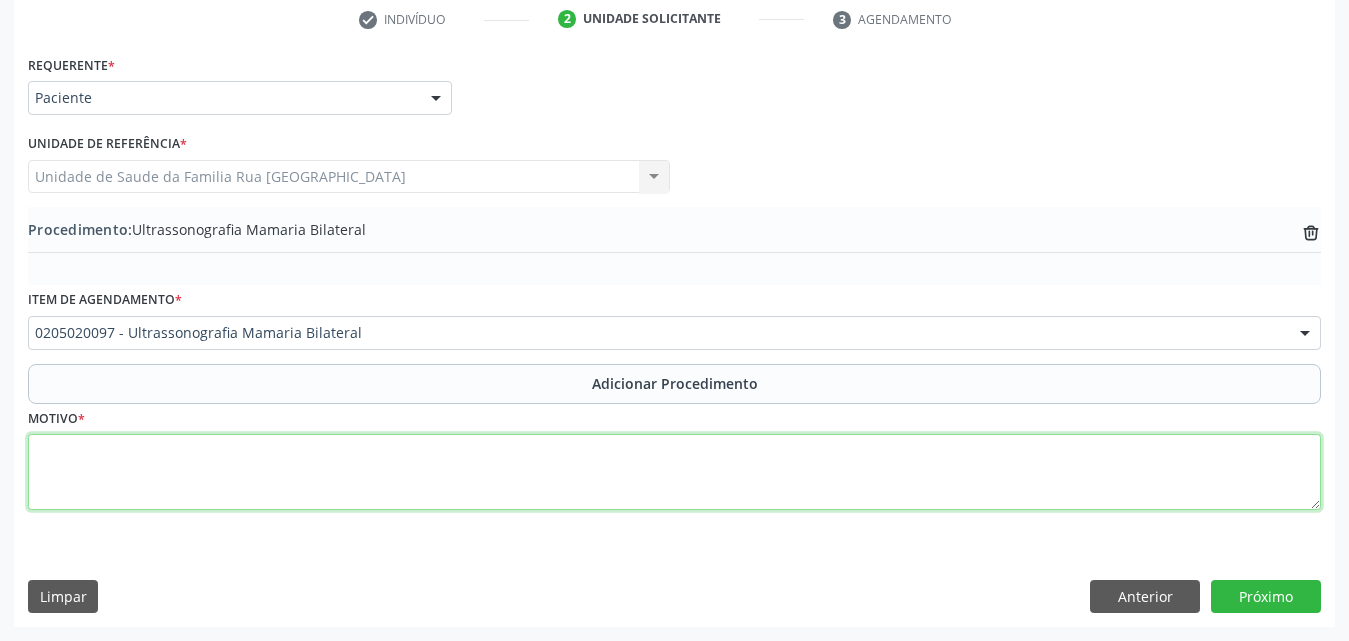 click at bounding box center [674, 472] 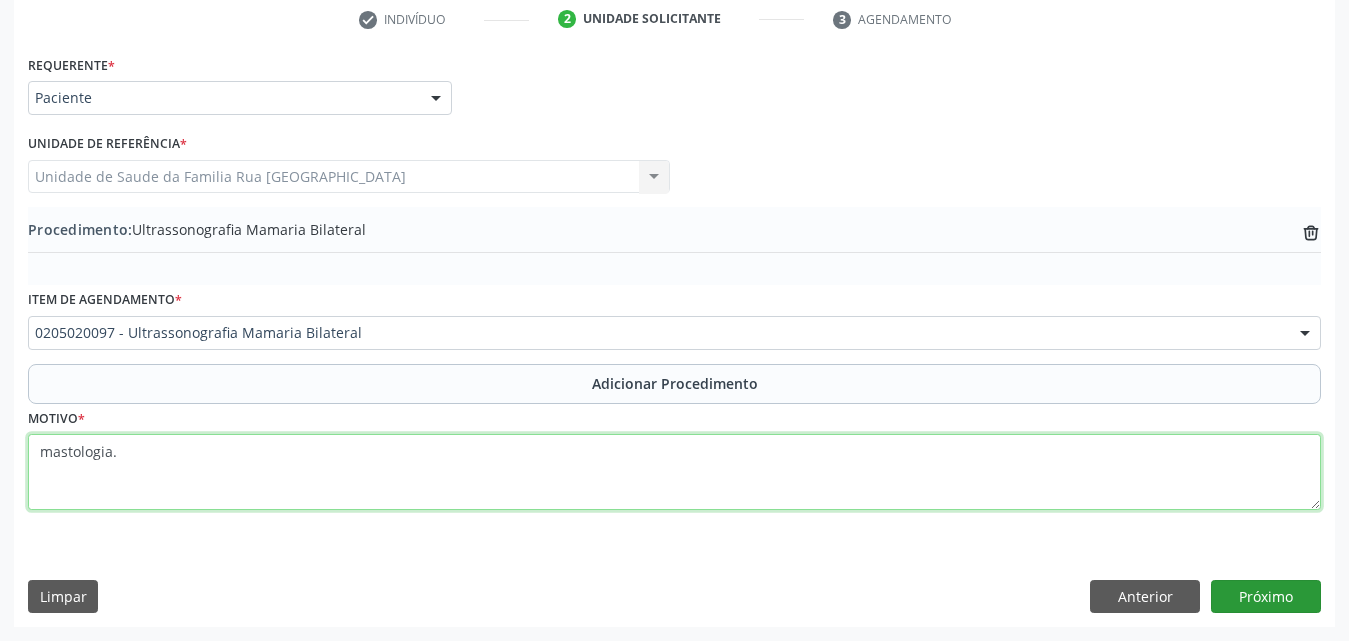 type on "mastologia." 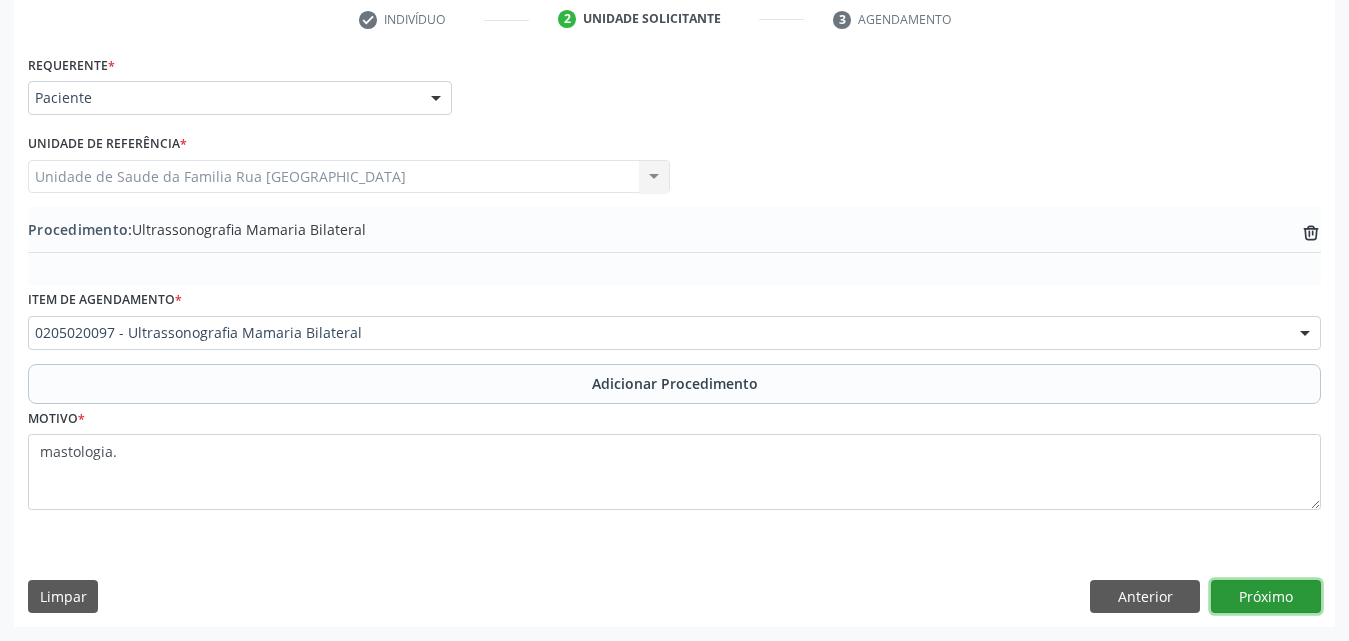 click on "Próximo" at bounding box center [1266, 597] 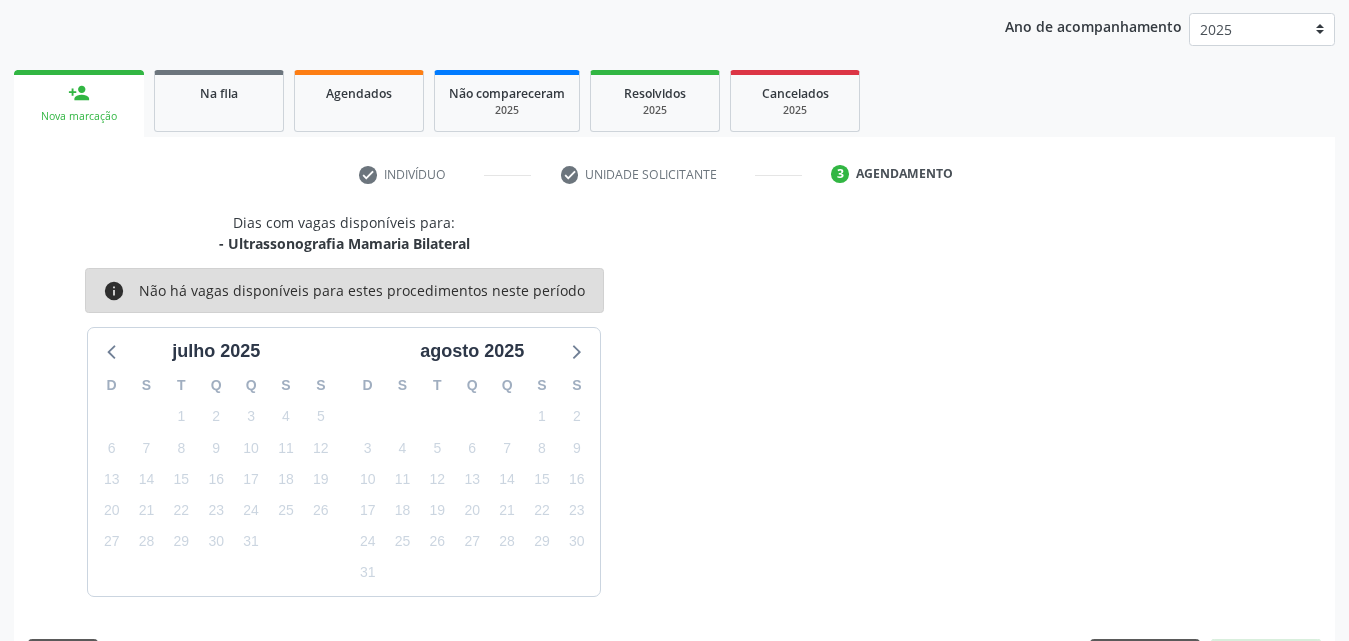 scroll, scrollTop: 316, scrollLeft: 0, axis: vertical 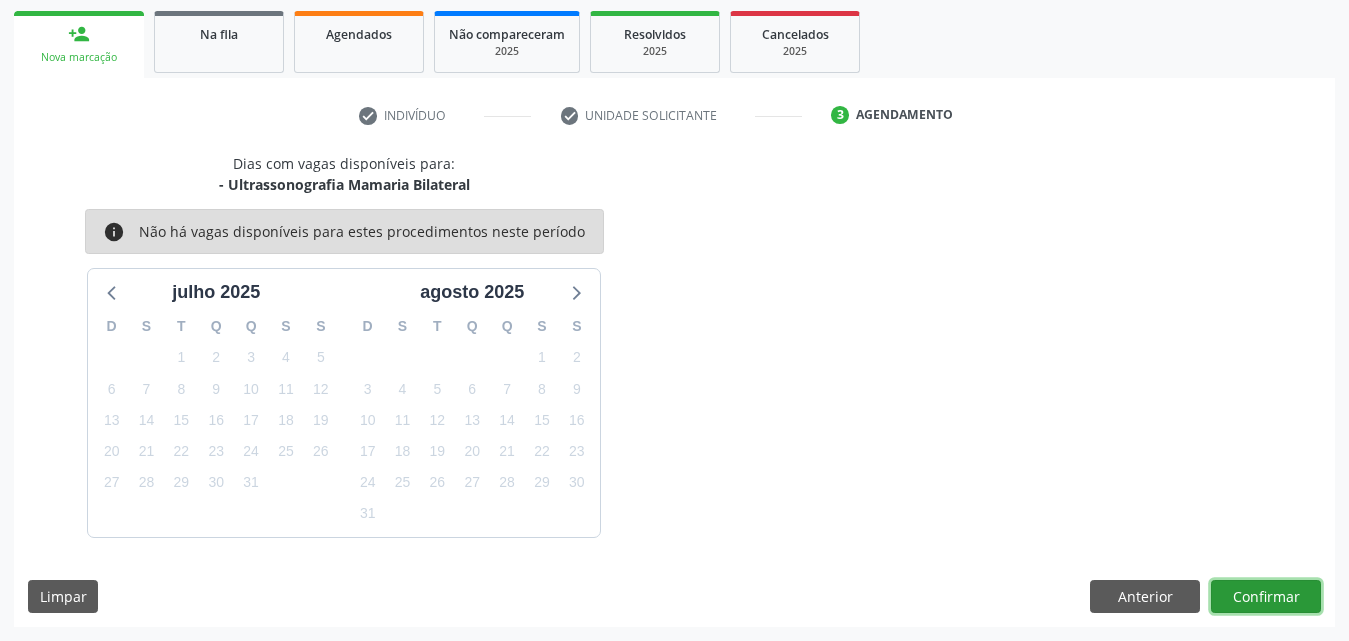 click on "Confirmar" at bounding box center [1266, 597] 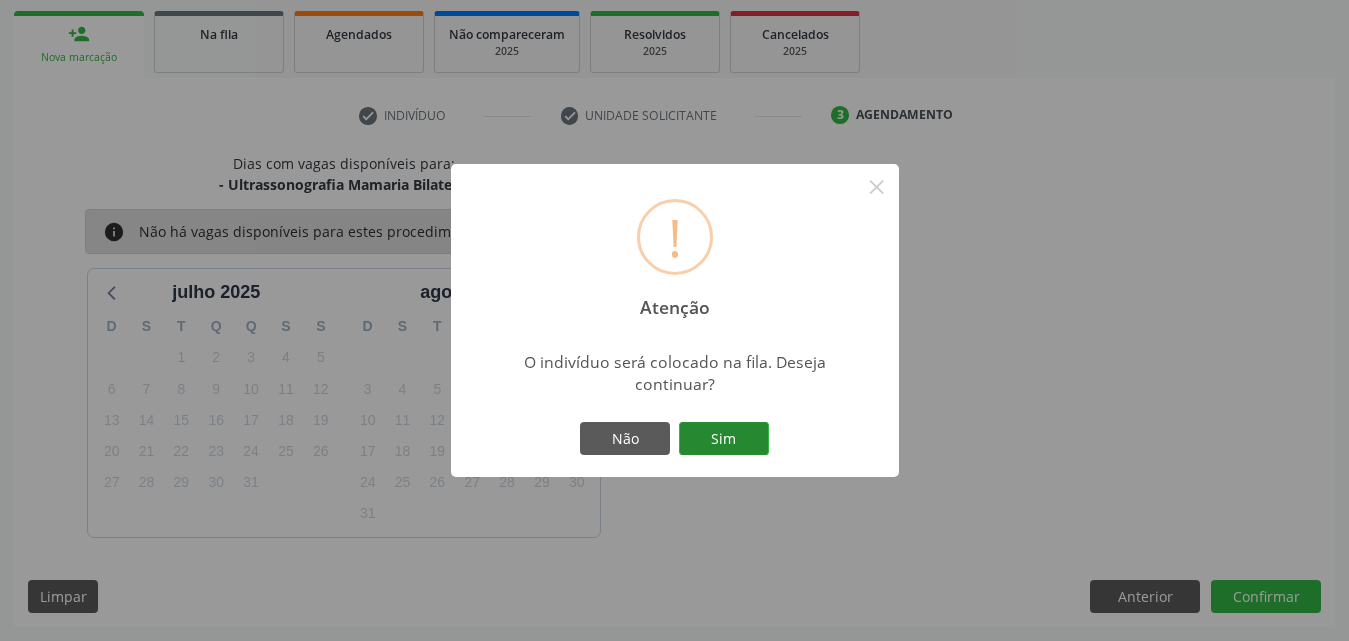 click on "Sim" at bounding box center [724, 439] 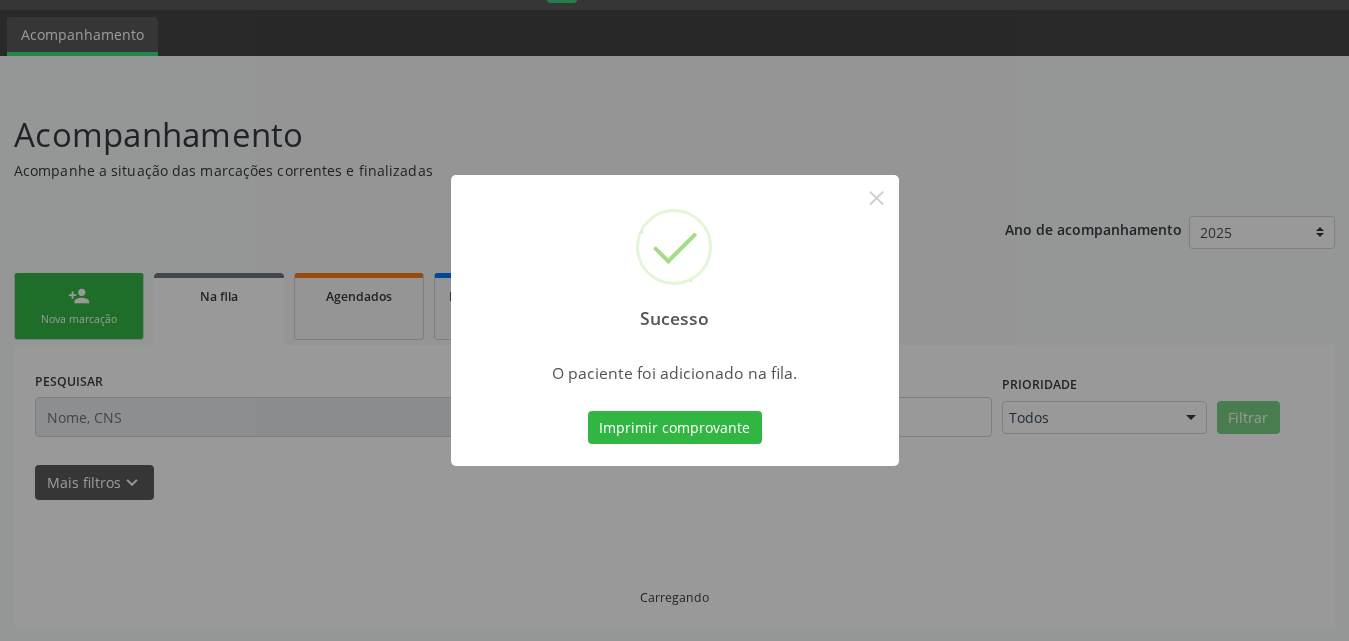 scroll, scrollTop: 54, scrollLeft: 0, axis: vertical 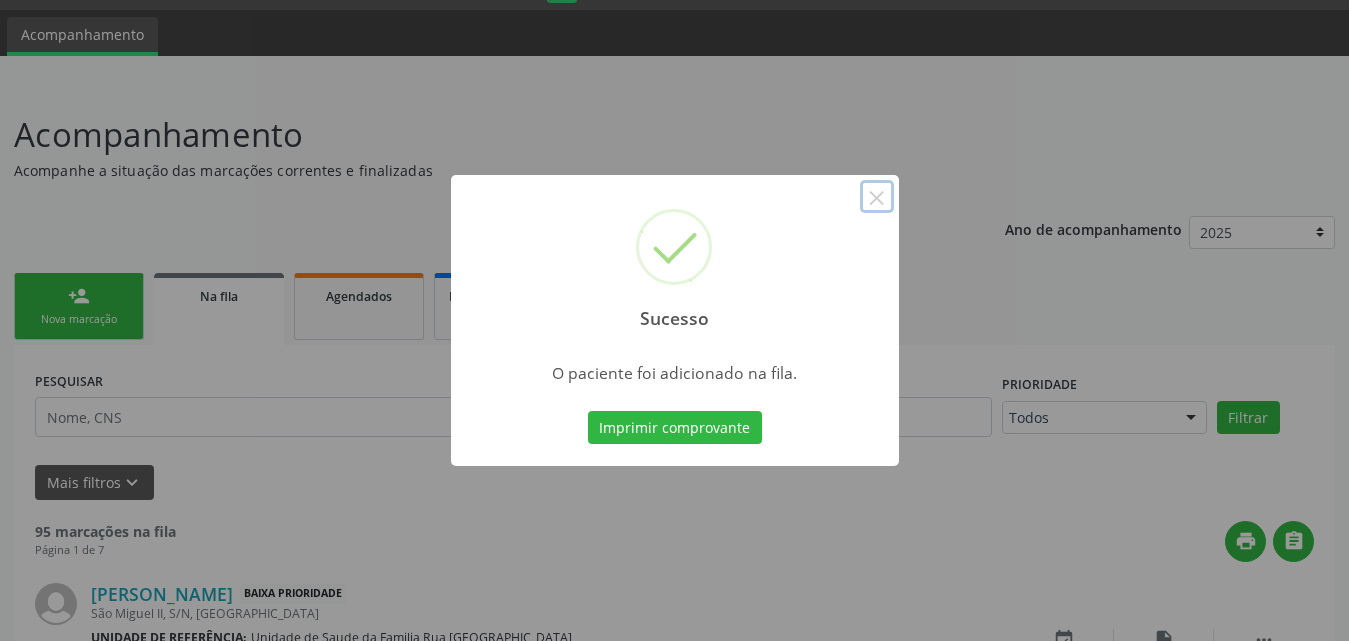 click on "×" at bounding box center (877, 197) 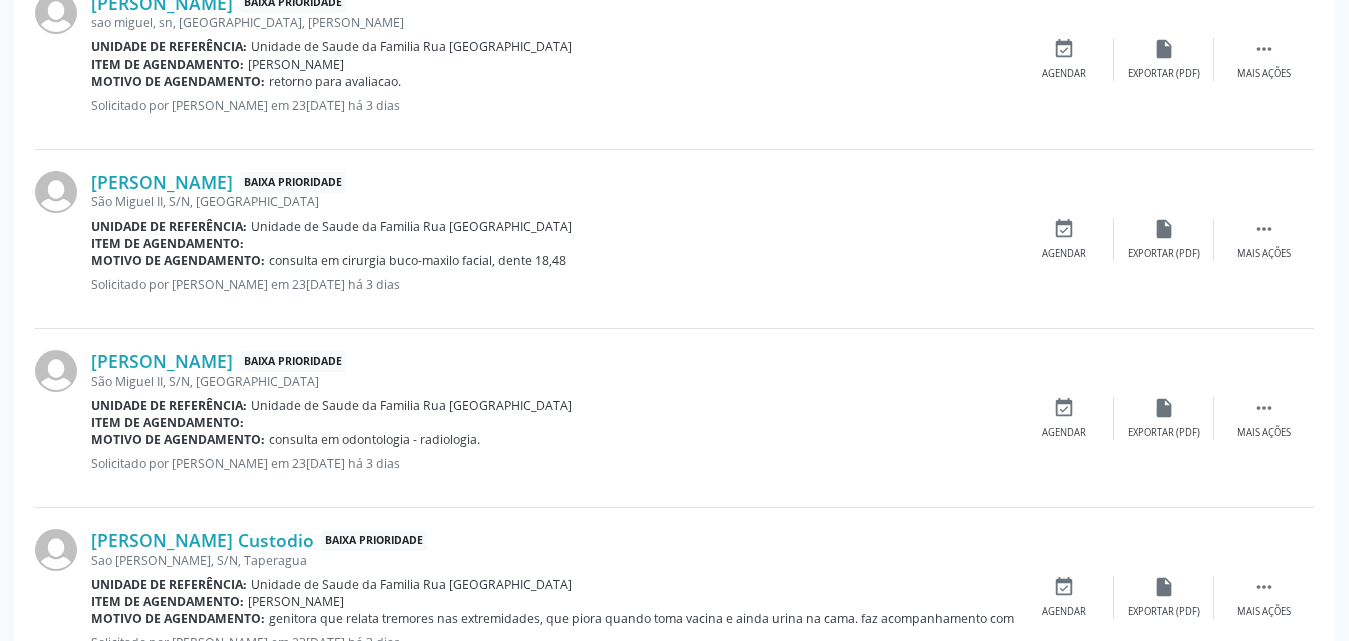 scroll, scrollTop: 2771, scrollLeft: 0, axis: vertical 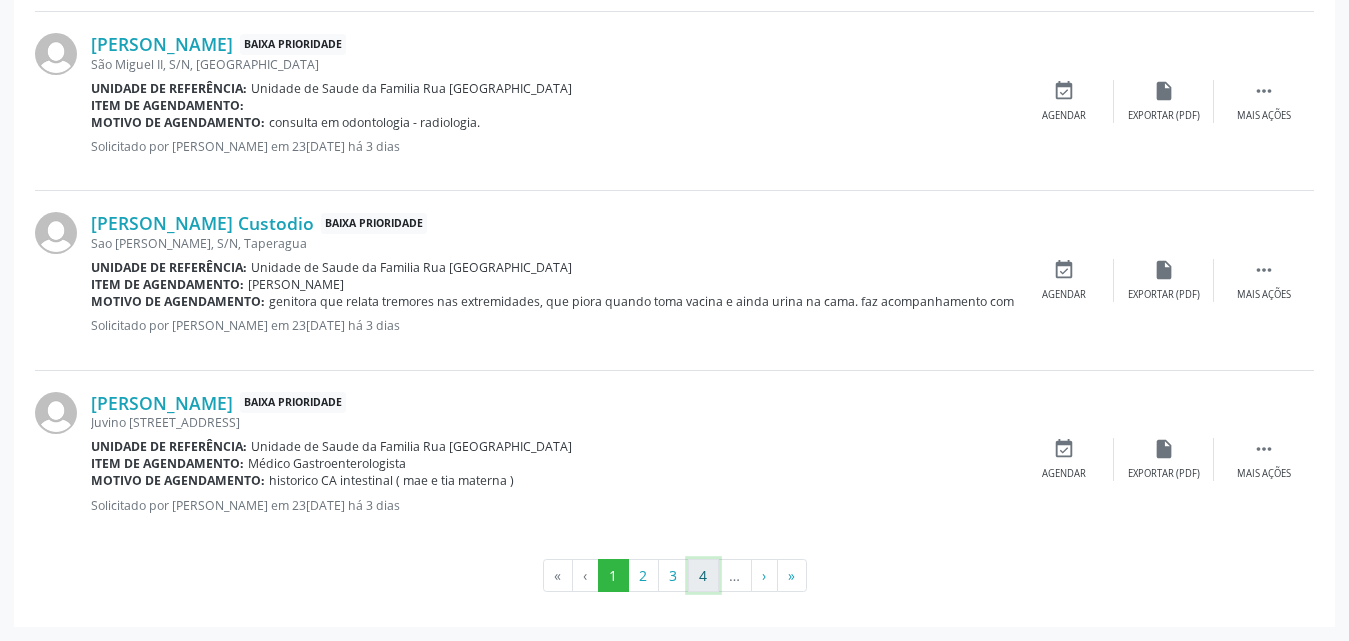 click on "4" at bounding box center (703, 576) 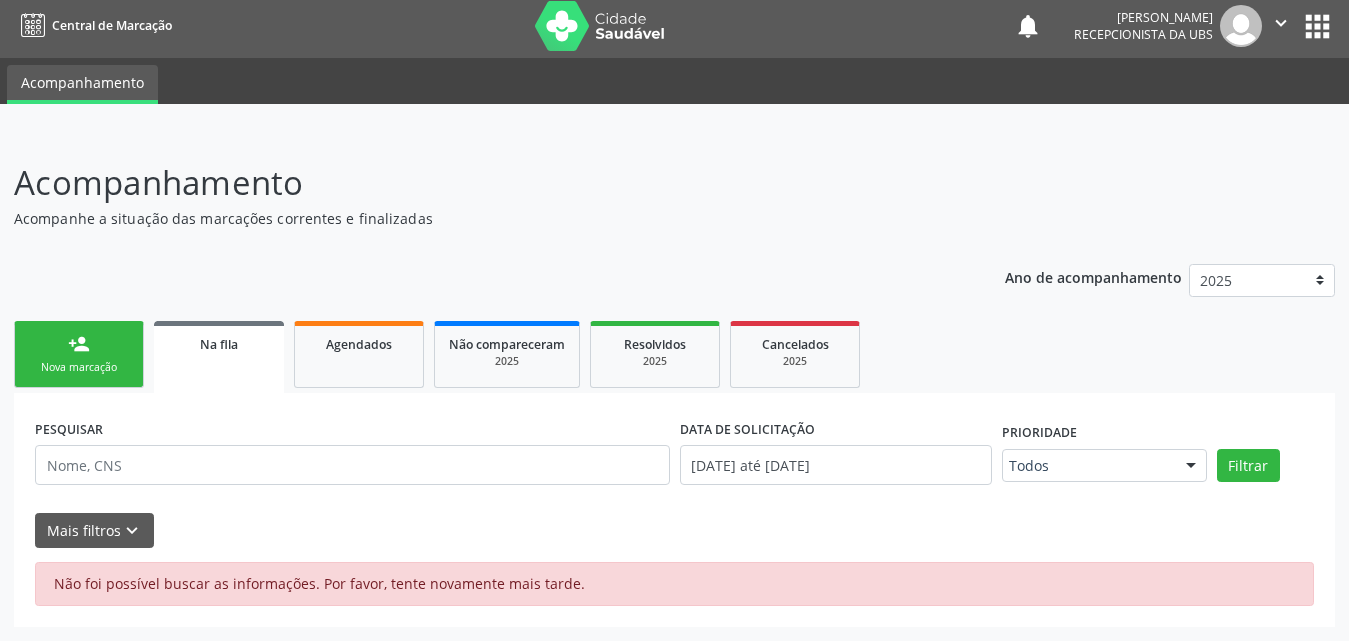 scroll, scrollTop: 6, scrollLeft: 0, axis: vertical 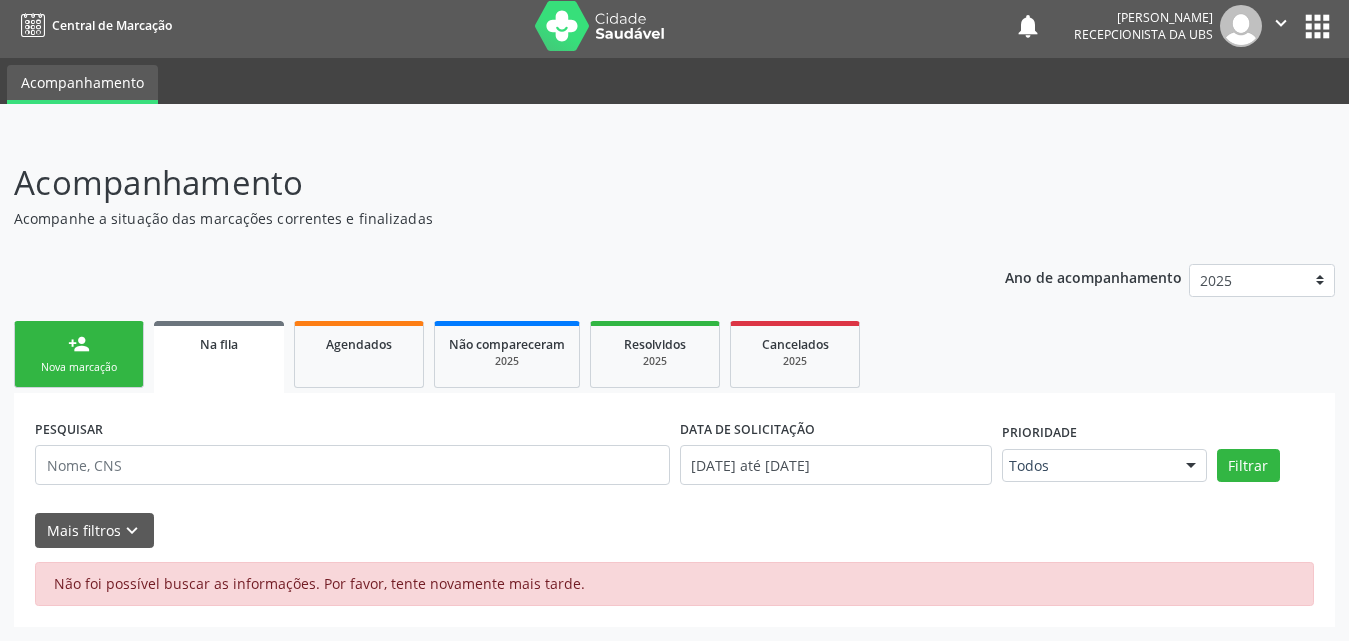 click on "person_add
Nova marcação" at bounding box center (79, 354) 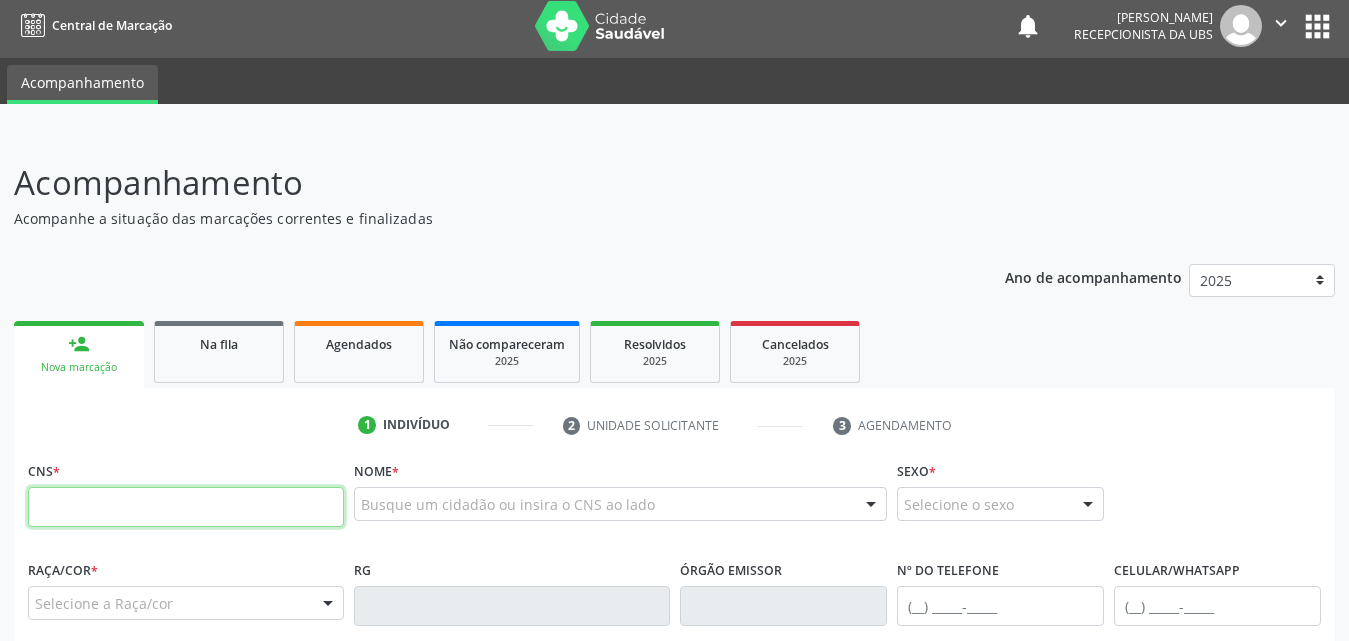 click at bounding box center (186, 507) 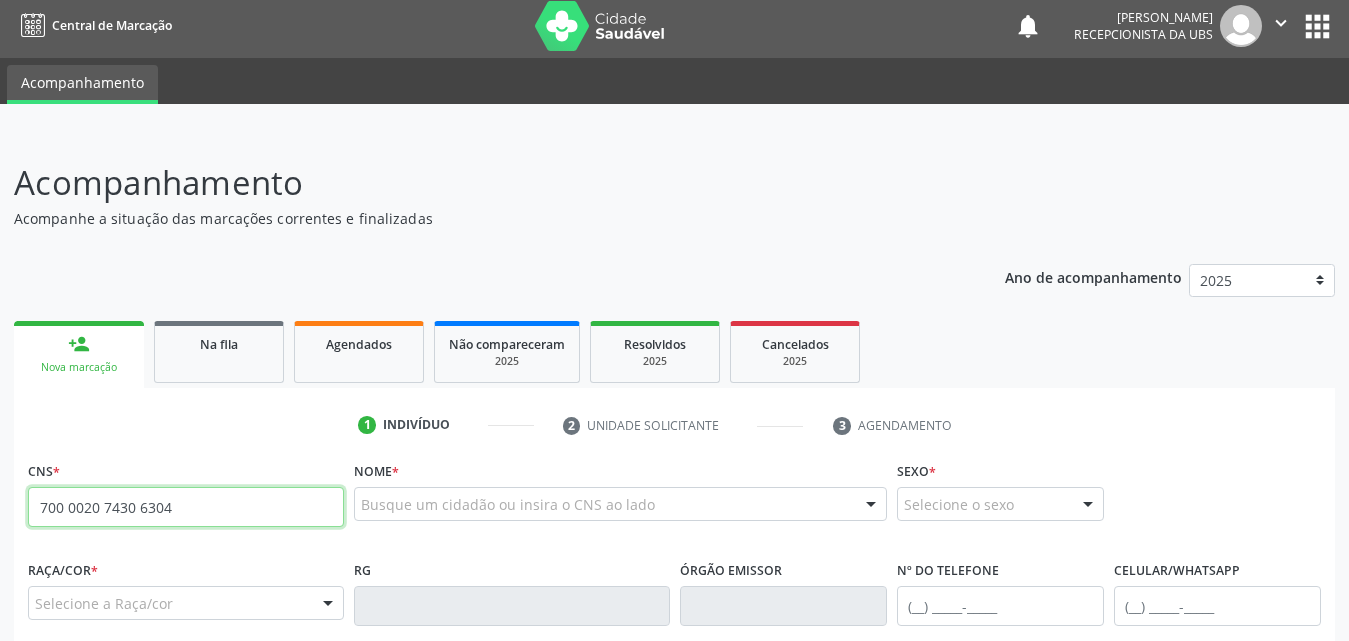 type on "700 0020 7430 6304" 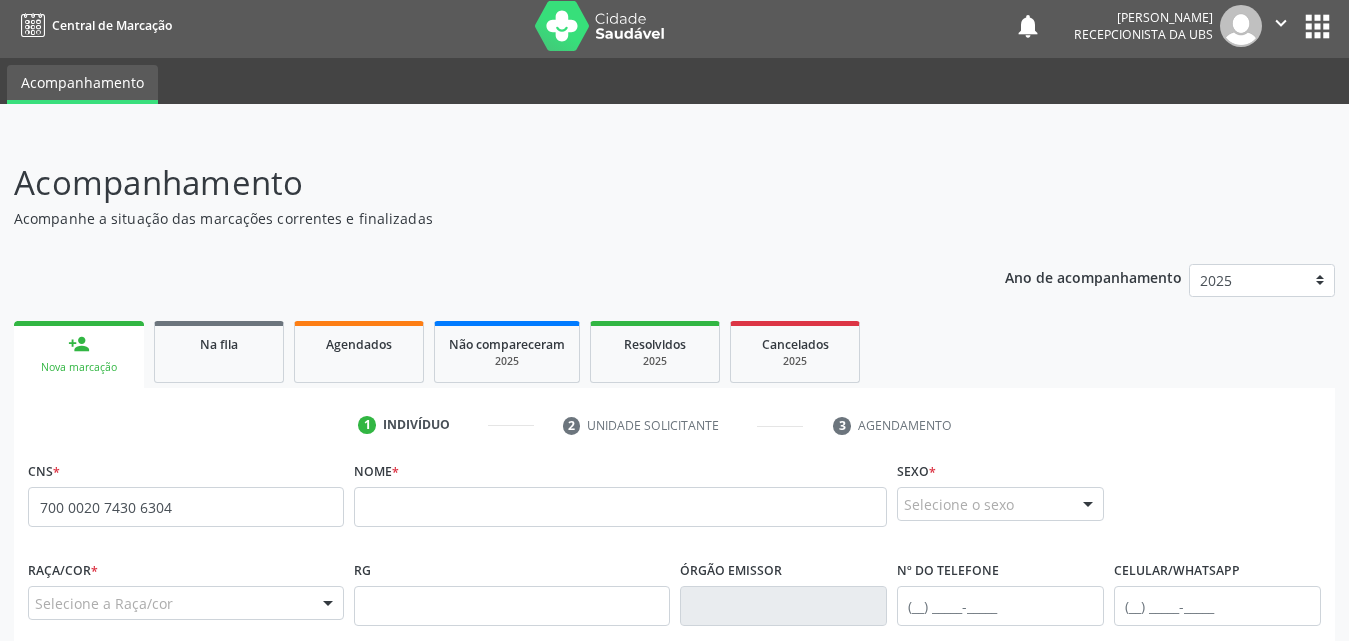 click on "none" at bounding box center (290, 504) 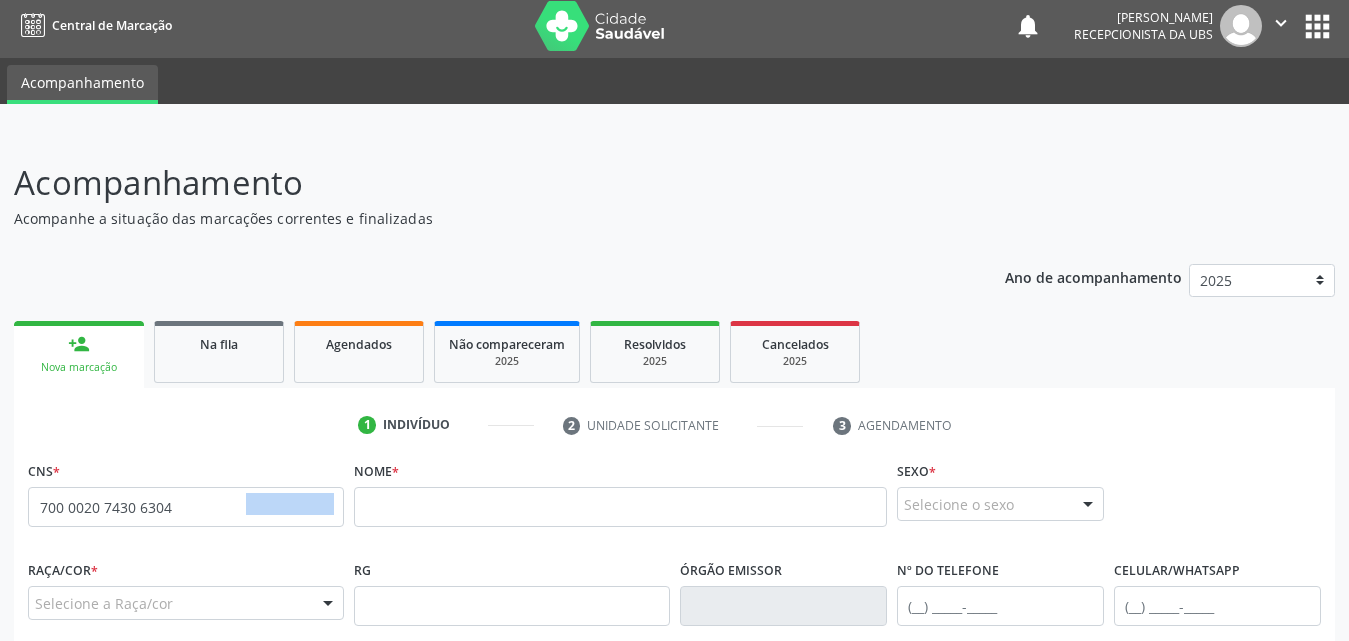 click on "none" at bounding box center [290, 504] 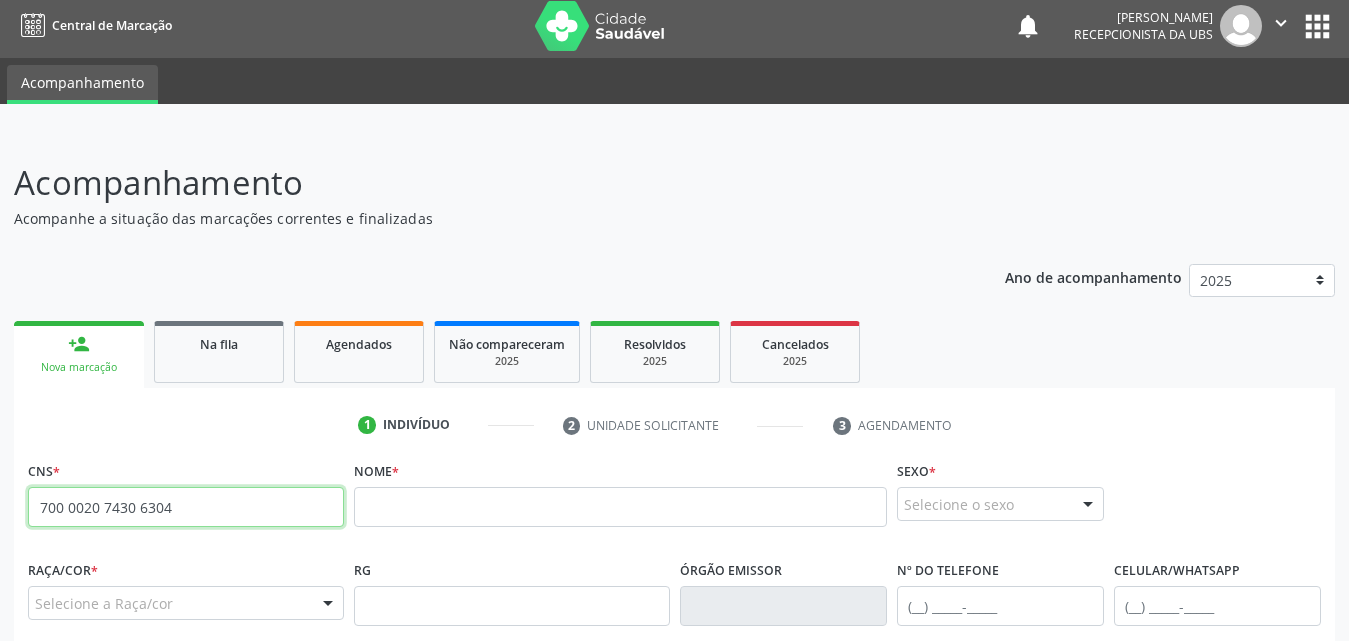 click on "700 0020 7430 6304" at bounding box center (186, 507) 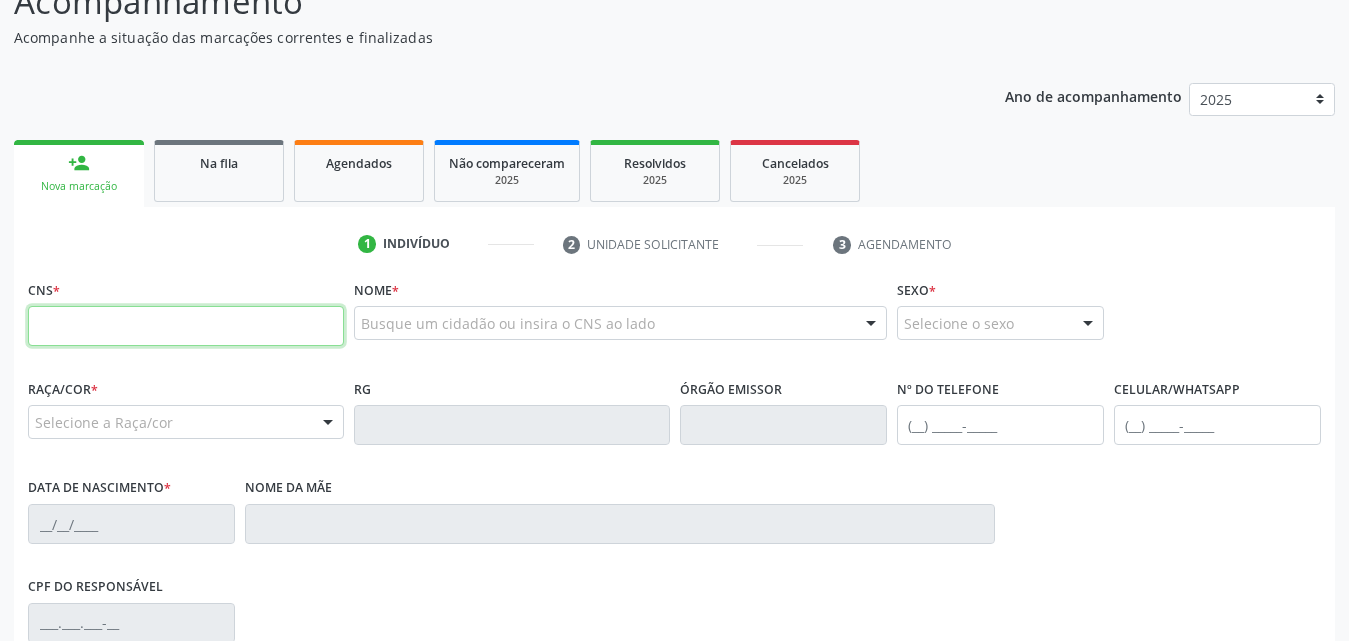 scroll, scrollTop: 206, scrollLeft: 0, axis: vertical 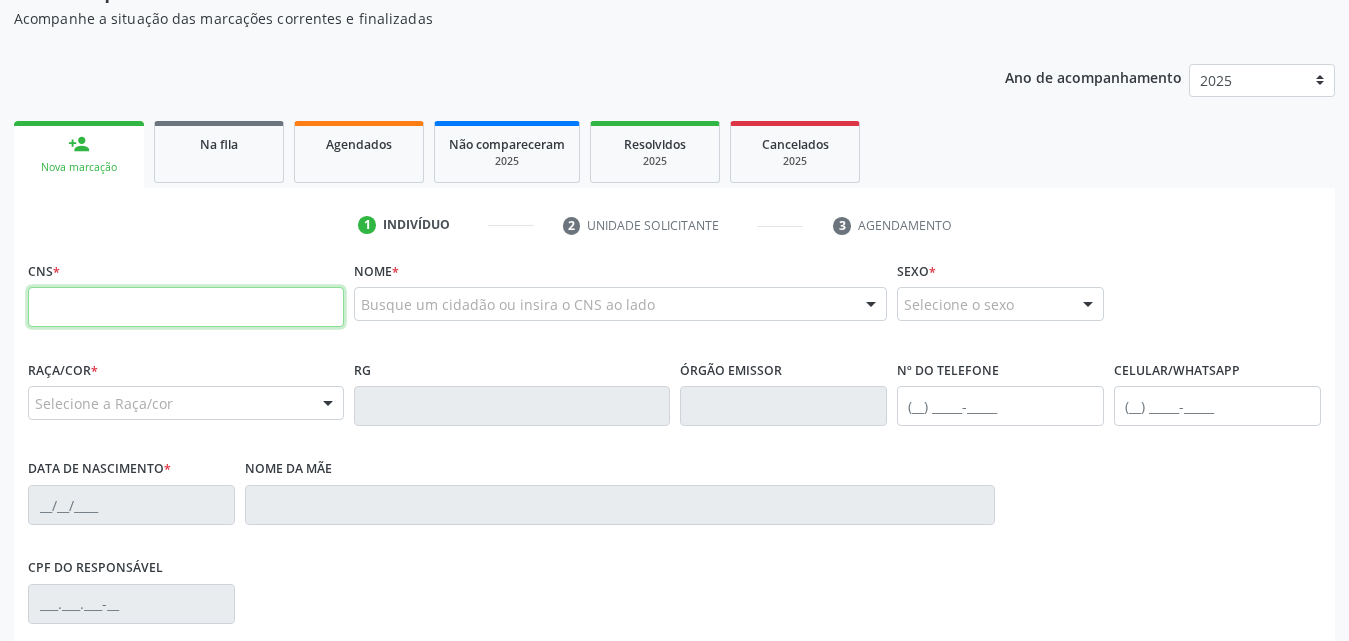 paste on "700 0020 7430 6304" 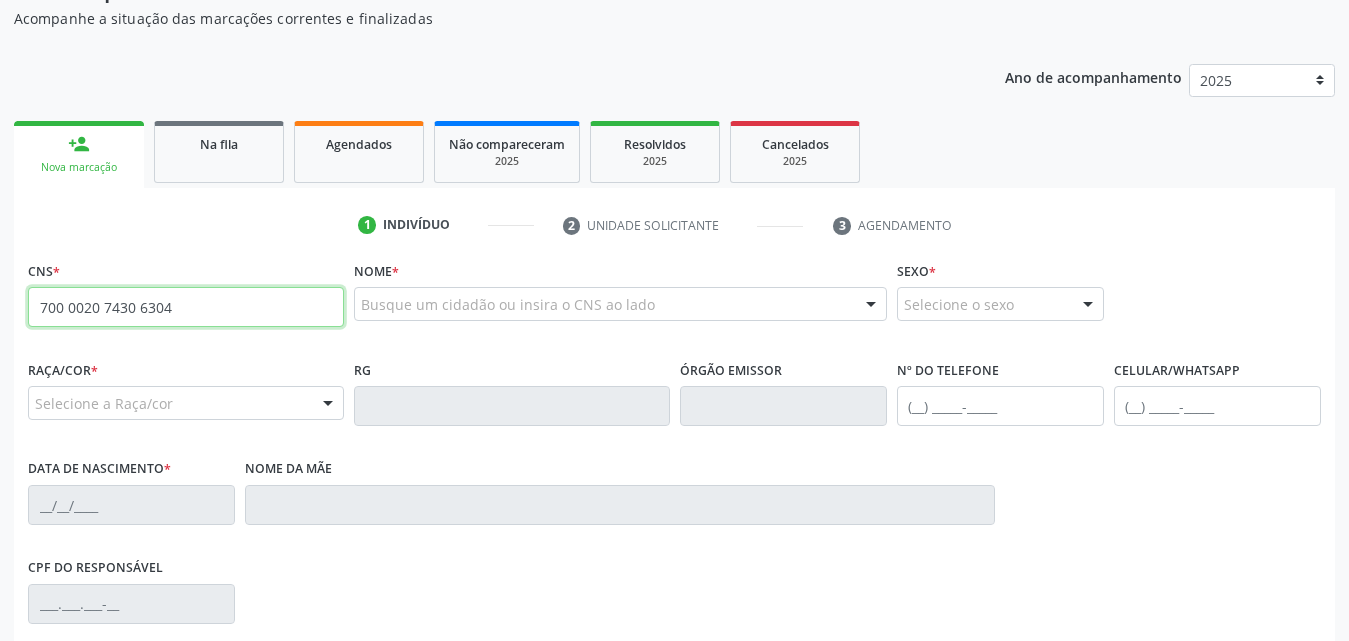 type on "700 0020 7430 6304" 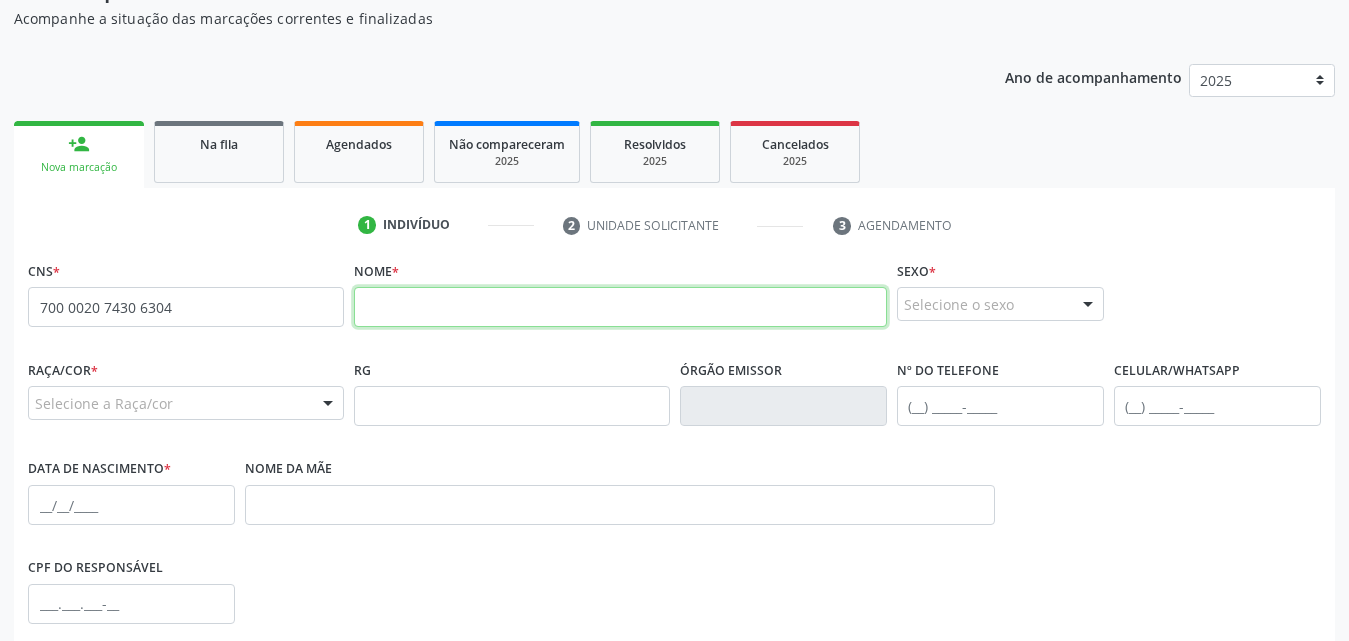 paste on "Erik Rodrigues da Rocha Silva" 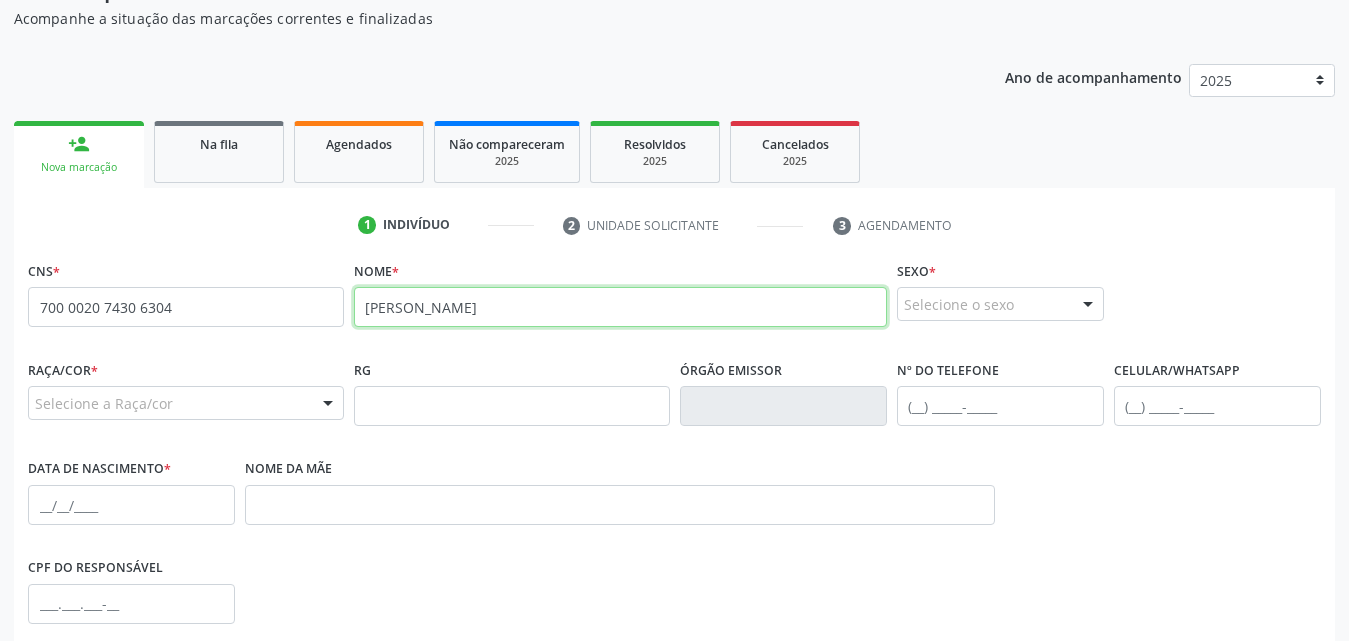 type on "Erik Rodrigues da Rocha Silva" 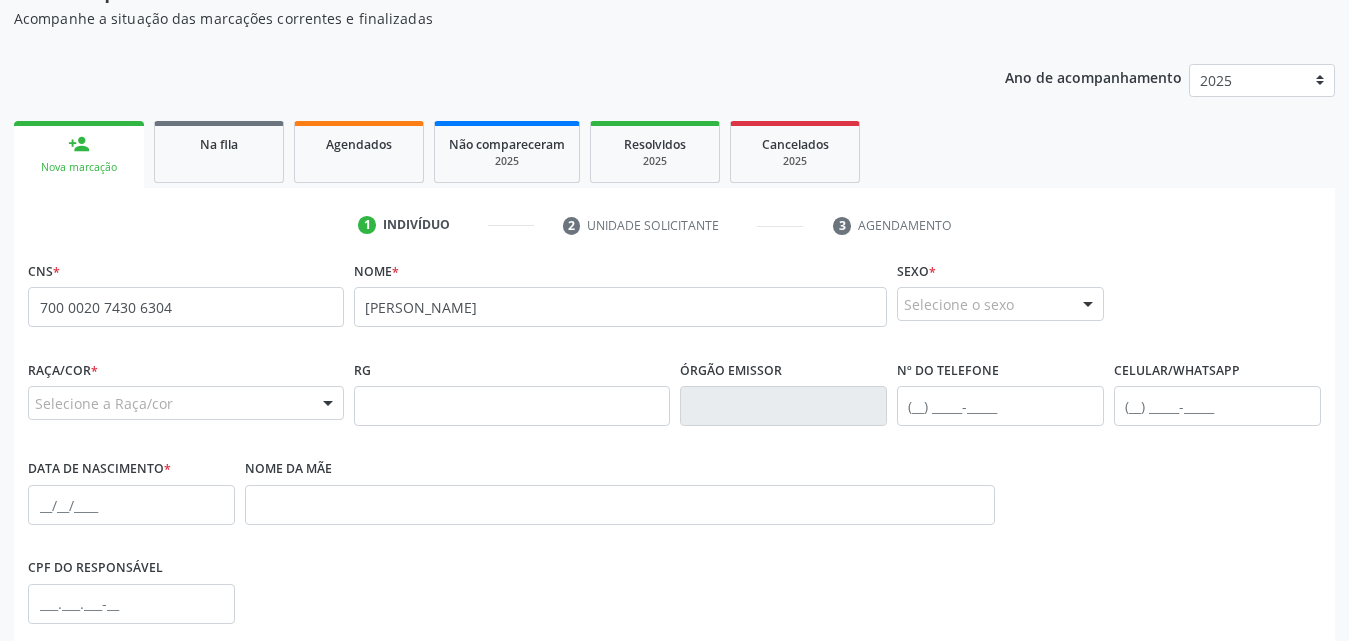 click at bounding box center [1088, 305] 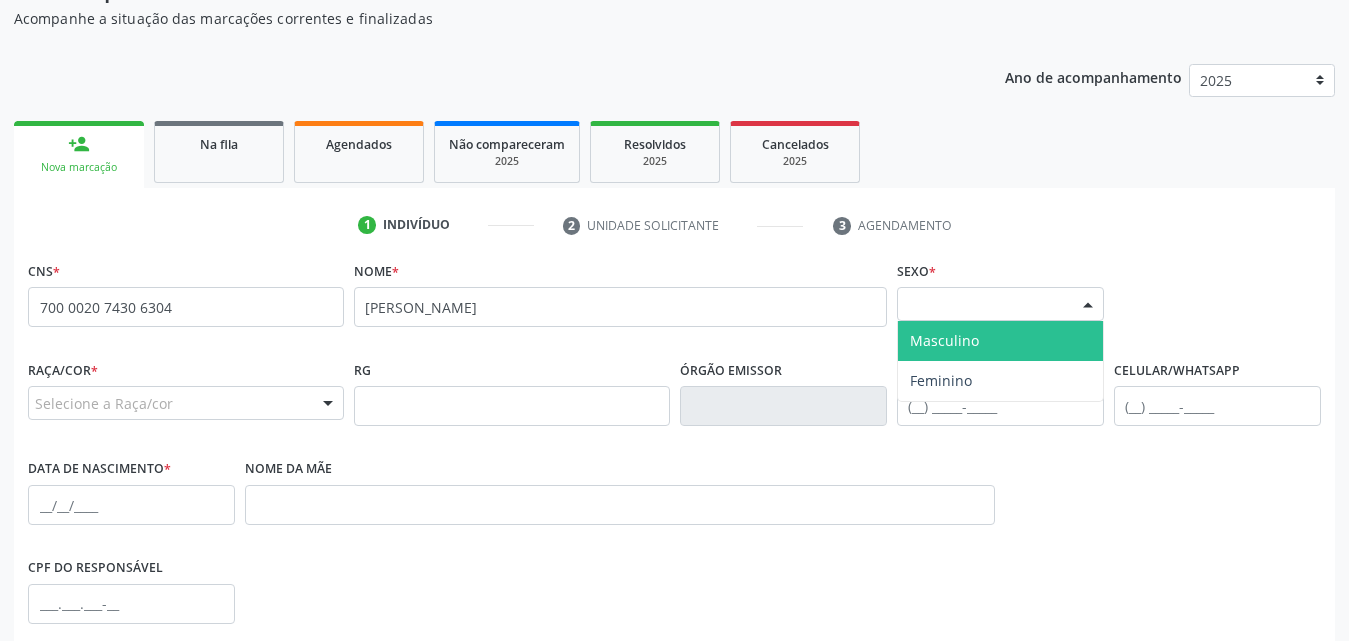 click on "Masculino" at bounding box center (1000, 341) 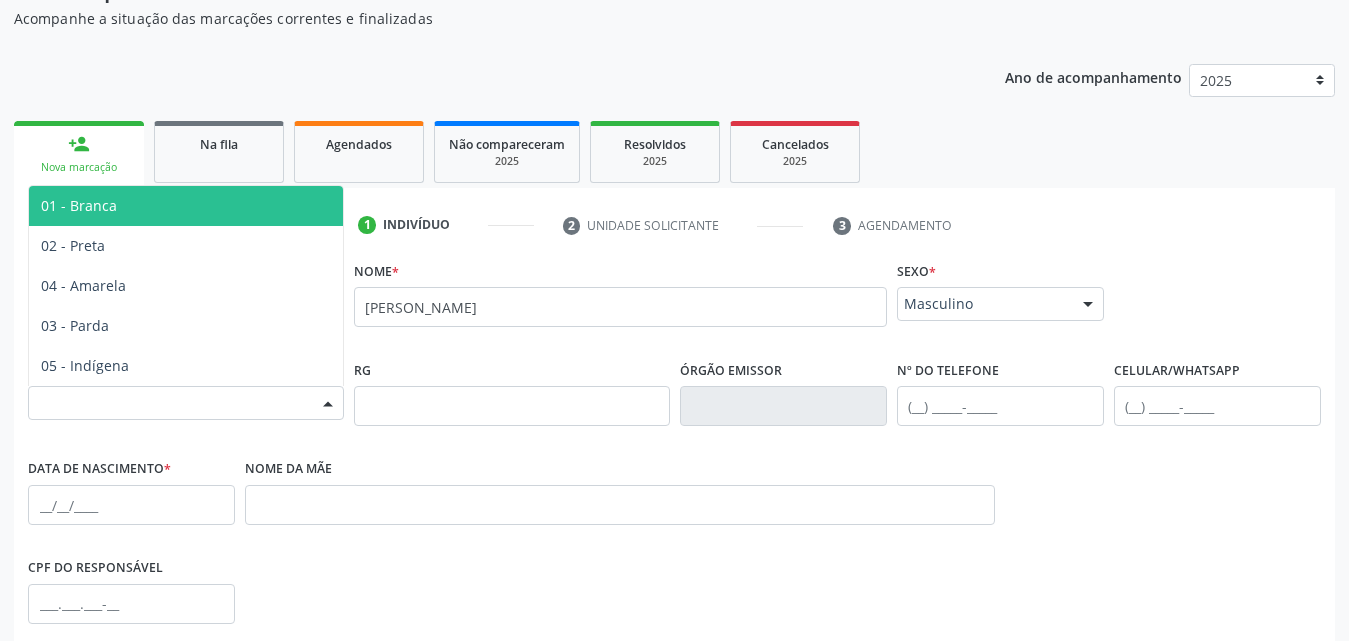 click on "Selecione a Raça/cor" at bounding box center (186, 403) 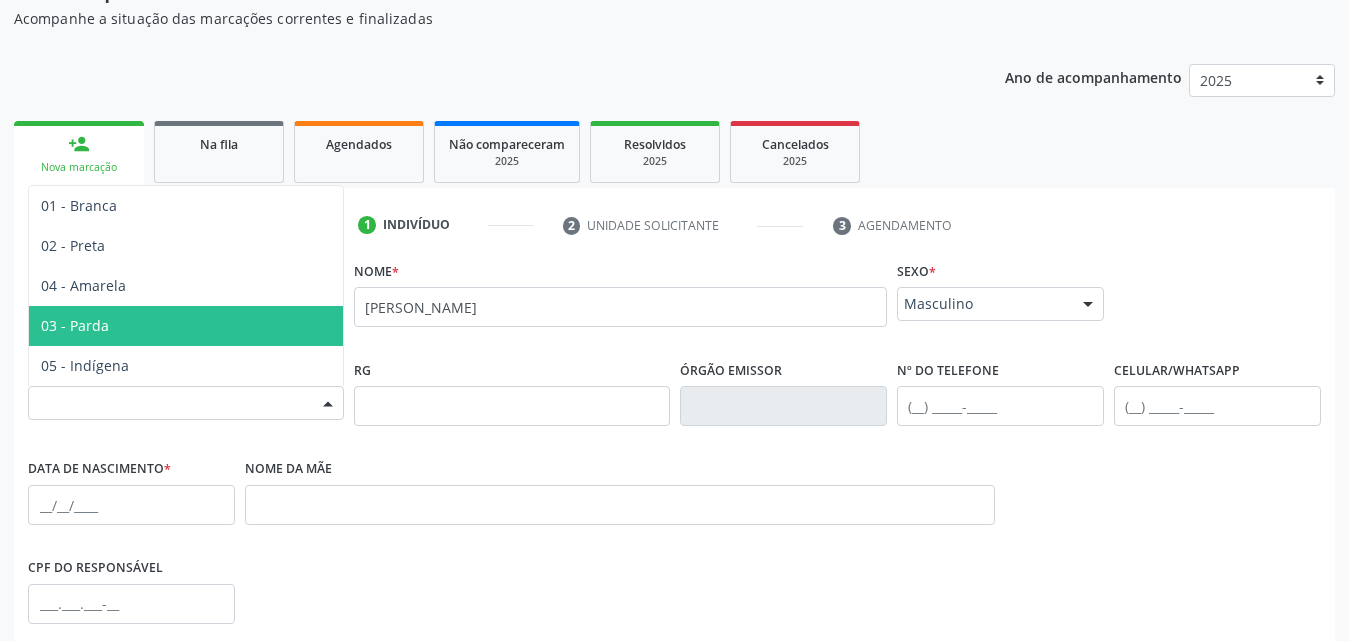 click on "03 - Parda" at bounding box center [186, 326] 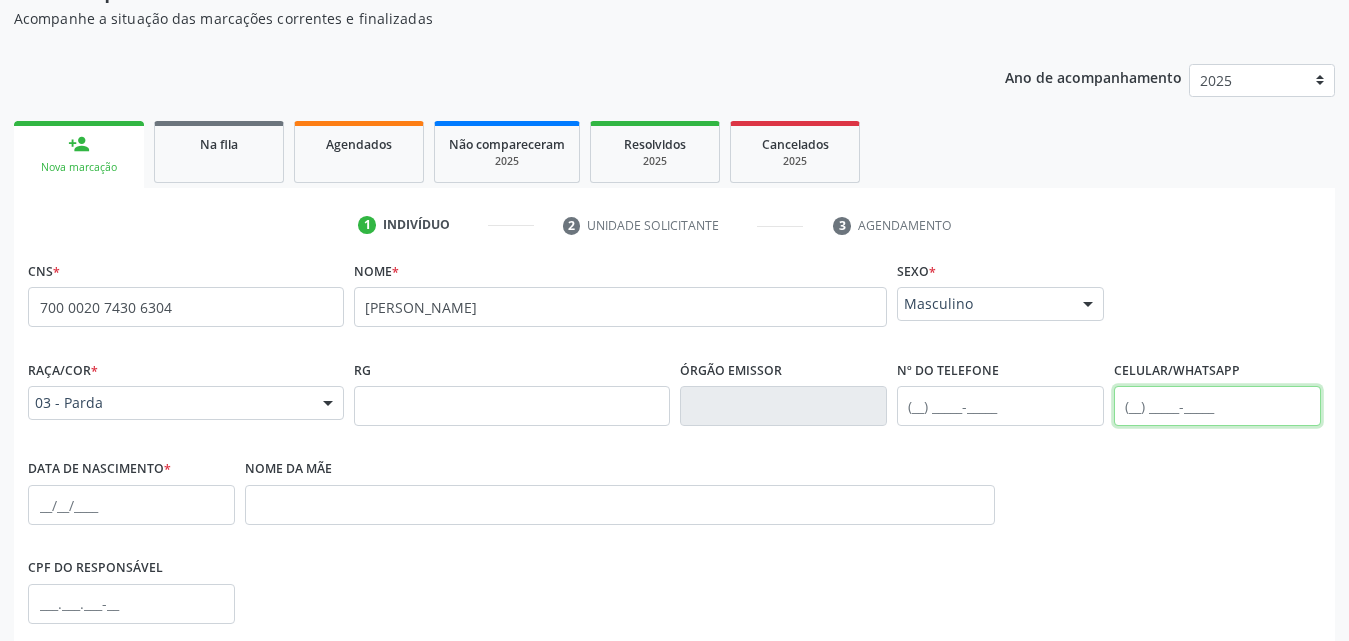 click at bounding box center [1217, 406] 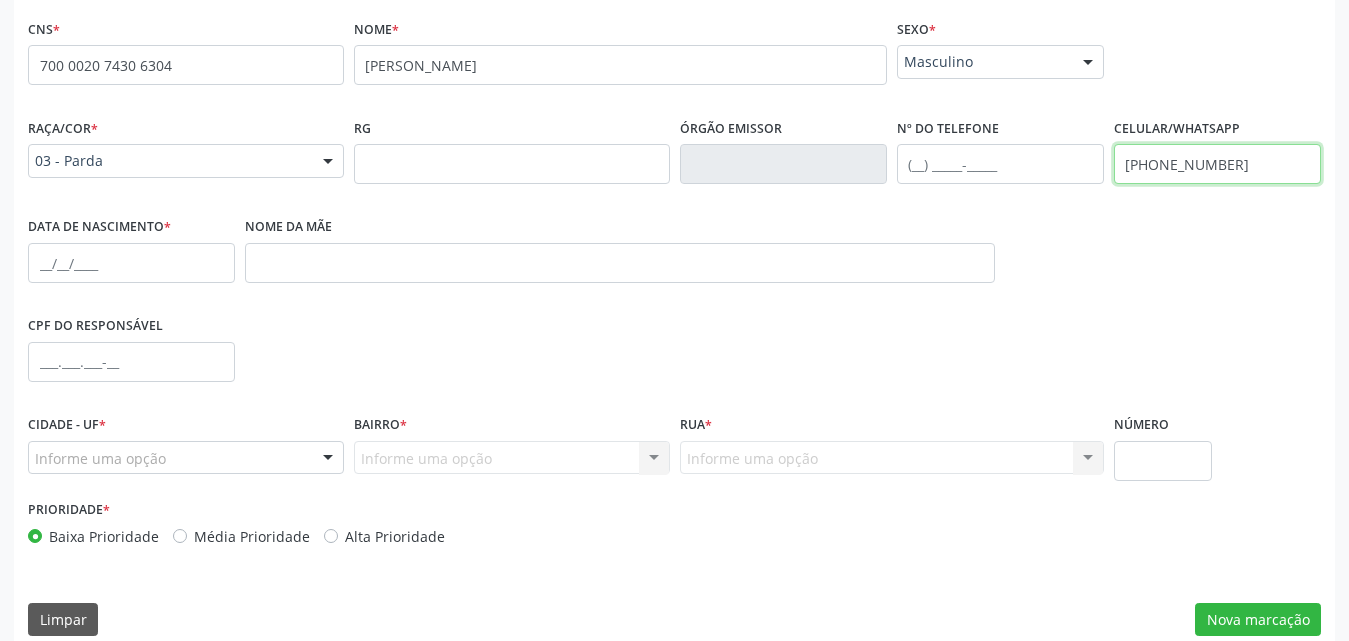 scroll, scrollTop: 471, scrollLeft: 0, axis: vertical 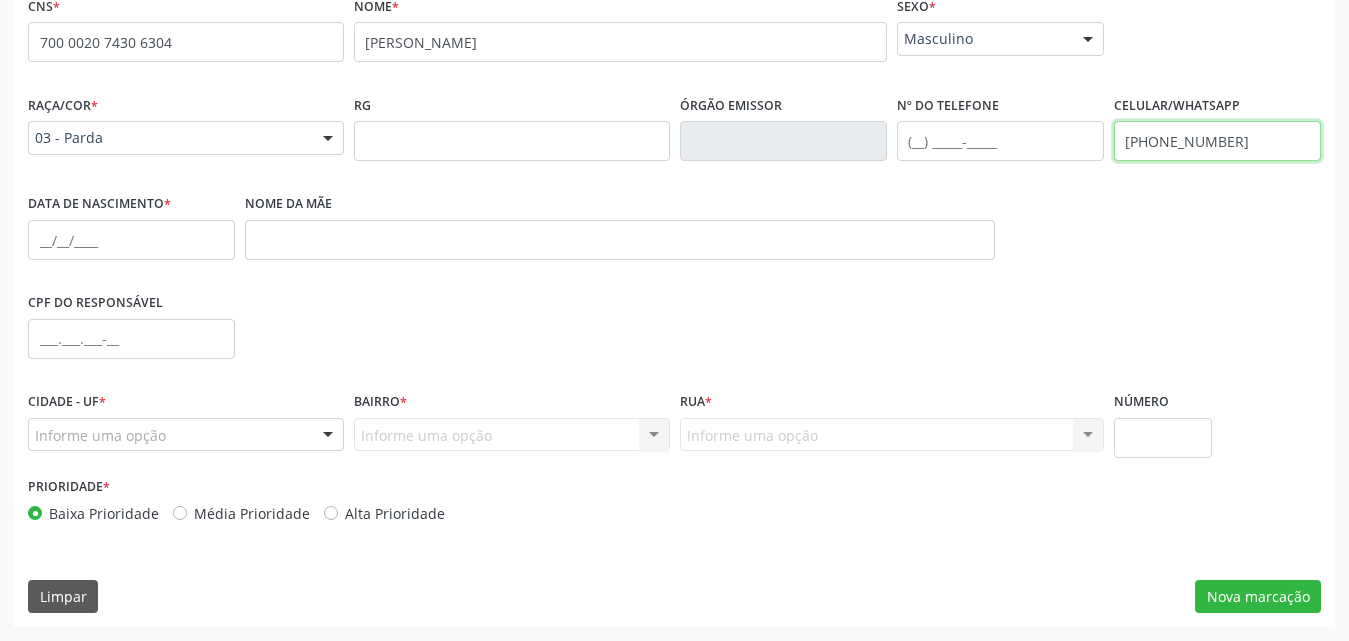 type on "(82) 99304-2827" 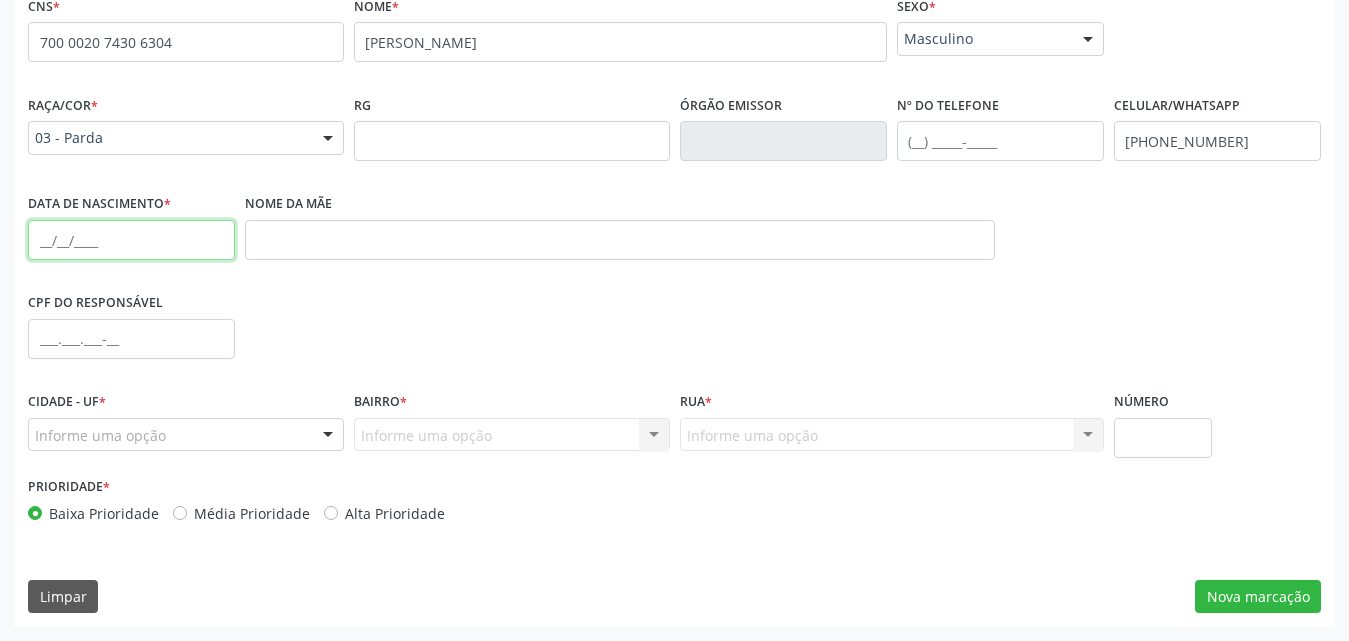 click at bounding box center (131, 240) 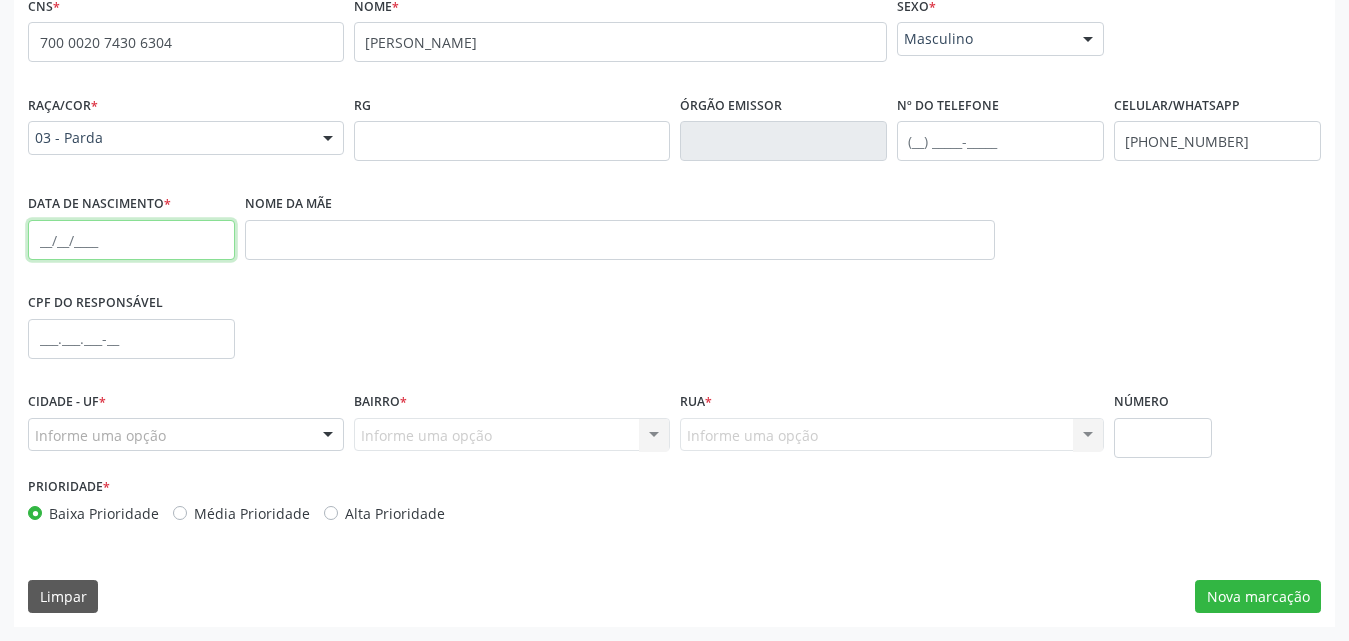 paste on "01/01/2005" 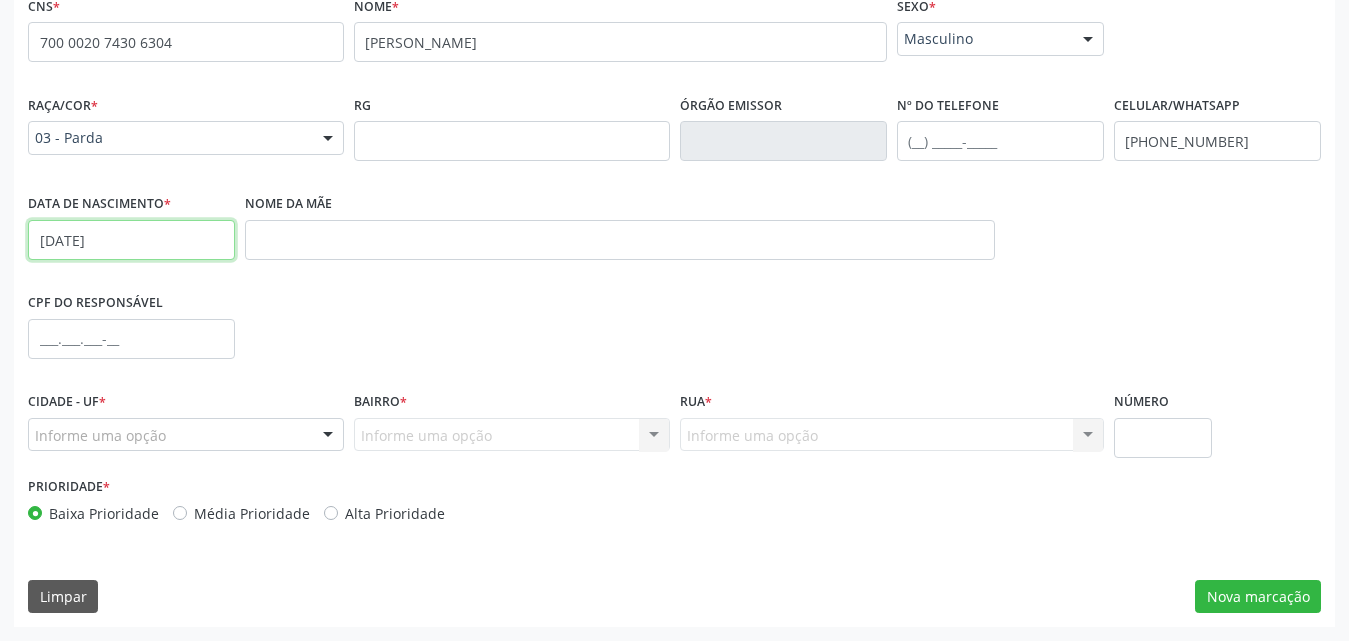 type on "01/01/2005" 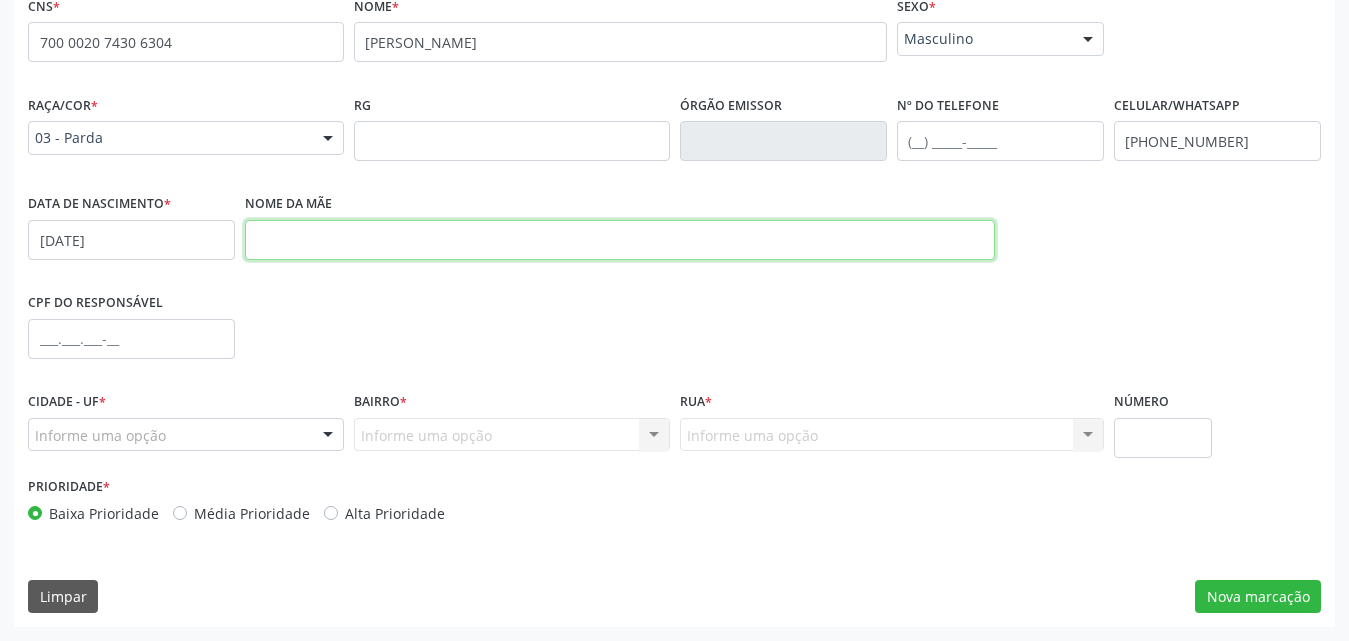 click at bounding box center (620, 240) 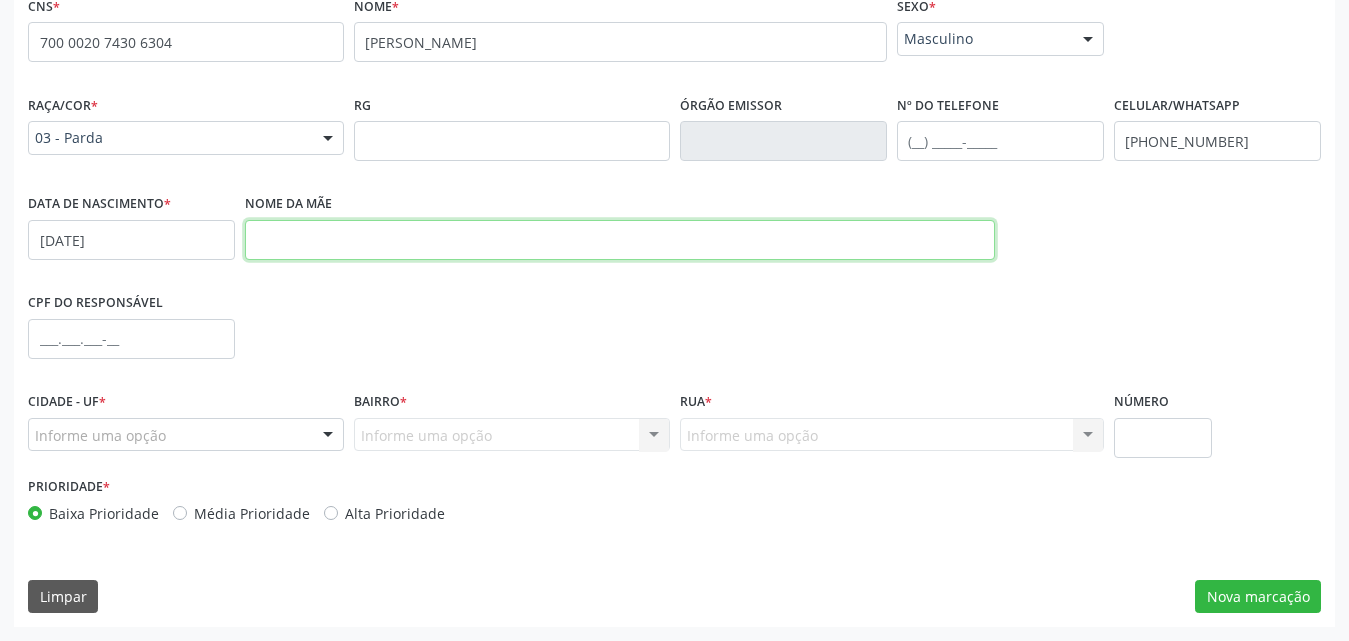 paste on "Nadia Rodrigues Rocha" 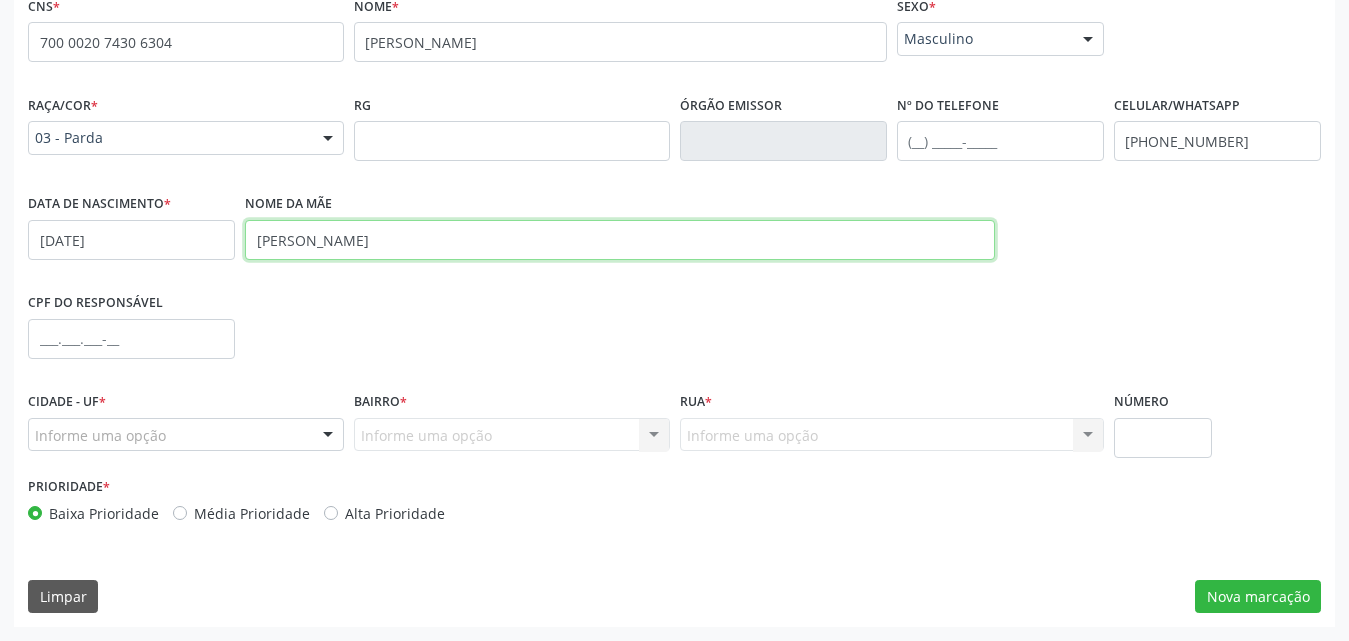 type on "Nadia Rodrigues Rocha" 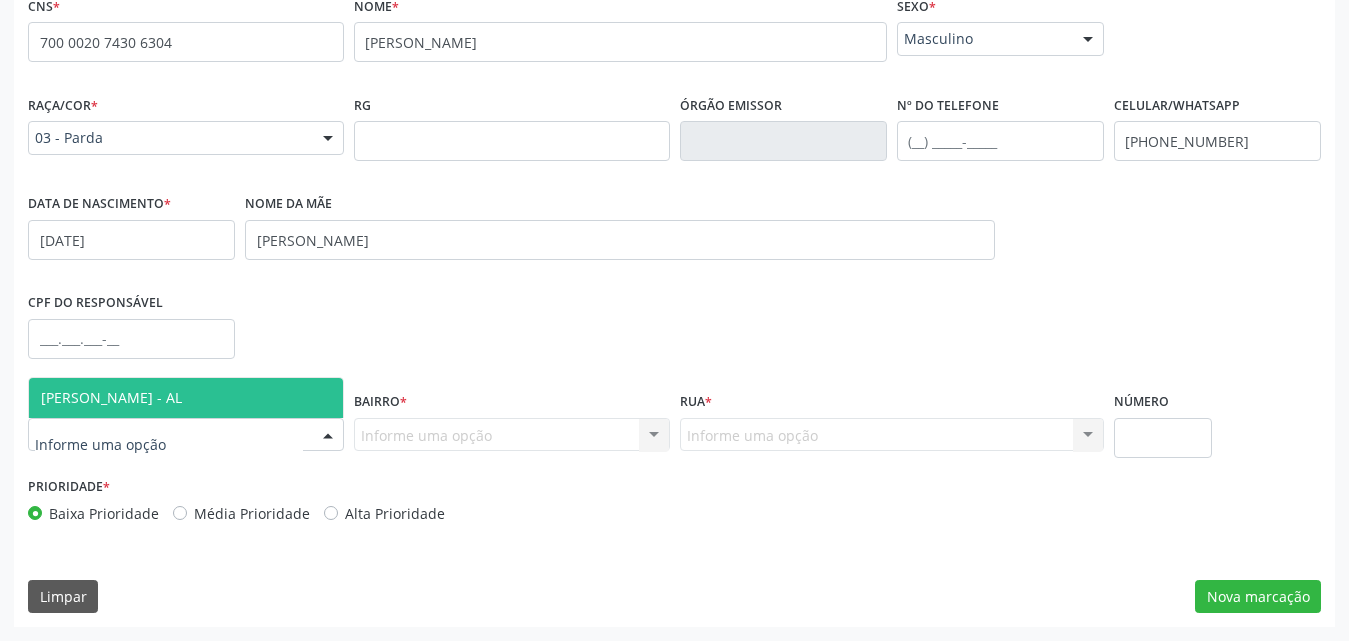 click at bounding box center [328, 436] 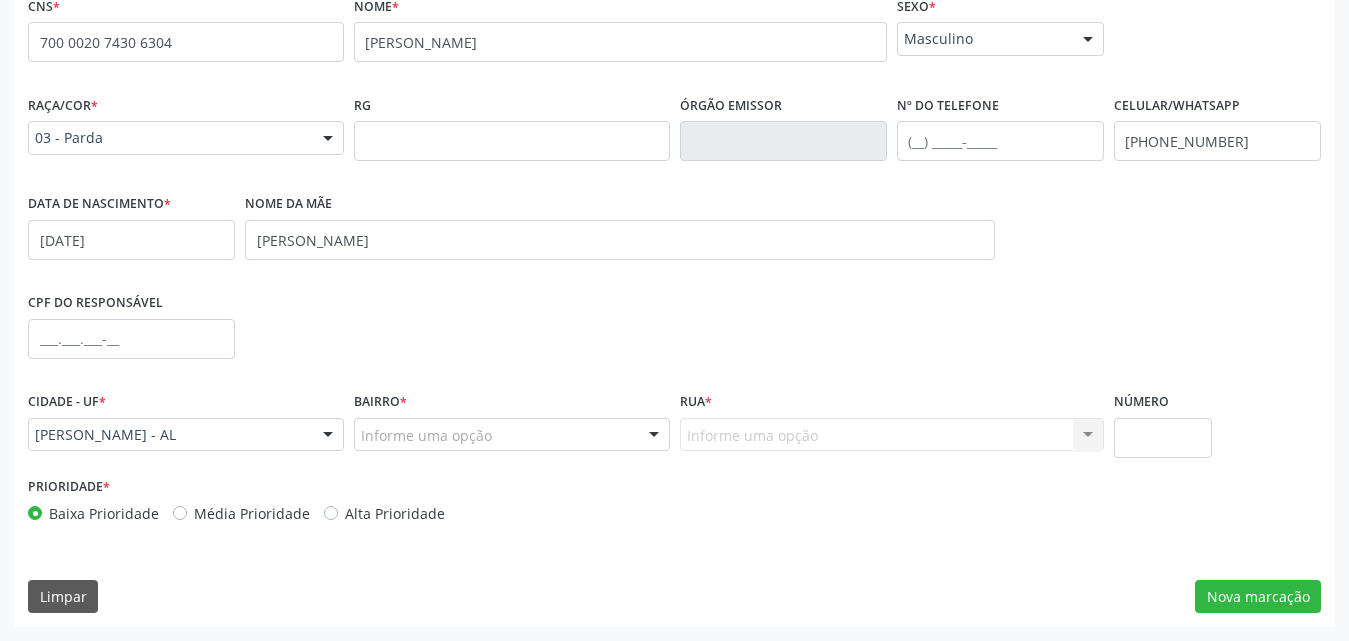 click on "Informe uma opção" at bounding box center (512, 435) 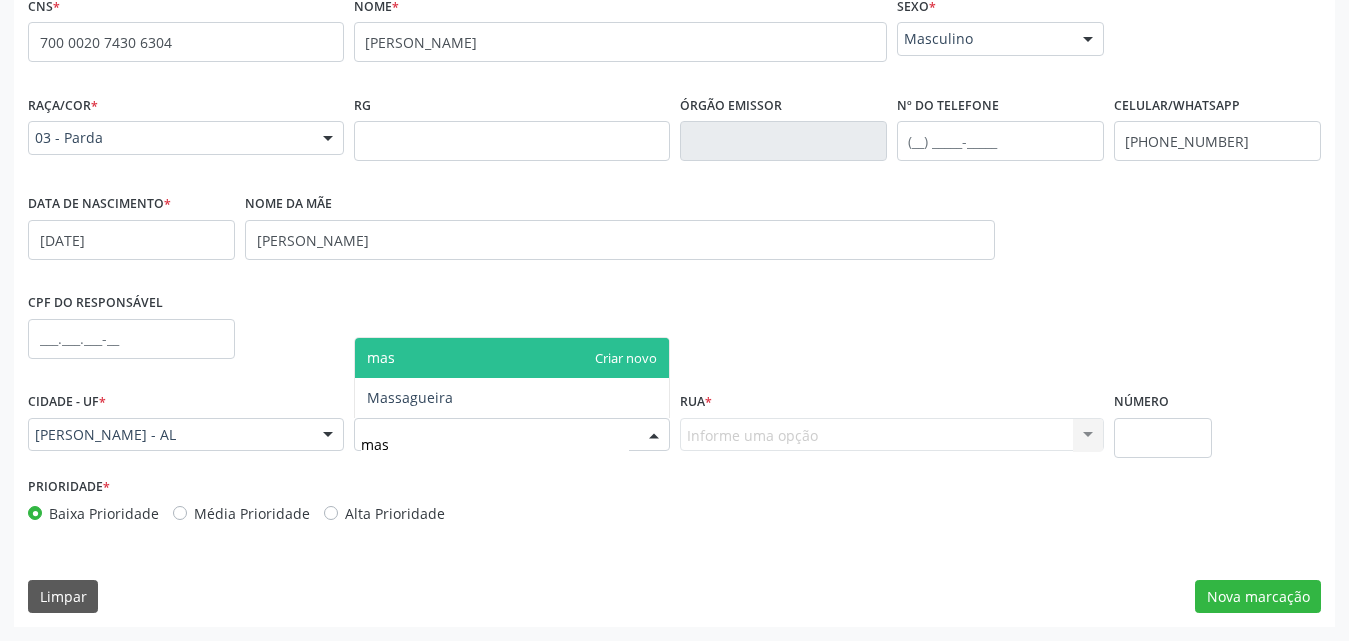 type on "mass" 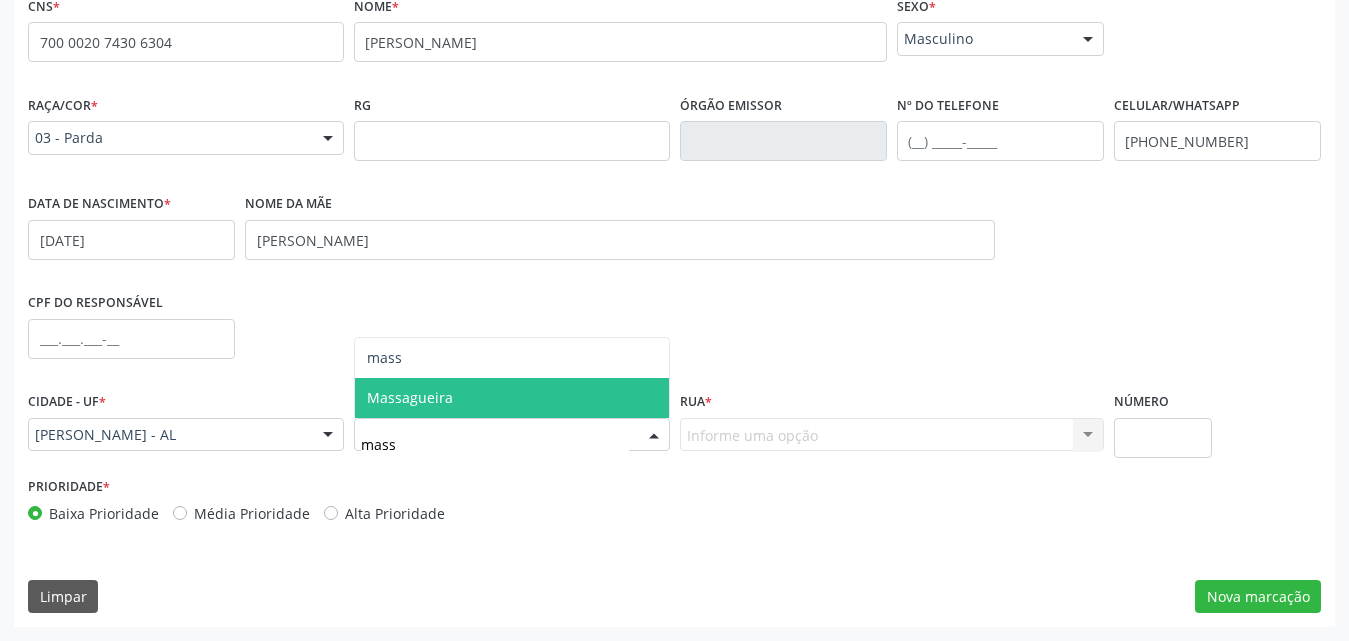 click on "Massagueira" at bounding box center [512, 398] 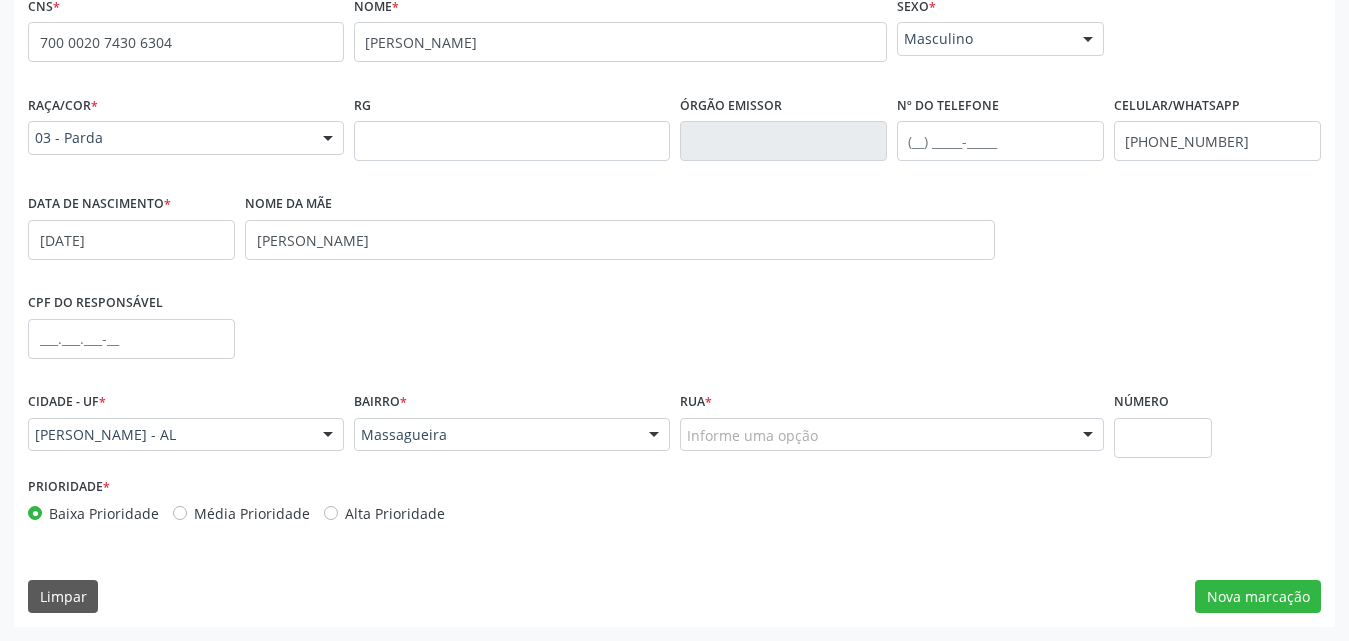 click on "Informe uma opção" at bounding box center (892, 435) 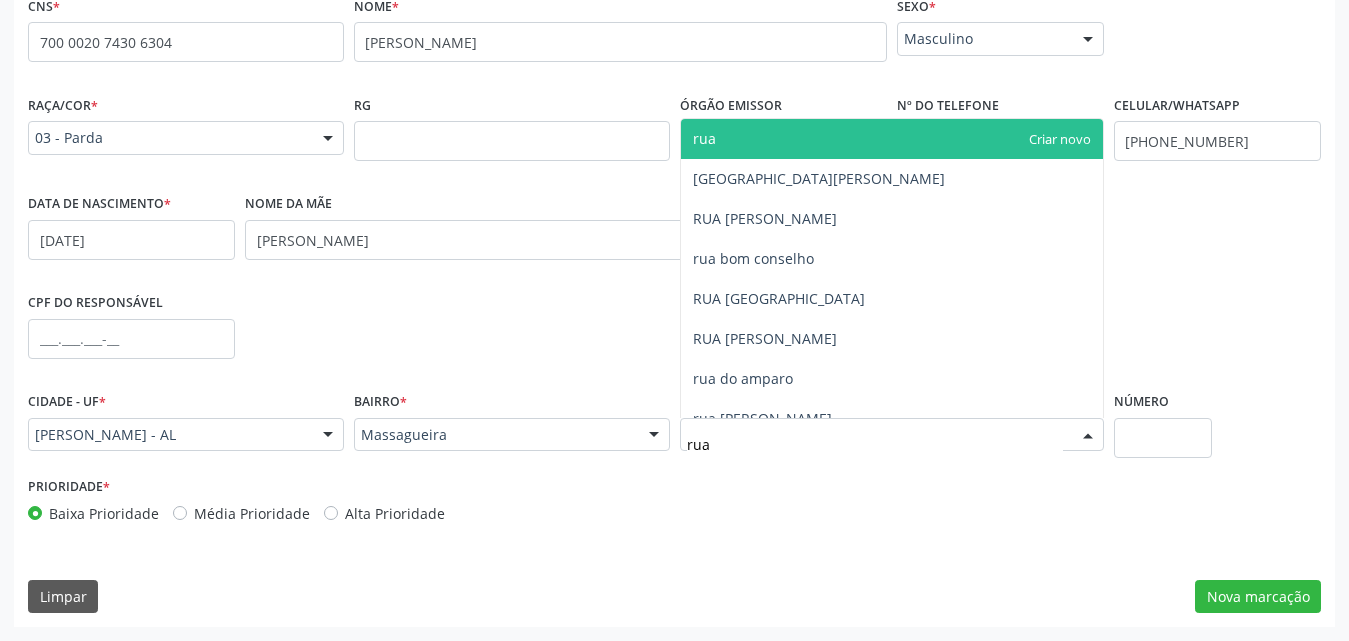 type on "rua n" 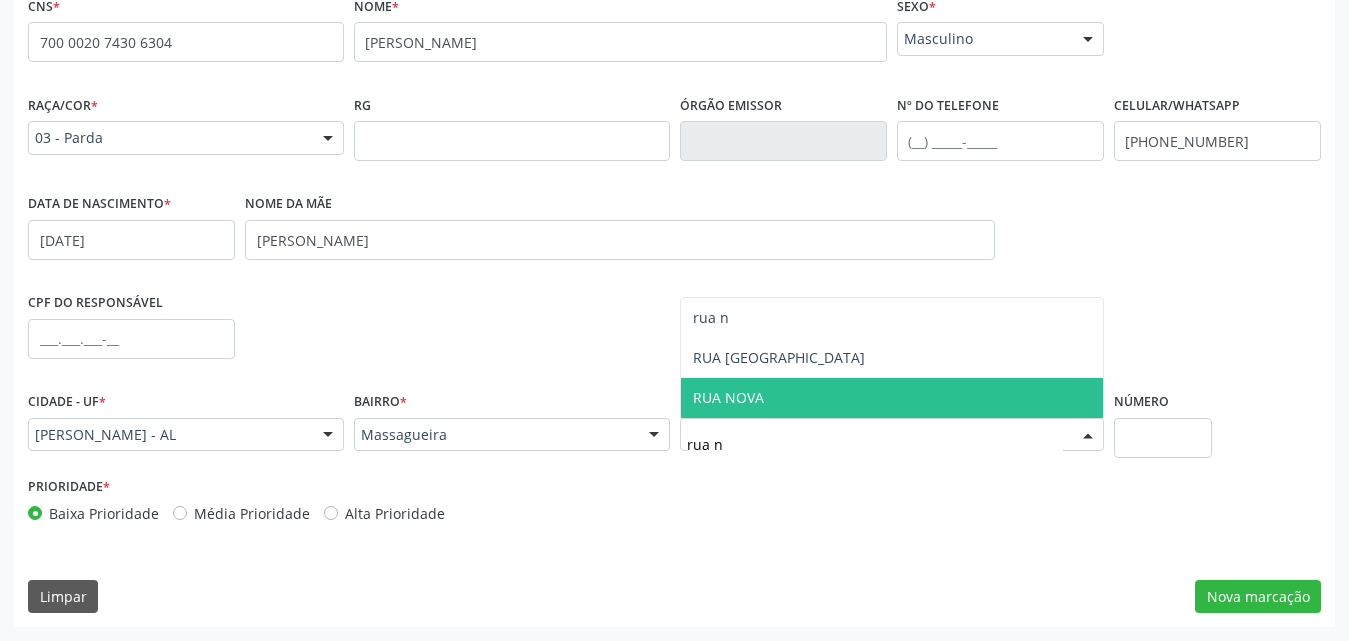 click on "RUA NOVA" at bounding box center [892, 398] 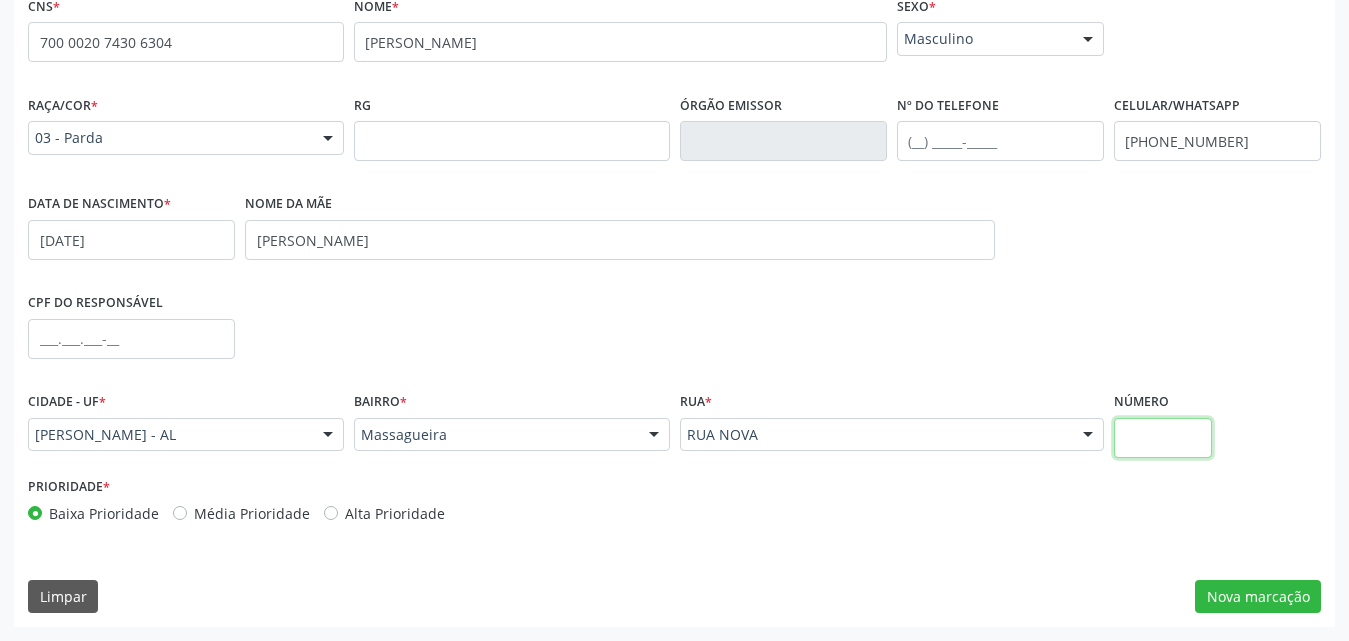click at bounding box center [1163, 438] 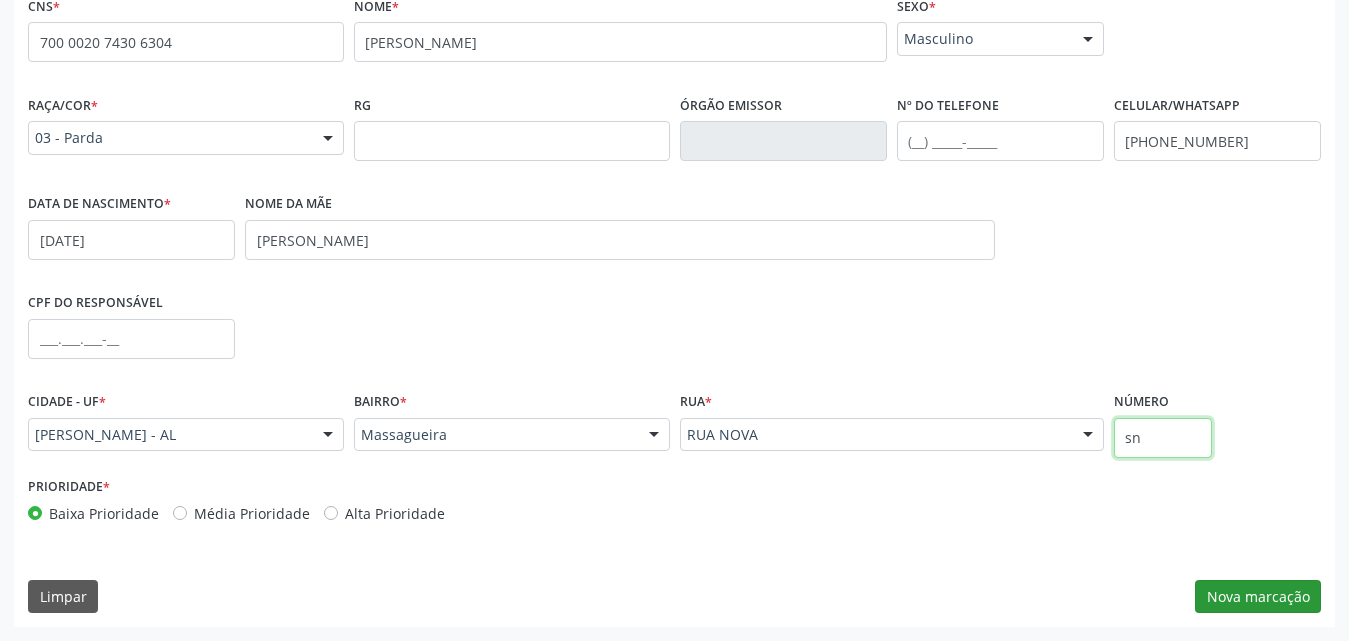 type on "sn" 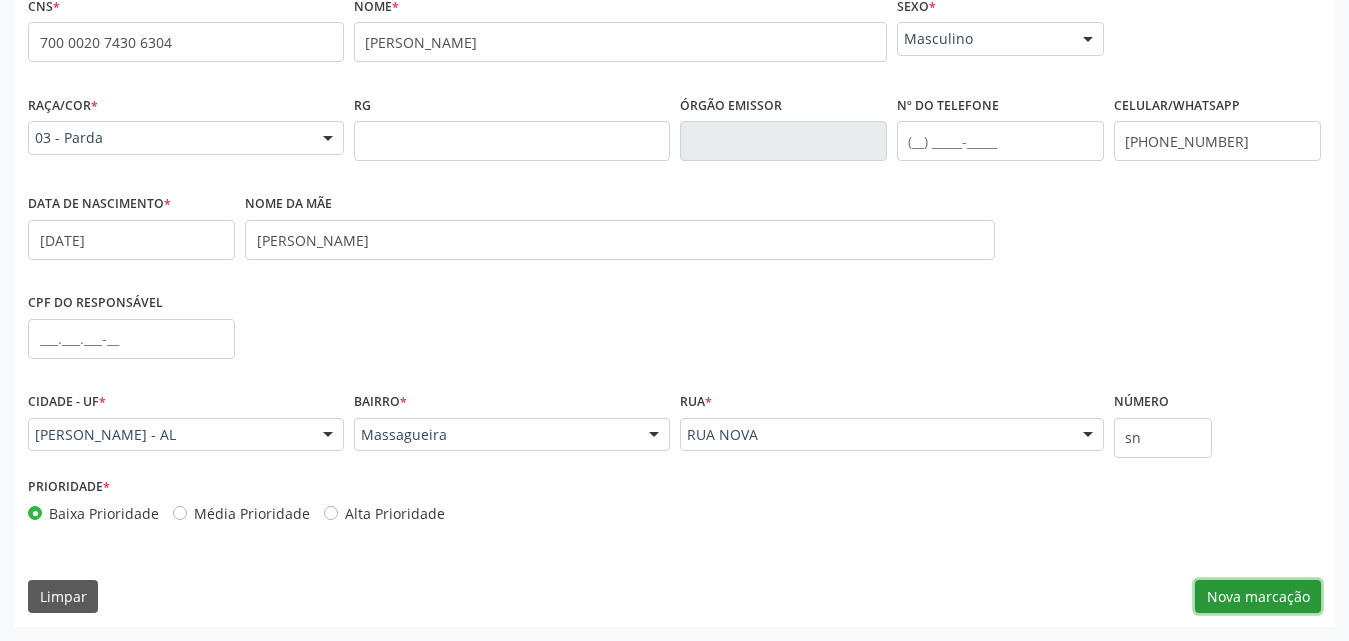 click on "Nova marcação" at bounding box center [1258, 597] 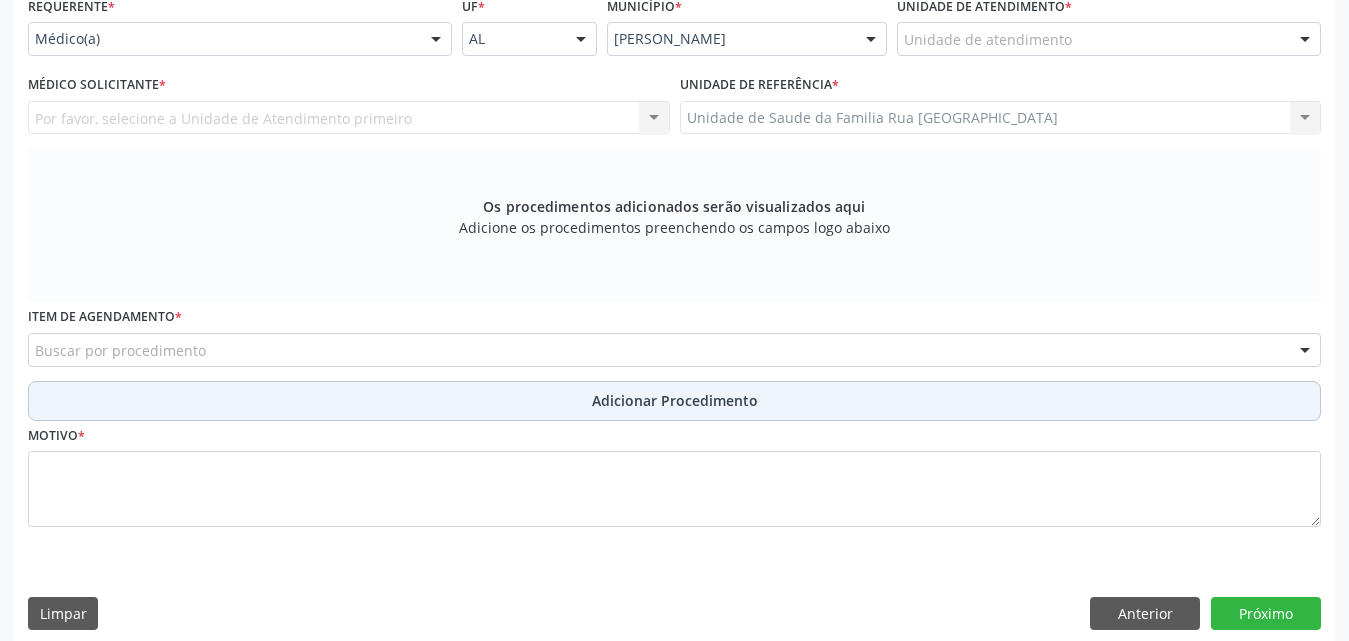 scroll, scrollTop: 271, scrollLeft: 0, axis: vertical 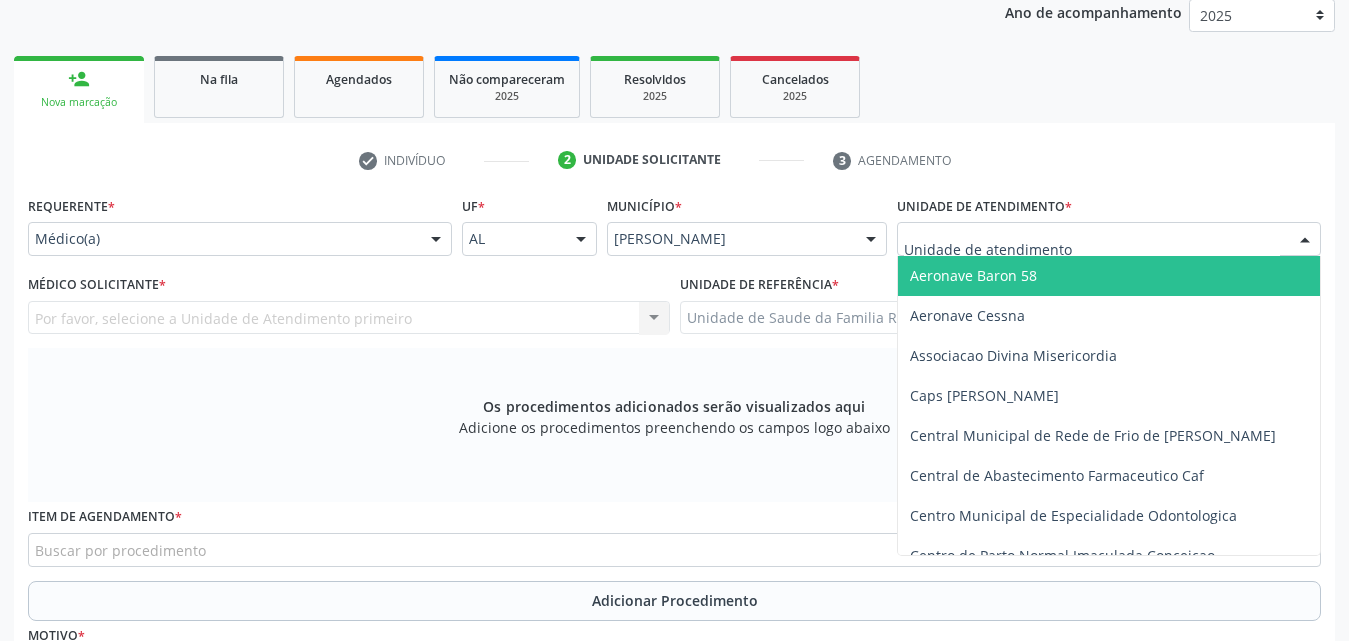 click at bounding box center (1109, 239) 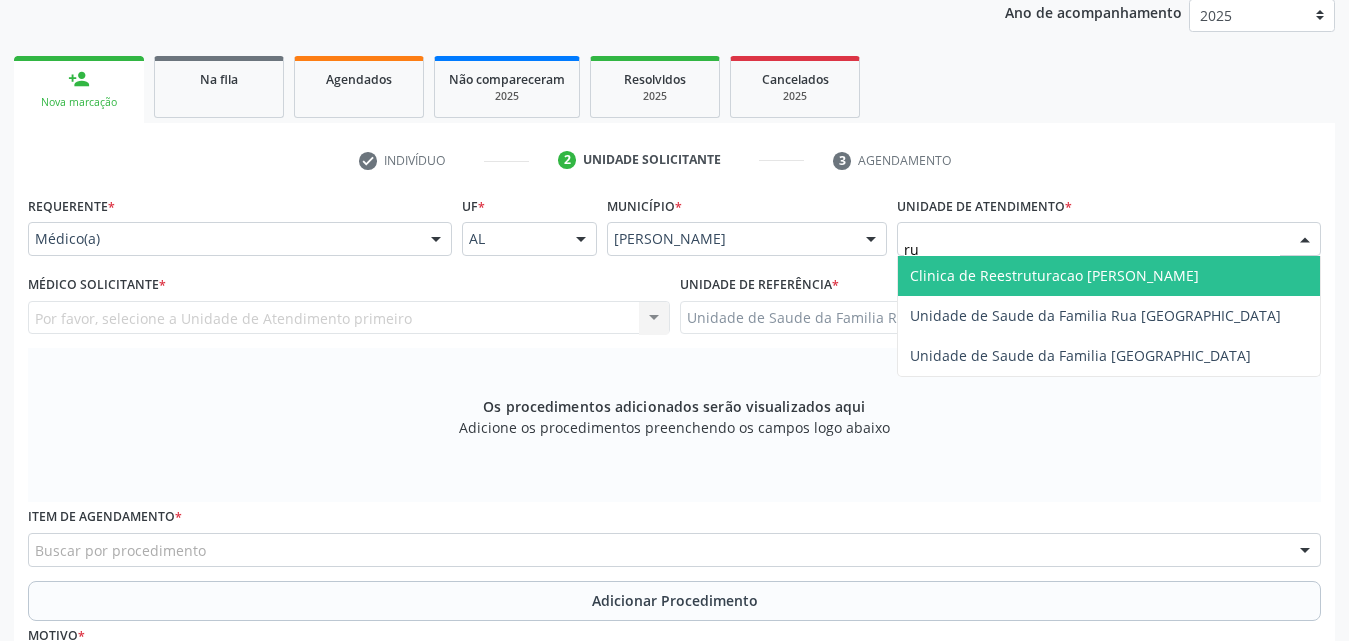 type on "rua" 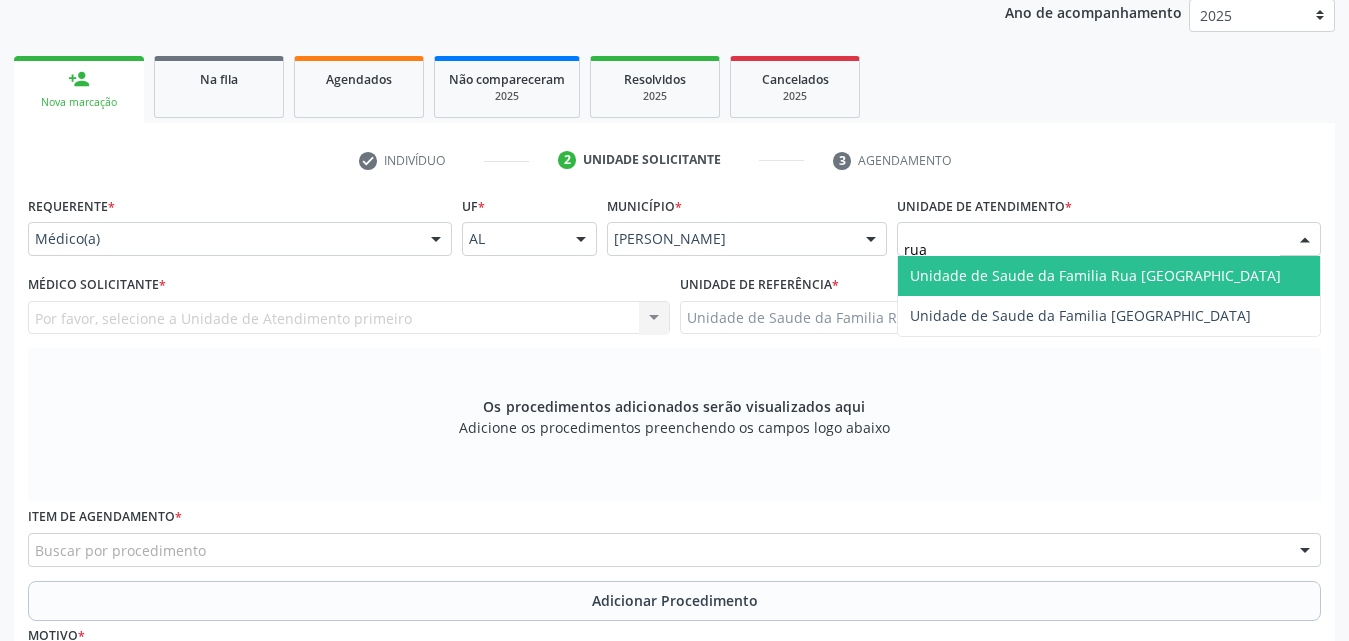 click on "Unidade de Saude da Familia Rua [GEOGRAPHIC_DATA]" at bounding box center [1095, 275] 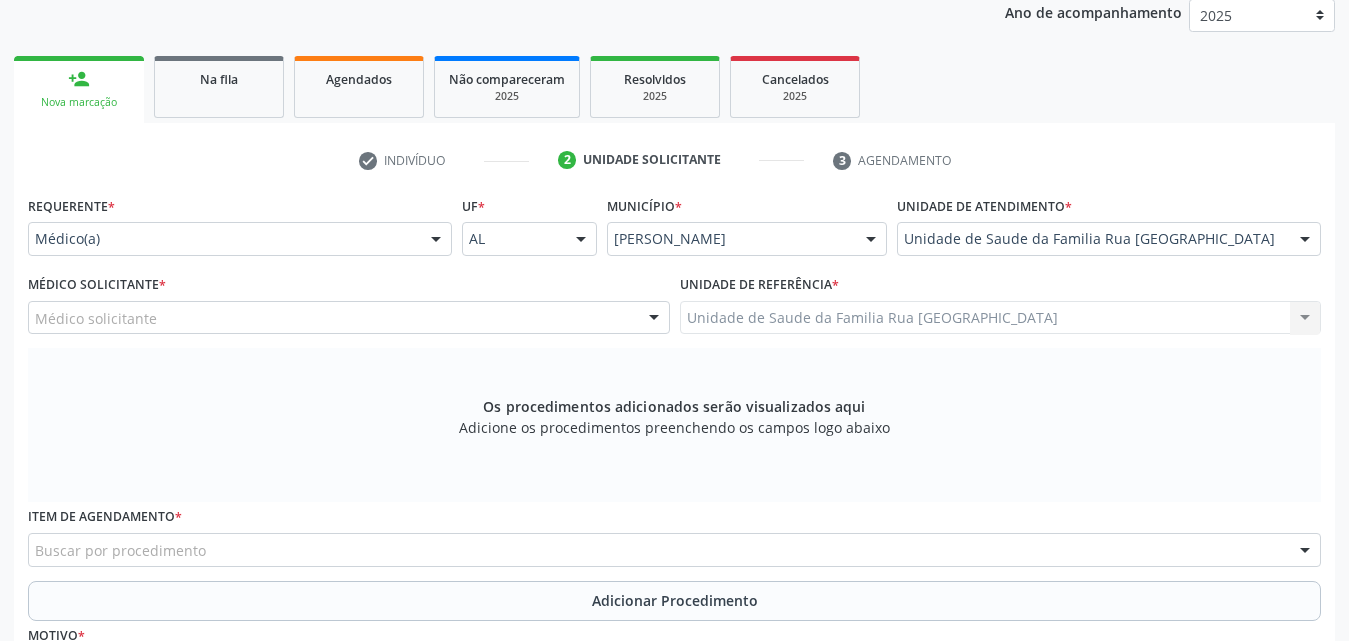 click at bounding box center [654, 319] 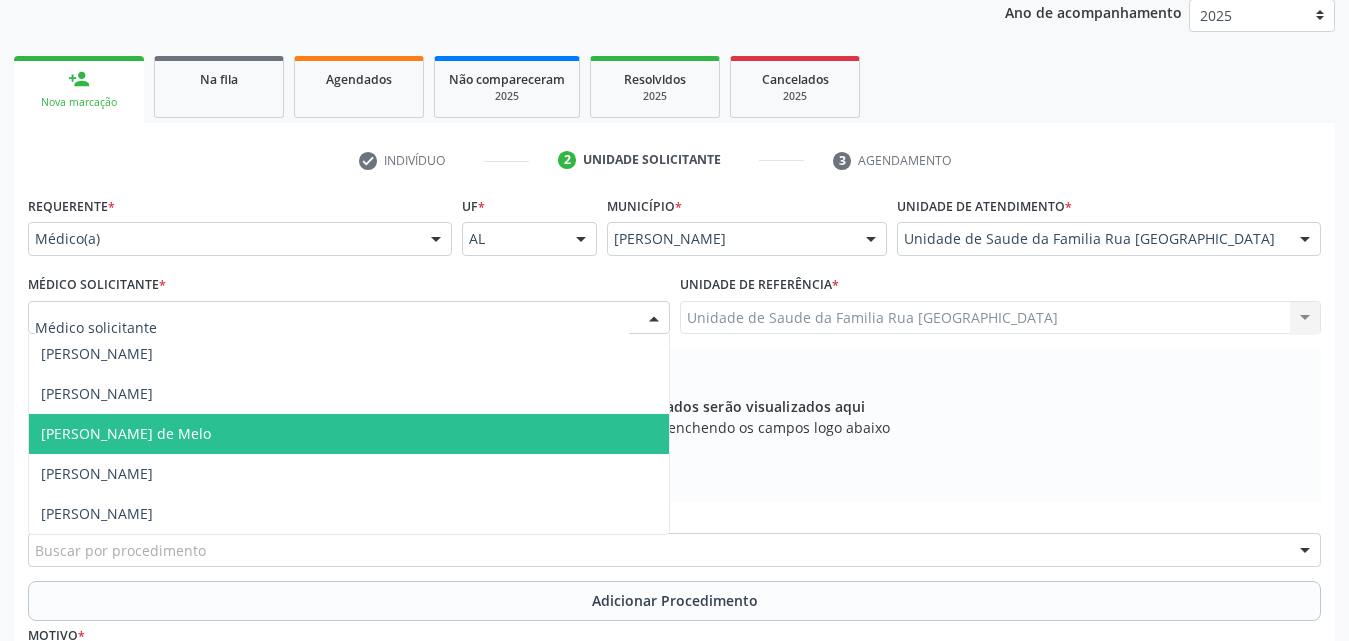click on "[PERSON_NAME] de Melo" at bounding box center (126, 433) 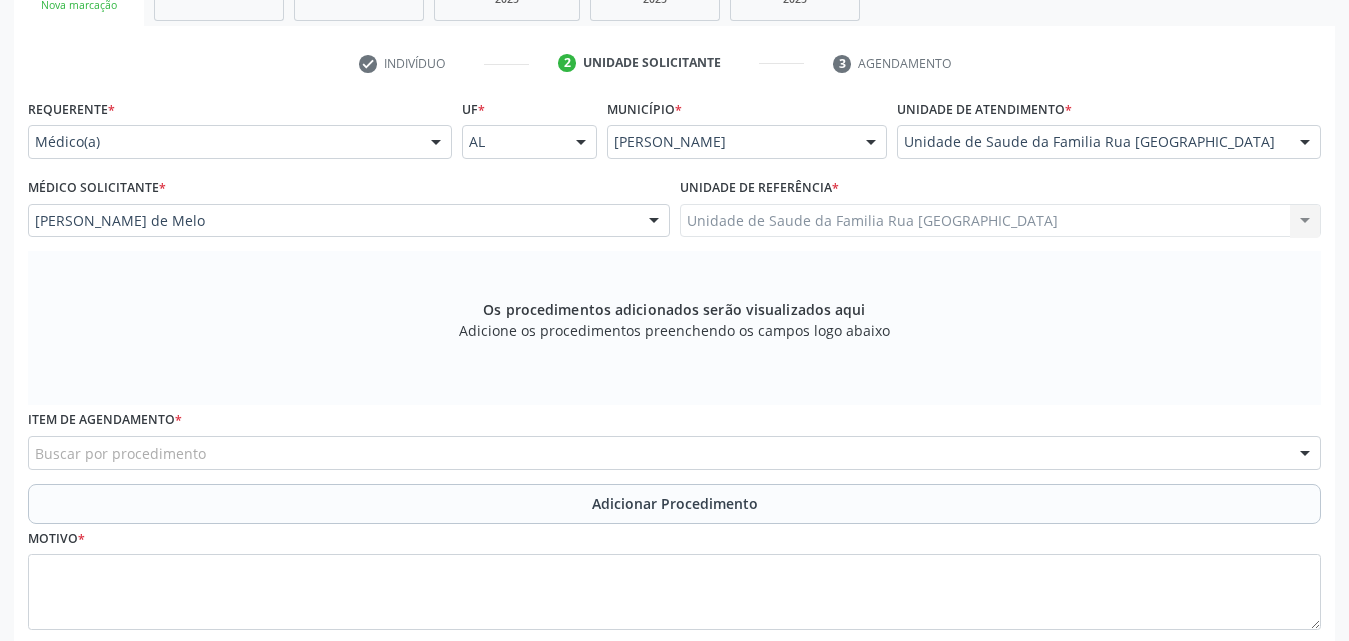 scroll, scrollTop: 488, scrollLeft: 0, axis: vertical 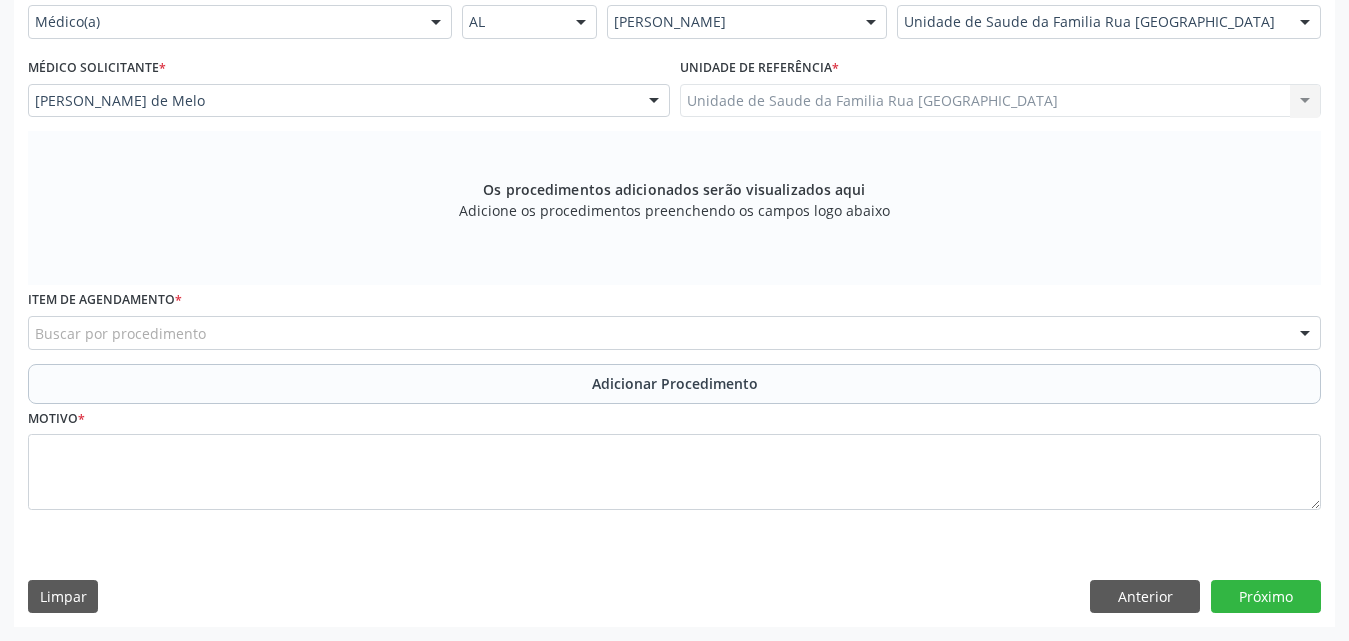 click on "Buscar por procedimento" at bounding box center [674, 333] 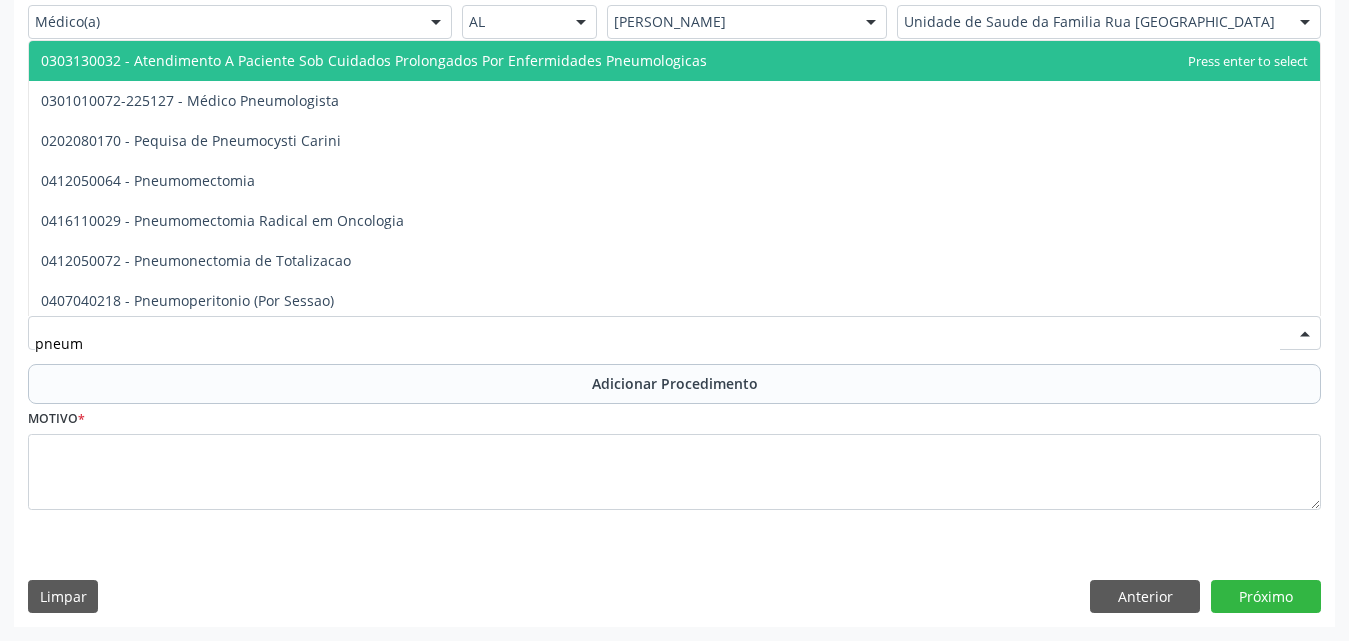 type on "pneumo" 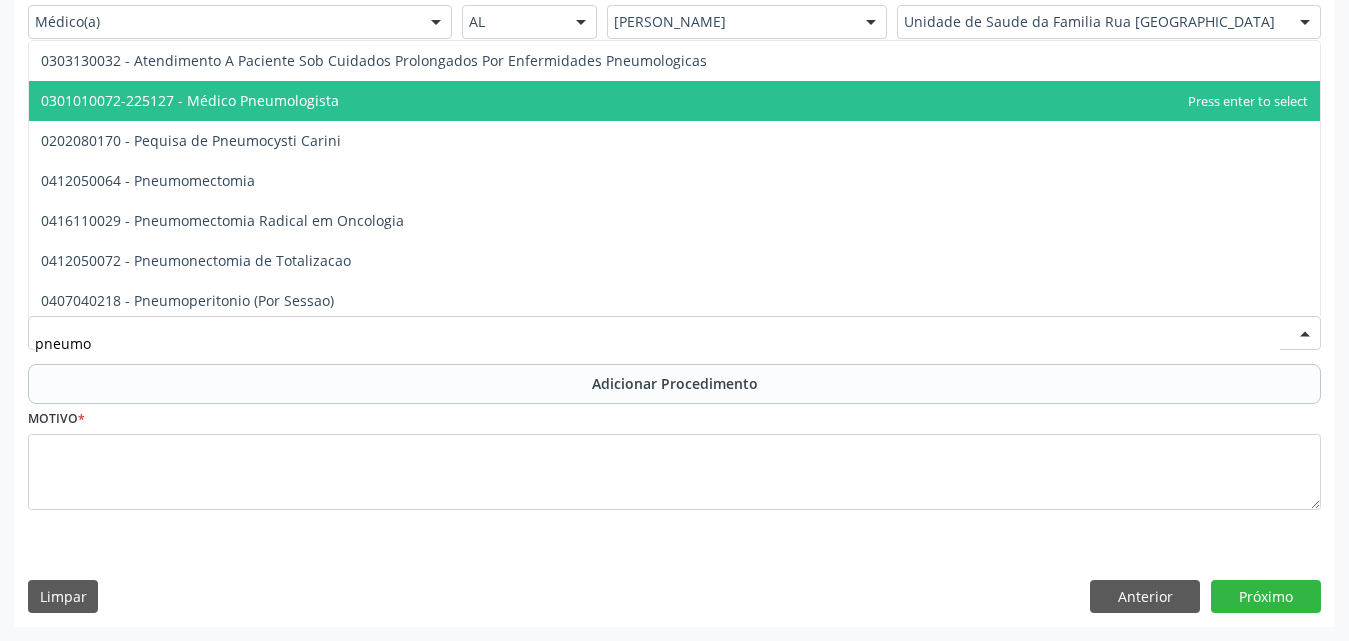 click on "0301010072-225127 - Médico Pneumologista" at bounding box center [190, 100] 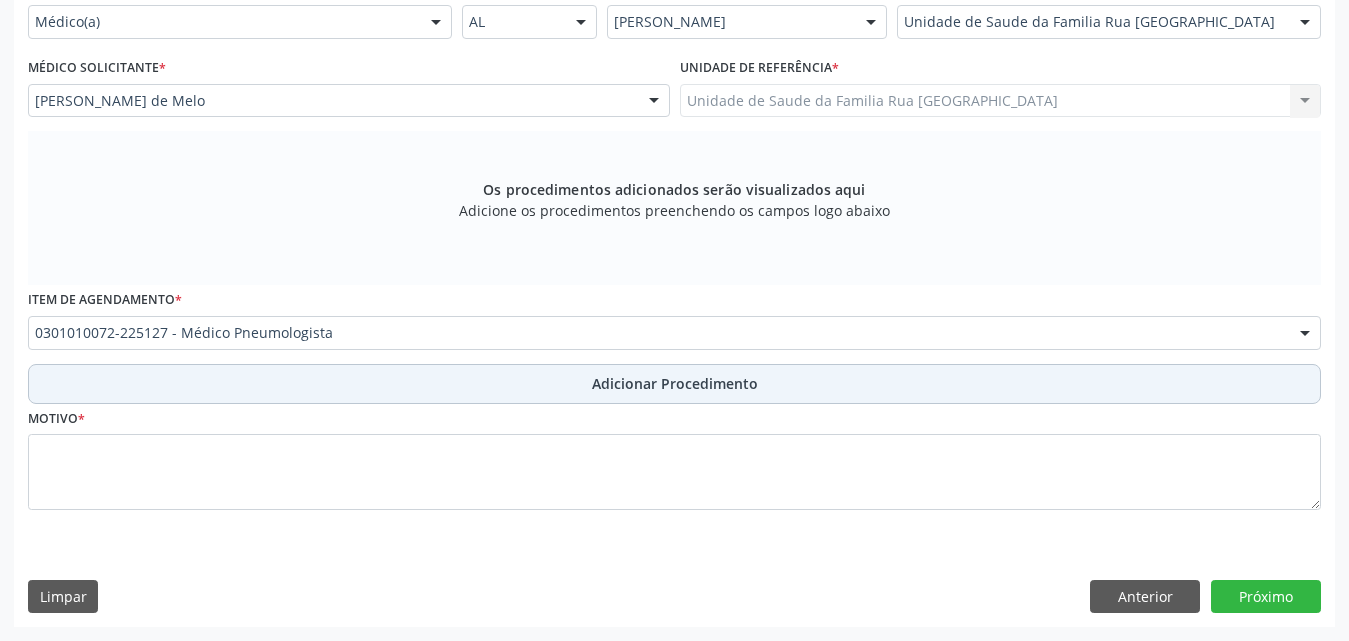 click on "Adicionar Procedimento" at bounding box center (675, 383) 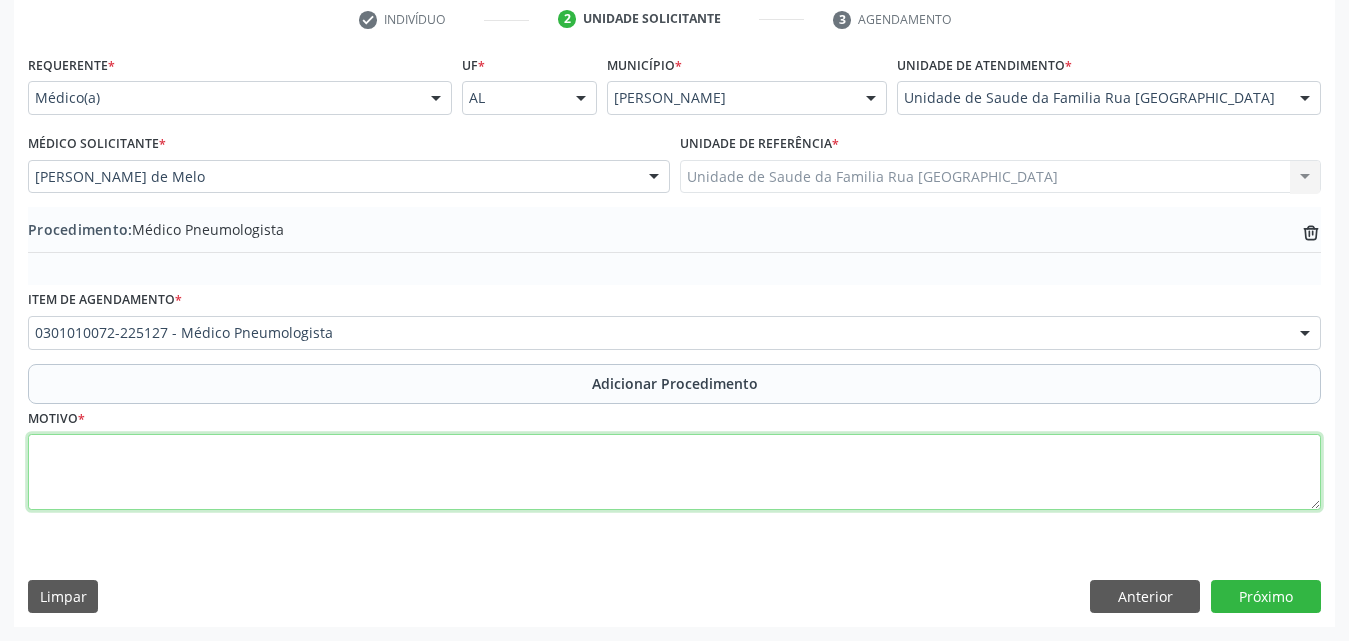 click at bounding box center [674, 472] 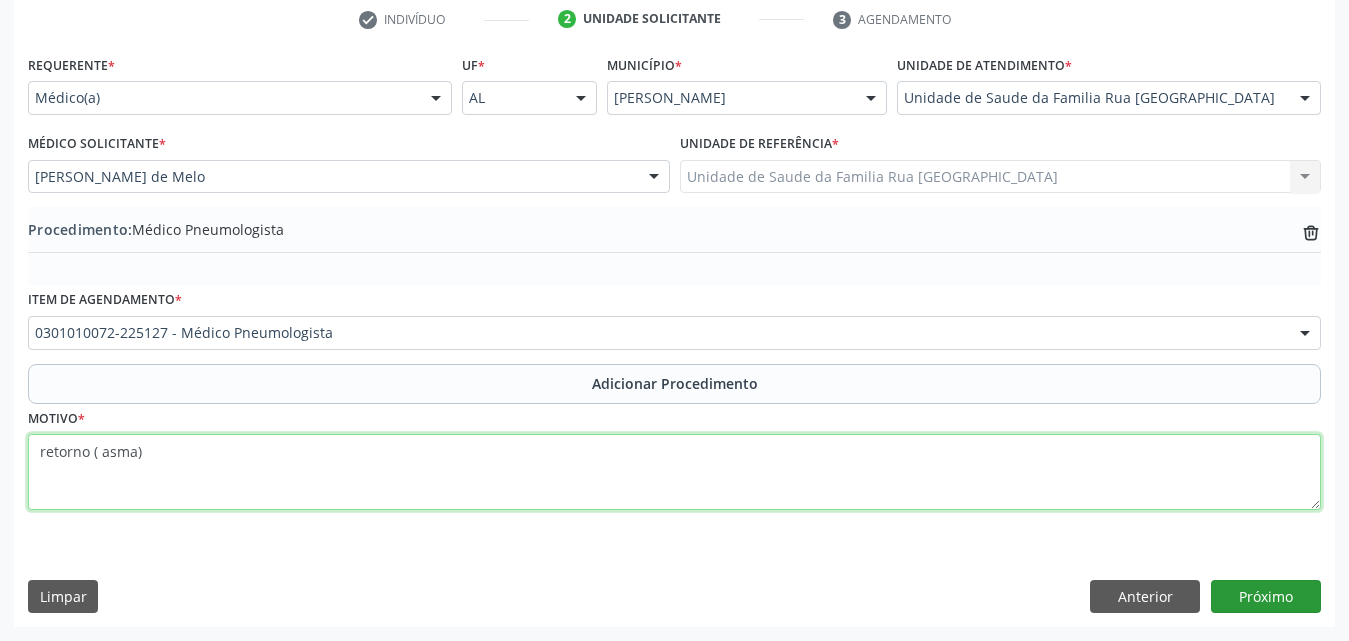 type on "retorno ( asma)" 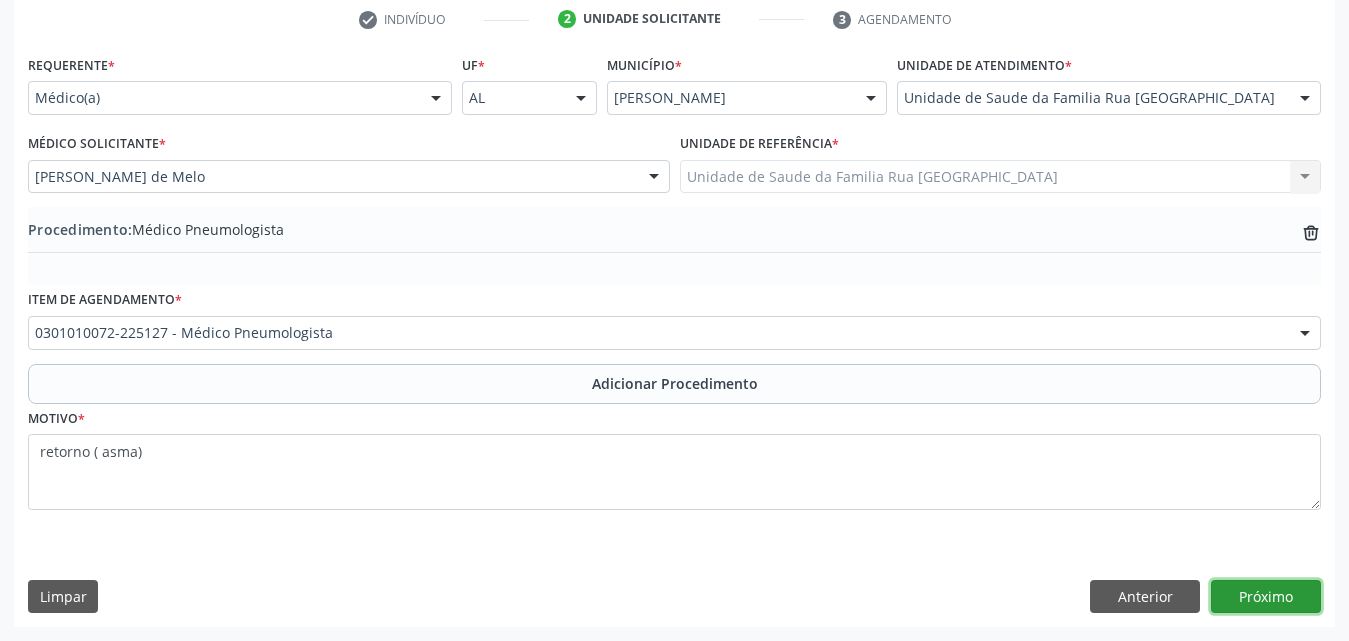 click on "Próximo" at bounding box center (1266, 597) 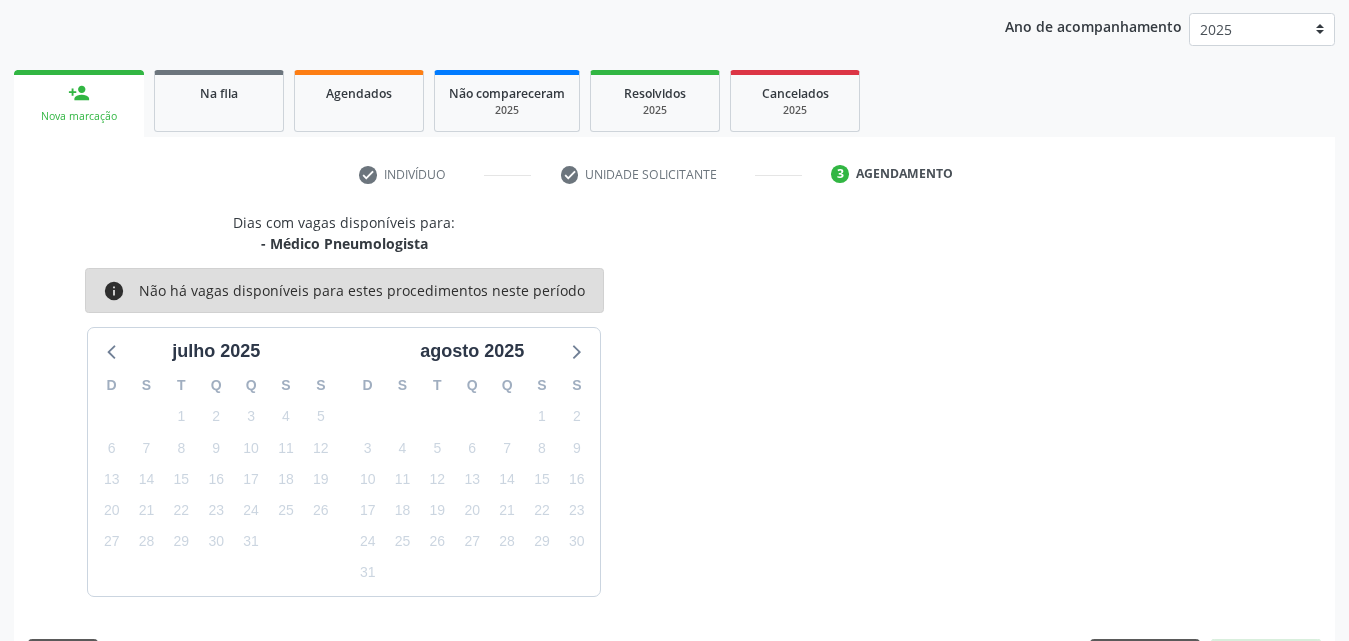 scroll, scrollTop: 316, scrollLeft: 0, axis: vertical 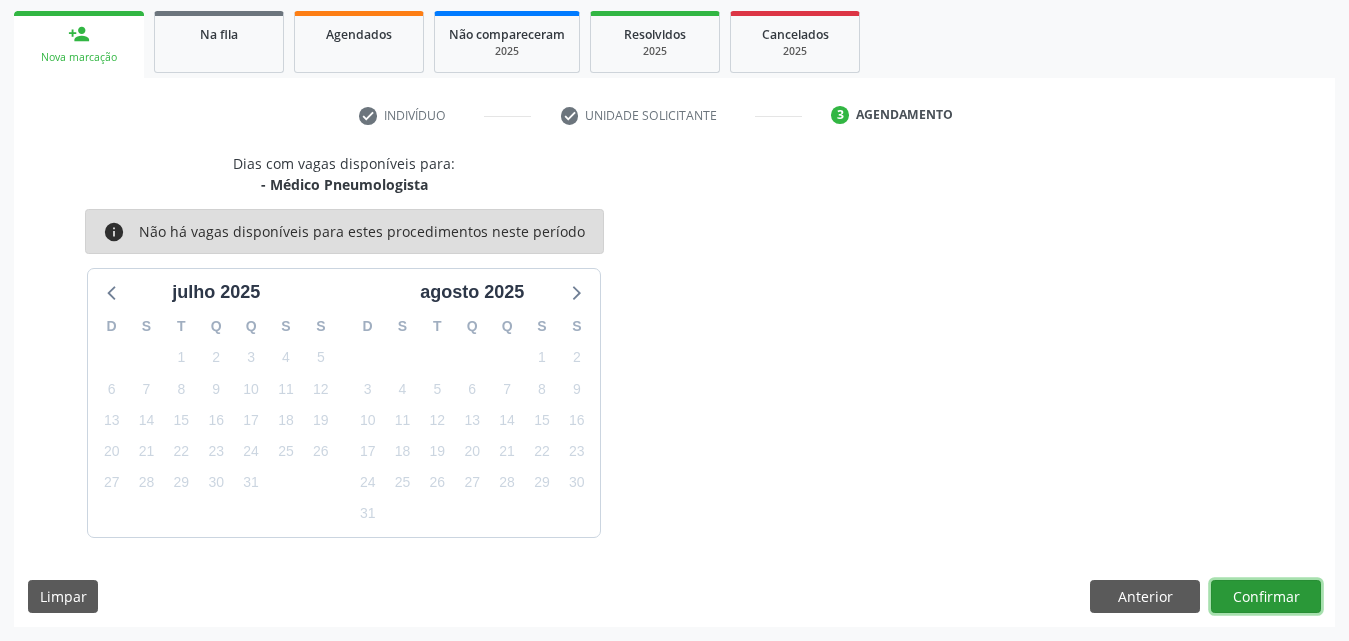 click on "Confirmar" at bounding box center [1266, 597] 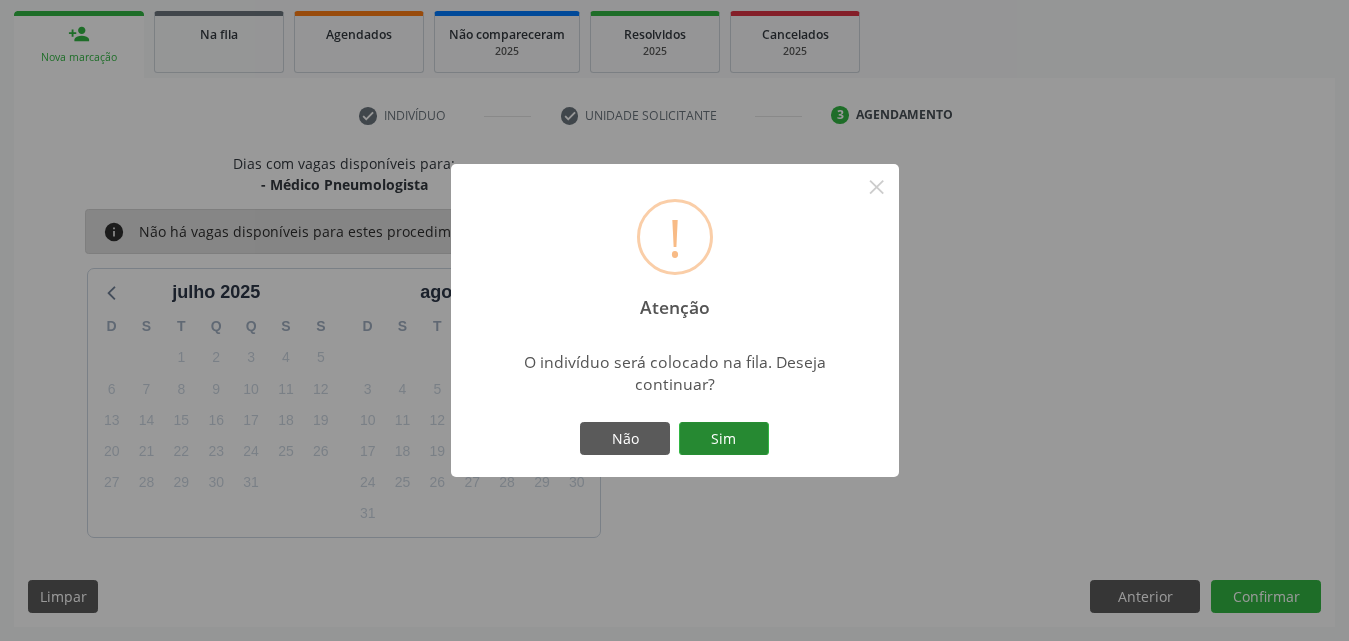 click on "Sim" at bounding box center [724, 439] 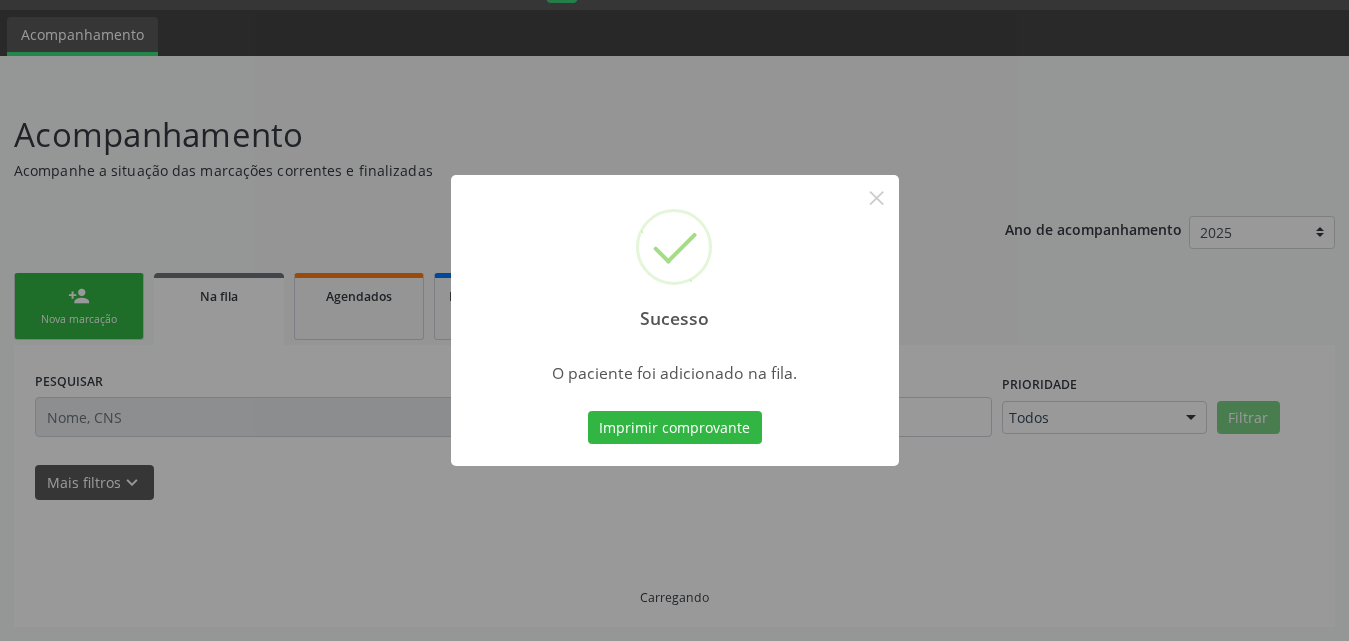 scroll, scrollTop: 54, scrollLeft: 0, axis: vertical 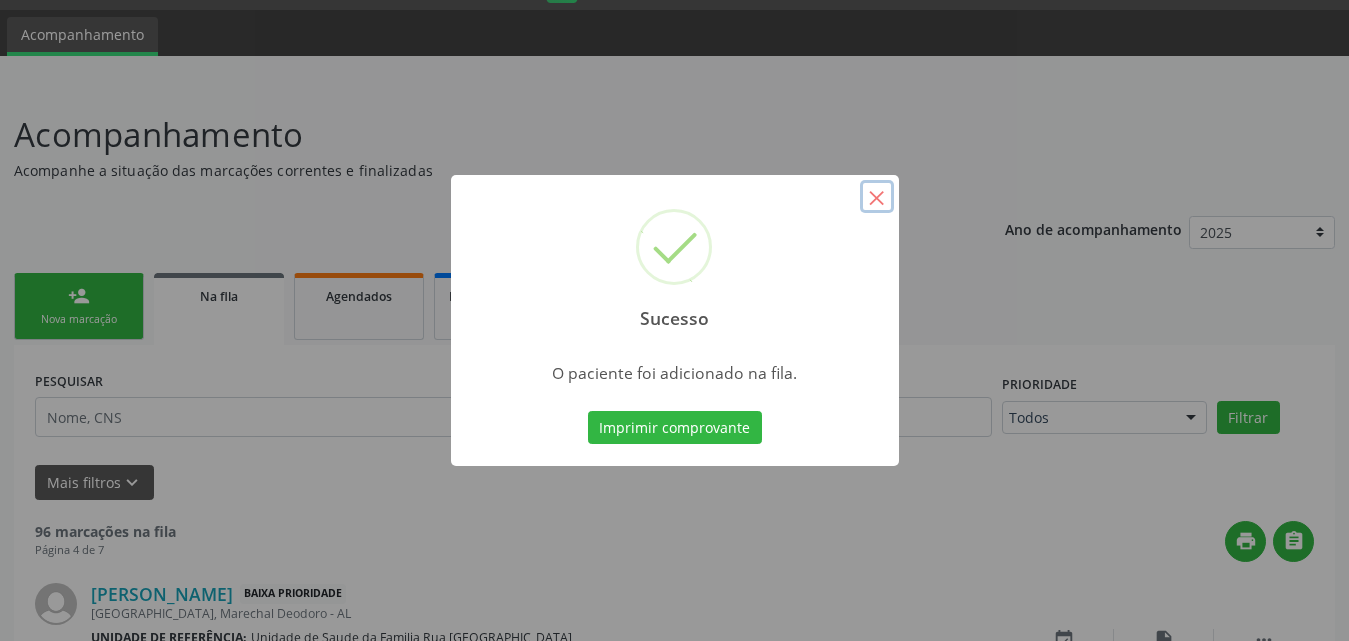 click on "×" at bounding box center [877, 197] 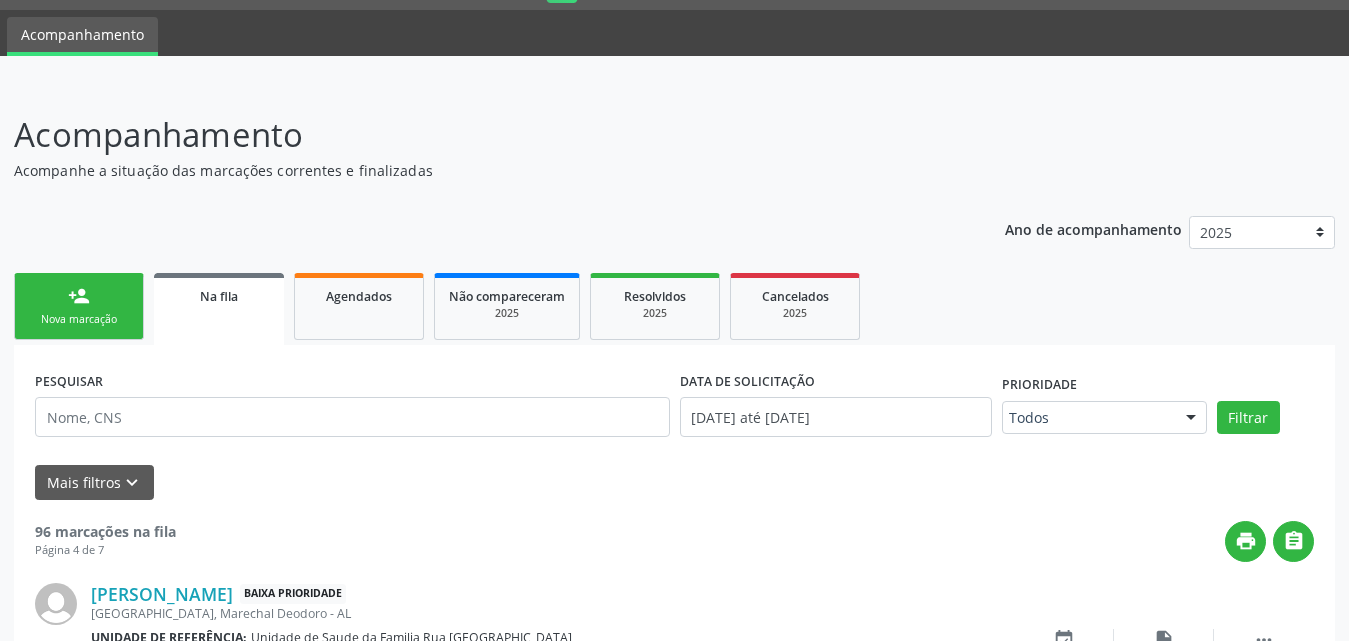 click on "Nova marcação" at bounding box center [79, 319] 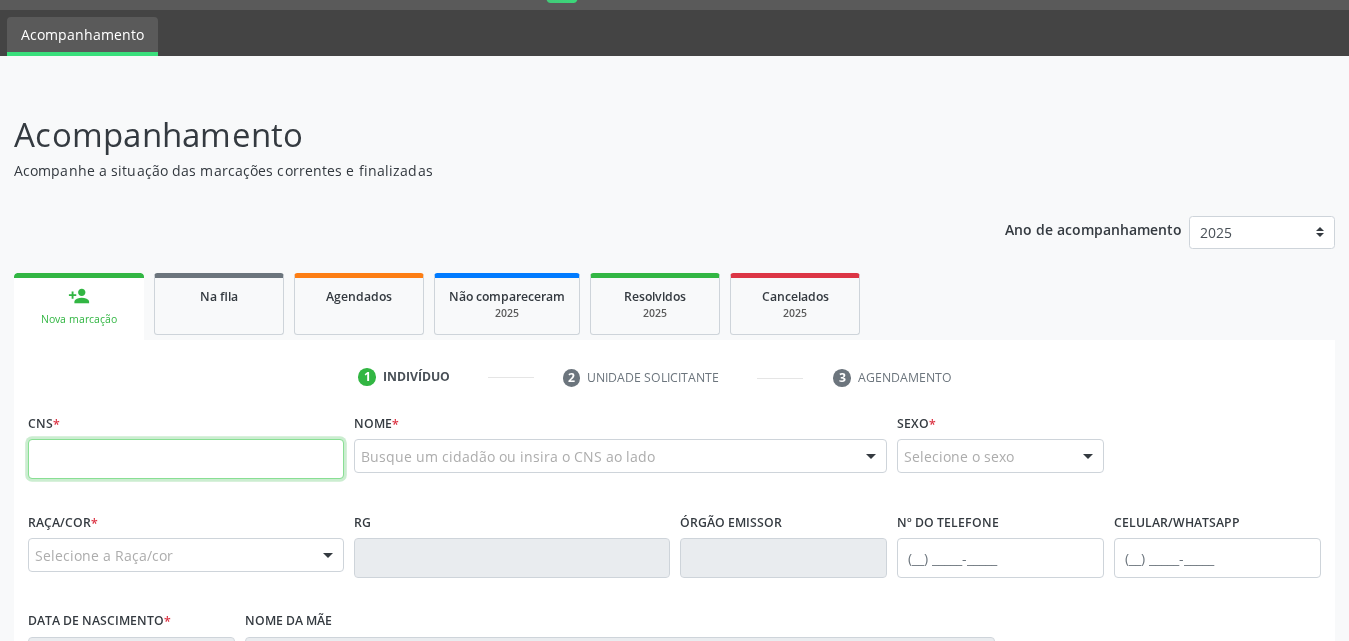 click at bounding box center [186, 459] 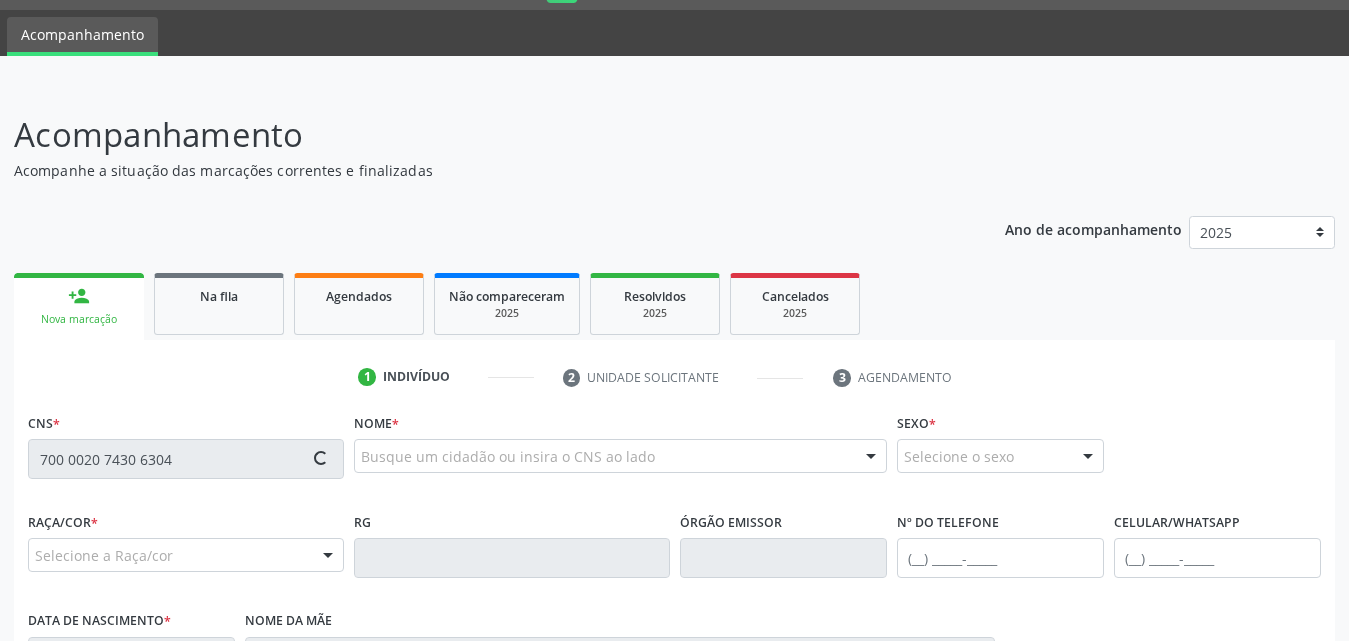 type on "700 0020 7430 6304" 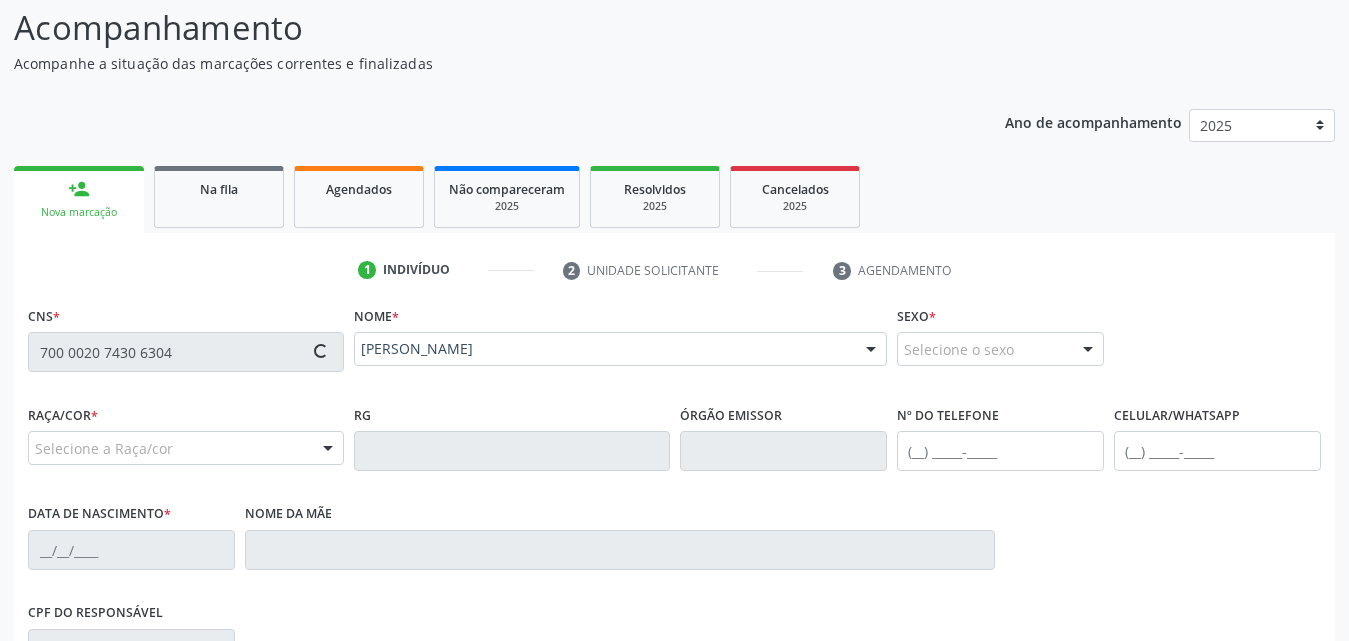 type on "(82) 99304-2827" 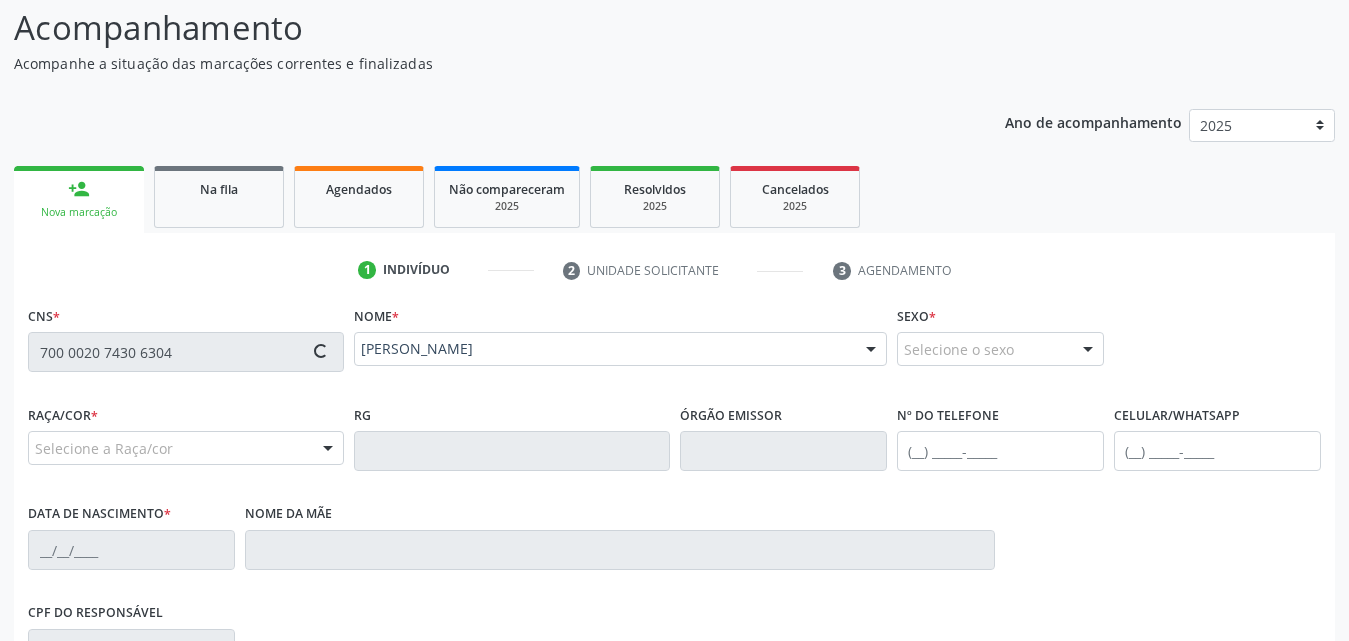 type on "01/01/2005" 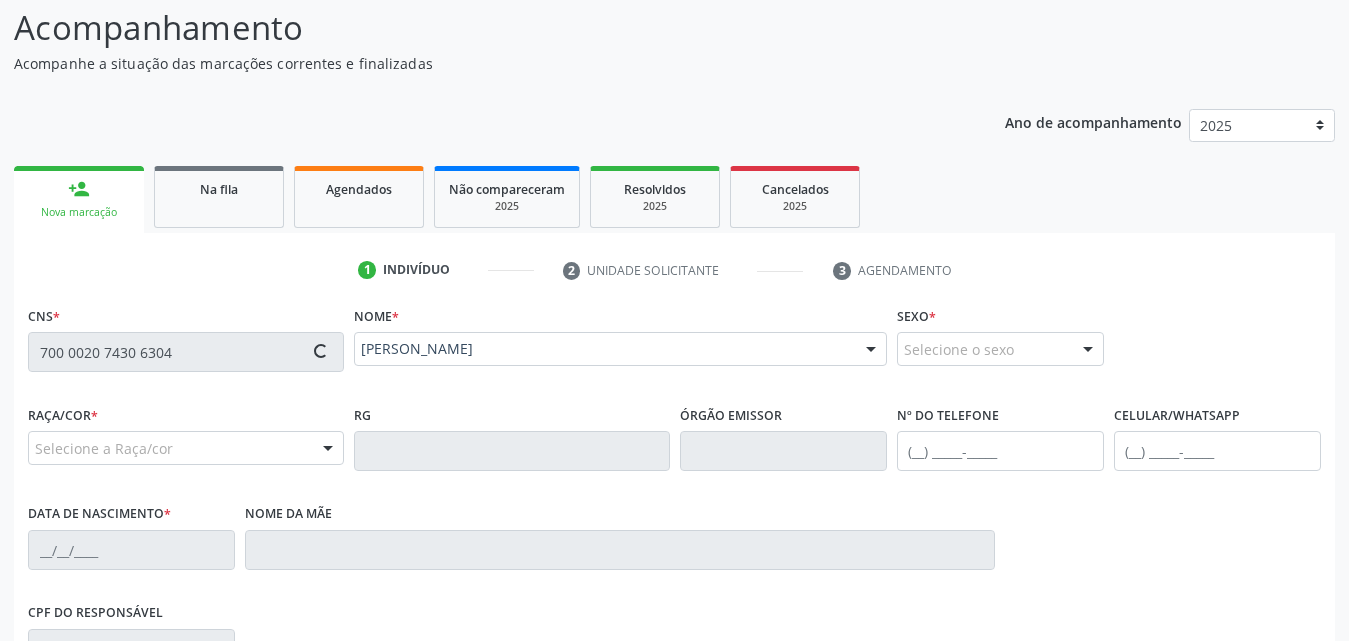 type on "Nadia Rodrigues Rocha" 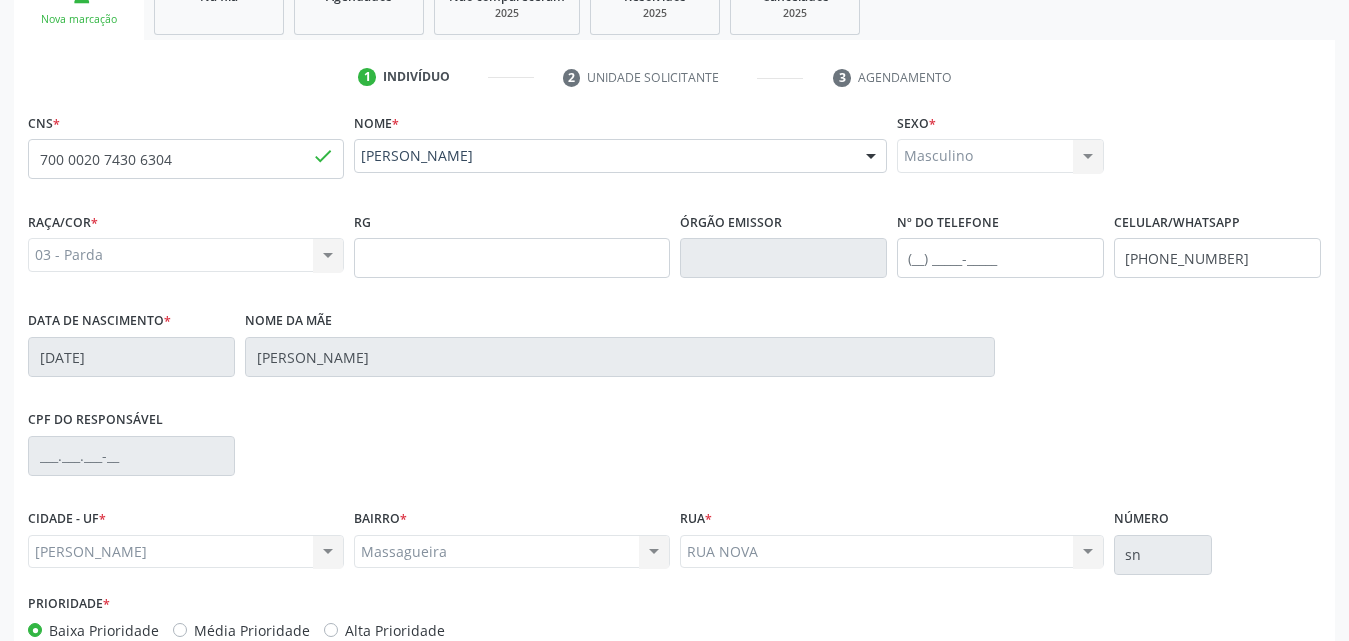 scroll, scrollTop: 471, scrollLeft: 0, axis: vertical 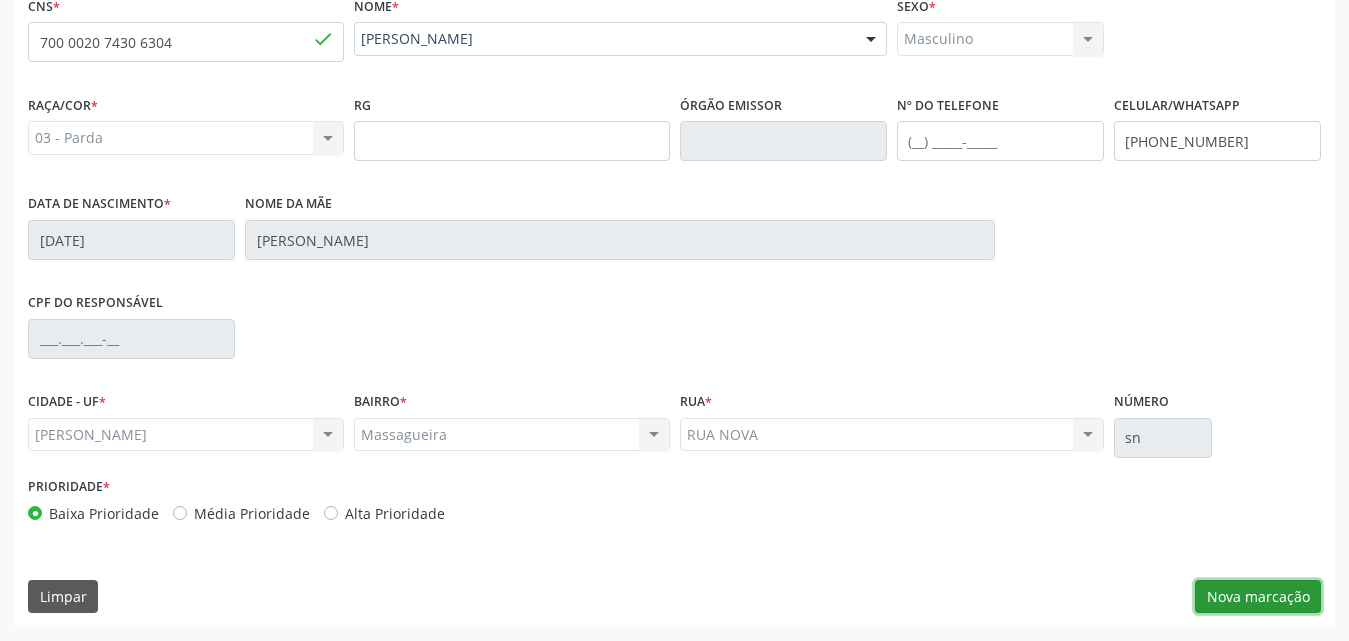 click on "Nova marcação" at bounding box center [1258, 597] 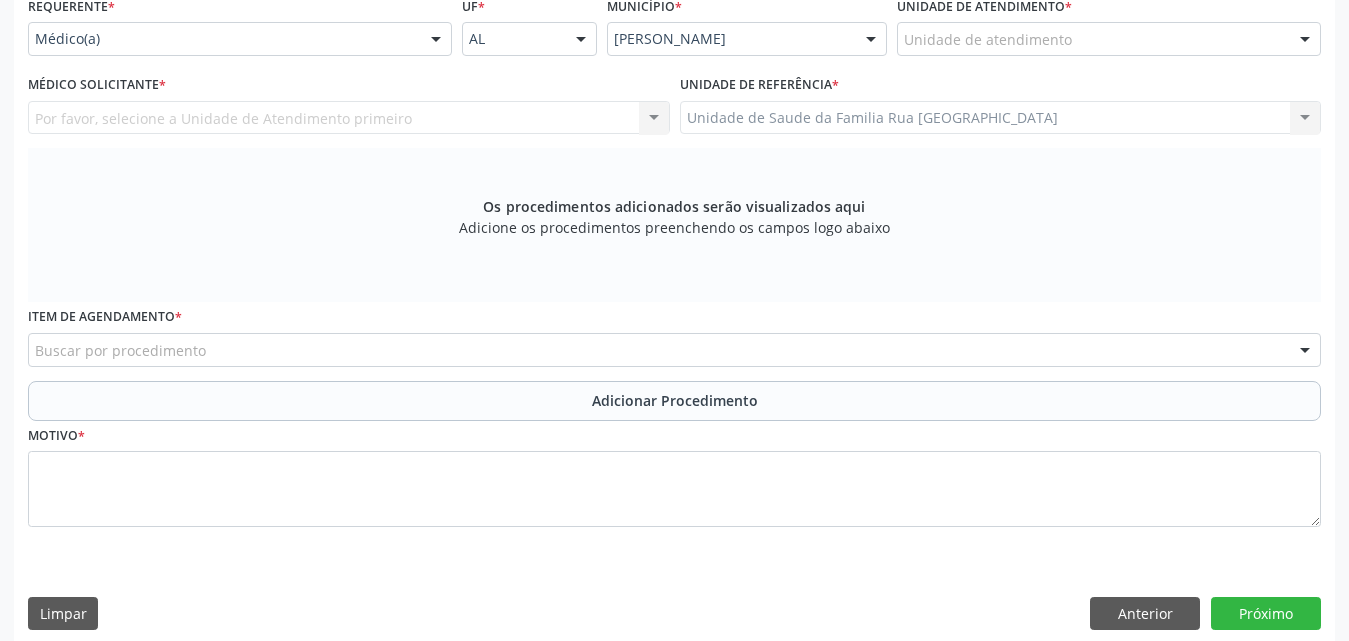 scroll, scrollTop: 171, scrollLeft: 0, axis: vertical 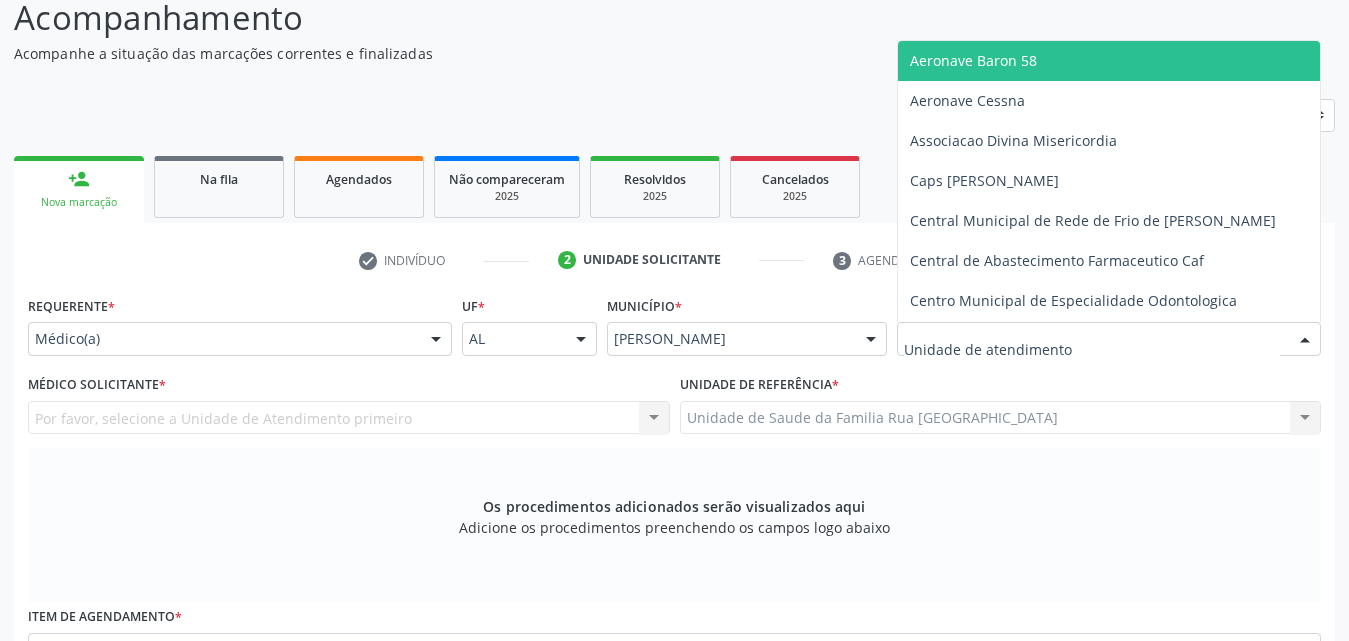 click at bounding box center [1109, 339] 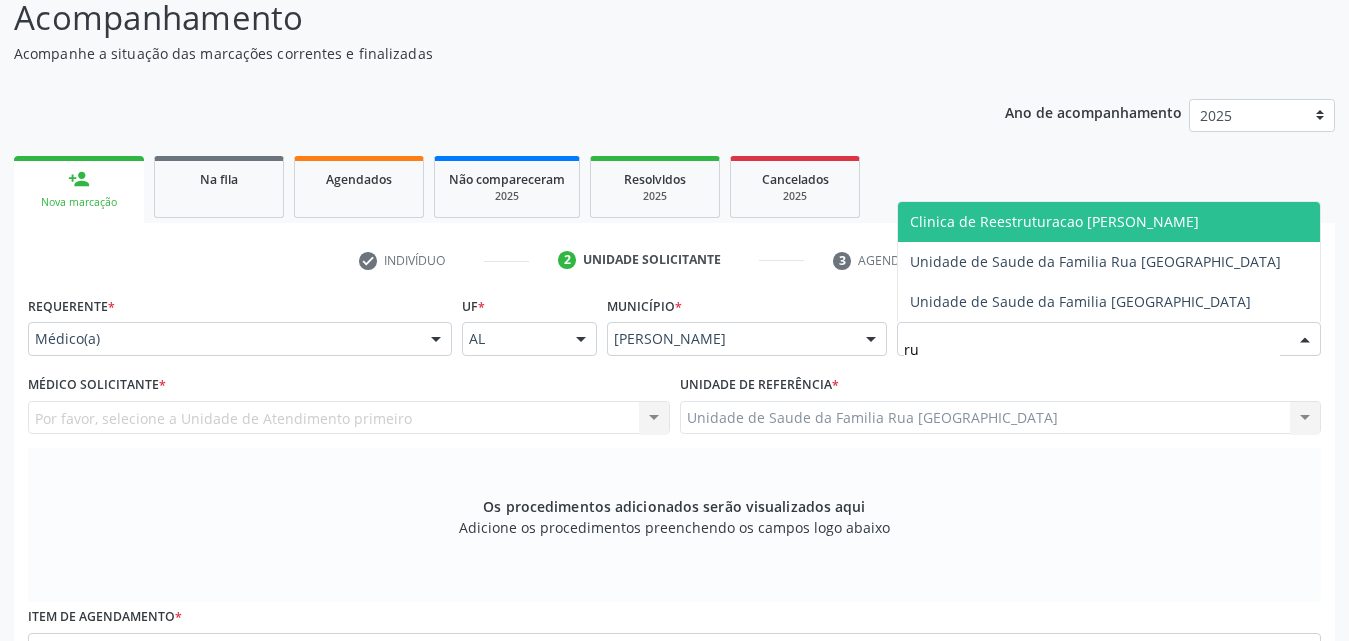 type on "rua" 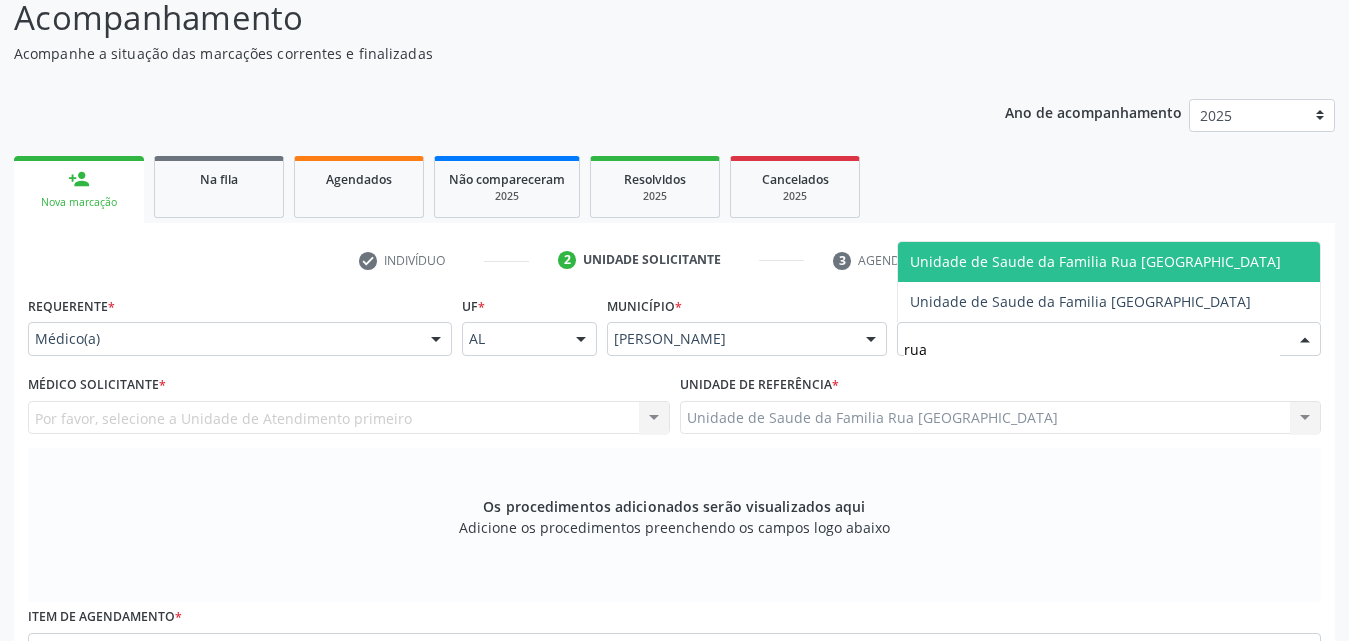 click on "Unidade de Saude da Familia Rua [GEOGRAPHIC_DATA]" at bounding box center (1095, 261) 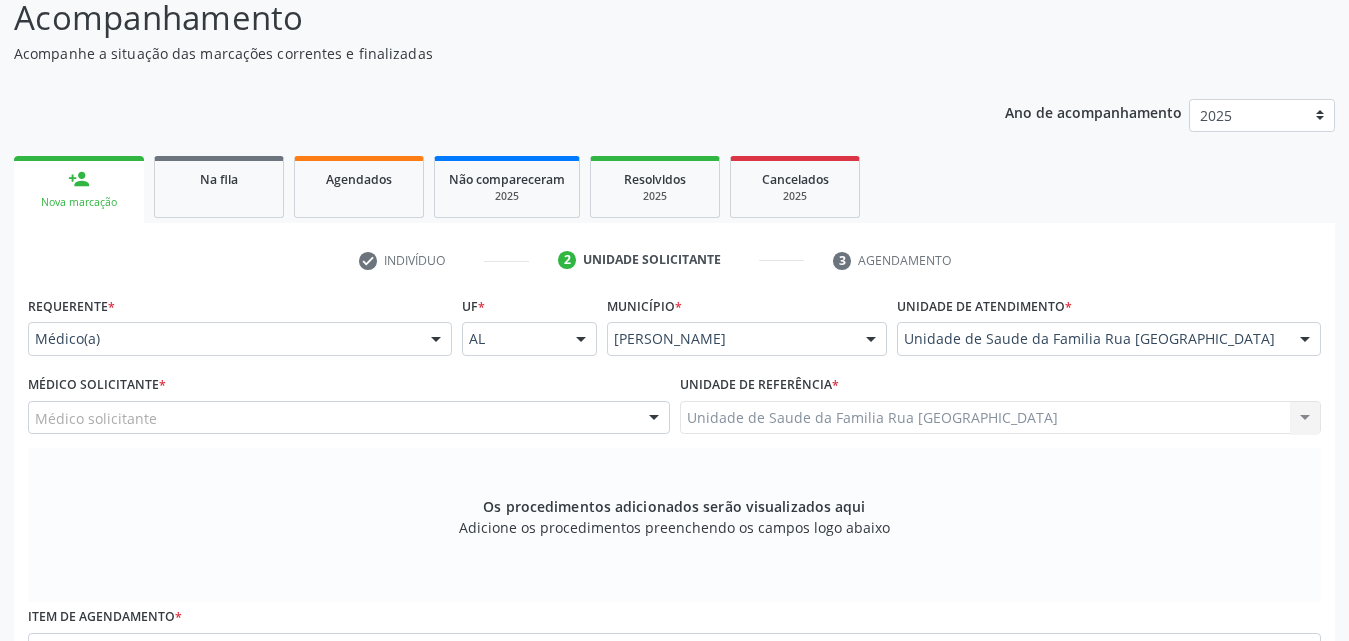 click at bounding box center (654, 419) 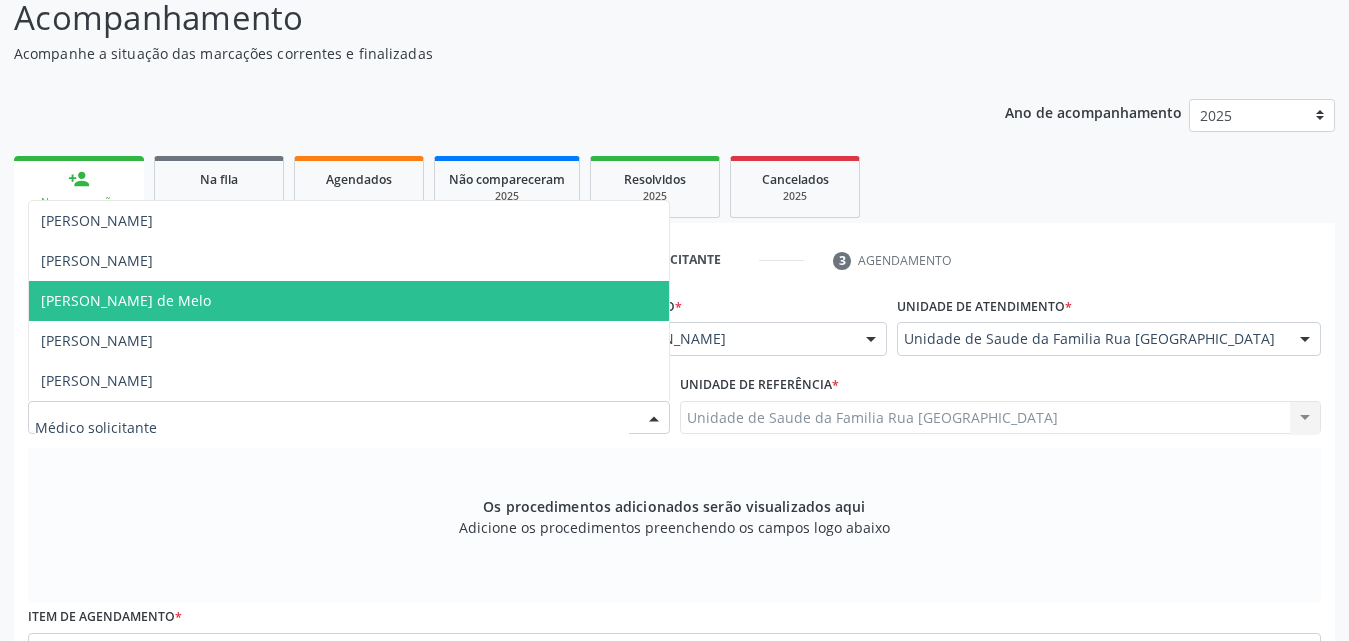 click on "[PERSON_NAME] de Melo" at bounding box center (349, 301) 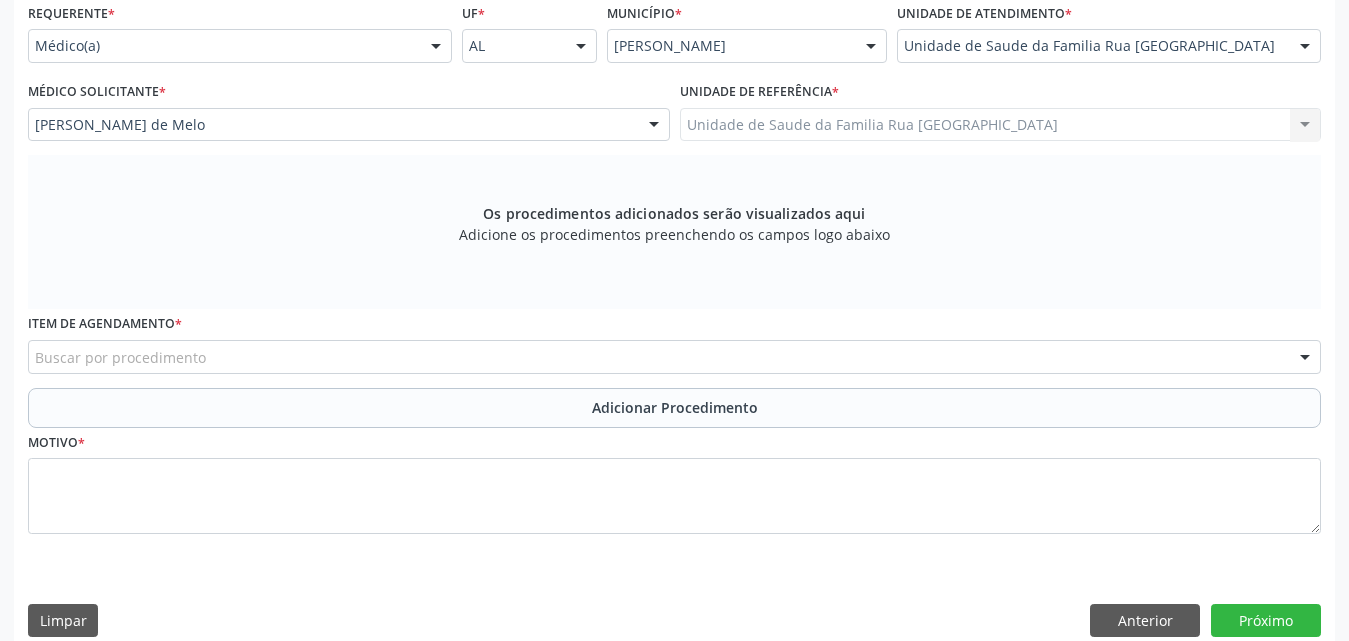 scroll, scrollTop: 471, scrollLeft: 0, axis: vertical 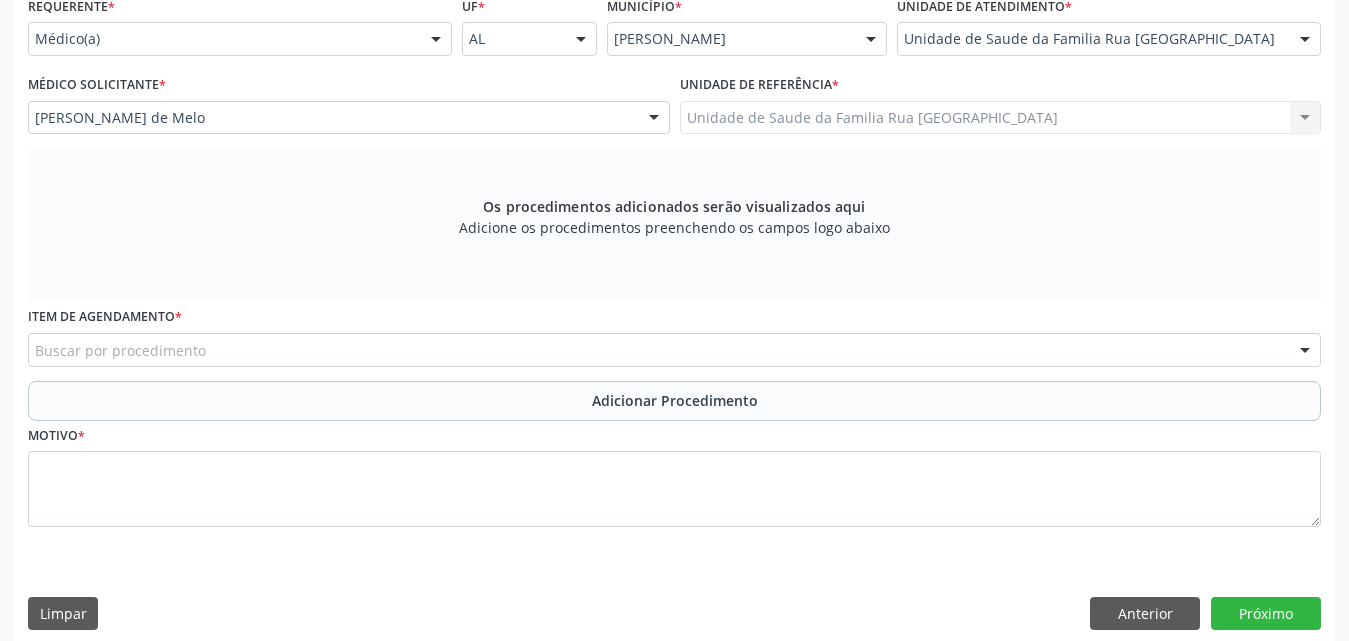 click on "Buscar por procedimento" at bounding box center (674, 350) 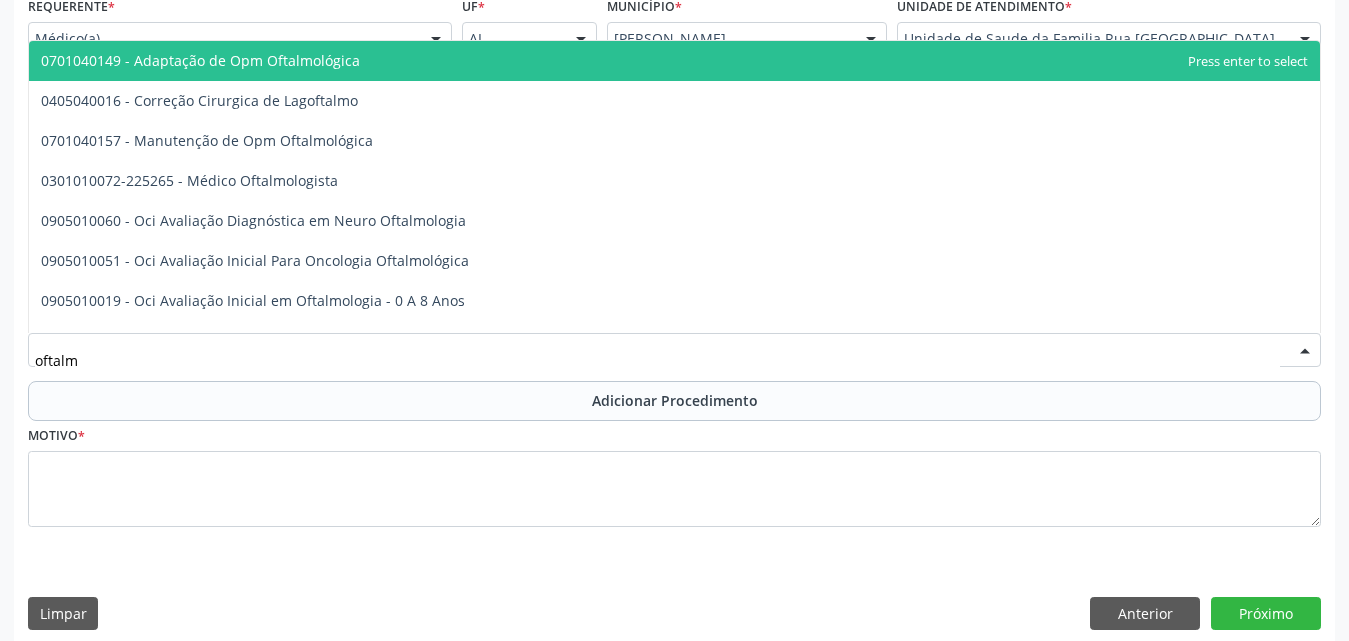 type on "oftalmo" 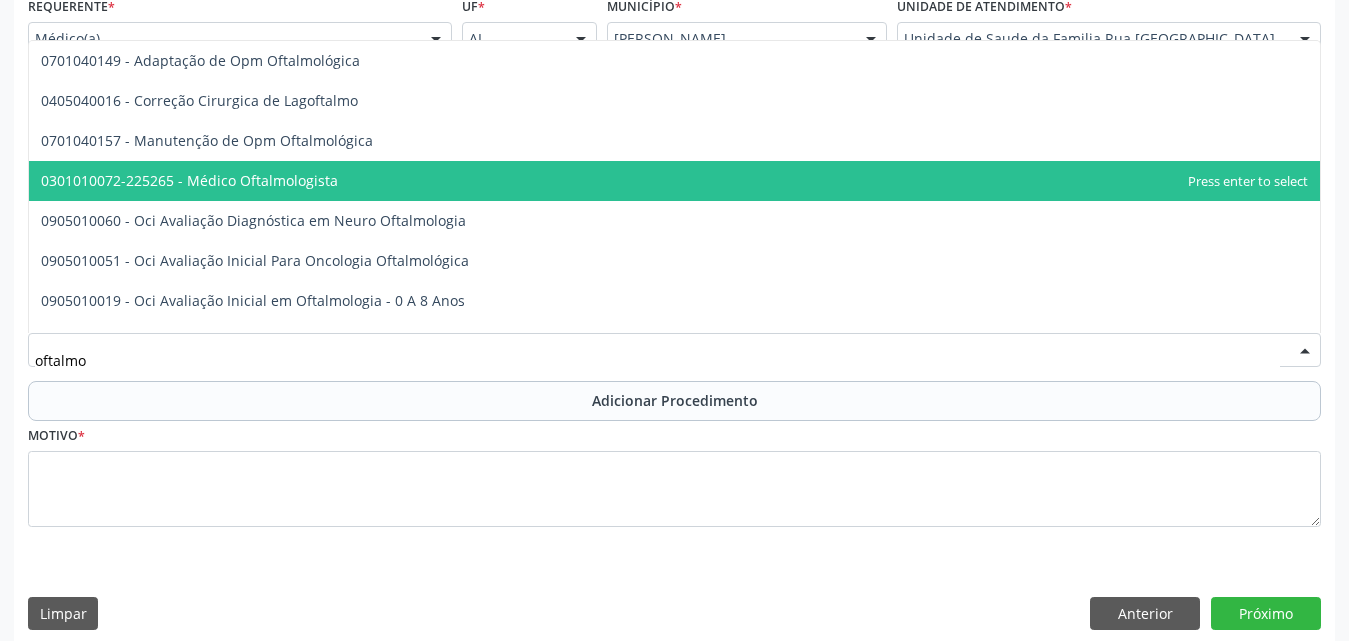 click on "0301010072-225265 - Médico Oftalmologista" at bounding box center [189, 180] 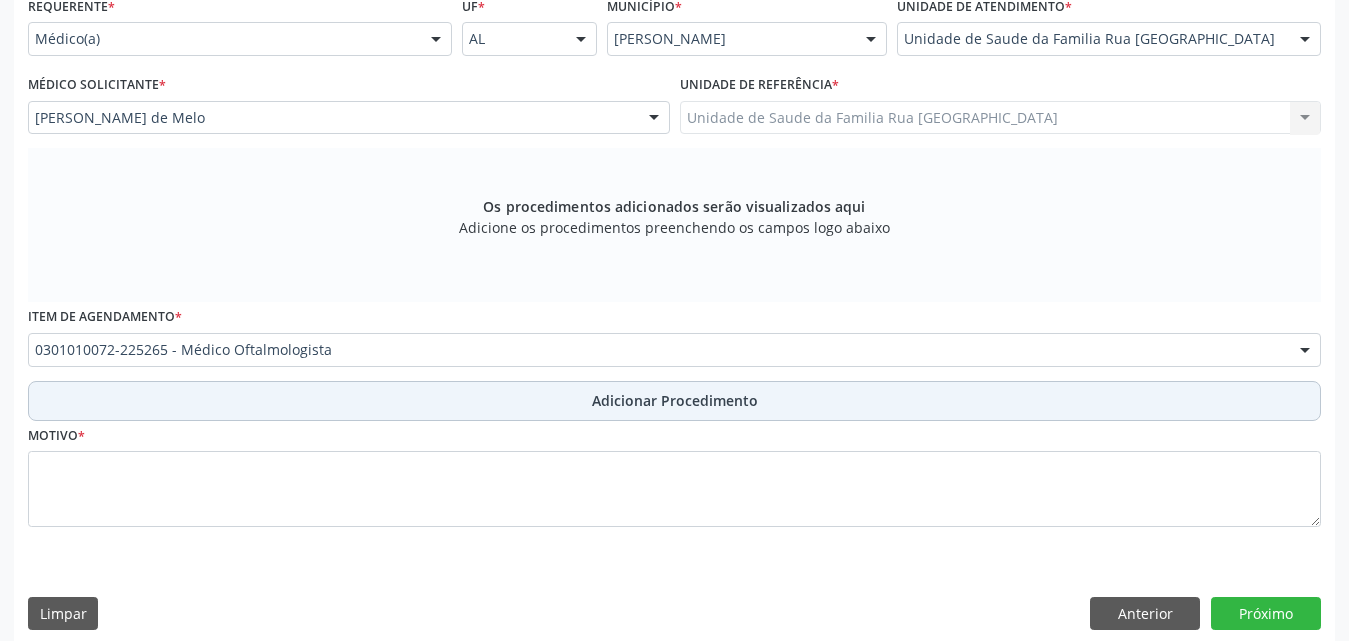 click on "Adicionar Procedimento" at bounding box center (675, 400) 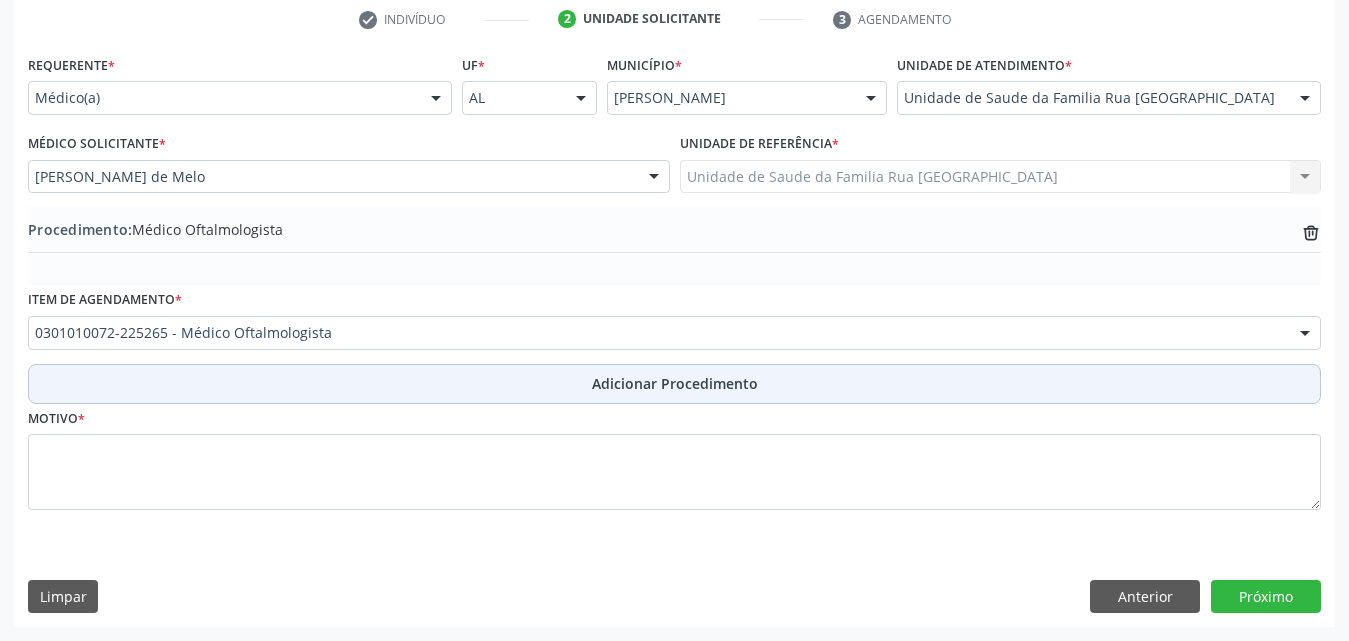 scroll, scrollTop: 412, scrollLeft: 0, axis: vertical 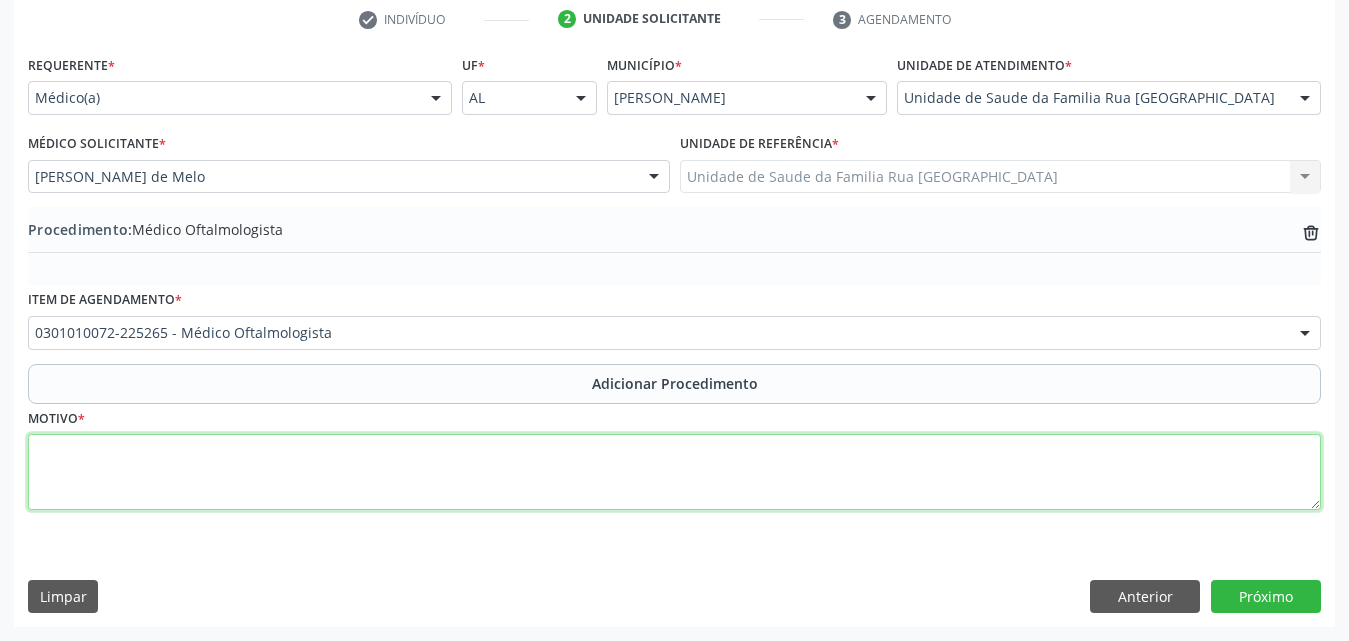 click at bounding box center [674, 472] 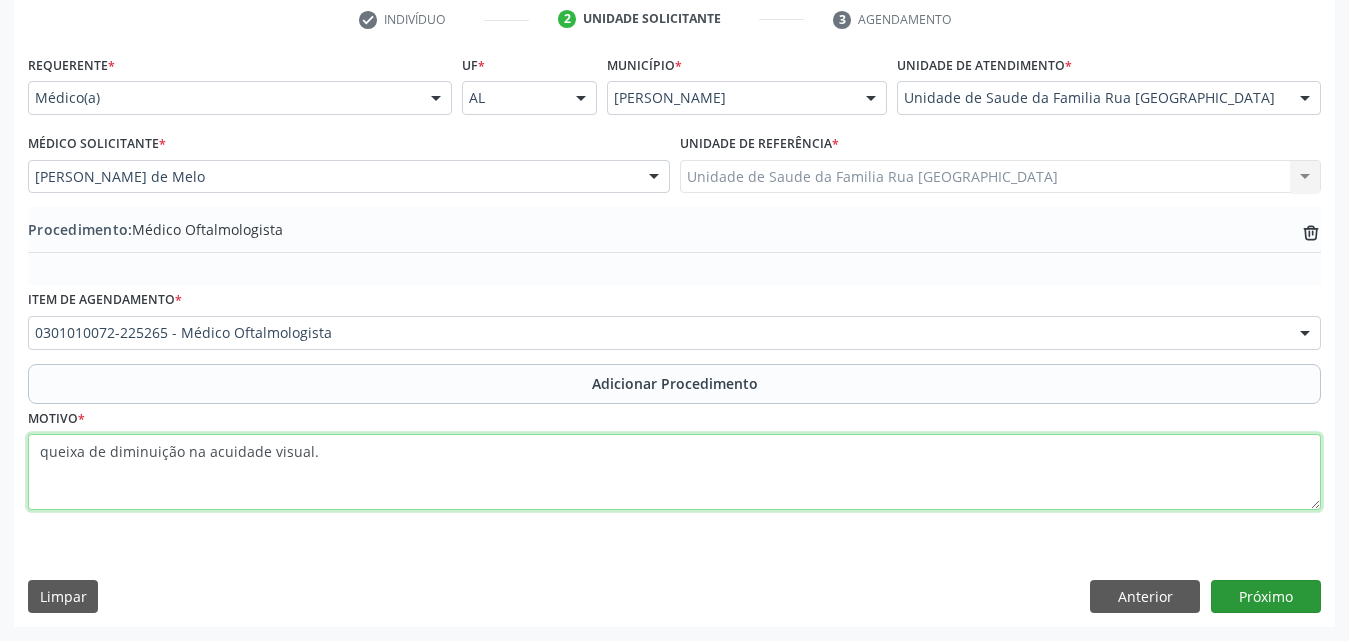 type on "queixa de diminuição na acuidade visual." 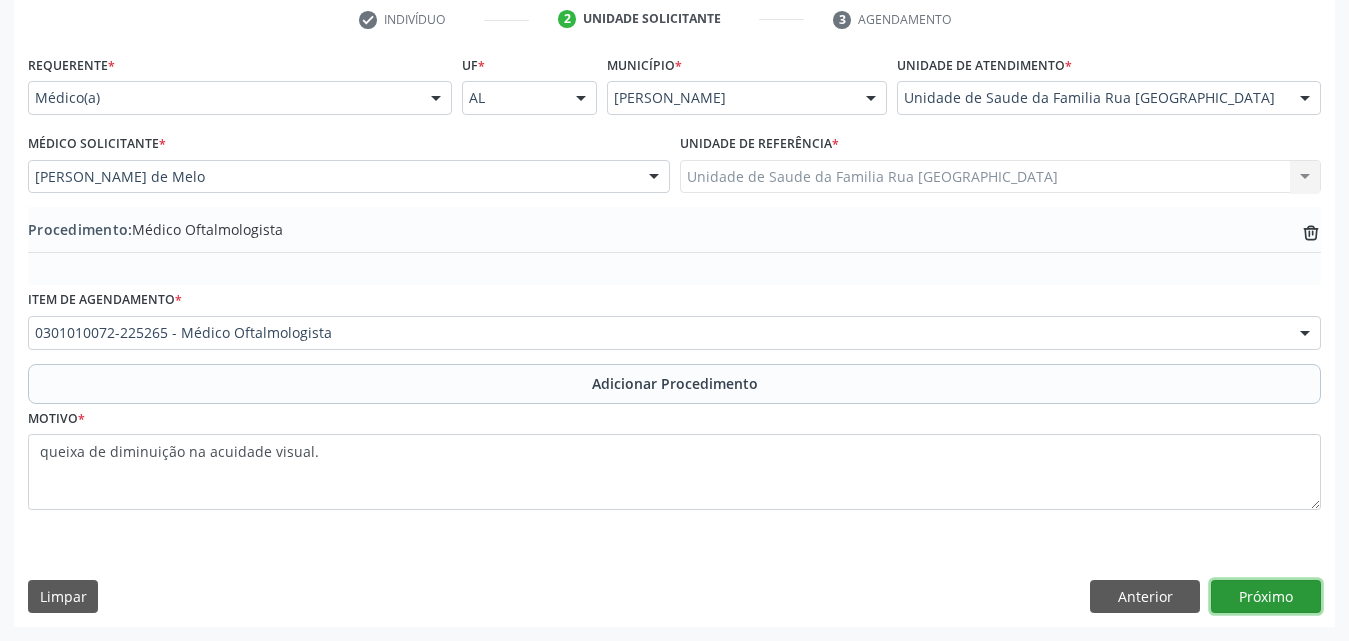 click on "Próximo" at bounding box center (1266, 597) 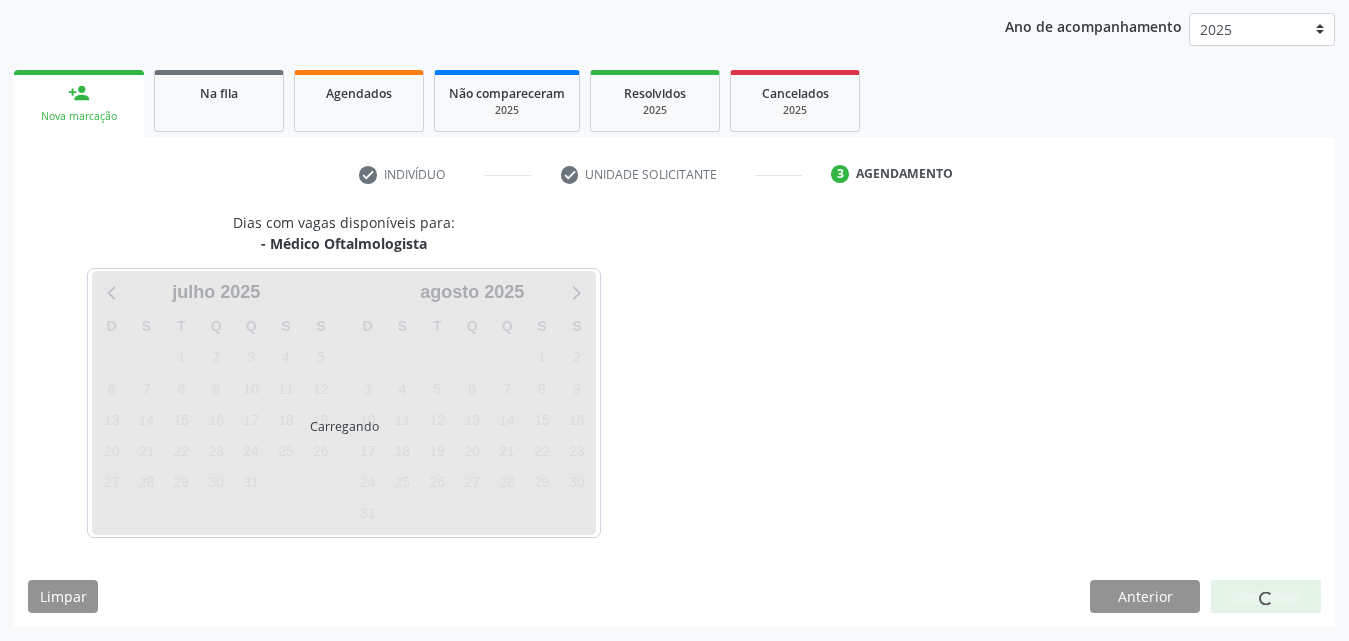 scroll, scrollTop: 316, scrollLeft: 0, axis: vertical 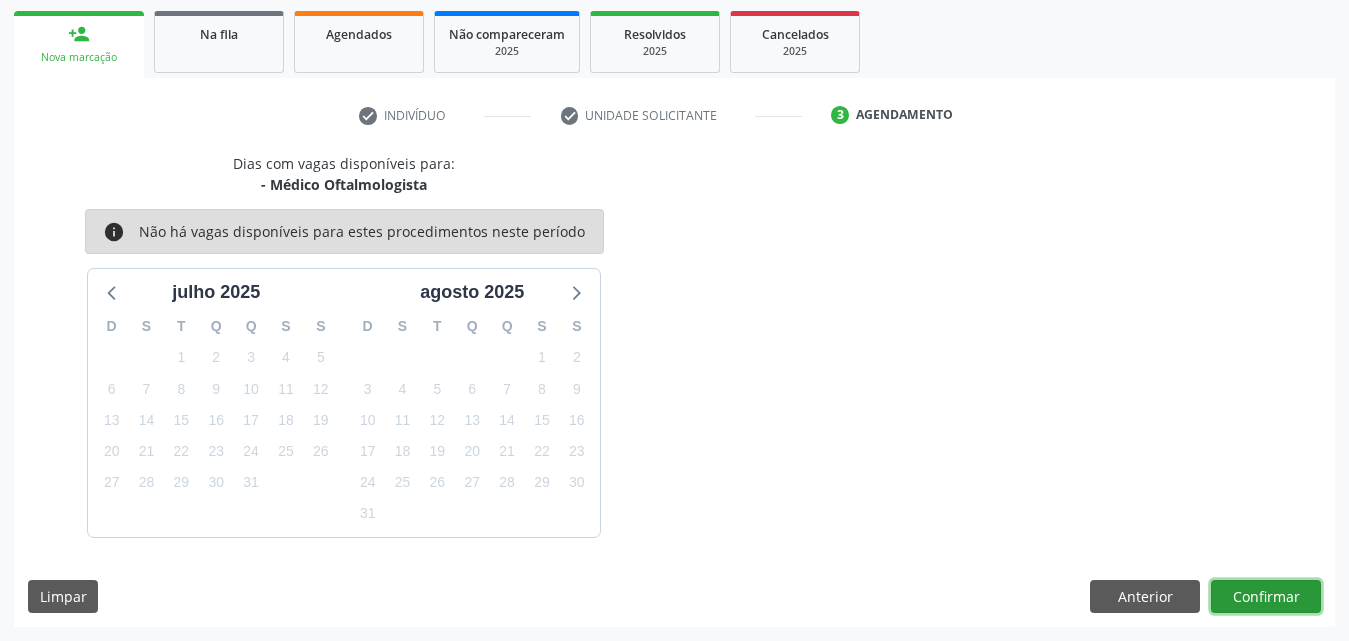 click on "Confirmar" at bounding box center [1266, 597] 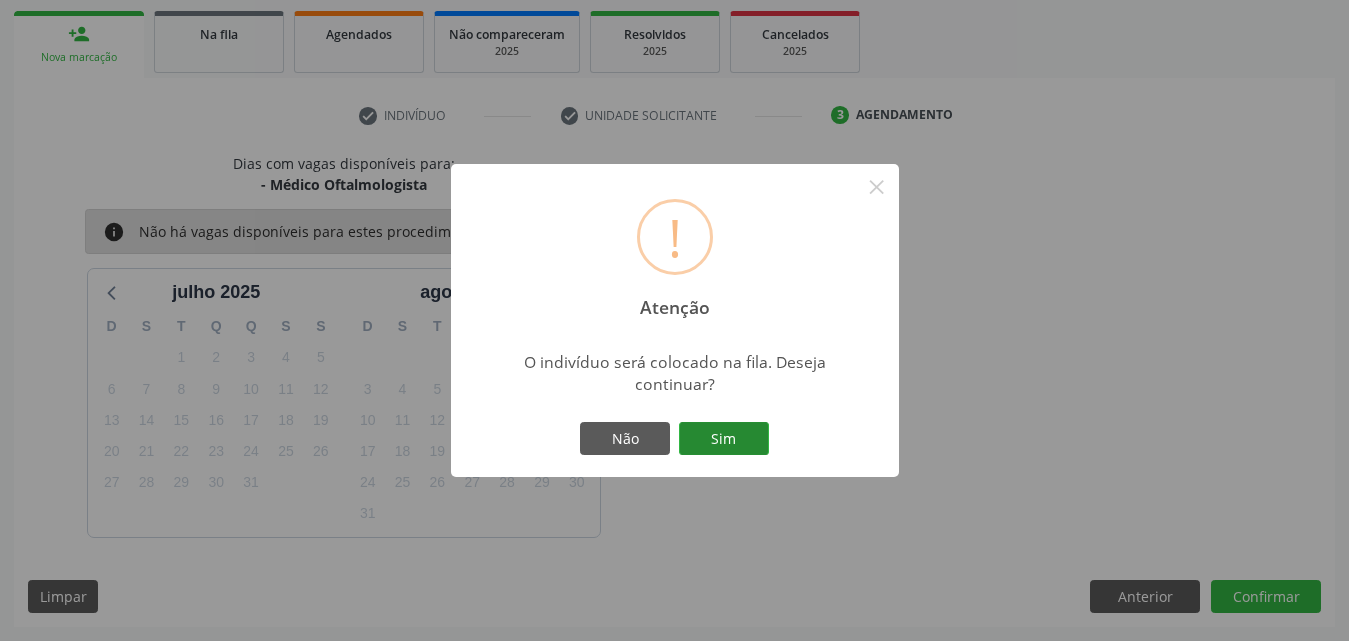 drag, startPoint x: 719, startPoint y: 441, endPoint x: 713, endPoint y: 429, distance: 13.416408 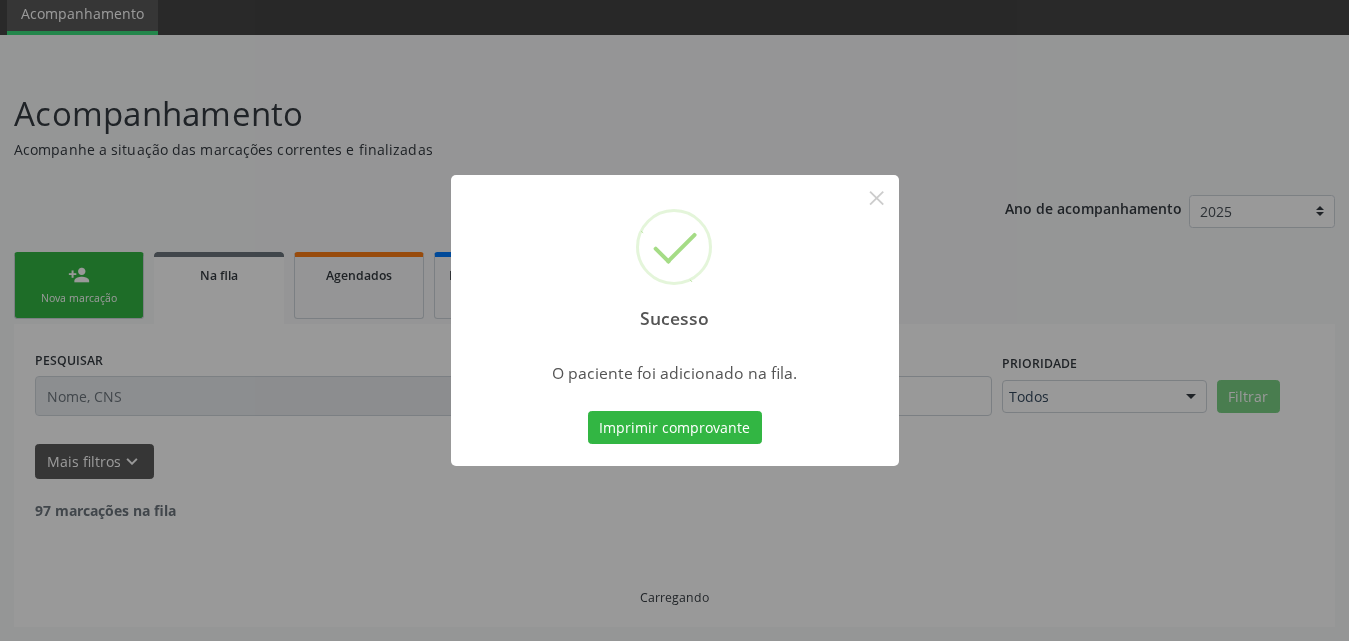 scroll, scrollTop: 54, scrollLeft: 0, axis: vertical 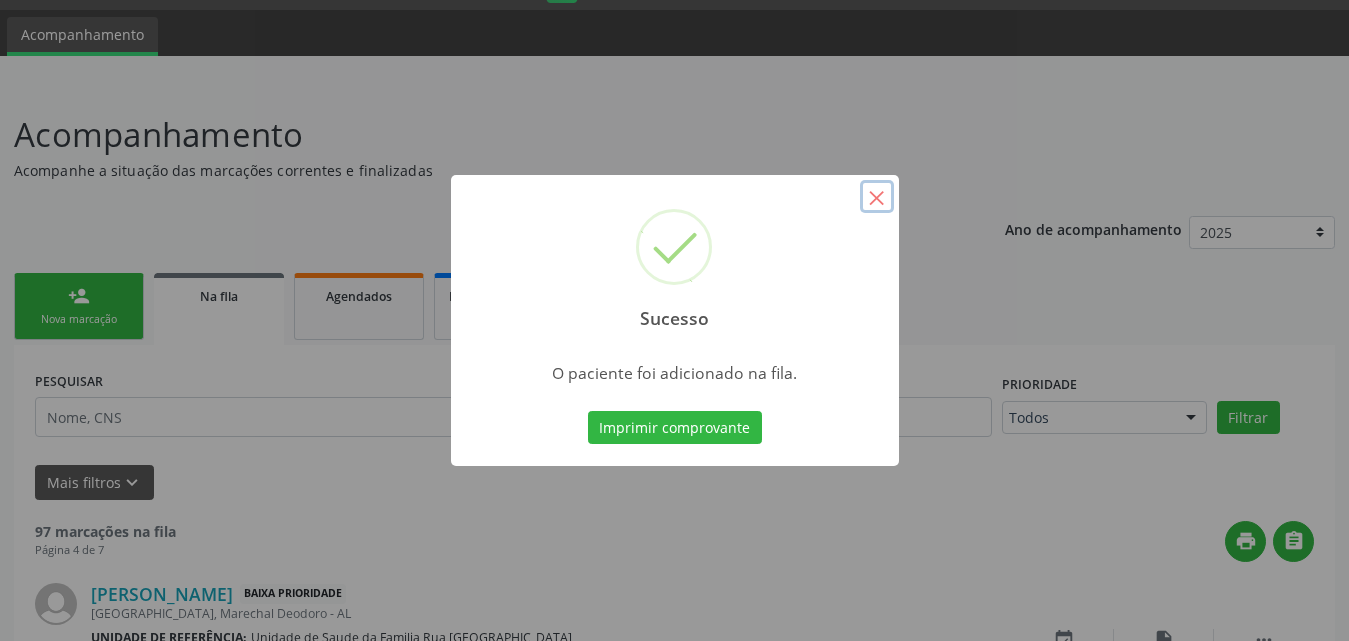 click on "×" at bounding box center (877, 197) 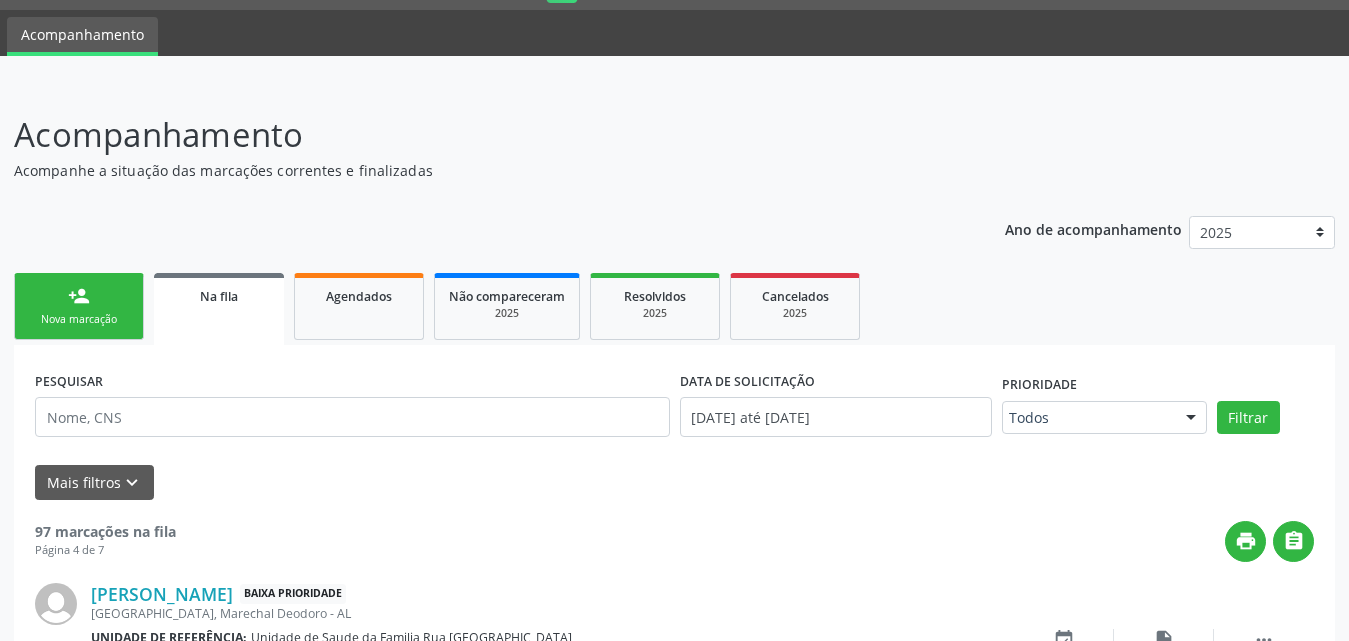 click on "Nova marcação" at bounding box center (79, 319) 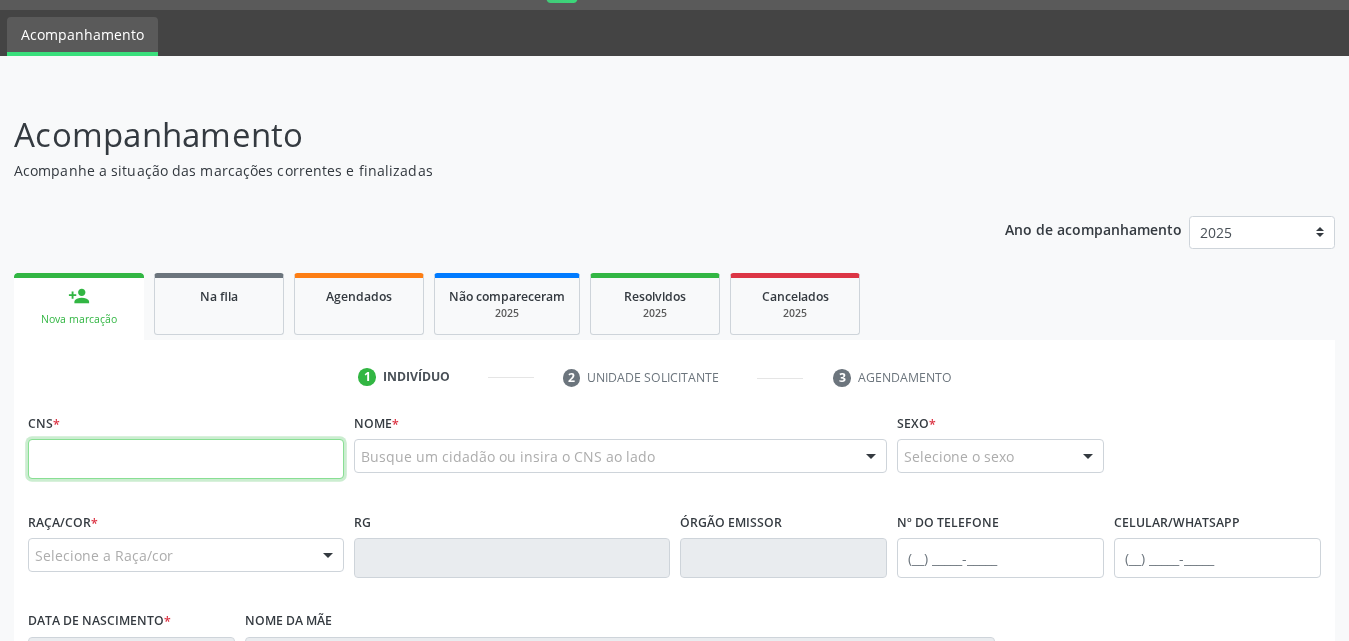 click at bounding box center [186, 459] 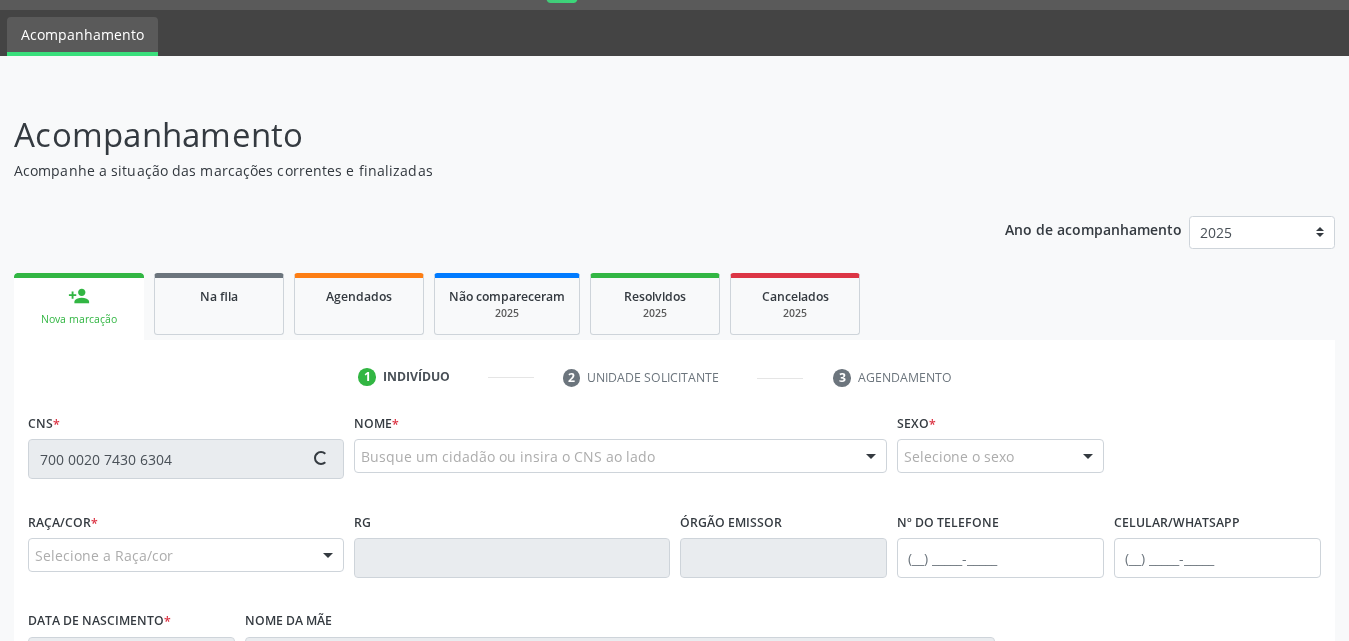 type on "700 0020 7430 6304" 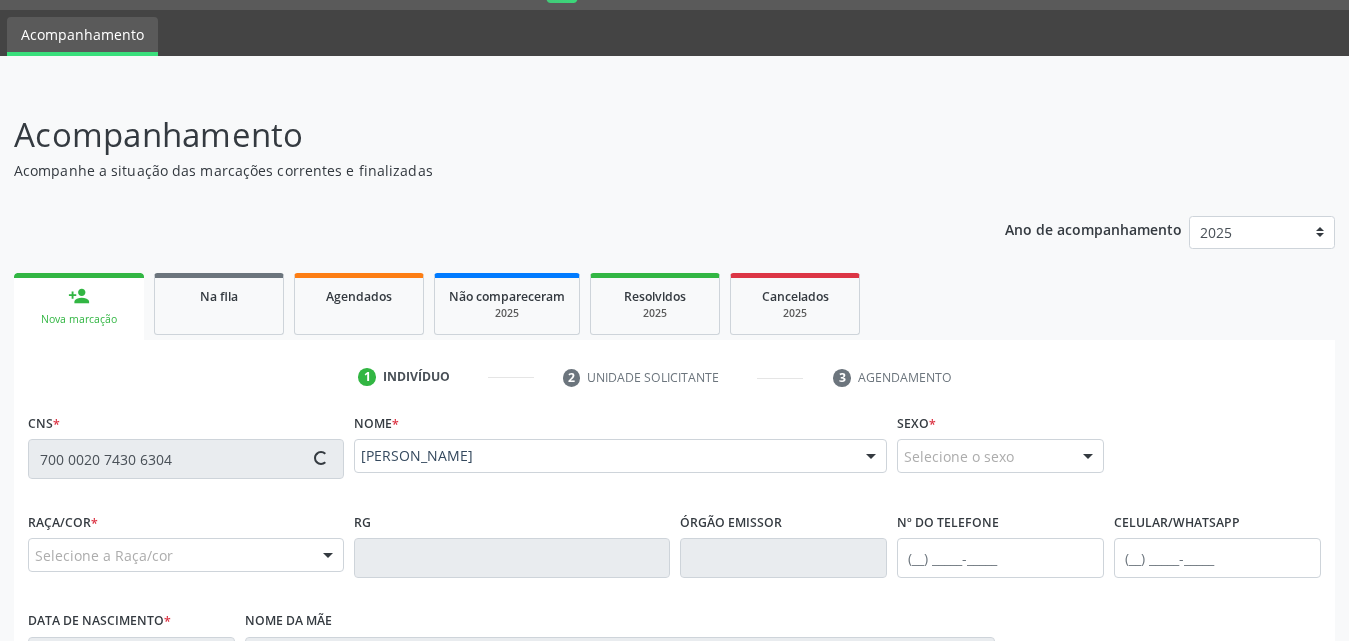 type on "(82) 99304-2827" 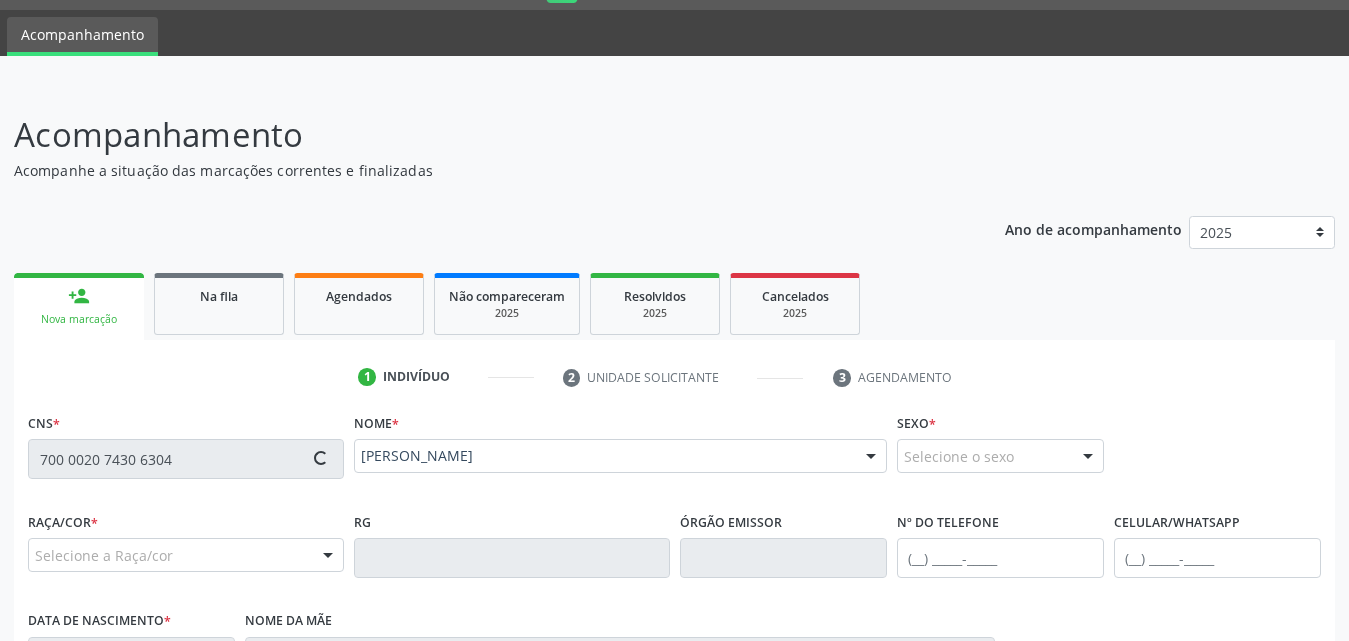 type on "01/01/2005" 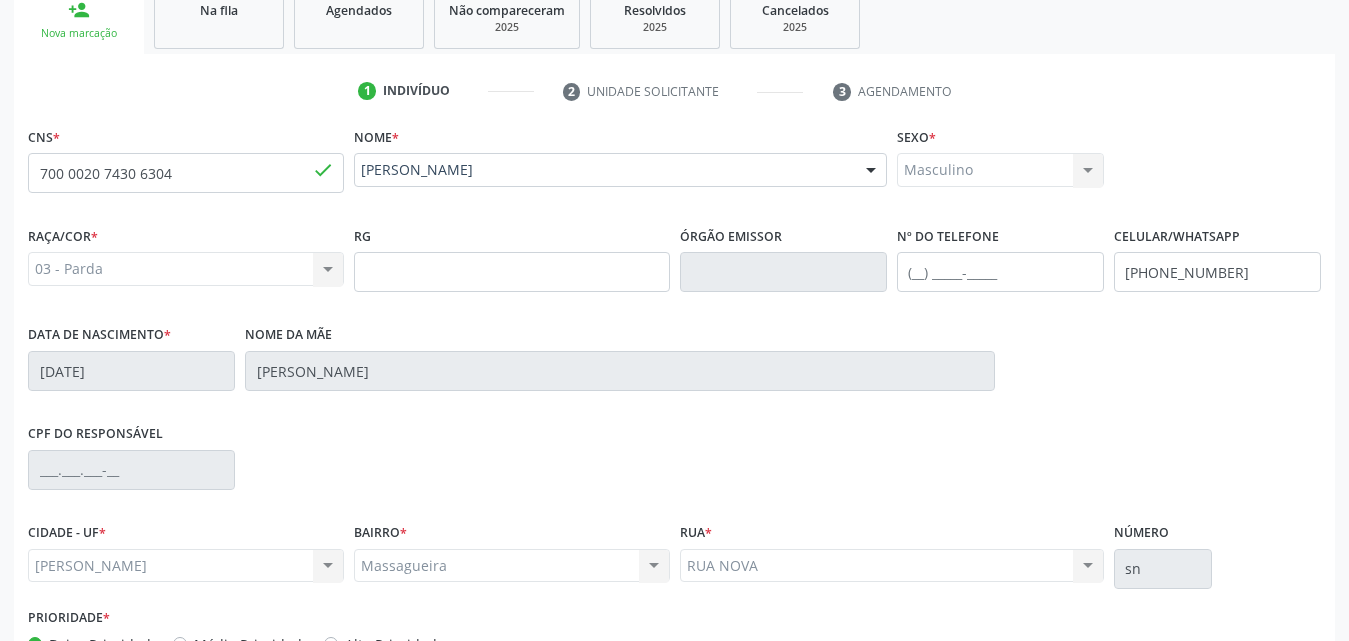 scroll, scrollTop: 471, scrollLeft: 0, axis: vertical 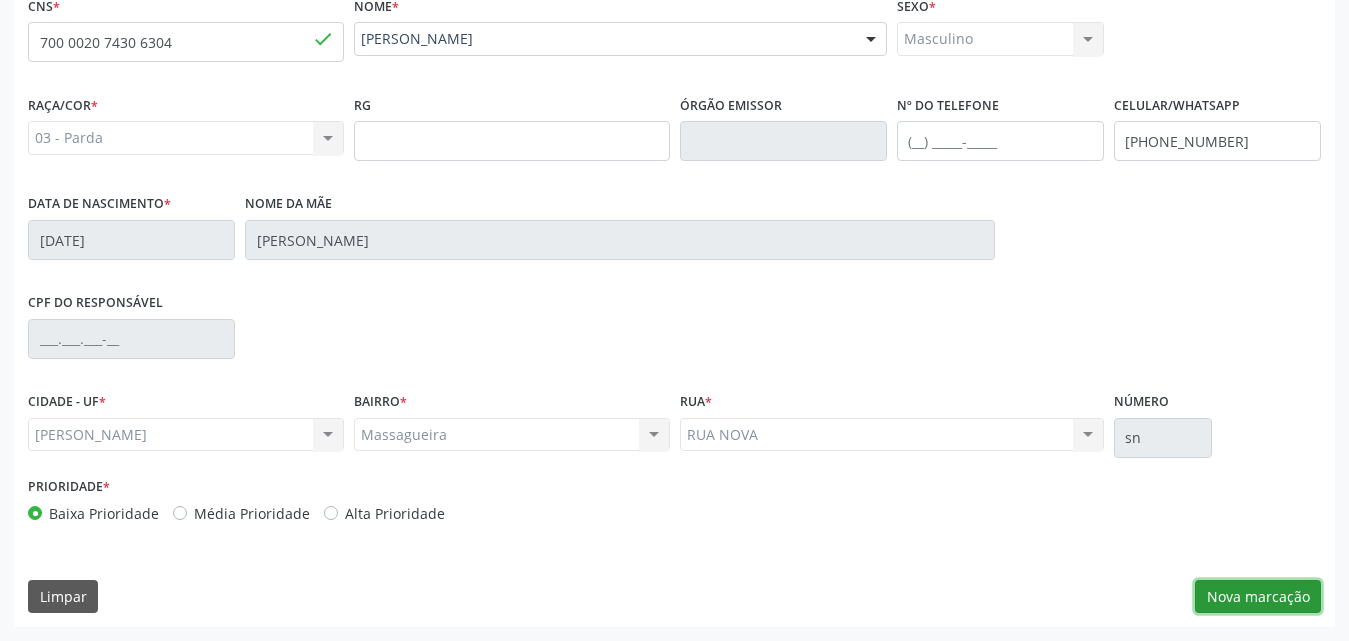 click on "Nova marcação" at bounding box center [1258, 597] 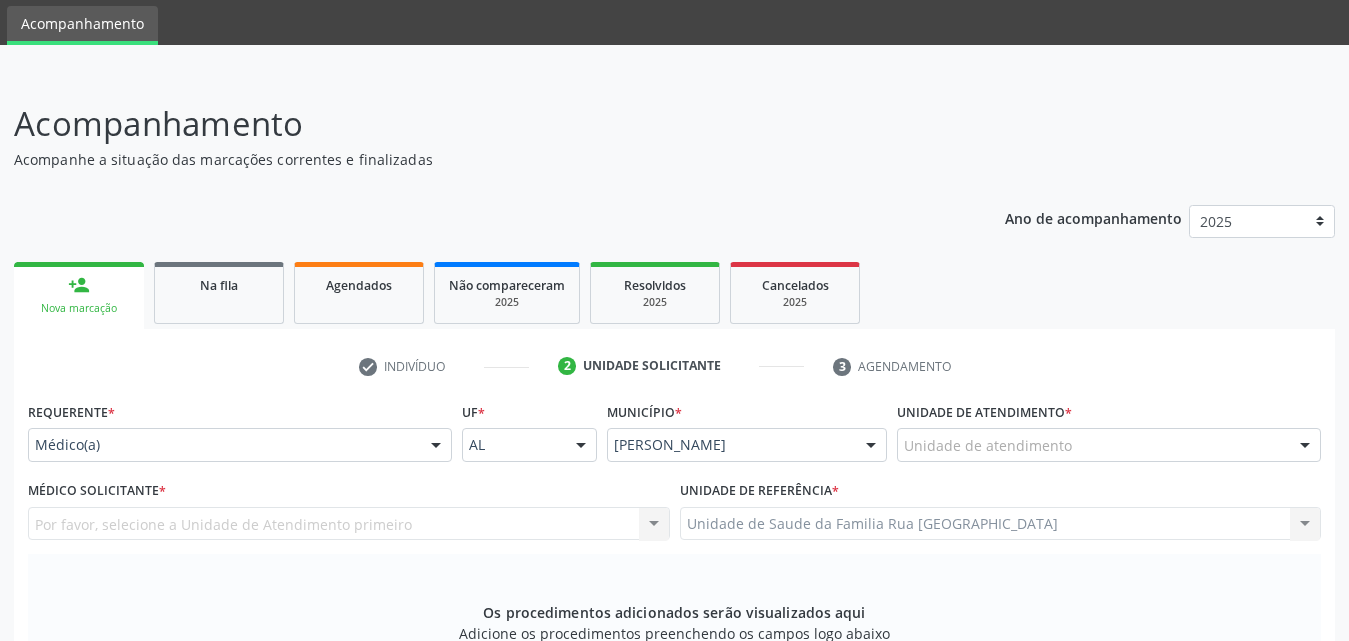 scroll, scrollTop: 100, scrollLeft: 0, axis: vertical 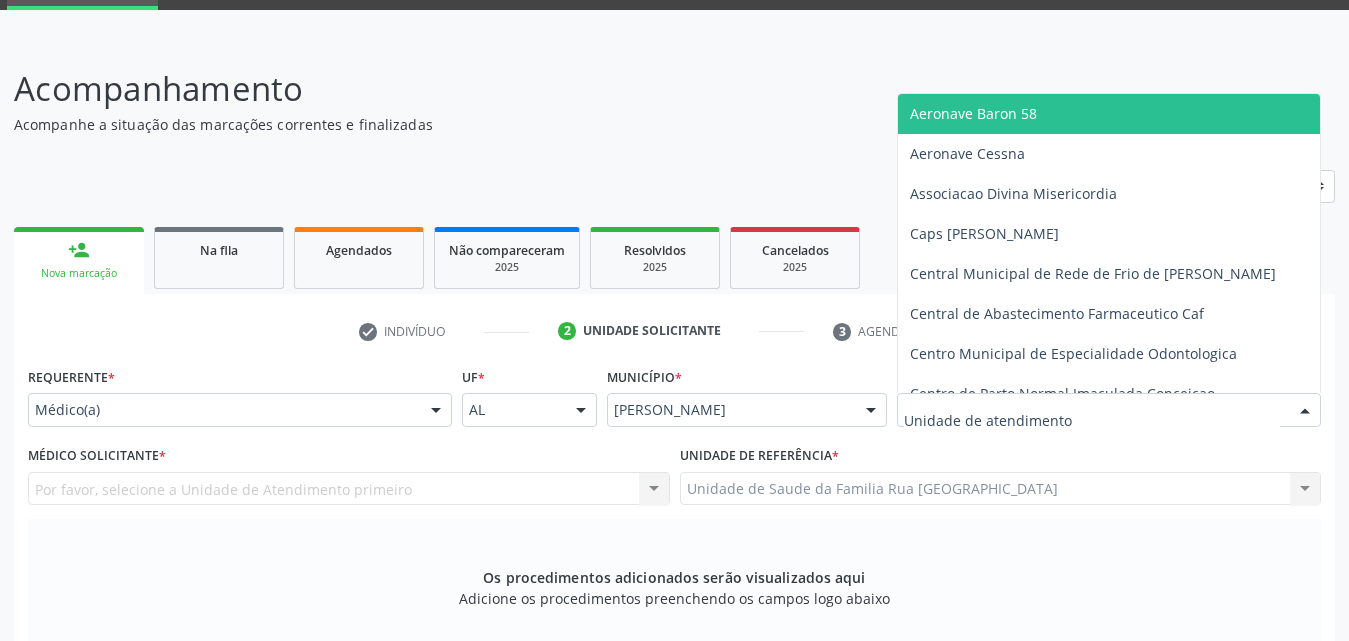 click at bounding box center [1109, 410] 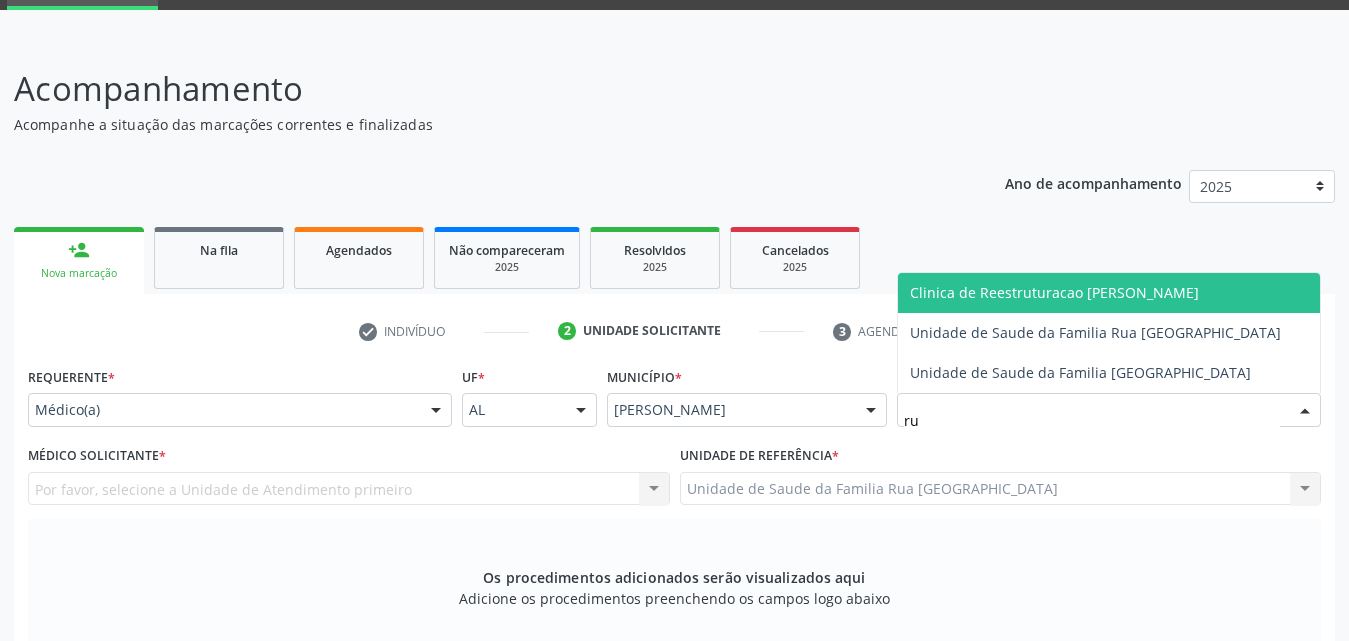 type on "rua" 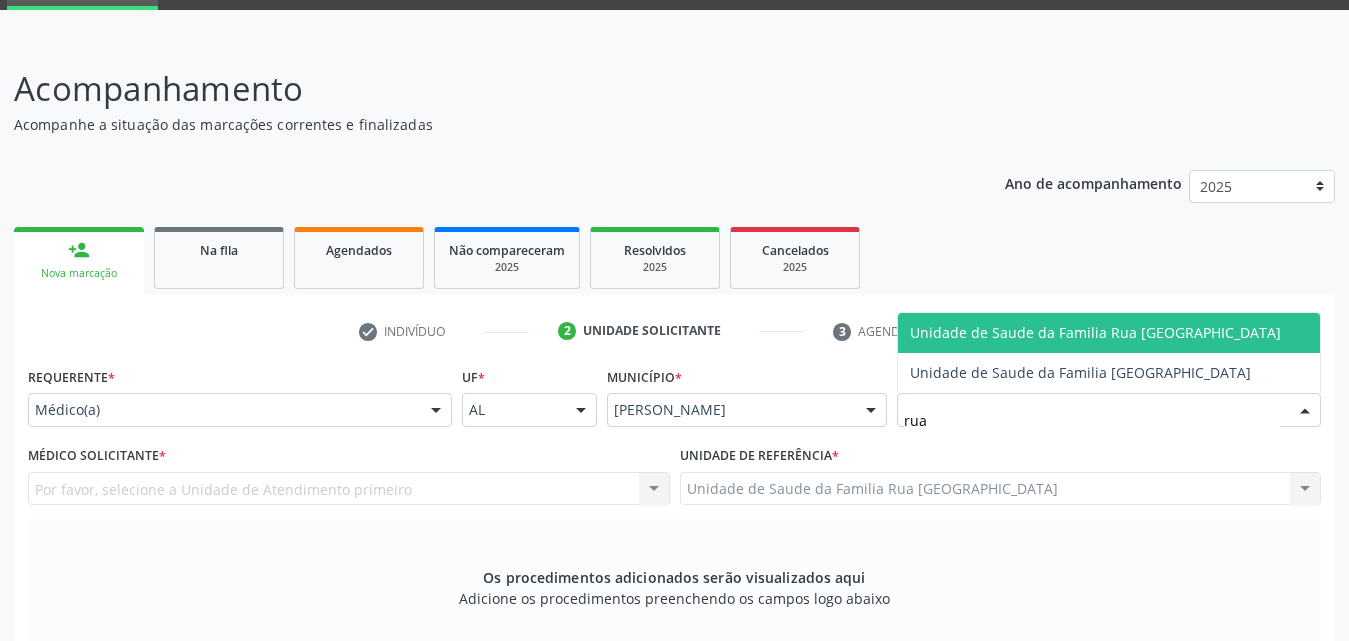 click on "Unidade de Saude da Familia Rua [GEOGRAPHIC_DATA]" at bounding box center [1095, 332] 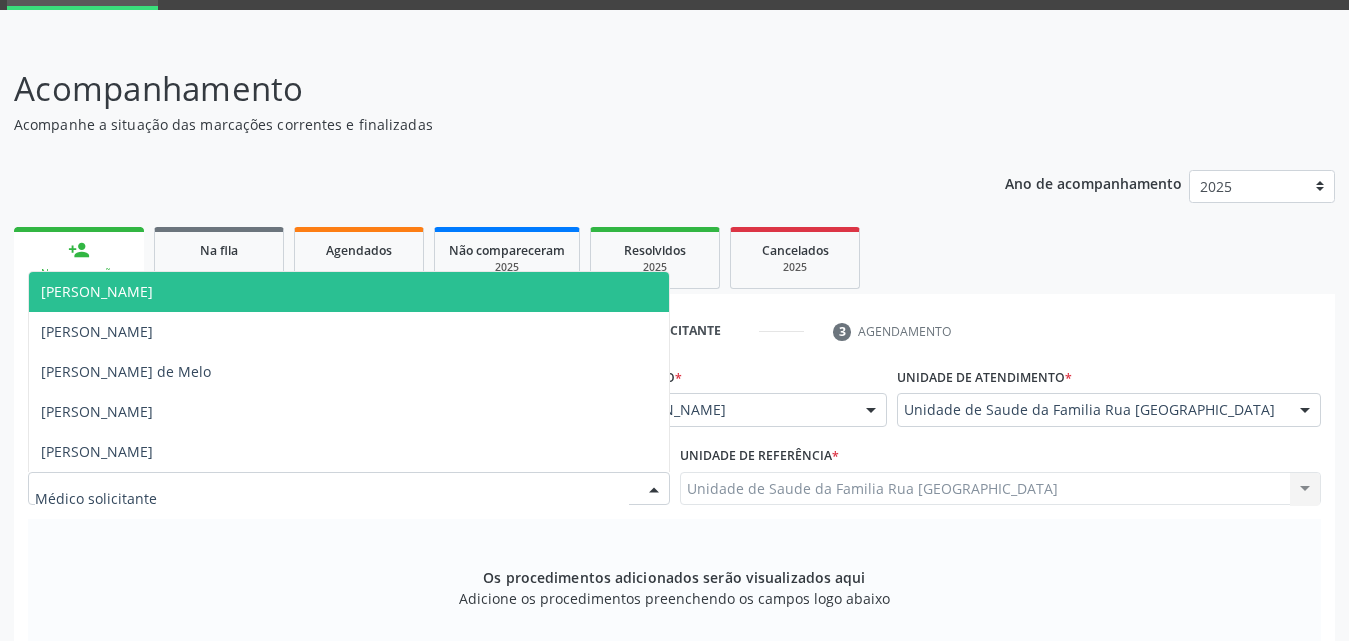 click at bounding box center (654, 490) 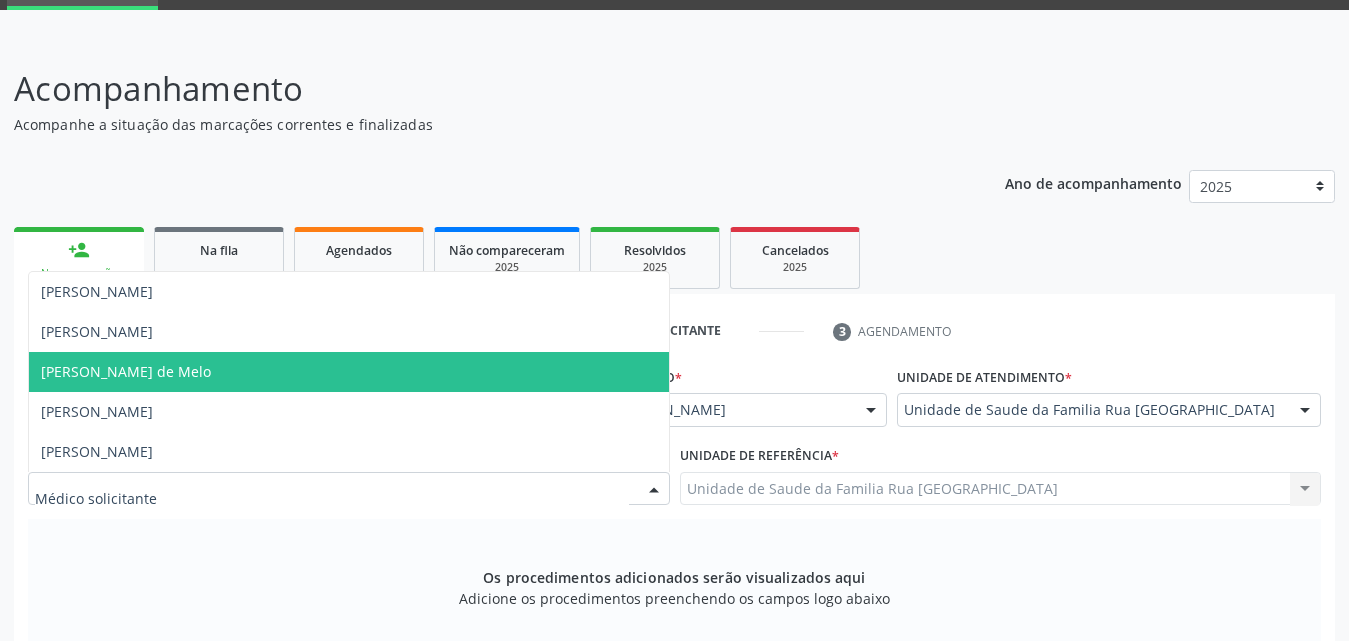 click on "[PERSON_NAME] de Melo" at bounding box center (126, 371) 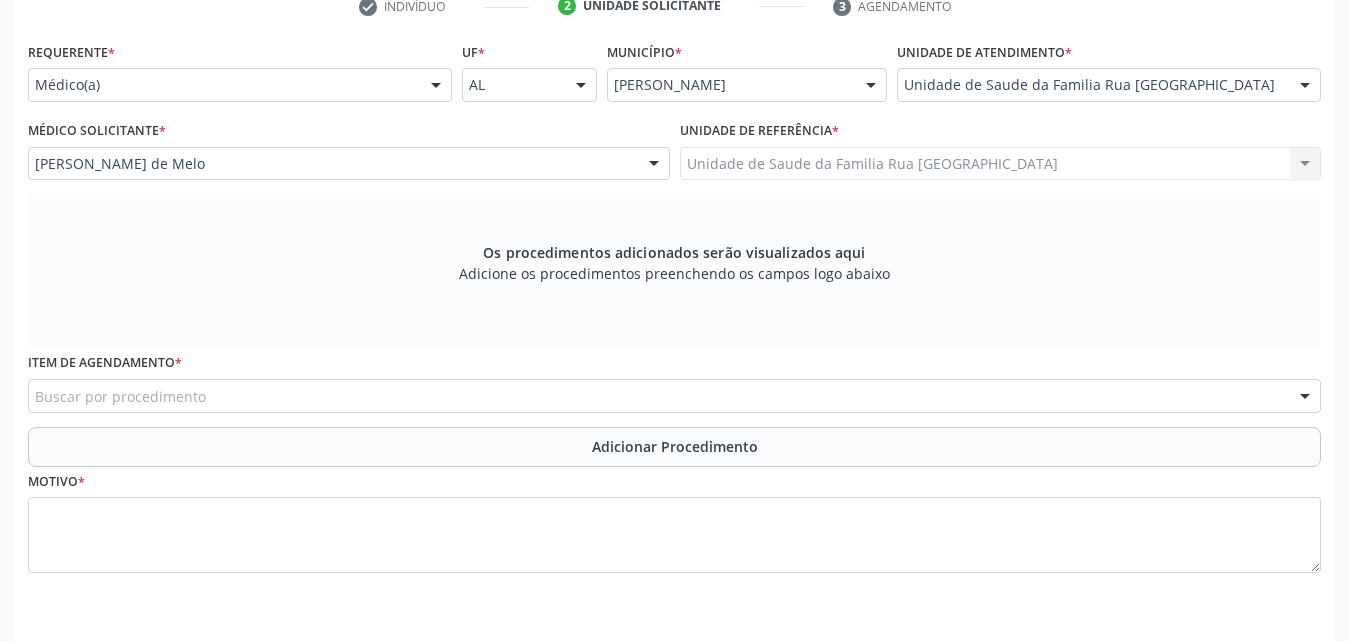 scroll, scrollTop: 488, scrollLeft: 0, axis: vertical 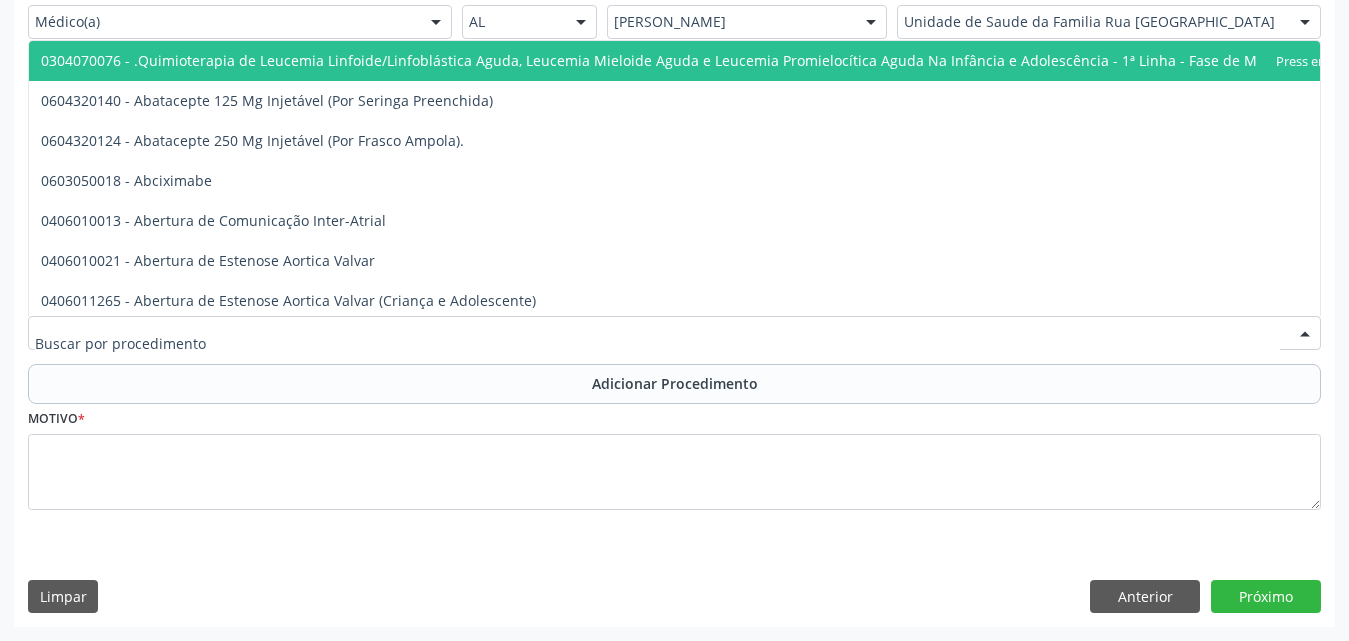 drag, startPoint x: 348, startPoint y: 336, endPoint x: 334, endPoint y: 323, distance: 19.104973 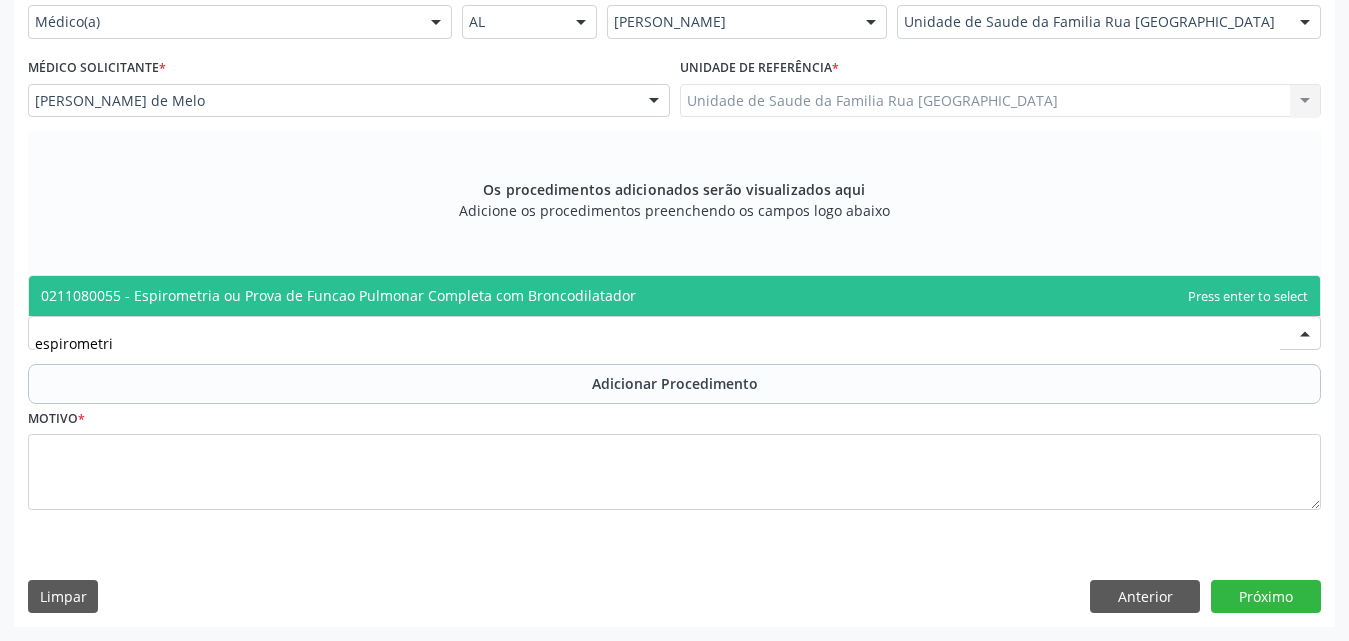 type on "espirometria" 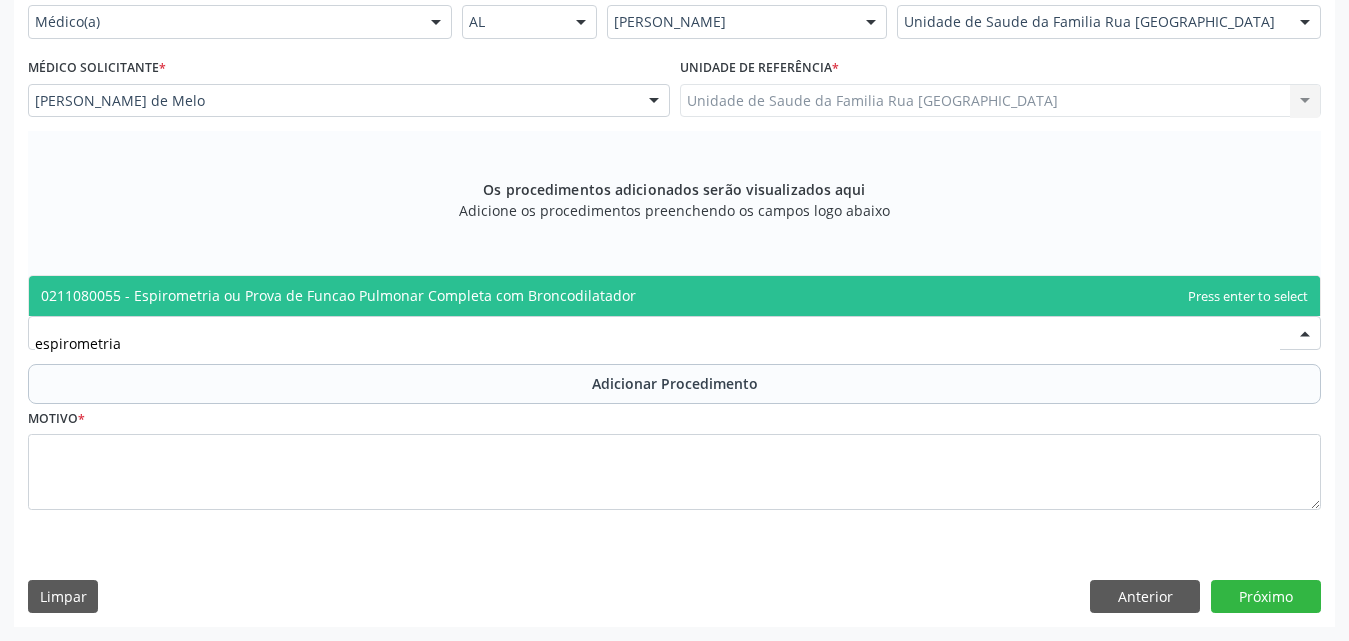 click on "0211080055 - Espirometria ou Prova de Funcao Pulmonar Completa com Broncodilatador" at bounding box center (338, 295) 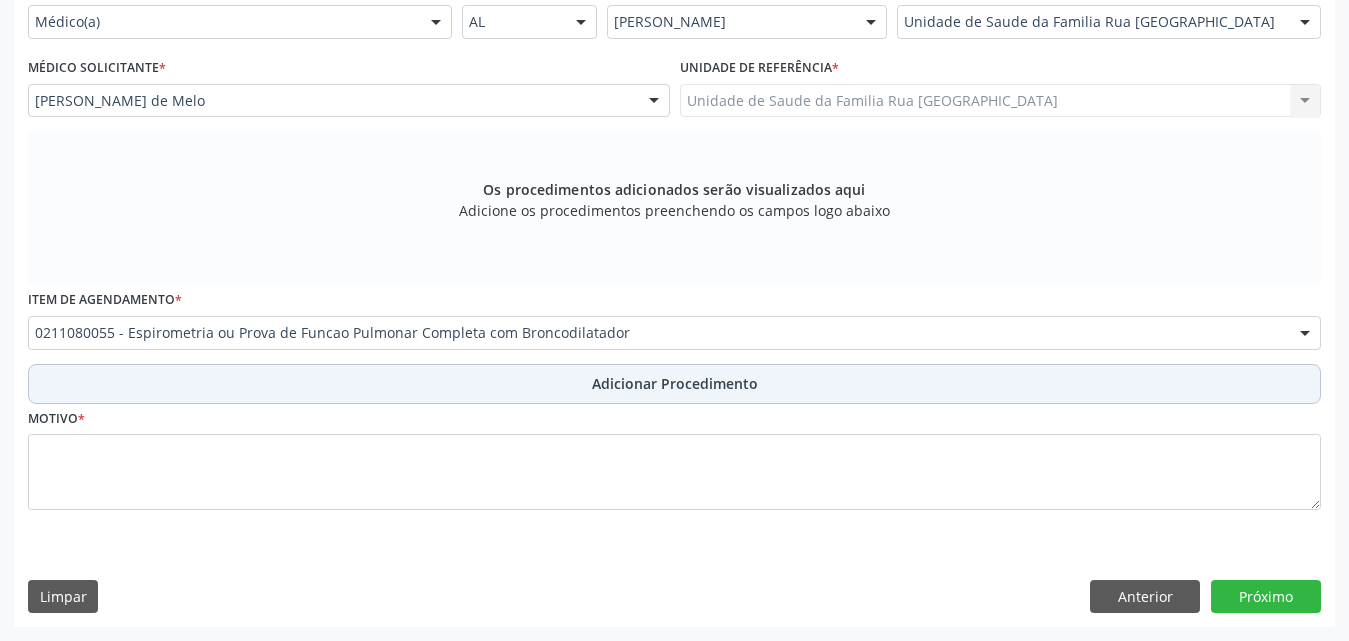 click on "Adicionar Procedimento" at bounding box center (675, 383) 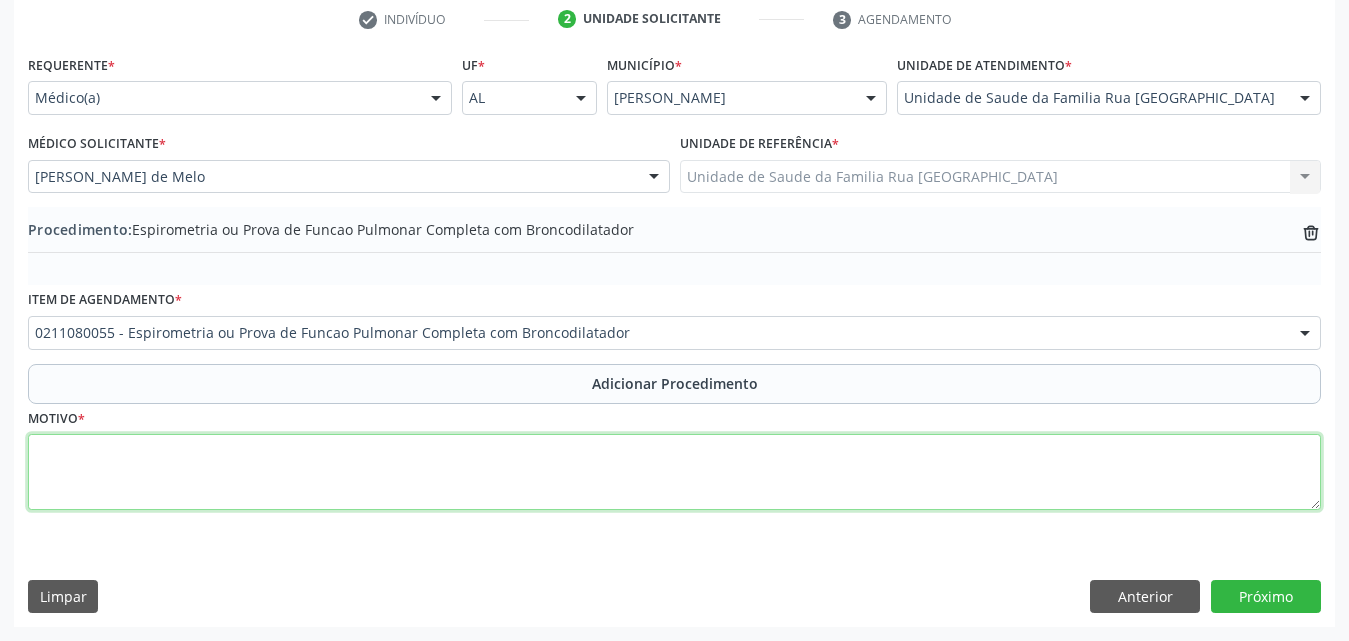 click at bounding box center [674, 472] 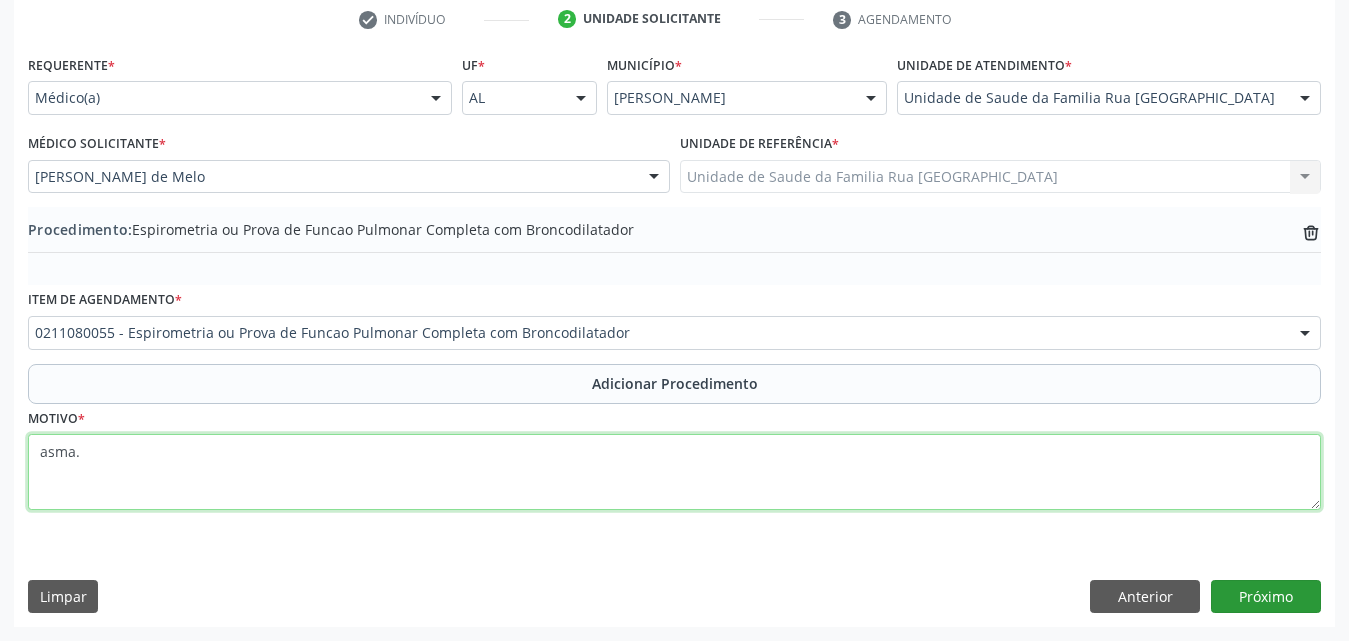 type on "asma." 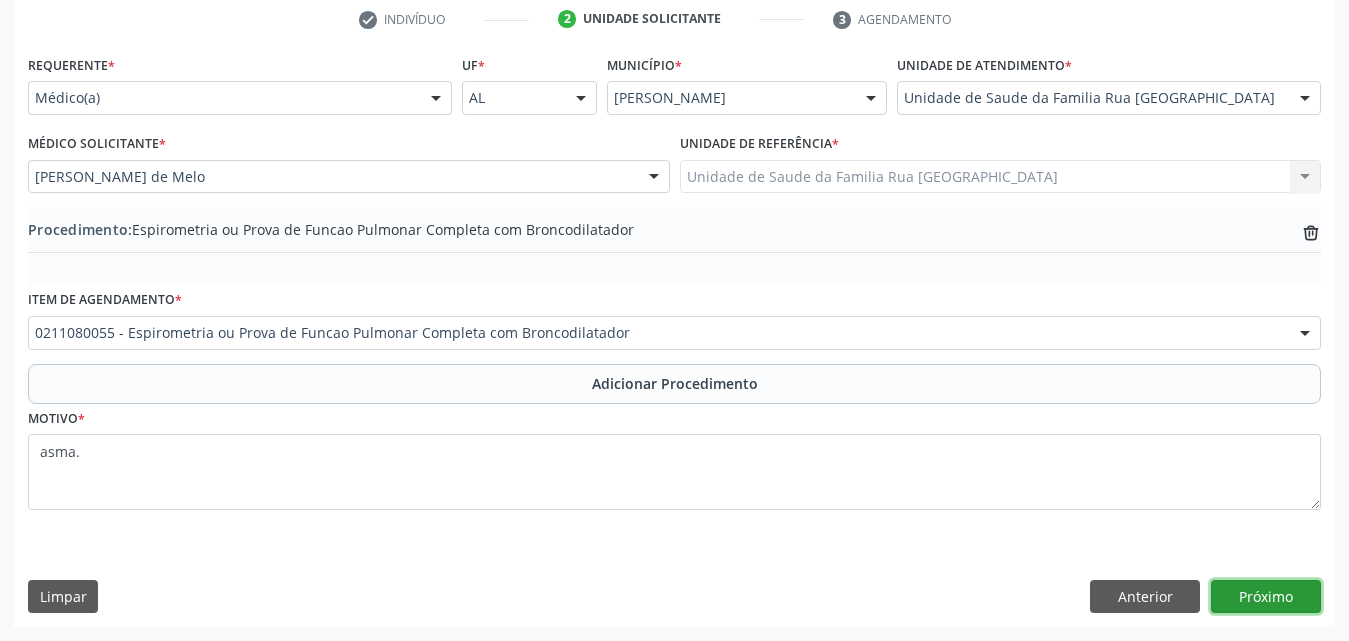 click on "Próximo" at bounding box center (1266, 597) 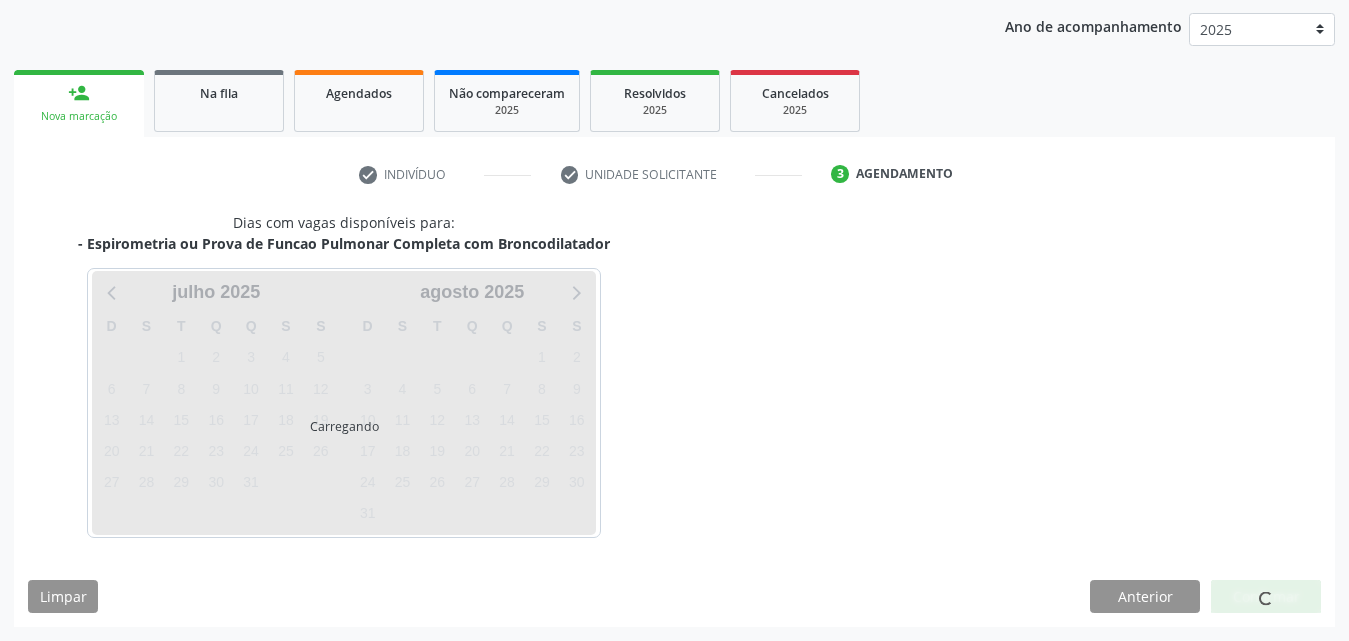 scroll, scrollTop: 316, scrollLeft: 0, axis: vertical 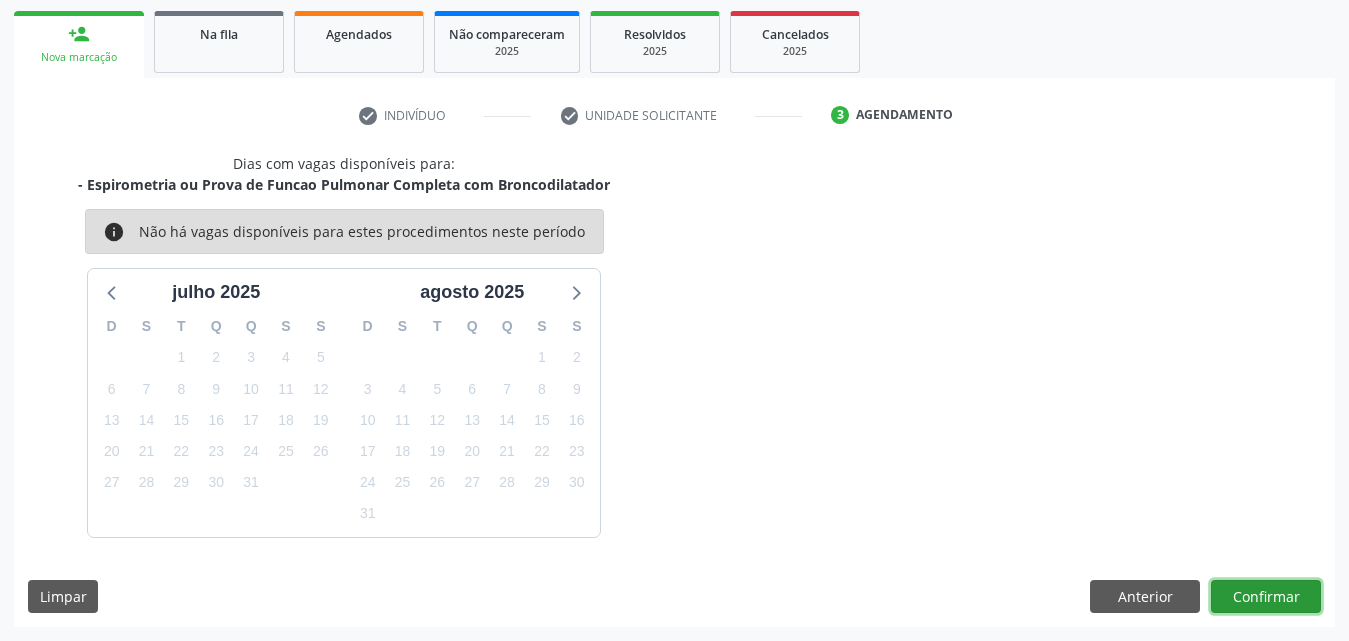 click on "Confirmar" at bounding box center (1266, 597) 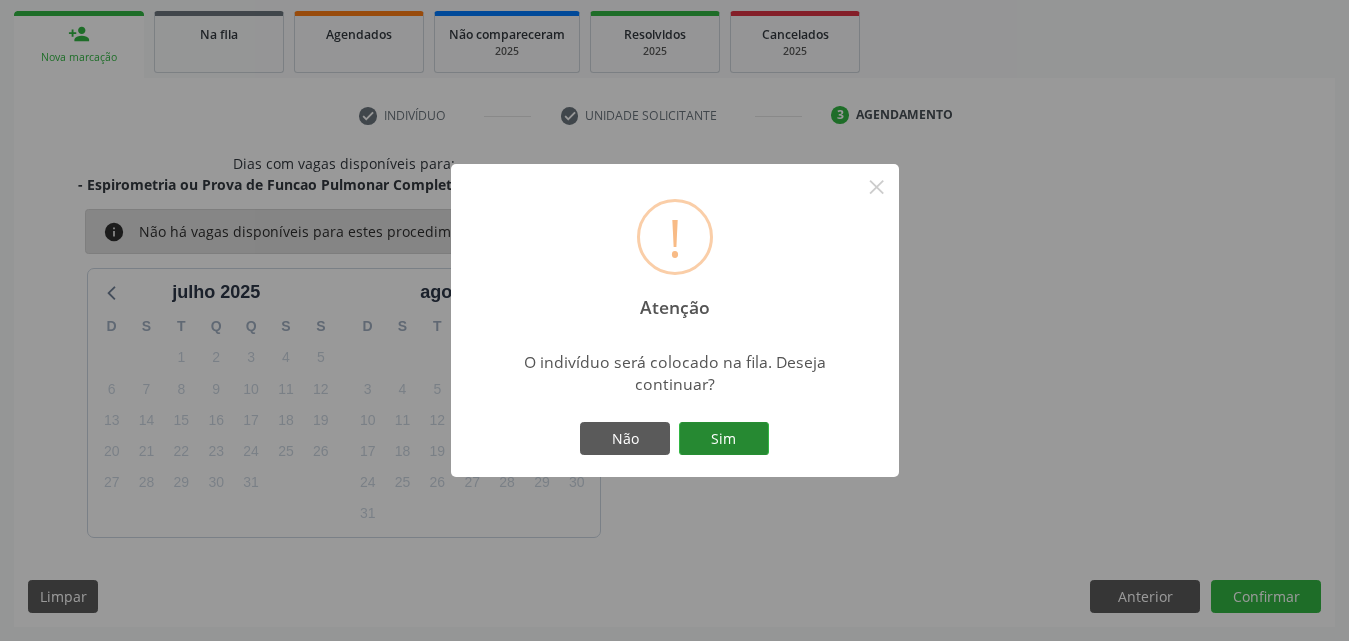 drag, startPoint x: 732, startPoint y: 430, endPoint x: 732, endPoint y: 394, distance: 36 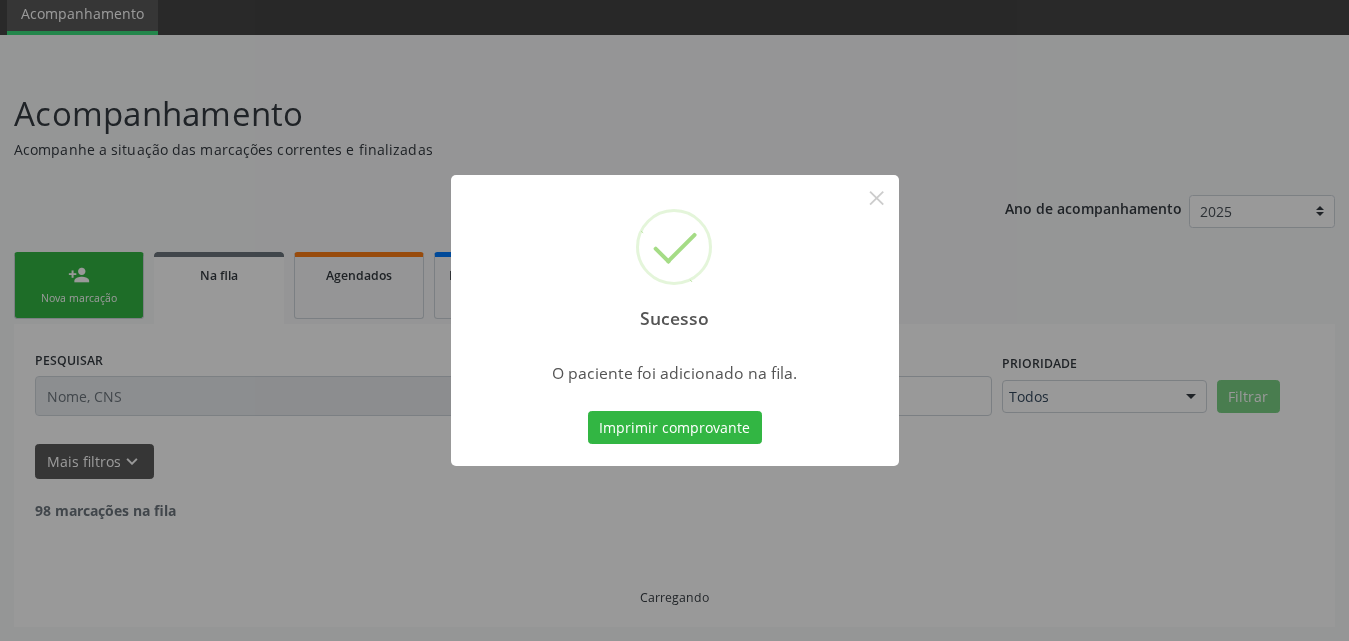 scroll, scrollTop: 54, scrollLeft: 0, axis: vertical 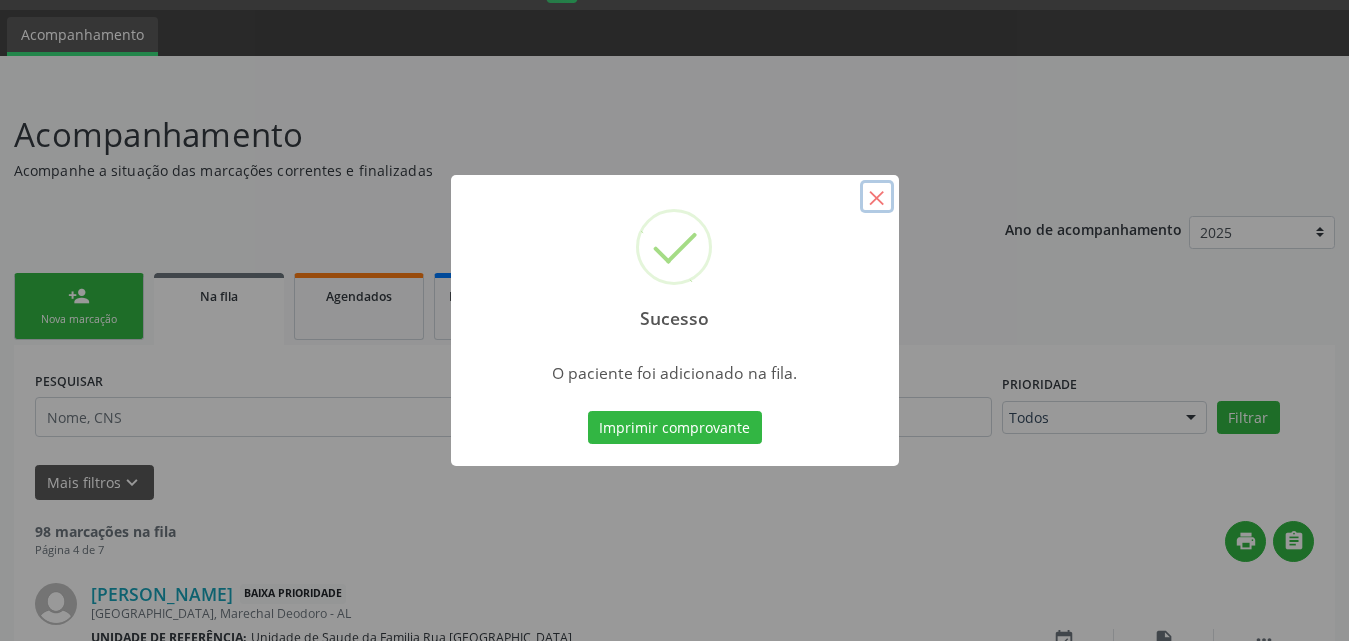 click on "×" at bounding box center [877, 197] 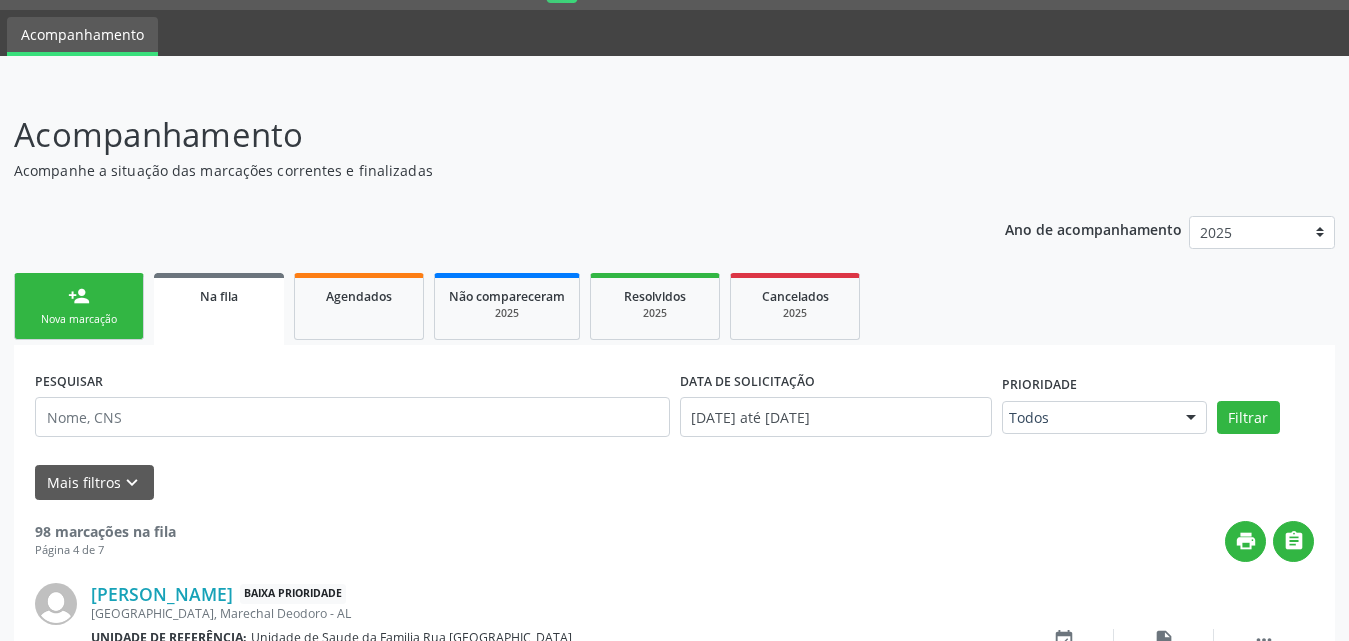 click on "person_add" at bounding box center (79, 296) 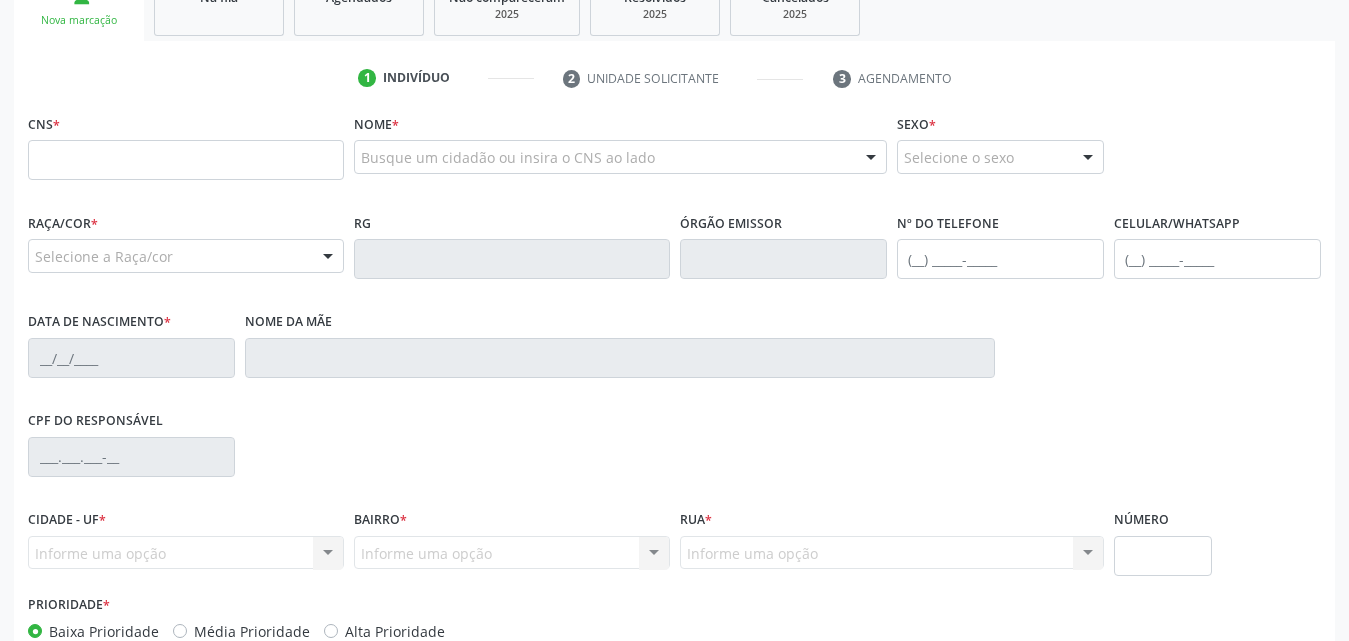 scroll, scrollTop: 354, scrollLeft: 0, axis: vertical 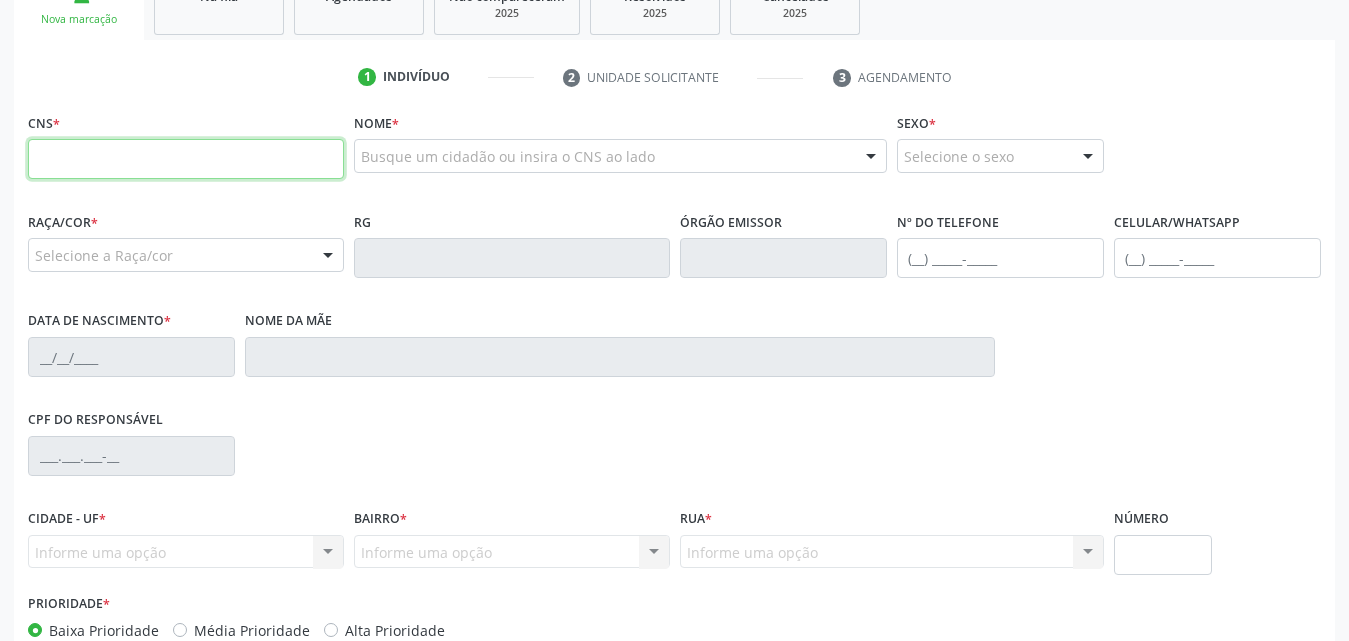 click at bounding box center (186, 159) 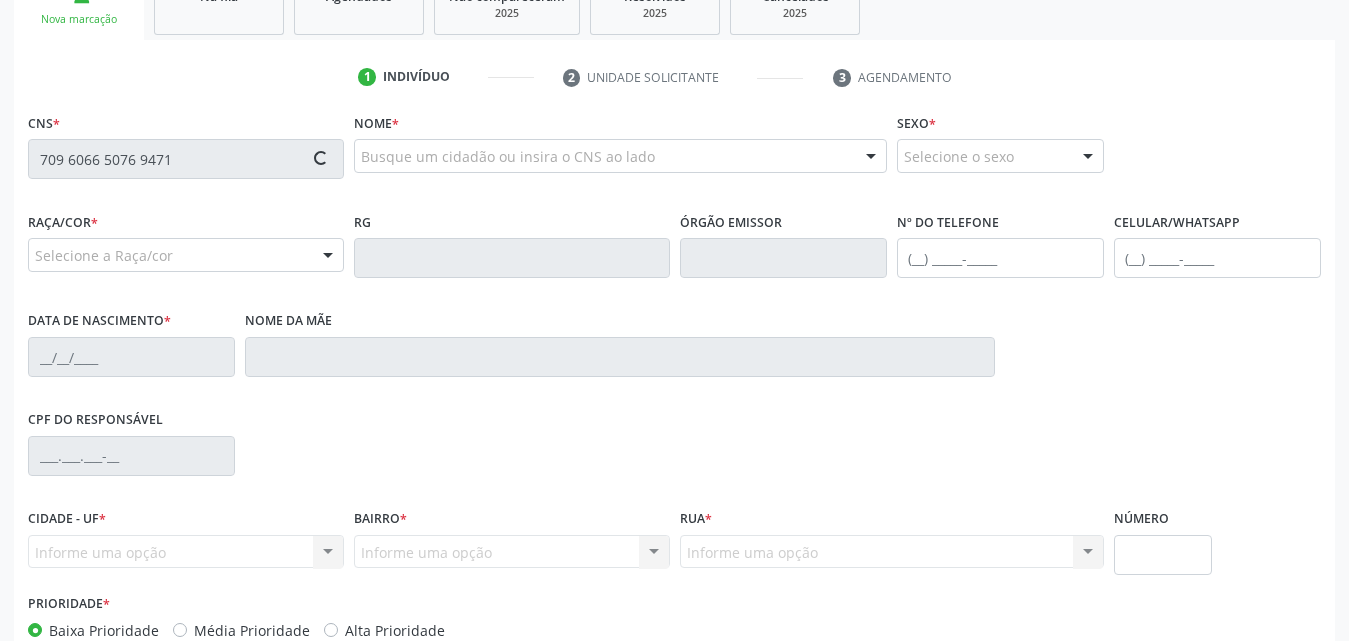 type on "709 6066 5076 9471" 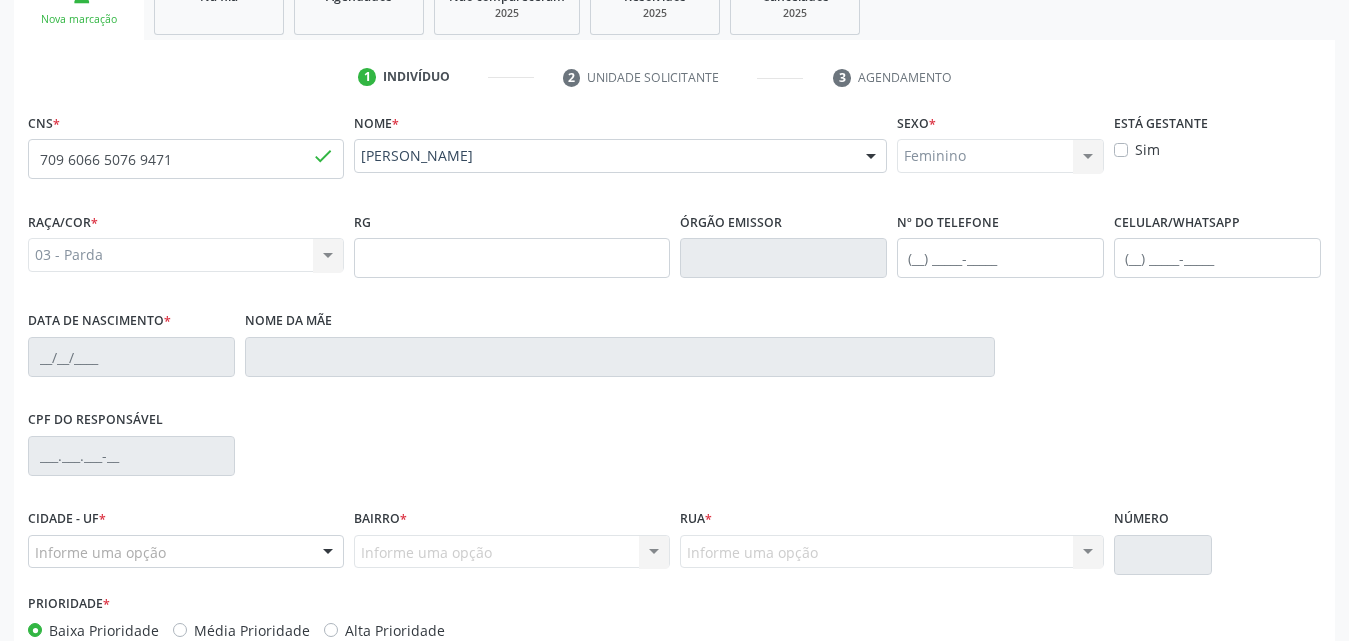 type on "(82) 99422-4529" 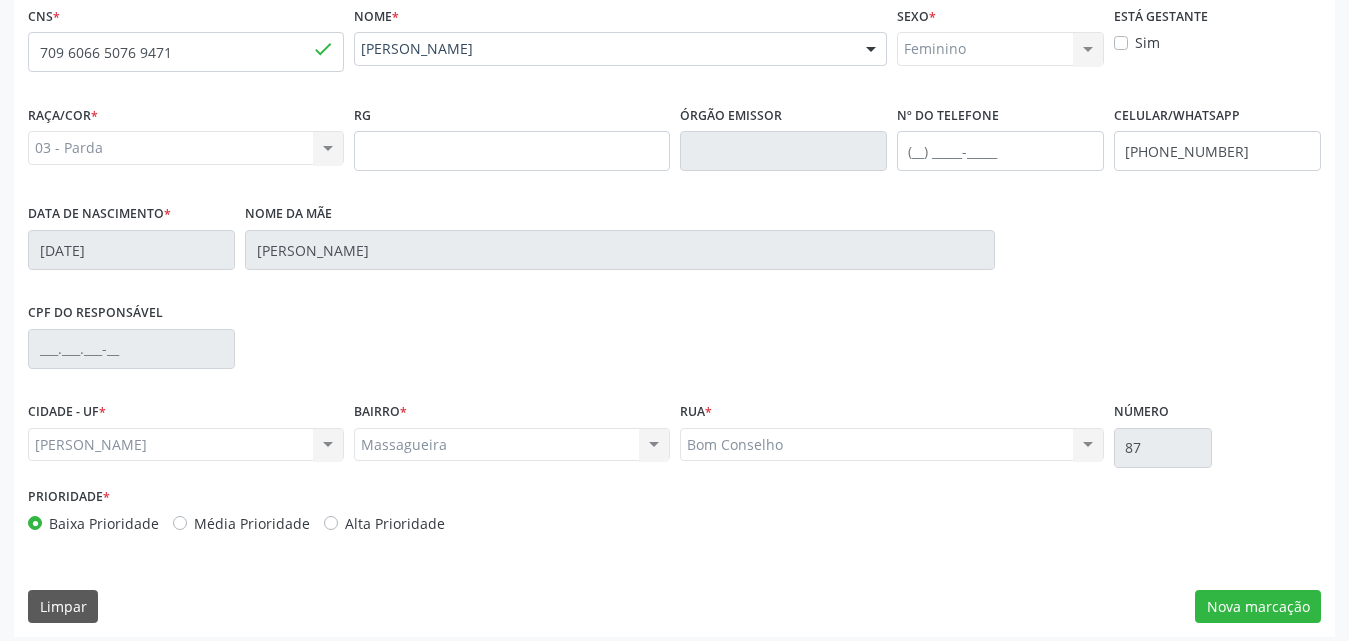 scroll, scrollTop: 471, scrollLeft: 0, axis: vertical 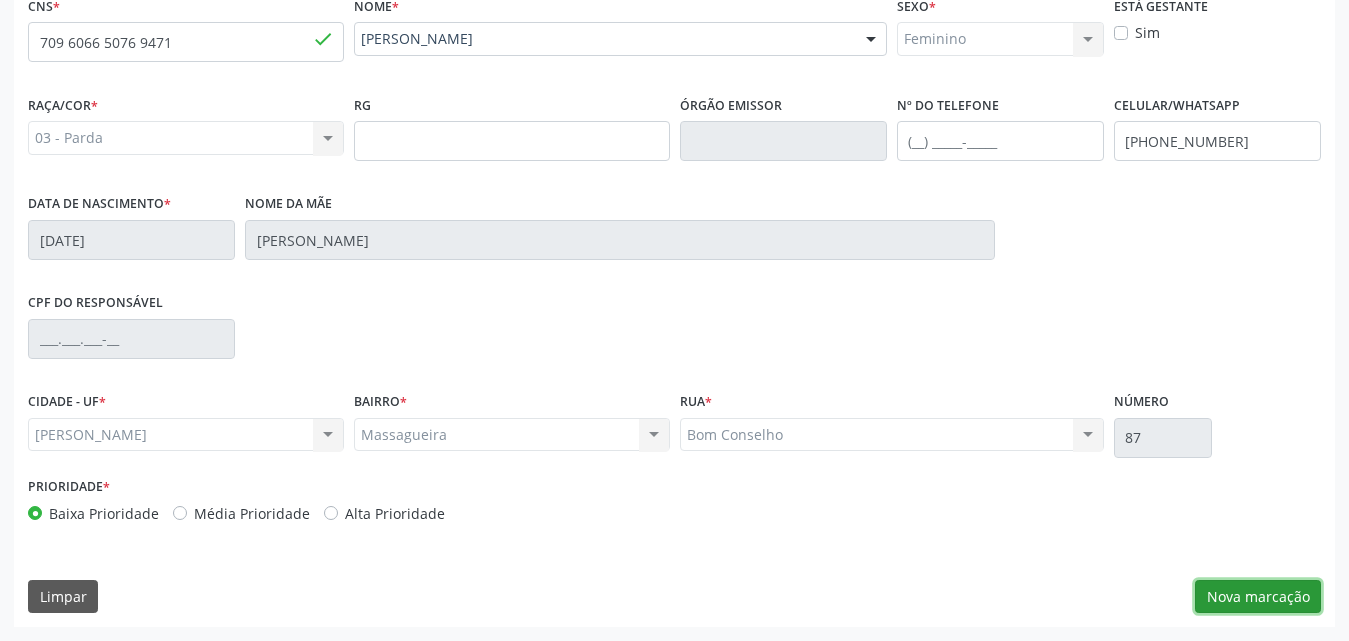 click on "Nova marcação" at bounding box center [1258, 597] 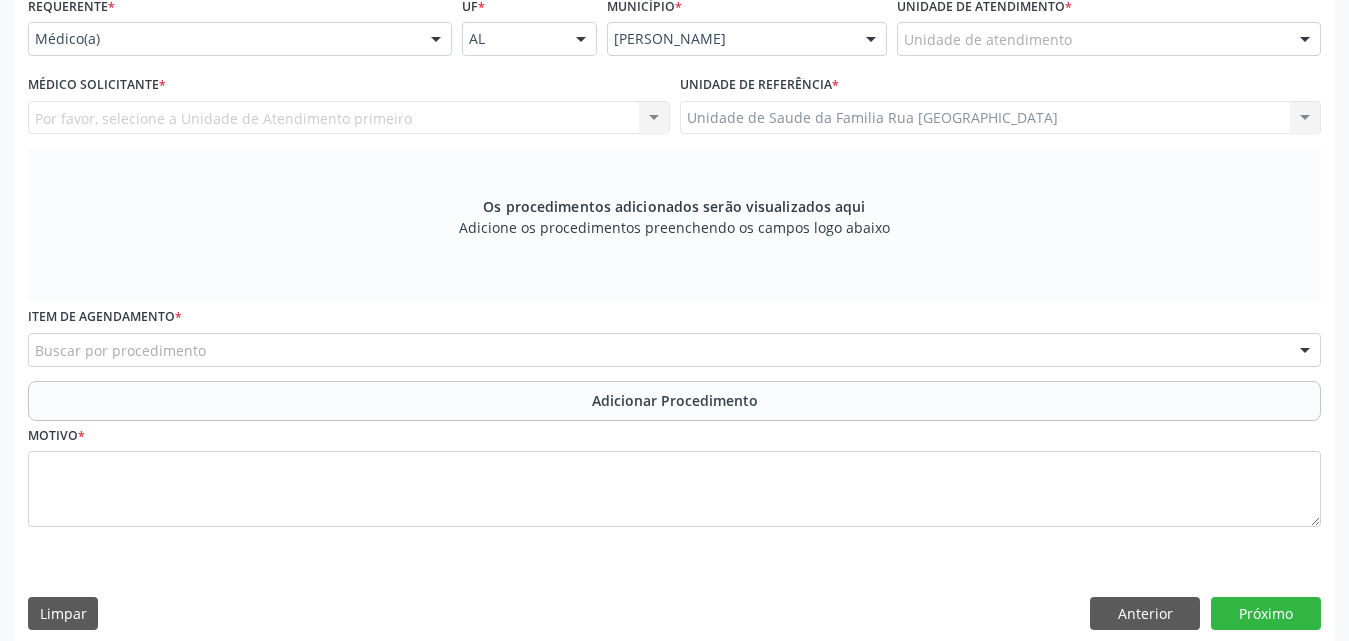 scroll, scrollTop: 171, scrollLeft: 0, axis: vertical 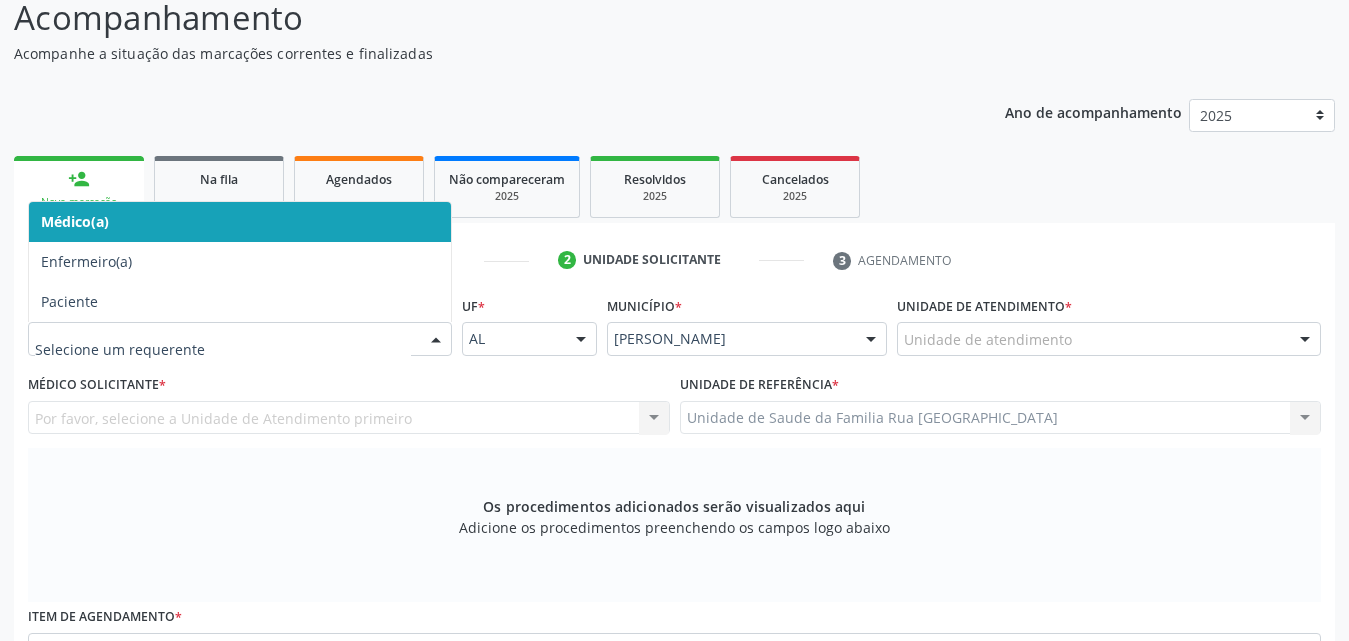 click at bounding box center [436, 340] 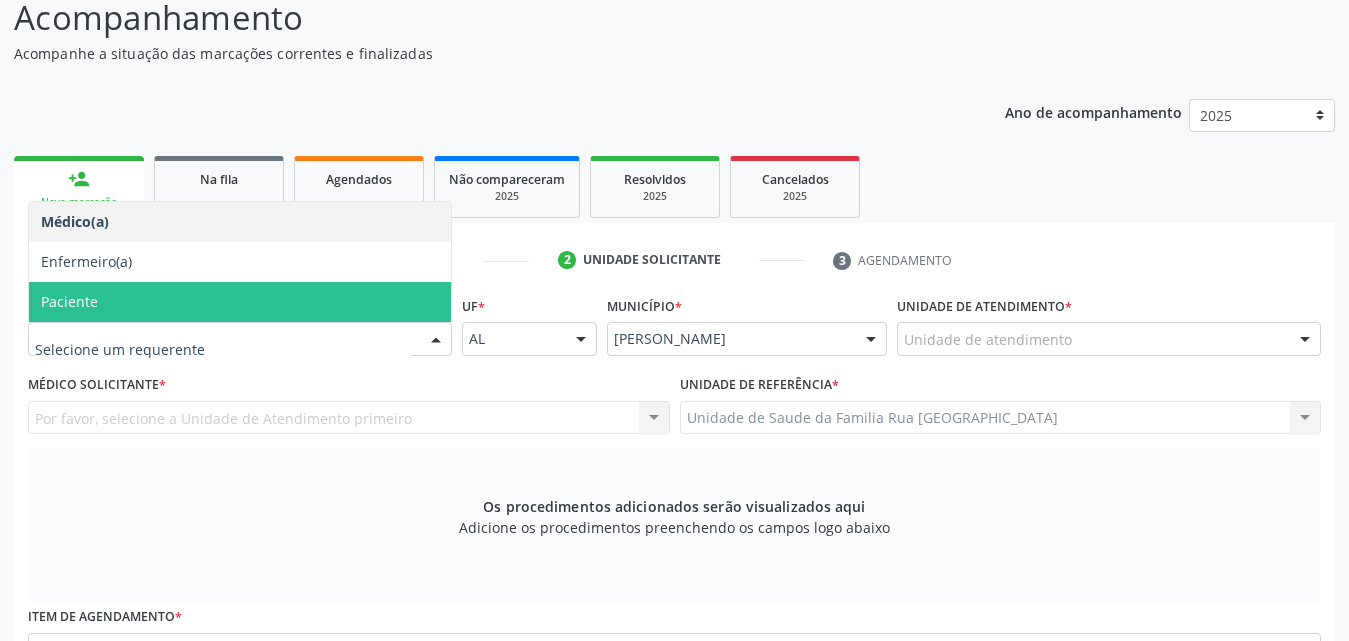 click on "Paciente" at bounding box center (240, 302) 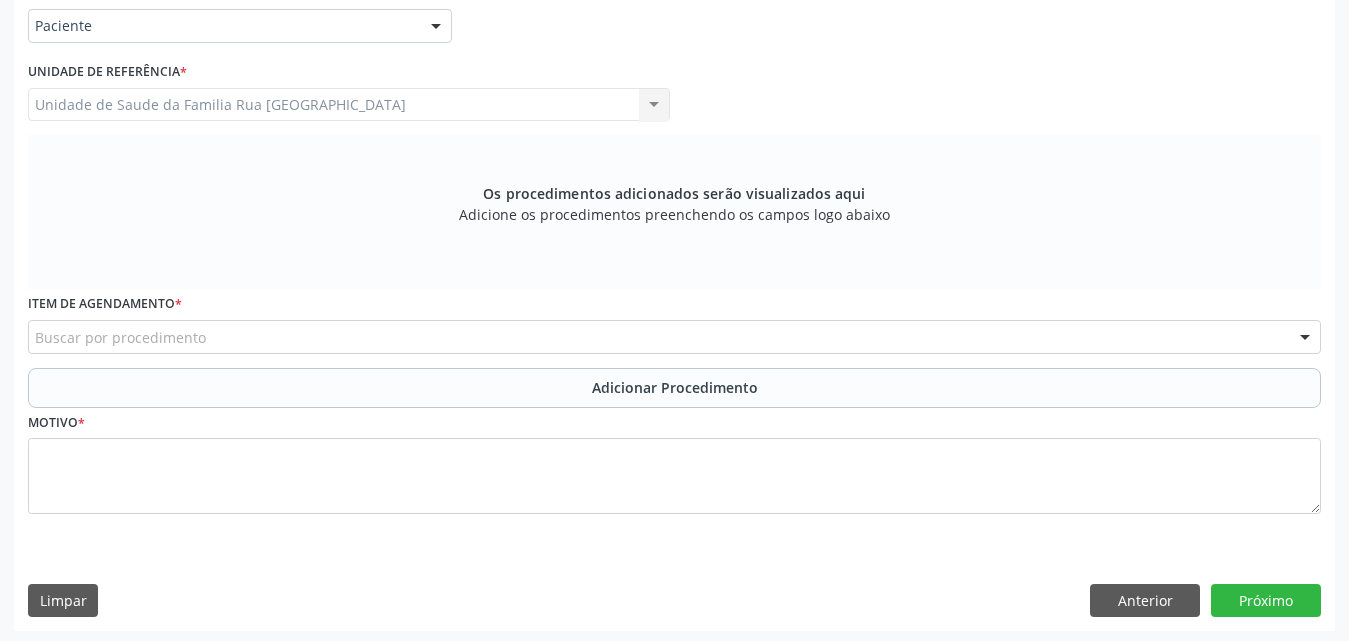scroll, scrollTop: 488, scrollLeft: 0, axis: vertical 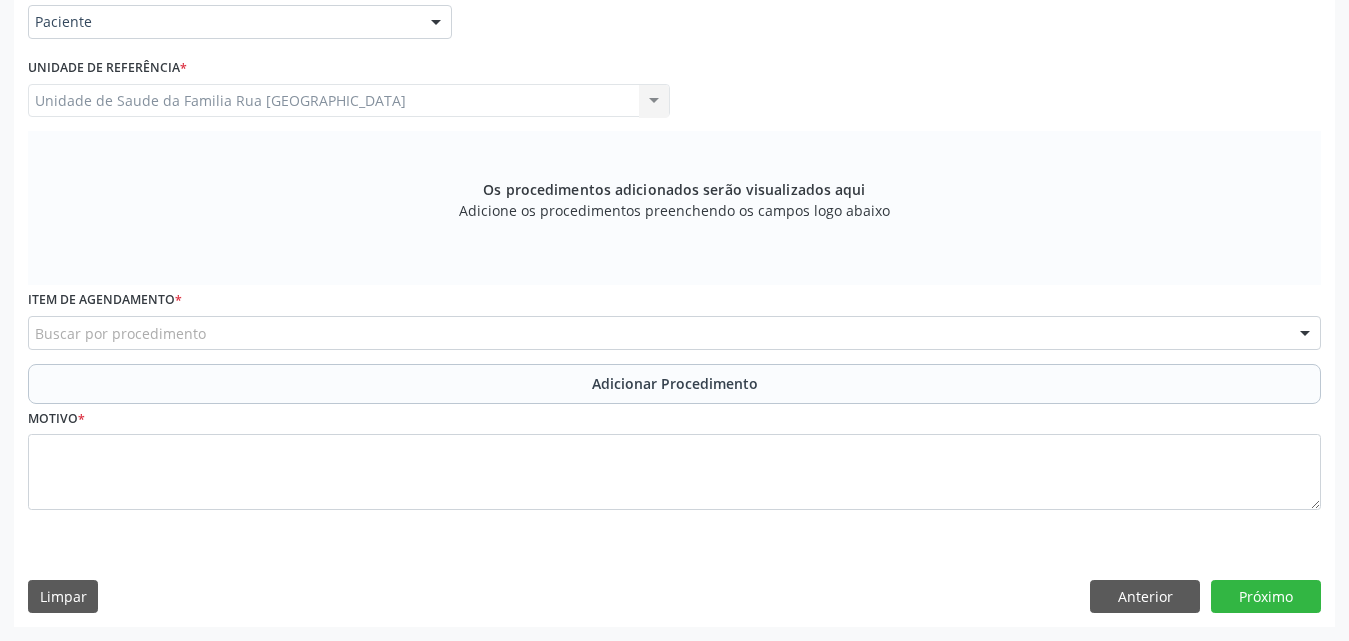 click on "Buscar por procedimento" at bounding box center (674, 333) 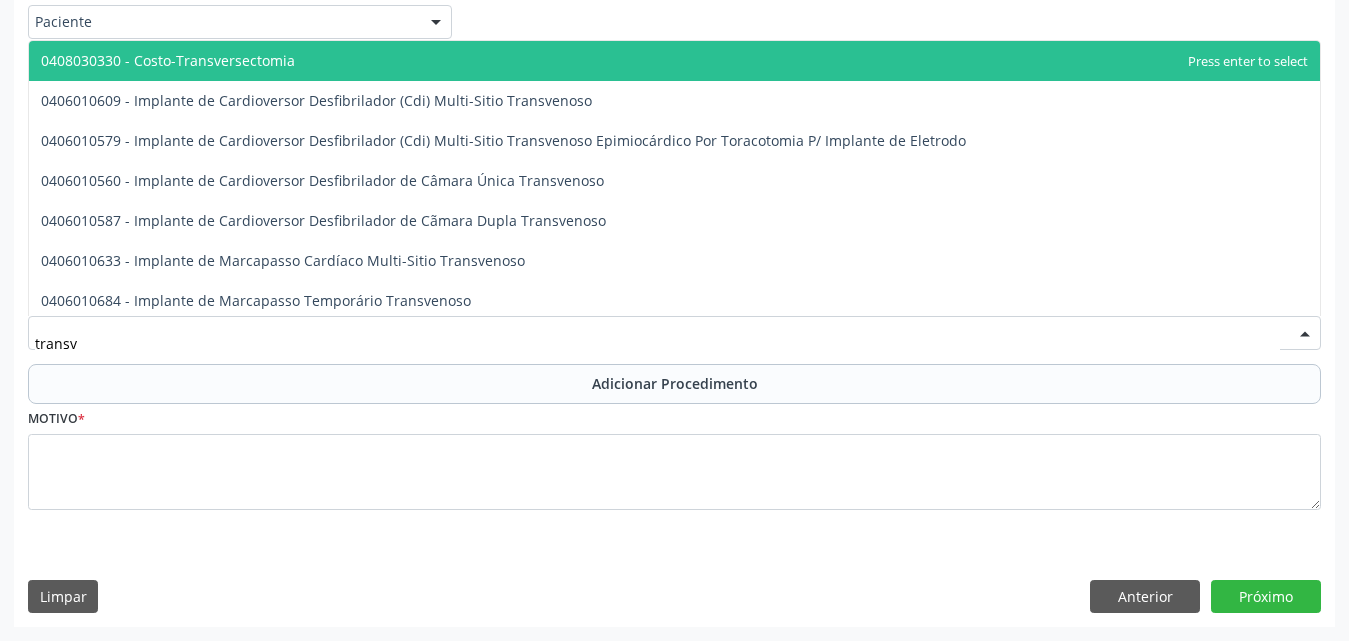 type on "transva" 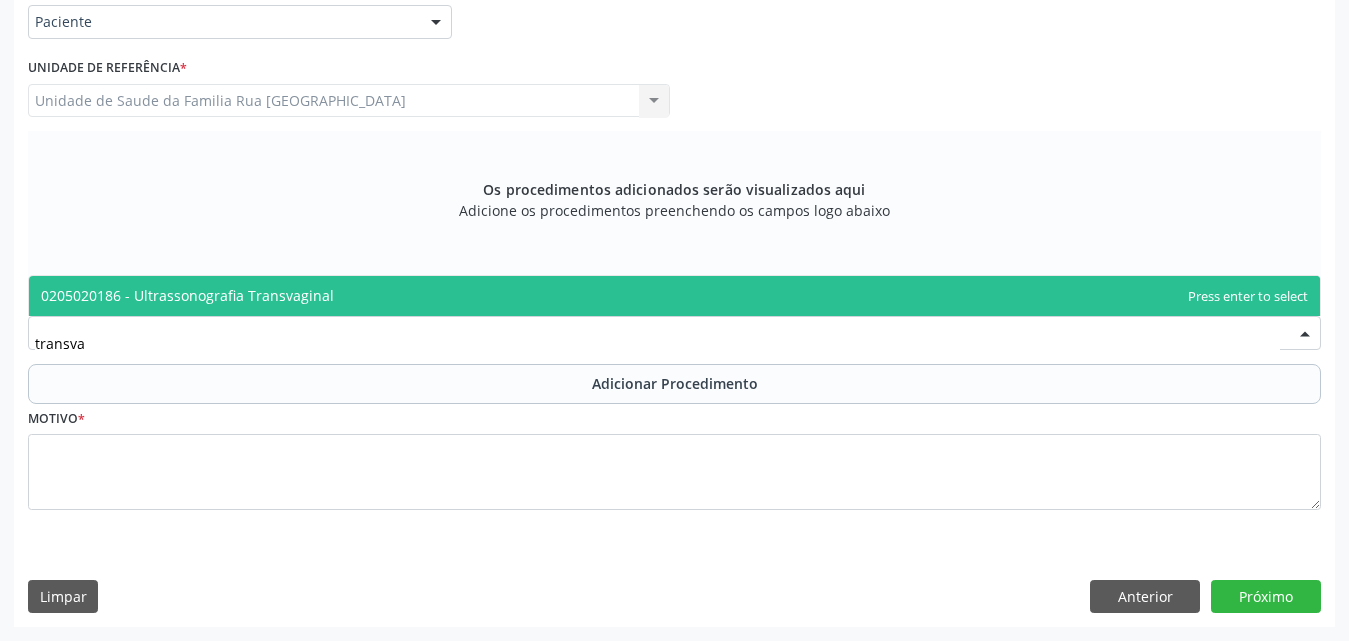 click on "0205020186 - Ultrassonografia Transvaginal" at bounding box center (674, 296) 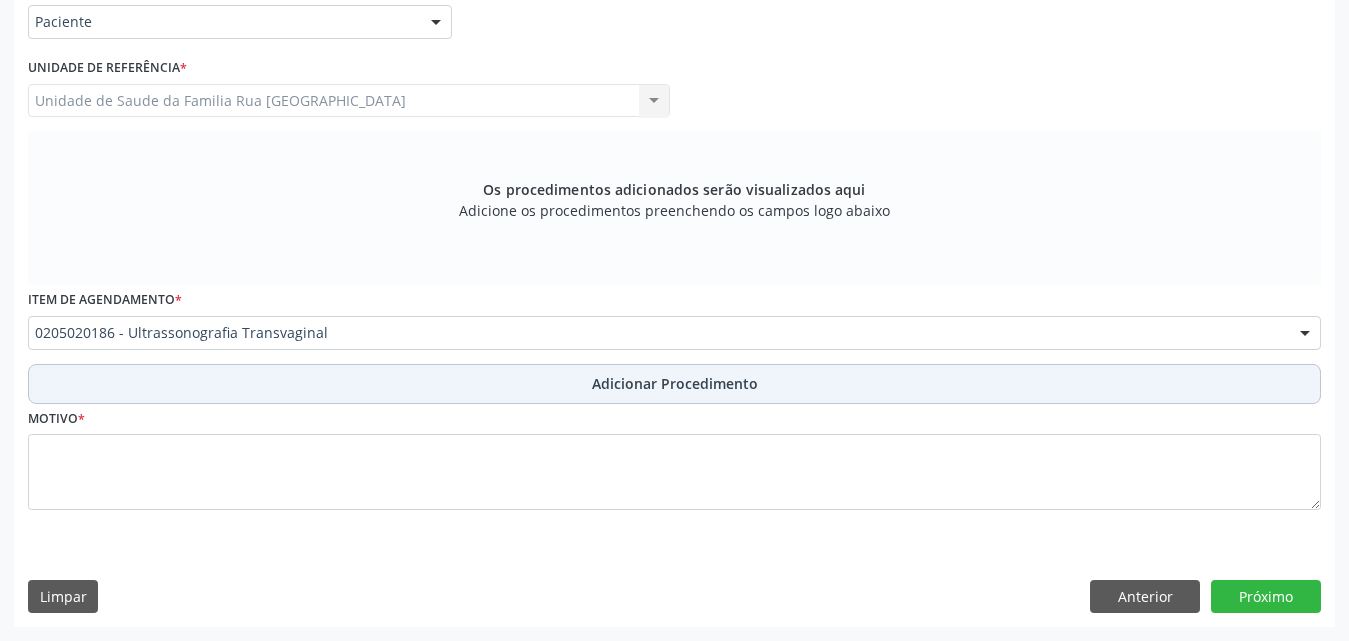 click on "Adicionar Procedimento" at bounding box center [675, 383] 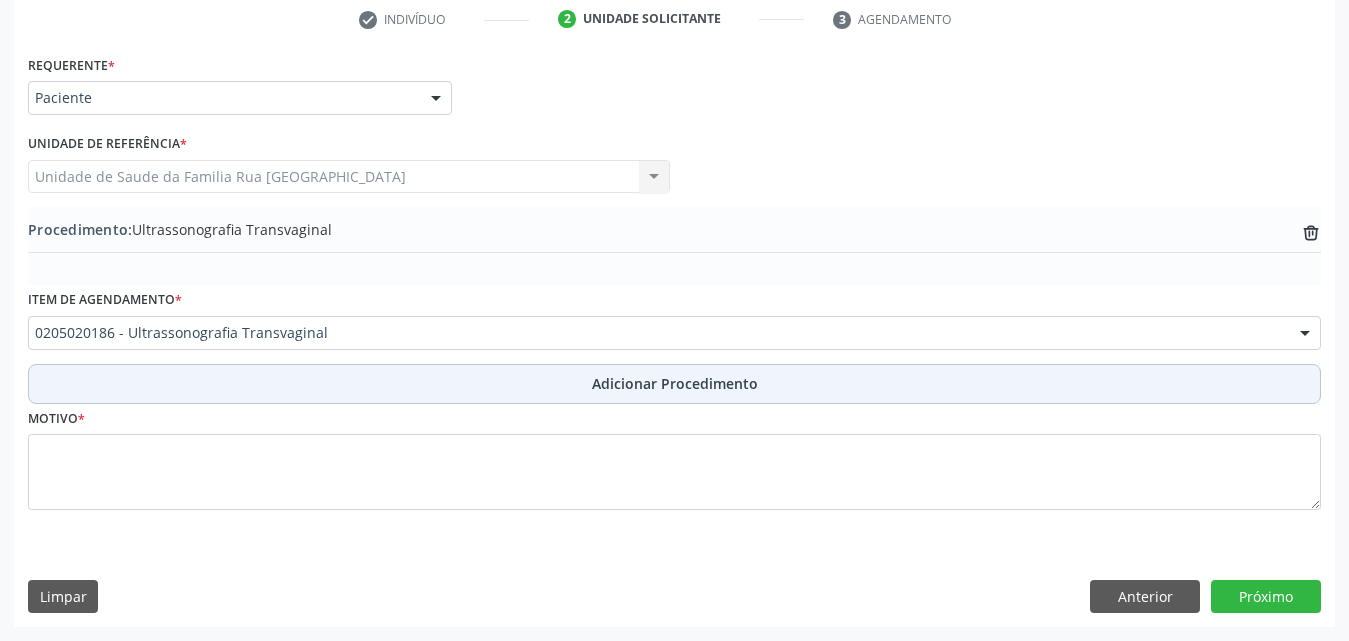 scroll, scrollTop: 412, scrollLeft: 0, axis: vertical 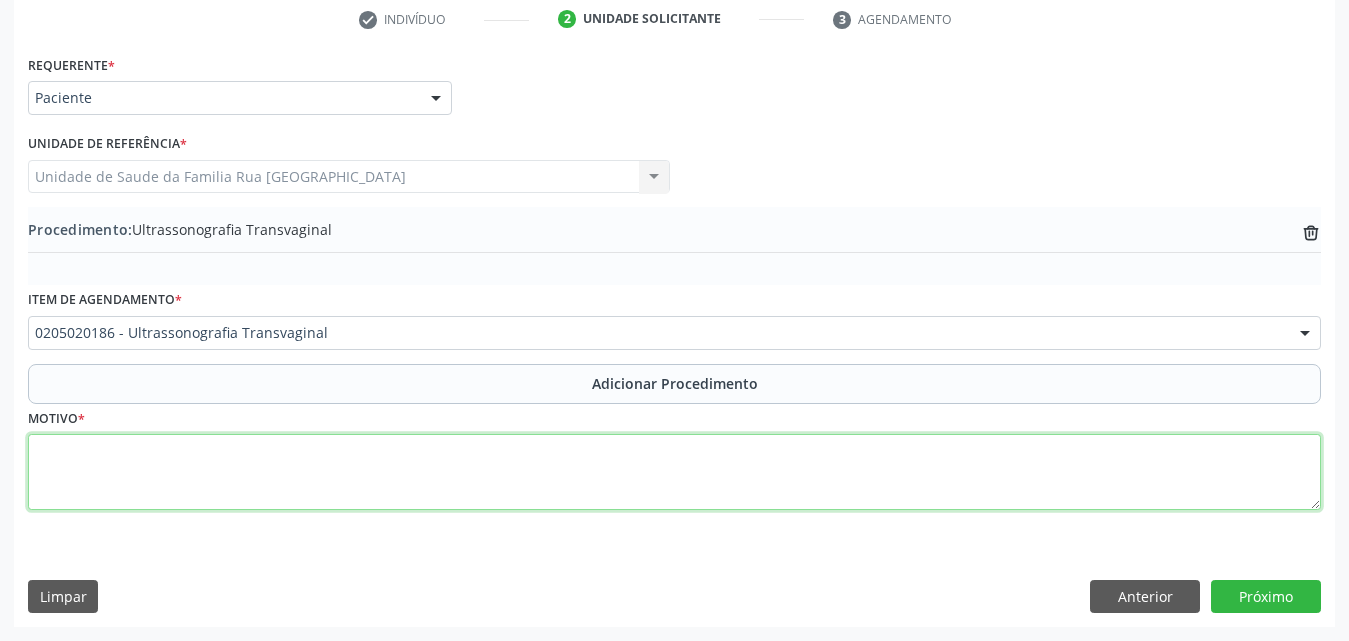 drag, startPoint x: 399, startPoint y: 476, endPoint x: 395, endPoint y: 459, distance: 17.464249 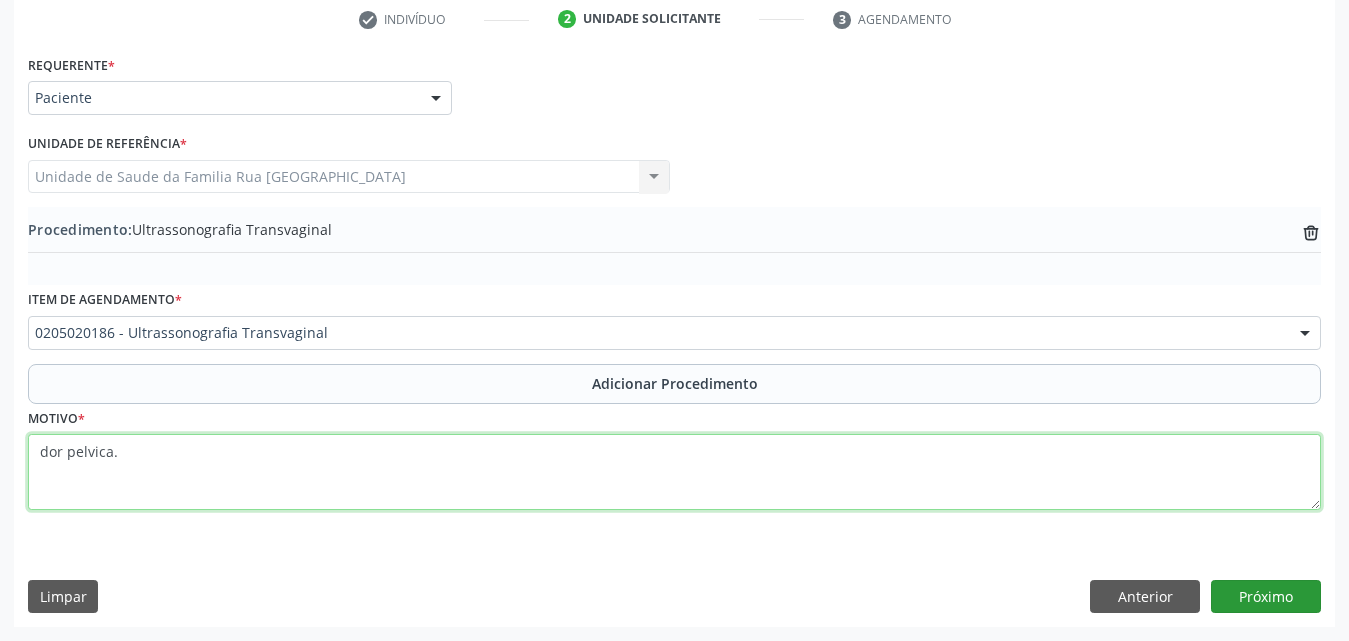type on "dor pelvica." 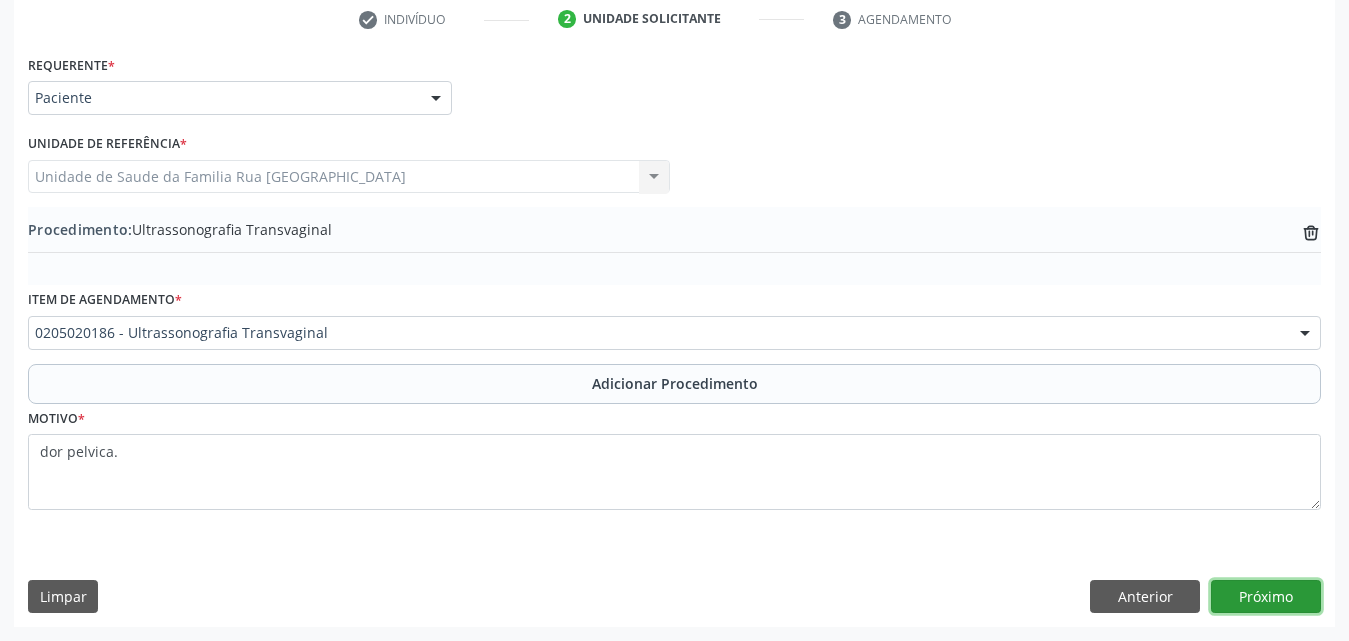 click on "Próximo" at bounding box center [1266, 597] 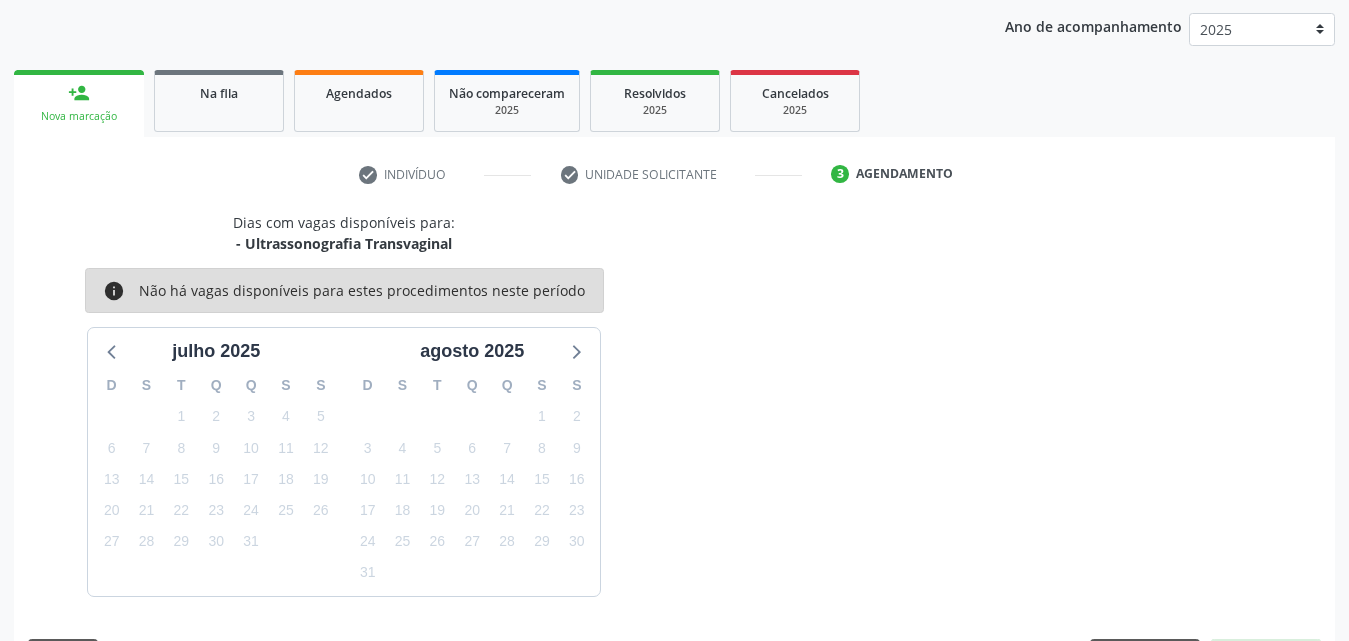 scroll, scrollTop: 316, scrollLeft: 0, axis: vertical 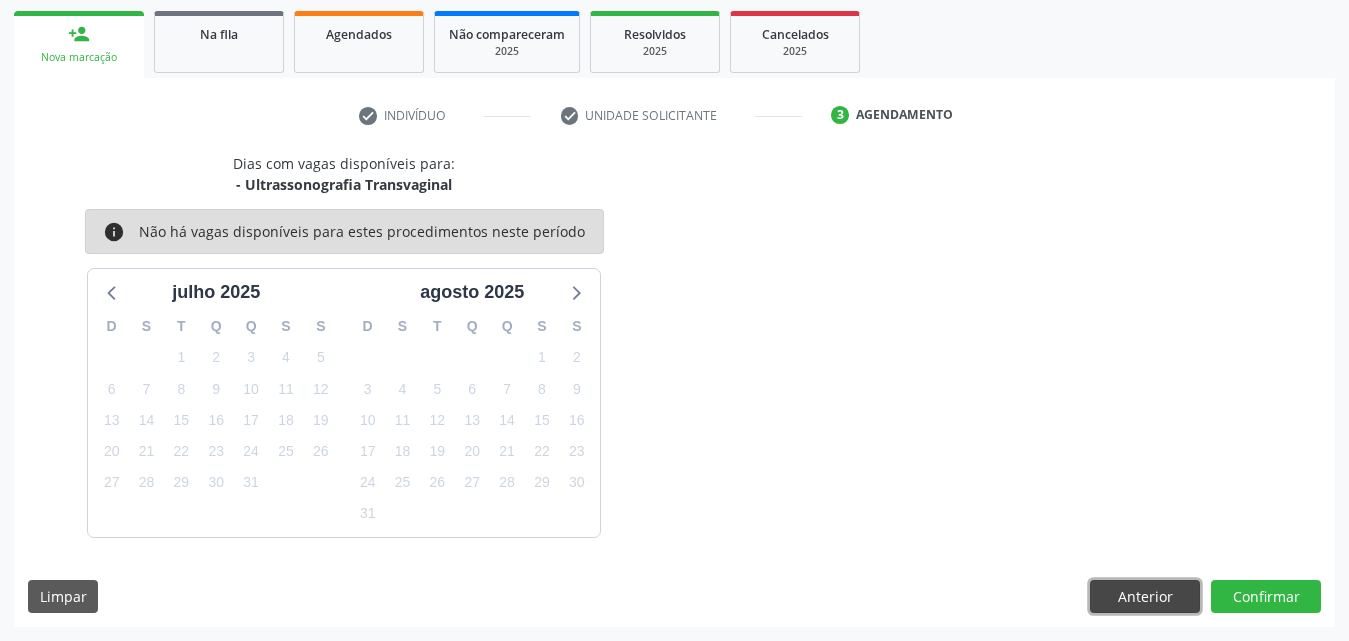click on "Anterior" at bounding box center (1145, 597) 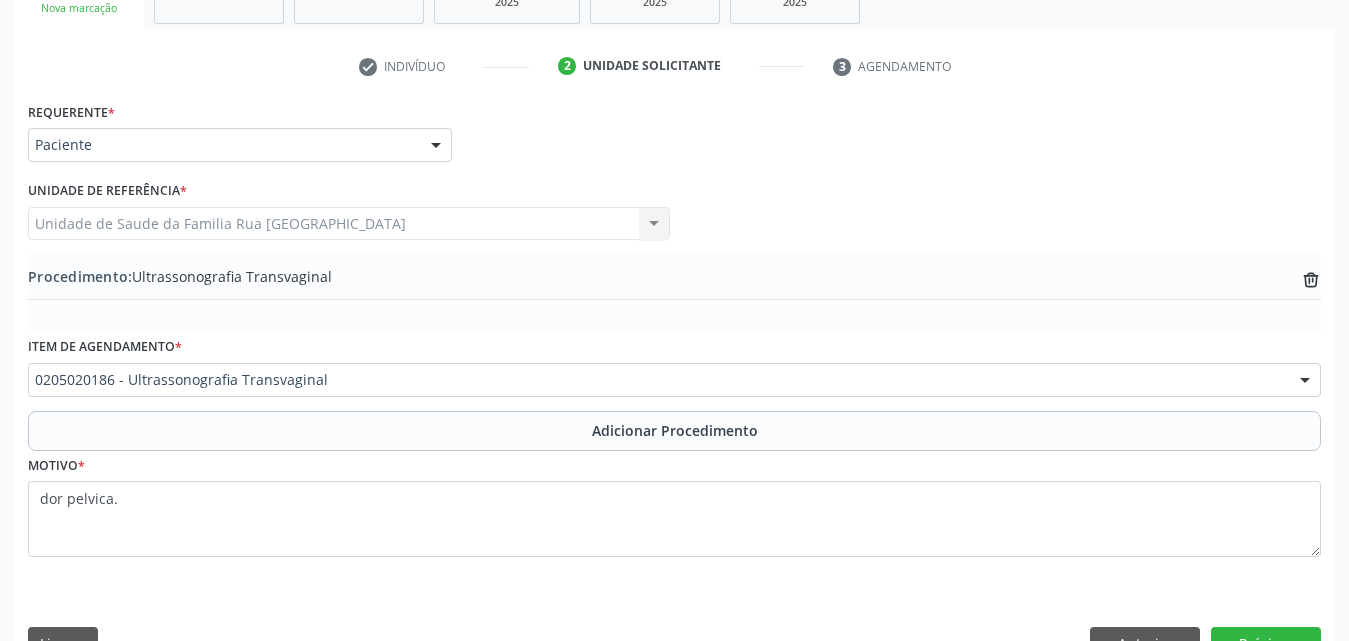 scroll, scrollTop: 412, scrollLeft: 0, axis: vertical 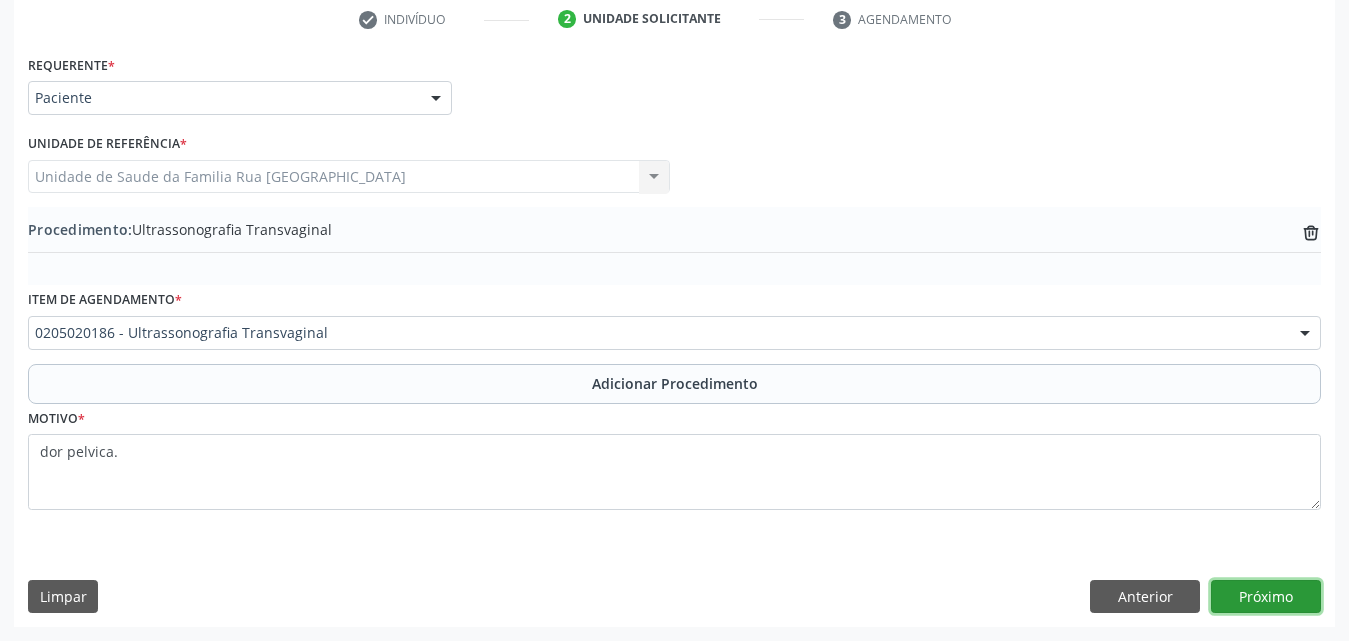 click on "Próximo" at bounding box center [1266, 597] 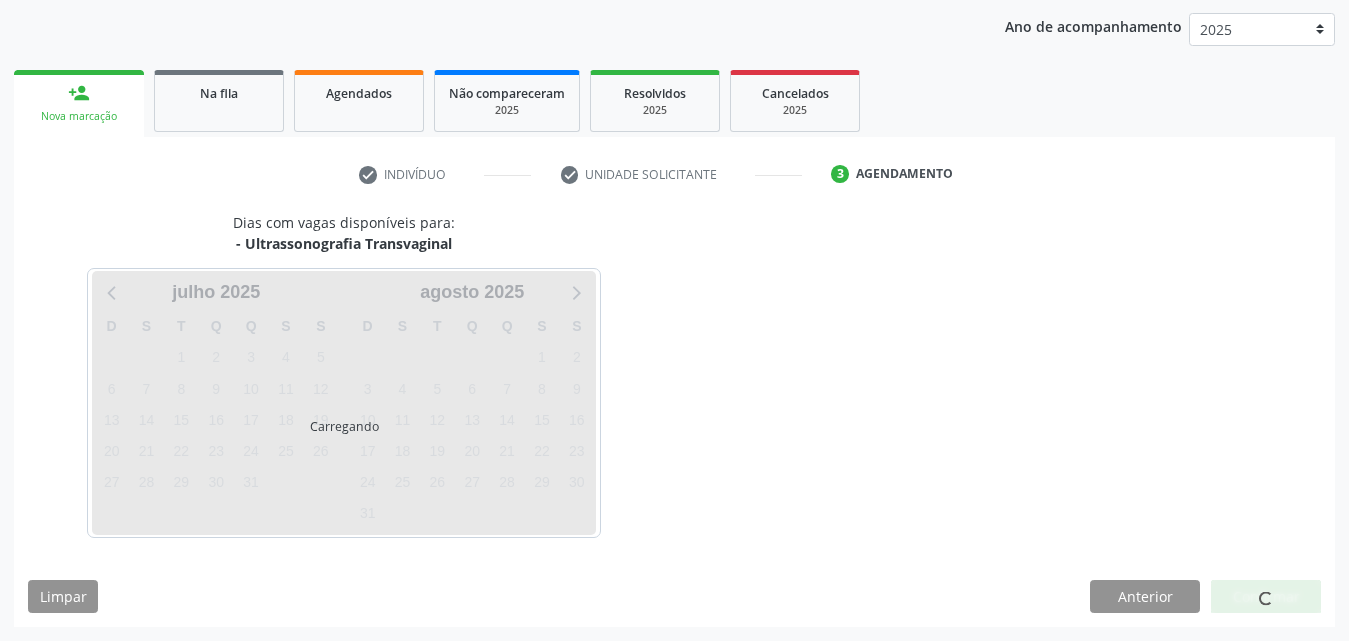 scroll, scrollTop: 316, scrollLeft: 0, axis: vertical 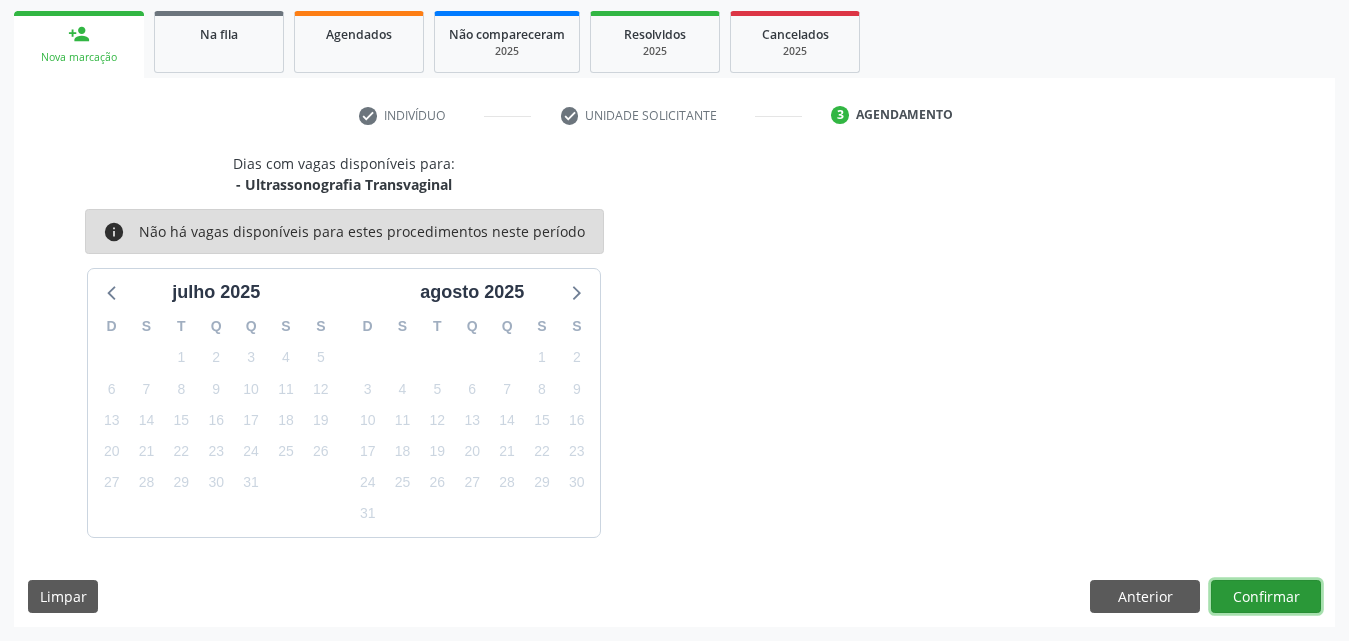 click on "Confirmar" at bounding box center (1266, 597) 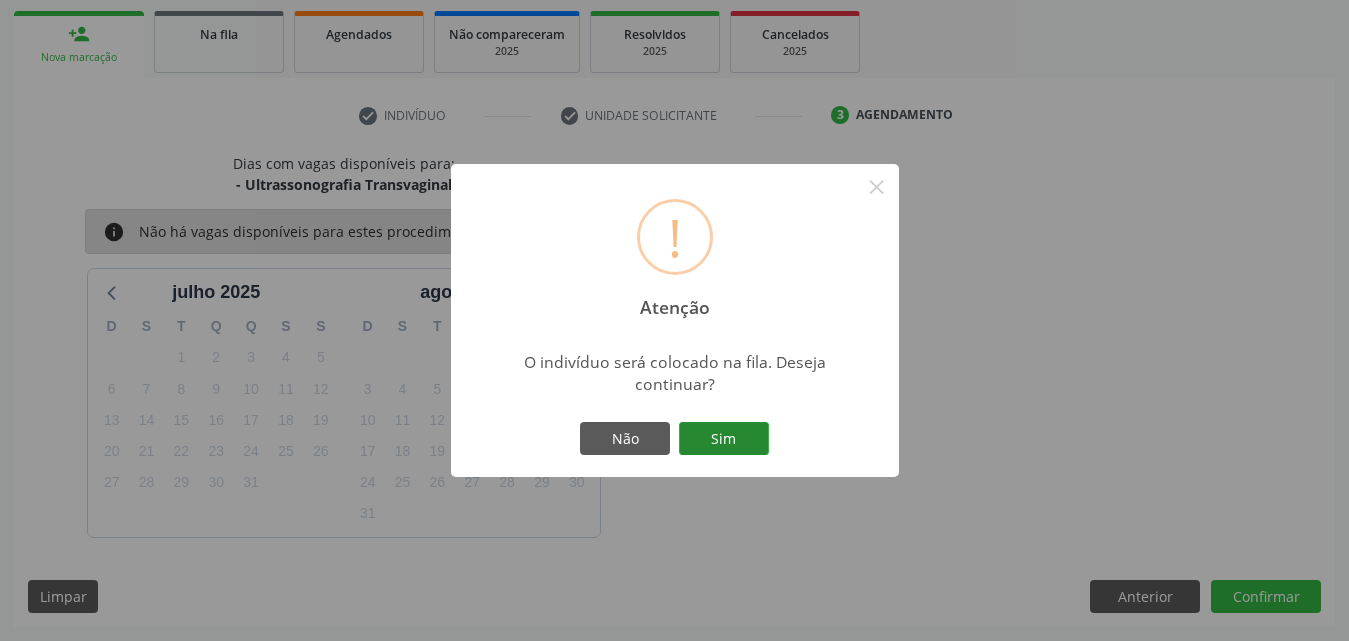 click on "Sim" at bounding box center [724, 439] 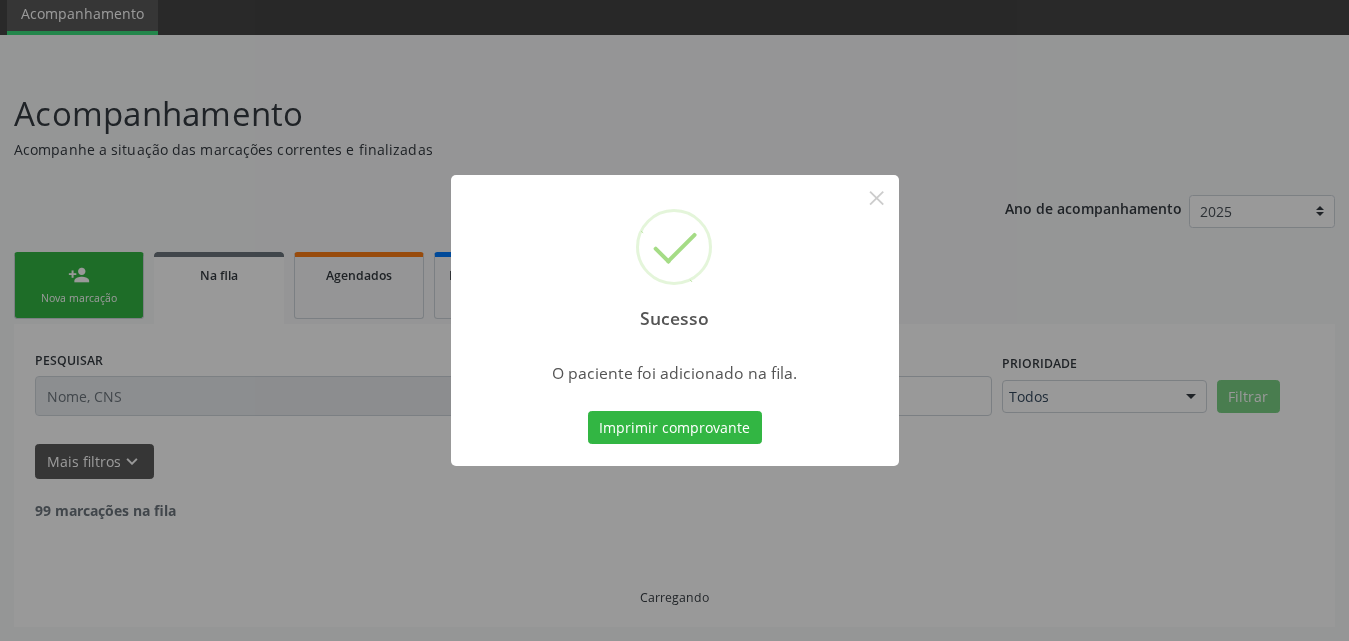 scroll, scrollTop: 54, scrollLeft: 0, axis: vertical 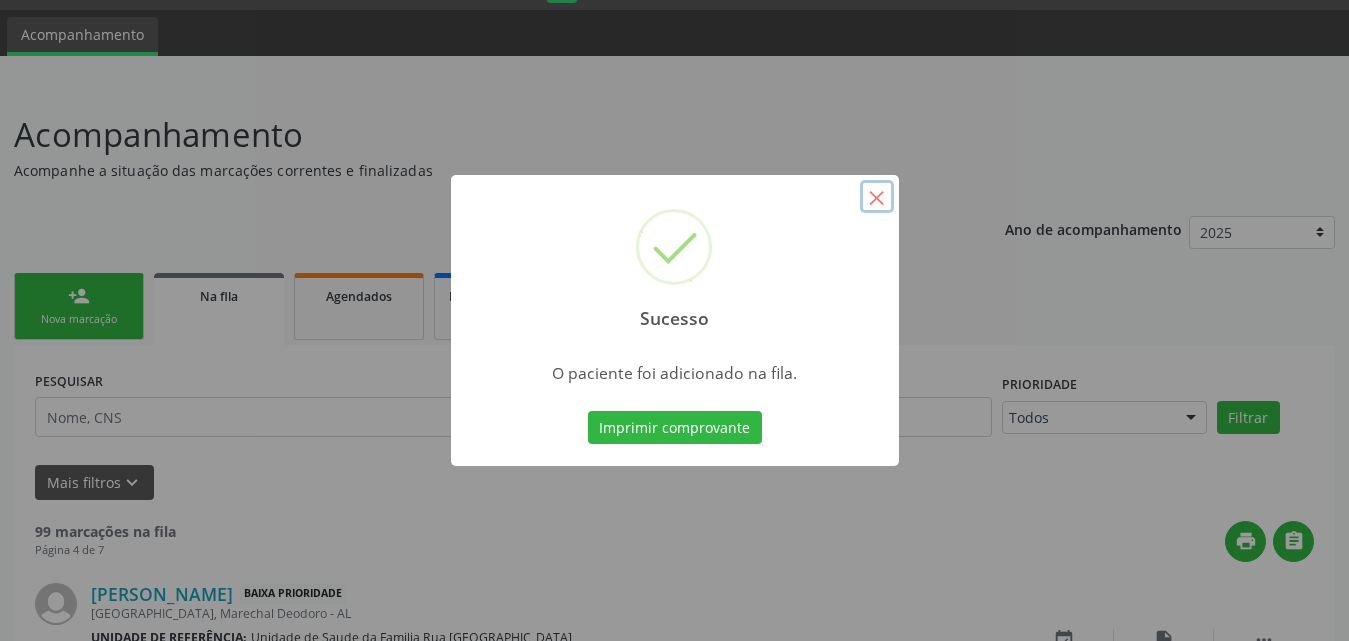 click on "×" at bounding box center [877, 197] 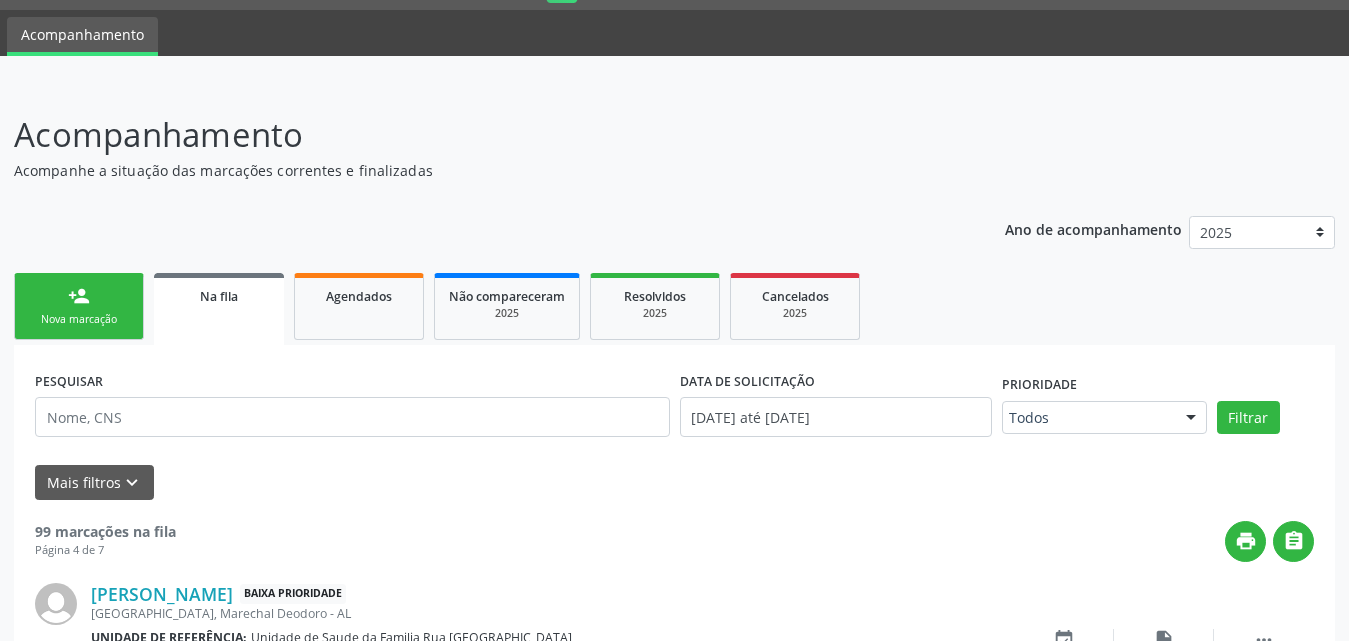 click on "Nova marcação" at bounding box center (79, 319) 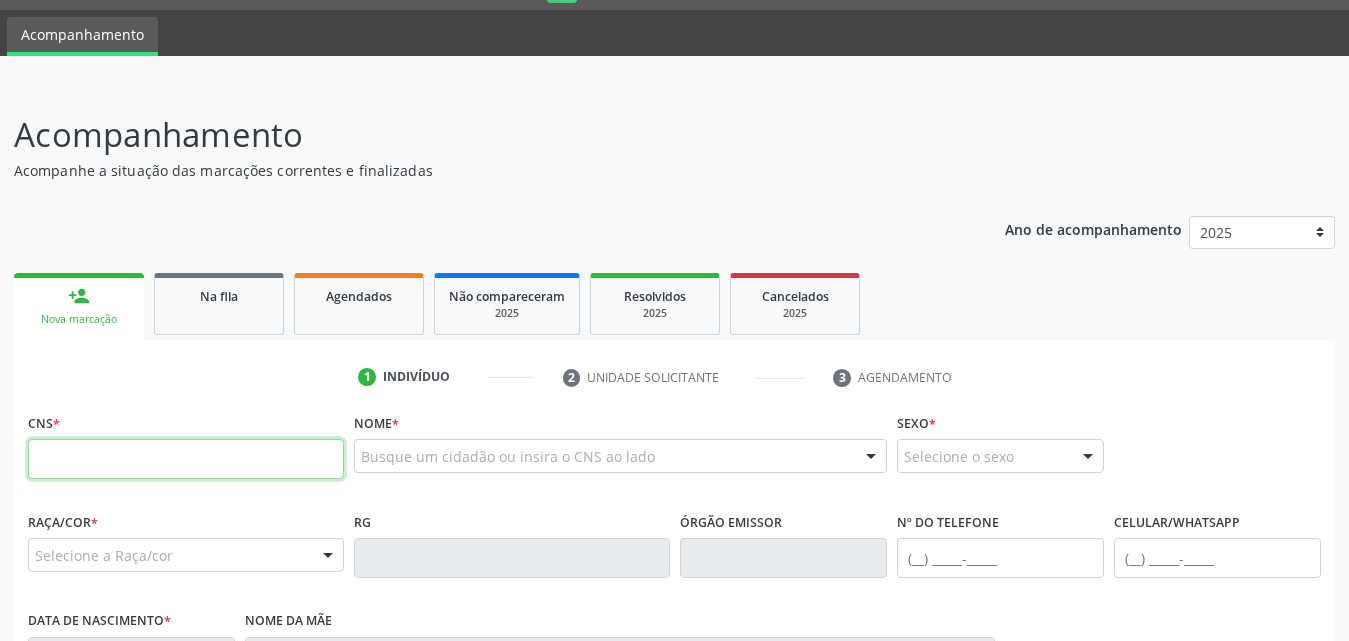 click at bounding box center (186, 459) 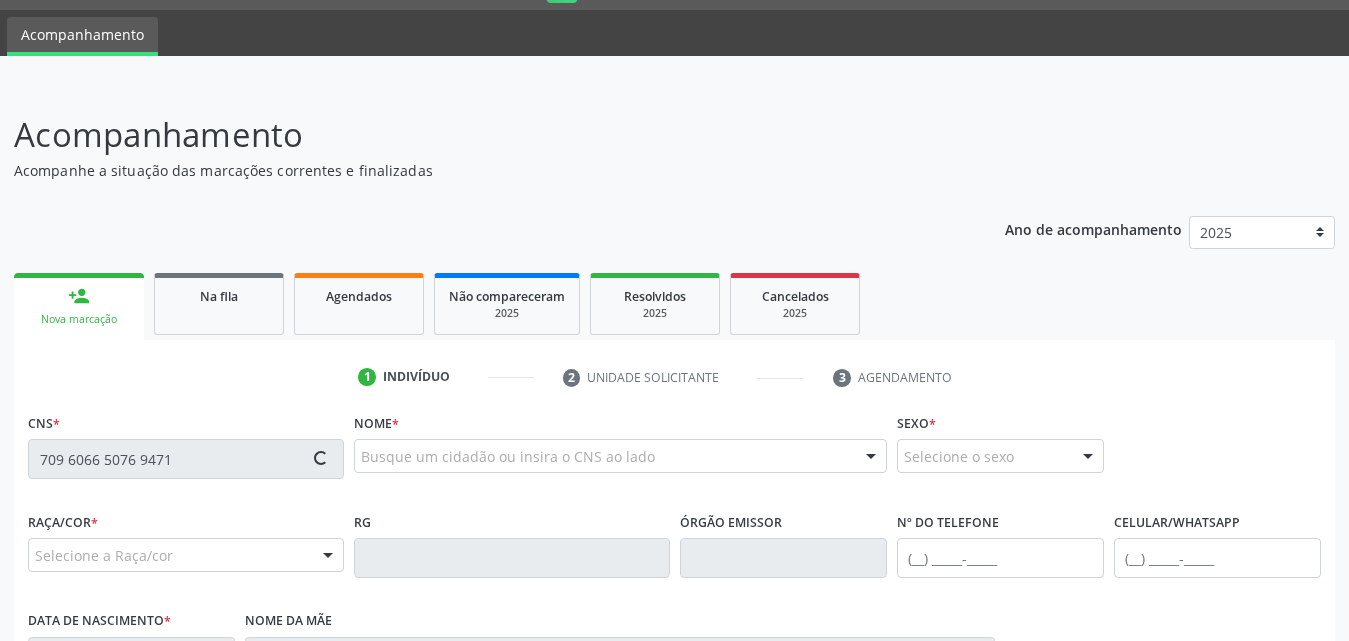 type on "709 6066 5076 9471" 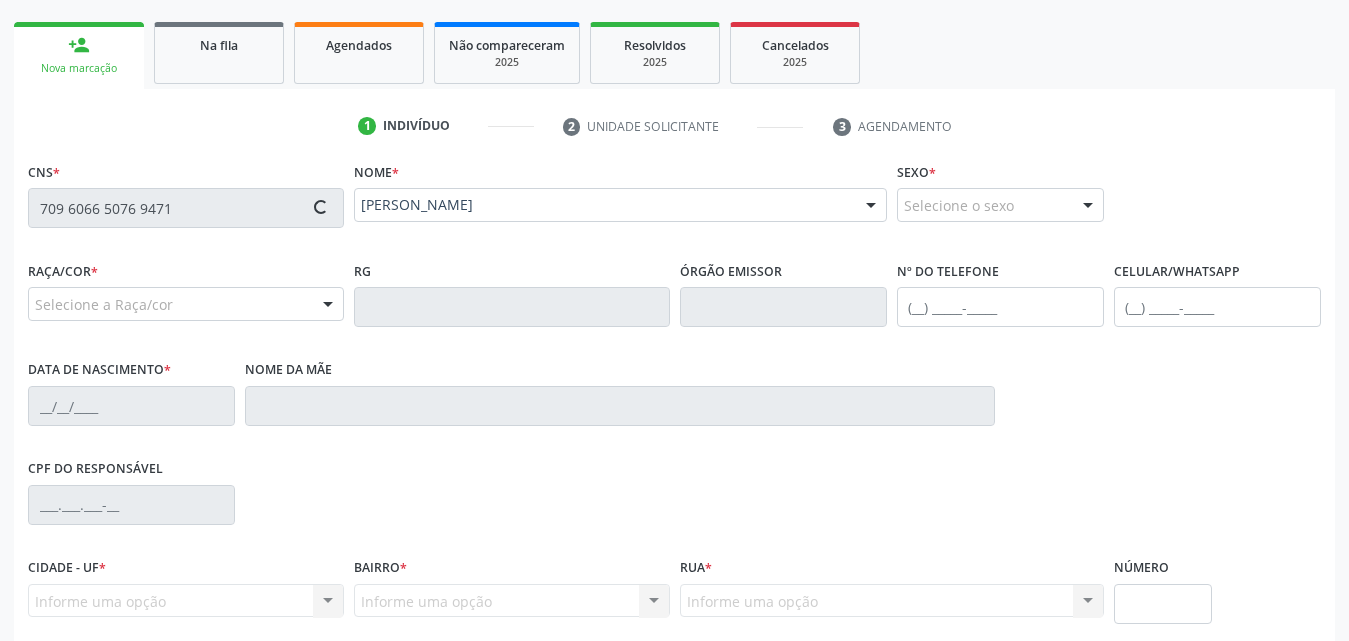 scroll, scrollTop: 471, scrollLeft: 0, axis: vertical 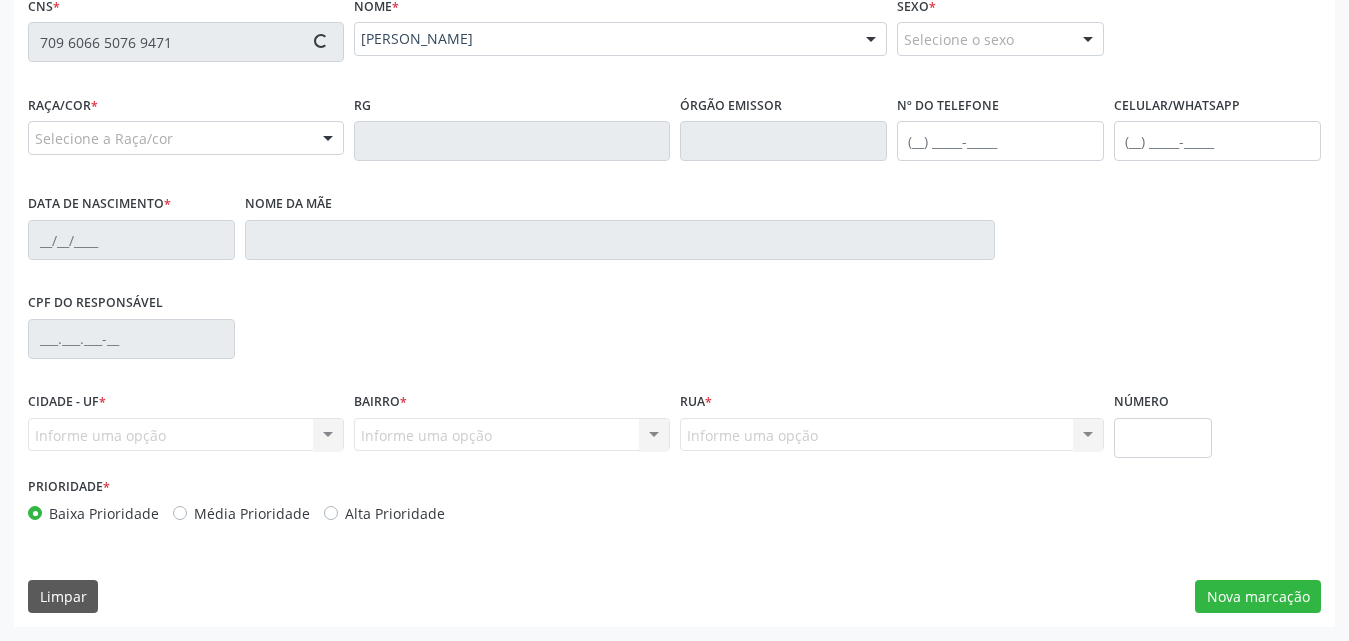 type on "(82) 99422-4529" 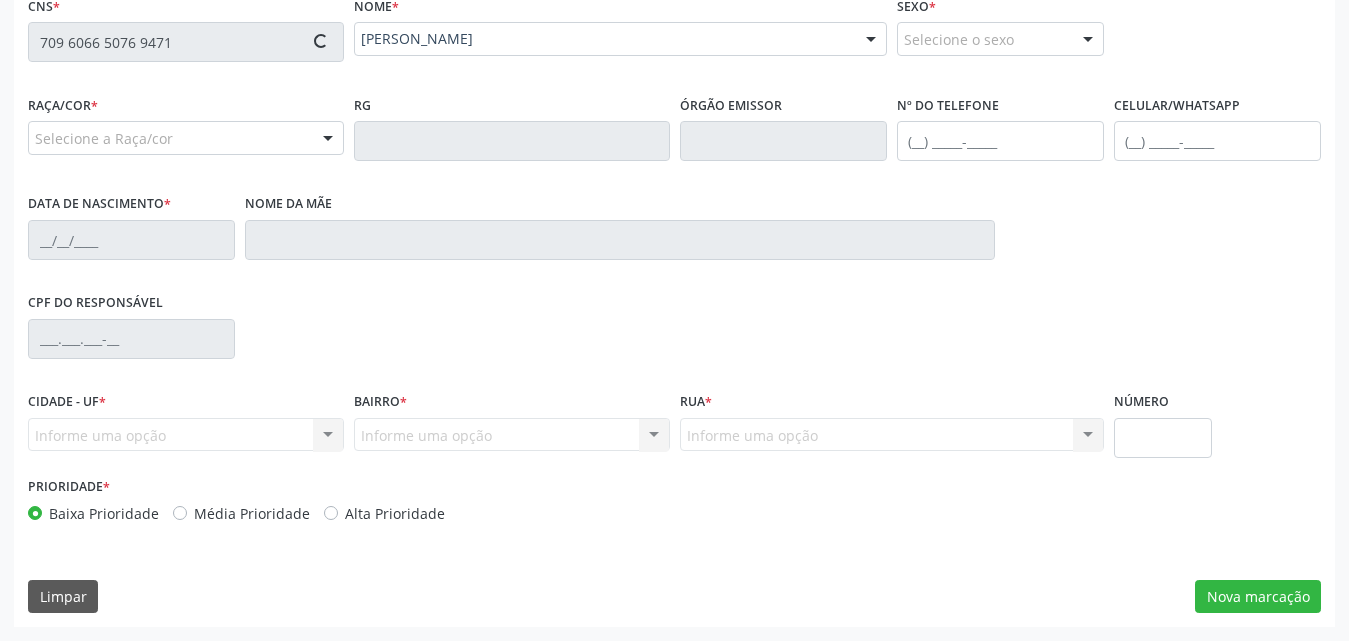 type on "29/11/1972" 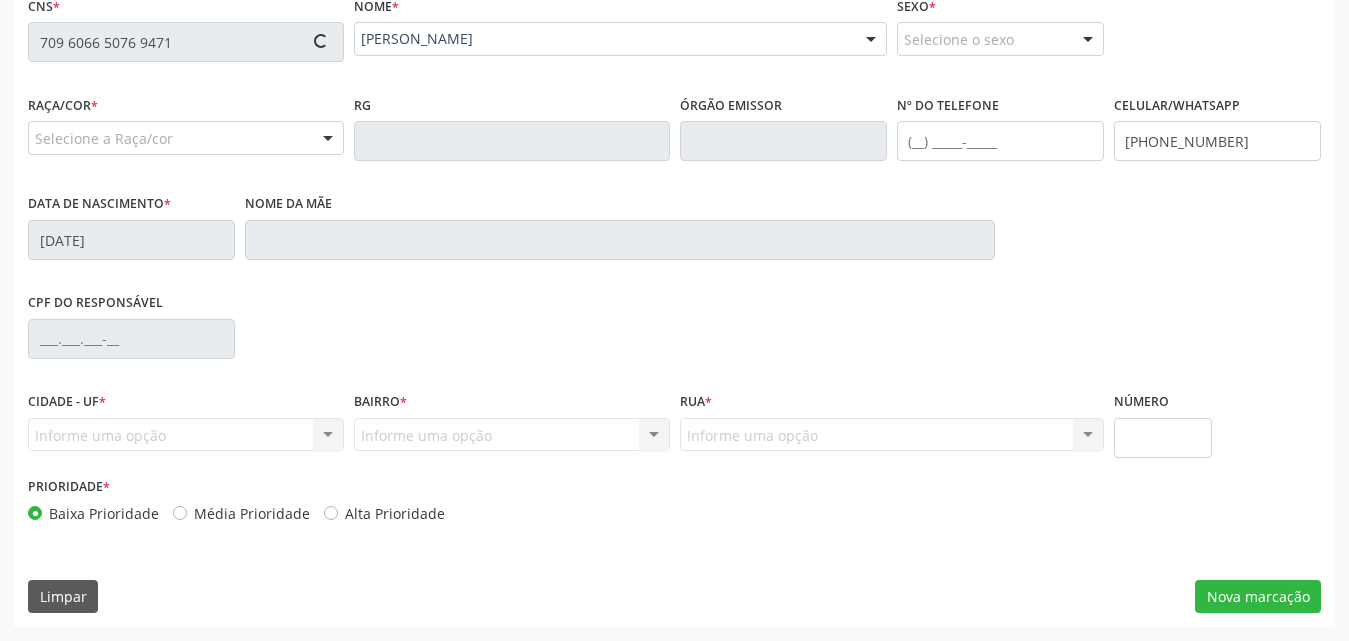 type on "Maria de Lourdes da Silva" 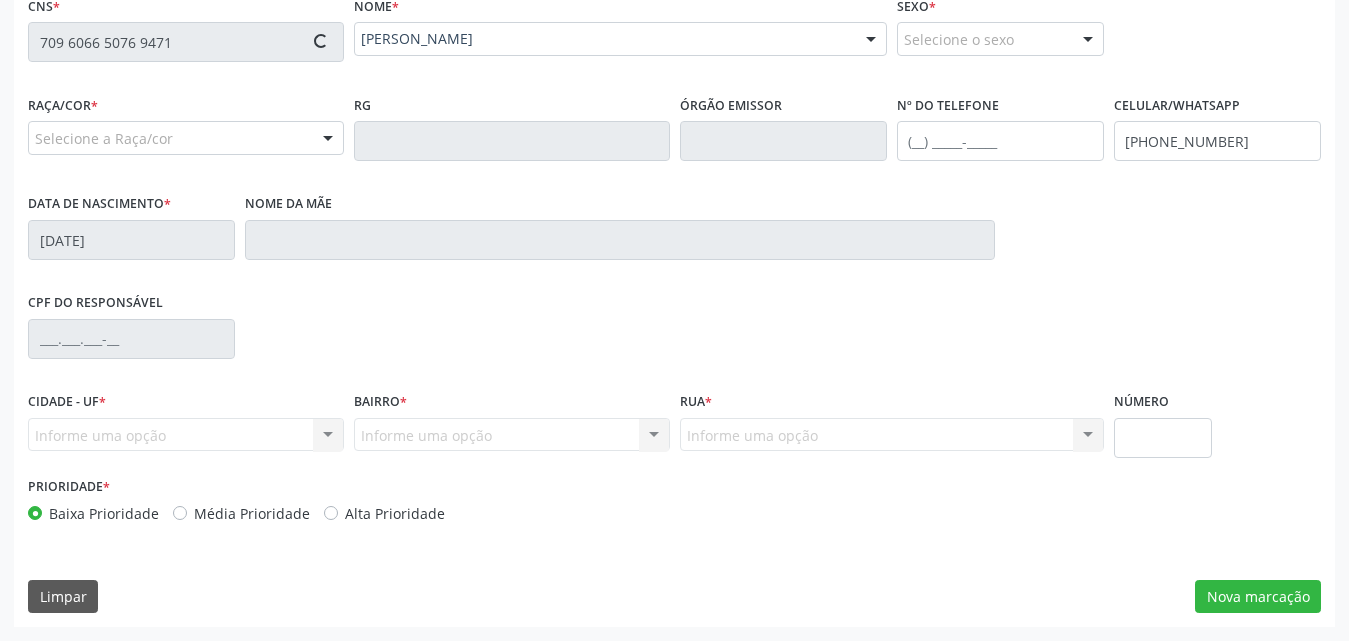 type on "87" 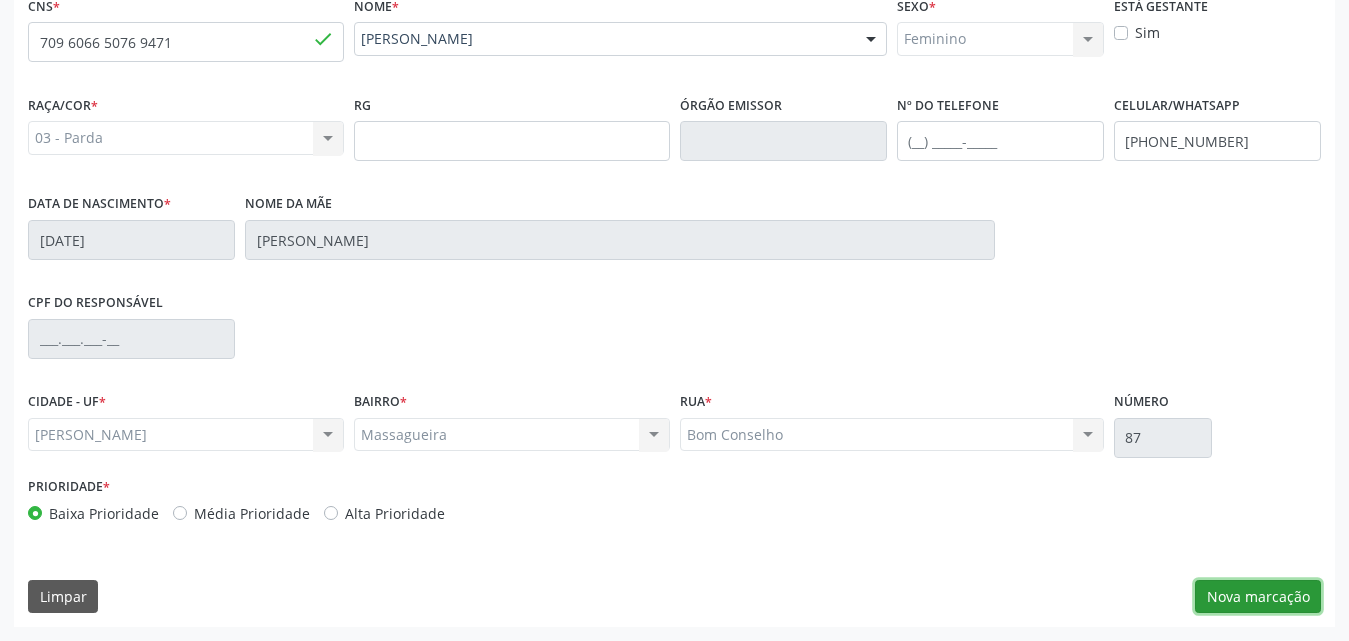 click on "Nova marcação" at bounding box center (1258, 597) 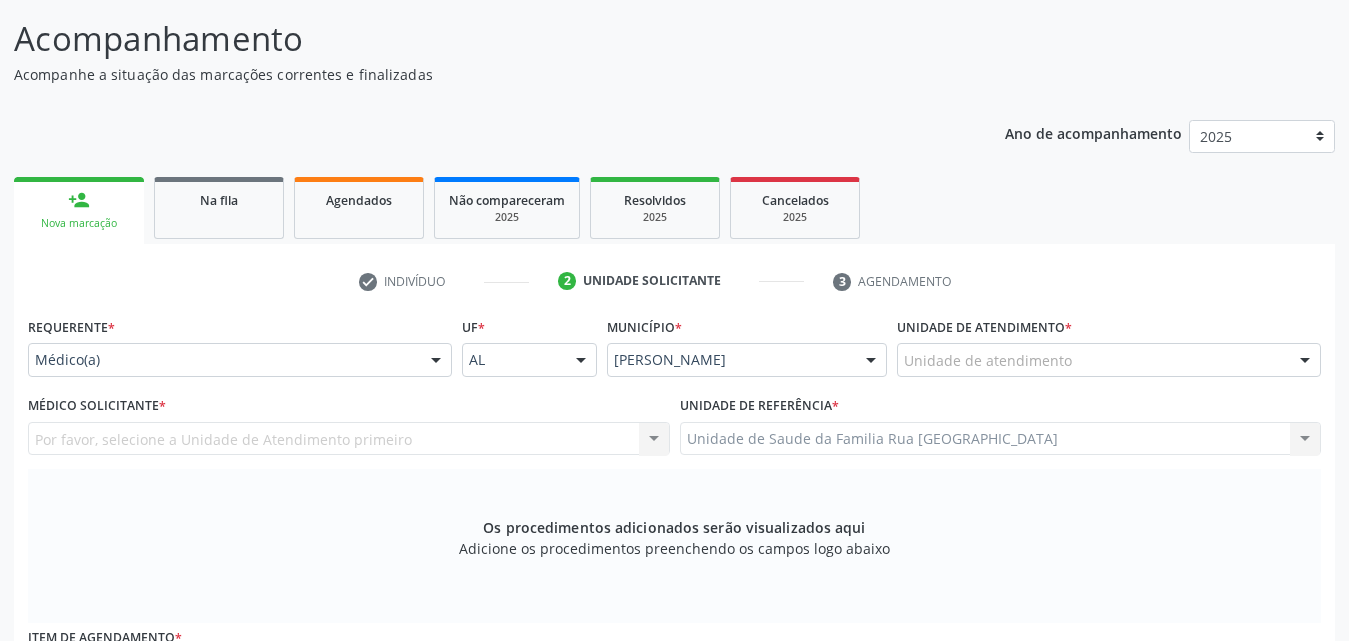 scroll, scrollTop: 200, scrollLeft: 0, axis: vertical 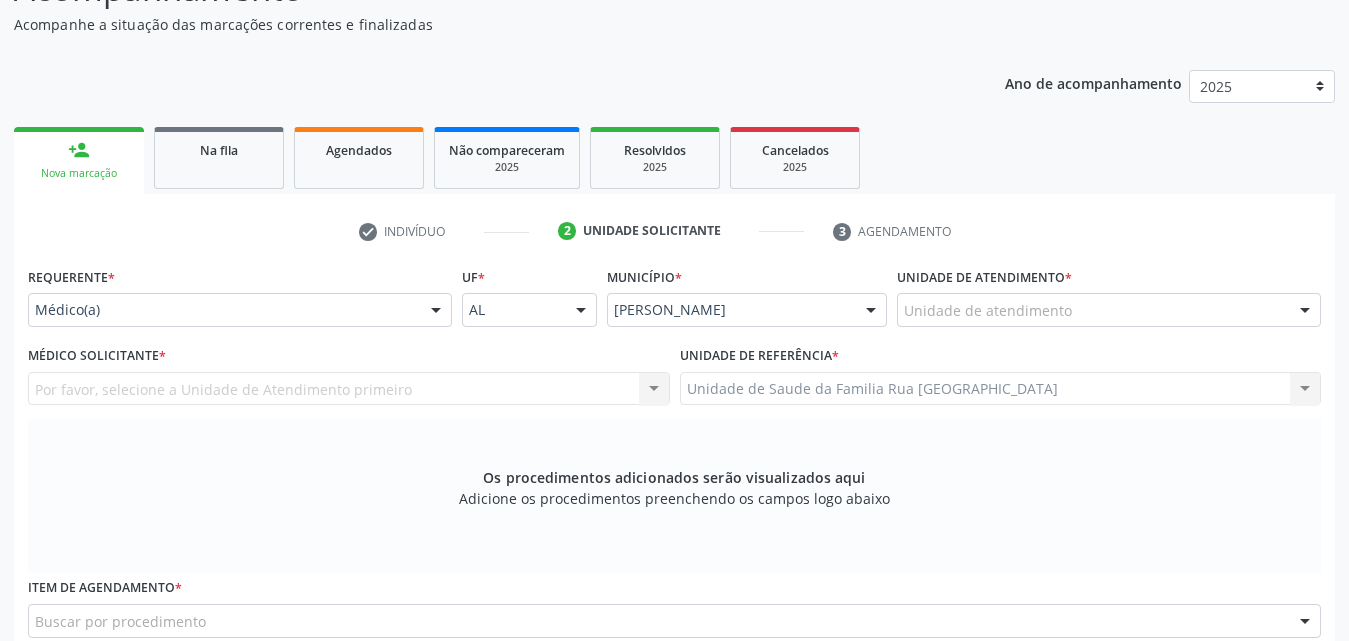 click at bounding box center [436, 311] 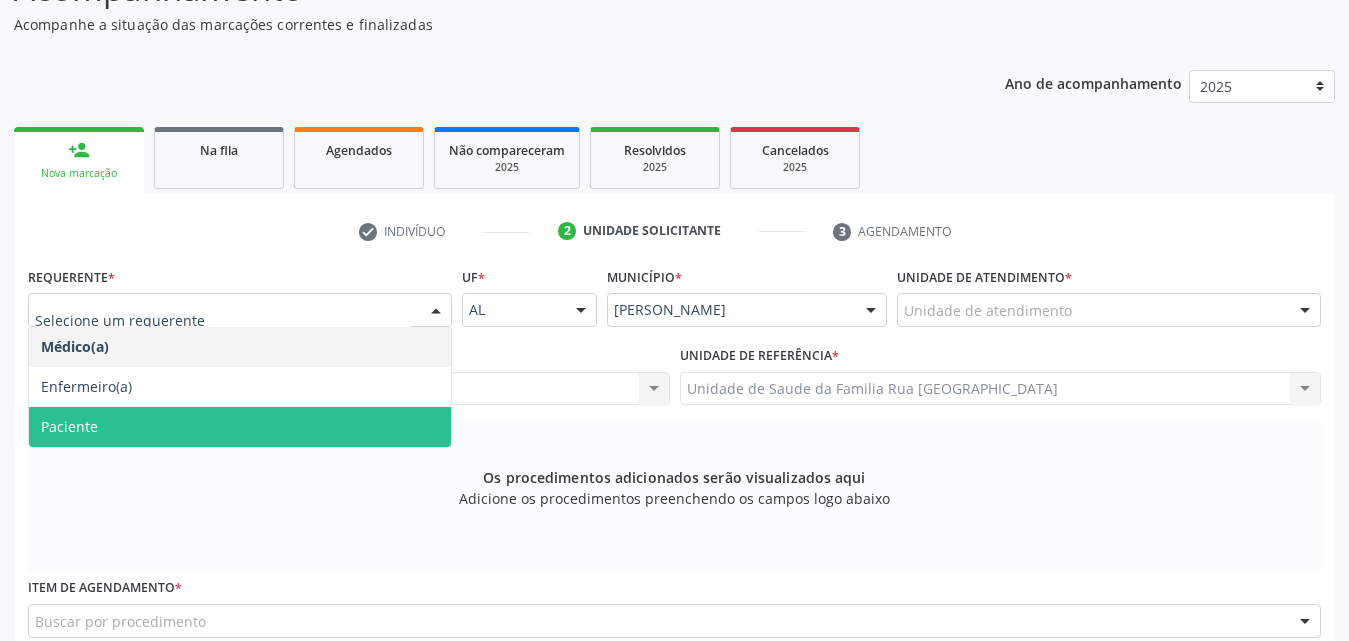 click on "Paciente" at bounding box center [240, 427] 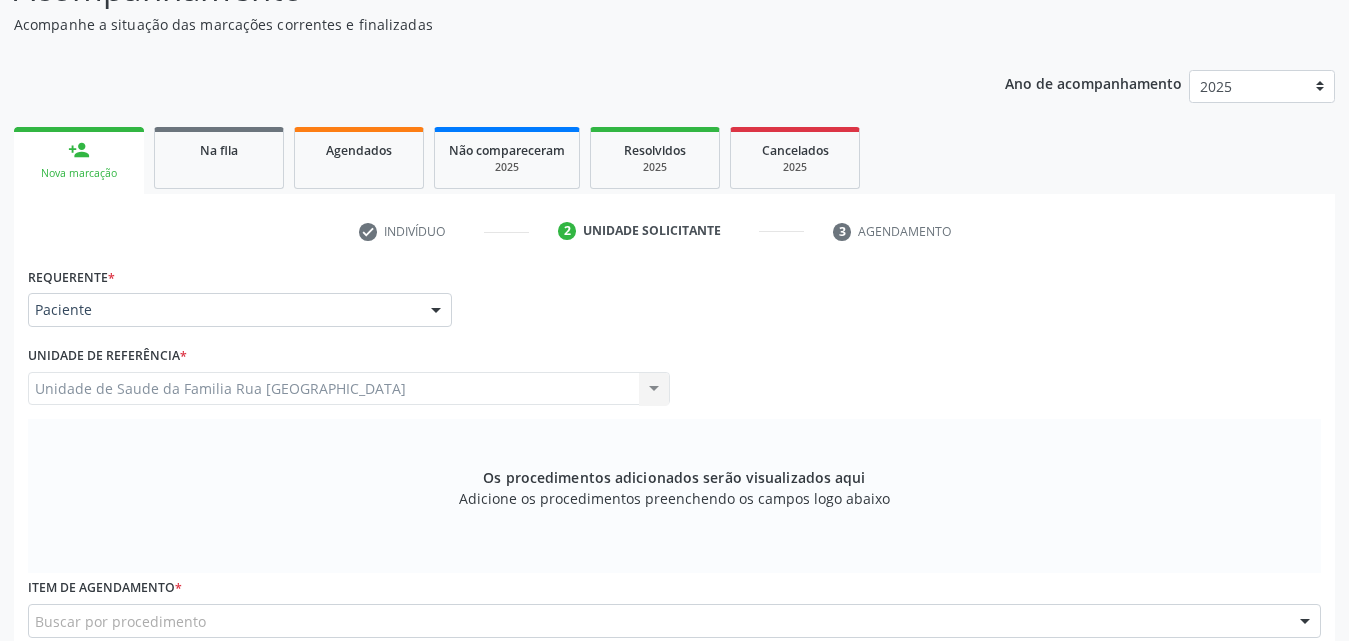 scroll, scrollTop: 488, scrollLeft: 0, axis: vertical 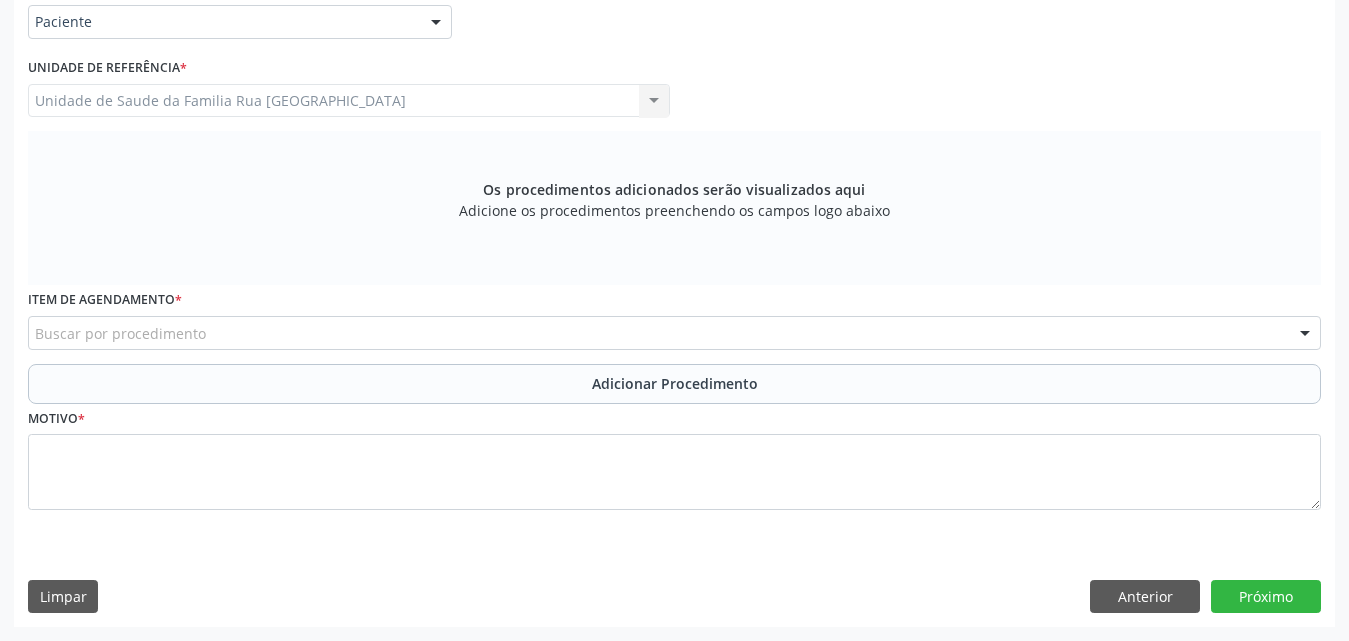 drag, startPoint x: 417, startPoint y: 339, endPoint x: 399, endPoint y: 317, distance: 28.42534 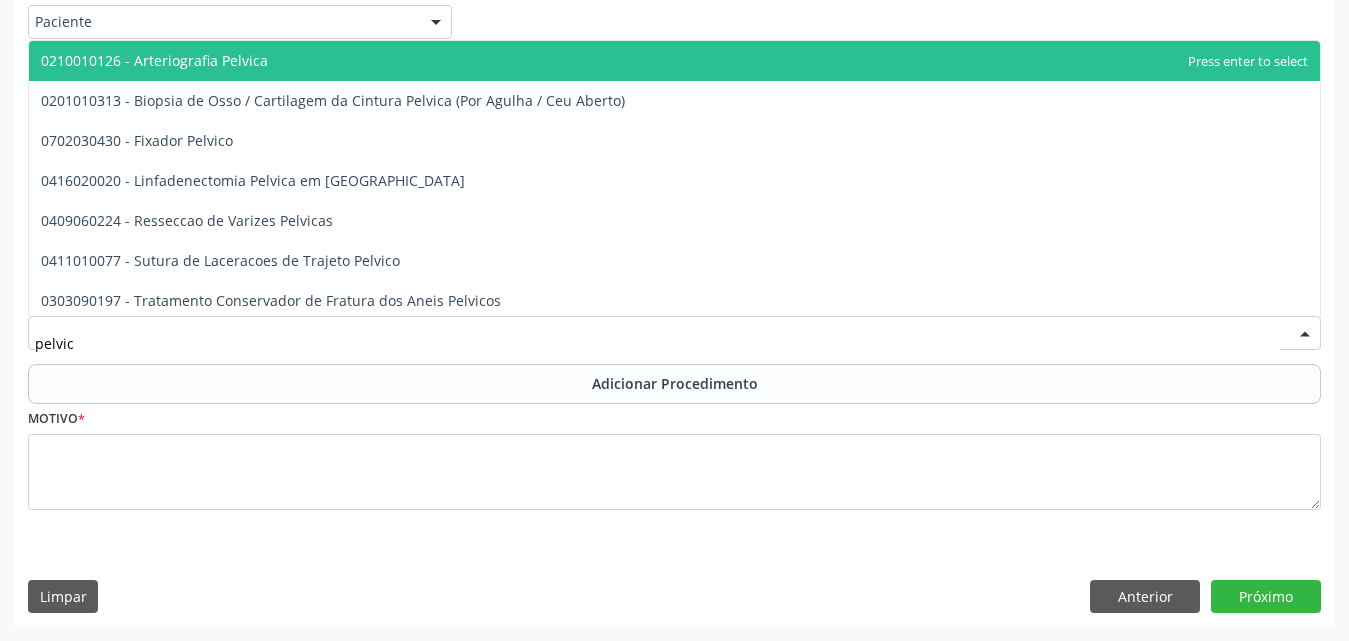 type on "pelvica" 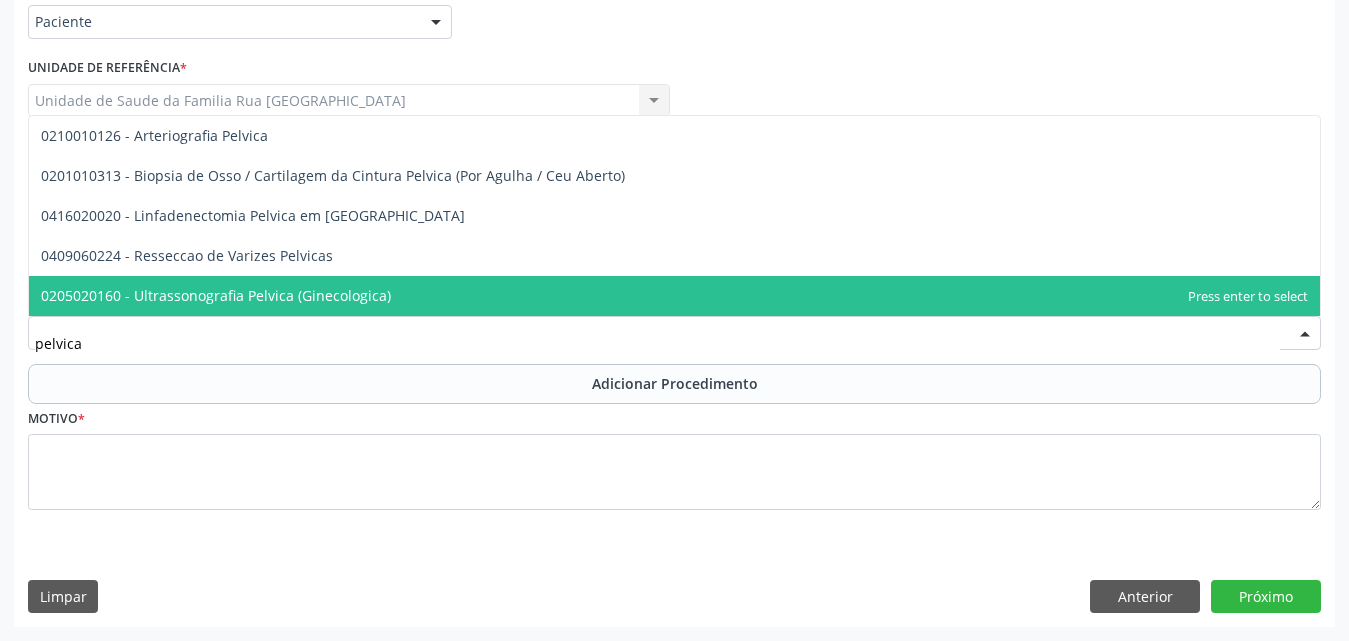click on "0205020160 - Ultrassonografia Pelvica (Ginecologica)" at bounding box center (674, 296) 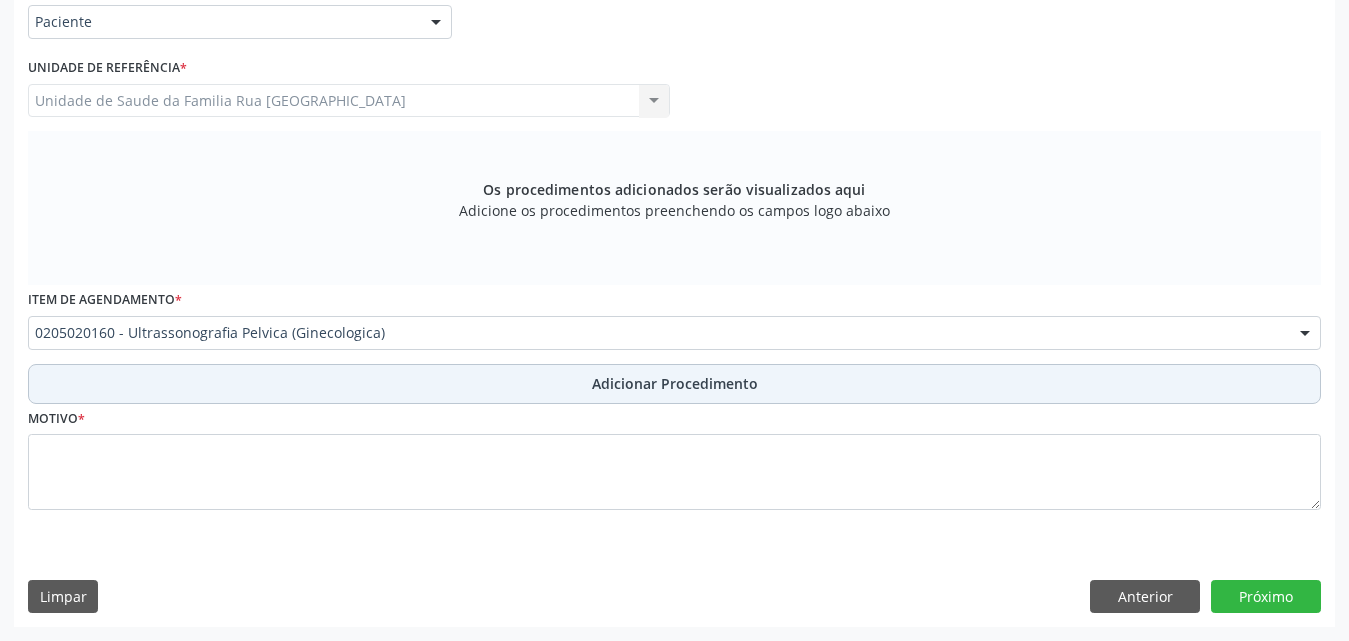 click on "Adicionar Procedimento" at bounding box center (675, 383) 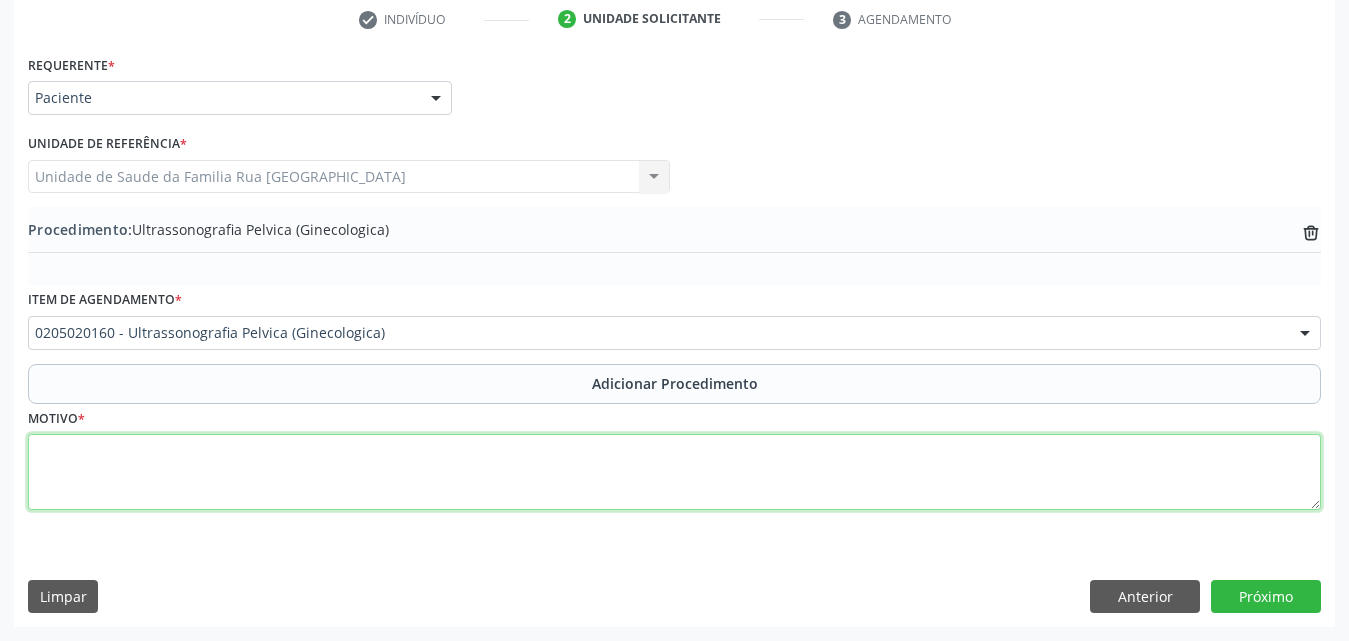 click at bounding box center [674, 472] 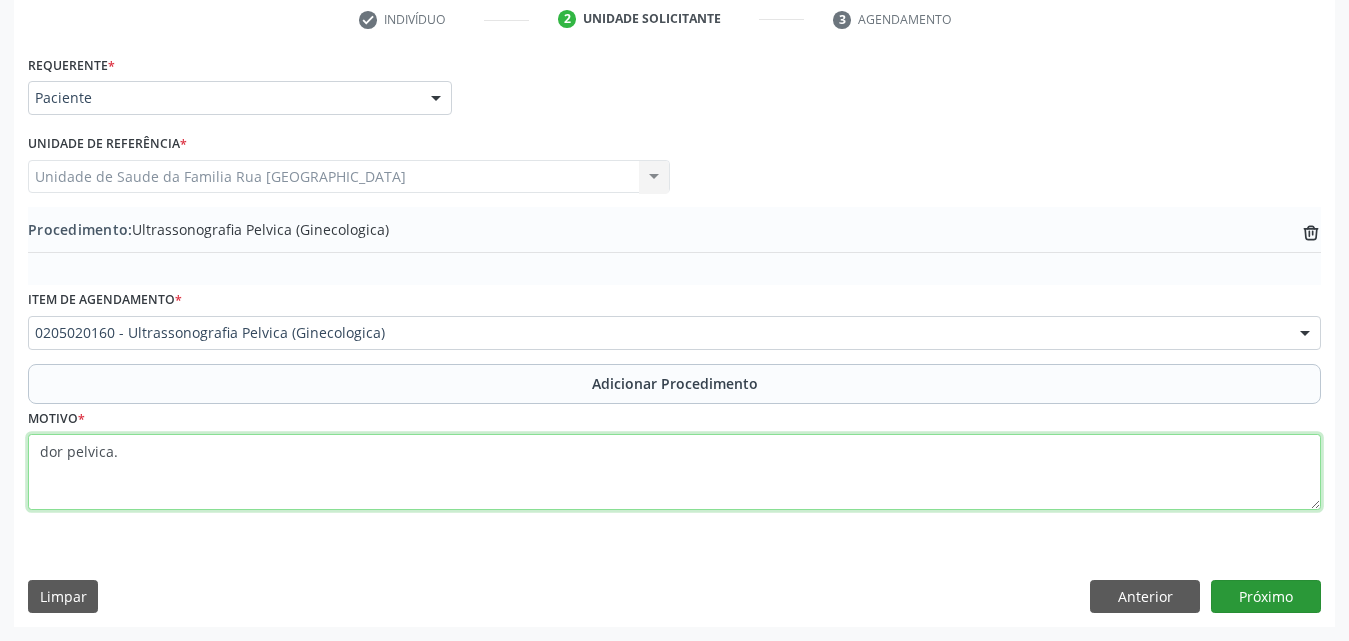 type on "dor pelvica." 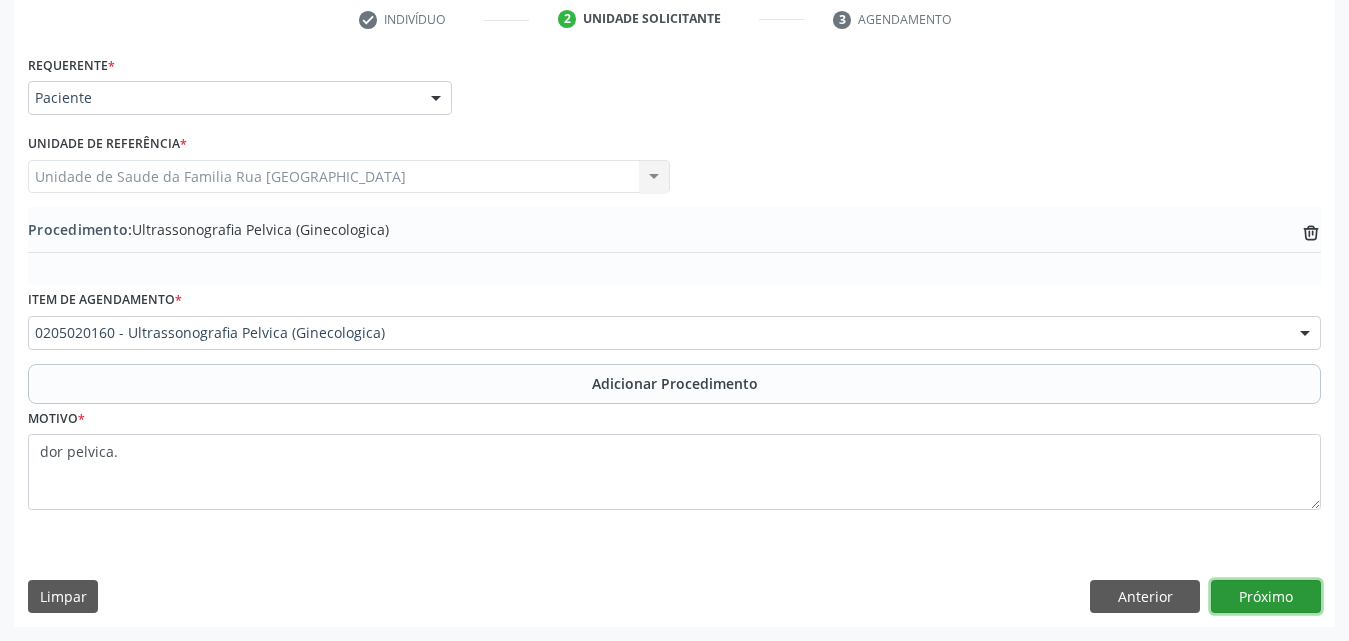 click on "Próximo" at bounding box center [1266, 597] 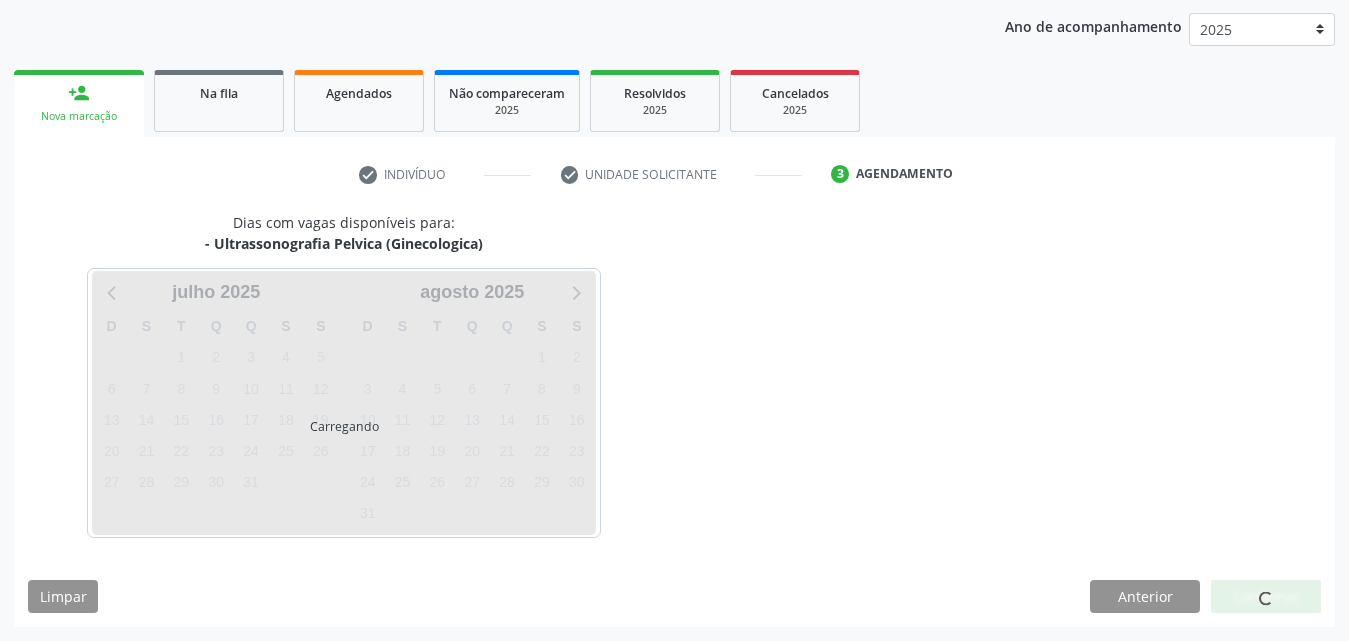 scroll, scrollTop: 316, scrollLeft: 0, axis: vertical 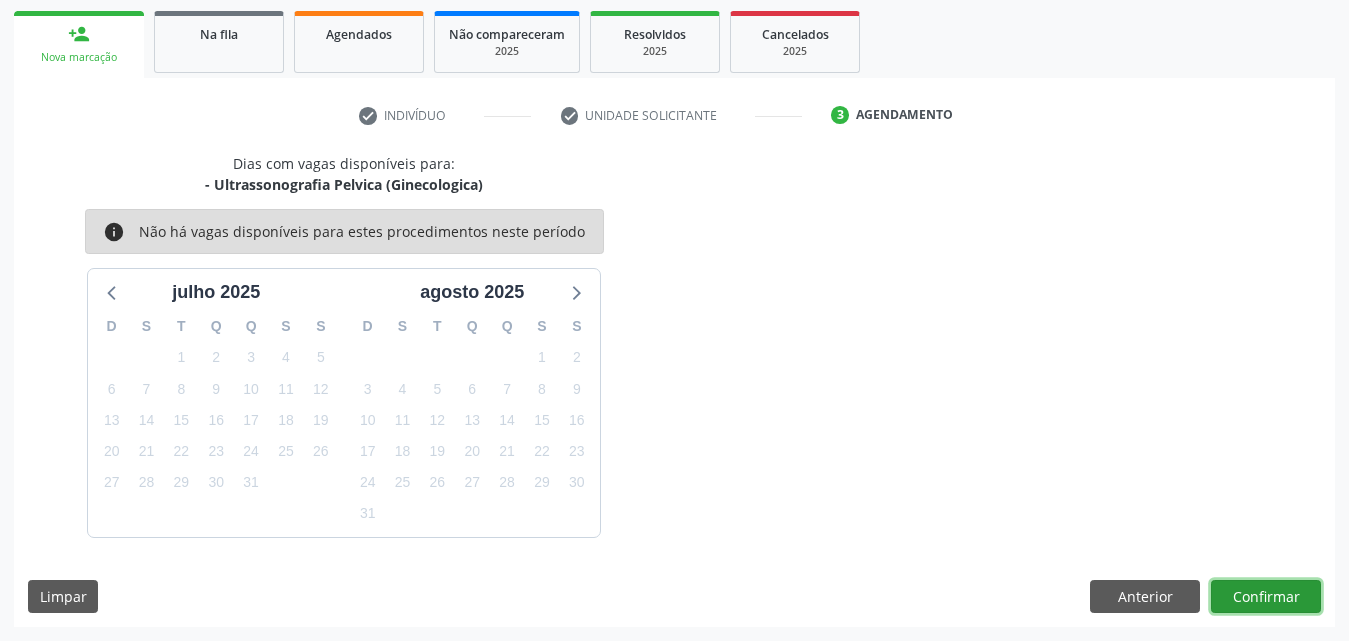 click on "Confirmar" at bounding box center (1266, 597) 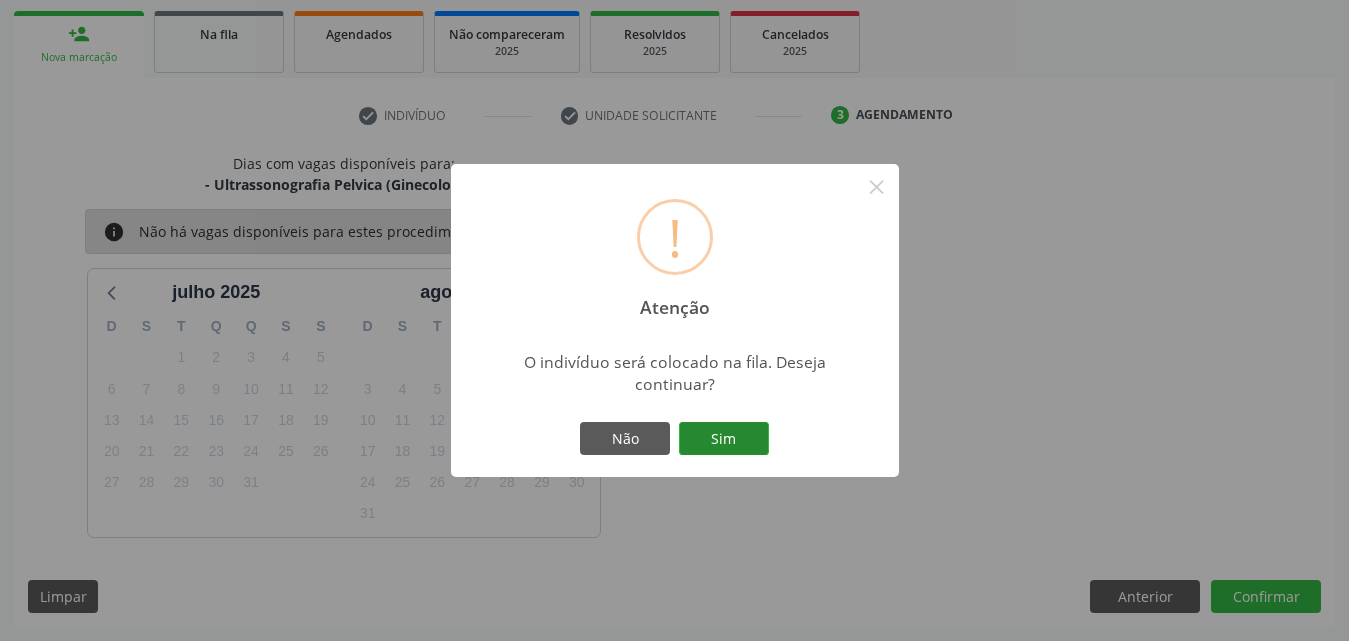 click on "Sim" at bounding box center (724, 439) 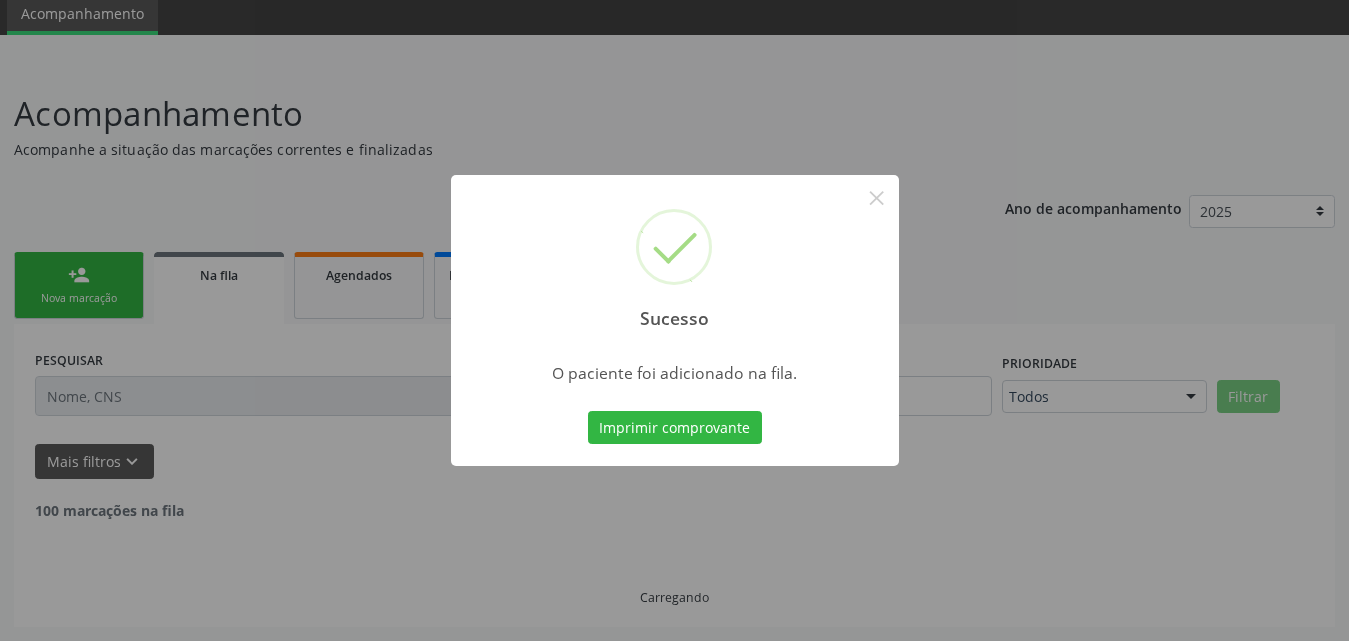 scroll, scrollTop: 54, scrollLeft: 0, axis: vertical 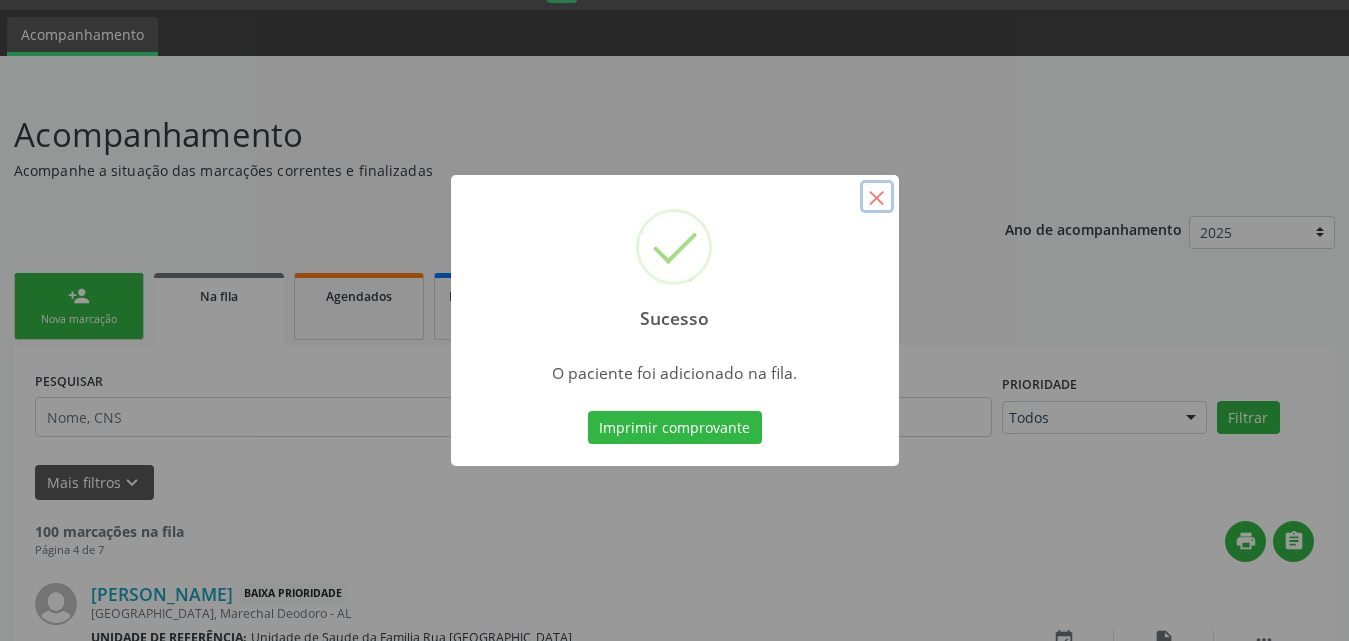 click on "×" at bounding box center [877, 197] 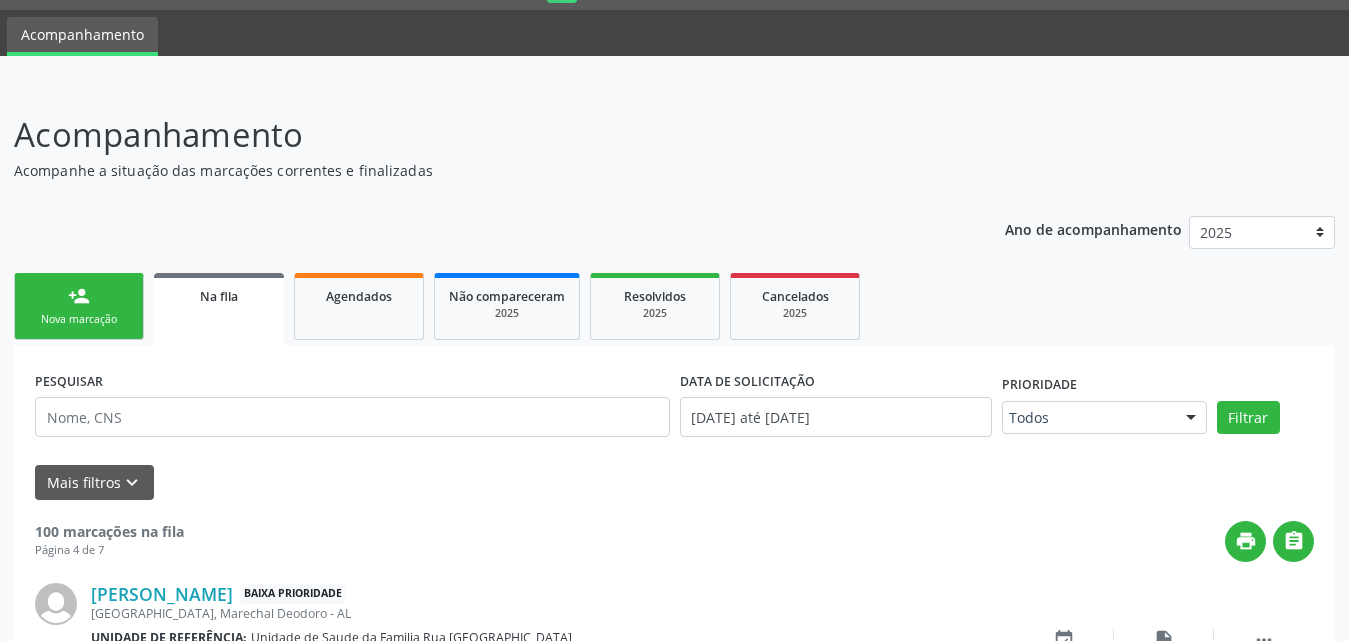 click on "person_add
Nova marcação" at bounding box center (79, 306) 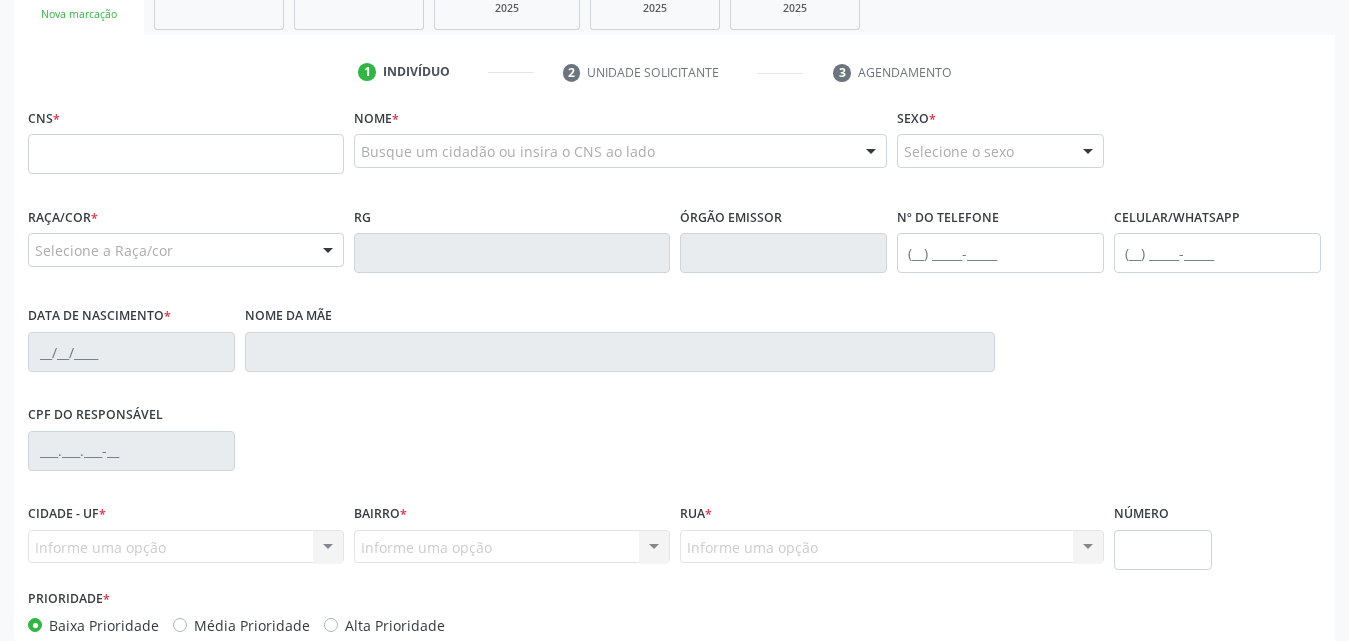 scroll, scrollTop: 354, scrollLeft: 0, axis: vertical 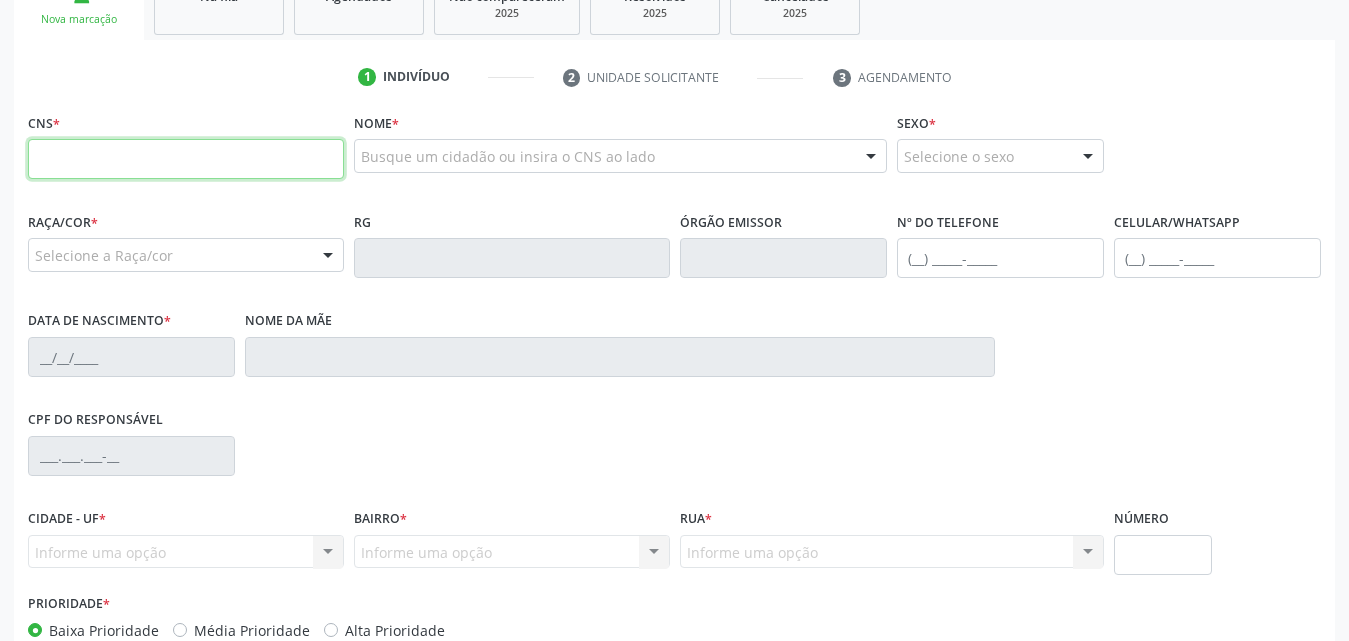 click at bounding box center (186, 159) 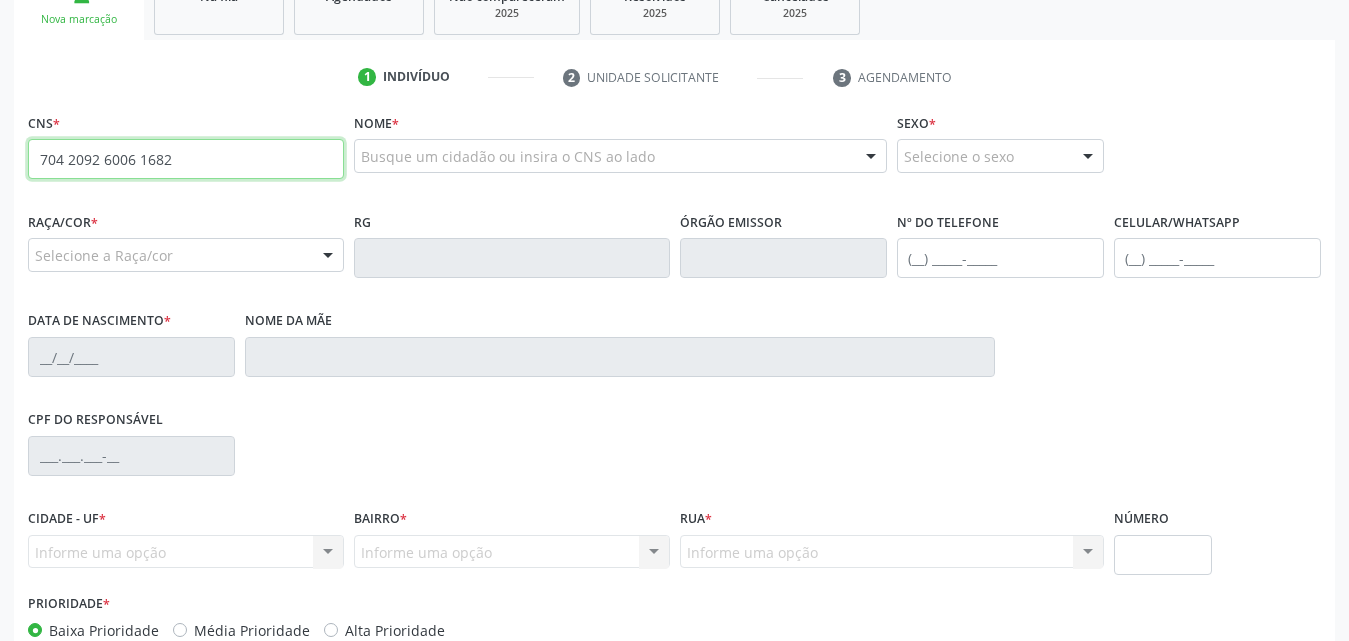 type on "704 2092 6006 1682" 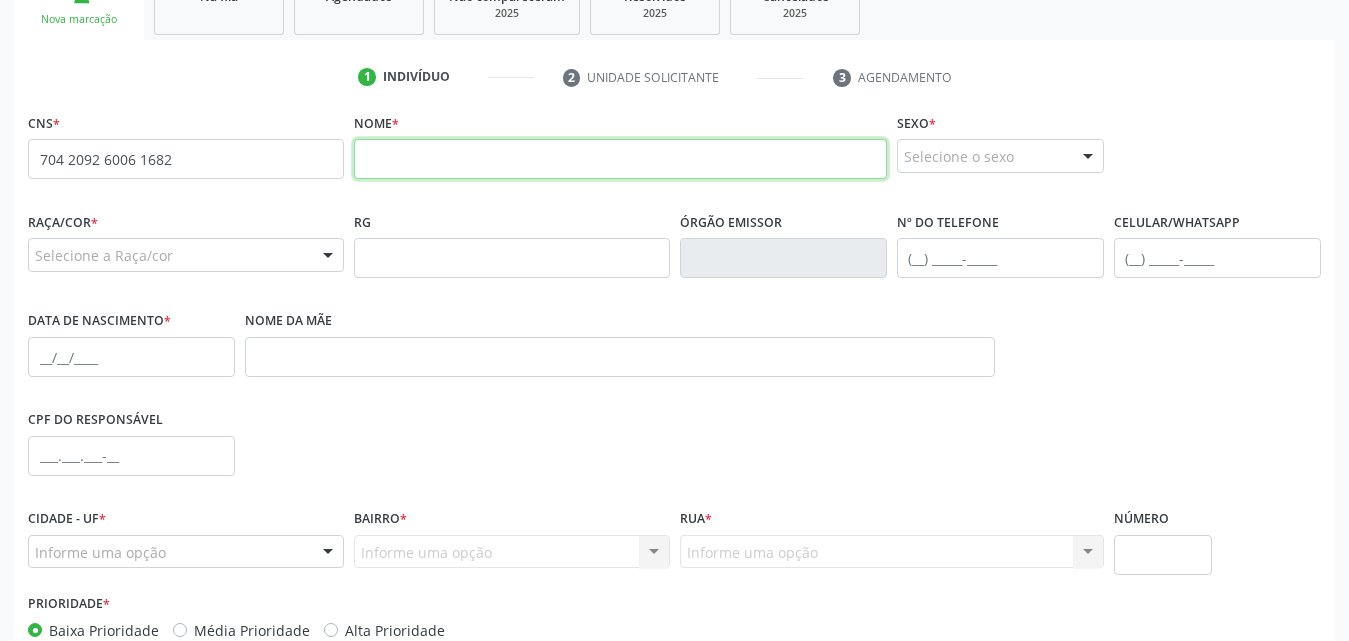 paste on "Jhonatan Gabriel de Oliveira dos Santos" 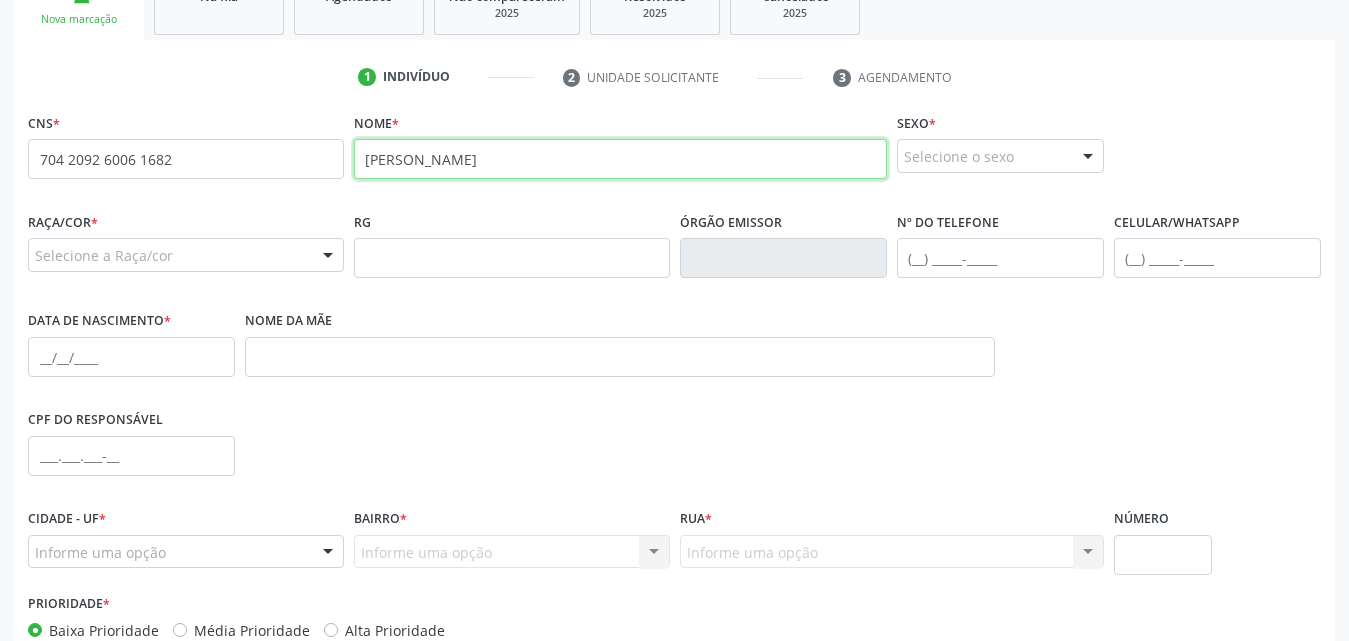 type on "Jhonatan Gabriel de Oliveira dos Santos" 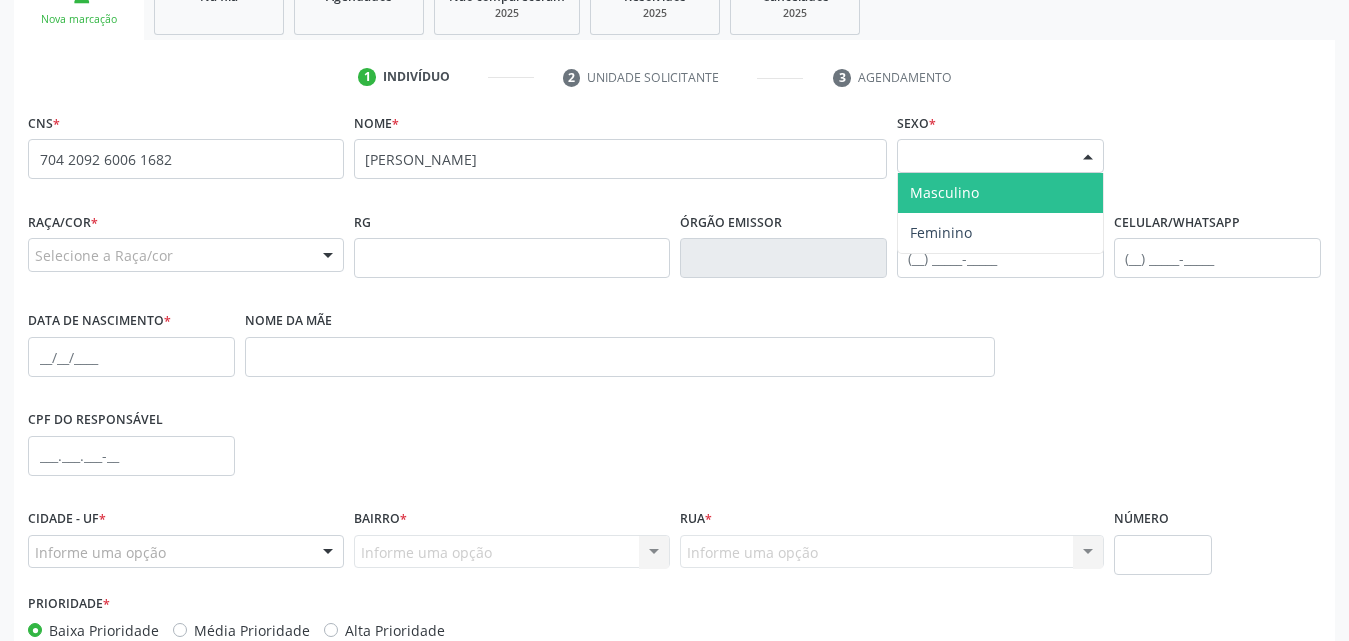 click at bounding box center [1088, 157] 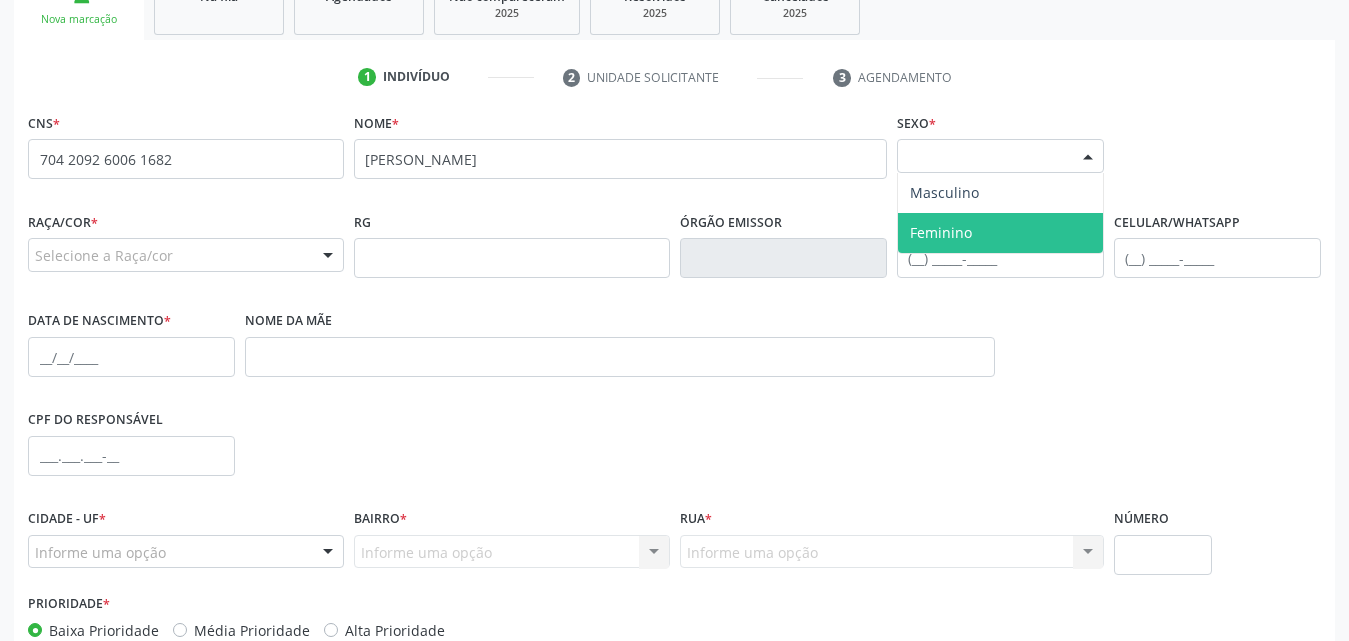 click on "Feminino" at bounding box center (1000, 233) 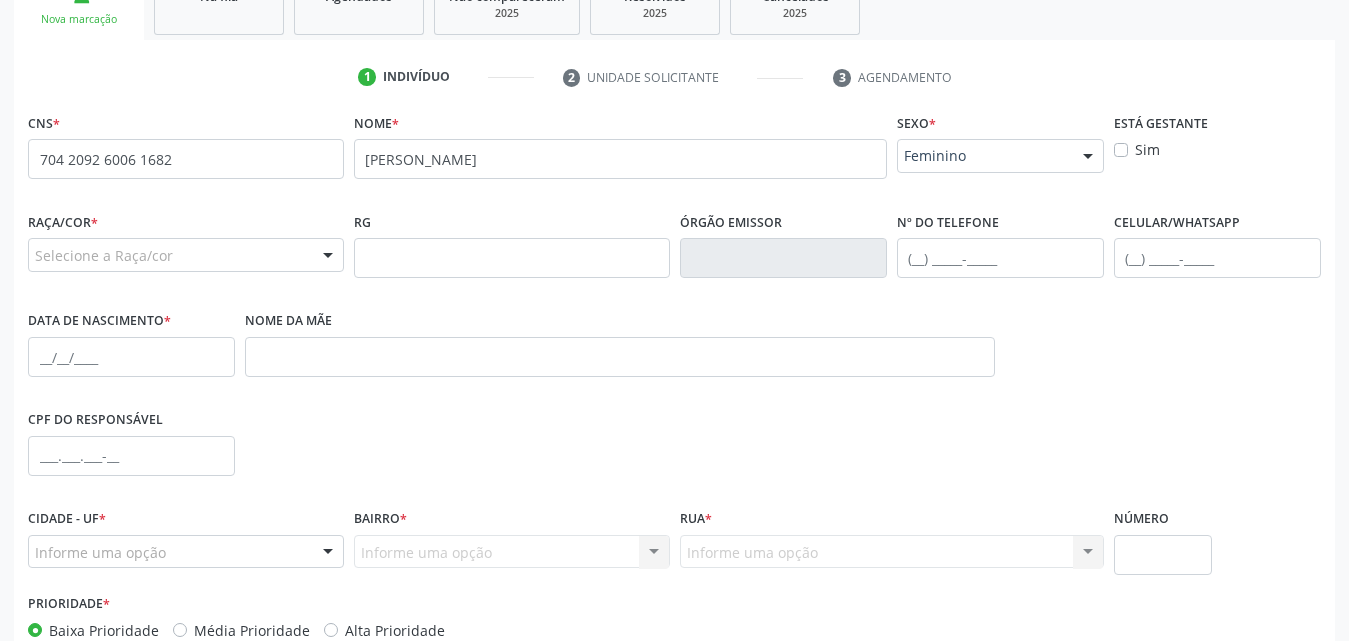 drag, startPoint x: 989, startPoint y: 233, endPoint x: 1021, endPoint y: 154, distance: 85.23497 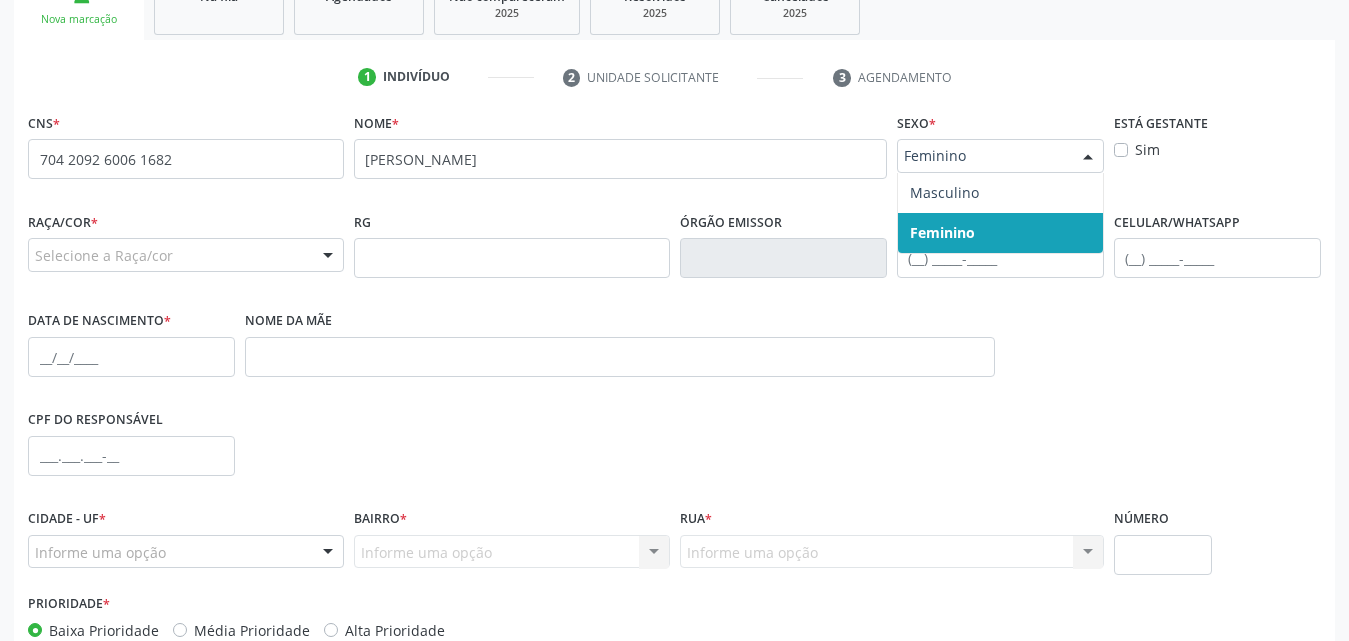 click at bounding box center (1088, 157) 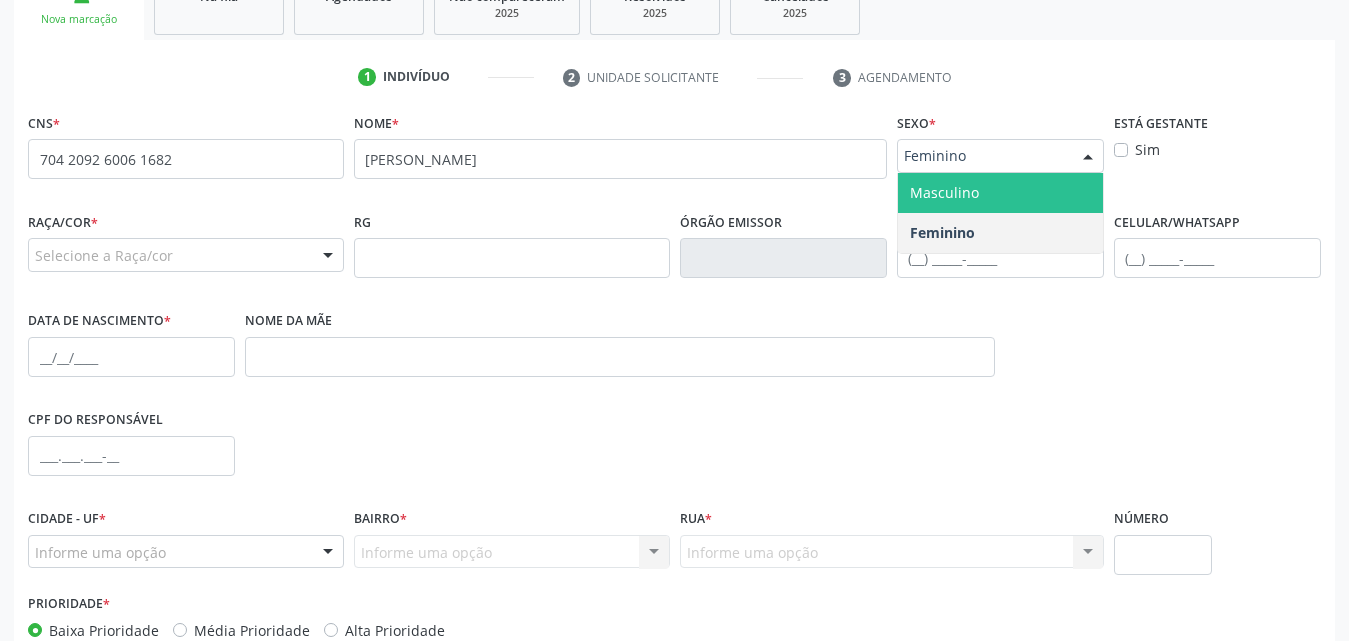 click on "Masculino" at bounding box center [1000, 193] 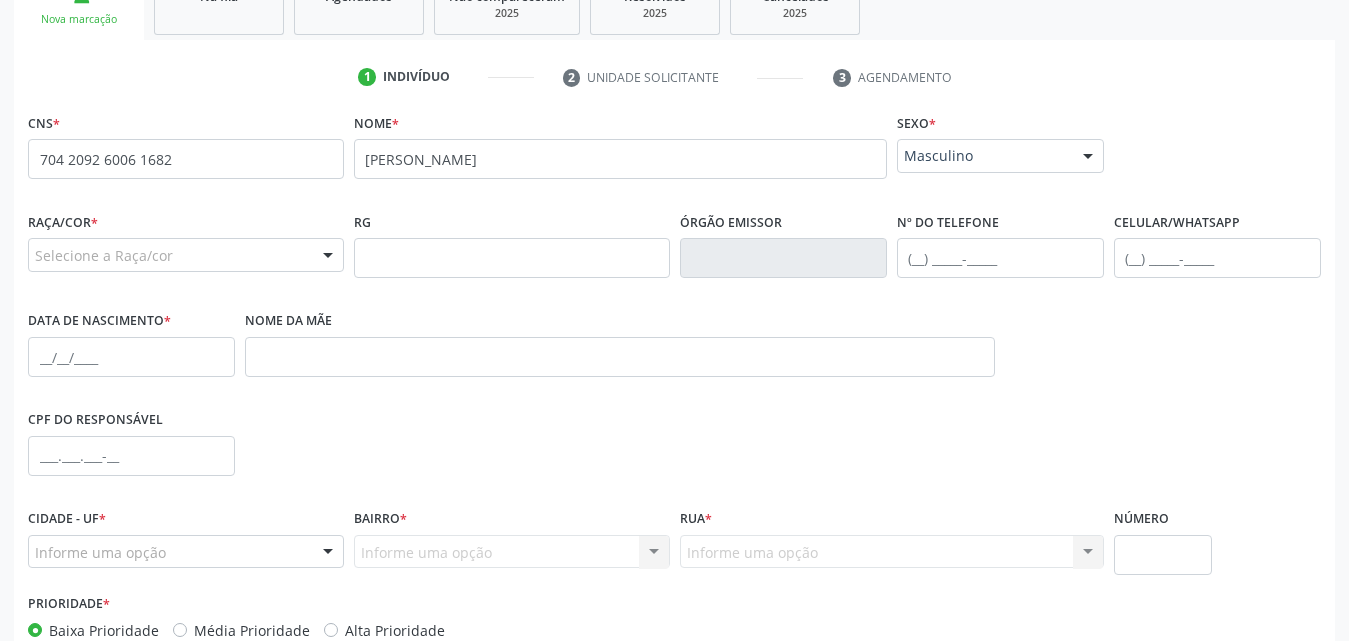 click at bounding box center [328, 256] 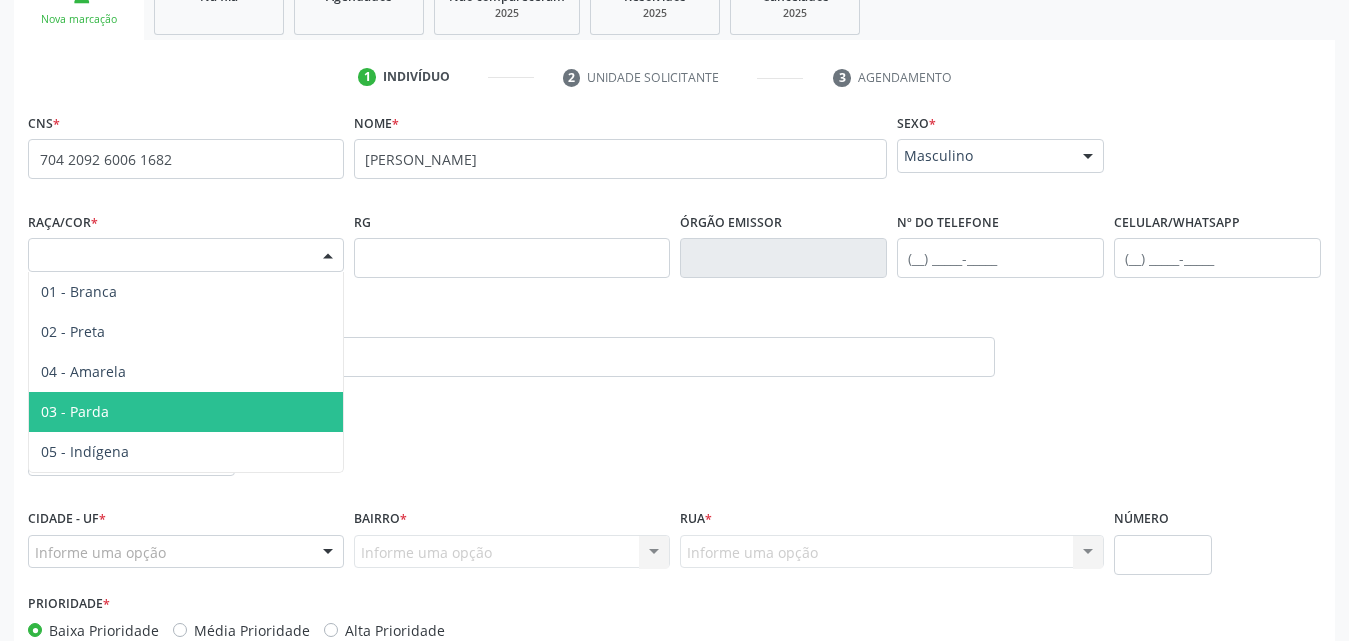 click on "03 - Parda" at bounding box center [186, 412] 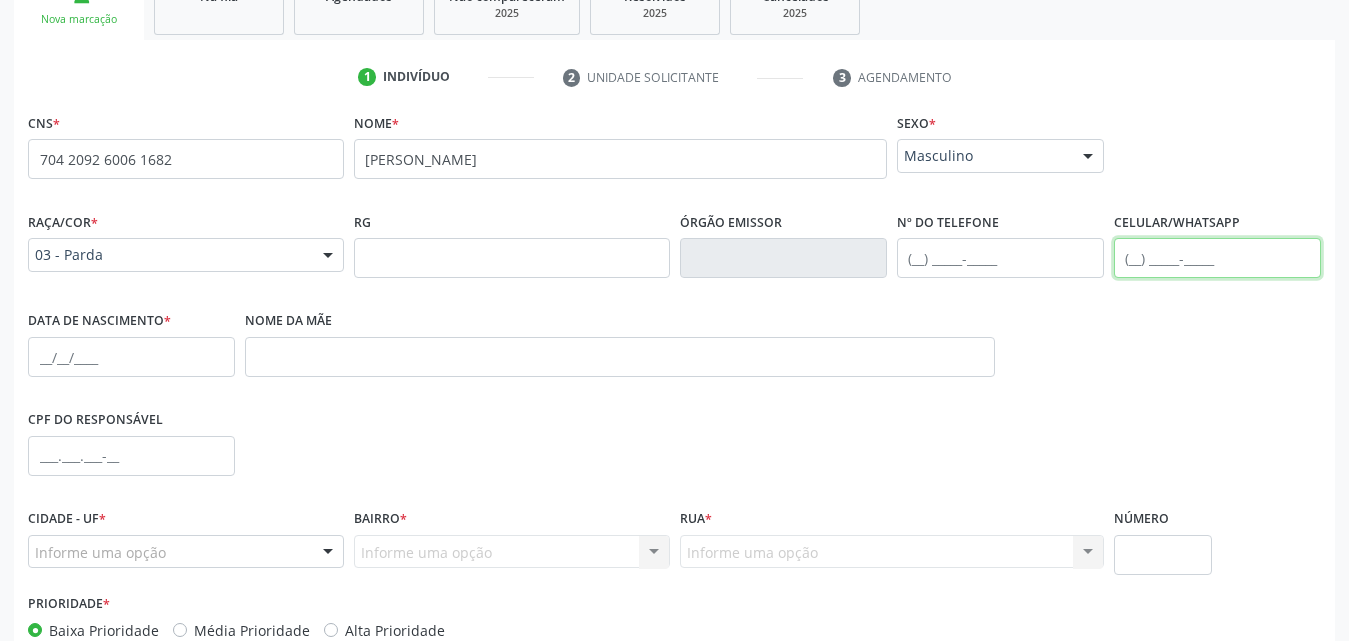 click at bounding box center (1217, 258) 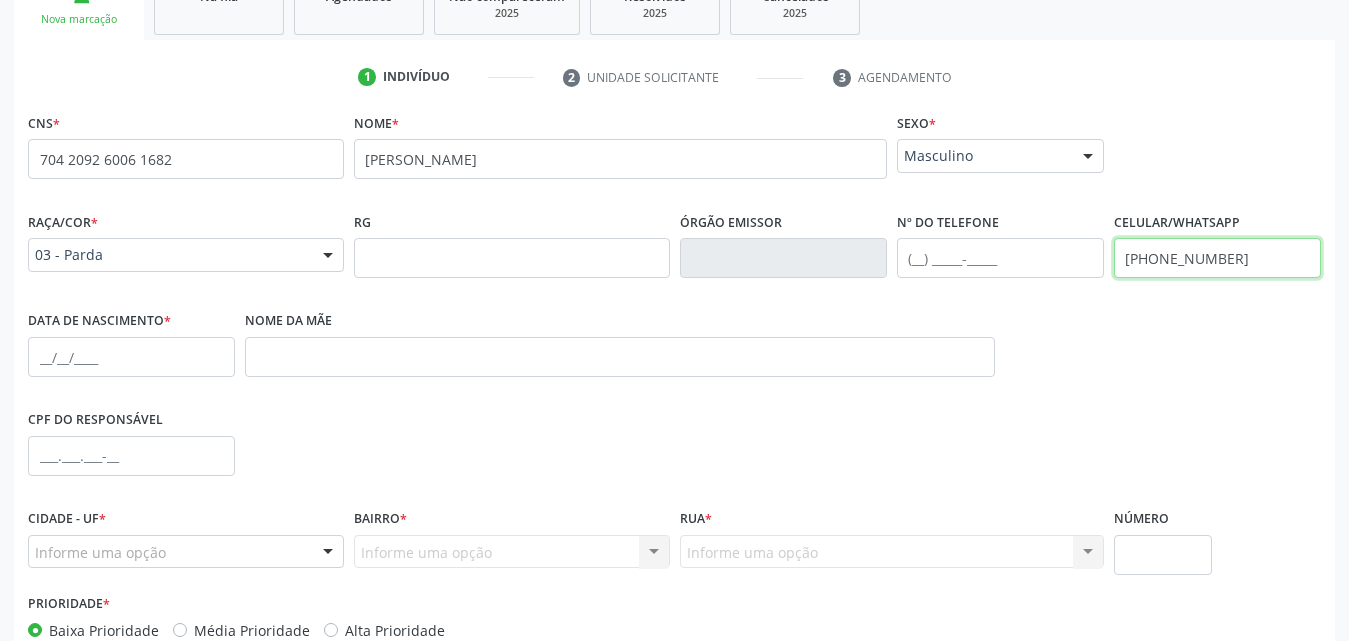 type on "(82) 99356-9675" 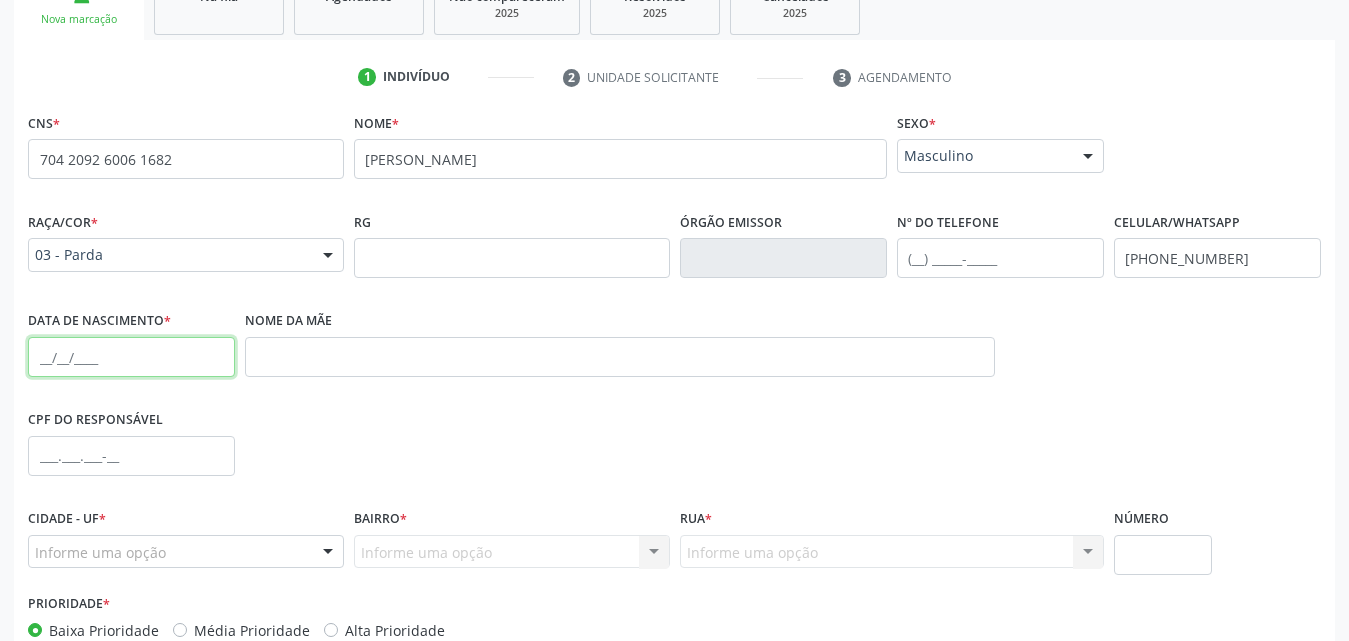 click at bounding box center (131, 357) 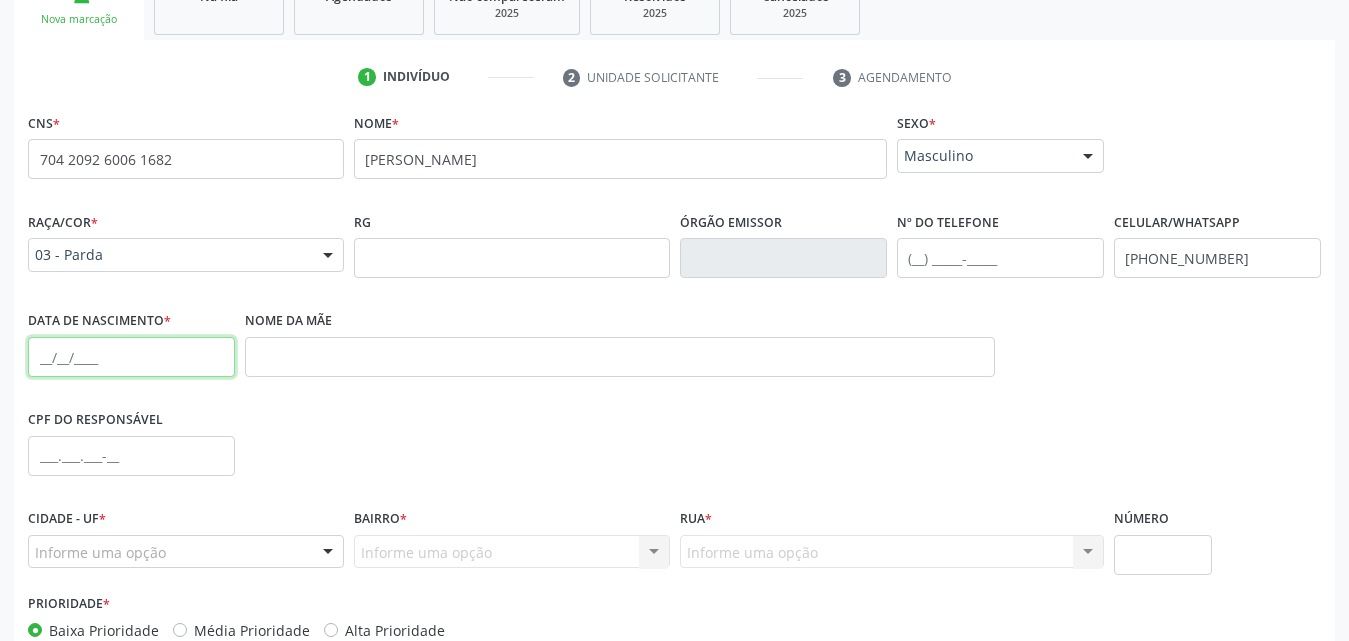 paste on "13/12/2023" 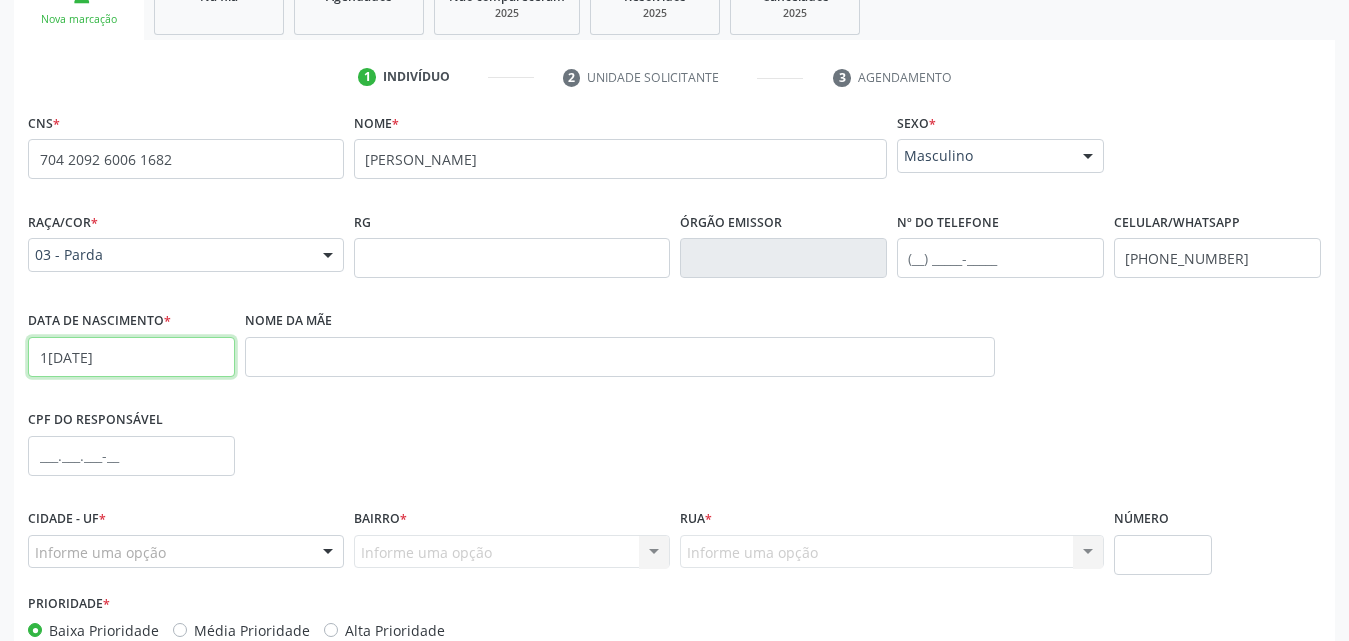 type on "13/12/2023" 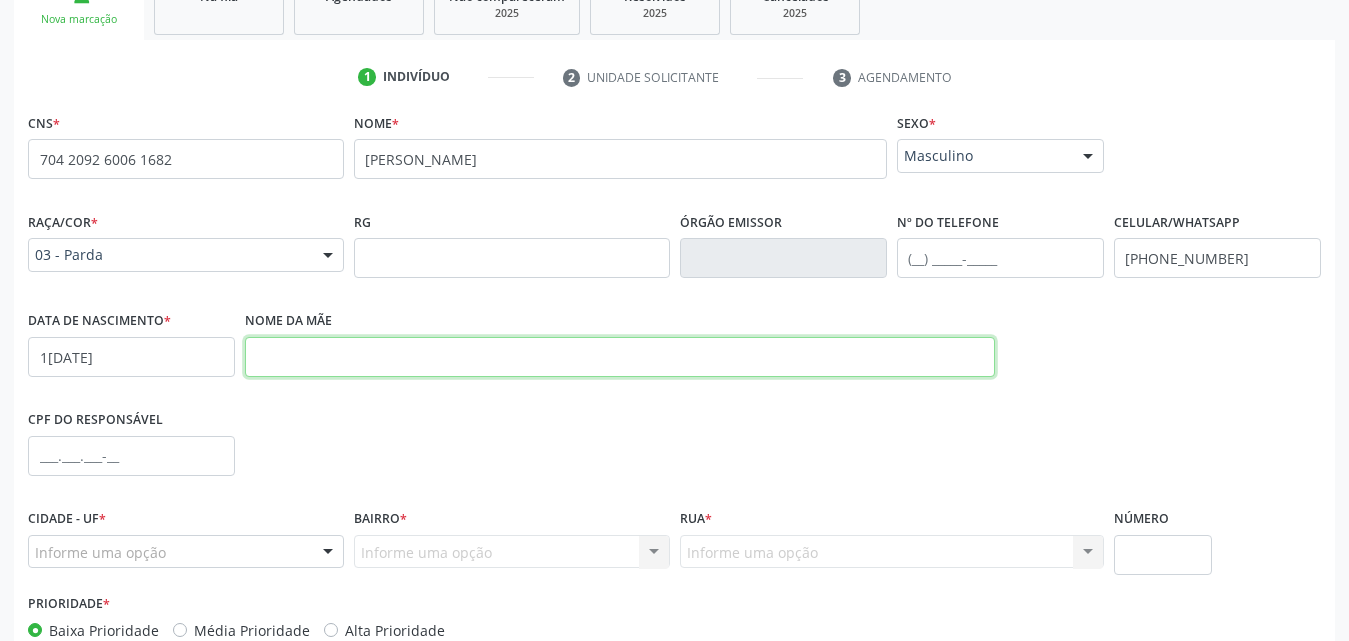 click at bounding box center (620, 357) 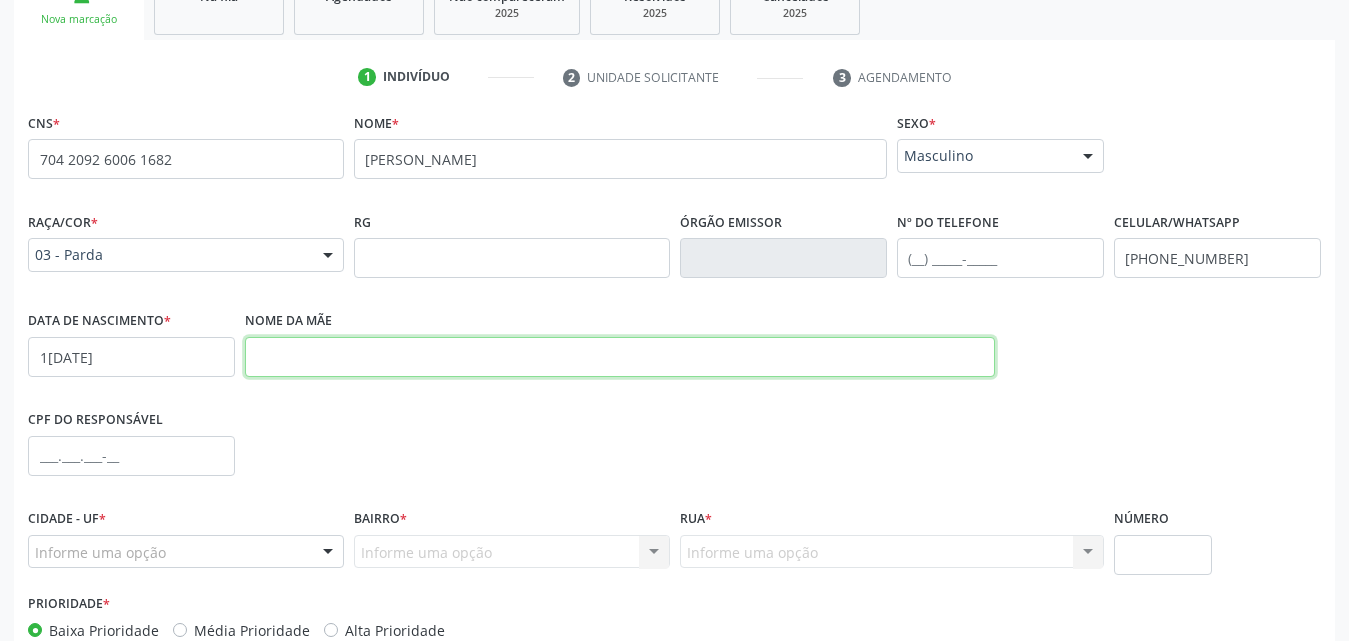 paste on "Grazielly Beatriz Rocha dos Santos" 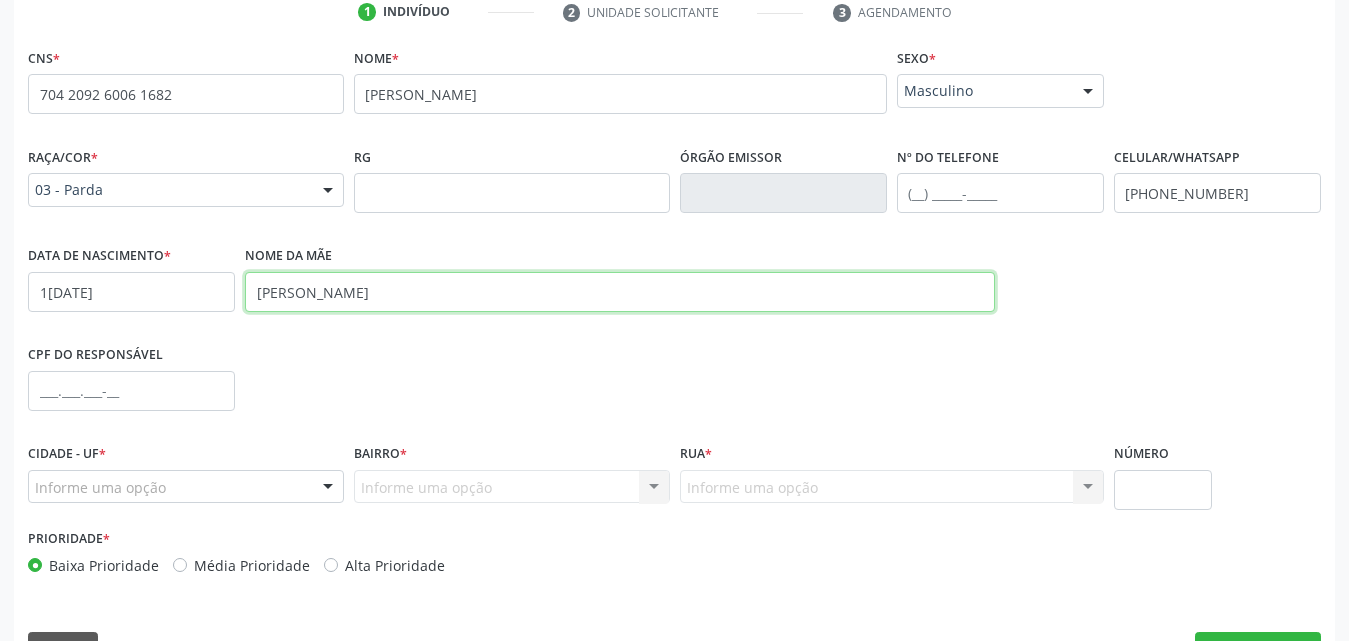 scroll, scrollTop: 471, scrollLeft: 0, axis: vertical 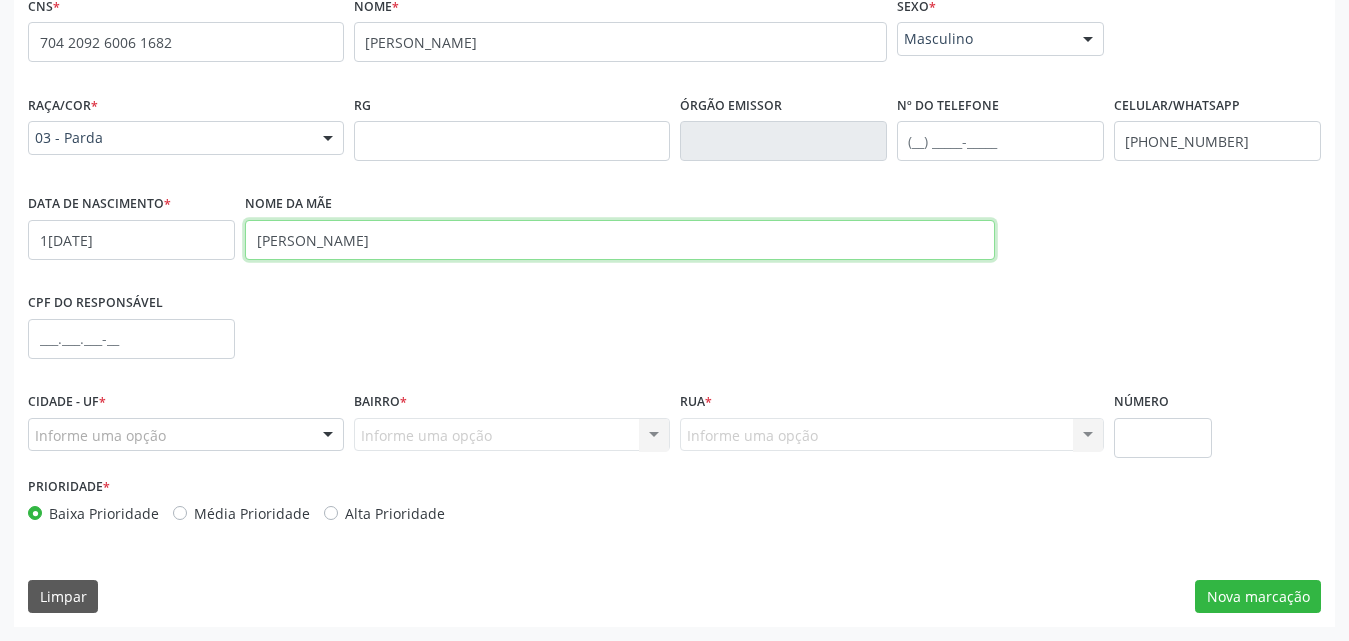 type on "Grazielly Beatriz Rocha dos Santos" 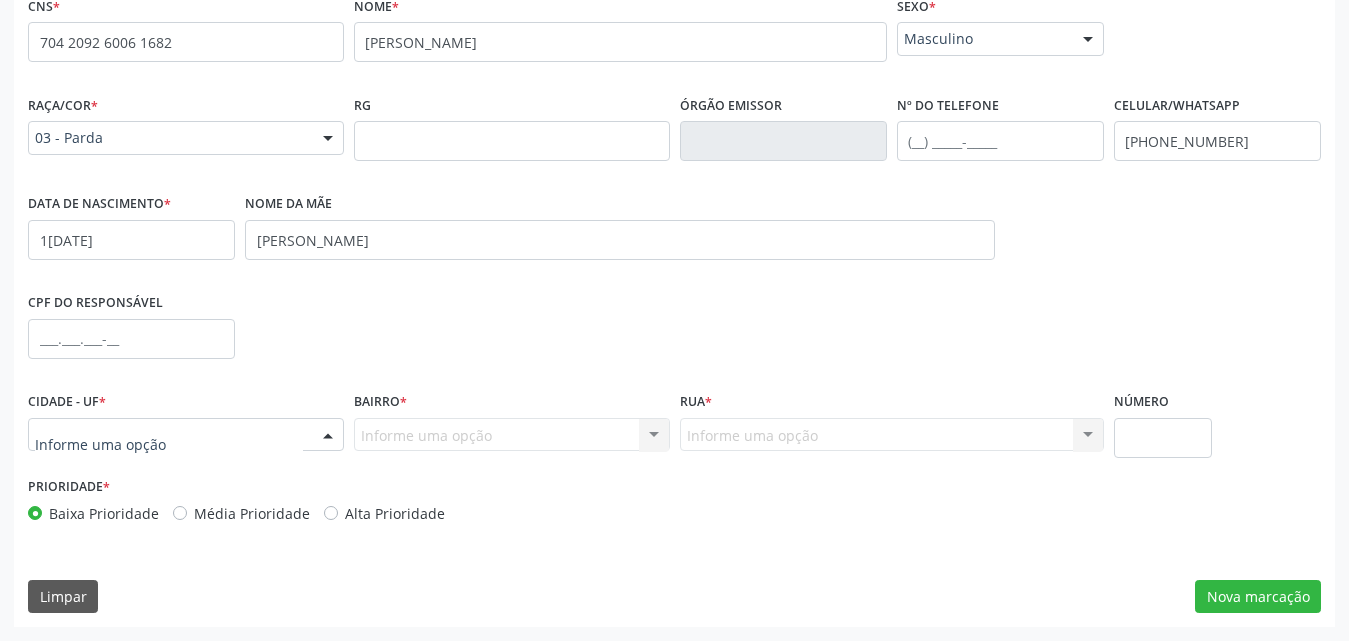 click at bounding box center (328, 436) 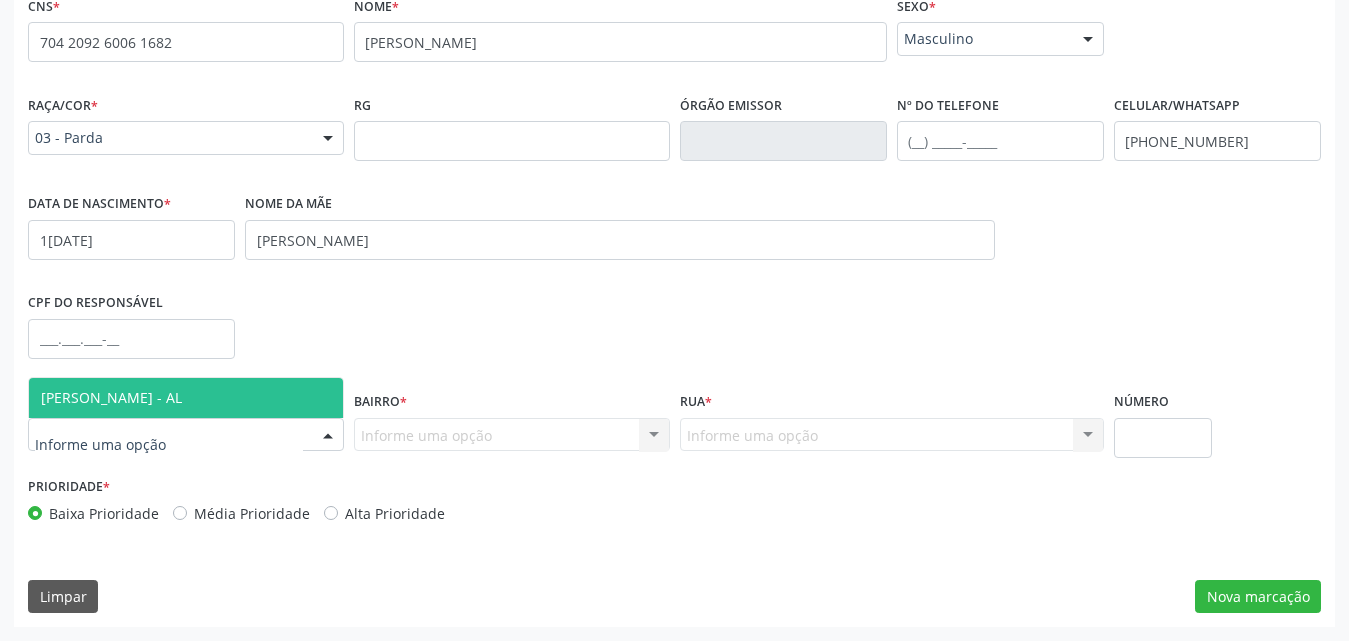 click on "[PERSON_NAME] - AL" at bounding box center [186, 398] 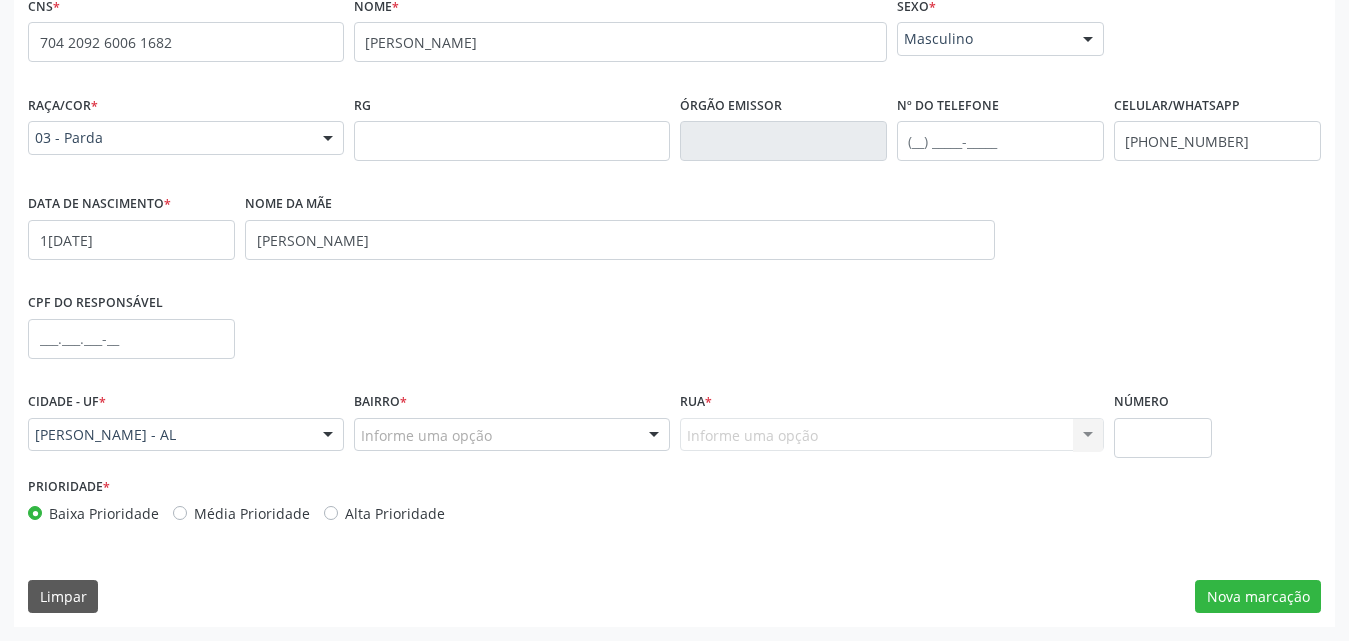 click on "Informe uma opção" at bounding box center (512, 435) 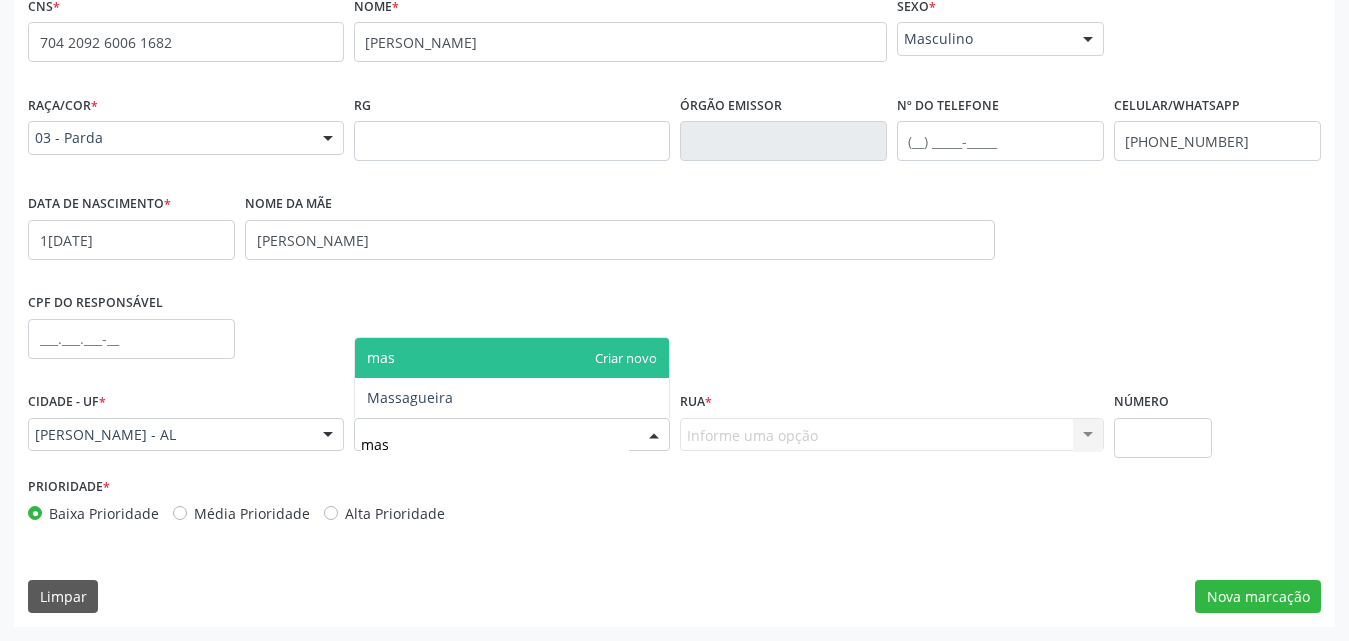 type on "mass" 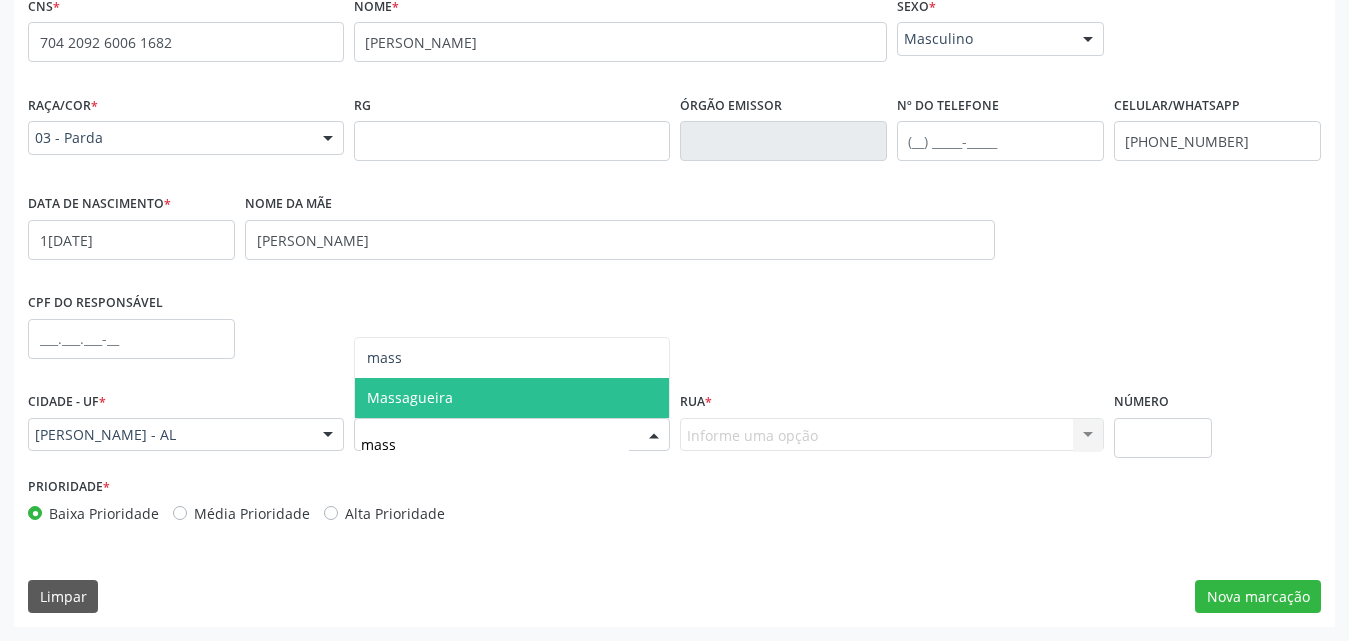 click on "Massagueira" at bounding box center [512, 398] 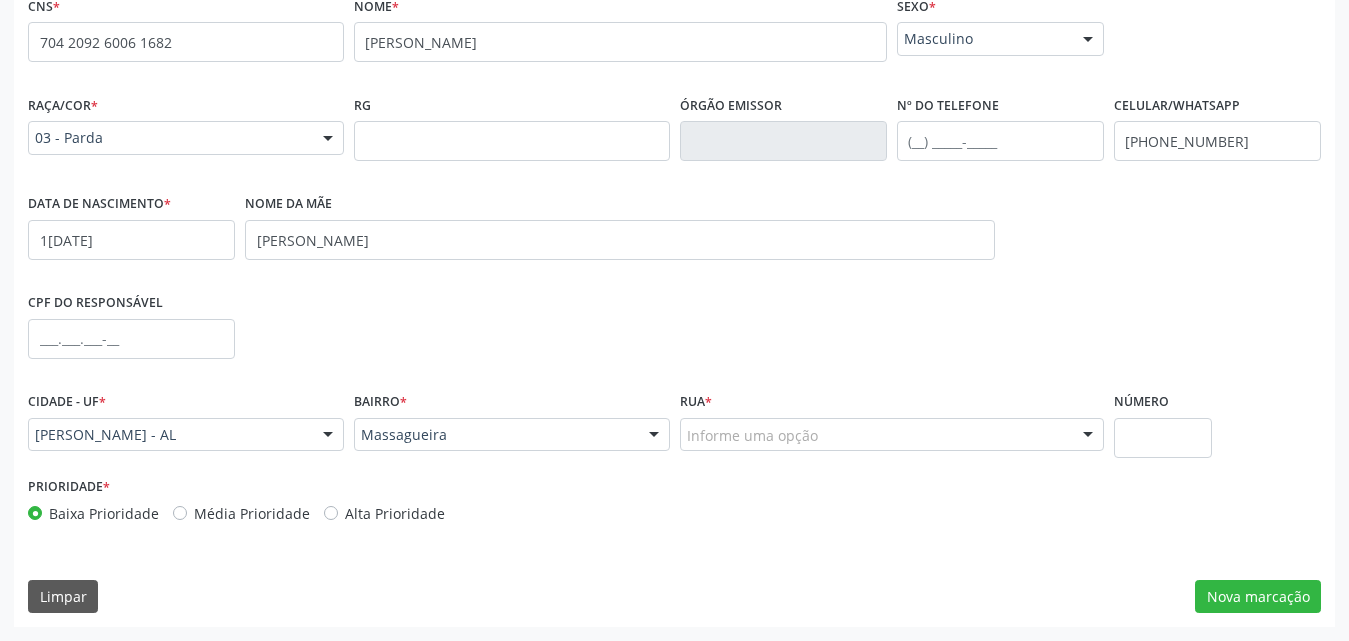 click on "Informe uma opção" at bounding box center [892, 435] 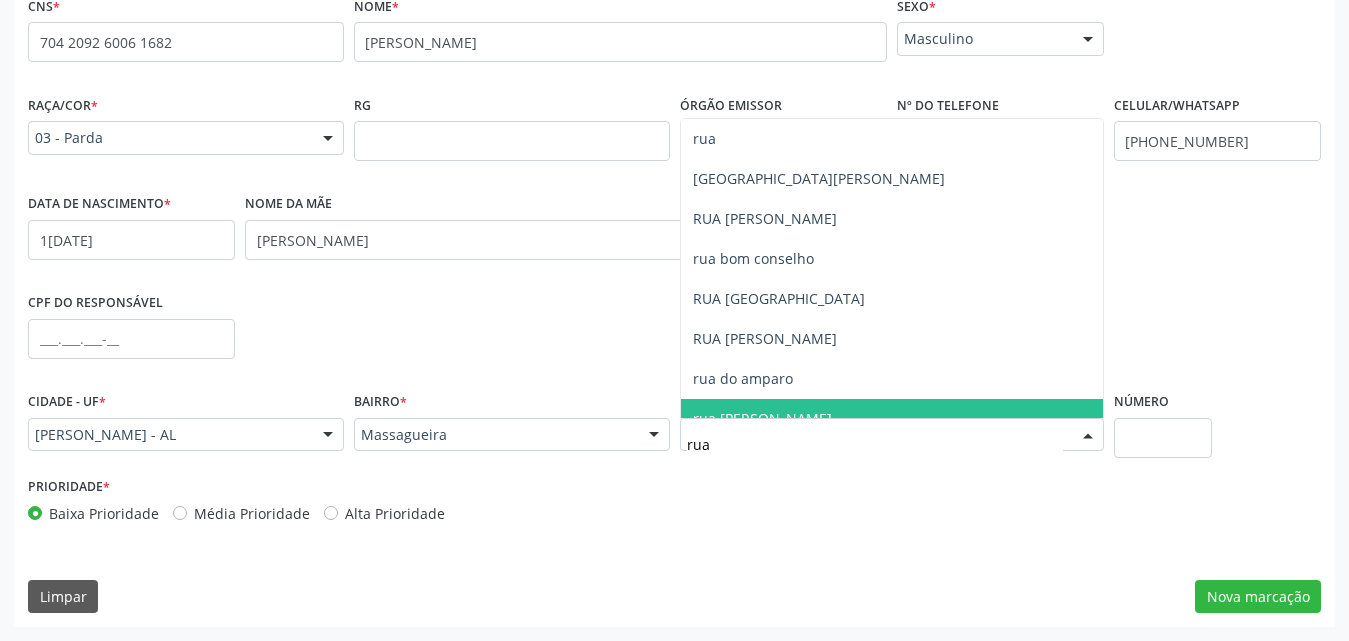 type on "rua n" 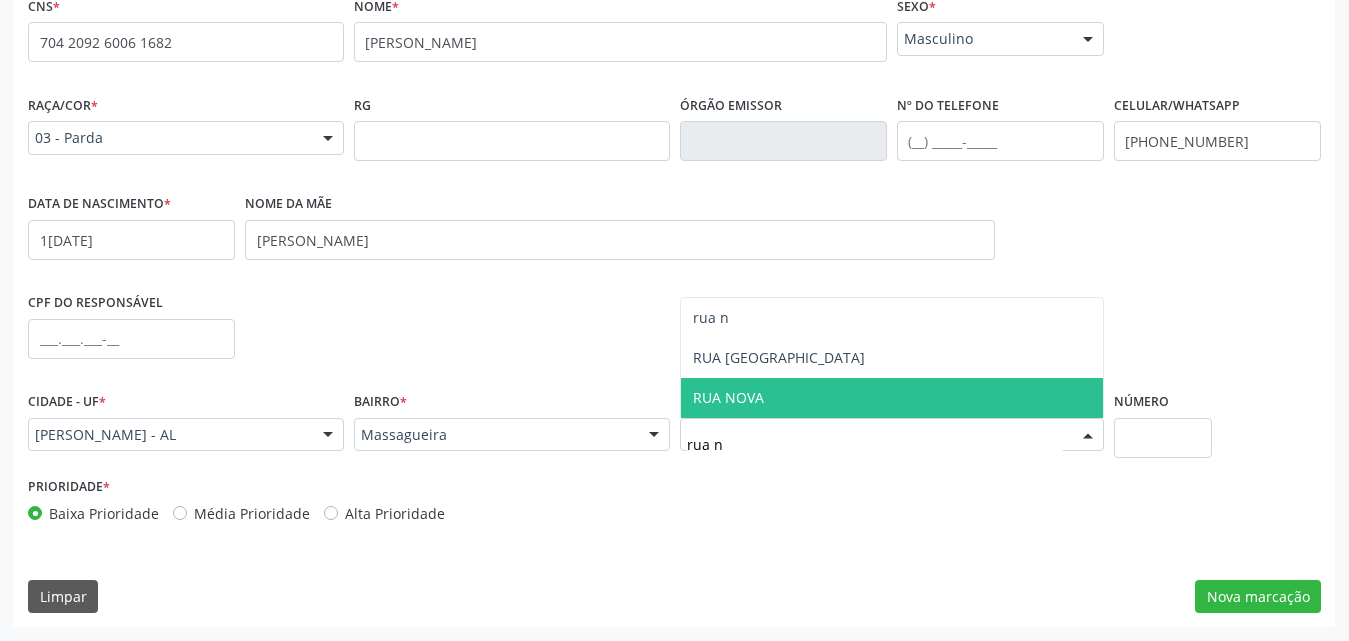click on "RUA NOVA" at bounding box center (892, 398) 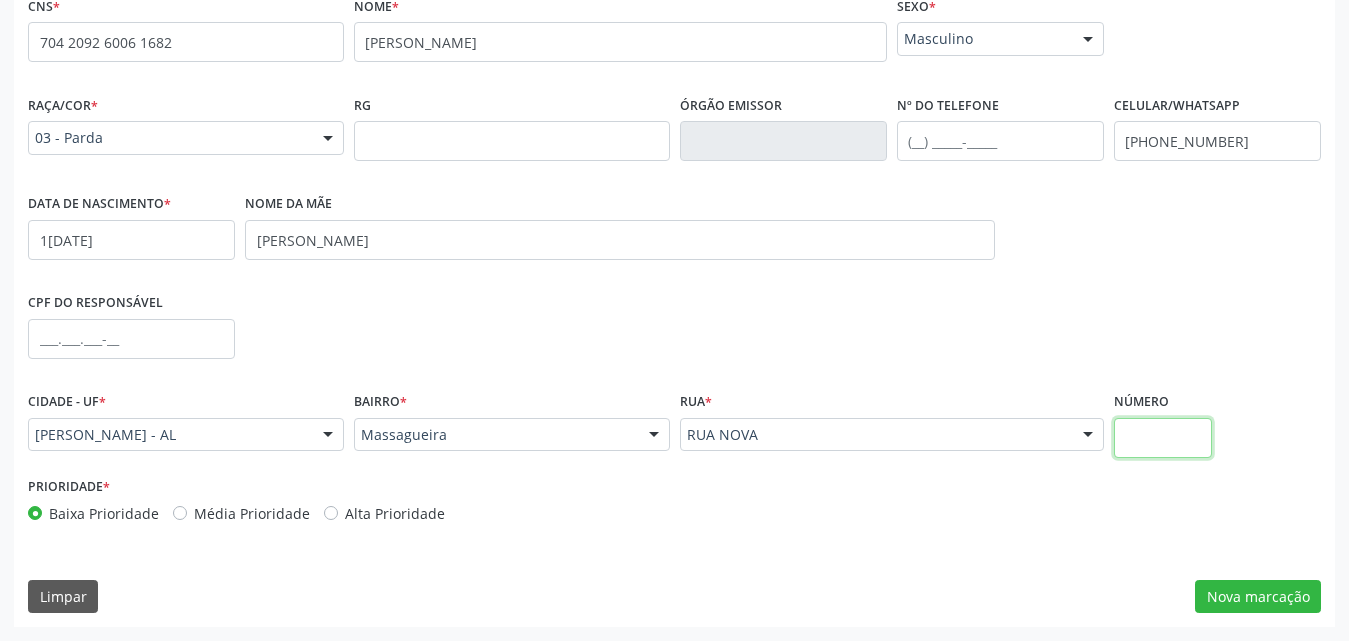 drag, startPoint x: 1143, startPoint y: 436, endPoint x: 1139, endPoint y: 413, distance: 23.345236 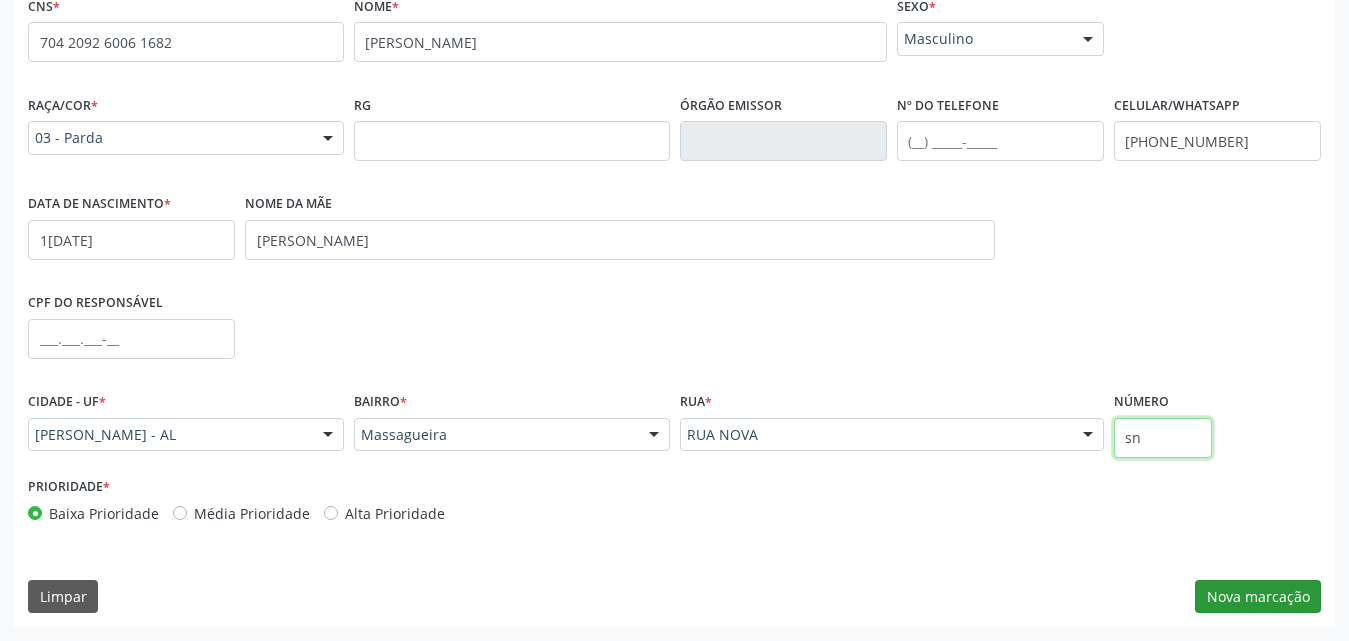 type on "sn" 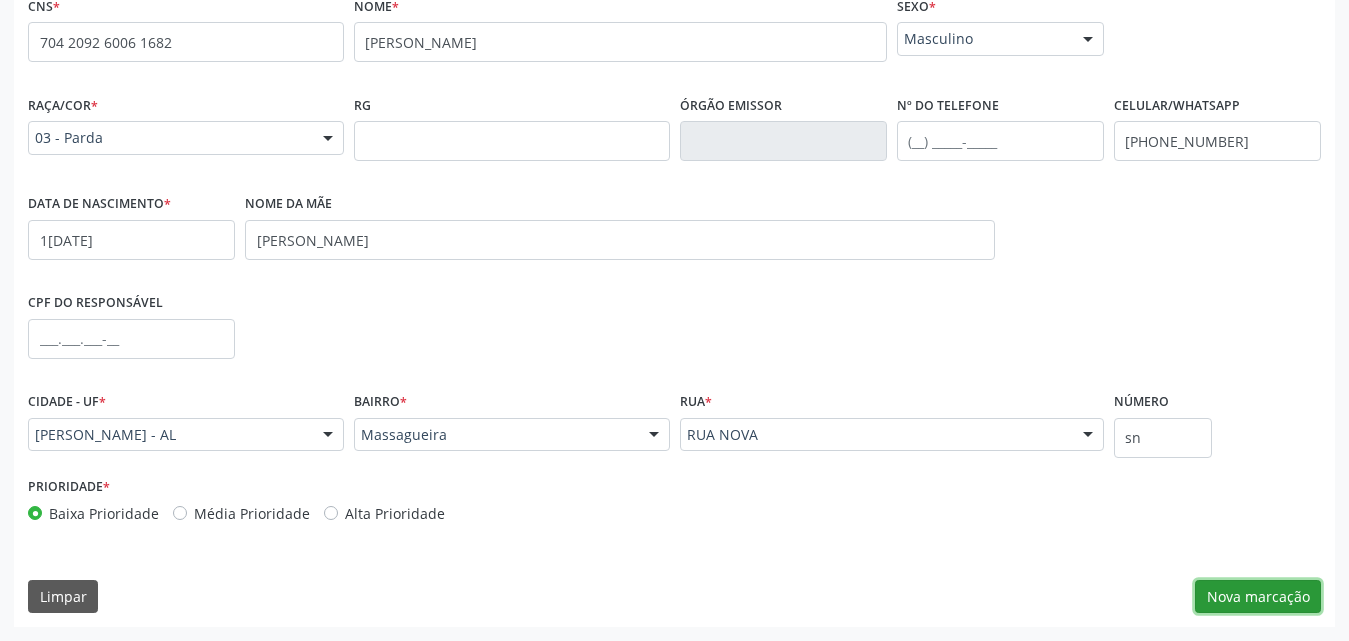 click on "Nova marcação" at bounding box center (1258, 597) 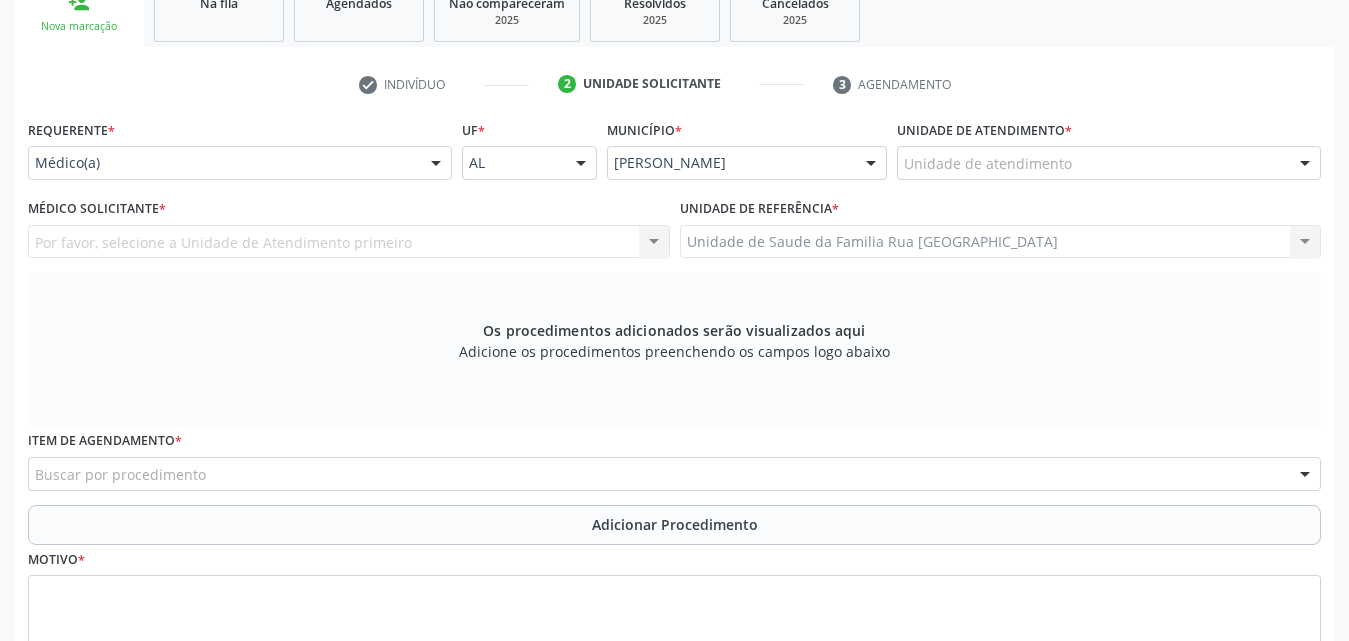 scroll, scrollTop: 171, scrollLeft: 0, axis: vertical 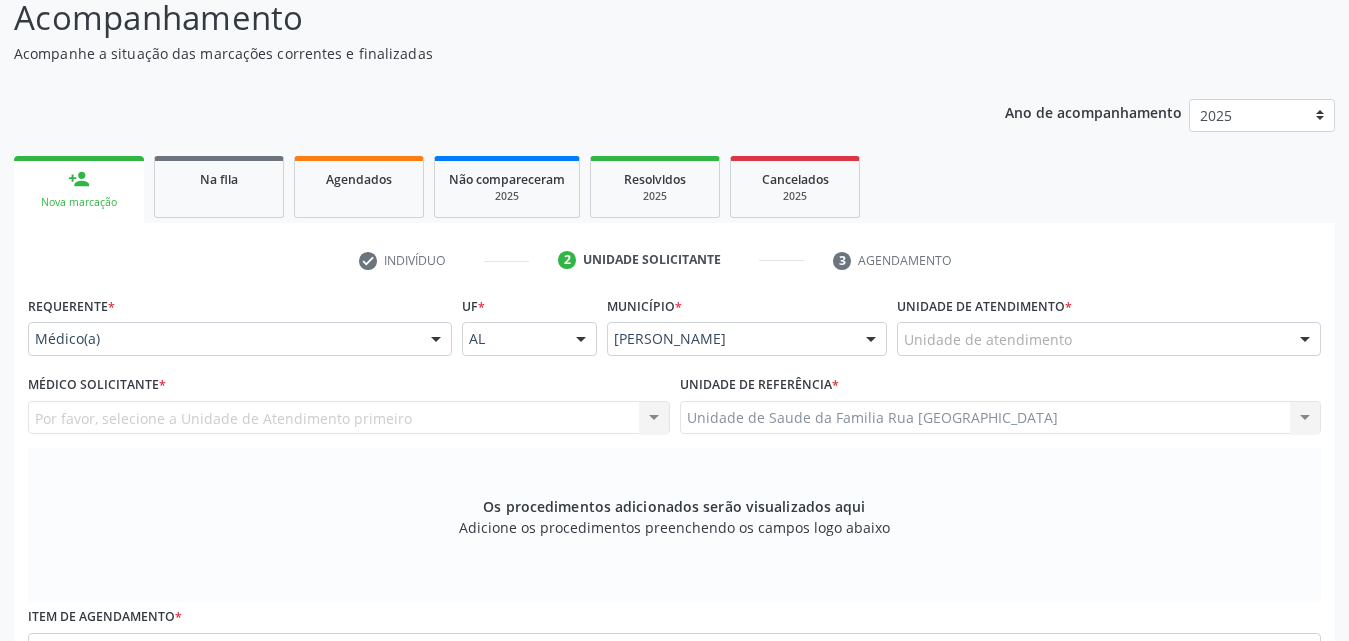 click on "Unidade de atendimento" at bounding box center (1109, 339) 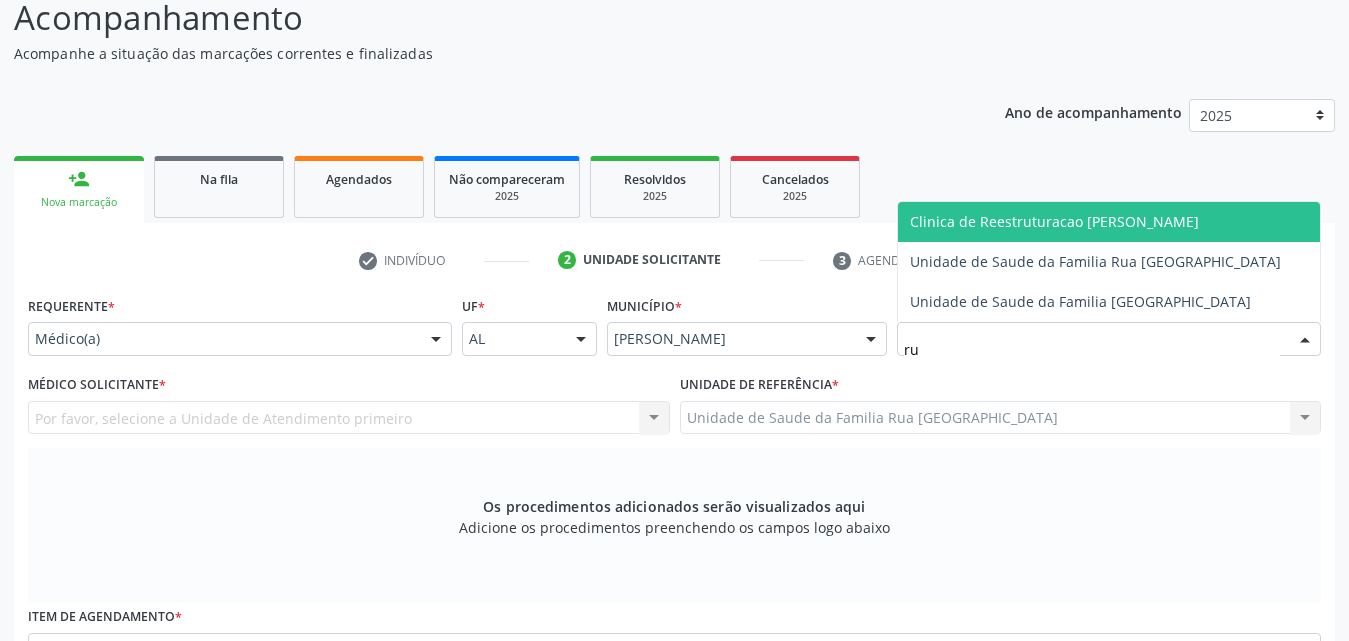 type on "rua" 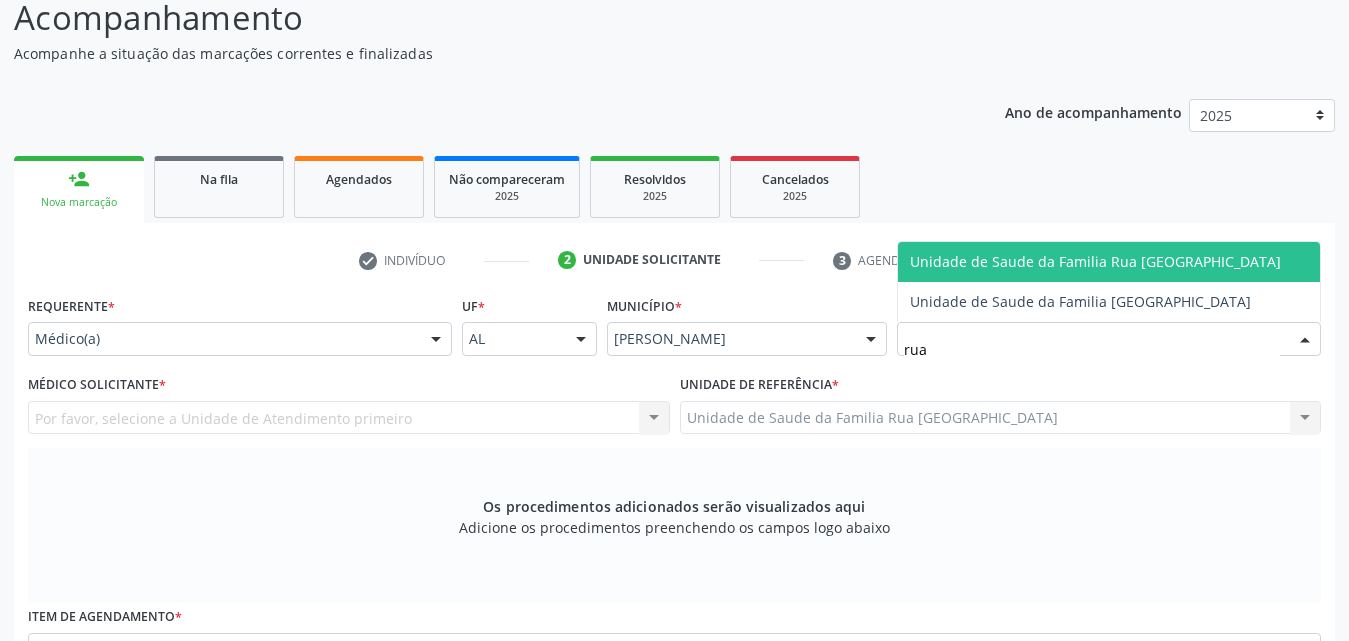 click on "Unidade de Saude da Familia Rua [GEOGRAPHIC_DATA]" at bounding box center [1095, 261] 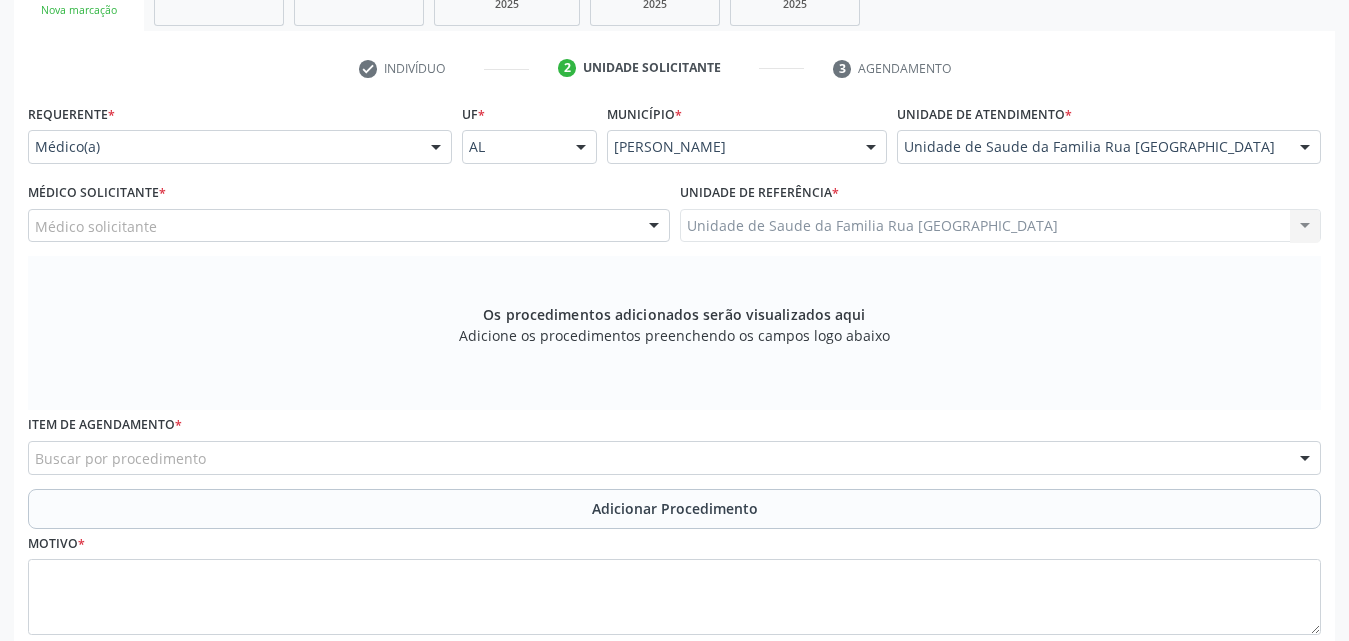 scroll, scrollTop: 371, scrollLeft: 0, axis: vertical 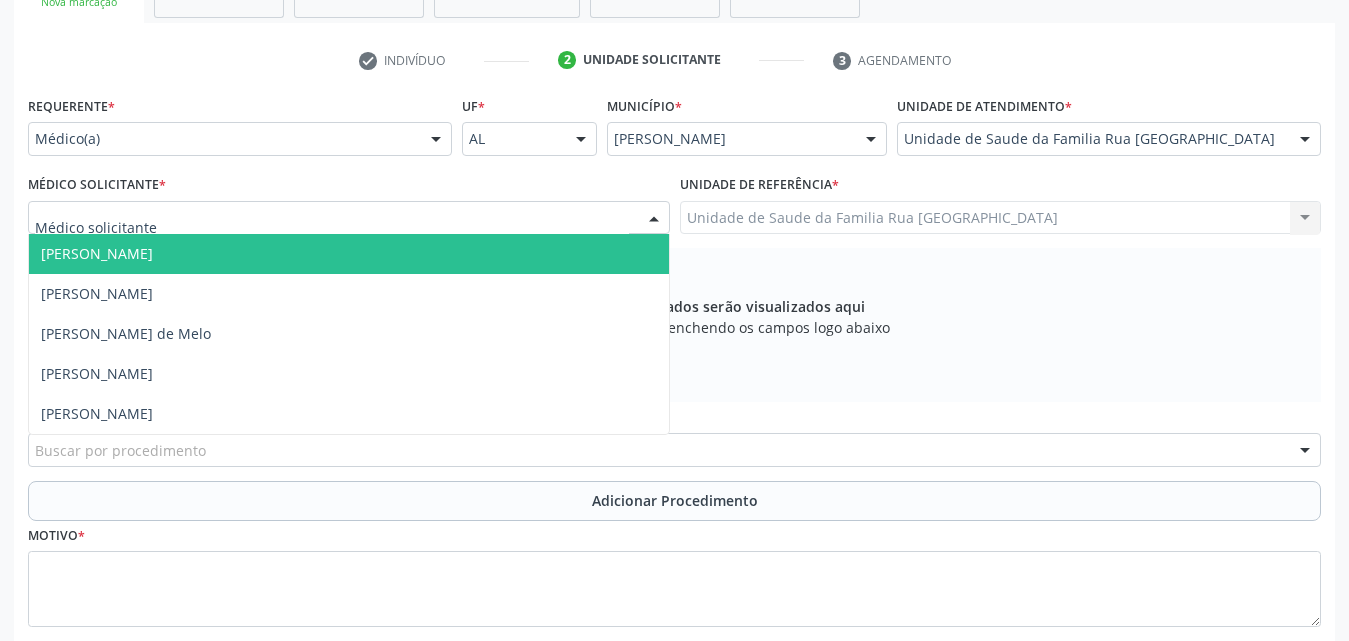 click at bounding box center (349, 218) 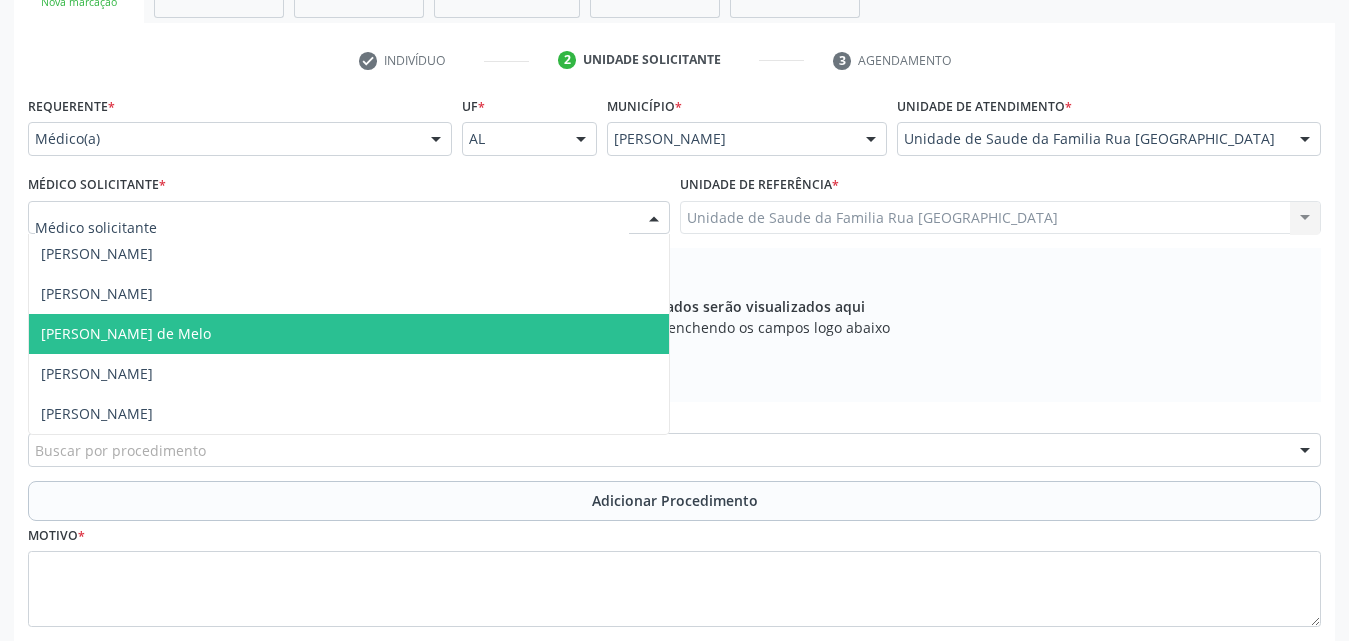 click on "[PERSON_NAME] de Melo" at bounding box center [126, 333] 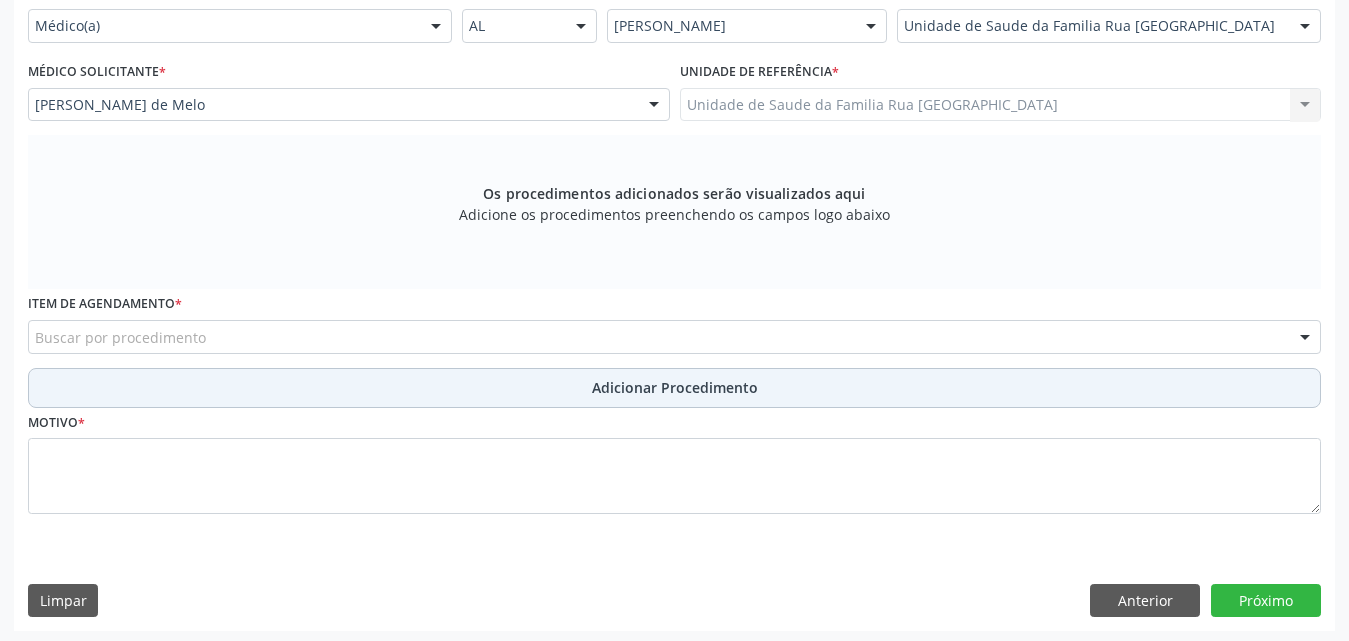 scroll, scrollTop: 488, scrollLeft: 0, axis: vertical 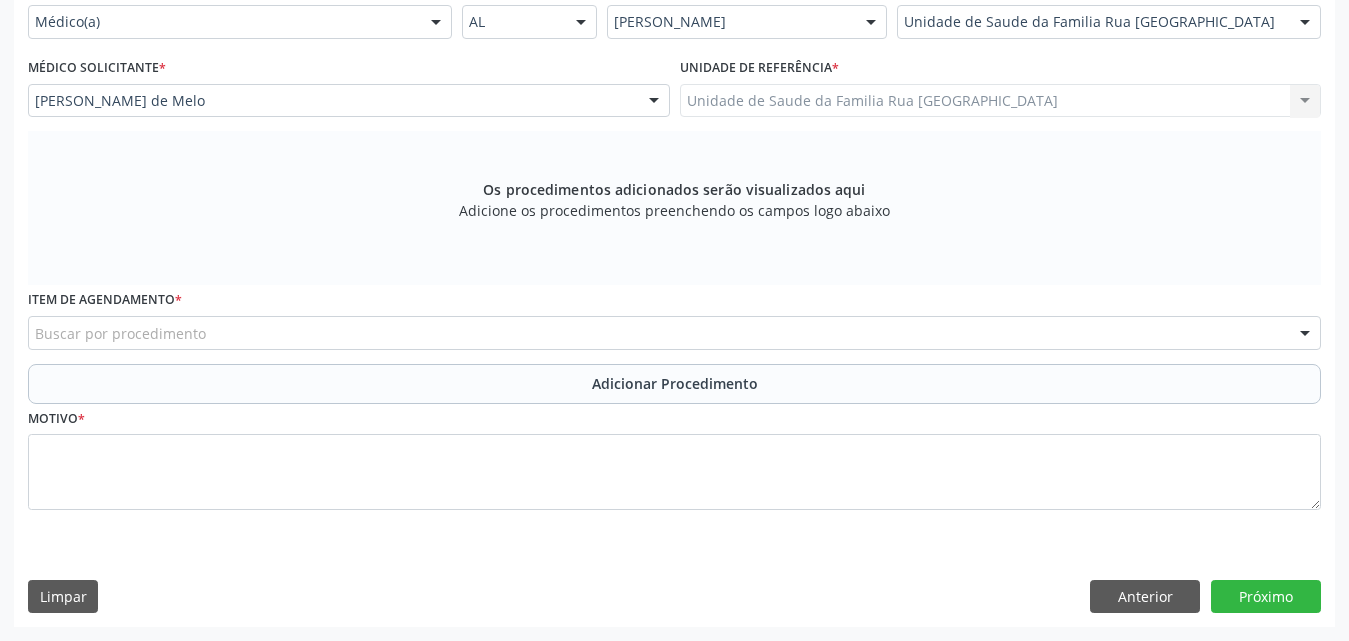 click on "Buscar por procedimento" at bounding box center (674, 333) 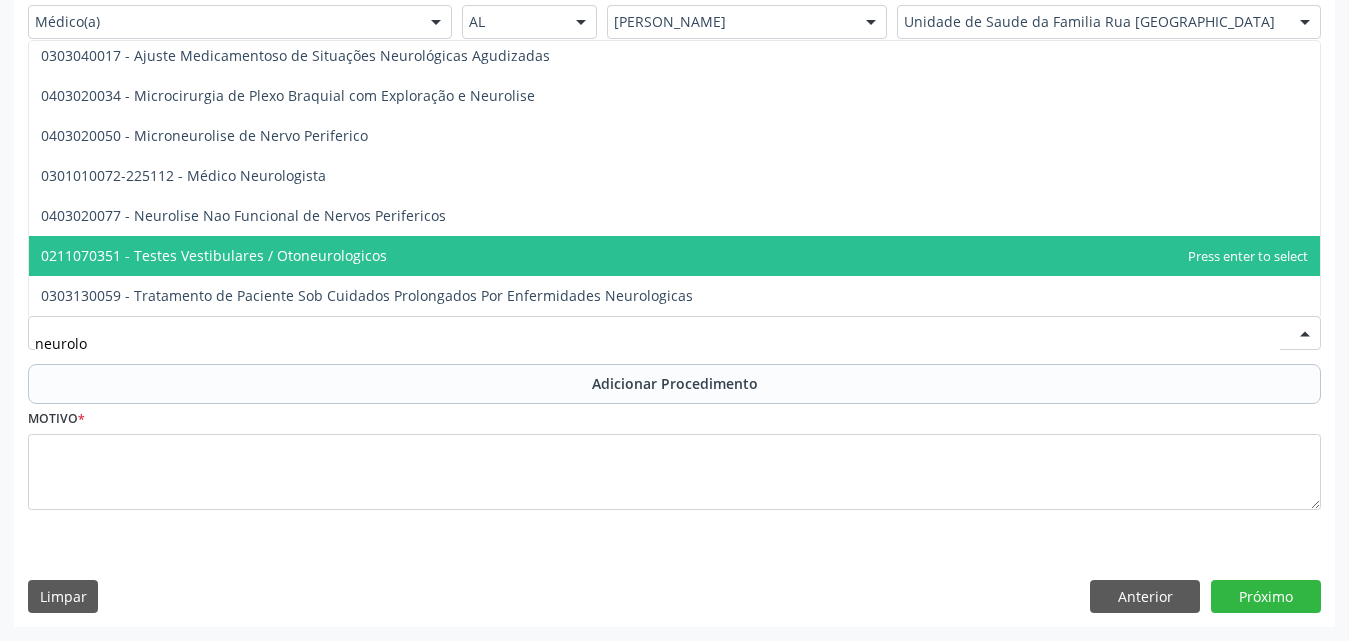 scroll, scrollTop: 0, scrollLeft: 0, axis: both 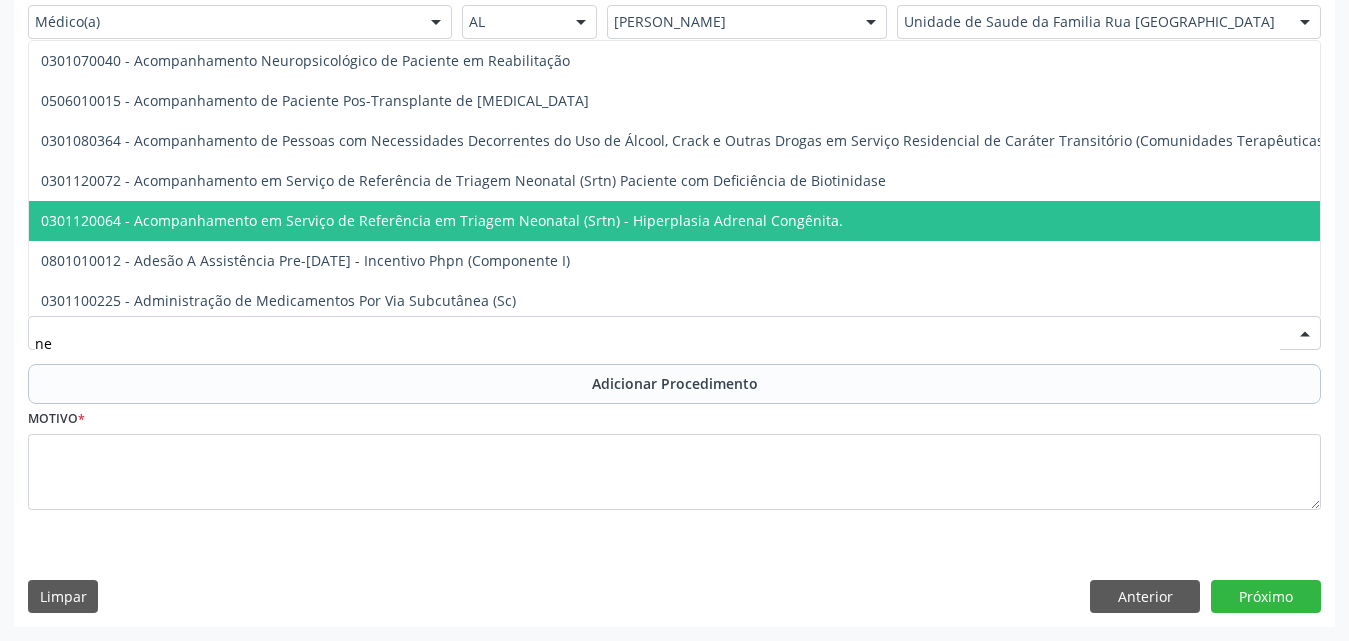 type on "n" 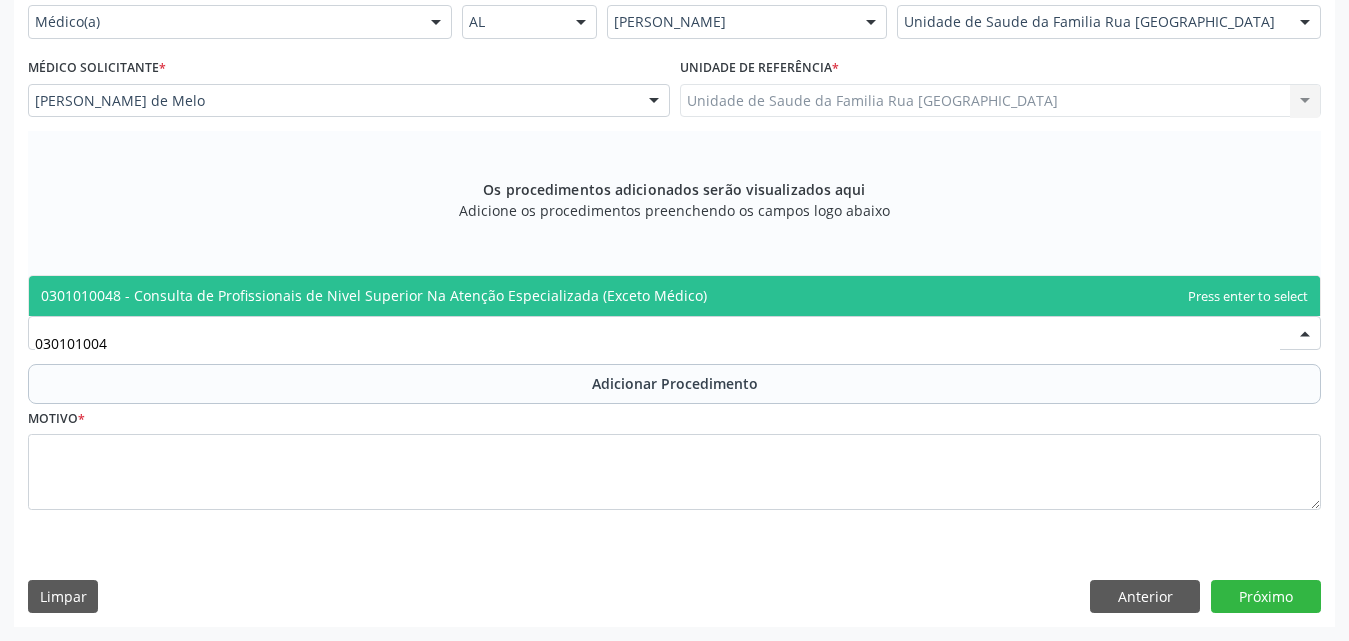 type on "0301010048" 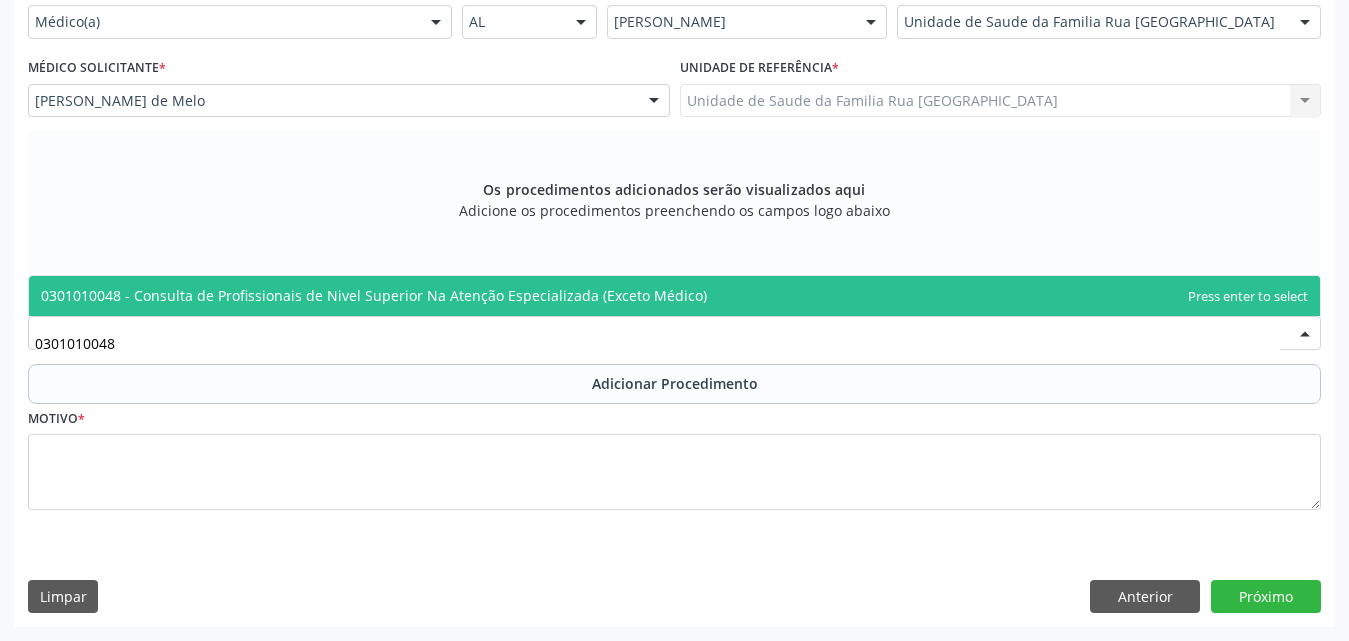 click on "0301010048 - Consulta de Profissionais de Nivel Superior Na Atenção Especializada (Exceto Médico)" at bounding box center [374, 295] 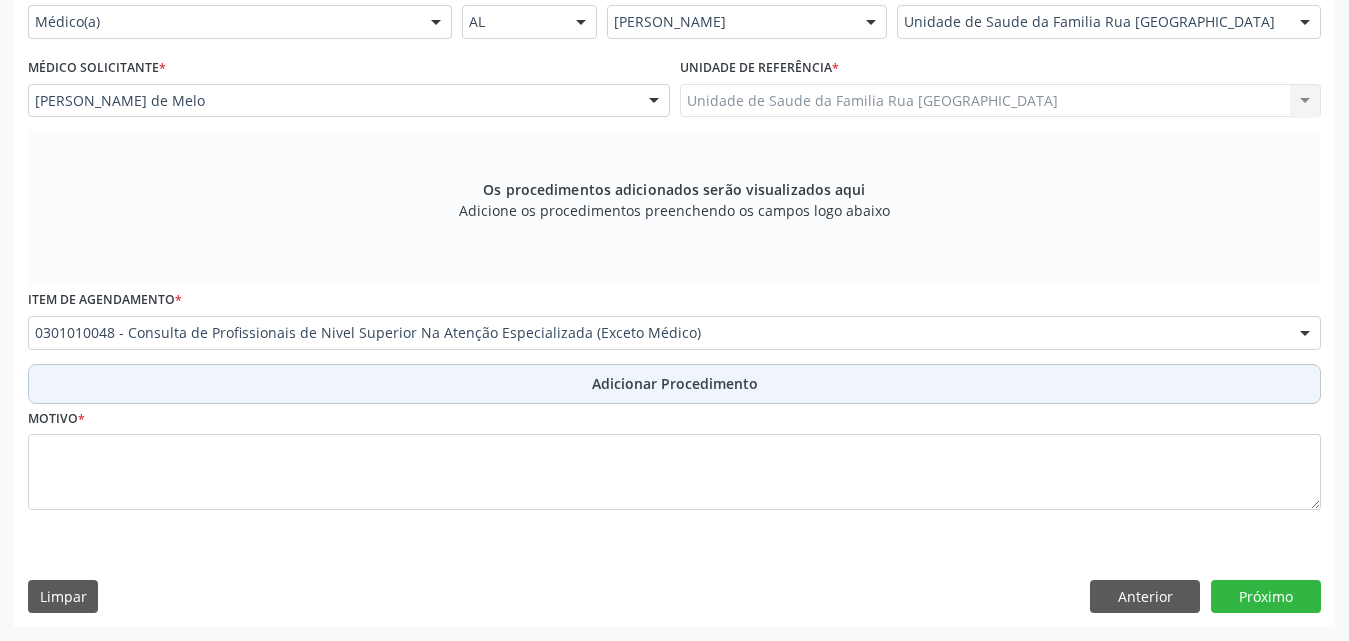 click on "Adicionar Procedimento" at bounding box center (675, 383) 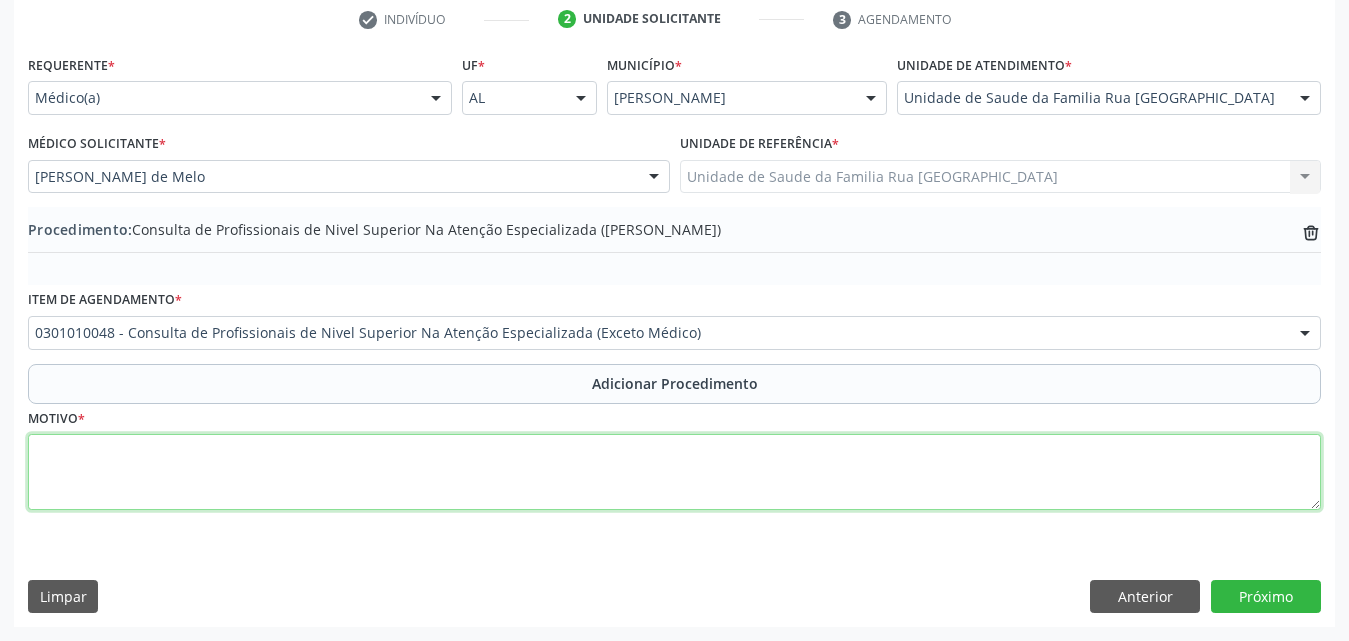 click at bounding box center (674, 472) 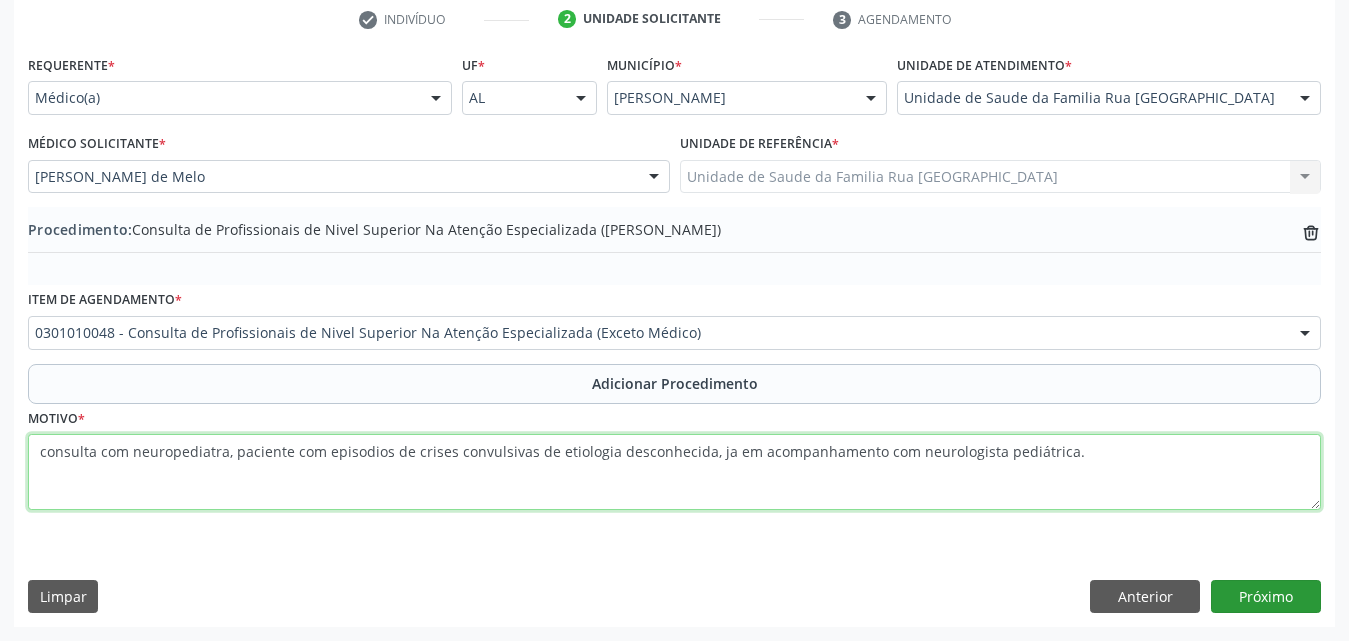 type on "consulta com neuropediatra, paciente com episodios de crises convulsivas de etiologia desconhecida, ja em acompanhamento com neurologista pediátrica." 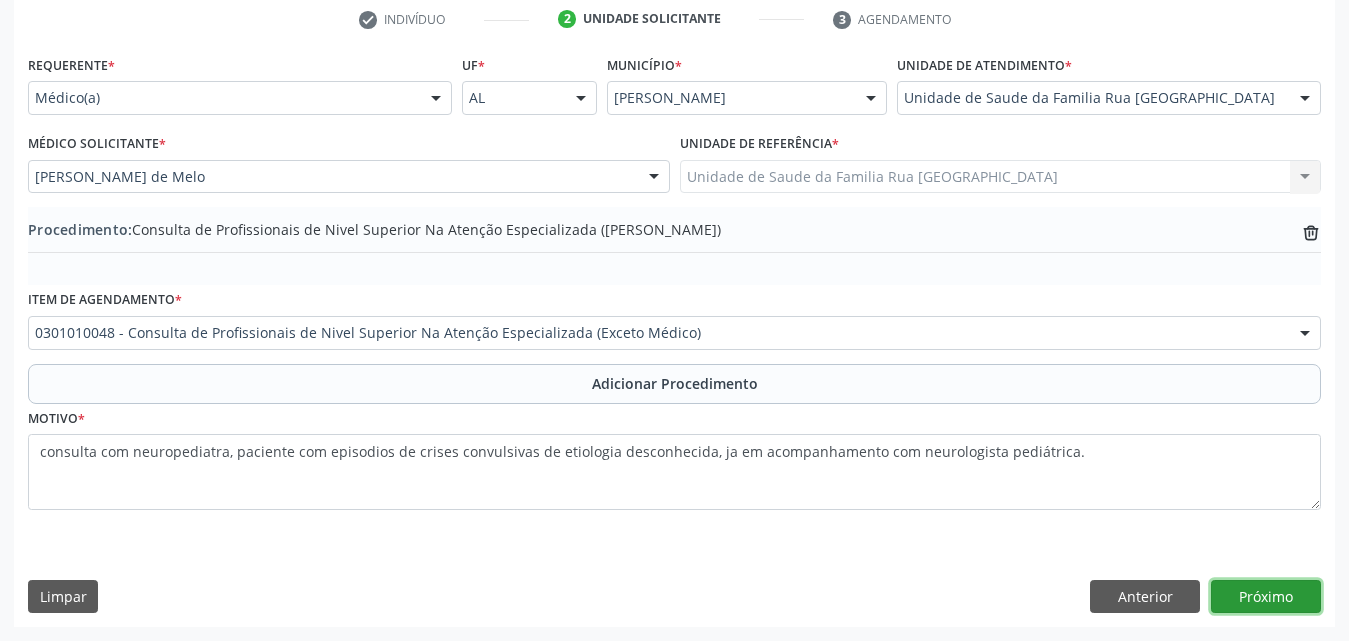 click on "Próximo" at bounding box center [1266, 597] 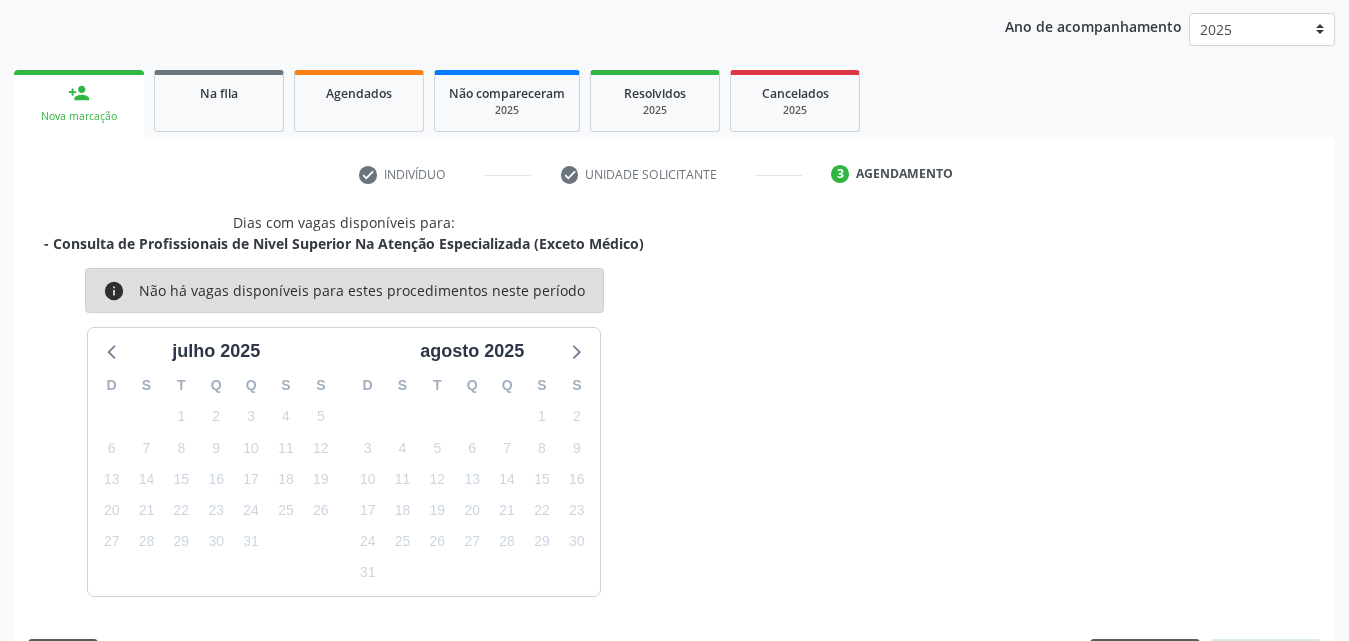 scroll, scrollTop: 316, scrollLeft: 0, axis: vertical 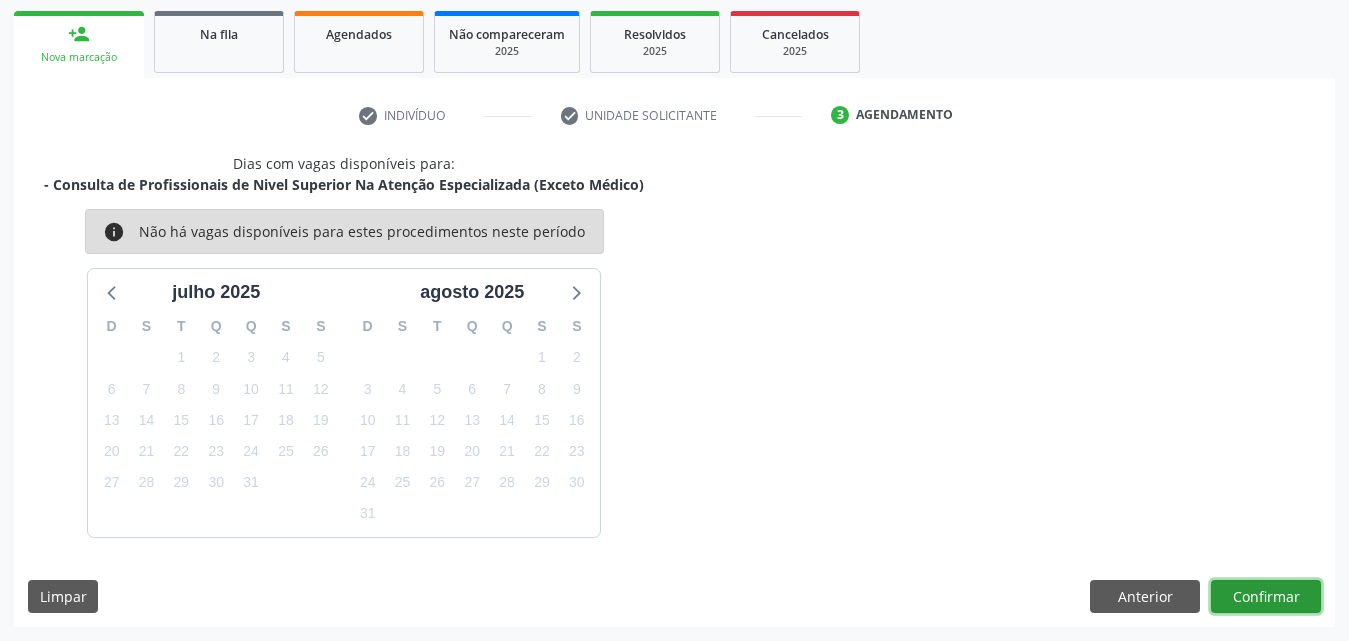 click on "Confirmar" at bounding box center [1266, 597] 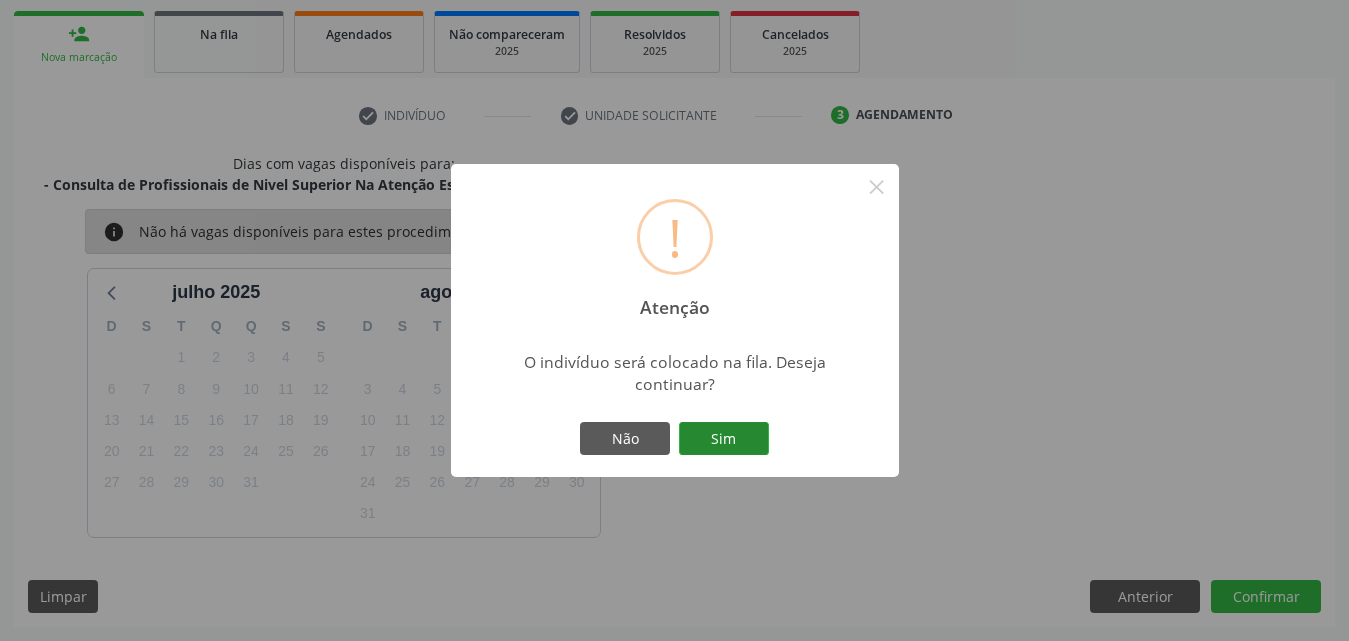 click on "Sim" at bounding box center [724, 439] 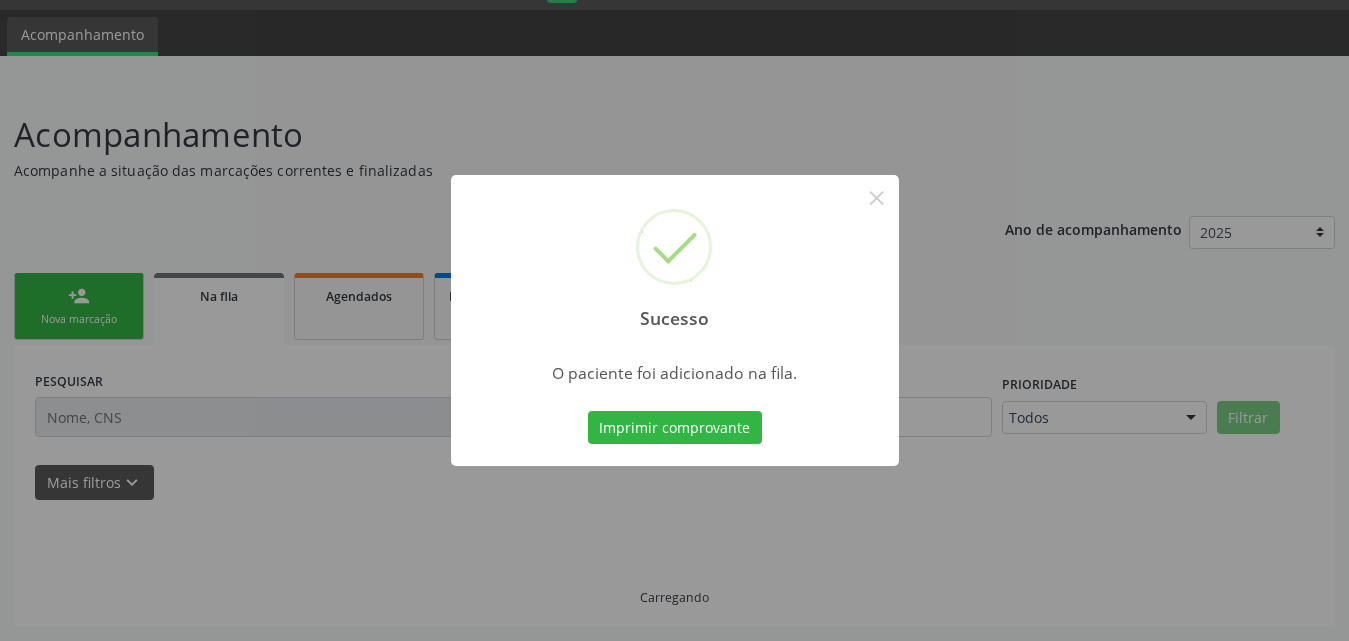 scroll, scrollTop: 54, scrollLeft: 0, axis: vertical 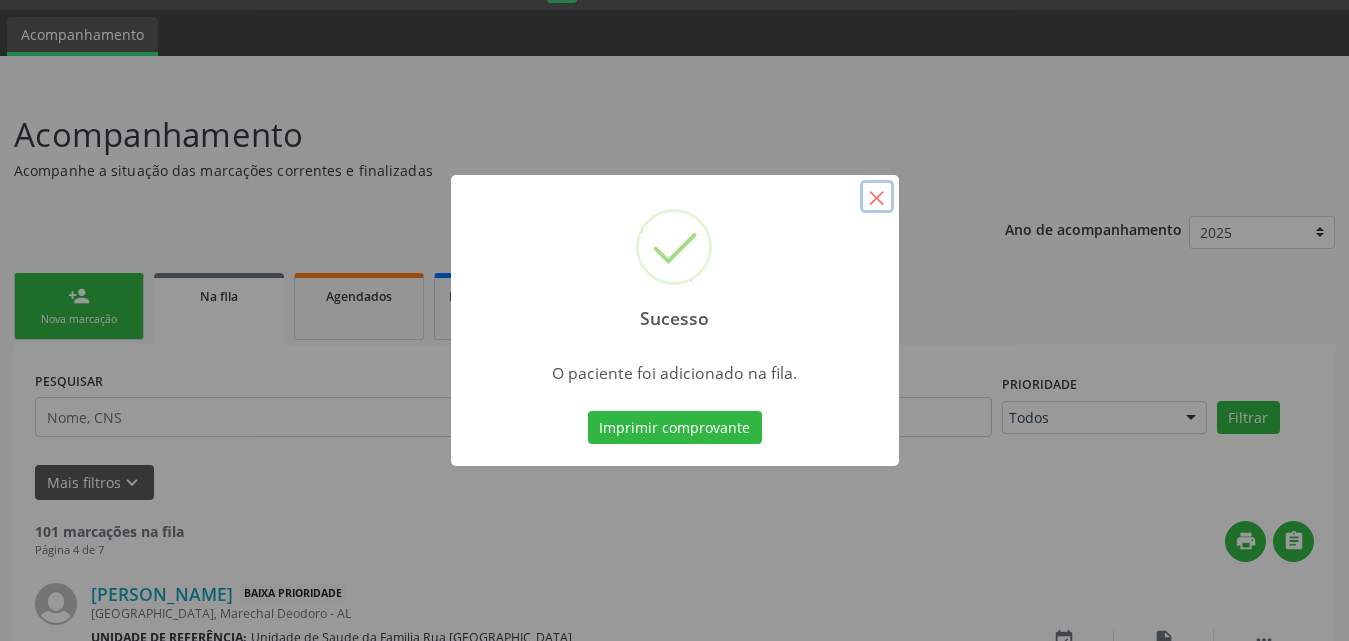 click on "×" at bounding box center (877, 197) 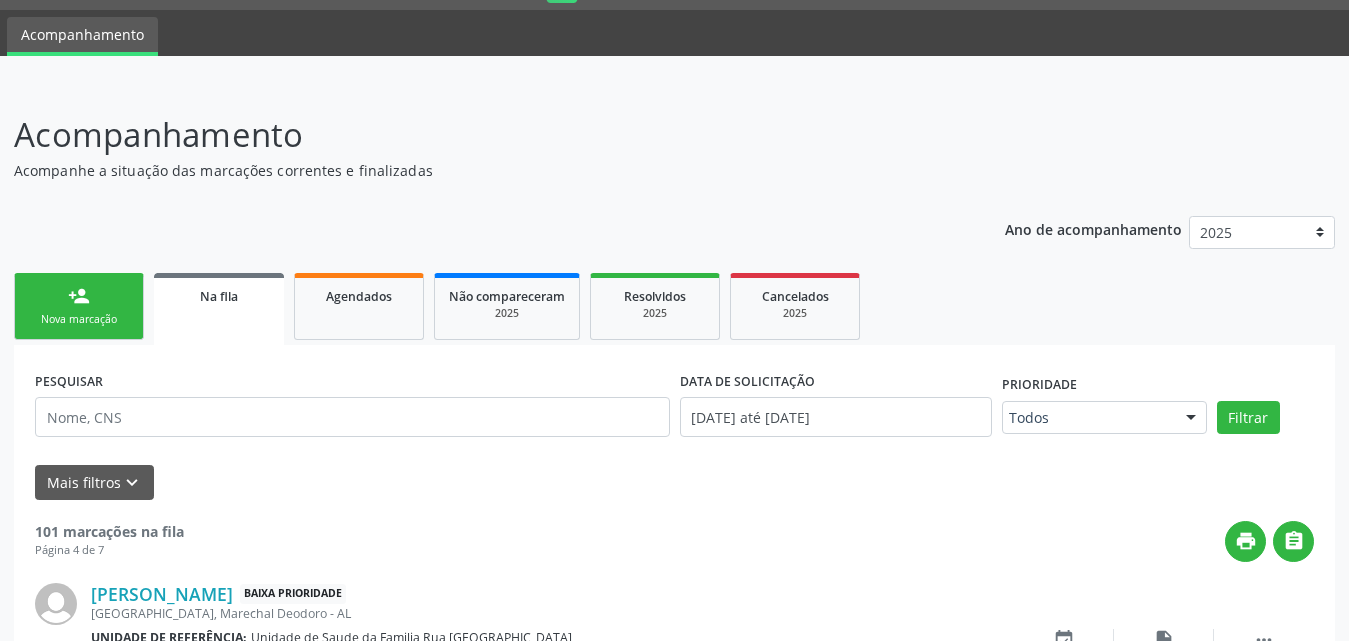 click on "Nova marcação" at bounding box center (79, 319) 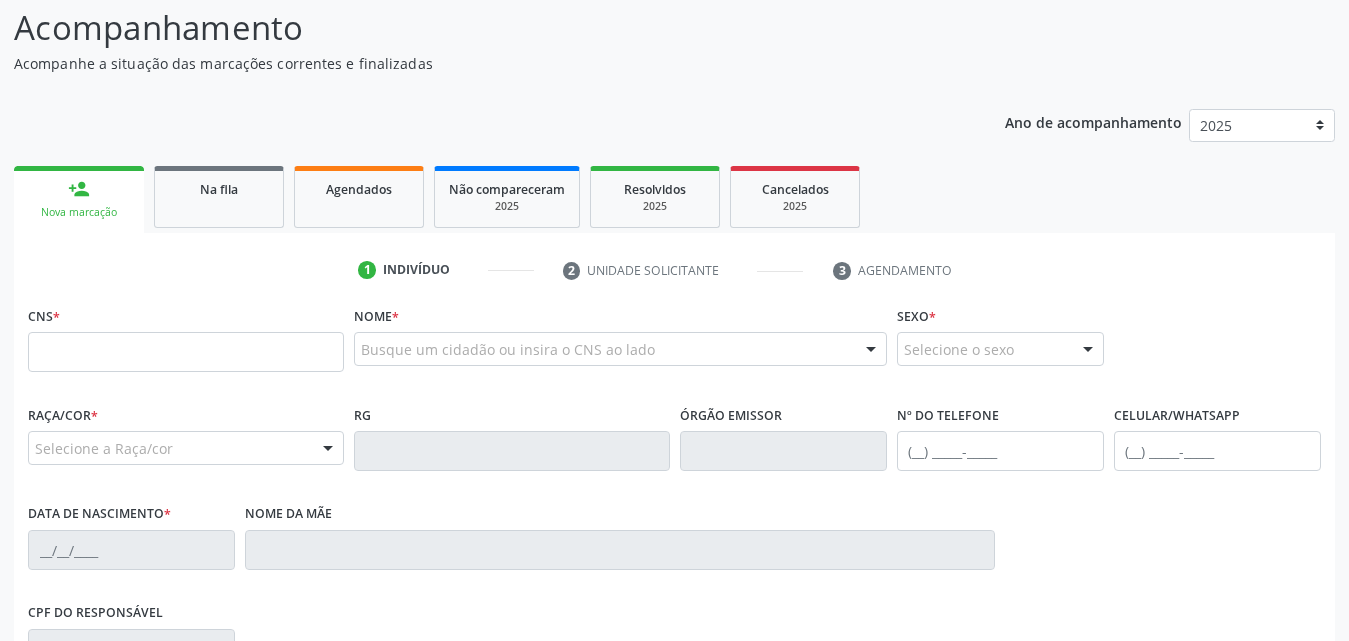 scroll, scrollTop: 154, scrollLeft: 0, axis: vertical 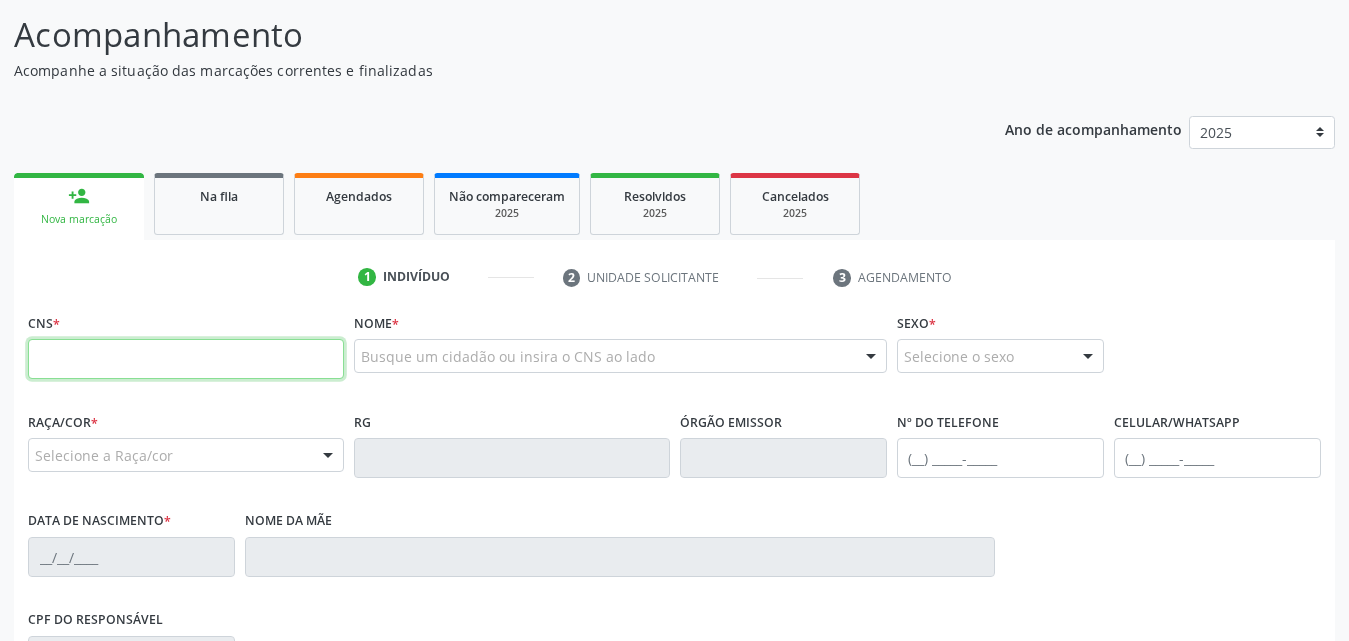 click at bounding box center (186, 359) 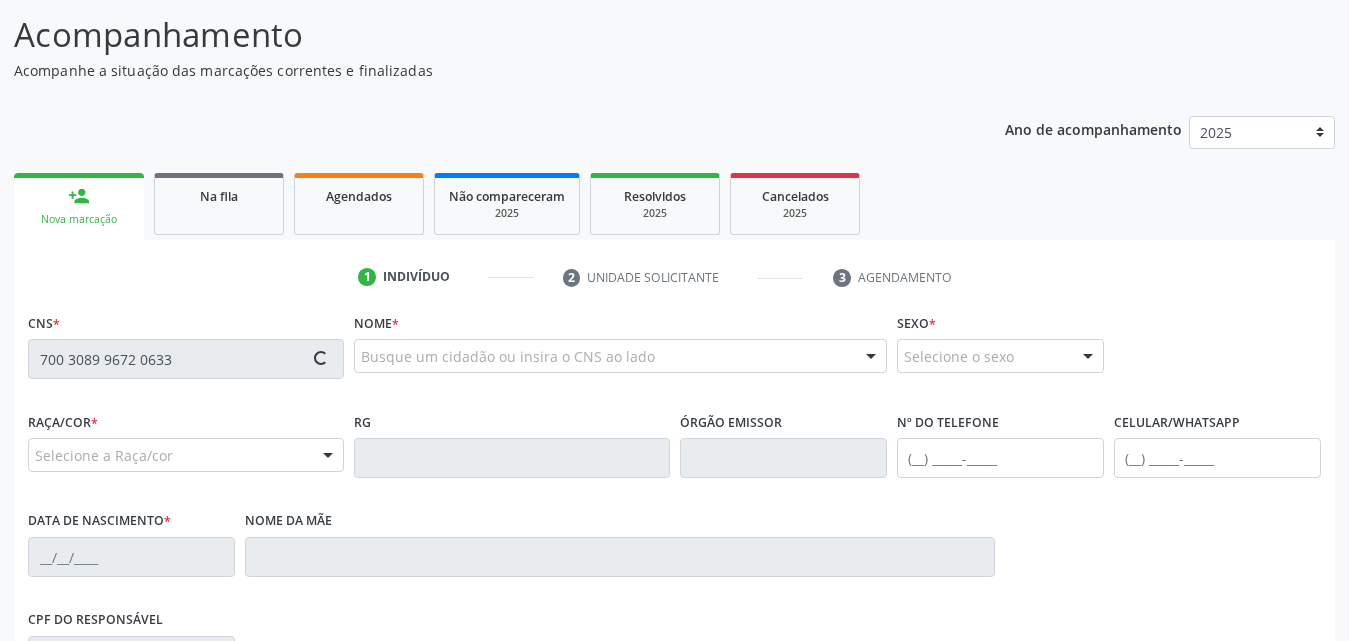 type on "700 3089 9672 0633" 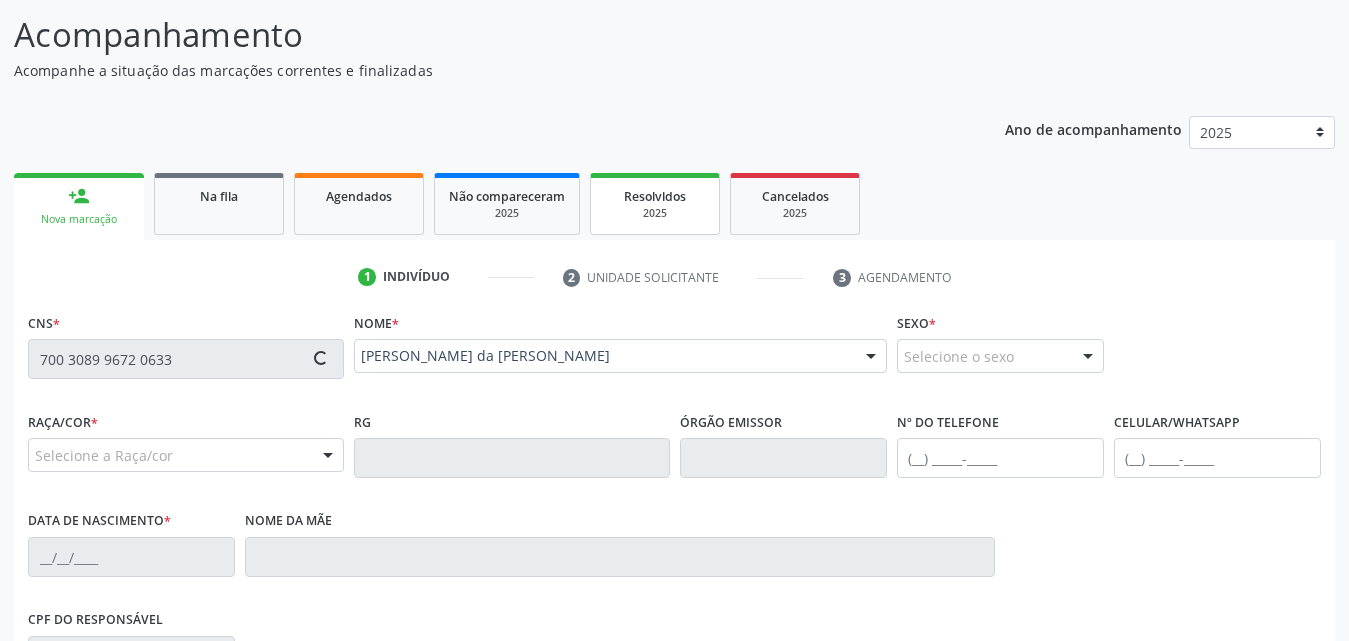 type on "(82) 99414-7410" 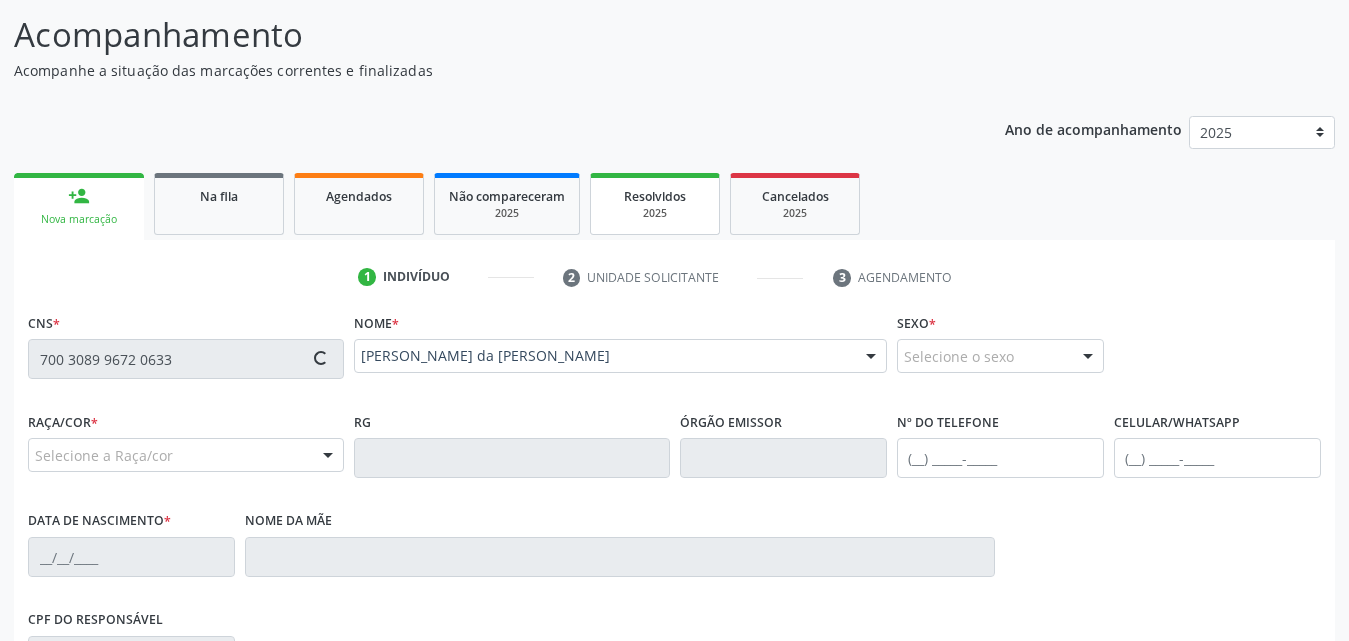 type on "27/10/1965" 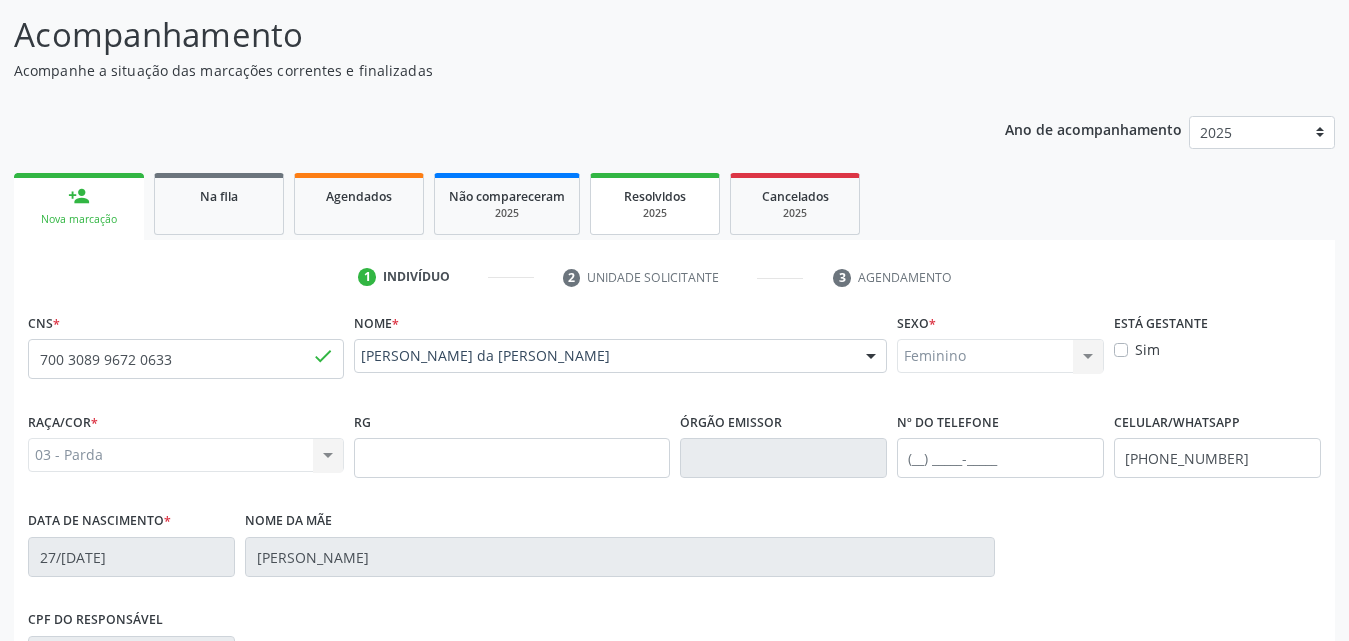 scroll, scrollTop: 471, scrollLeft: 0, axis: vertical 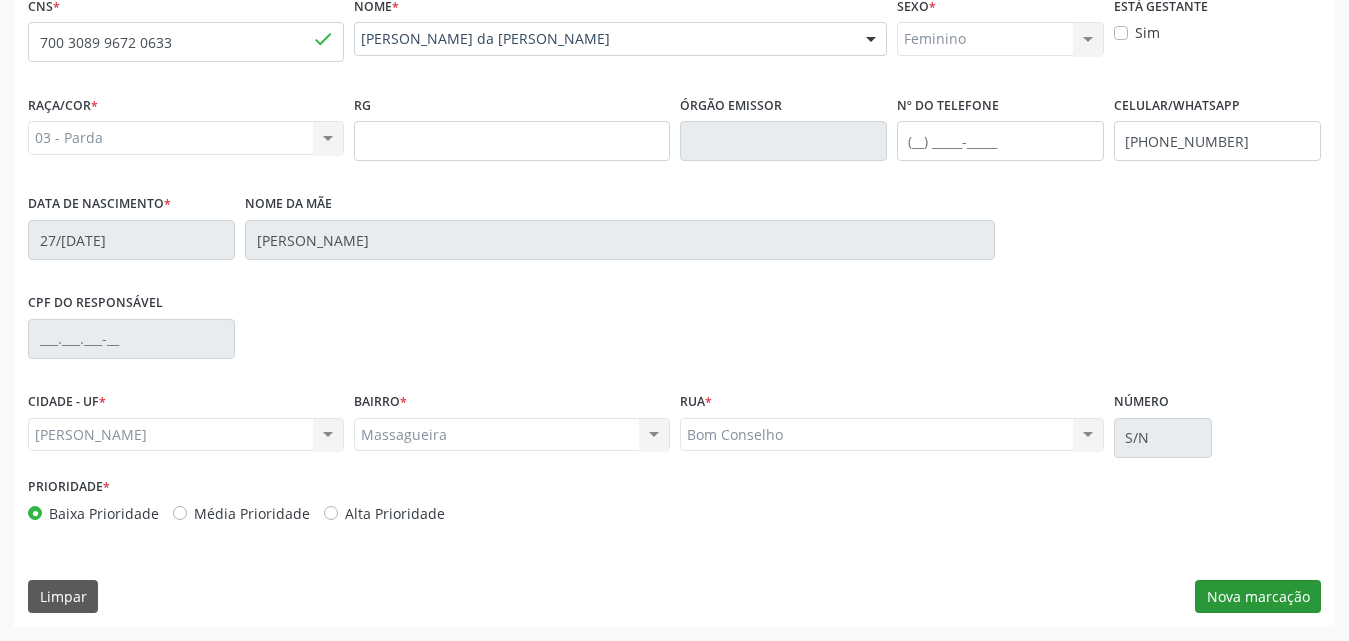 click on "CNS
*
700 3089 9672 0633       done
Nome
*
Rita de Cascia da Silva Dantas
Rita de Cascia da Silva Dantas
CNS:
700 3089 9672 0633
CPF:    --   Nascimento:
27/10/1965
Nenhum resultado encontrado para: "   "
Digite o nome ou CNS para buscar um indivíduo
Sexo
*
Feminino         Masculino   Feminino
Nenhum resultado encontrado para: "   "
Não há nenhuma opção para ser exibida.
Está gestante
Sim
Raça/cor
*
03 - Parda         01 - Branca   02 - Preta   04 - Amarela   03 - Parda   05 - Indígena
Nenhum resultado encontrado para: "   "
Não há nenhuma opção para ser exibida.
RG
Órgão emissor
Nº do Telefone
Celular/WhatsApp" at bounding box center [674, 309] 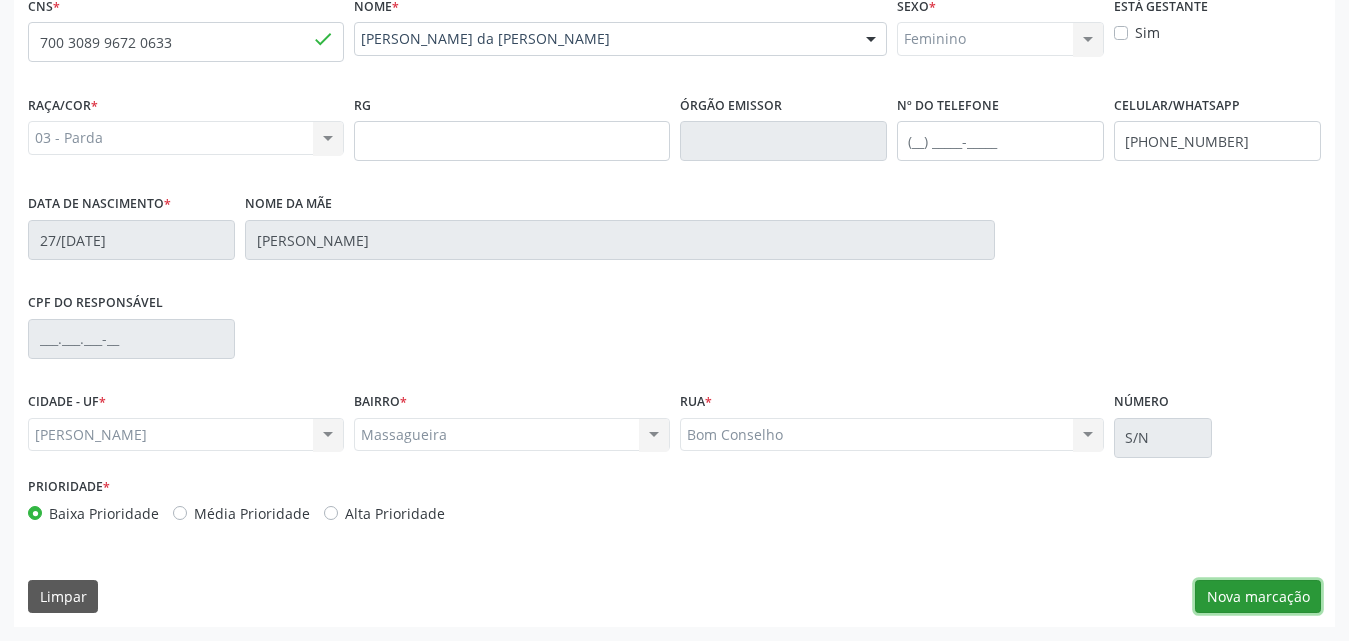 click on "Nova marcação" at bounding box center [1258, 597] 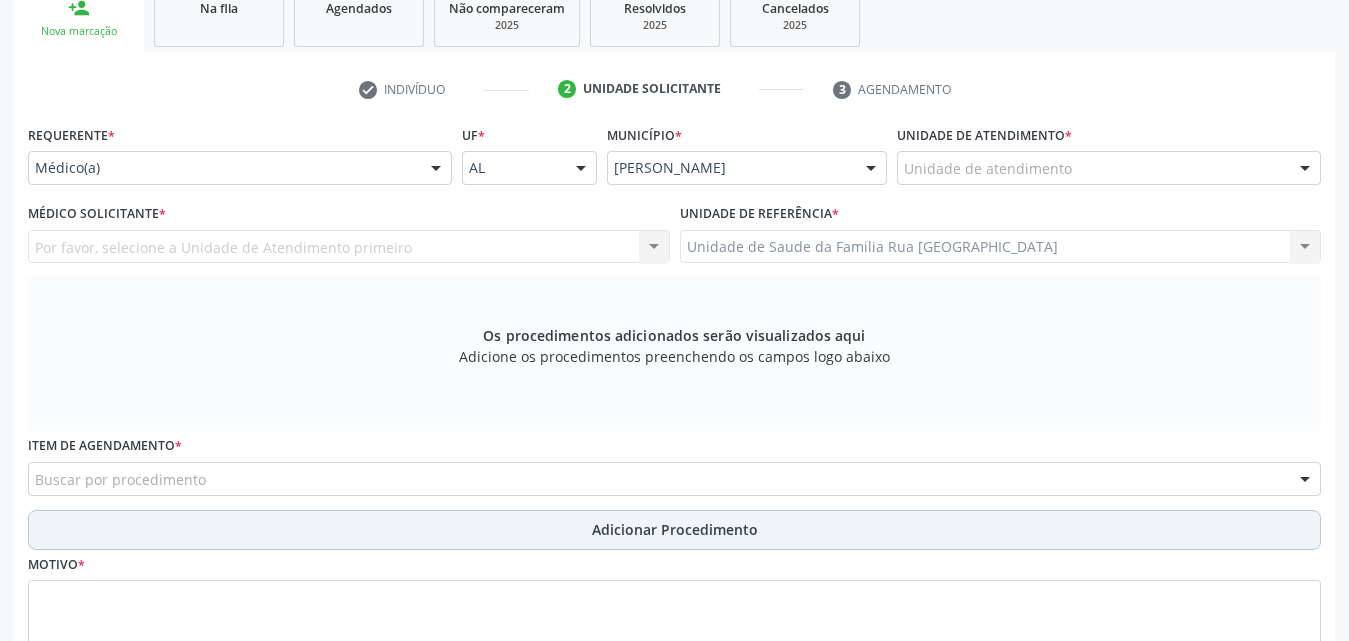 scroll, scrollTop: 171, scrollLeft: 0, axis: vertical 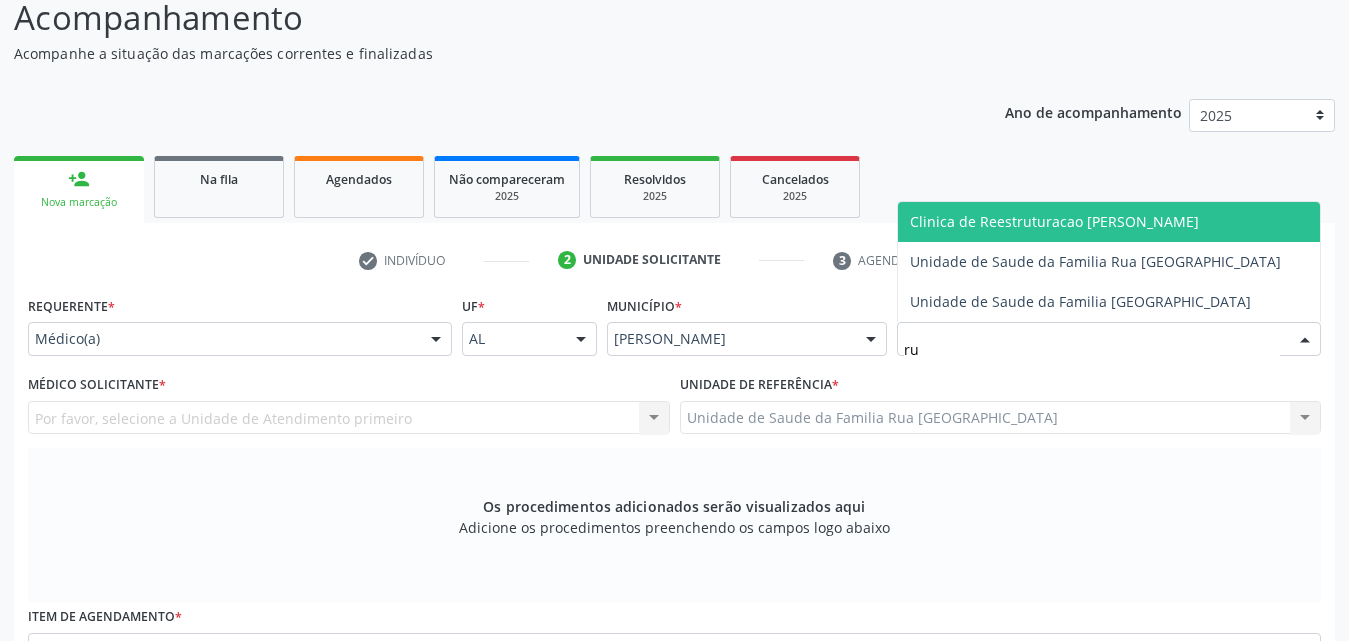 type on "rua" 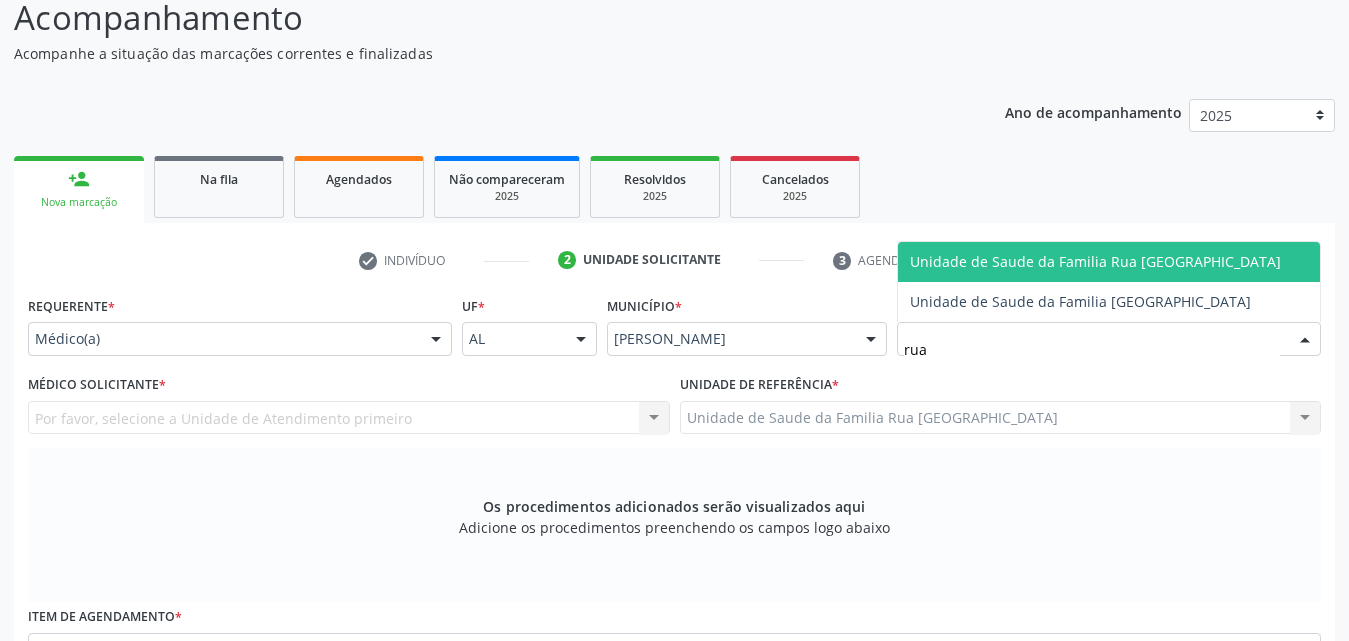 click on "Unidade de Saude da Familia Rua [GEOGRAPHIC_DATA]" at bounding box center (1095, 261) 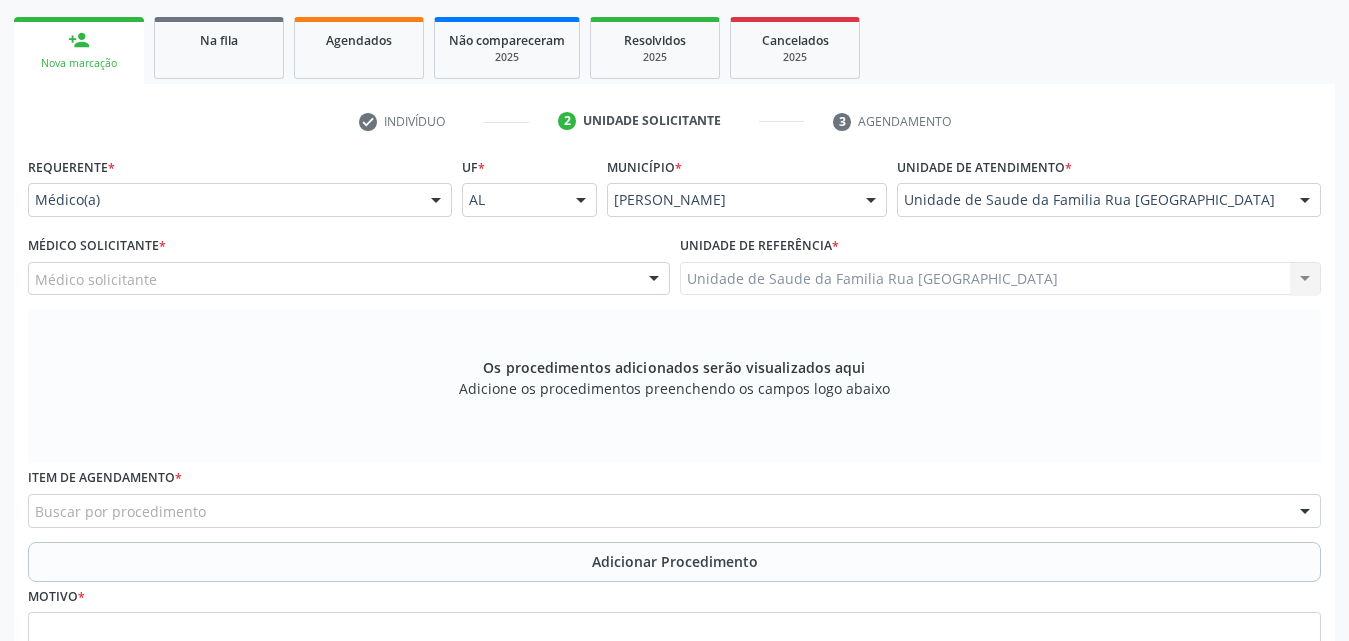 scroll, scrollTop: 371, scrollLeft: 0, axis: vertical 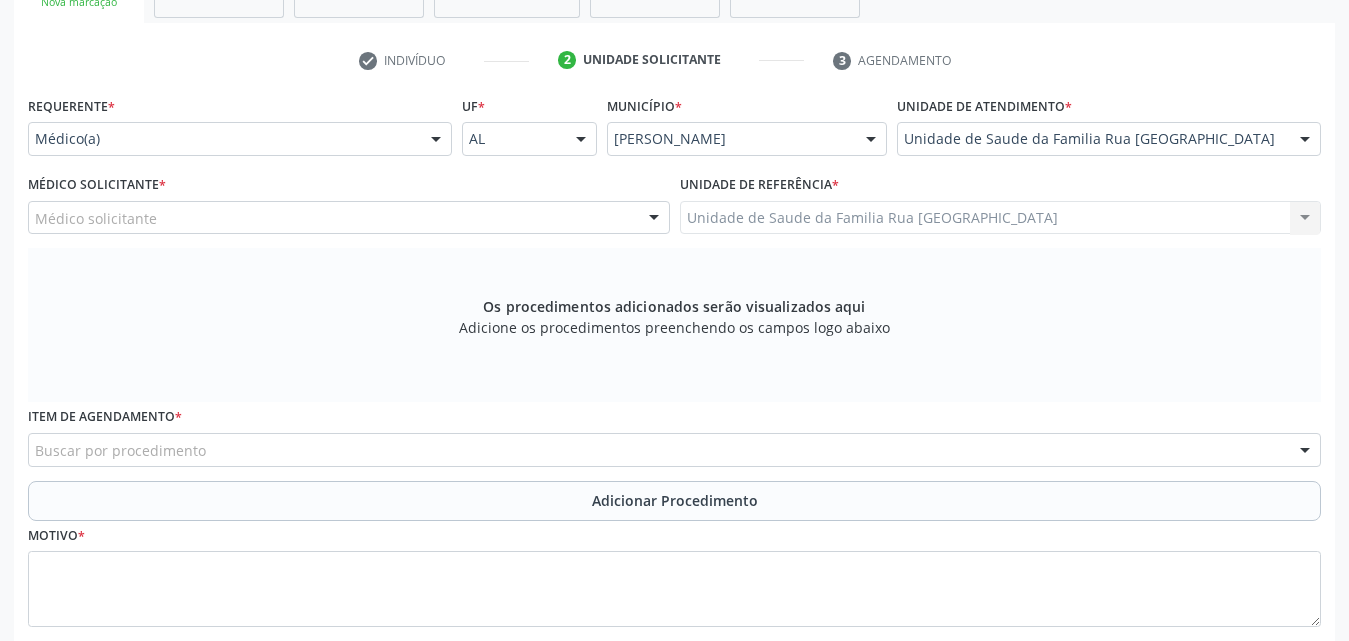 click at bounding box center [654, 219] 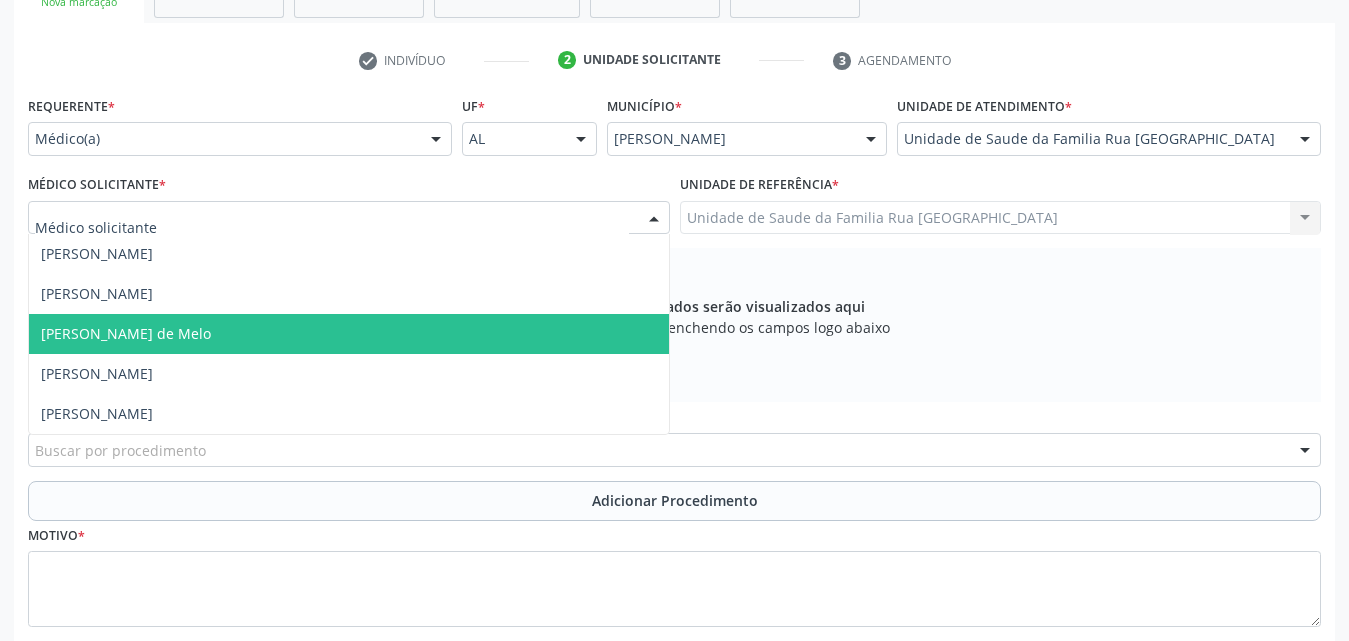 click on "[PERSON_NAME] de Melo" at bounding box center (349, 334) 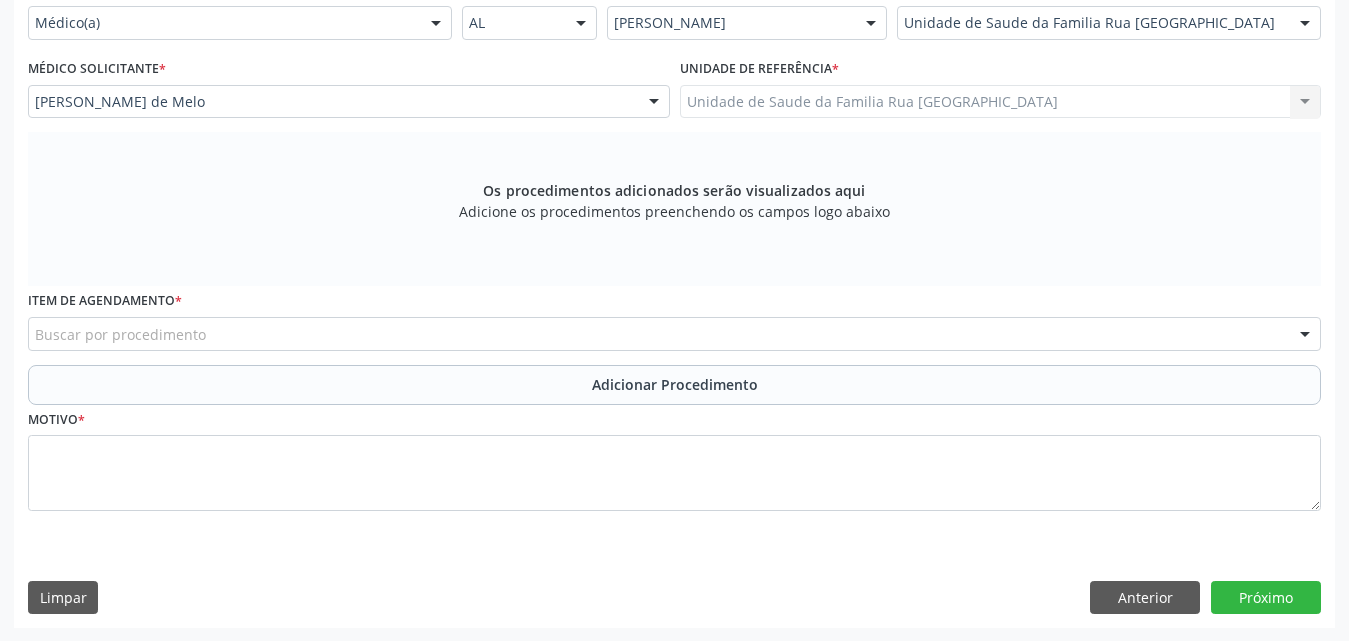scroll, scrollTop: 488, scrollLeft: 0, axis: vertical 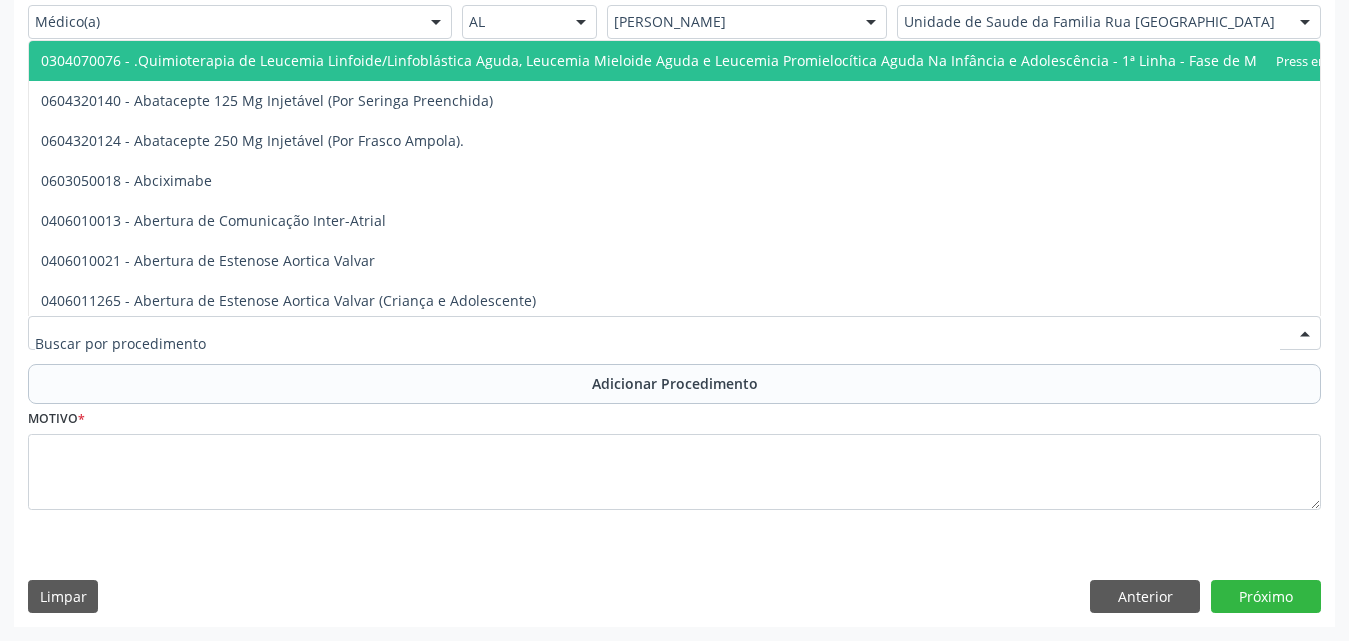 click at bounding box center (674, 333) 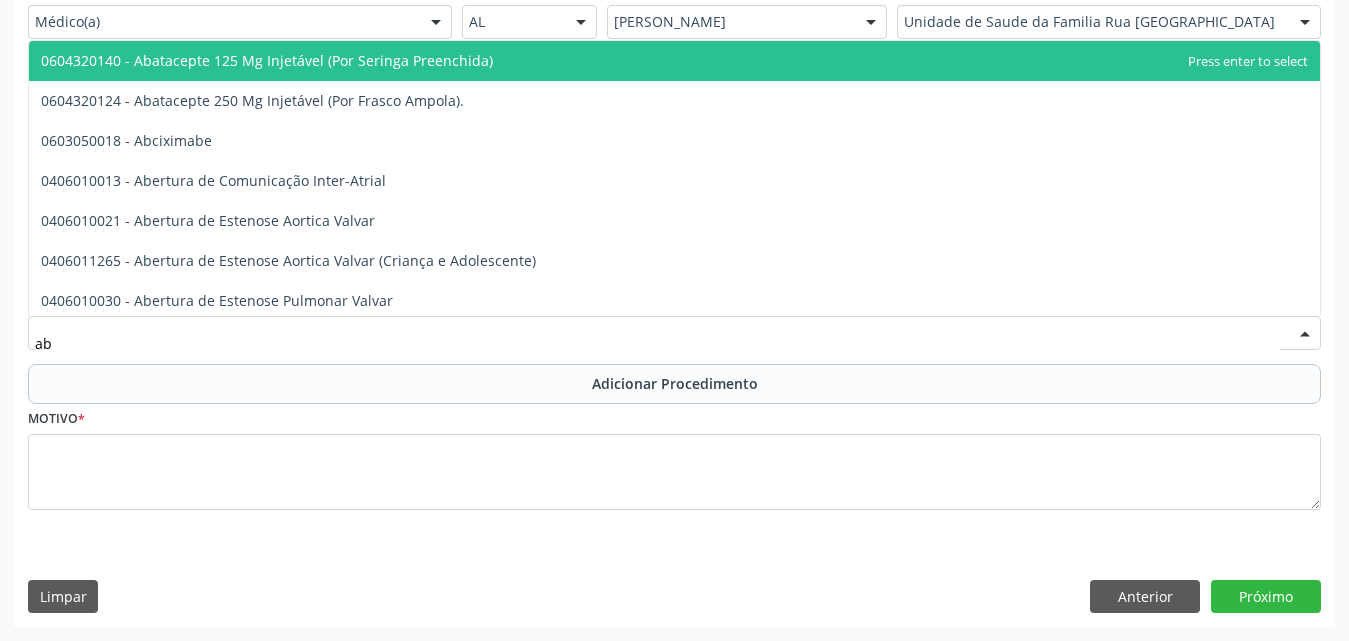 type on "a" 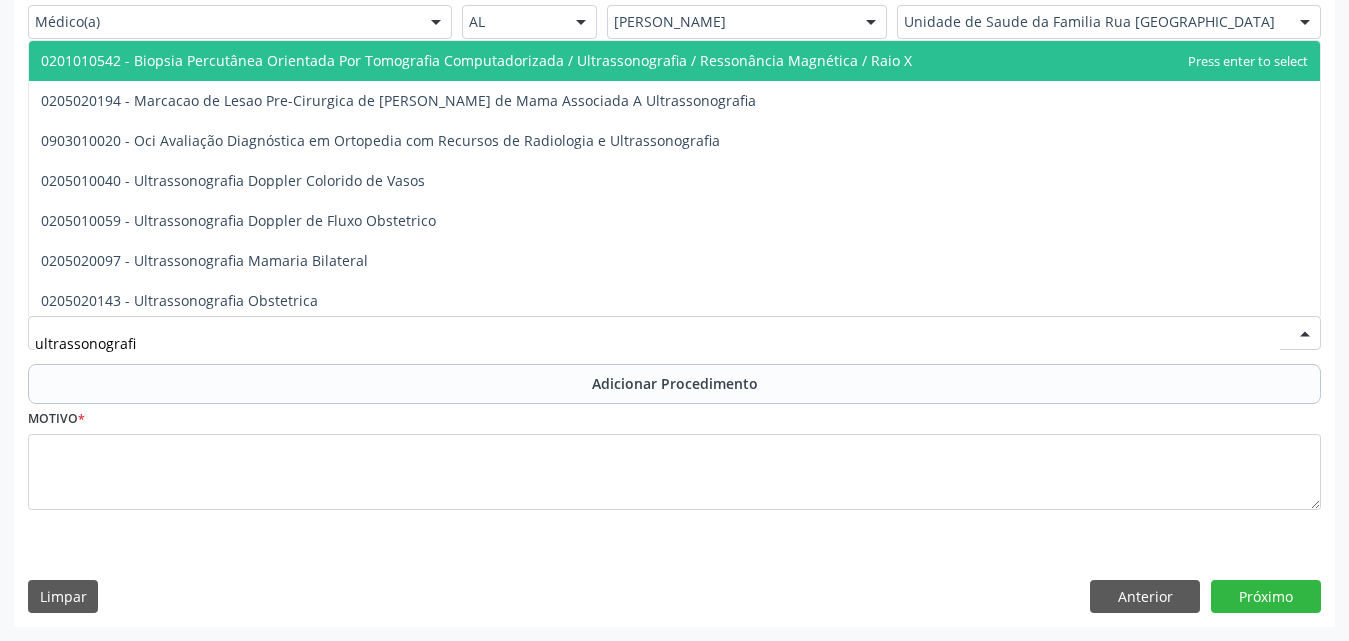 type on "ultrassonografia" 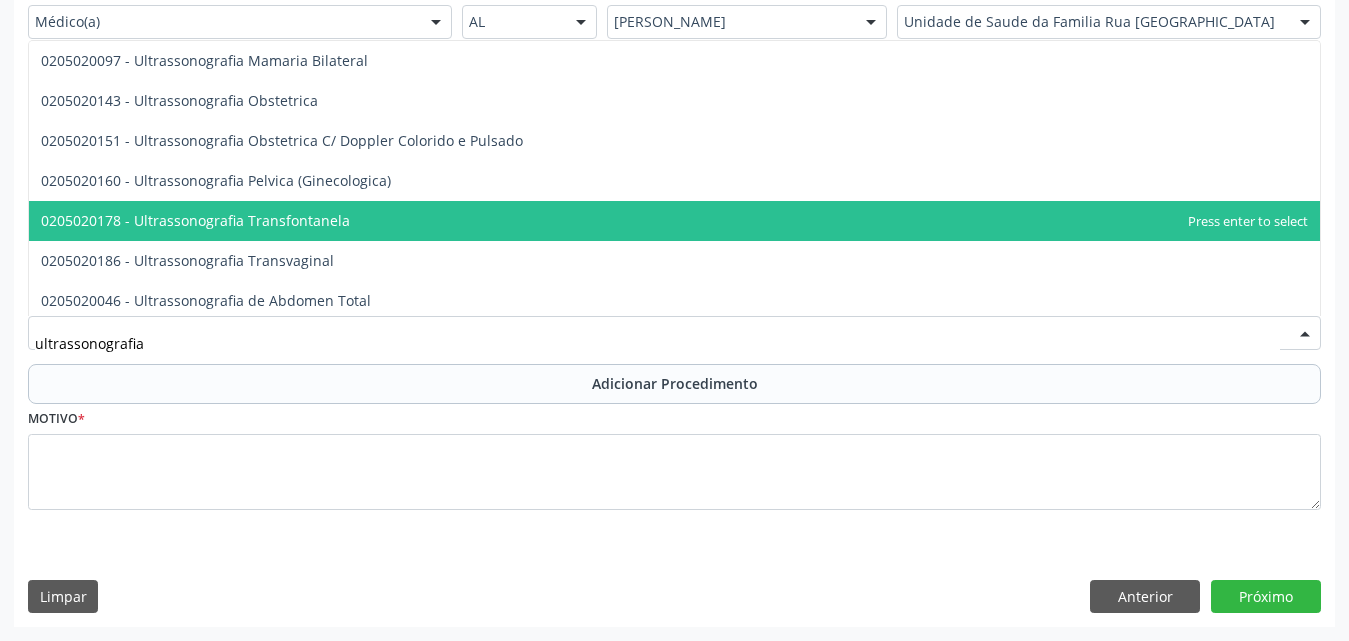 scroll, scrollTop: 300, scrollLeft: 0, axis: vertical 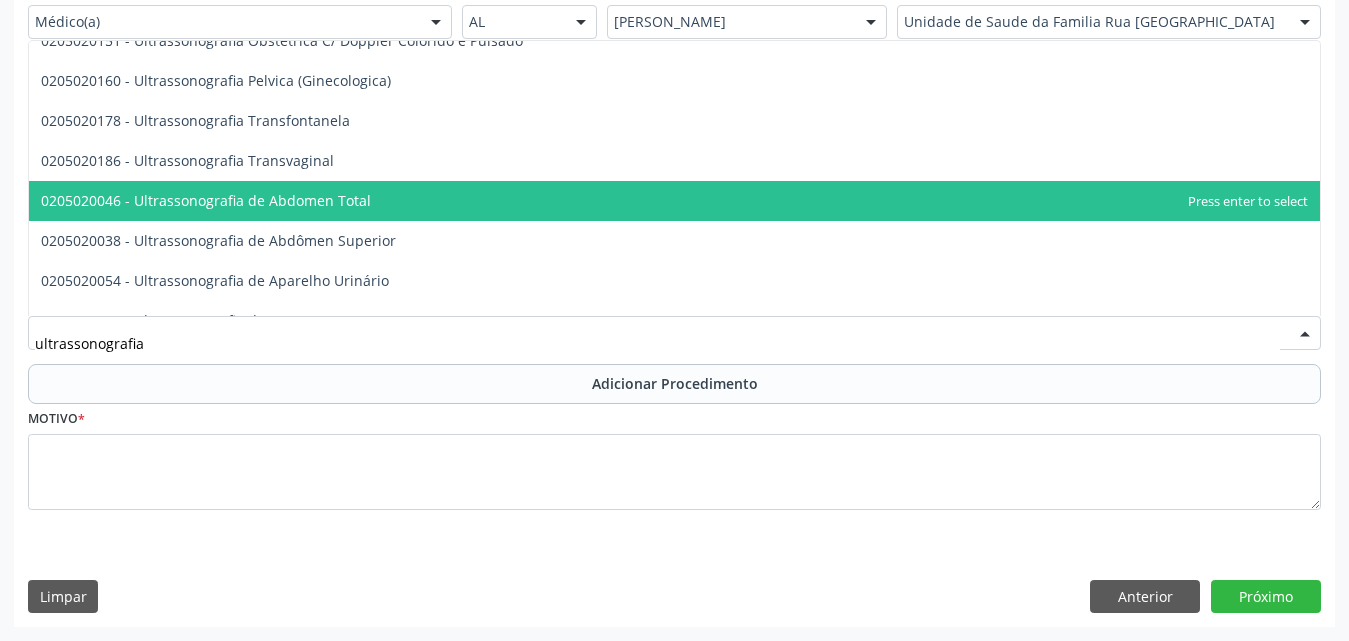 click on "0205020046 - Ultrassonografia de Abdomen Total" at bounding box center [206, 200] 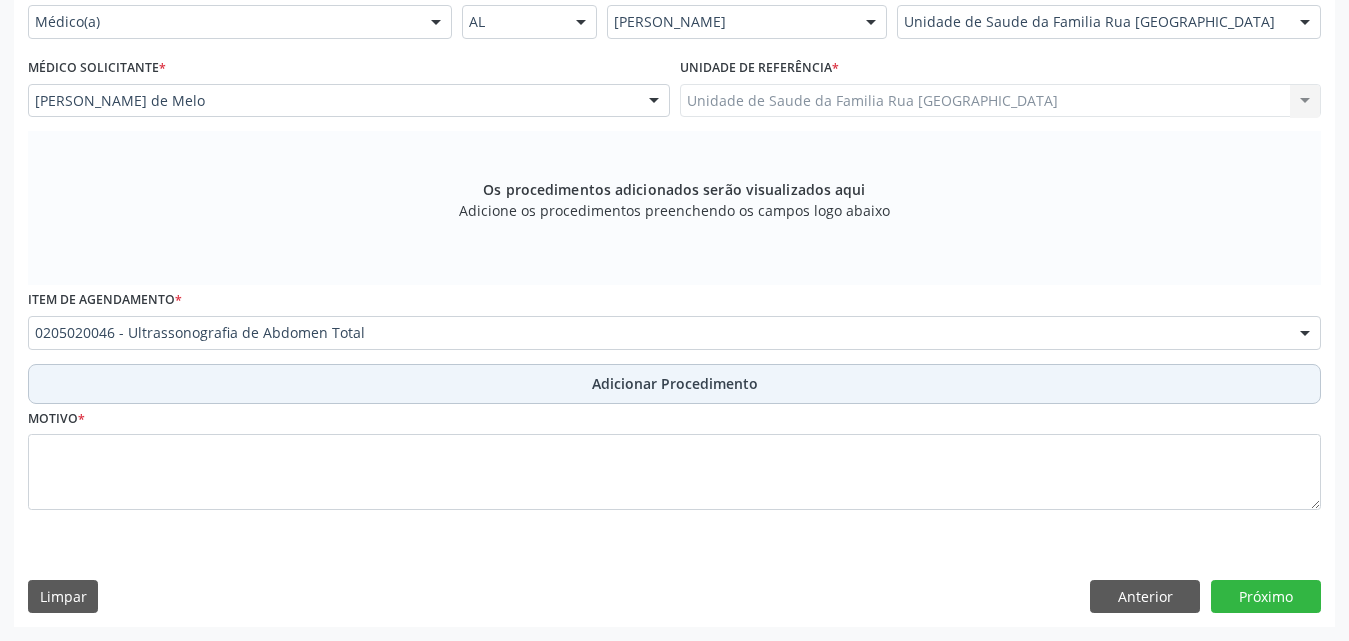 click on "Adicionar Procedimento" at bounding box center [675, 383] 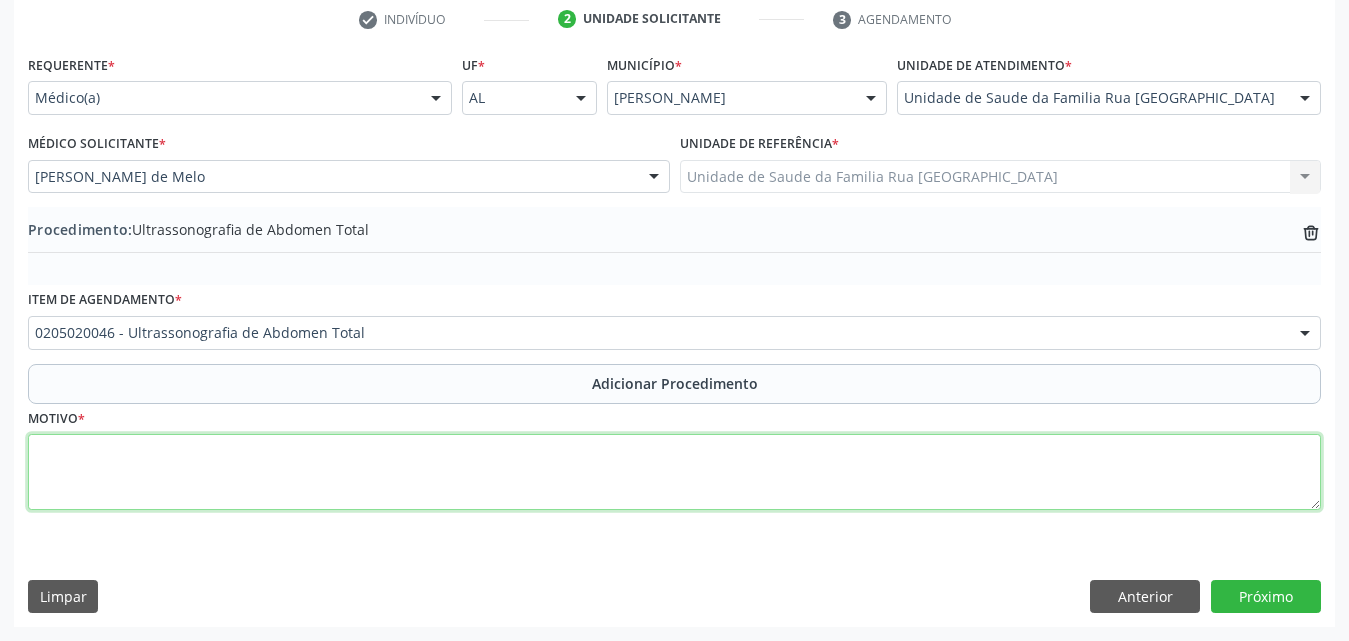 click at bounding box center [674, 472] 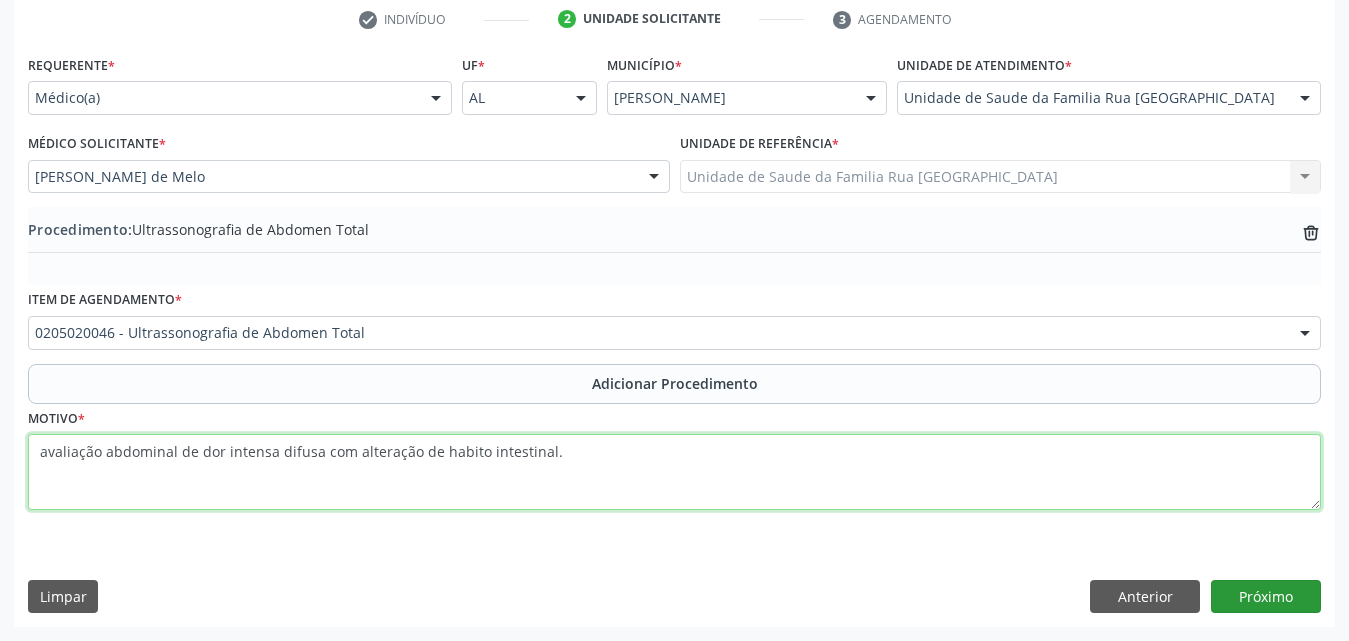 type on "avaliação abdominal de dor intensa difusa com alteração de habito intestinal." 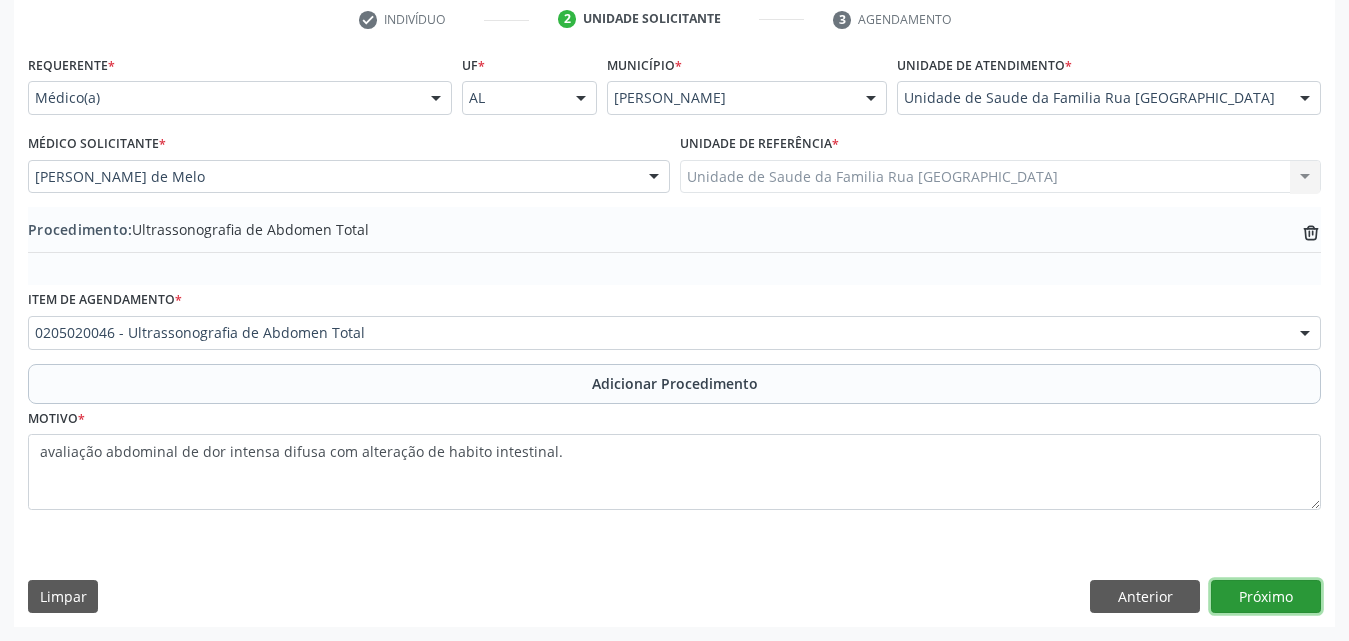 click on "Próximo" at bounding box center [1266, 597] 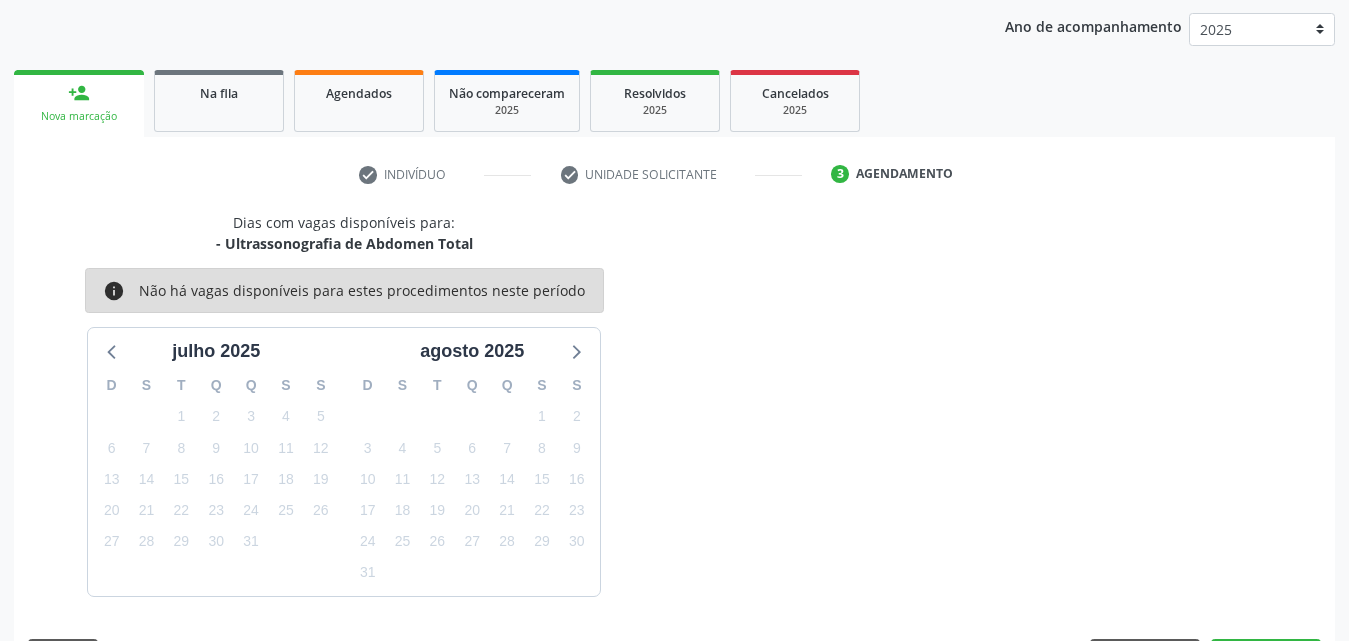 scroll, scrollTop: 316, scrollLeft: 0, axis: vertical 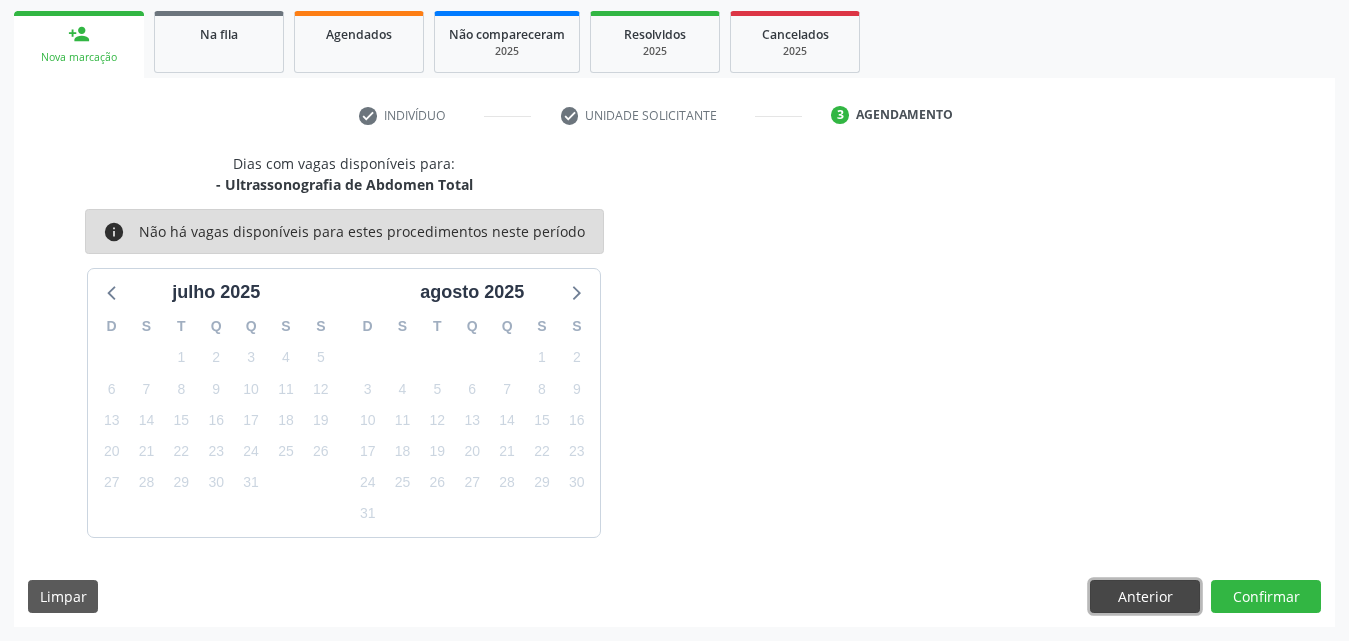 click on "Anterior" at bounding box center [1145, 597] 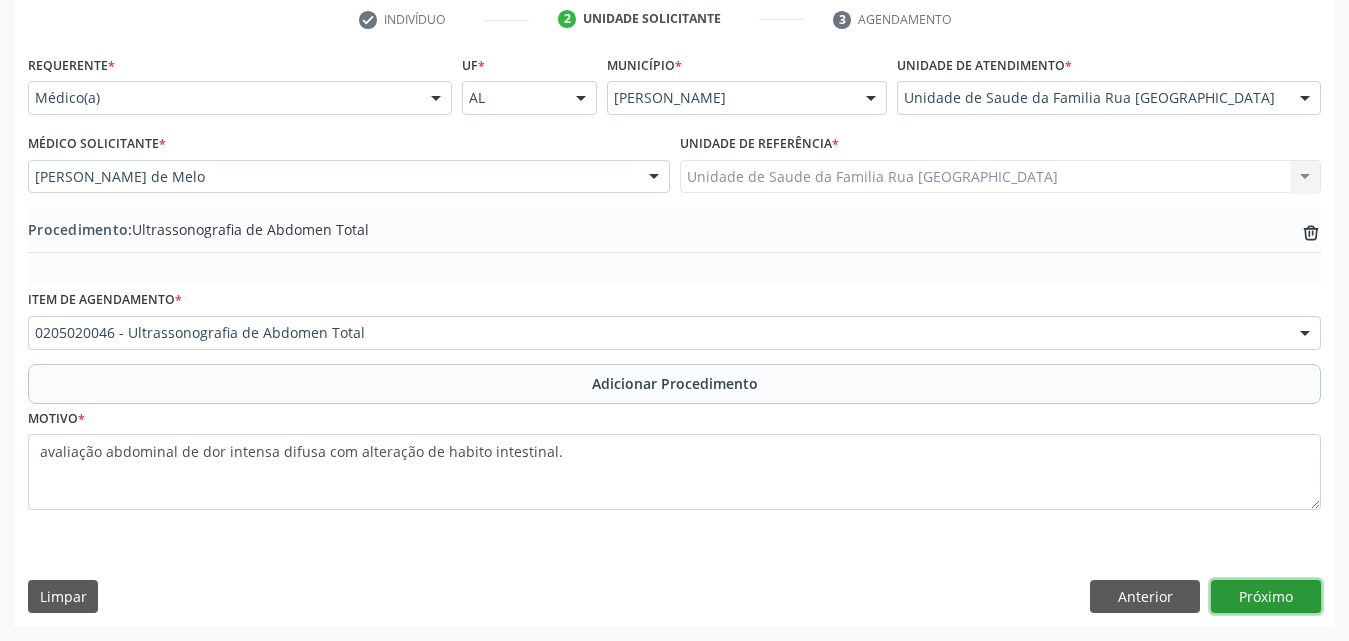 click on "Próximo" at bounding box center (1266, 597) 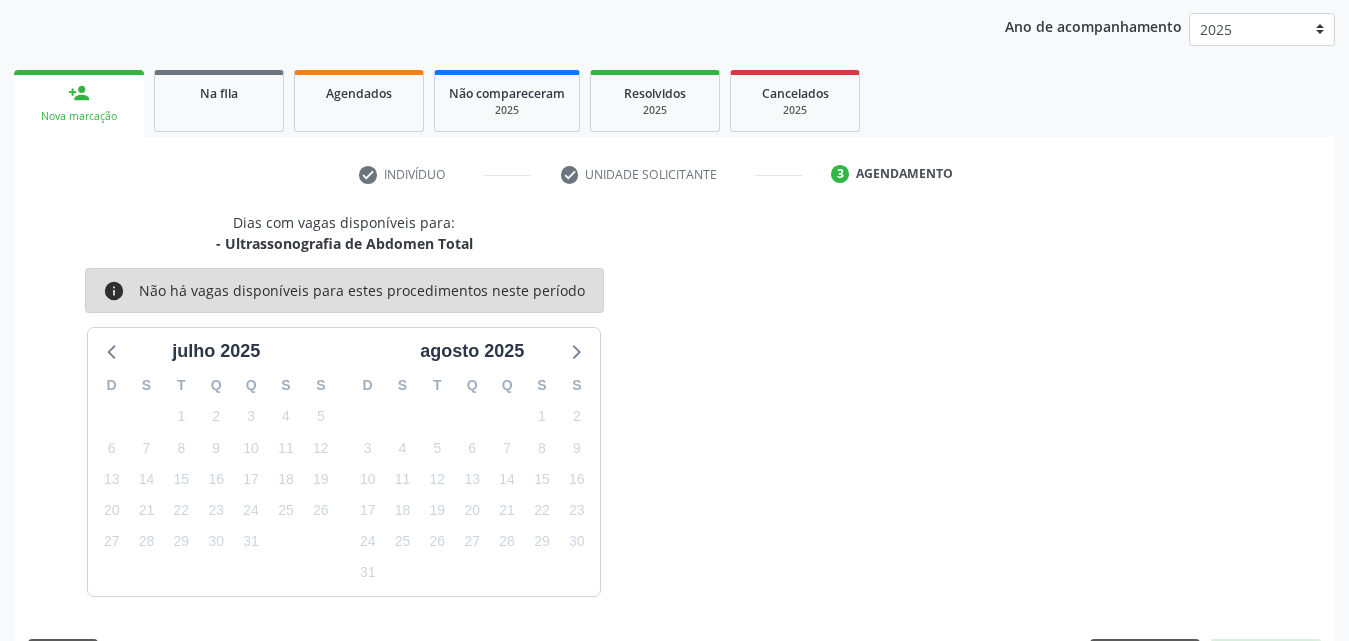 scroll, scrollTop: 316, scrollLeft: 0, axis: vertical 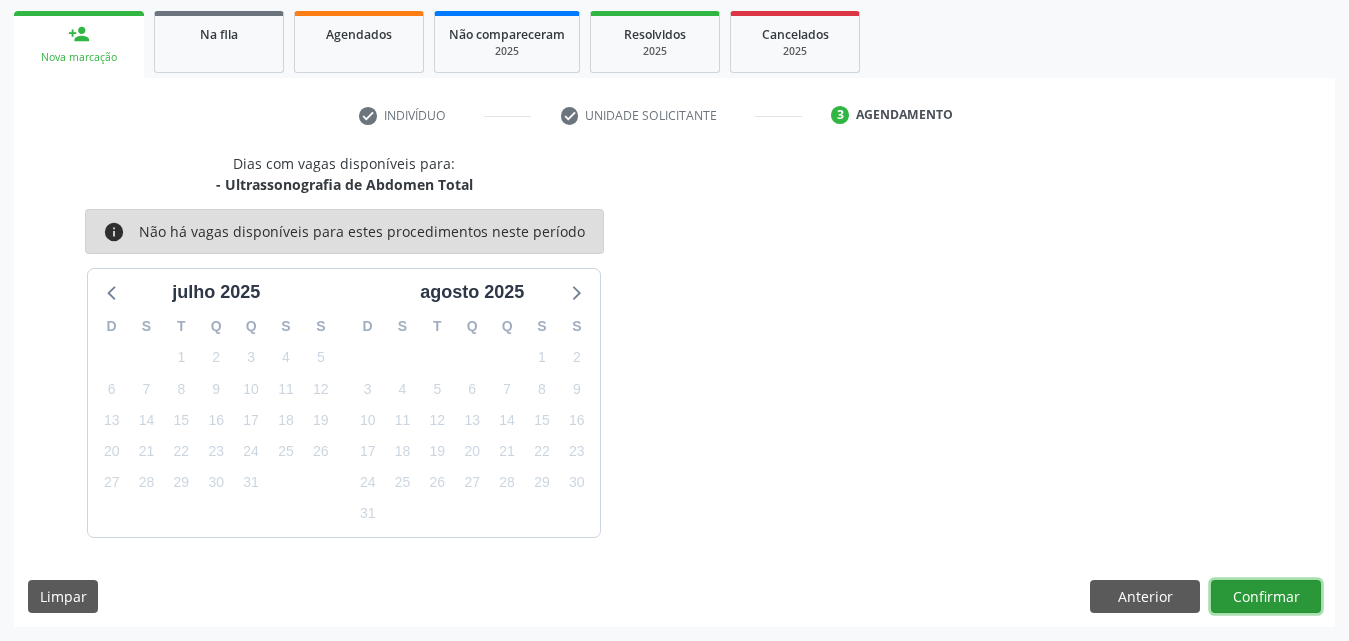 click on "Confirmar" at bounding box center (1266, 597) 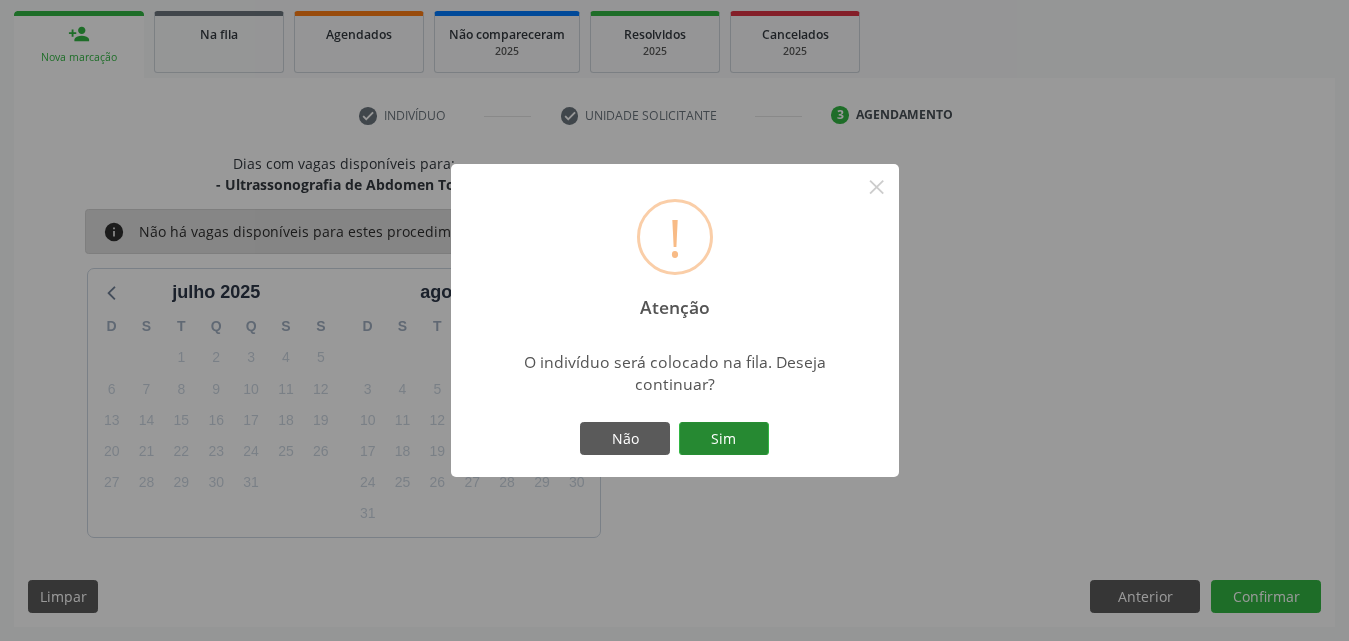 click on "Sim" at bounding box center [724, 439] 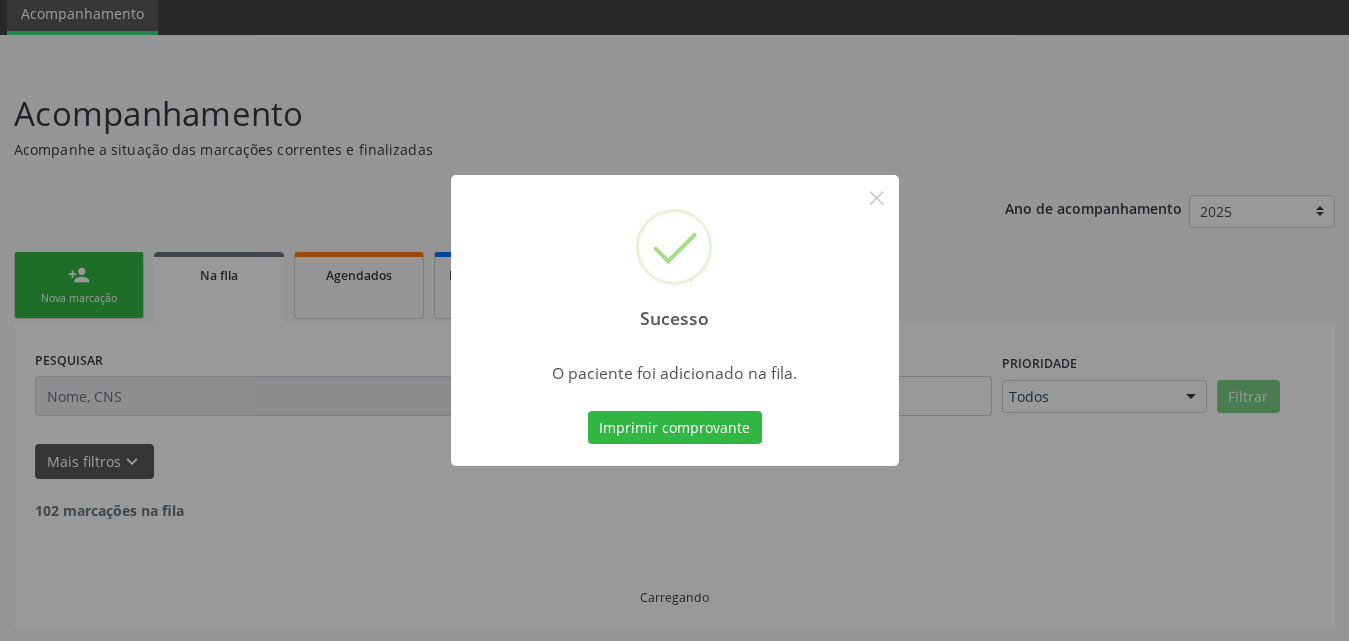 scroll, scrollTop: 54, scrollLeft: 0, axis: vertical 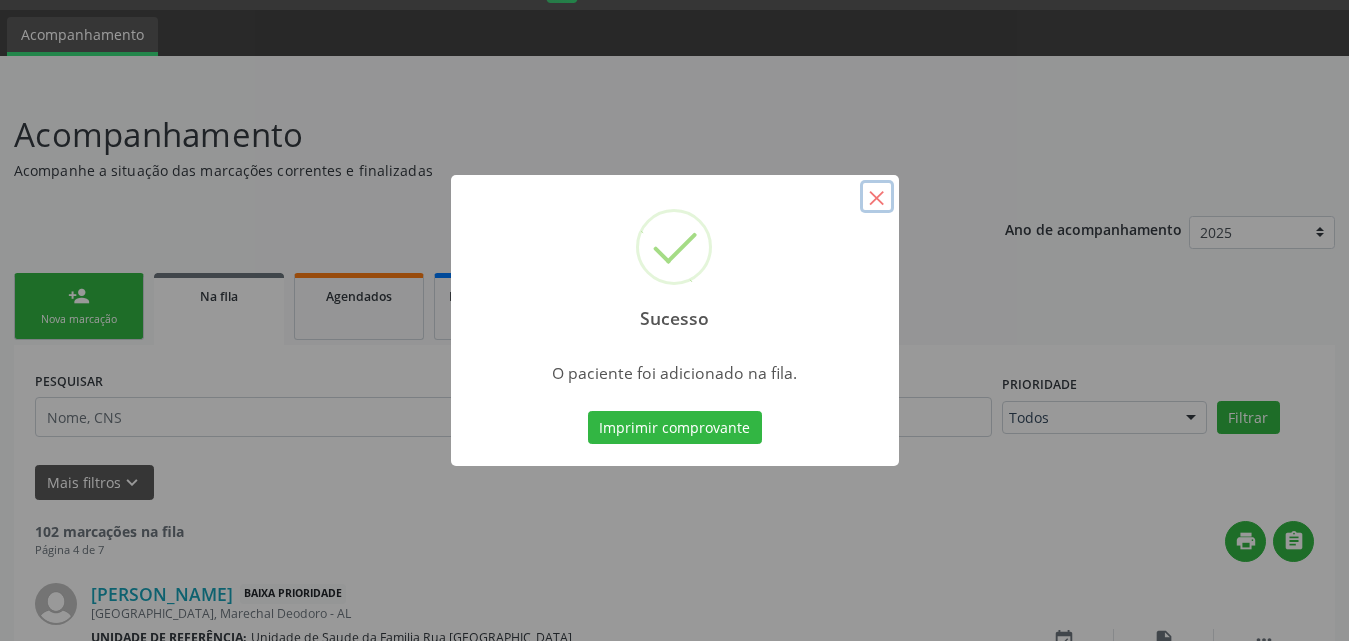 click on "×" at bounding box center [877, 197] 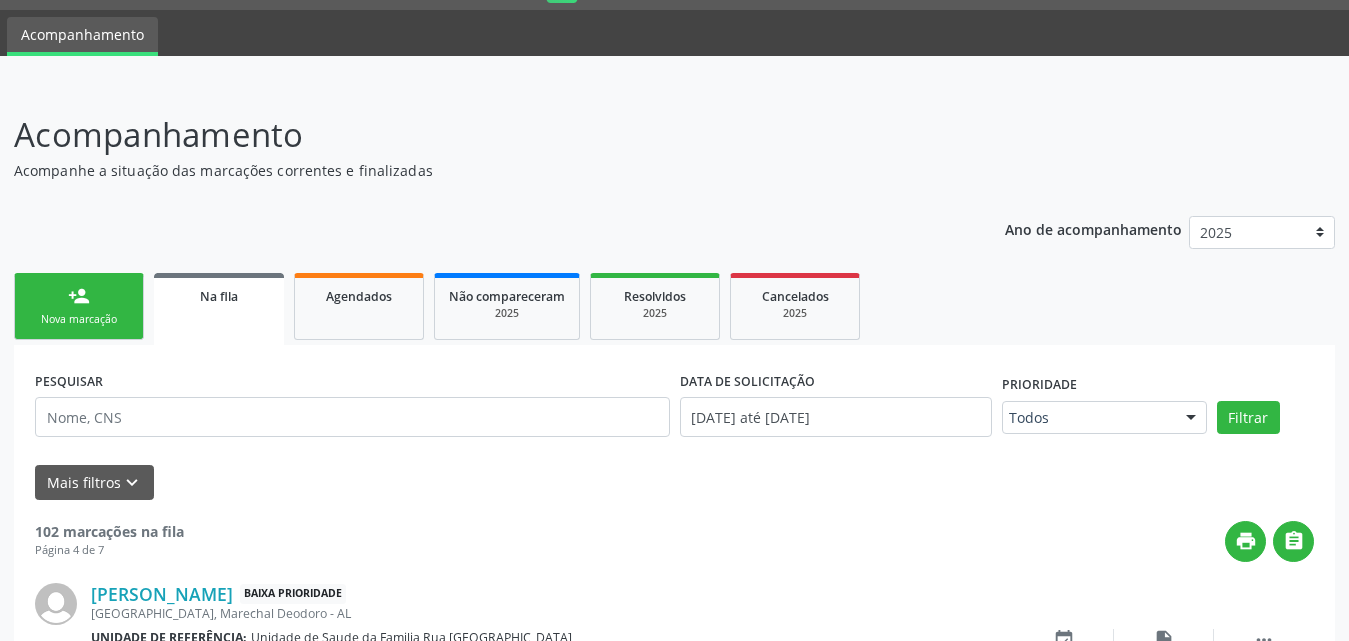 click on "person_add
Nova marcação" at bounding box center (79, 306) 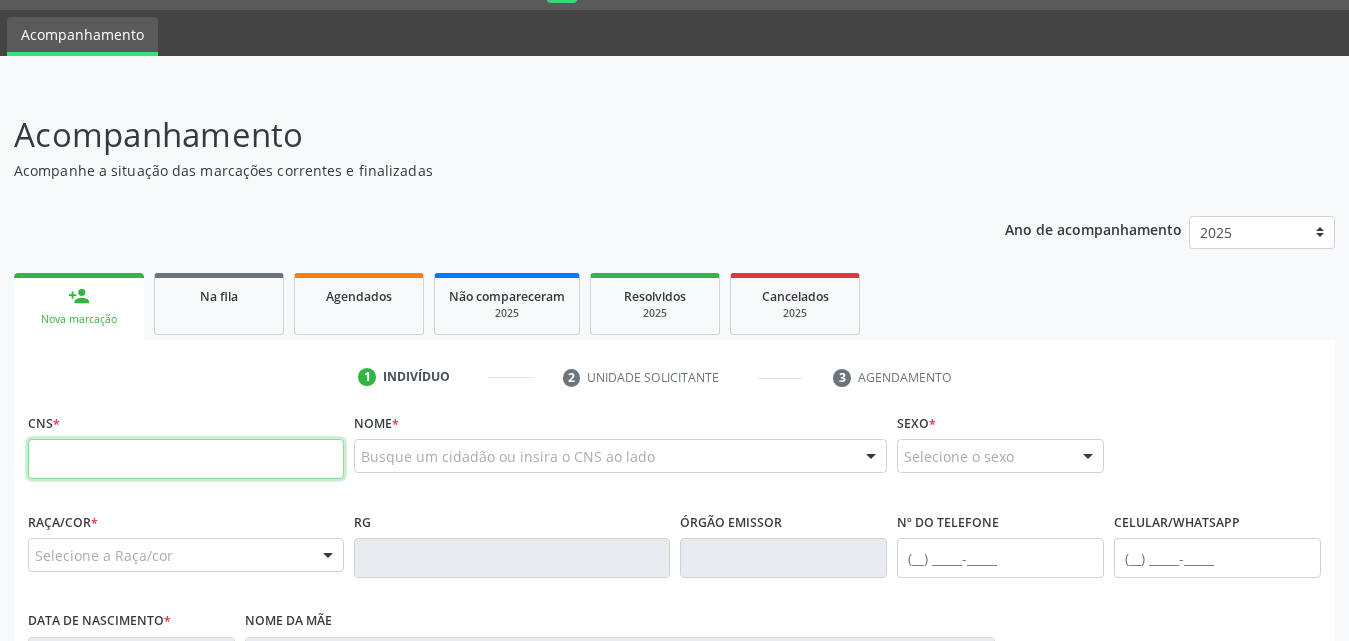click at bounding box center [186, 459] 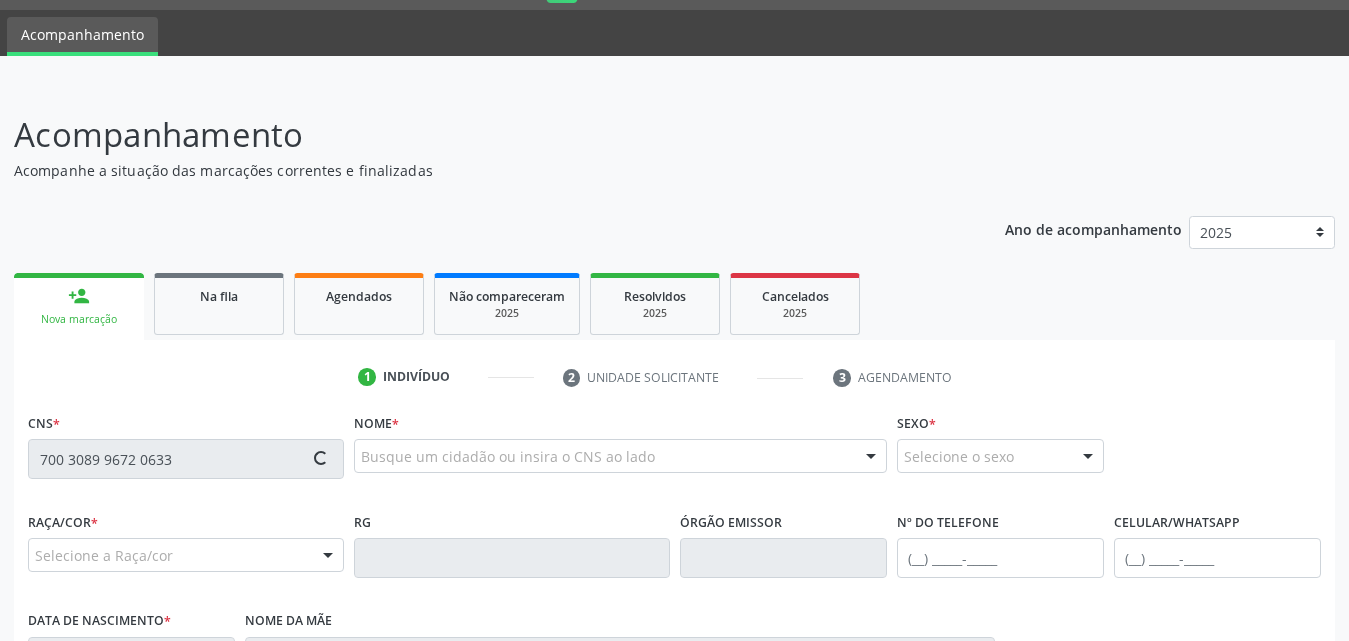 type on "700 3089 9672 0633" 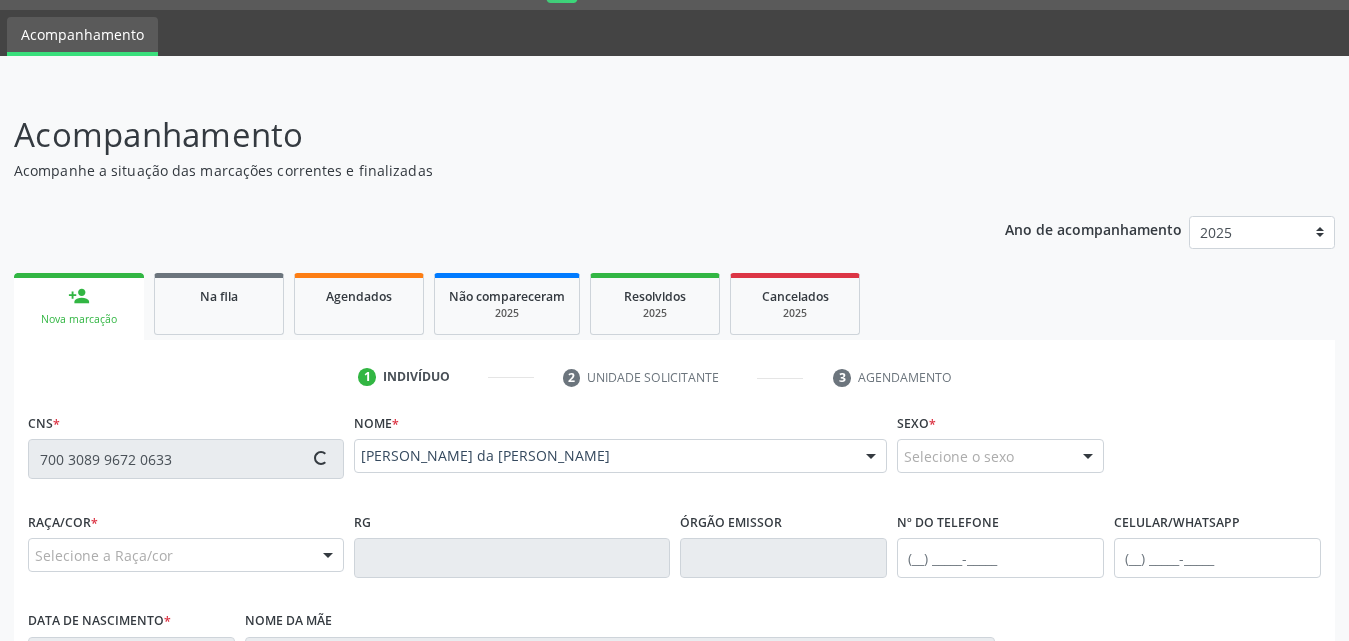type on "(82) 99414-7410" 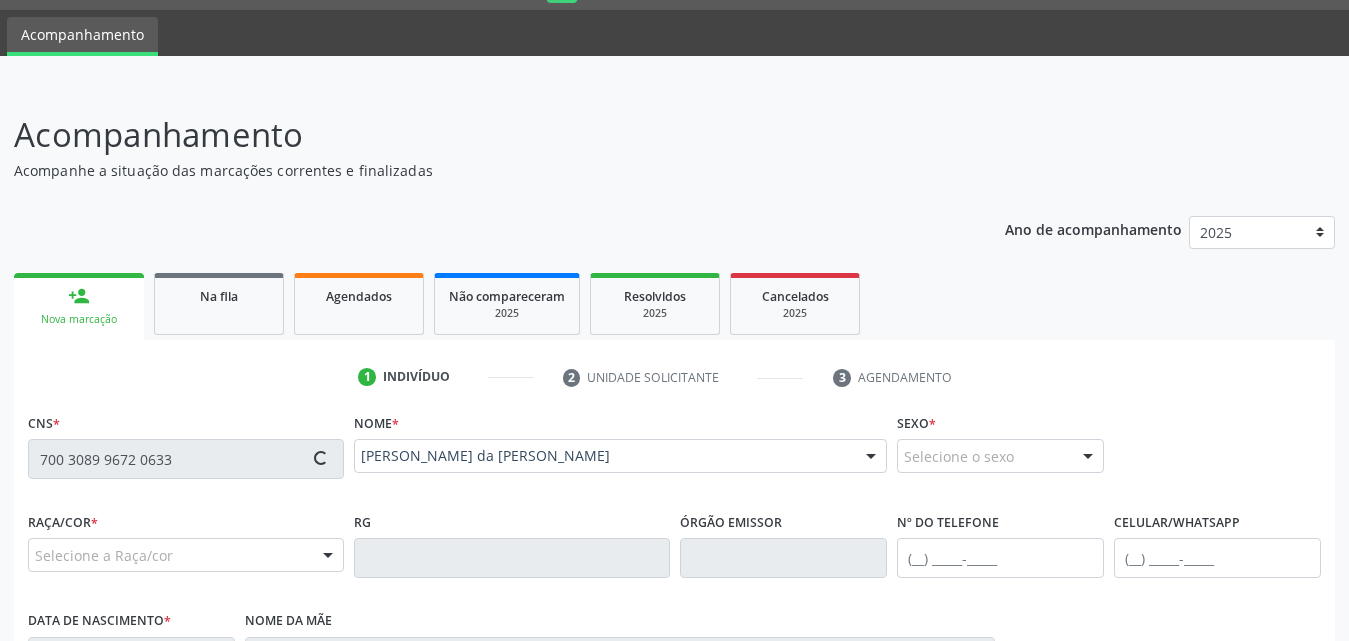 type on "27/10/1965" 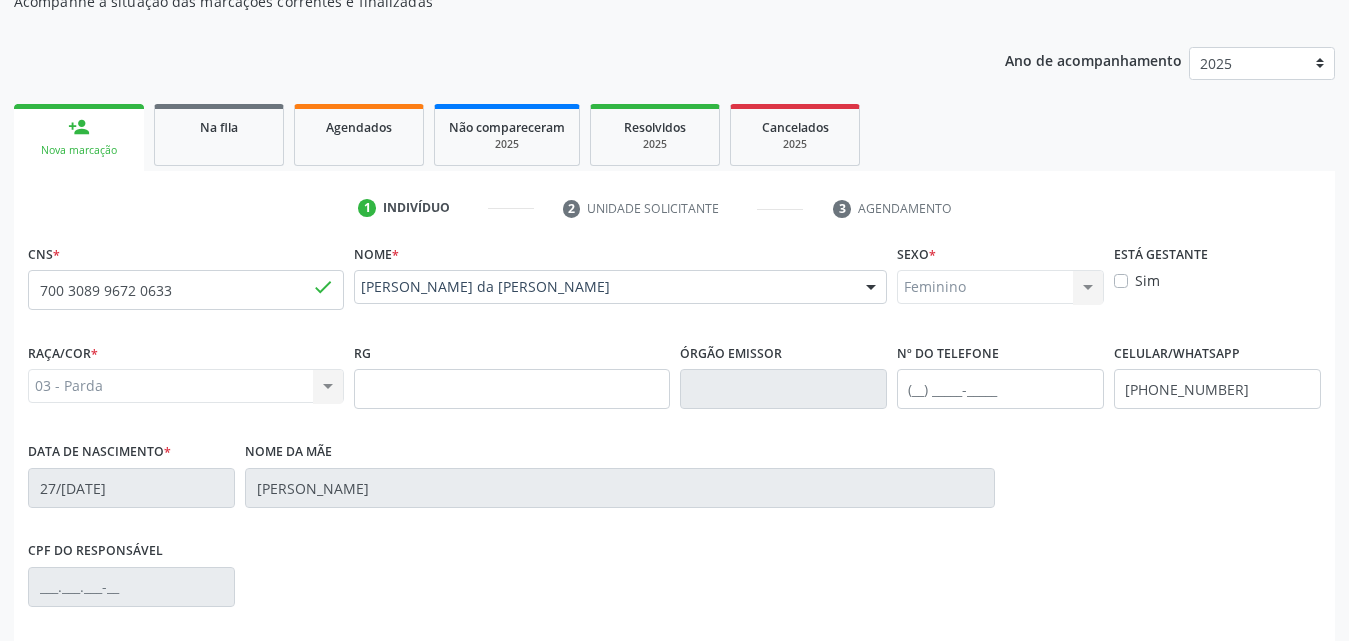 scroll, scrollTop: 471, scrollLeft: 0, axis: vertical 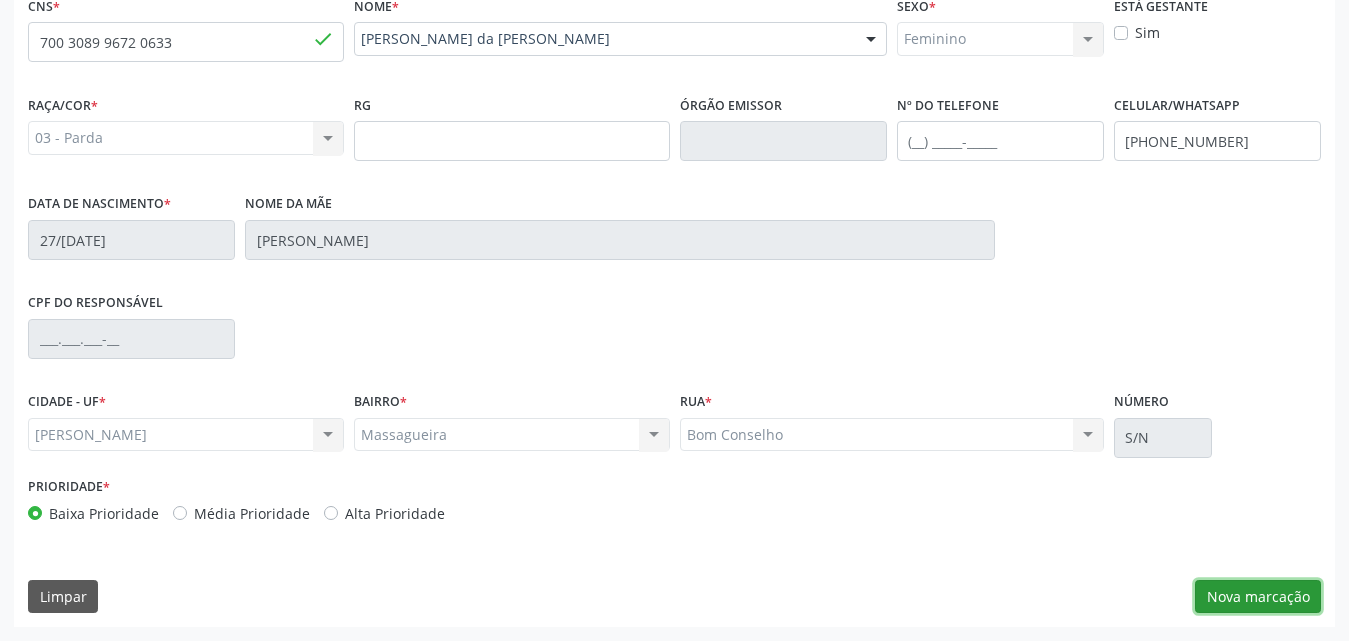 click on "Nova marcação" at bounding box center [1258, 597] 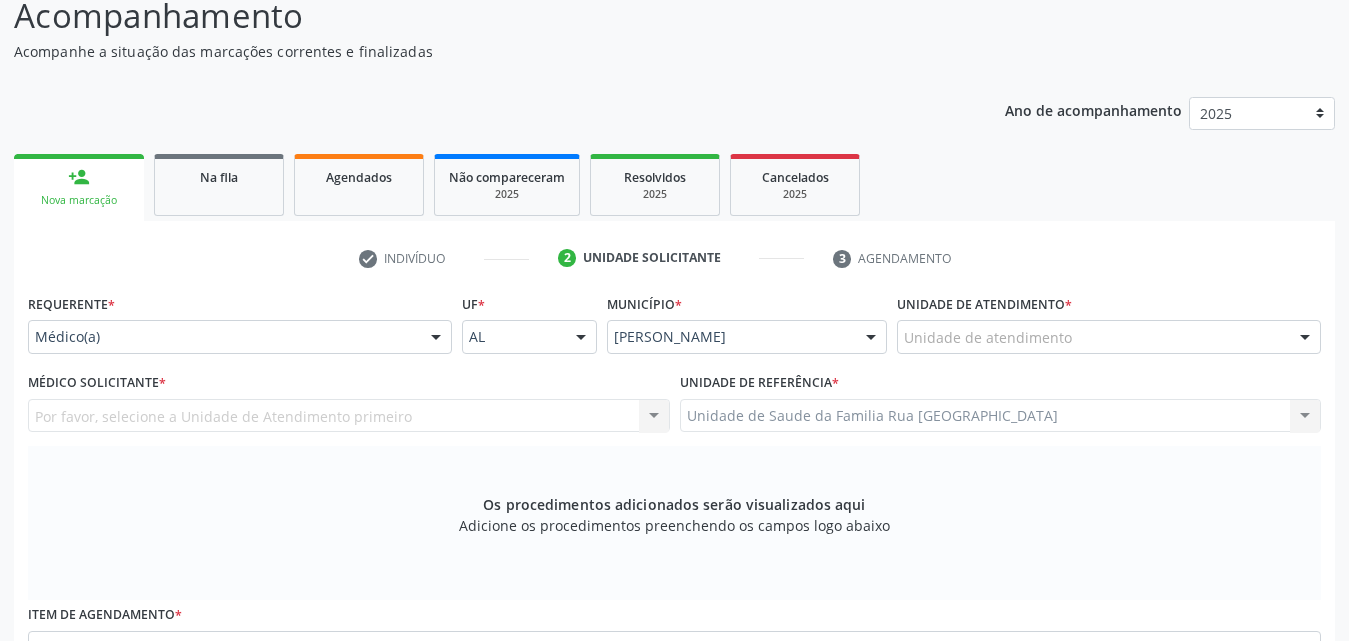 scroll, scrollTop: 171, scrollLeft: 0, axis: vertical 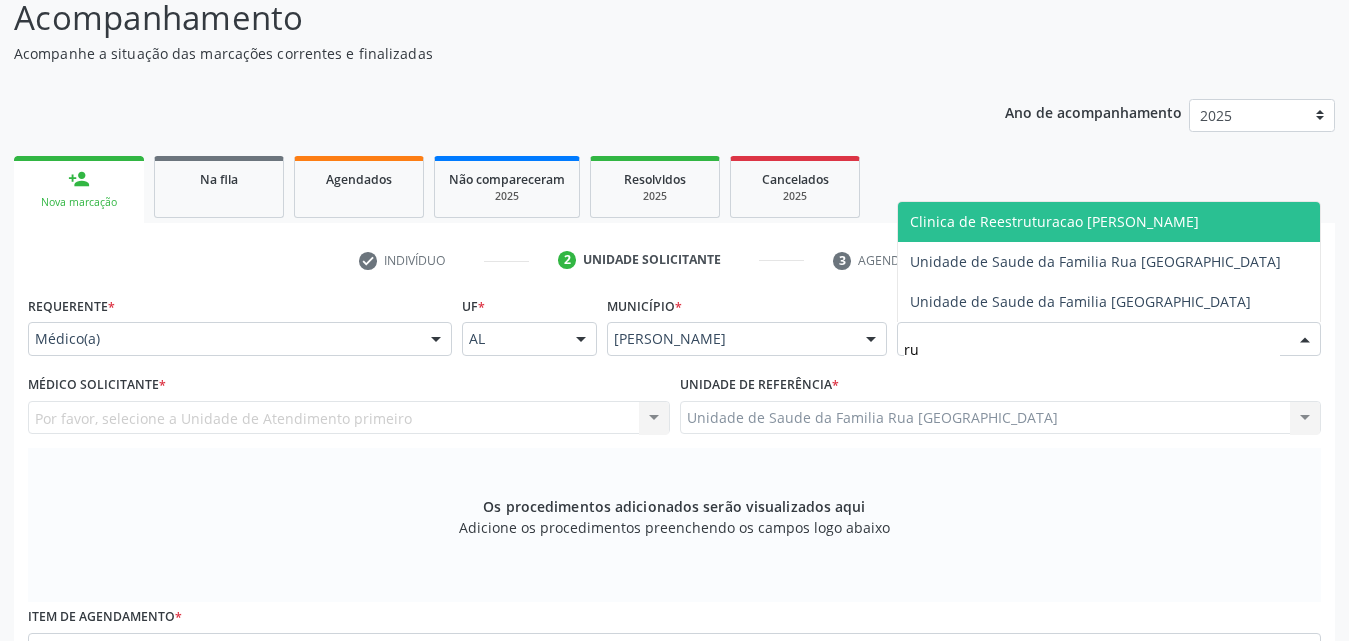 type on "rua" 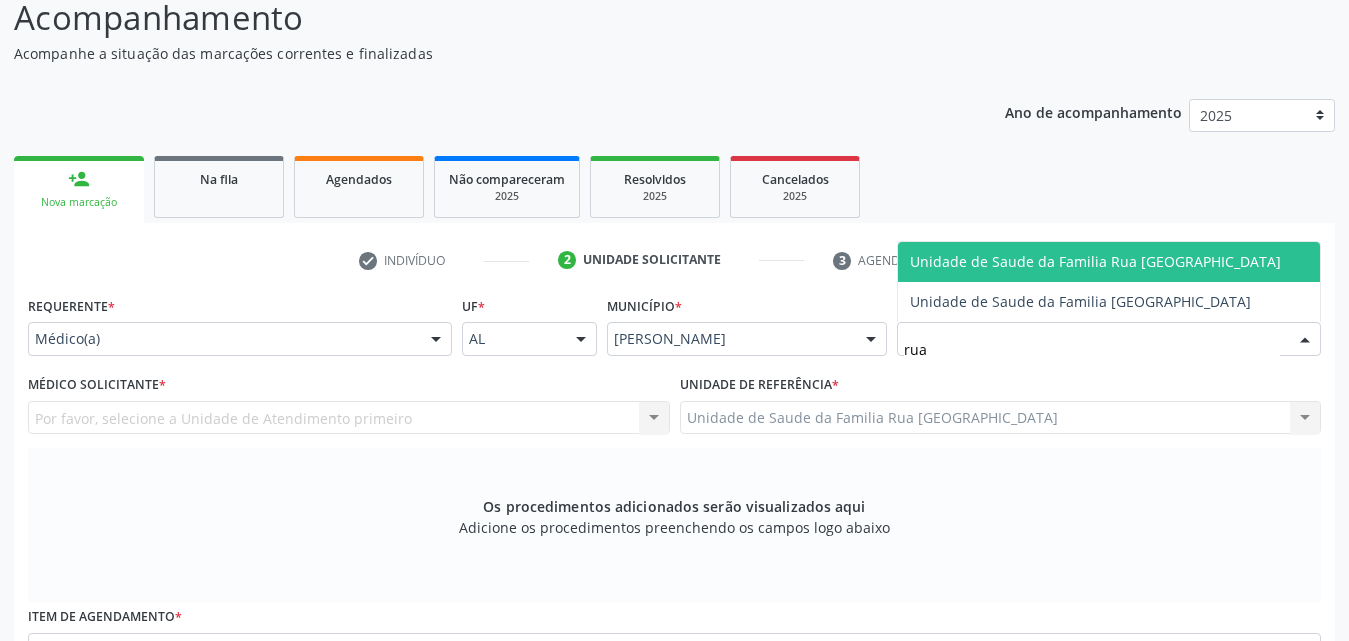 click on "Unidade de Saude da Familia Rua [GEOGRAPHIC_DATA]" at bounding box center (1095, 261) 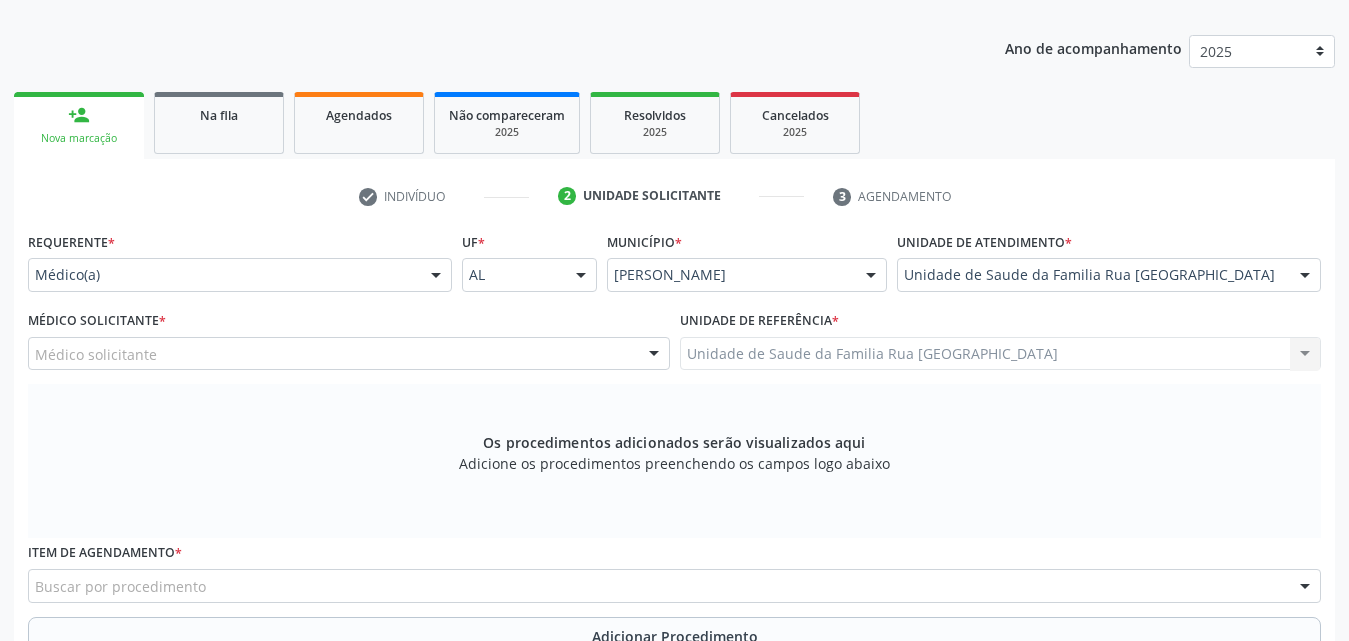 scroll, scrollTop: 271, scrollLeft: 0, axis: vertical 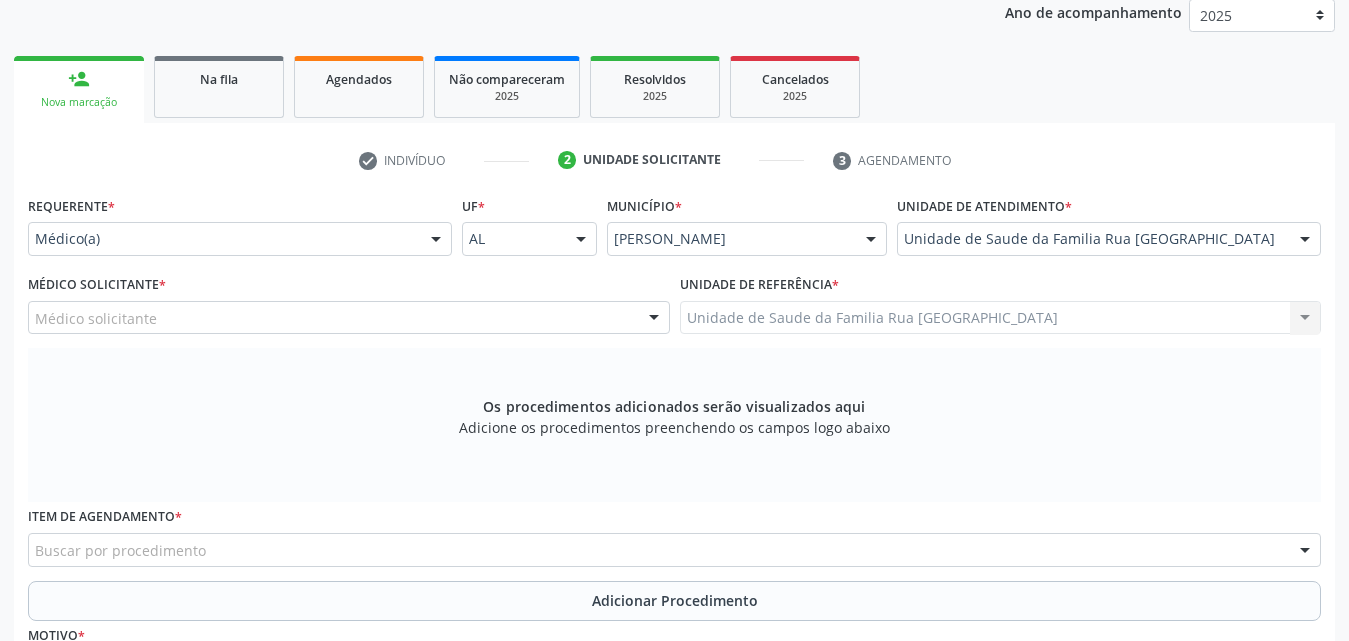 click on "Médico solicitante" at bounding box center [349, 318] 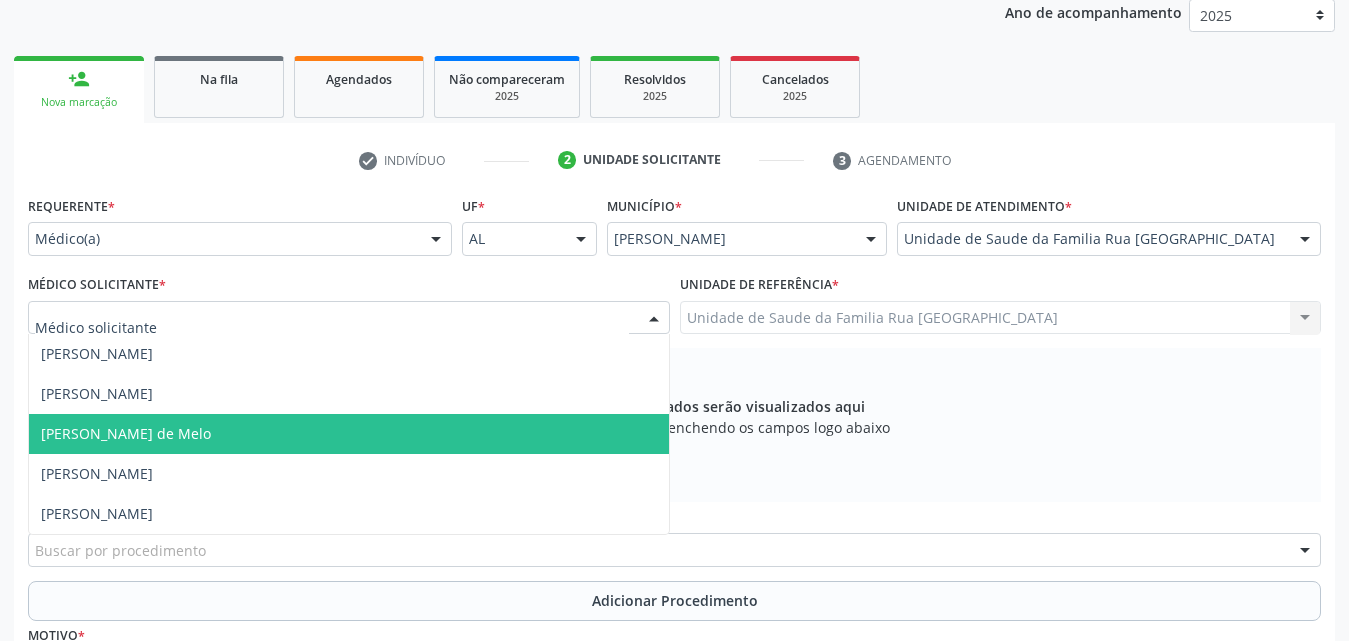 click on "[PERSON_NAME] de Melo" at bounding box center (126, 433) 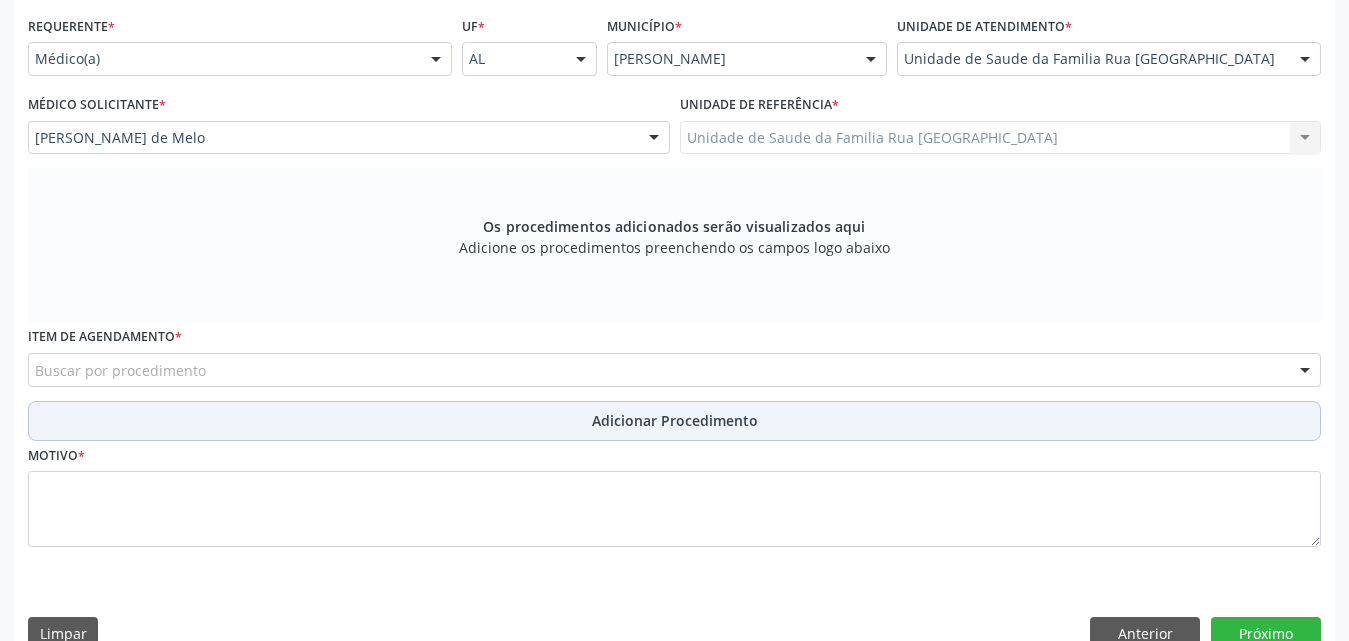 scroll, scrollTop: 488, scrollLeft: 0, axis: vertical 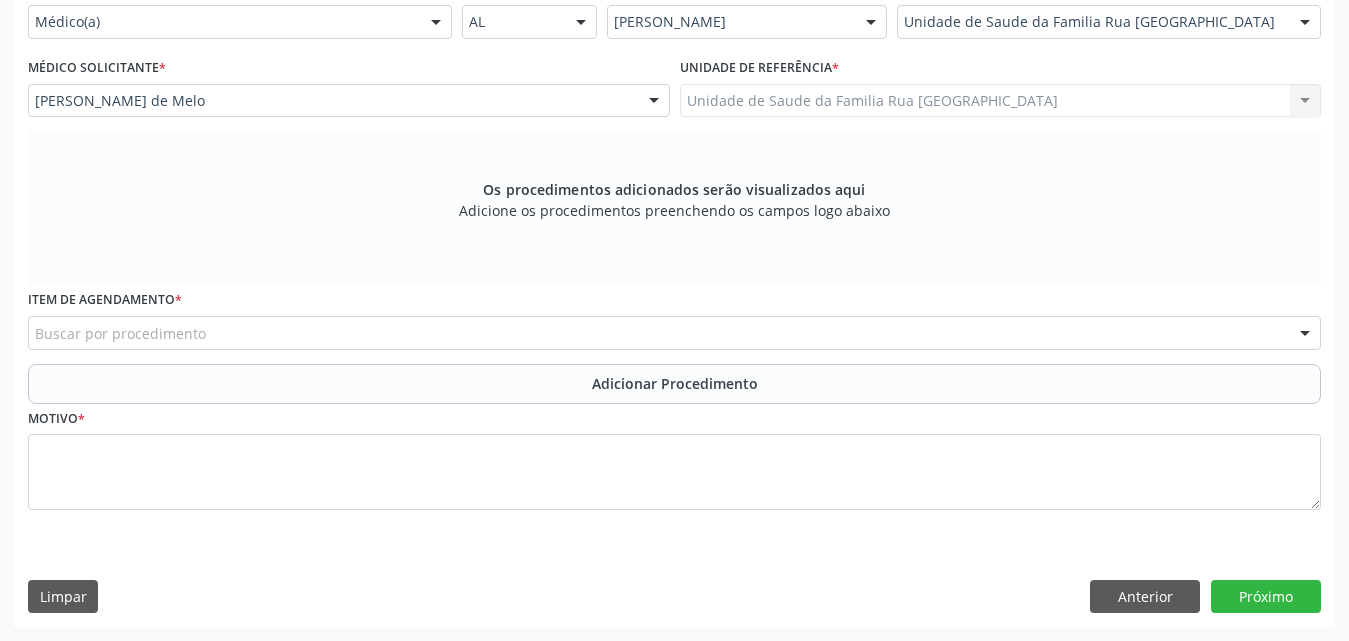 click on "Buscar por procedimento" at bounding box center [674, 333] 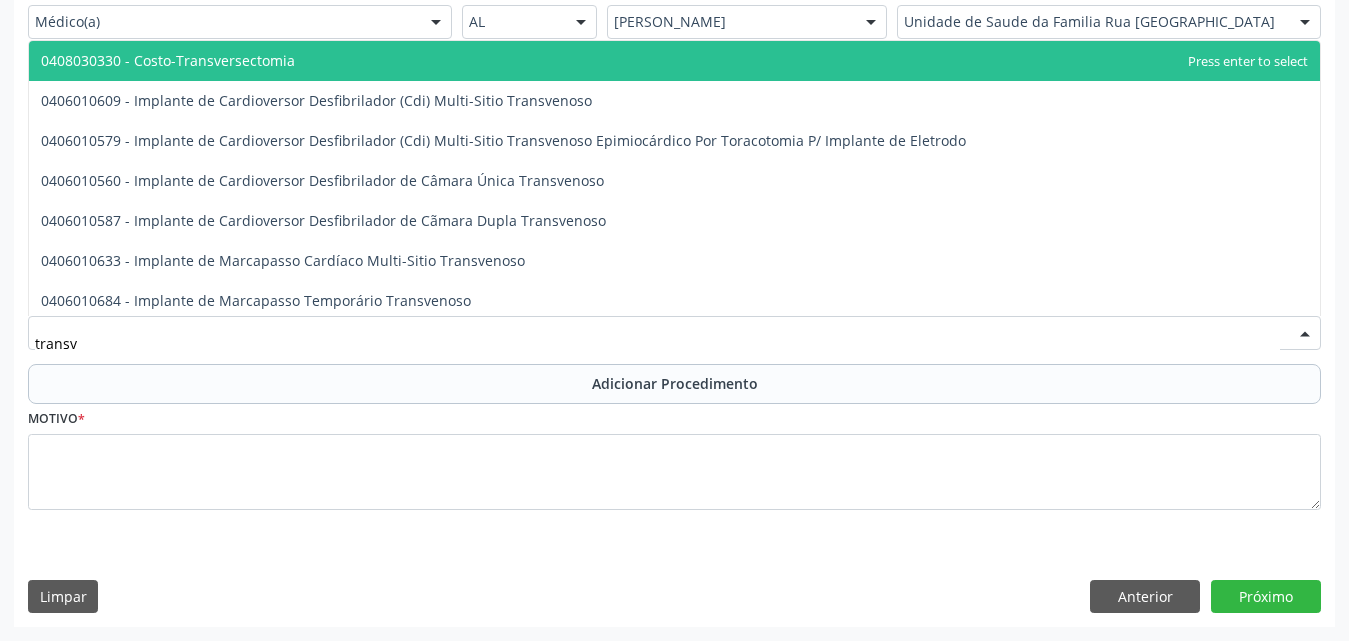 type on "transva" 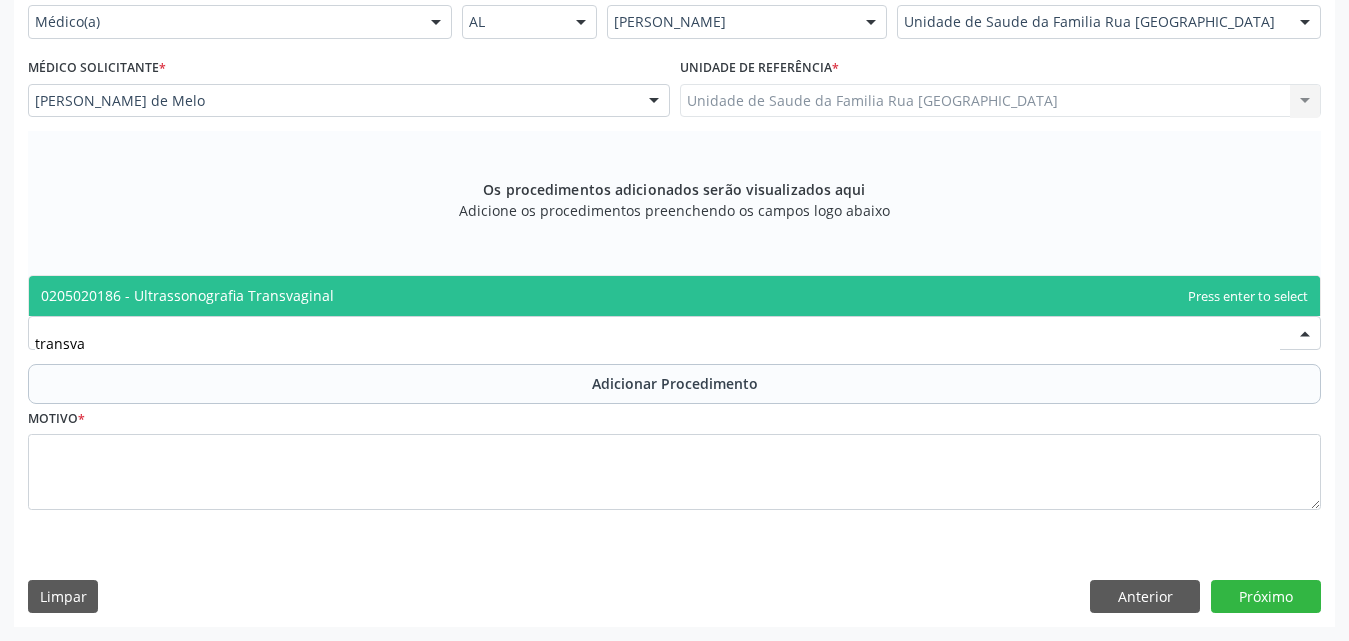 click on "0205020186 - Ultrassonografia Transvaginal" at bounding box center (674, 296) 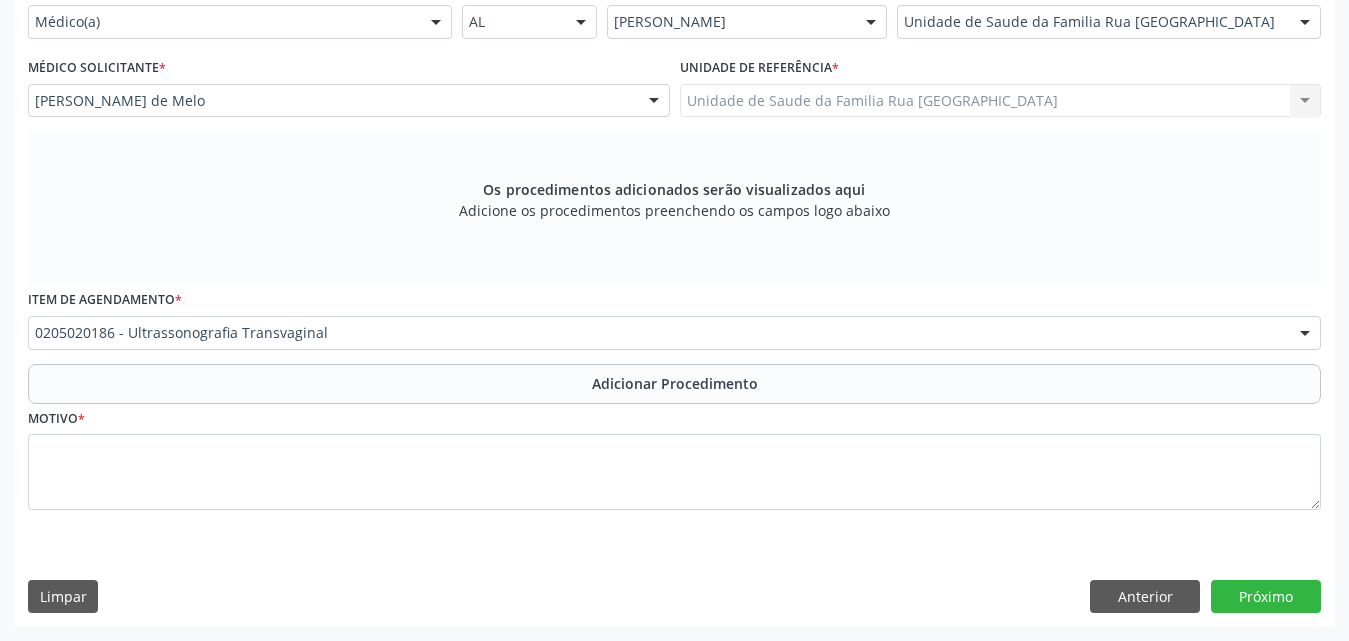 drag, startPoint x: 653, startPoint y: 381, endPoint x: 635, endPoint y: 405, distance: 30 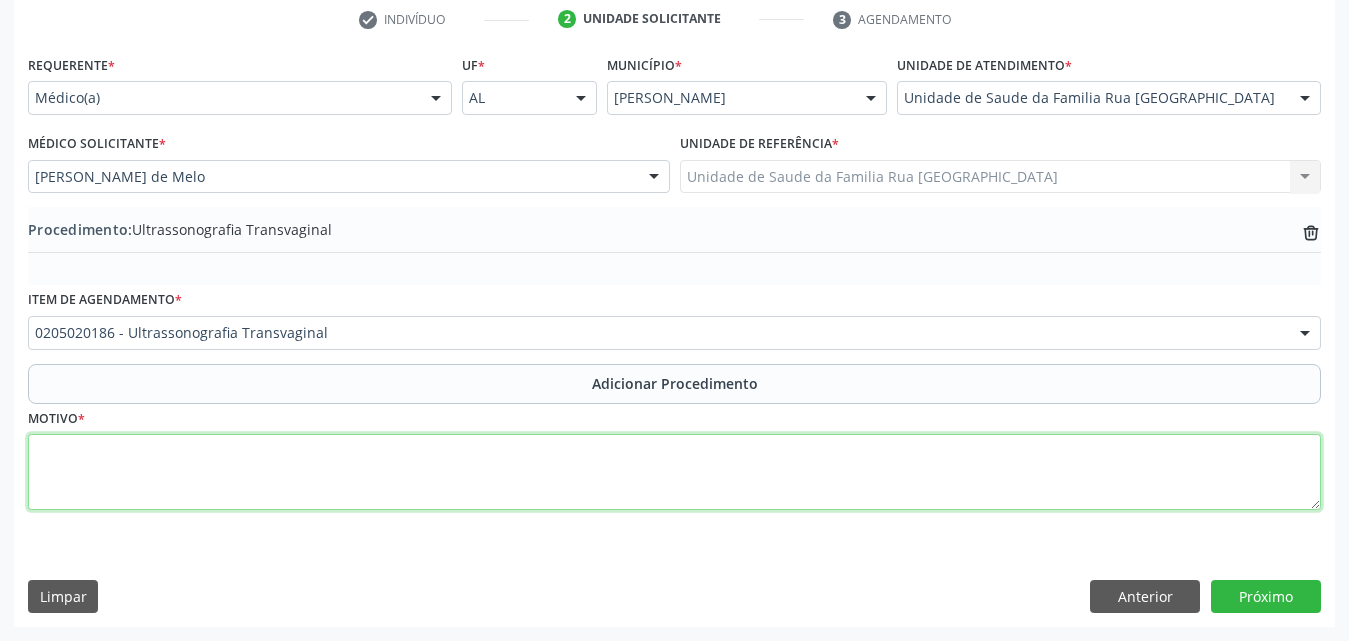 click at bounding box center (674, 472) 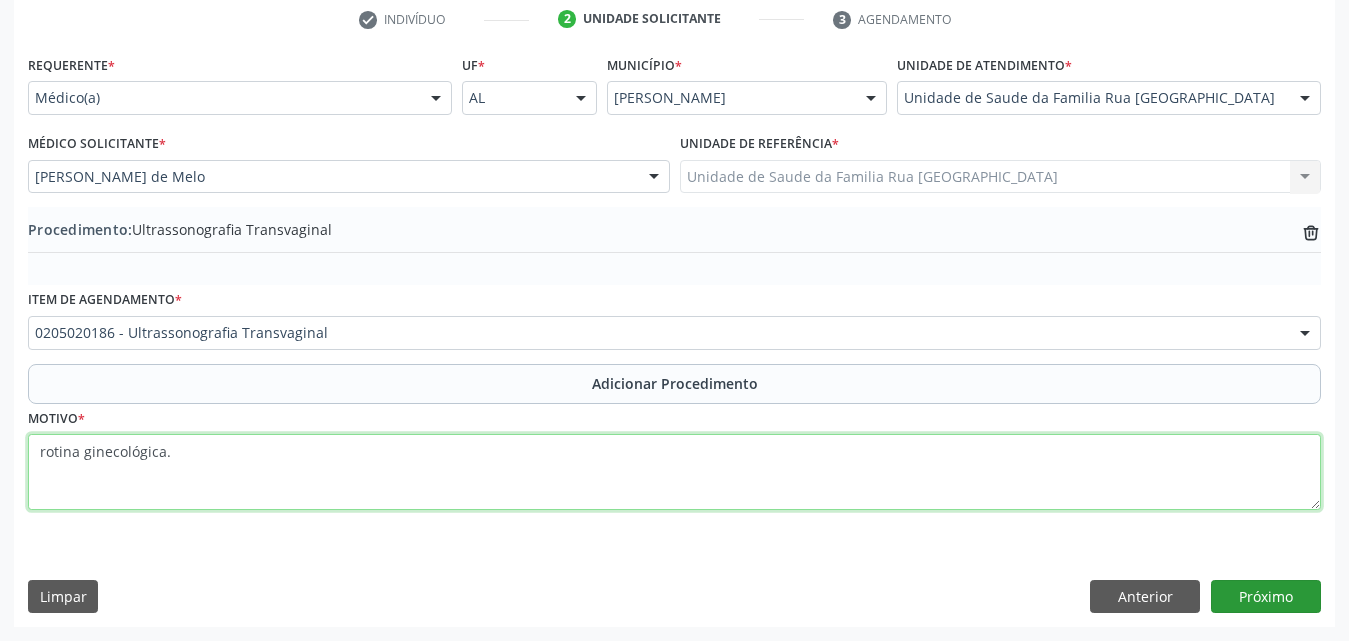 type on "rotina ginecológica." 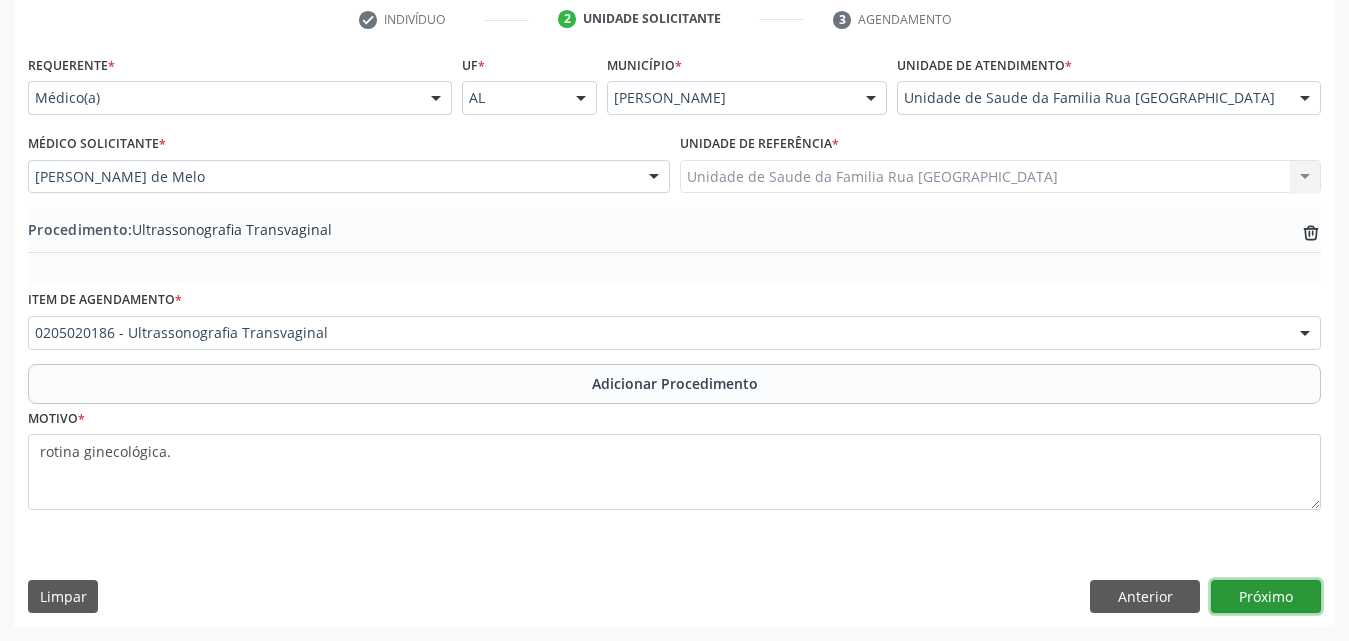 click on "Próximo" at bounding box center [1266, 597] 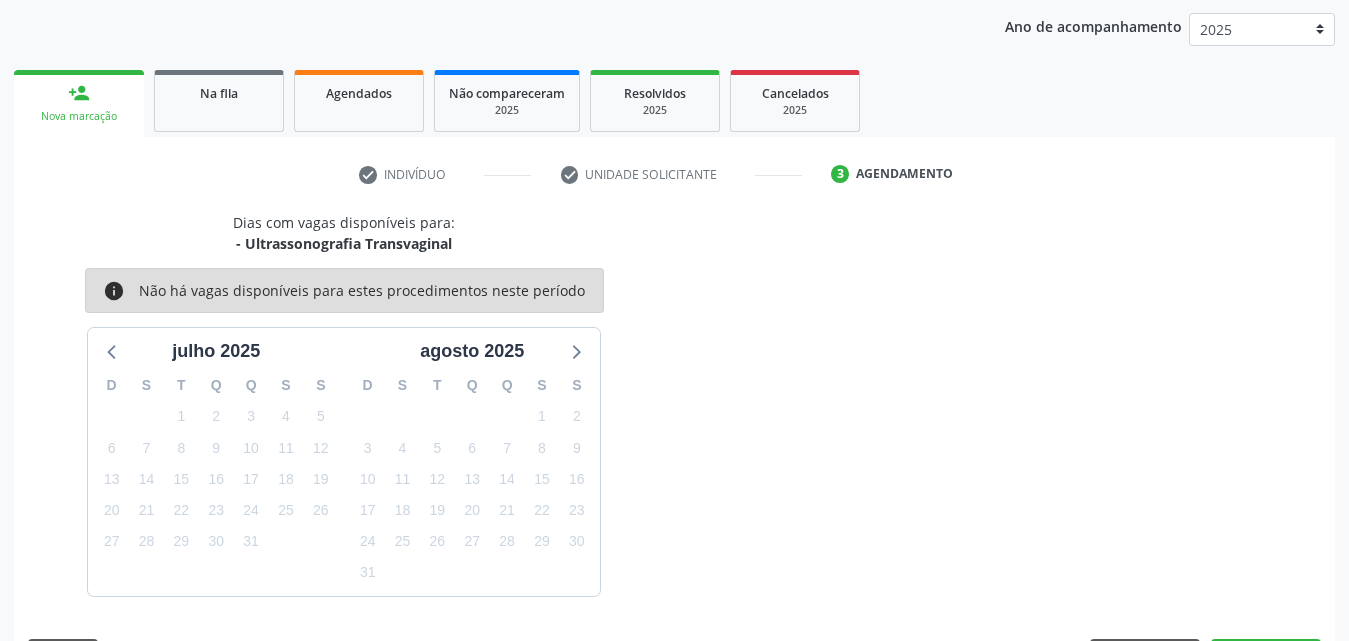 scroll, scrollTop: 316, scrollLeft: 0, axis: vertical 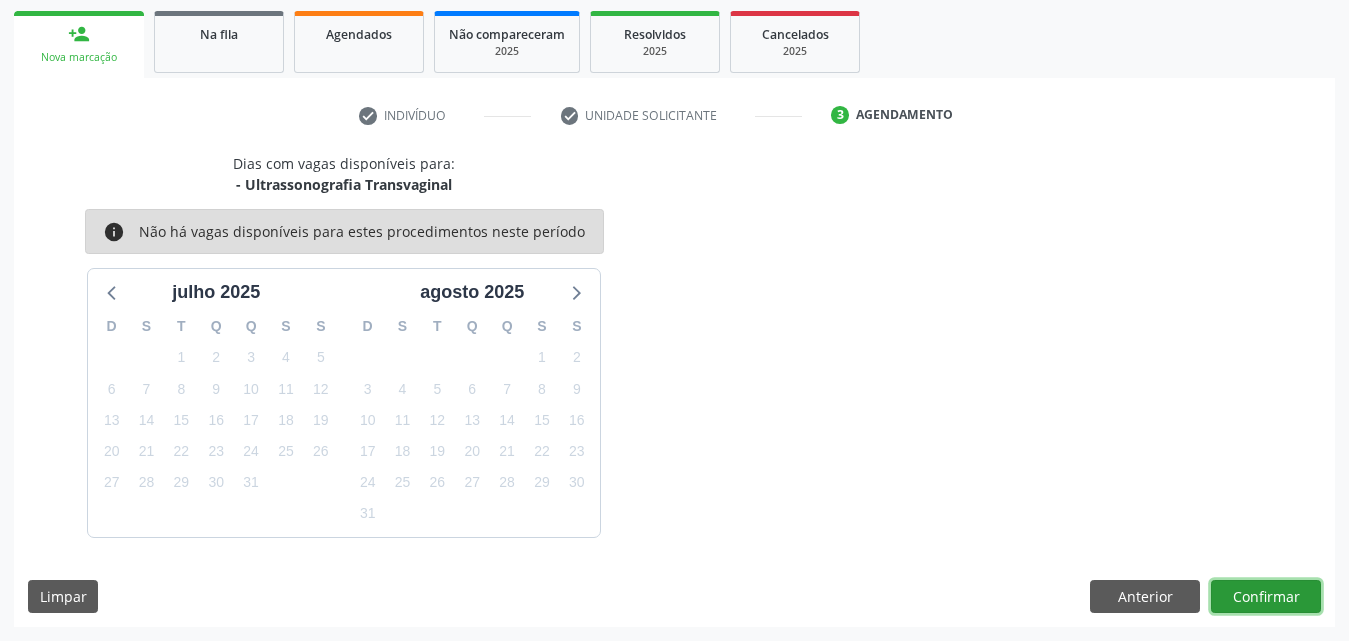 click on "Confirmar" at bounding box center (1266, 597) 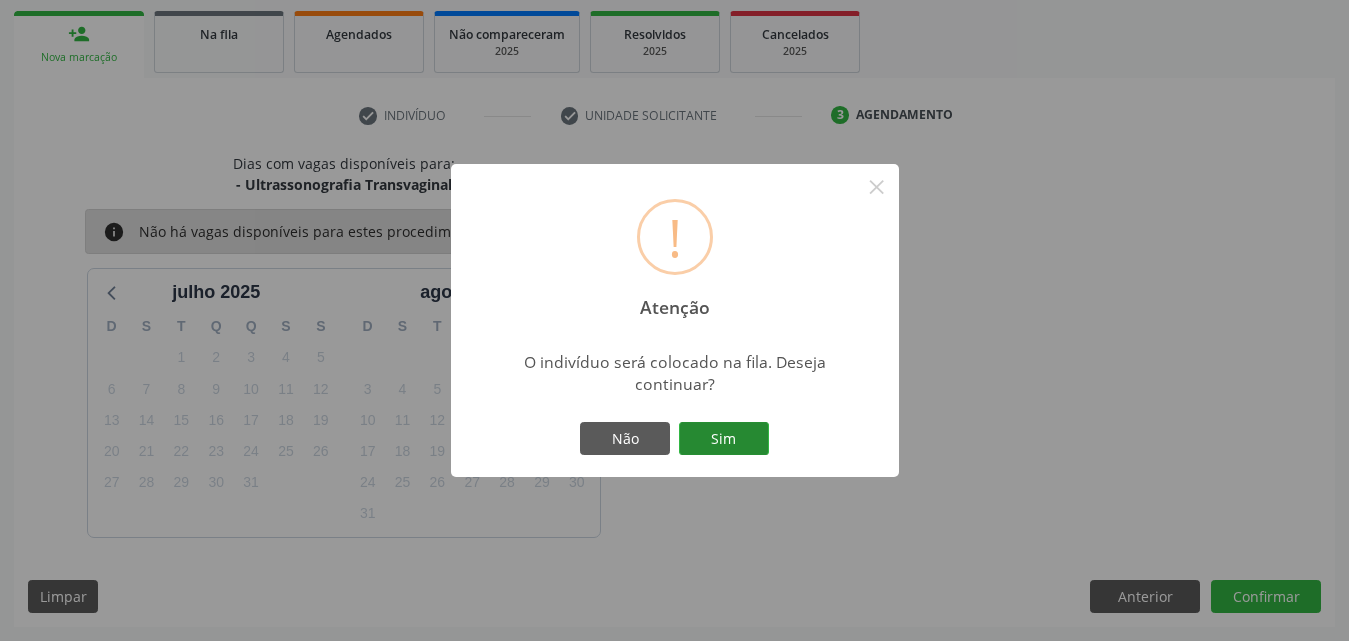 click on "Sim" at bounding box center (724, 439) 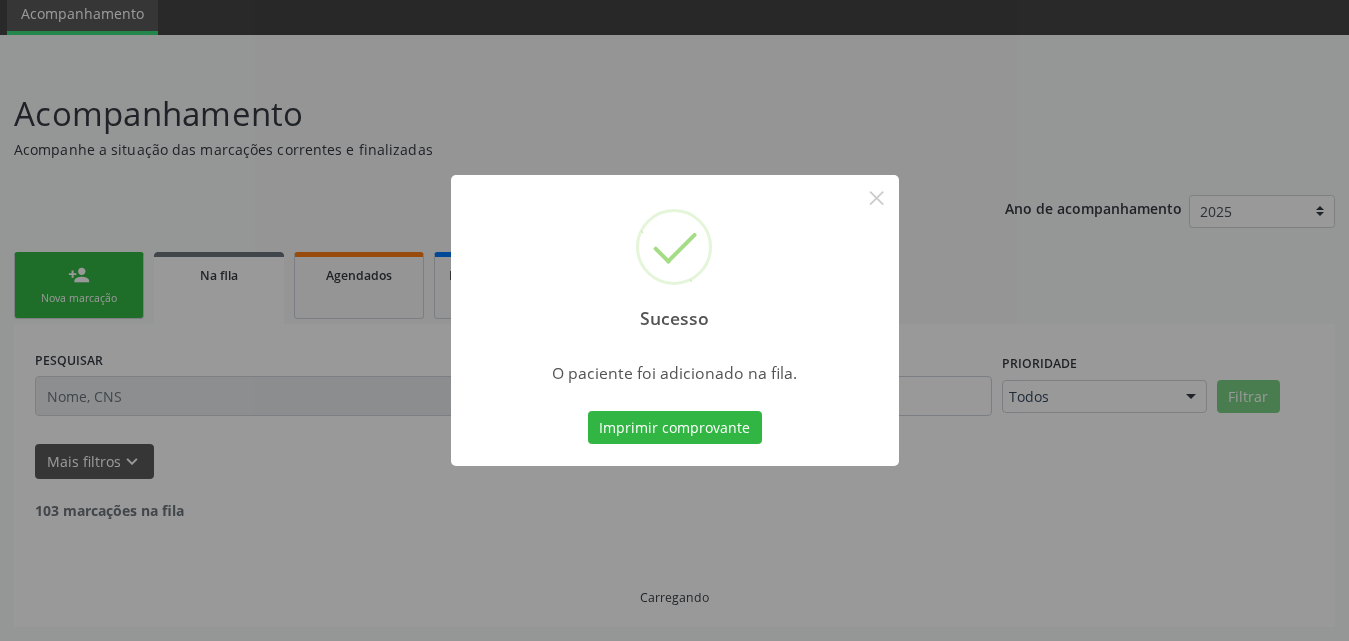 scroll, scrollTop: 54, scrollLeft: 0, axis: vertical 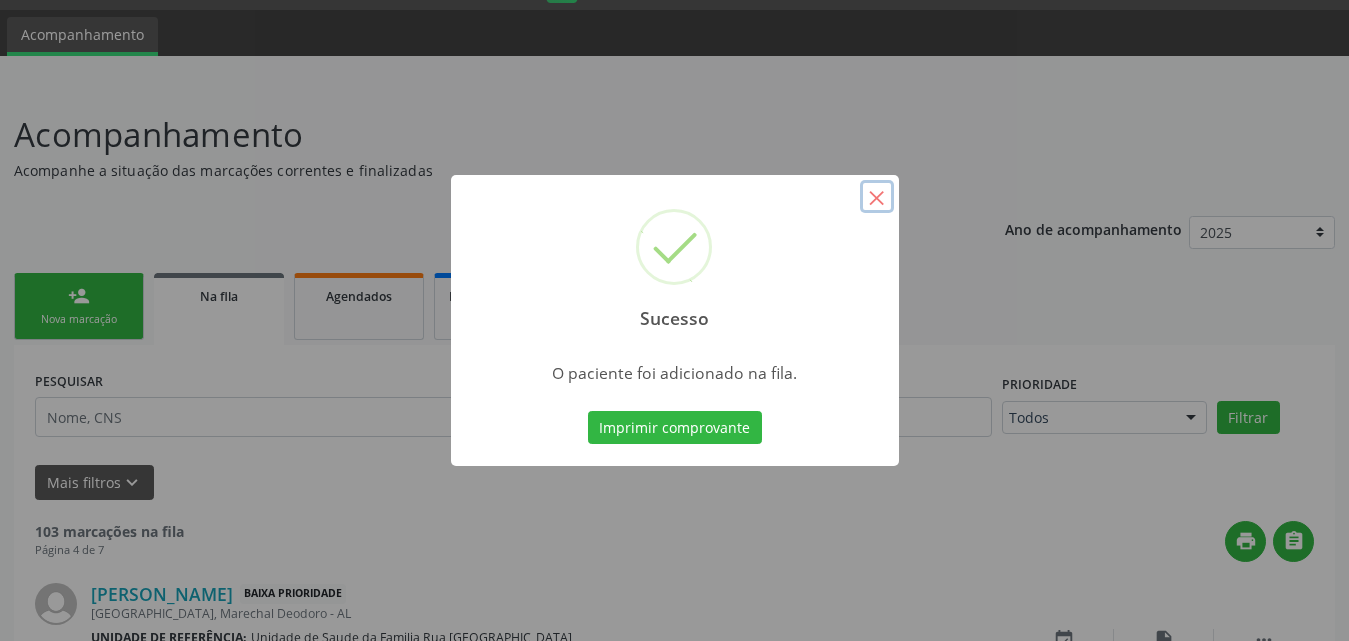 click on "×" at bounding box center [877, 197] 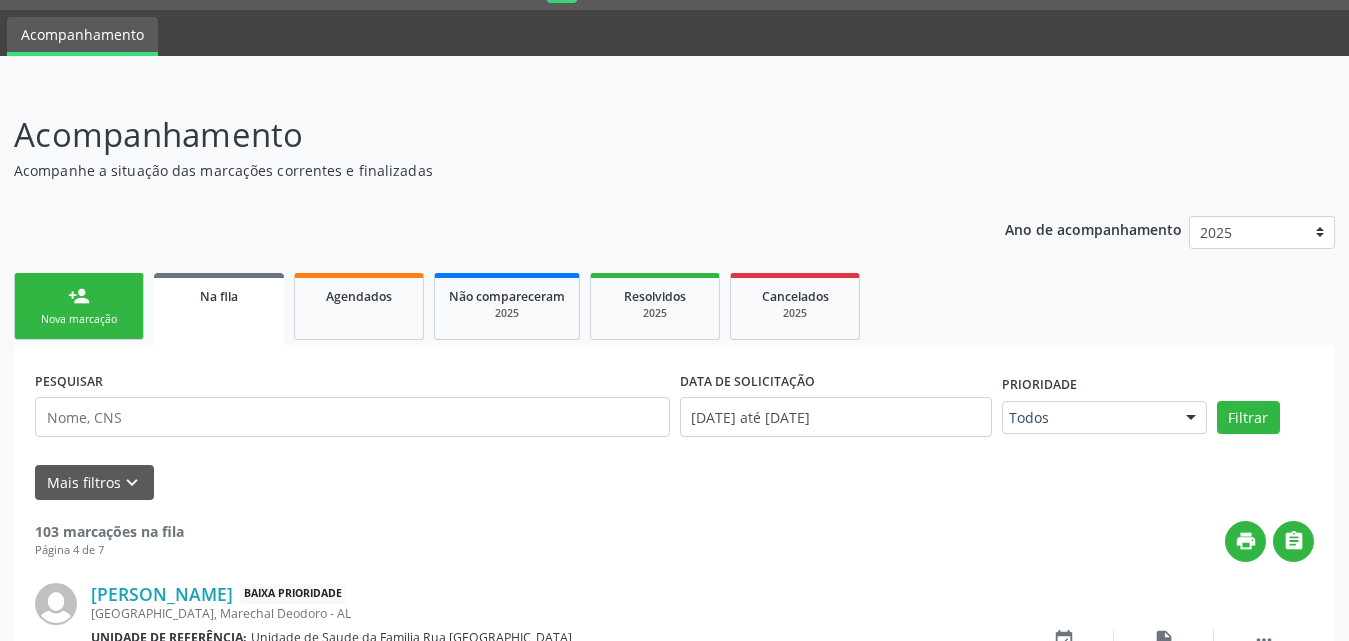 click on "Nova marcação" at bounding box center (79, 319) 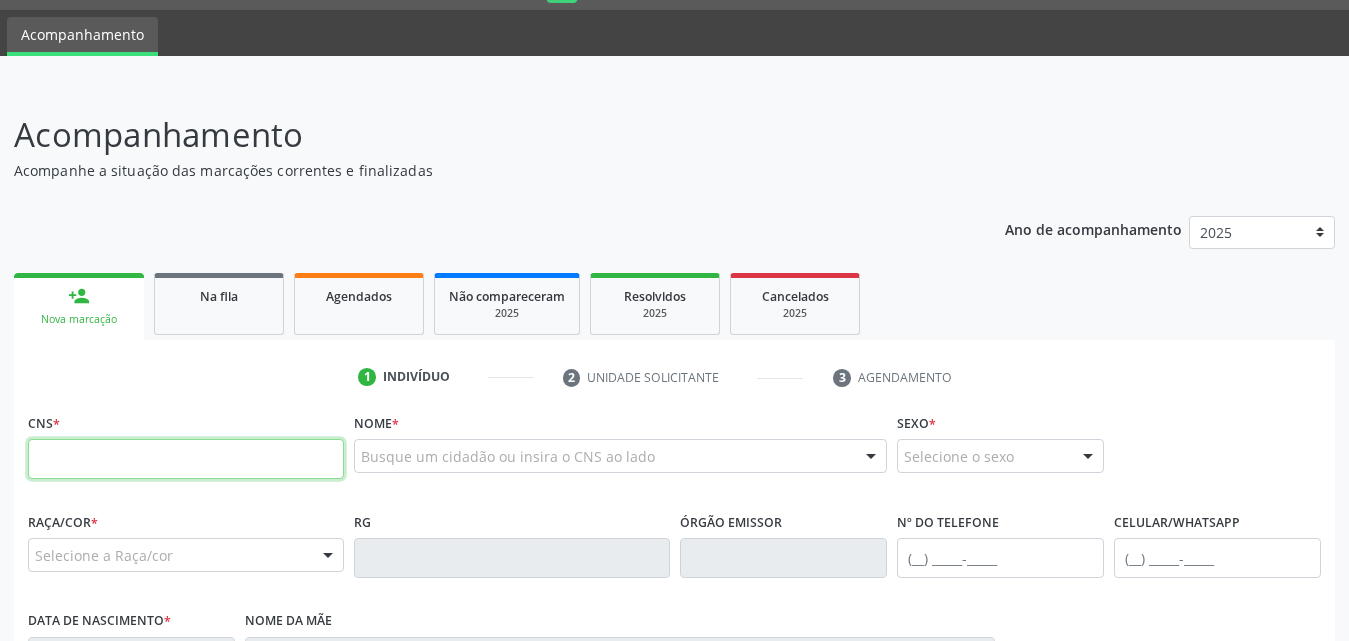 click at bounding box center [186, 459] 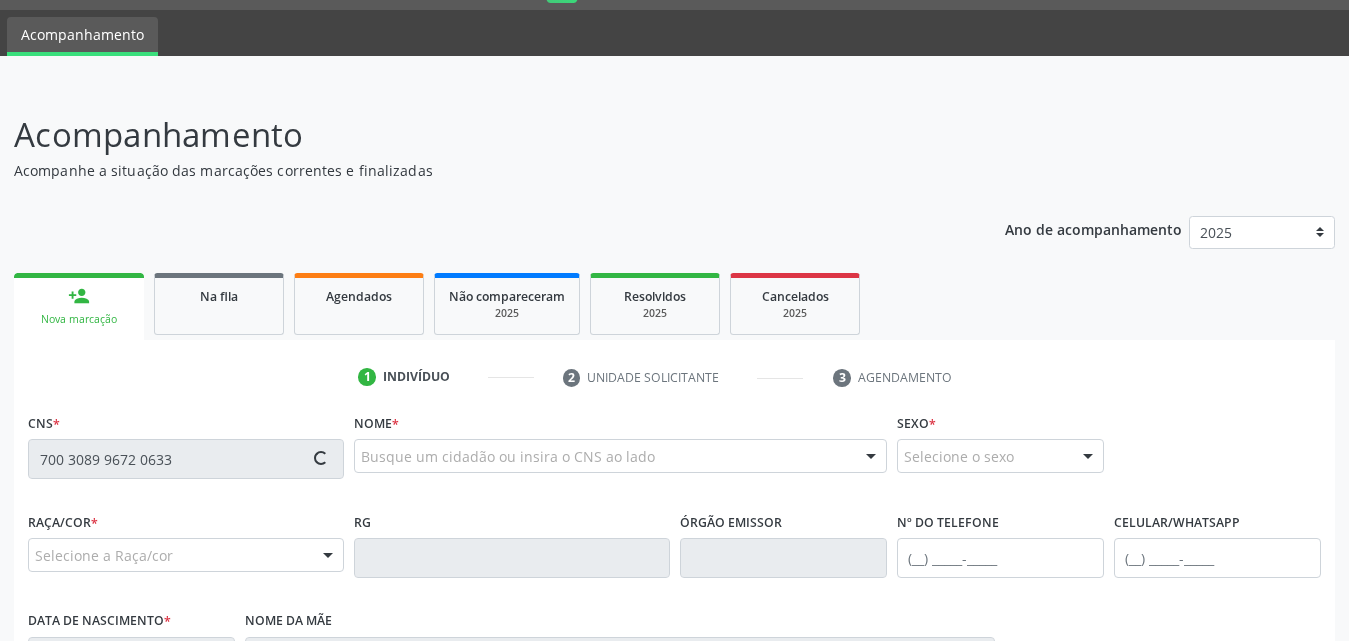type on "700 3089 9672 0633" 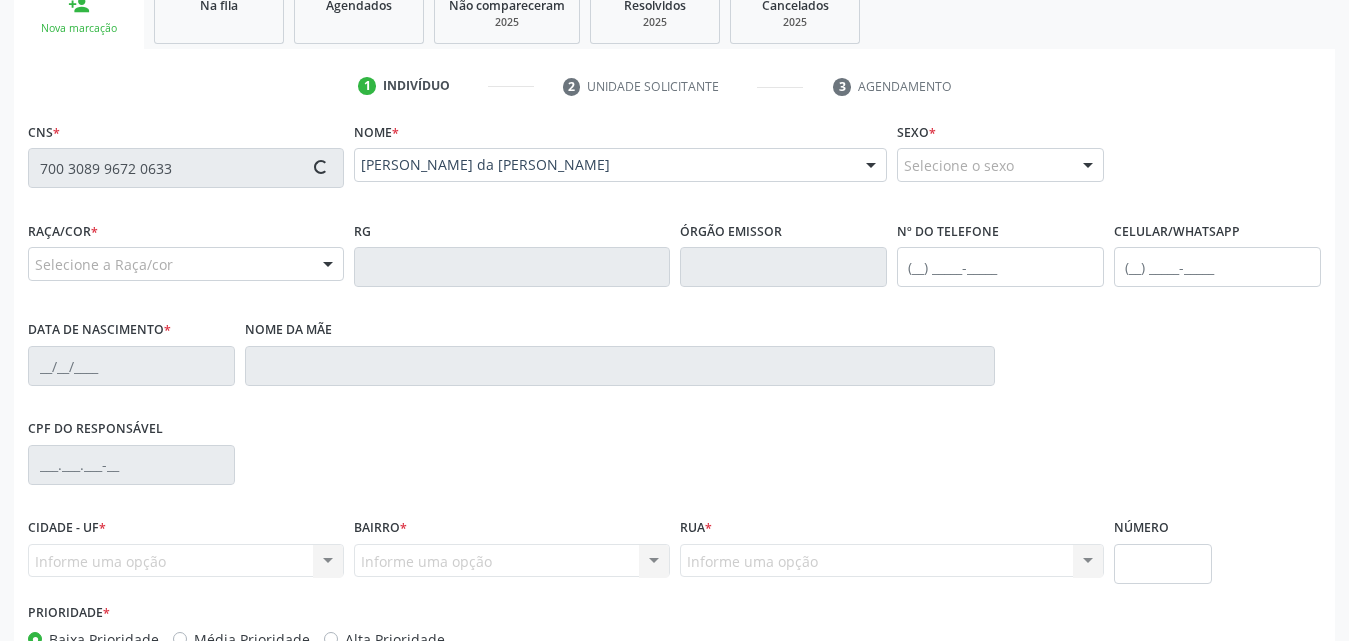 type on "(82) 99414-7410" 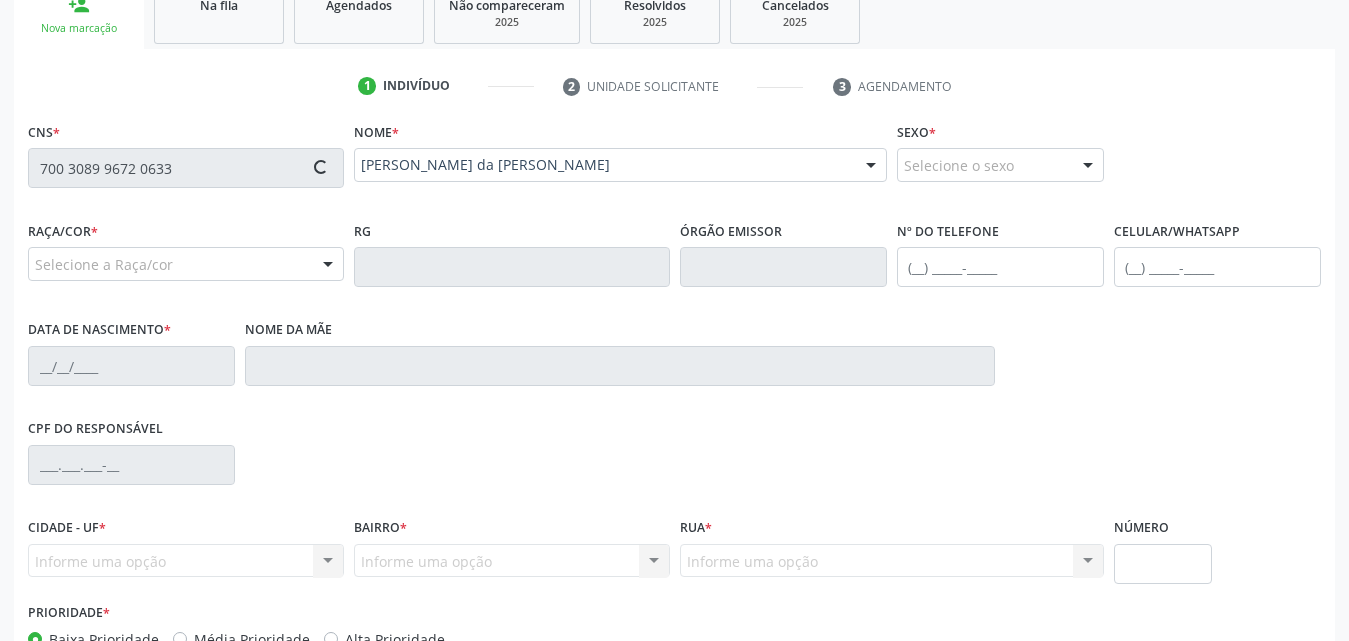 type on "27/10/1965" 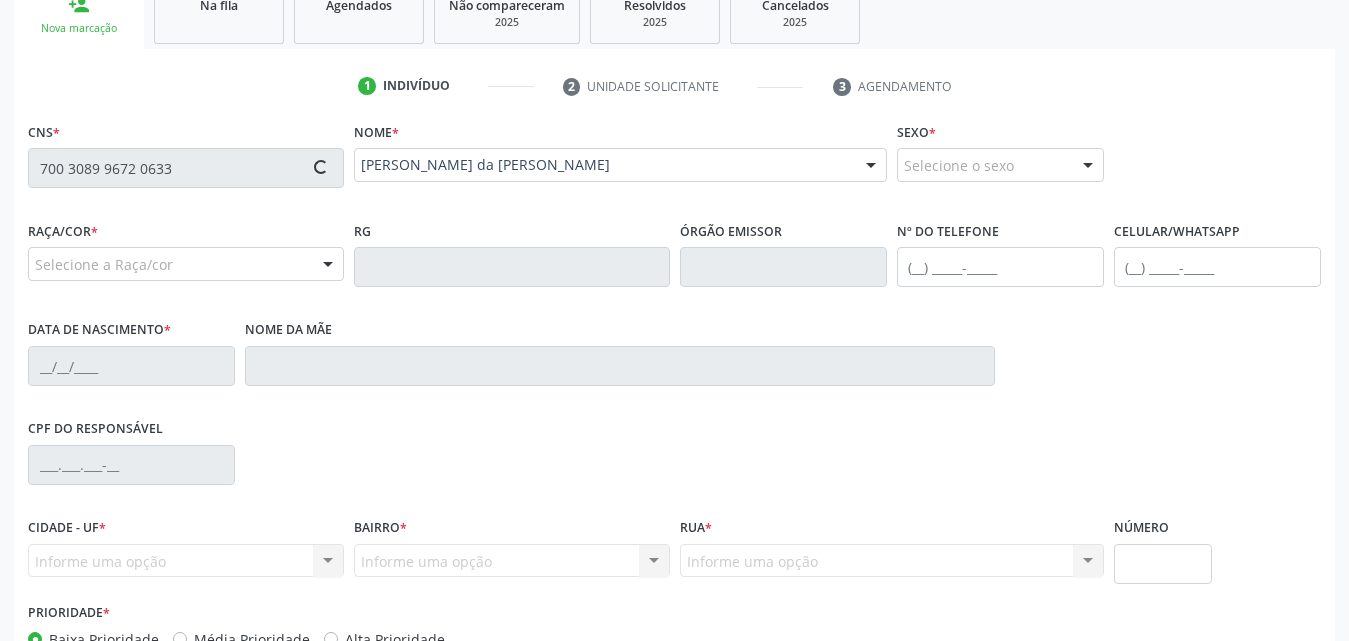 type on "Jandira da Silva Dantas" 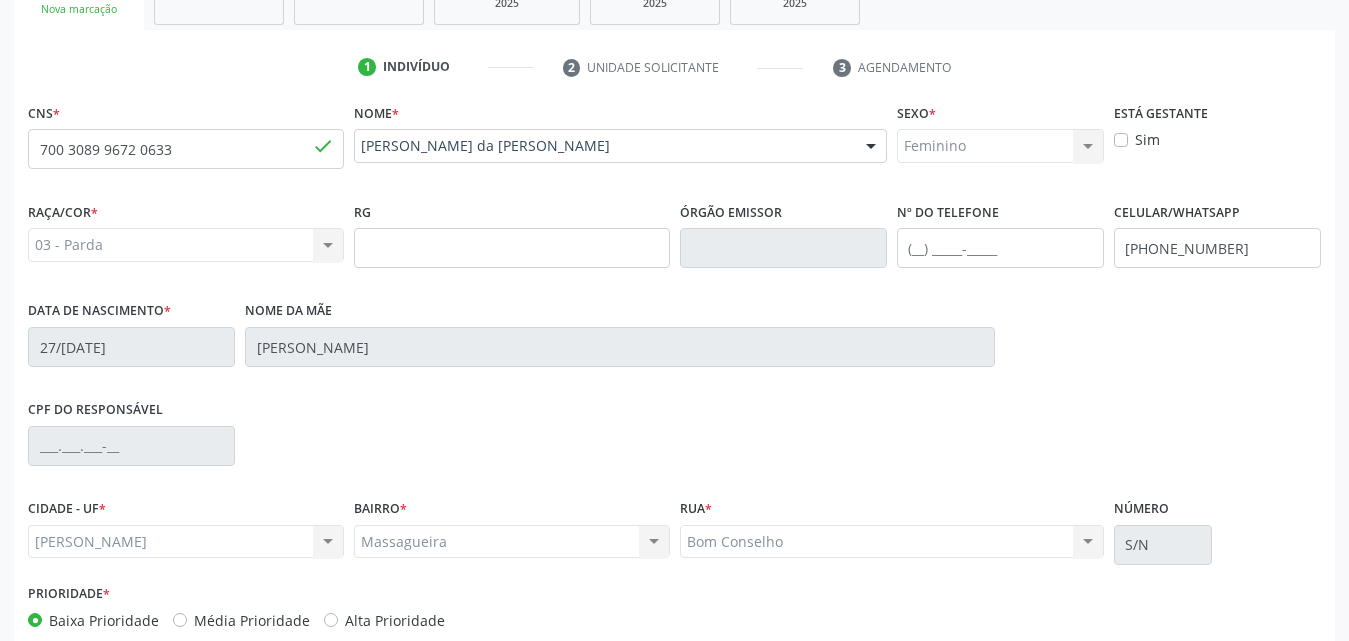 scroll, scrollTop: 471, scrollLeft: 0, axis: vertical 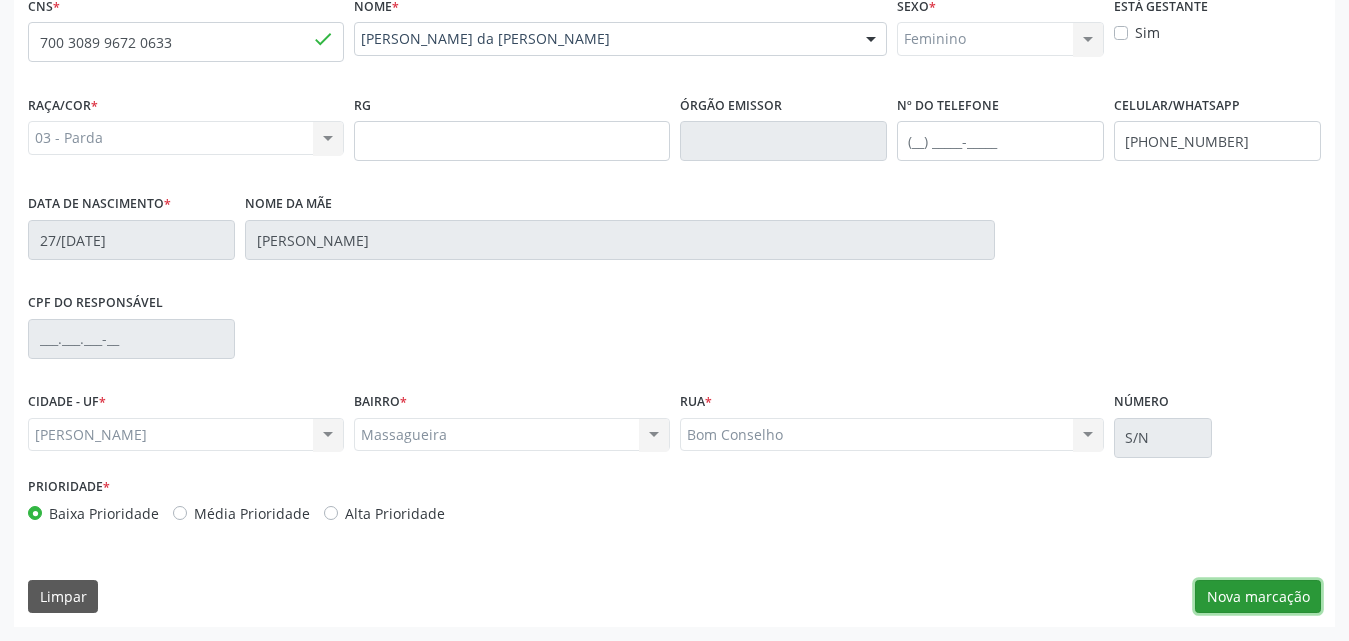 click on "Nova marcação" at bounding box center (1258, 597) 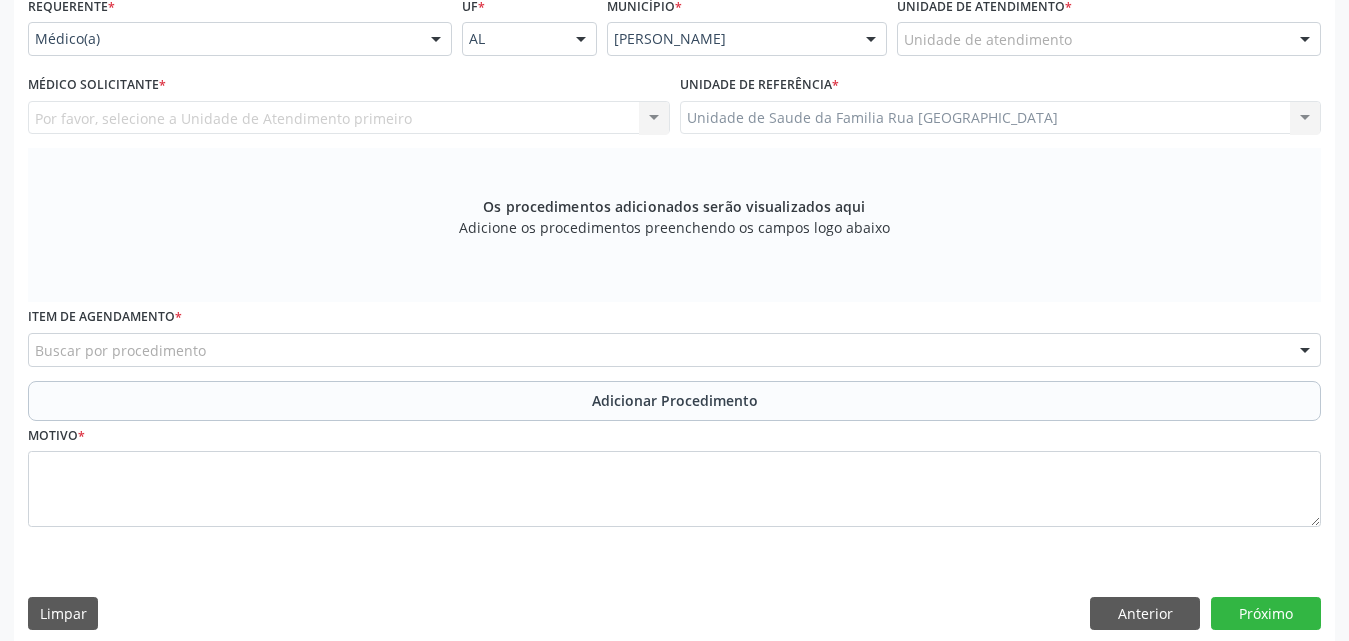 scroll, scrollTop: 71, scrollLeft: 0, axis: vertical 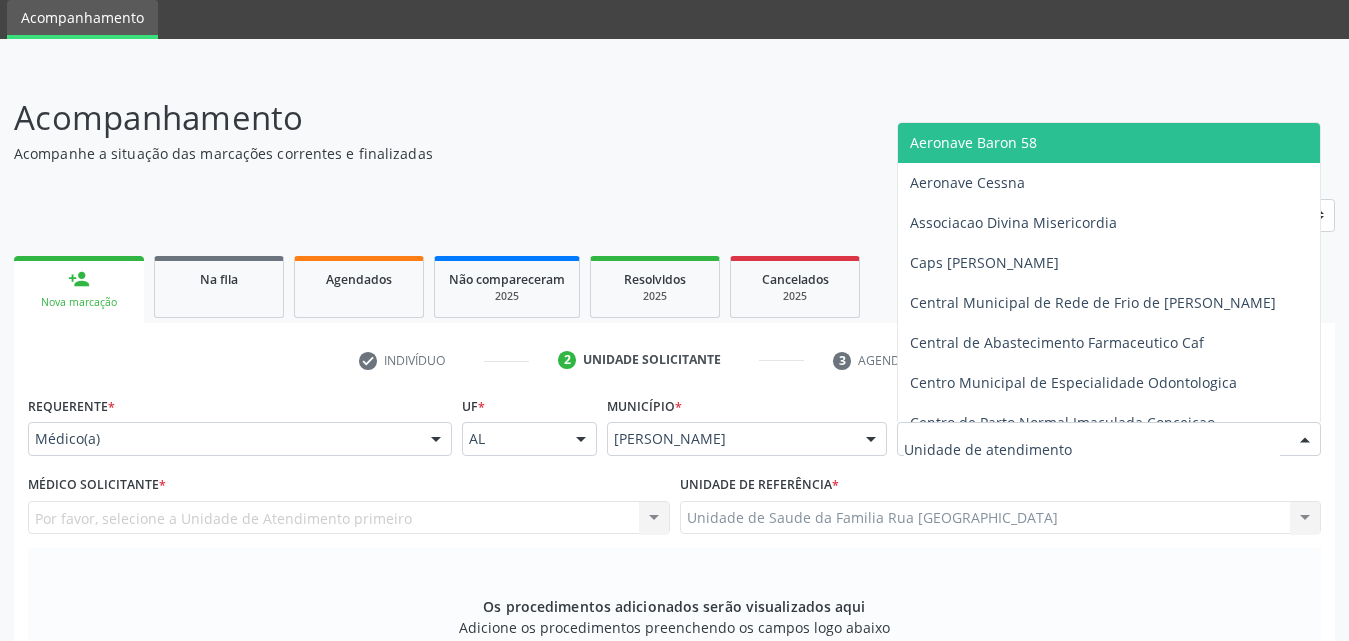 click at bounding box center (1109, 439) 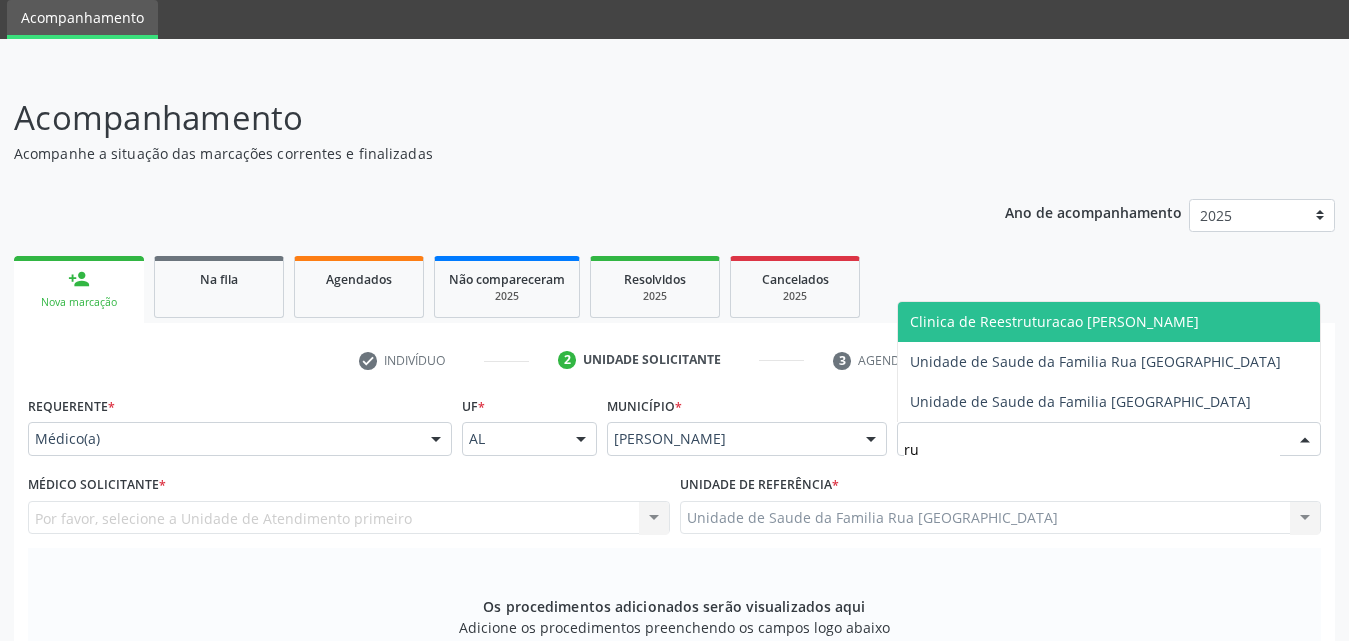 type on "rua" 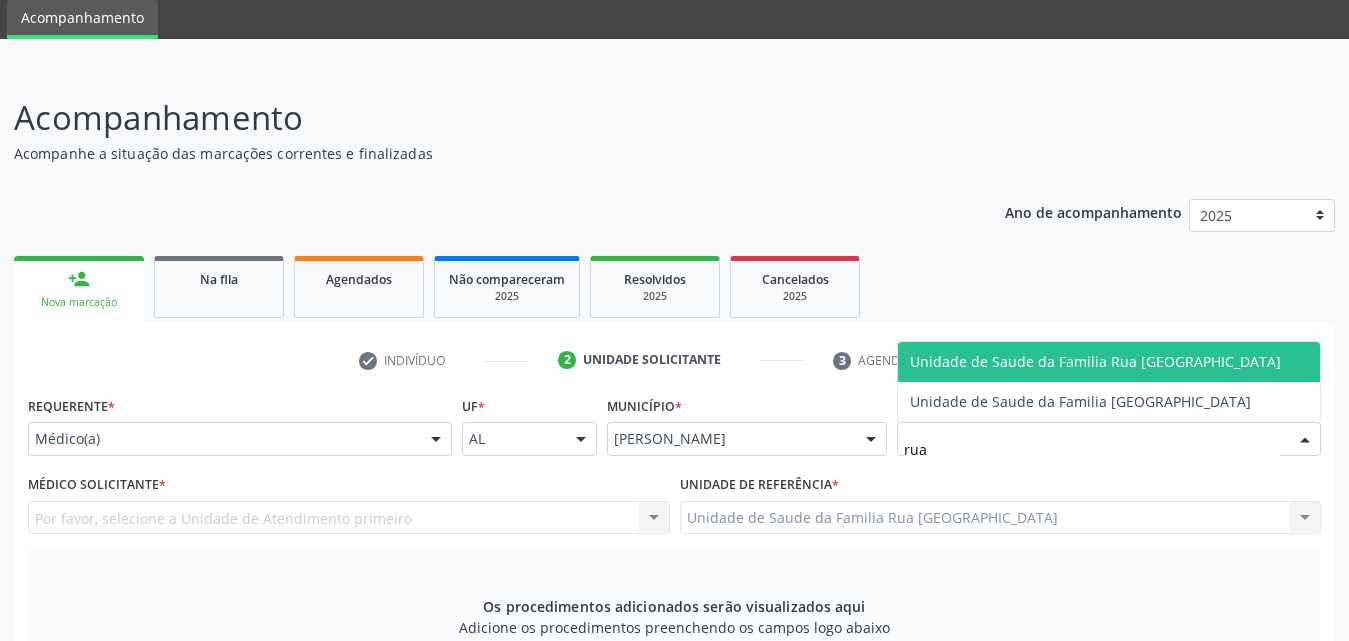 click on "Unidade de Saude da Familia Rua [GEOGRAPHIC_DATA]" at bounding box center [1095, 361] 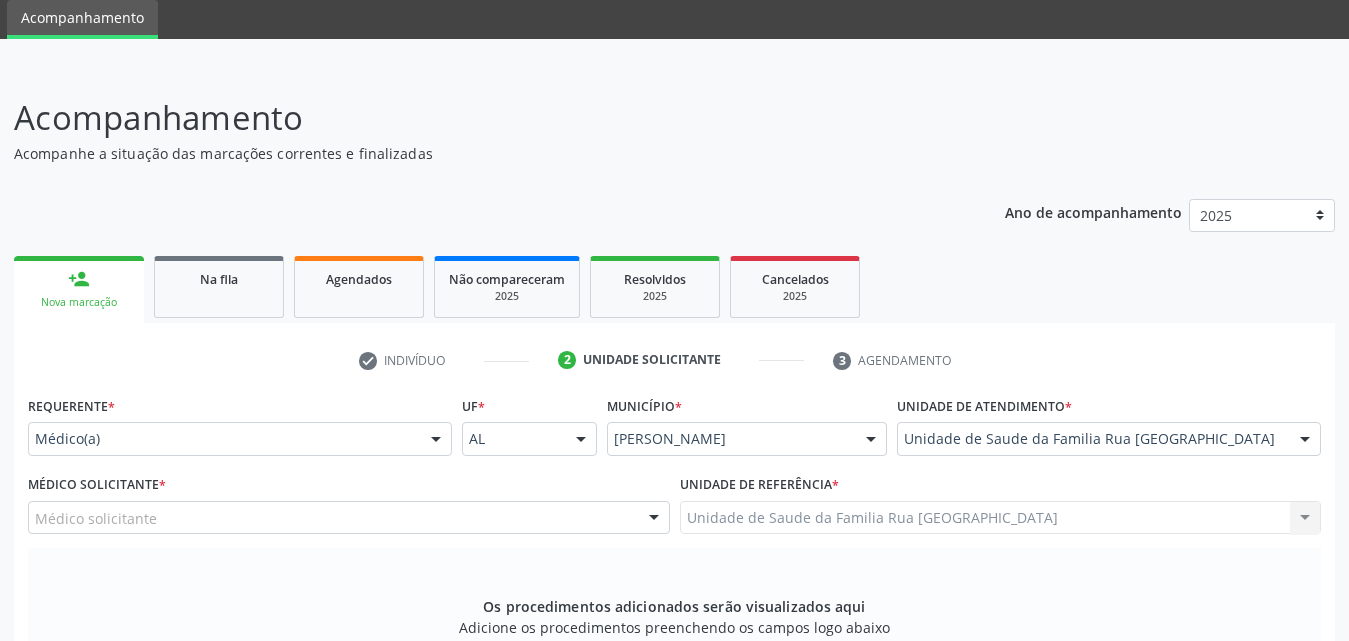 scroll, scrollTop: 271, scrollLeft: 0, axis: vertical 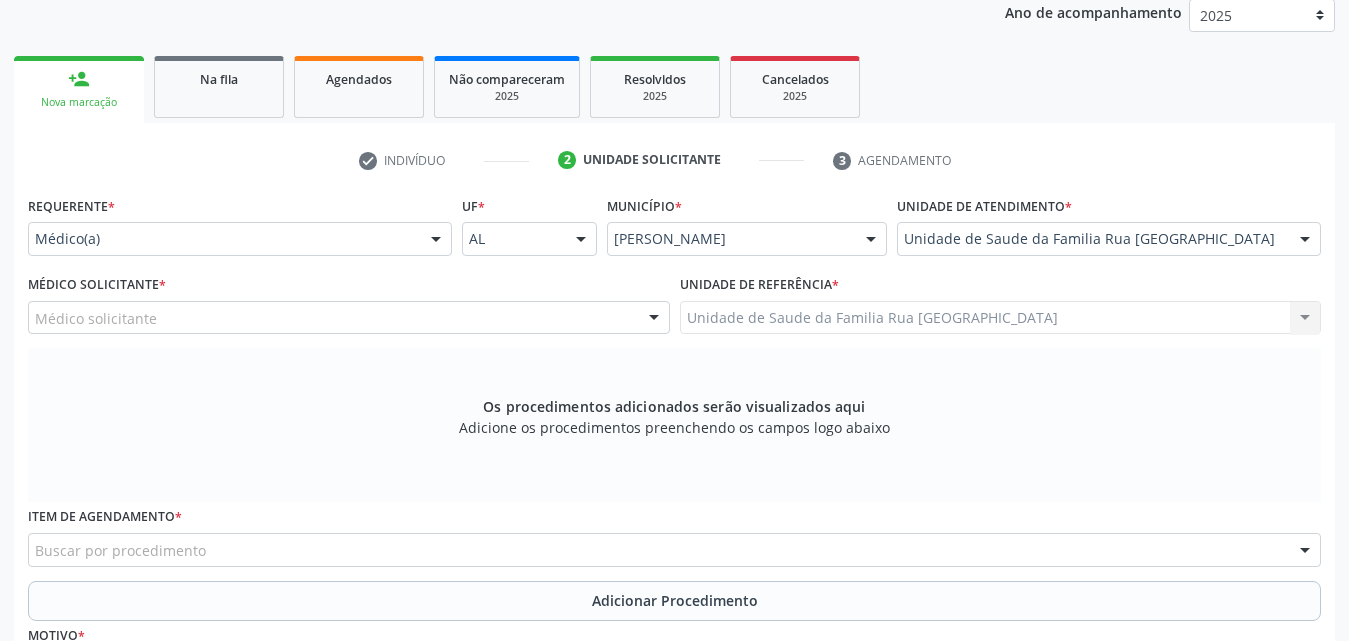 click on "Médico solicitante" at bounding box center (349, 318) 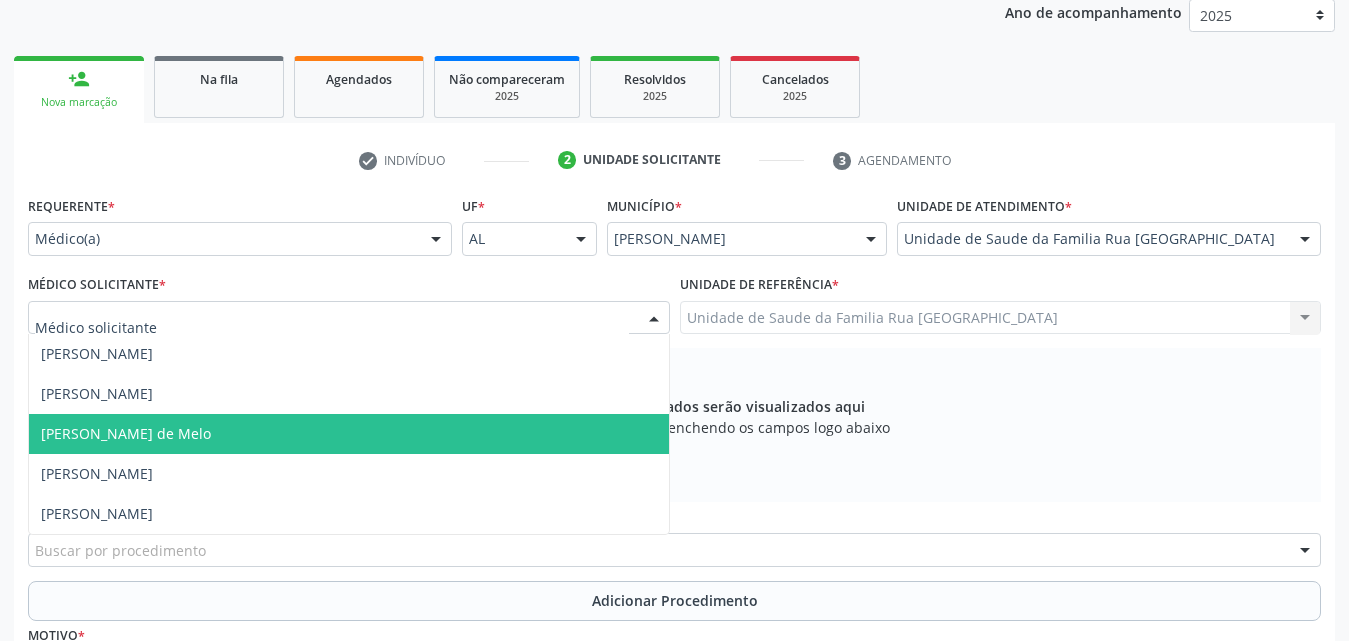 click on "[PERSON_NAME] de Melo" at bounding box center (126, 433) 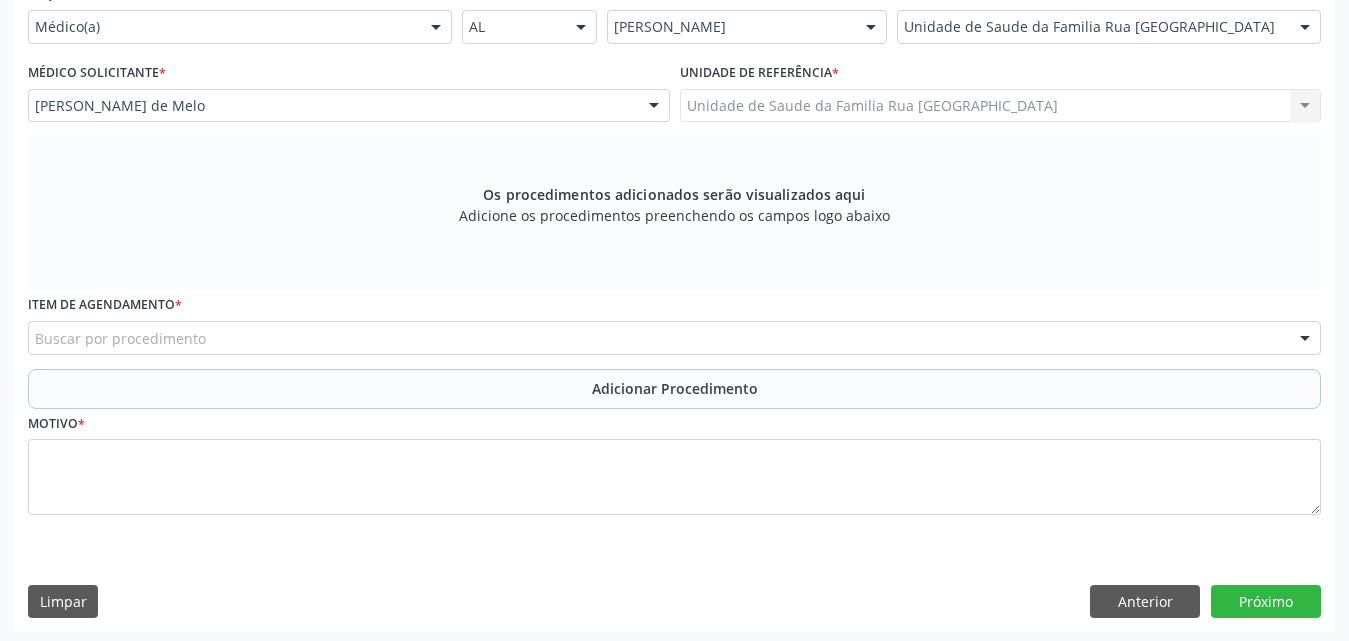 scroll, scrollTop: 488, scrollLeft: 0, axis: vertical 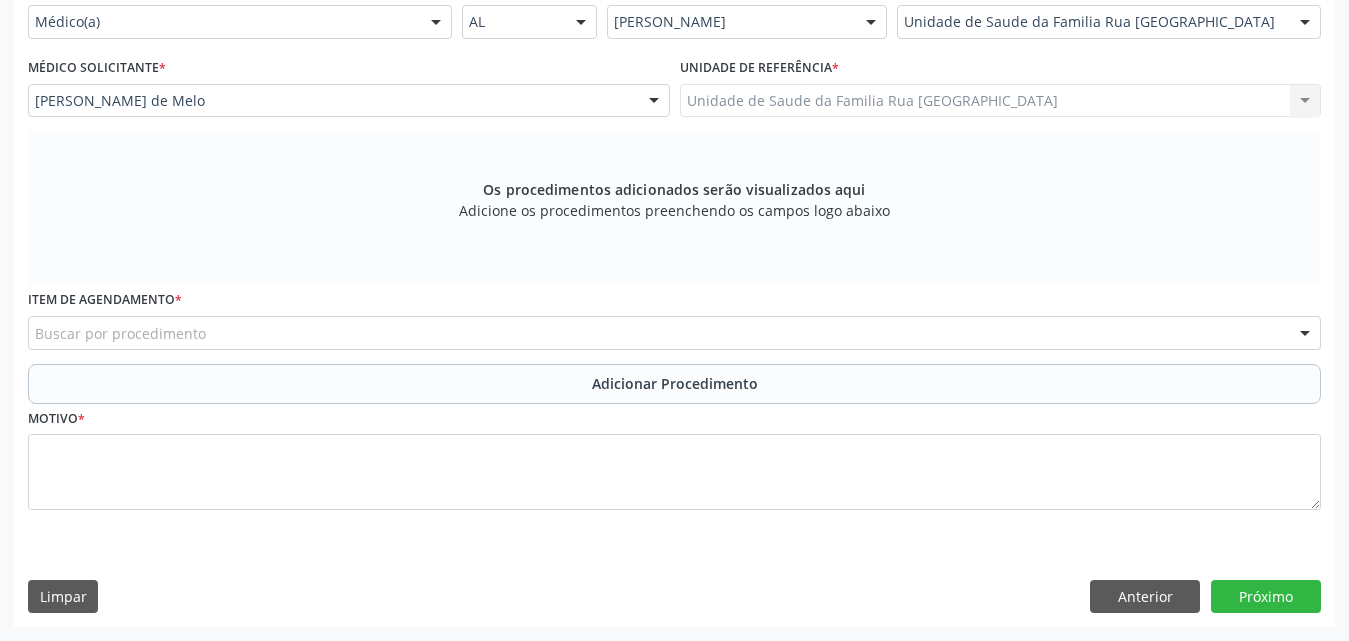 click on "Buscar por procedimento" at bounding box center [674, 333] 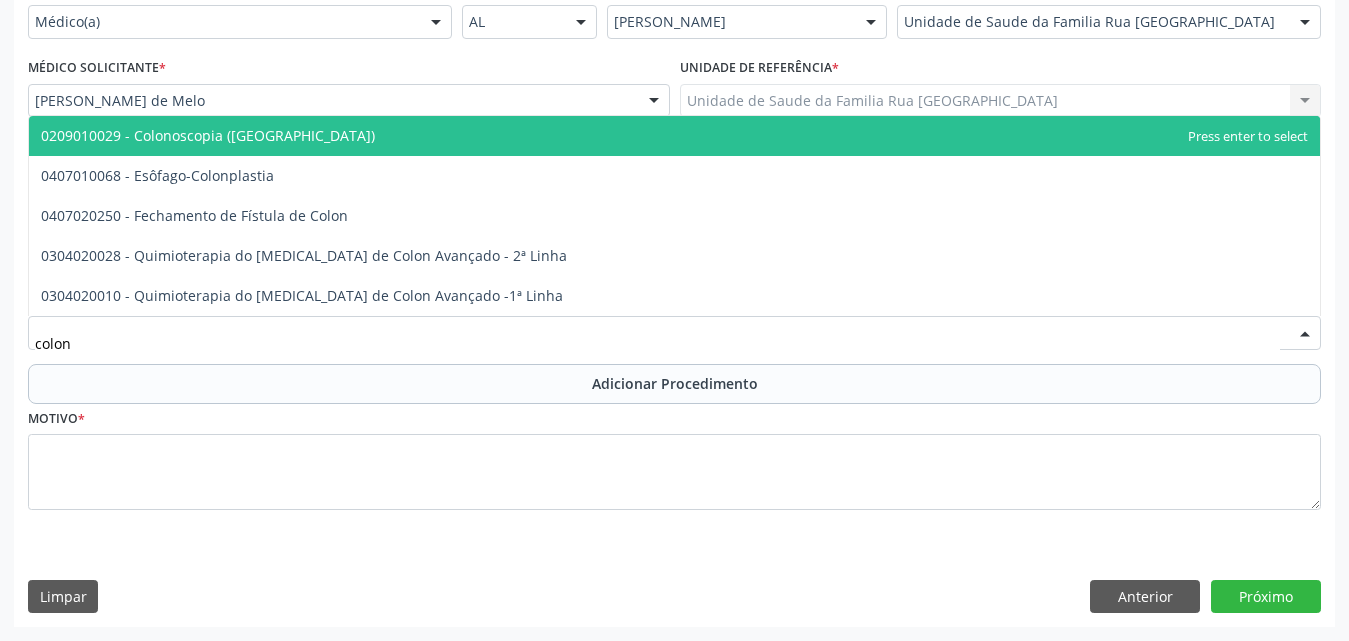 type on "colono" 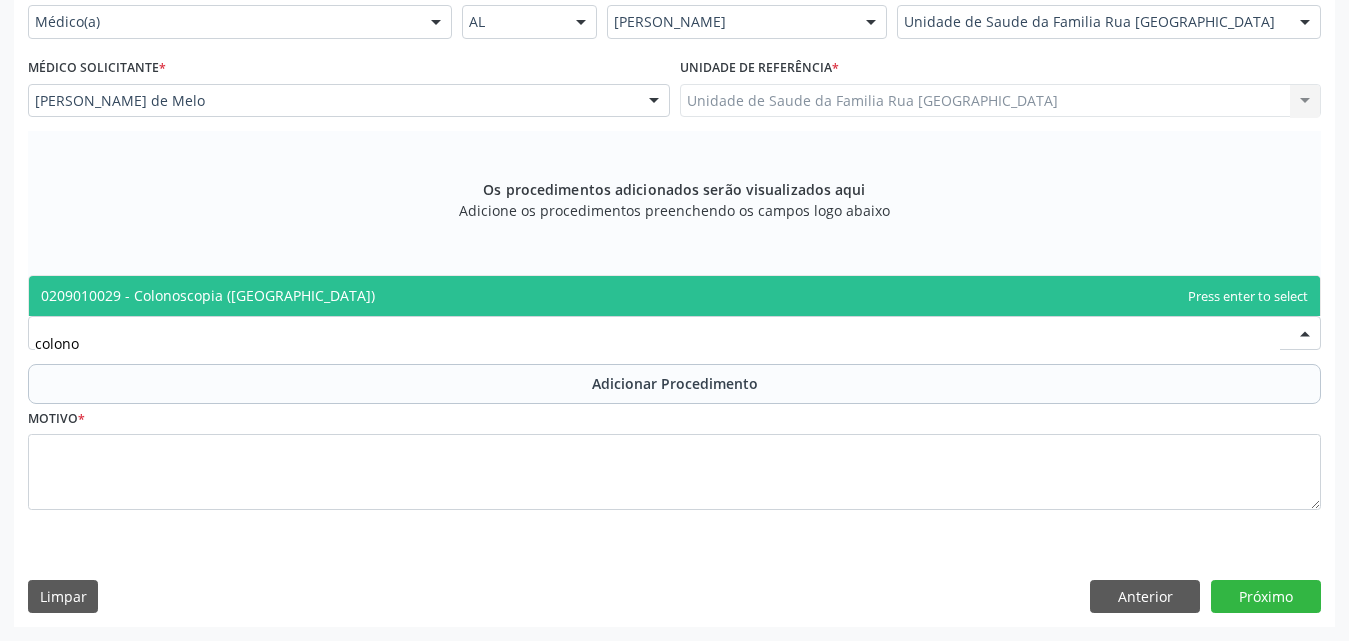 click on "0209010029 - Colonoscopia ([GEOGRAPHIC_DATA])" at bounding box center [674, 296] 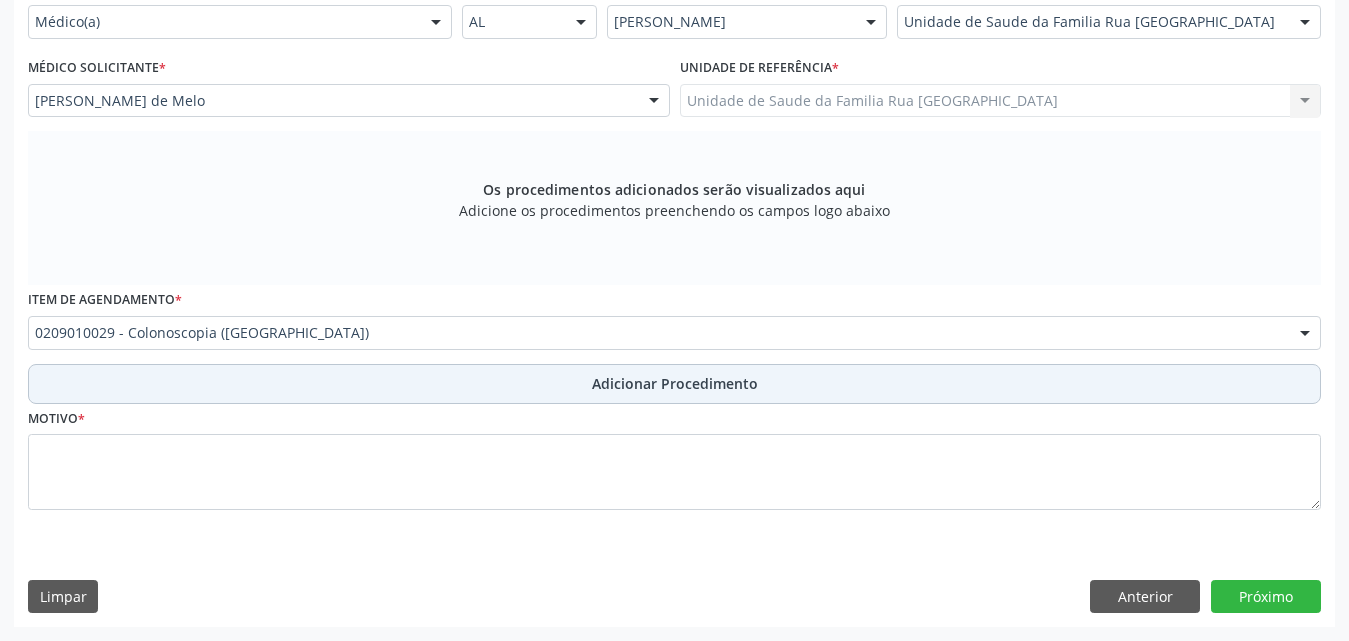 click on "Adicionar Procedimento" at bounding box center [675, 383] 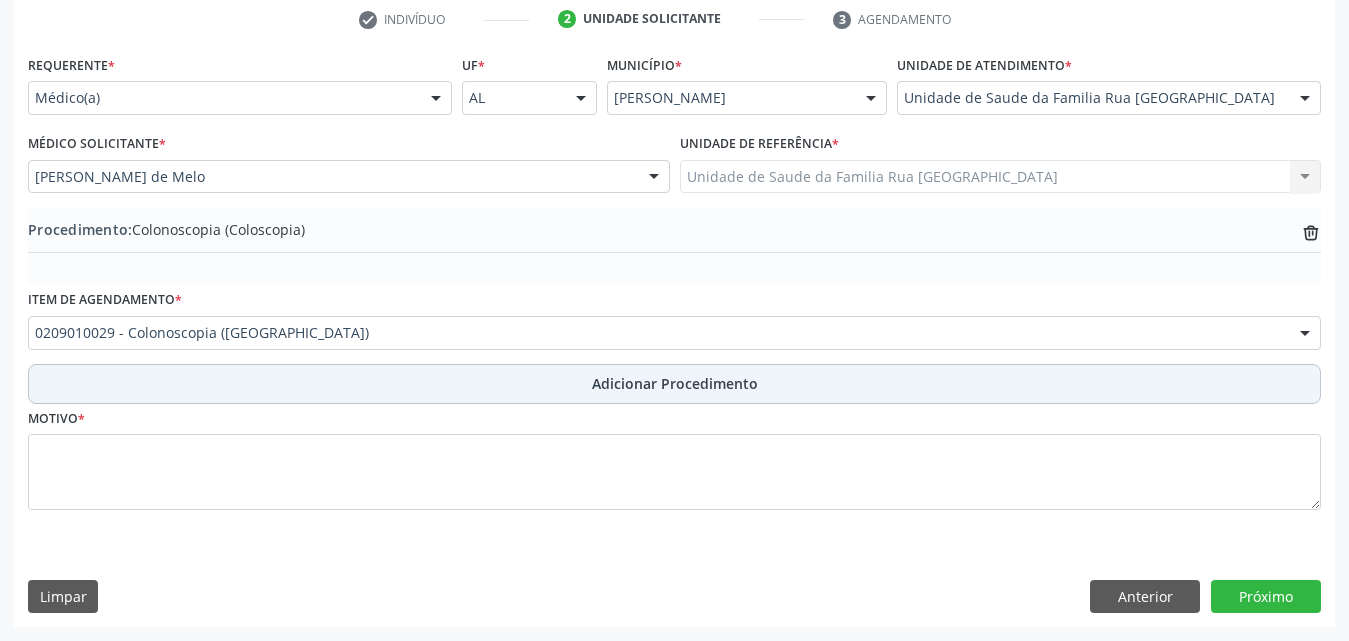 scroll, scrollTop: 412, scrollLeft: 0, axis: vertical 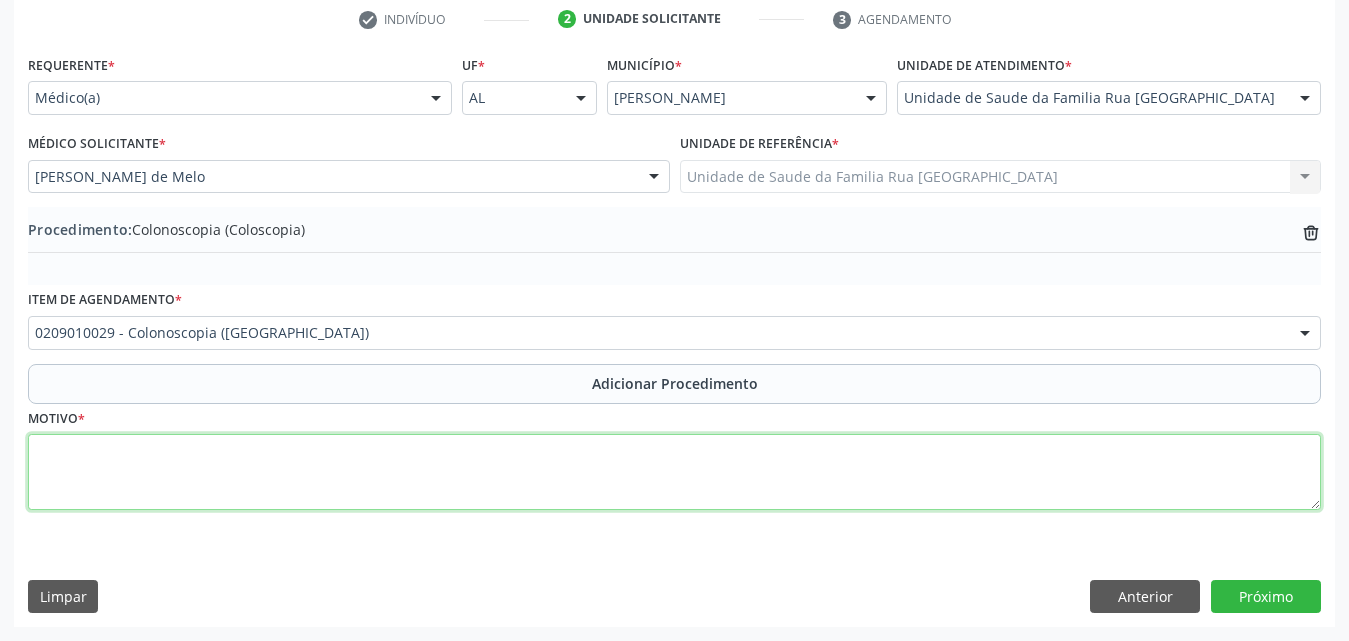 click at bounding box center (674, 472) 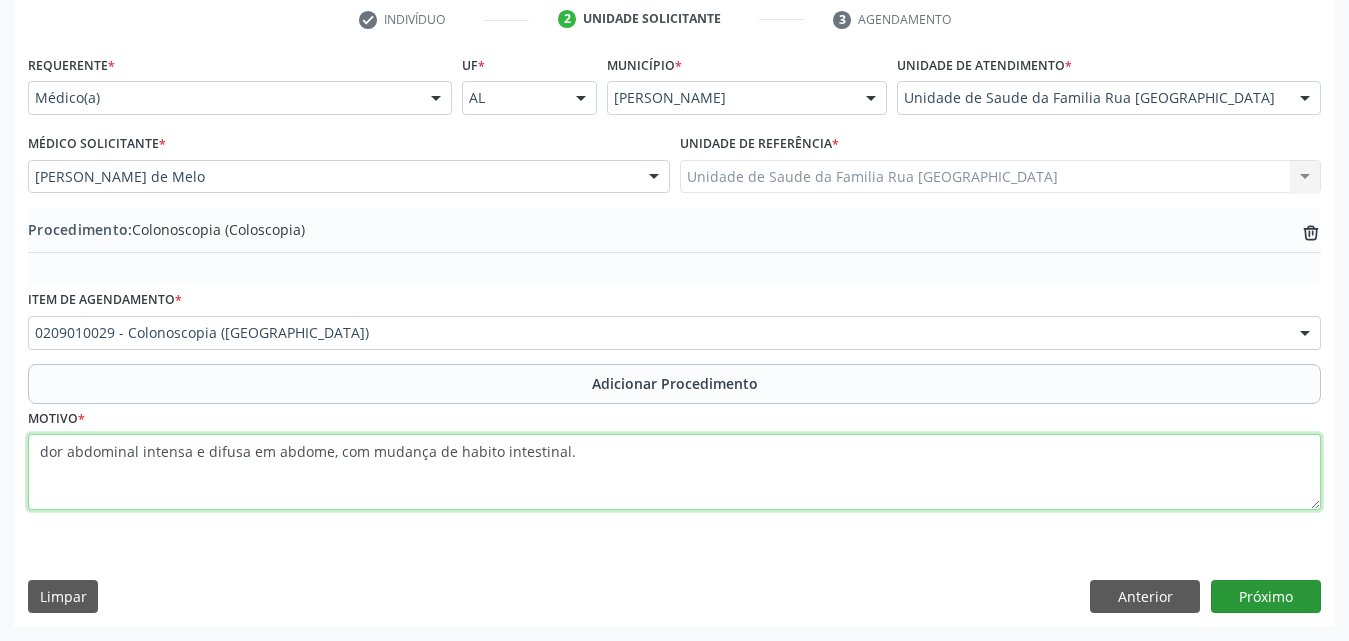 type on "dor abdominal intensa e difusa em abdome, com mudança de habito intestinal." 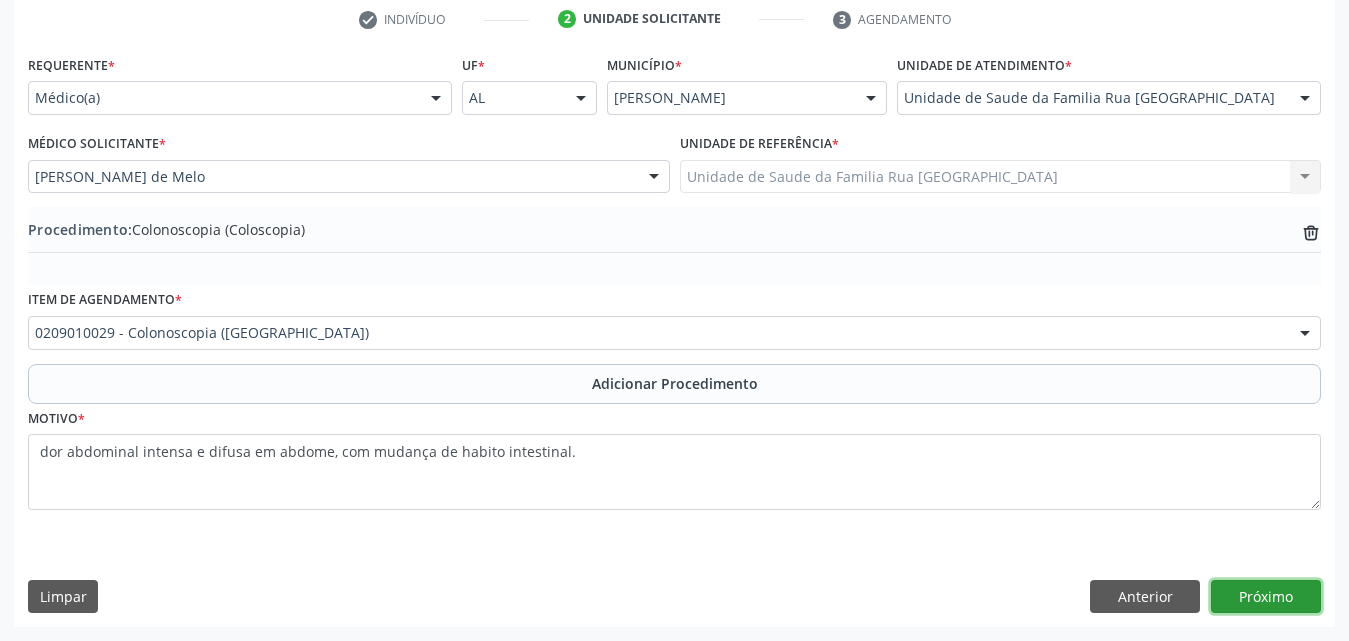click on "Próximo" at bounding box center (1266, 597) 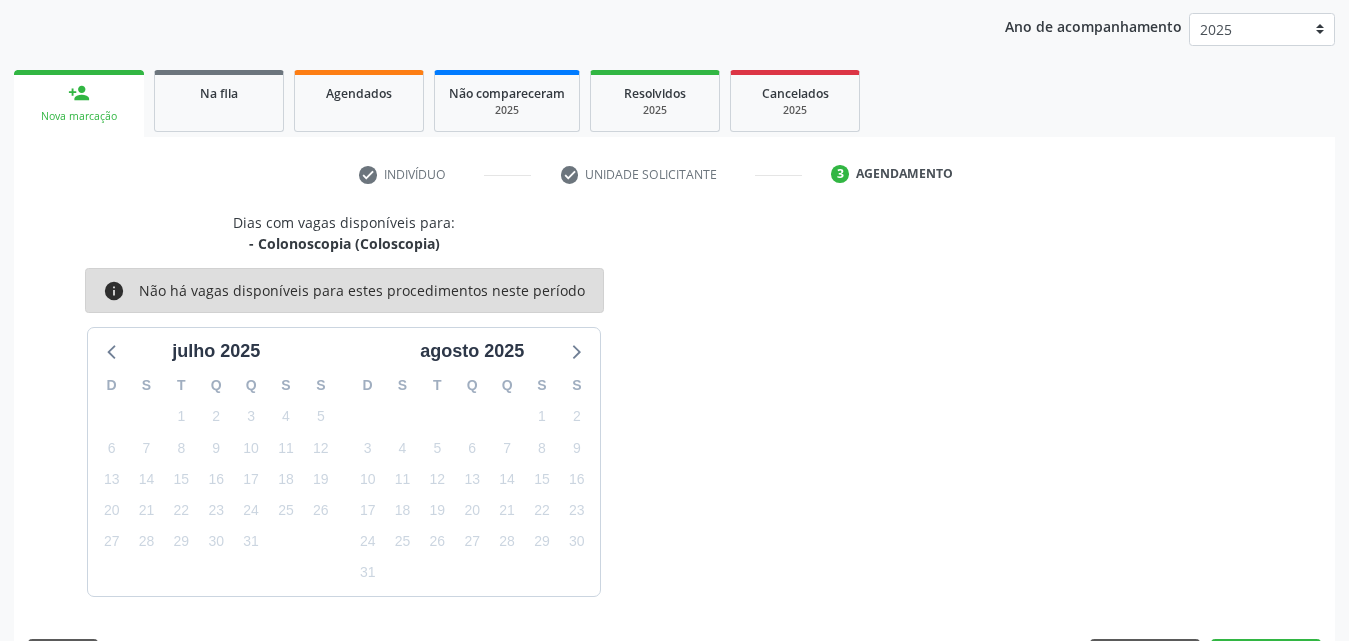 scroll, scrollTop: 316, scrollLeft: 0, axis: vertical 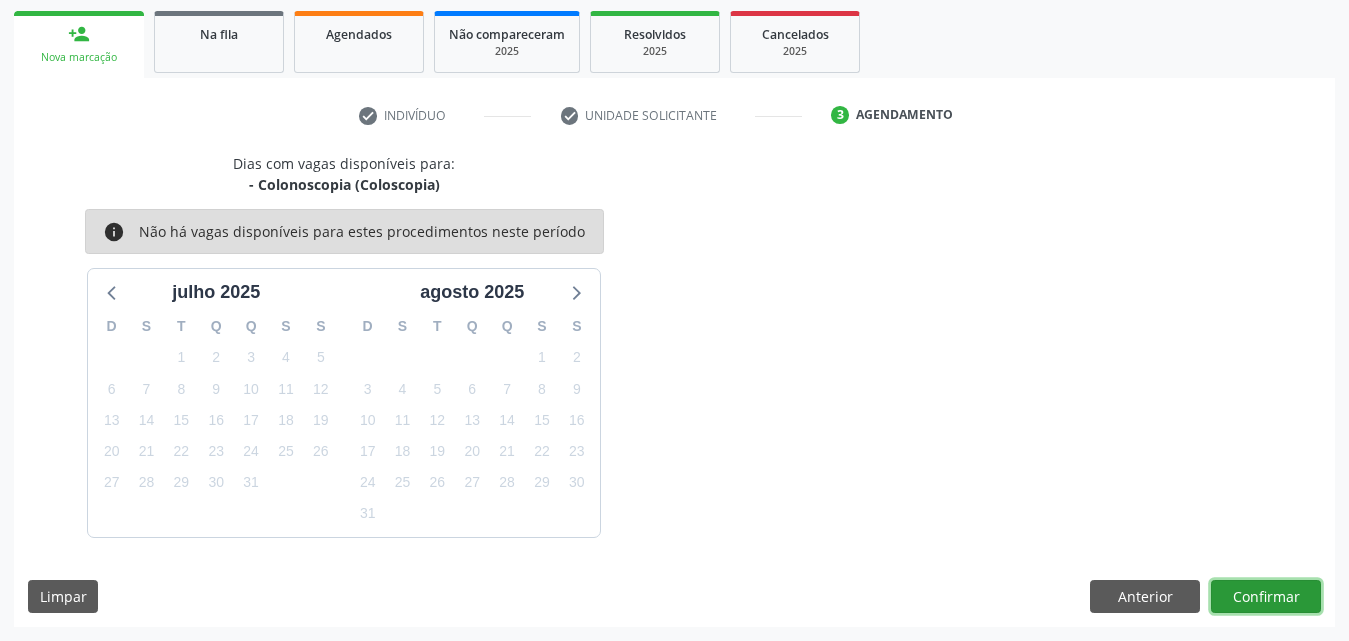 click on "Confirmar" at bounding box center (1266, 597) 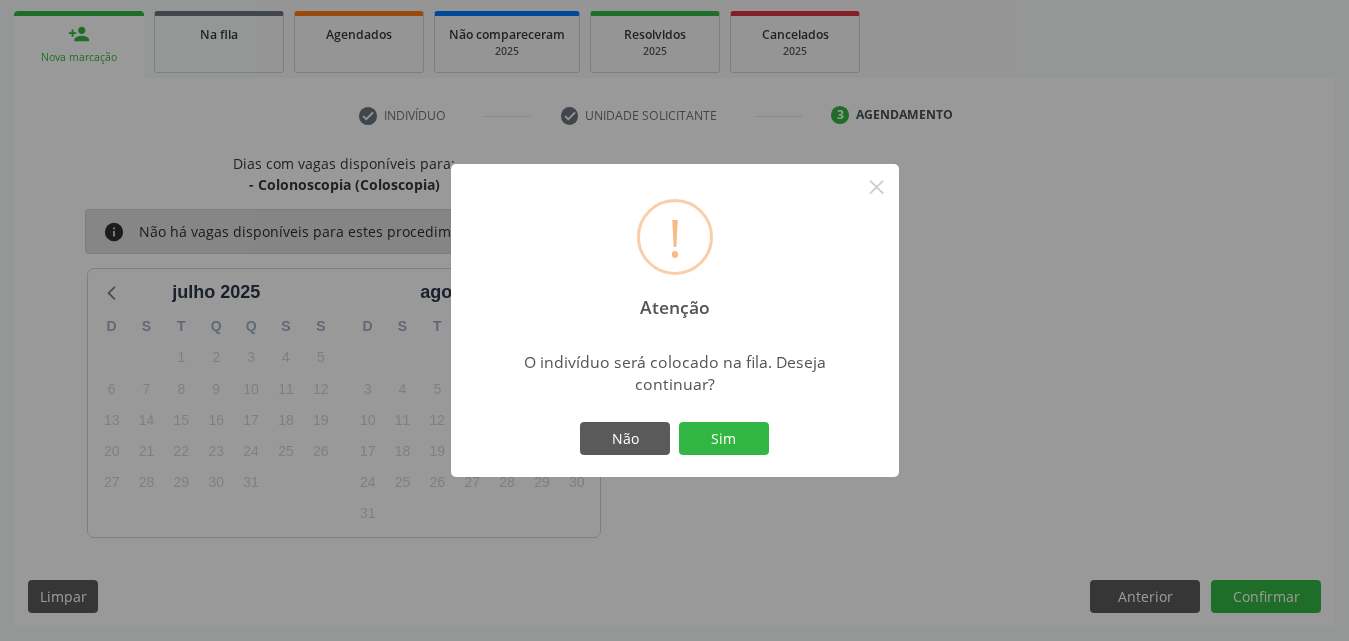 click on "Sim" at bounding box center (724, 439) 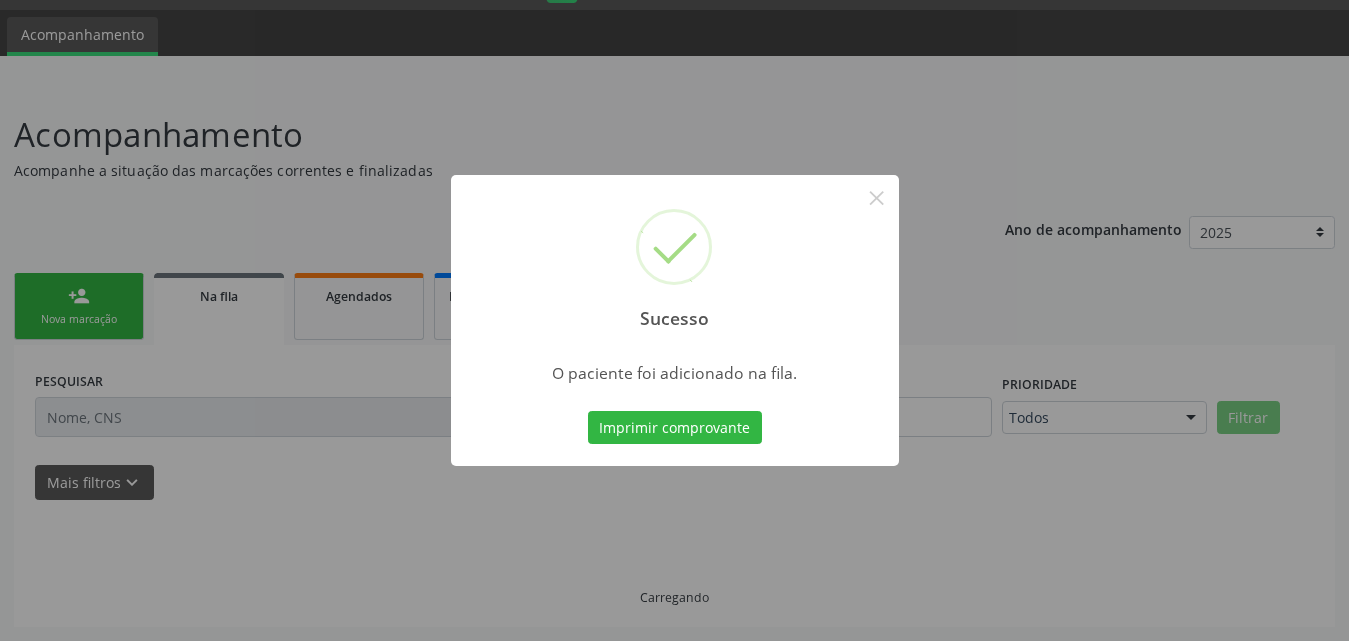 scroll, scrollTop: 54, scrollLeft: 0, axis: vertical 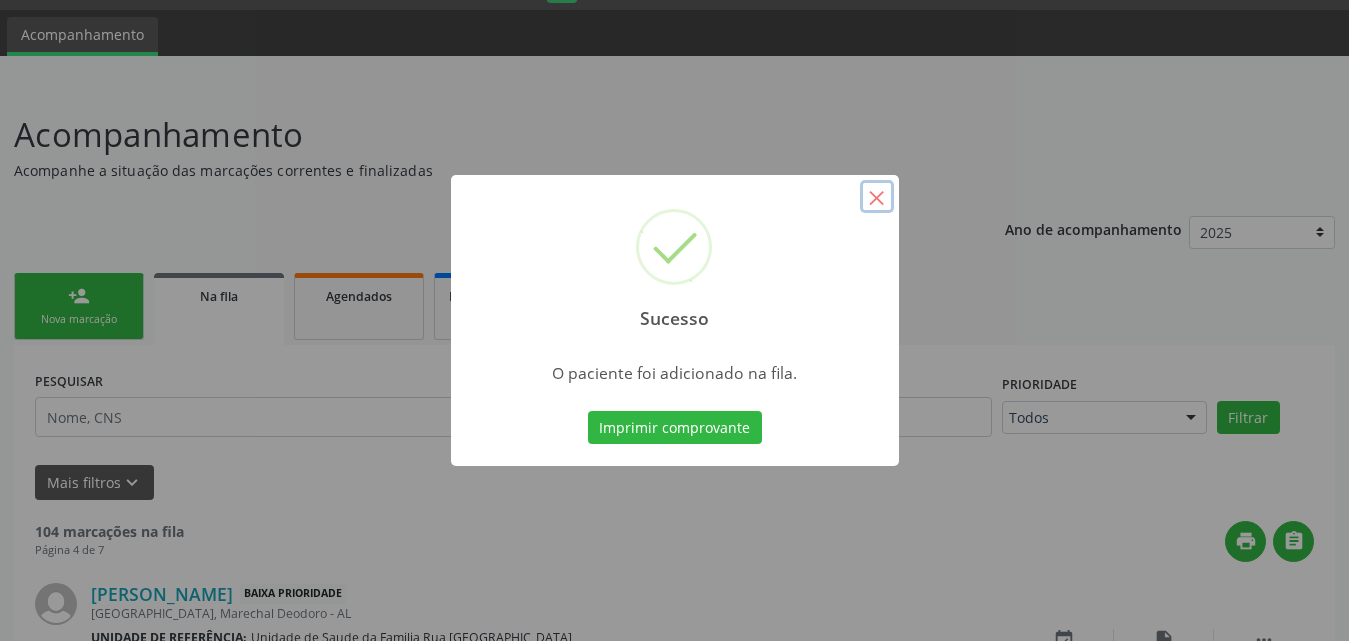 click on "×" at bounding box center (877, 197) 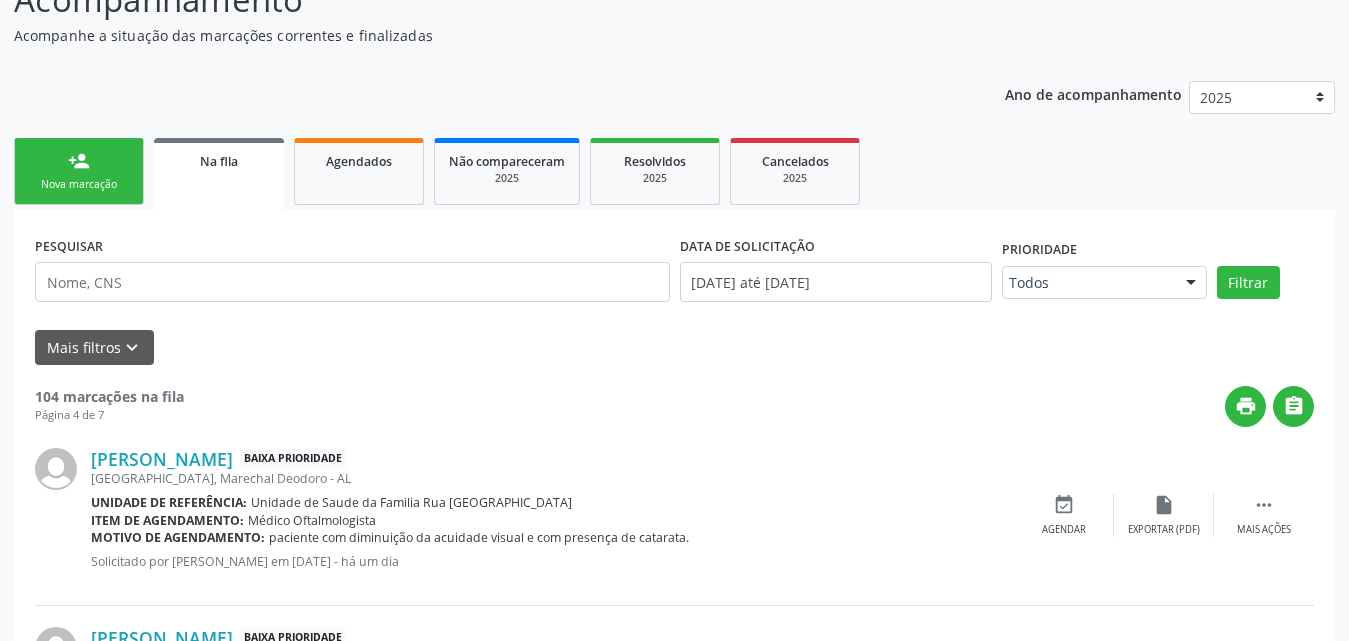 scroll, scrollTop: 154, scrollLeft: 0, axis: vertical 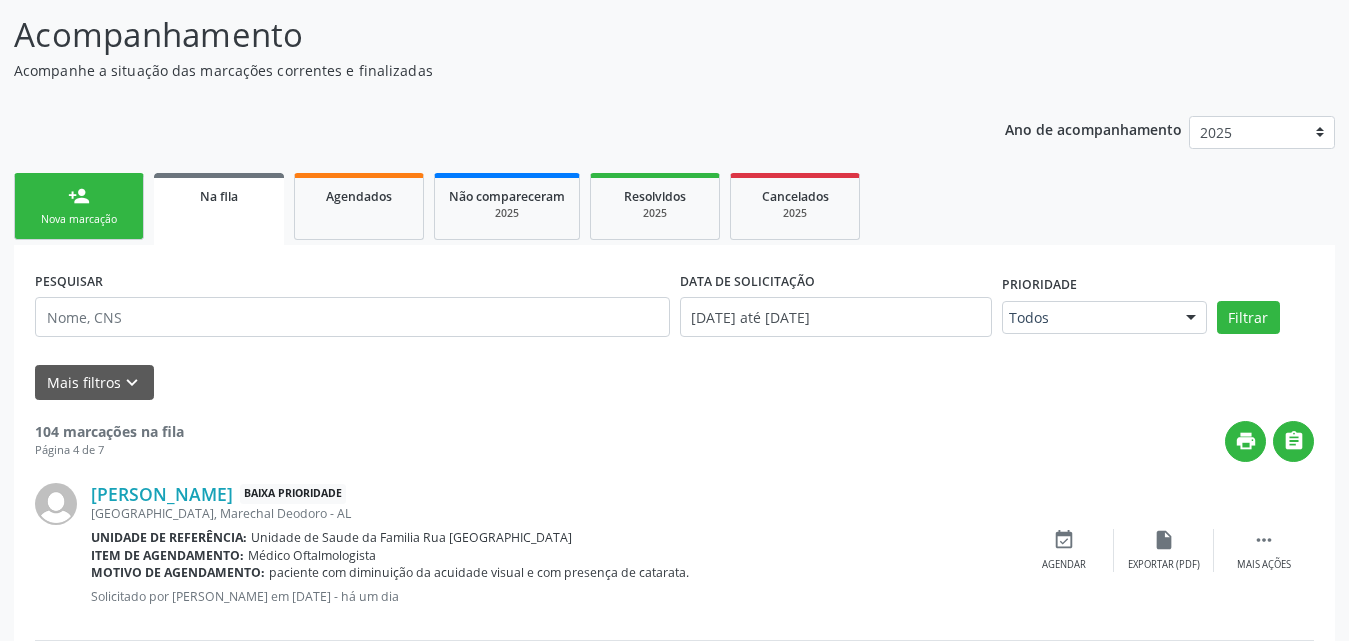 click on "person_add
Nova marcação" at bounding box center (79, 206) 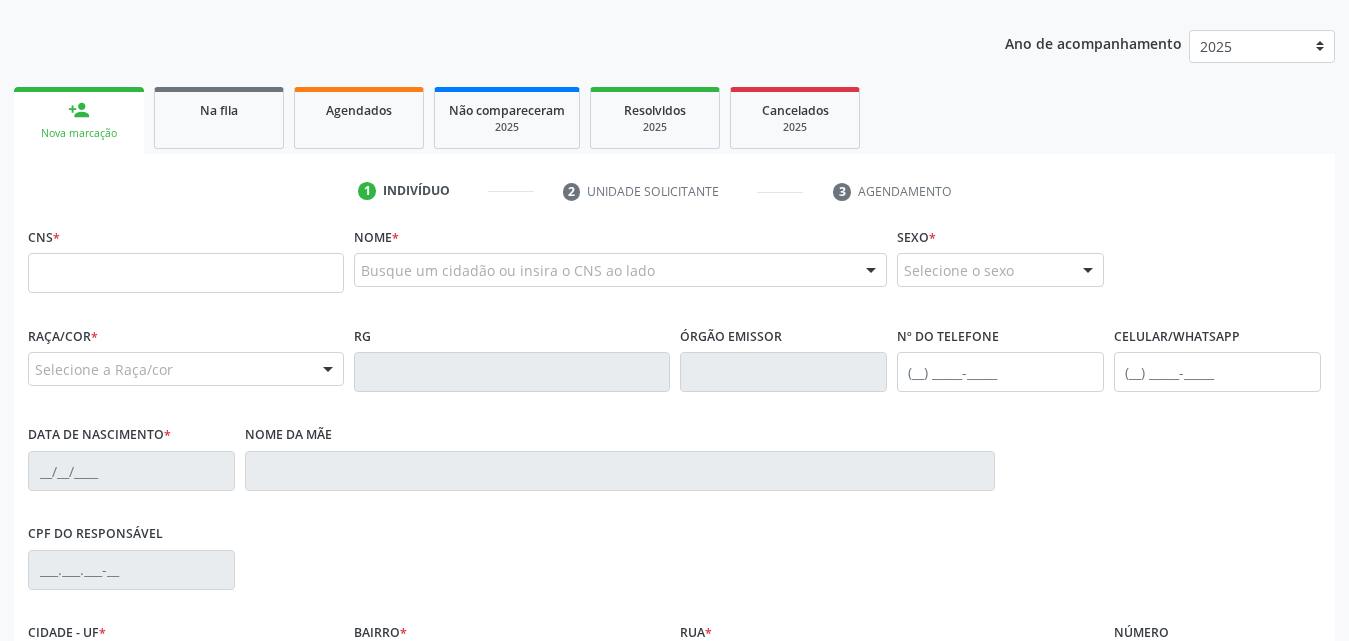 scroll, scrollTop: 354, scrollLeft: 0, axis: vertical 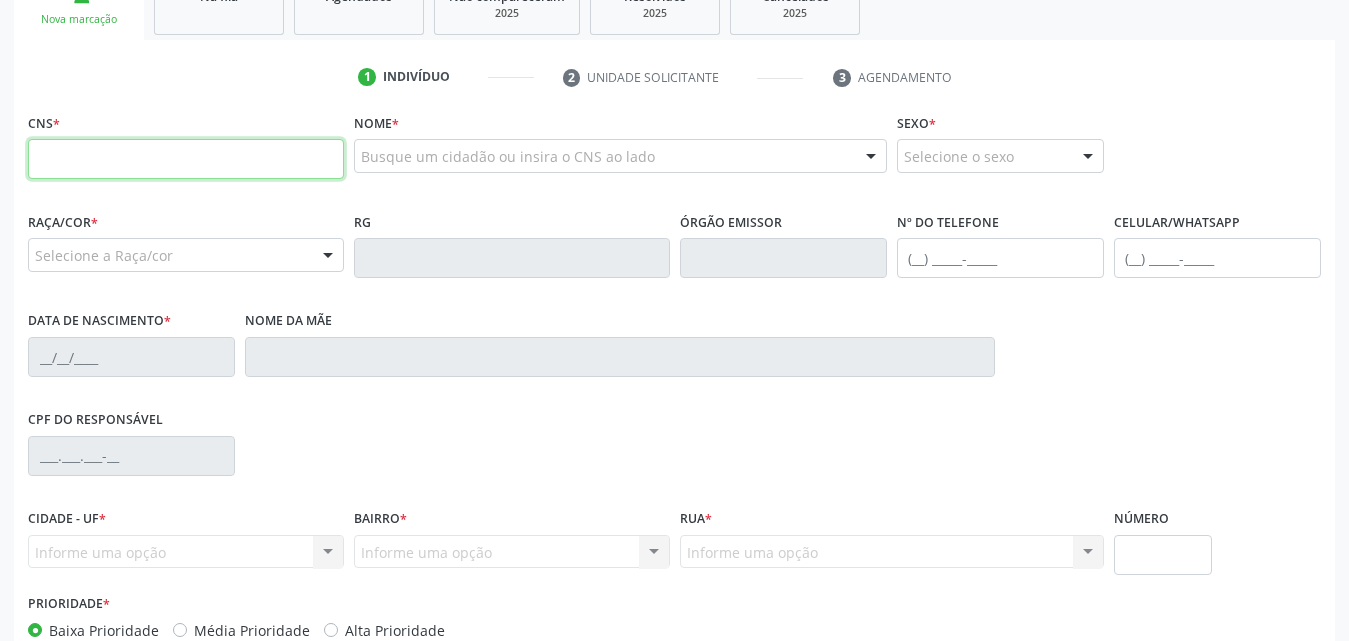 drag, startPoint x: 165, startPoint y: 162, endPoint x: 654, endPoint y: 199, distance: 490.3978 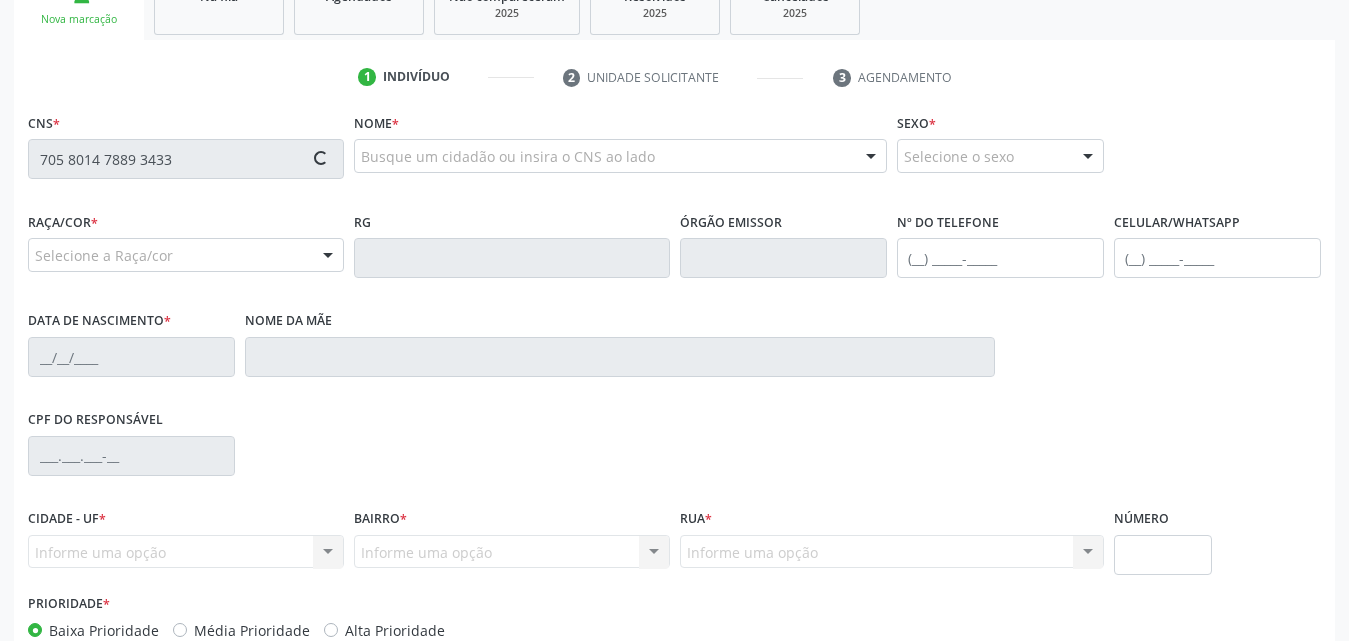 type on "705 8014 7889 3433" 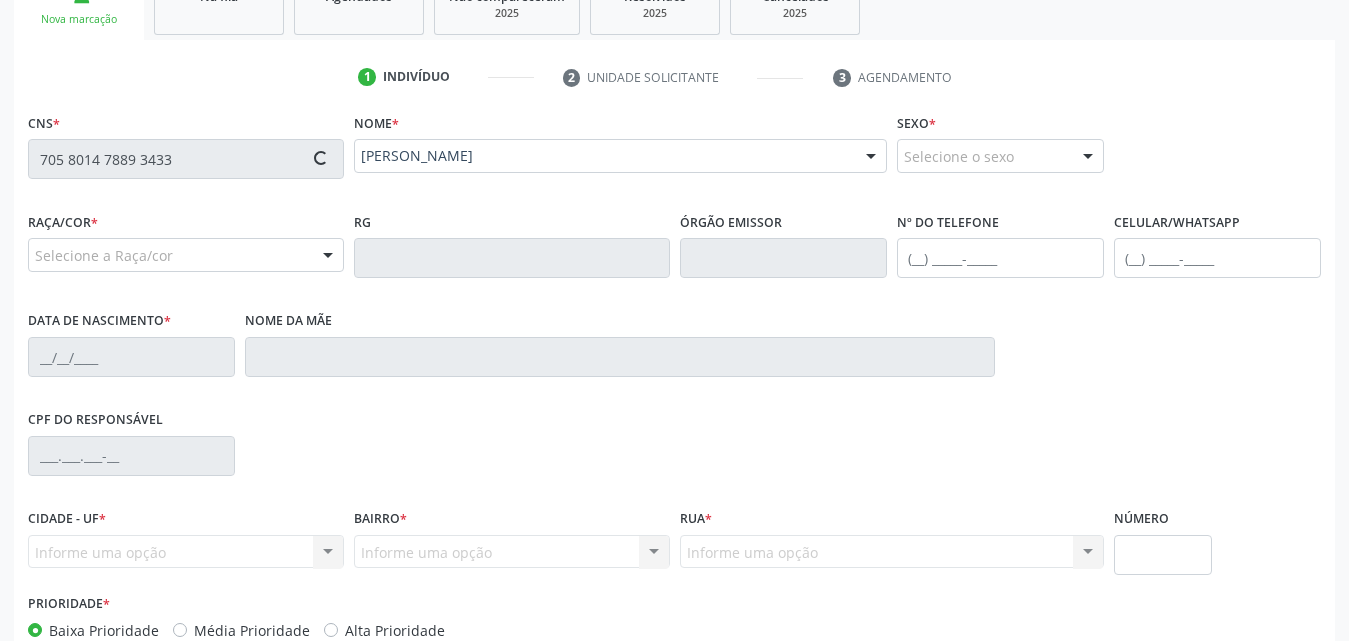 type on "(82) 99406-2743" 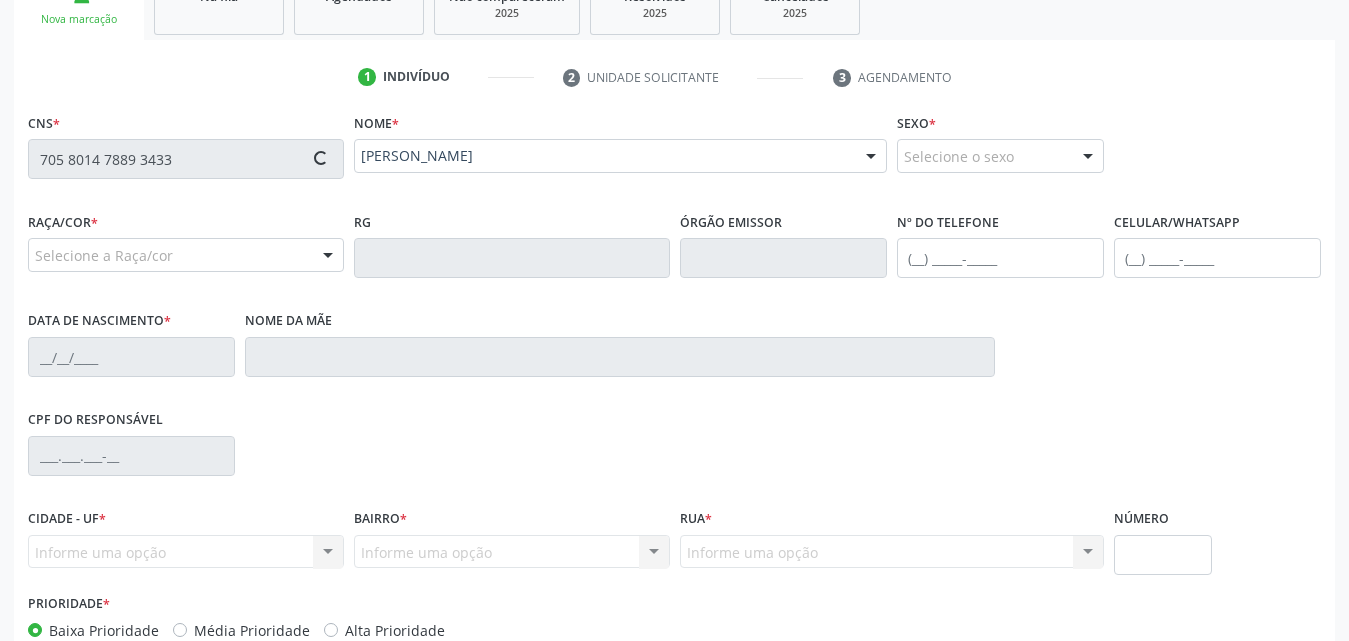 type on "18/11/2021" 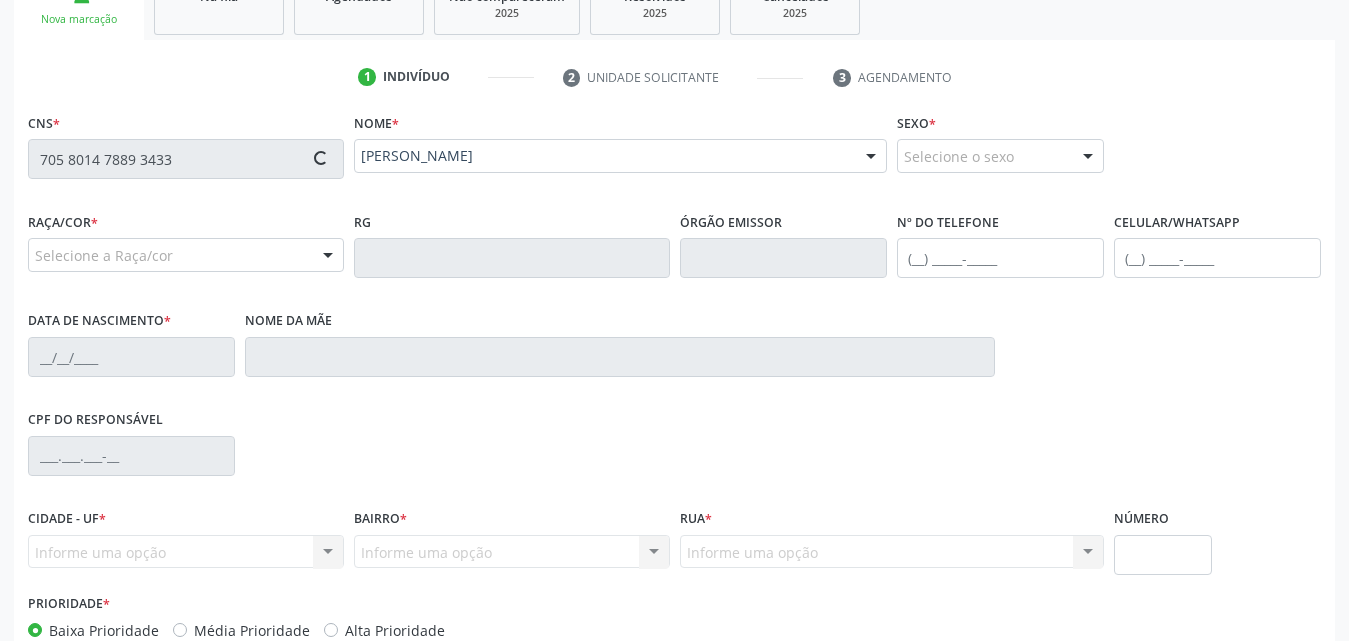 type on "S/N" 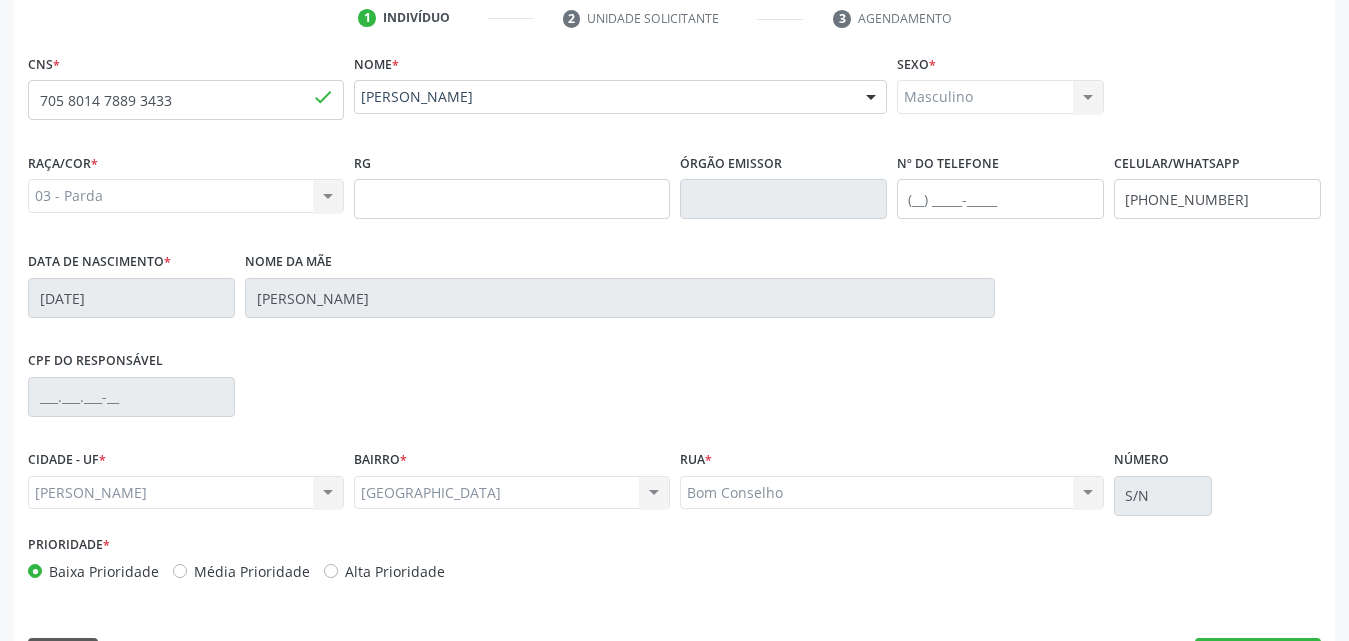 scroll, scrollTop: 471, scrollLeft: 0, axis: vertical 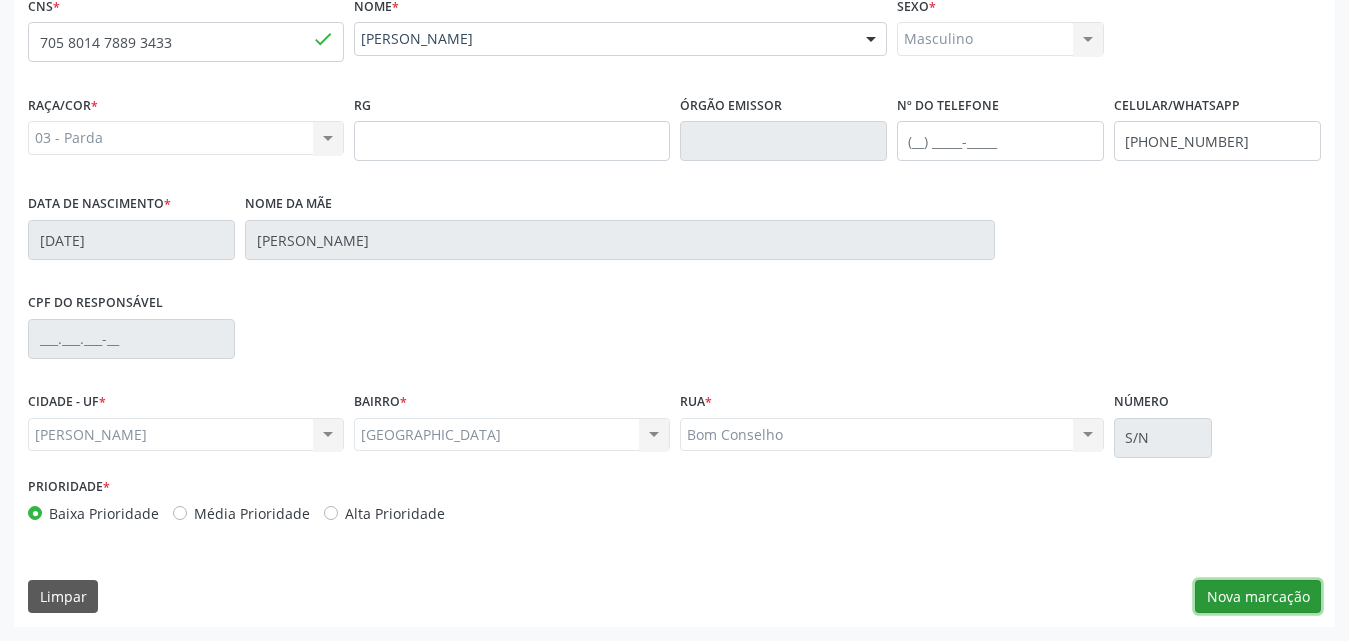 click on "Nova marcação" at bounding box center [1258, 597] 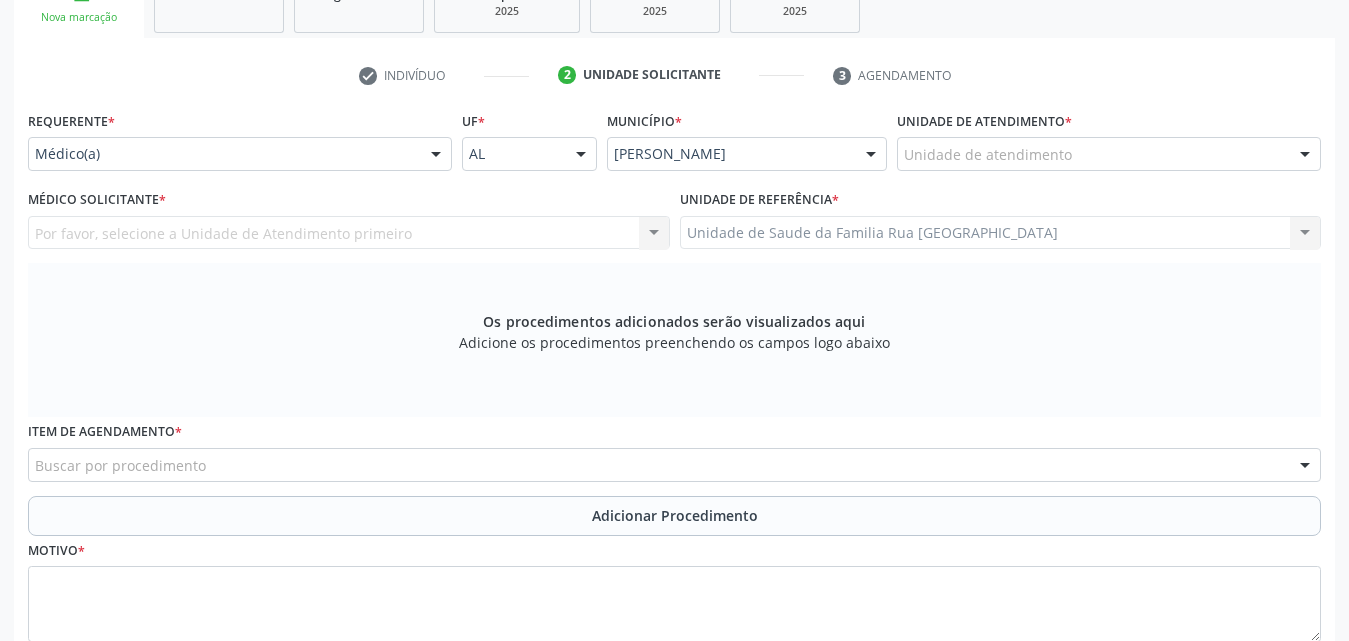 scroll, scrollTop: 171, scrollLeft: 0, axis: vertical 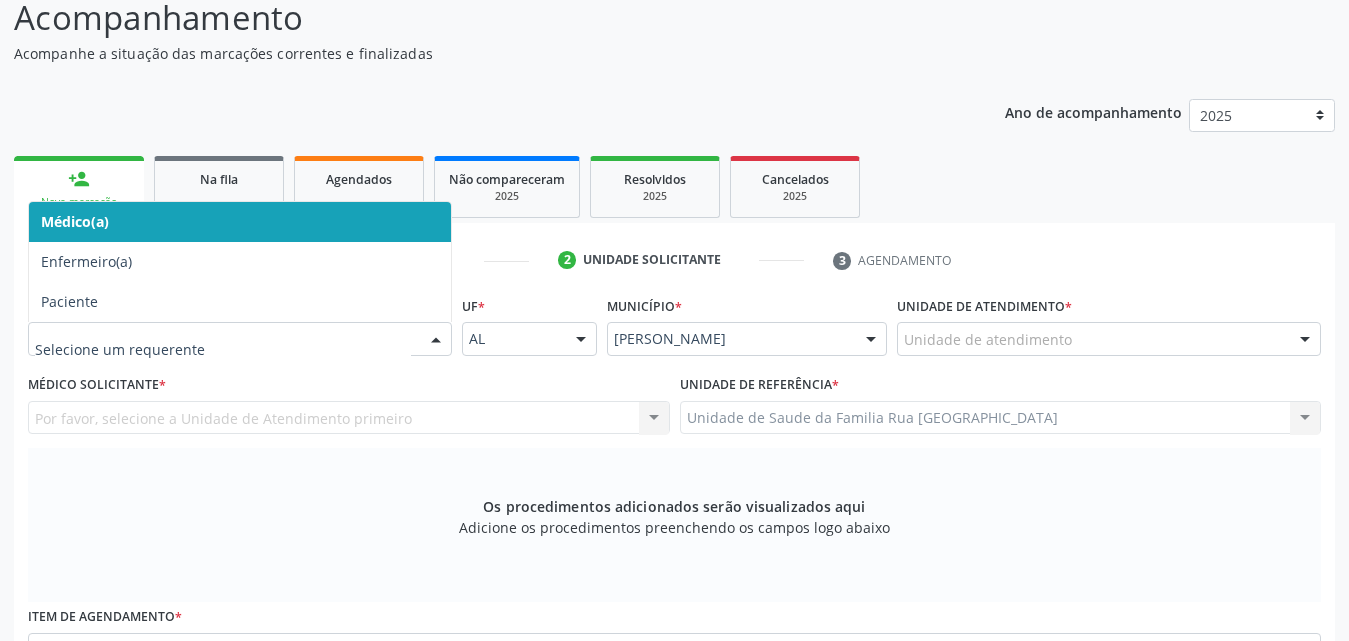 click at bounding box center (436, 340) 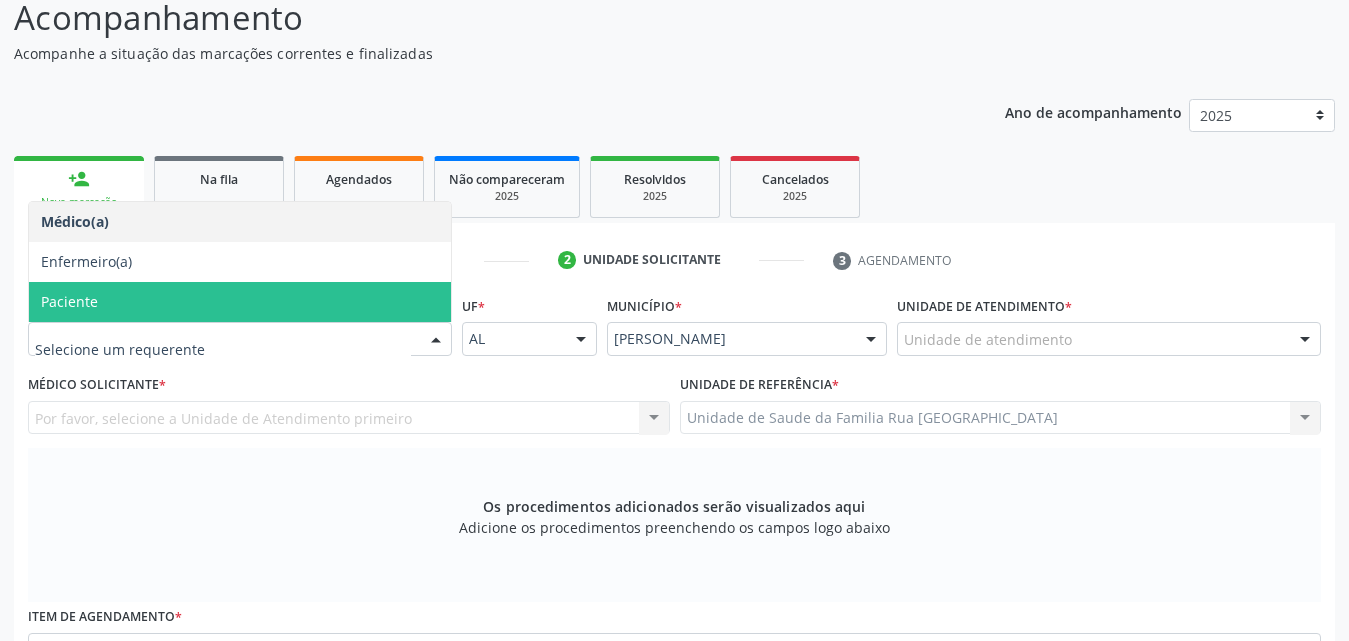 click on "Paciente" at bounding box center (240, 302) 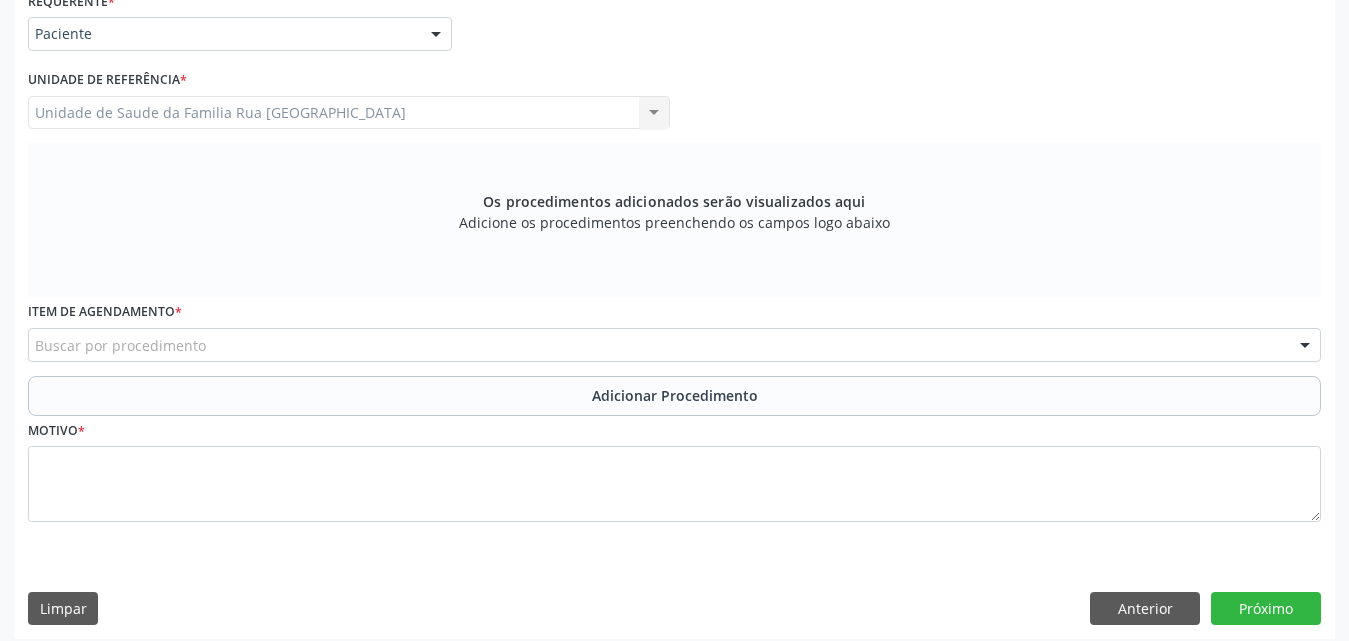 scroll, scrollTop: 488, scrollLeft: 0, axis: vertical 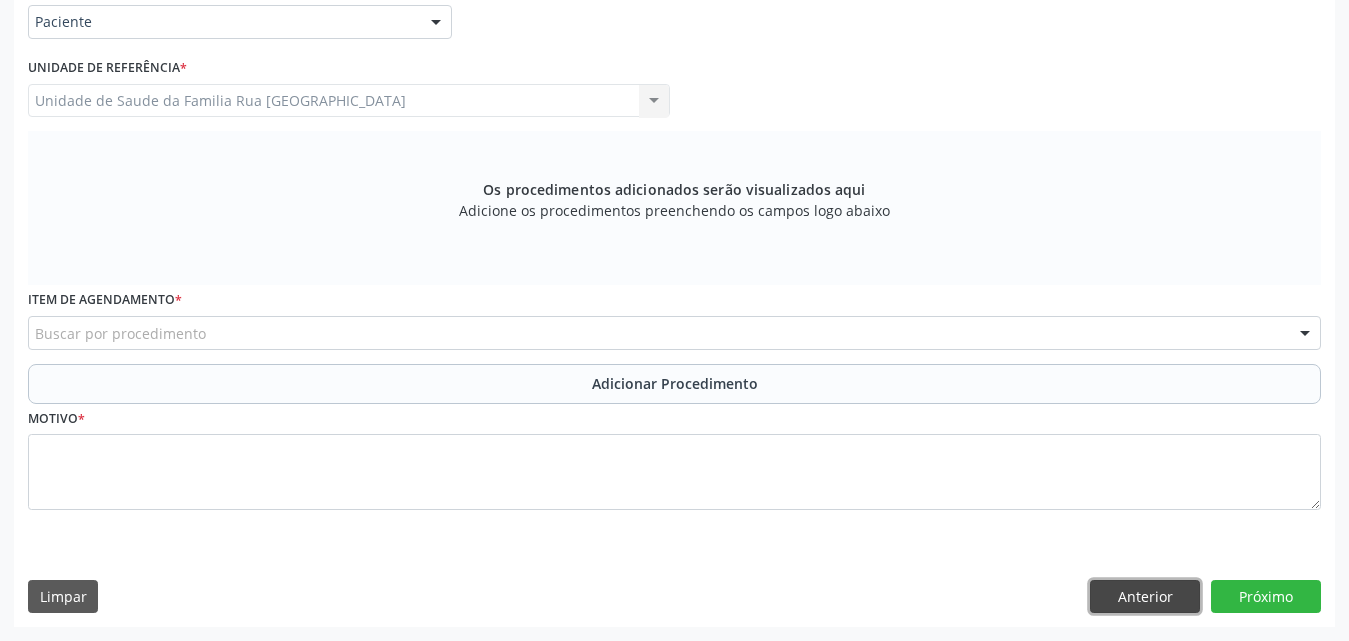 click on "Anterior" at bounding box center (1145, 597) 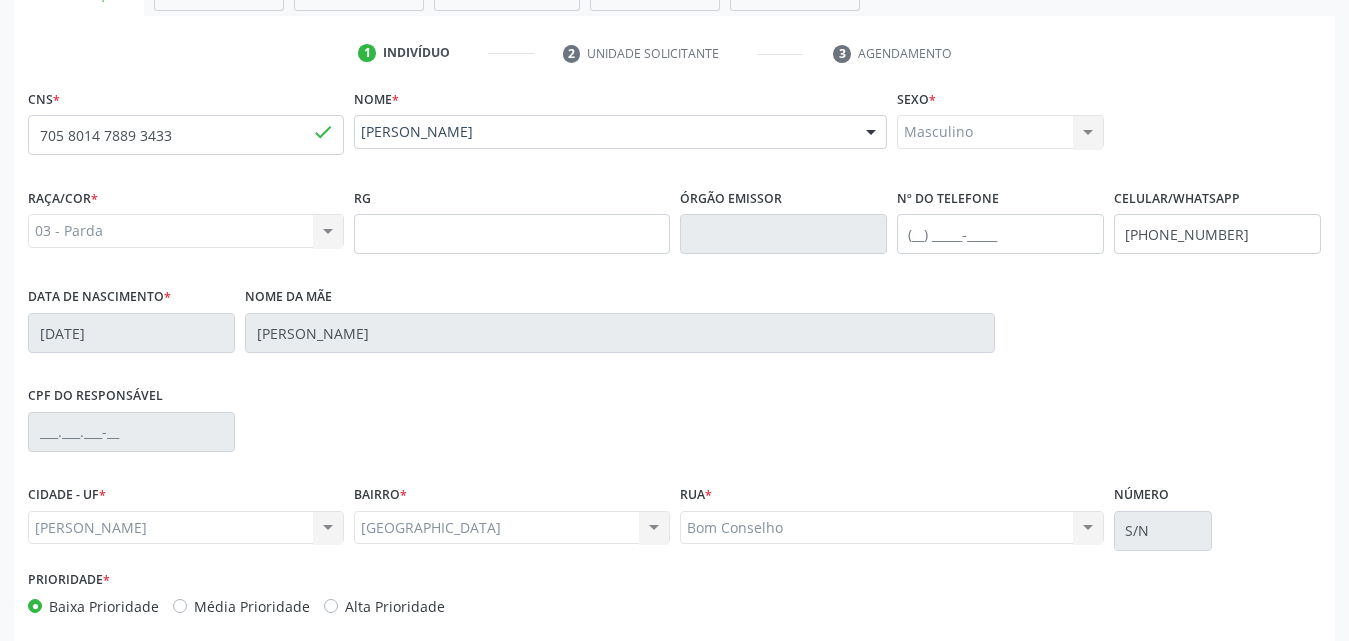 scroll, scrollTop: 471, scrollLeft: 0, axis: vertical 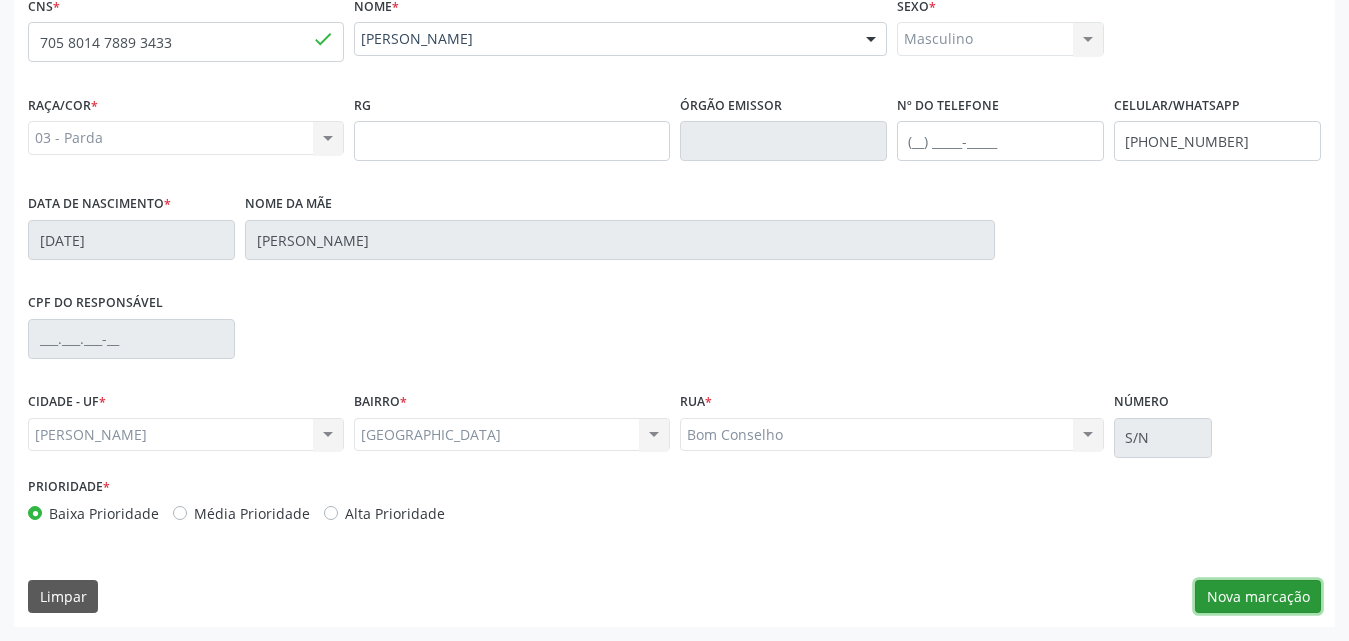 click on "Nova marcação" at bounding box center [1258, 597] 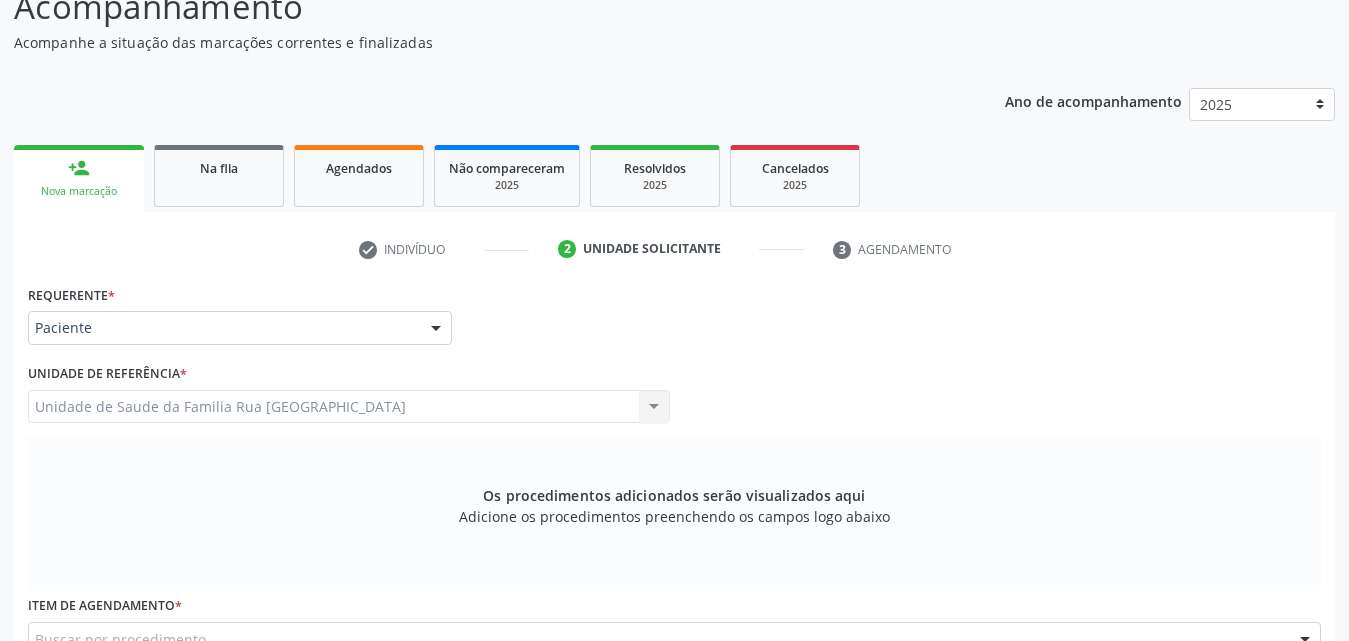 scroll, scrollTop: 171, scrollLeft: 0, axis: vertical 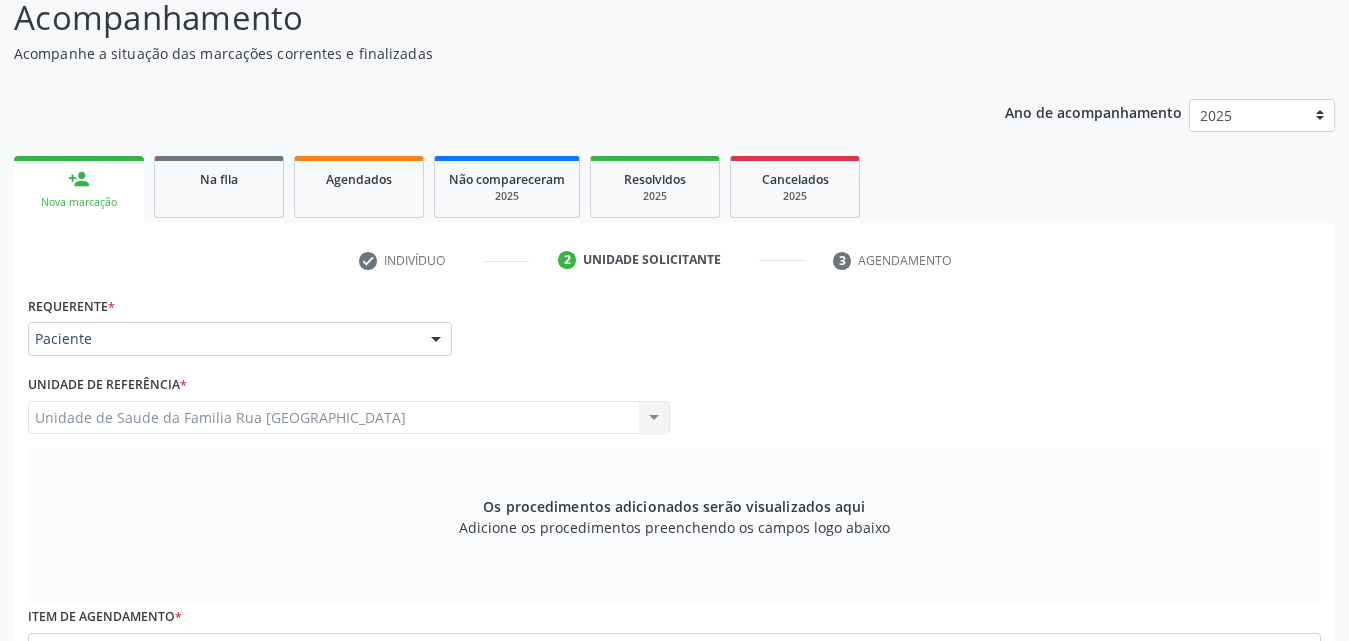 click at bounding box center (436, 340) 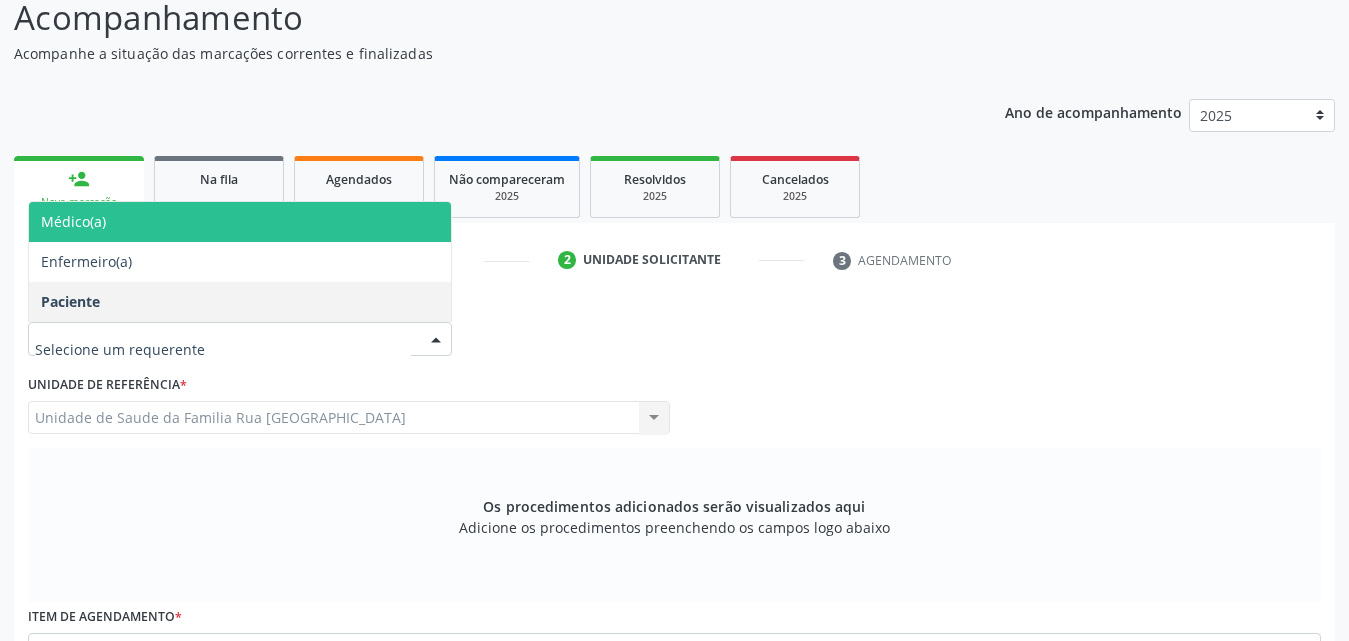 click on "Médico(a)" at bounding box center (240, 222) 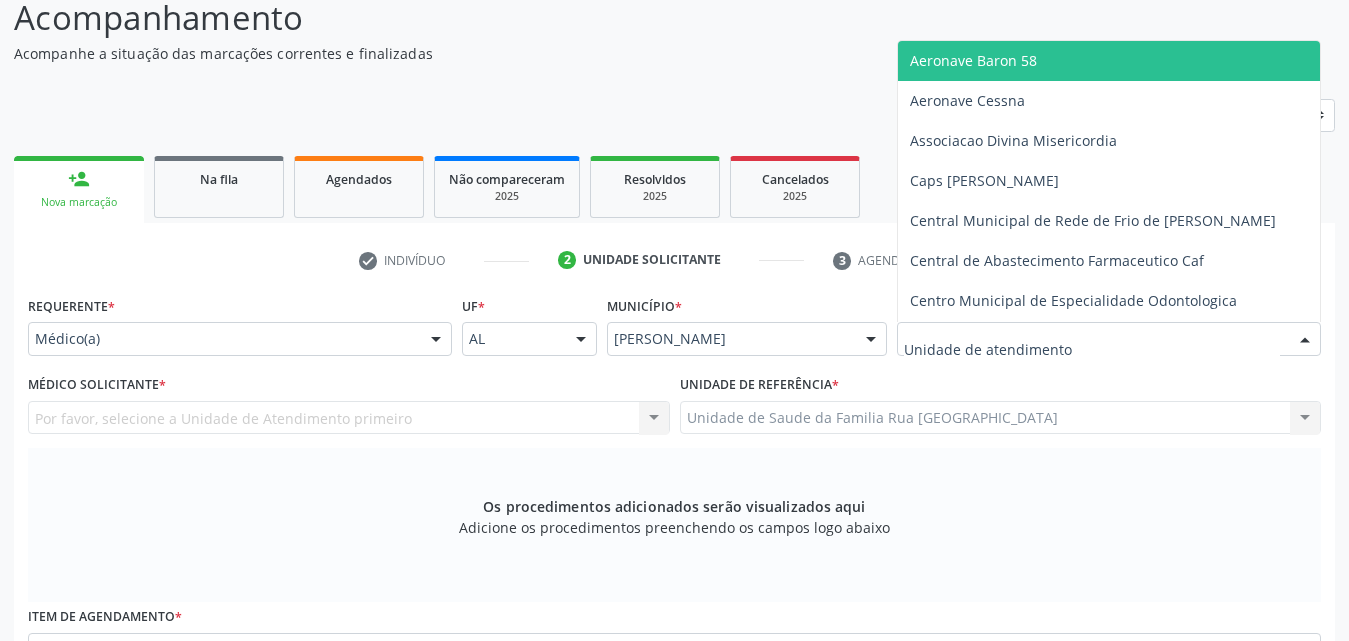 drag, startPoint x: 1202, startPoint y: 338, endPoint x: 1196, endPoint y: 326, distance: 13.416408 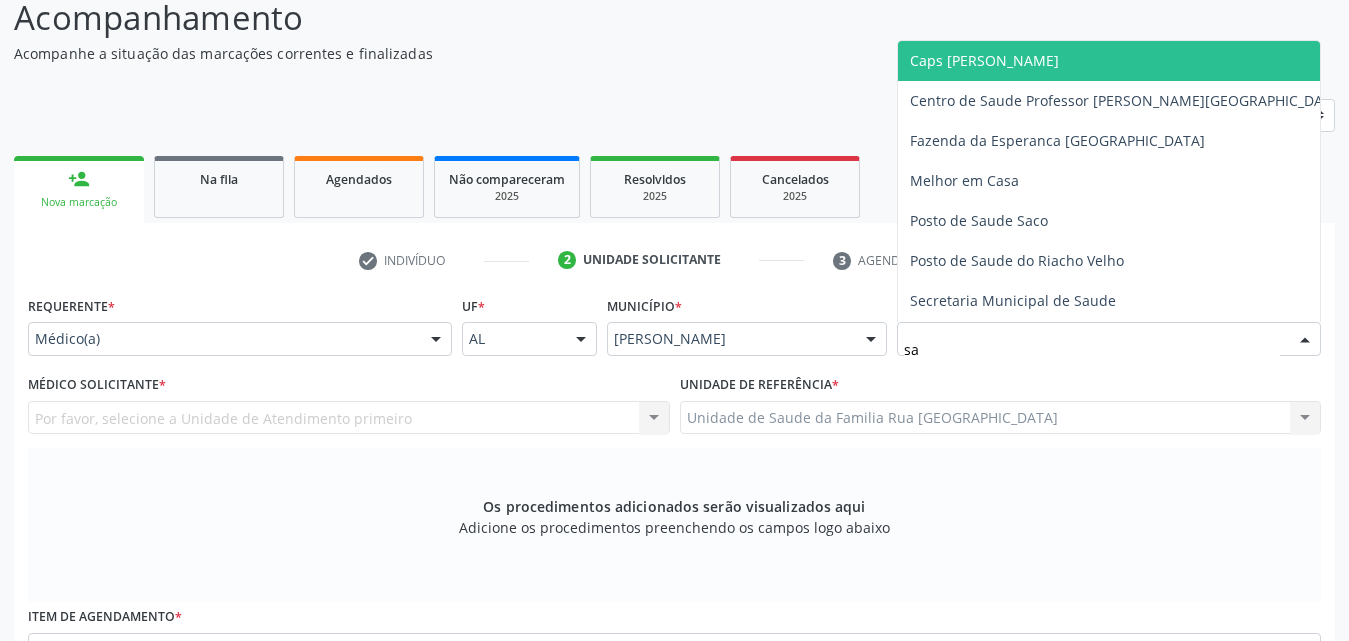 type on "s" 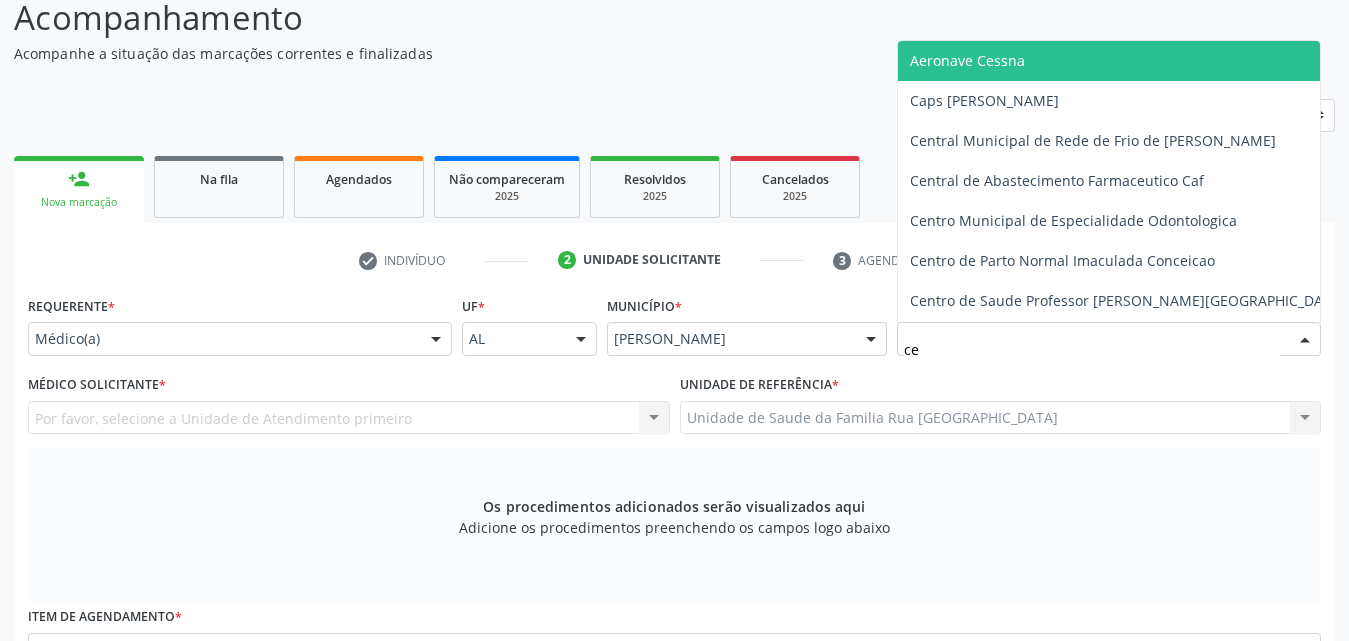 type on "cer" 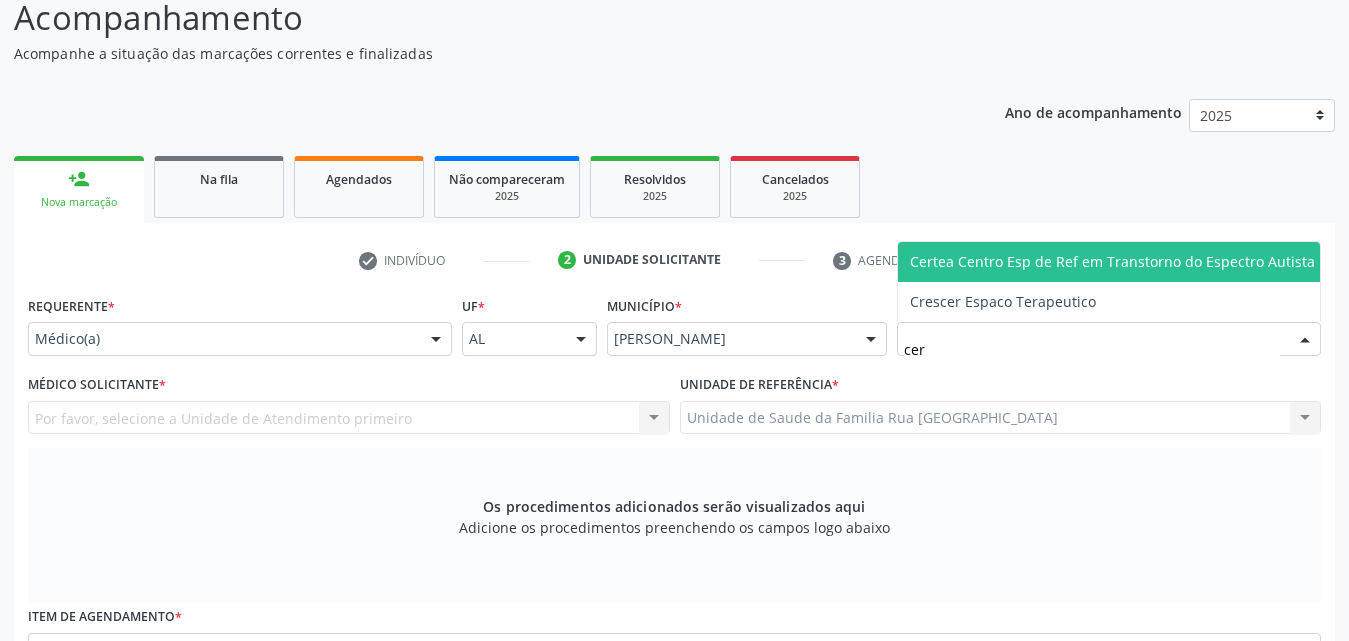 click on "Certea Centro Esp de Ref em Transtorno do Espectro Autista" at bounding box center (1112, 261) 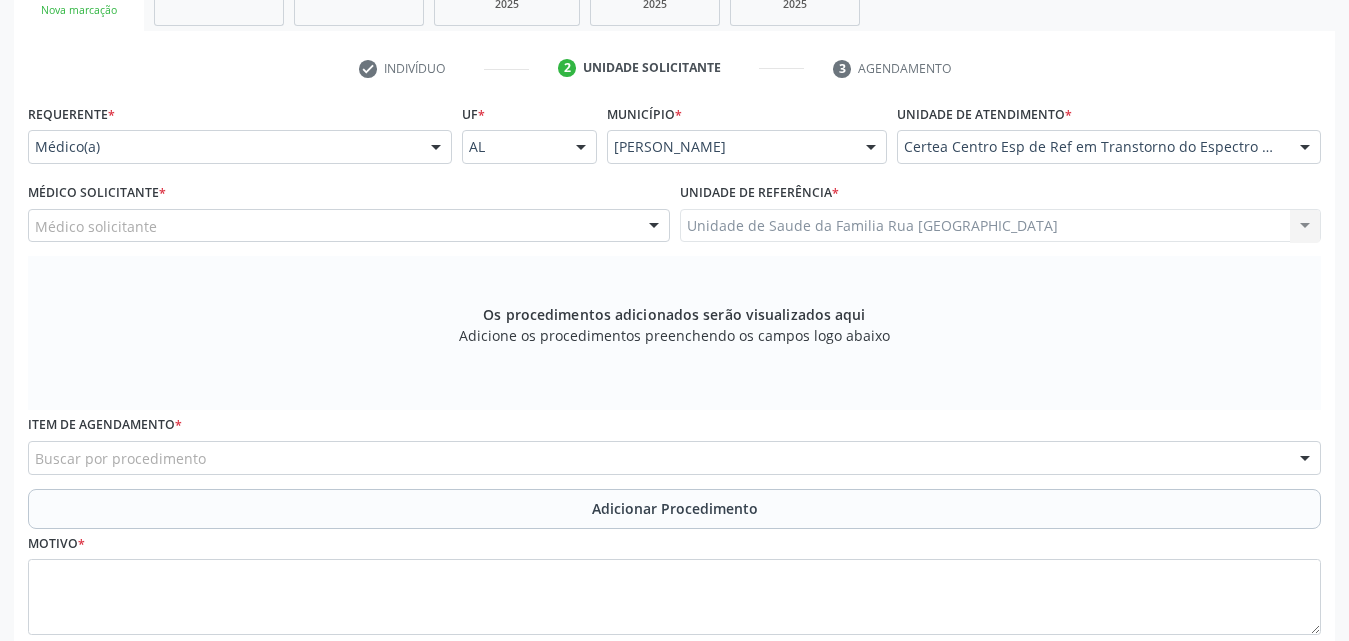 scroll, scrollTop: 371, scrollLeft: 0, axis: vertical 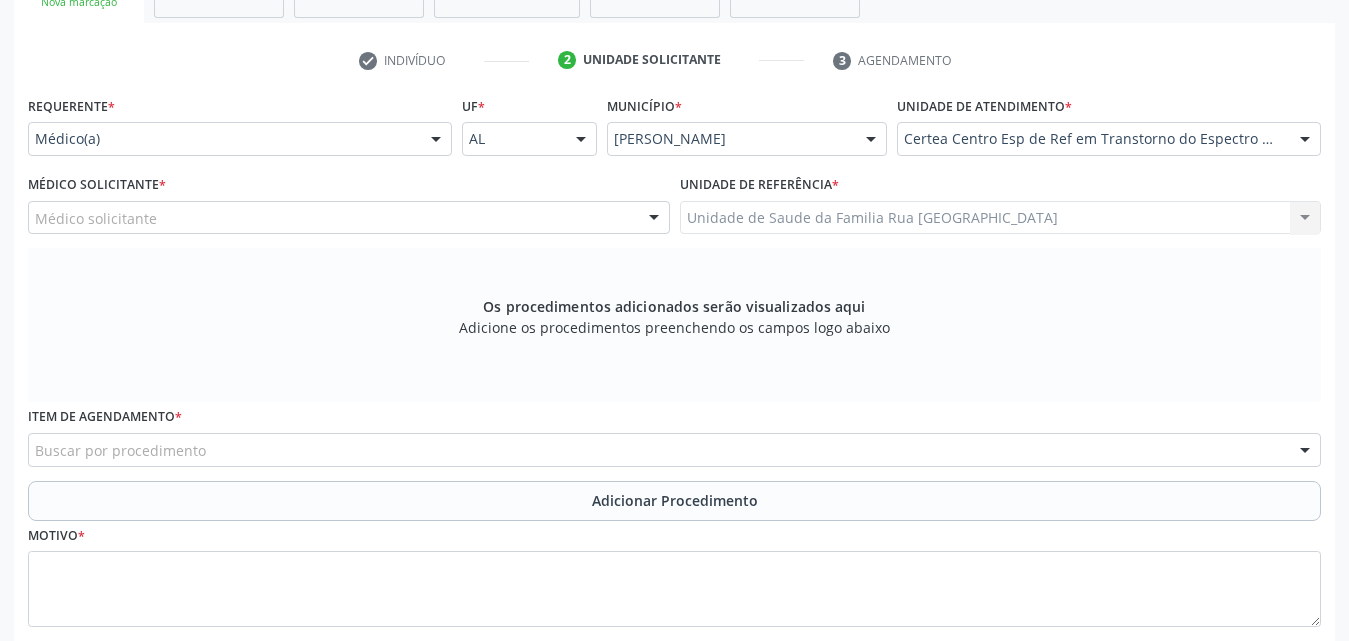 click at bounding box center (654, 219) 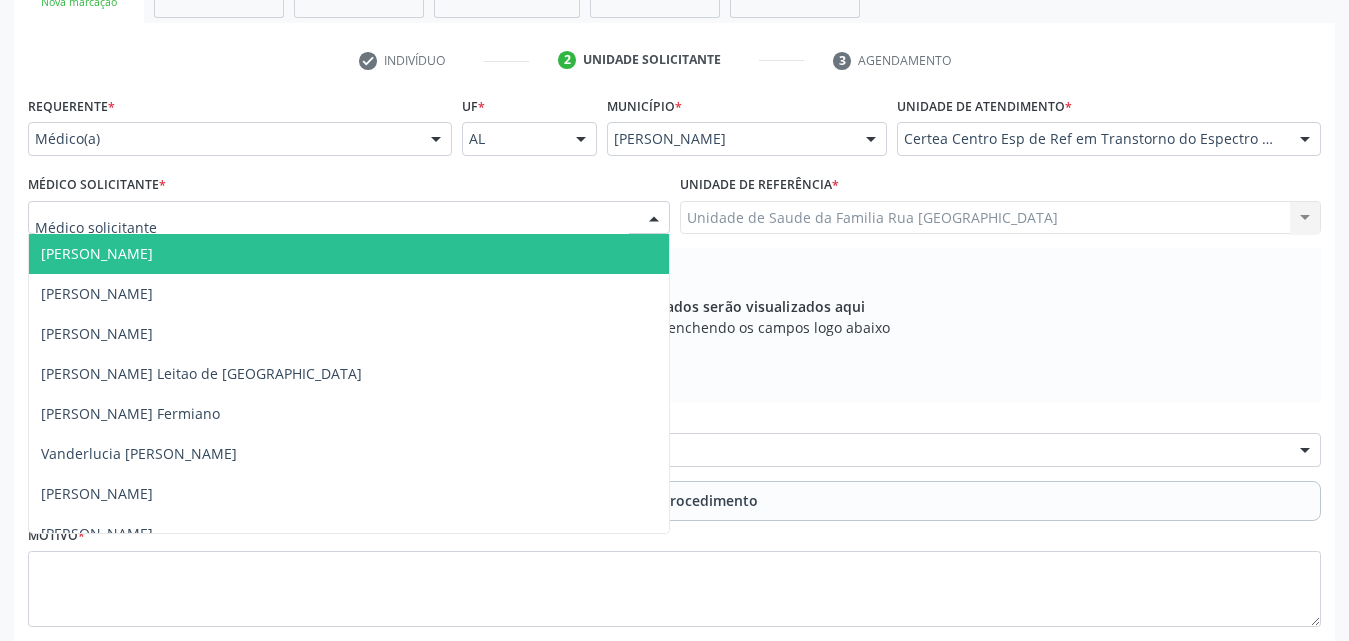 click on "Barbara Helena Bernardes Cabral" at bounding box center [349, 254] 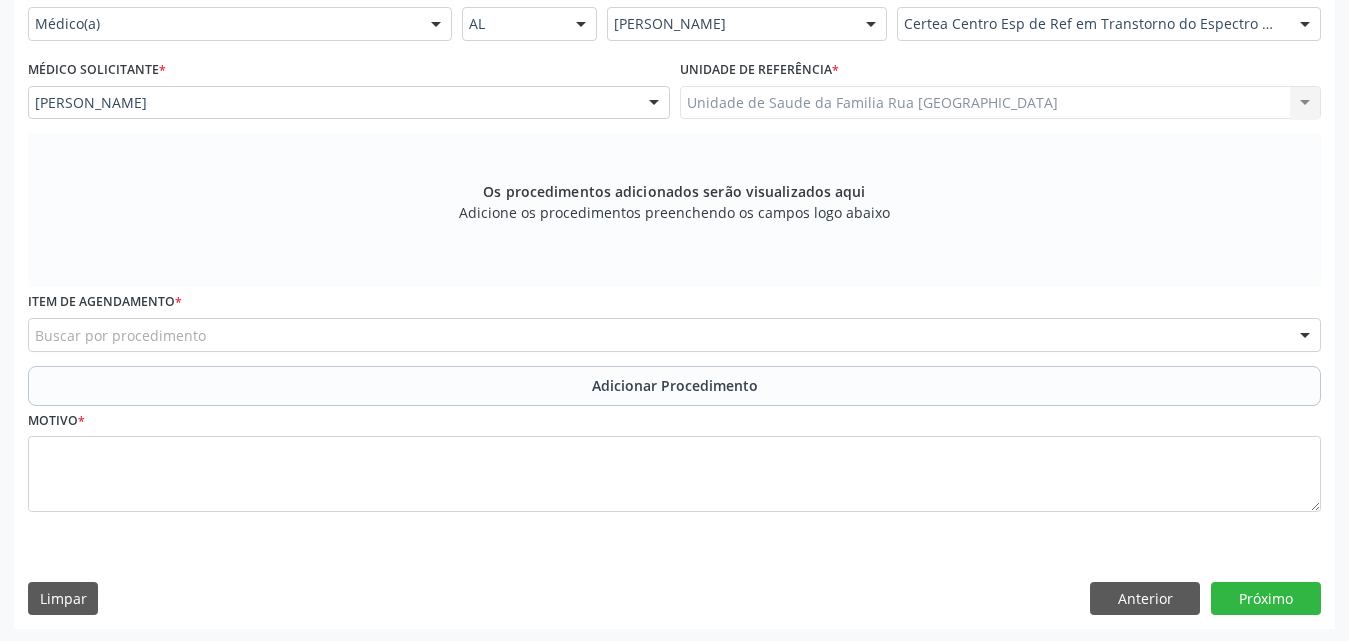 scroll, scrollTop: 488, scrollLeft: 0, axis: vertical 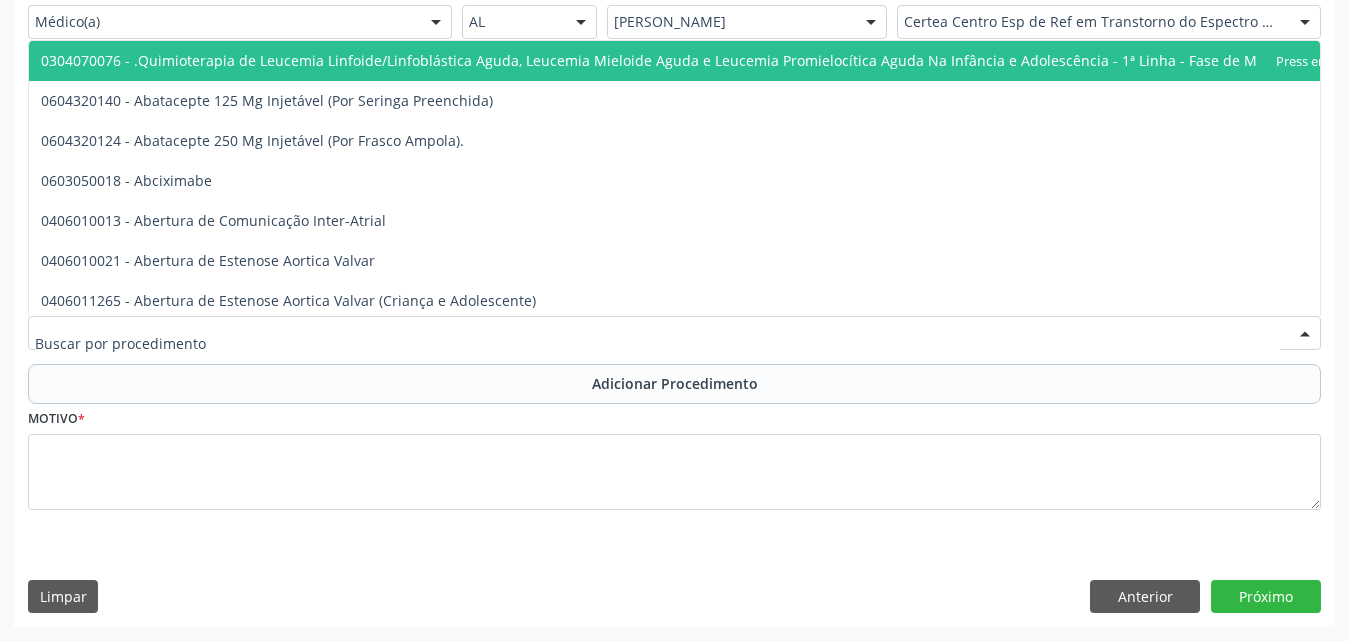 click at bounding box center [674, 333] 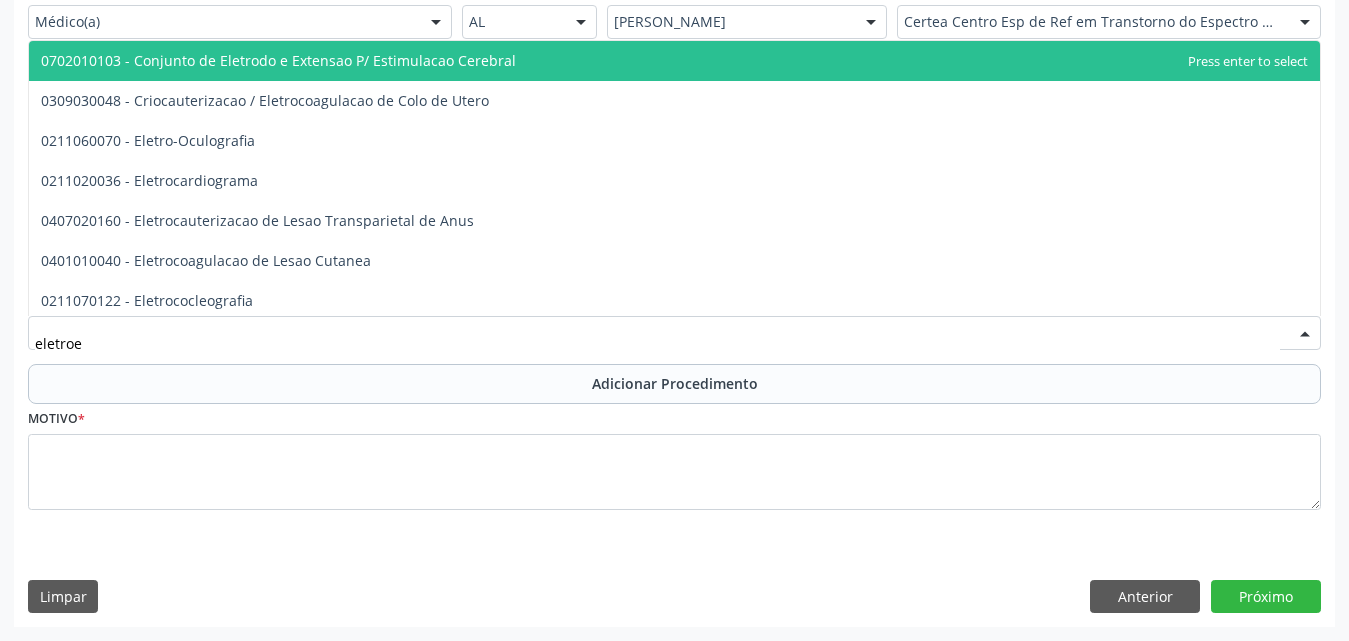 type on "eletroen" 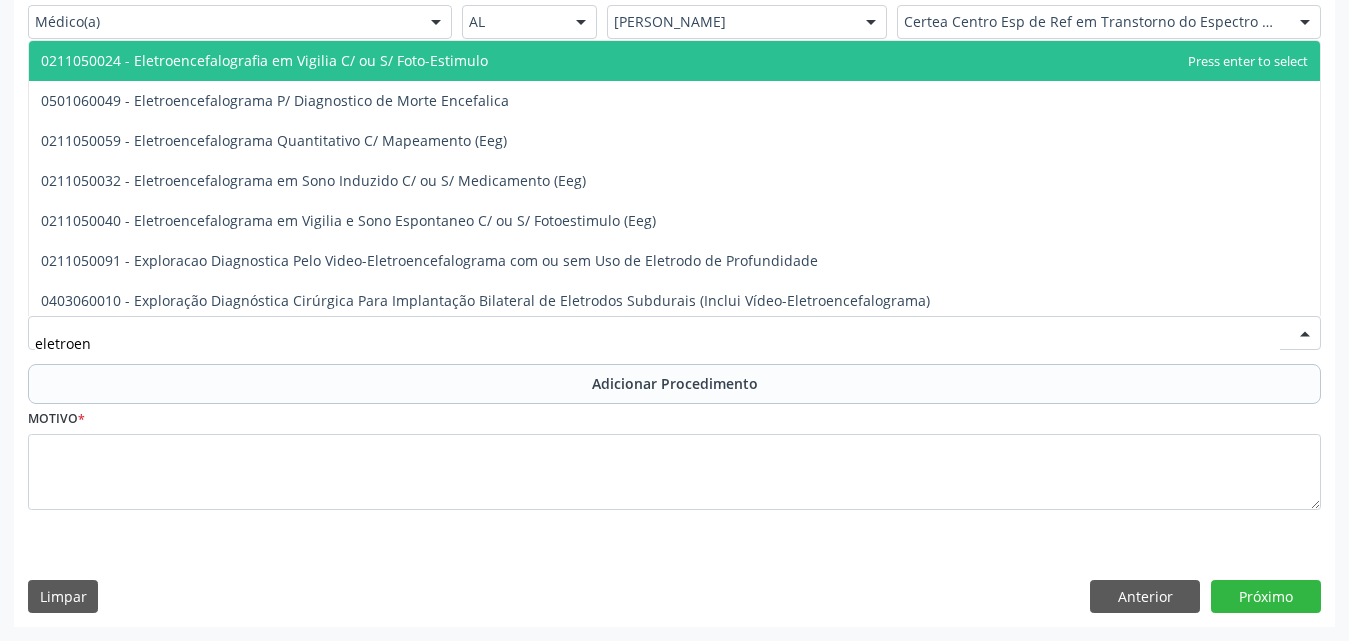 click on "0211050024 - Eletroencefalografia em Vigilia C/ ou S/ Foto-Estimulo" at bounding box center [674, 61] 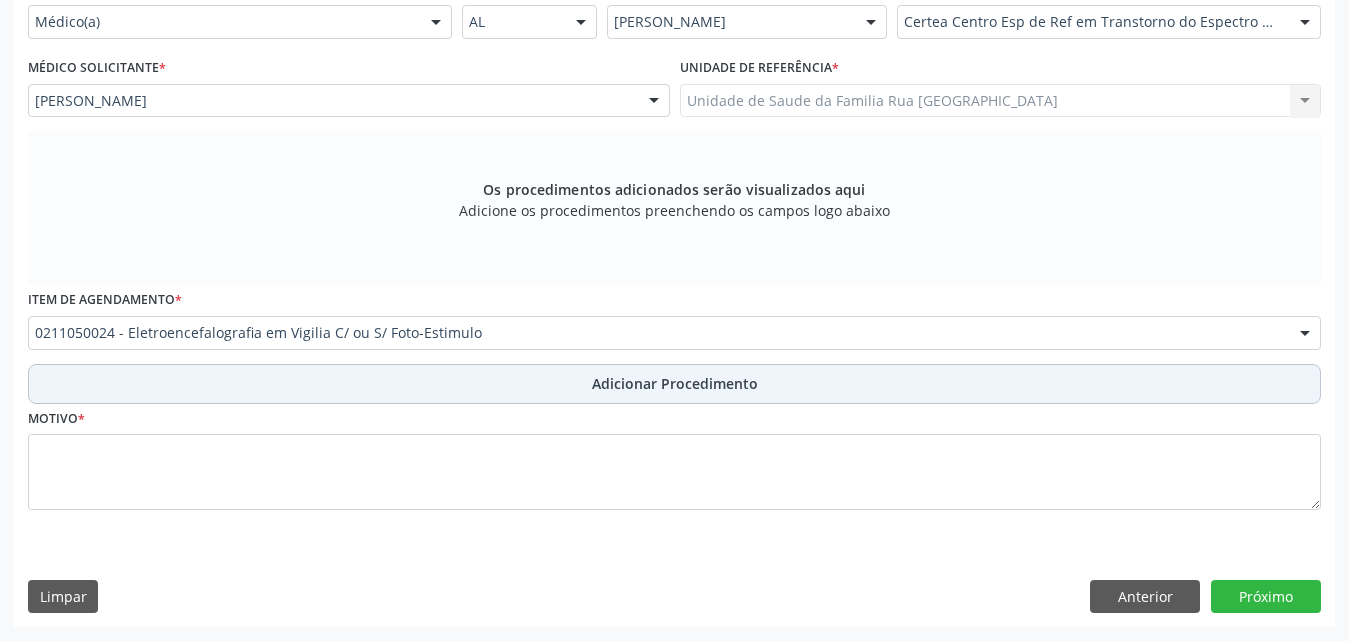 click on "Adicionar Procedimento" at bounding box center [675, 383] 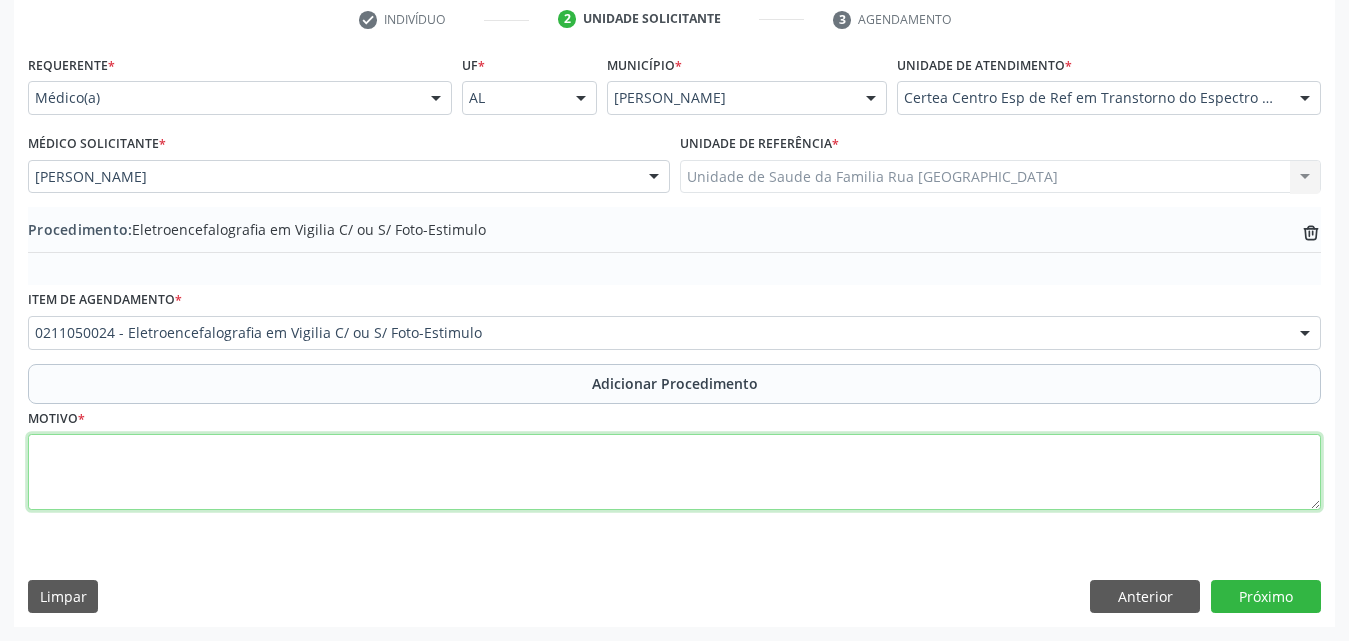 click at bounding box center [674, 472] 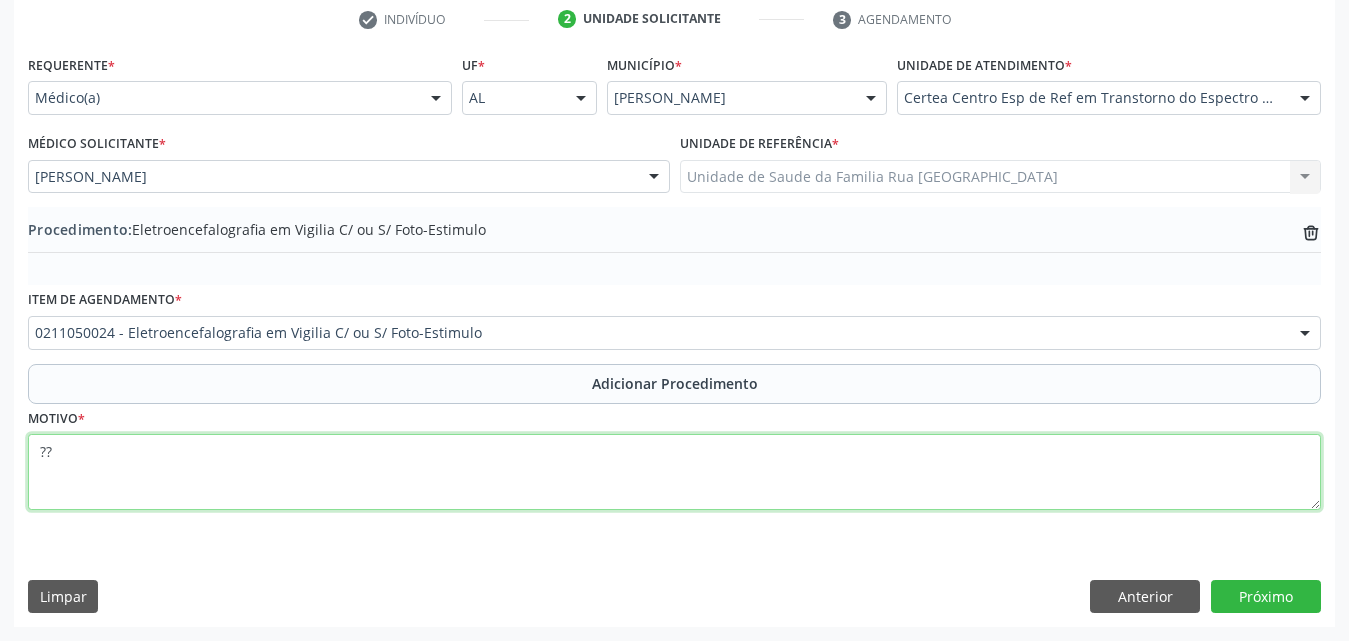 type on "?" 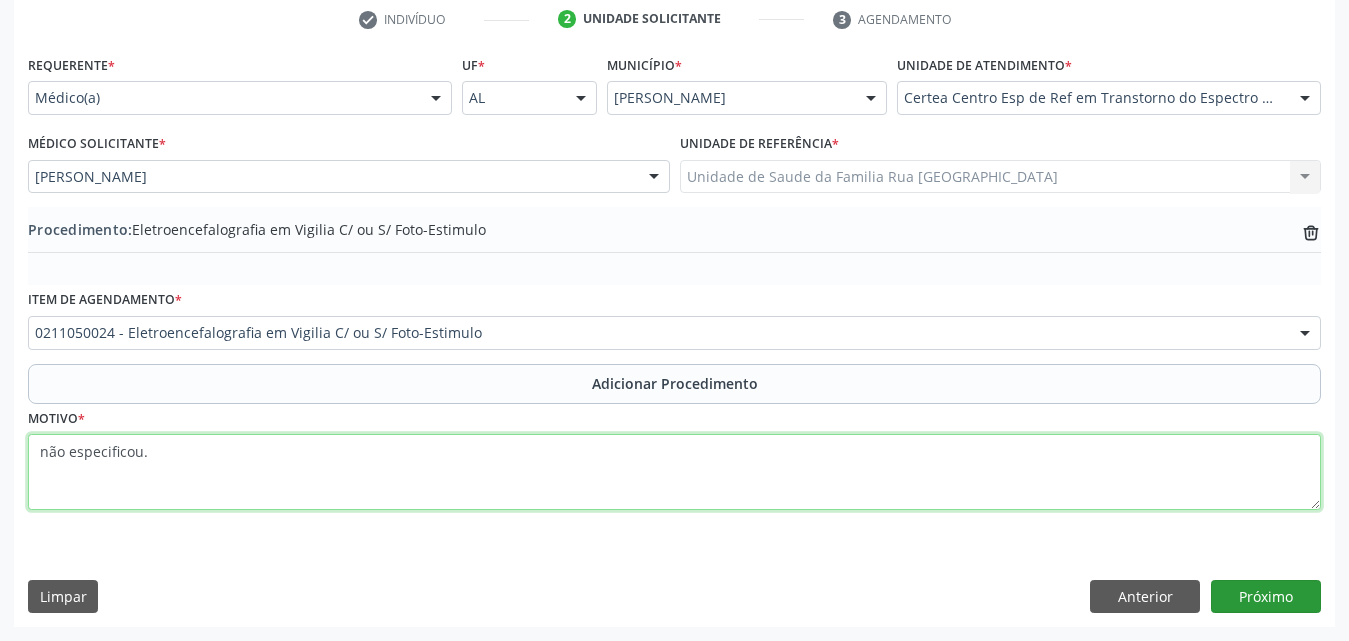 type on "não especificou." 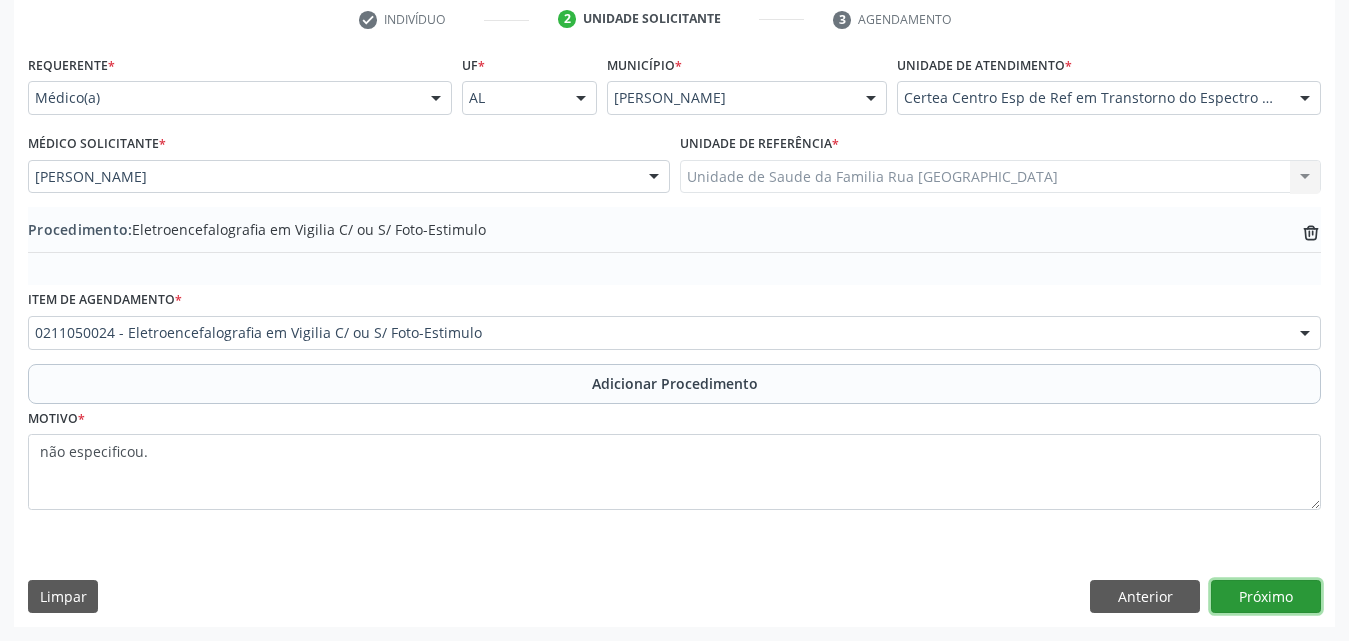 click on "Próximo" at bounding box center [1266, 597] 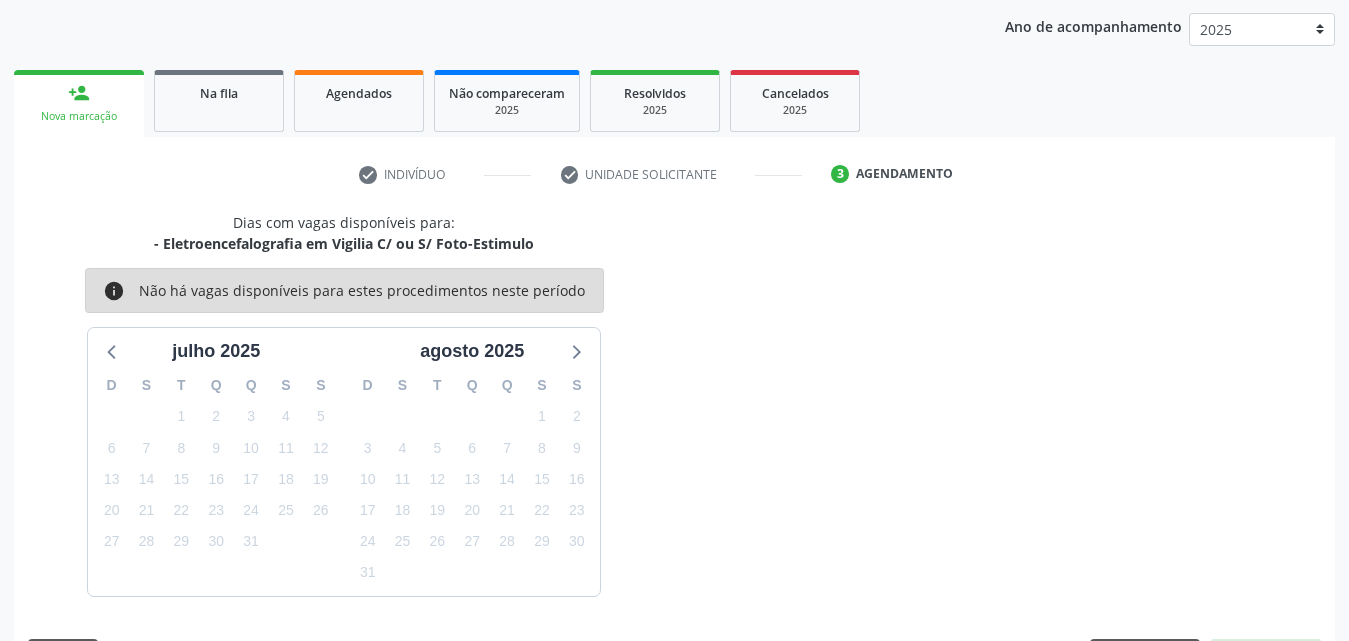 scroll, scrollTop: 316, scrollLeft: 0, axis: vertical 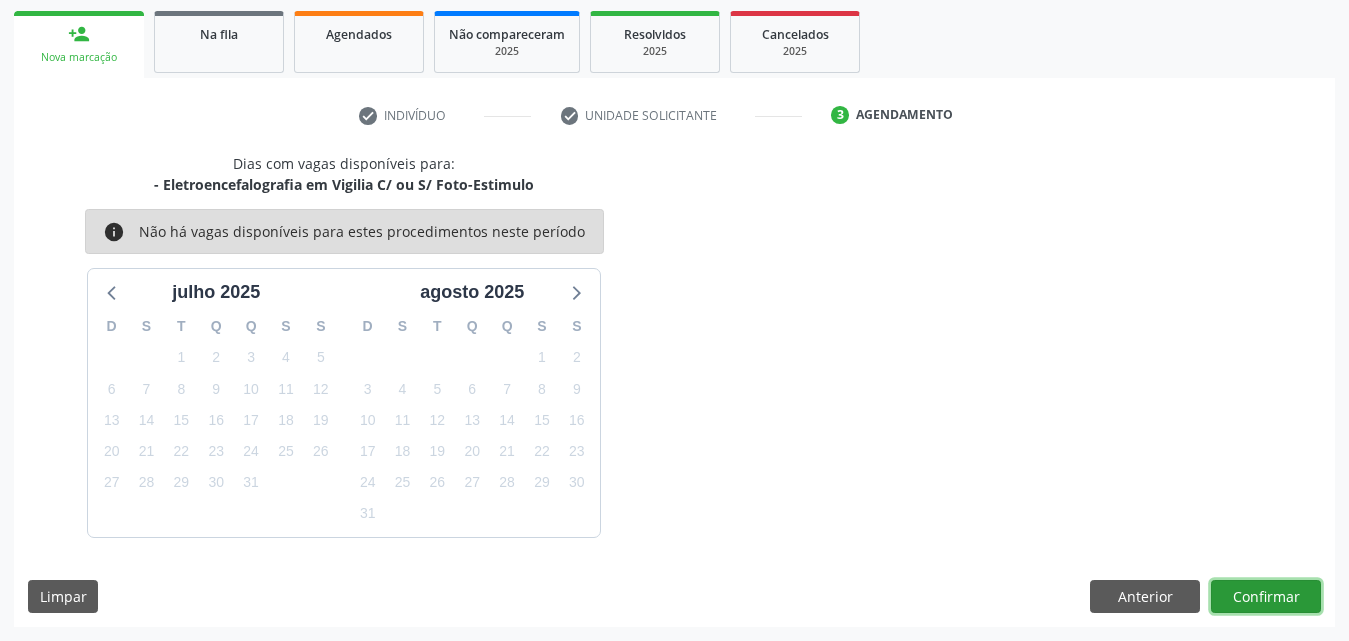 click on "Confirmar" at bounding box center [1266, 597] 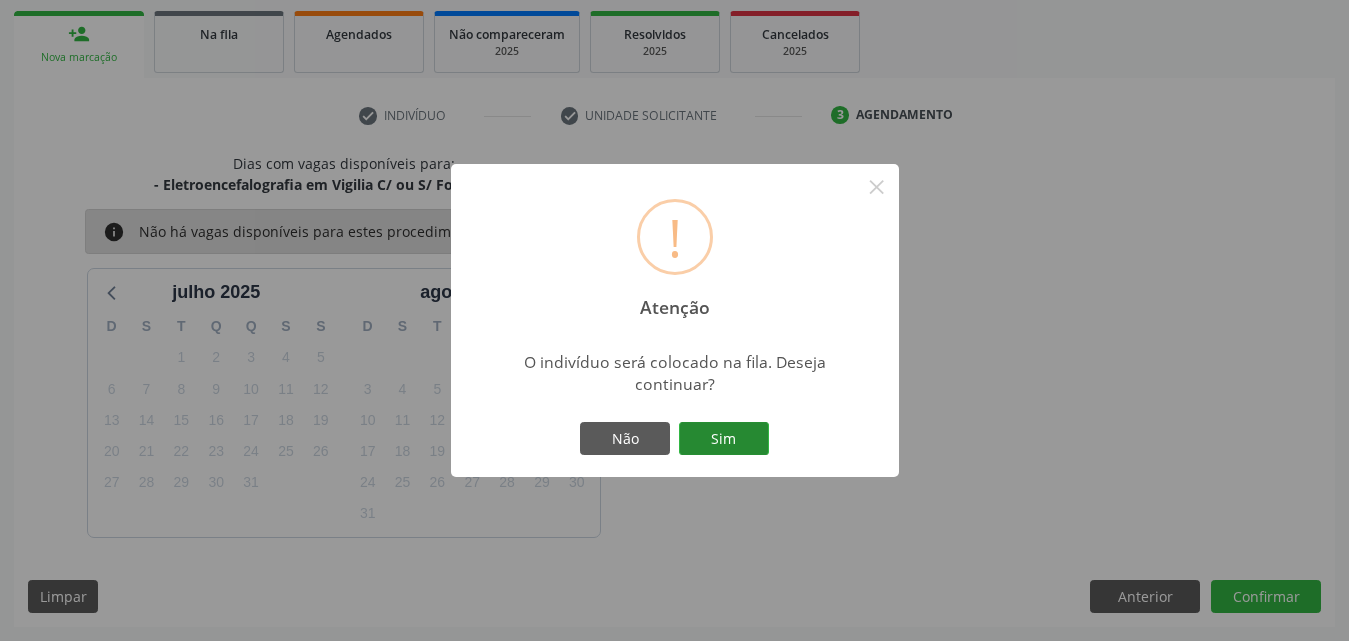 click on "Sim" at bounding box center [724, 439] 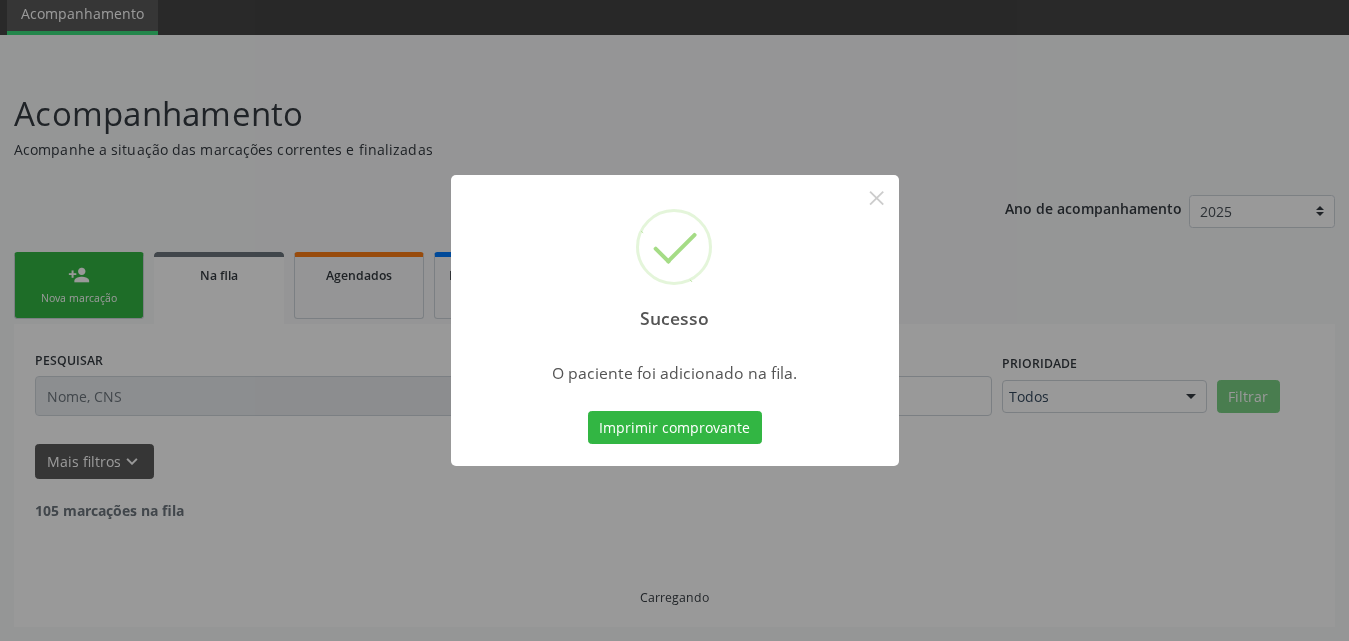 scroll, scrollTop: 54, scrollLeft: 0, axis: vertical 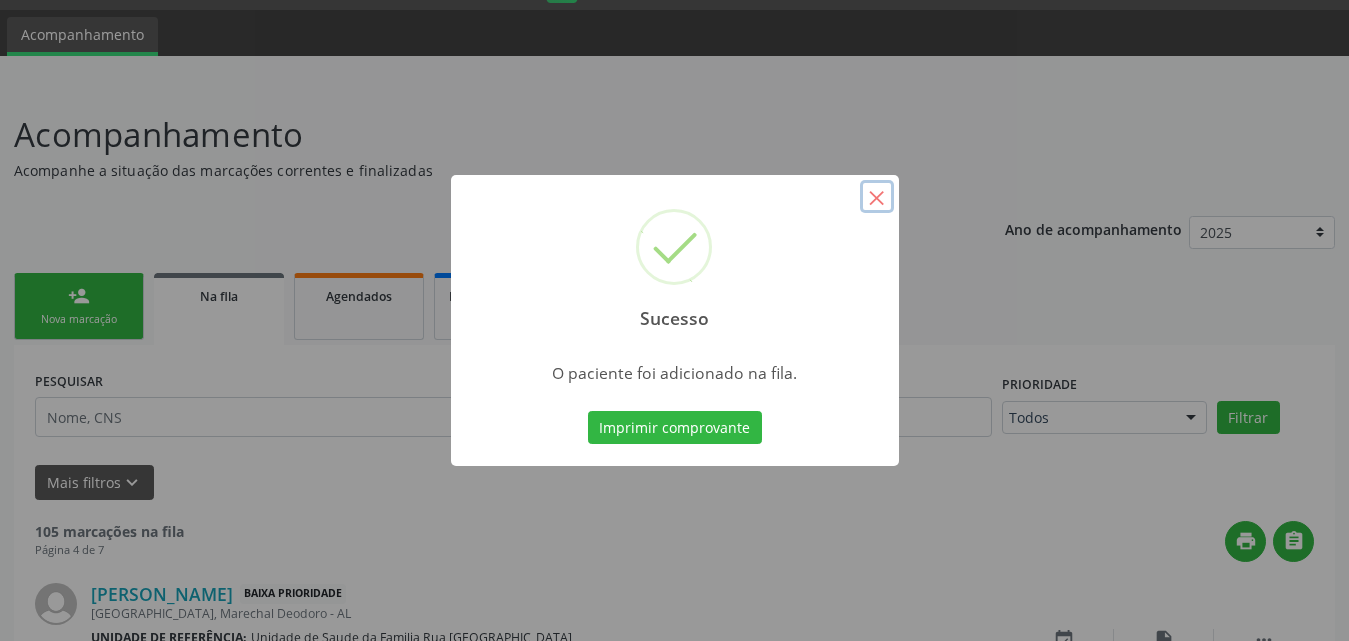 click on "×" at bounding box center (877, 197) 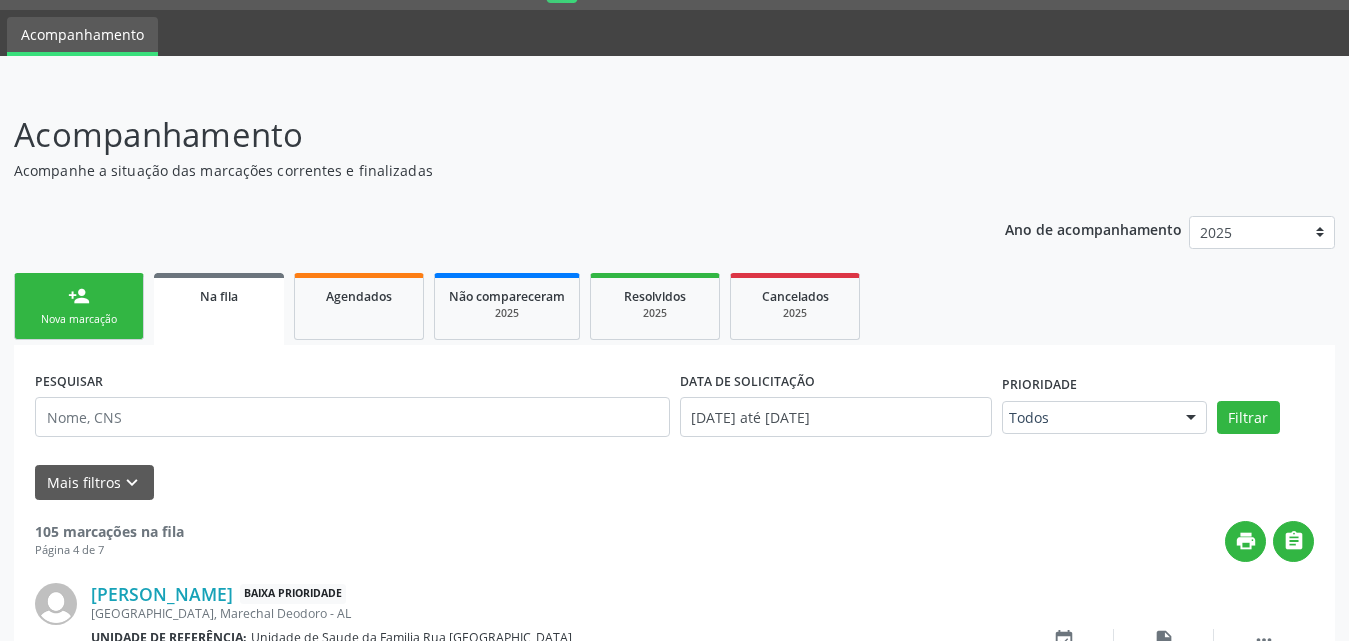 click on "Nova marcação" at bounding box center (79, 319) 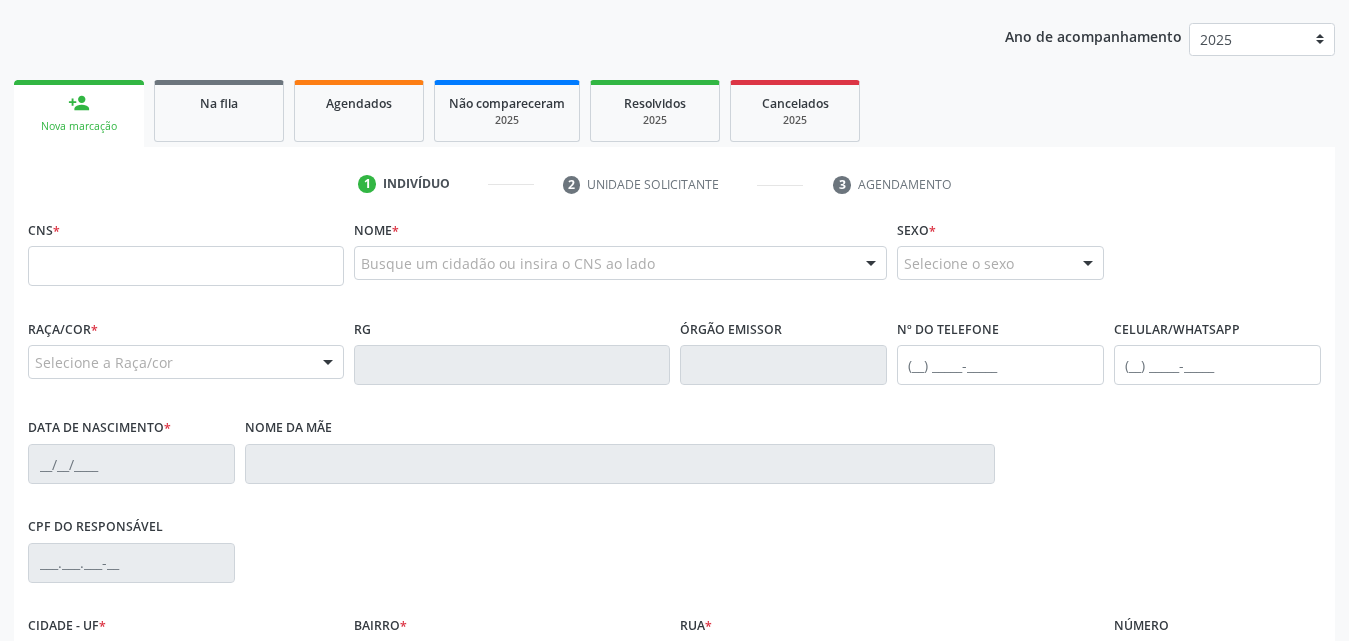 scroll, scrollTop: 154, scrollLeft: 0, axis: vertical 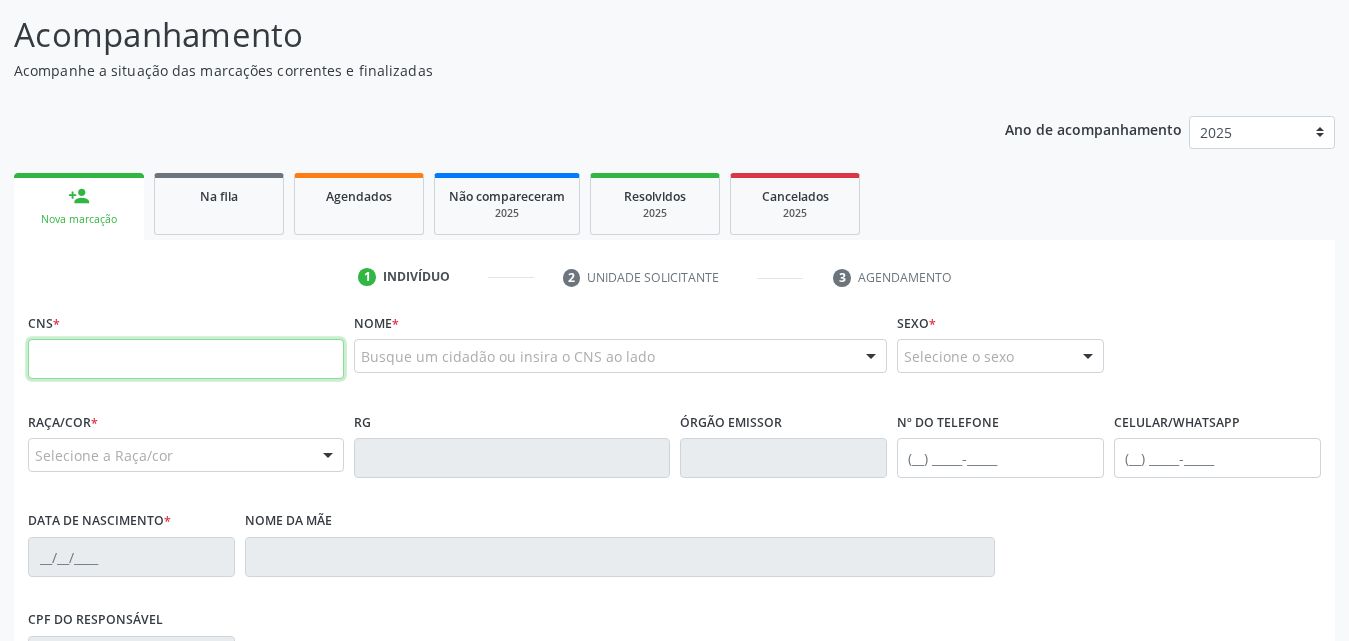 click at bounding box center [186, 359] 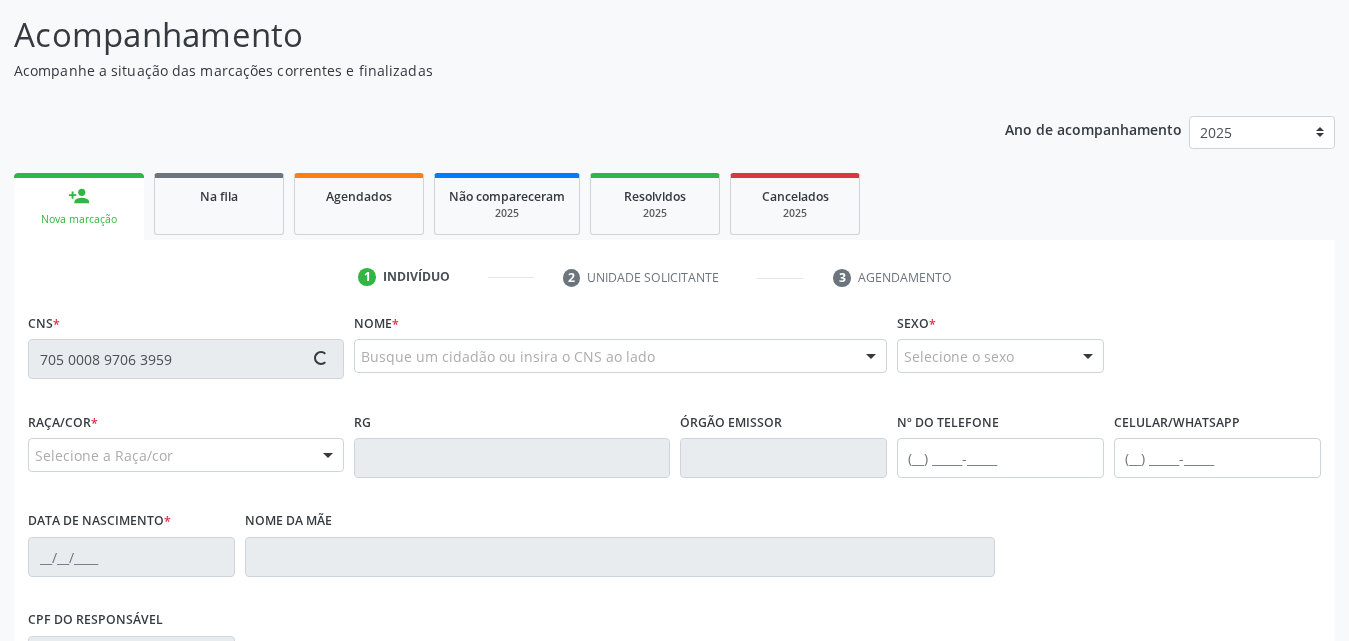 type on "705 0008 9706 3959" 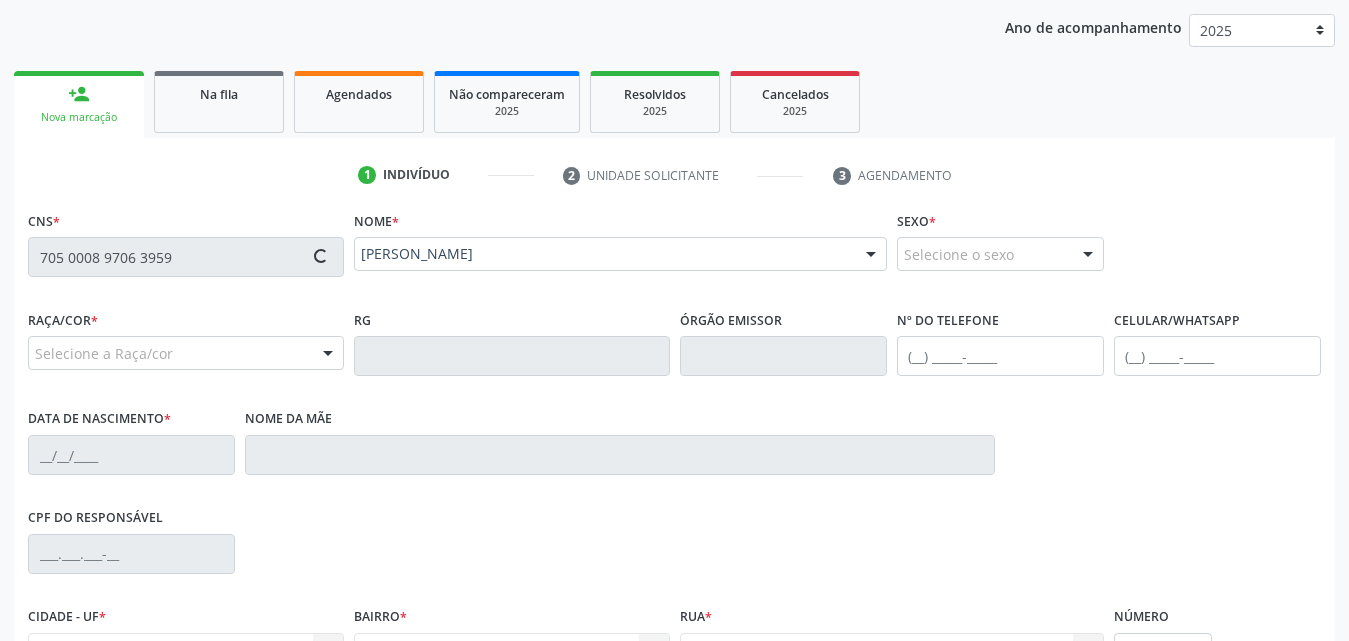 scroll, scrollTop: 454, scrollLeft: 0, axis: vertical 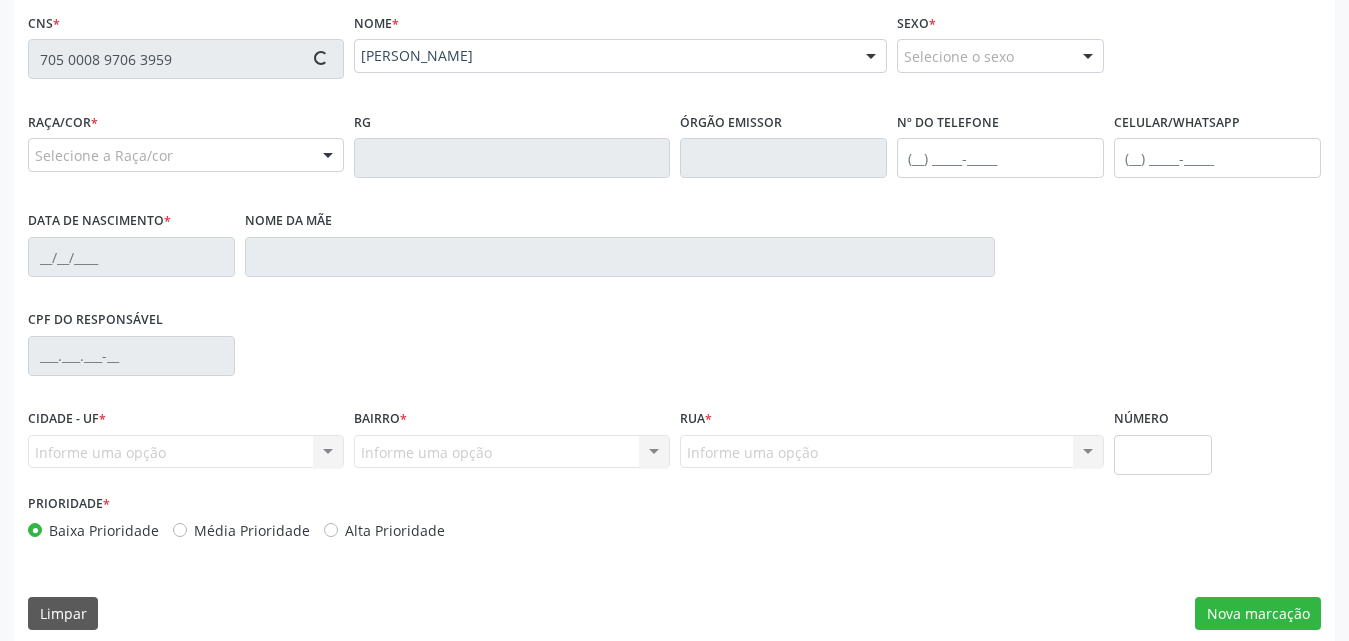 type on "(82) 98116-0578" 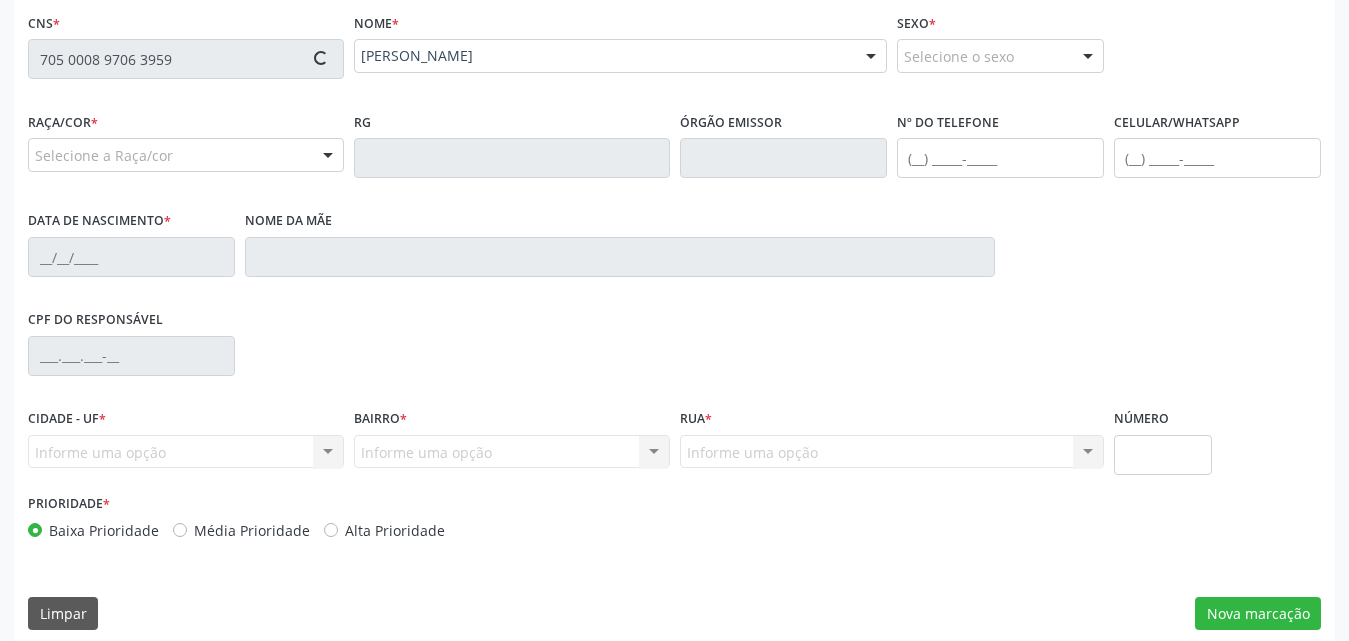 type on "03/12/1993" 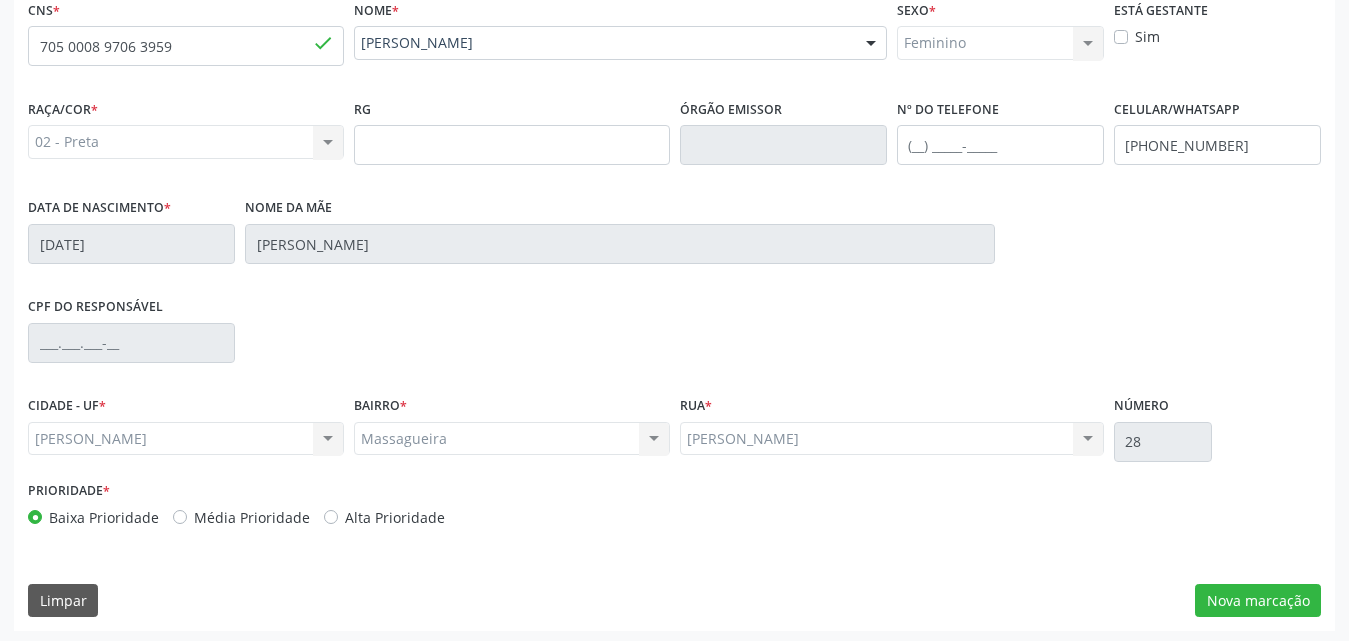 scroll, scrollTop: 471, scrollLeft: 0, axis: vertical 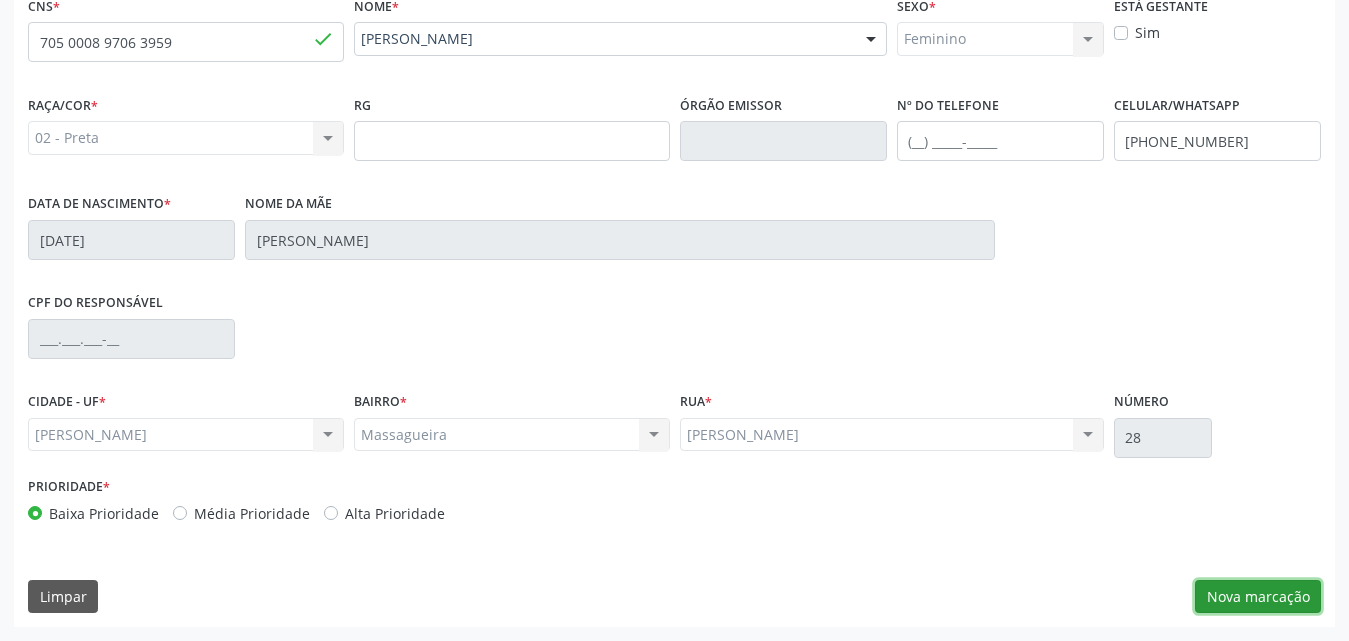 click on "Nova marcação" at bounding box center [1258, 597] 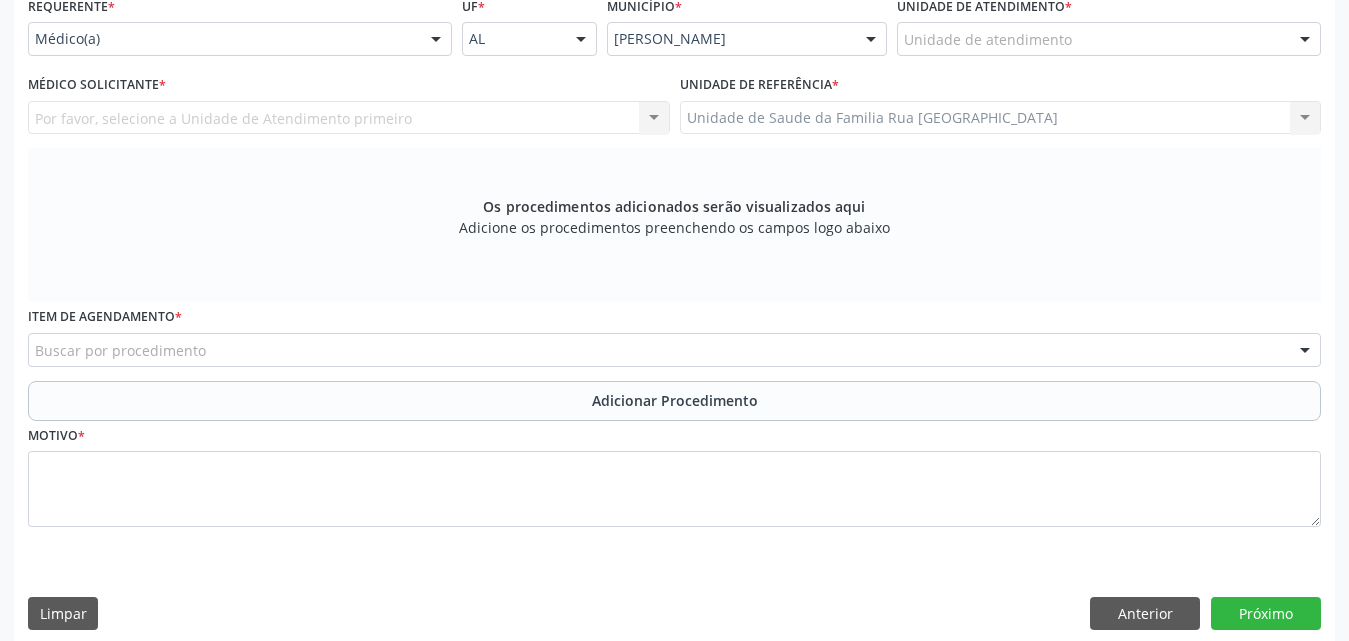 scroll, scrollTop: 171, scrollLeft: 0, axis: vertical 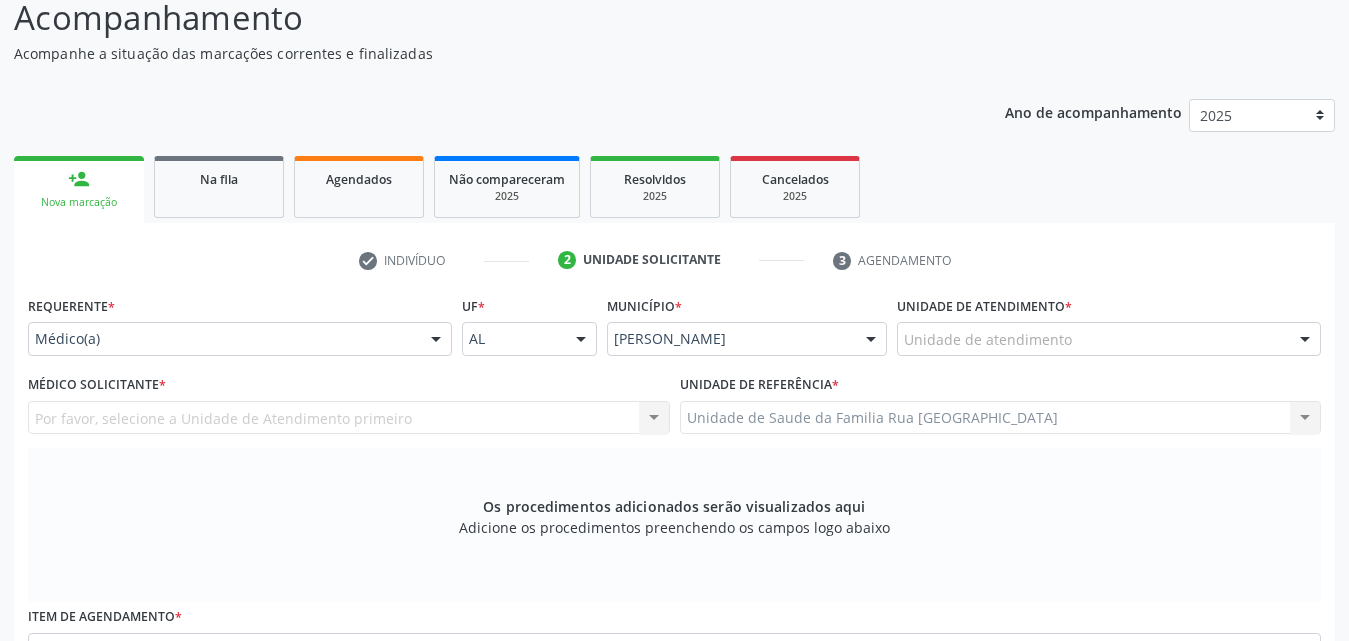 click on "Unidade de atendimento" at bounding box center [1109, 339] 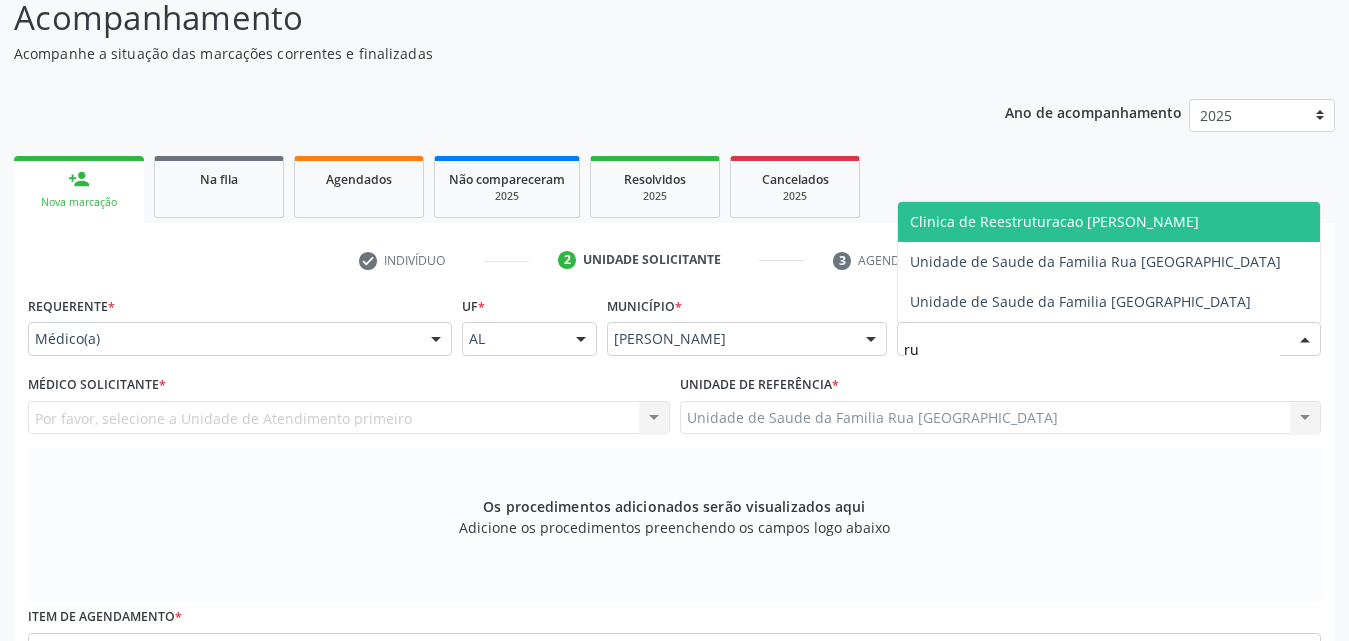 type on "rua" 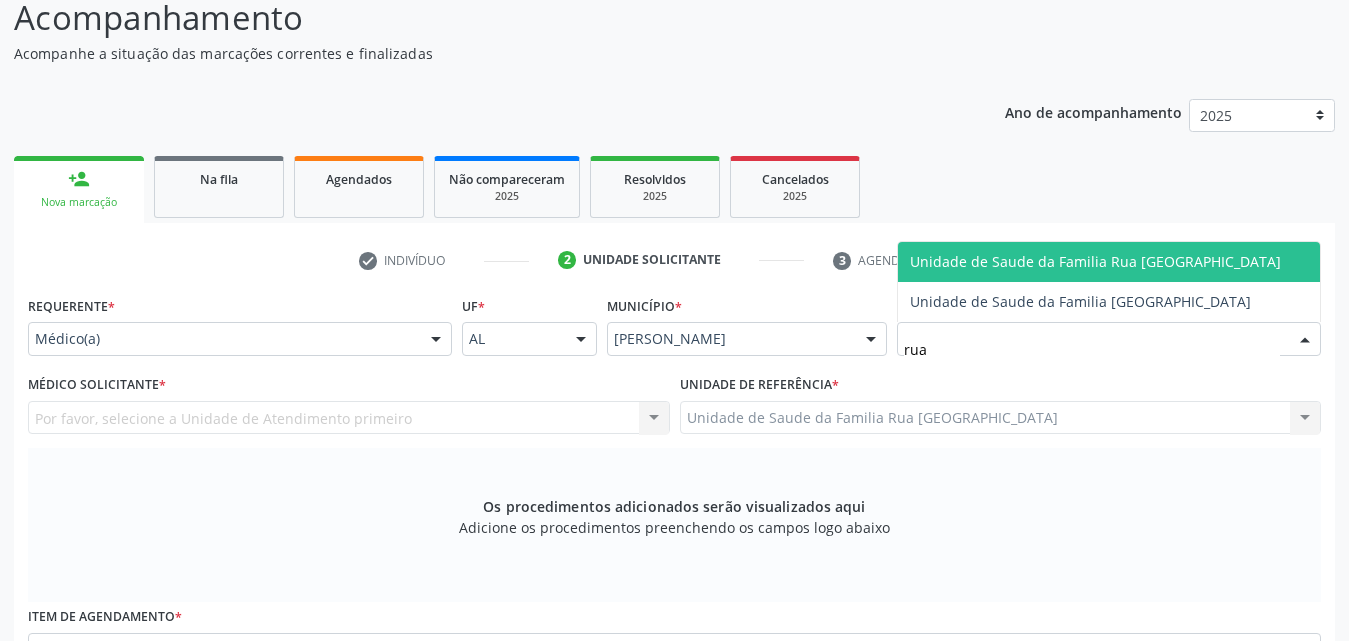 click on "Unidade de Saude da Familia Rua [GEOGRAPHIC_DATA]" at bounding box center [1095, 261] 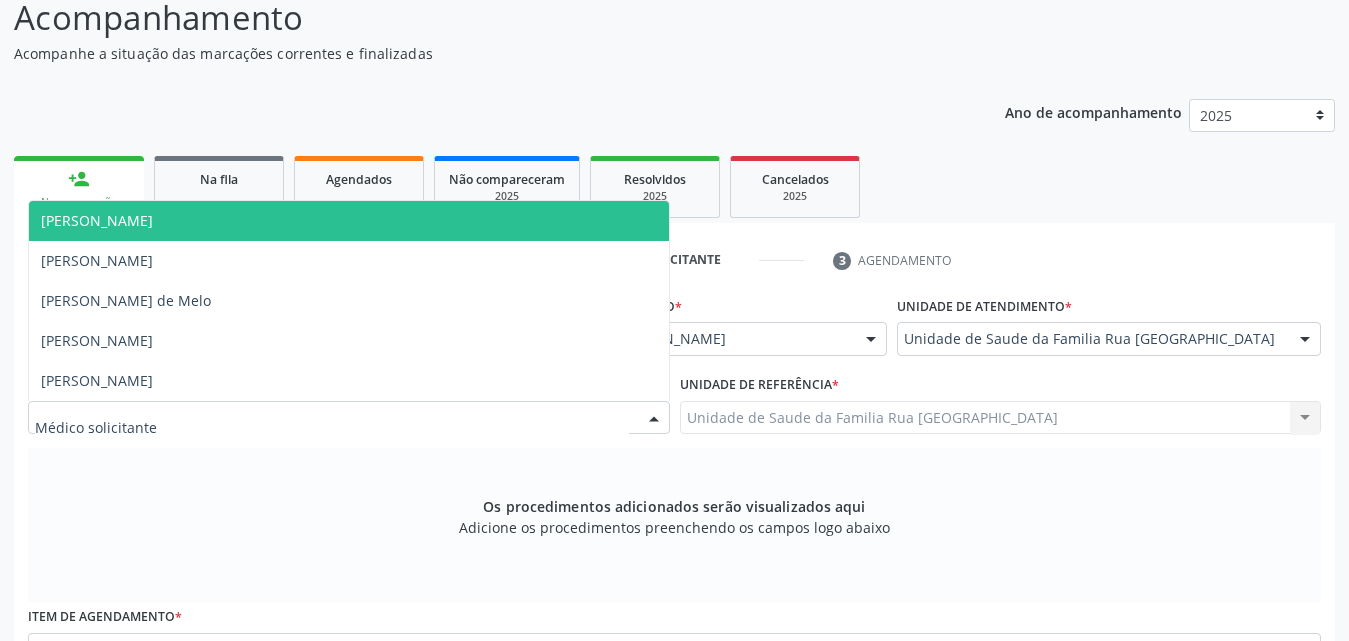 click at bounding box center (349, 418) 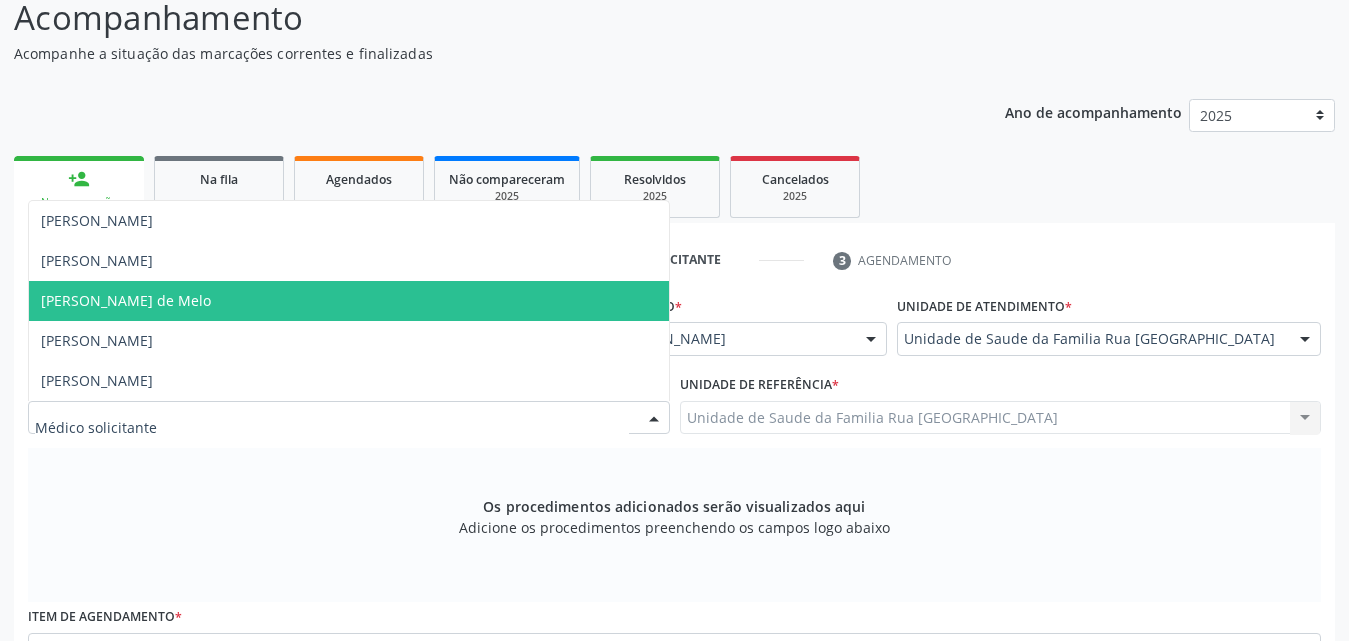 click on "[PERSON_NAME] de Melo" at bounding box center (349, 301) 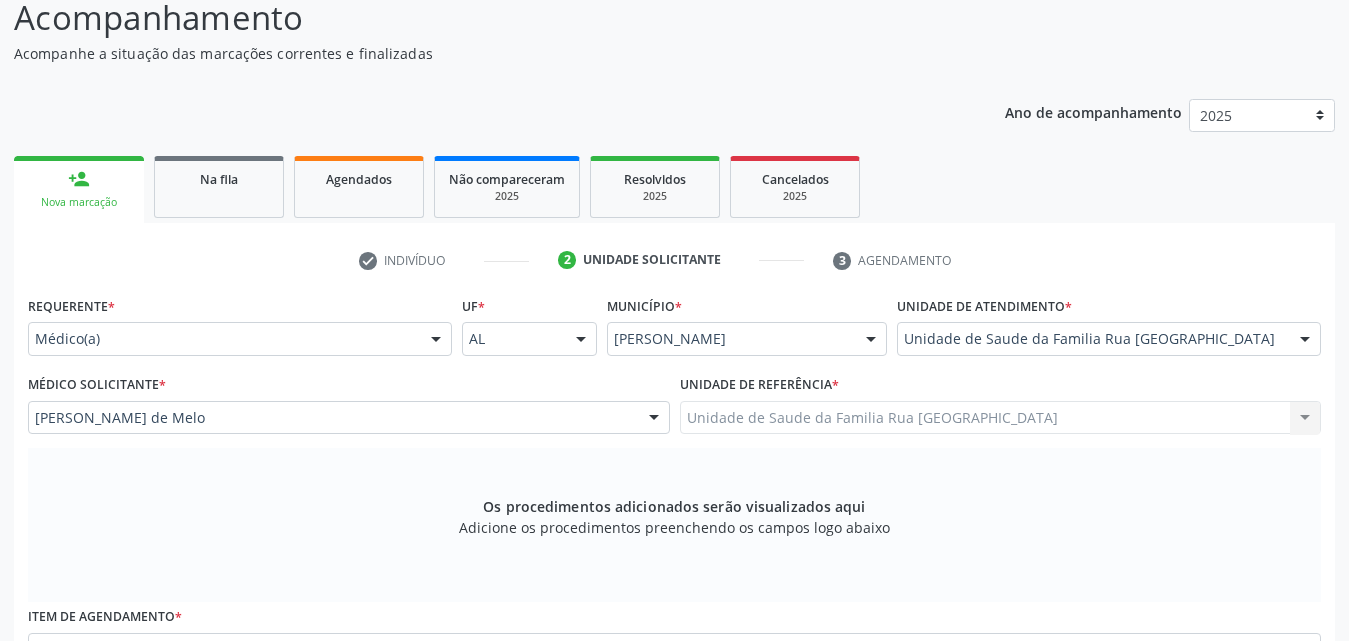 scroll, scrollTop: 371, scrollLeft: 0, axis: vertical 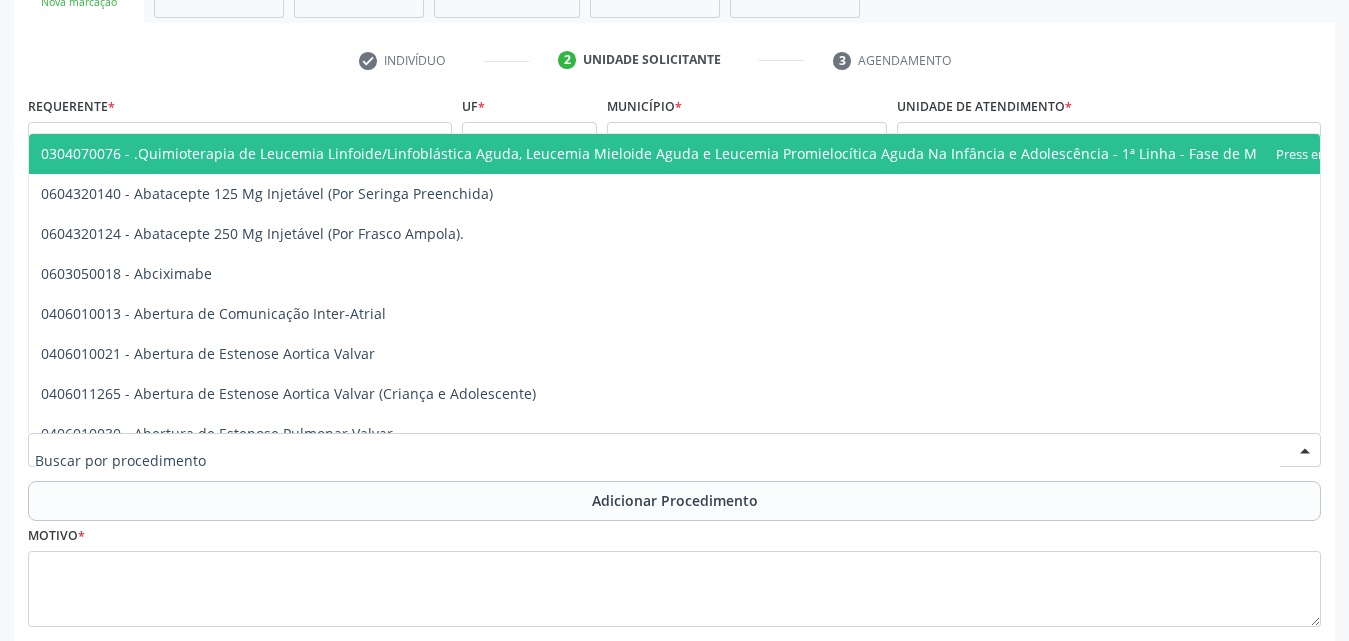 click at bounding box center [674, 450] 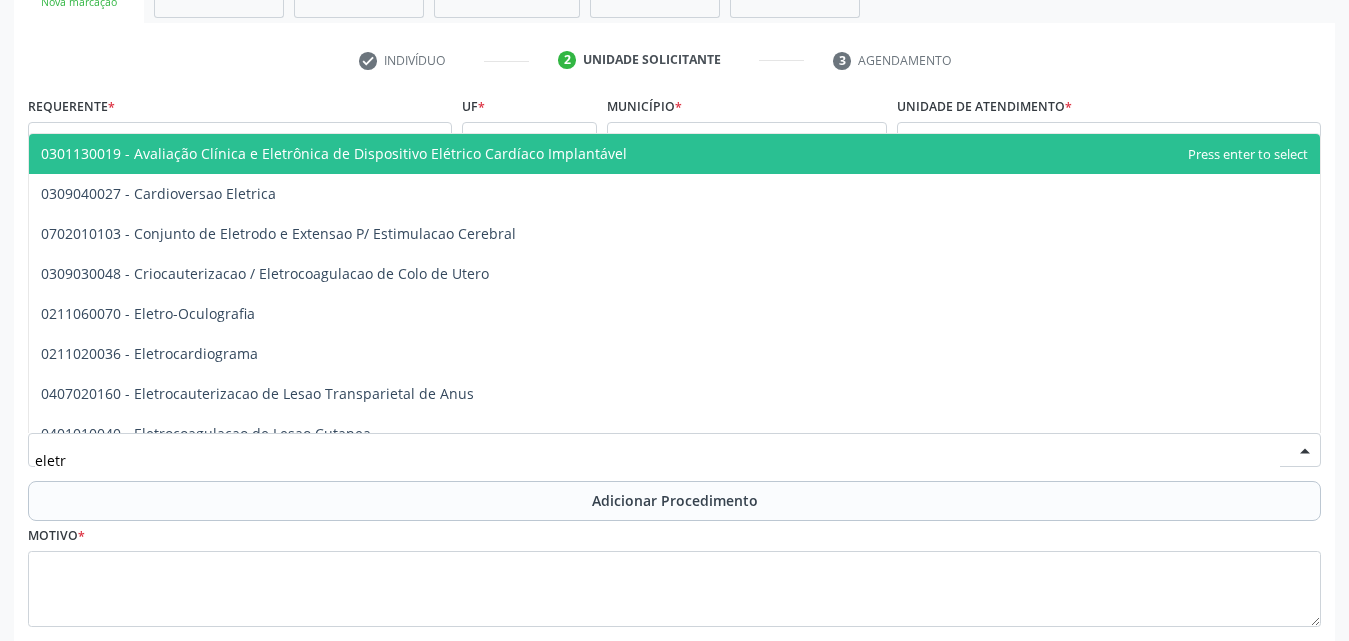 type on "eletro" 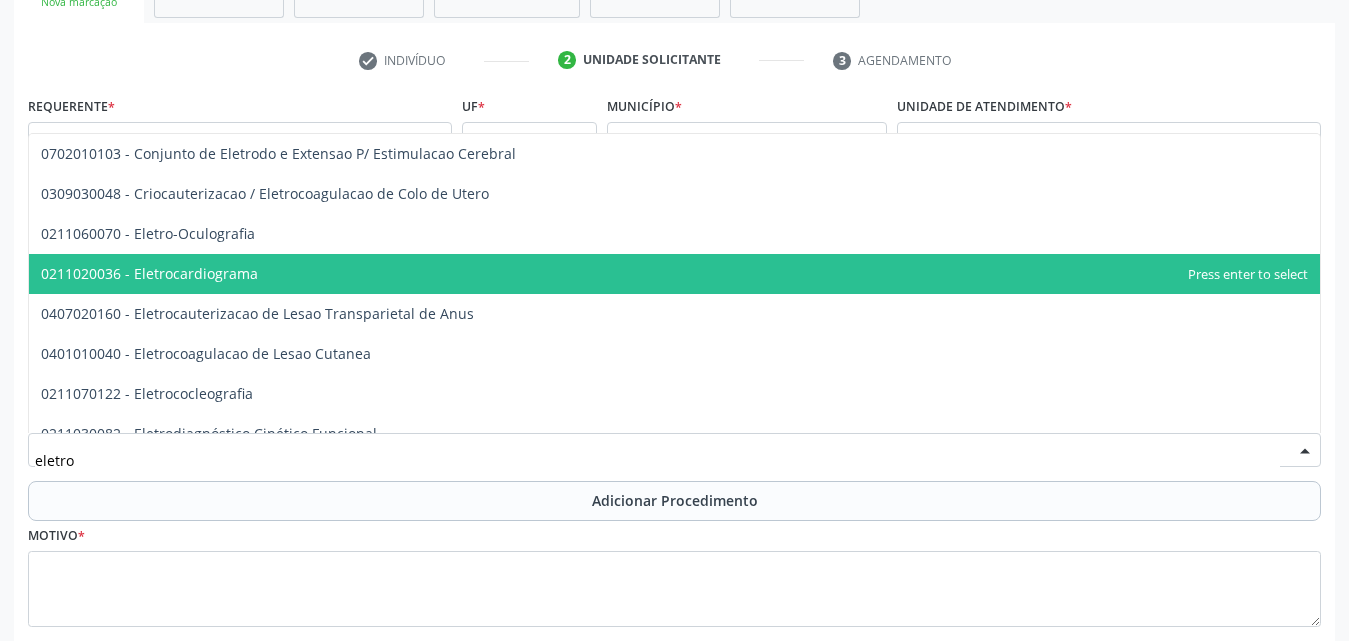 click on "0211020036 - Eletrocardiograma" at bounding box center (674, 274) 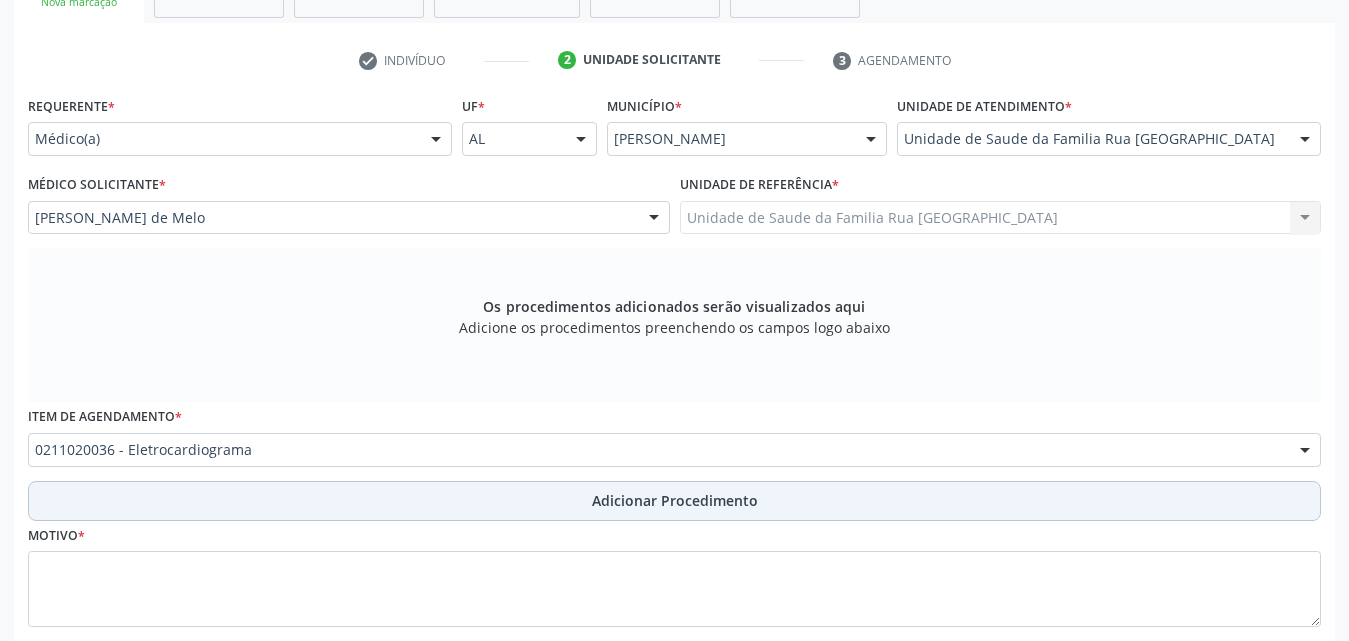 click on "Adicionar Procedimento" at bounding box center (675, 500) 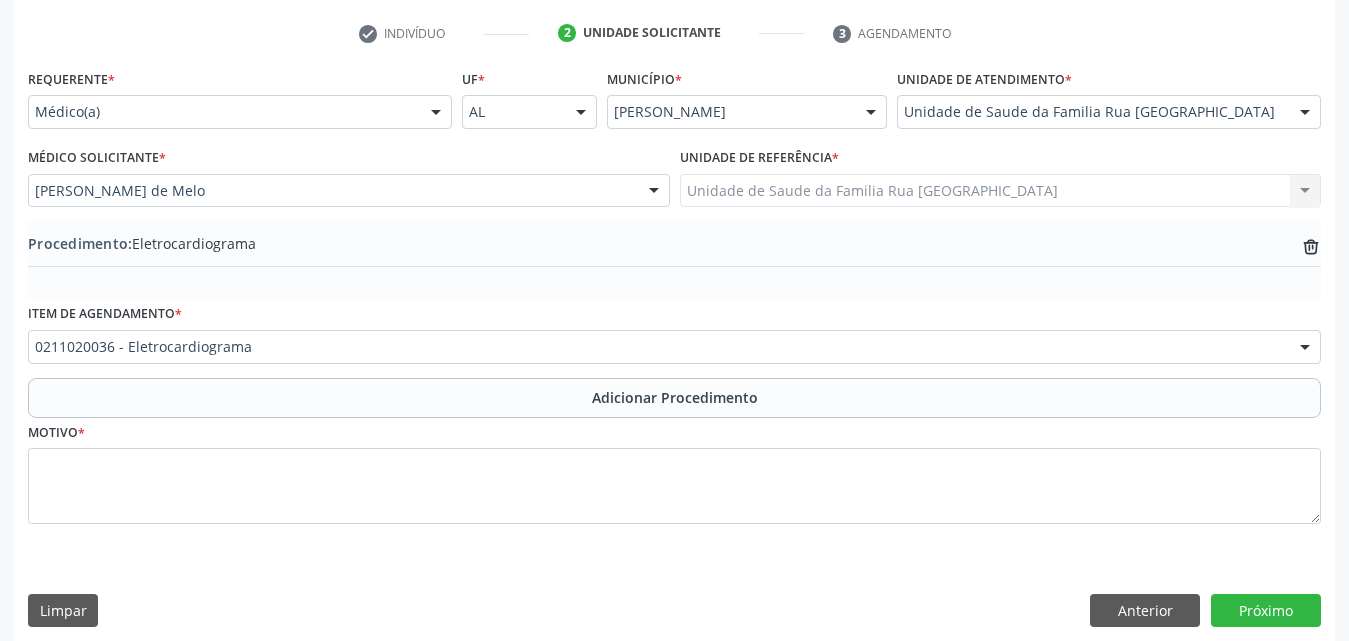 scroll, scrollTop: 412, scrollLeft: 0, axis: vertical 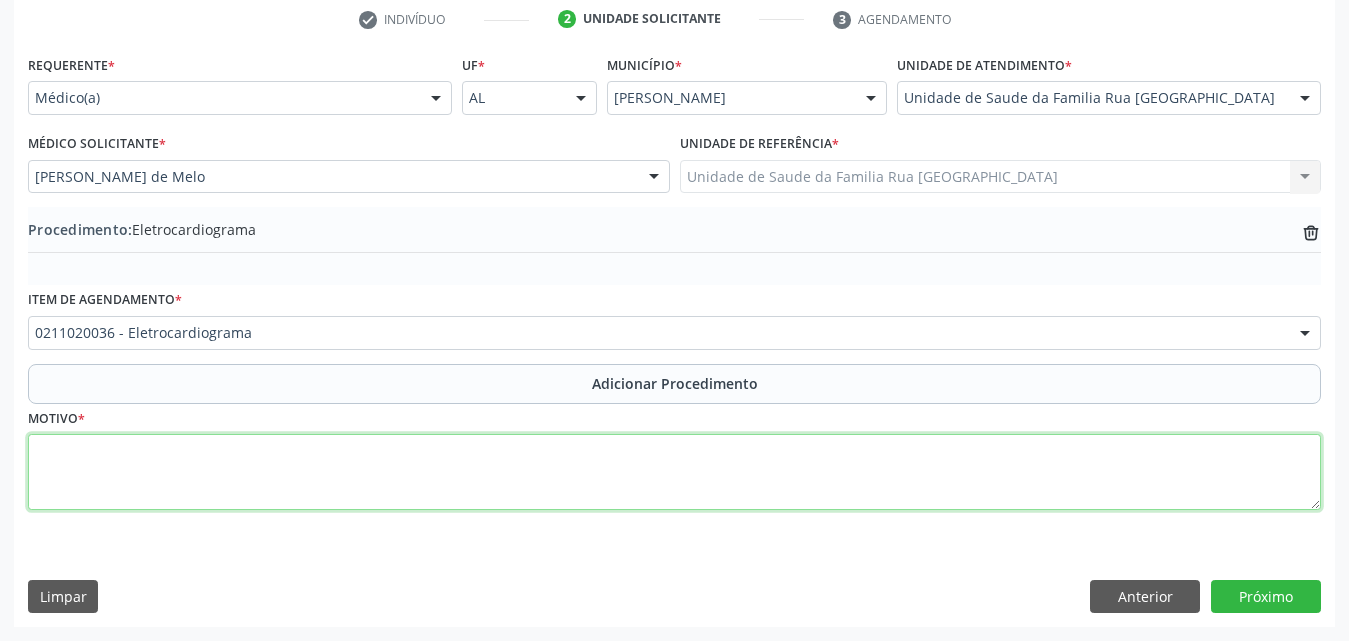 click at bounding box center [674, 472] 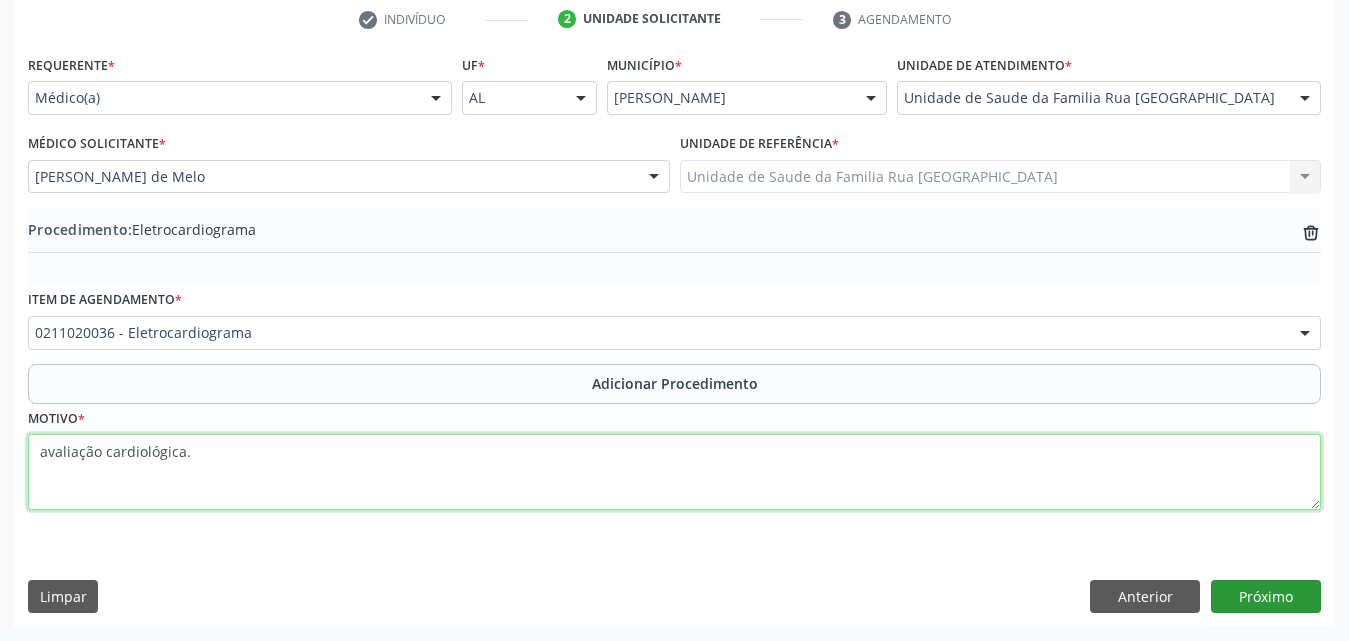 type on "avaliação cardiológica." 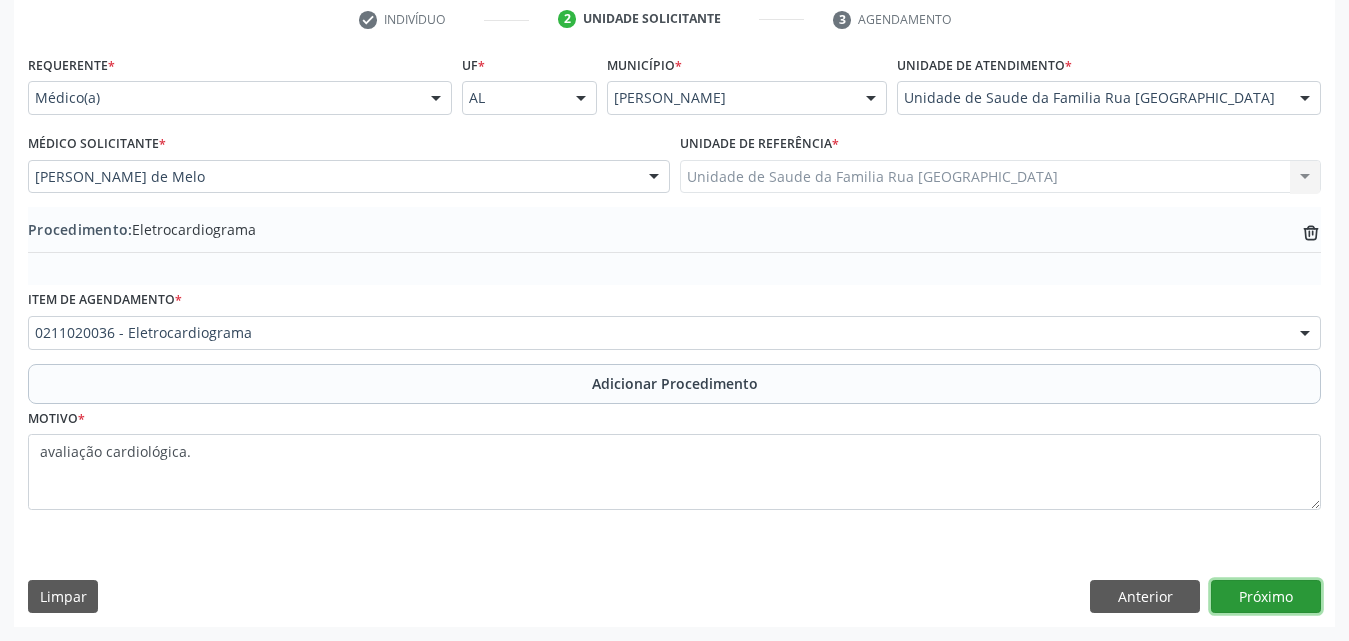 click on "Próximo" at bounding box center (1266, 597) 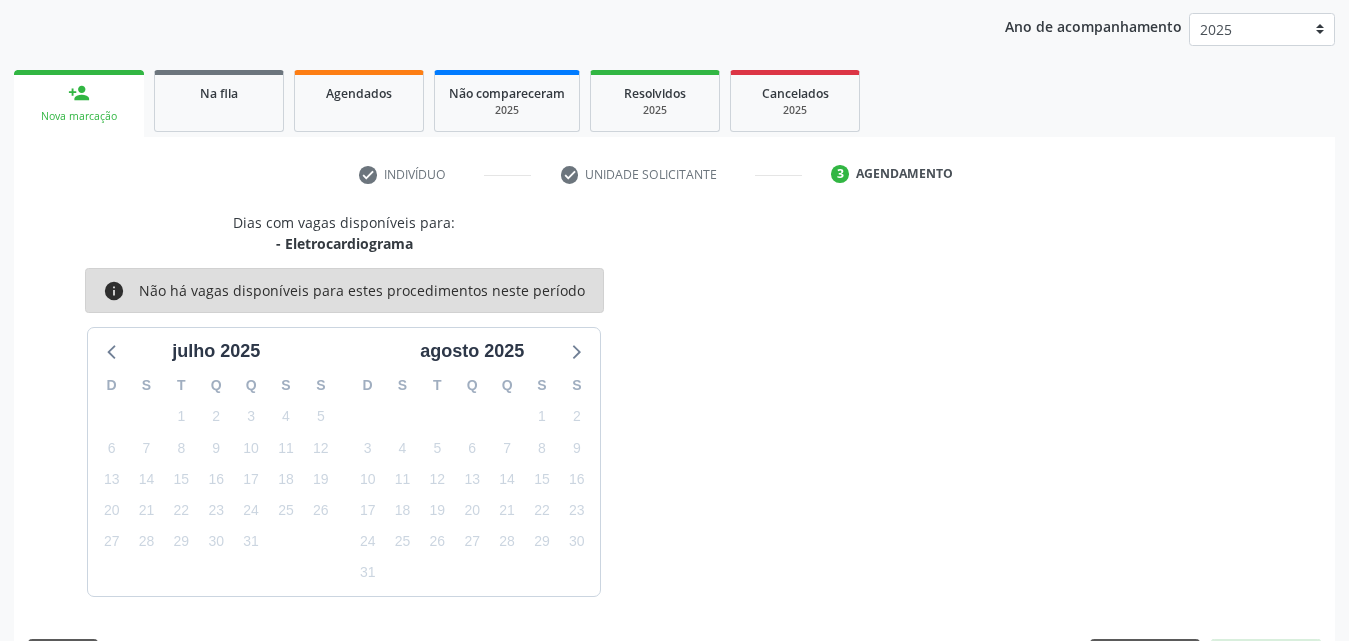 scroll, scrollTop: 316, scrollLeft: 0, axis: vertical 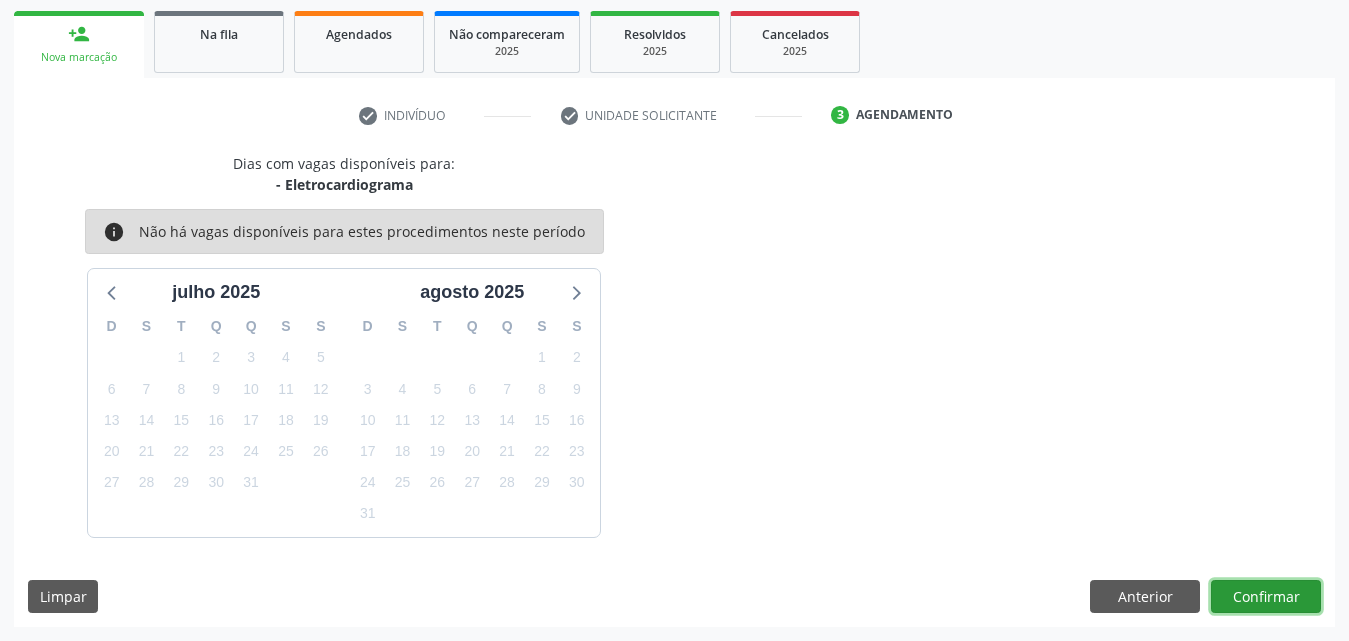 click on "Confirmar" at bounding box center (1266, 597) 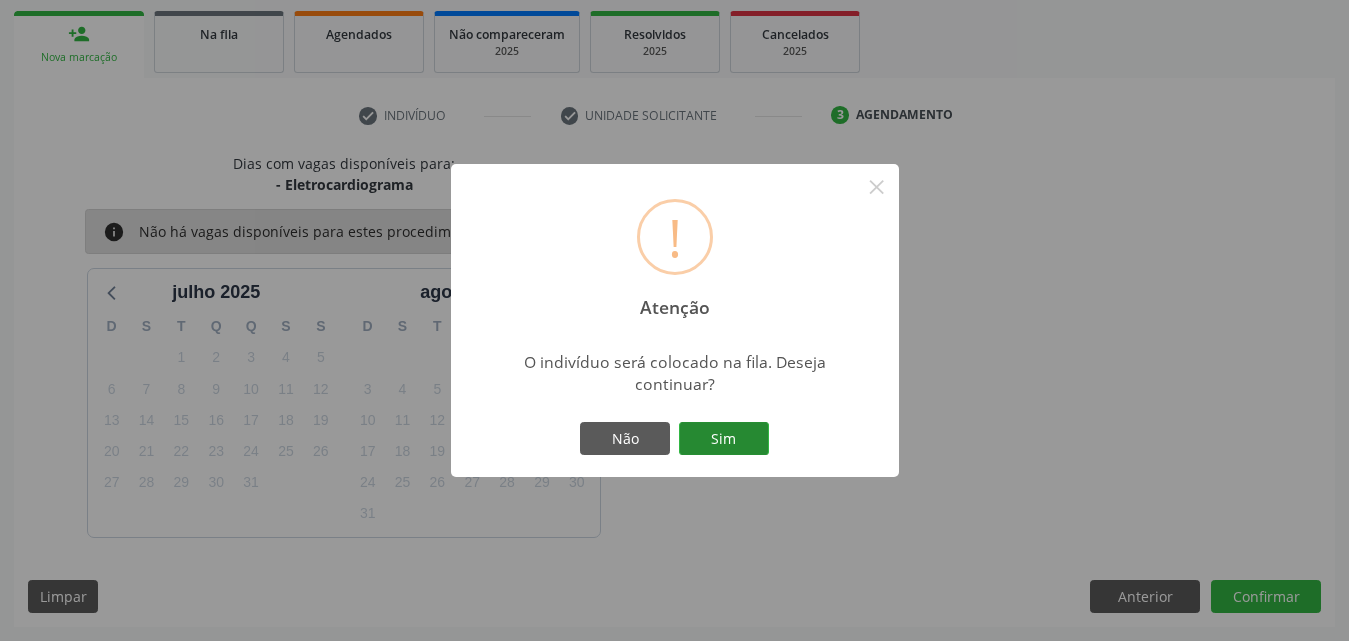 click on "Sim" at bounding box center [724, 439] 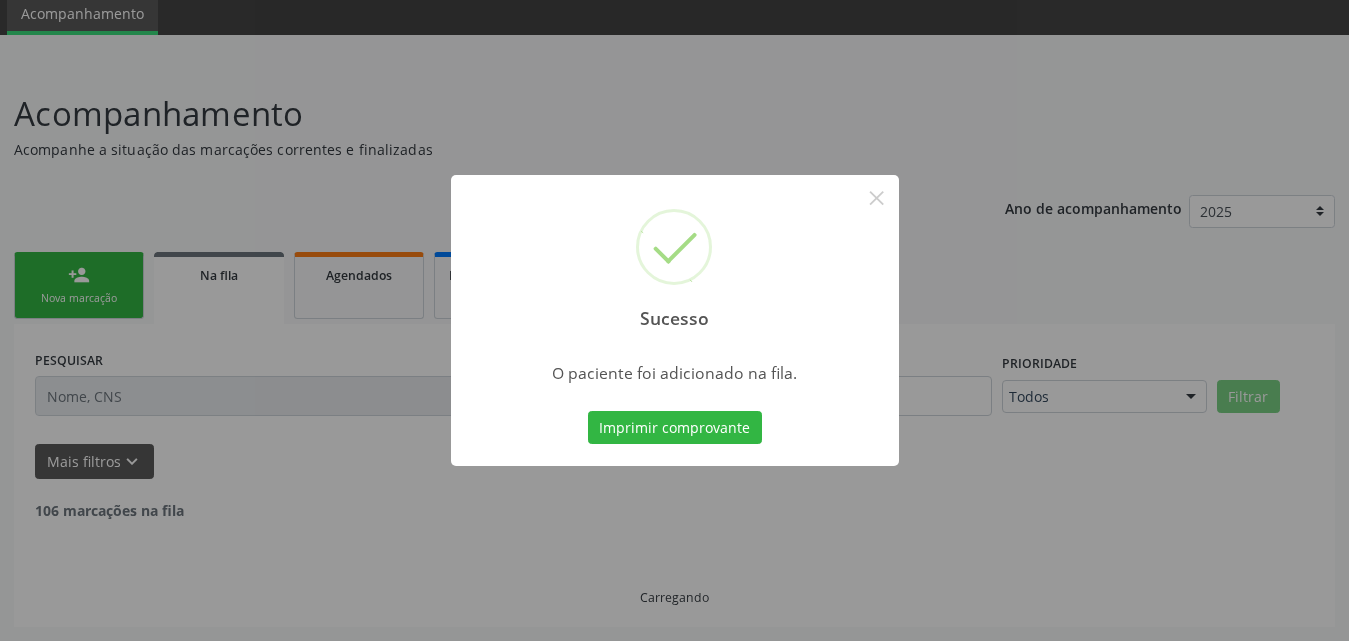scroll, scrollTop: 54, scrollLeft: 0, axis: vertical 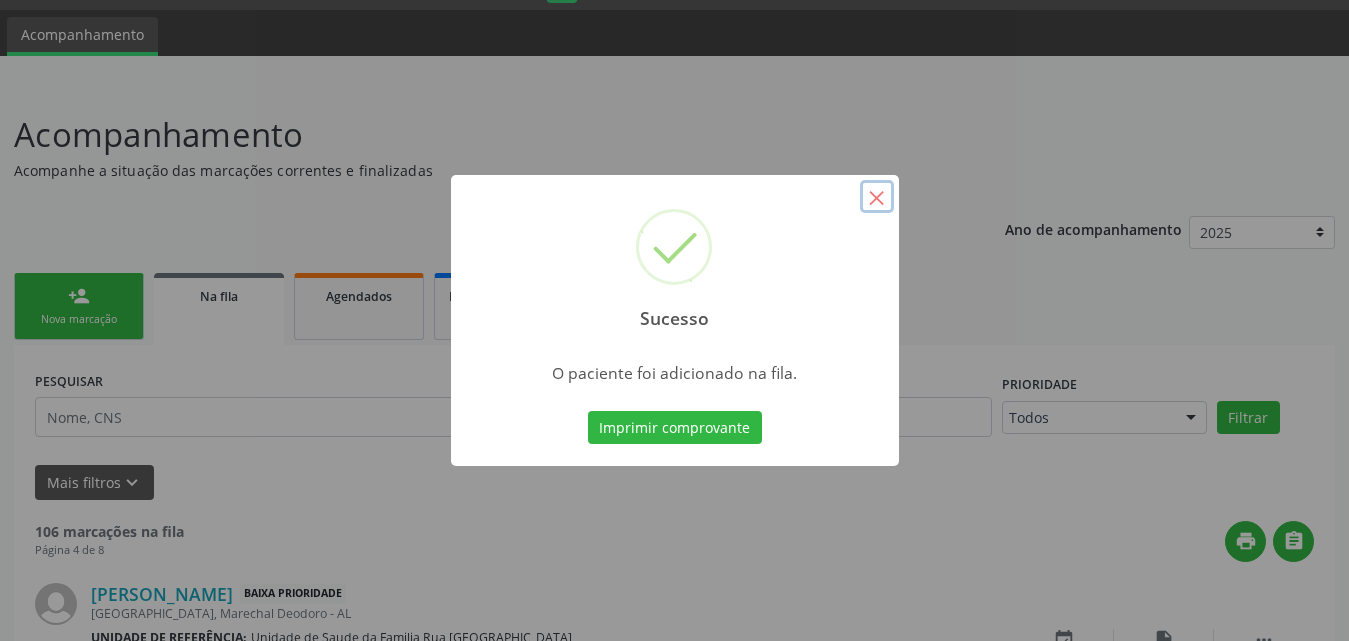 click on "×" at bounding box center [877, 197] 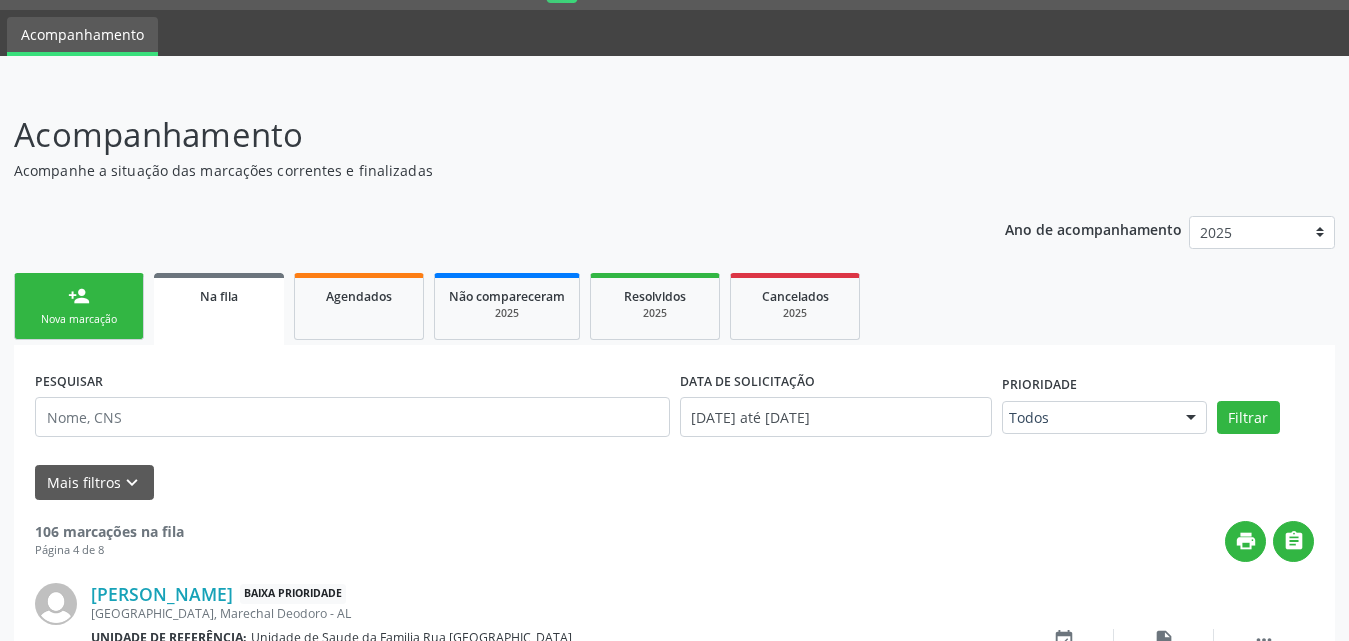 click on "person_add" at bounding box center [79, 296] 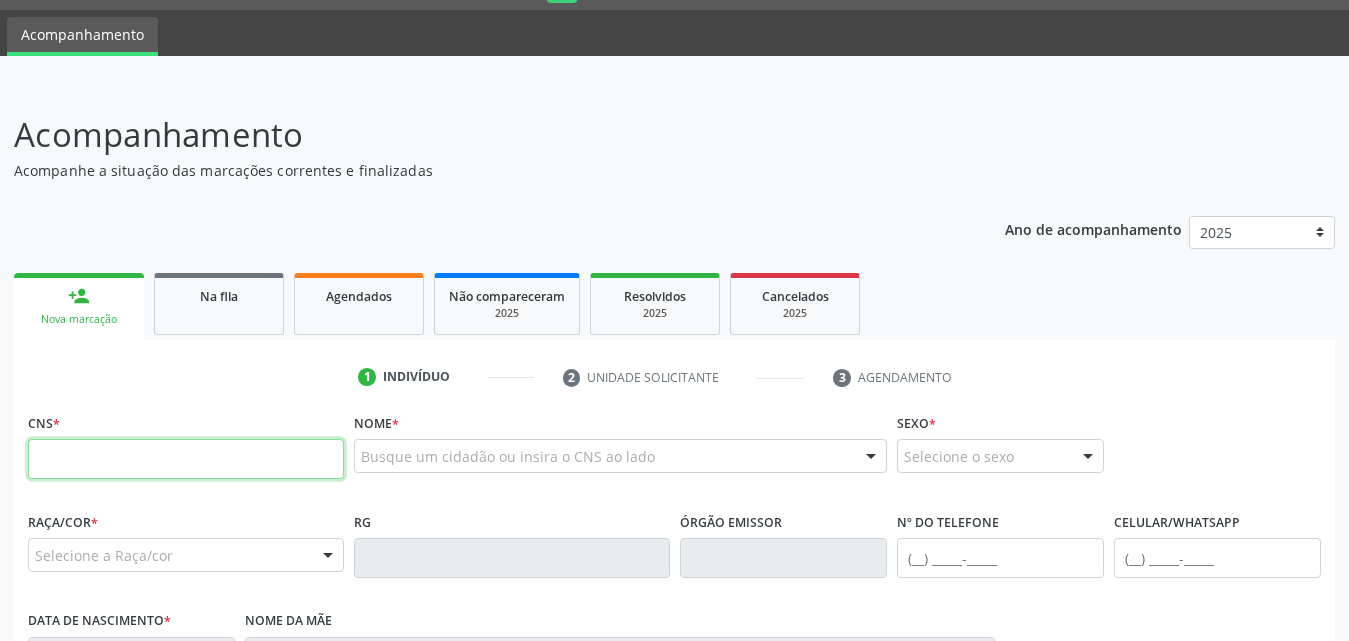 drag, startPoint x: 152, startPoint y: 455, endPoint x: 122, endPoint y: 414, distance: 50.803543 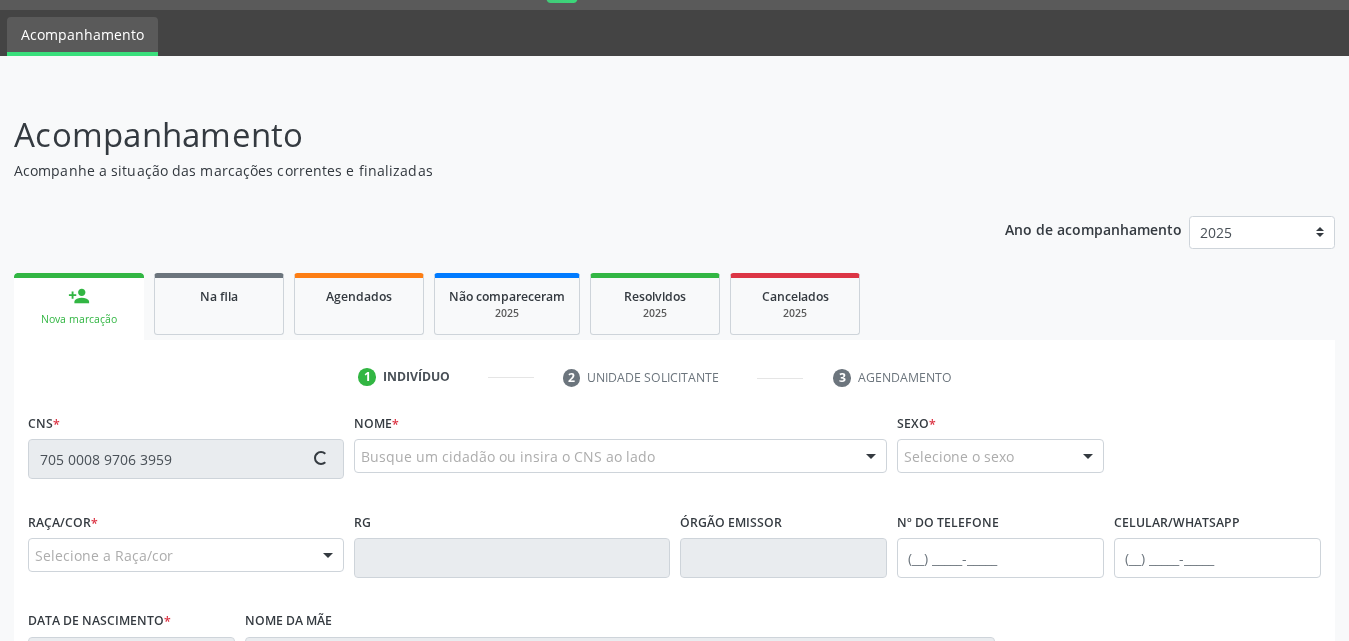 type on "705 0008 9706 3959" 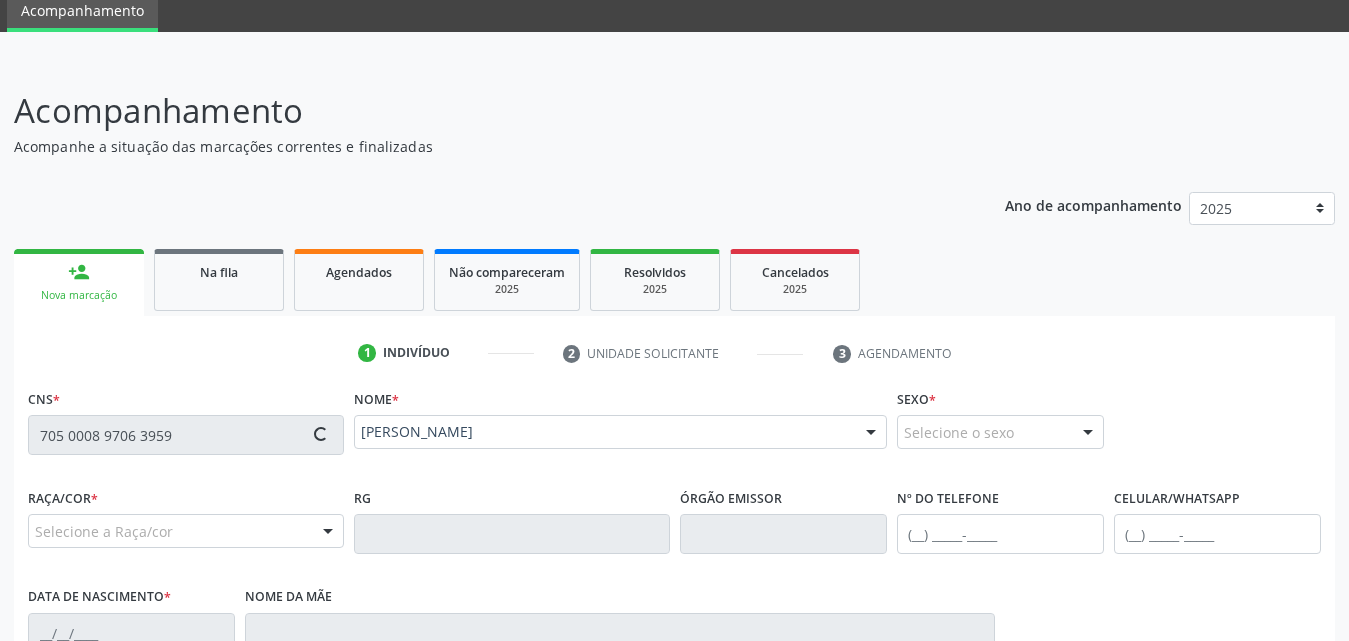 scroll, scrollTop: 254, scrollLeft: 0, axis: vertical 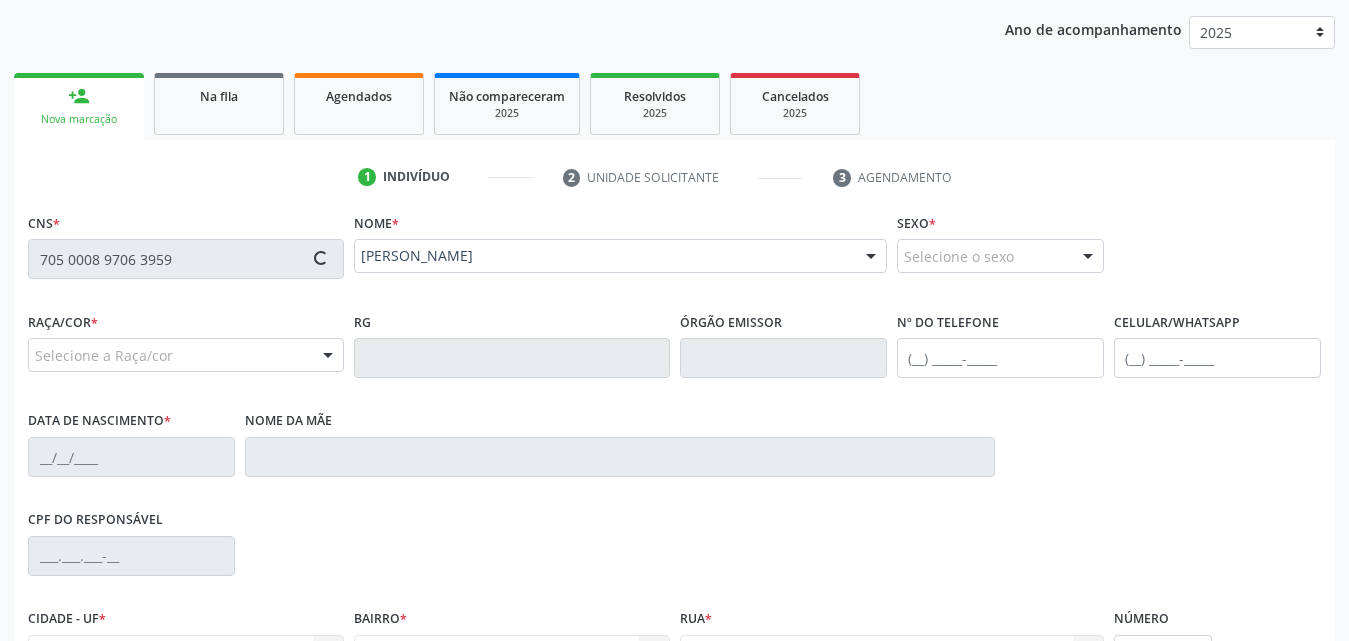 type on "(82) 98116-0578" 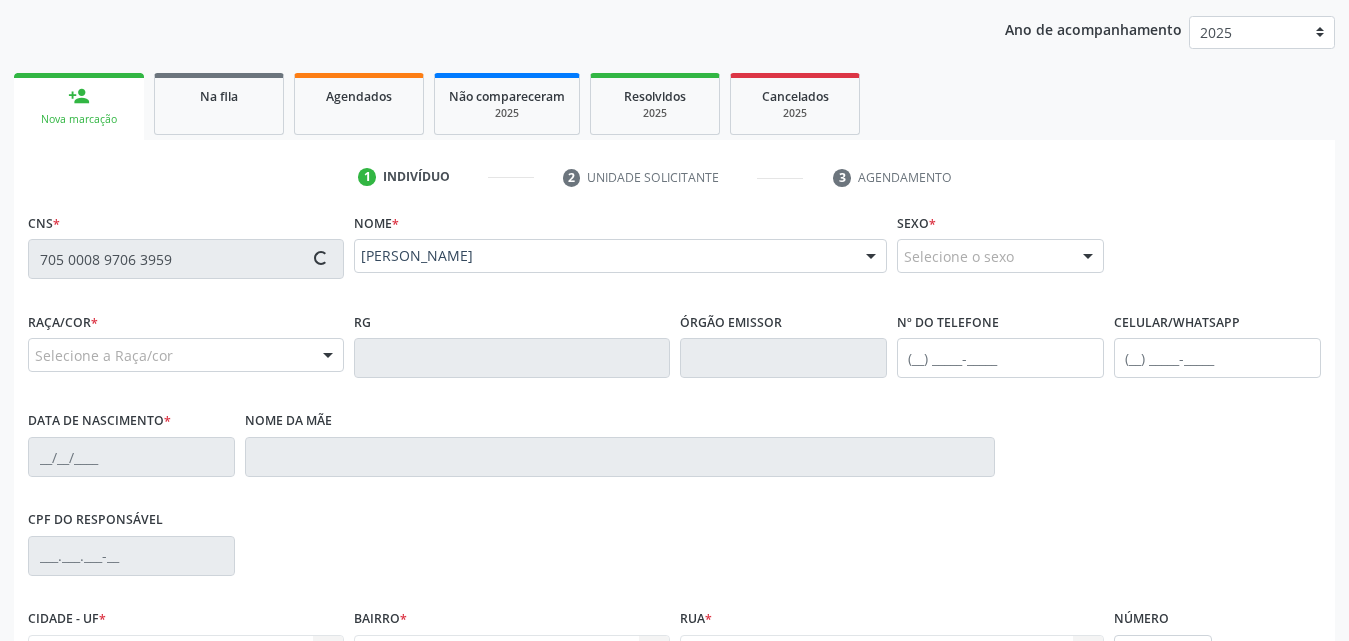 type on "03/12/1993" 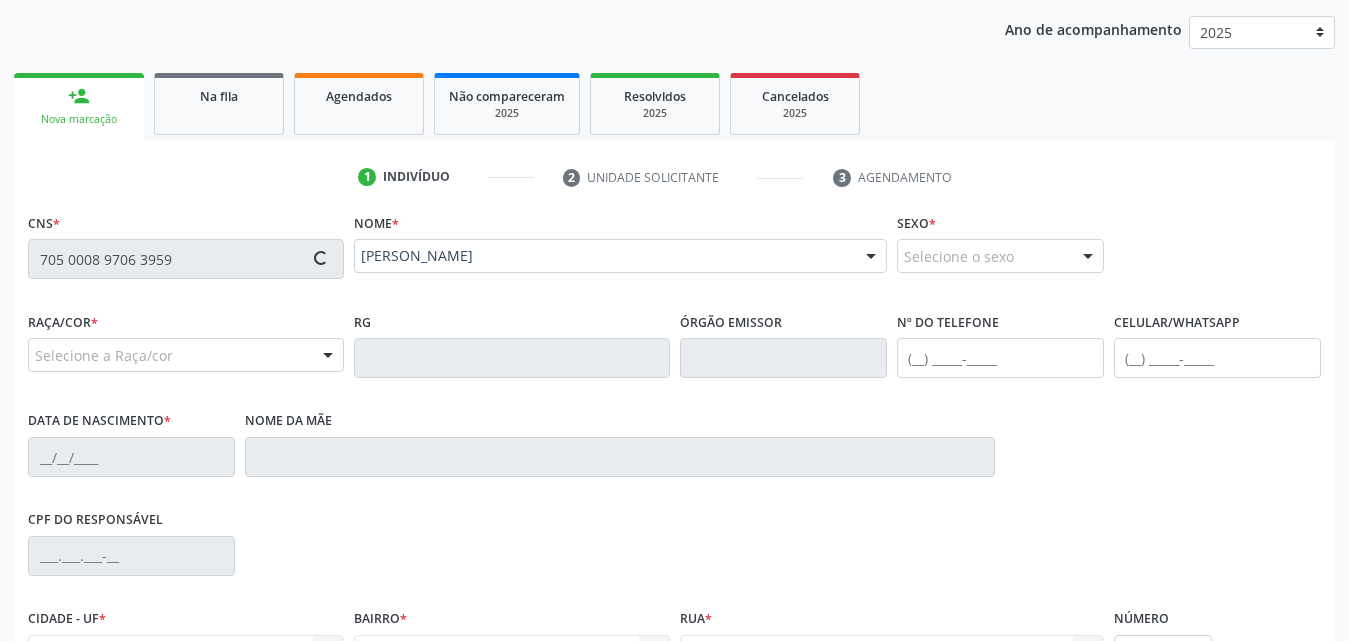 type on "Gedalva Soares Lima Barreto" 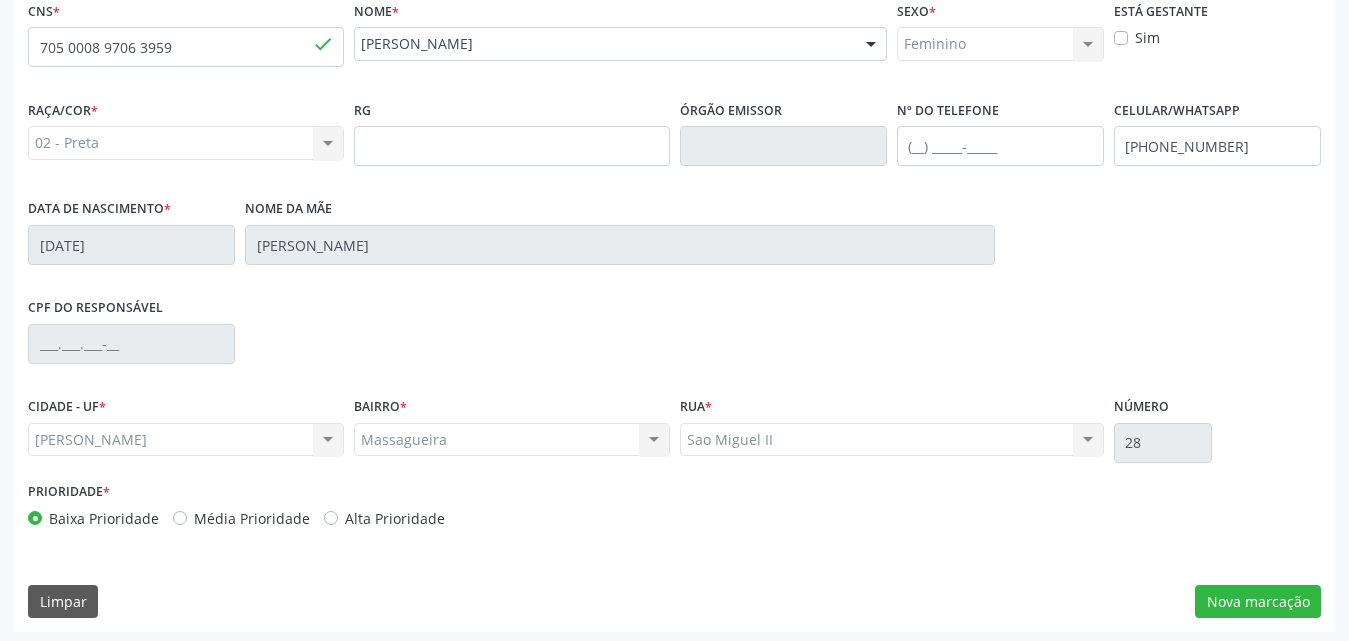 scroll, scrollTop: 471, scrollLeft: 0, axis: vertical 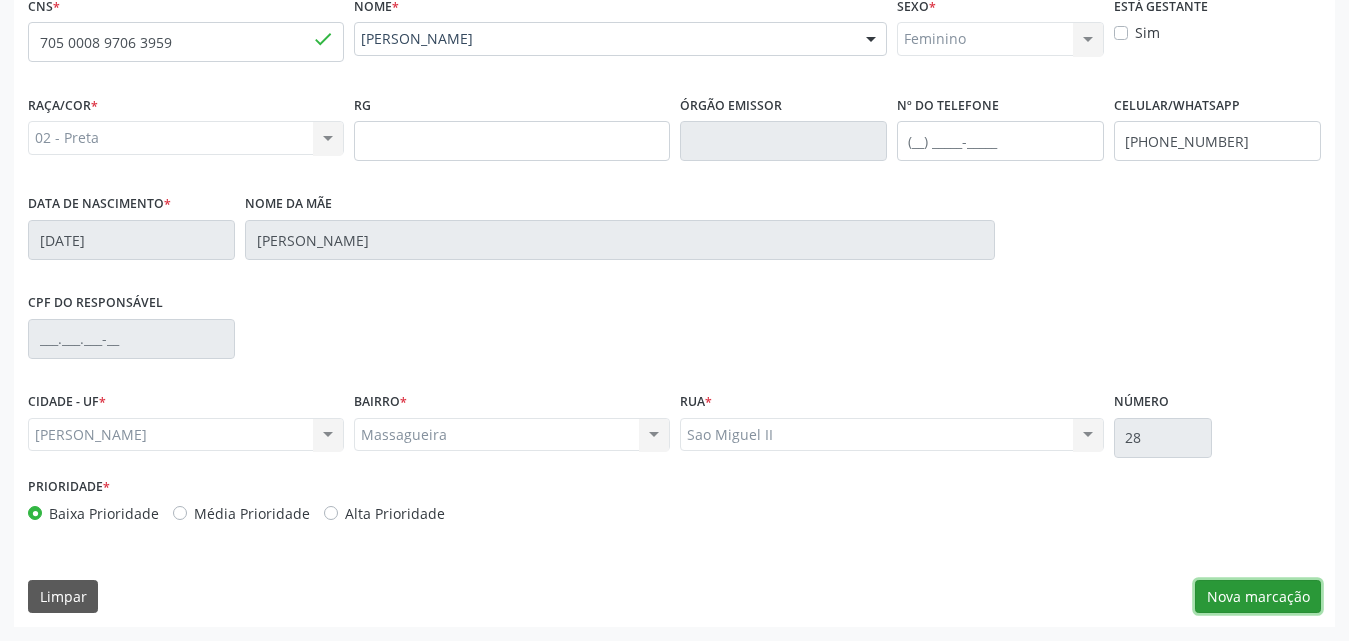 click on "Nova marcação" at bounding box center (1258, 597) 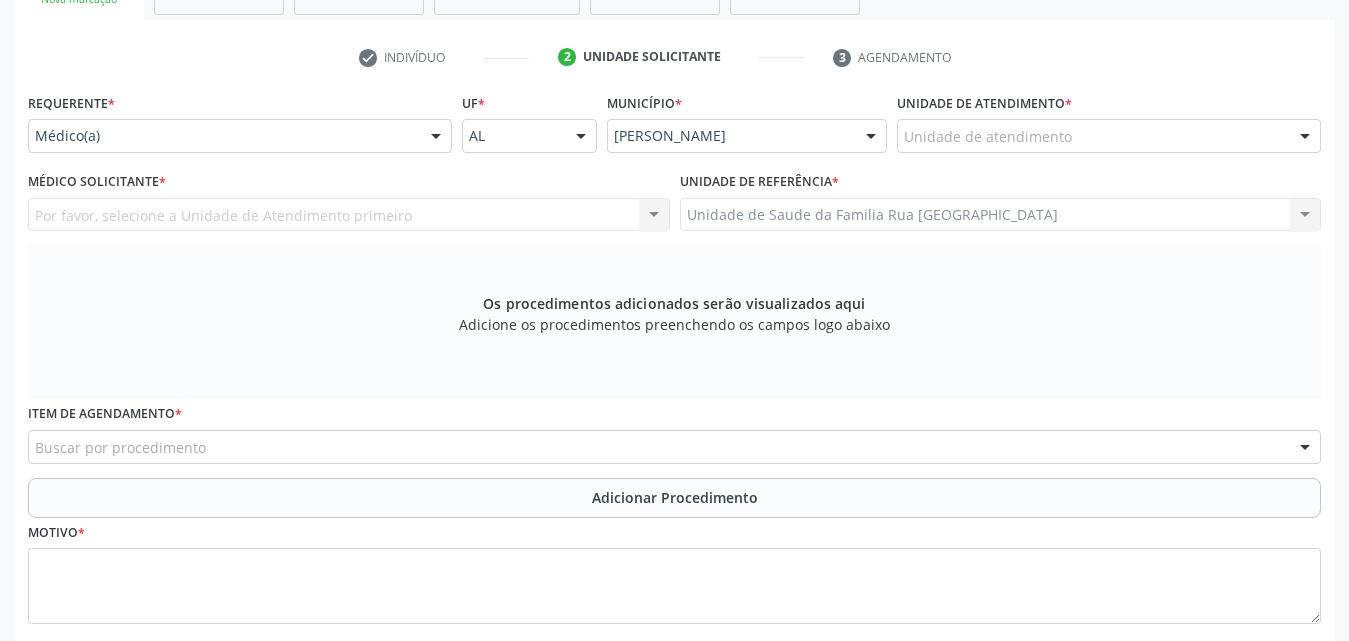 scroll, scrollTop: 188, scrollLeft: 0, axis: vertical 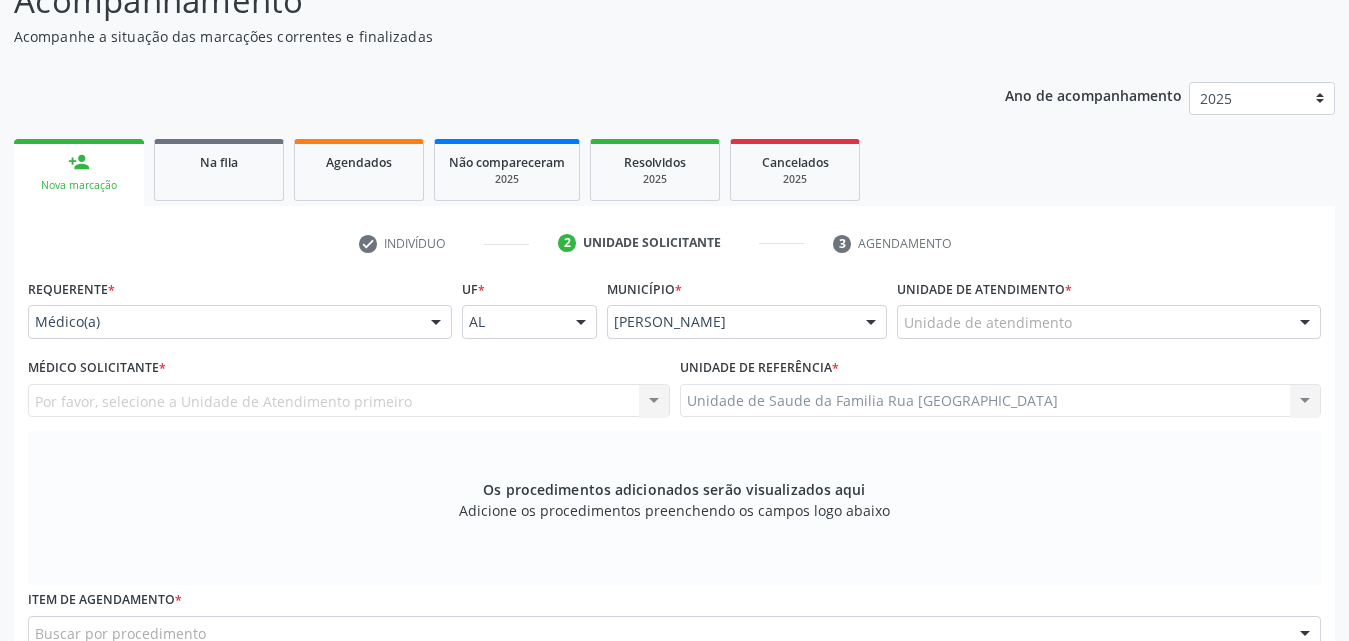 click on "Unidade de atendimento" at bounding box center [1109, 322] 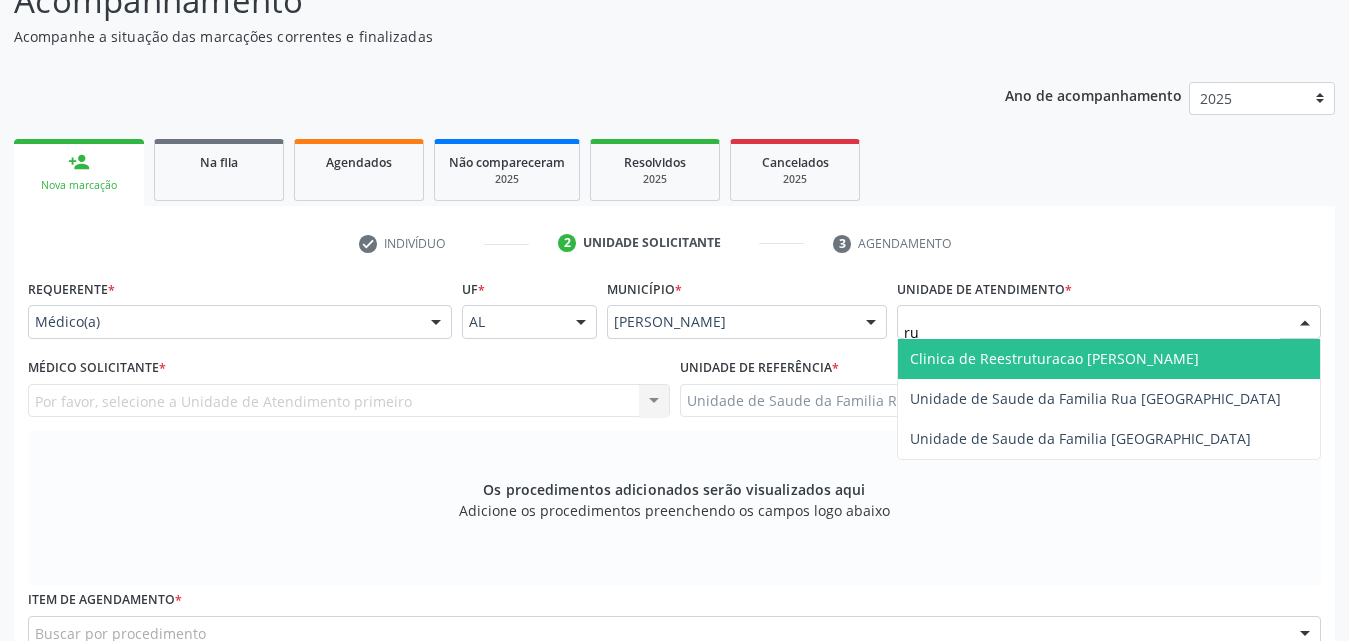 type on "rua" 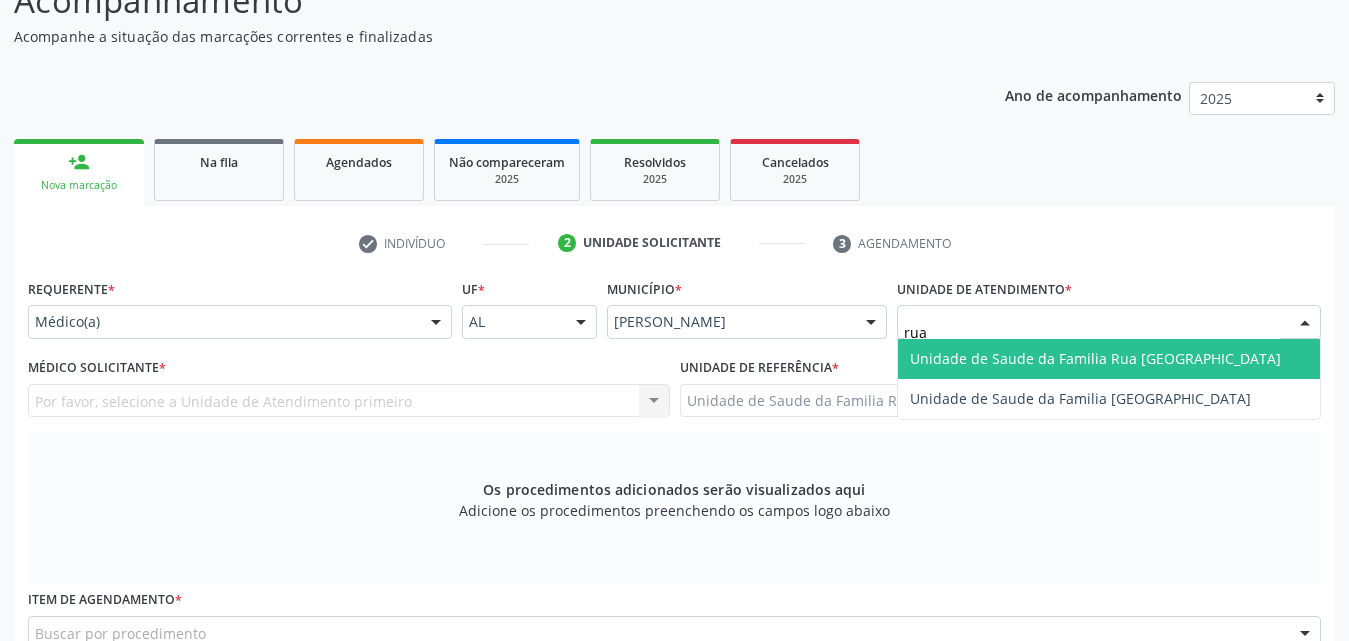 click on "Unidade de Saude da Familia Rua [GEOGRAPHIC_DATA]" at bounding box center [1095, 358] 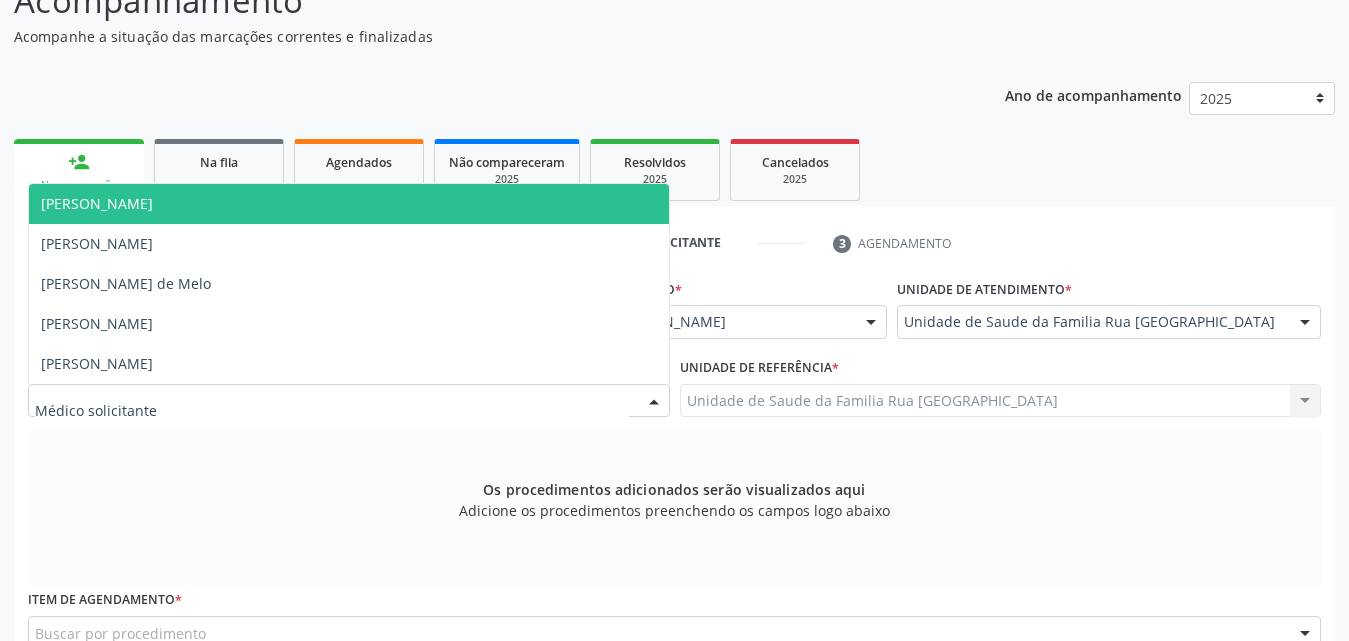 click at bounding box center [349, 401] 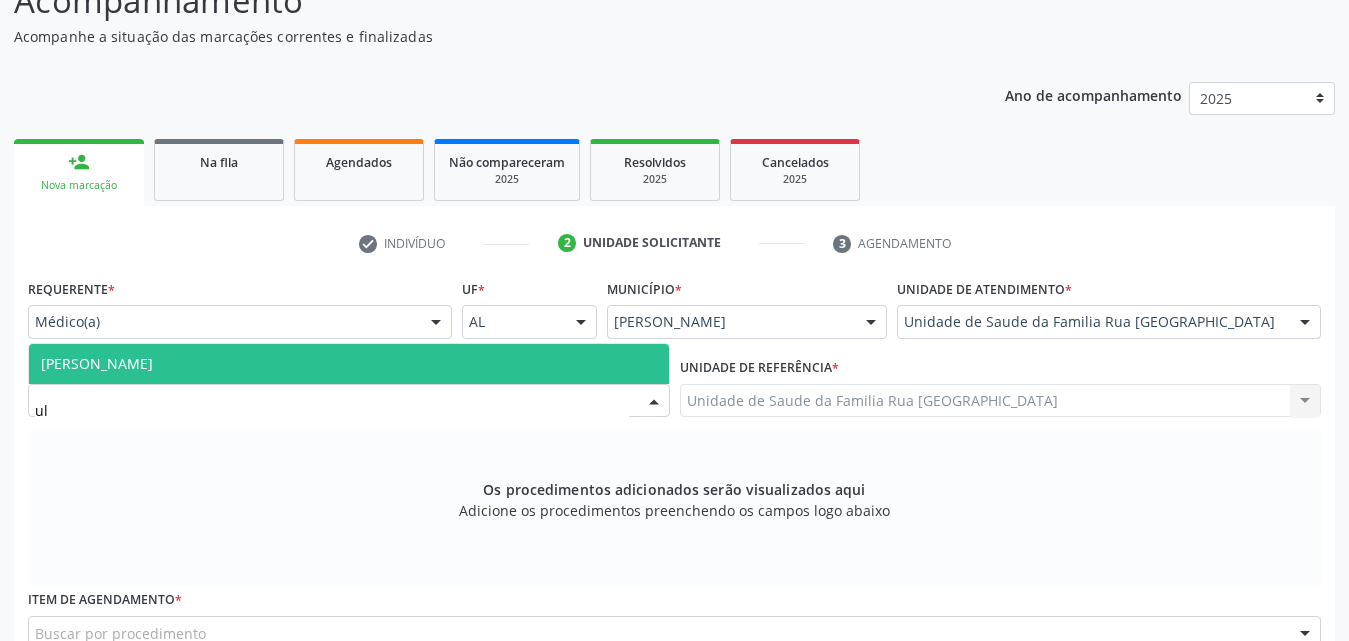 type on "u" 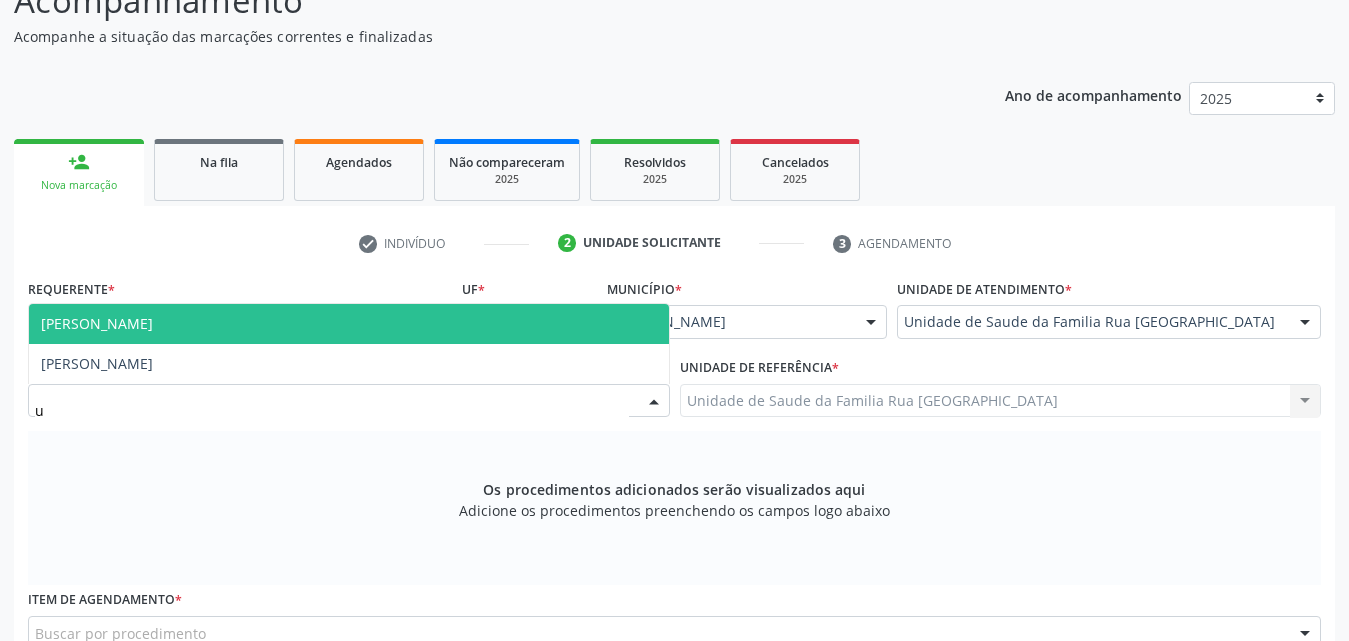 type 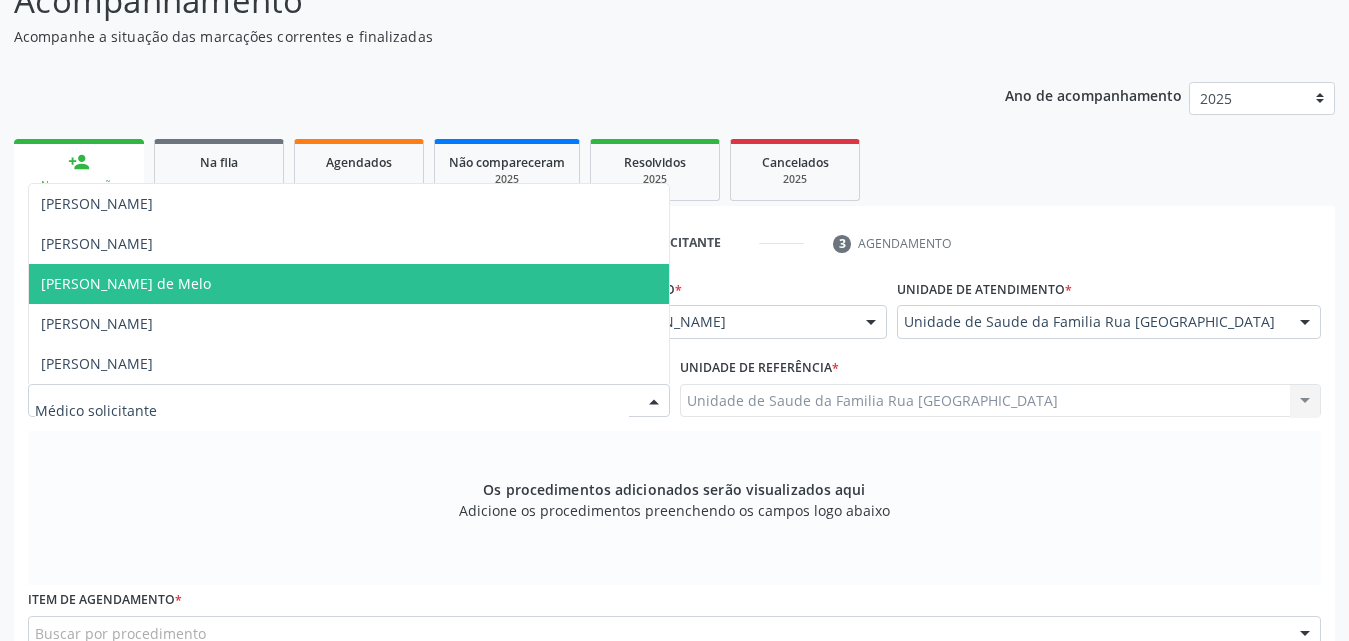 click on "[PERSON_NAME] de Melo" at bounding box center (349, 284) 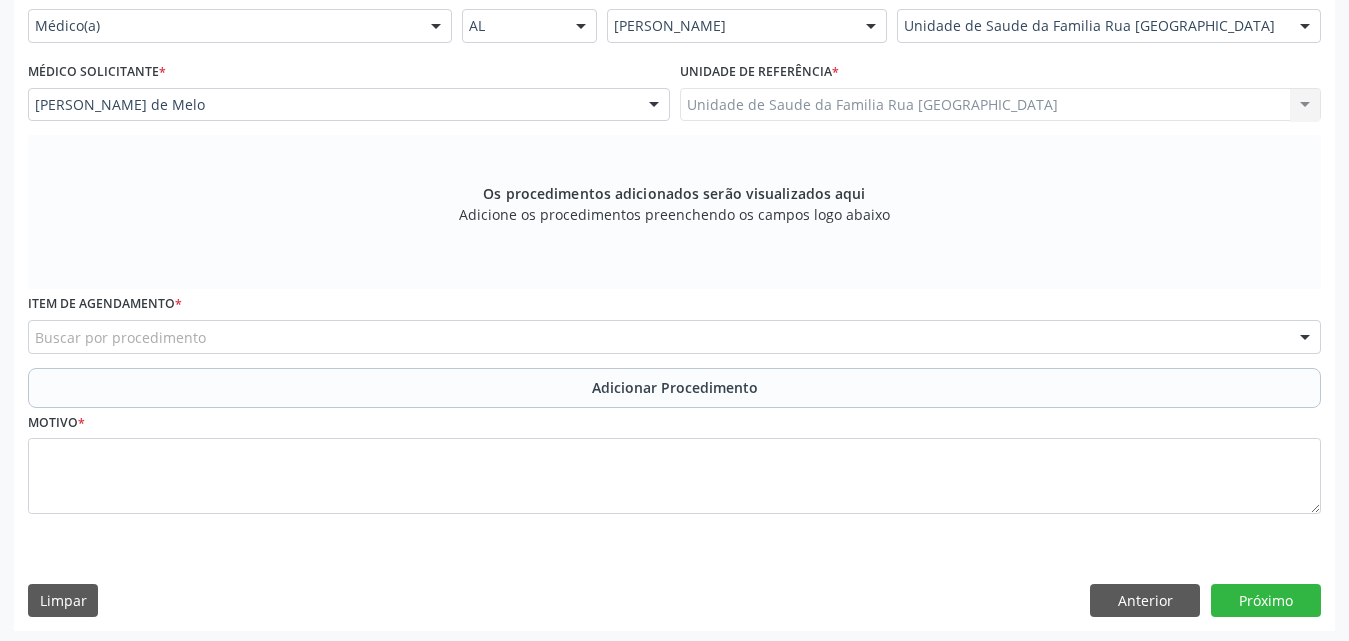 scroll, scrollTop: 488, scrollLeft: 0, axis: vertical 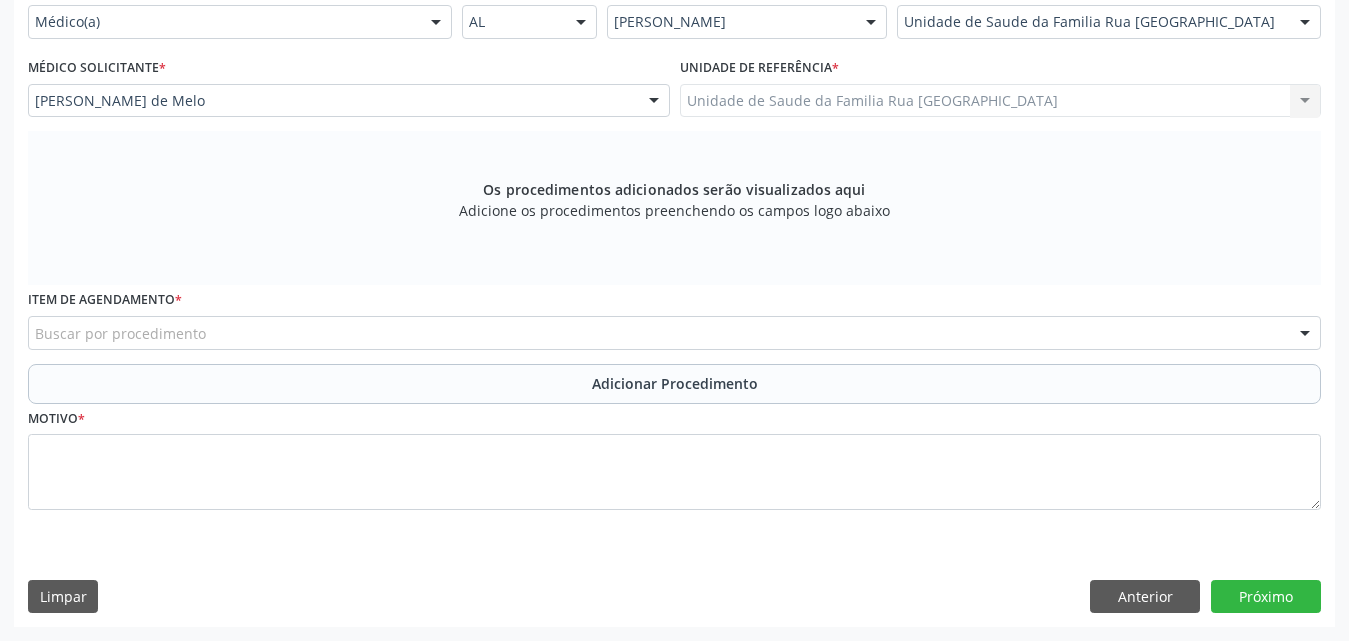 click on "Buscar por procedimento" at bounding box center (674, 333) 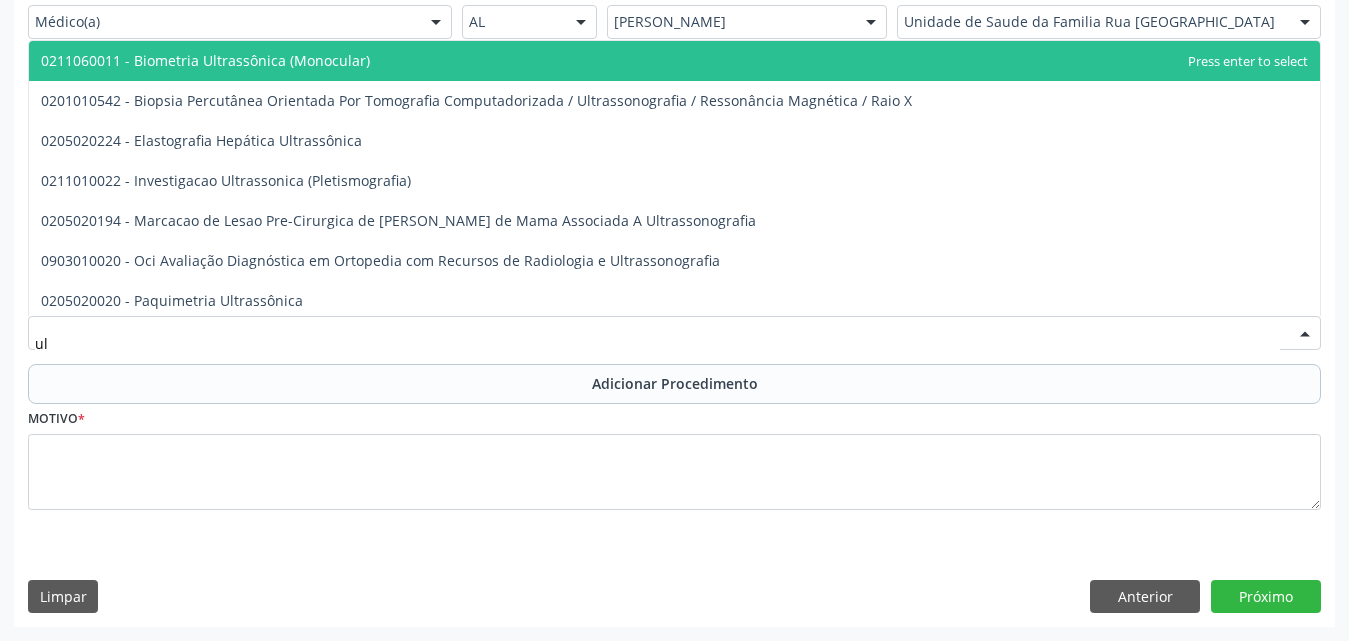 type on "u" 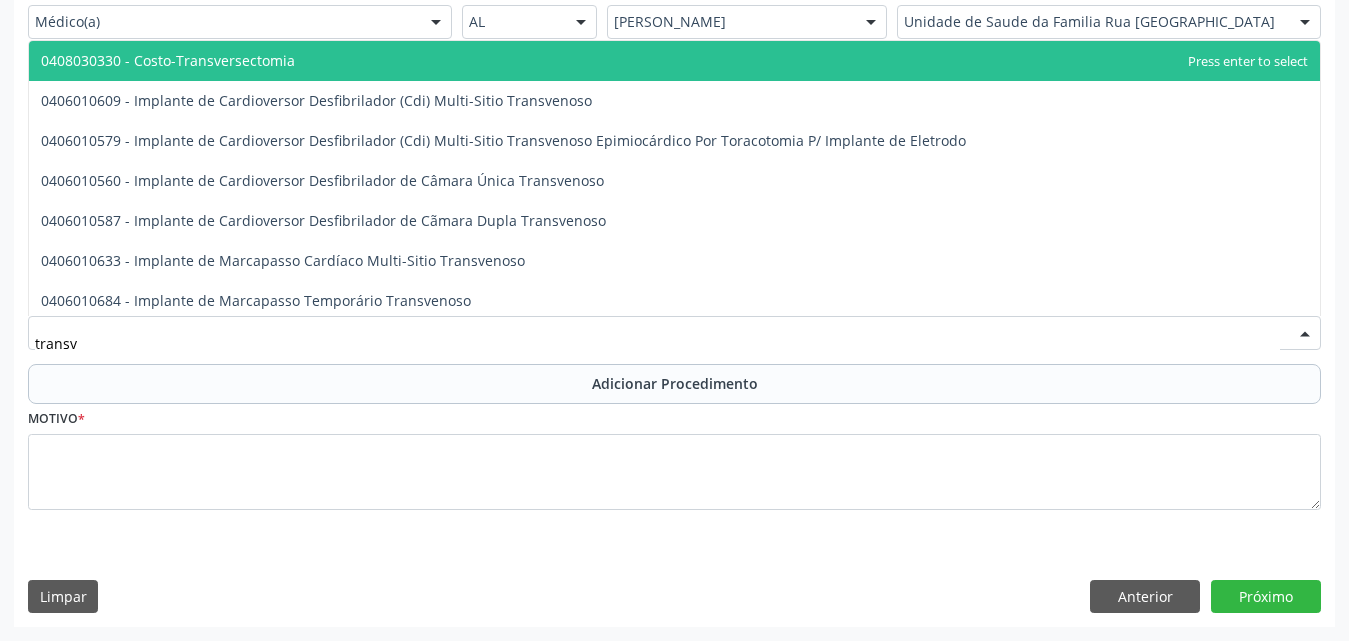 type on "transva" 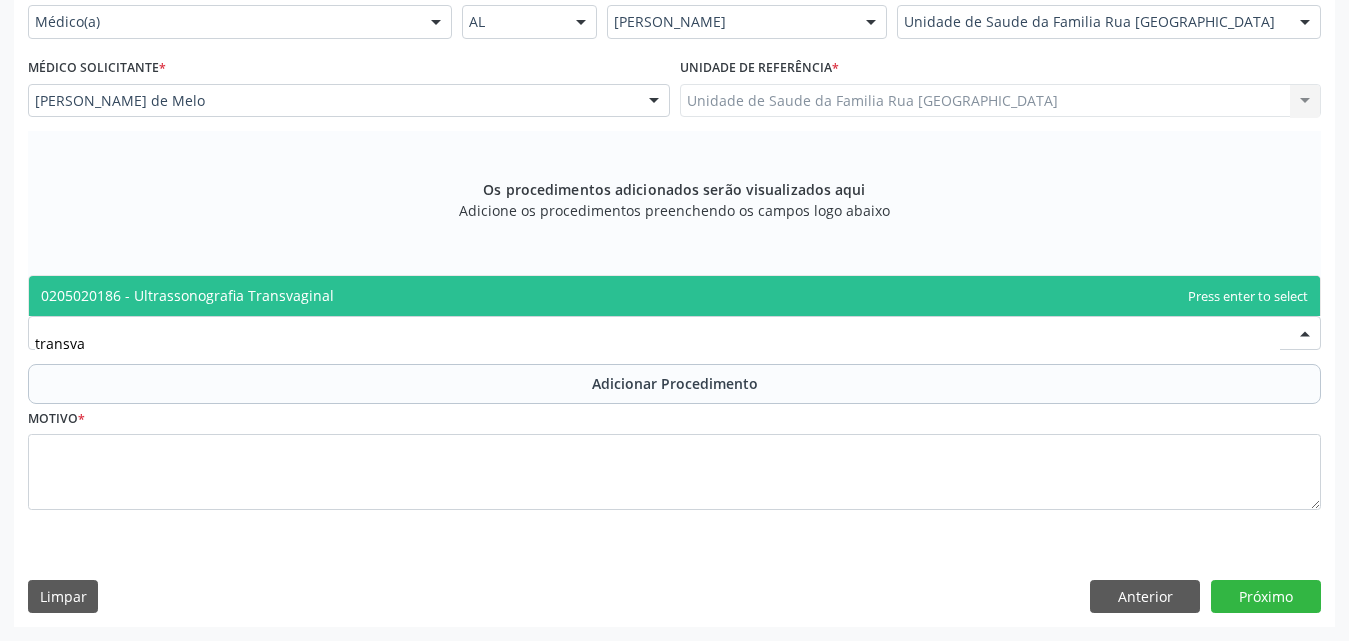 click on "0205020186 - Ultrassonografia Transvaginal" at bounding box center (674, 296) 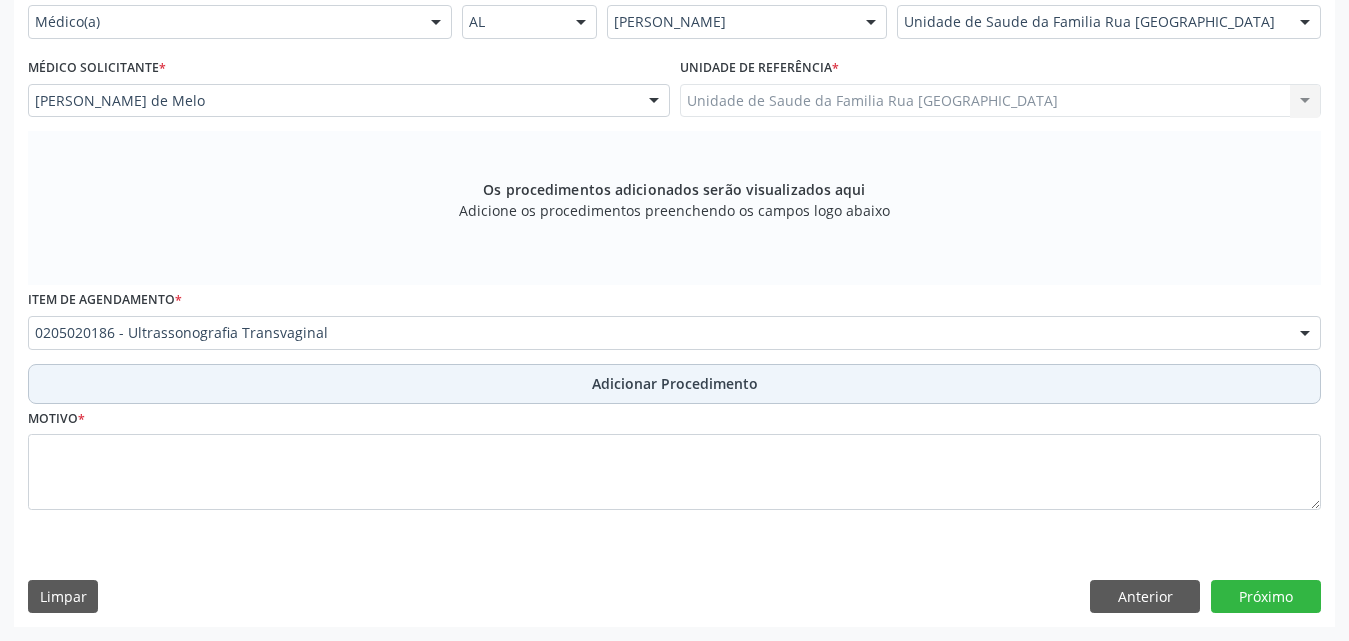 click on "Adicionar Procedimento" at bounding box center (674, 384) 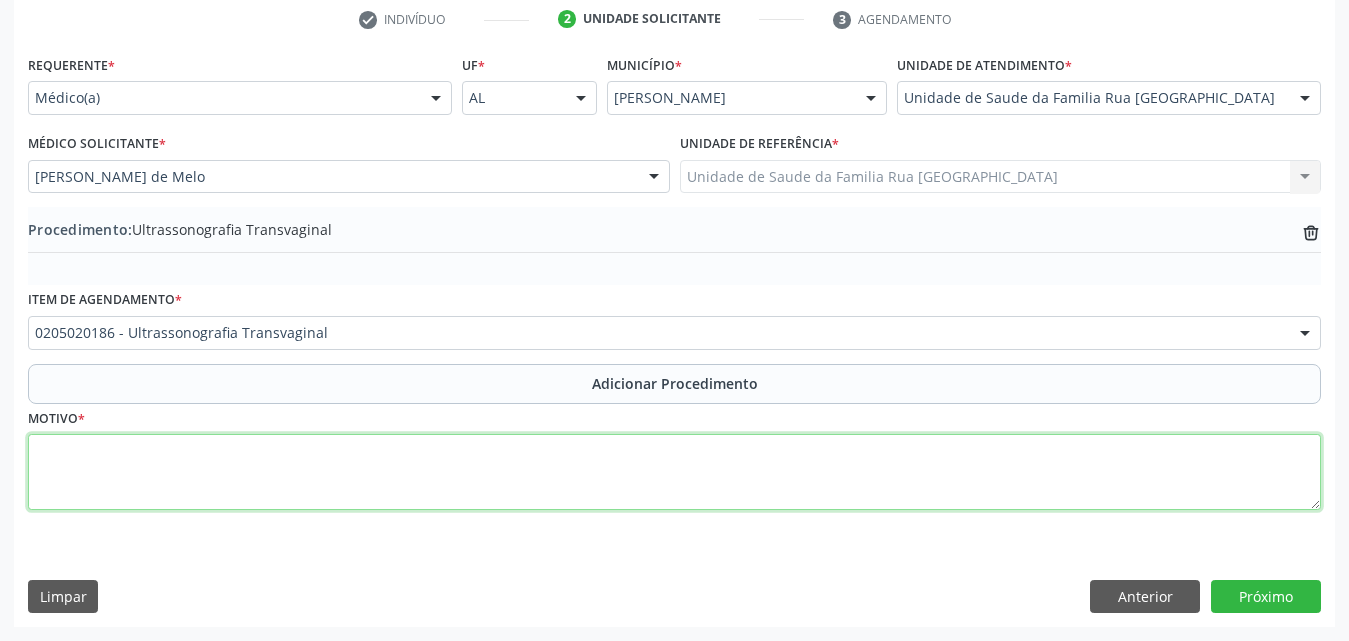click at bounding box center (674, 472) 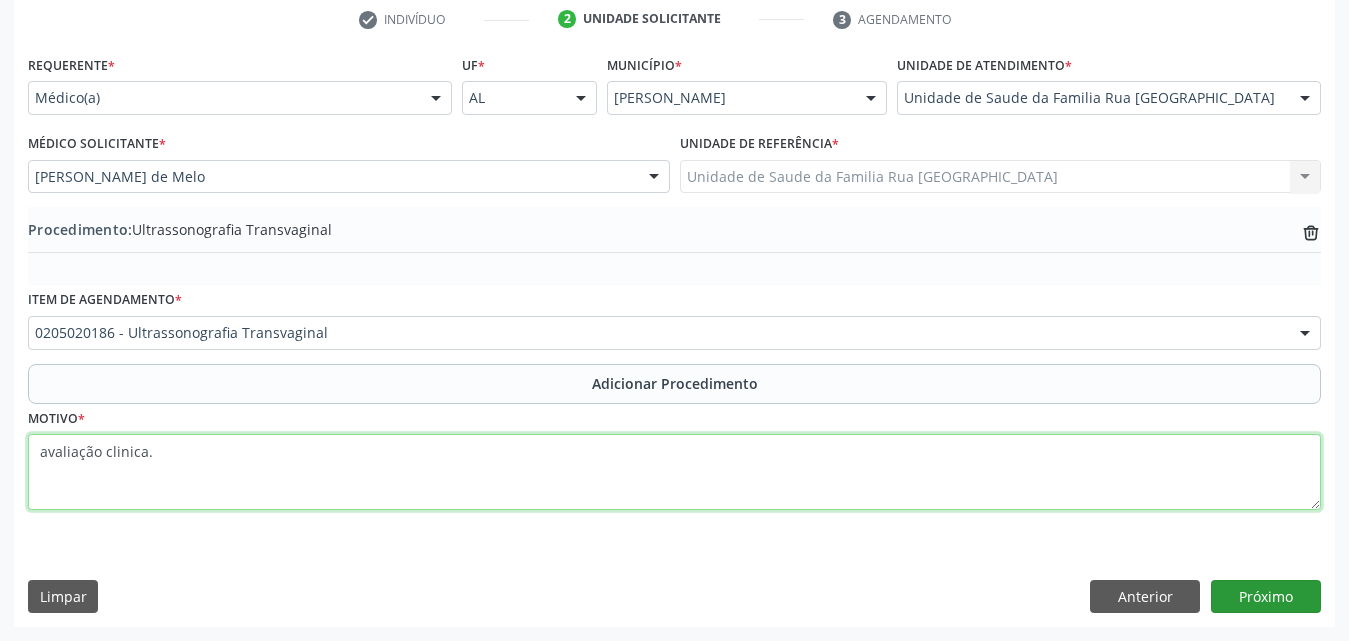 type on "avaliação clinica." 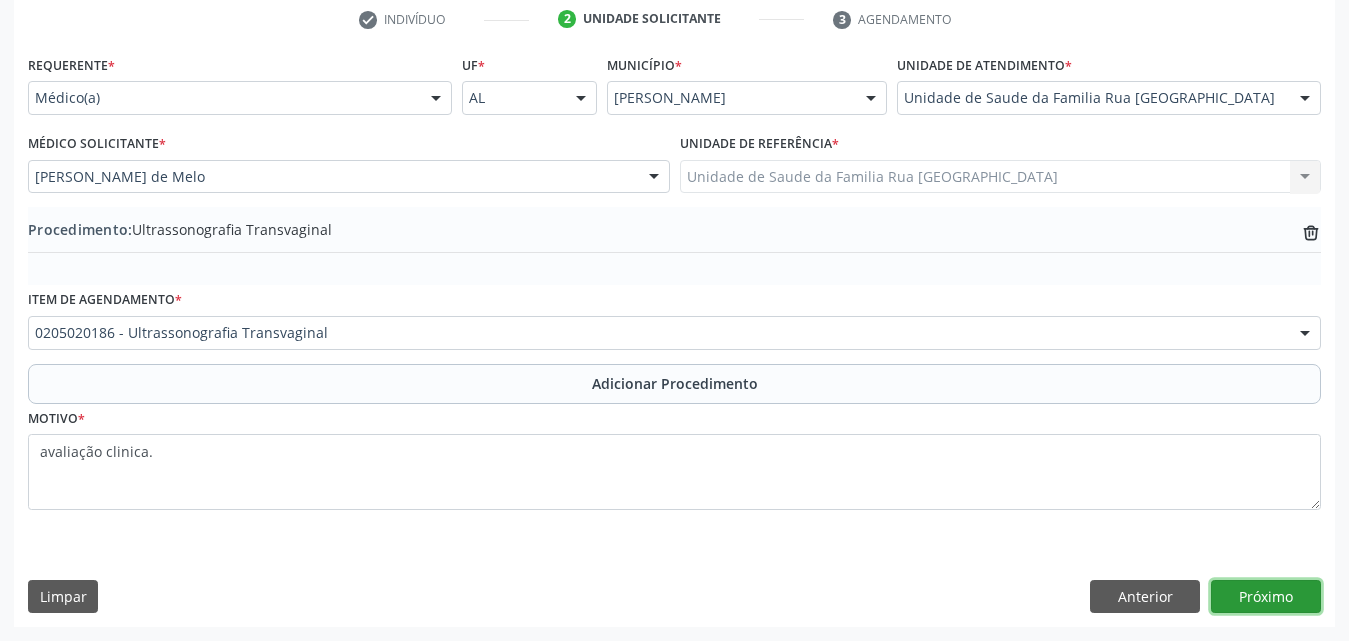 click on "Próximo" at bounding box center [1266, 597] 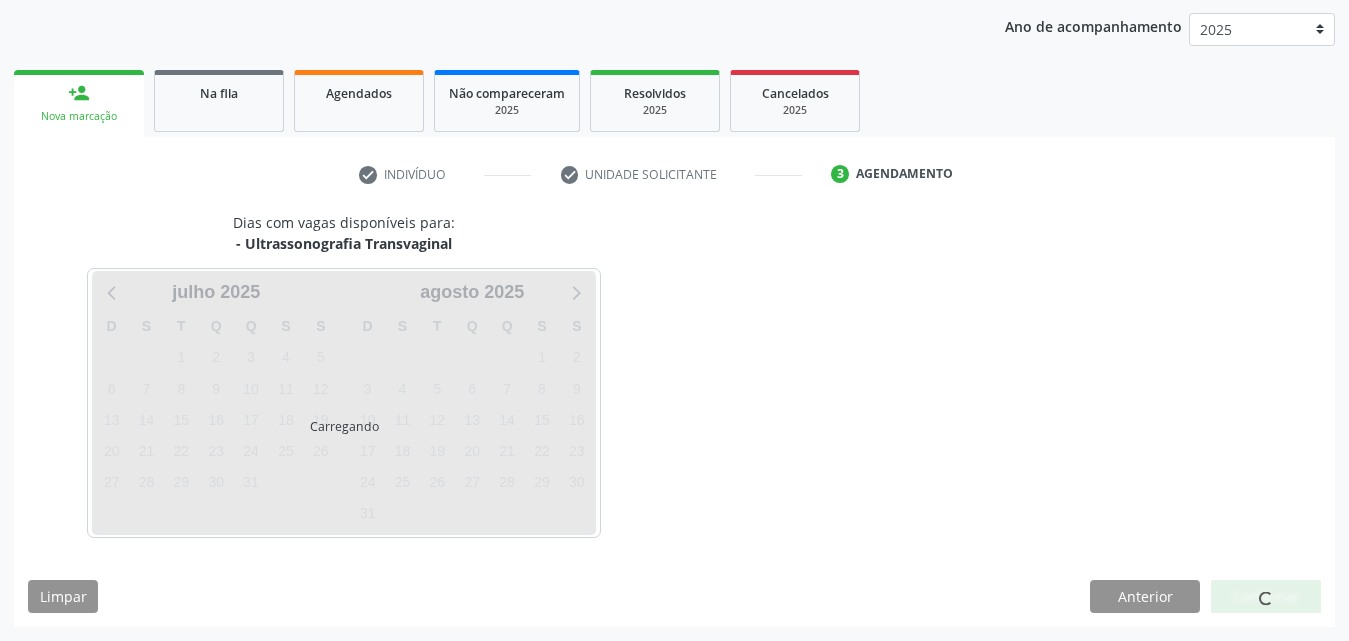 scroll, scrollTop: 316, scrollLeft: 0, axis: vertical 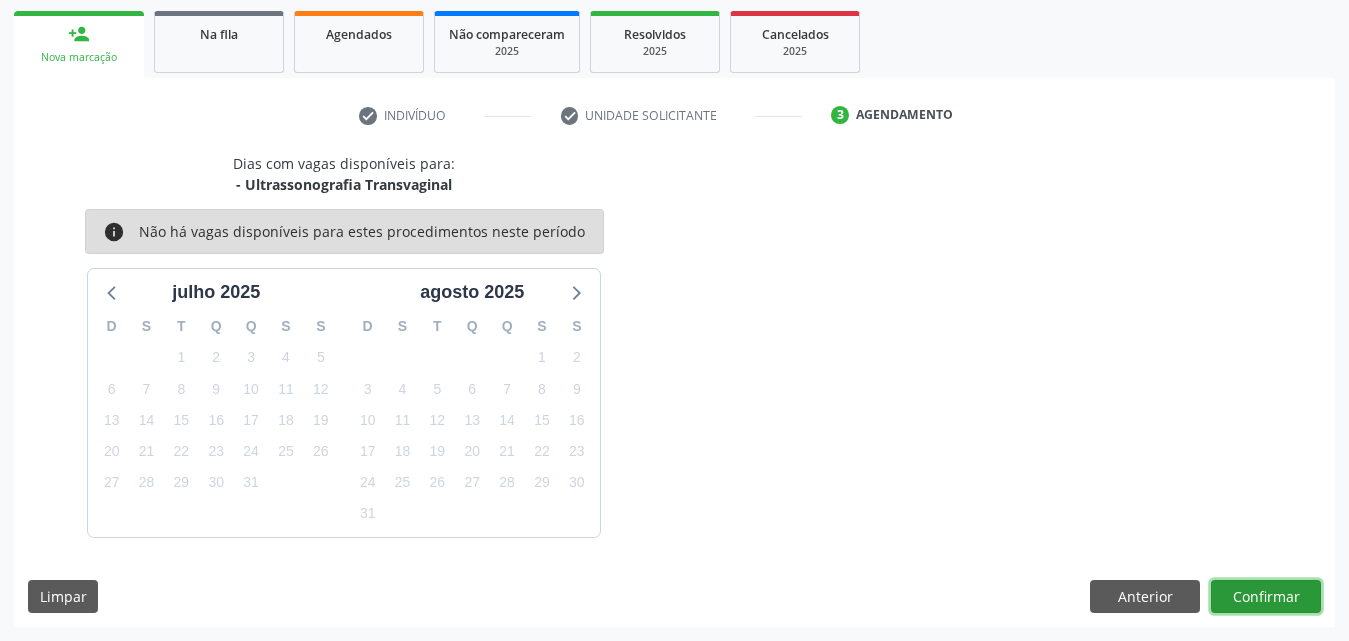 click on "Confirmar" at bounding box center [1266, 597] 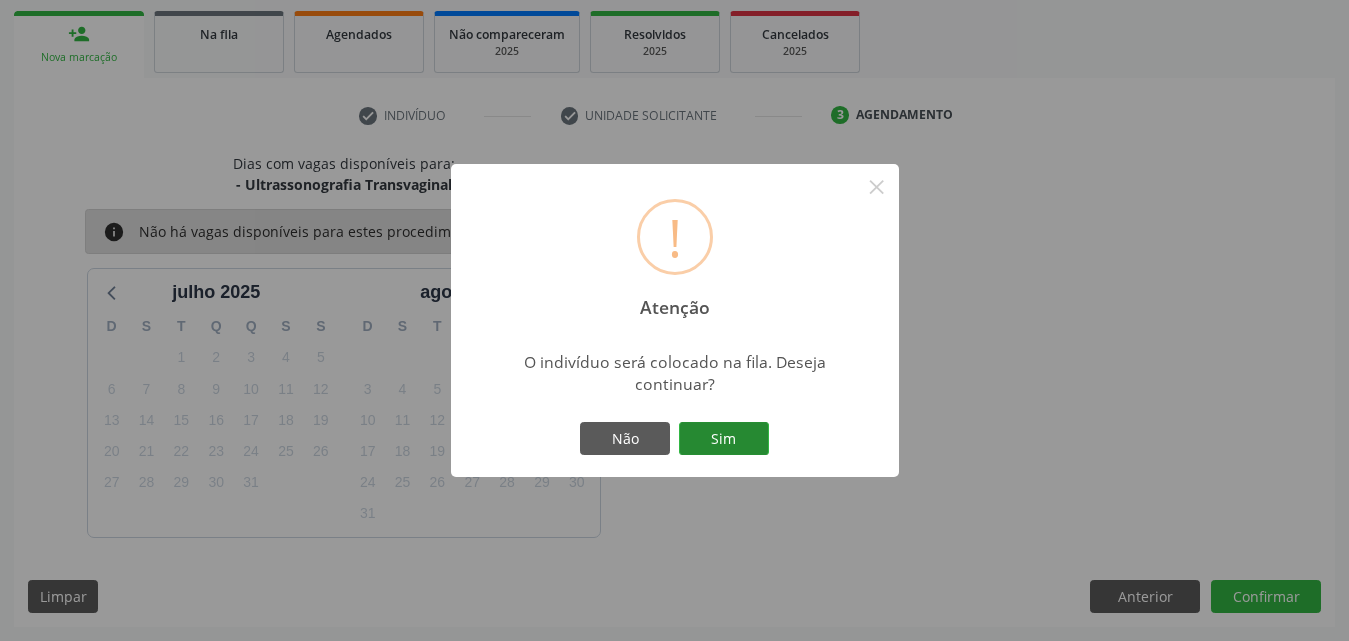 click on "Sim" at bounding box center (724, 439) 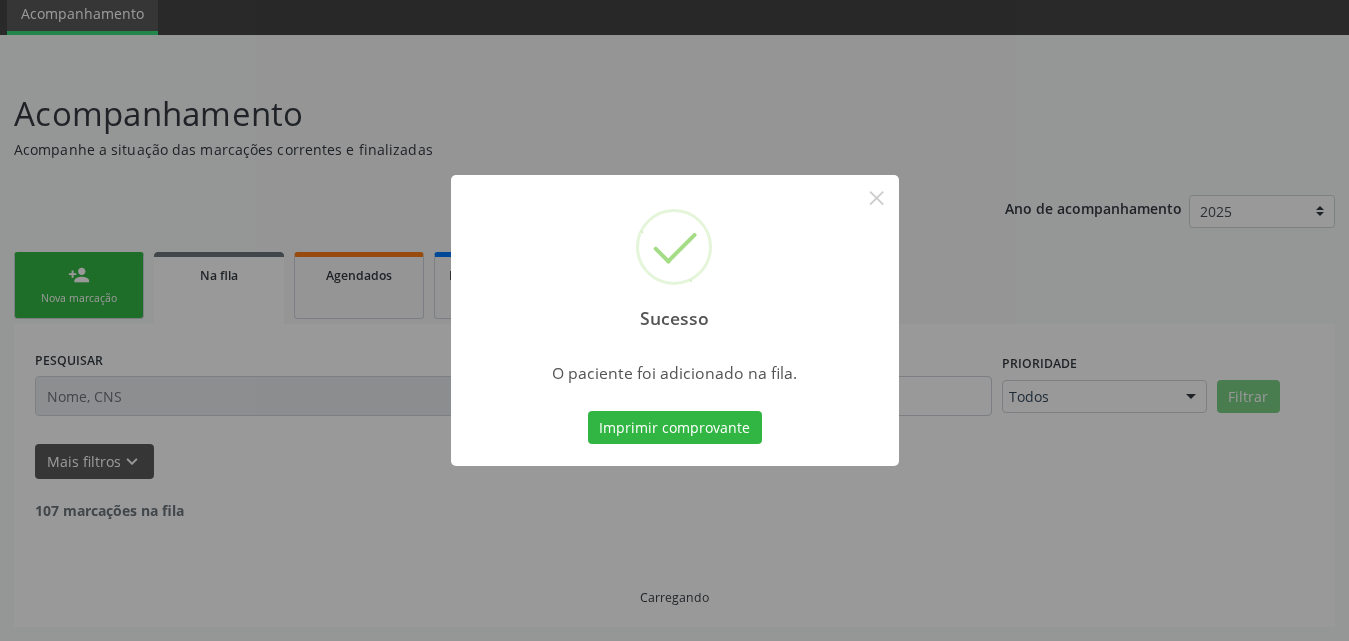 scroll, scrollTop: 54, scrollLeft: 0, axis: vertical 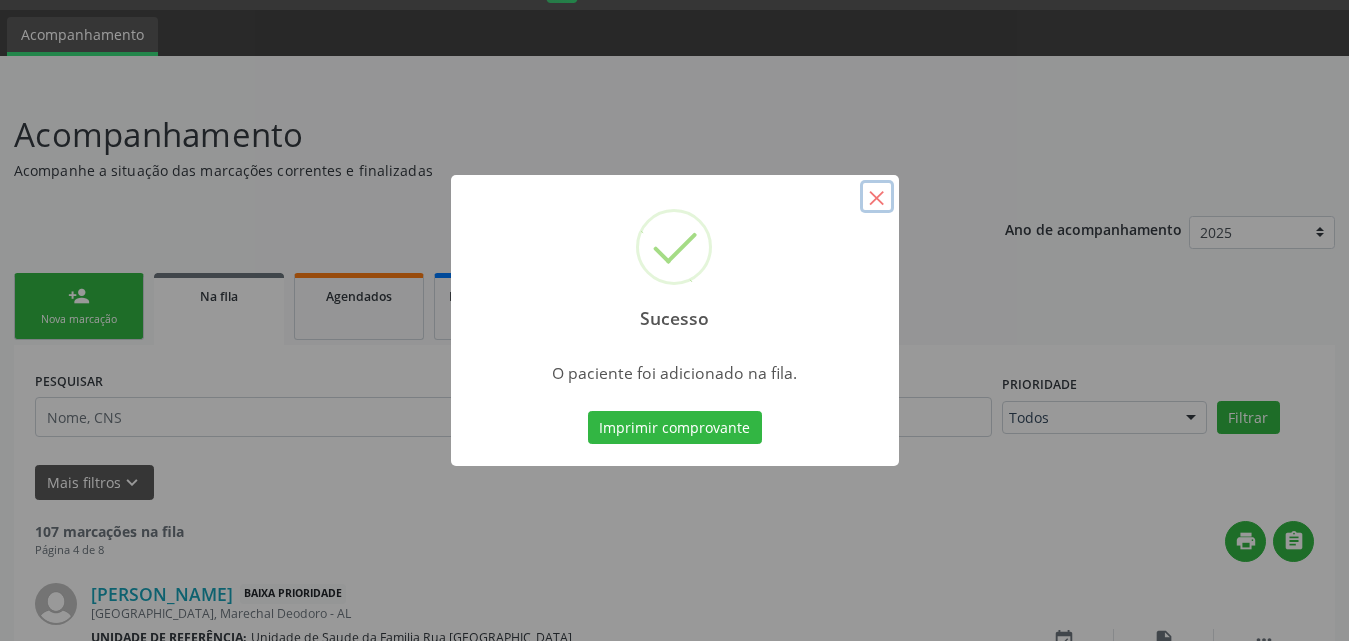 click on "×" at bounding box center (877, 197) 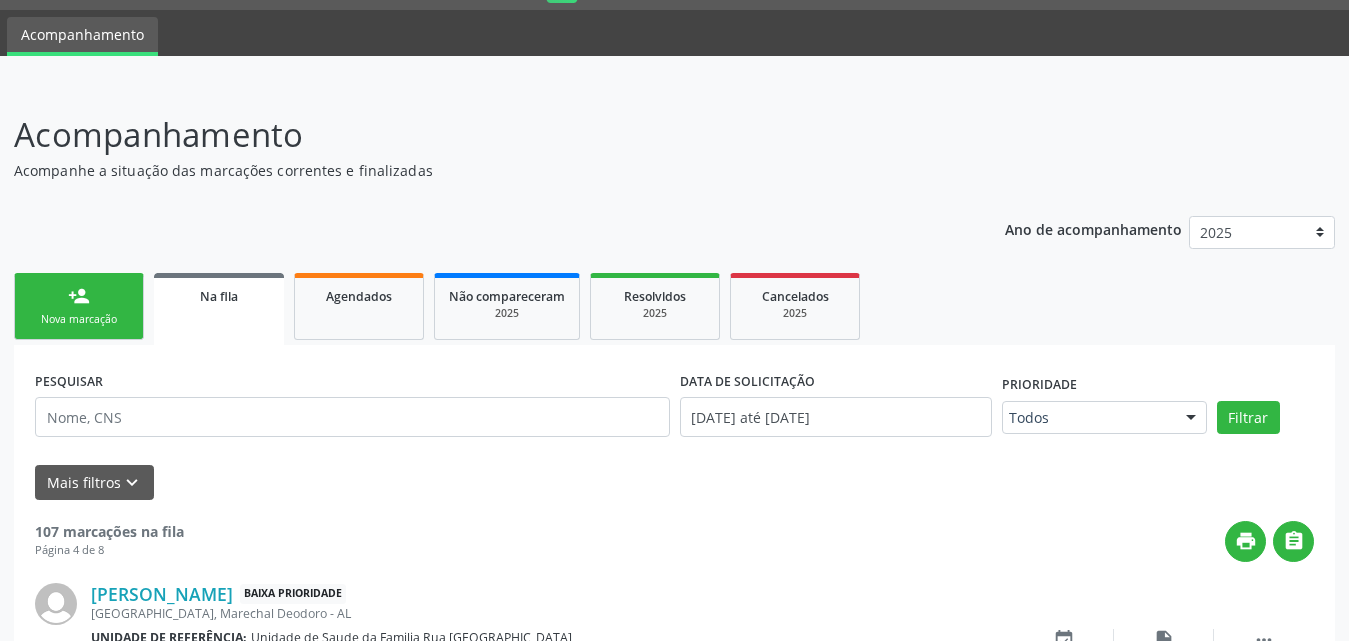 click on "person_add
Nova marcação" at bounding box center [79, 306] 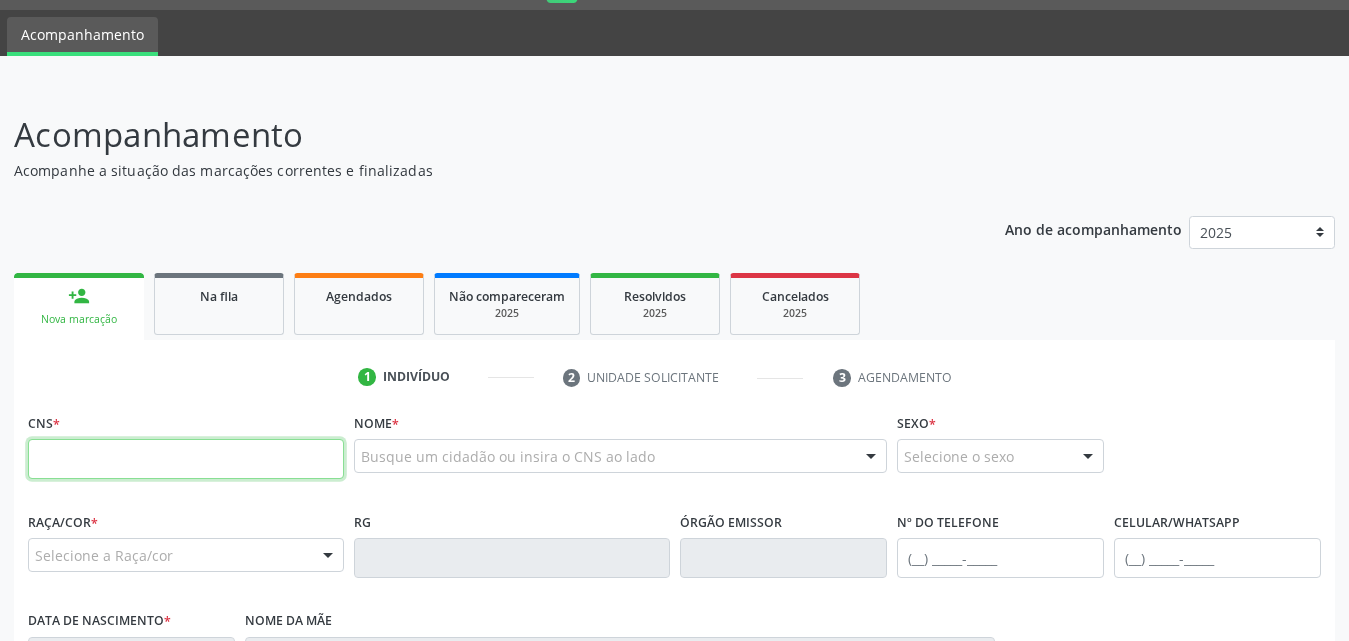 click at bounding box center (186, 459) 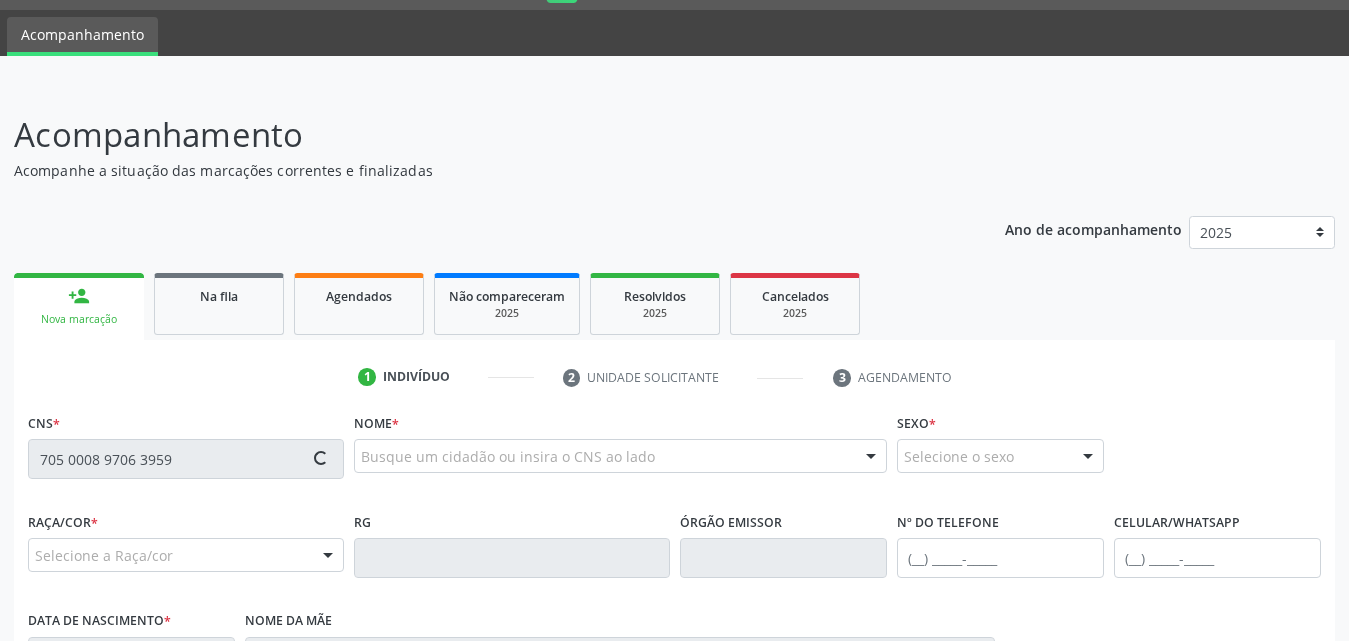 type on "705 0008 9706 3959" 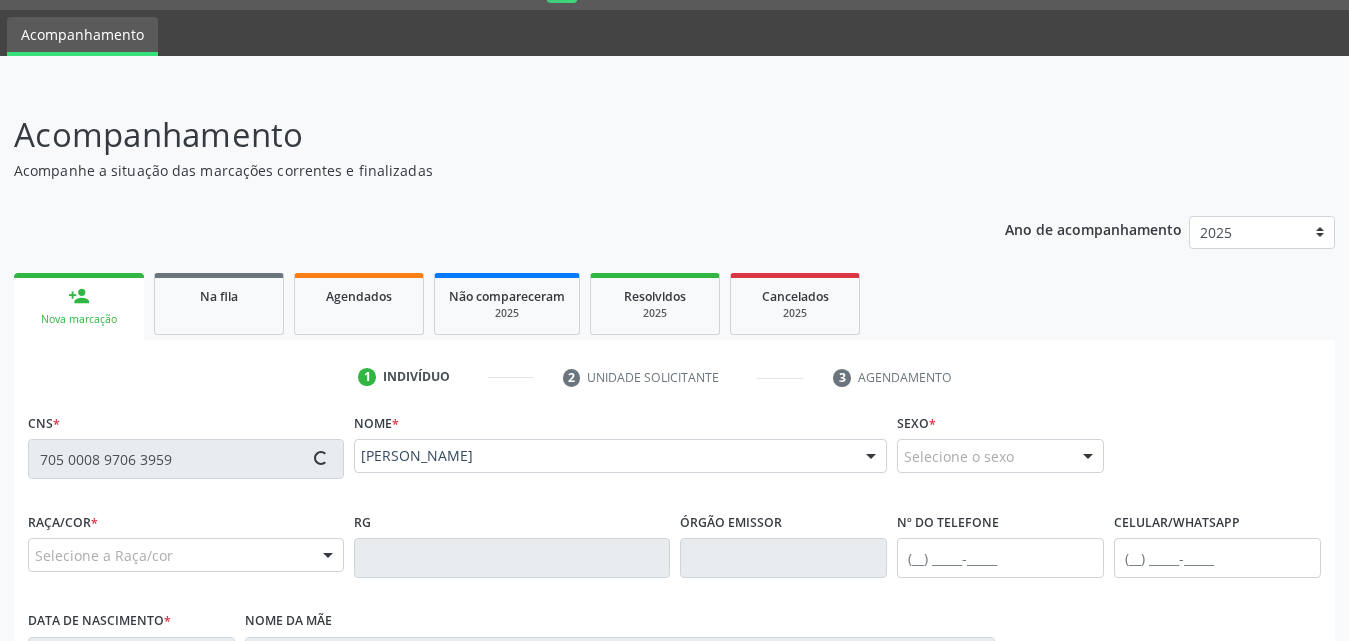 type on "(82) 98116-0578" 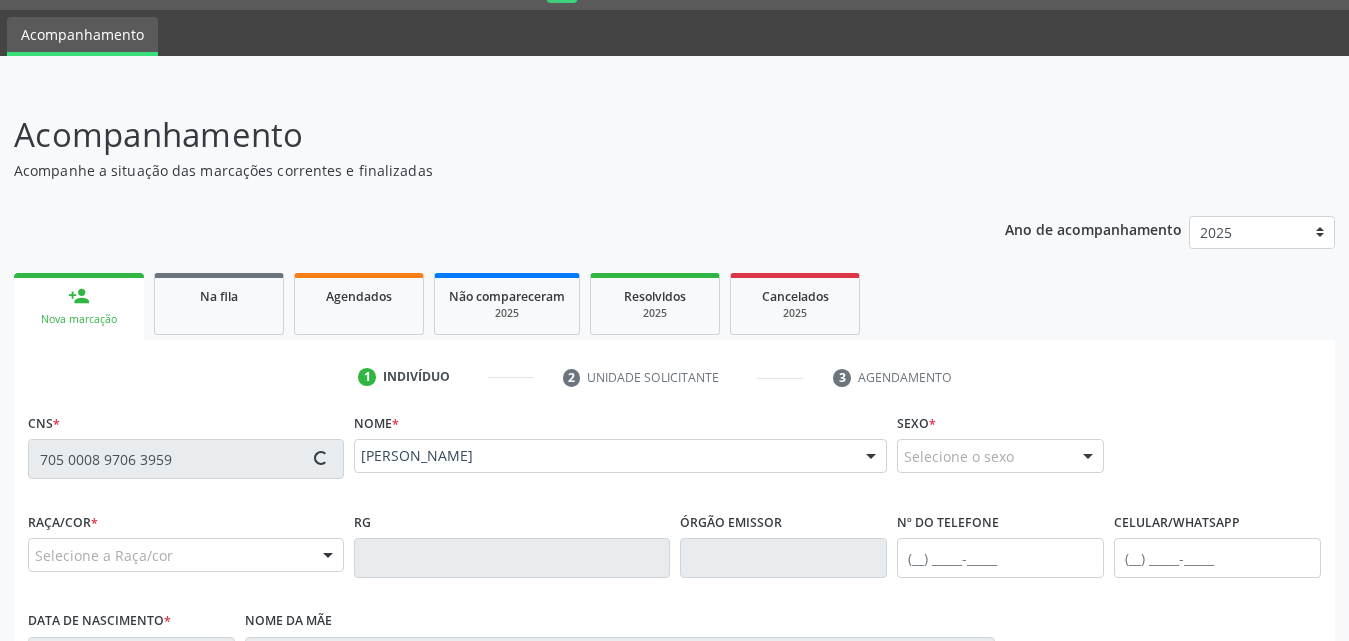 type on "03/12/1993" 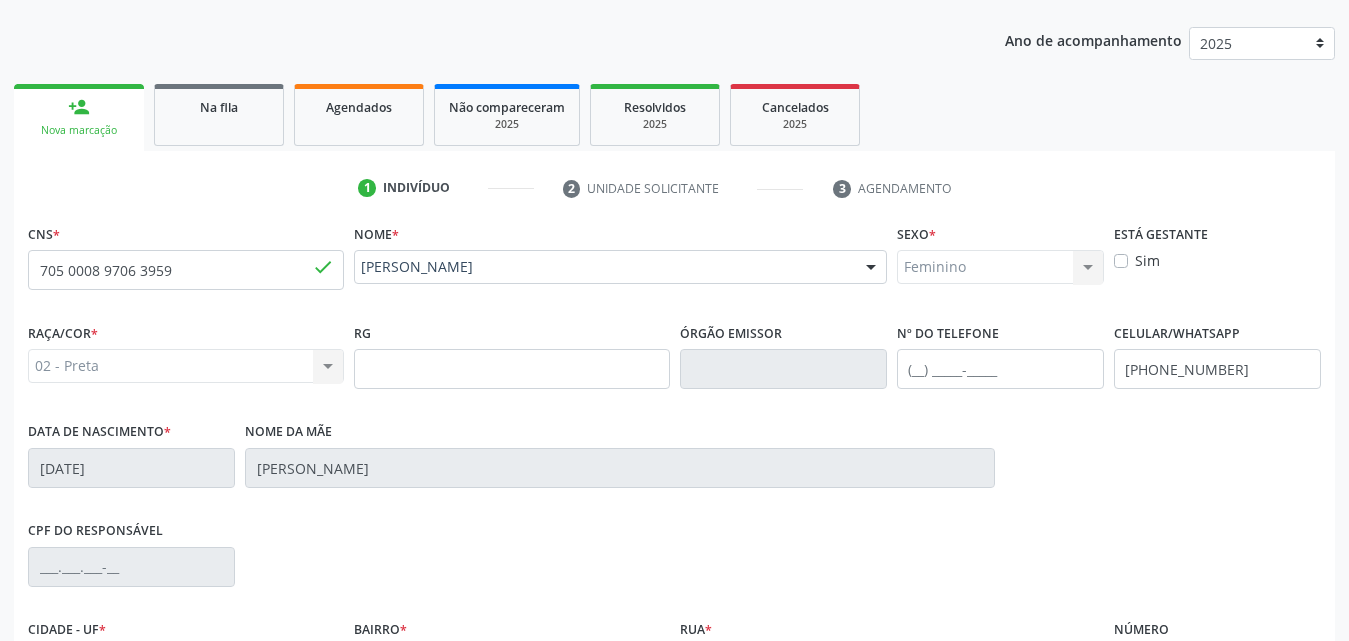 scroll, scrollTop: 471, scrollLeft: 0, axis: vertical 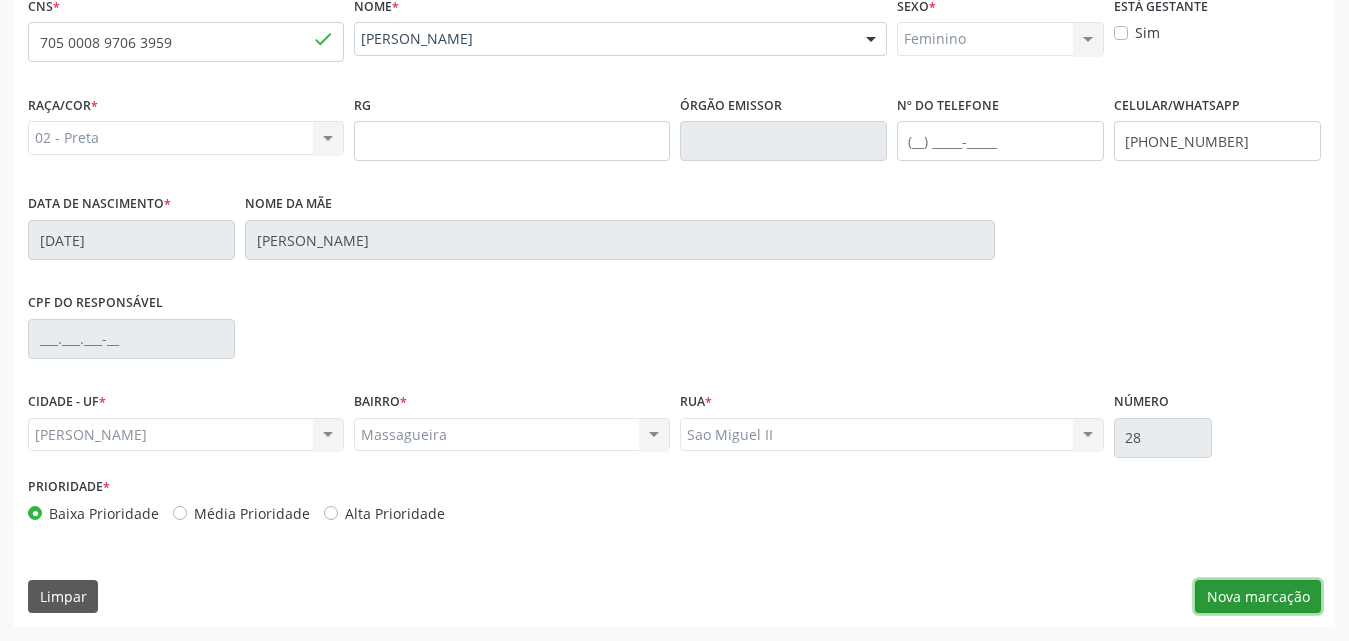 click on "Nova marcação" at bounding box center [1258, 597] 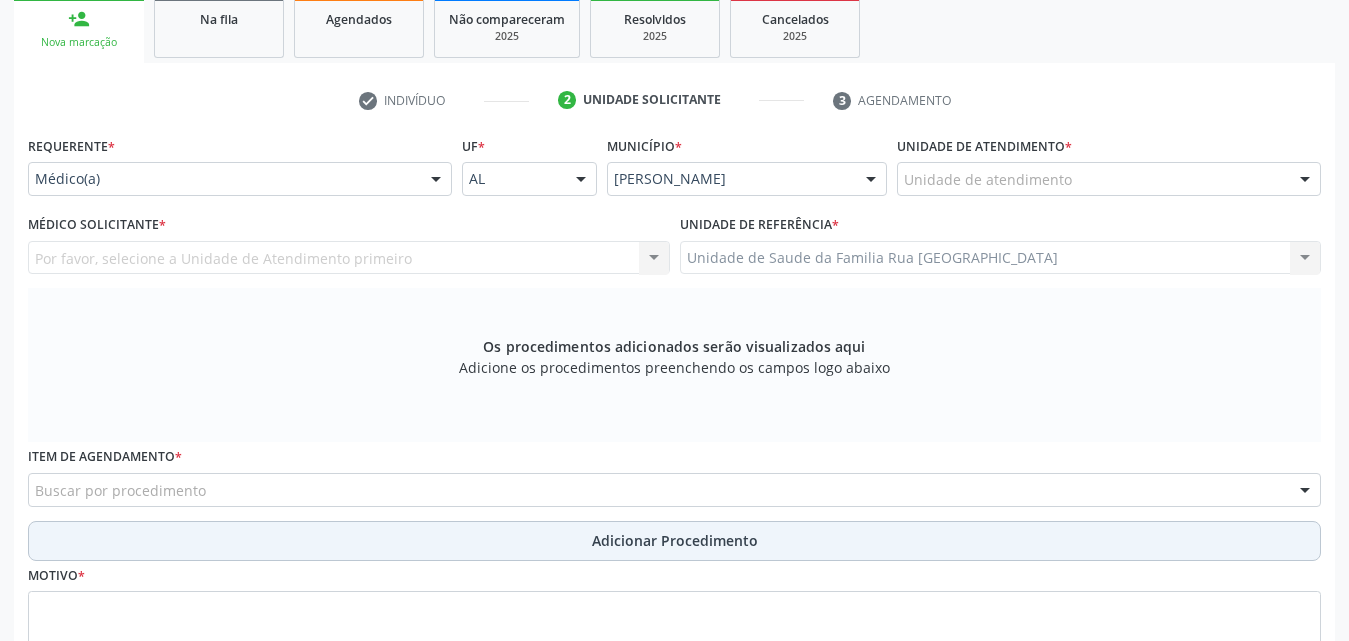 scroll, scrollTop: 171, scrollLeft: 0, axis: vertical 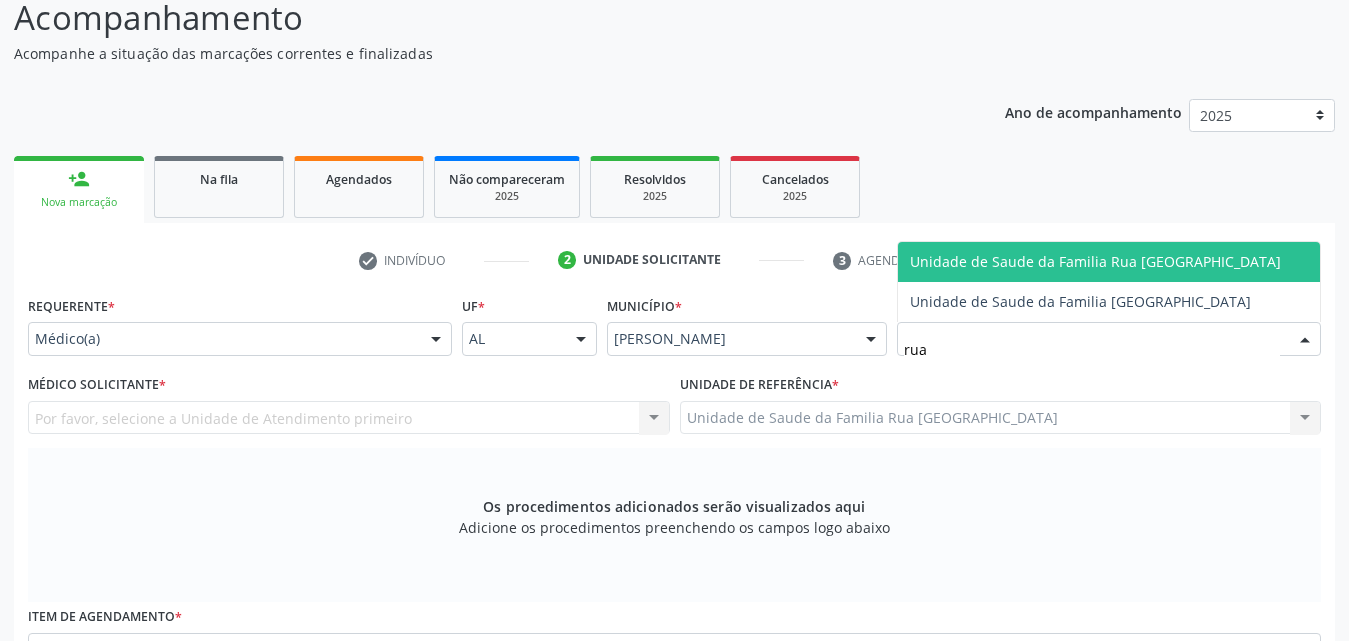type on "rua n" 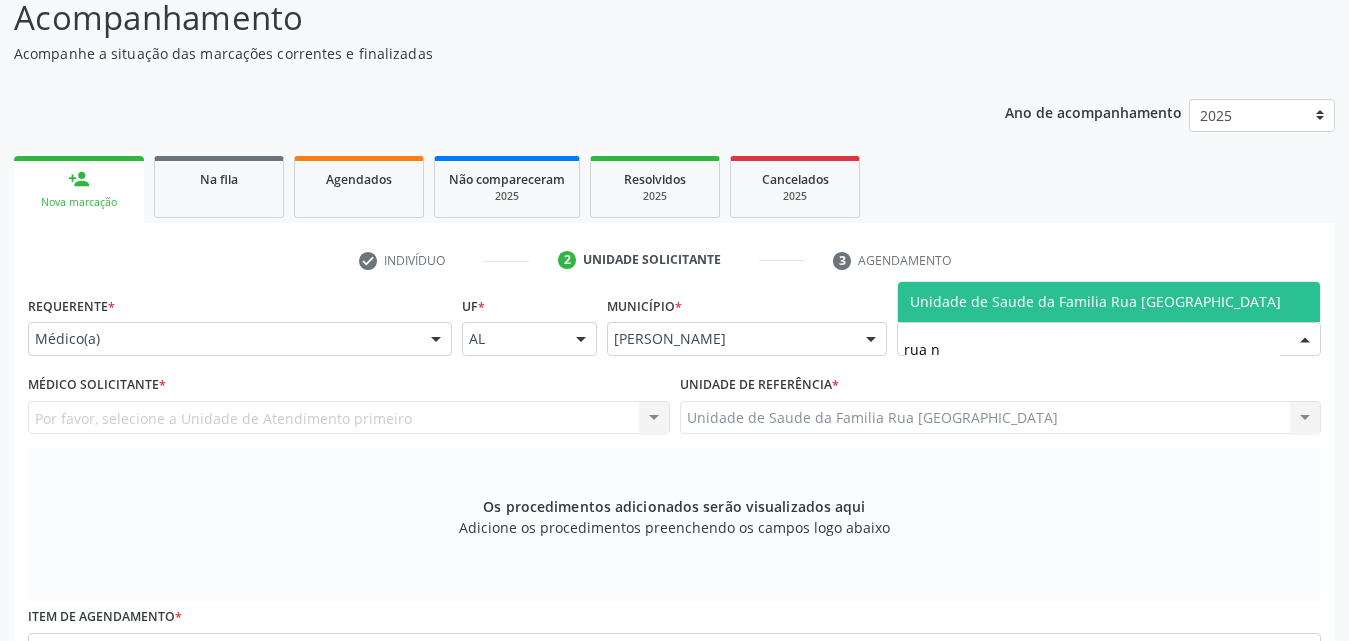 click on "Unidade de Saude da Familia Rua [GEOGRAPHIC_DATA]" at bounding box center (1095, 301) 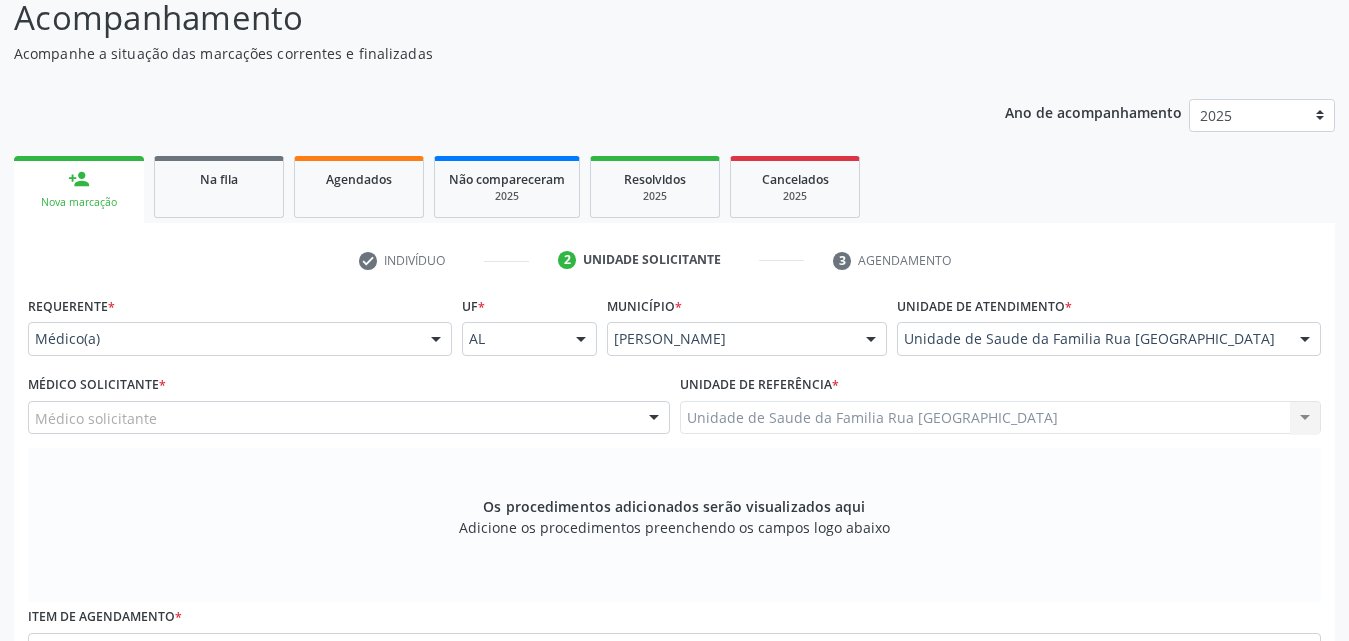 click at bounding box center [654, 419] 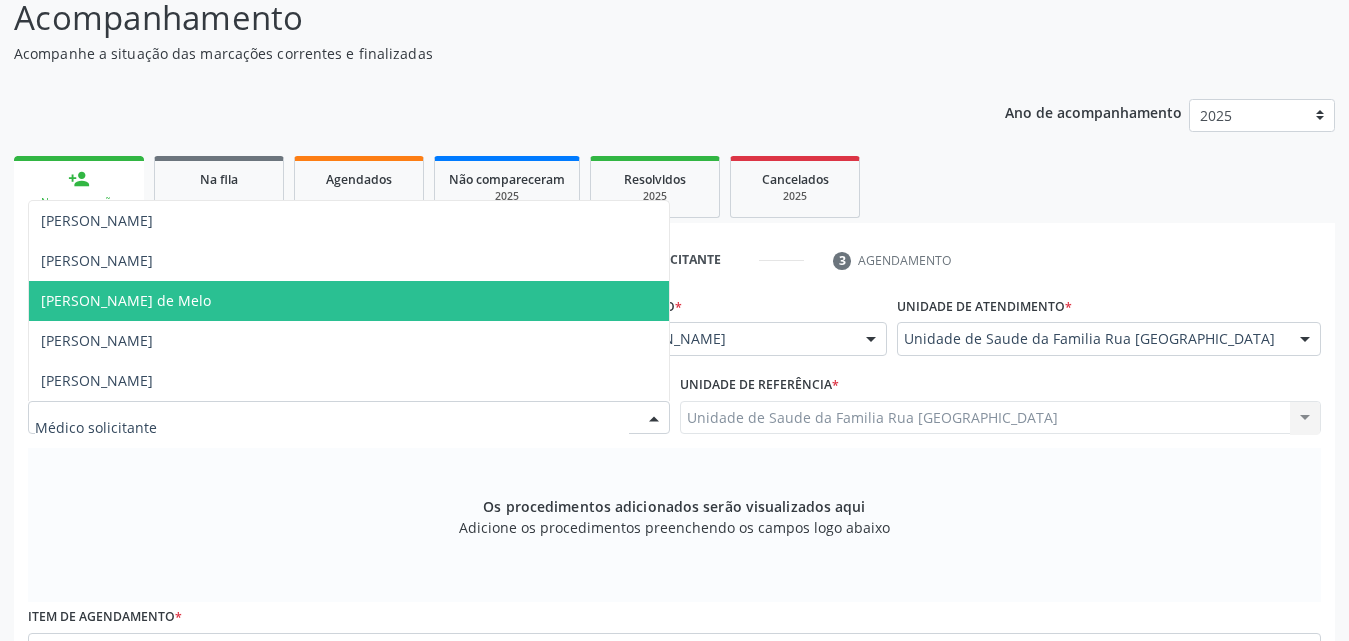 click on "[PERSON_NAME] de Melo" at bounding box center (126, 300) 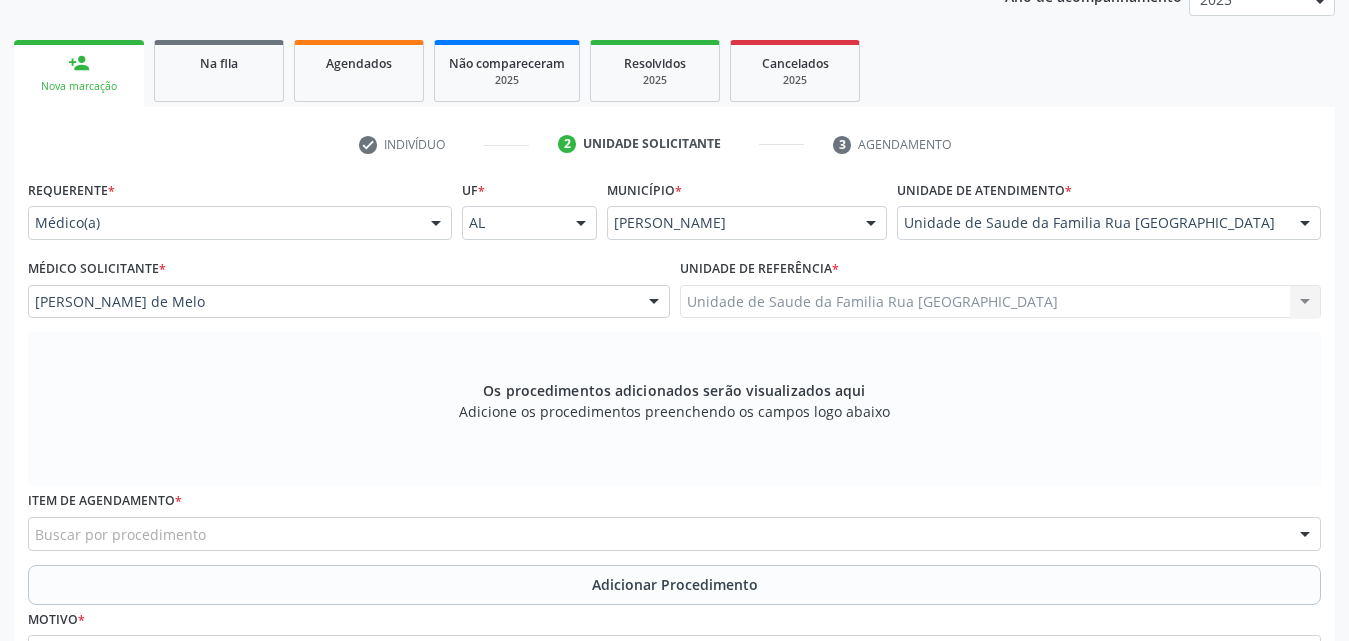 scroll, scrollTop: 488, scrollLeft: 0, axis: vertical 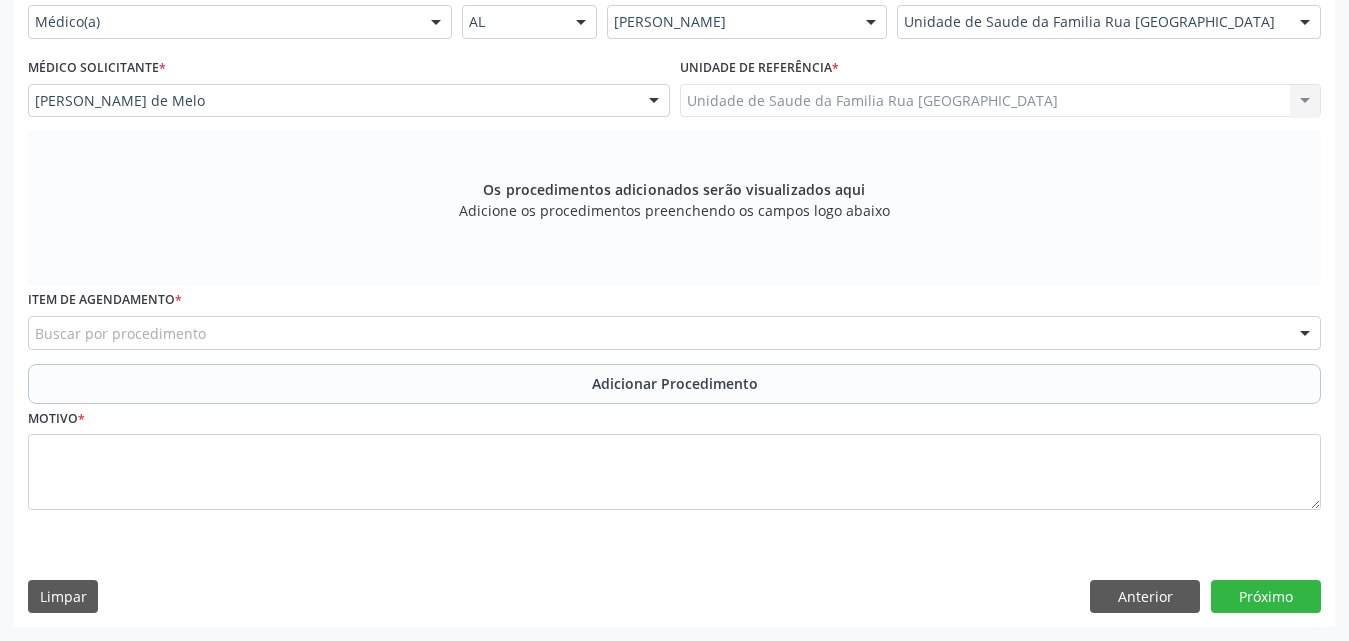 click on "Buscar por procedimento" at bounding box center [674, 333] 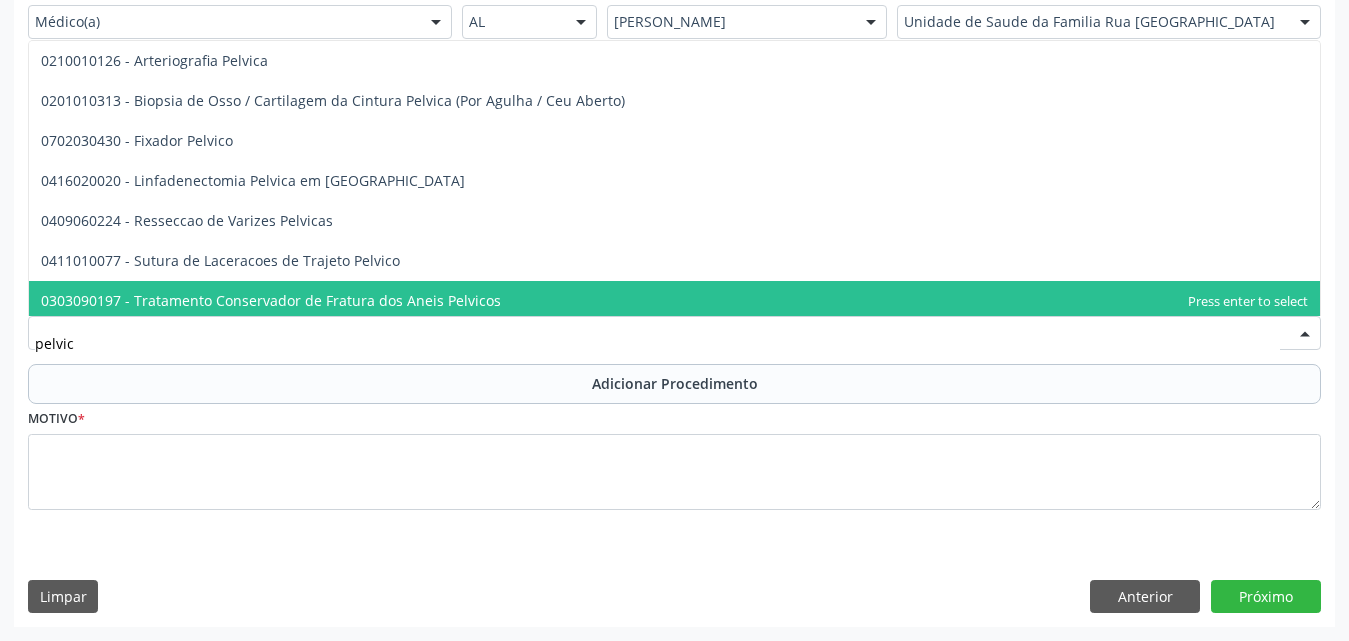 type on "pelvica" 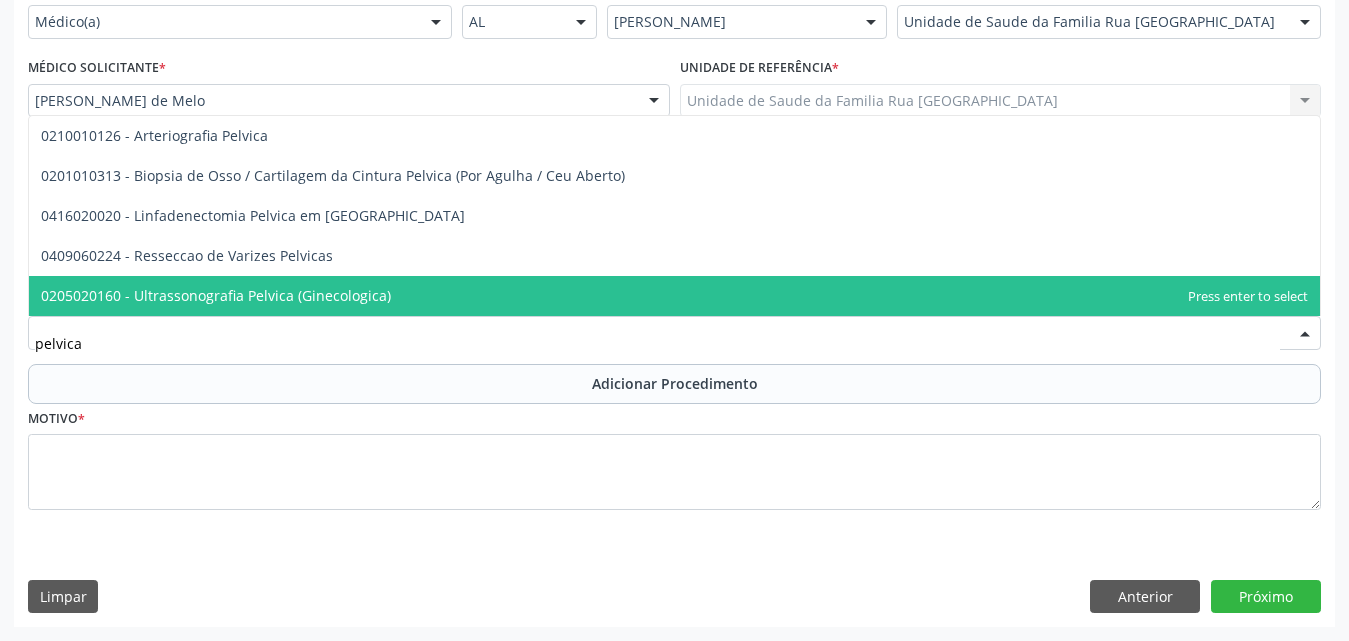 click on "0205020160 - Ultrassonografia Pelvica (Ginecologica)" at bounding box center (216, 295) 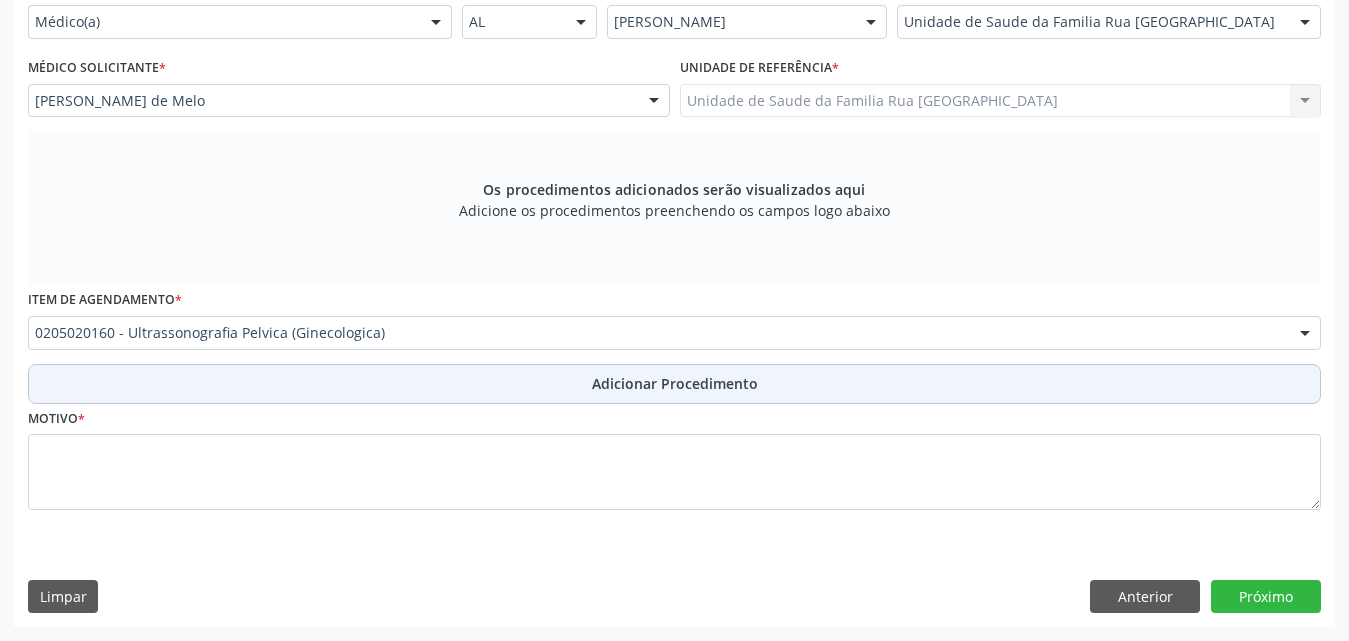 click on "Adicionar Procedimento" at bounding box center (675, 383) 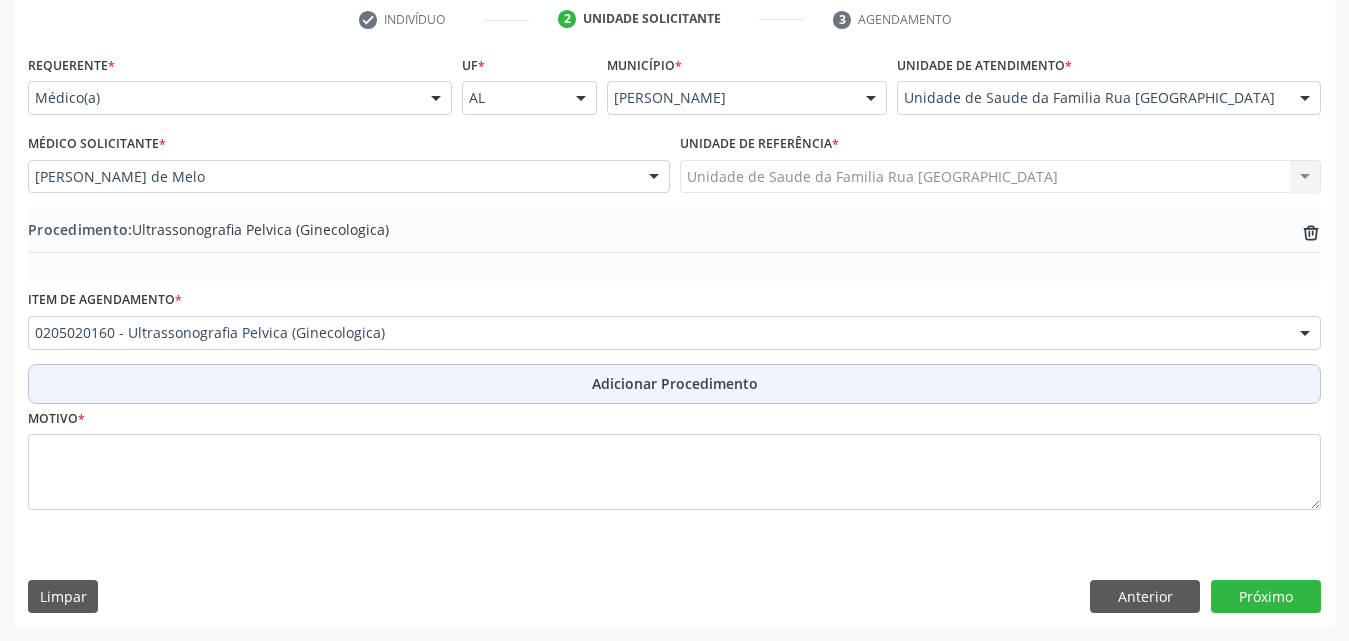 scroll, scrollTop: 412, scrollLeft: 0, axis: vertical 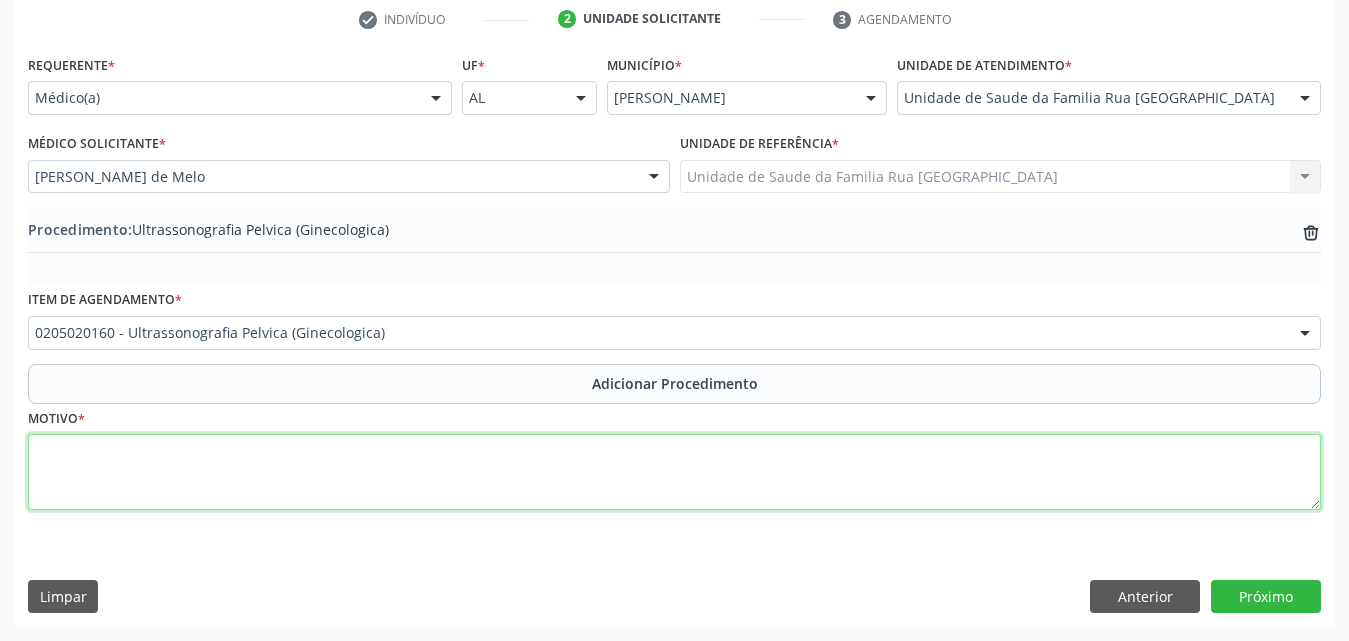 click at bounding box center [674, 472] 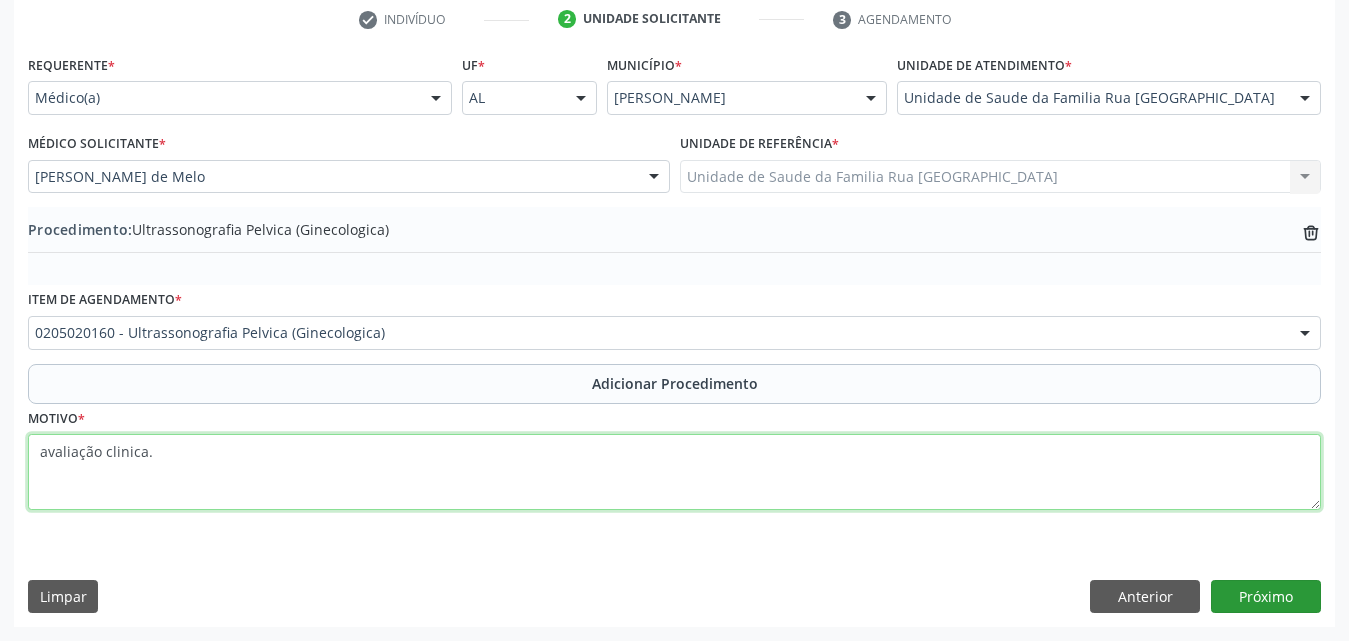 type on "avaliação clinica." 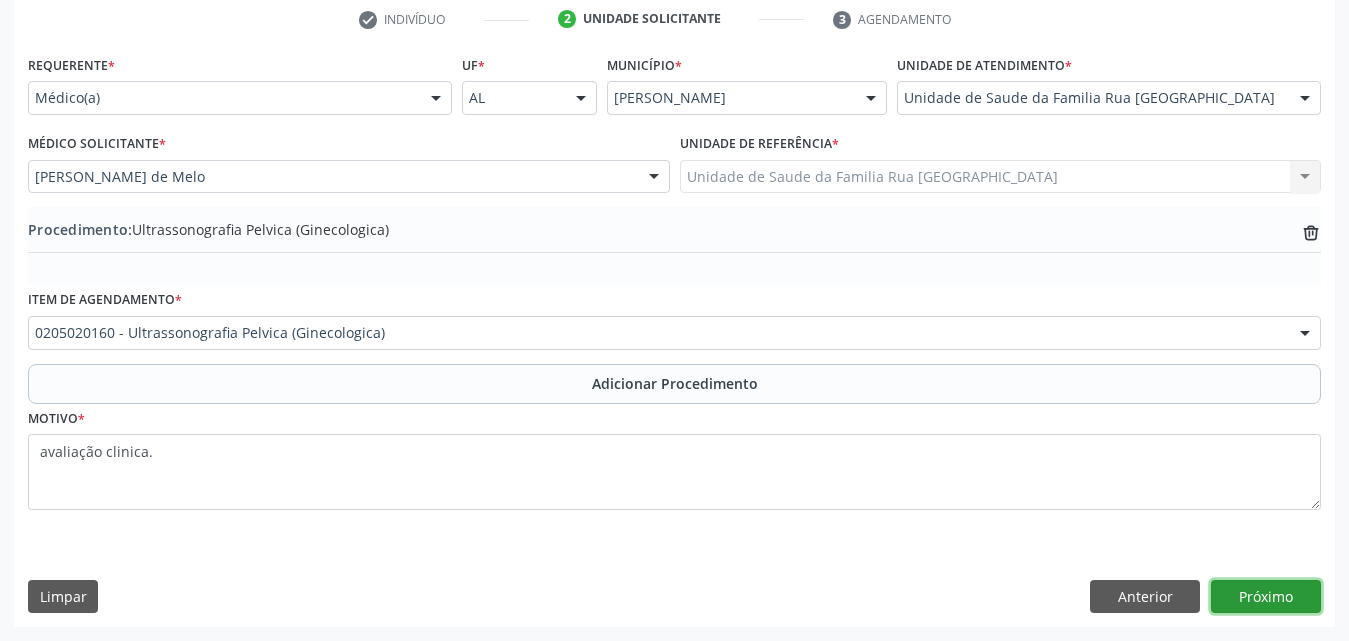 click on "Próximo" at bounding box center [1266, 597] 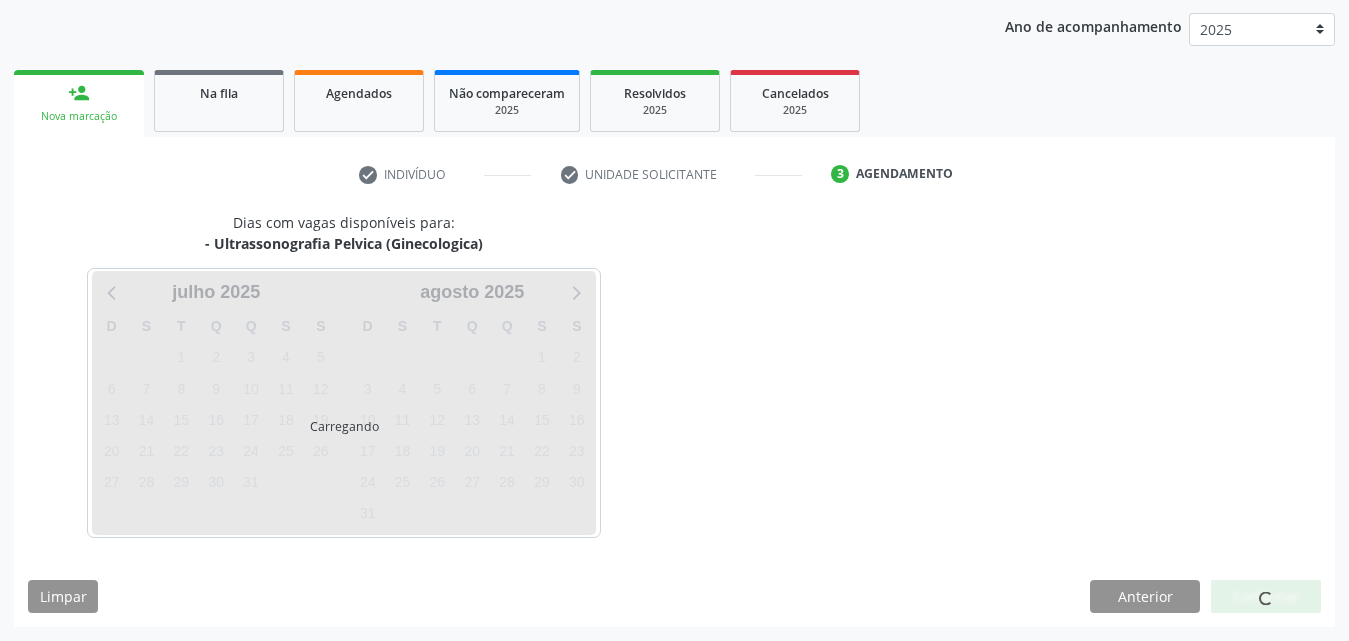 scroll, scrollTop: 316, scrollLeft: 0, axis: vertical 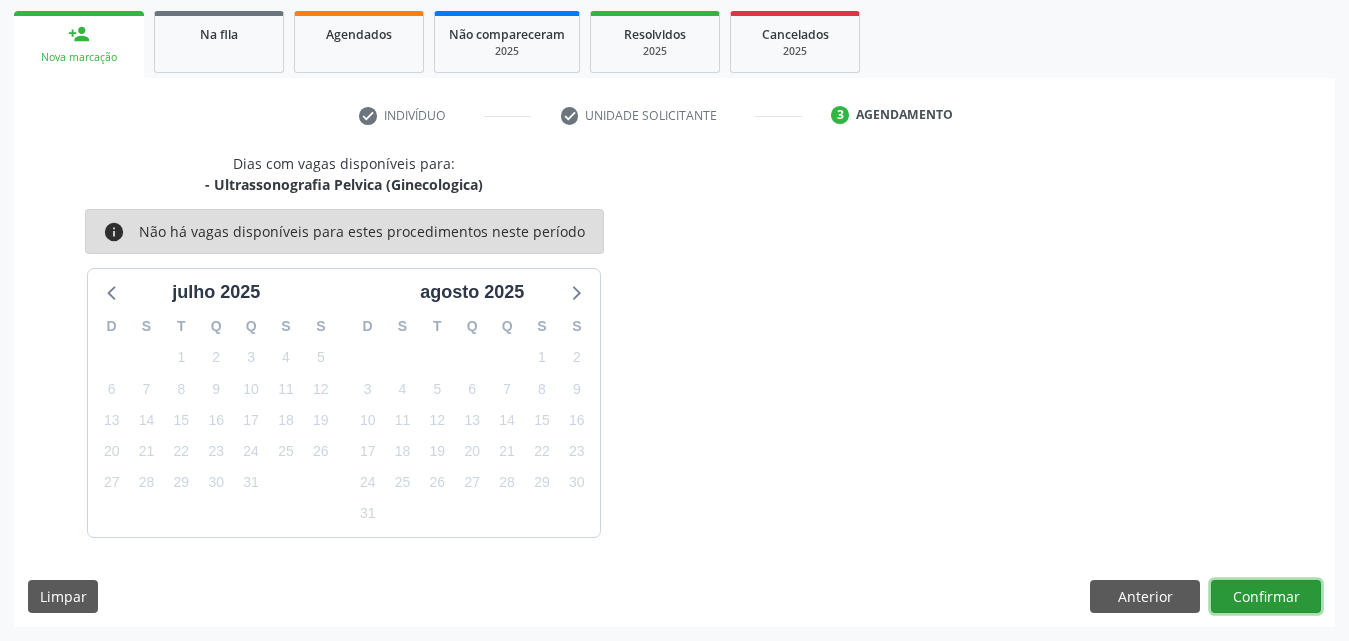 click on "Confirmar" at bounding box center [1266, 597] 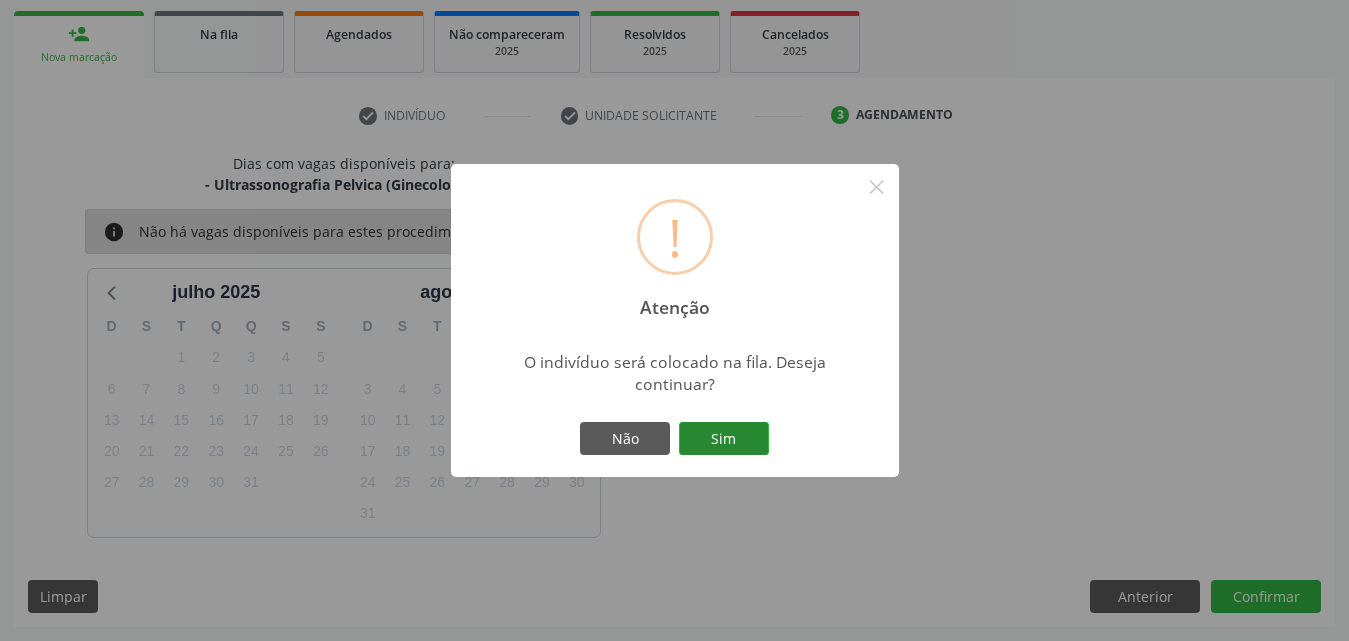 click on "Sim" at bounding box center [724, 439] 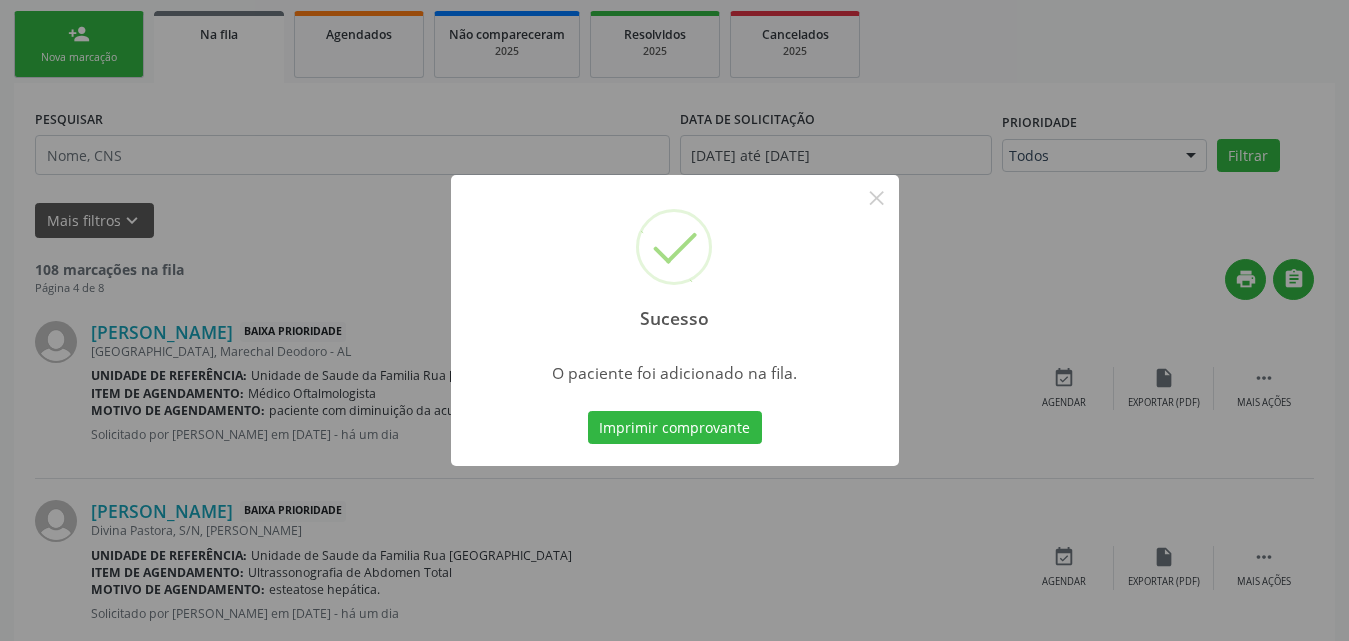 scroll, scrollTop: 54, scrollLeft: 0, axis: vertical 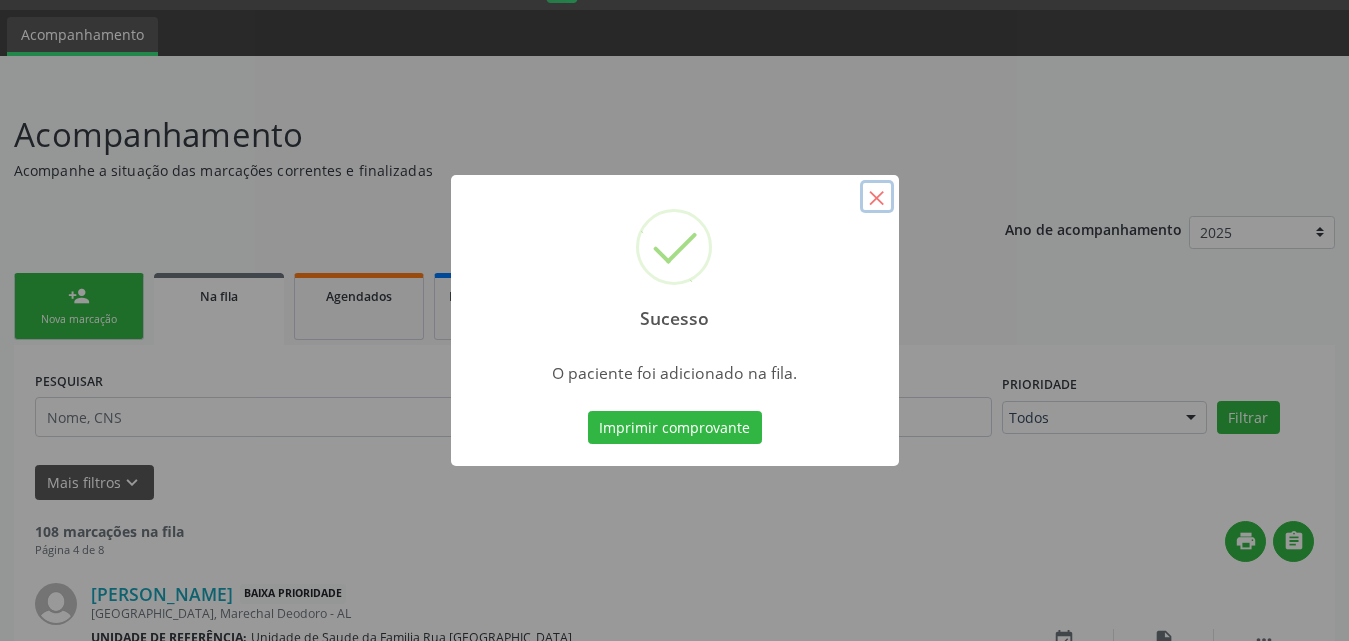 click on "×" at bounding box center (877, 197) 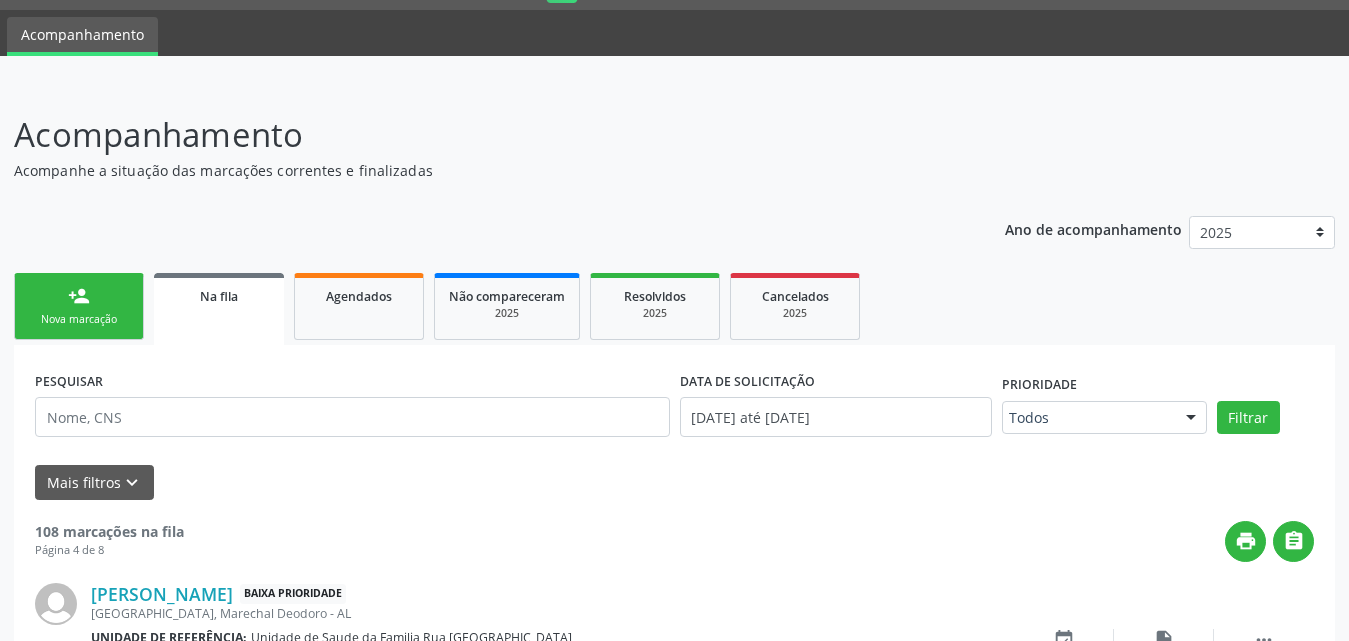 click on "Nova marcação" at bounding box center [79, 319] 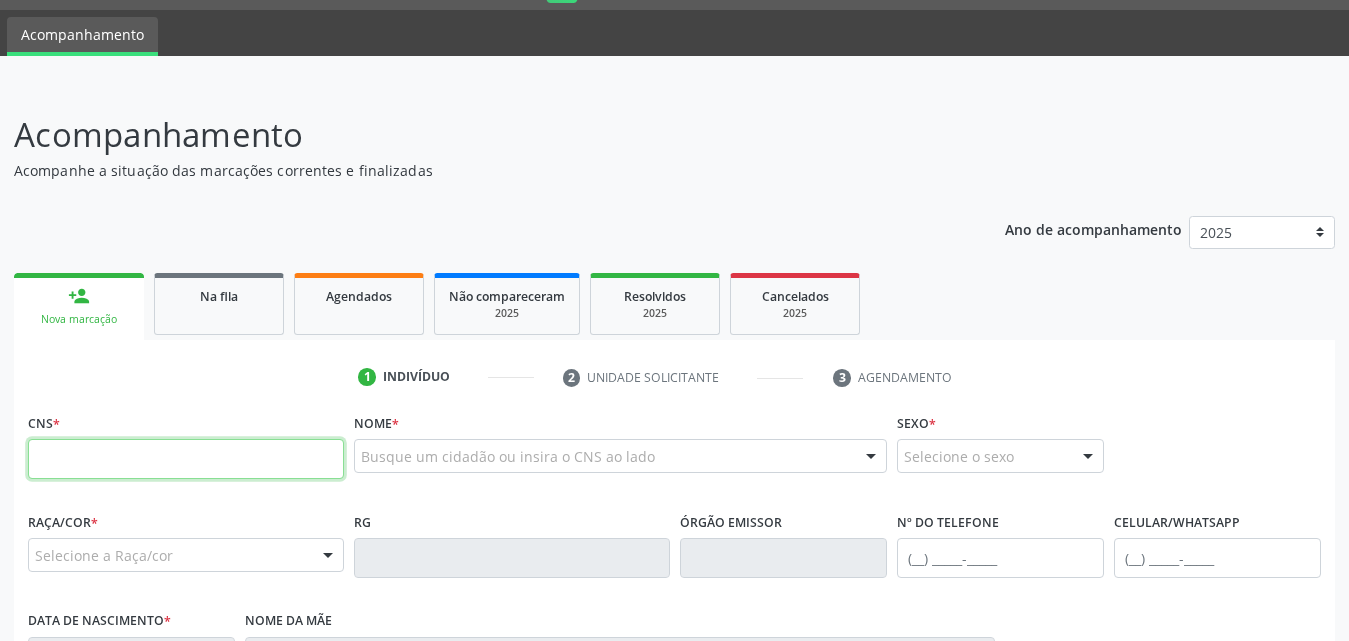 click at bounding box center (186, 459) 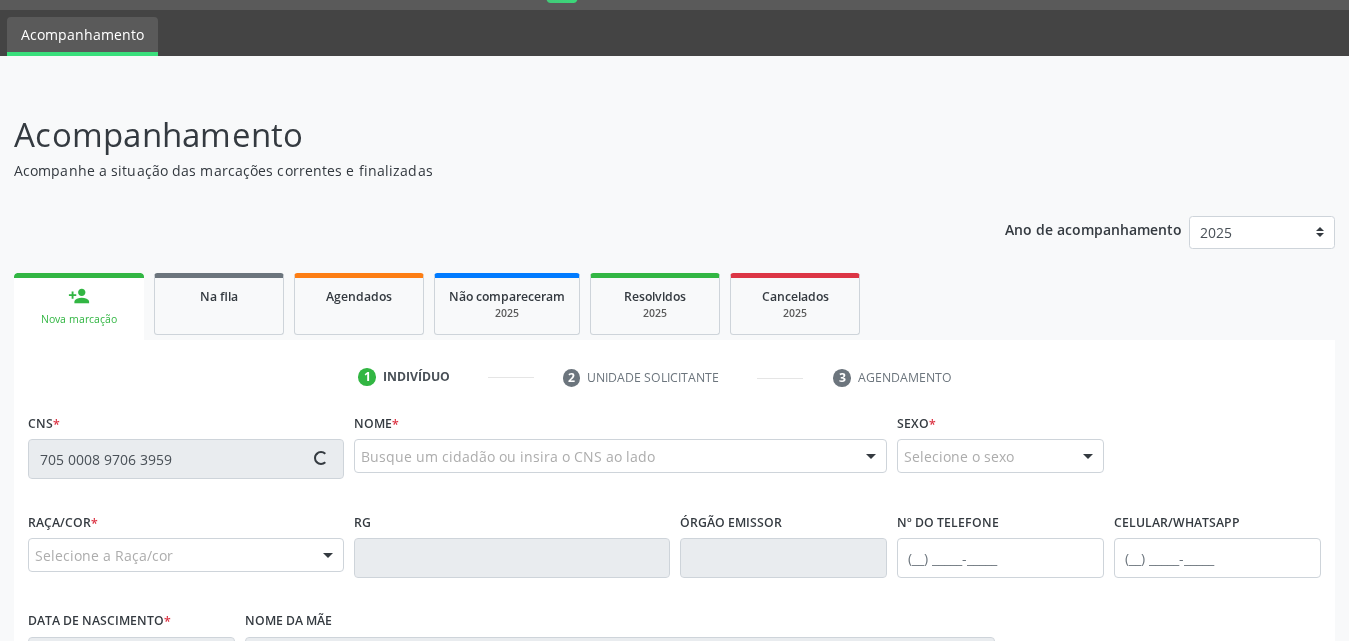 type on "705 0008 9706 3959" 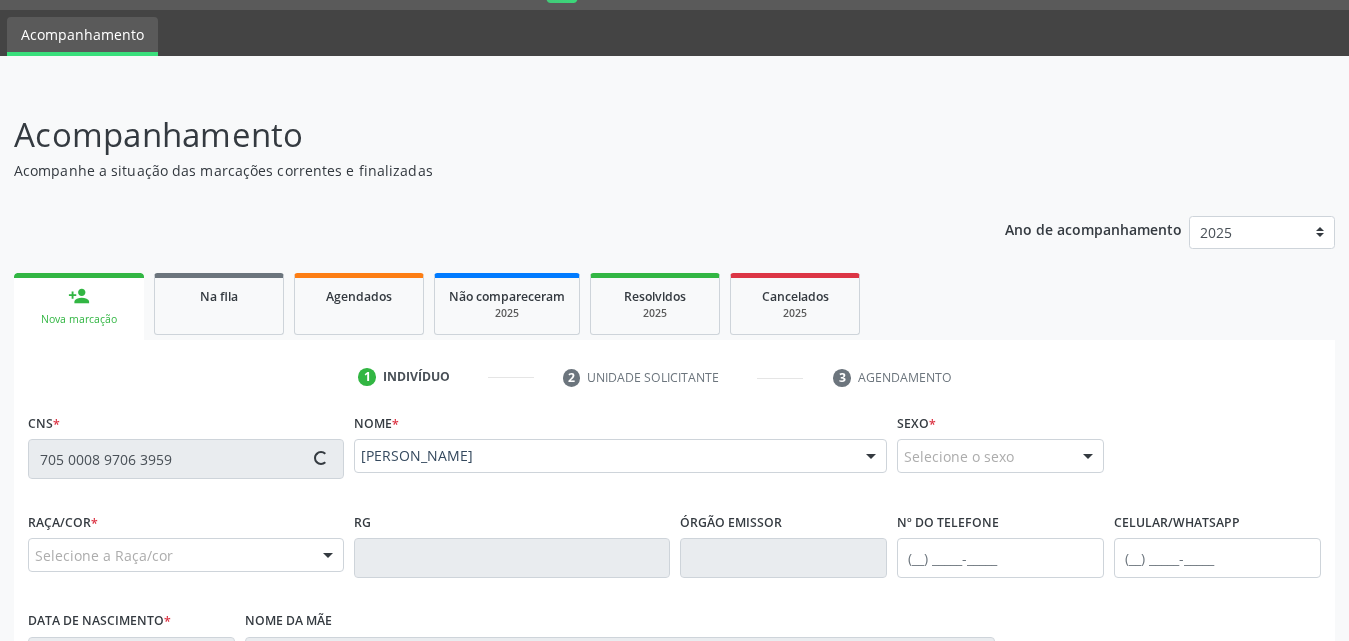 type on "(82) 98116-0578" 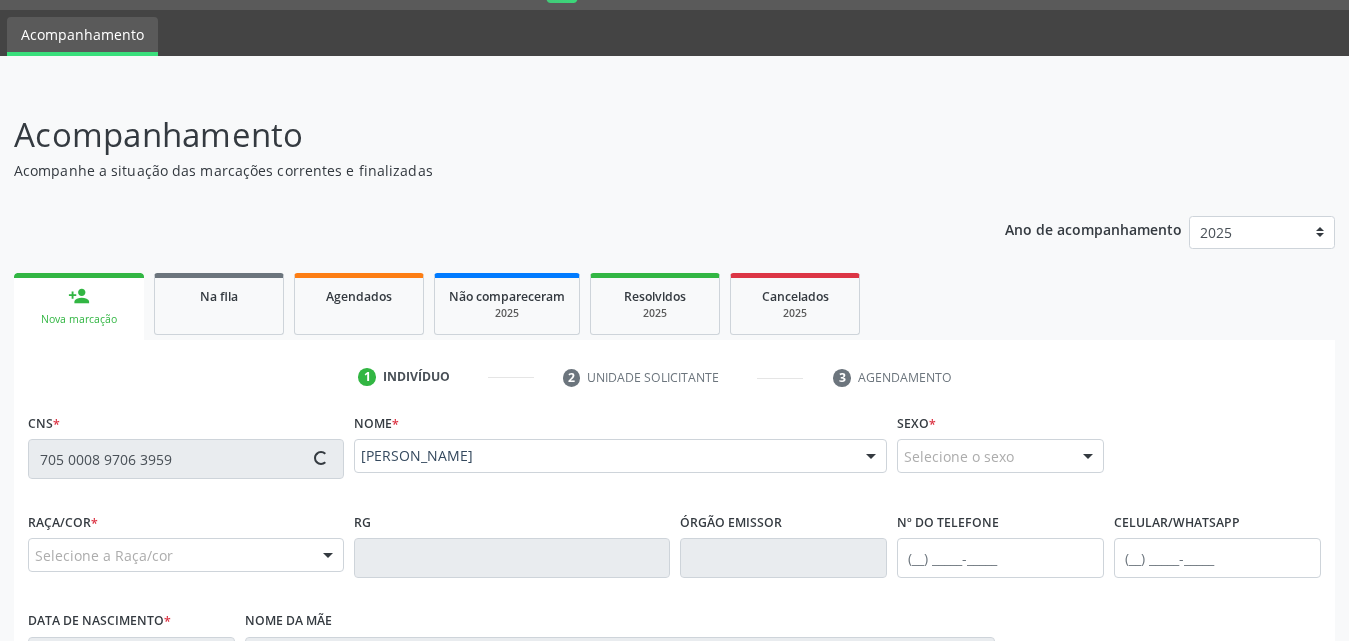 type on "03/12/1993" 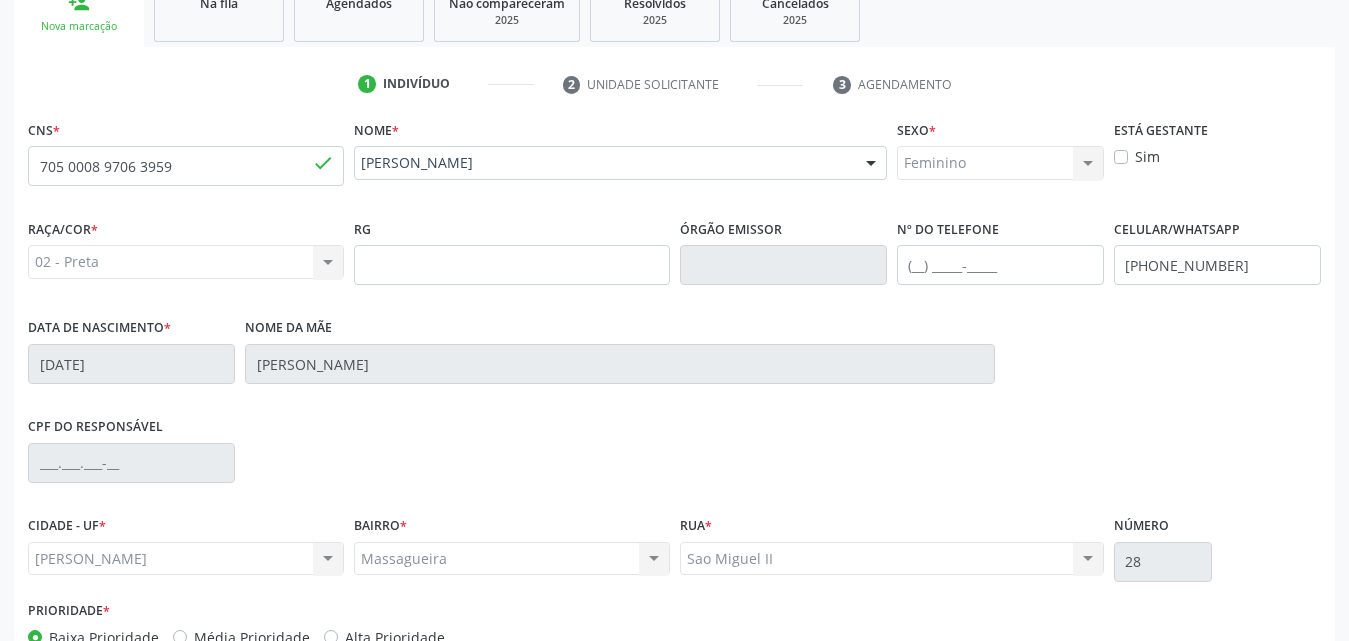scroll, scrollTop: 471, scrollLeft: 0, axis: vertical 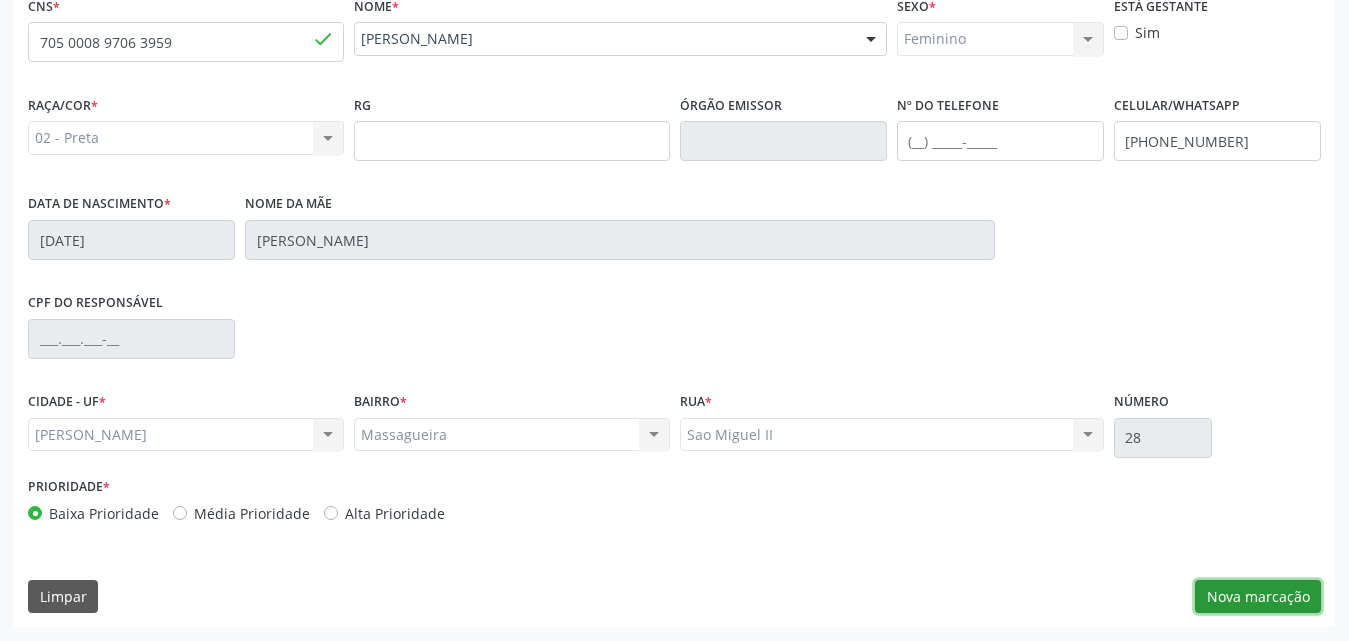 click on "Nova marcação" at bounding box center [1258, 597] 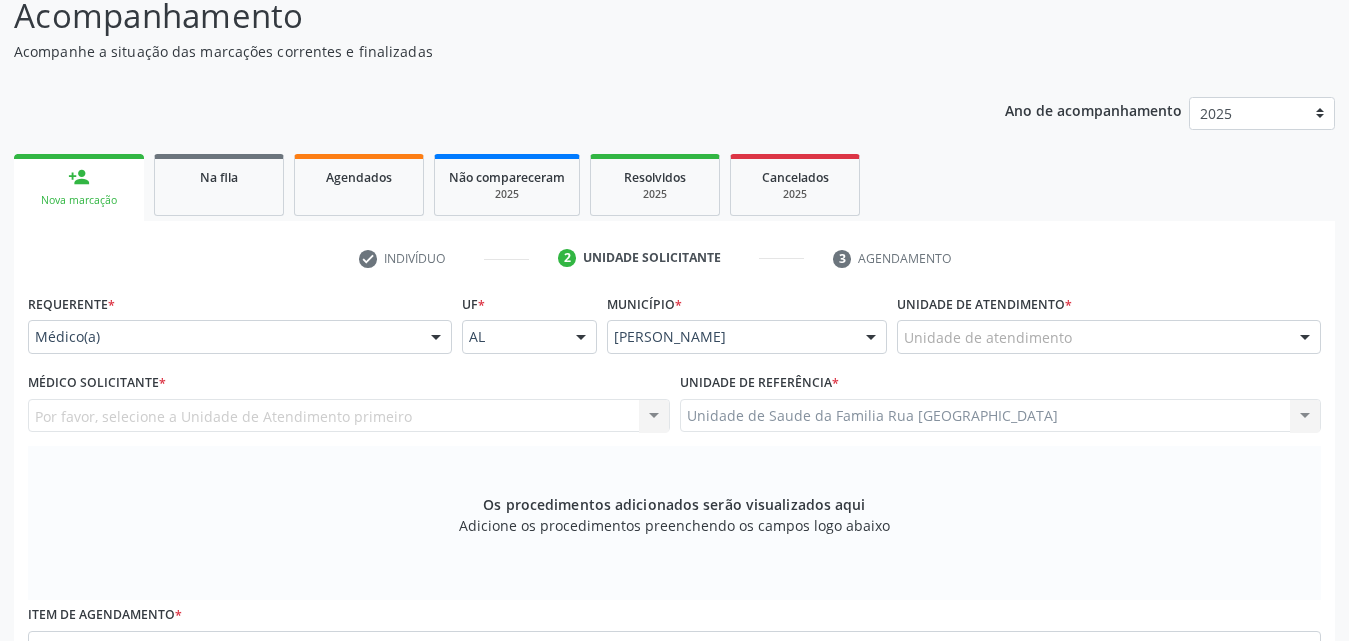scroll, scrollTop: 171, scrollLeft: 0, axis: vertical 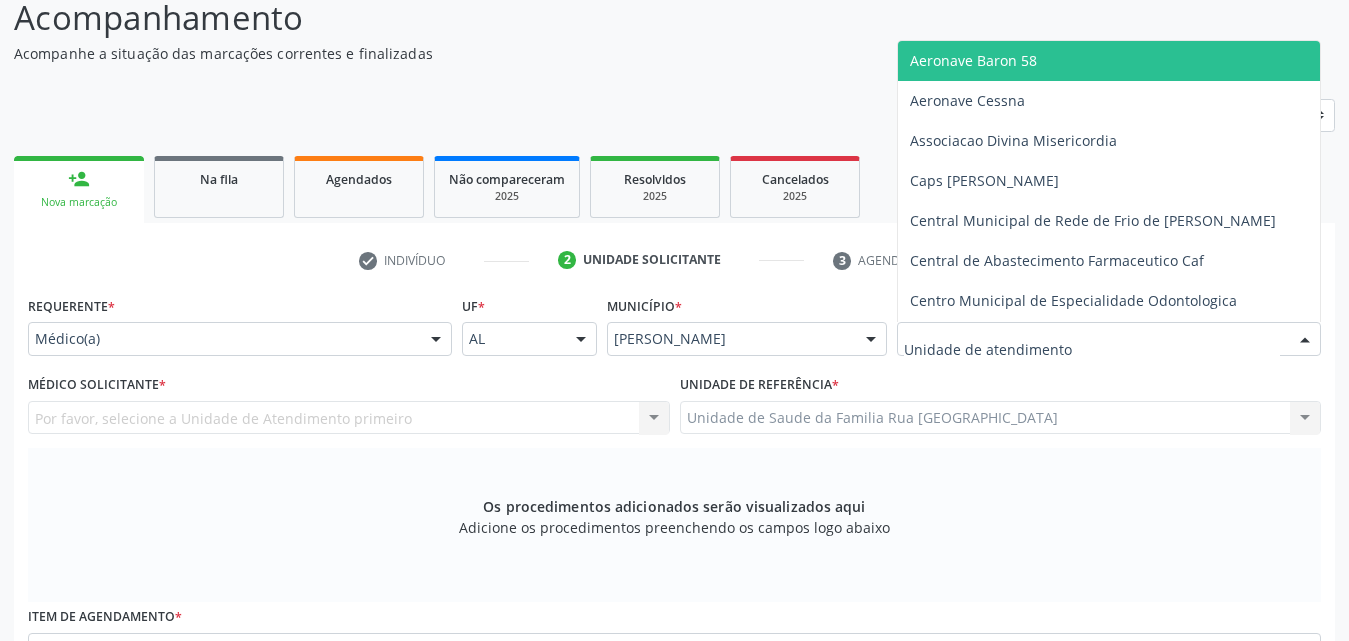 click at bounding box center (1109, 339) 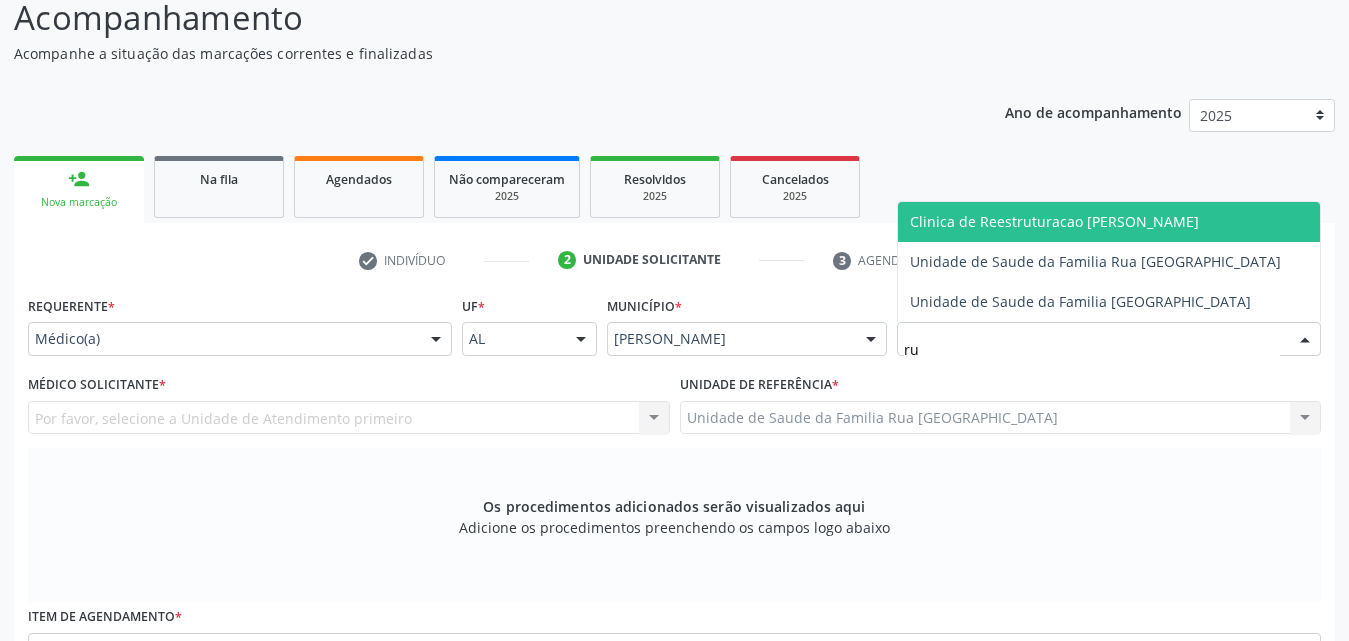 type on "rua" 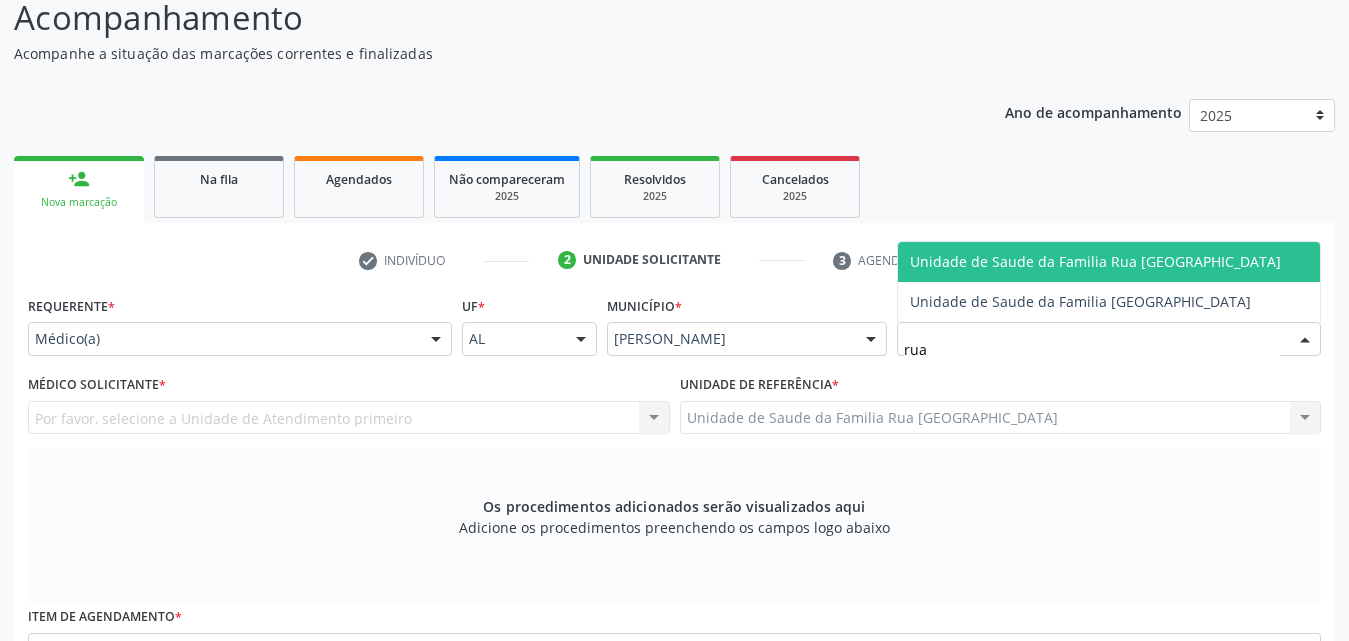 click on "Unidade de Saude da Familia Rua [GEOGRAPHIC_DATA]" at bounding box center [1095, 261] 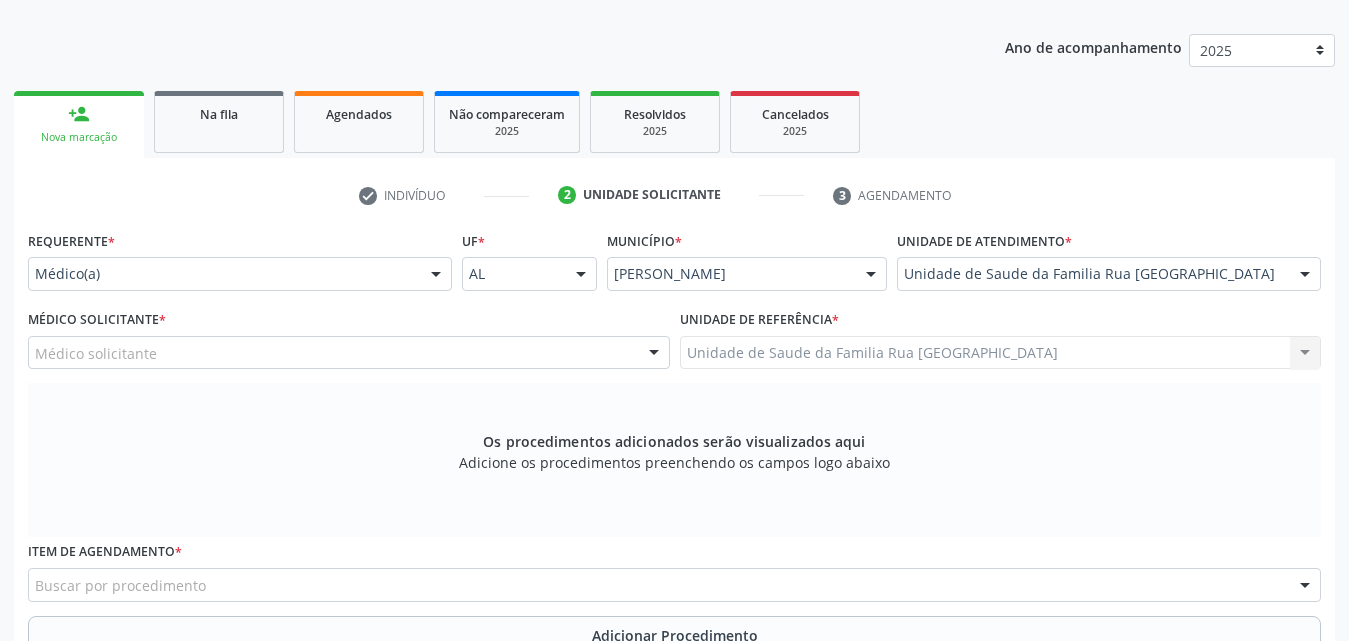 scroll, scrollTop: 271, scrollLeft: 0, axis: vertical 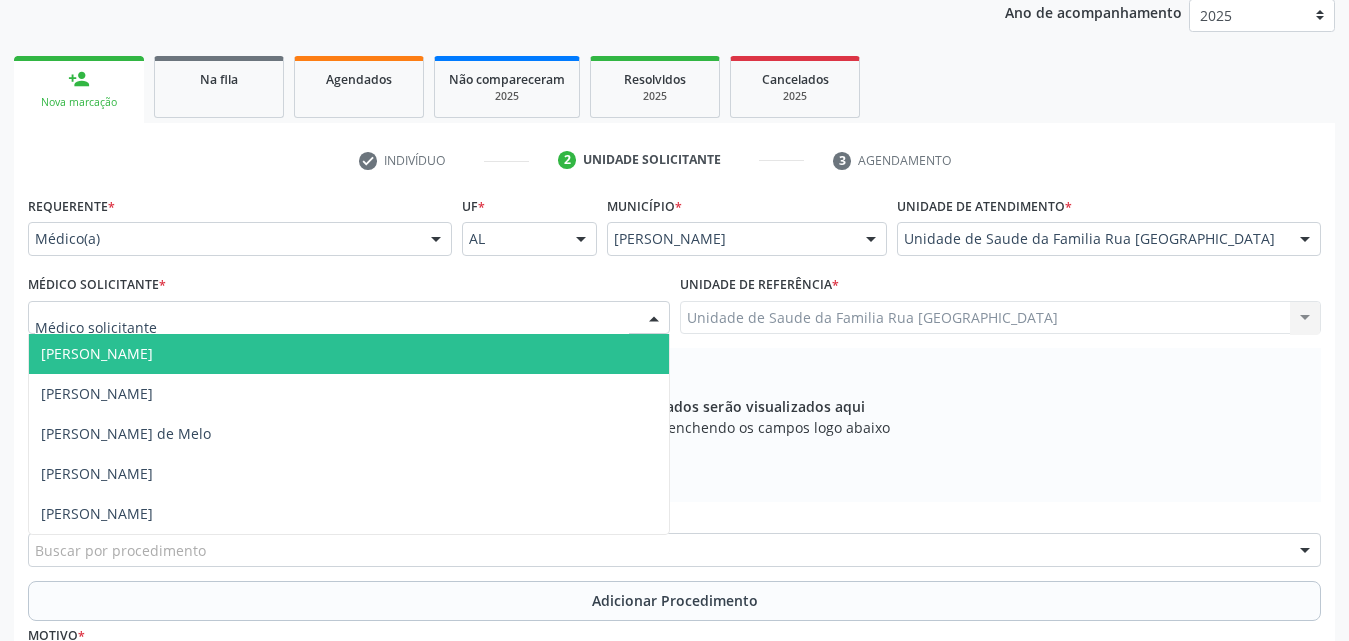 click at bounding box center [349, 318] 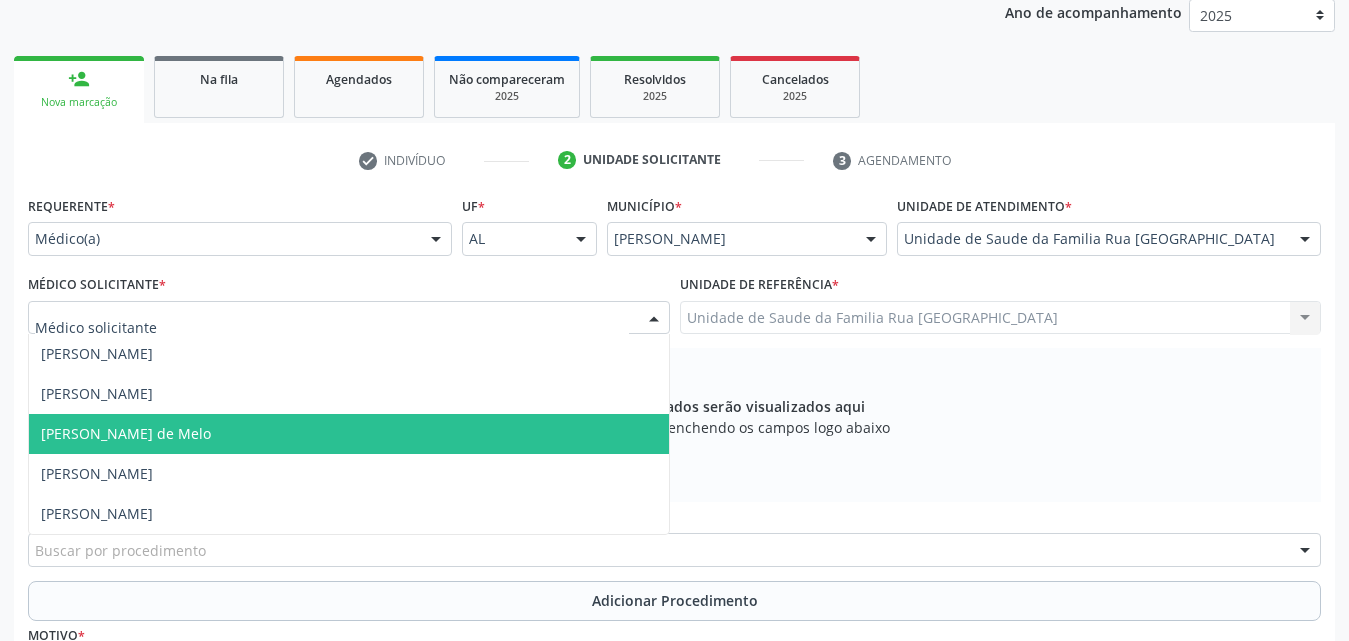click on "[PERSON_NAME] de Melo" at bounding box center (349, 434) 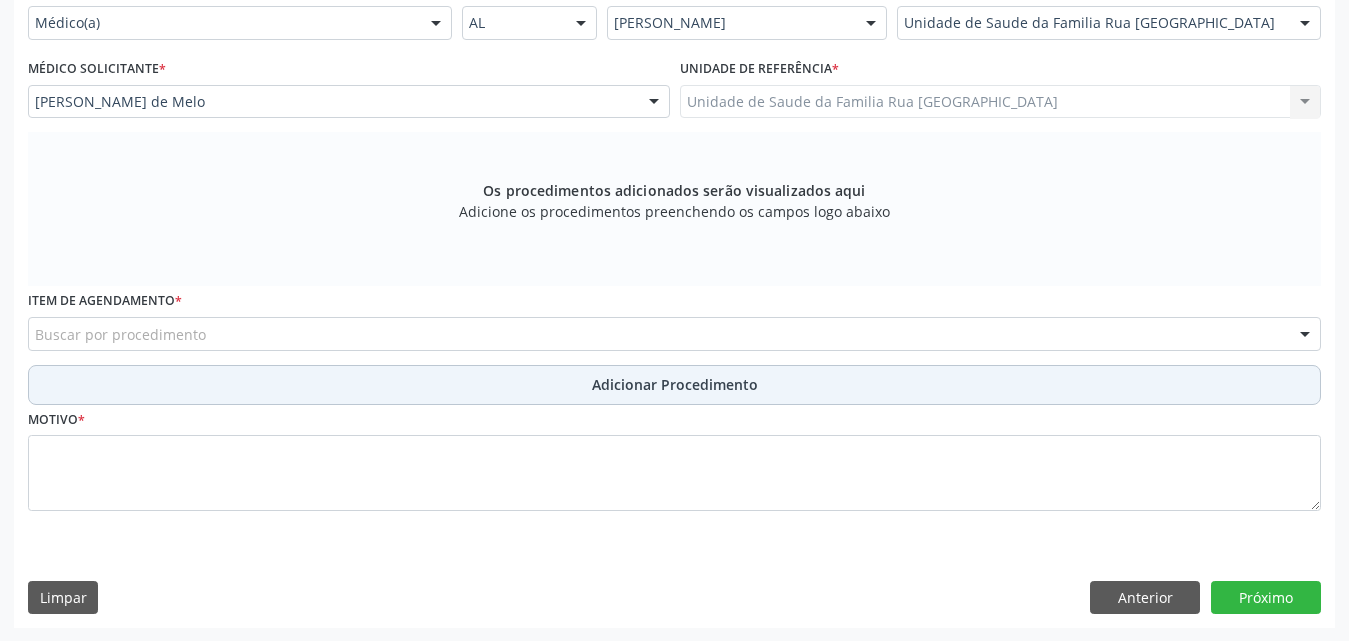 scroll, scrollTop: 488, scrollLeft: 0, axis: vertical 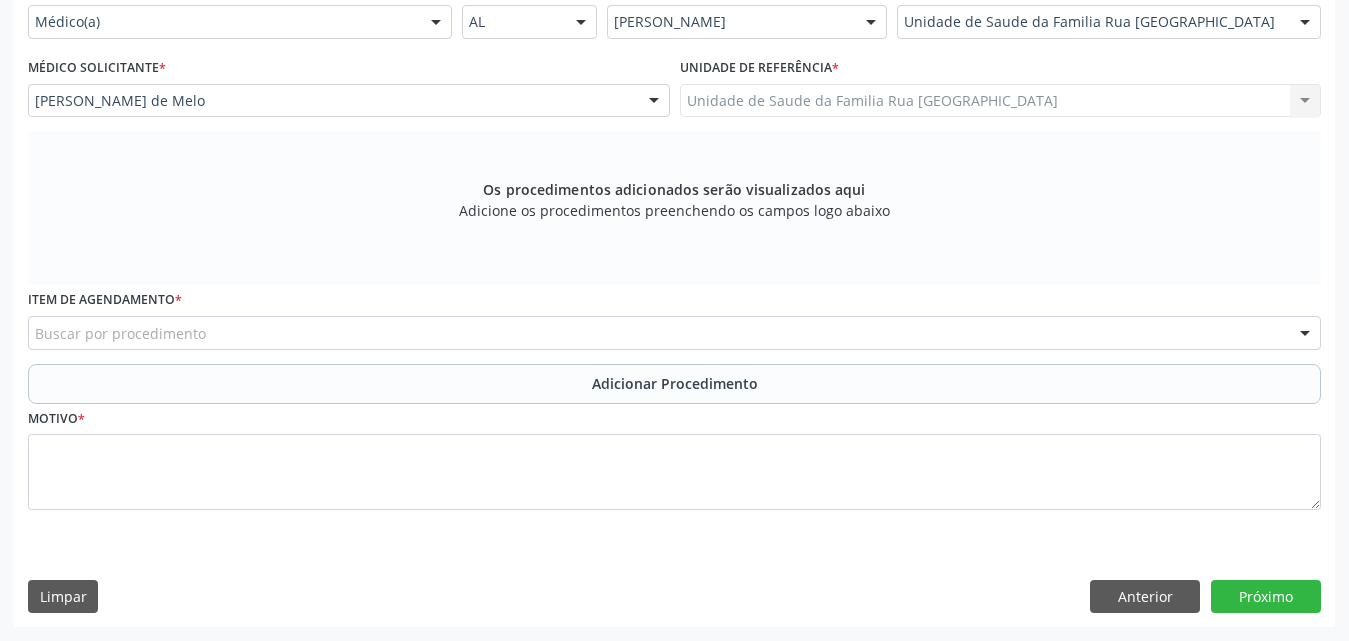 click on "Buscar por procedimento" at bounding box center (674, 333) 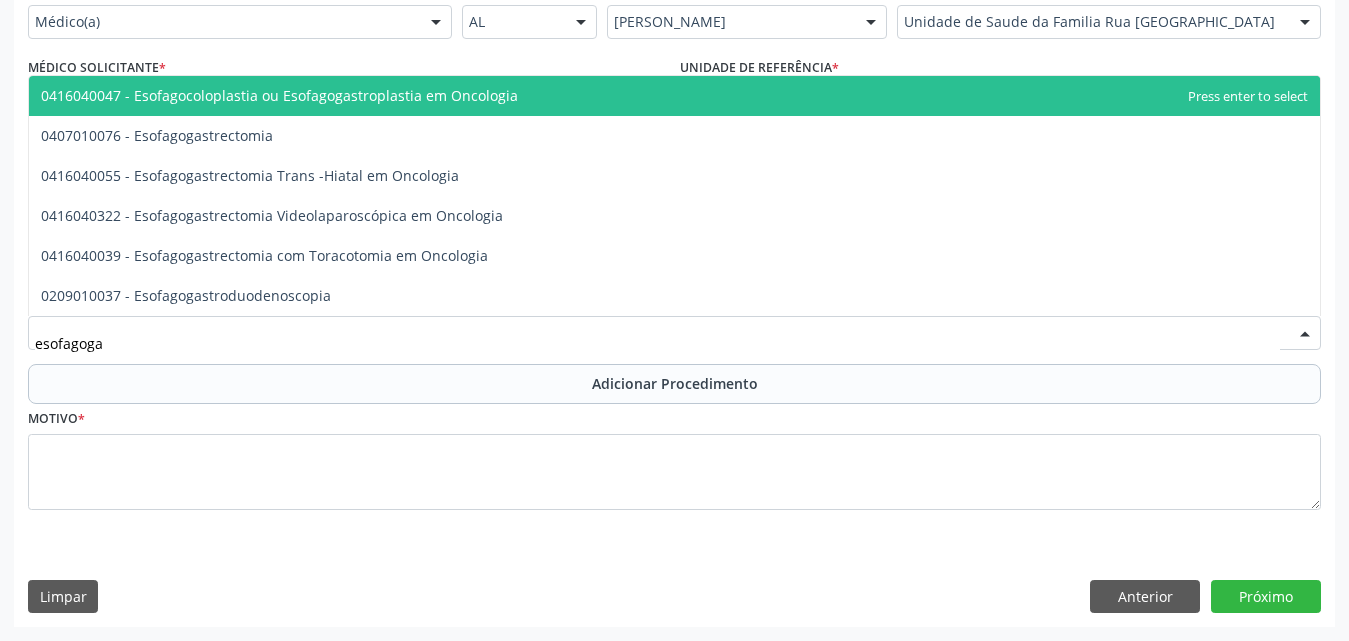 type on "esofagogas" 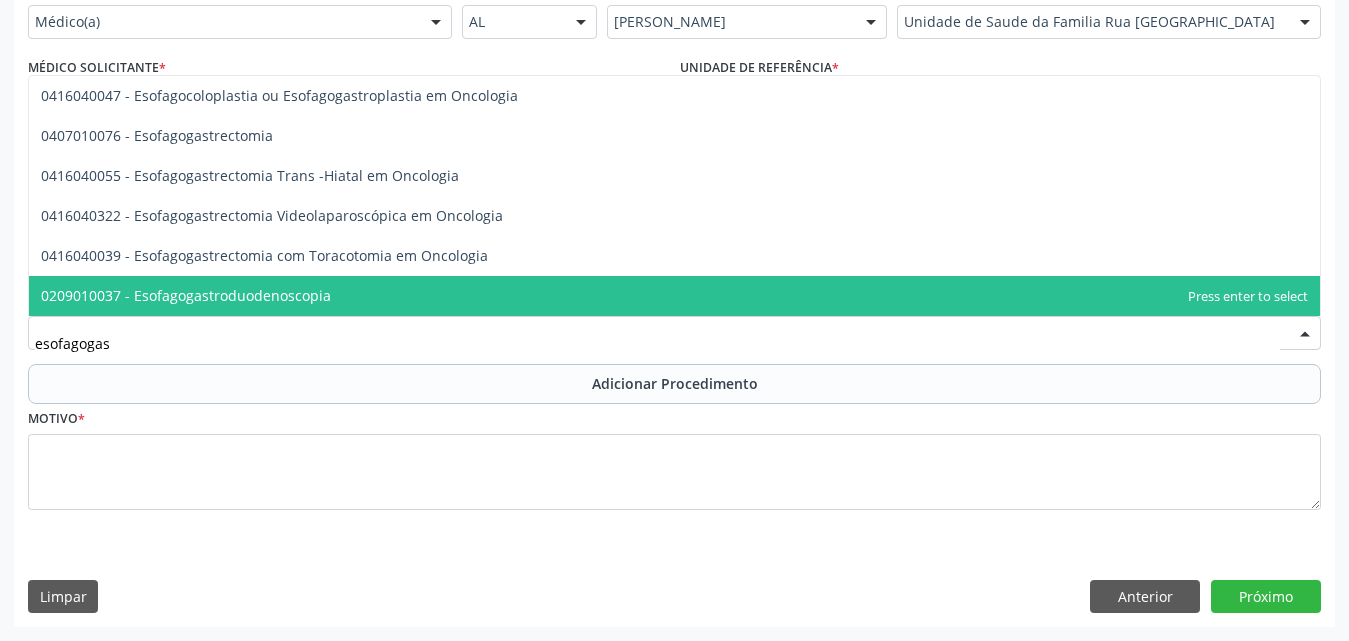 click on "0209010037 - Esofagogastroduodenoscopia" at bounding box center (186, 295) 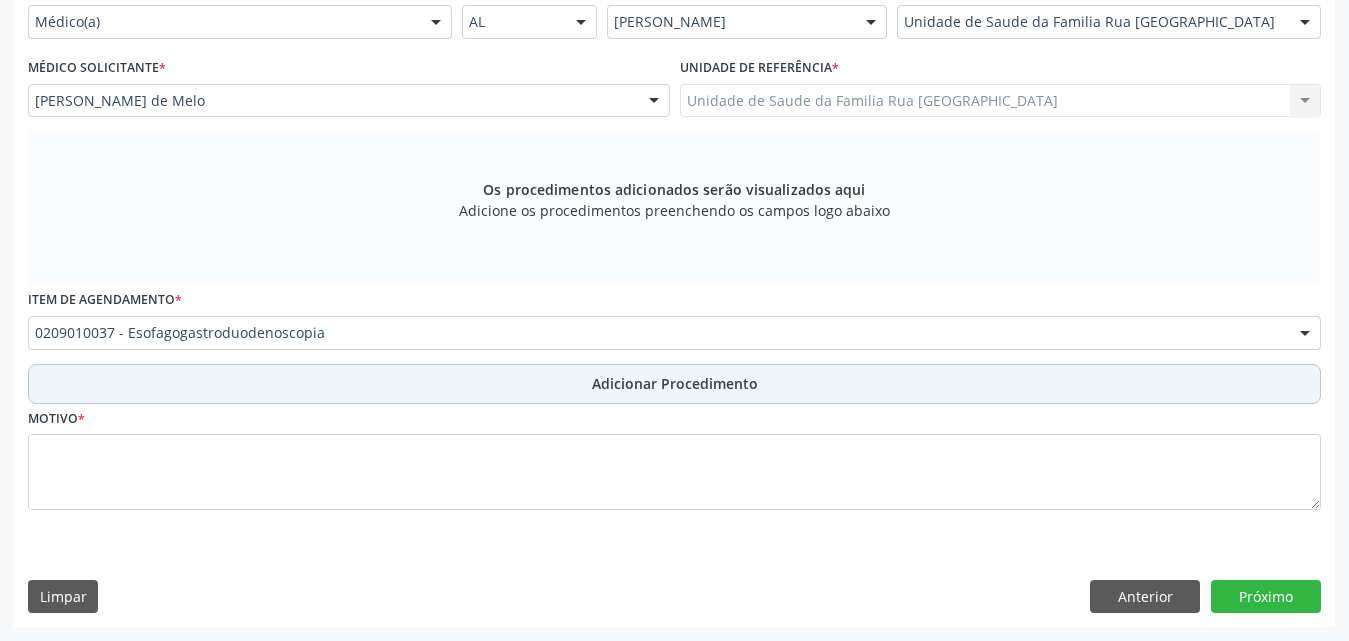 click on "Adicionar Procedimento" at bounding box center [675, 383] 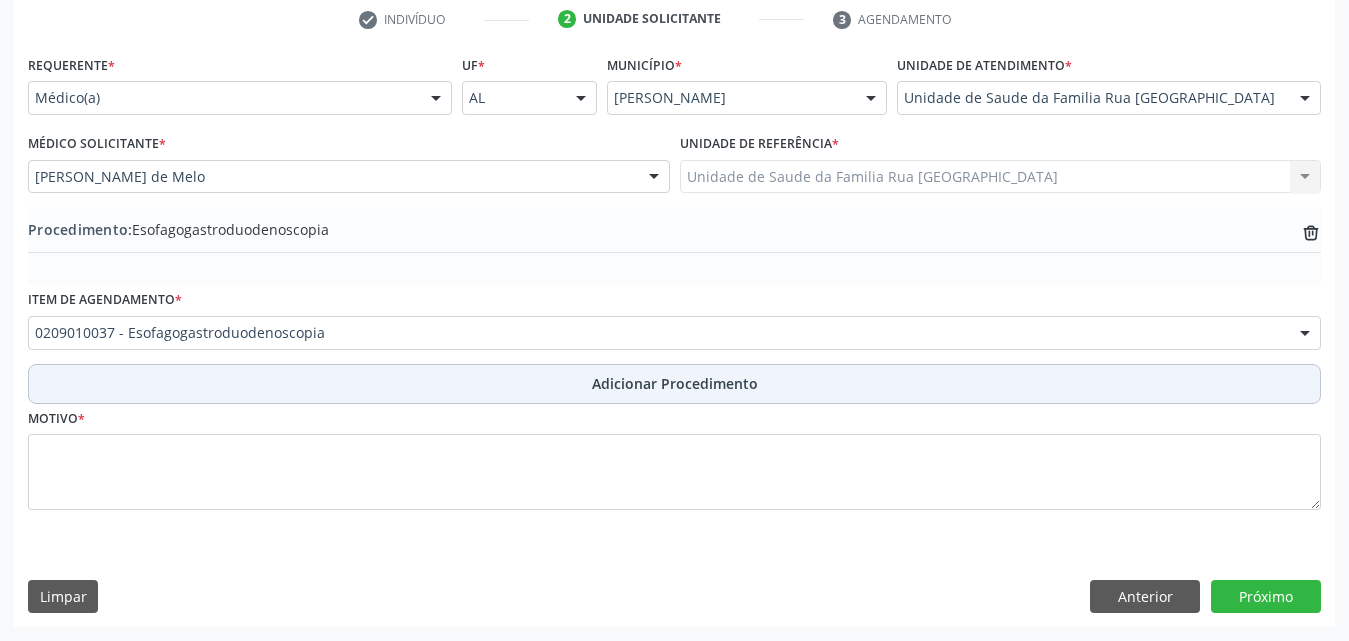 scroll, scrollTop: 412, scrollLeft: 0, axis: vertical 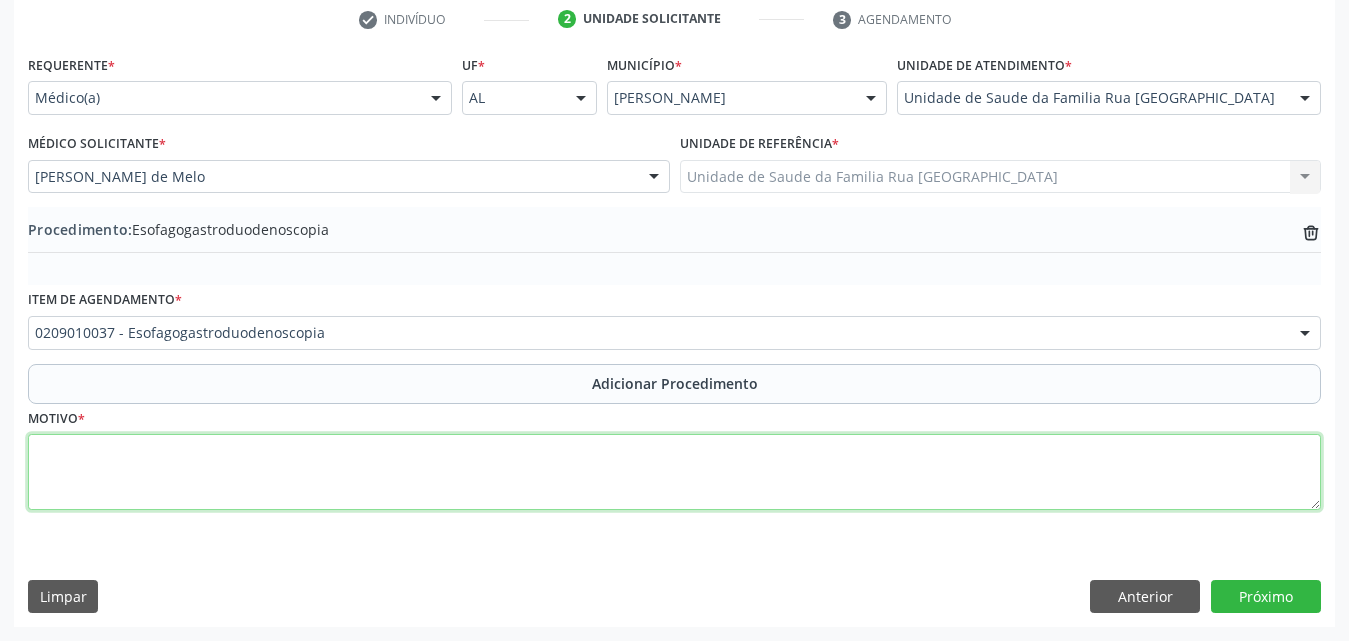 click at bounding box center [674, 472] 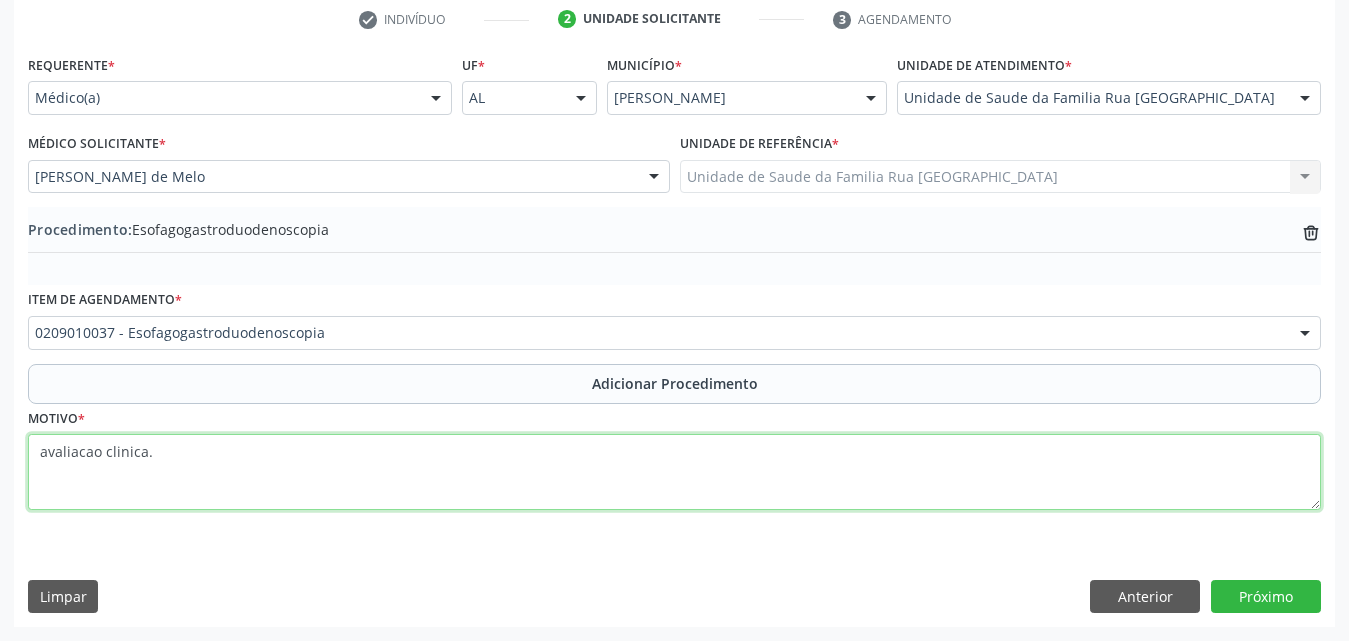 click on "avaliacao clinica." at bounding box center [674, 472] 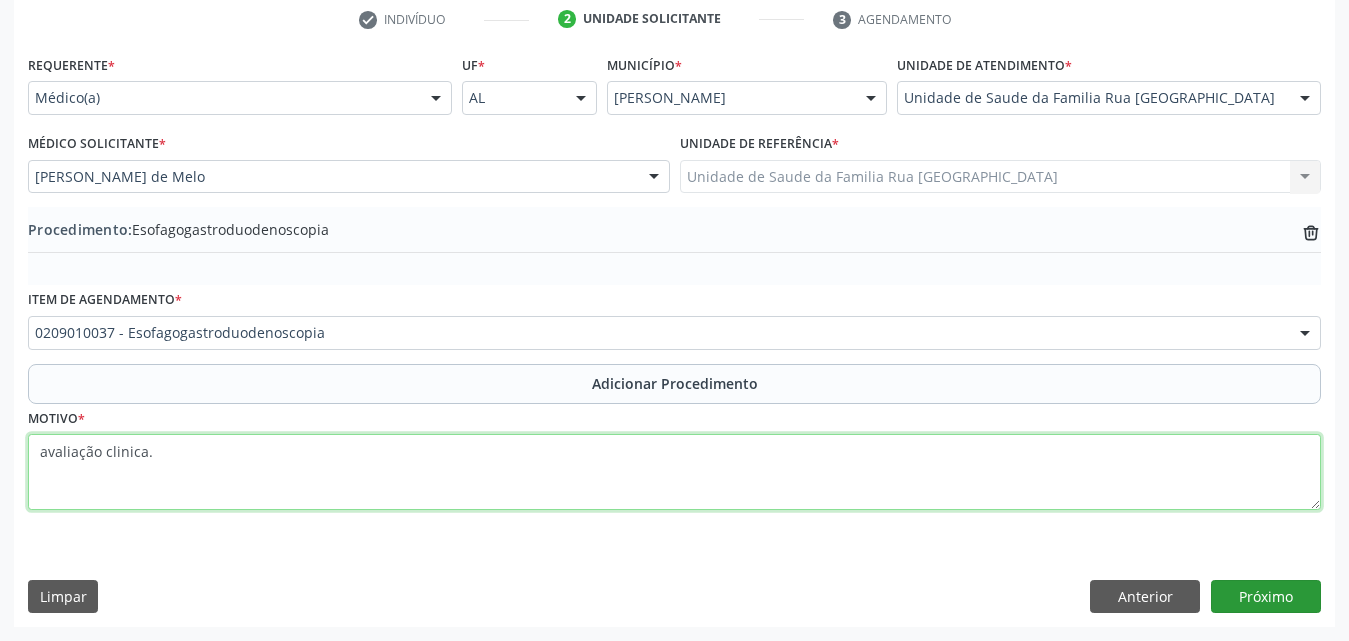 type on "avaliação clinica." 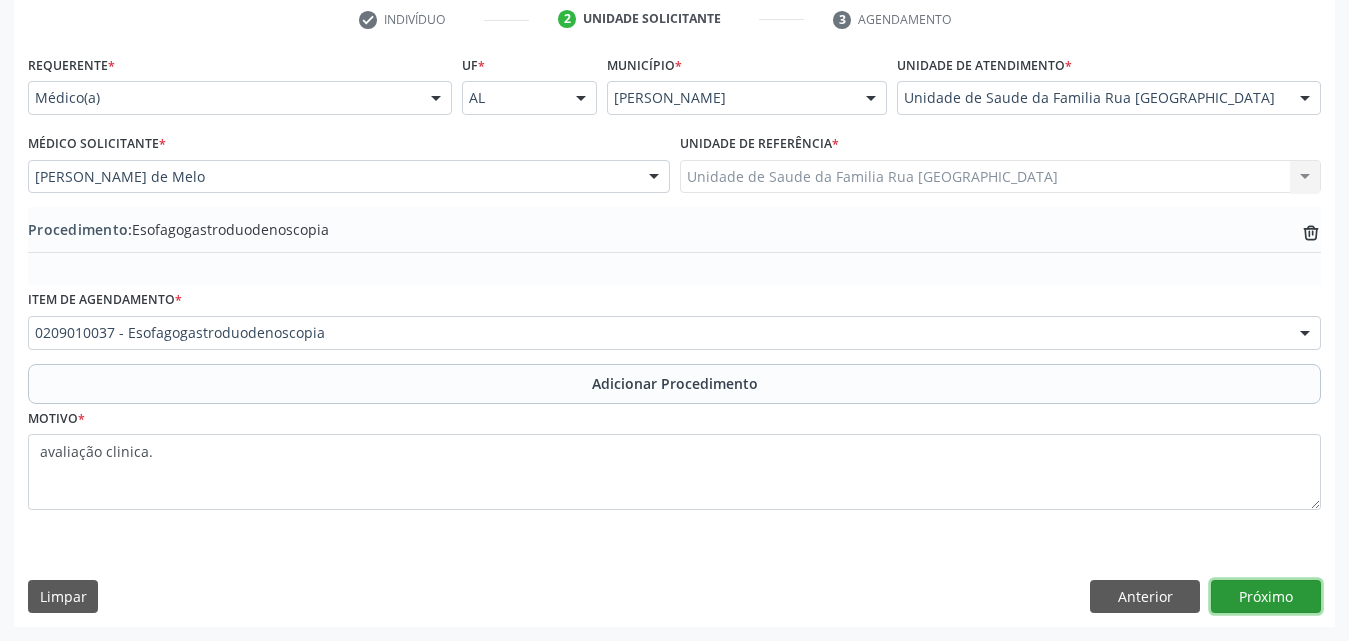 click on "Próximo" at bounding box center [1266, 597] 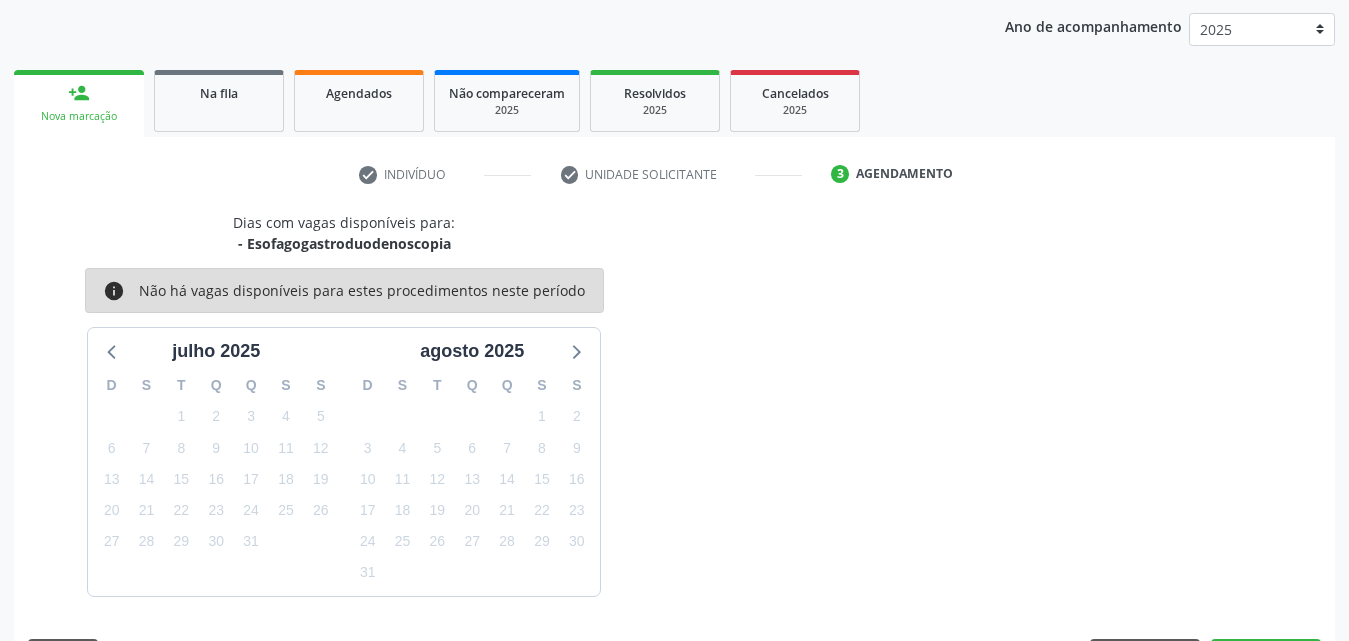 scroll, scrollTop: 316, scrollLeft: 0, axis: vertical 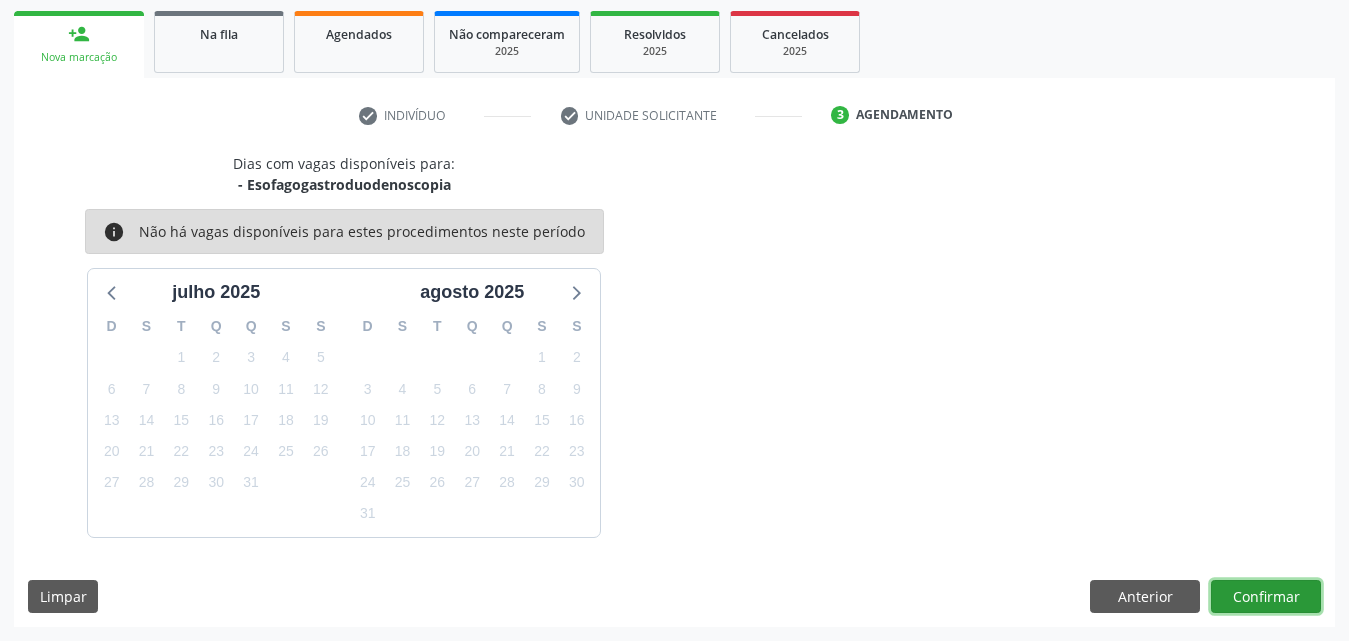 click on "Confirmar" at bounding box center [1266, 597] 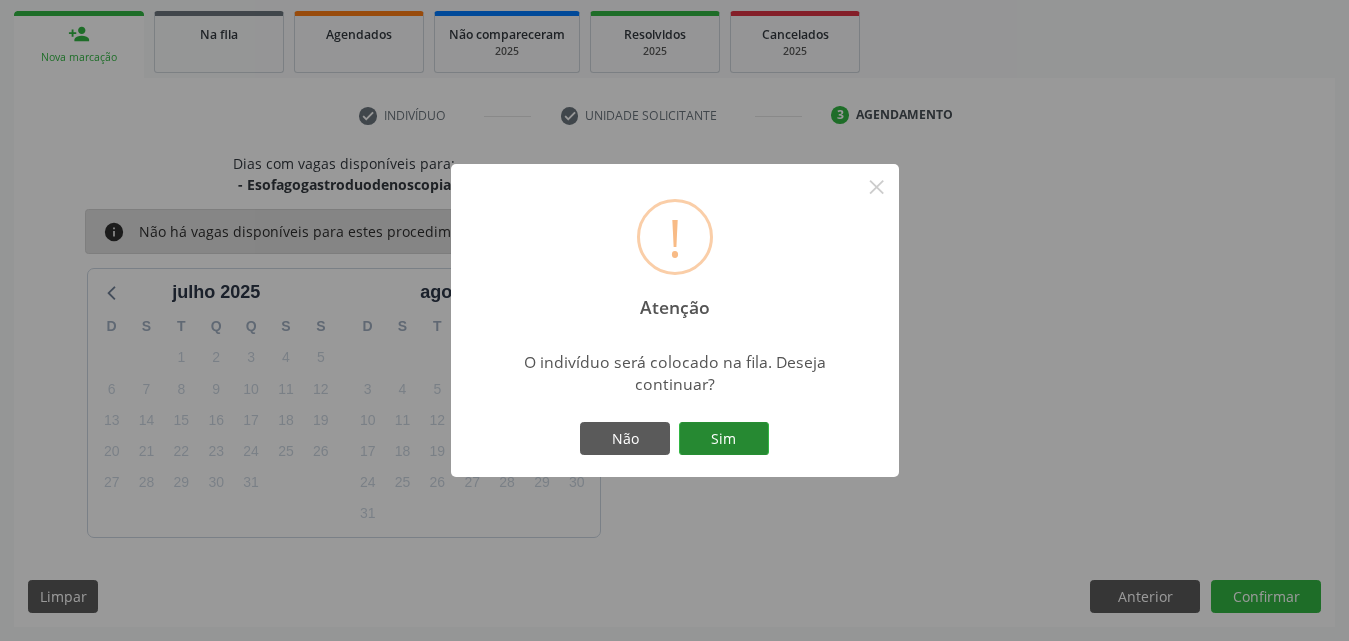 click on "Sim" at bounding box center [724, 439] 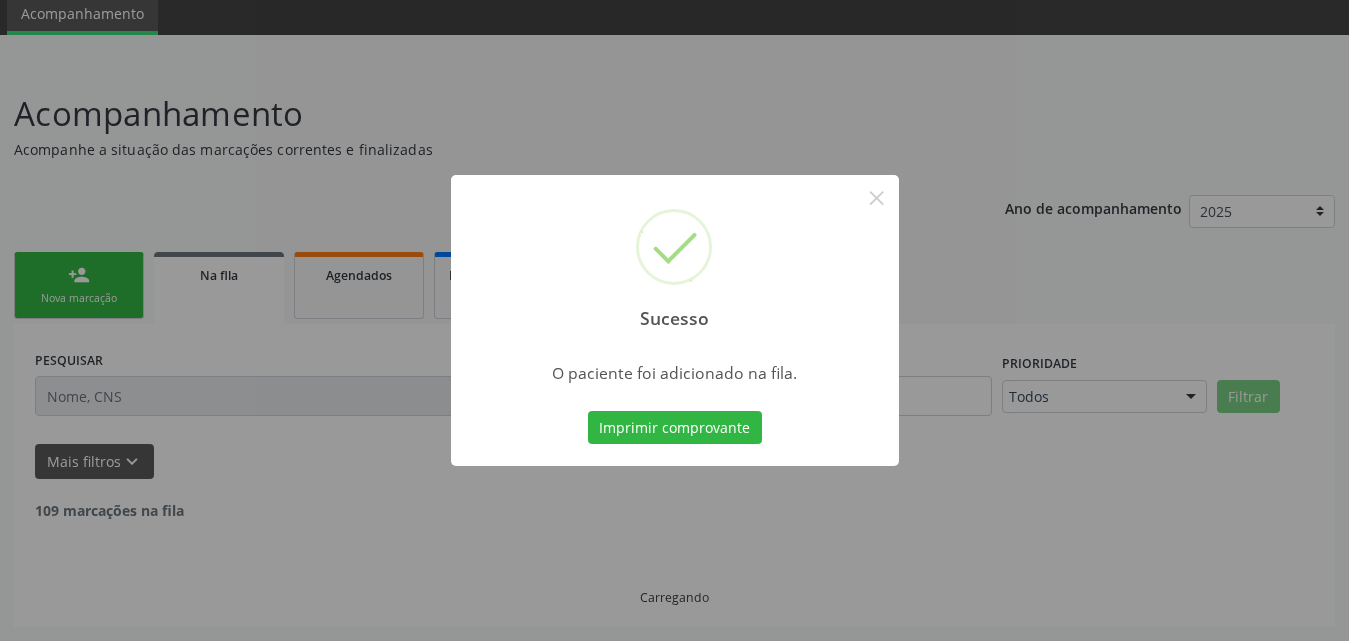 scroll, scrollTop: 54, scrollLeft: 0, axis: vertical 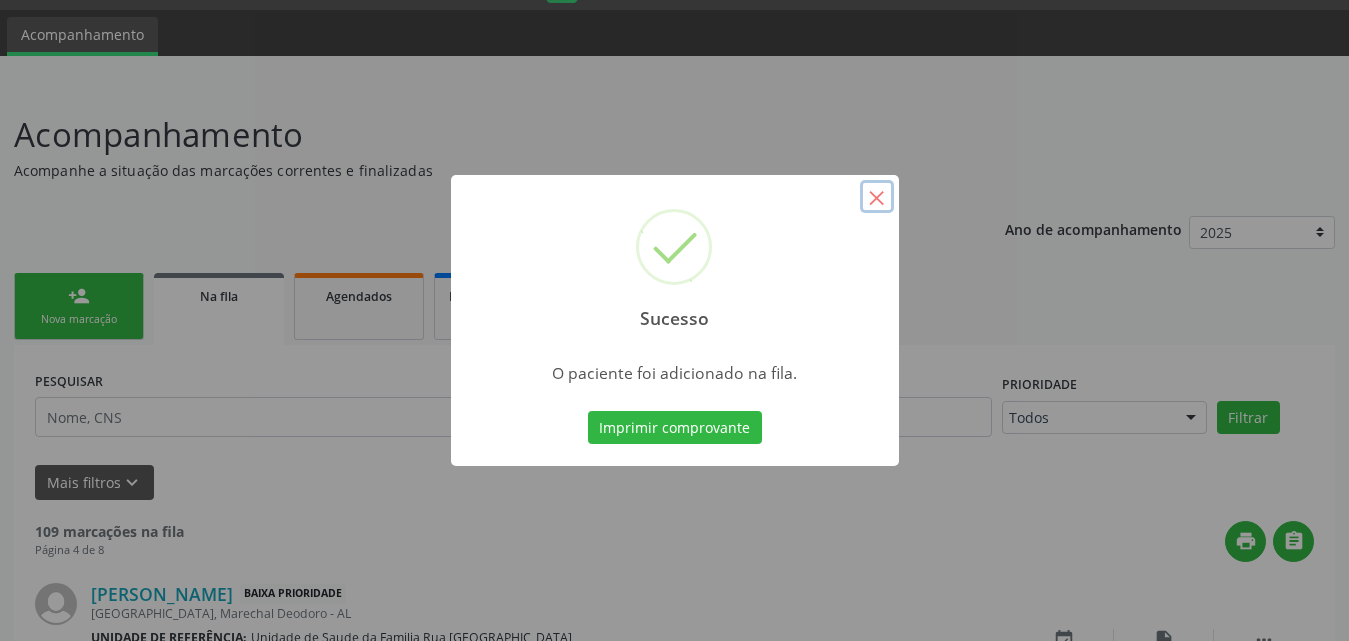 click on "×" at bounding box center [877, 197] 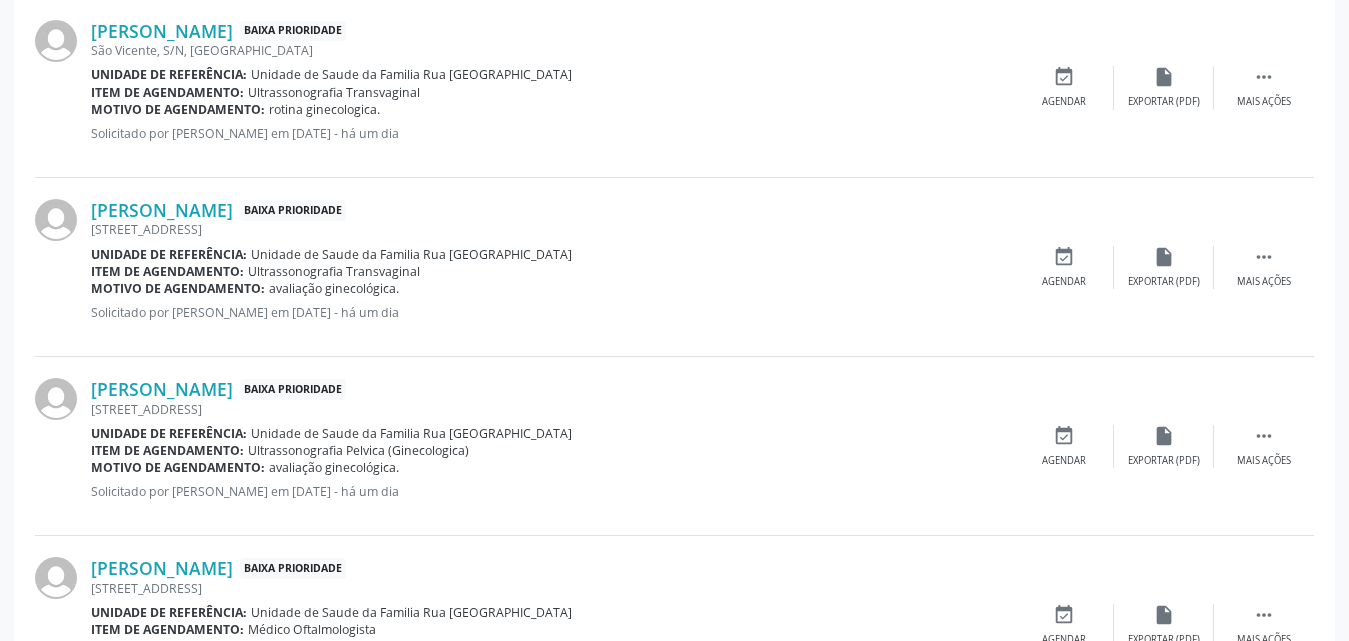 scroll, scrollTop: 2754, scrollLeft: 0, axis: vertical 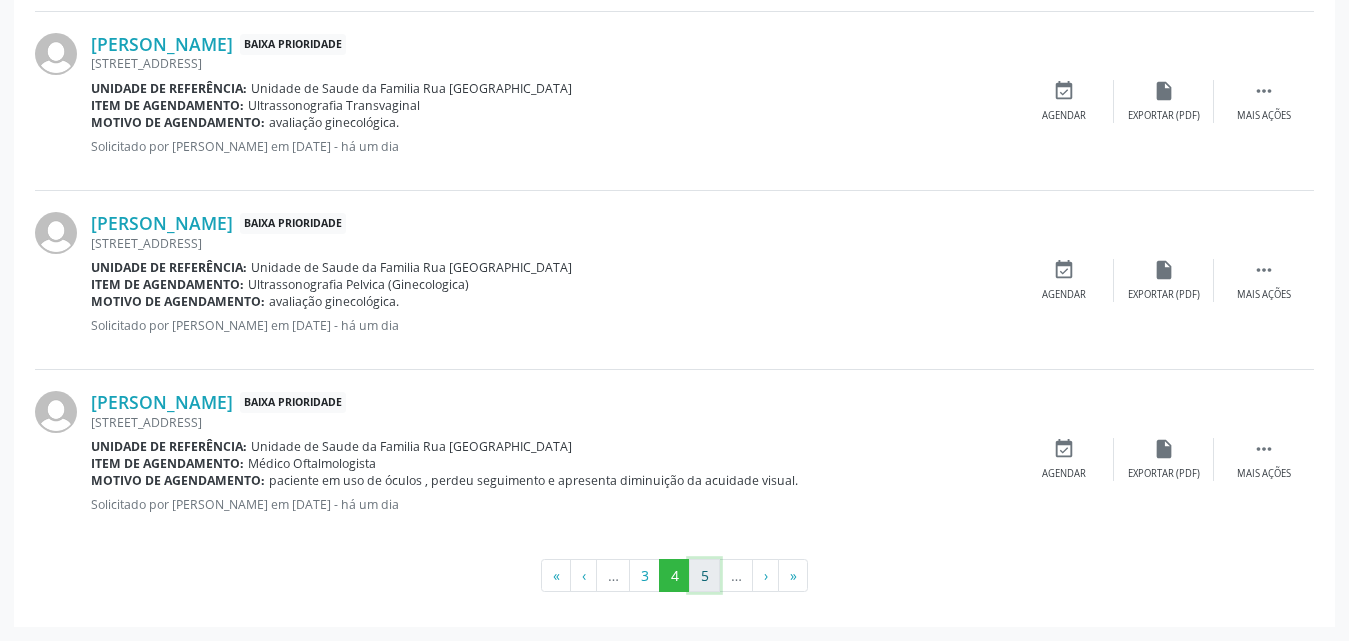click on "5" at bounding box center (704, 576) 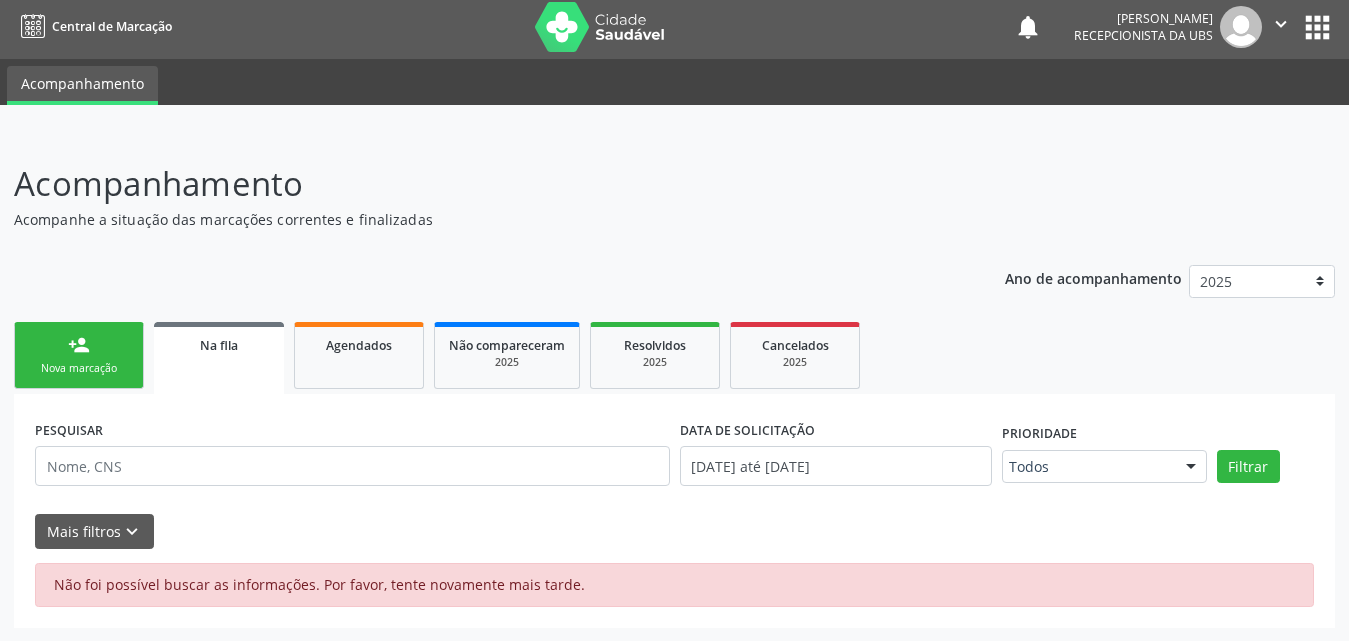 scroll, scrollTop: 6, scrollLeft: 0, axis: vertical 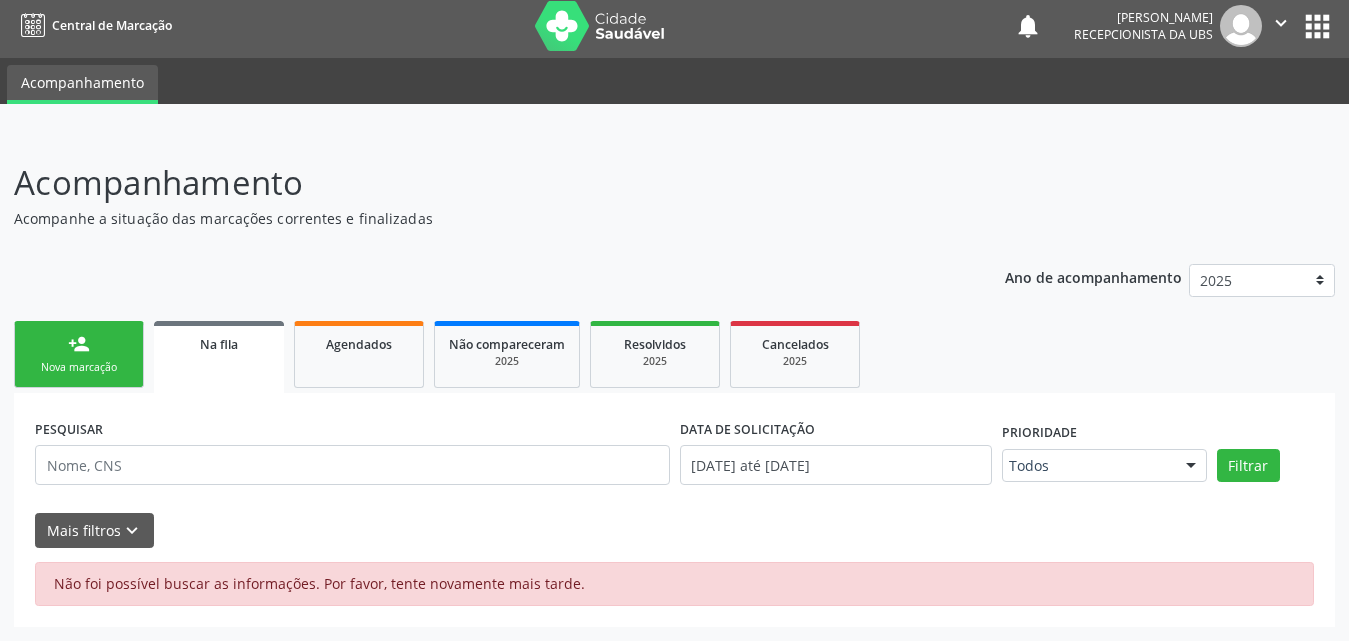 click on "person_add
Nova marcação" at bounding box center [79, 354] 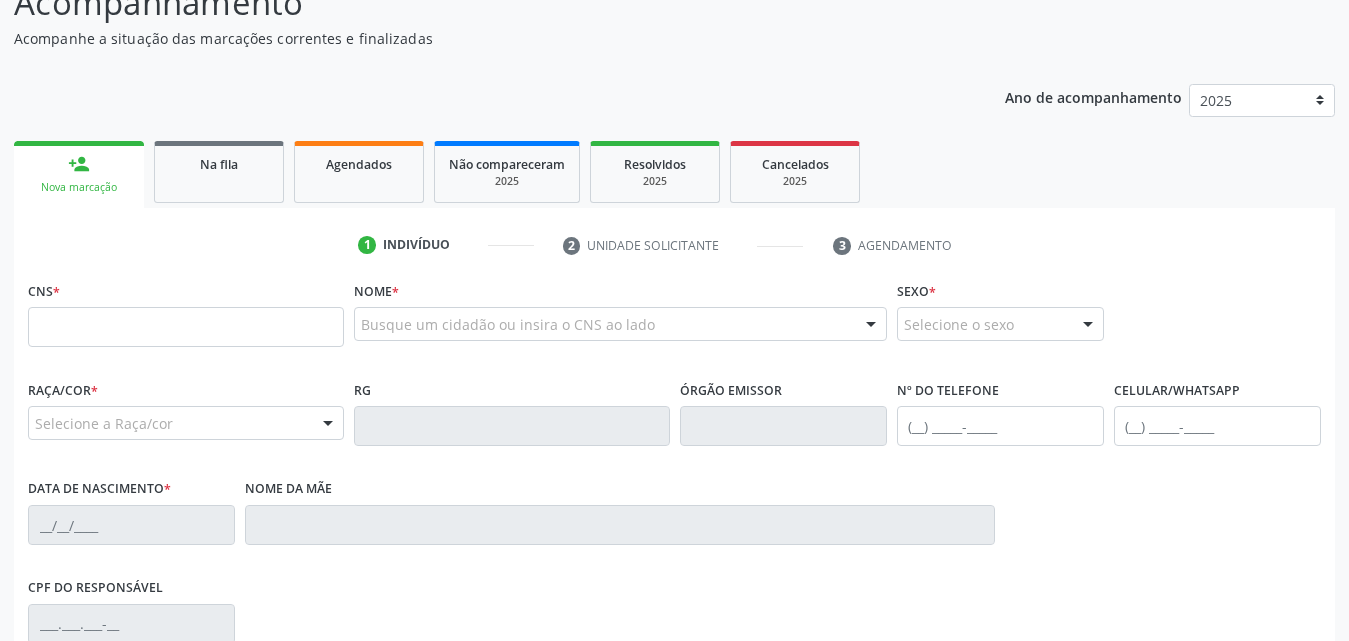 scroll, scrollTop: 0, scrollLeft: 0, axis: both 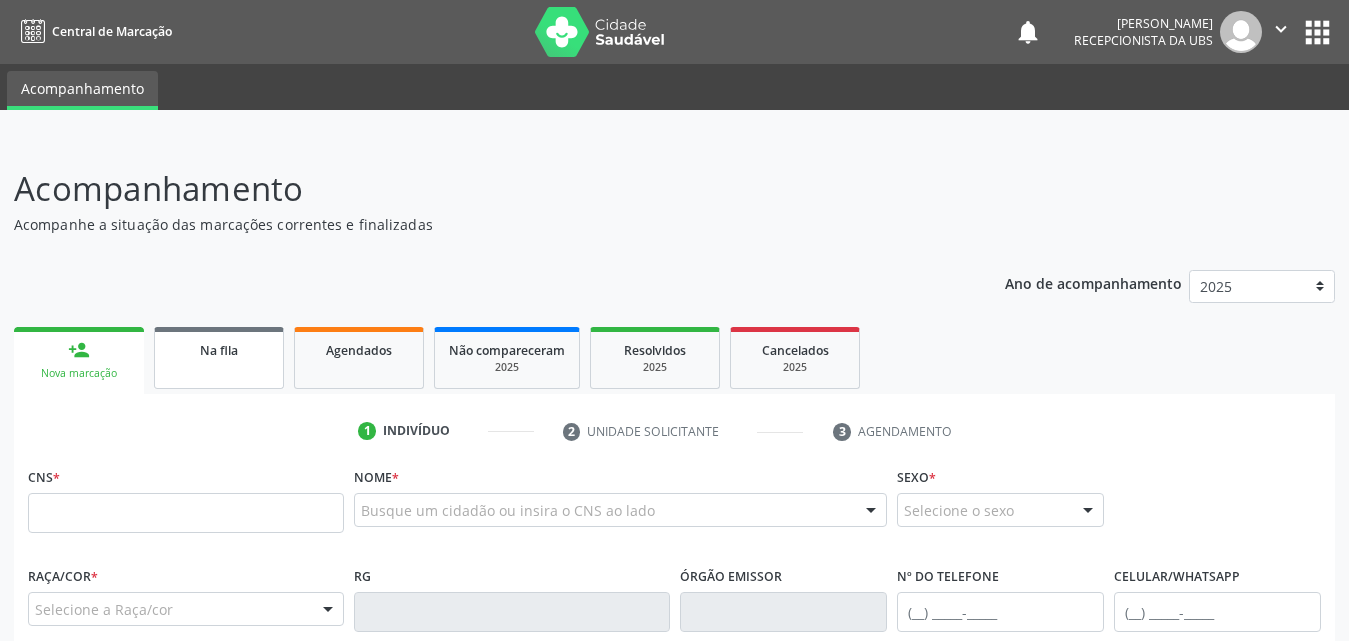 click on "Na fila" at bounding box center [219, 349] 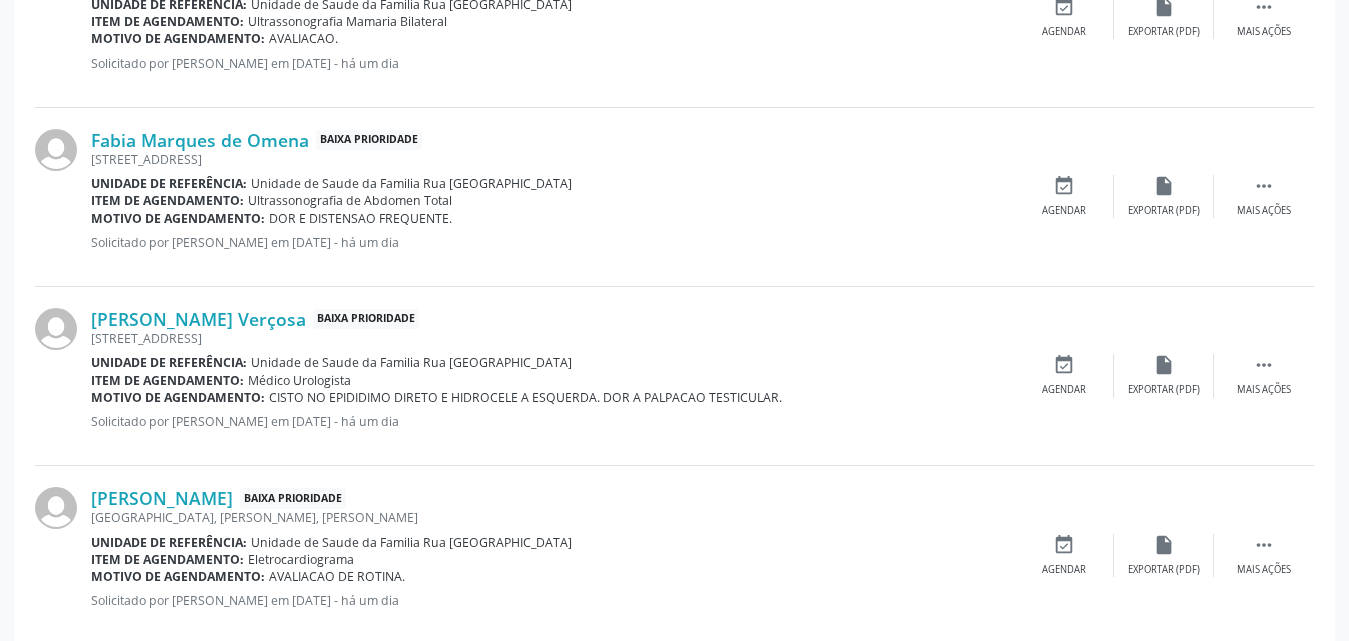 scroll, scrollTop: 2754, scrollLeft: 0, axis: vertical 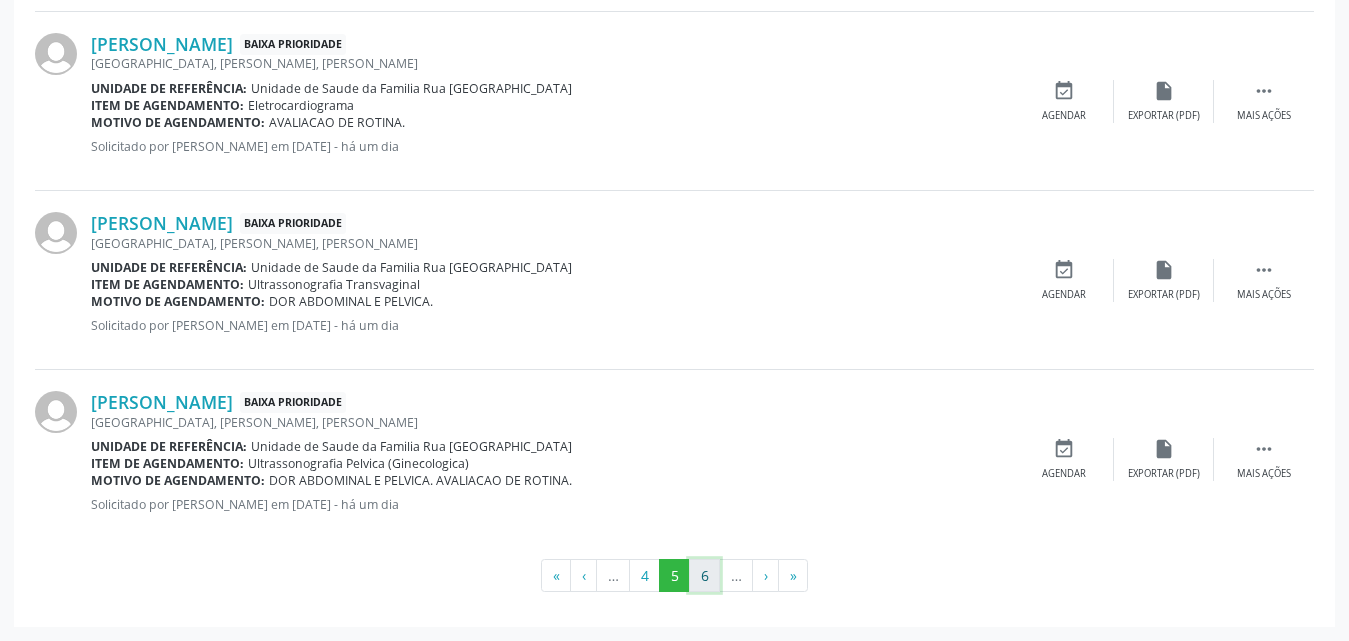 click on "6" at bounding box center (704, 576) 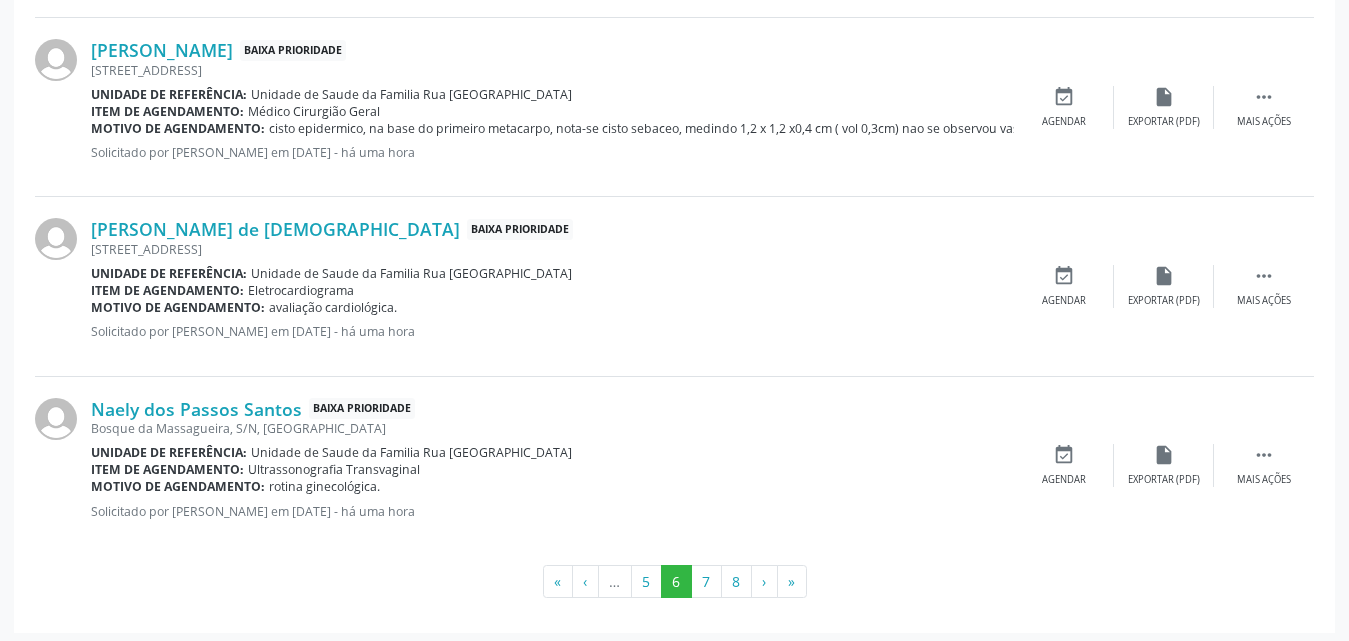 scroll, scrollTop: 2771, scrollLeft: 0, axis: vertical 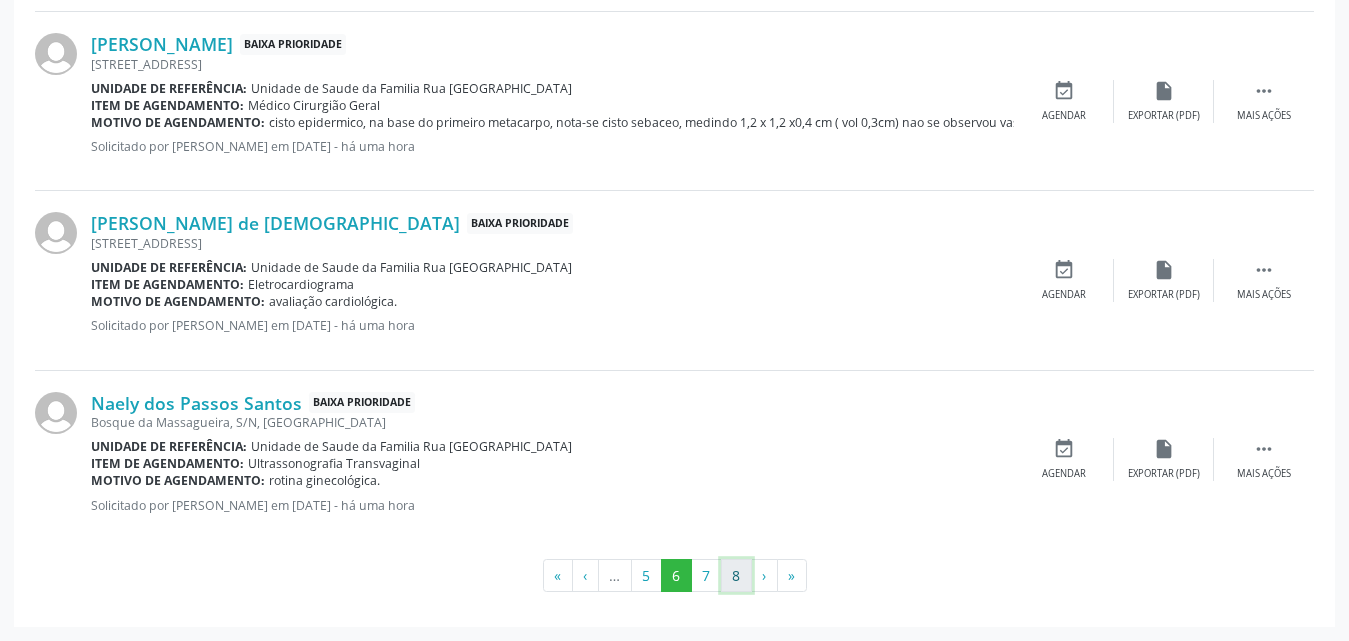 click on "8" at bounding box center (736, 576) 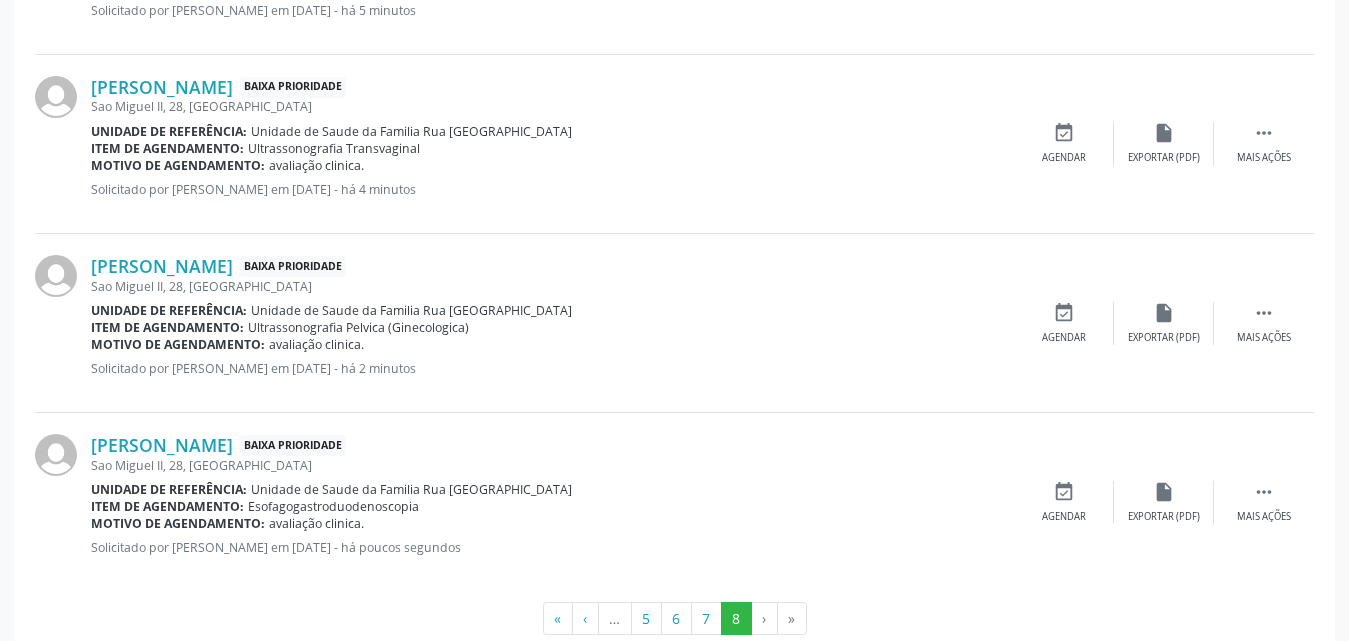 scroll, scrollTop: 783, scrollLeft: 0, axis: vertical 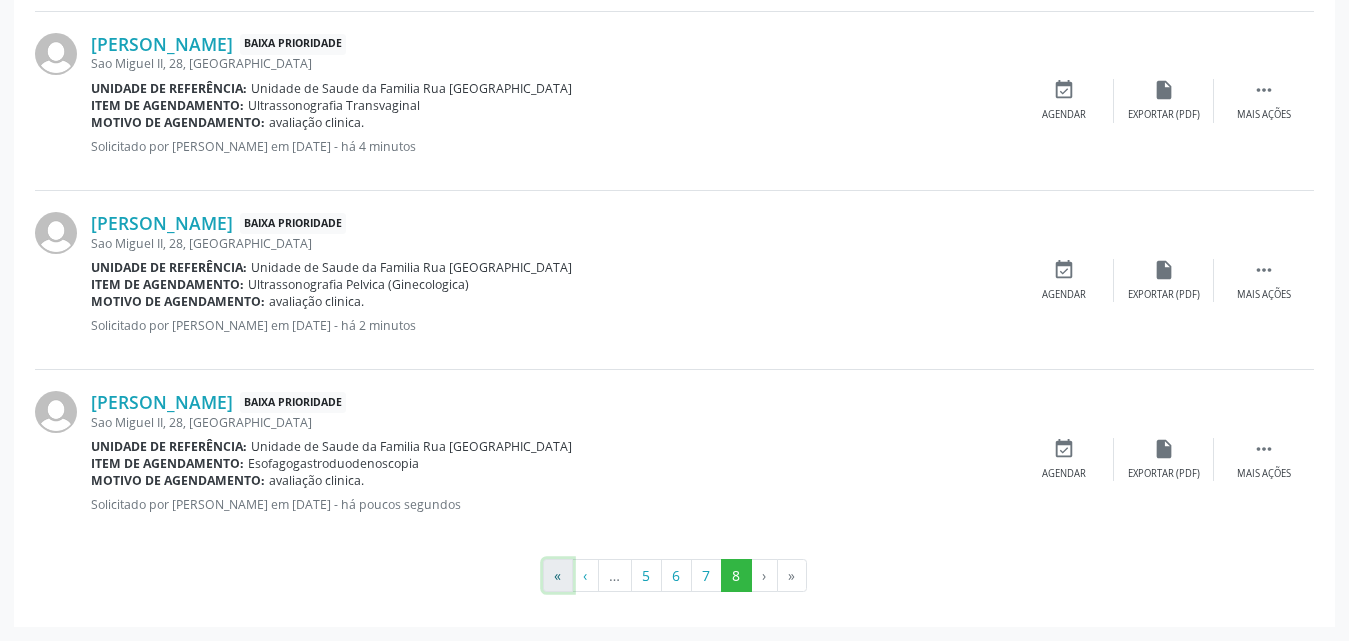 click on "«" at bounding box center [558, 576] 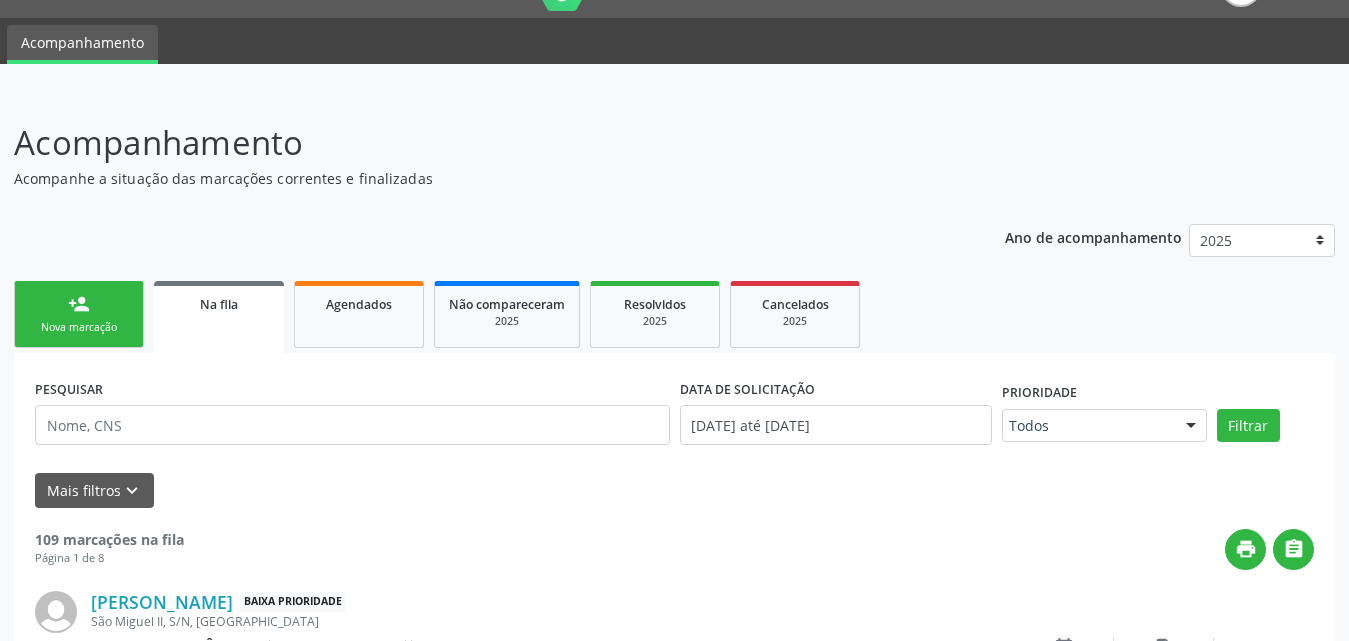 scroll, scrollTop: 0, scrollLeft: 0, axis: both 